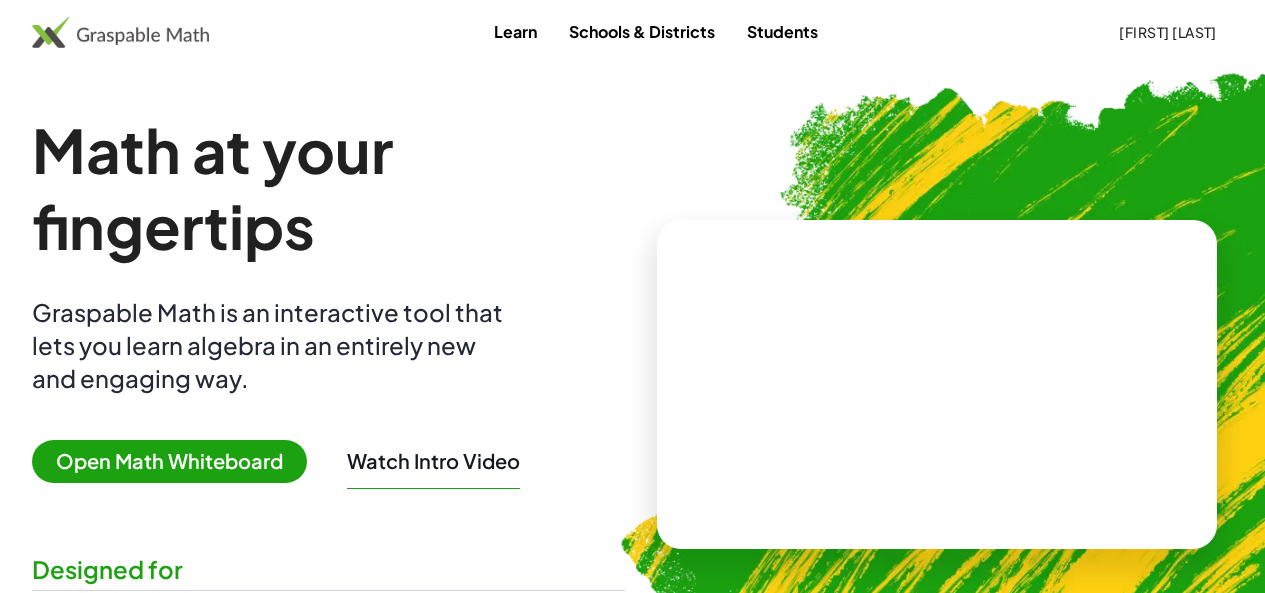 scroll, scrollTop: 0, scrollLeft: 0, axis: both 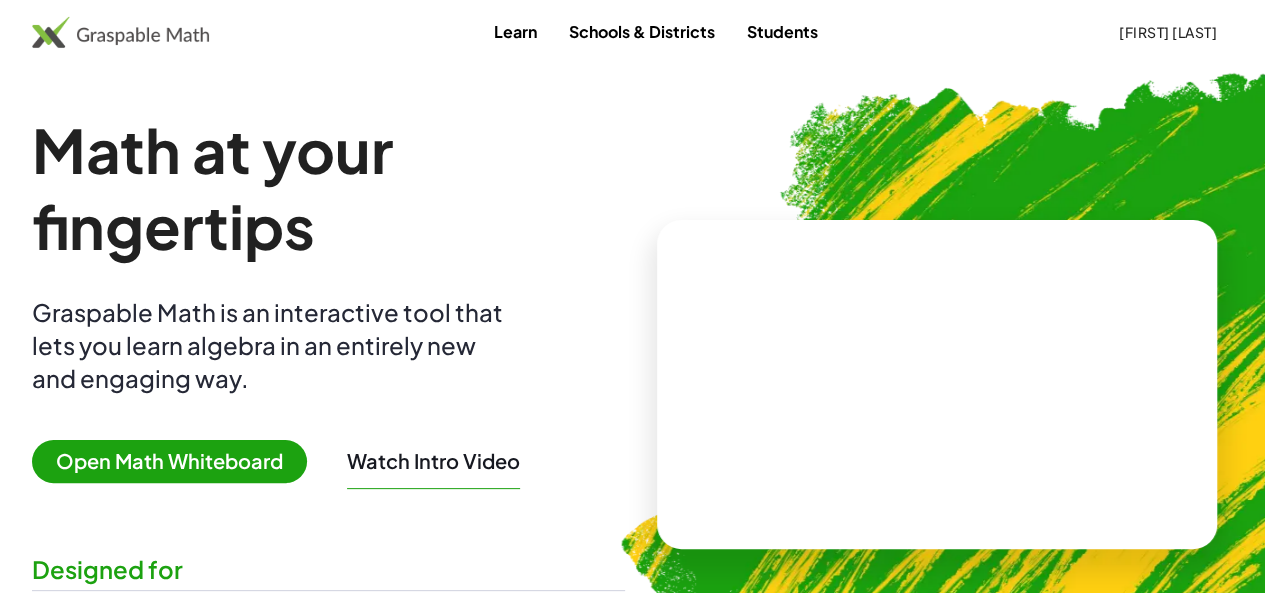 click at bounding box center [1043, 376] 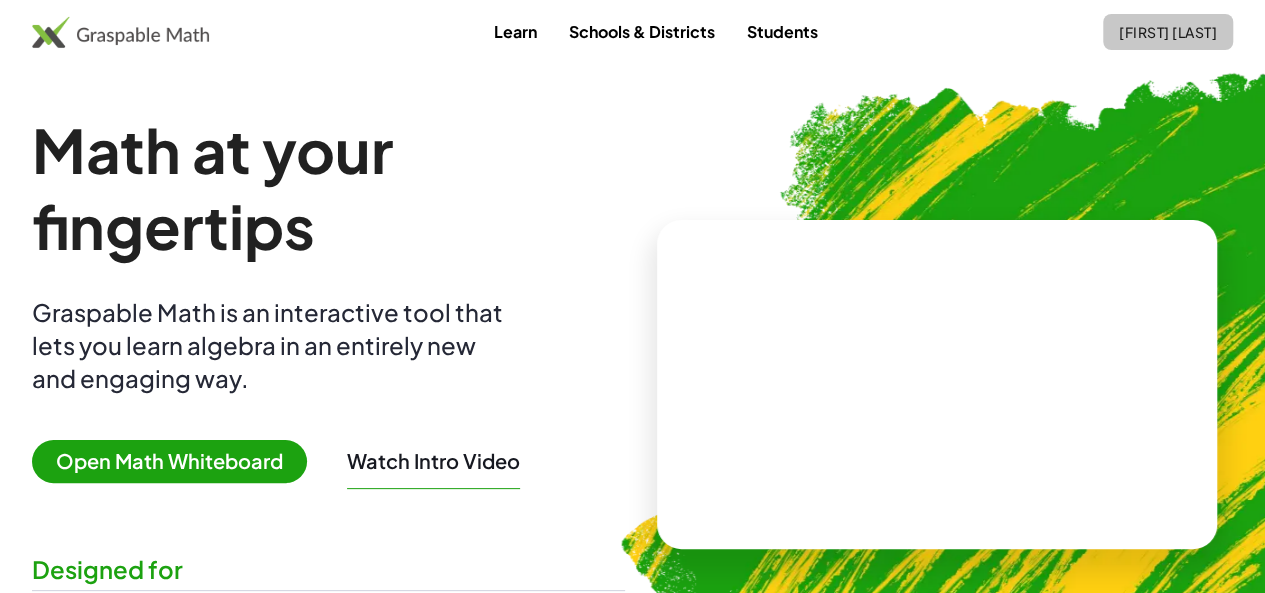 click on "[FIRST] [LAST]" 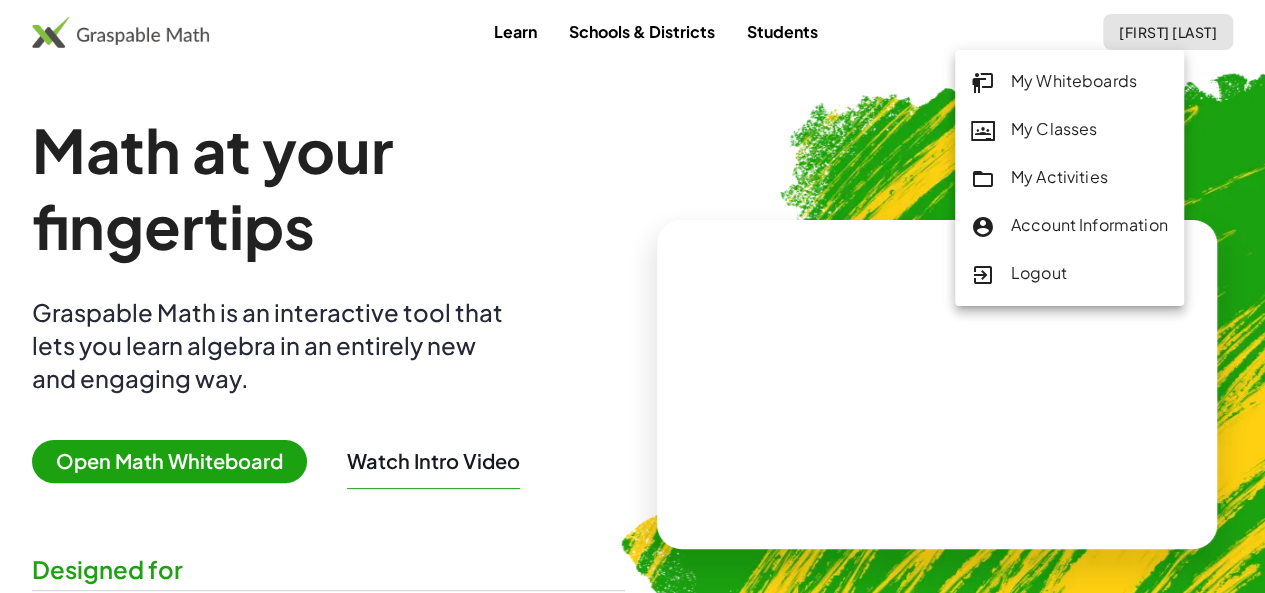 click on "My Activities" 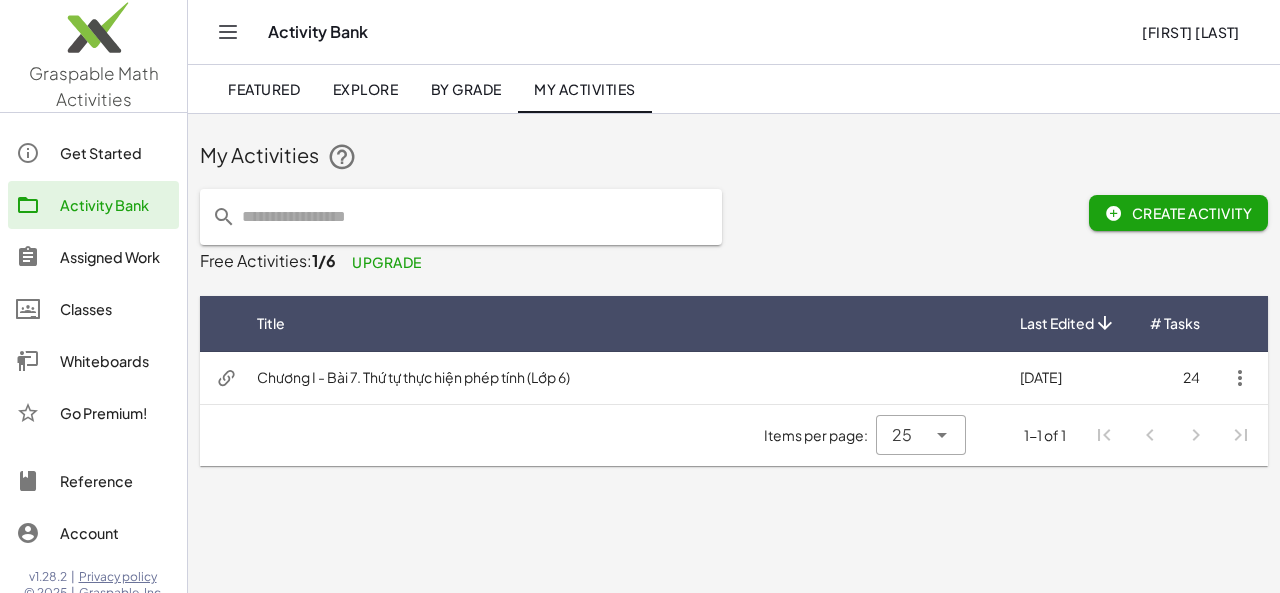 click on "Chương I - Bài 7. Thứ tự thực hiện phép tính (Lớp 6)" at bounding box center (622, 378) 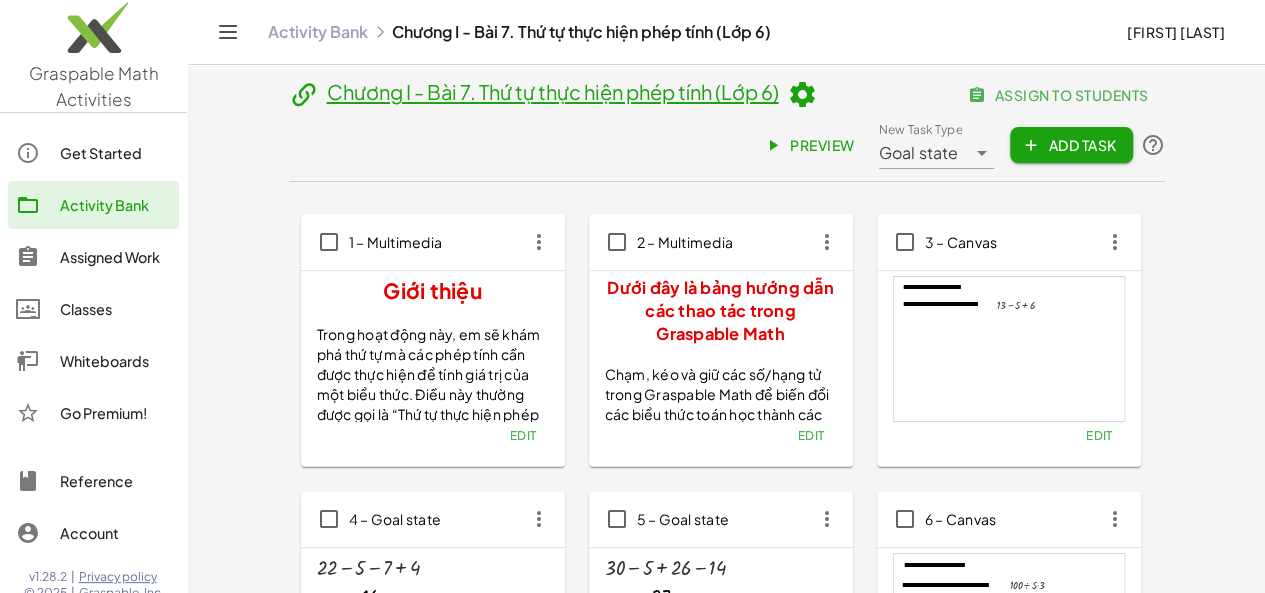 scroll, scrollTop: 1432, scrollLeft: 0, axis: vertical 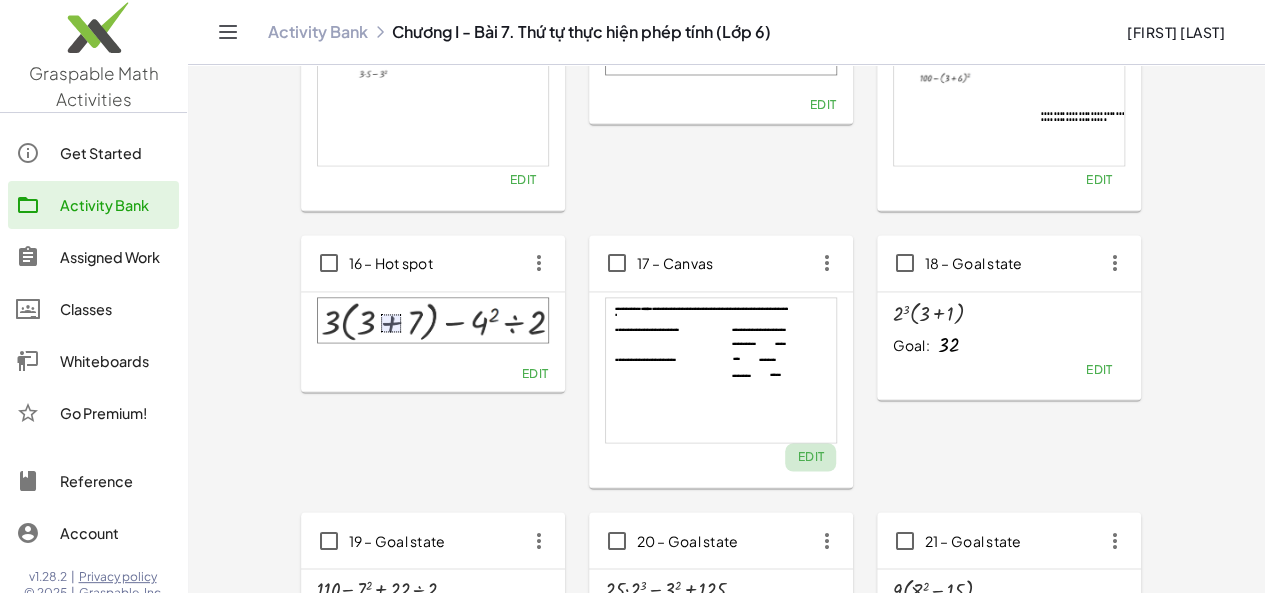 click on "Edit" 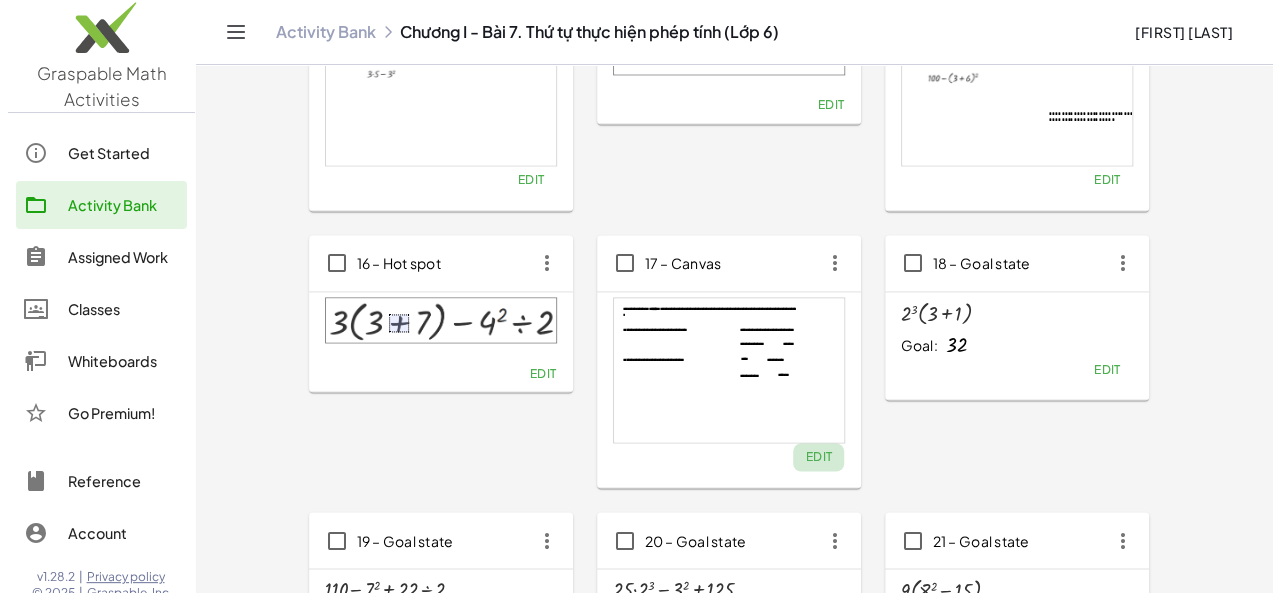 scroll, scrollTop: 0, scrollLeft: 0, axis: both 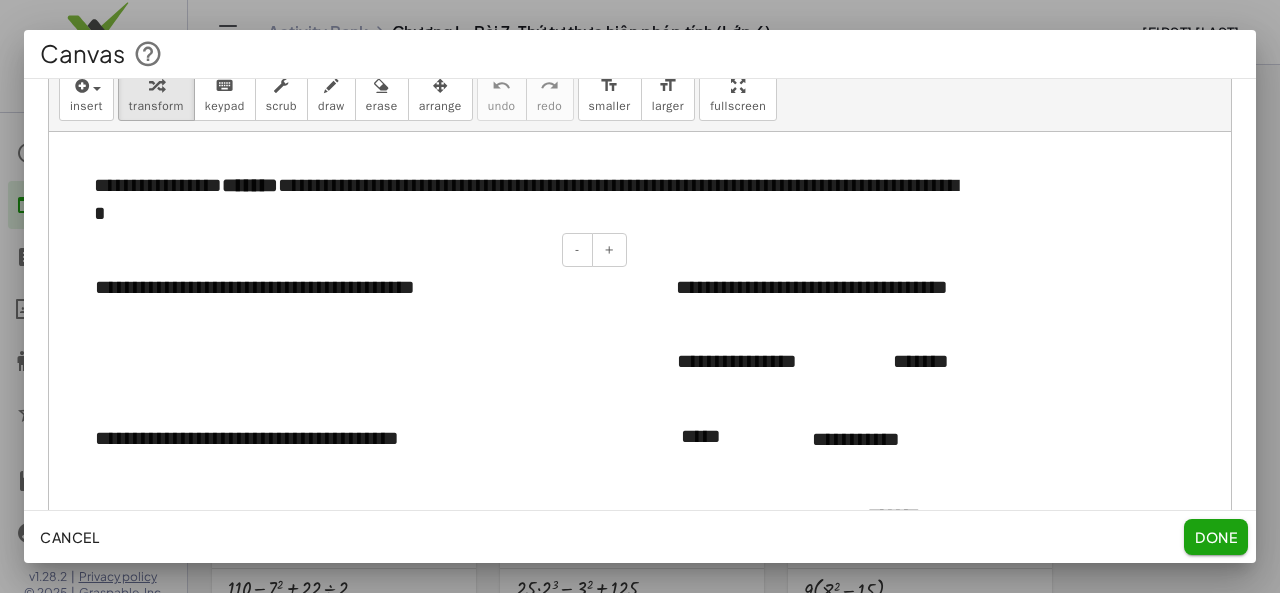 click on "**********" at bounding box center [353, 287] 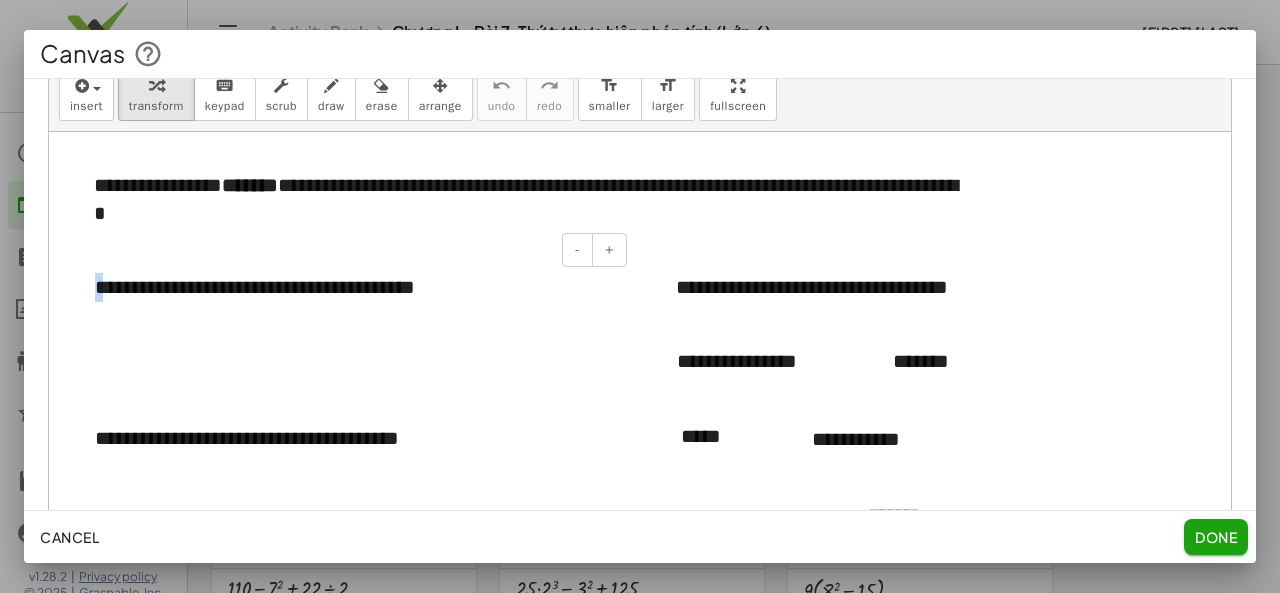click on "**********" at bounding box center [353, 287] 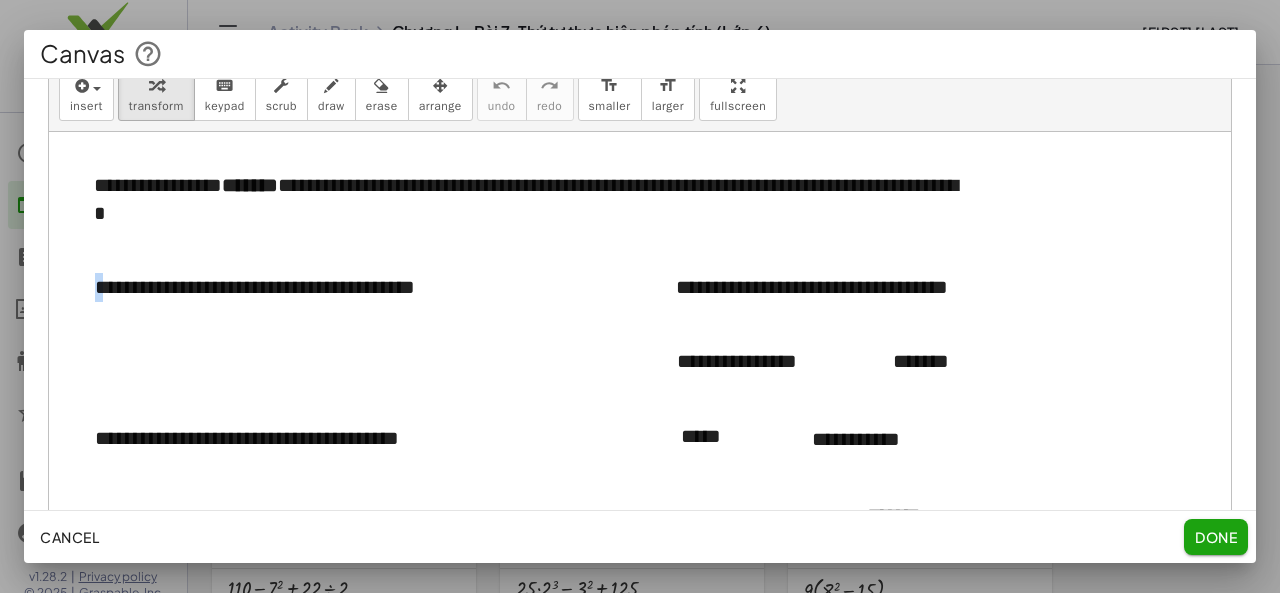 type 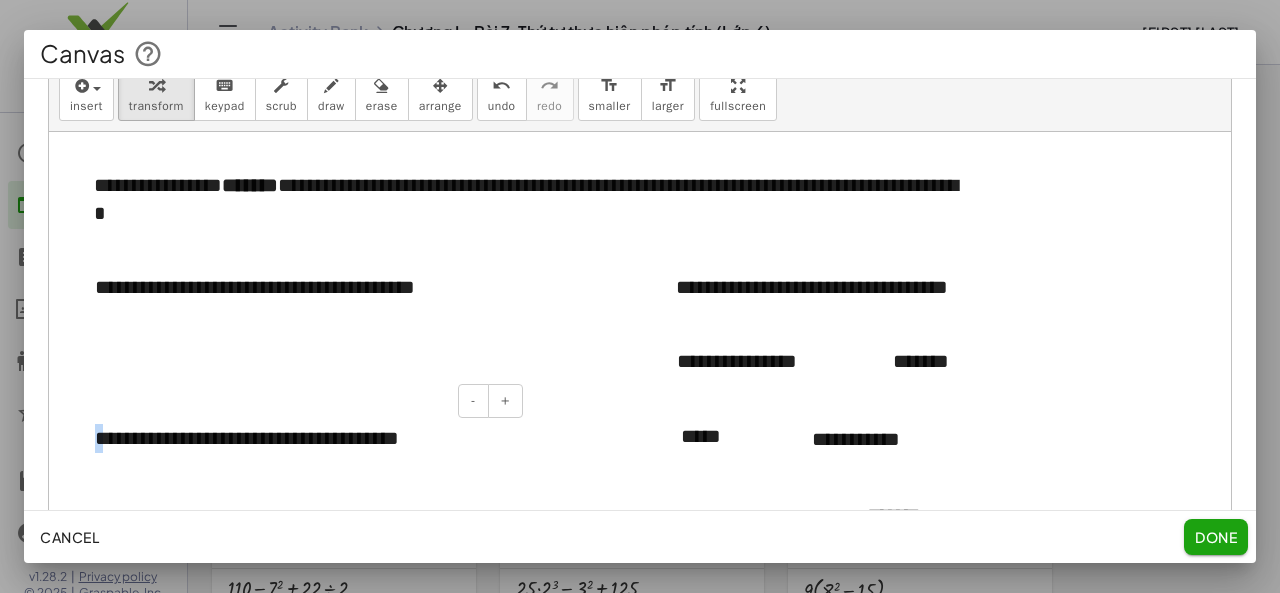 click on "**********" at bounding box center [301, 438] 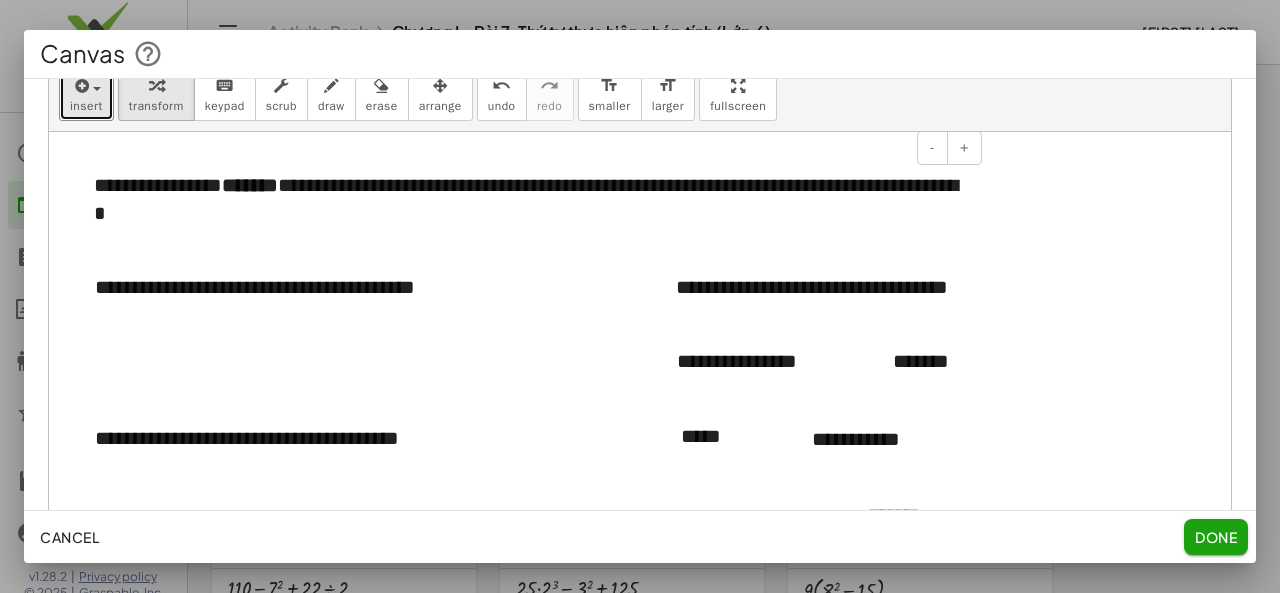click at bounding box center (80, 86) 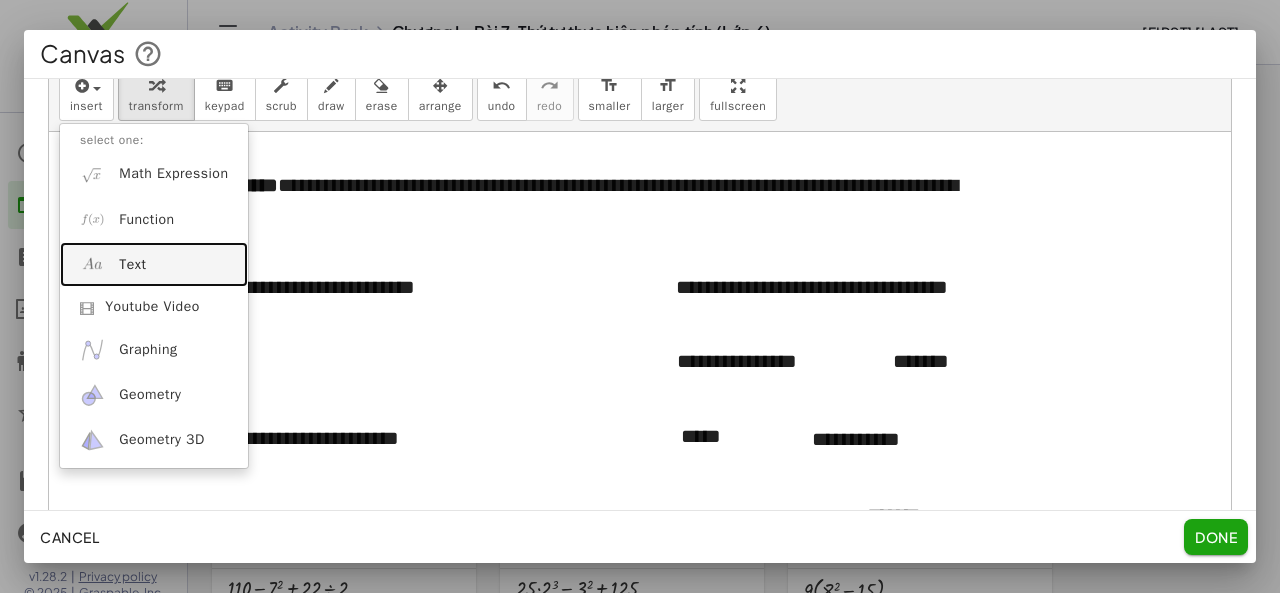 click on "Text" at bounding box center (154, 264) 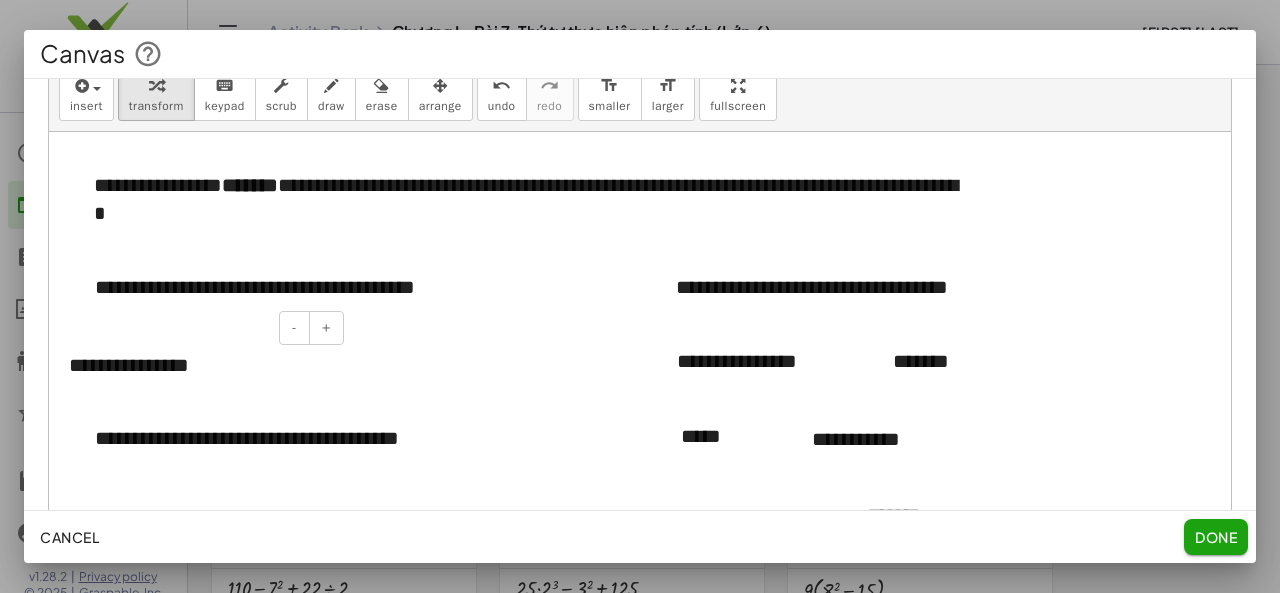 type 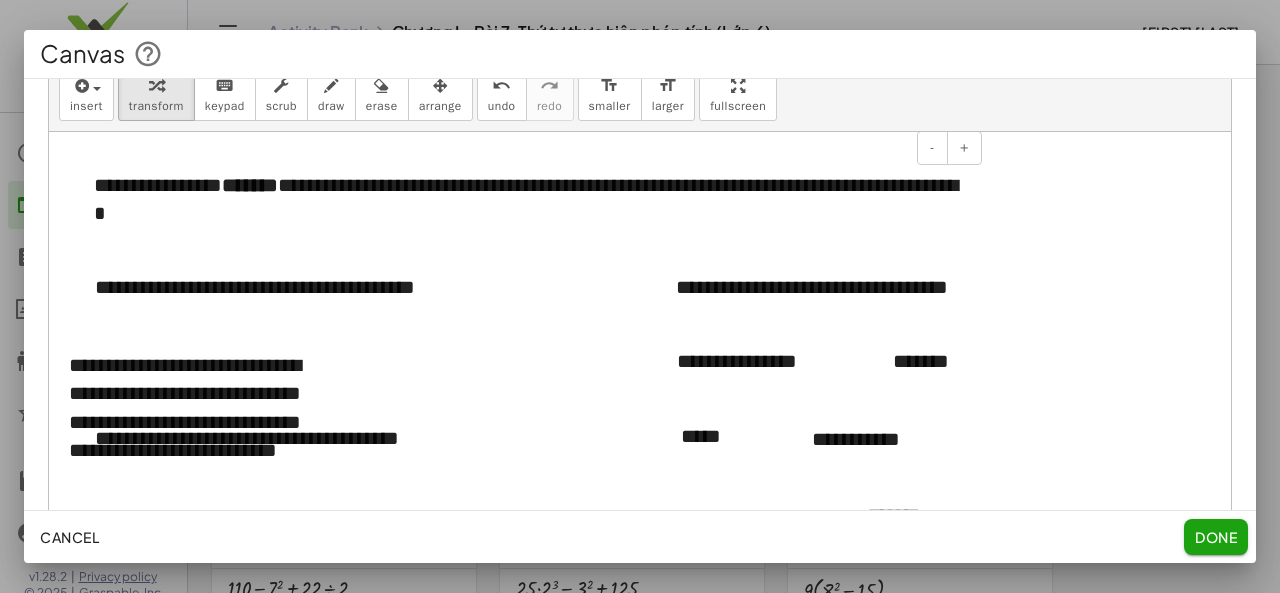 click on "**********" at bounding box center (530, 199) 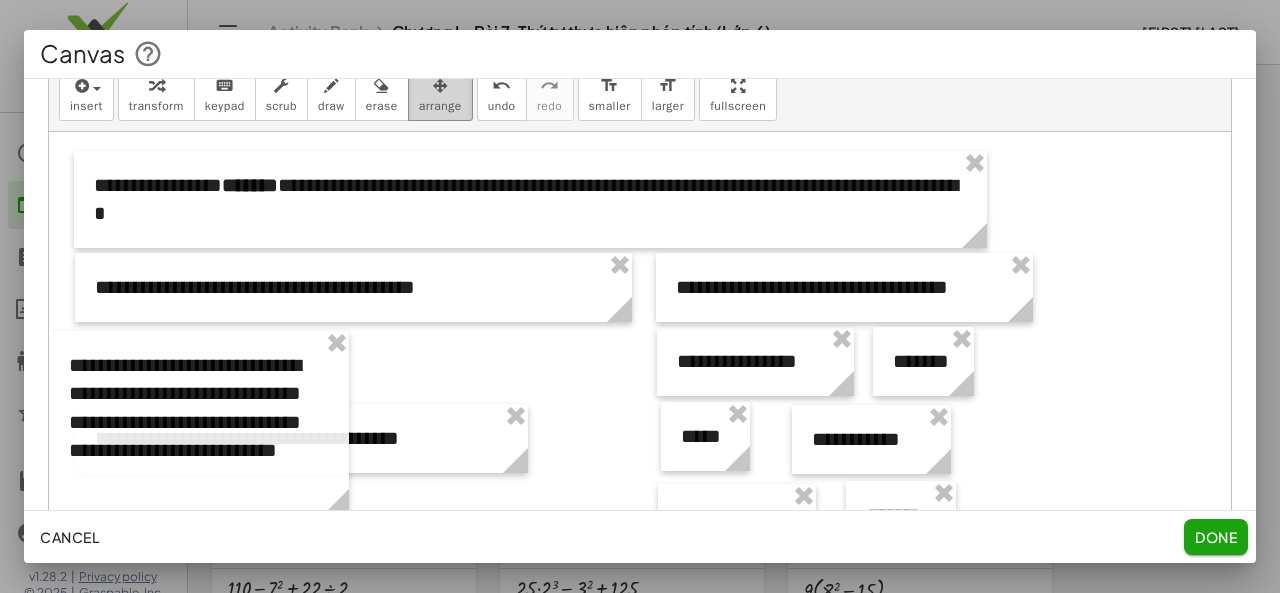 click on "arrange" at bounding box center [440, 106] 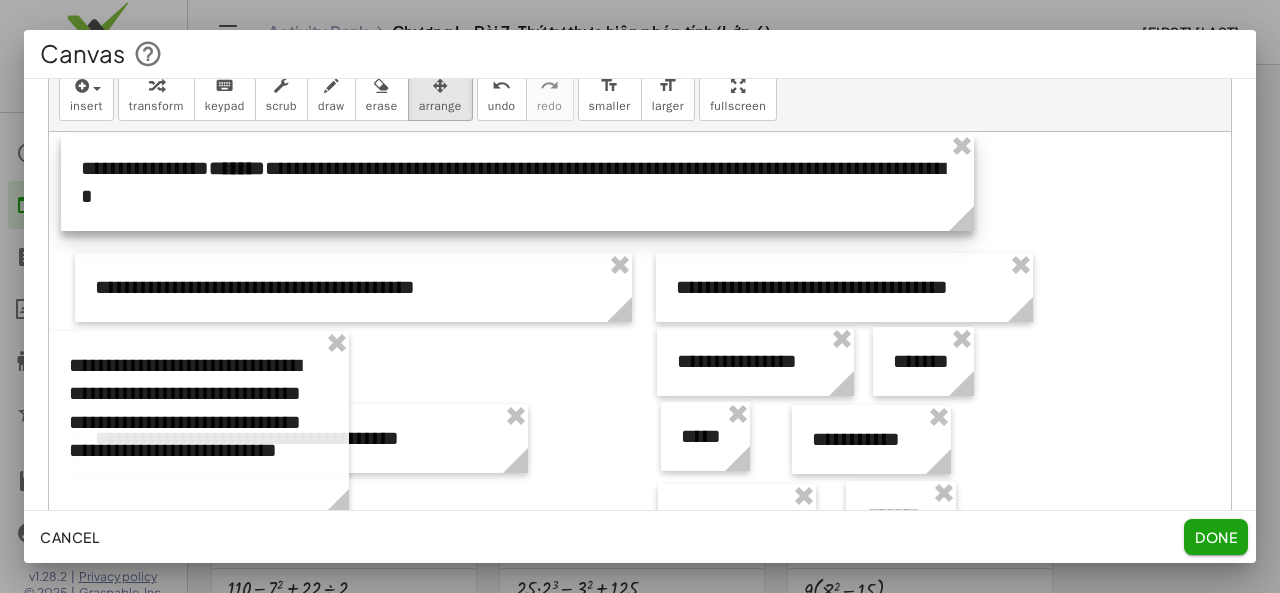 drag, startPoint x: 256, startPoint y: 214, endPoint x: 243, endPoint y: 197, distance: 21.400934 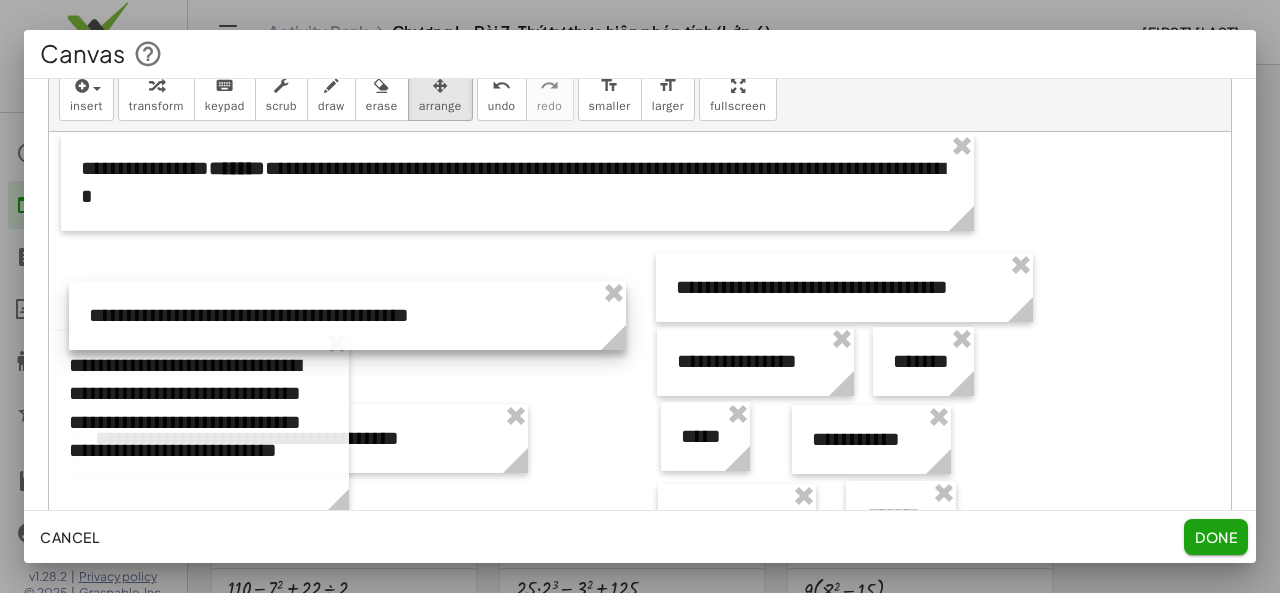 drag, startPoint x: 278, startPoint y: 295, endPoint x: 278, endPoint y: 315, distance: 20 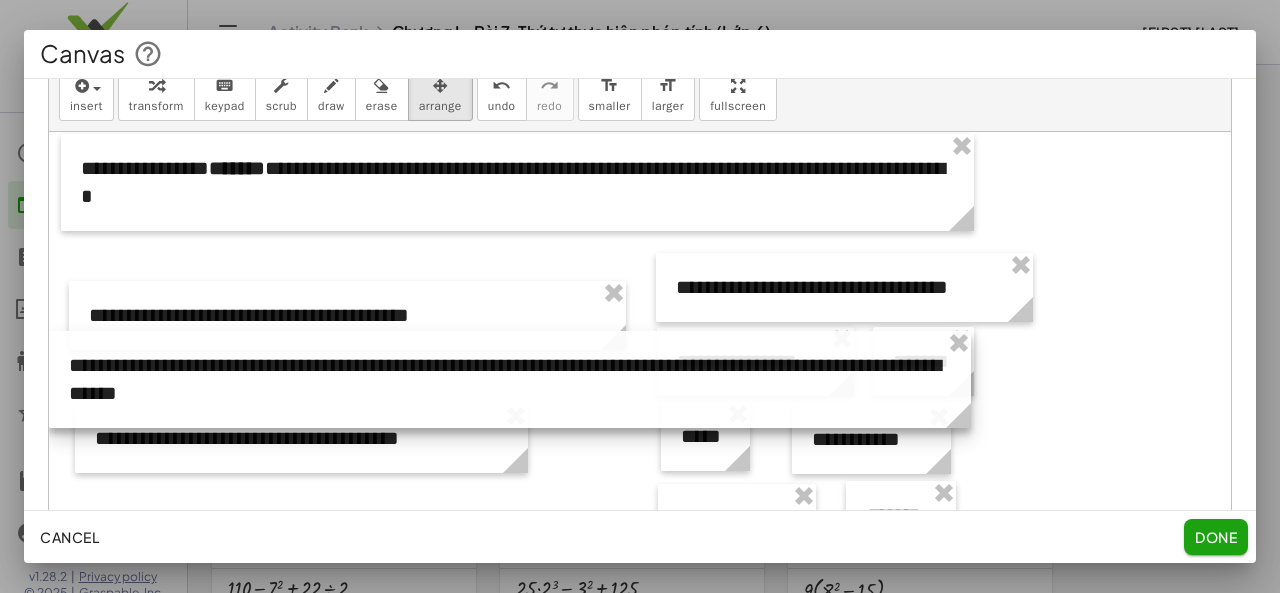 drag, startPoint x: 344, startPoint y: 497, endPoint x: 966, endPoint y: 429, distance: 625.706 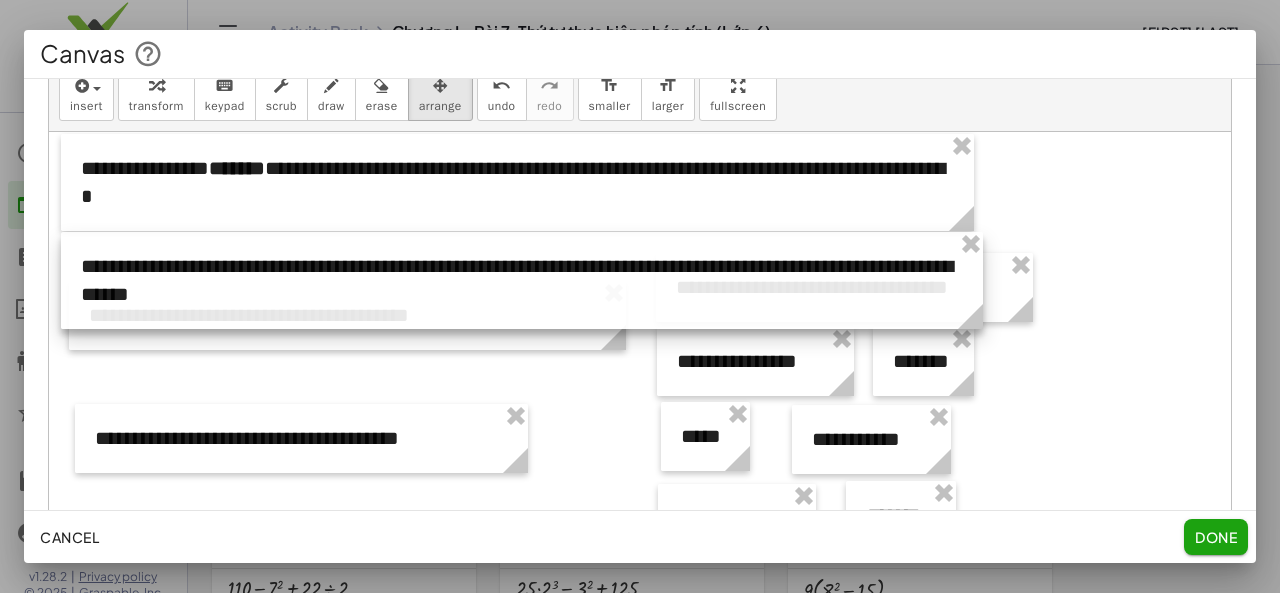 drag, startPoint x: 621, startPoint y: 416, endPoint x: 633, endPoint y: 318, distance: 98.731964 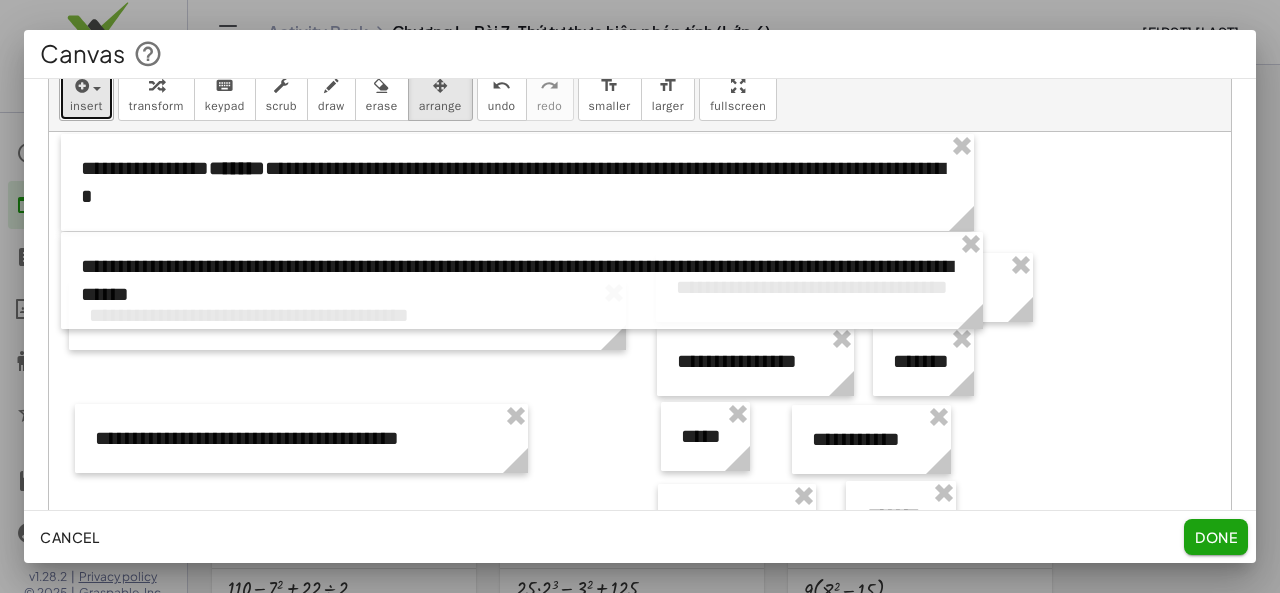 click at bounding box center [86, 85] 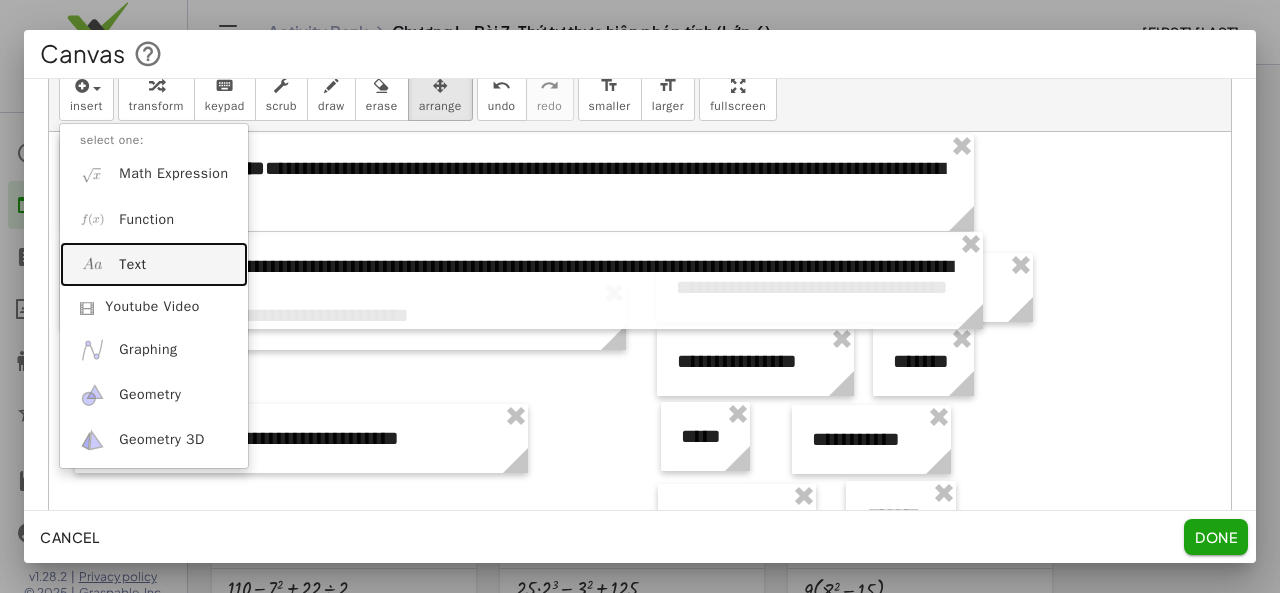 click on "Text" at bounding box center [154, 264] 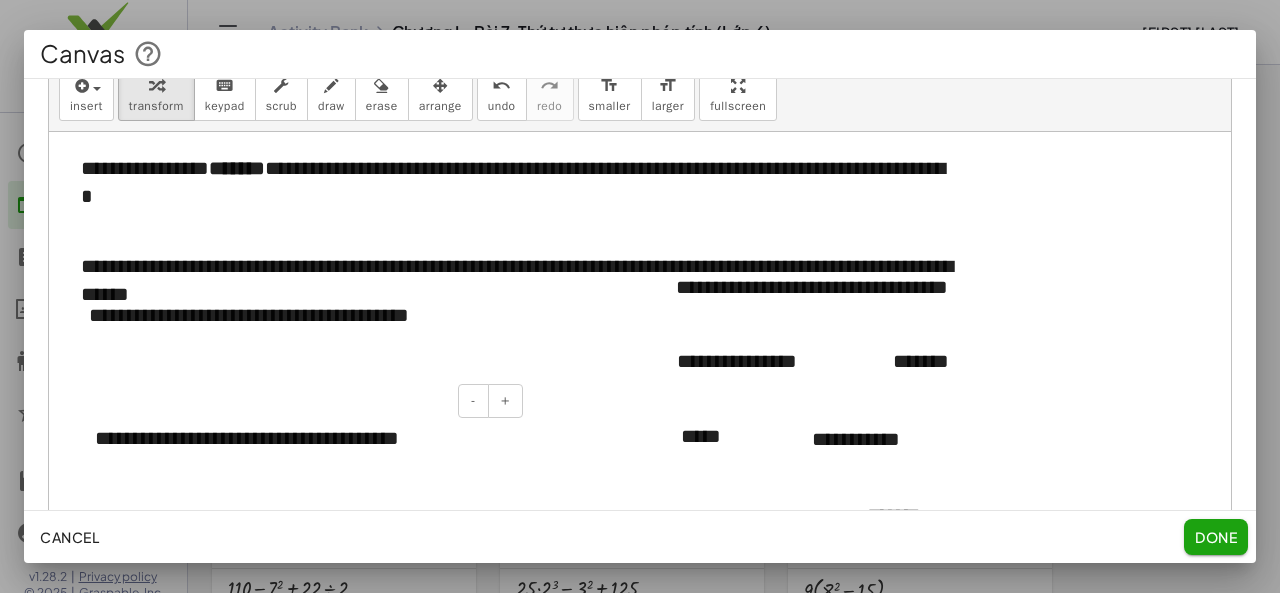 type 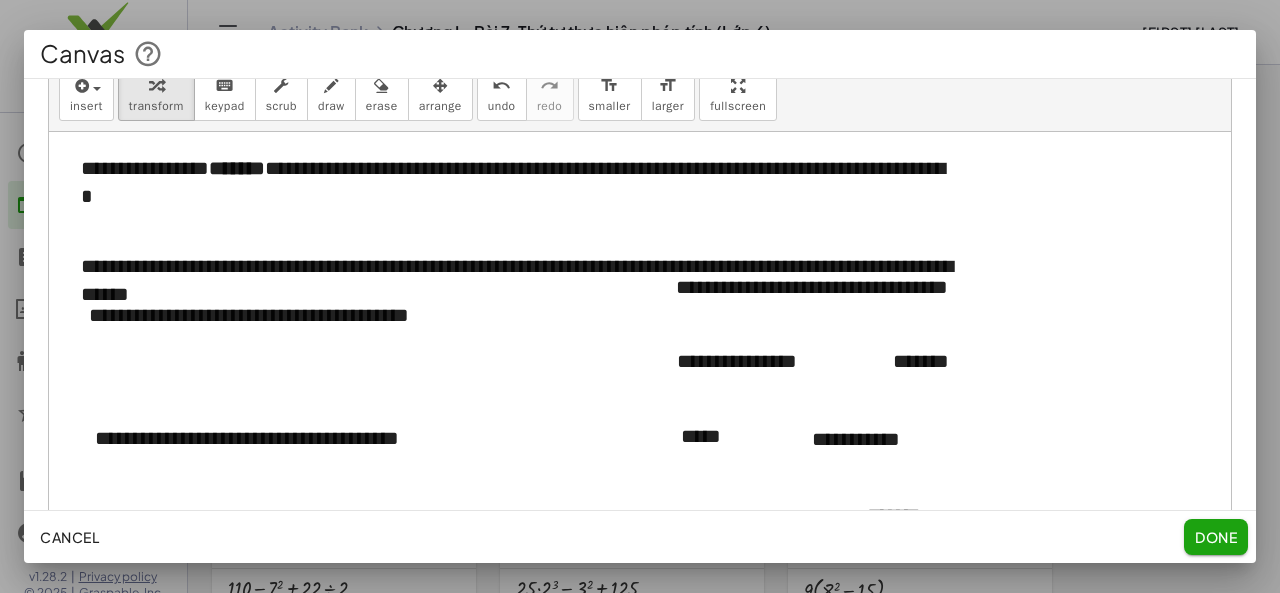 scroll, scrollTop: 228, scrollLeft: 0, axis: vertical 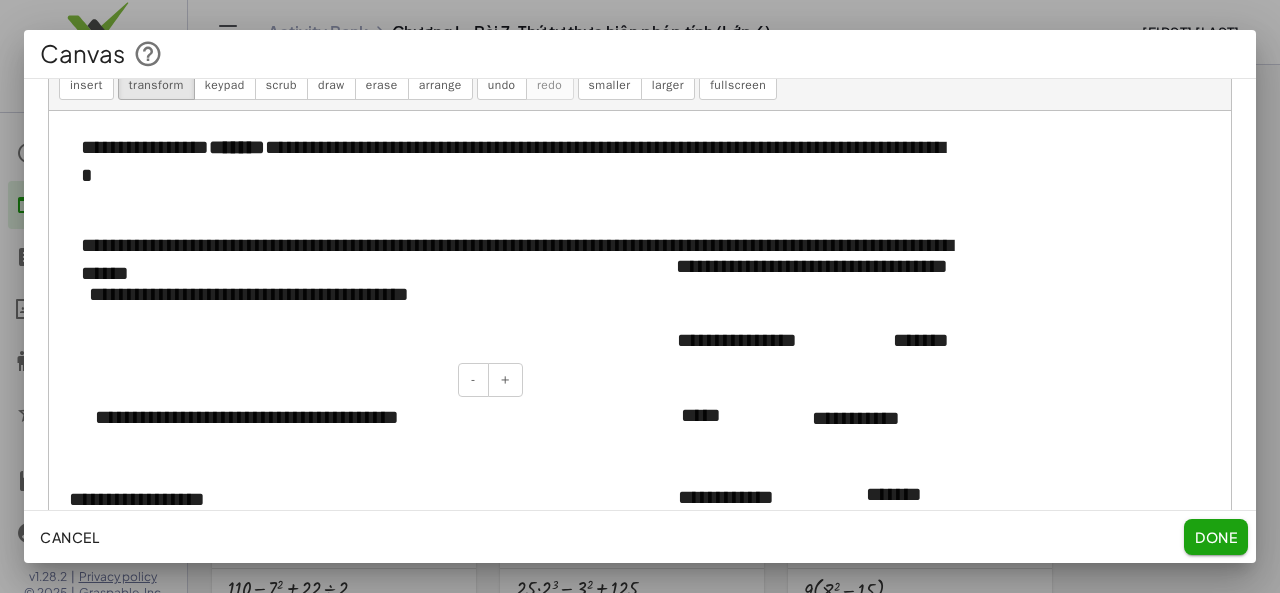 click on "**********" at bounding box center [301, 417] 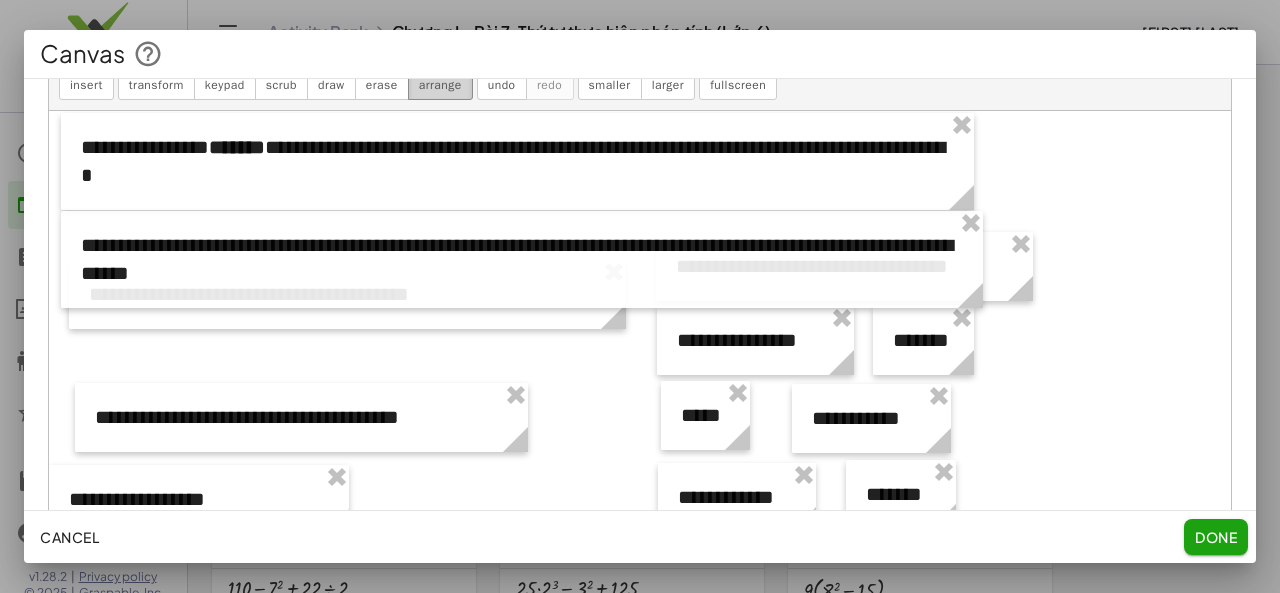 click on "arrange" at bounding box center [440, 73] 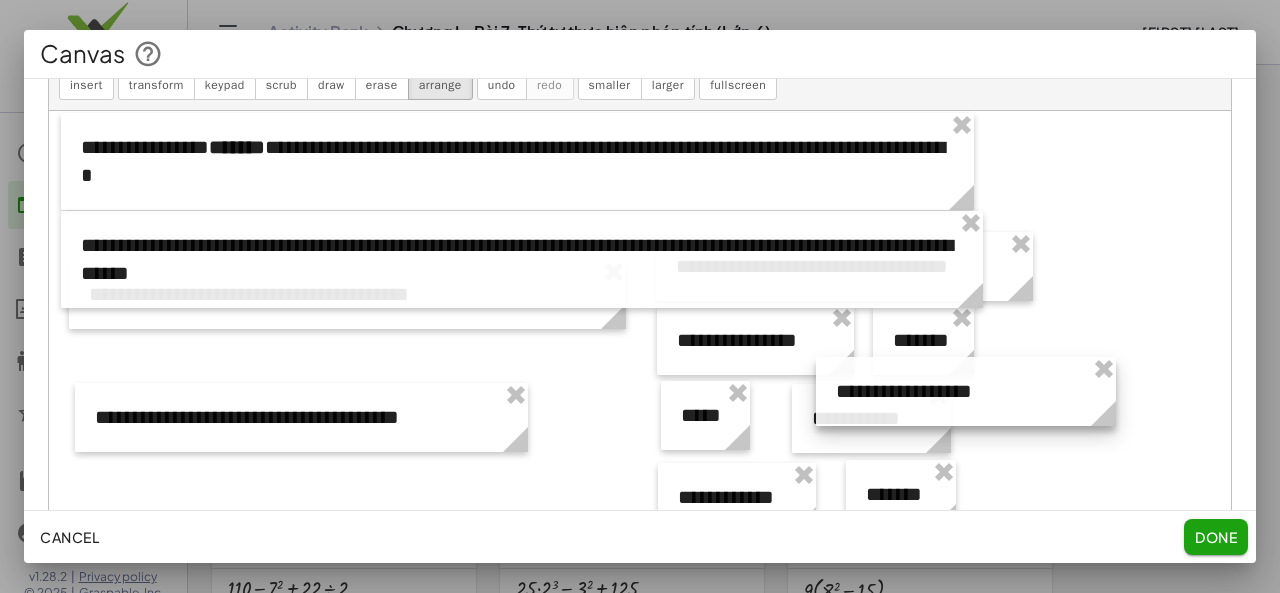 drag, startPoint x: 180, startPoint y: 507, endPoint x: 932, endPoint y: 399, distance: 759.71576 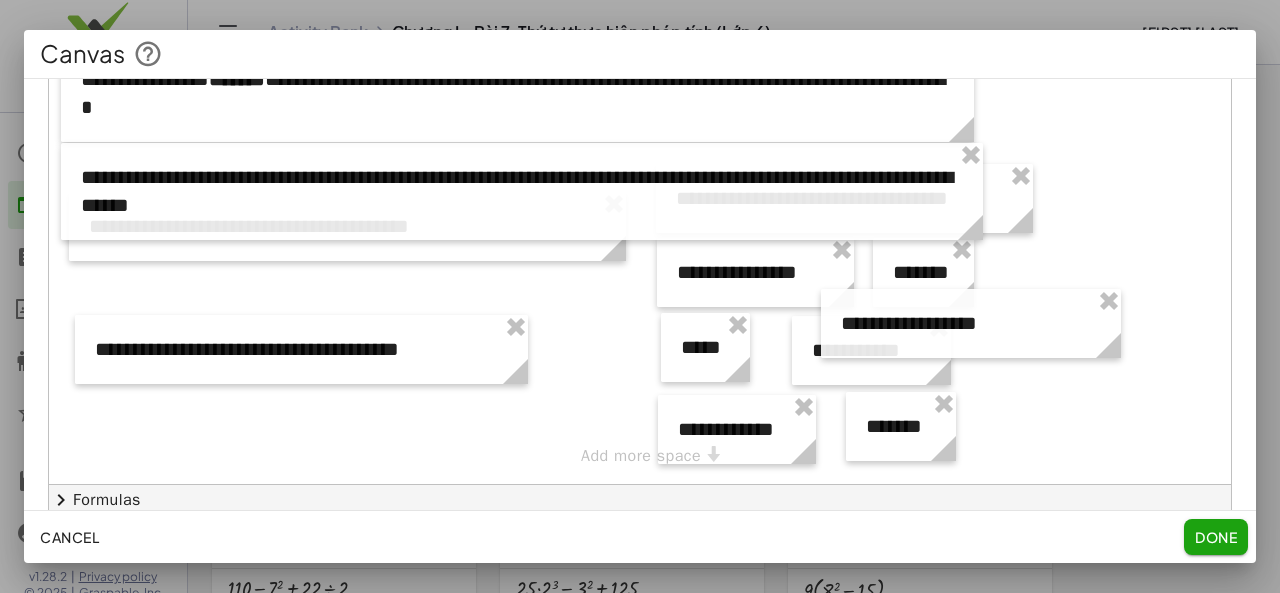 scroll, scrollTop: 333, scrollLeft: 0, axis: vertical 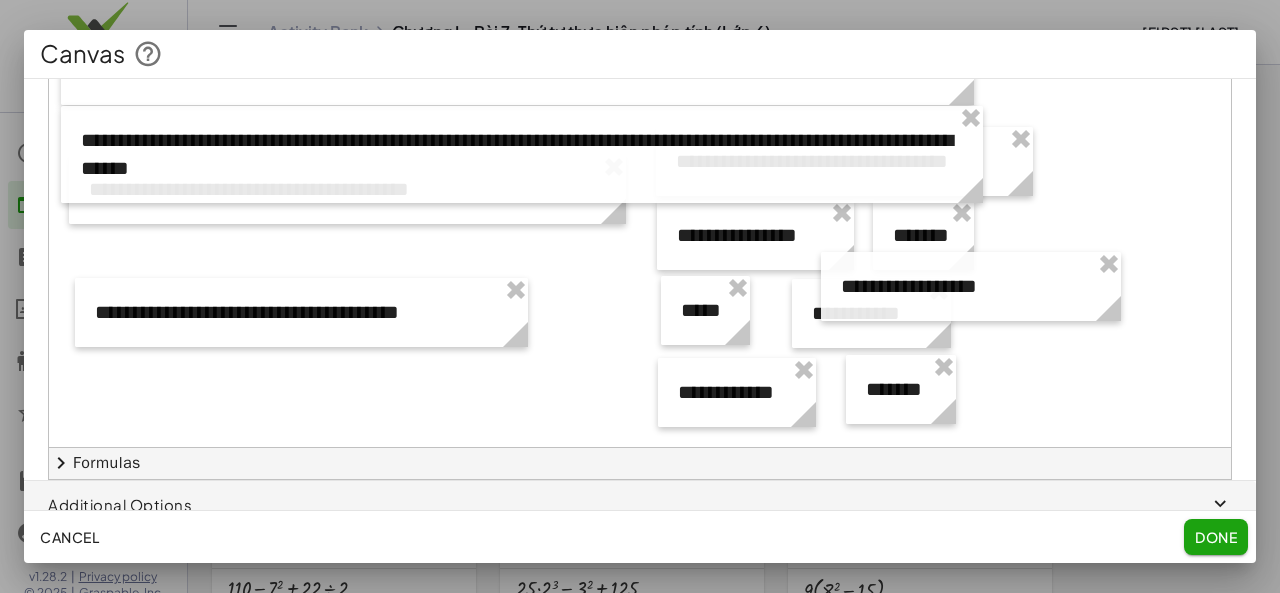 click on "**********" at bounding box center (640, 448) 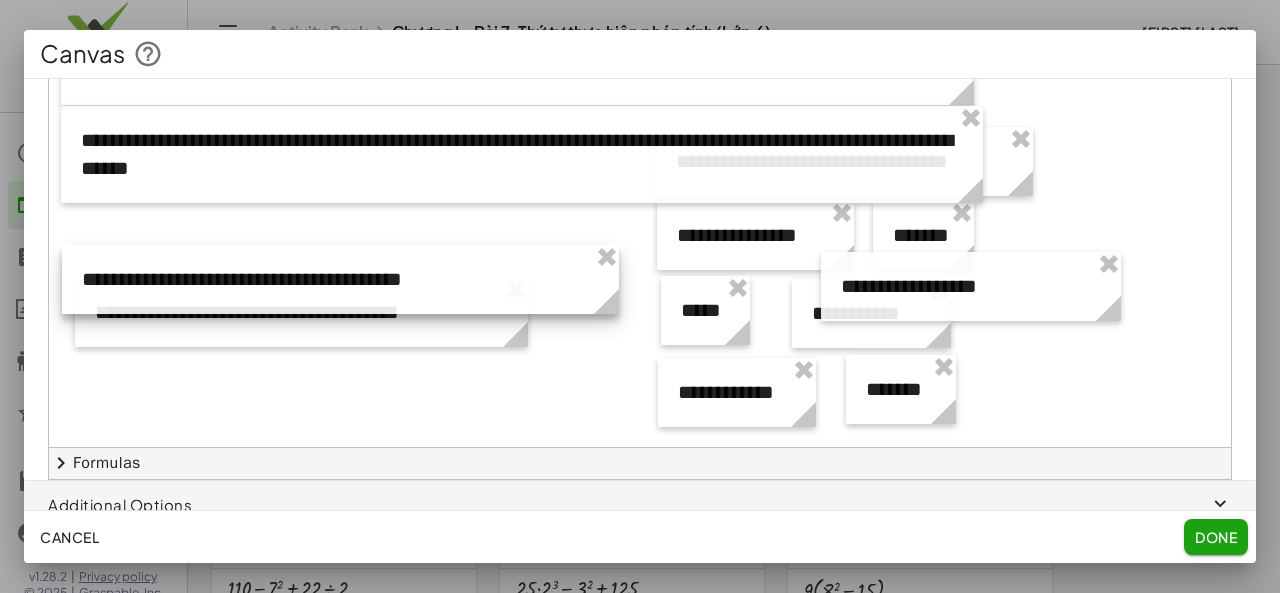 drag, startPoint x: 427, startPoint y: 213, endPoint x: 420, endPoint y: 303, distance: 90.27181 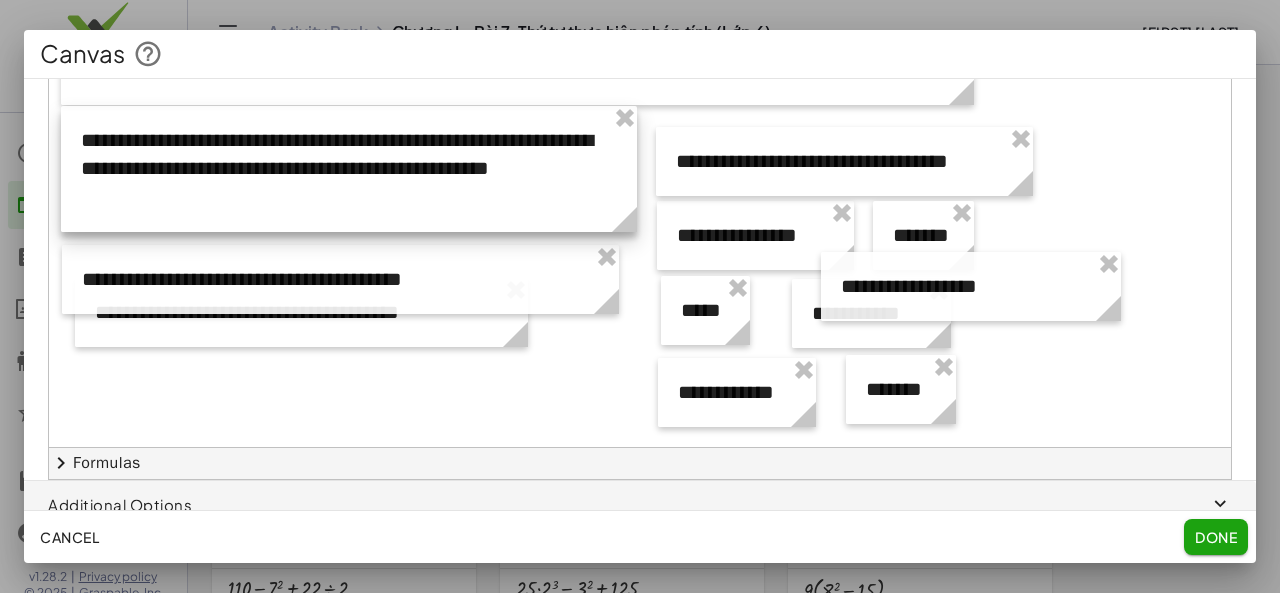 drag, startPoint x: 984, startPoint y: 186, endPoint x: 638, endPoint y: 195, distance: 346.11703 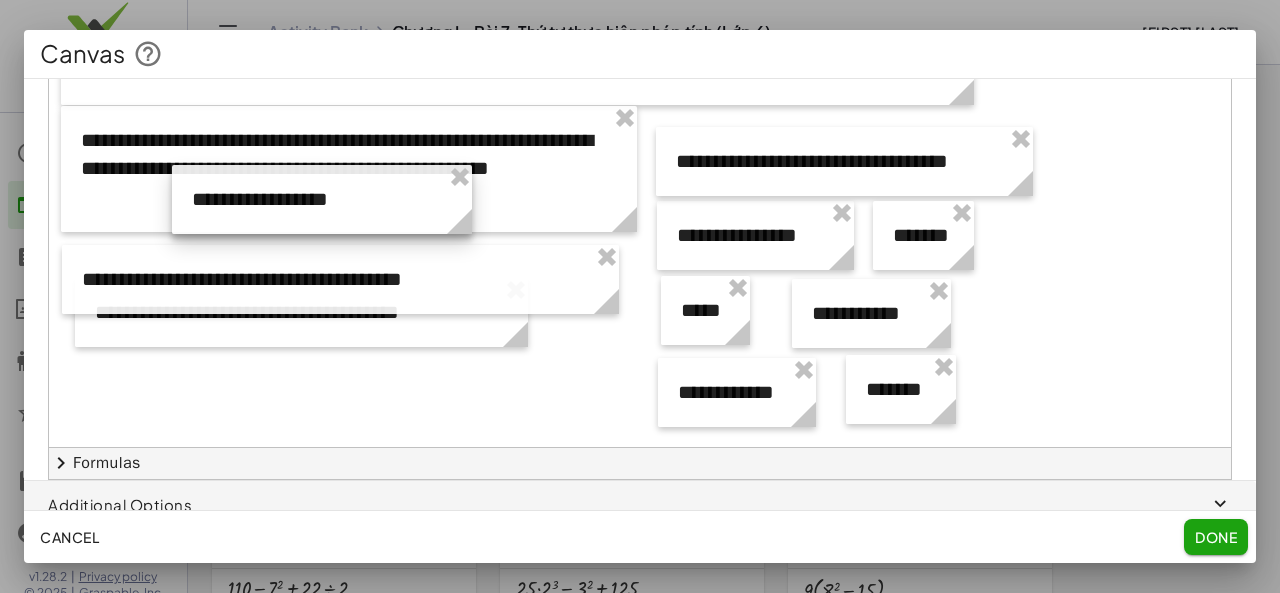 drag, startPoint x: 708, startPoint y: 282, endPoint x: 282, endPoint y: 206, distance: 432.72623 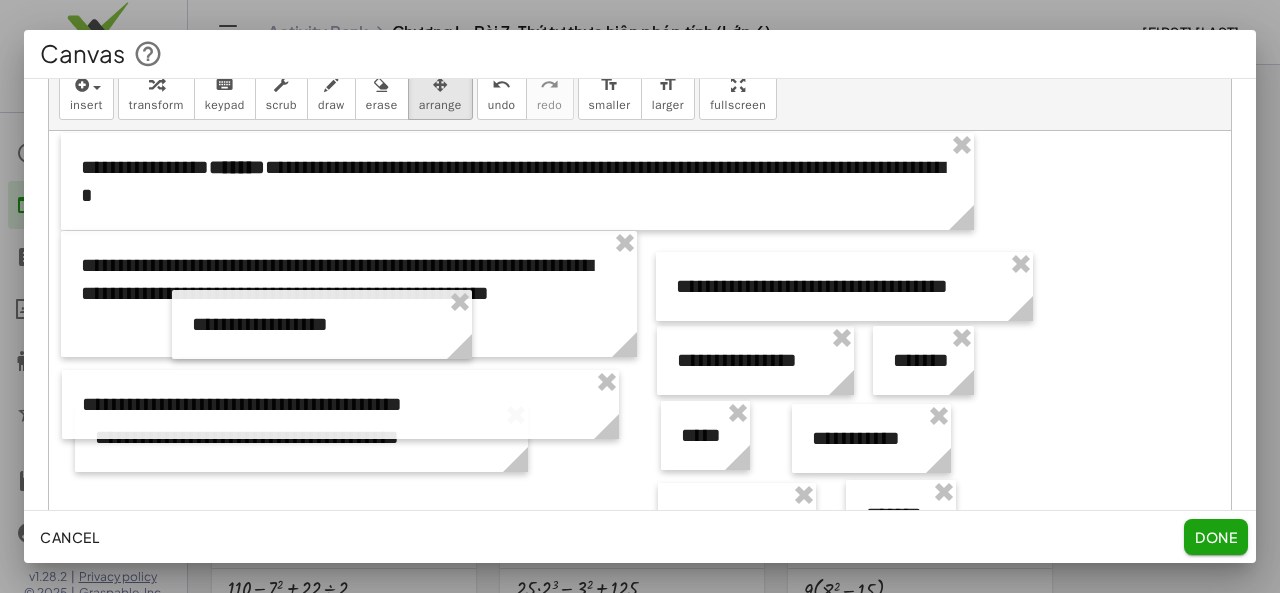 scroll, scrollTop: 204, scrollLeft: 0, axis: vertical 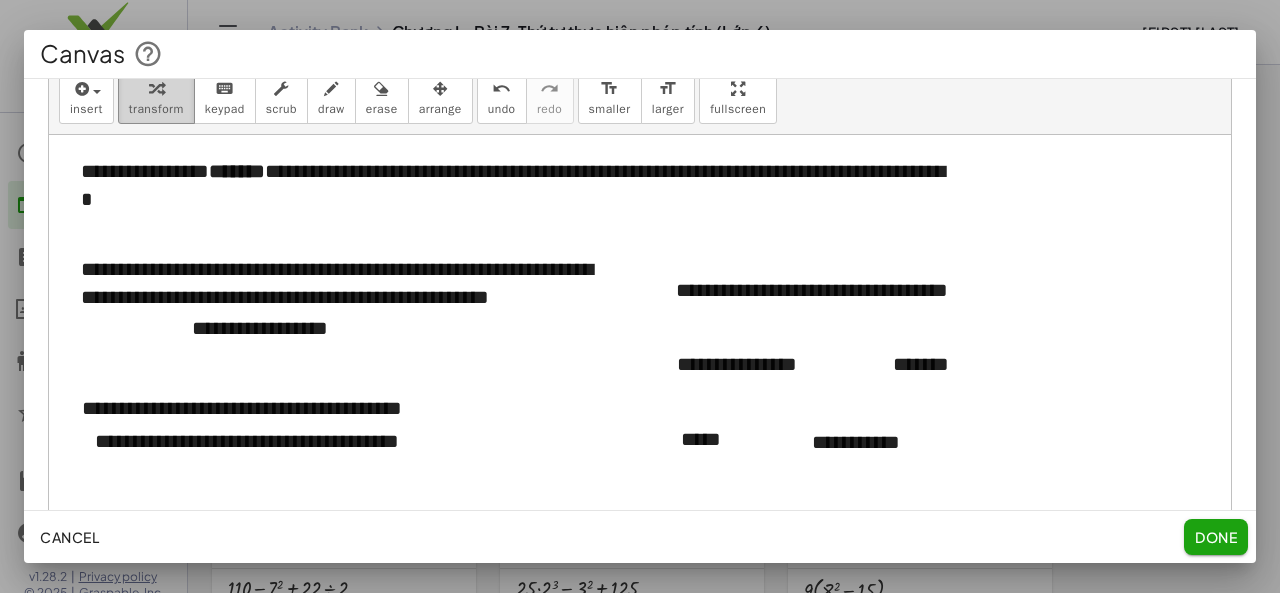 click on "transform" at bounding box center [156, 109] 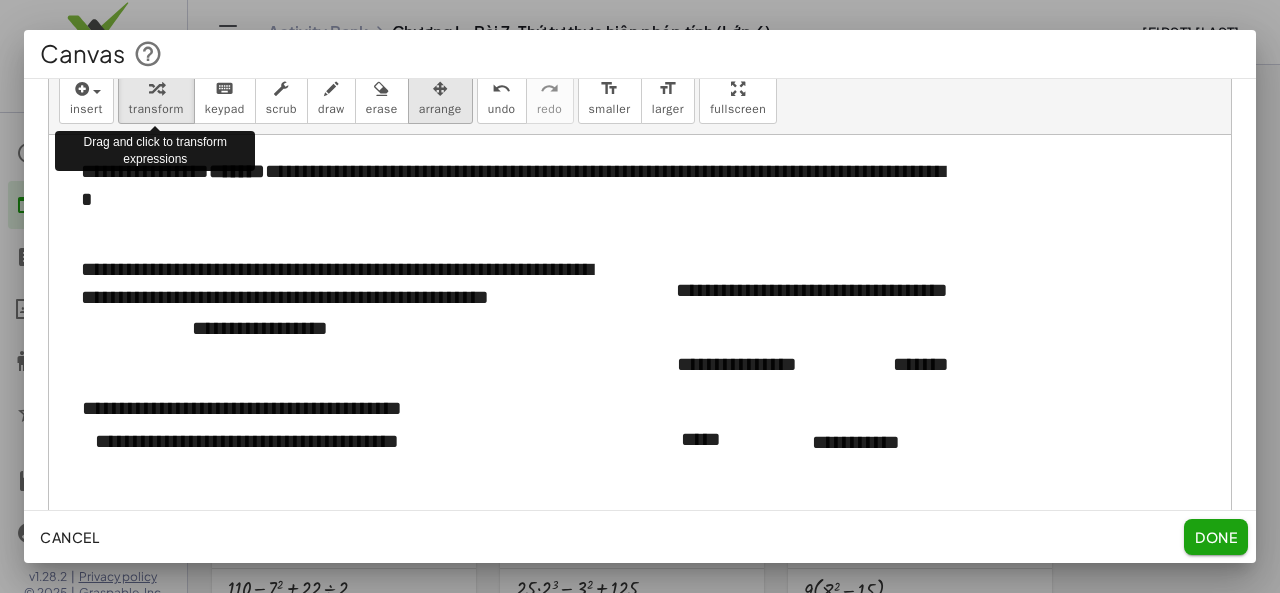 click on "arrange" at bounding box center (440, 109) 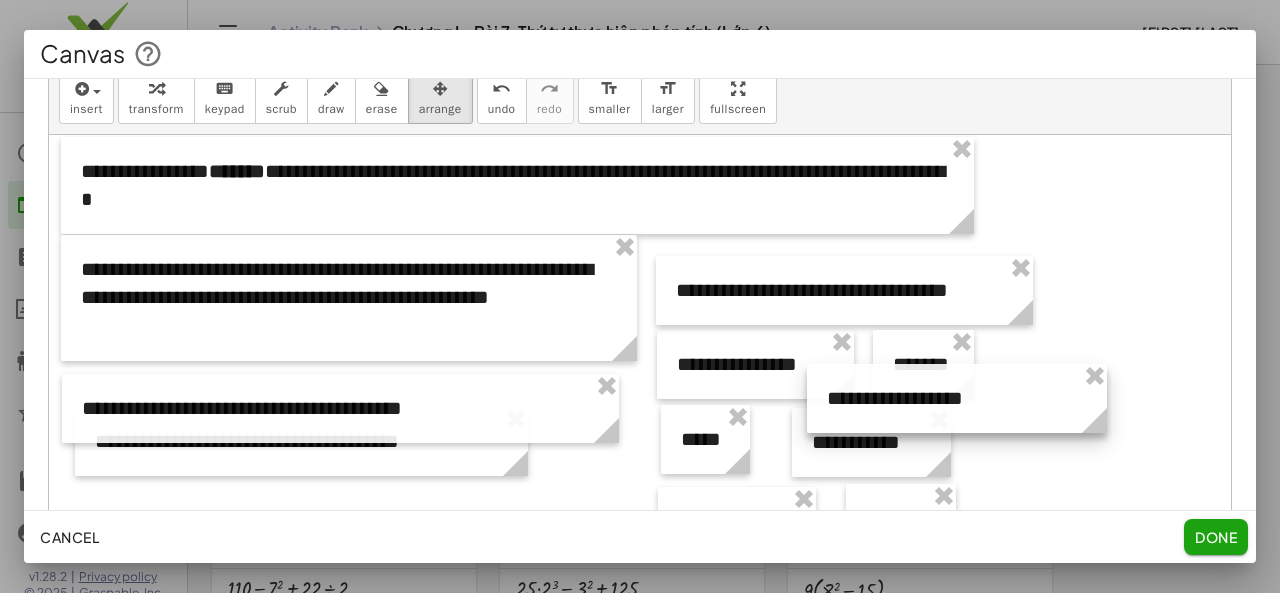 drag, startPoint x: 368, startPoint y: 341, endPoint x: 1003, endPoint y: 411, distance: 638.8466 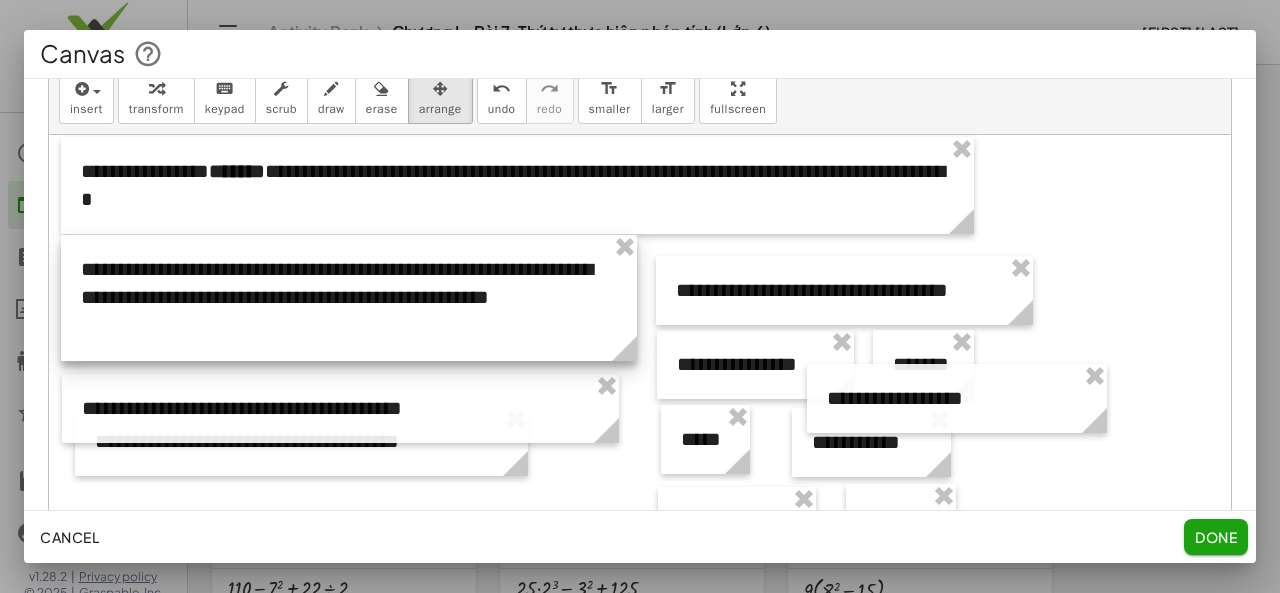 click at bounding box center [349, 298] 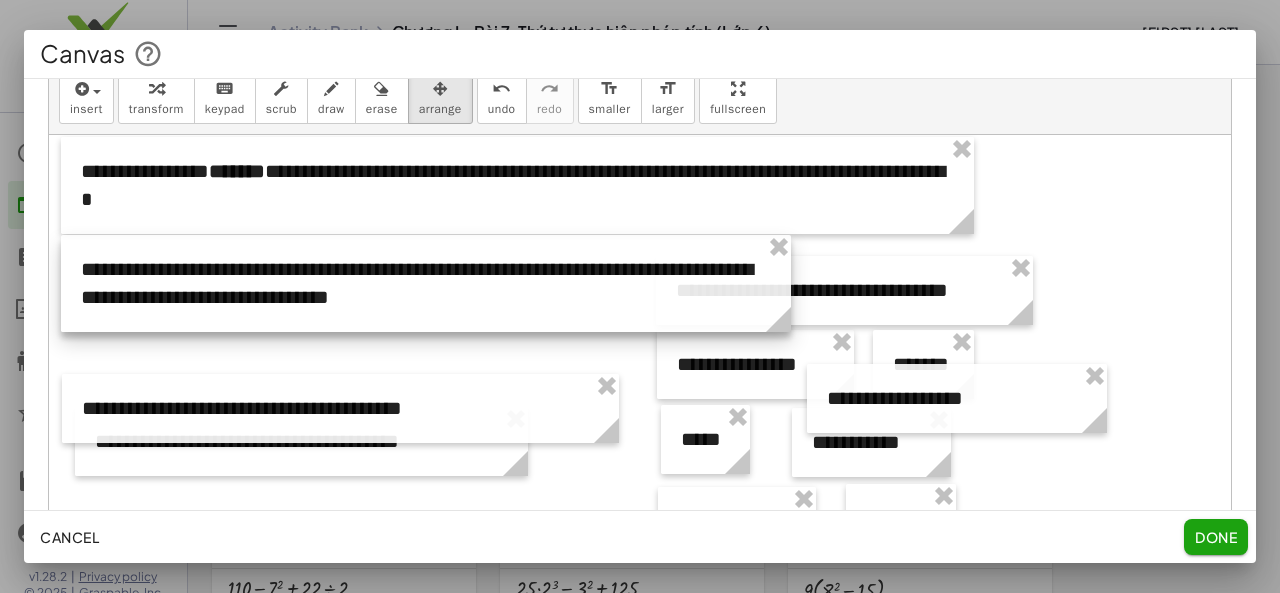 drag, startPoint x: 630, startPoint y: 342, endPoint x: 784, endPoint y: 325, distance: 154.93547 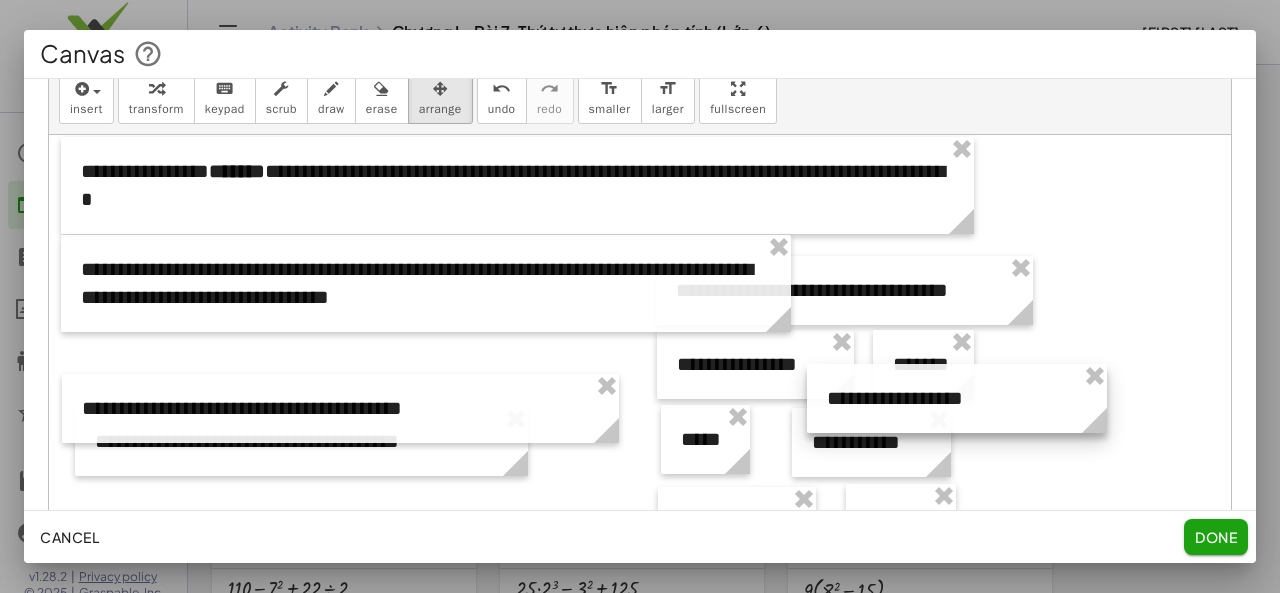 click 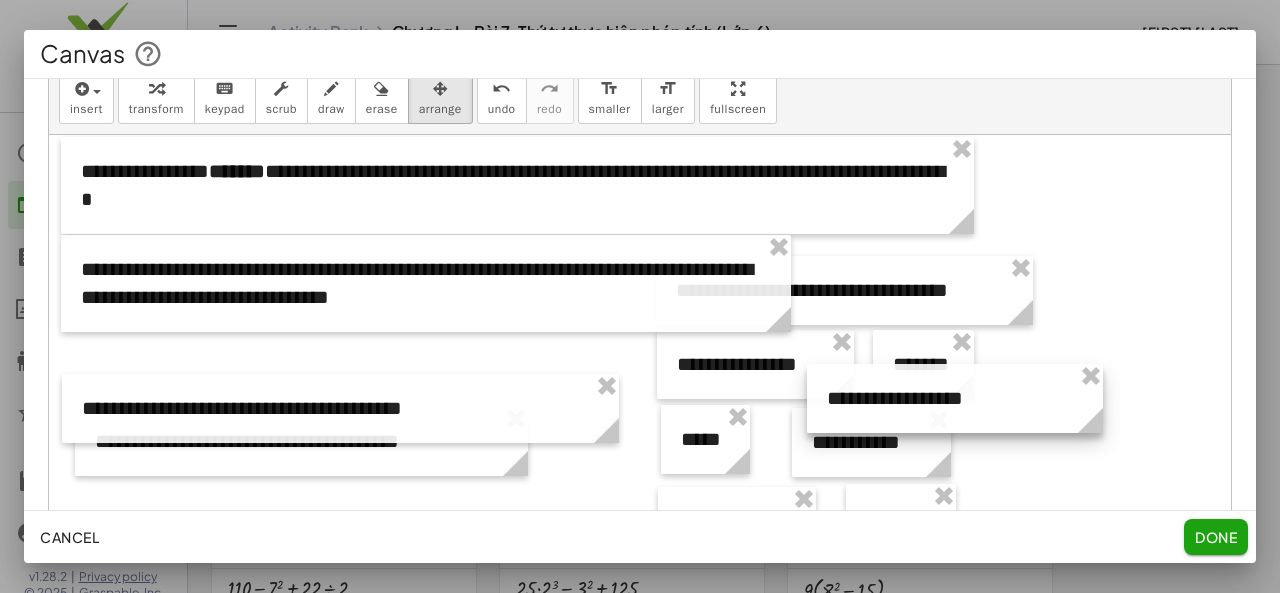 click 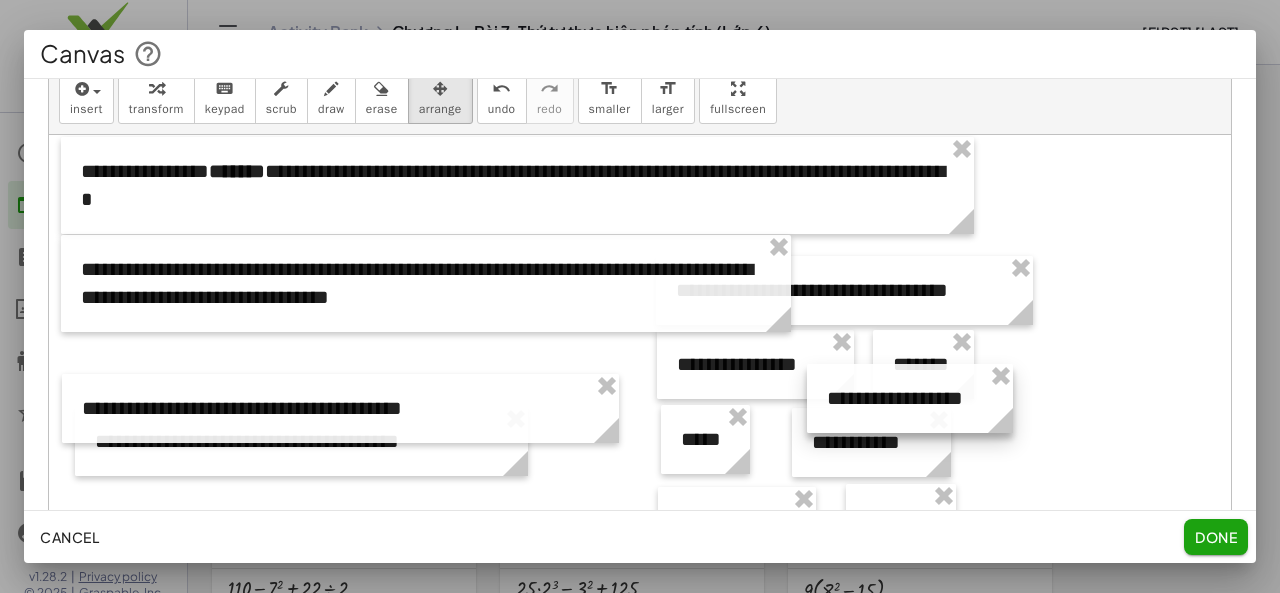 drag, startPoint x: 1078, startPoint y: 421, endPoint x: 1006, endPoint y: 419, distance: 72.02777 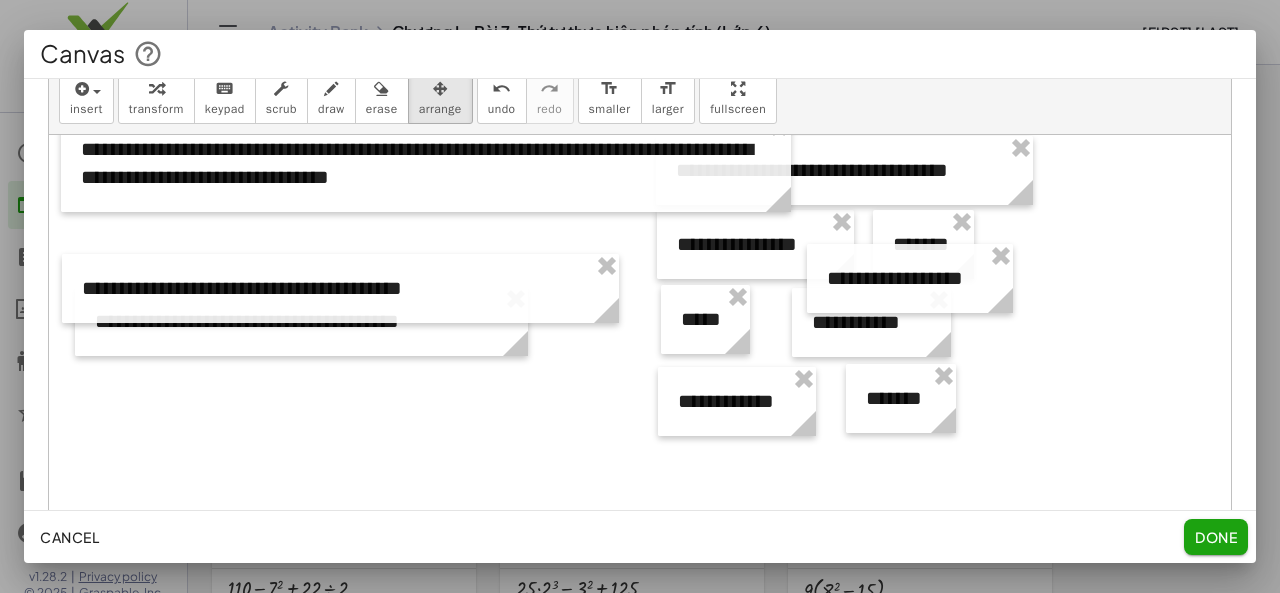 scroll, scrollTop: 166, scrollLeft: 0, axis: vertical 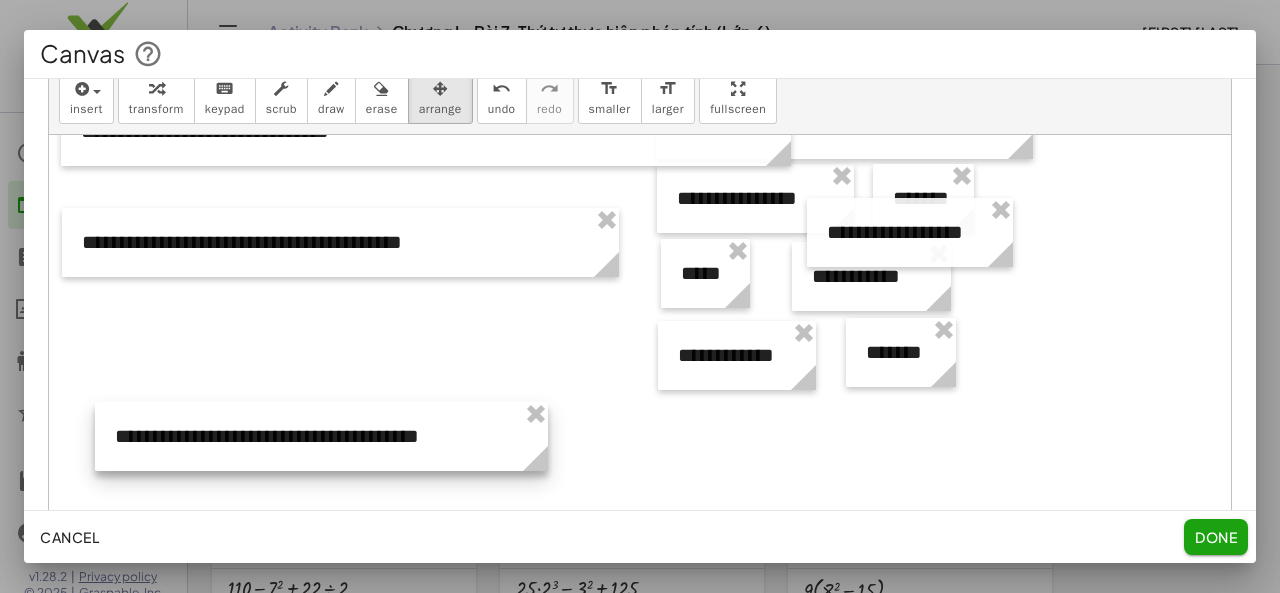 drag, startPoint x: 402, startPoint y: 290, endPoint x: 422, endPoint y: 451, distance: 162.23749 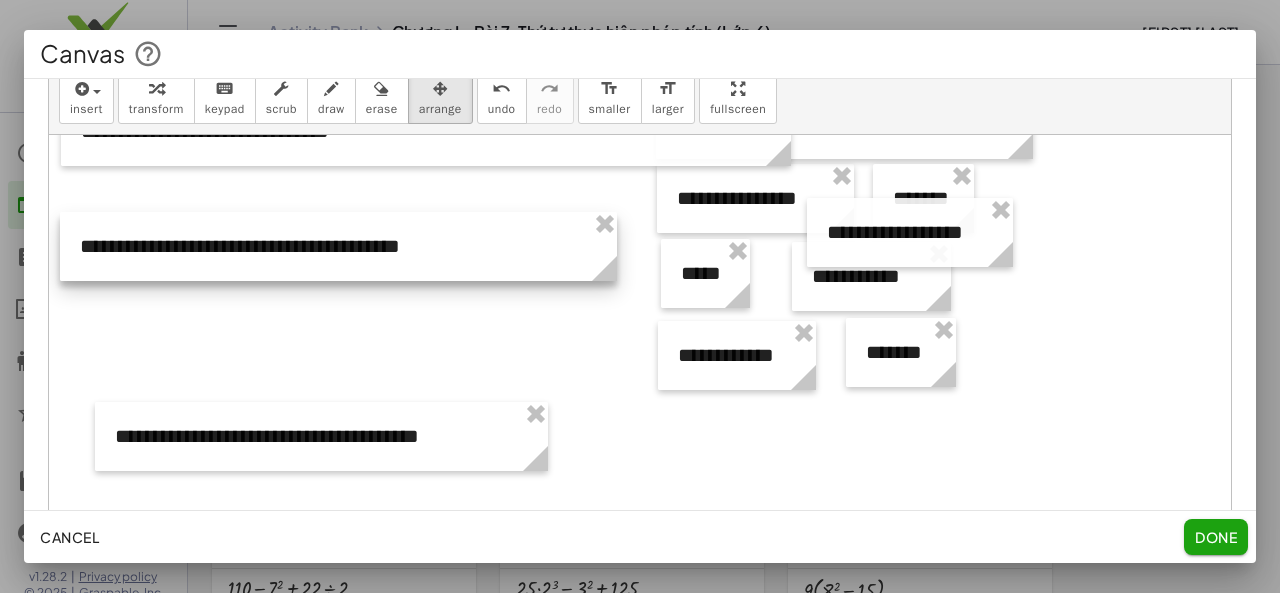 click at bounding box center (338, 246) 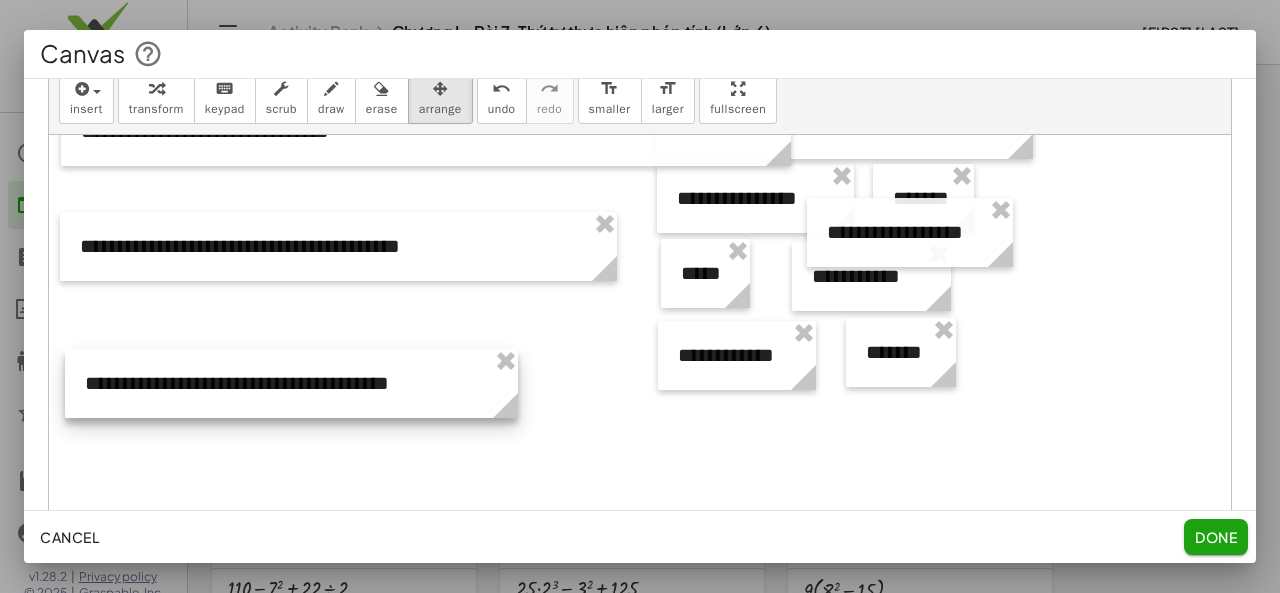 drag, startPoint x: 354, startPoint y: 432, endPoint x: 324, endPoint y: 379, distance: 60.90156 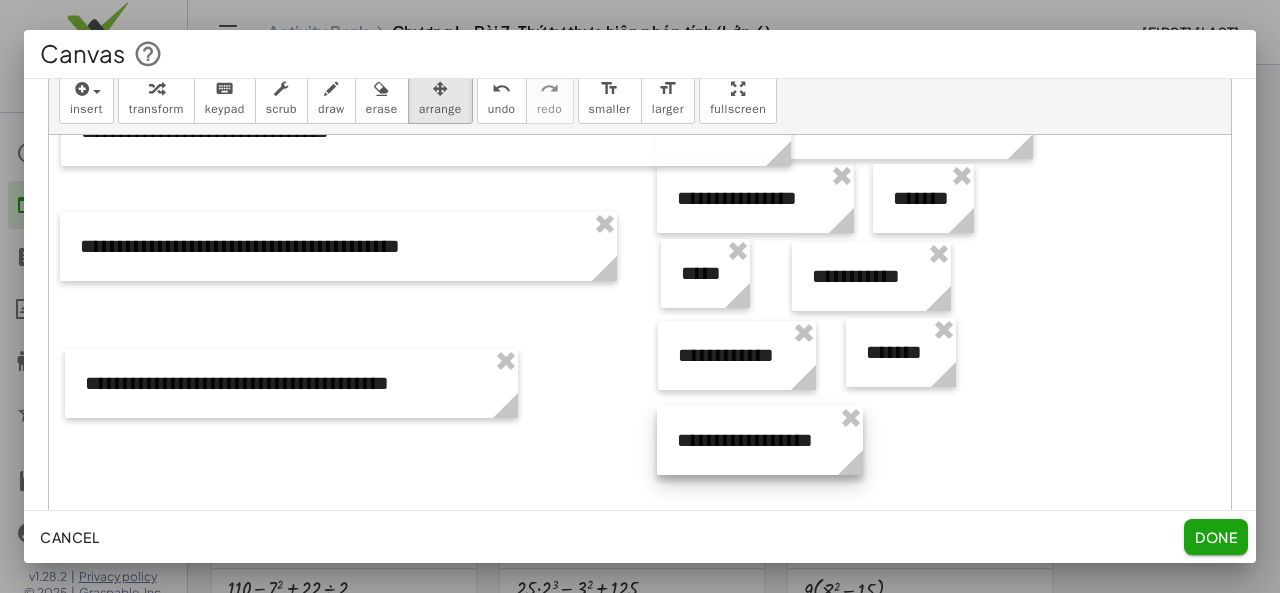 drag, startPoint x: 876, startPoint y: 245, endPoint x: 726, endPoint y: 453, distance: 256.44492 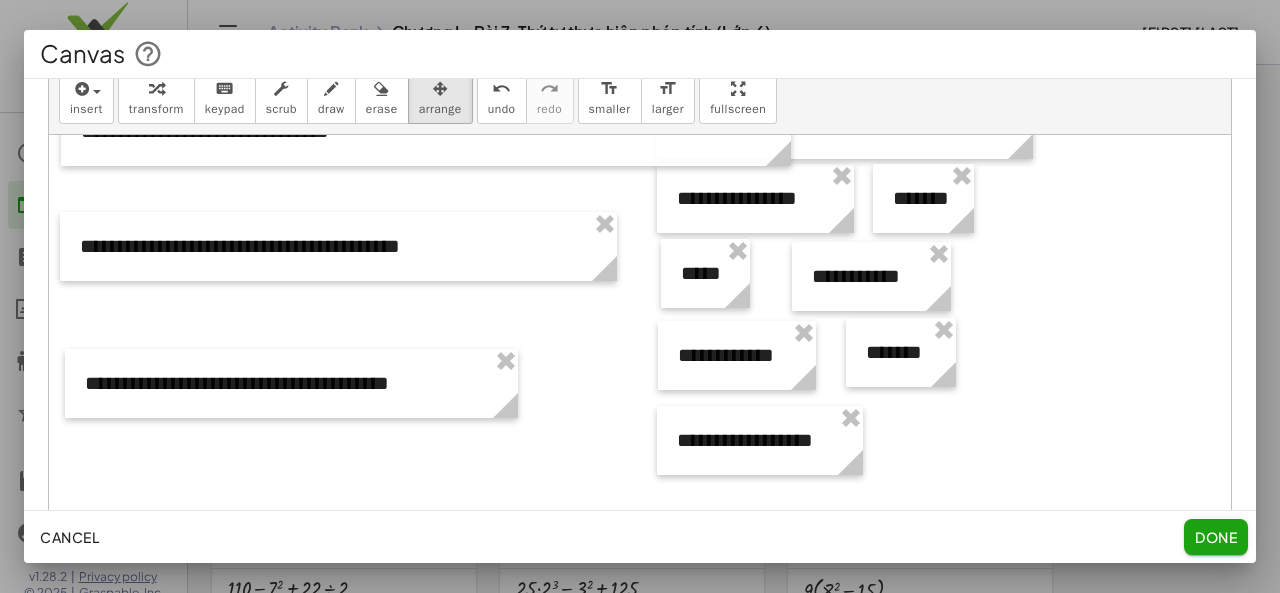 click on "Done" 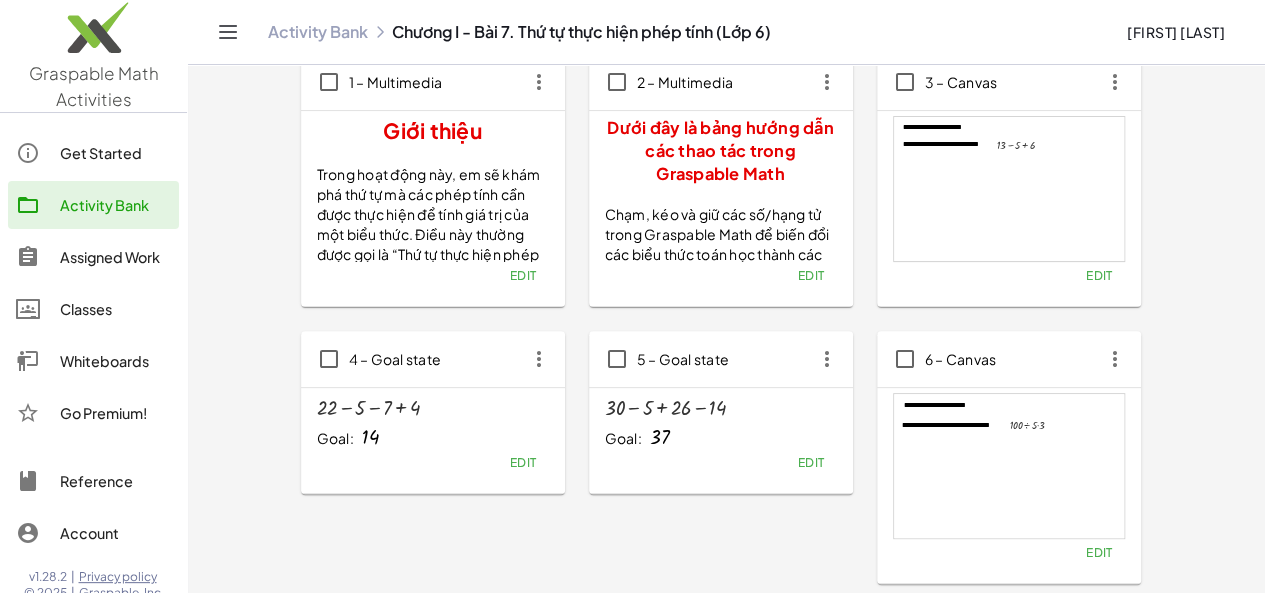 scroll, scrollTop: 0, scrollLeft: 0, axis: both 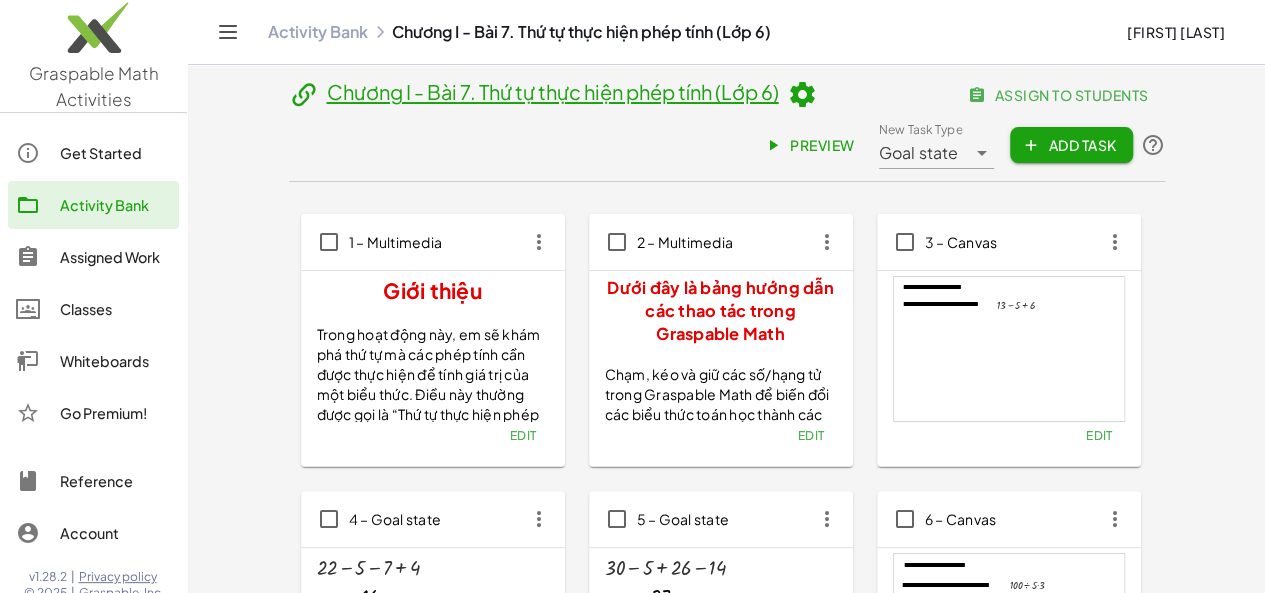 click on "Preview" 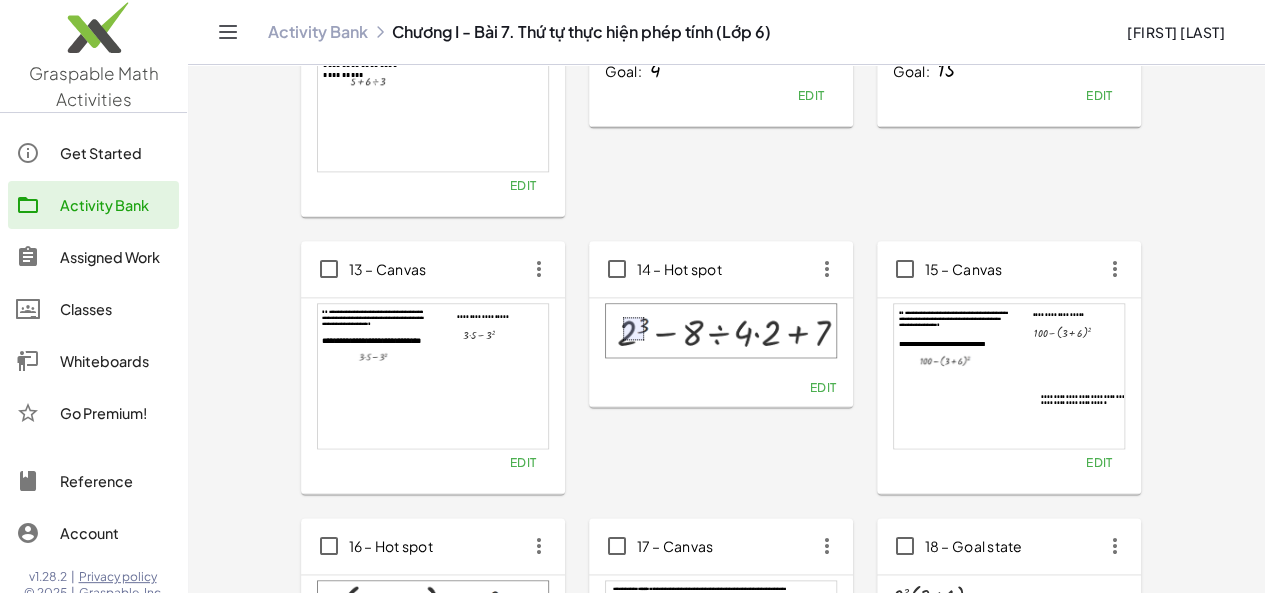 scroll, scrollTop: 1093, scrollLeft: 0, axis: vertical 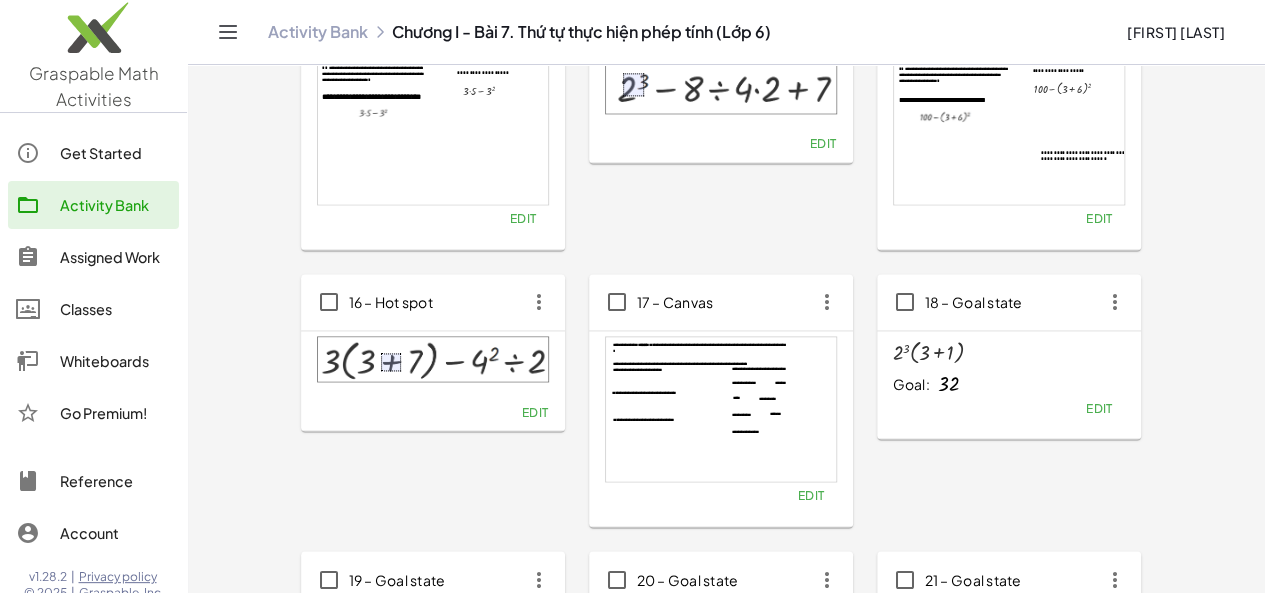 click on "Edit" 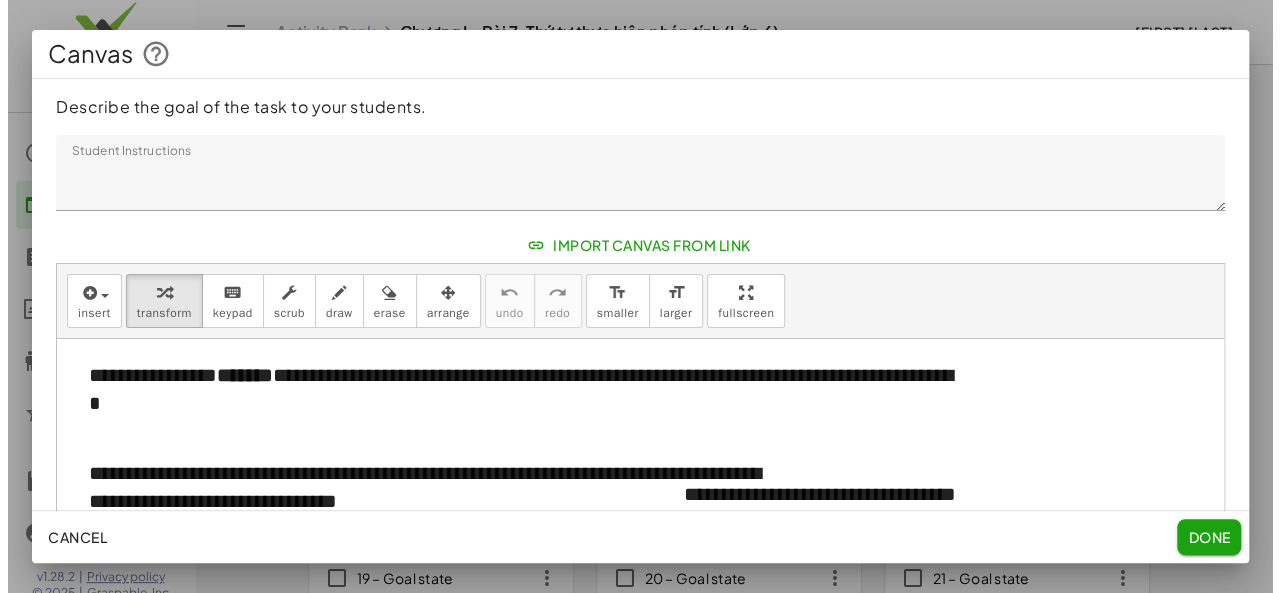 scroll, scrollTop: 0, scrollLeft: 0, axis: both 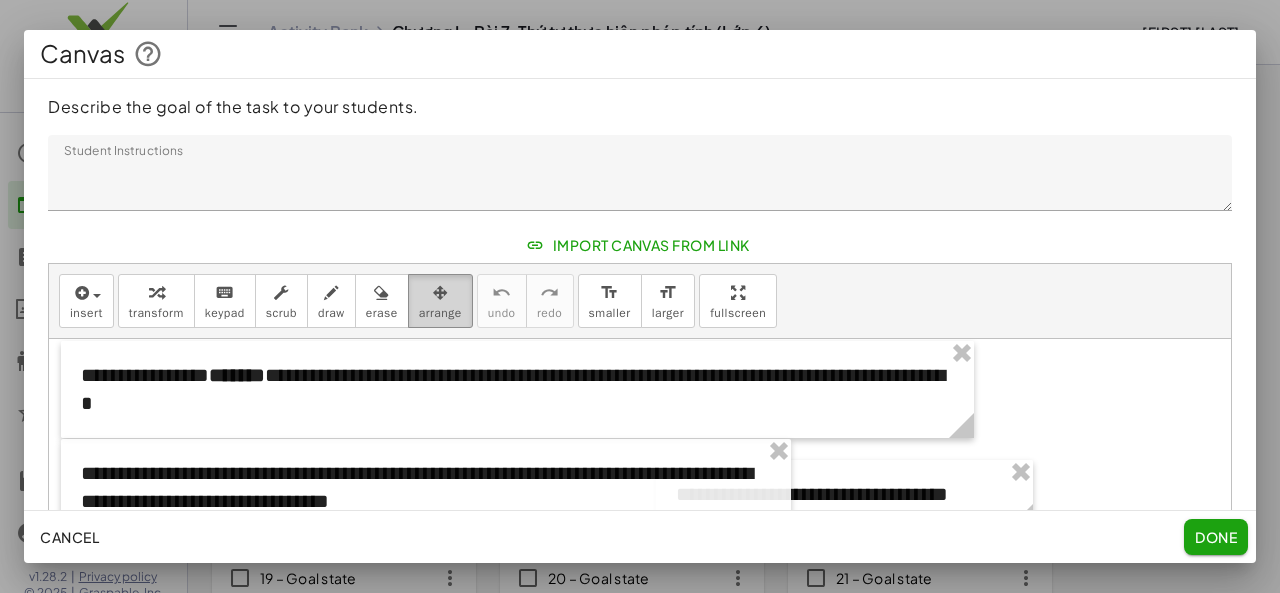 click on "arrange" at bounding box center [440, 313] 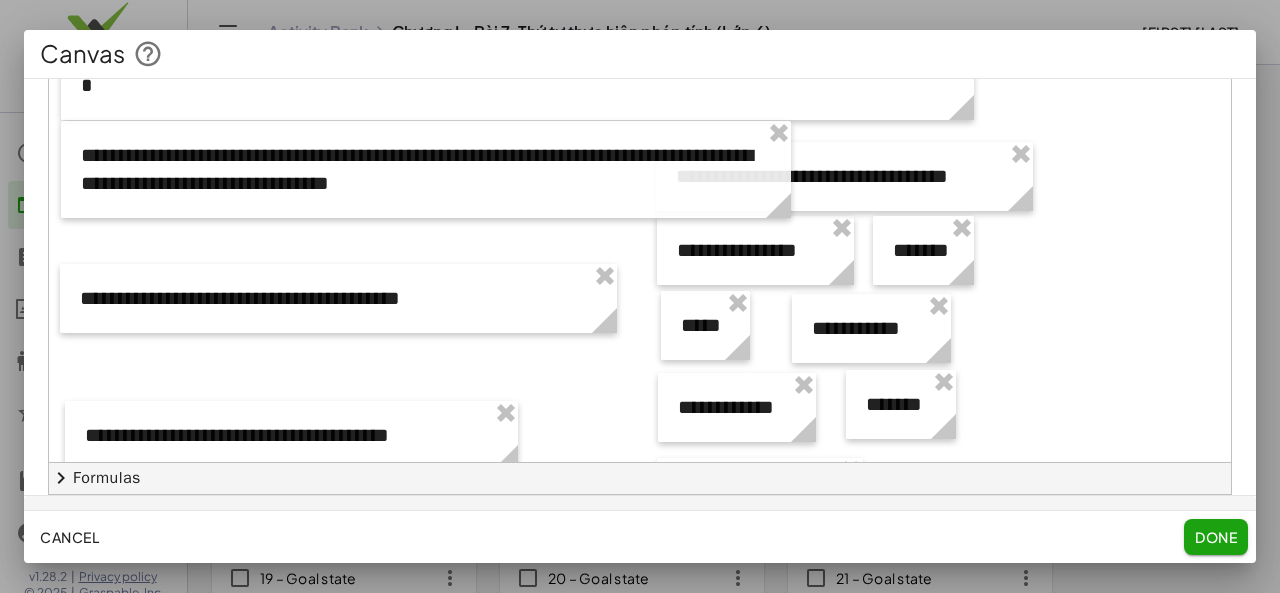 scroll, scrollTop: 340, scrollLeft: 0, axis: vertical 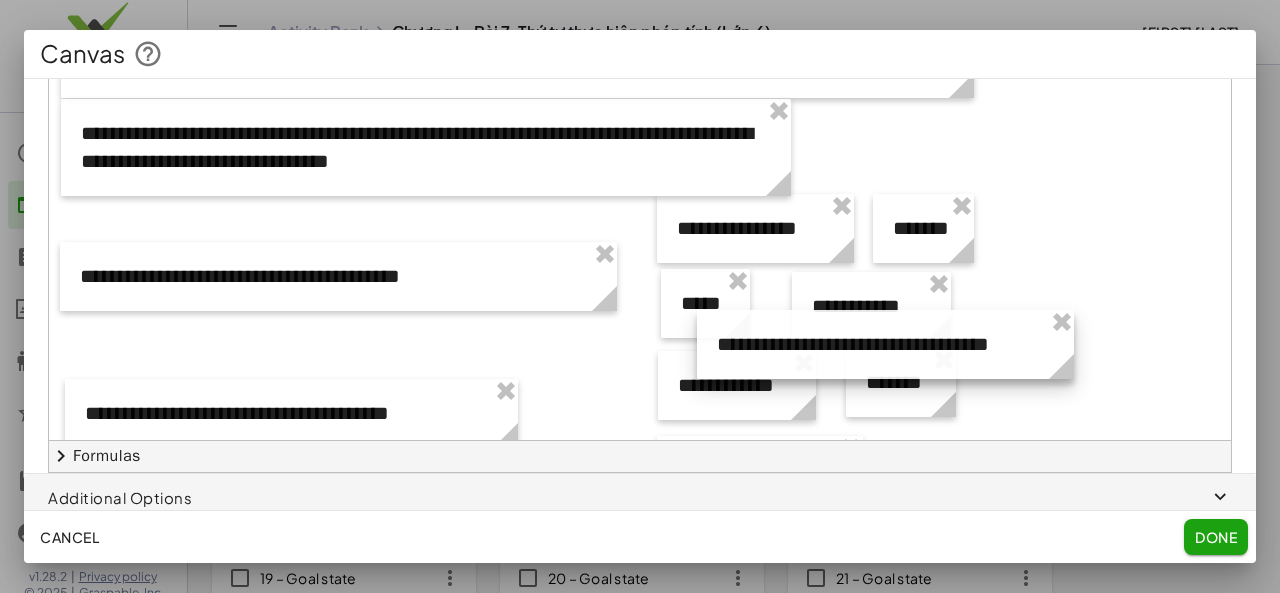 drag, startPoint x: 862, startPoint y: 153, endPoint x: 903, endPoint y: 343, distance: 194.37335 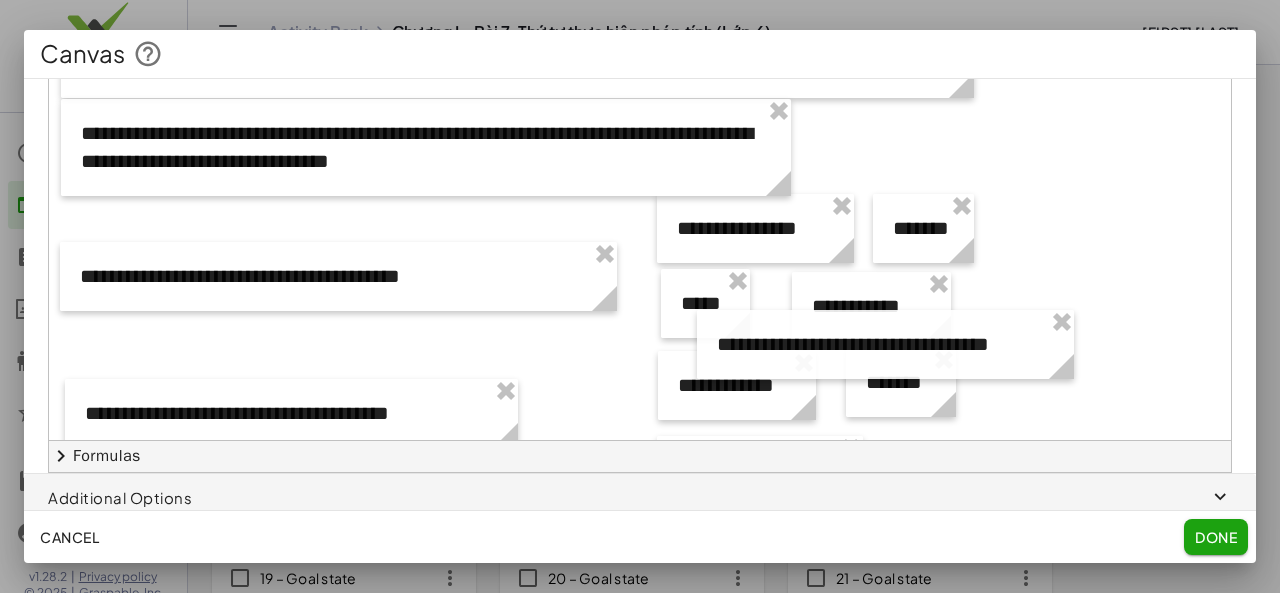 scroll, scrollTop: 73, scrollLeft: 0, axis: vertical 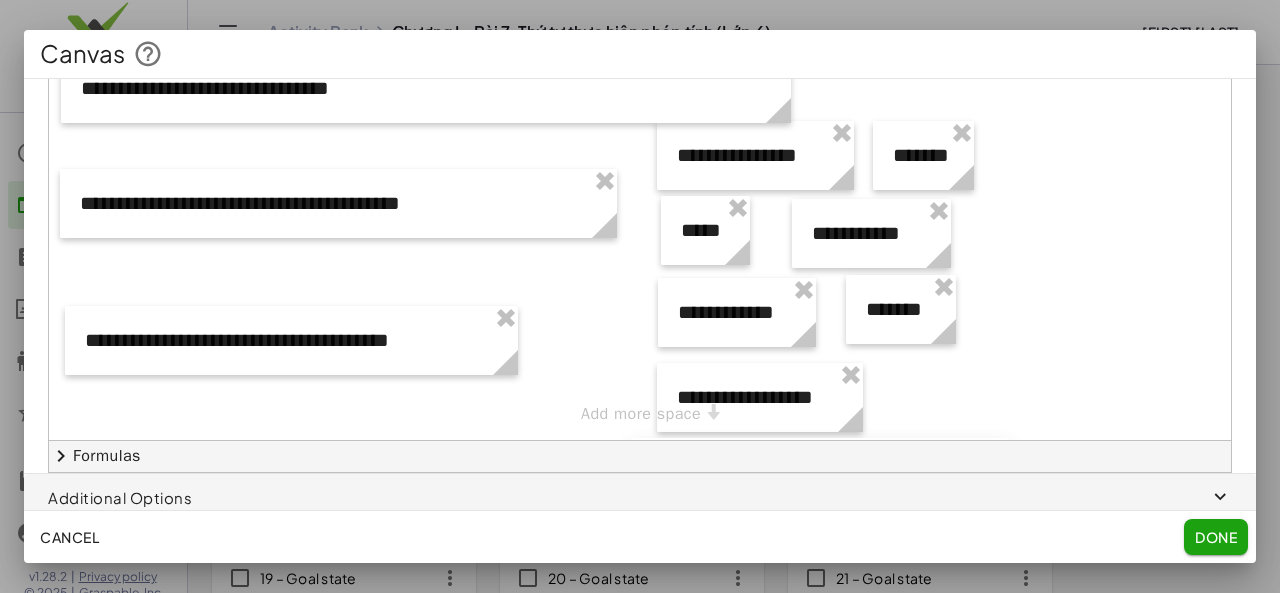 drag, startPoint x: 959, startPoint y: 285, endPoint x: 741, endPoint y: 420, distance: 256.41568 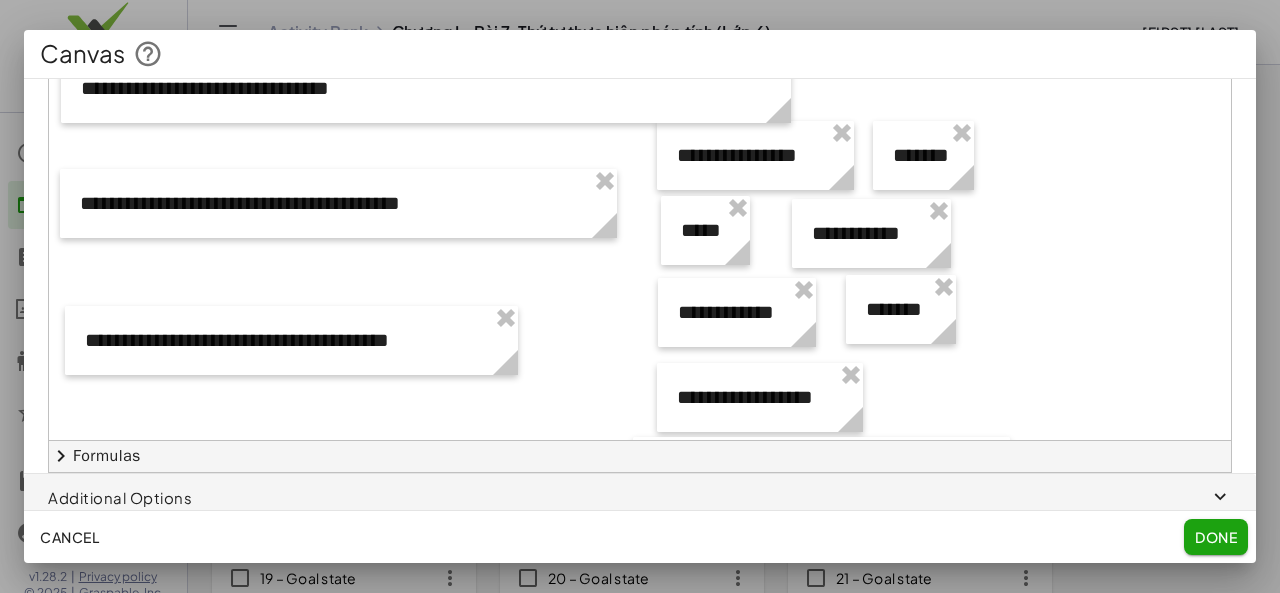 scroll, scrollTop: 142, scrollLeft: 0, axis: vertical 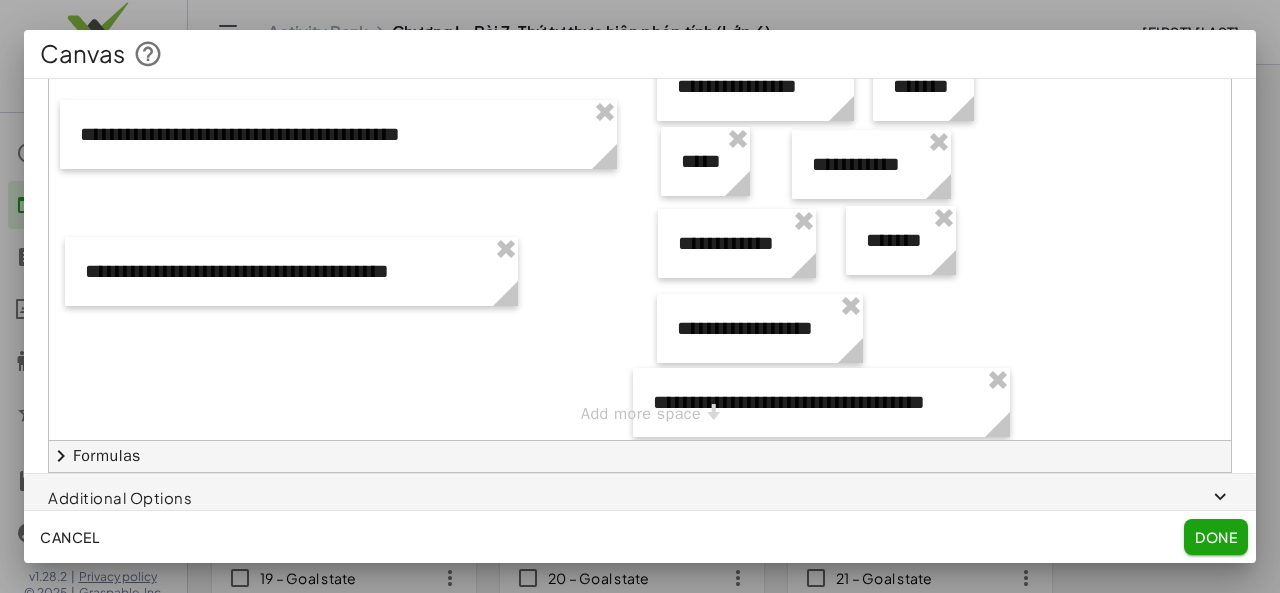 click on "**********" at bounding box center (640, 149) 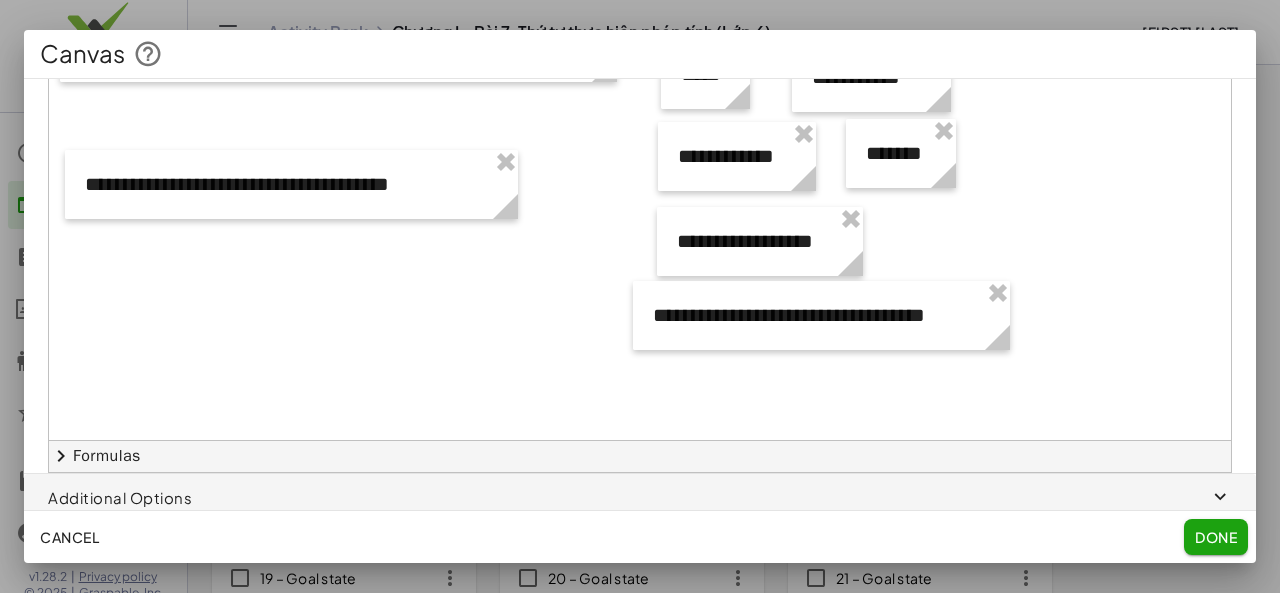 scroll, scrollTop: 233, scrollLeft: 0, axis: vertical 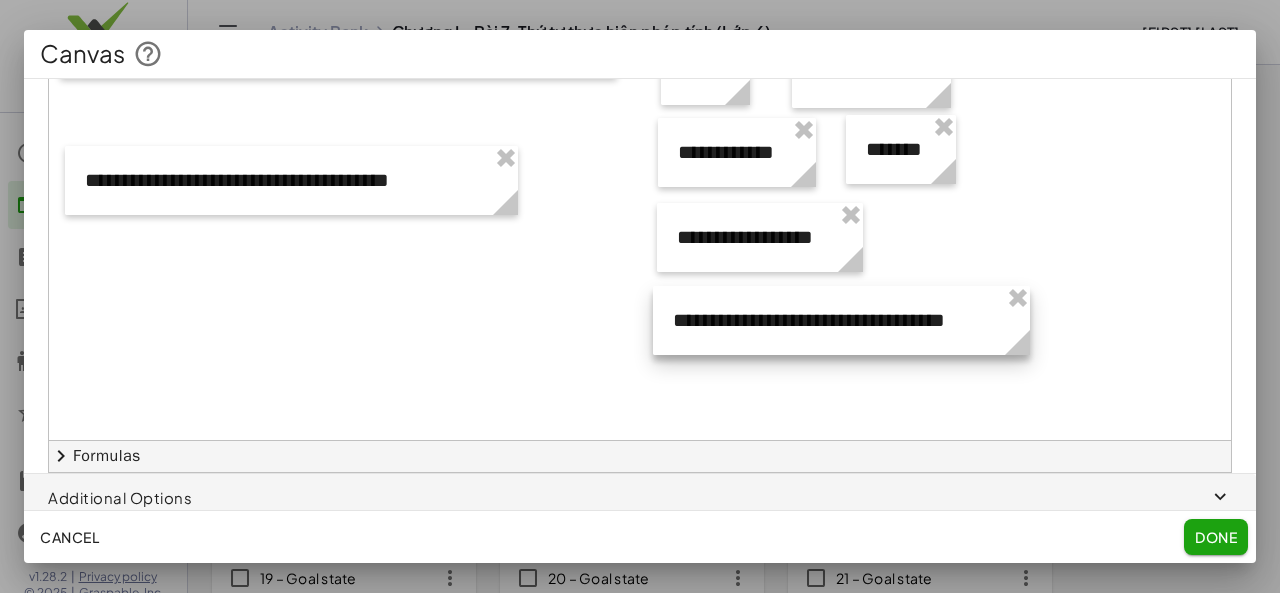 drag, startPoint x: 846, startPoint y: 315, endPoint x: 866, endPoint y: 324, distance: 21.931713 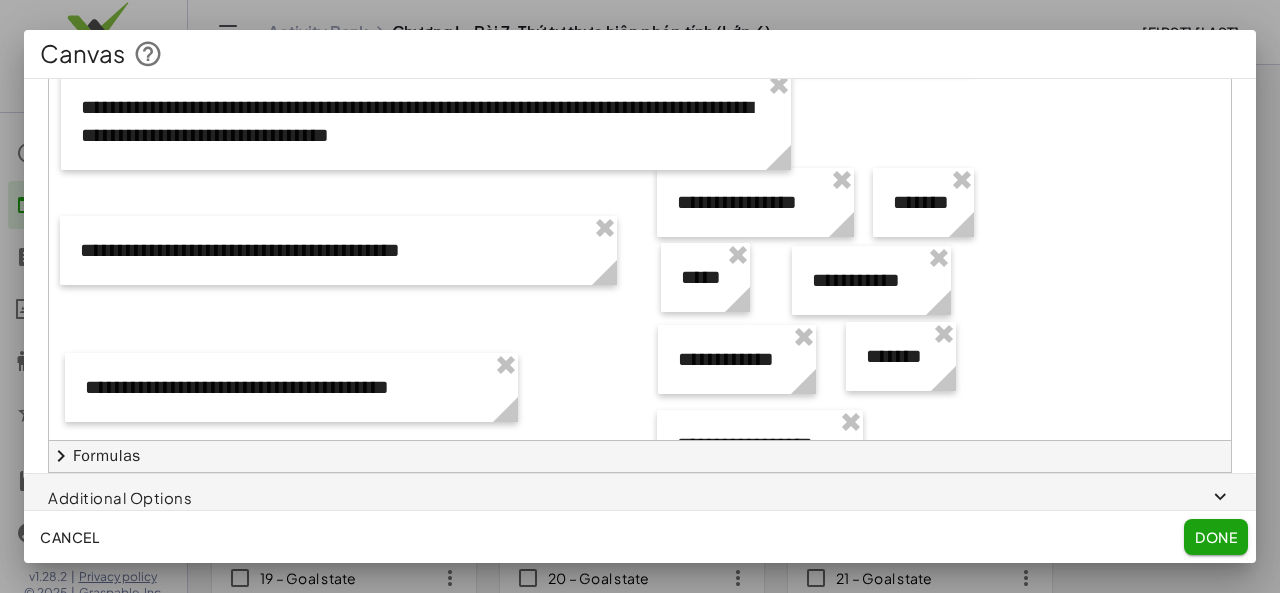 scroll, scrollTop: 0, scrollLeft: 0, axis: both 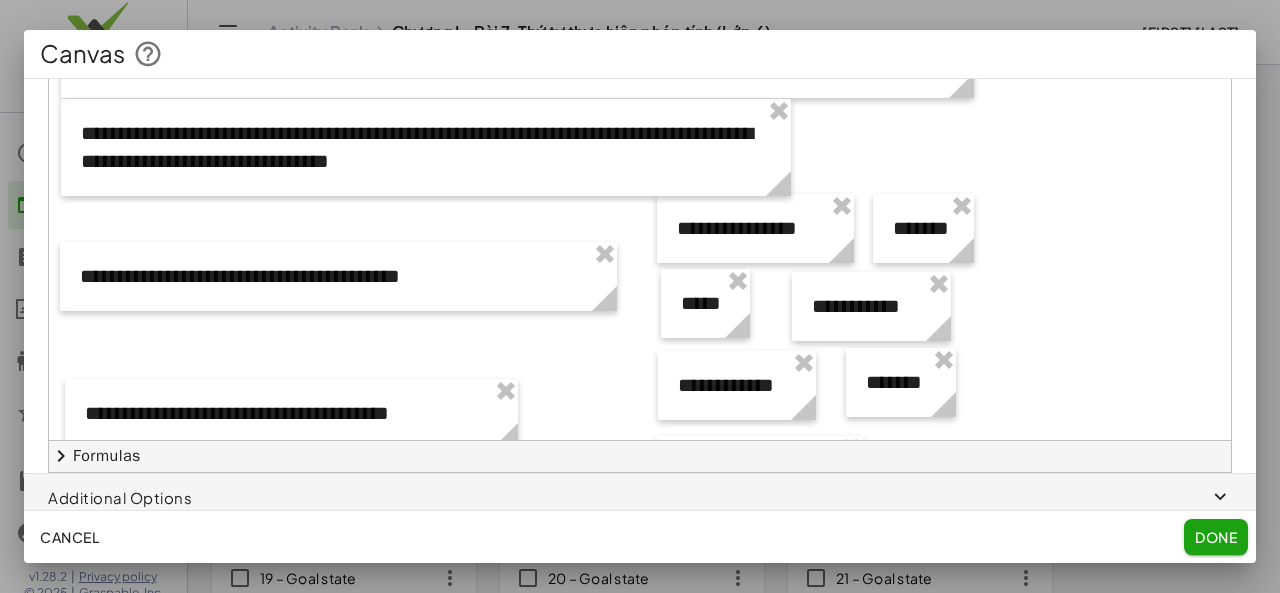 click on "Done" 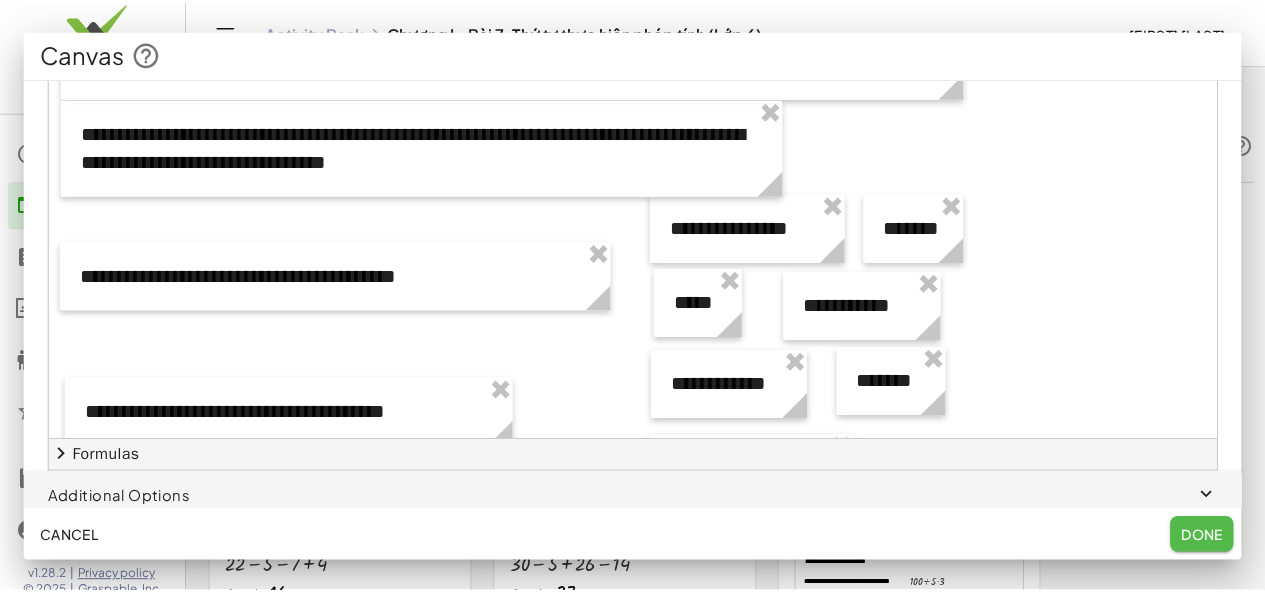 scroll, scrollTop: 1325, scrollLeft: 0, axis: vertical 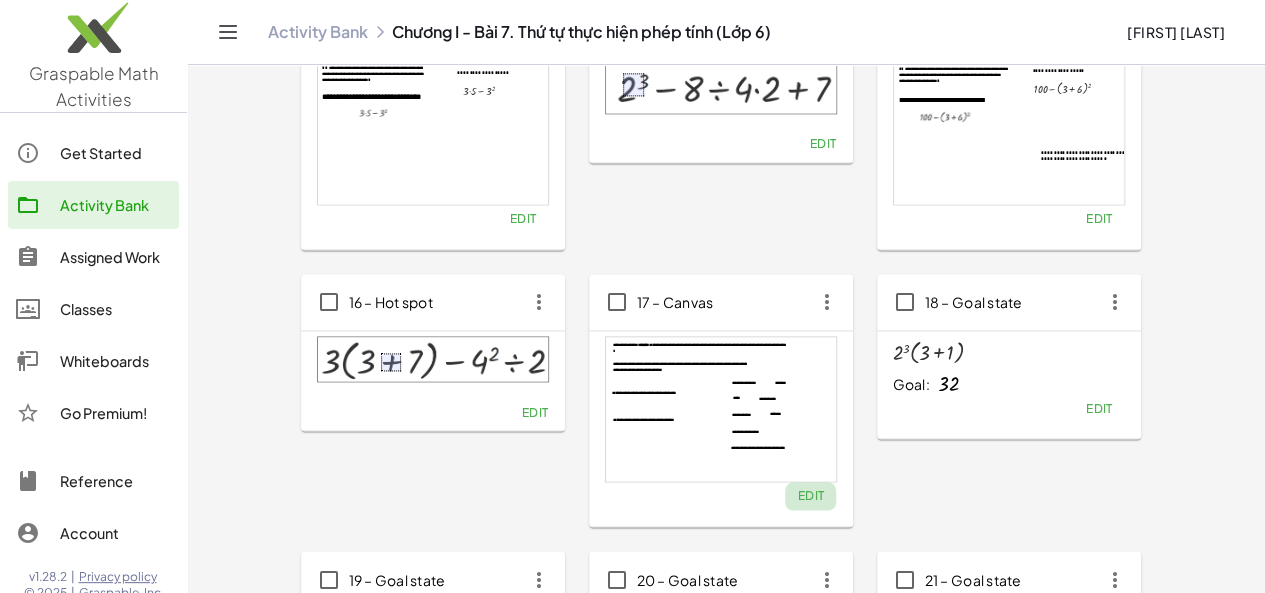 click on "Edit" 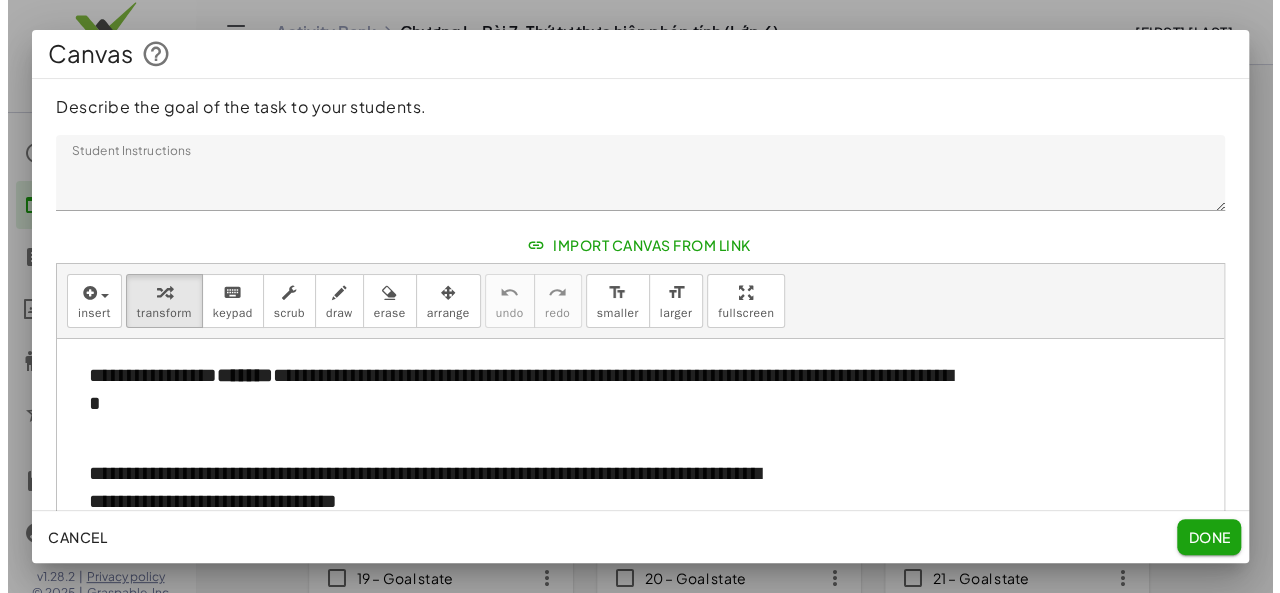scroll, scrollTop: 0, scrollLeft: 0, axis: both 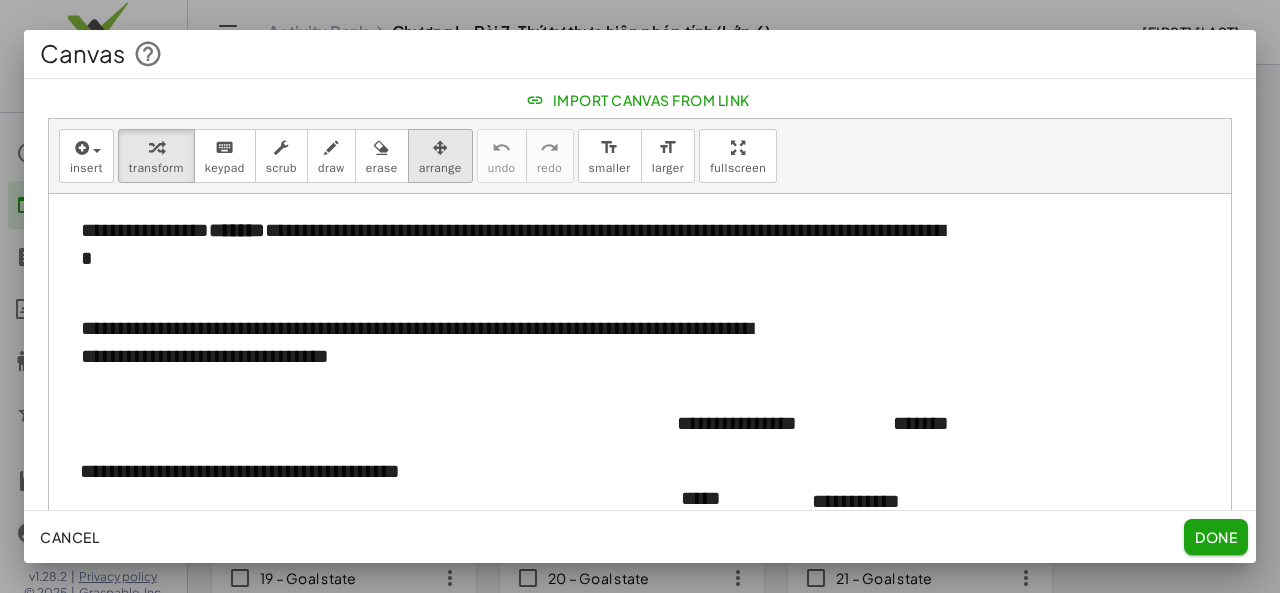 click on "arrange" at bounding box center (440, 168) 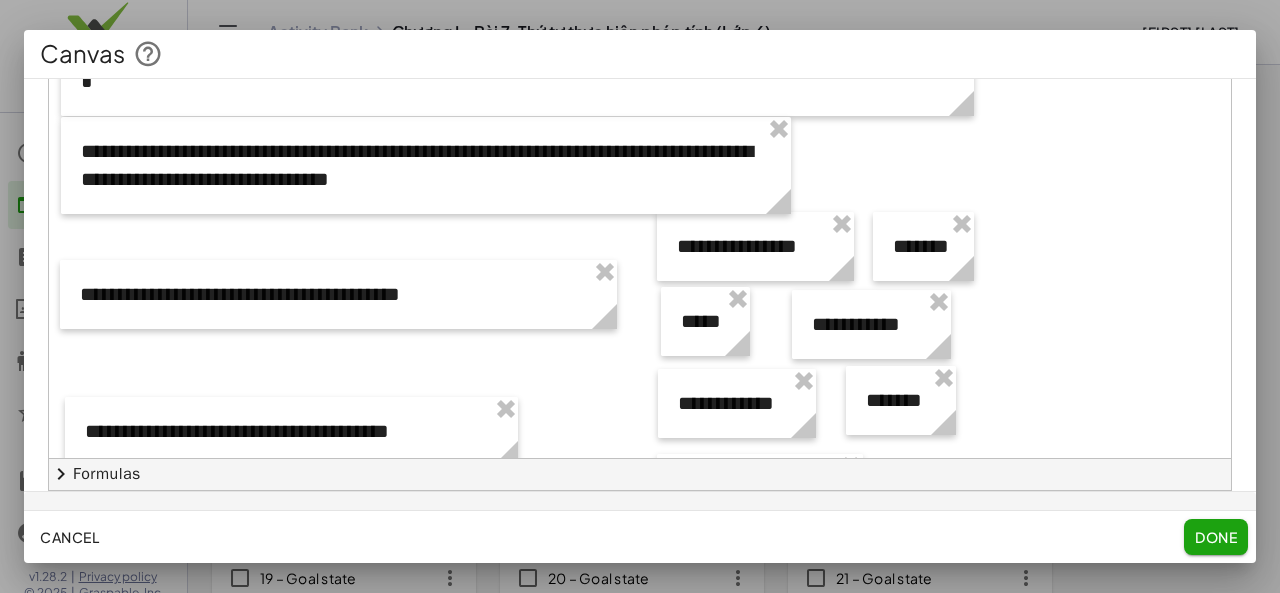 scroll, scrollTop: 349, scrollLeft: 0, axis: vertical 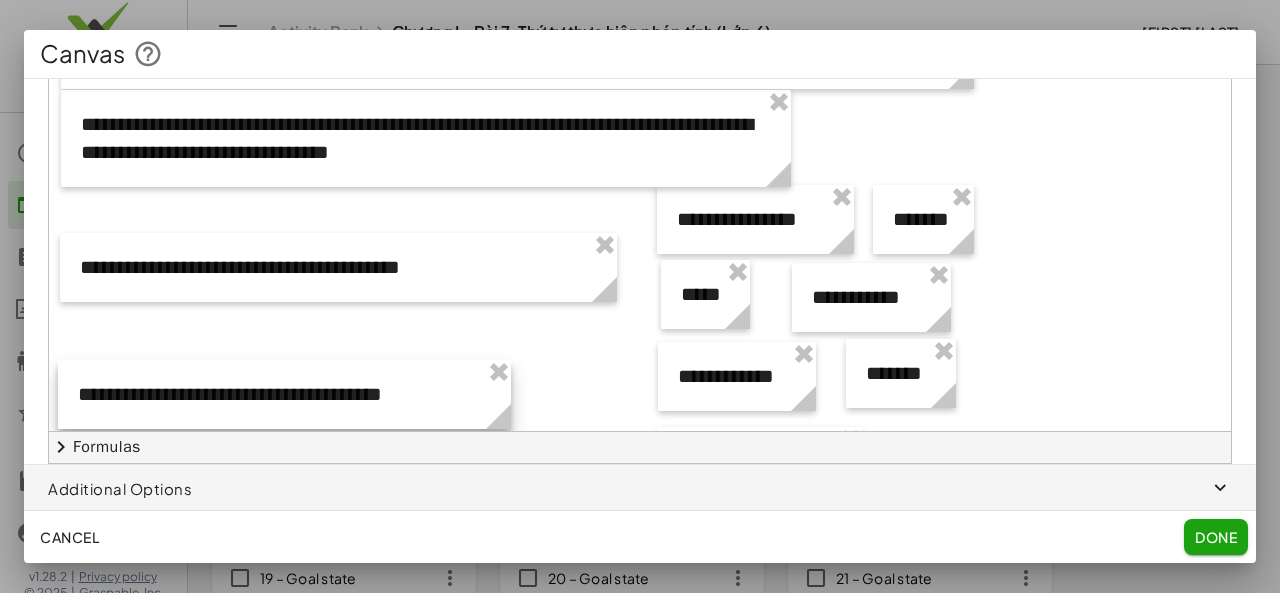 drag, startPoint x: 313, startPoint y: 404, endPoint x: 306, endPoint y: 394, distance: 12.206555 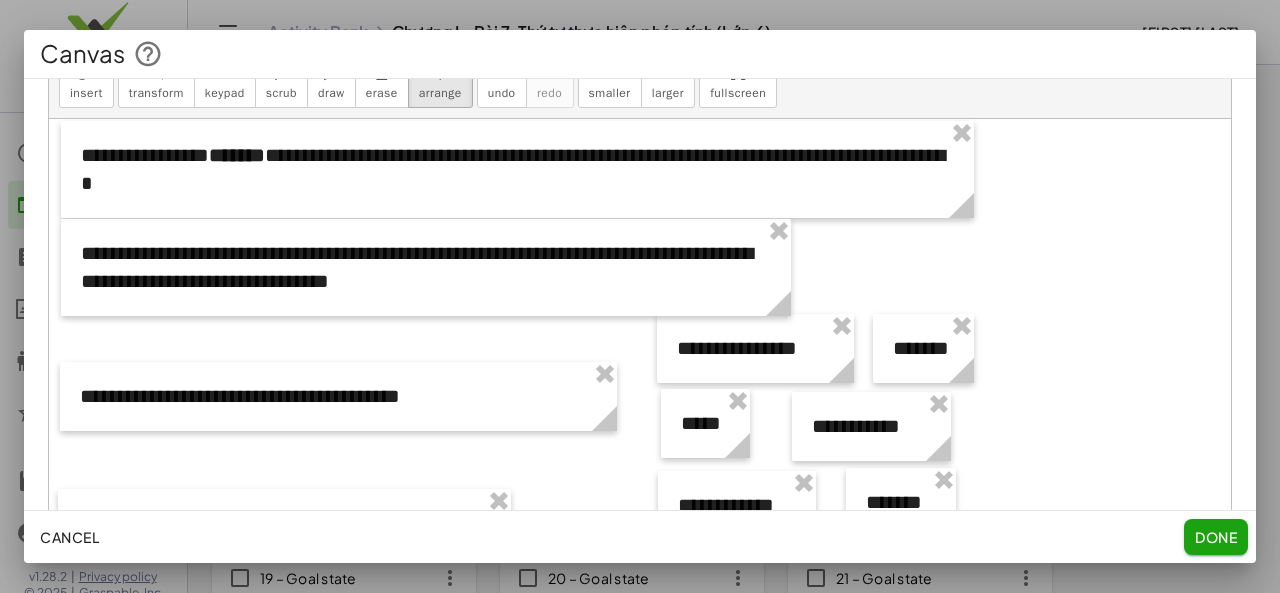 scroll, scrollTop: 178, scrollLeft: 0, axis: vertical 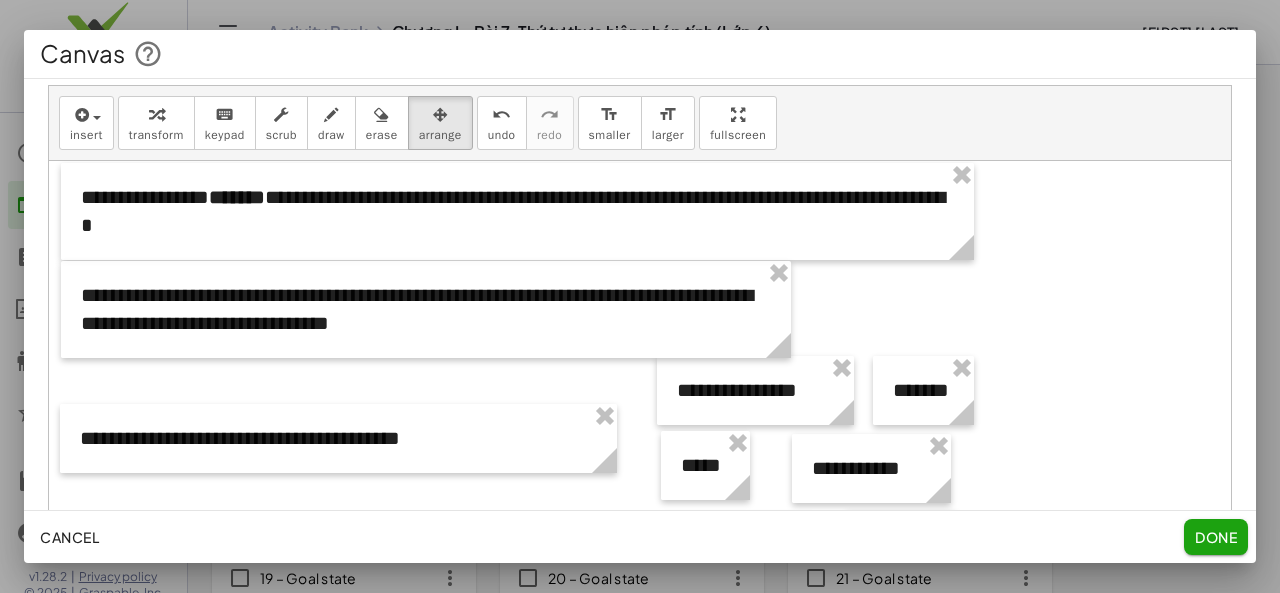 drag, startPoint x: 450, startPoint y: 123, endPoint x: 698, endPoint y: 181, distance: 254.69197 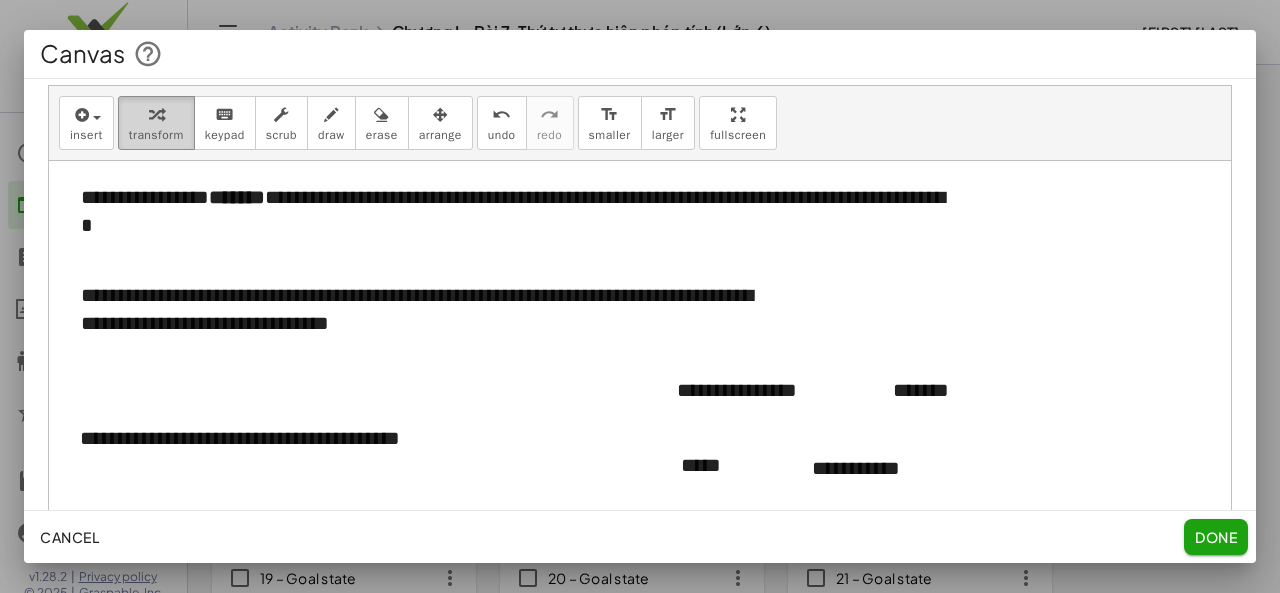 click at bounding box center [156, 114] 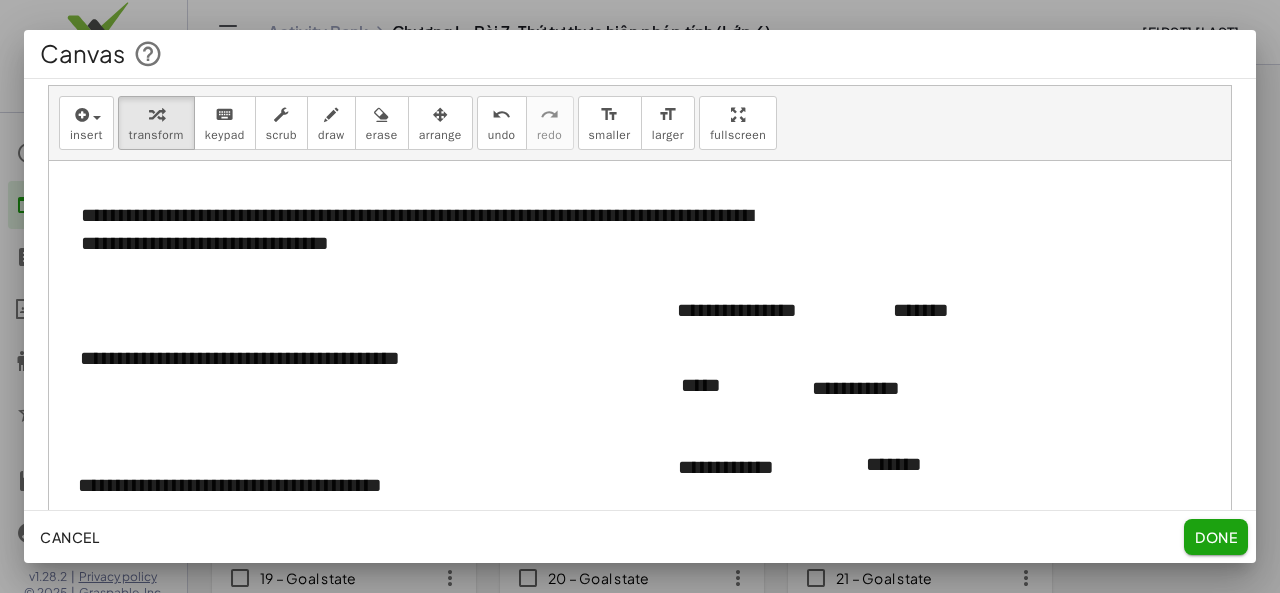 scroll, scrollTop: 156, scrollLeft: 0, axis: vertical 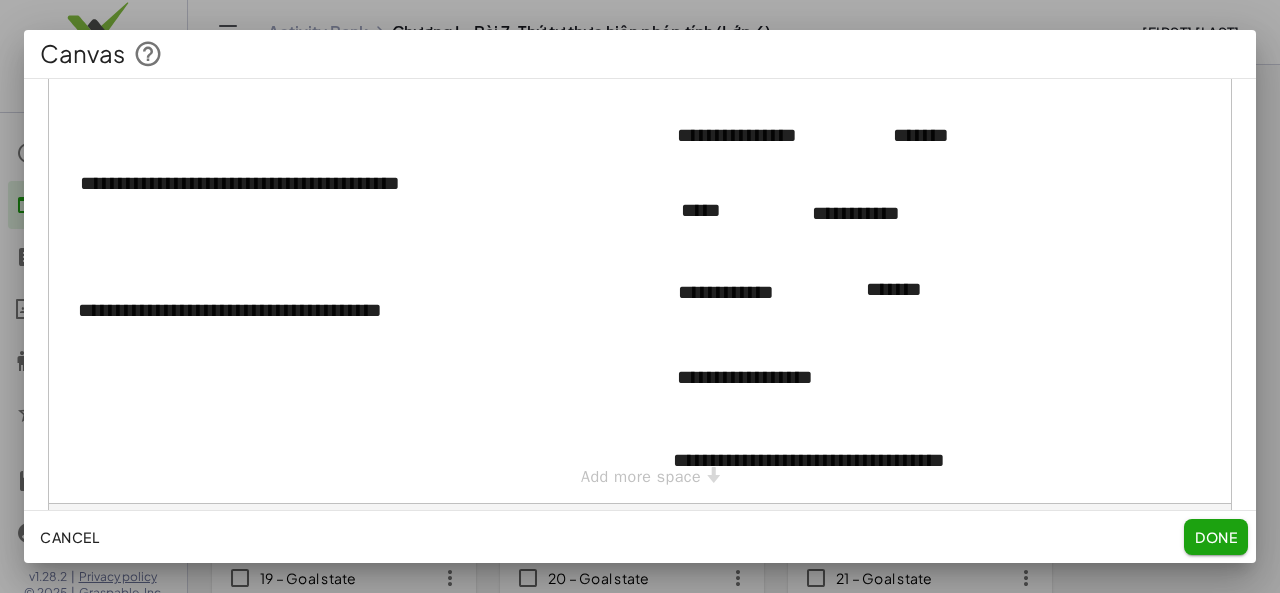click on "**********" at bounding box center (640, 205) 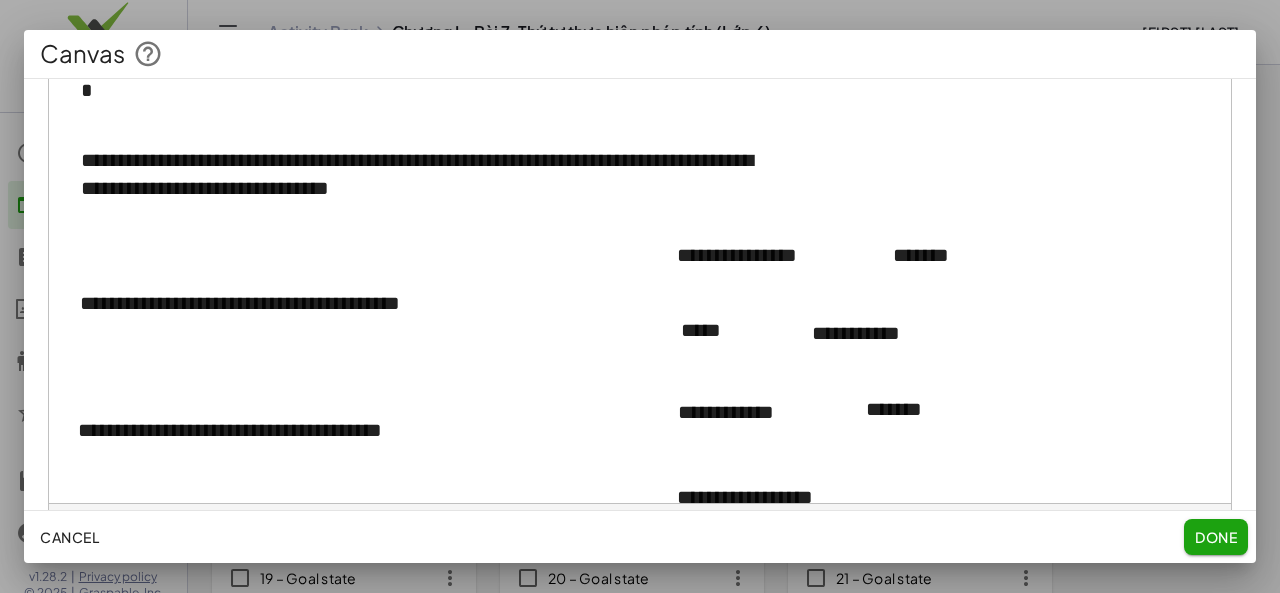 scroll, scrollTop: 11, scrollLeft: 0, axis: vertical 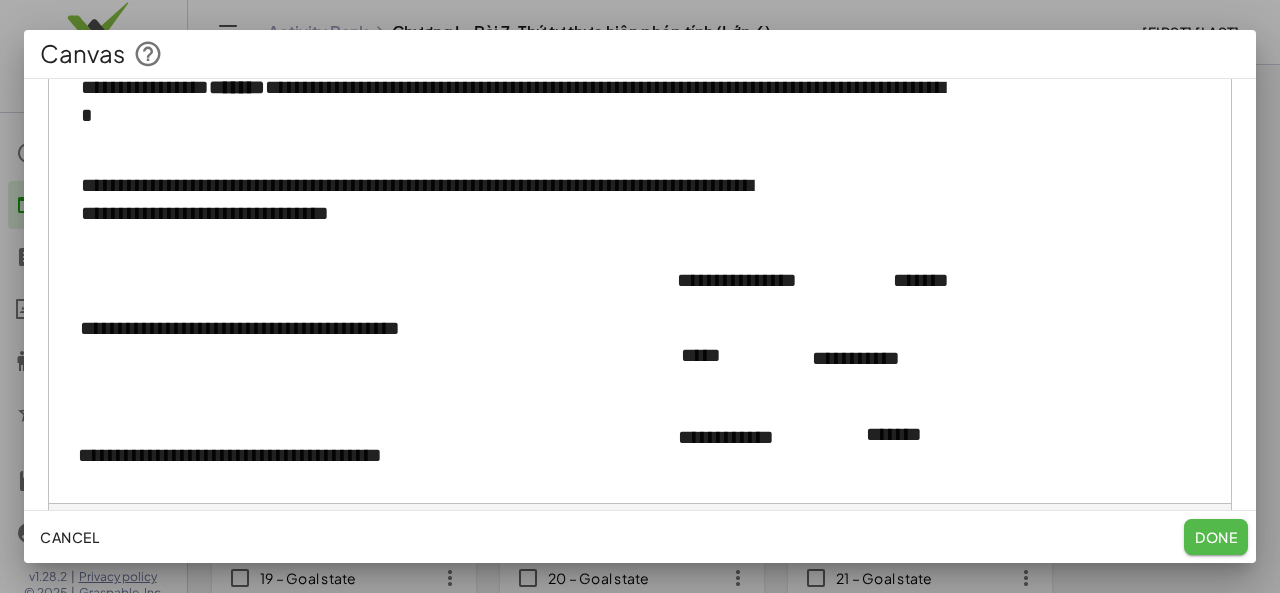 click on "Done" 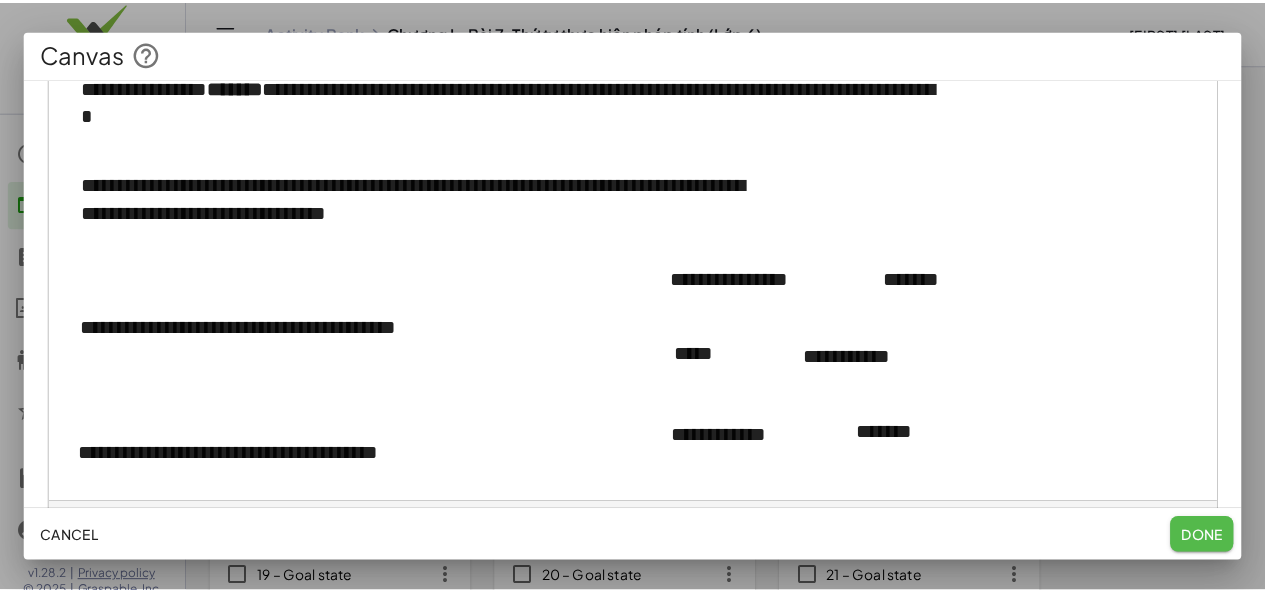 scroll, scrollTop: 1325, scrollLeft: 0, axis: vertical 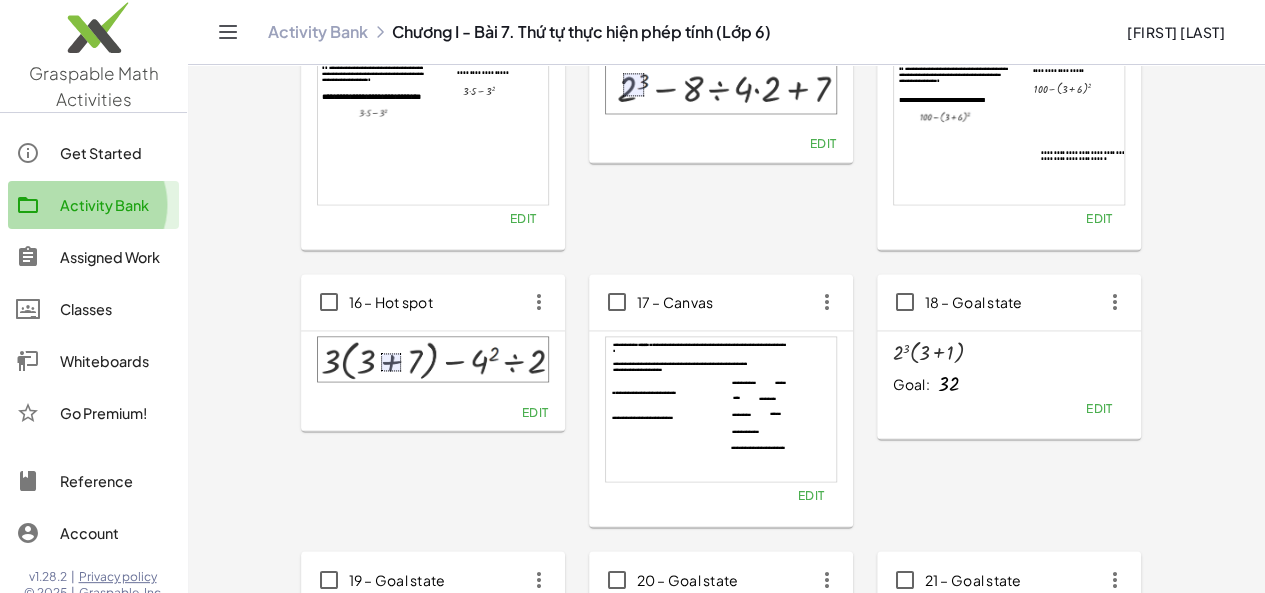 click on "Activity Bank" 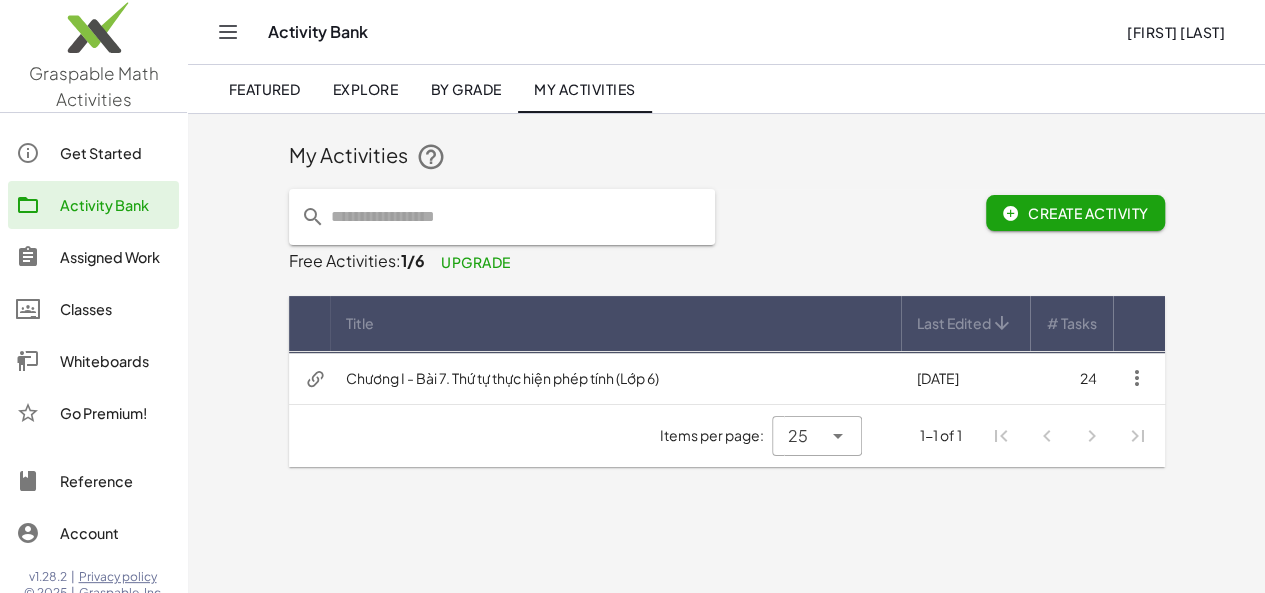 scroll, scrollTop: 0, scrollLeft: 0, axis: both 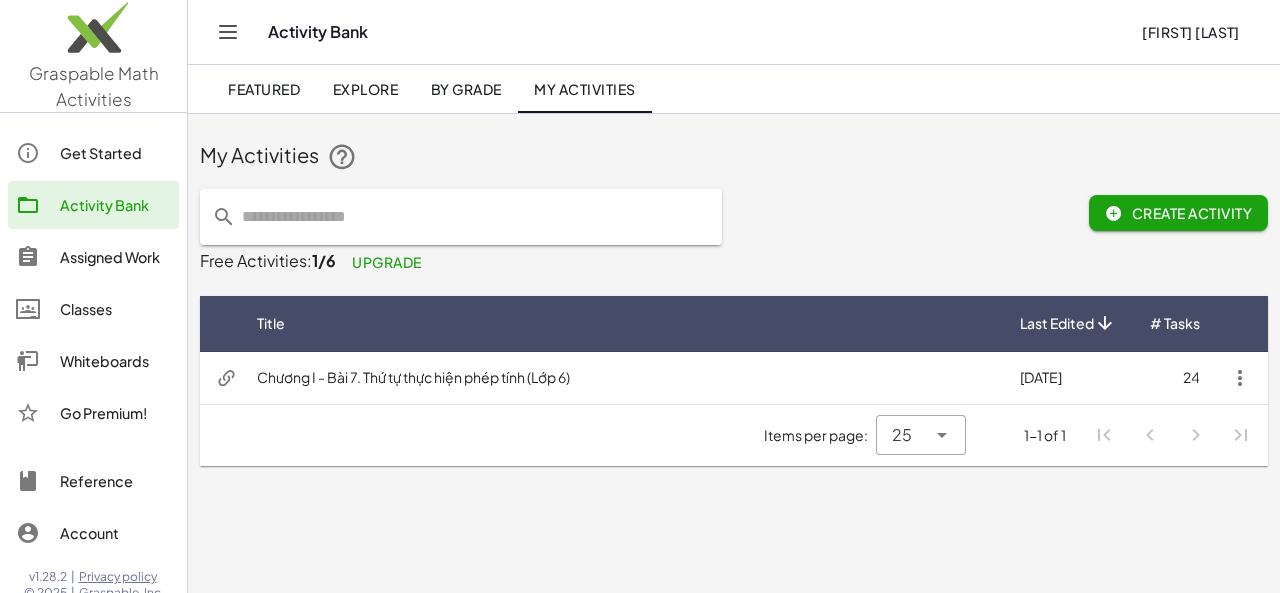 click on "Explore" 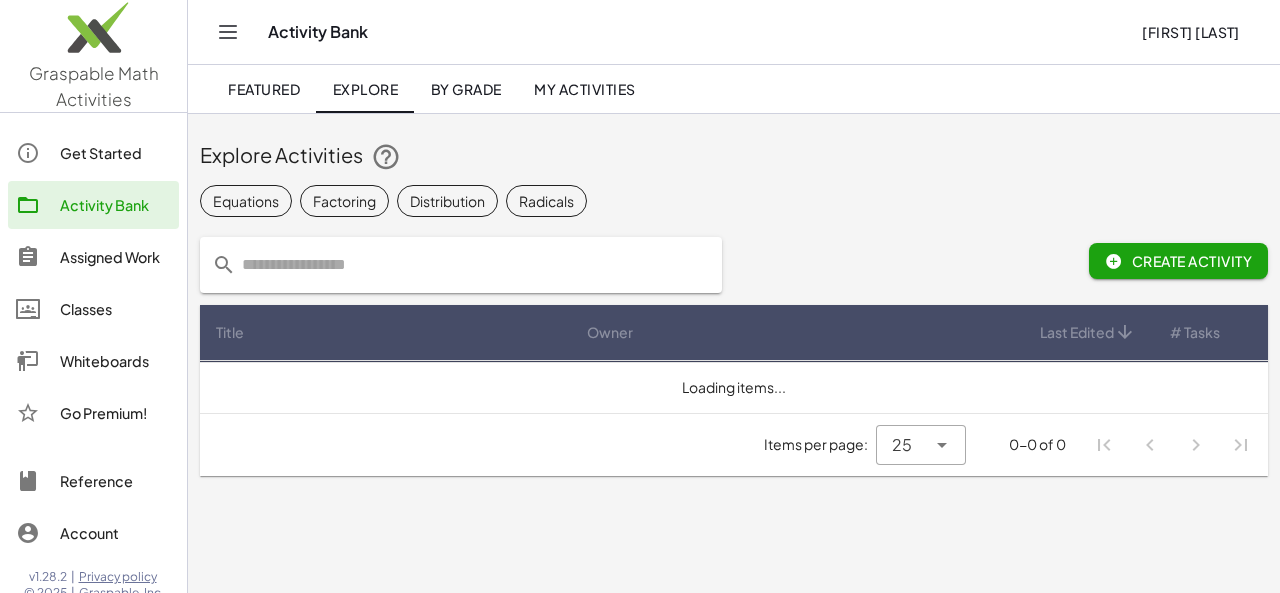 click 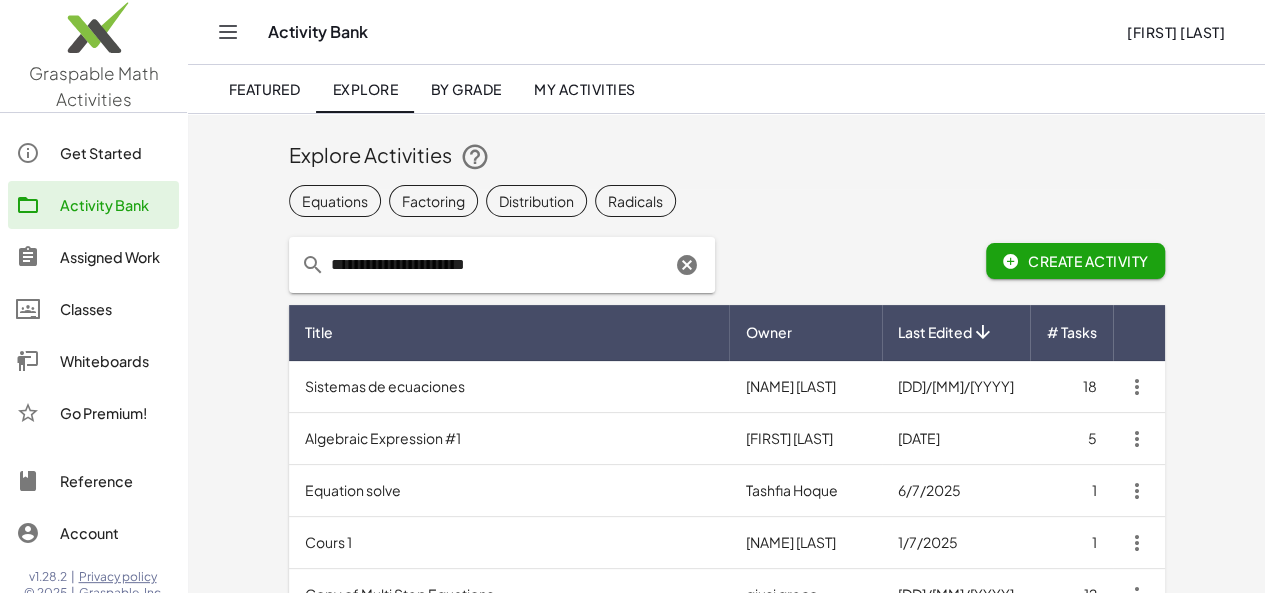 click on "**********" 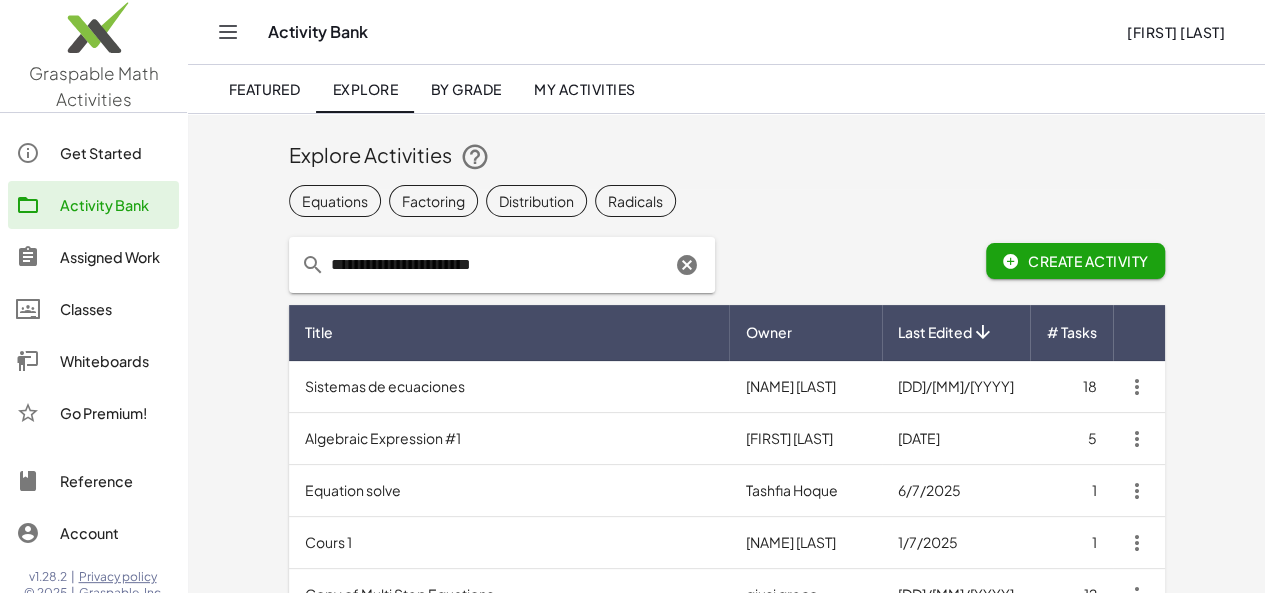 click on "**********" 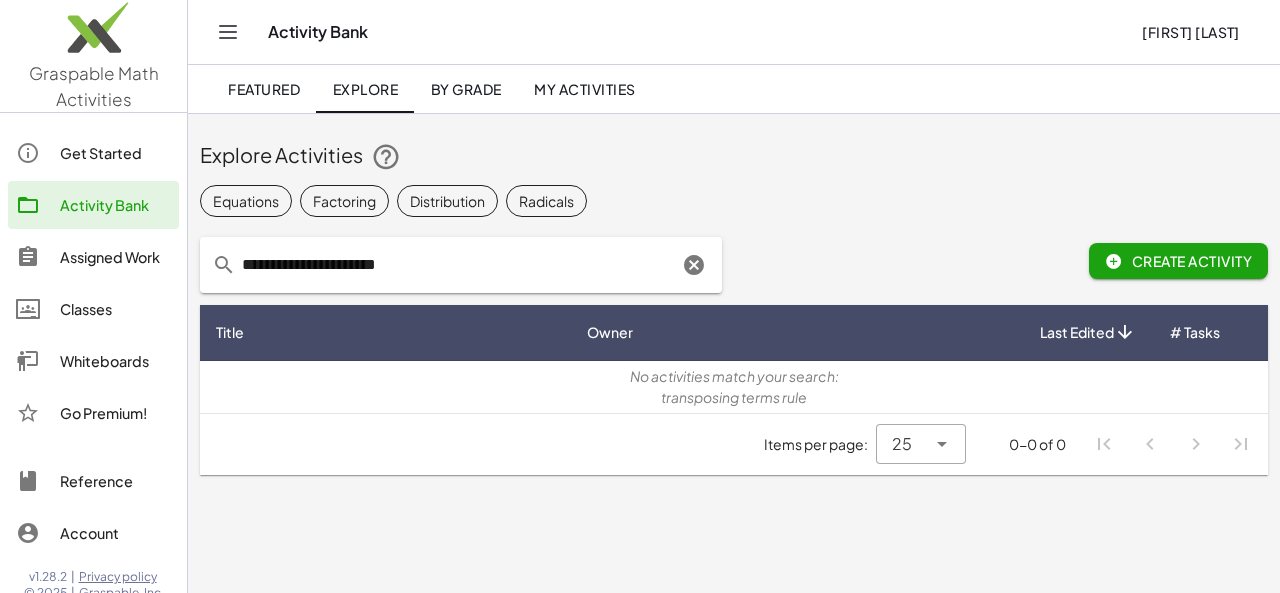drag, startPoint x: 443, startPoint y: 279, endPoint x: 243, endPoint y: 285, distance: 200.08998 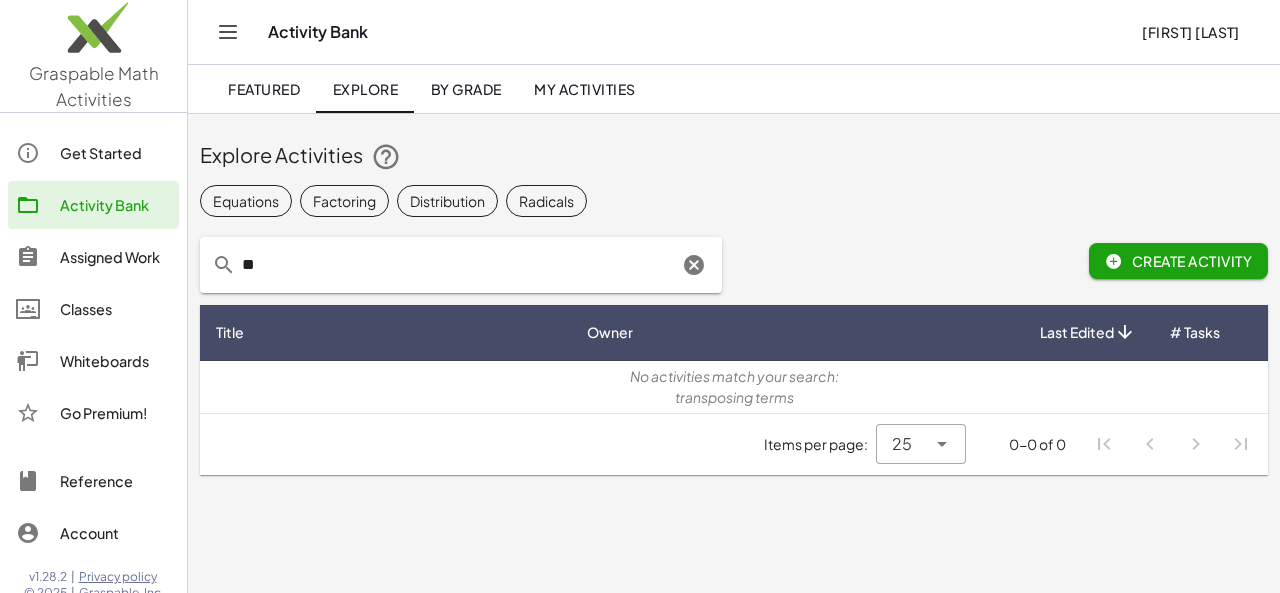 type on "*" 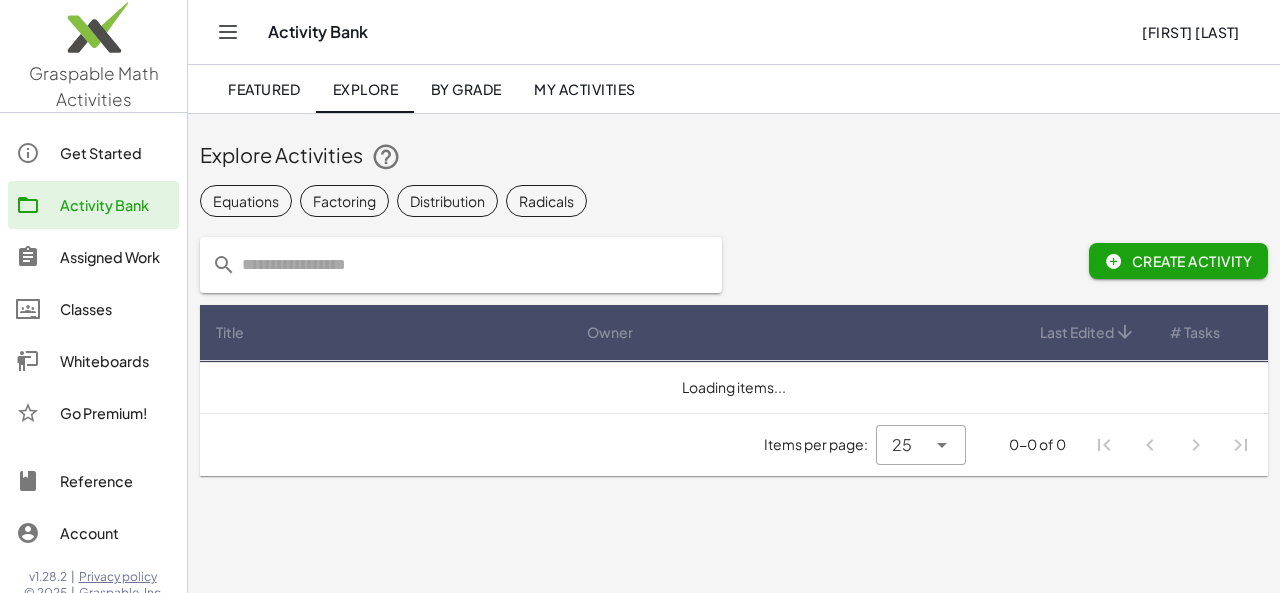paste on "**********" 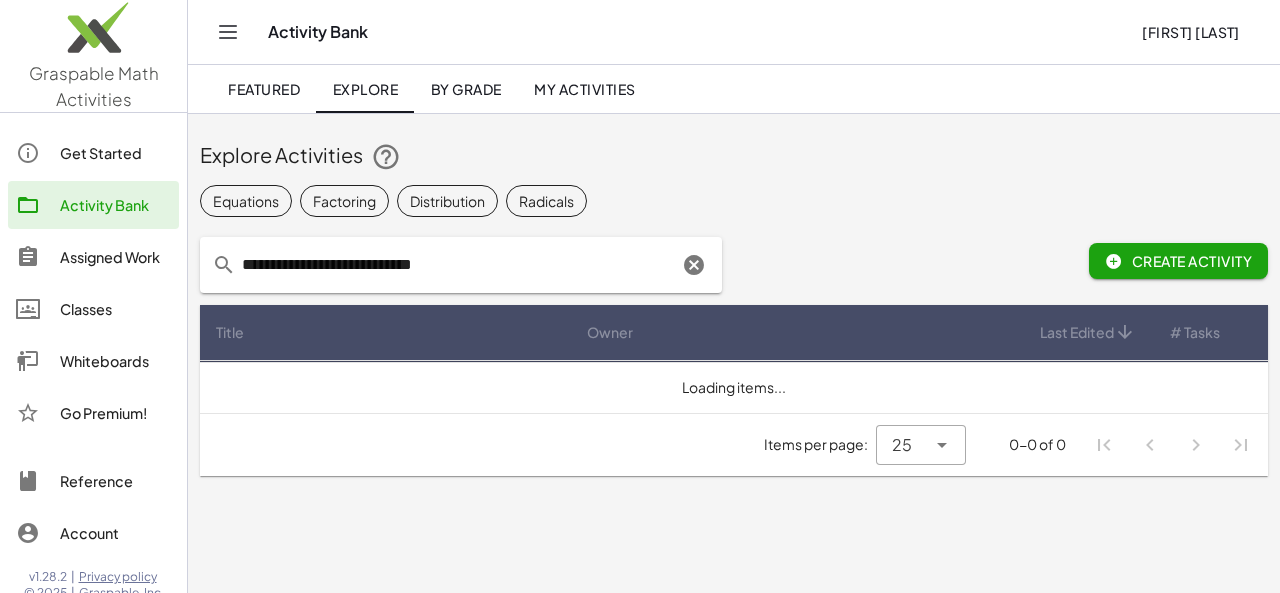 type on "**********" 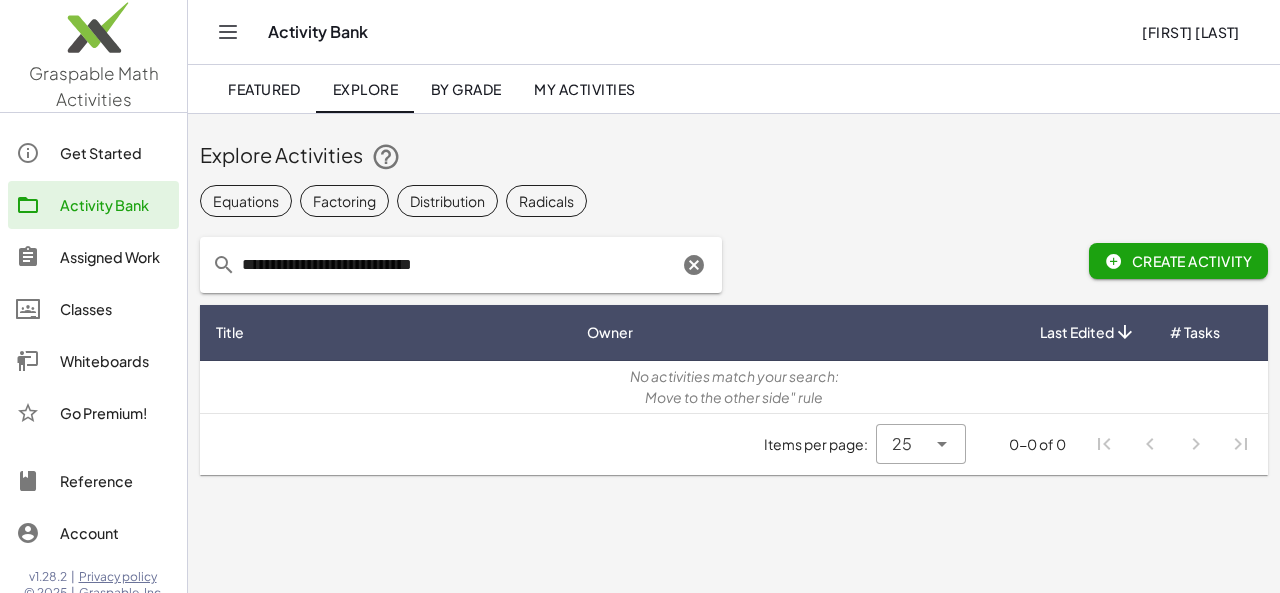 click 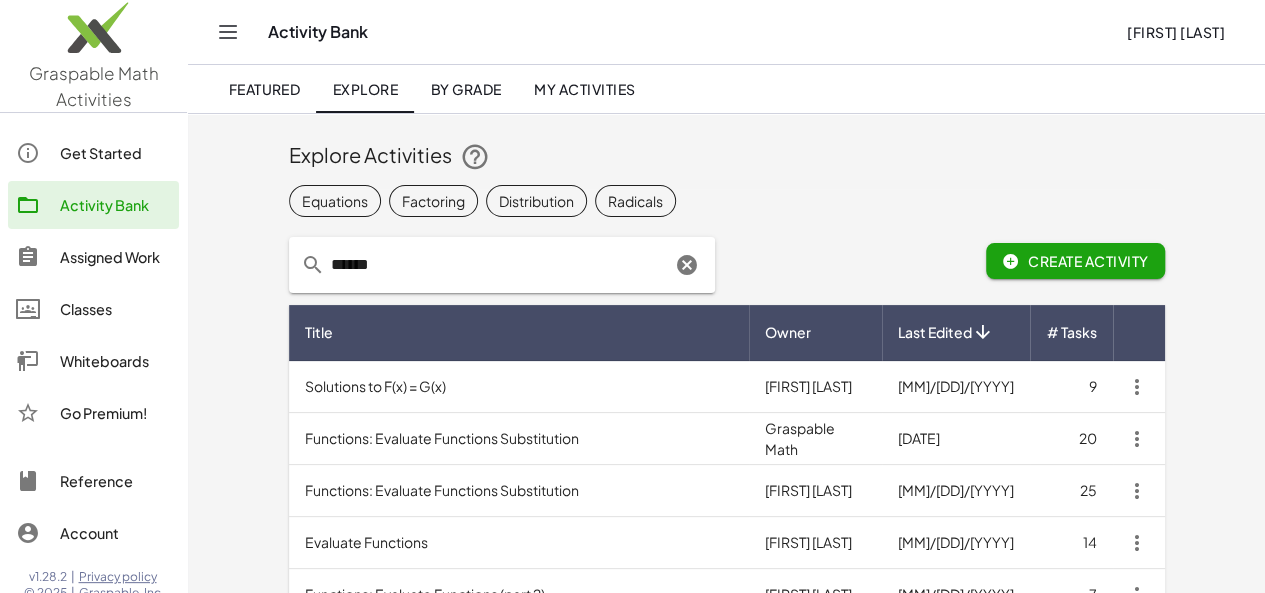 click on "Functions: Evaluate Functions Substitution" at bounding box center [519, 439] 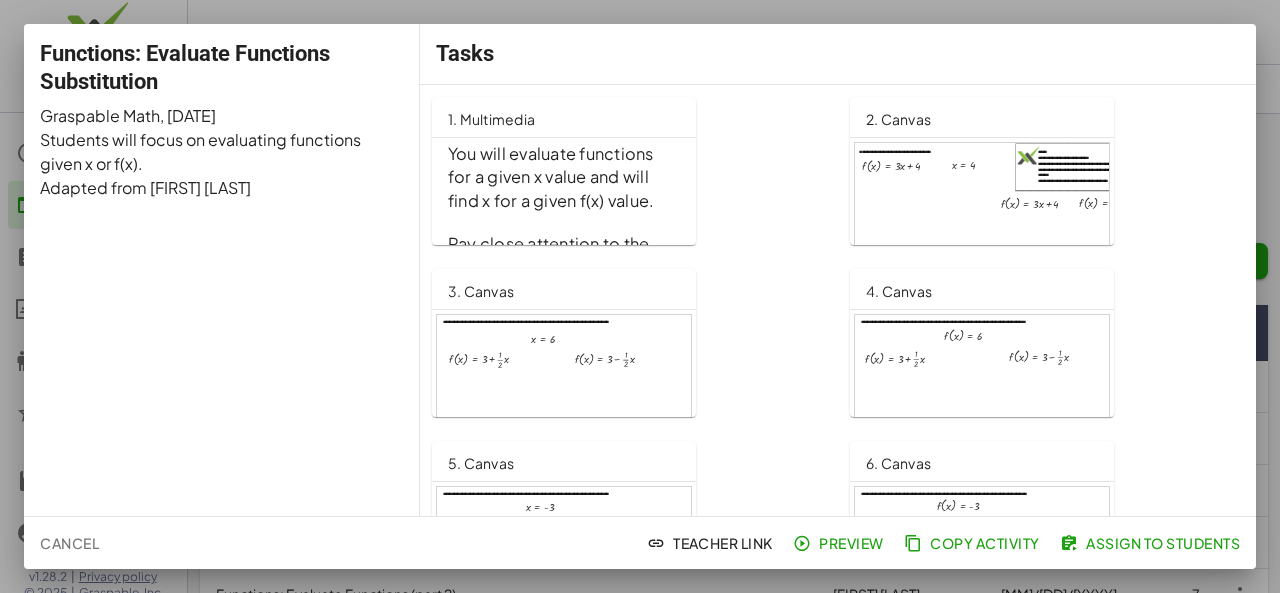click at bounding box center (640, 296) 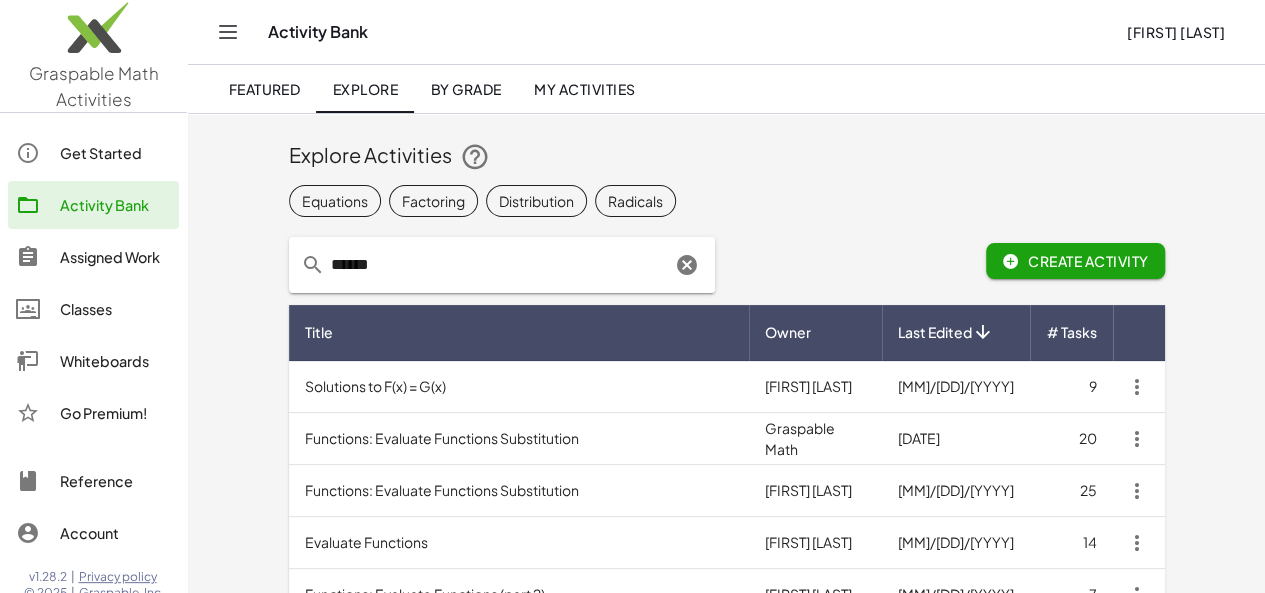 click on "Evaluate Functions" at bounding box center [519, 543] 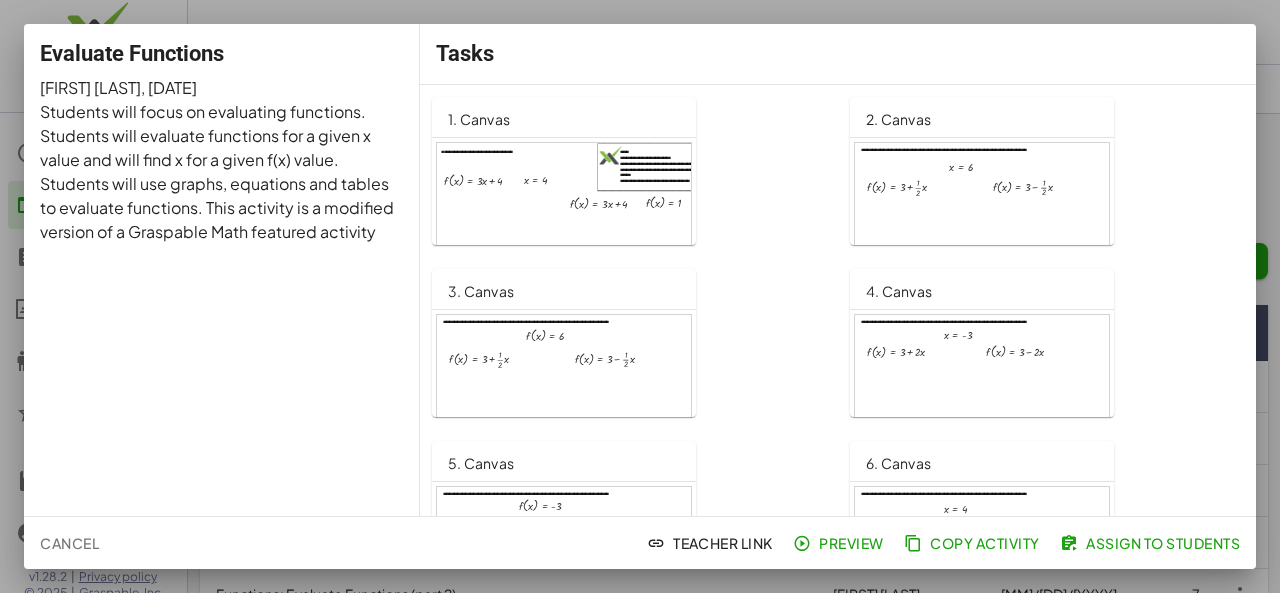 click at bounding box center (640, 296) 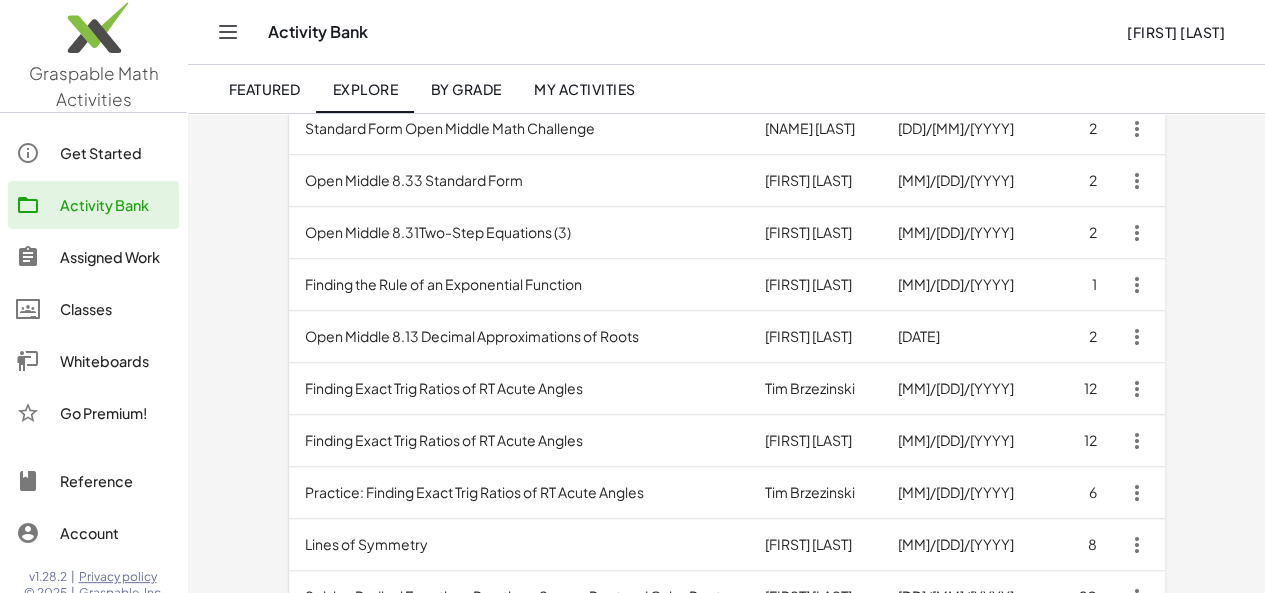 scroll, scrollTop: 572, scrollLeft: 0, axis: vertical 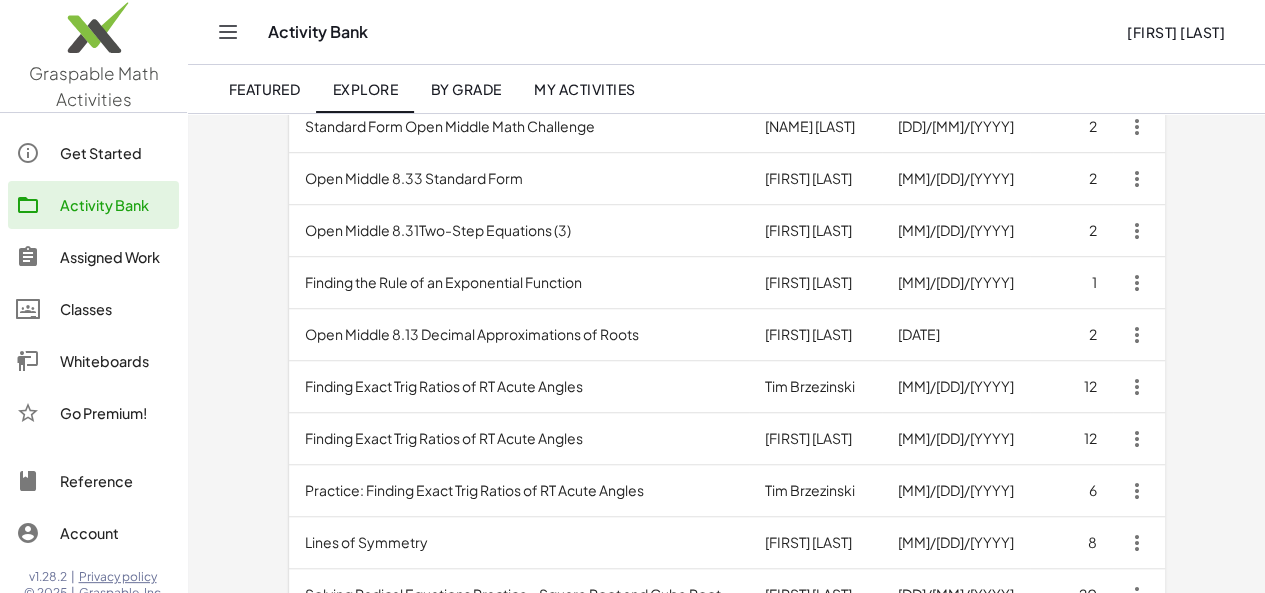 click on "Finding the Rule of an Exponential Function" at bounding box center (519, 283) 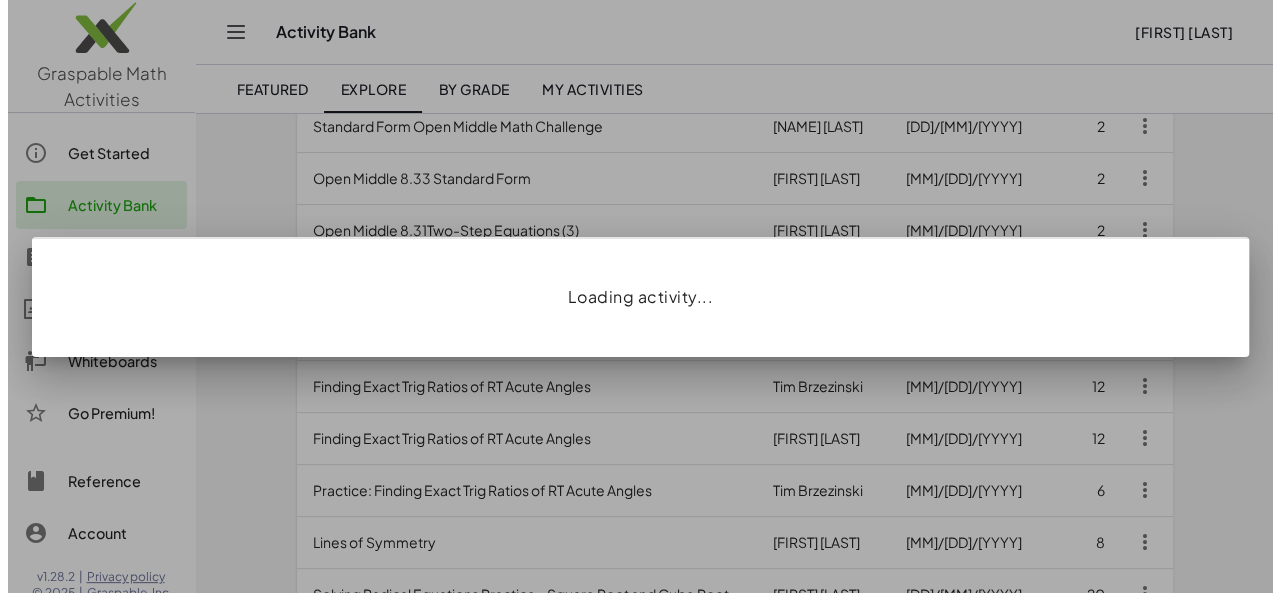 scroll, scrollTop: 0, scrollLeft: 0, axis: both 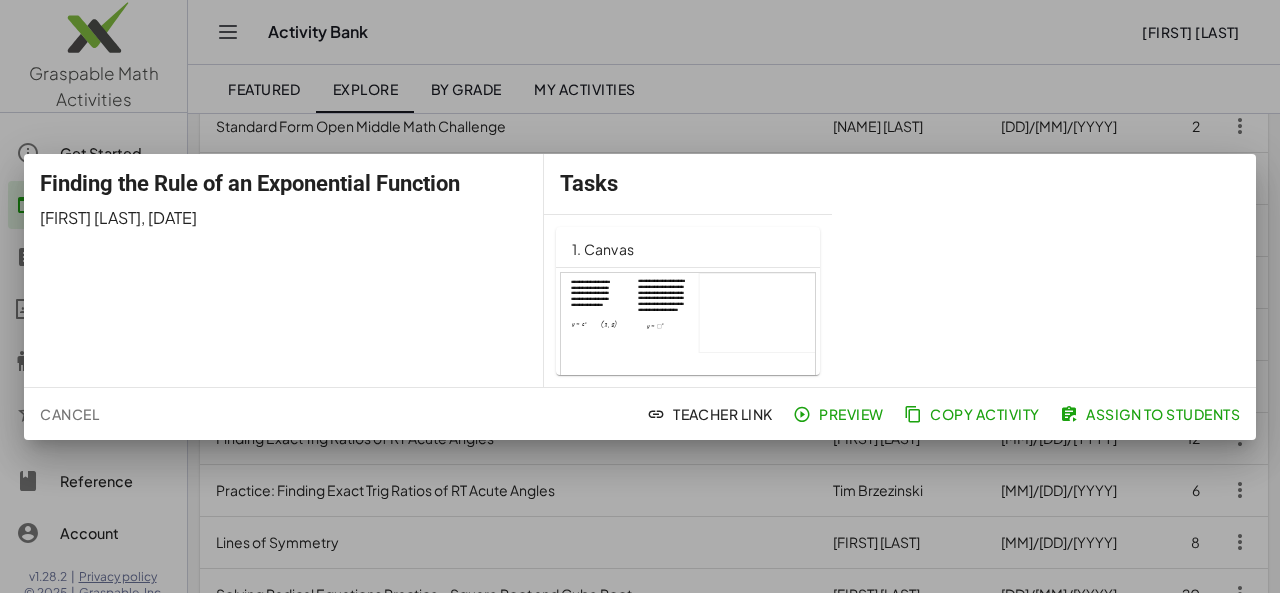 click at bounding box center [640, 296] 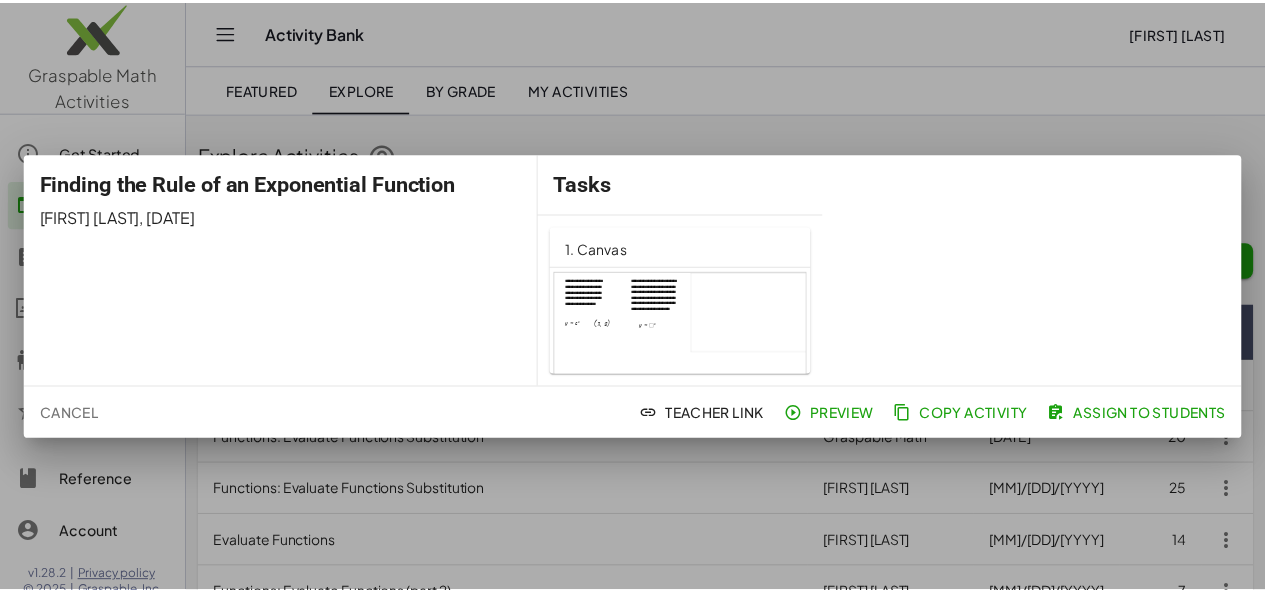 scroll, scrollTop: 572, scrollLeft: 0, axis: vertical 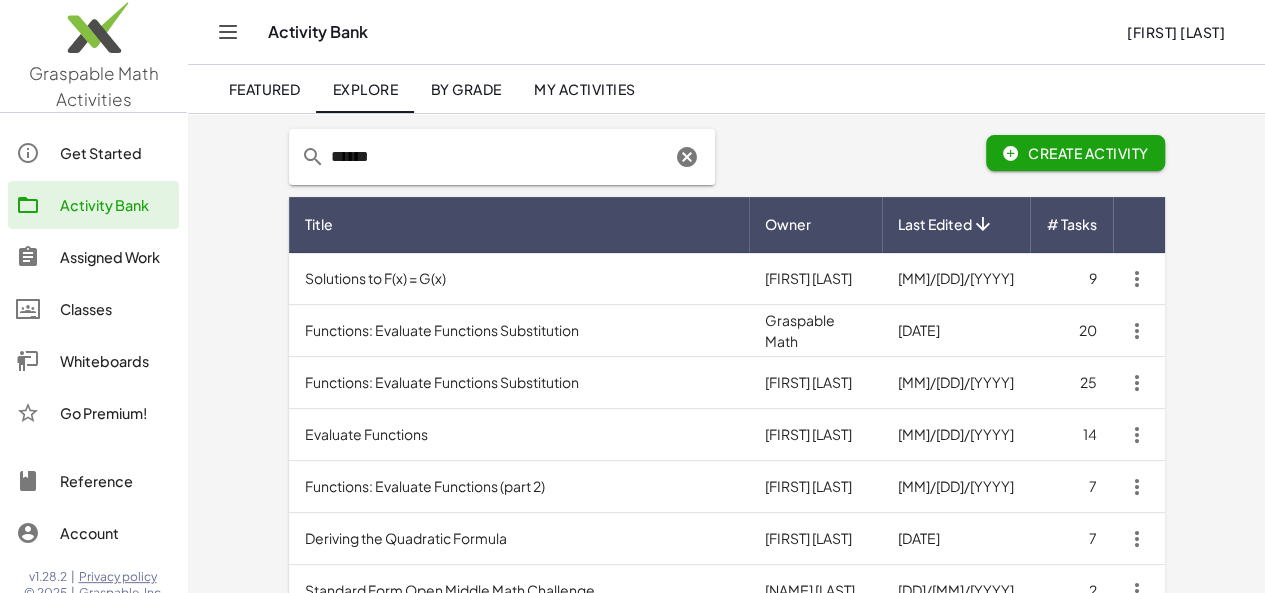 drag, startPoint x: 276, startPoint y: 156, endPoint x: 306, endPoint y: 159, distance: 30.149628 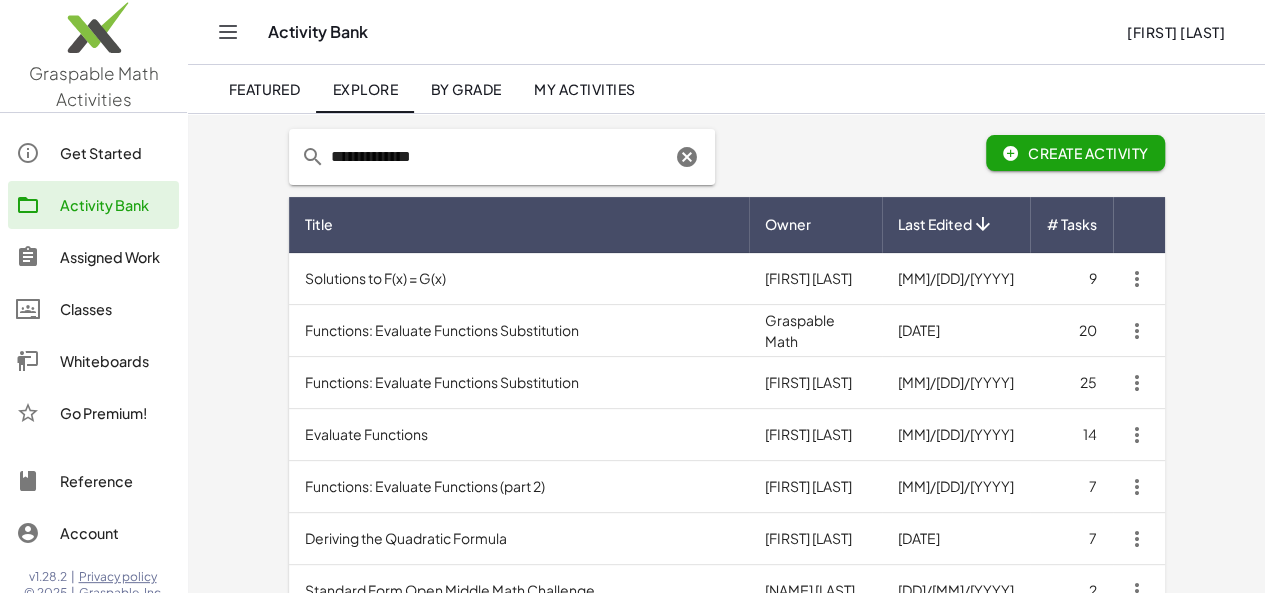 type on "**********" 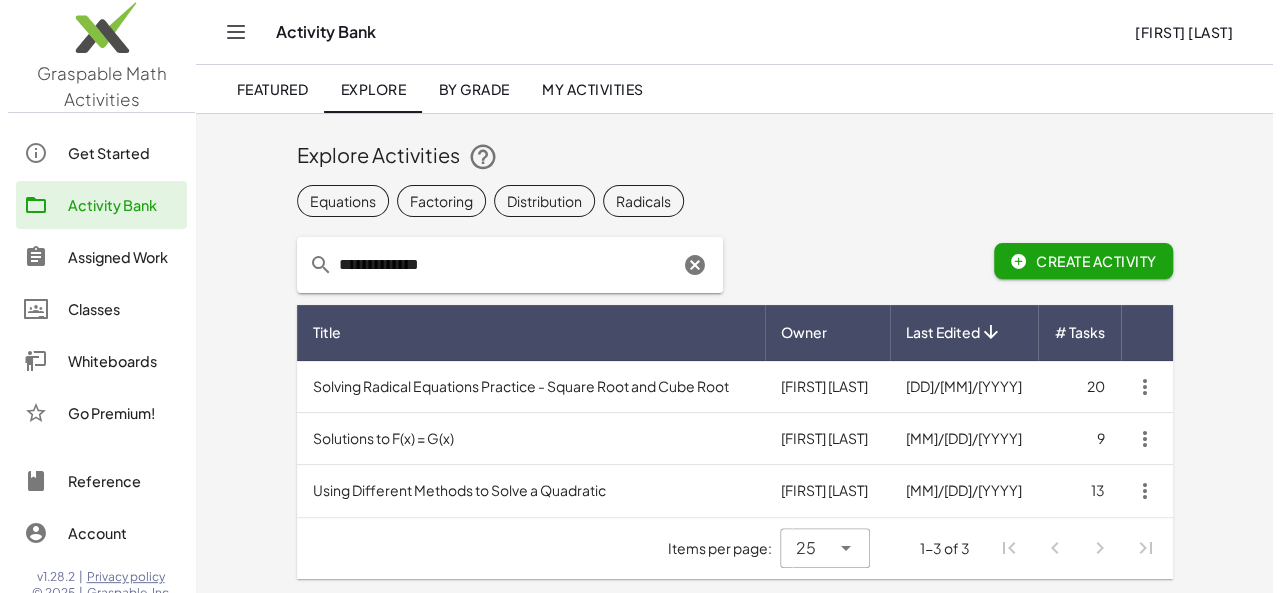 scroll, scrollTop: 0, scrollLeft: 0, axis: both 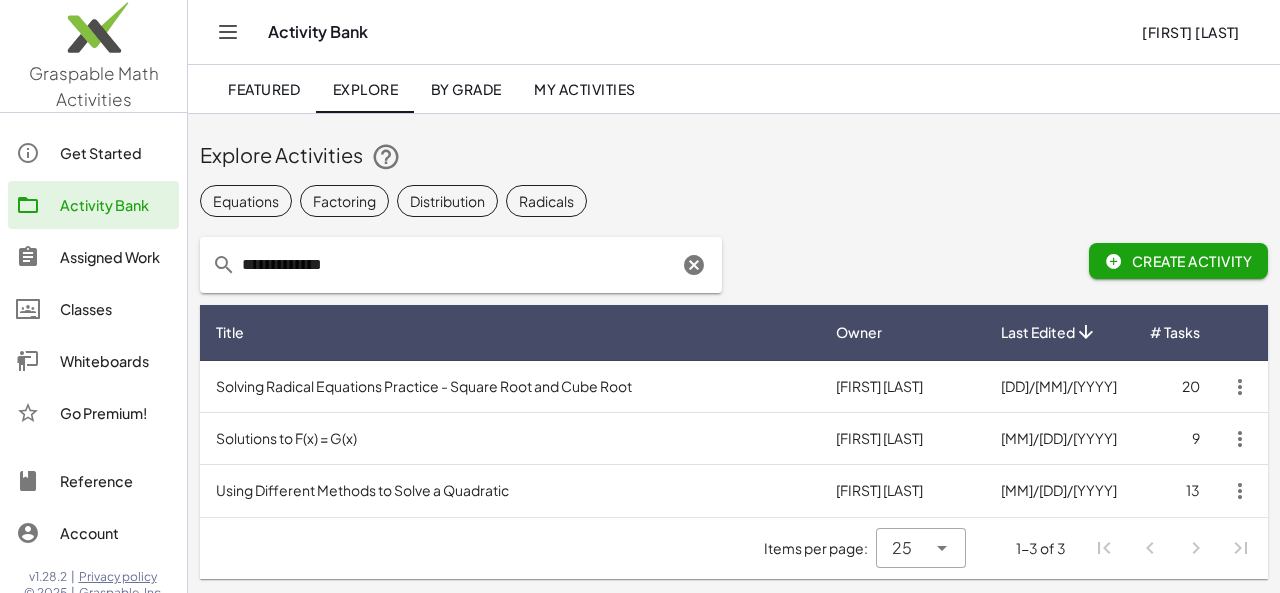click on "Solving Radical Equations Practice - Square Root and Cube Root" at bounding box center (510, 387) 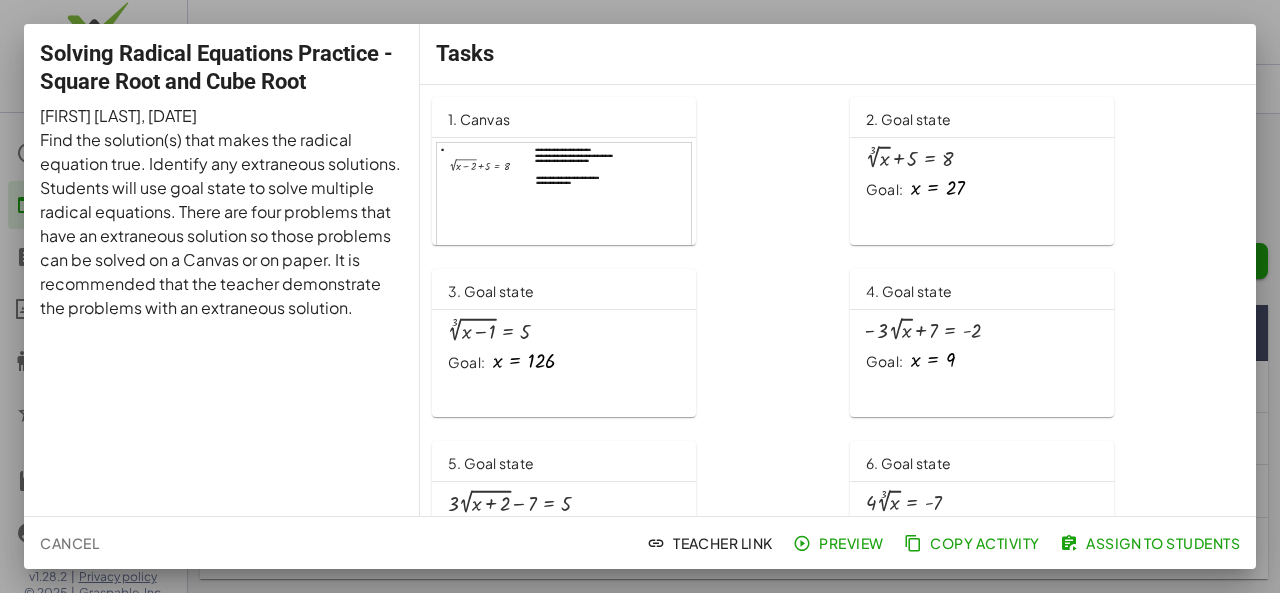 click at bounding box center (640, 296) 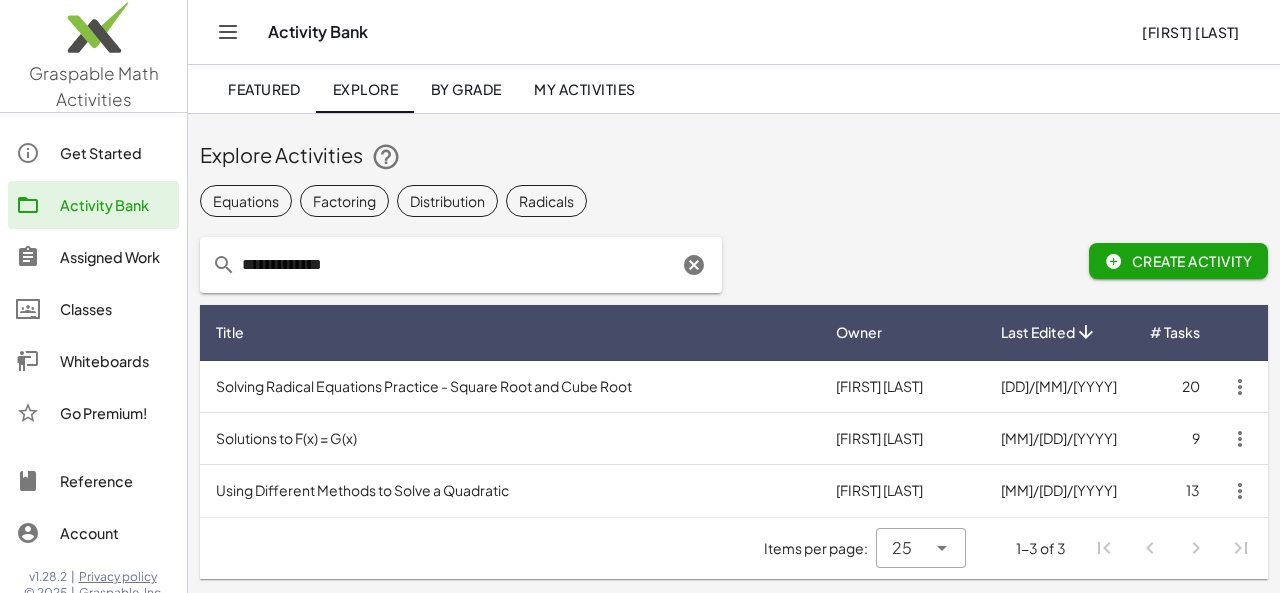click on "Solutions to F(x) = G(x)" at bounding box center (510, 439) 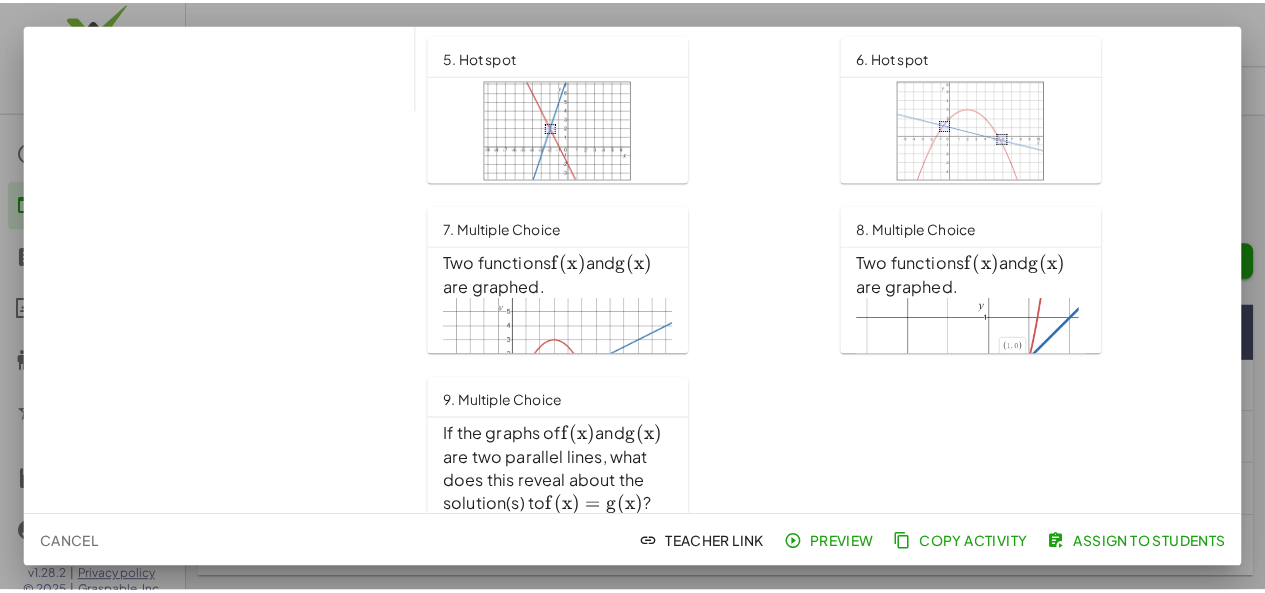 scroll, scrollTop: 428, scrollLeft: 0, axis: vertical 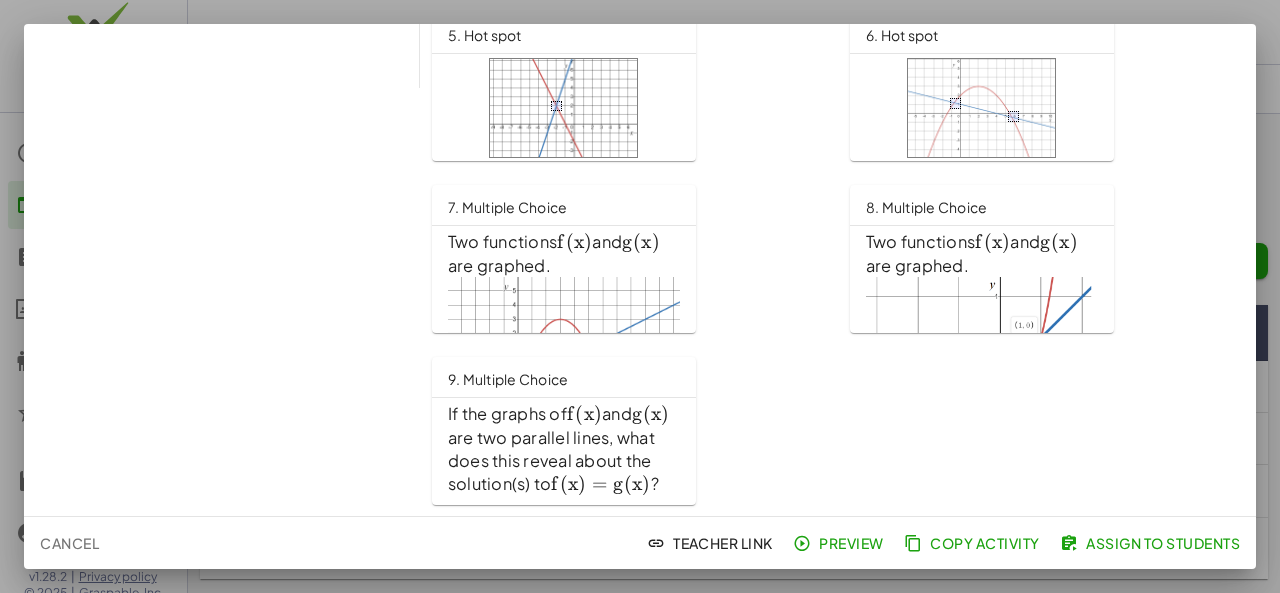 drag, startPoint x: 1277, startPoint y: 434, endPoint x: 1268, endPoint y: 408, distance: 27.513634 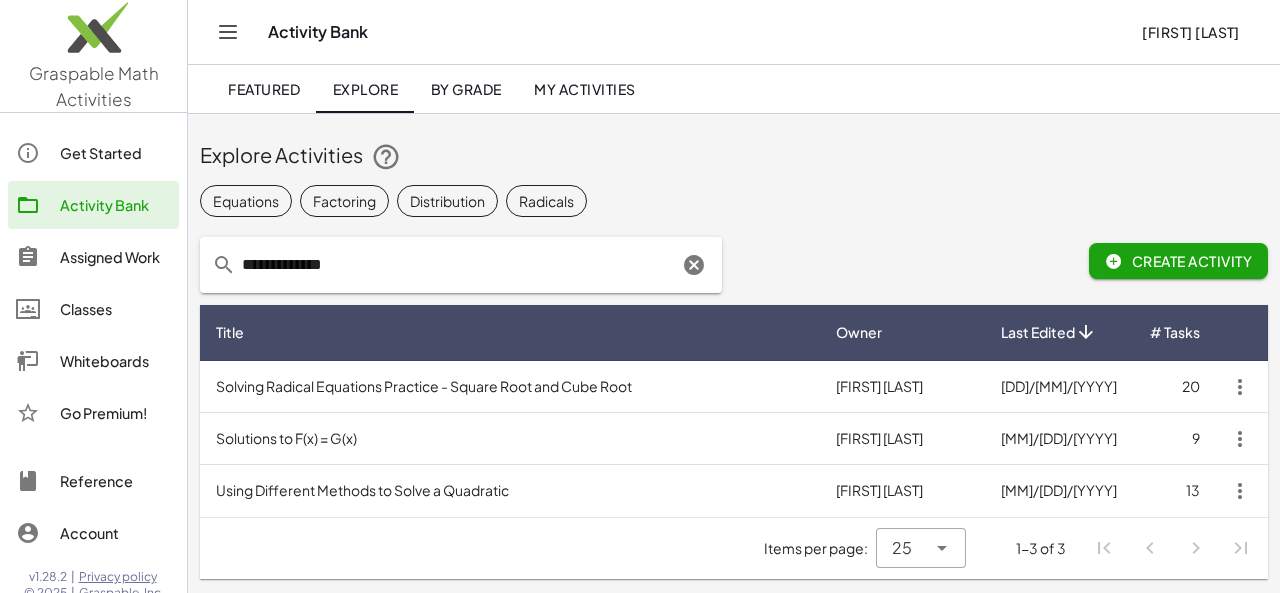 click on "Using Different Methods to Solve a Quadratic" at bounding box center [510, 491] 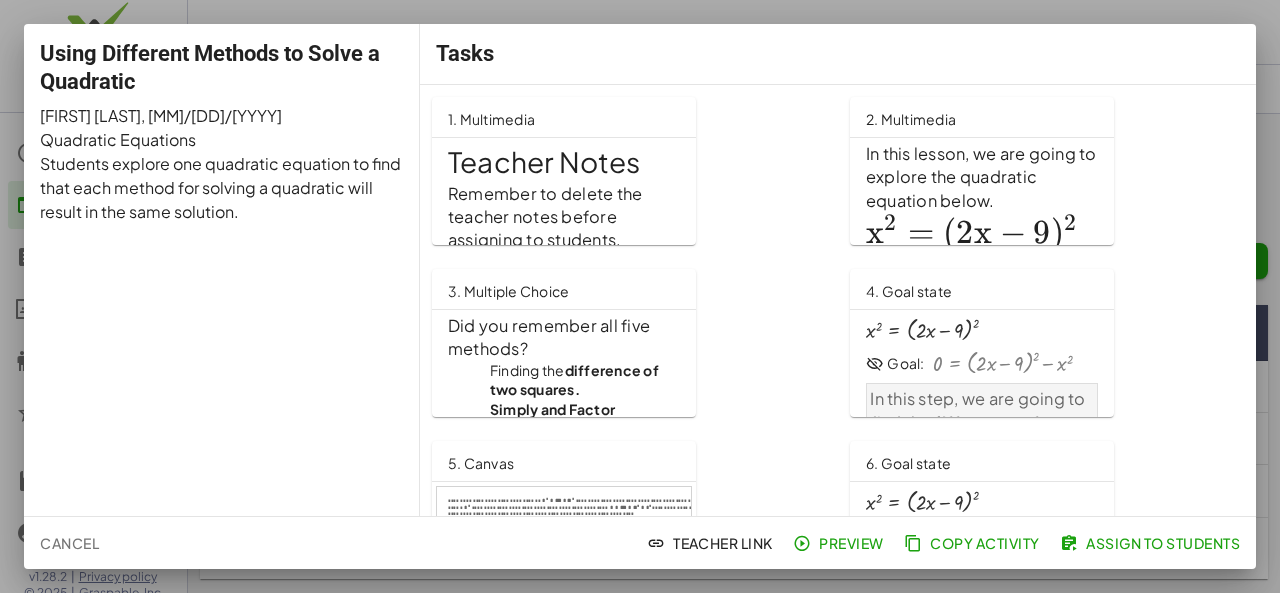 click at bounding box center [640, 296] 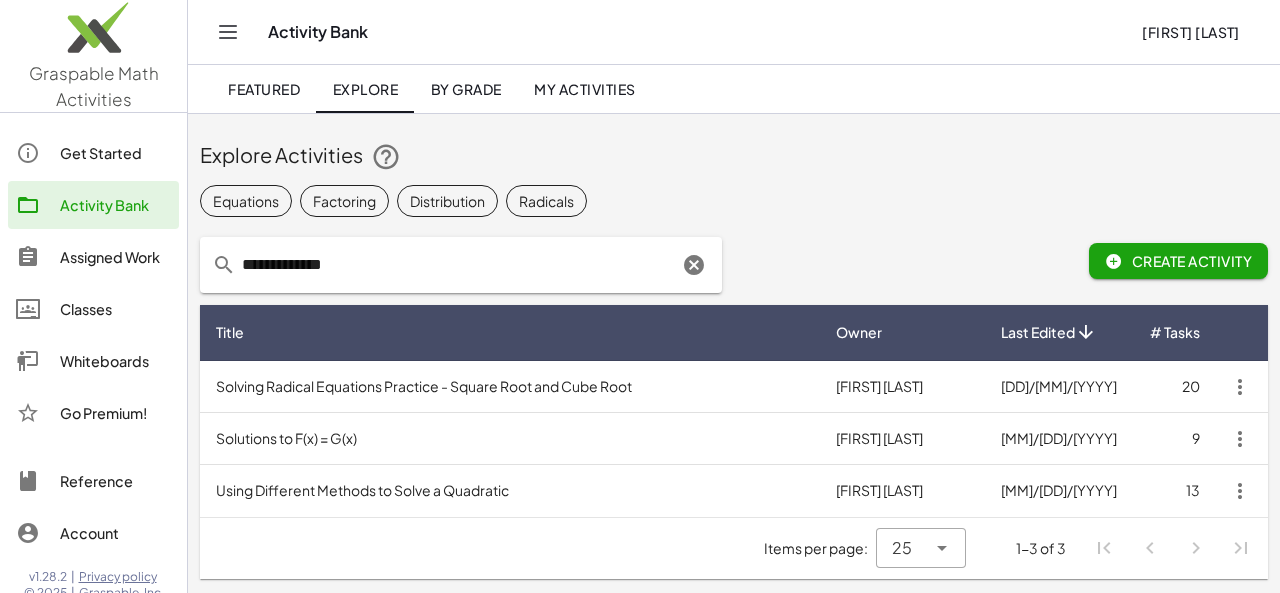 click on "Equations" 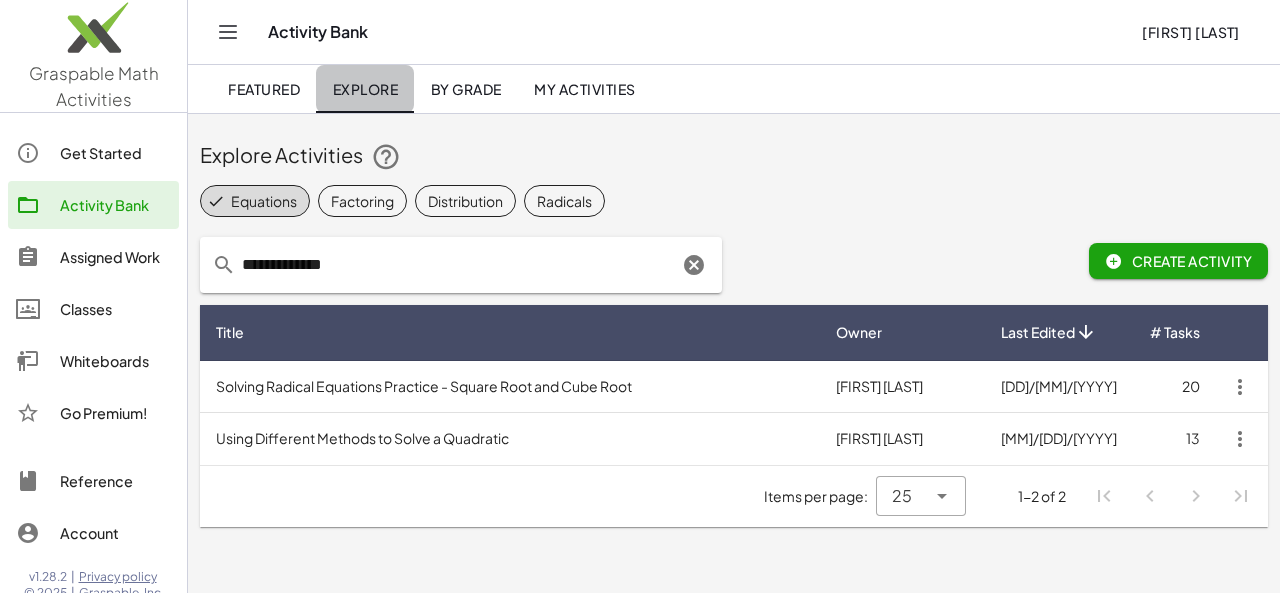 click on "Explore" 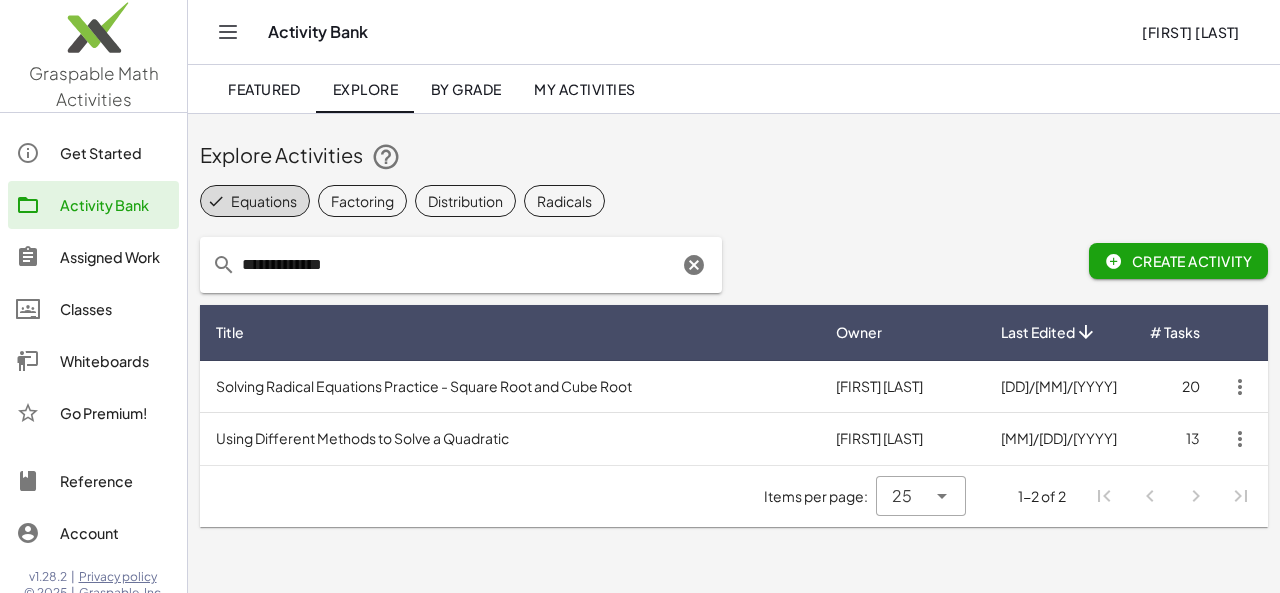 click on "Equations" 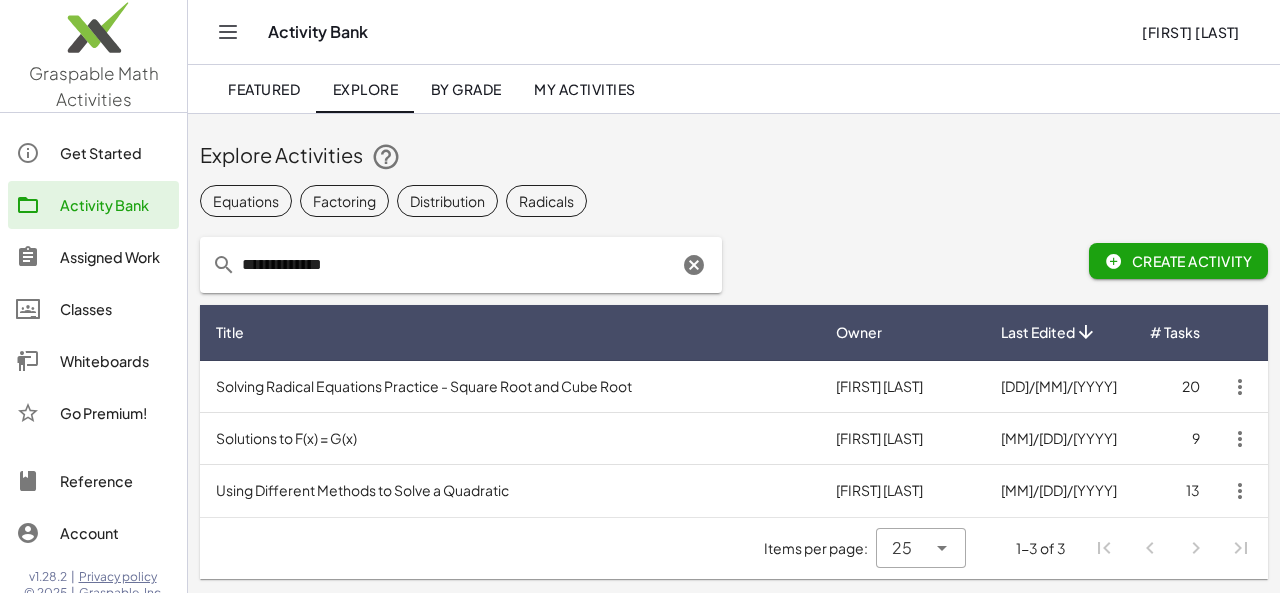 click on "By Grade" 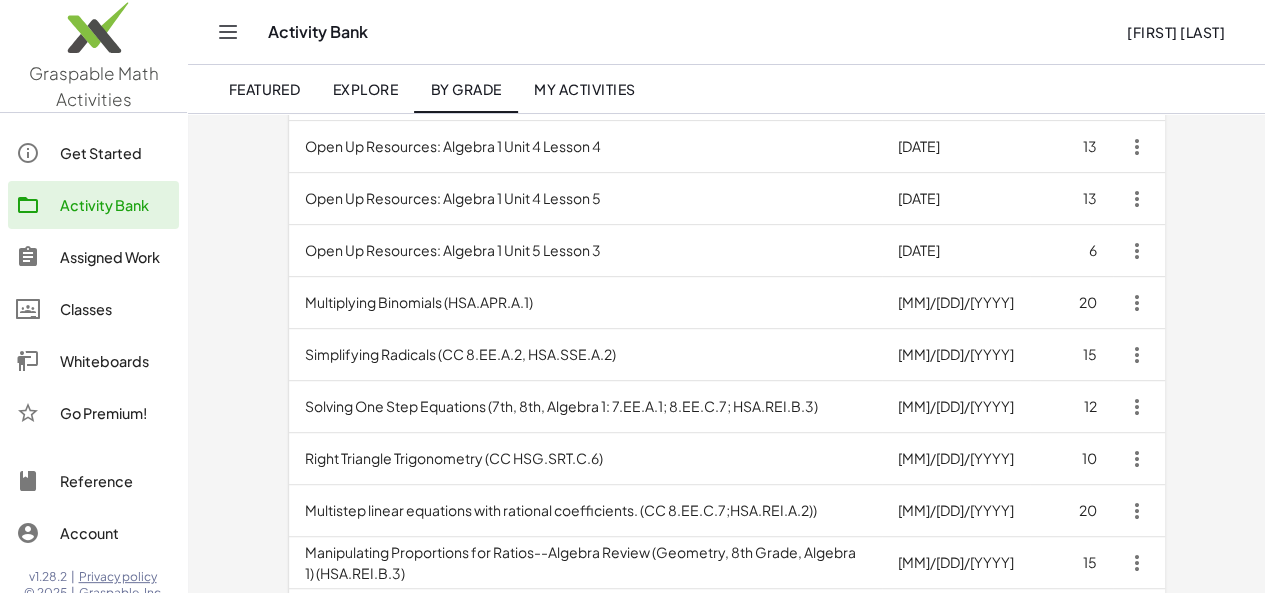 scroll, scrollTop: 351, scrollLeft: 0, axis: vertical 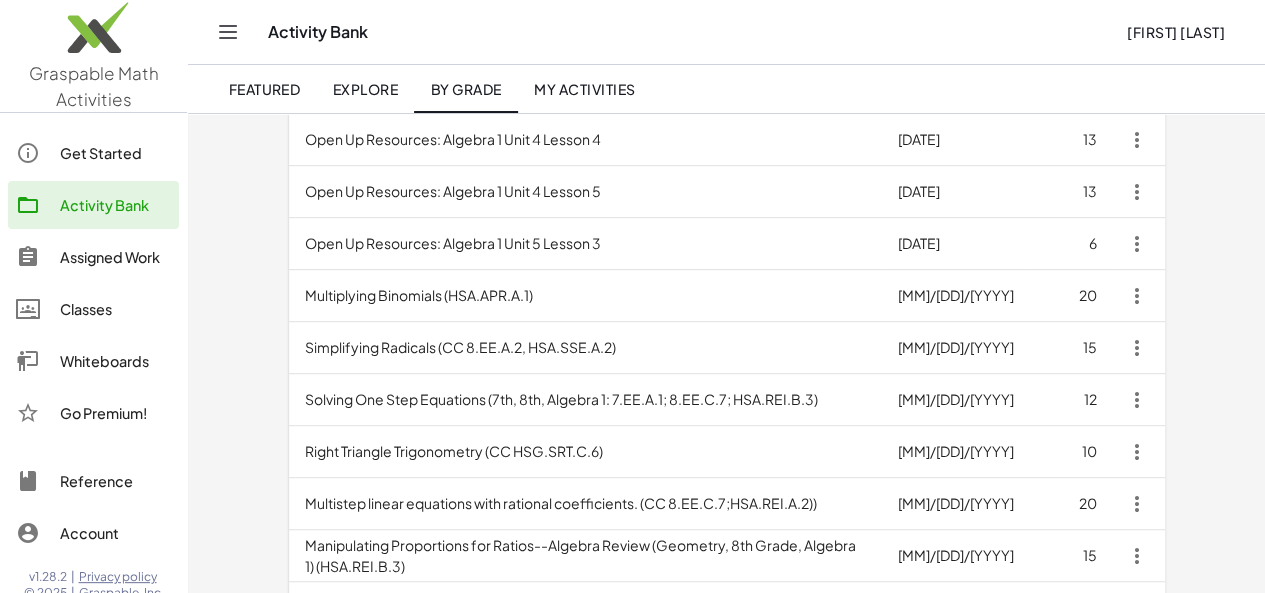 click on "Solving One Step Equations (7th, 8th, Algebra 1: 7.EE.A.1; 8.EE.C.7; HSA.REI.B.3)" at bounding box center (585, 400) 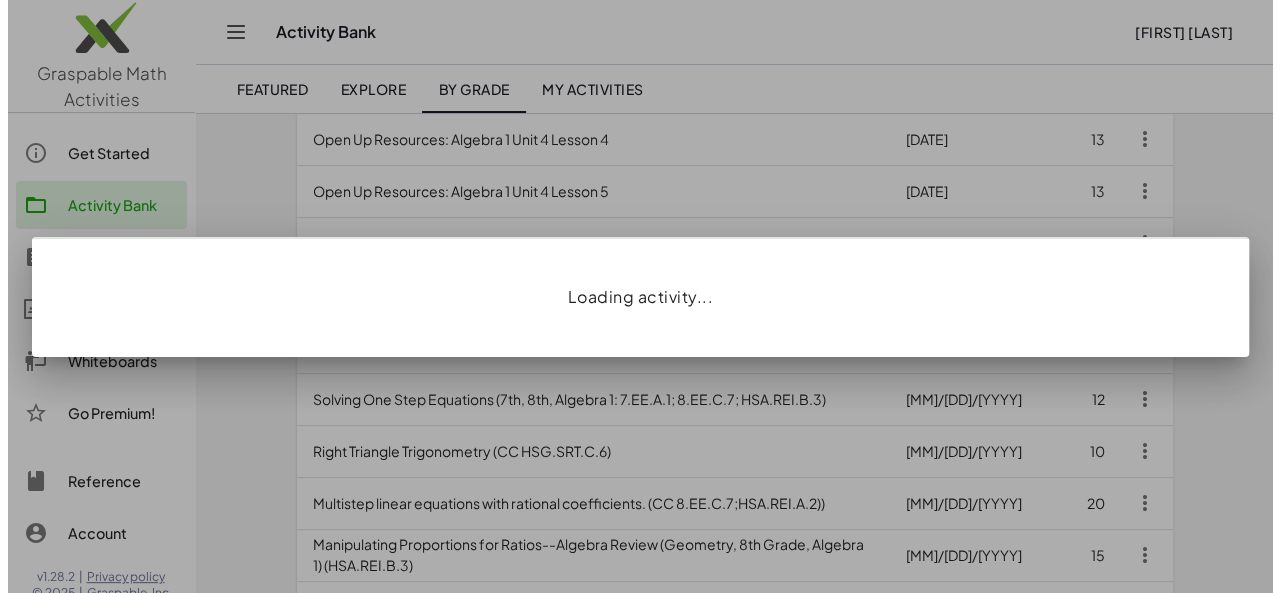 scroll, scrollTop: 0, scrollLeft: 0, axis: both 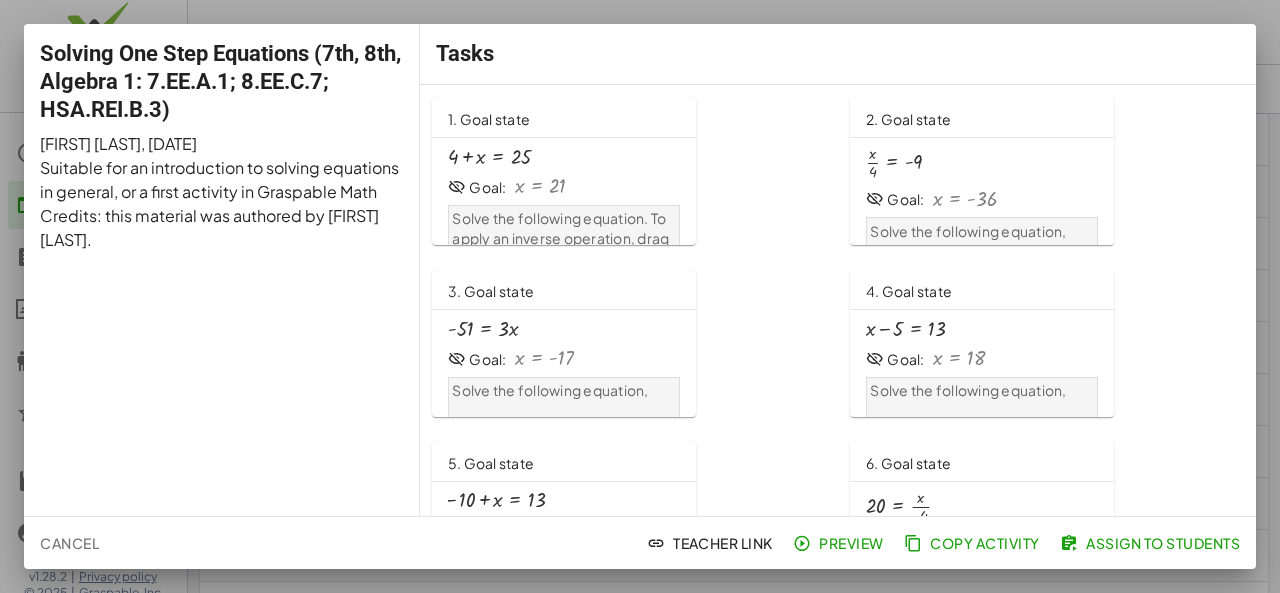 click on "+ 4 + x = 25 Goal: x = 21 Solve the following equation. To apply an inverse operation, drag the term from one side of the equation to the other.  (Note: we count arithmetic operations as 'steps', so the step counter in the goal state may be more than 1 when you are done, and that's fine)." at bounding box center (564, 203) 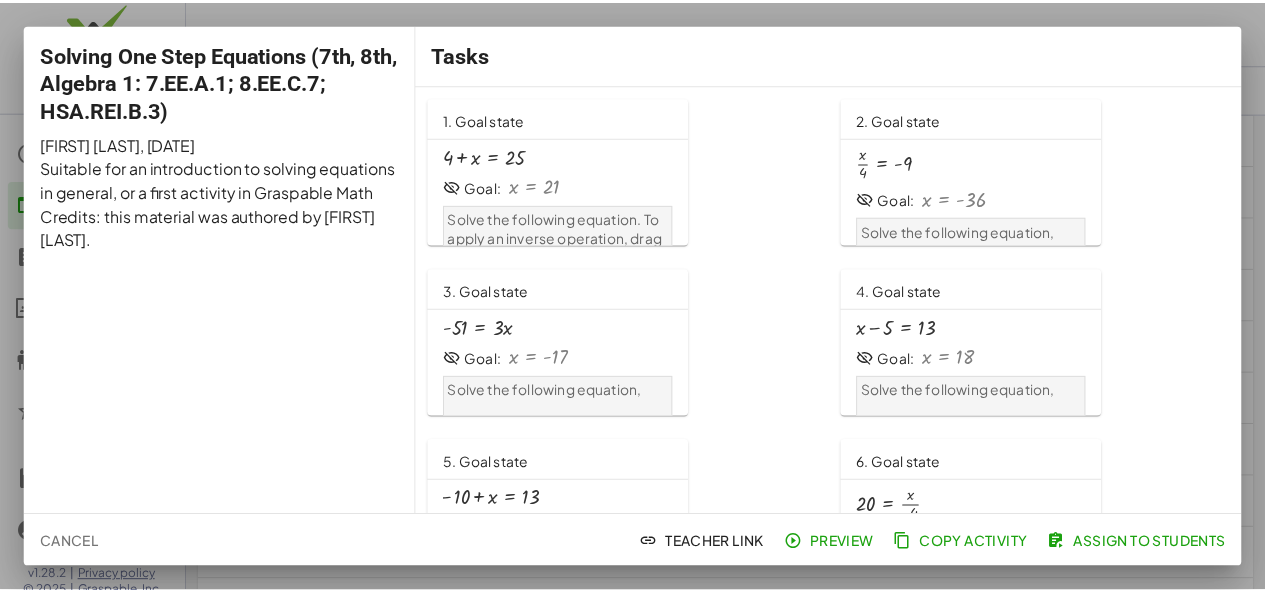 scroll, scrollTop: 351, scrollLeft: 0, axis: vertical 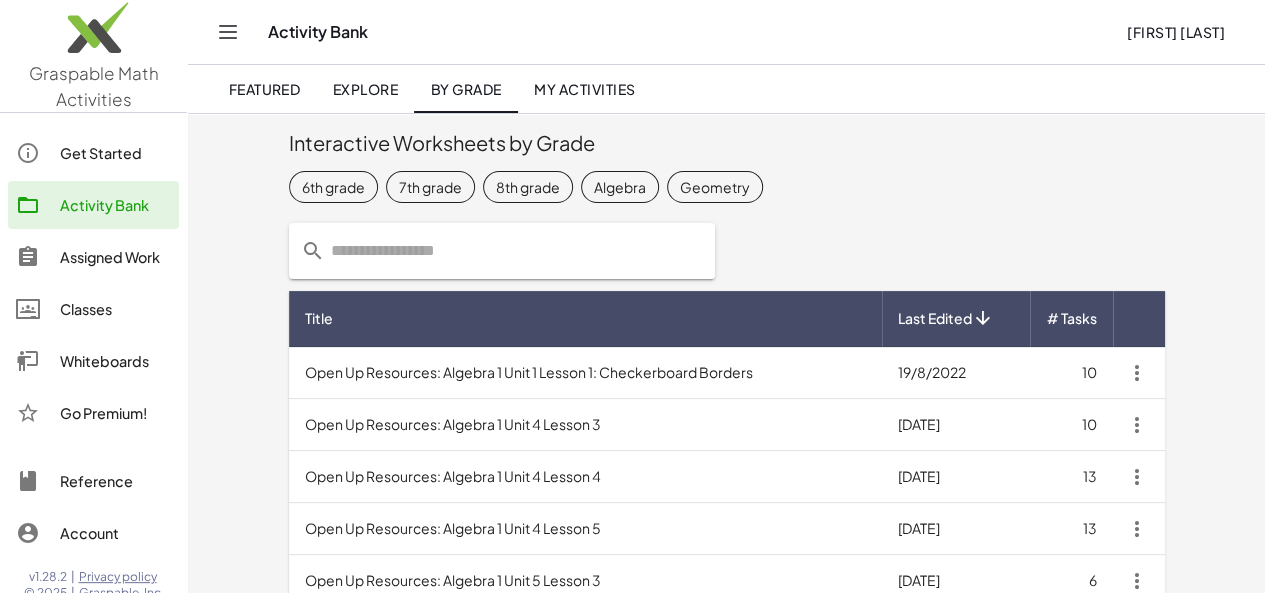 click 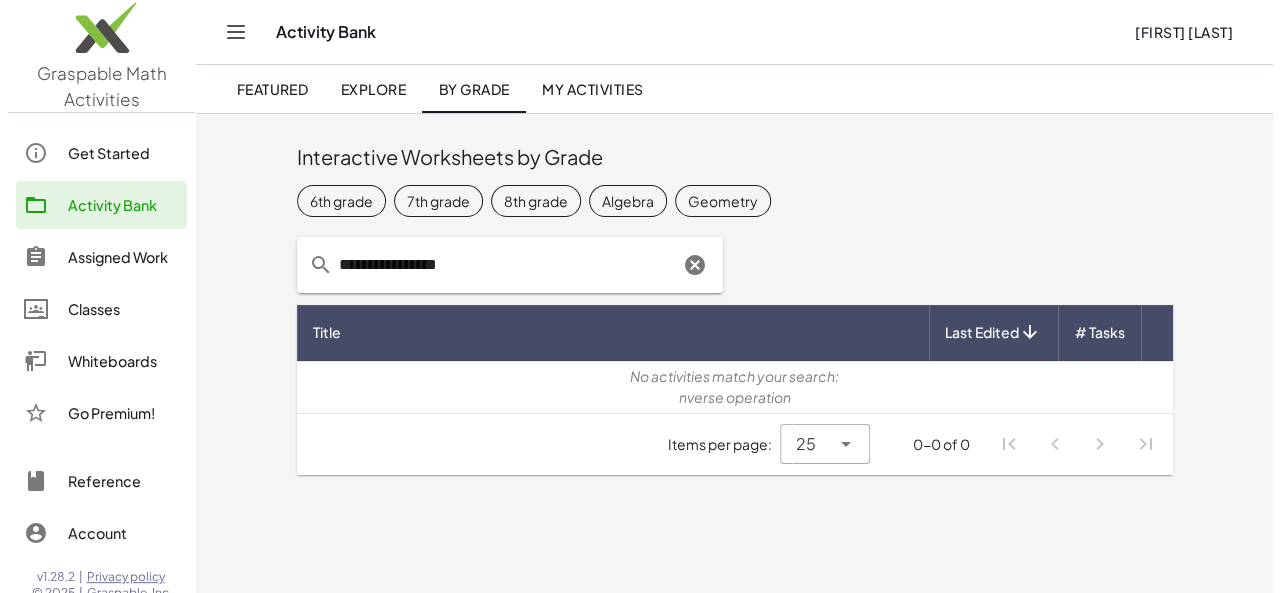 scroll, scrollTop: 0, scrollLeft: 0, axis: both 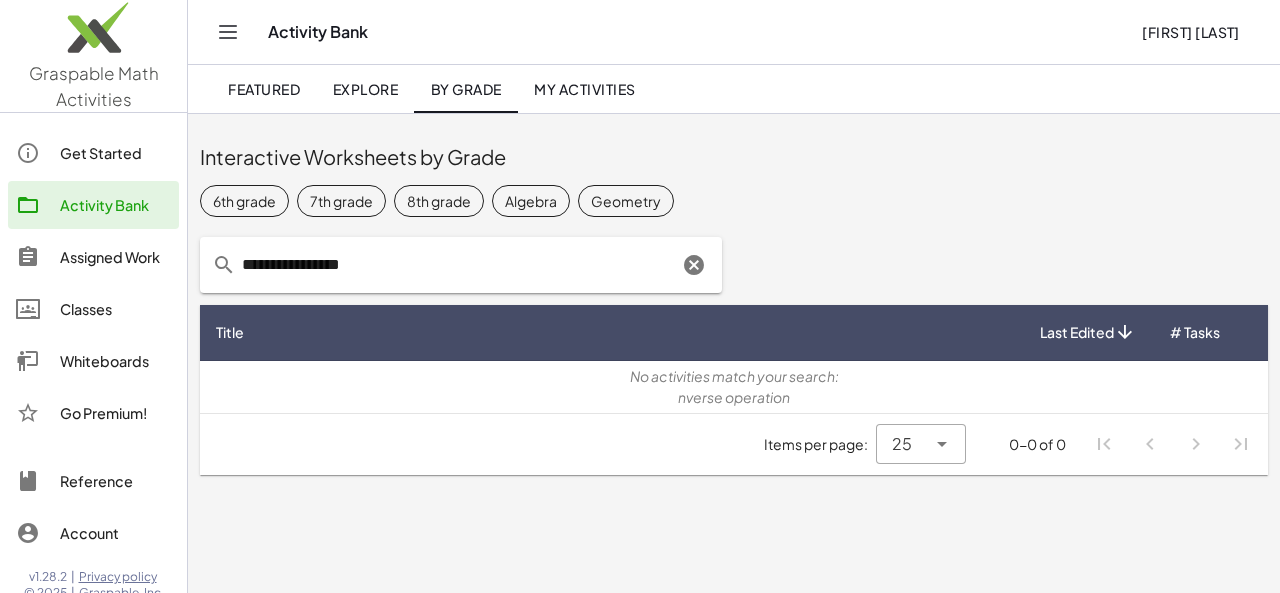 click on "**********" 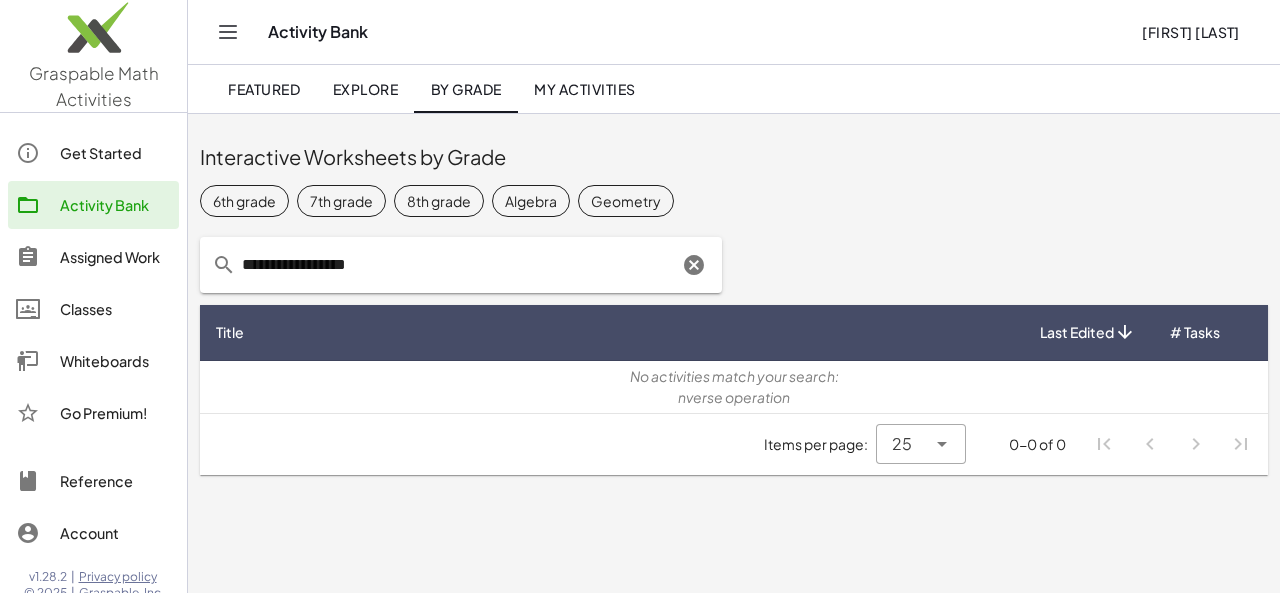 type on "**********" 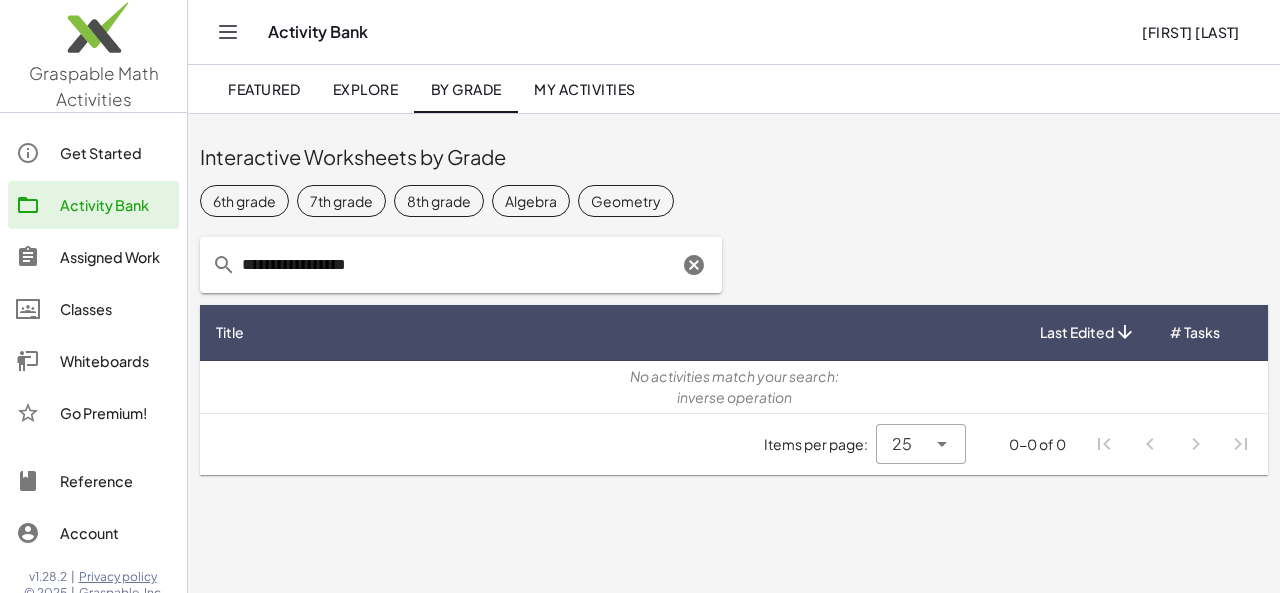 click on "Explore" 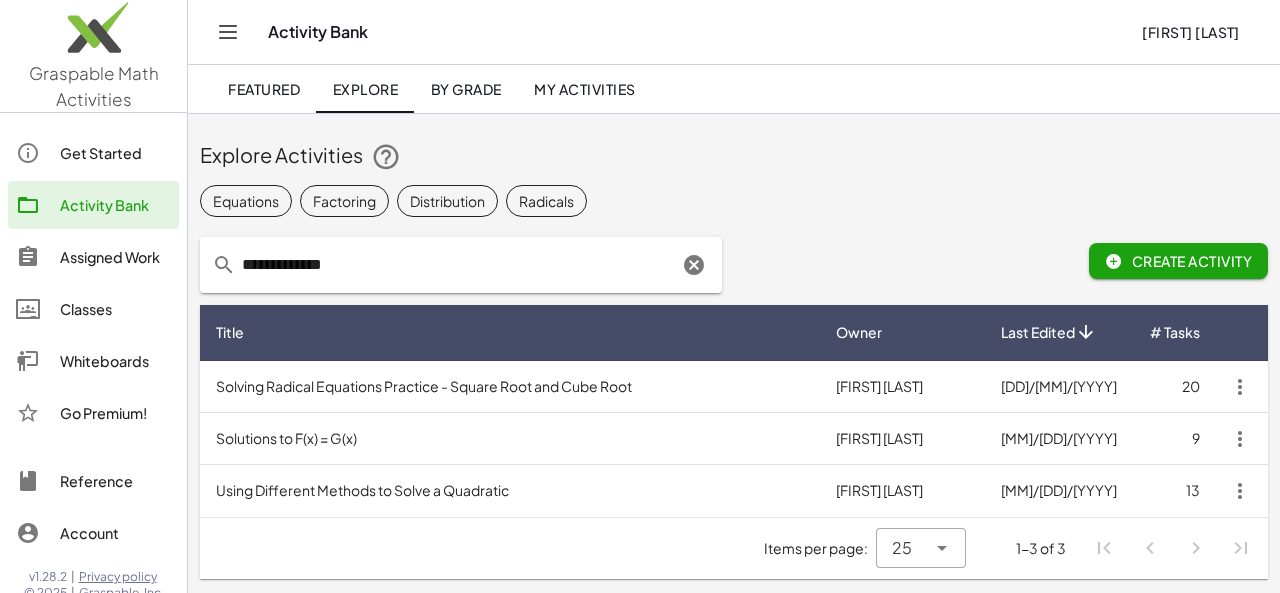 click on "**********" 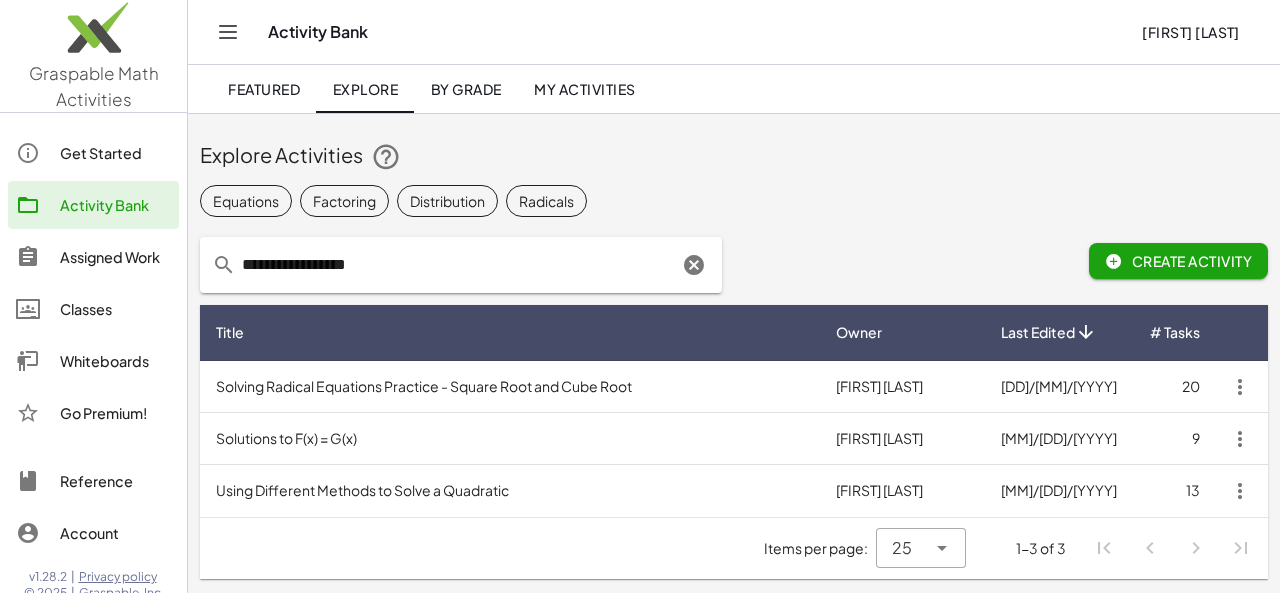 type on "**********" 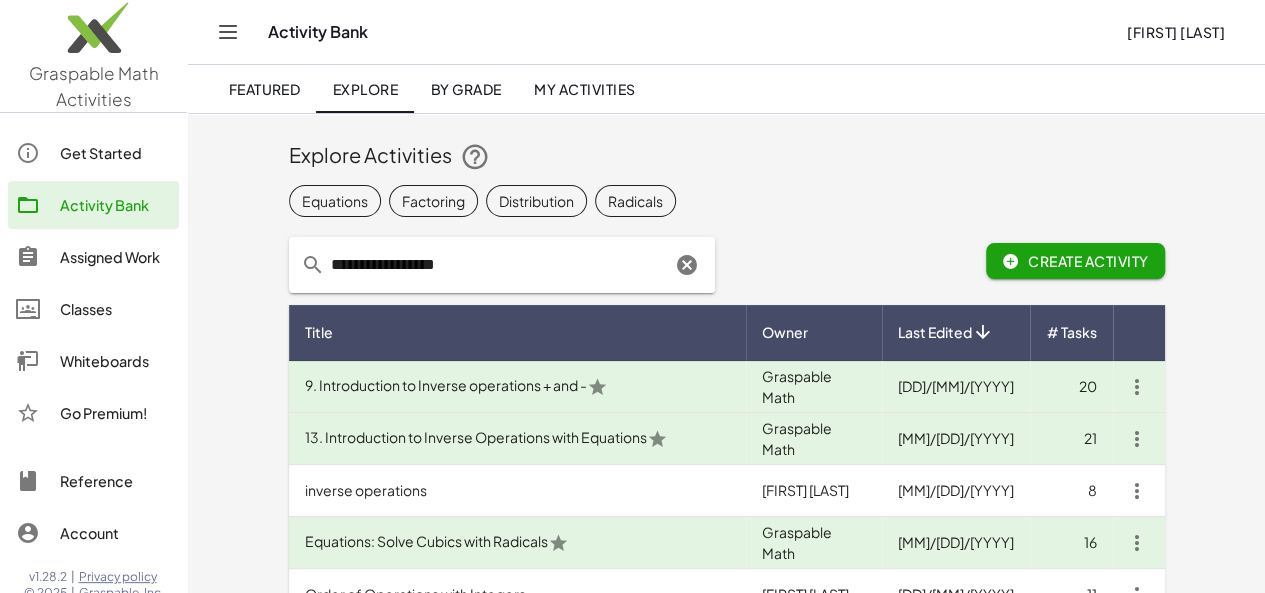 click on "9. Introduction to Inverse operations + and -" at bounding box center [517, 387] 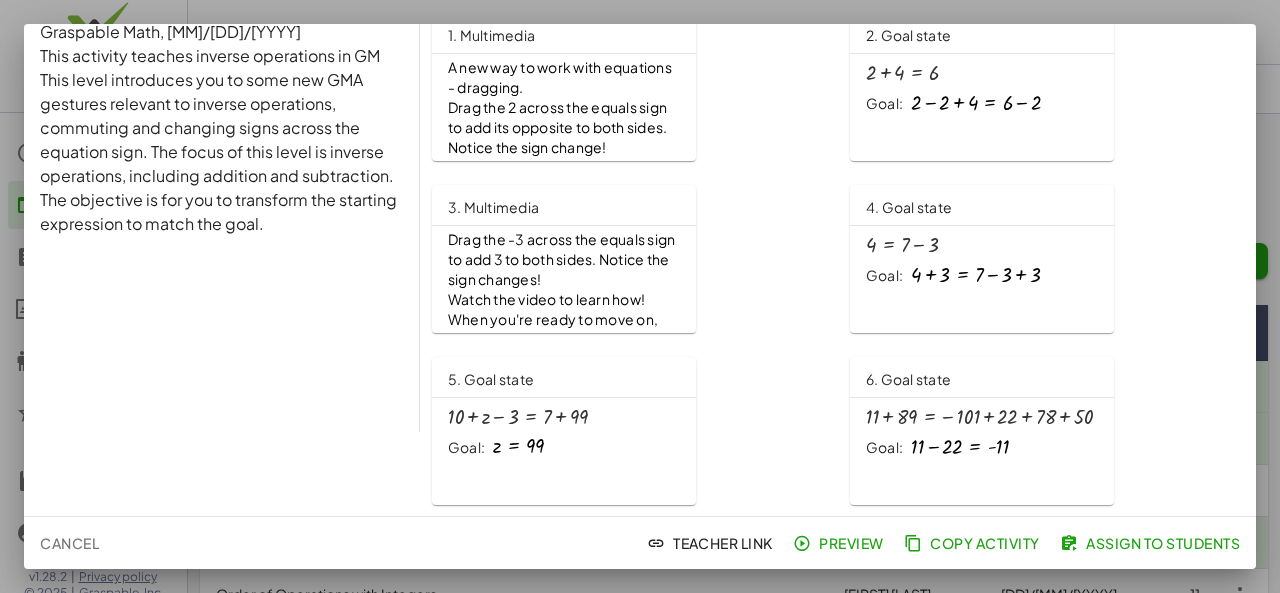 scroll, scrollTop: 87, scrollLeft: 0, axis: vertical 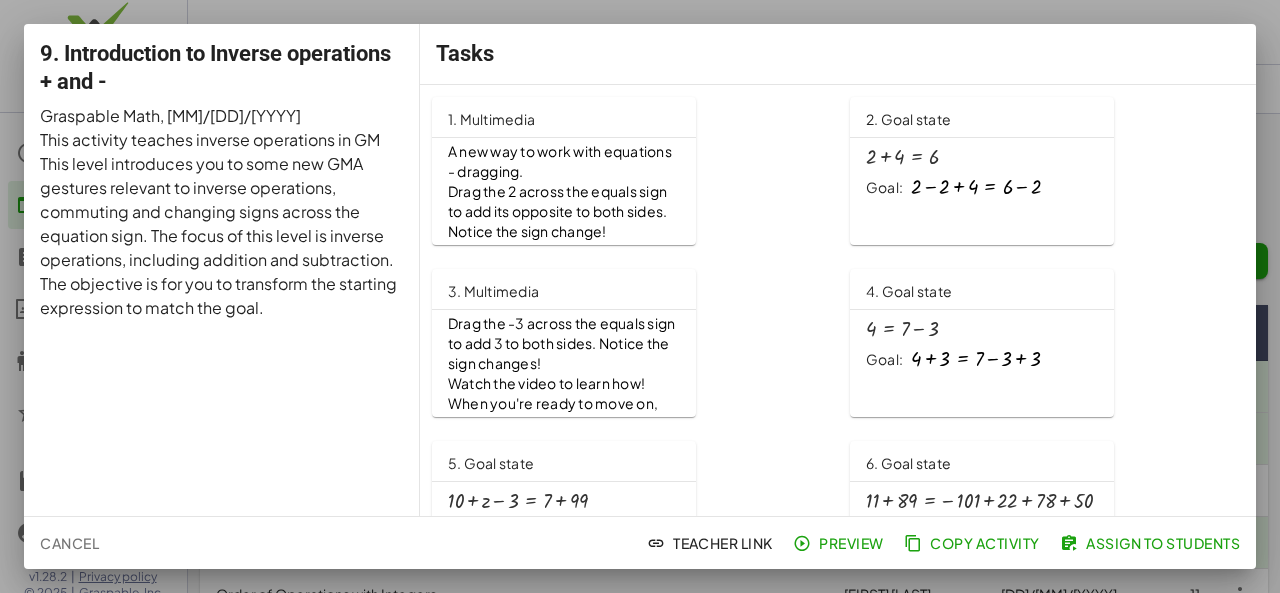 click on "Drag the 2 across the equals sign to add its opposite to both sides." at bounding box center [564, 202] 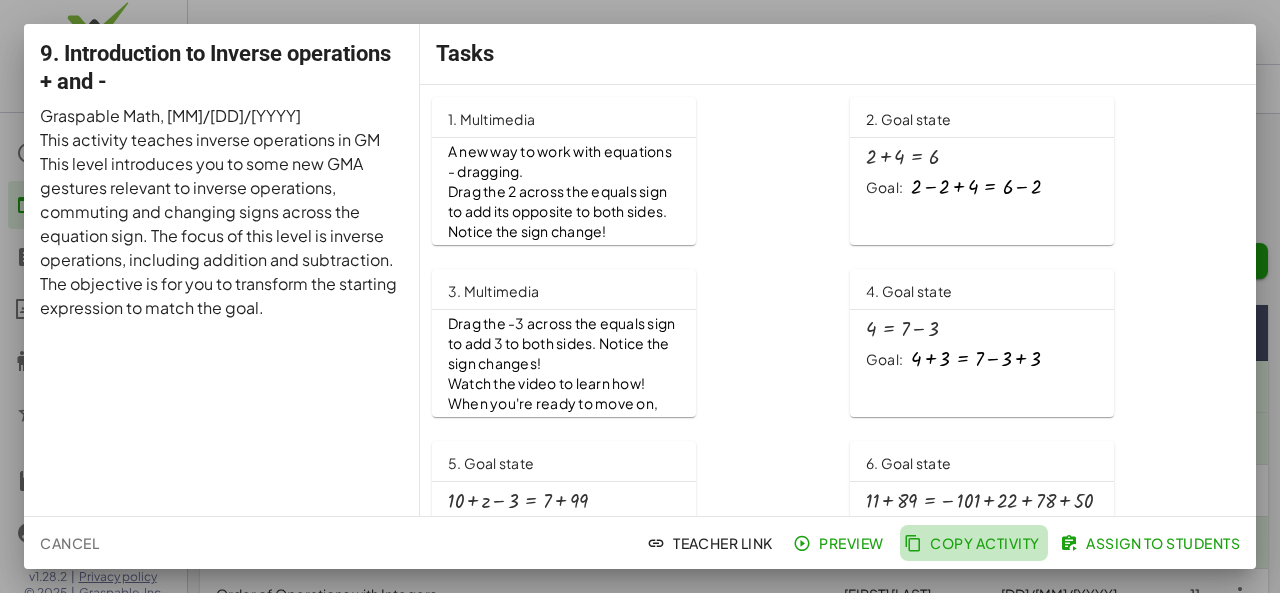 click 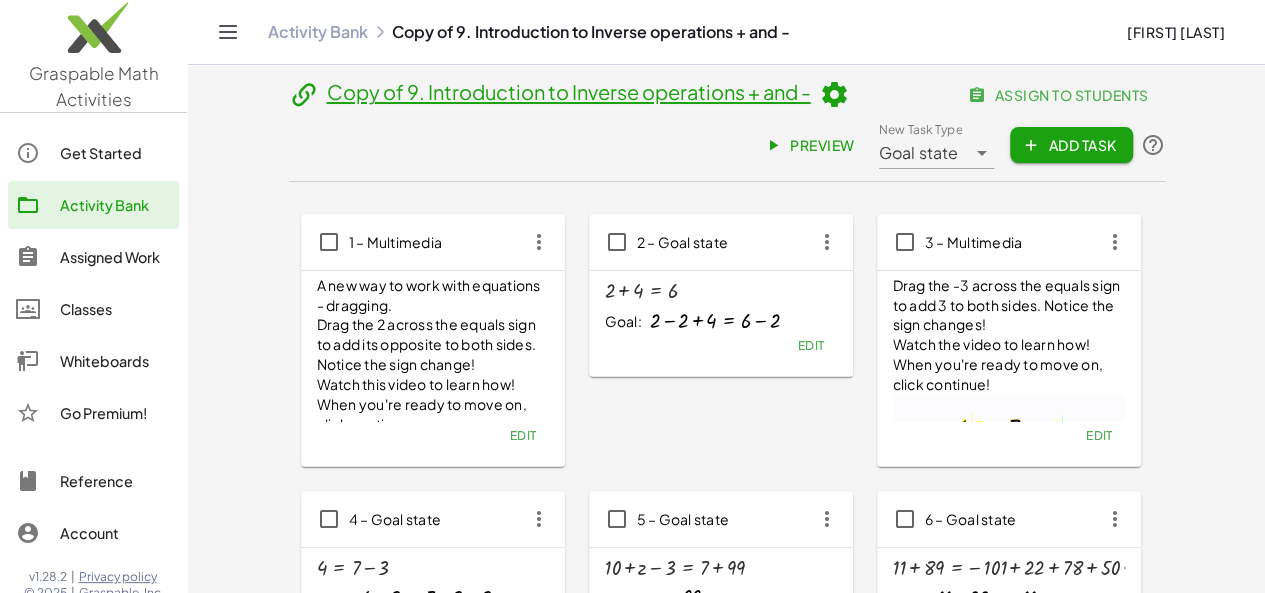 click on "Activity Bank" 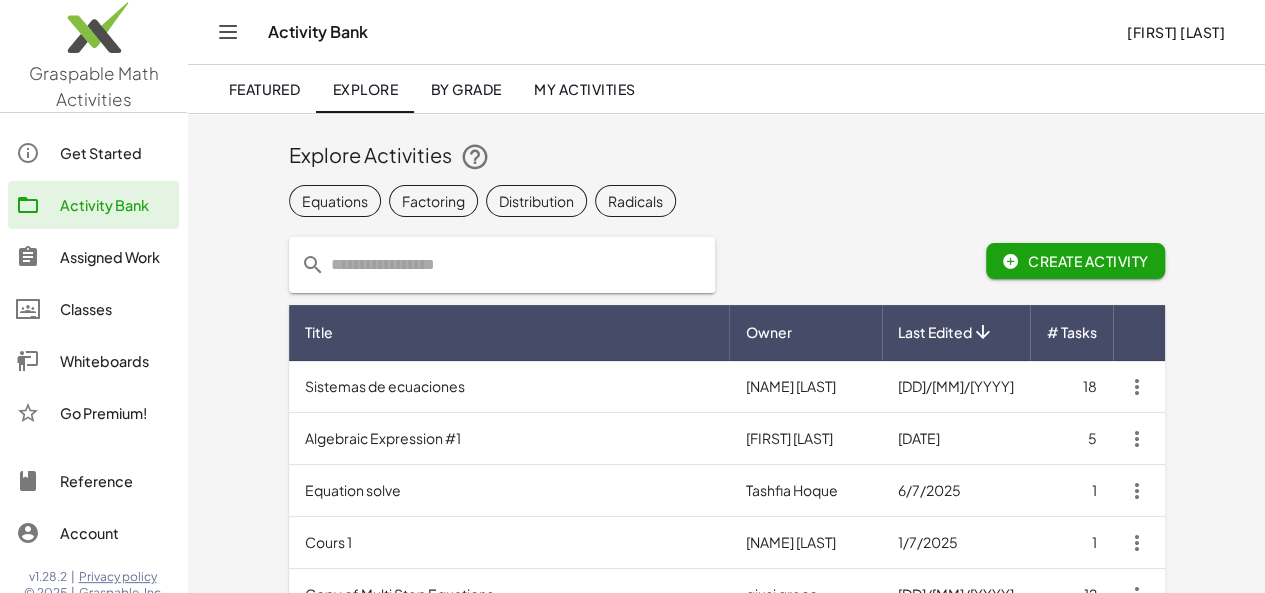 click 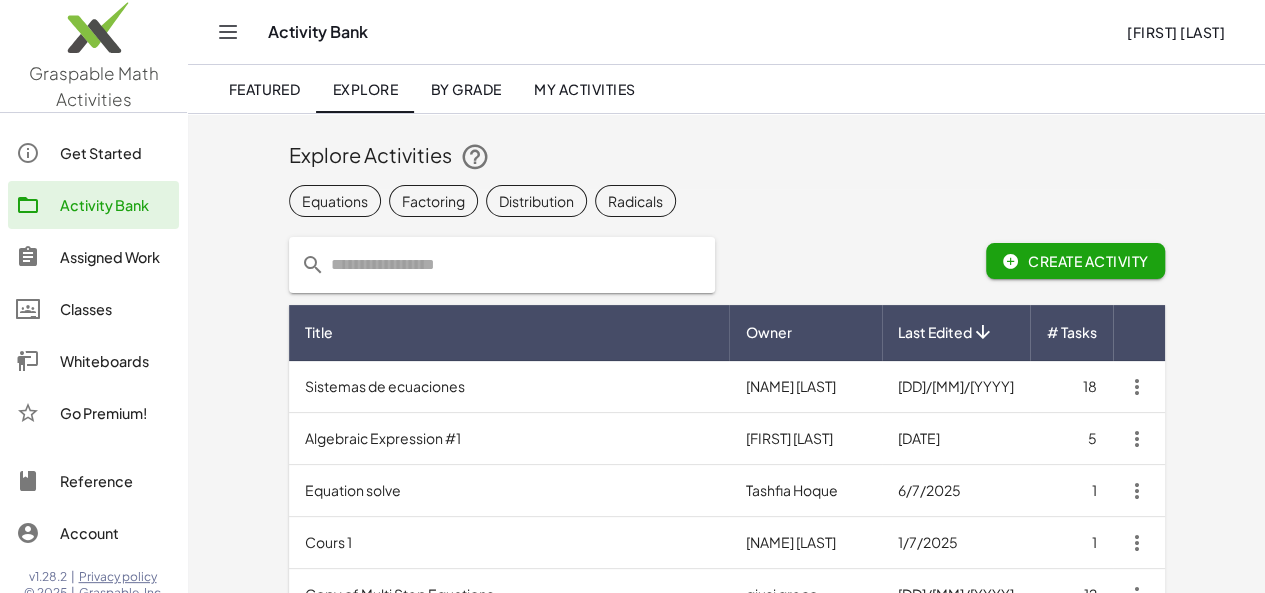 paste on "**********" 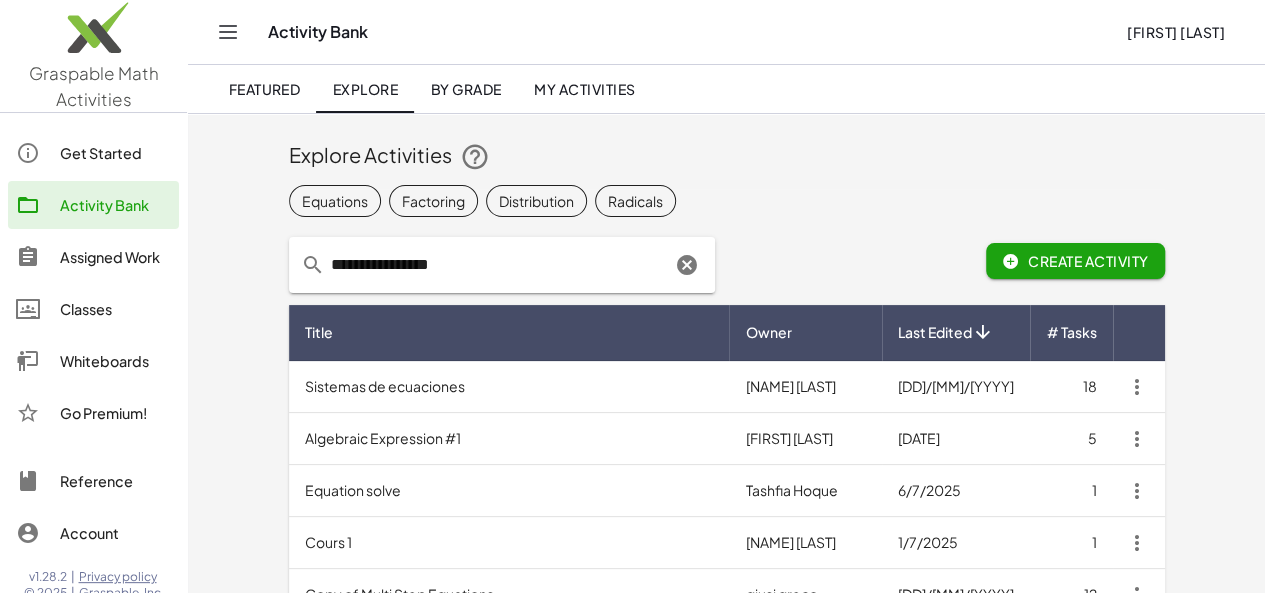 click on "**********" 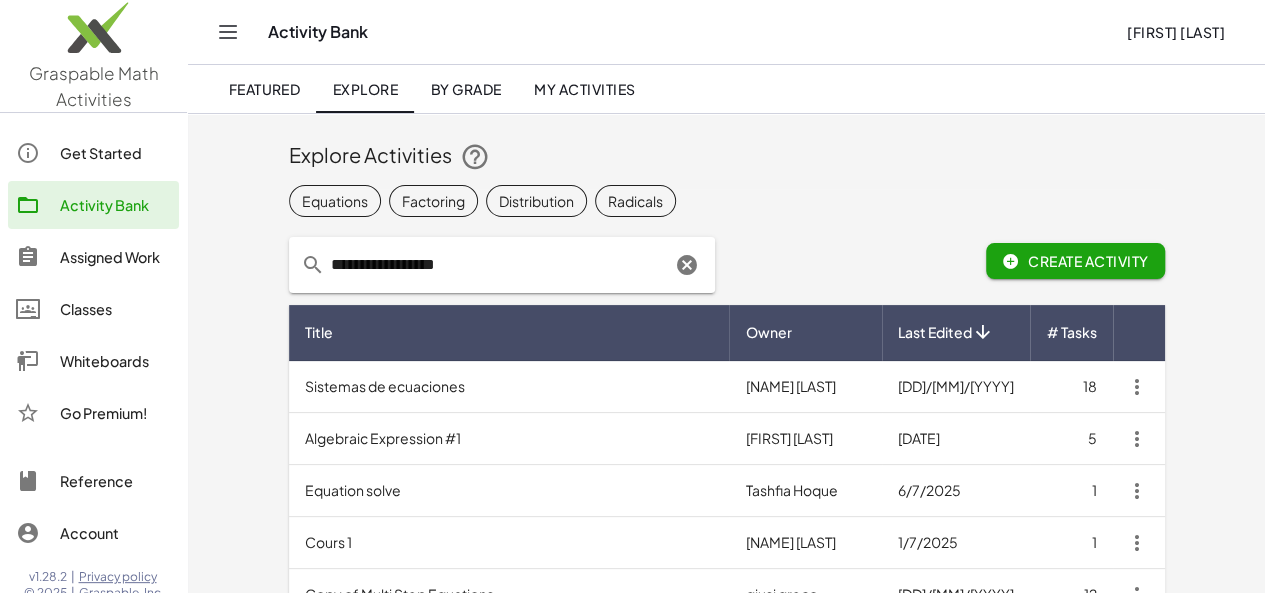 type on "**********" 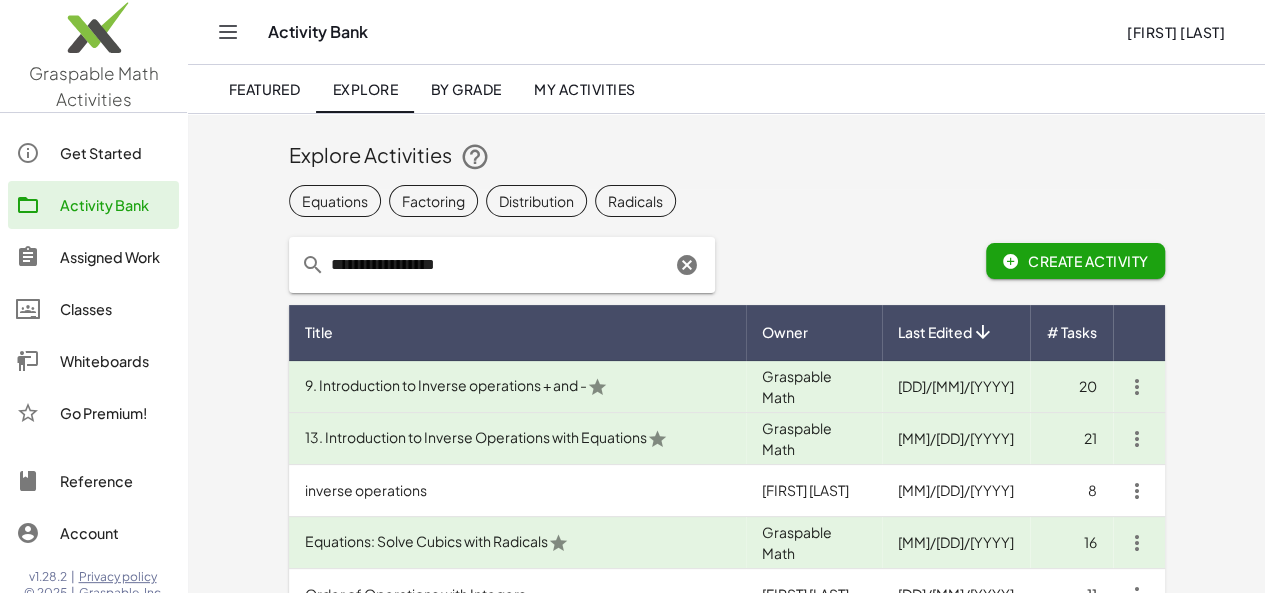 click on "13. Introduction to Inverse Operations with Equations" at bounding box center (517, 439) 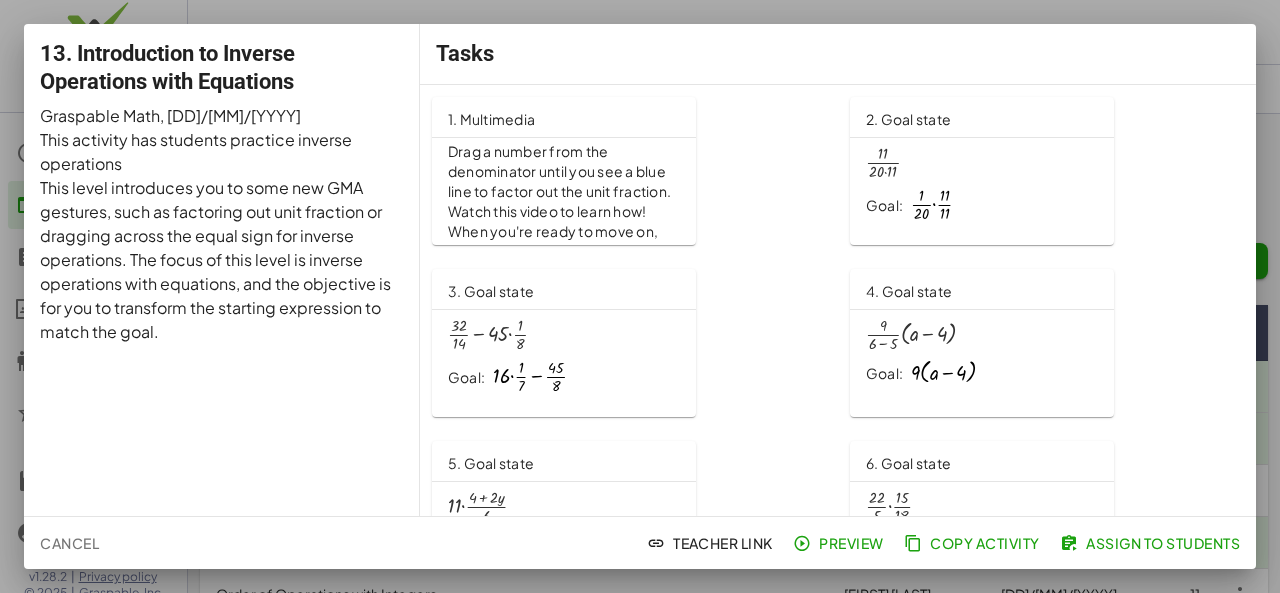 click on "Drag a number from the denominator until you see a blue line to factor out the unit fraction." at bounding box center (564, 172) 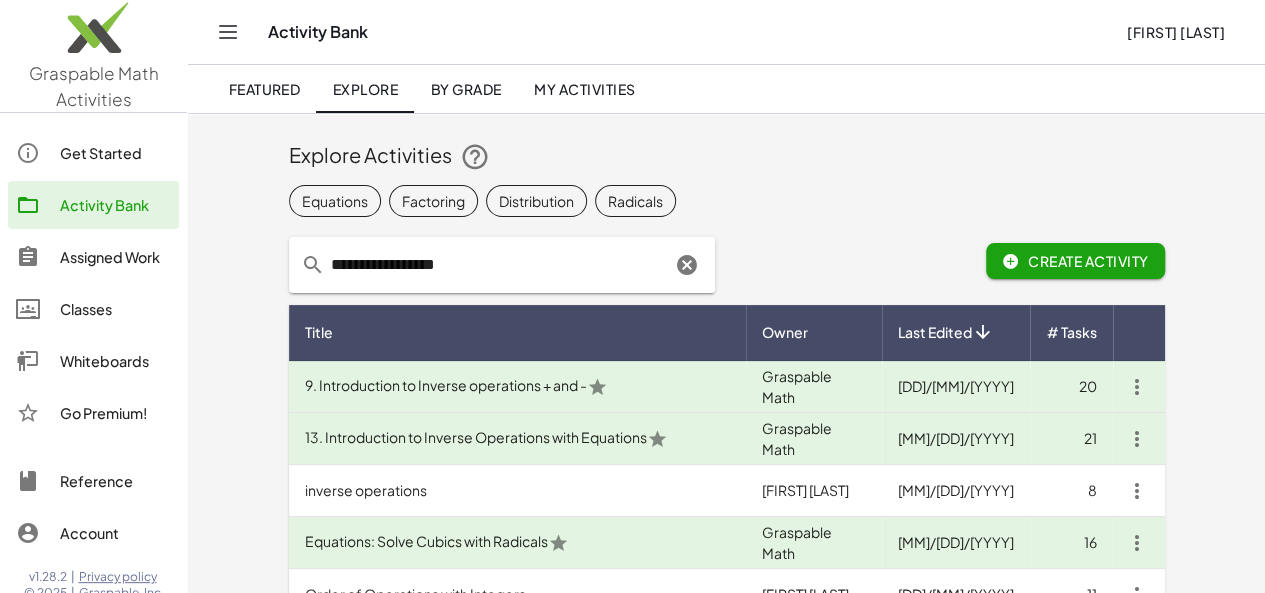 click on "inverse operations" at bounding box center [517, 491] 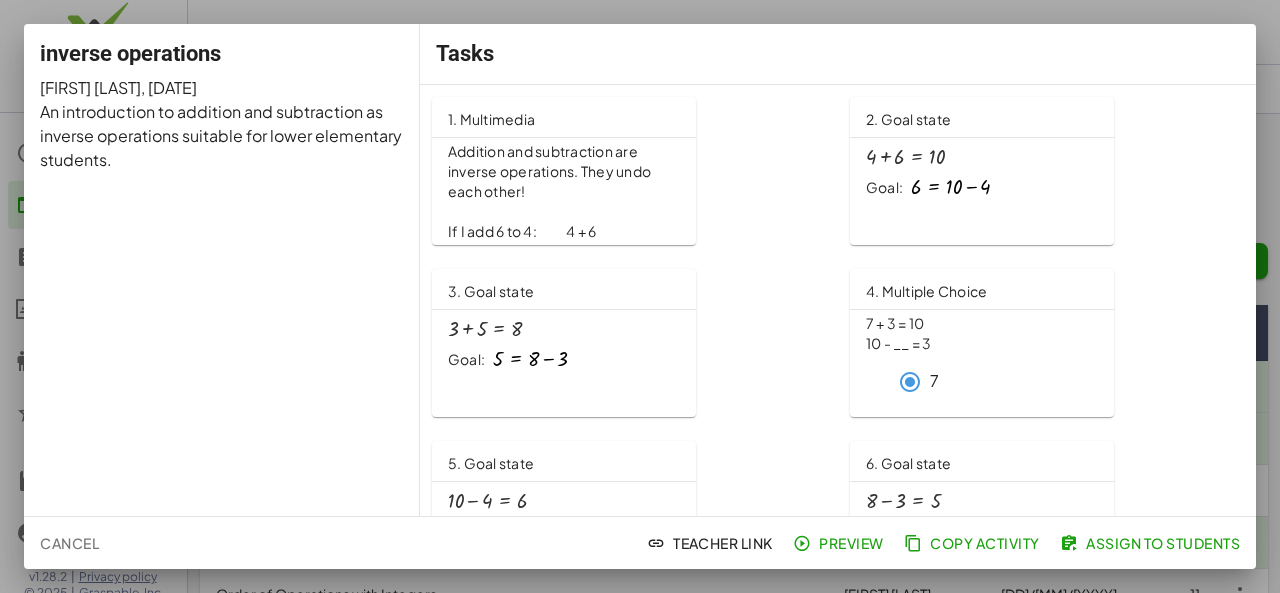 click on "Addition and subtraction are inverse operations. They undo each other!" at bounding box center [564, 172] 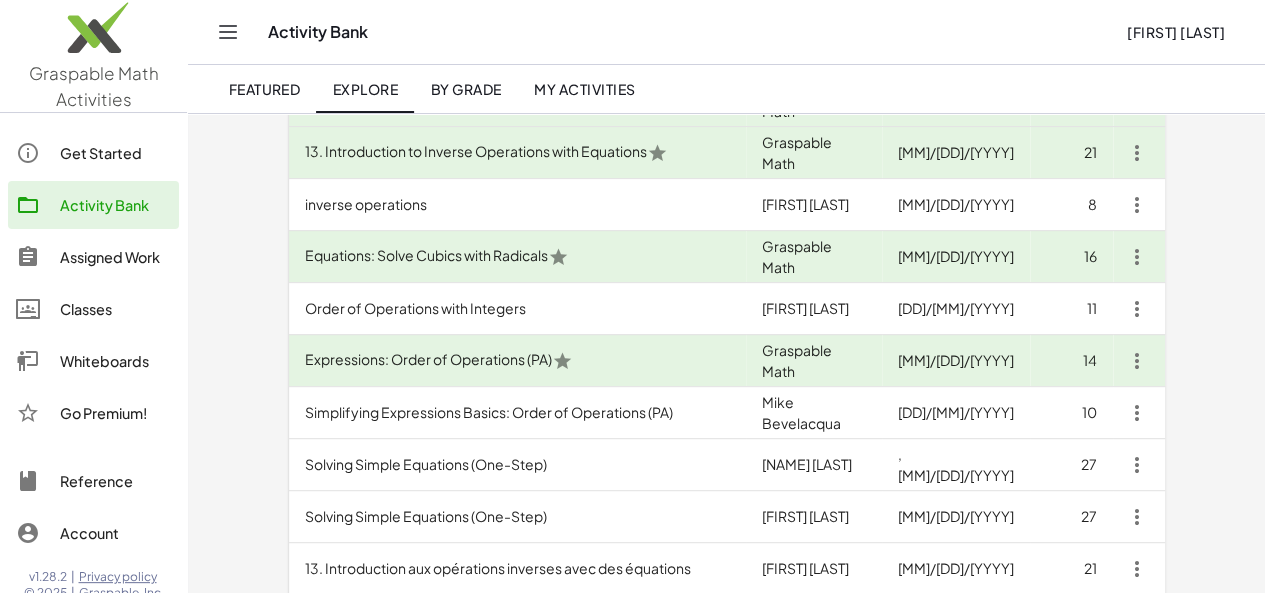 scroll, scrollTop: 299, scrollLeft: 0, axis: vertical 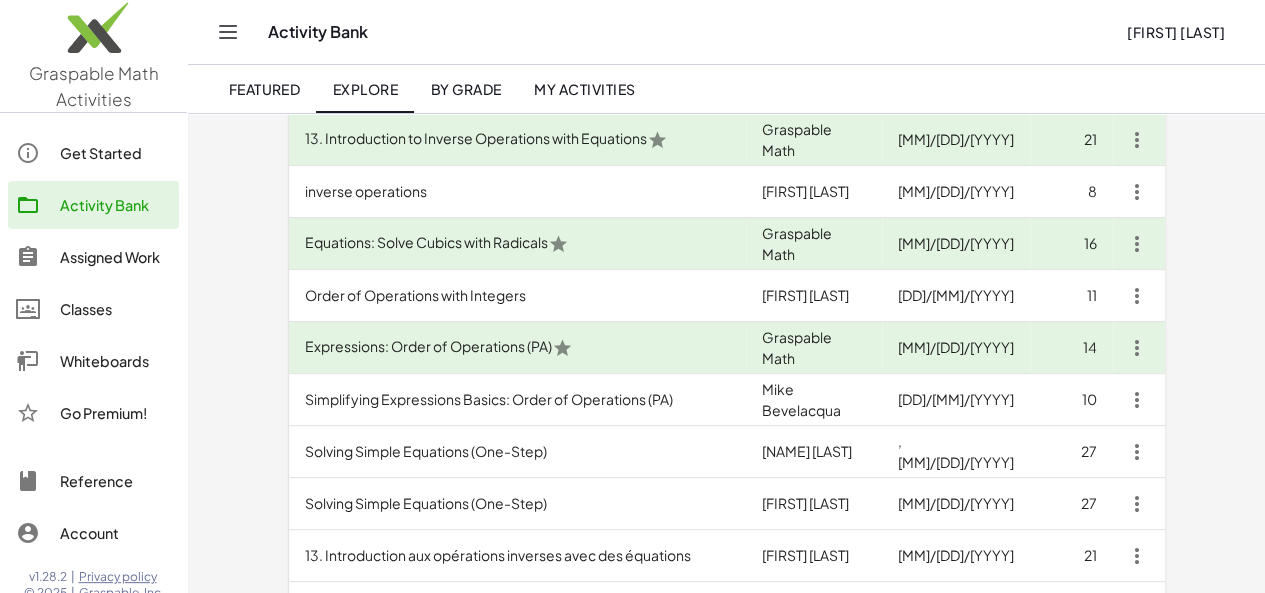 click on "Equations: Solve Cubics with Radicals" at bounding box center [517, 244] 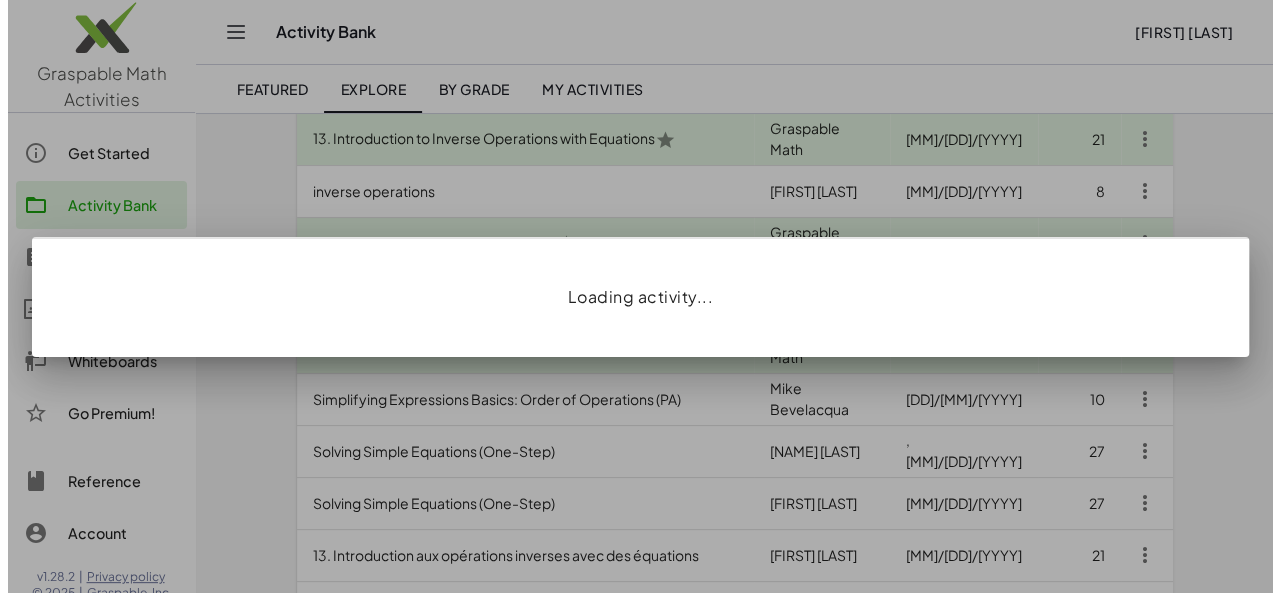 scroll, scrollTop: 0, scrollLeft: 0, axis: both 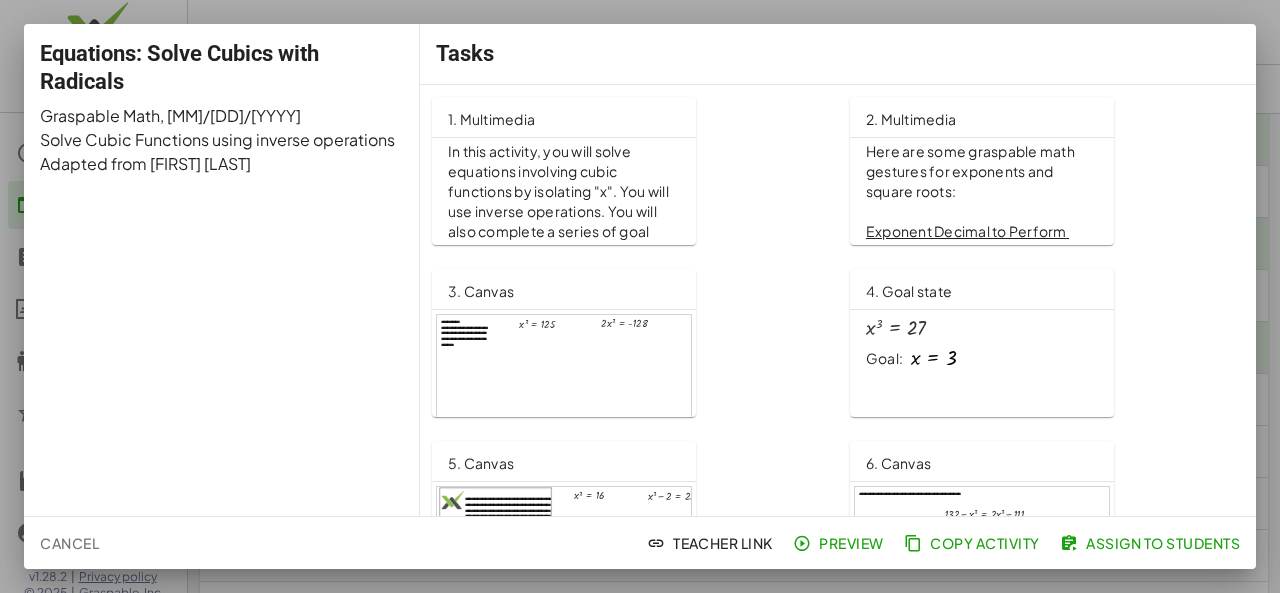 click at bounding box center [640, 296] 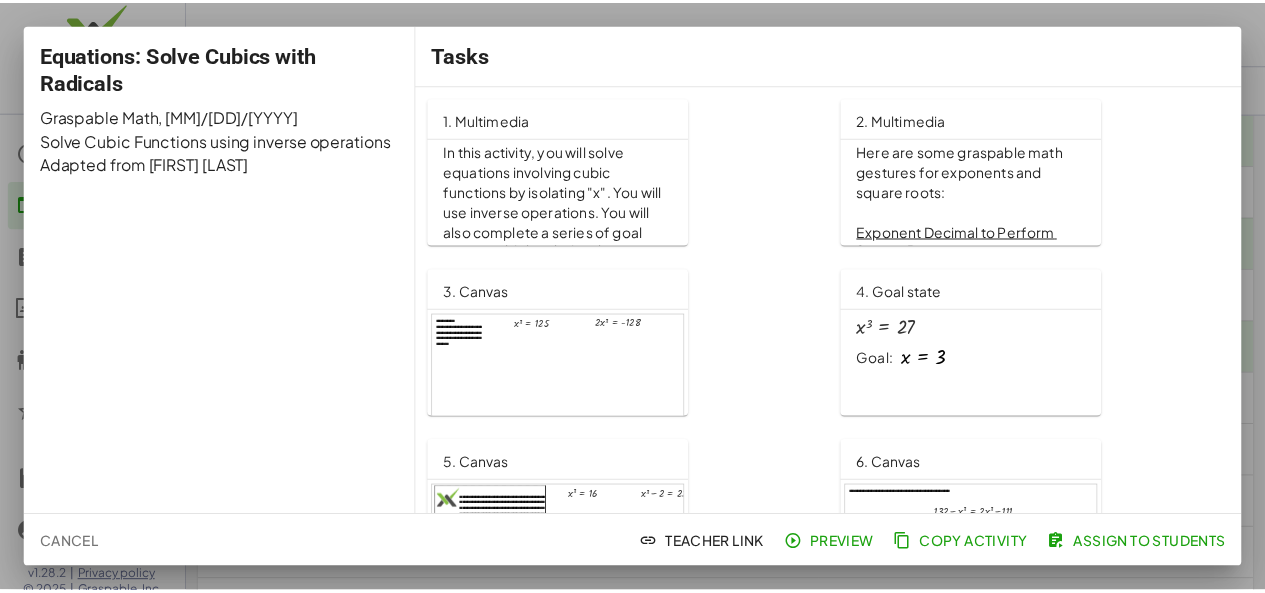 scroll, scrollTop: 299, scrollLeft: 0, axis: vertical 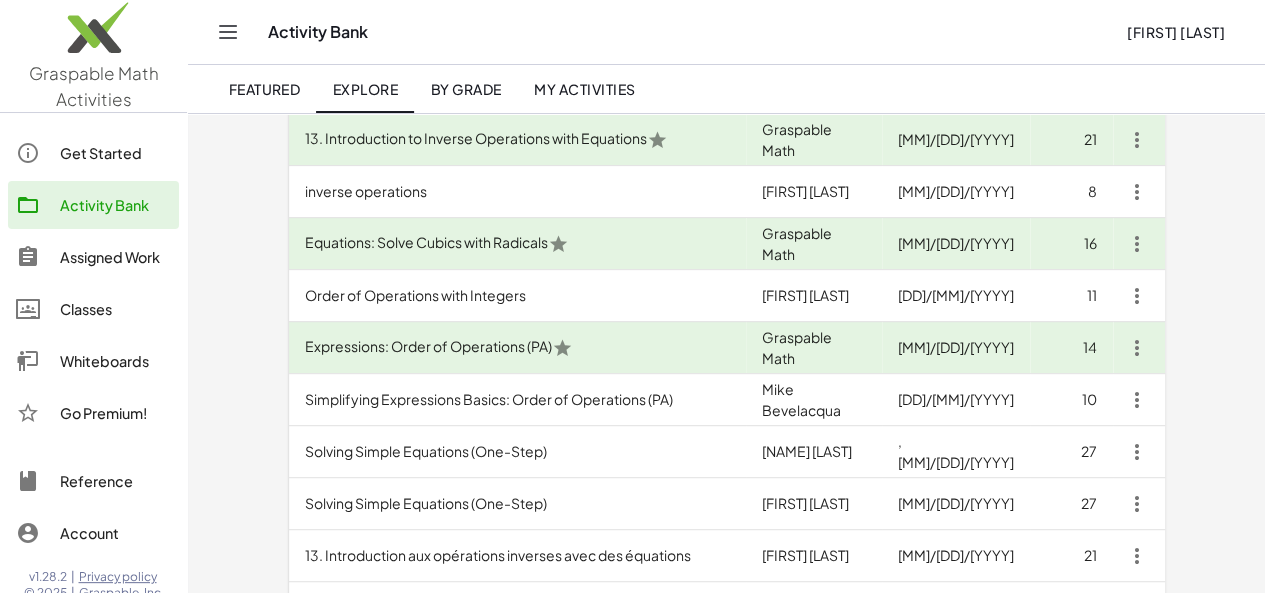 click on "Order of Operations with Integers" at bounding box center [517, 296] 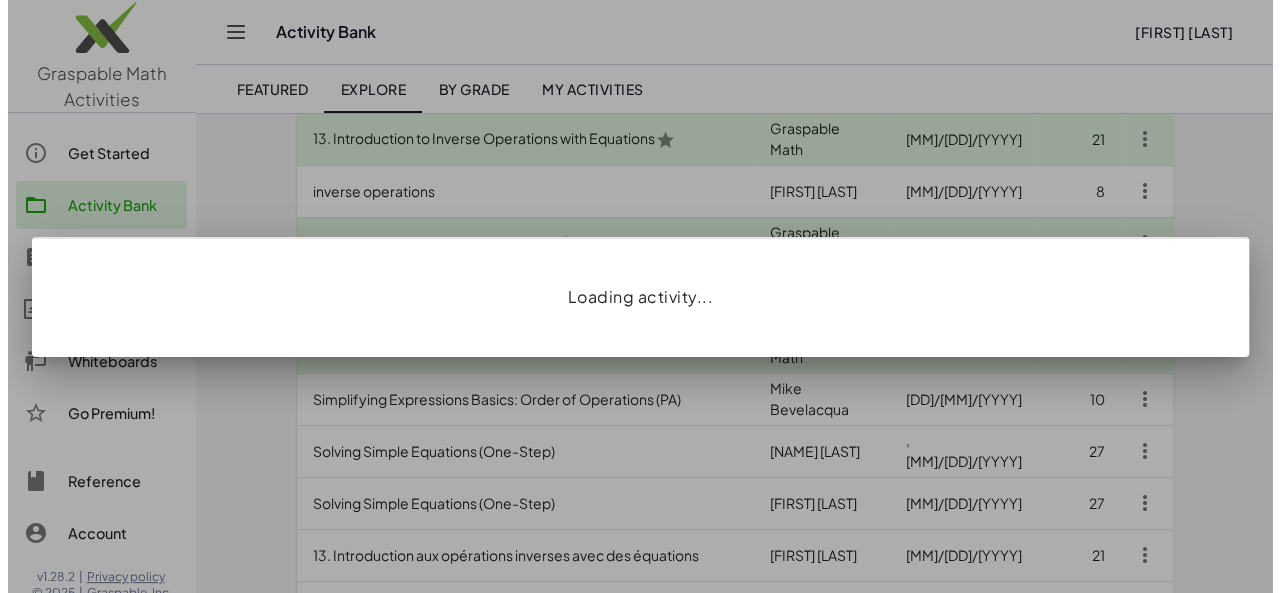 scroll, scrollTop: 0, scrollLeft: 0, axis: both 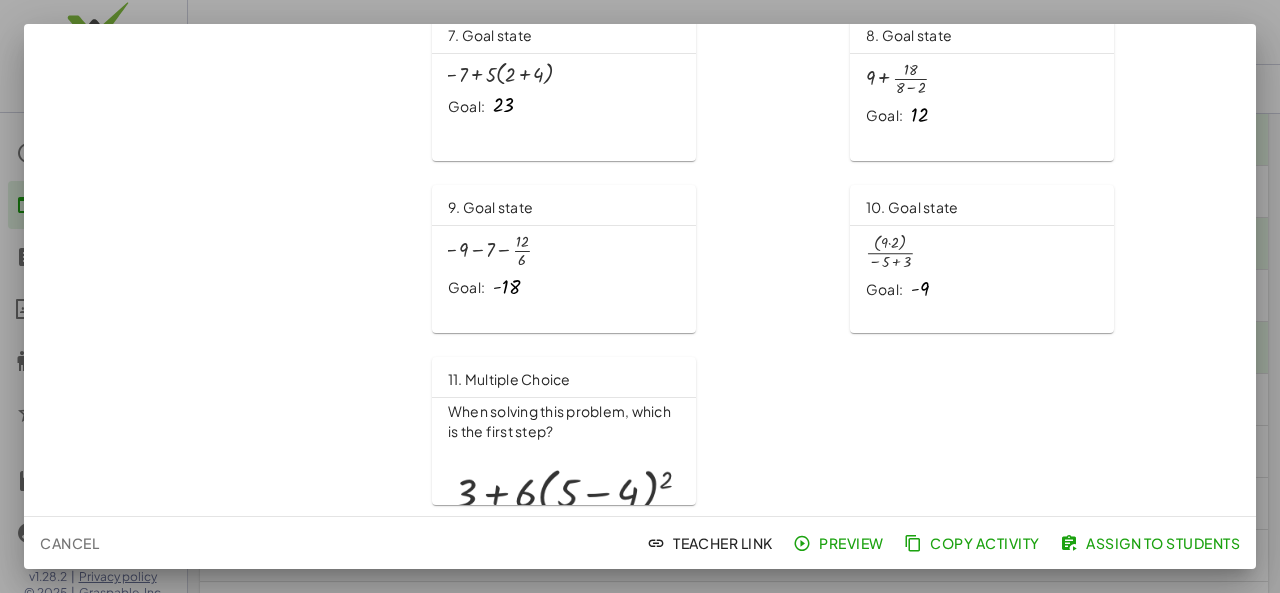 click at bounding box center [640, 296] 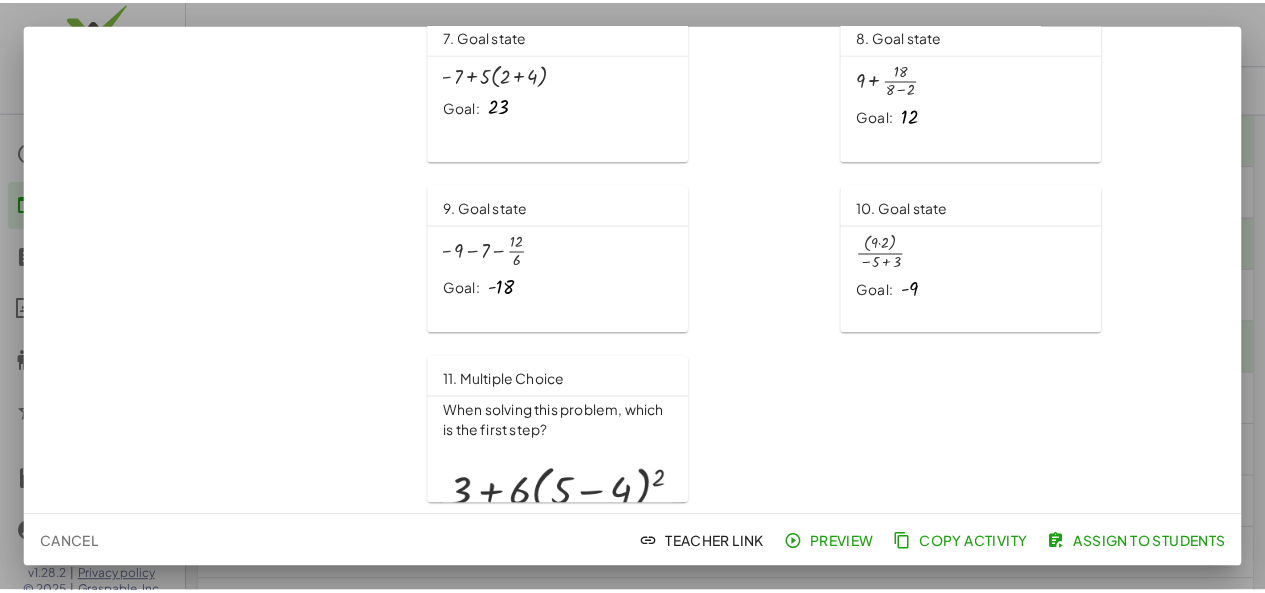 scroll, scrollTop: 299, scrollLeft: 0, axis: vertical 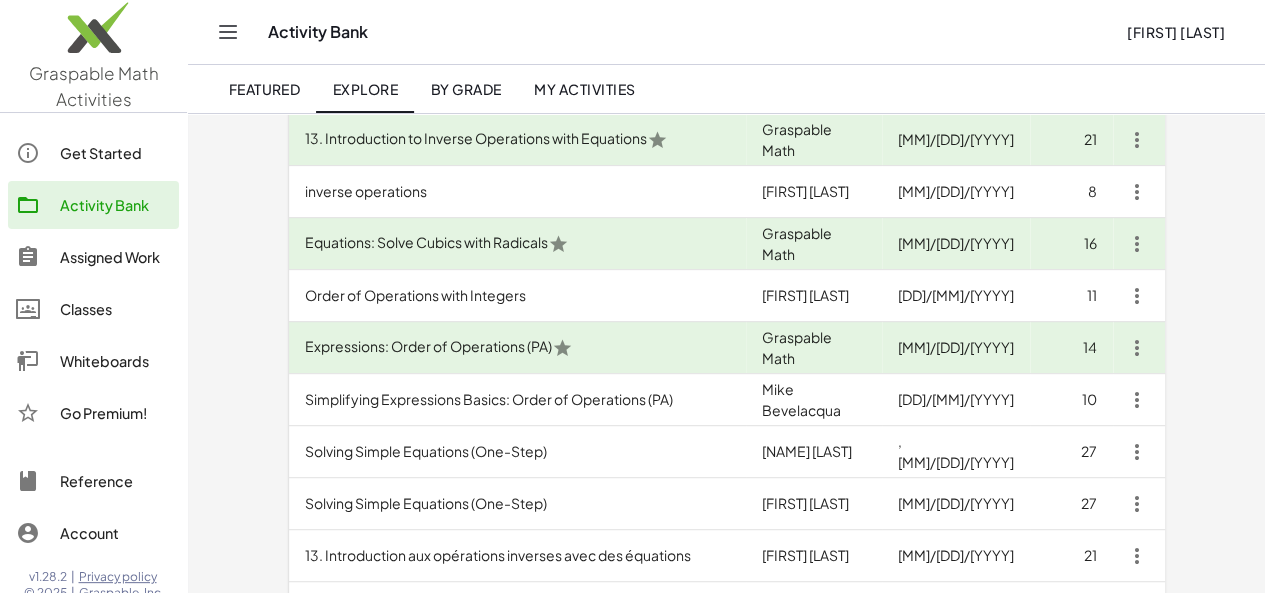 click on "Solving Simple Equations (One-Step)" at bounding box center [517, 452] 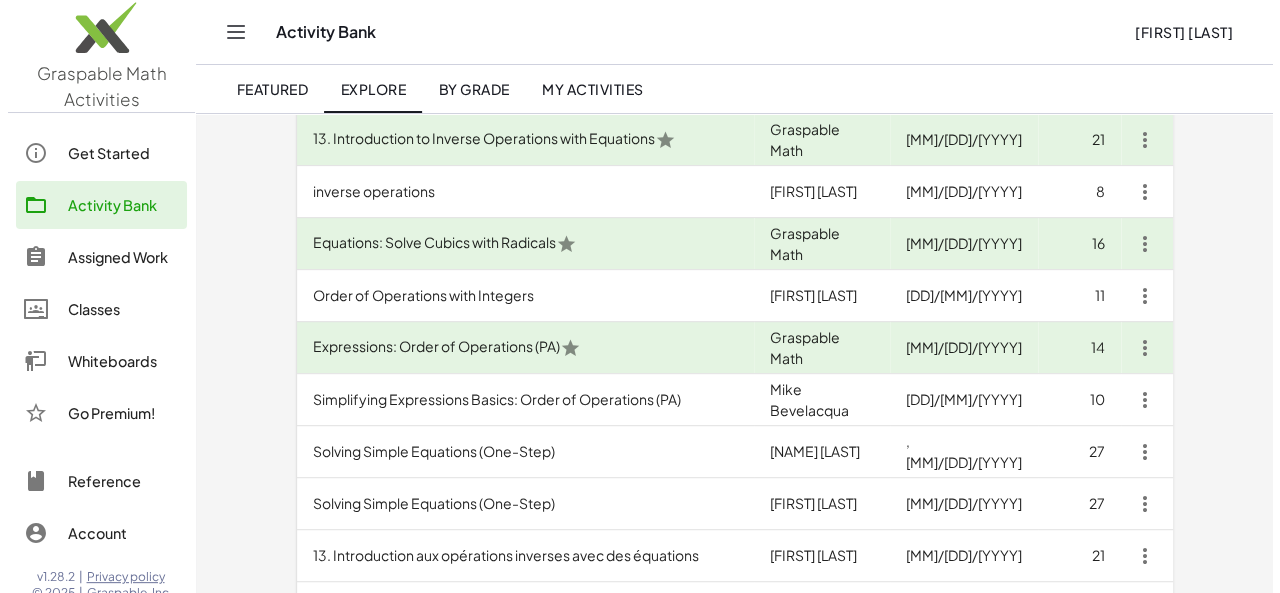 scroll, scrollTop: 0, scrollLeft: 0, axis: both 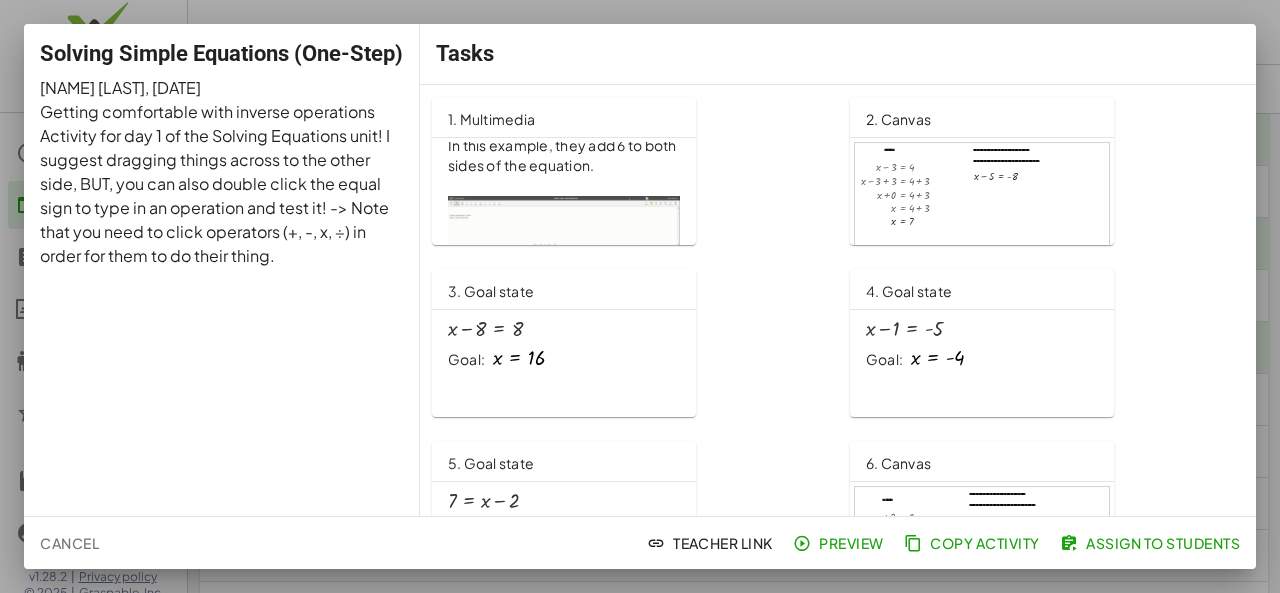 click on "1. Multimedia Welcome to Graspable! Think of this like a visual calculator where you can interact with equations and expressions. 1)  Drag variables, constants, or coefficients  across the equals sign to rearrange each equation. 2) Click operators (+, -, x, ÷) in order for them to do their thing. 3) The goal is to solve for the variable - meaning you want to rearrange each equation to read "x = ..." If you'd rather type your steps, here's another way to work things out: Tap and hold the equals sign until the keypad comes up.  You will see an E. This stands for the expression.  Chose an operation and then the term that you want to perform on both sides.   In this example, they add 6 to both sides of the equation.  You can also subtract, multiply, or divide on both sides of the equation by entering in the operator and the number or variable on the keypad." 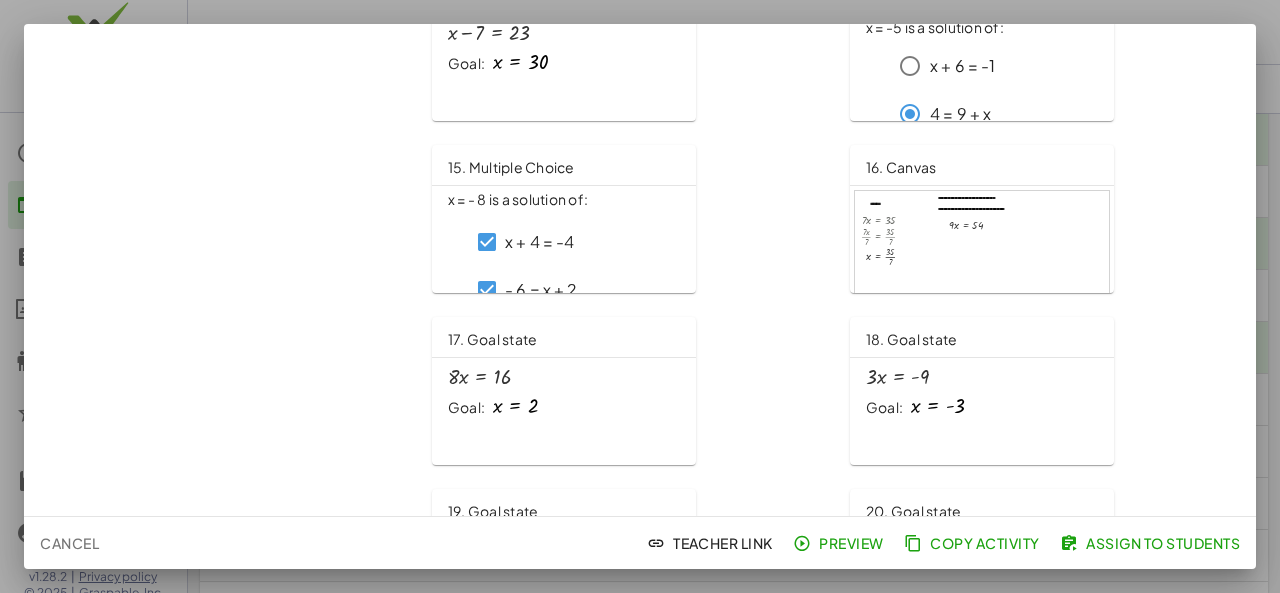 scroll, scrollTop: 1162, scrollLeft: 0, axis: vertical 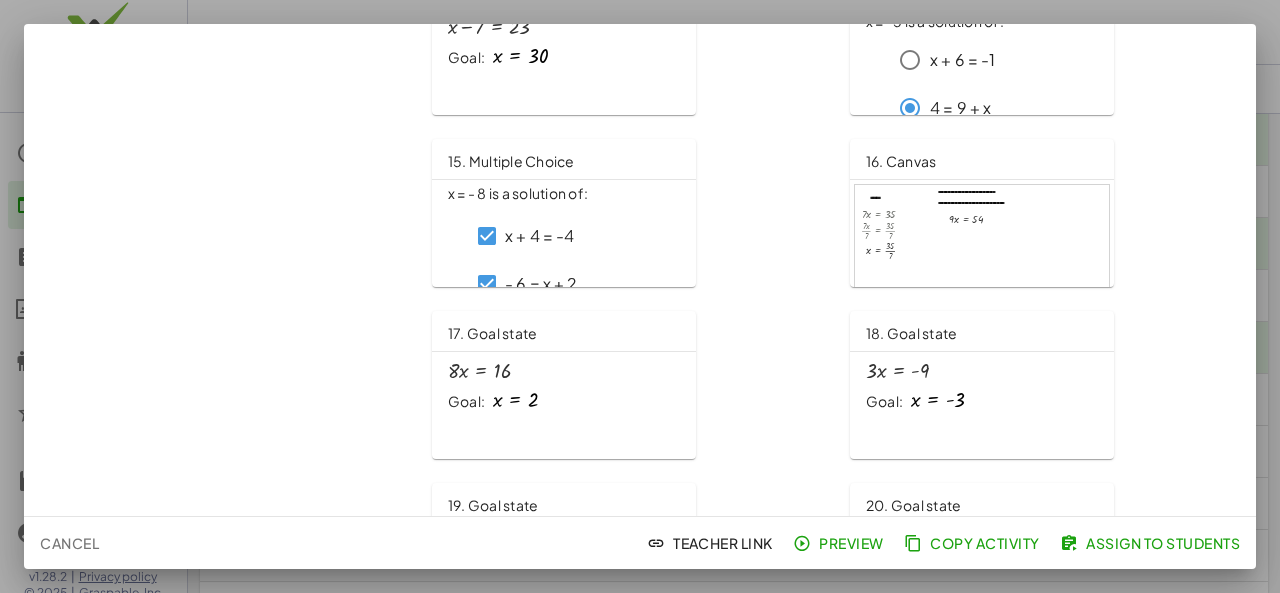 drag, startPoint x: 1268, startPoint y: 294, endPoint x: 1274, endPoint y: 307, distance: 14.3178215 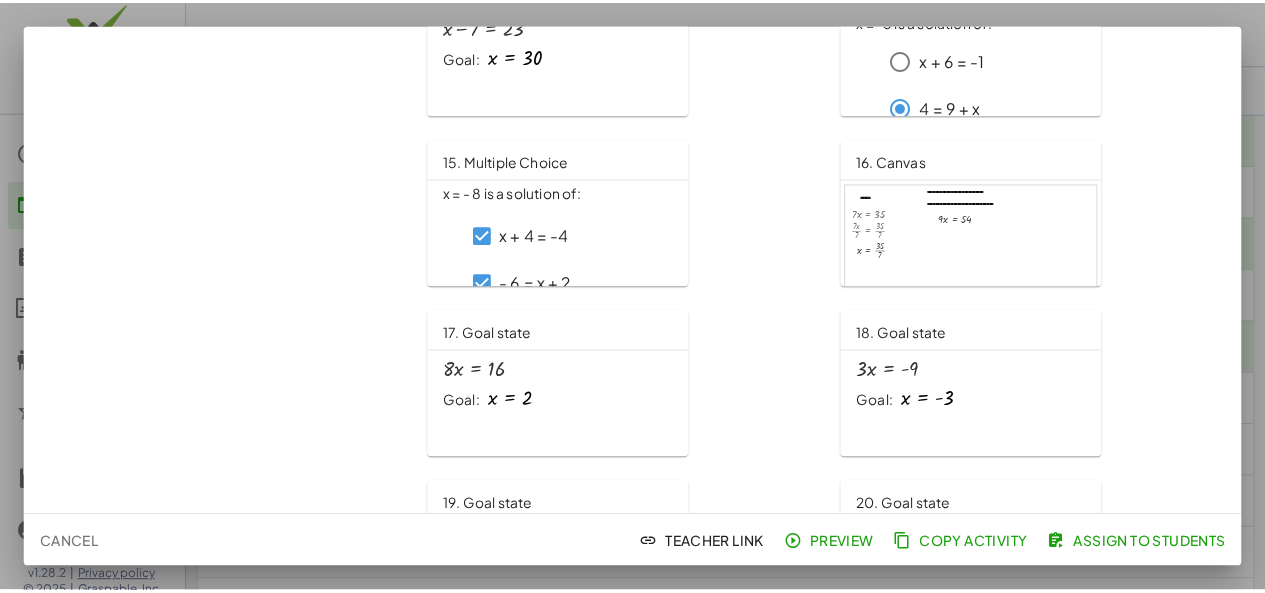 scroll, scrollTop: 299, scrollLeft: 0, axis: vertical 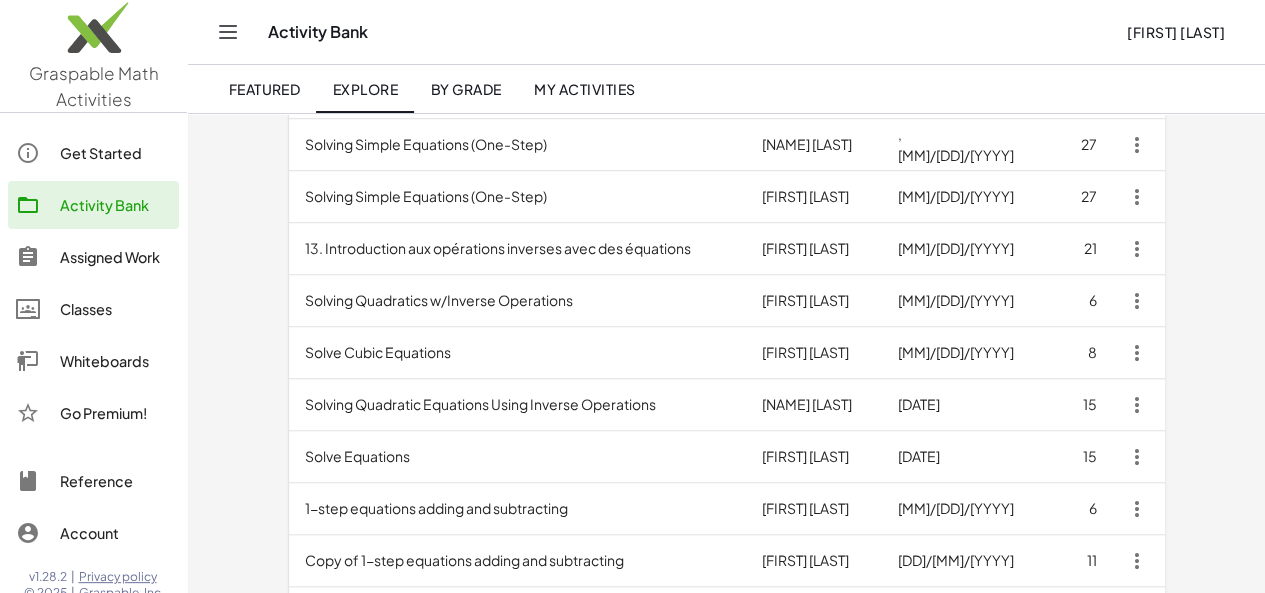 click on "13. Introduction aux opérations inverses avec des équations" at bounding box center (517, 249) 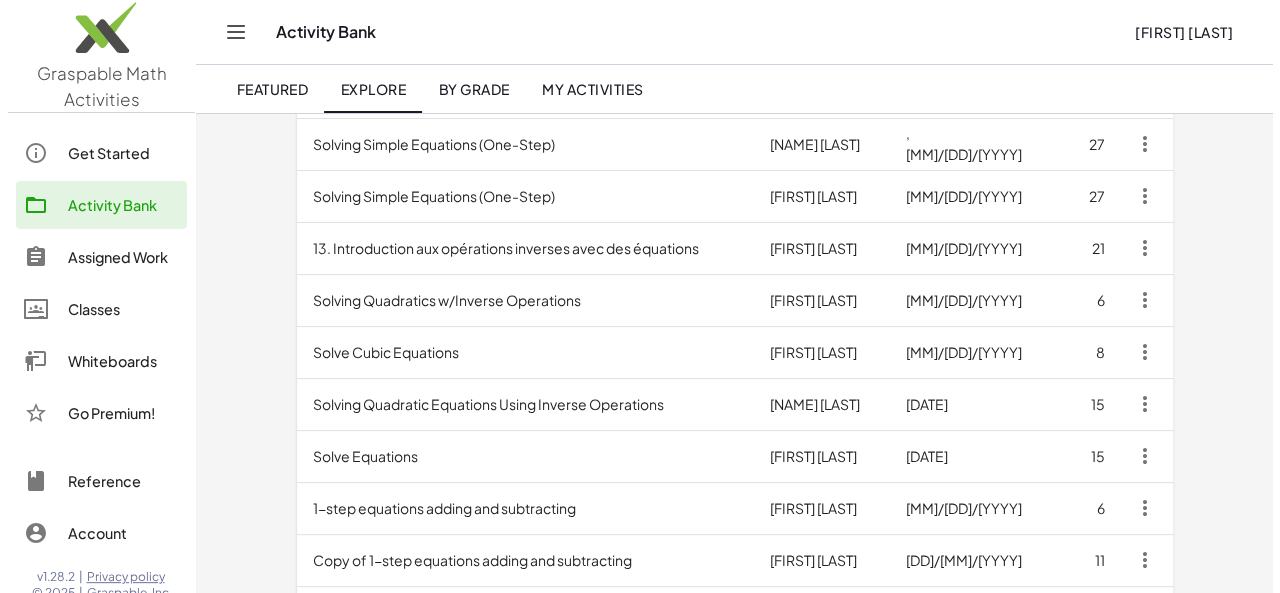 scroll, scrollTop: 0, scrollLeft: 0, axis: both 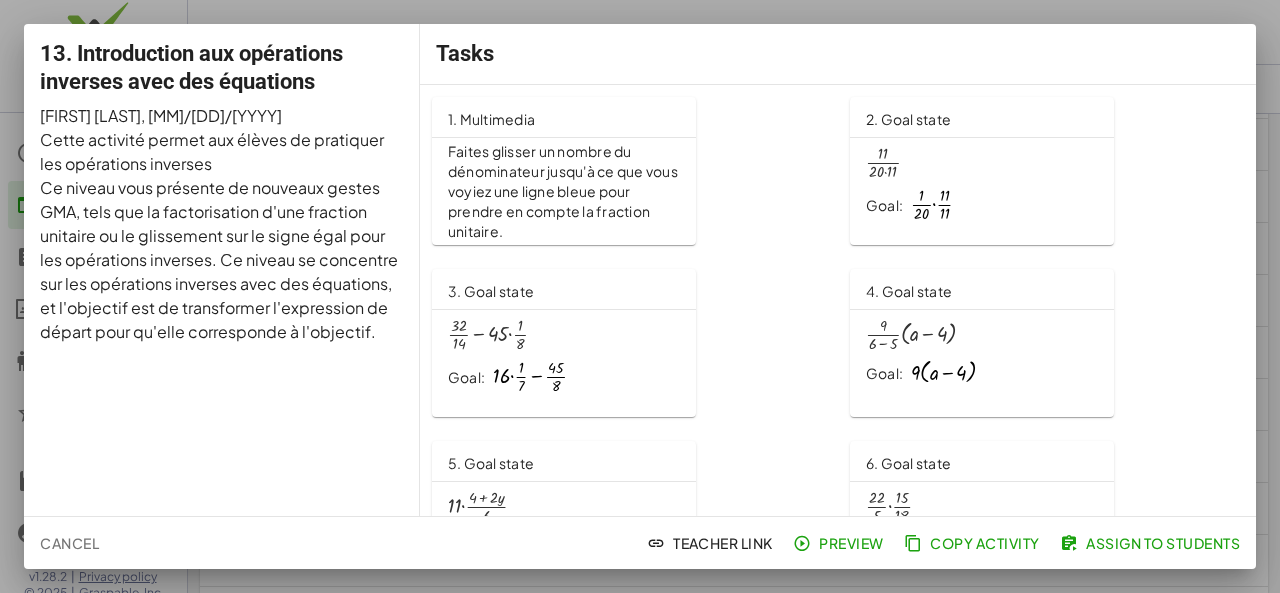 click at bounding box center [640, 296] 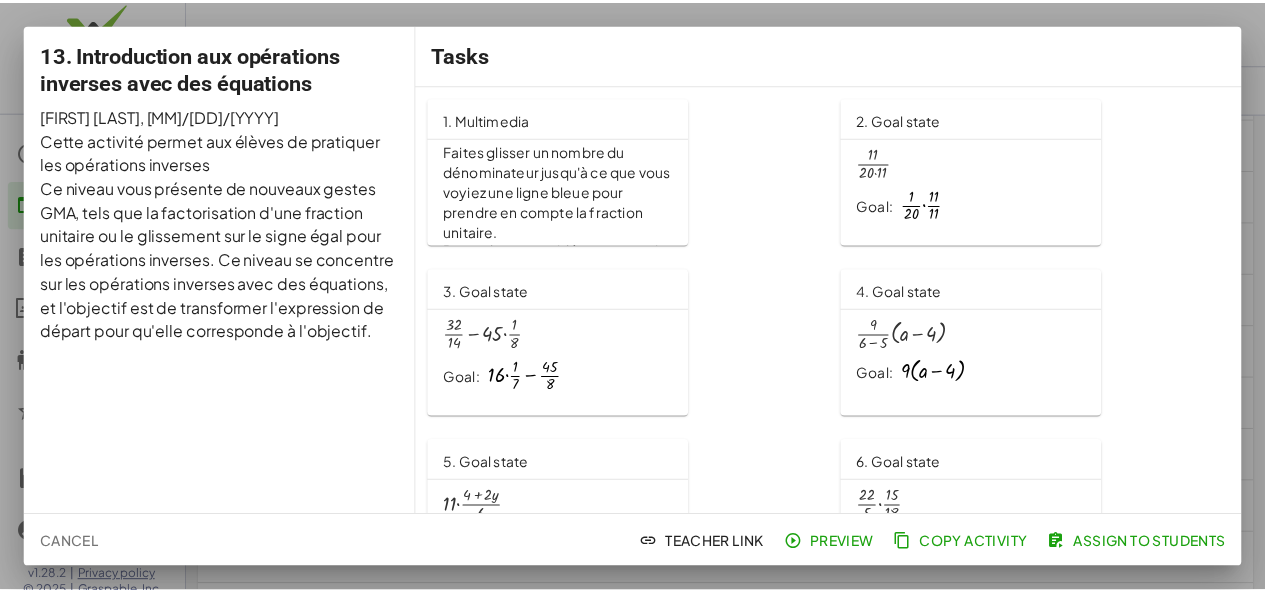 scroll, scrollTop: 606, scrollLeft: 0, axis: vertical 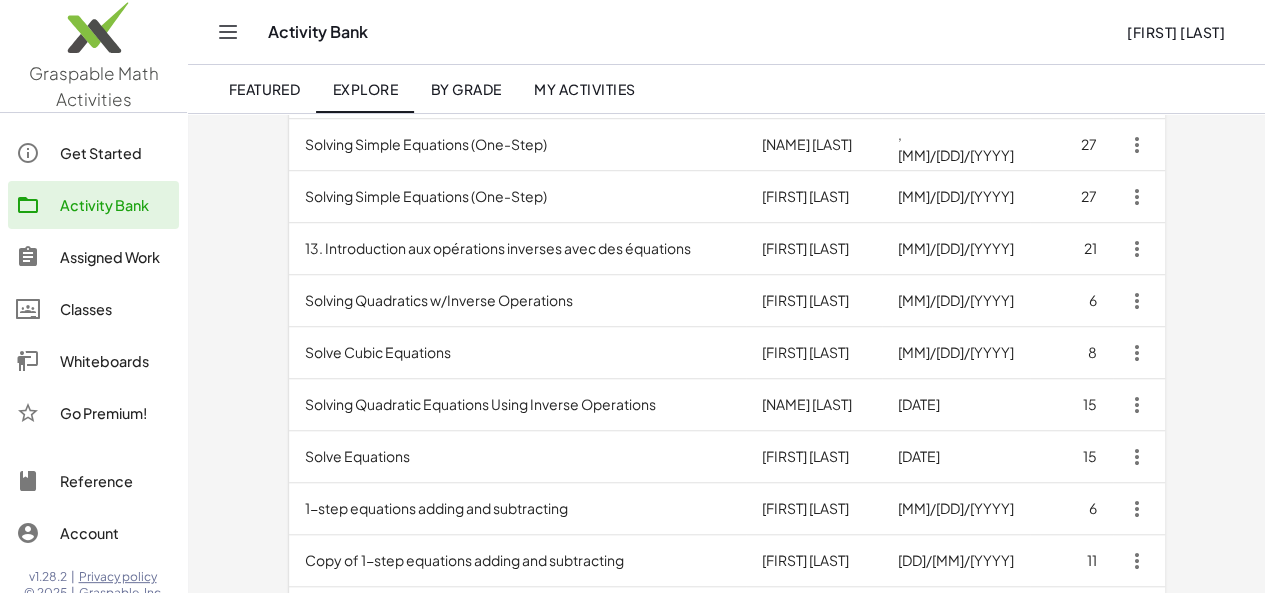 click on "1-step equations adding and subtracting" at bounding box center (517, 509) 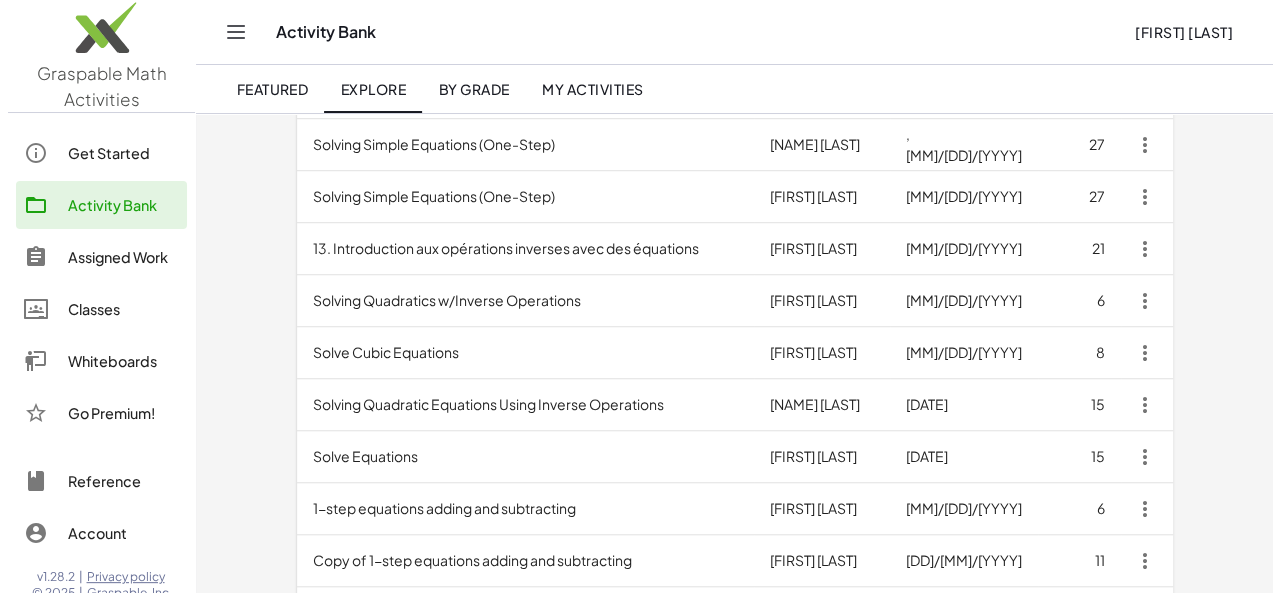 scroll, scrollTop: 0, scrollLeft: 0, axis: both 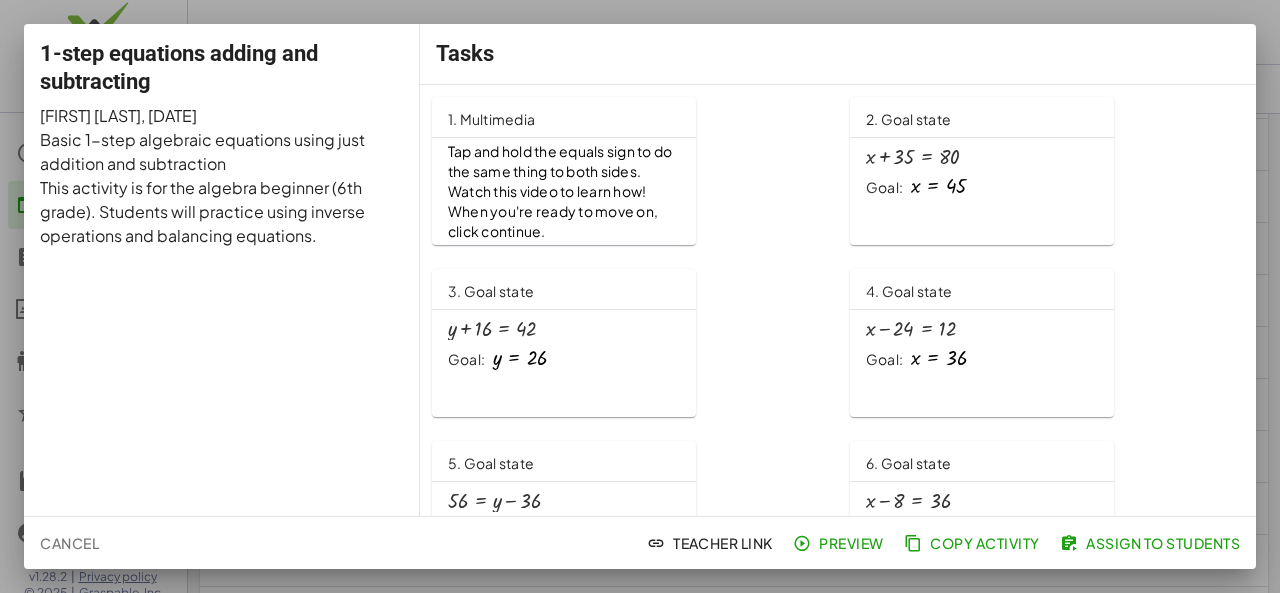 click on "Watch this video to learn how! When you're ready to move on, click continue." at bounding box center [564, 212] 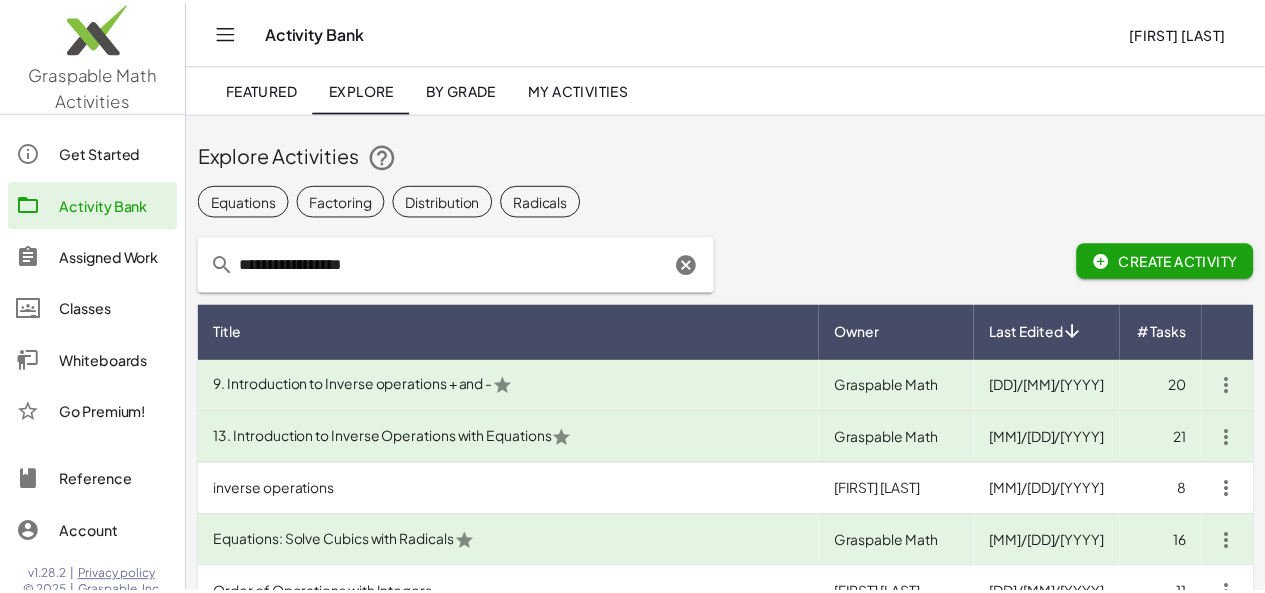 scroll, scrollTop: 606, scrollLeft: 0, axis: vertical 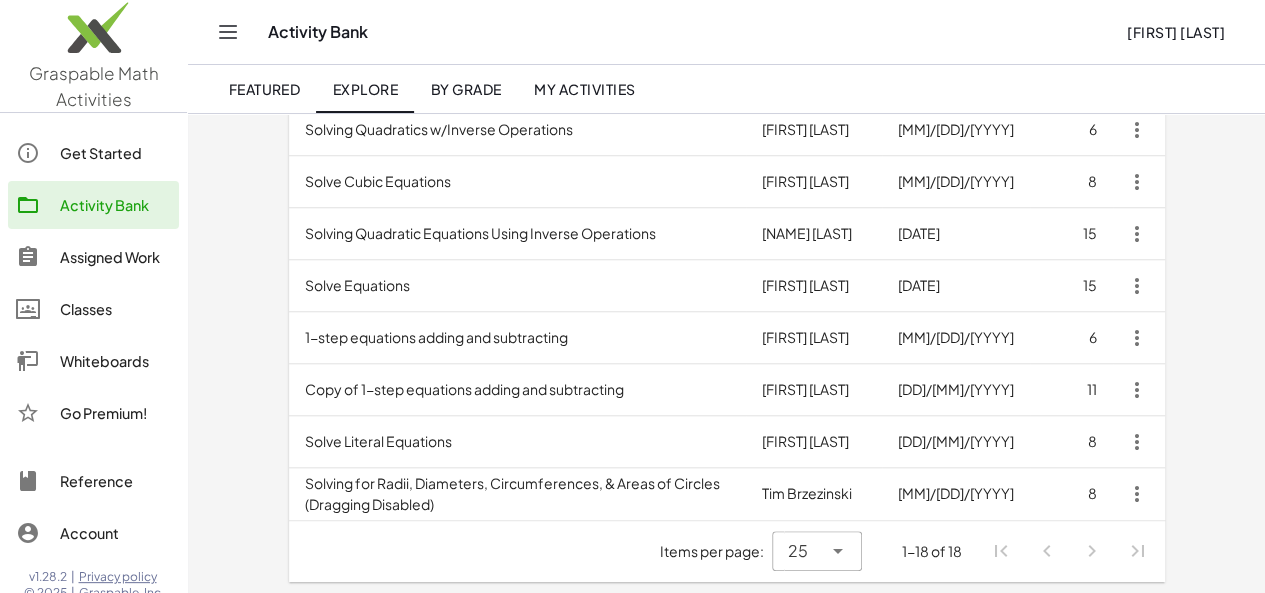 click on "Solve Literal Equations" at bounding box center (517, 442) 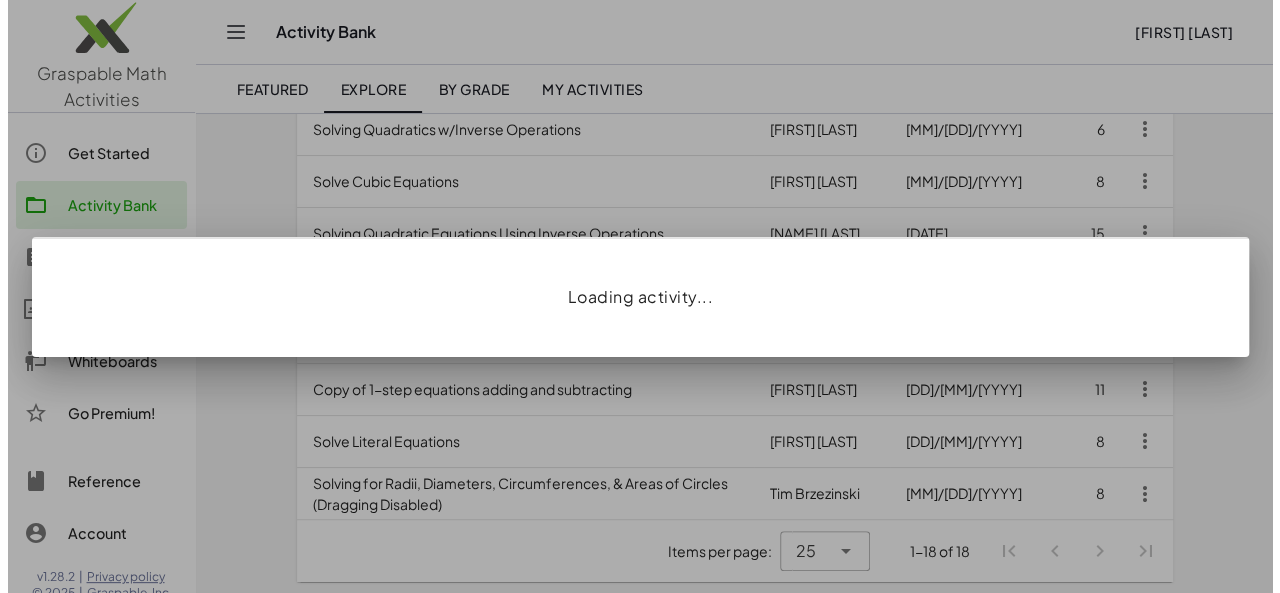 scroll, scrollTop: 0, scrollLeft: 0, axis: both 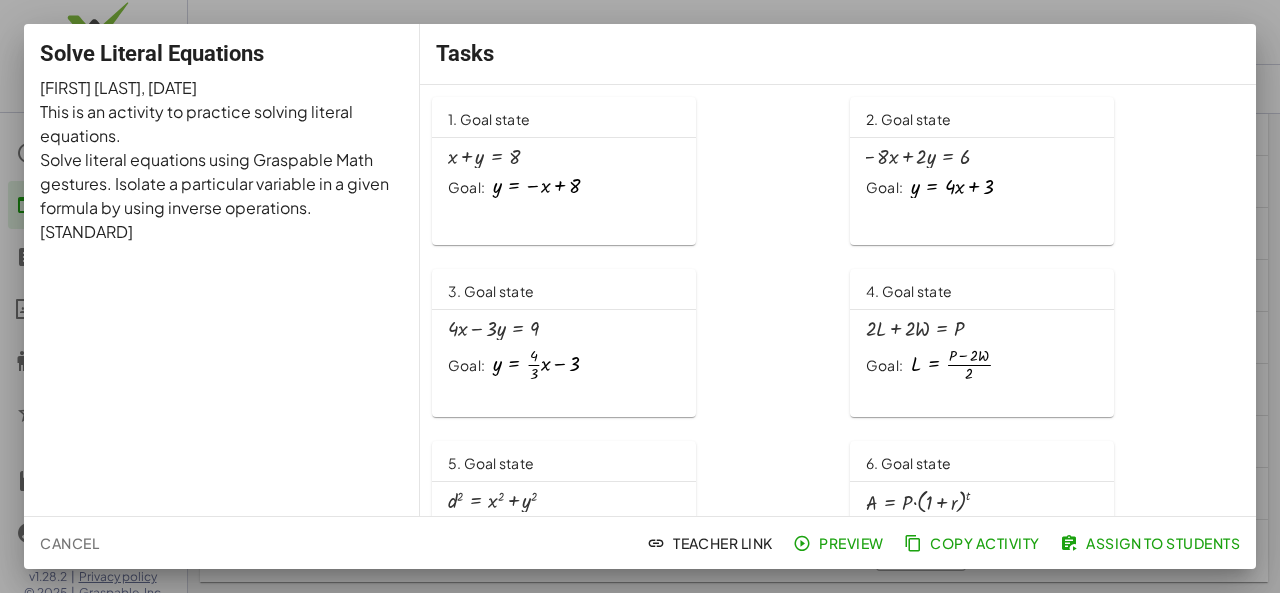 click at bounding box center [640, 296] 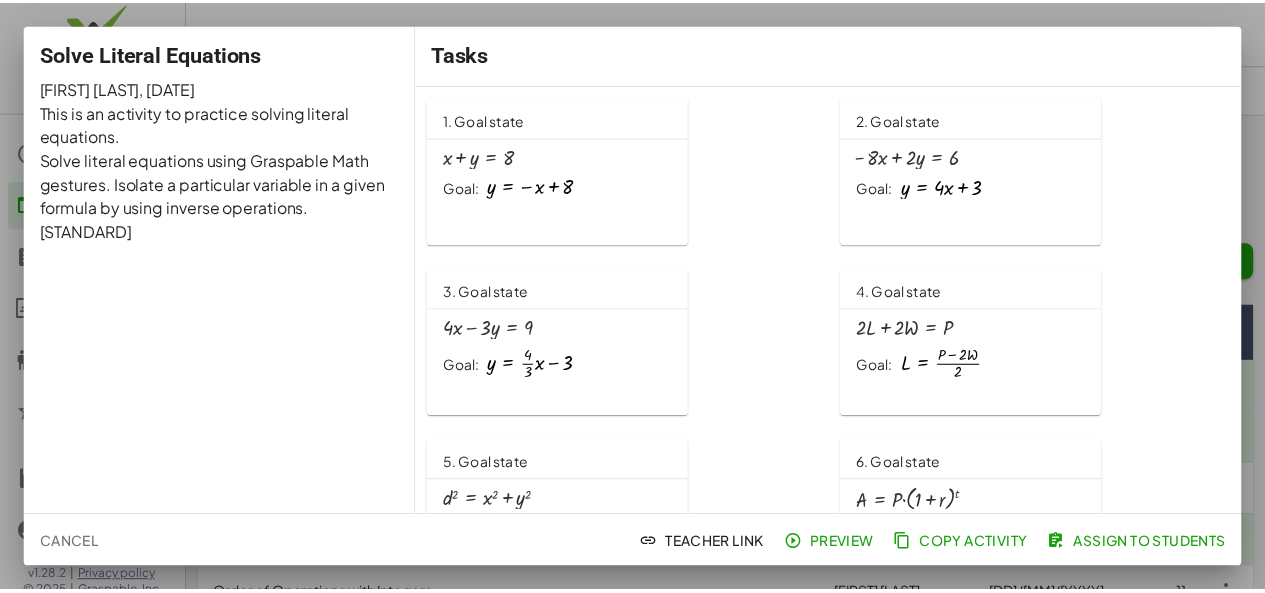 scroll, scrollTop: 777, scrollLeft: 0, axis: vertical 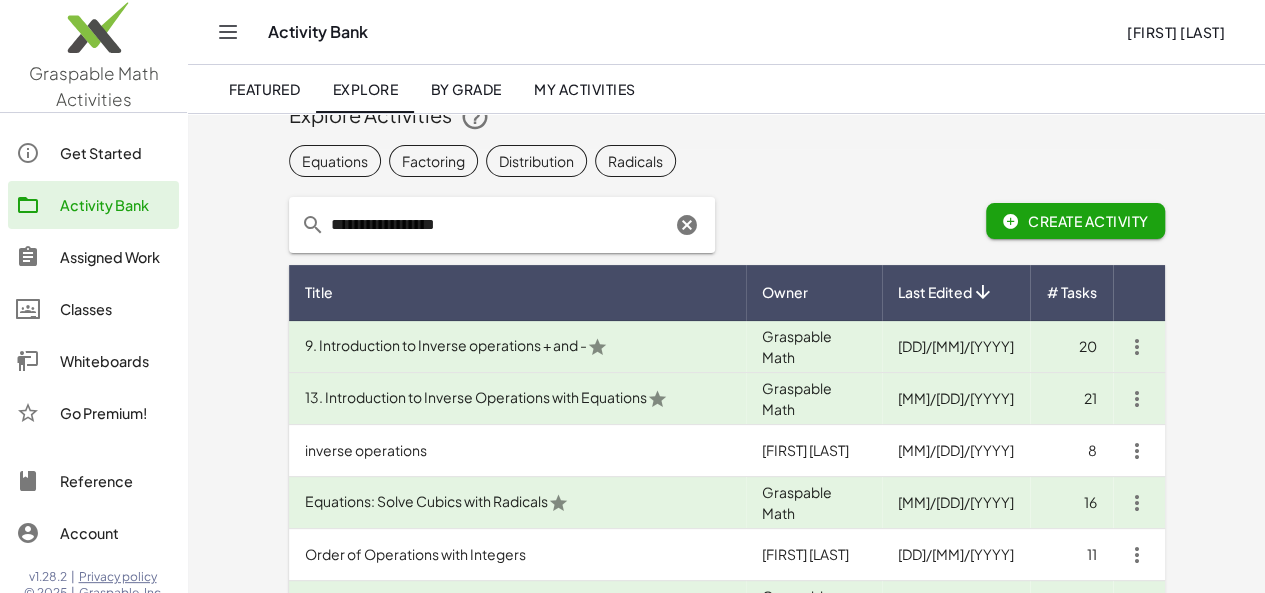 click on "9. Introduction to Inverse operations + and -" at bounding box center (517, 347) 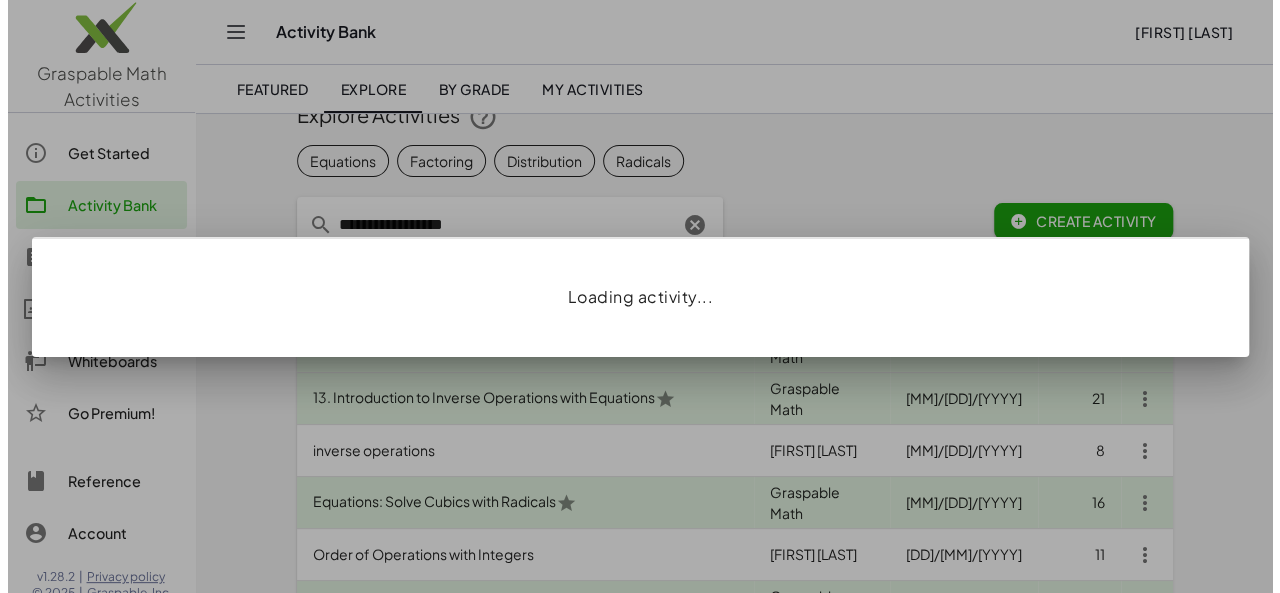 scroll, scrollTop: 0, scrollLeft: 0, axis: both 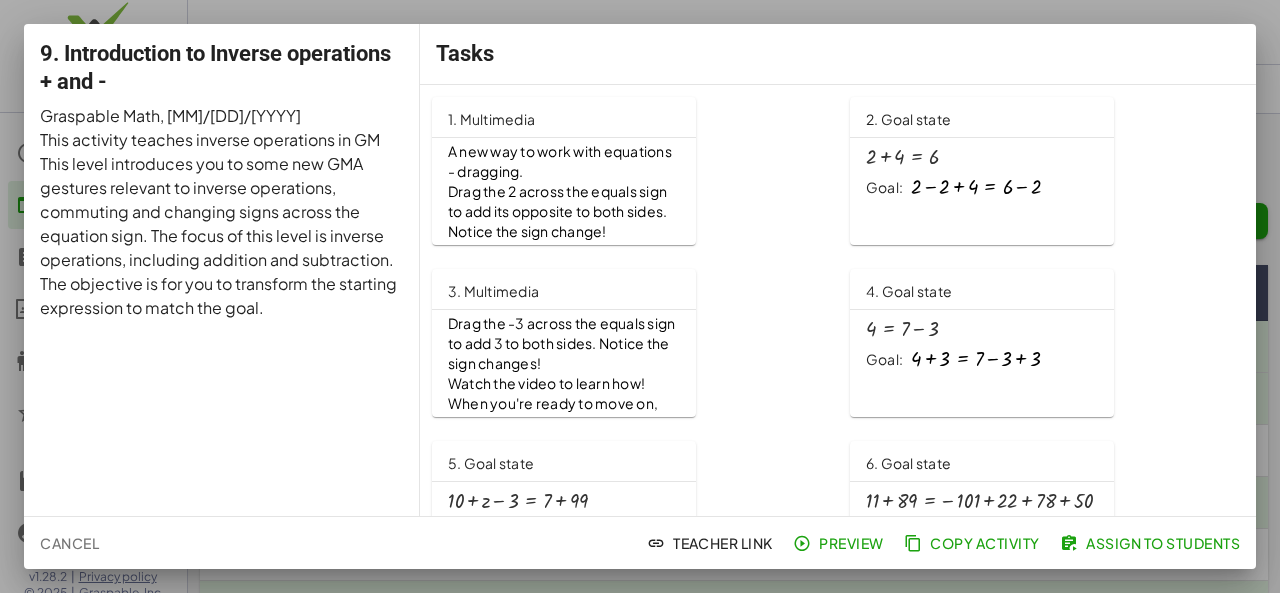 click at bounding box center [640, 296] 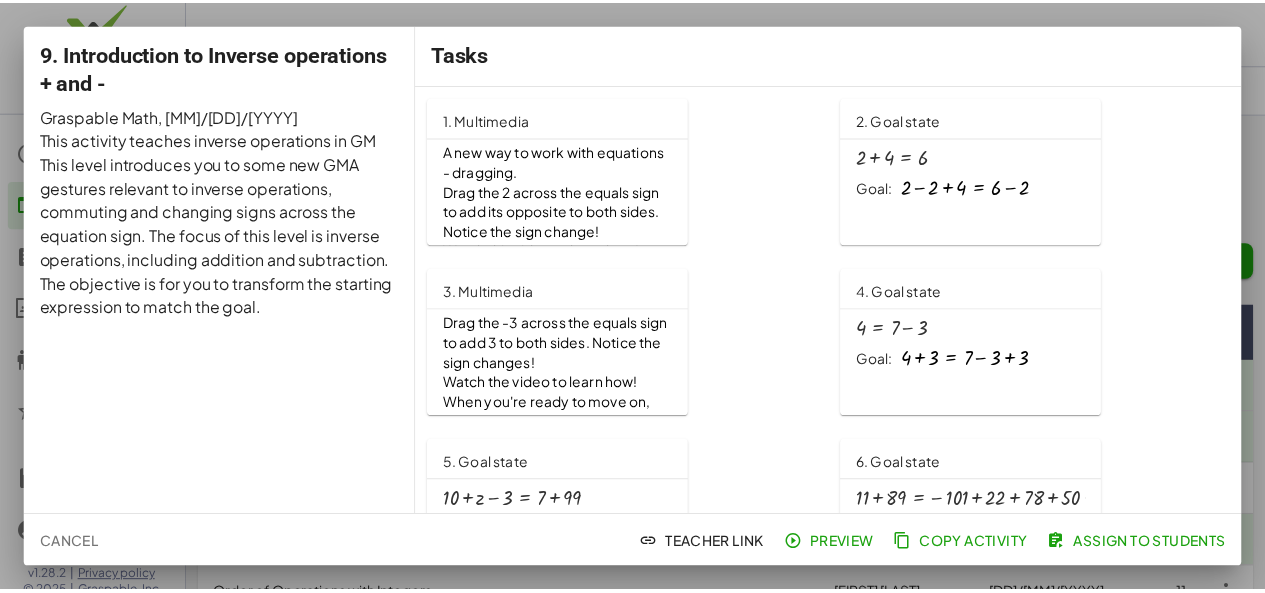 scroll, scrollTop: 40, scrollLeft: 0, axis: vertical 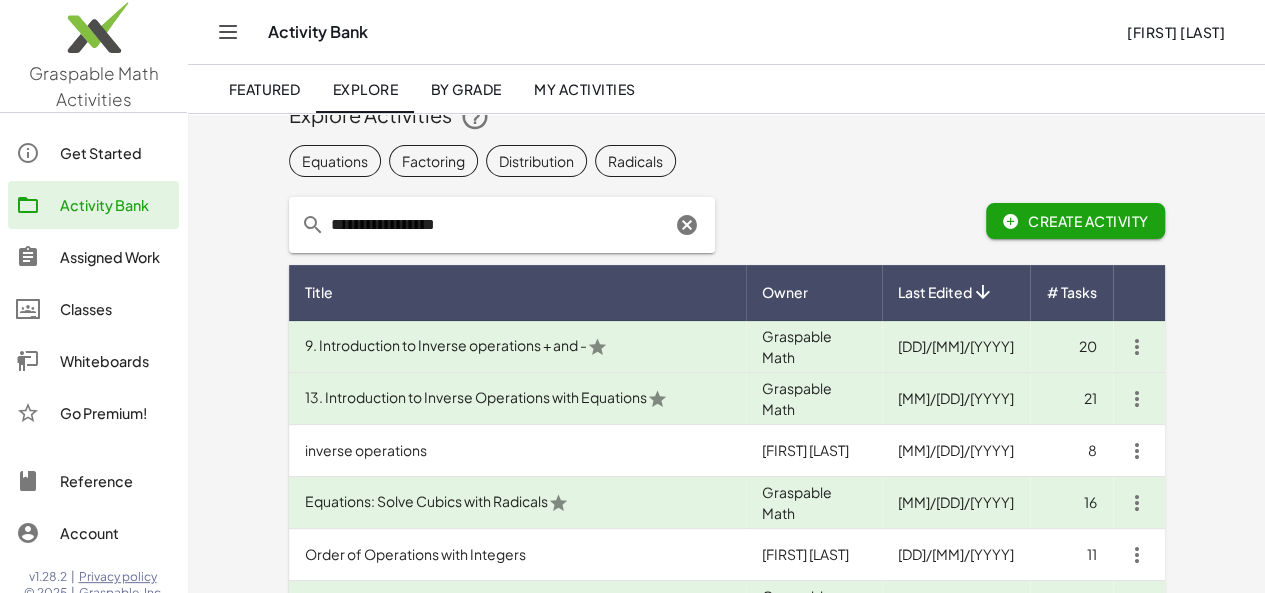 click on "My Activities" 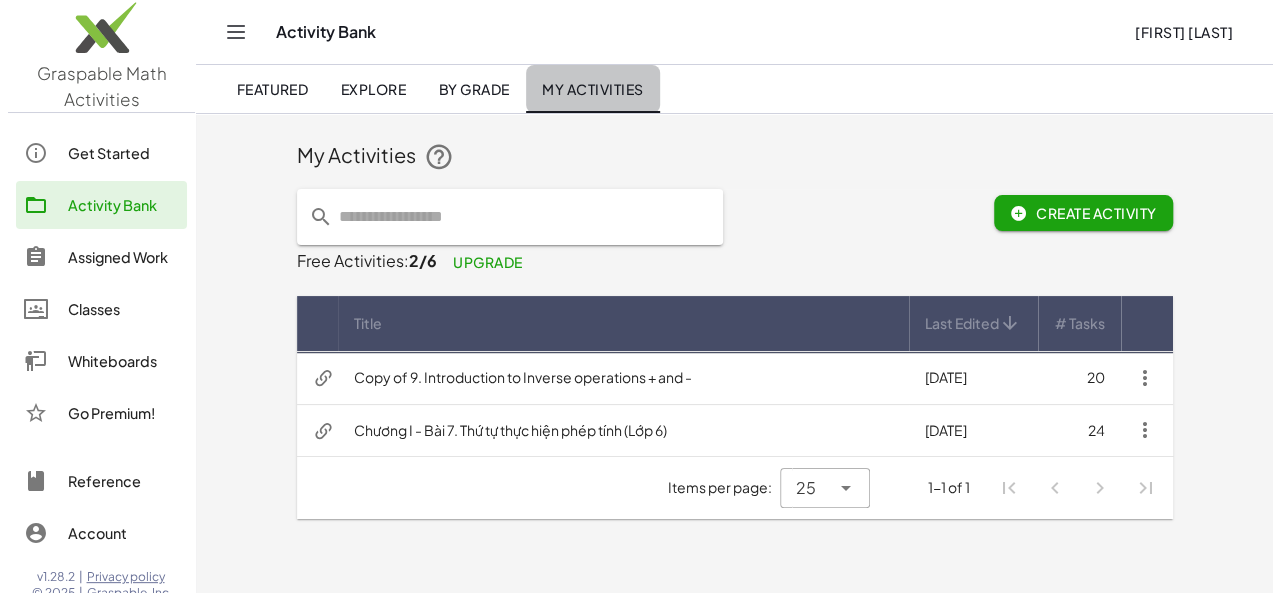 scroll, scrollTop: 0, scrollLeft: 0, axis: both 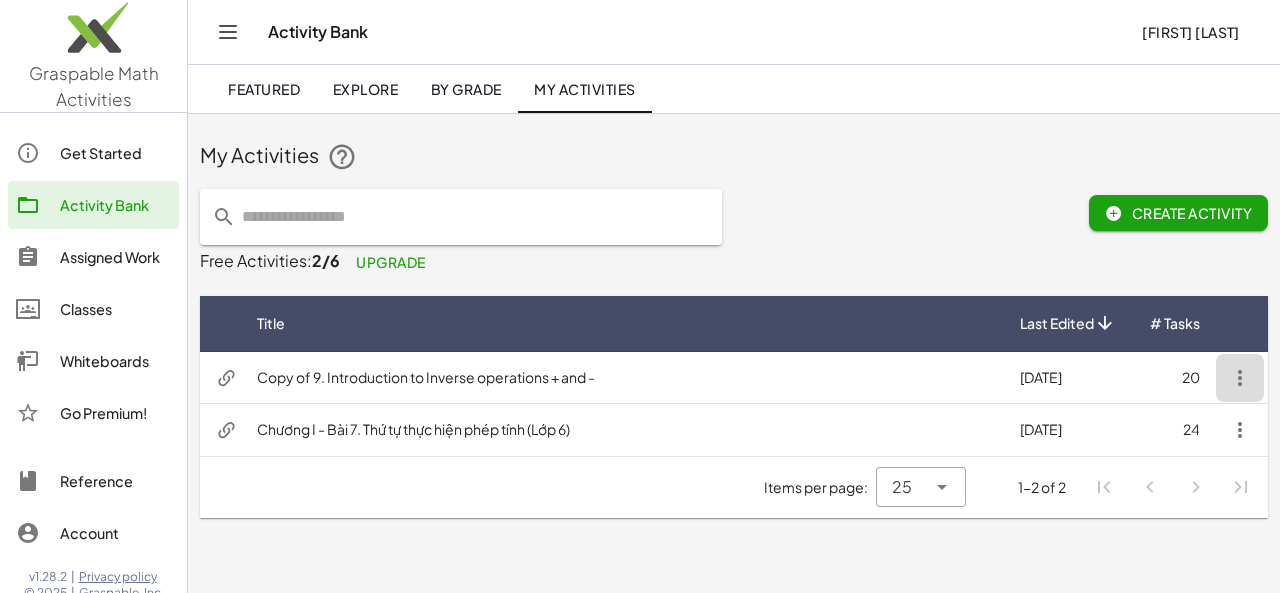click at bounding box center (1240, 378) 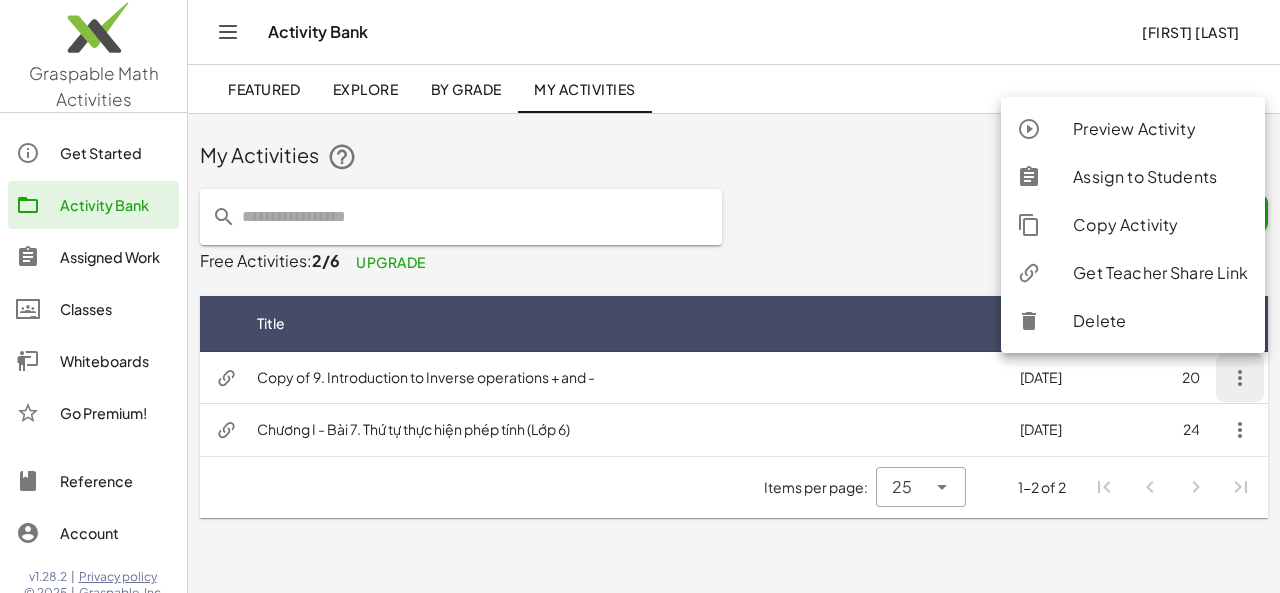 click on "Copy of 9. Introduction to Inverse operations + and -" at bounding box center (622, 378) 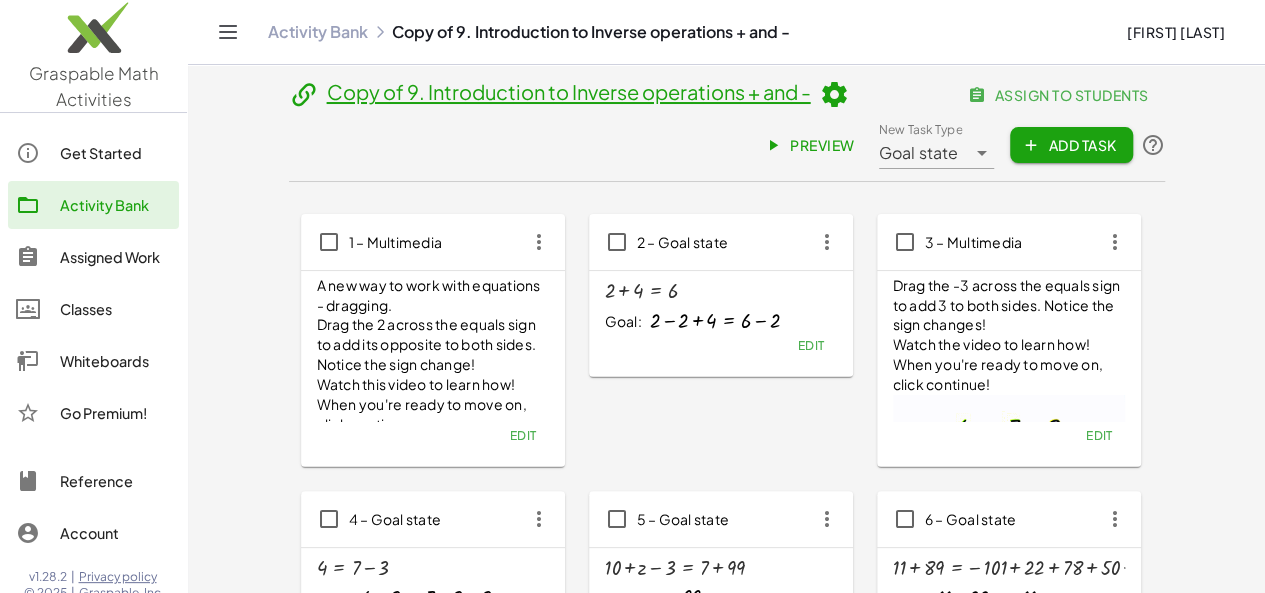 click at bounding box center [834, 95] 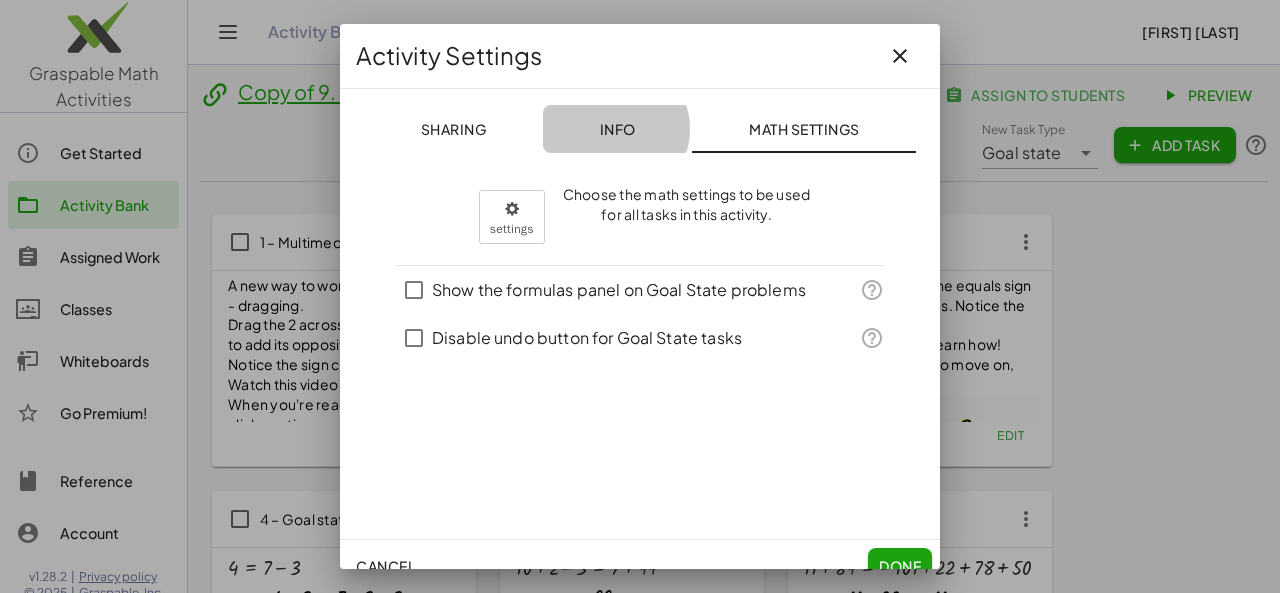 click on "Info" 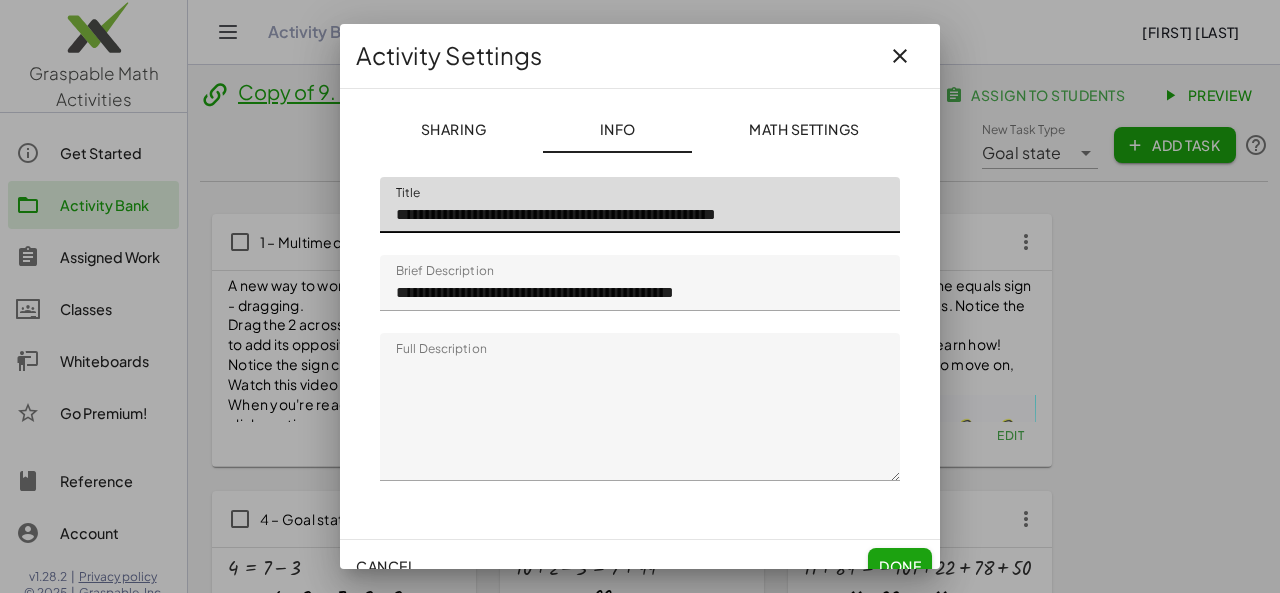 drag, startPoint x: 397, startPoint y: 213, endPoint x: 846, endPoint y: 201, distance: 449.16034 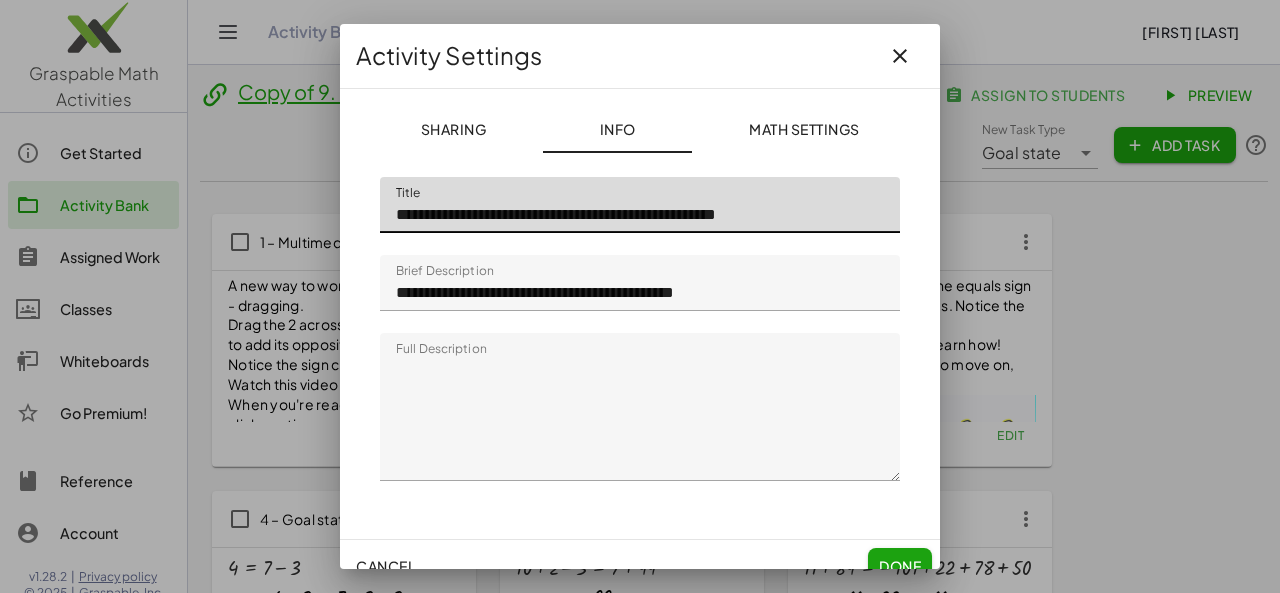 click on "**********" 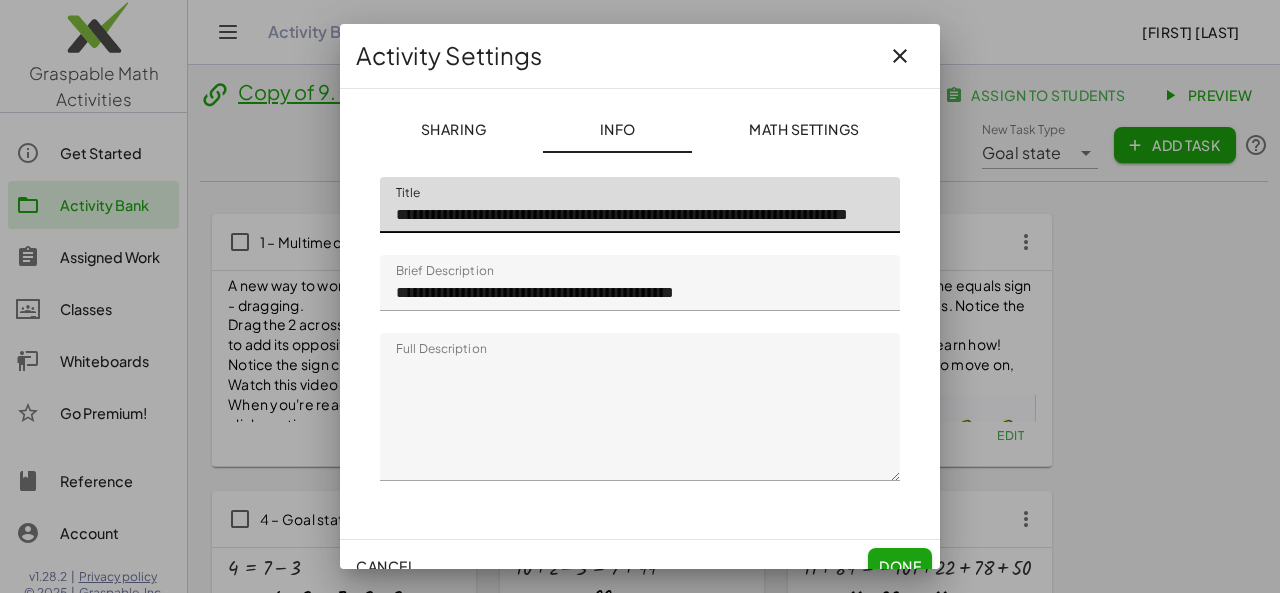 scroll, scrollTop: 0, scrollLeft: 74, axis: horizontal 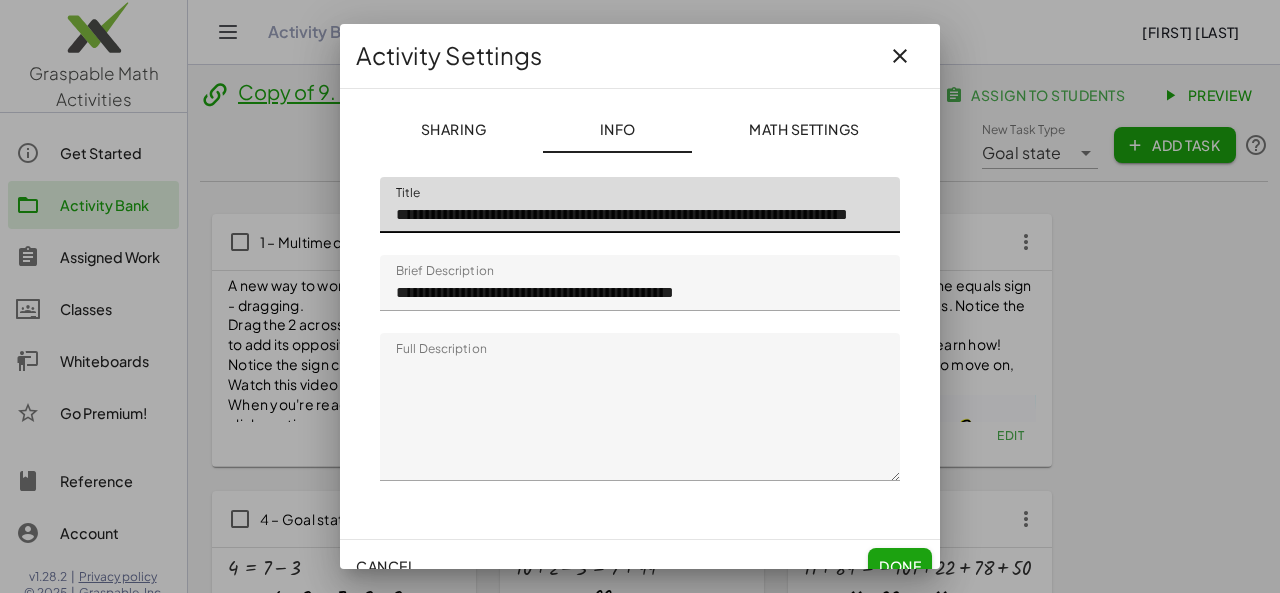 type on "**********" 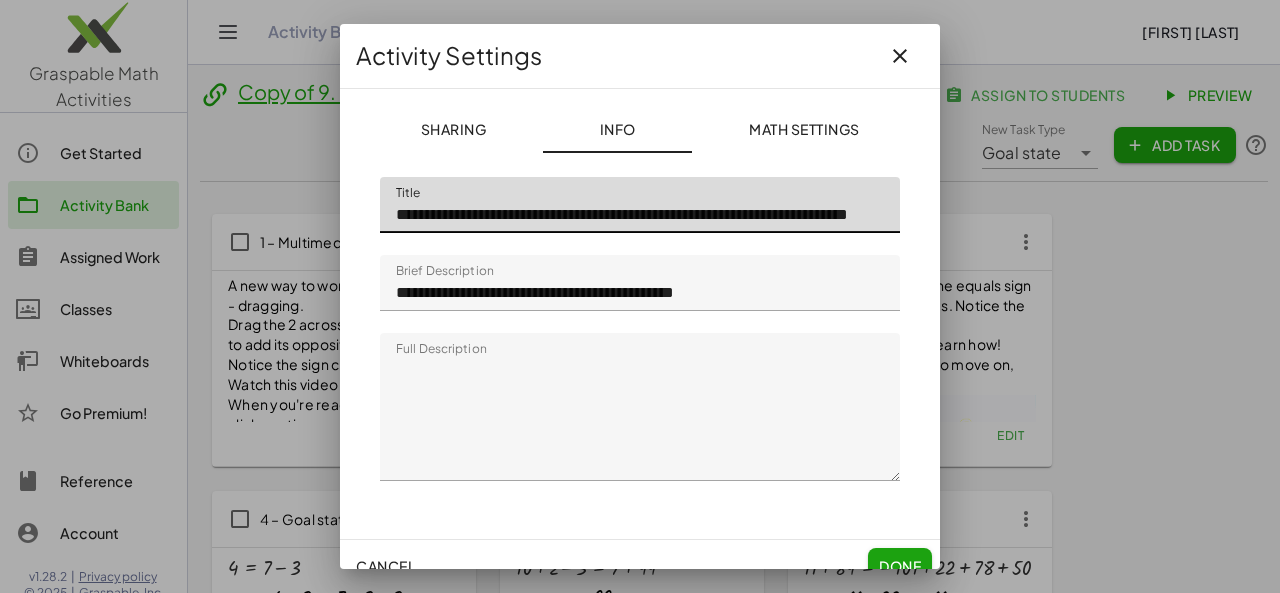 scroll, scrollTop: 0, scrollLeft: 0, axis: both 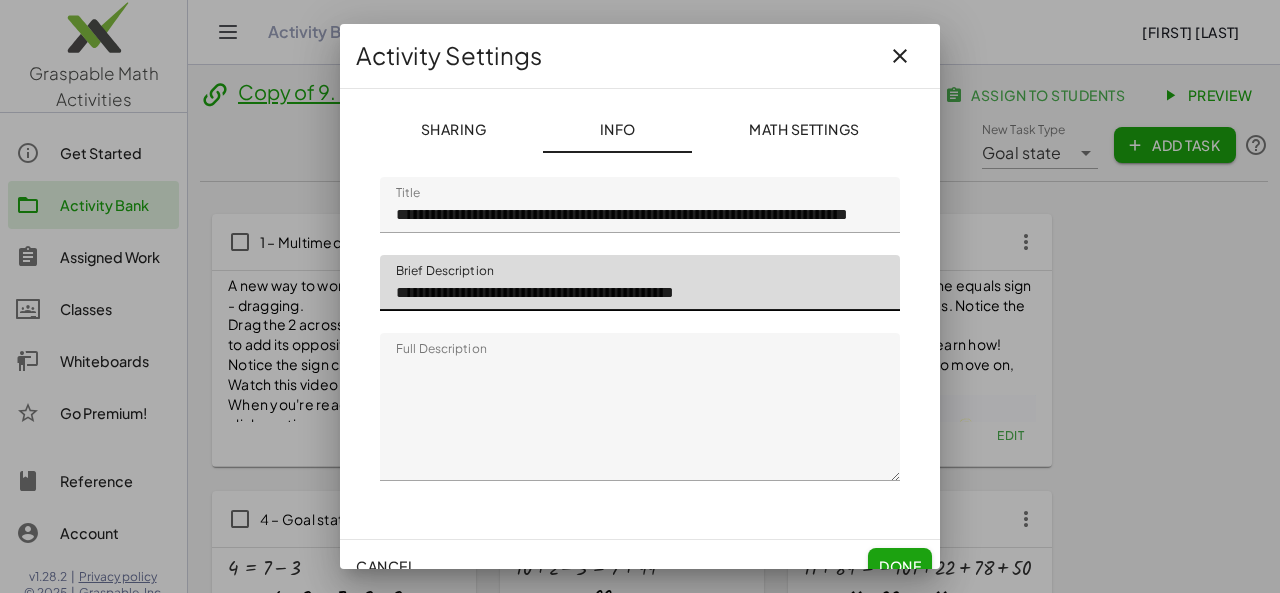 drag, startPoint x: 398, startPoint y: 291, endPoint x: 798, endPoint y: 279, distance: 400.17996 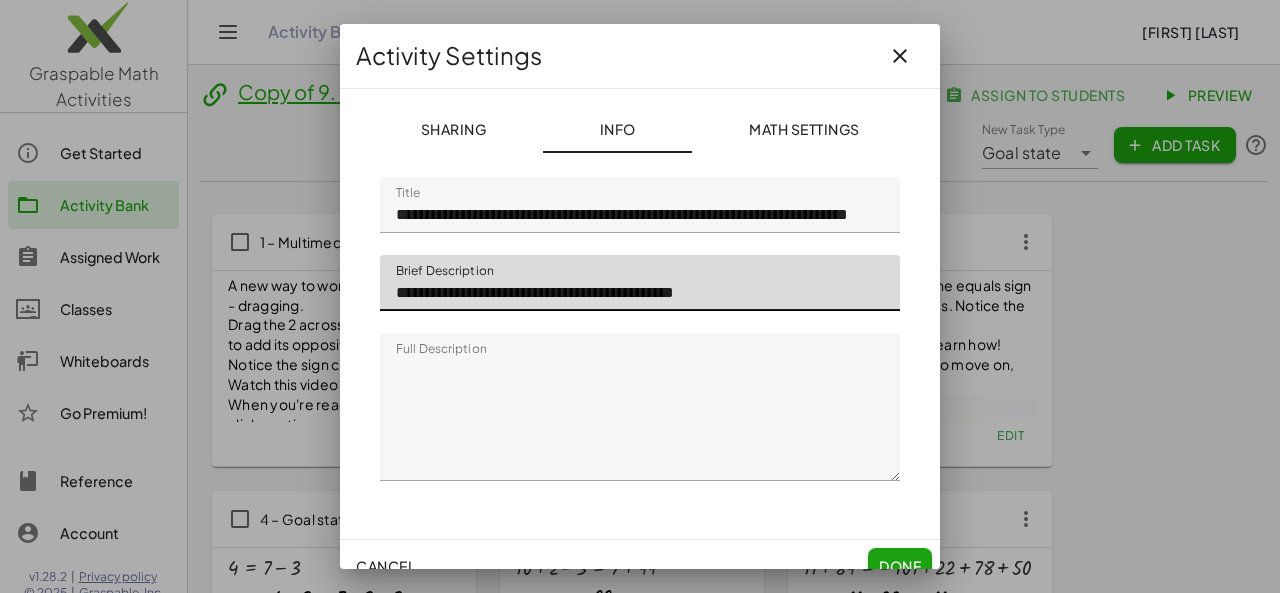 click on "**********" 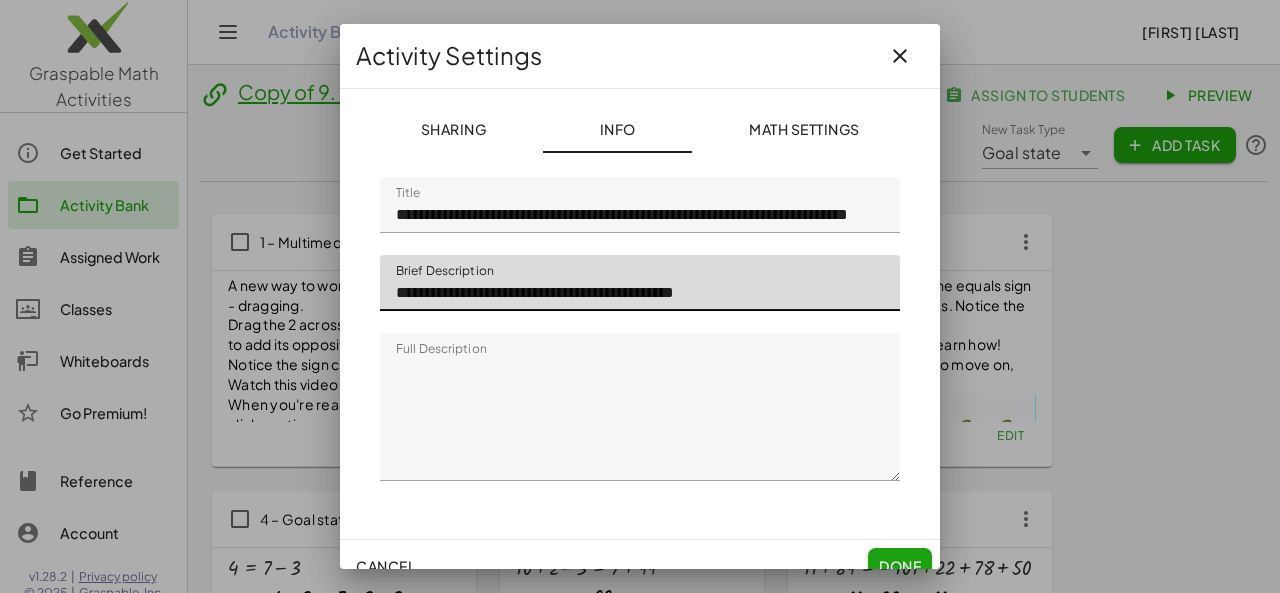 paste on "**********" 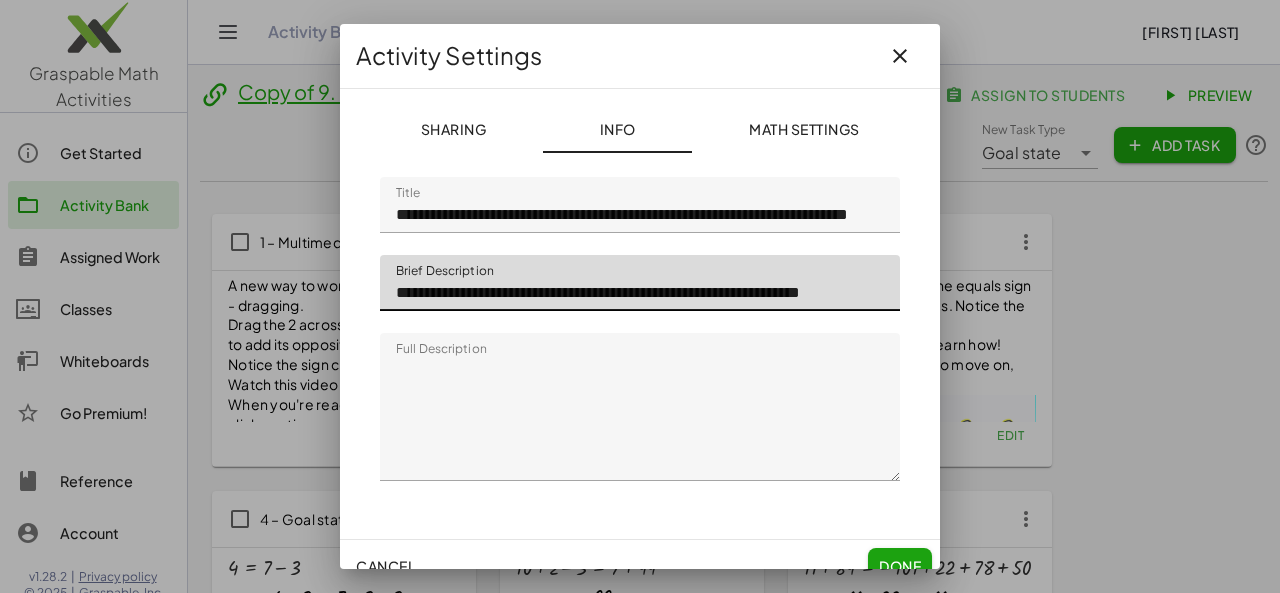 scroll, scrollTop: 0, scrollLeft: 70, axis: horizontal 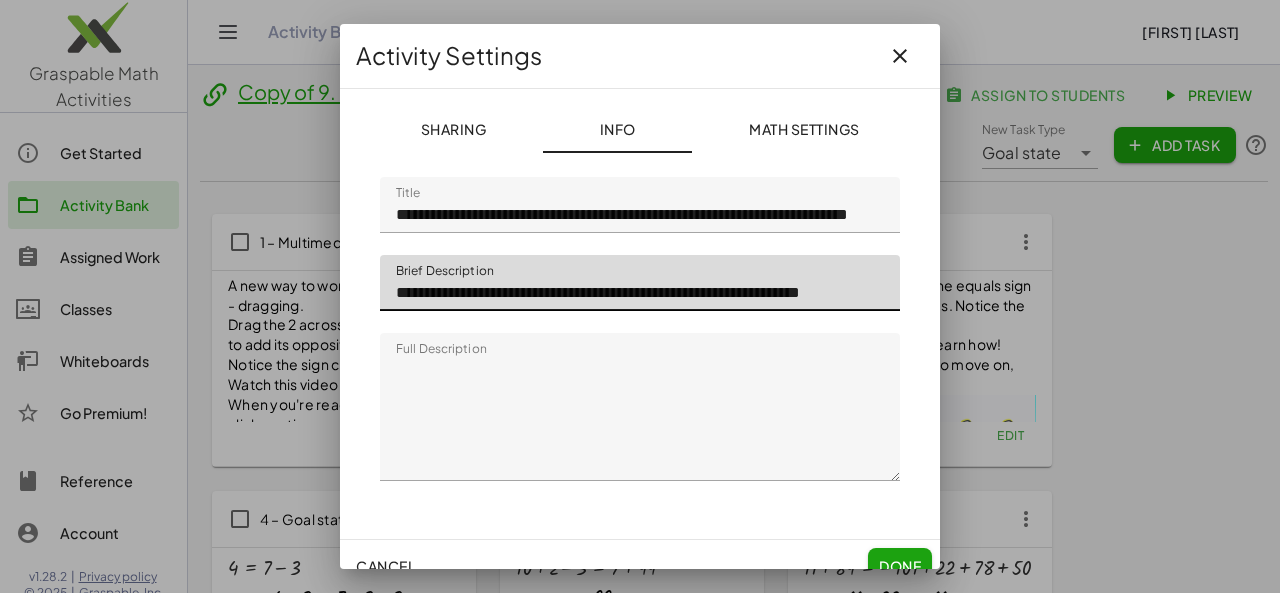 click on "**********" 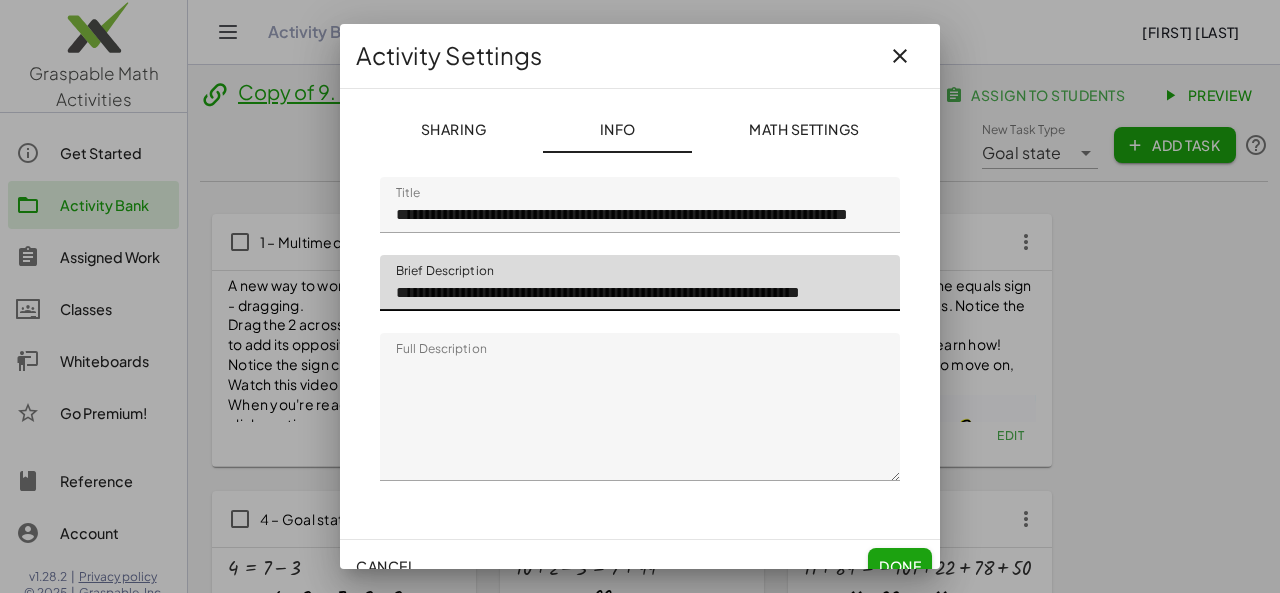 click on "**********" 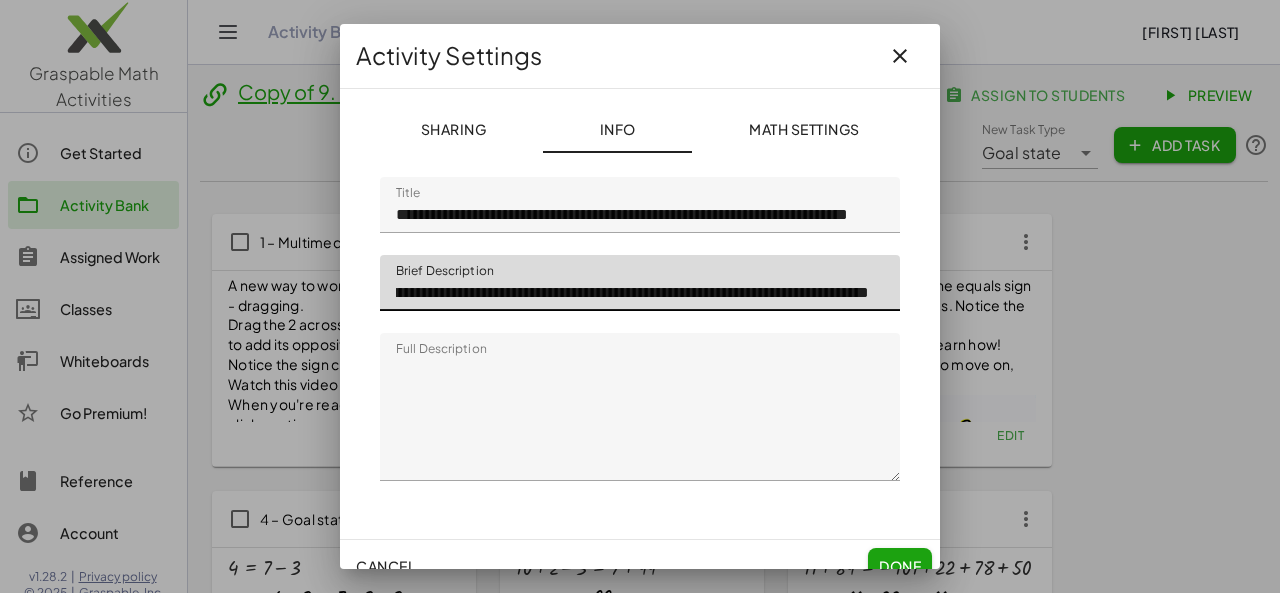 scroll, scrollTop: 0, scrollLeft: 78, axis: horizontal 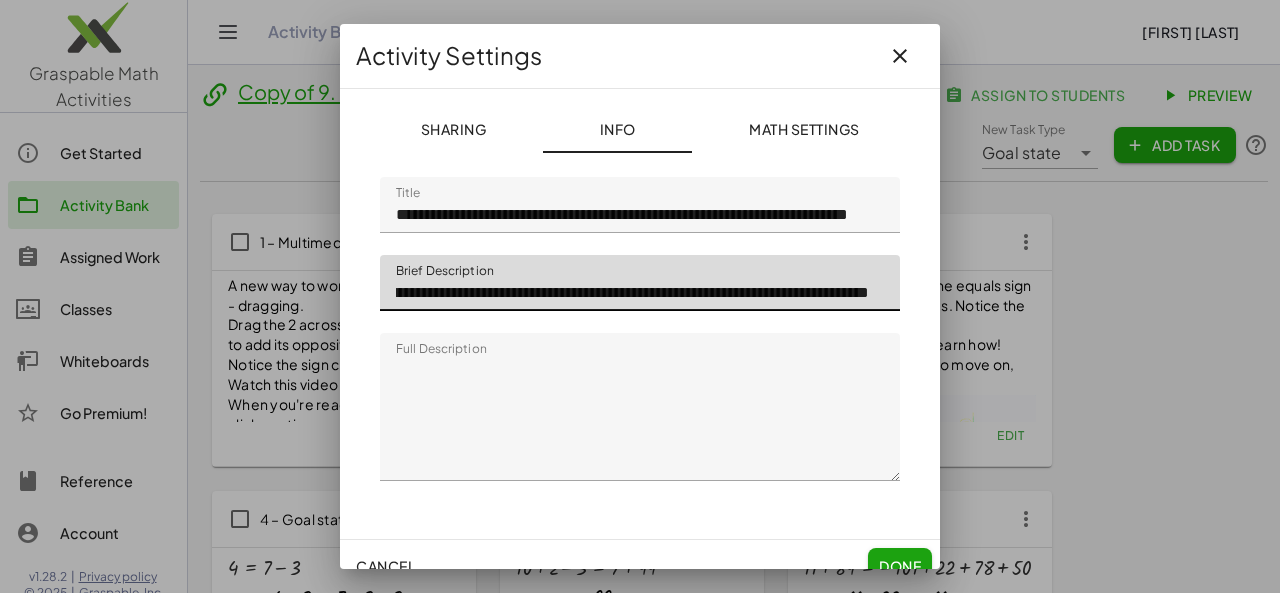 type on "**********" 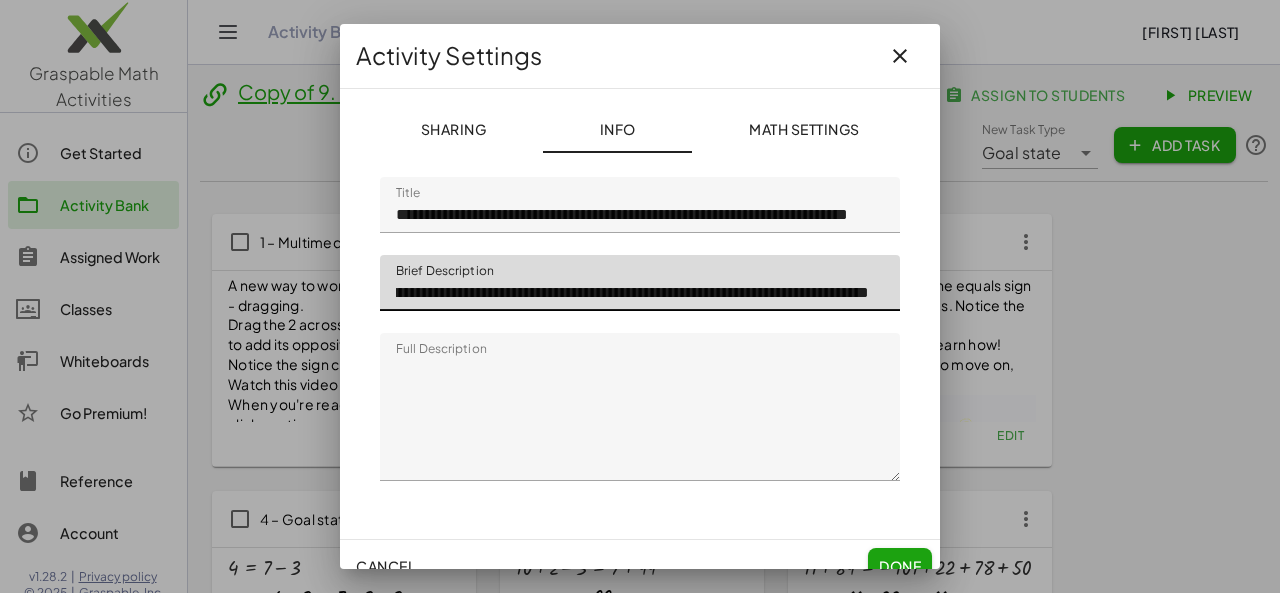 scroll, scrollTop: 0, scrollLeft: 0, axis: both 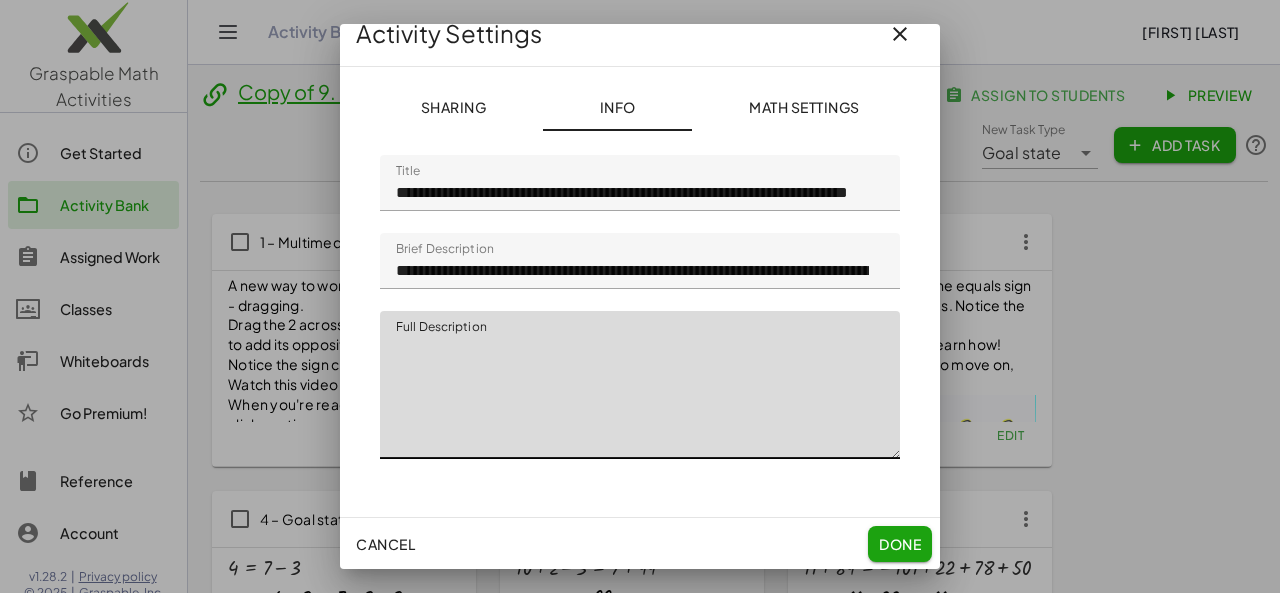 drag, startPoint x: 394, startPoint y: 339, endPoint x: 812, endPoint y: 454, distance: 433.53085 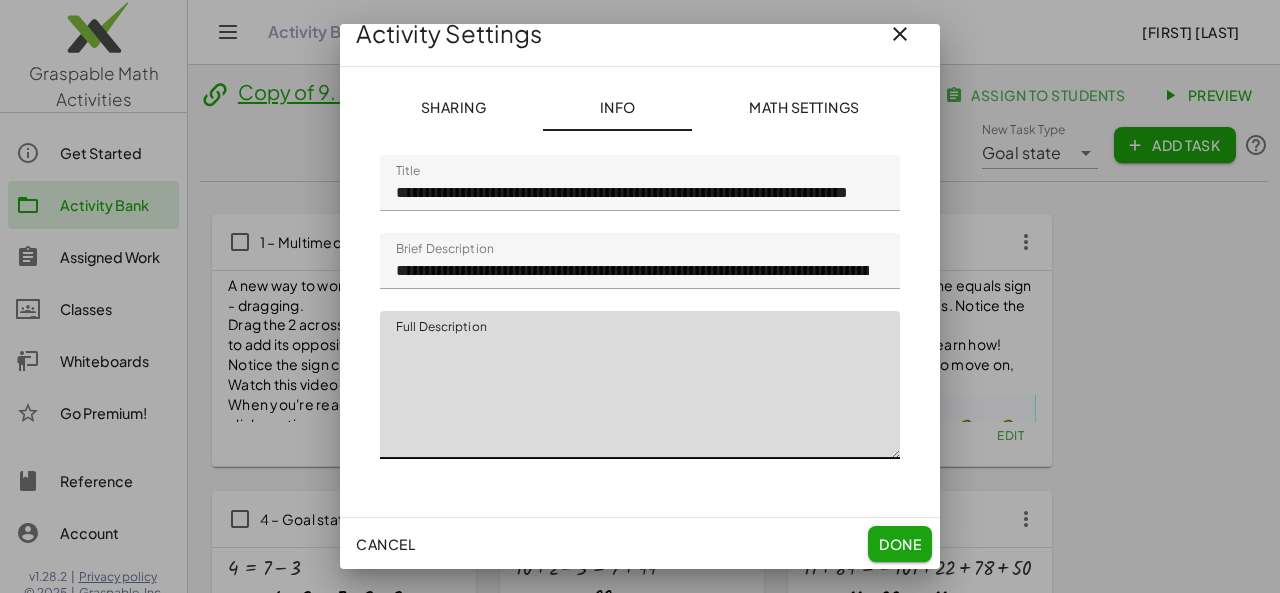 click on "Full Description" 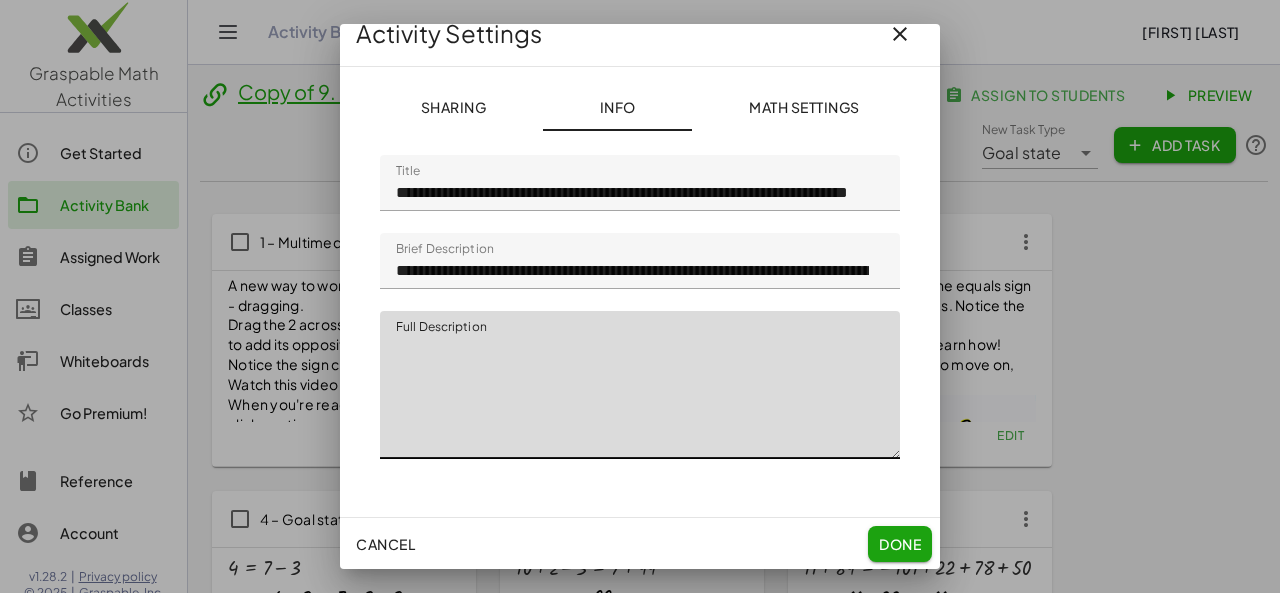 paste on "**********" 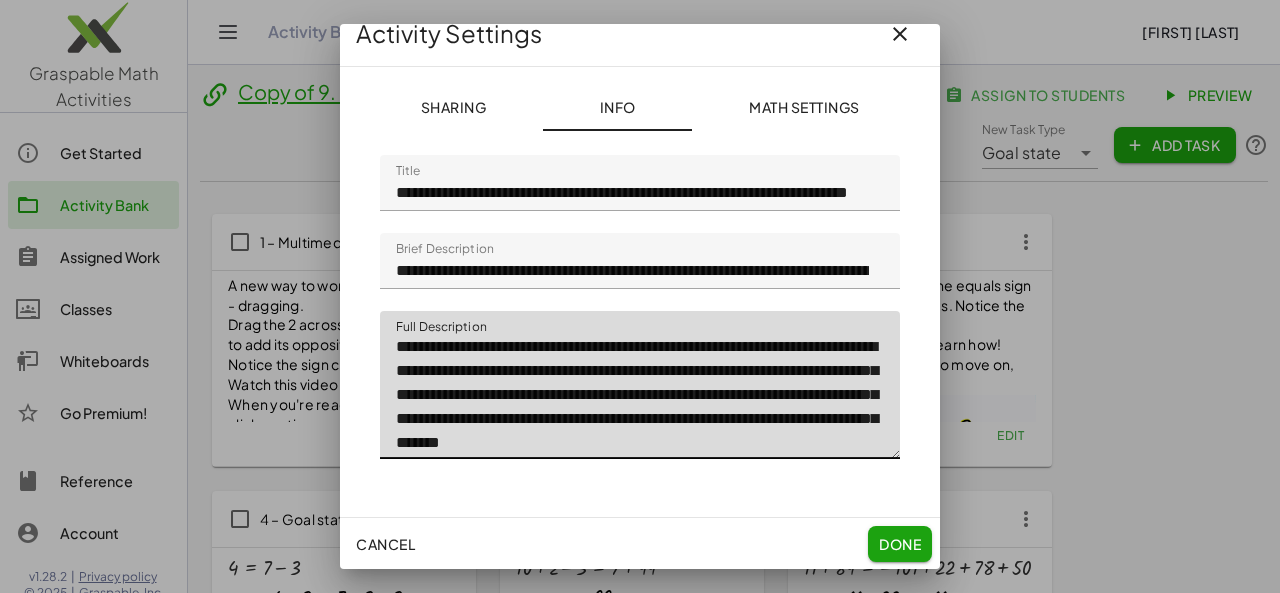 paste on "**********" 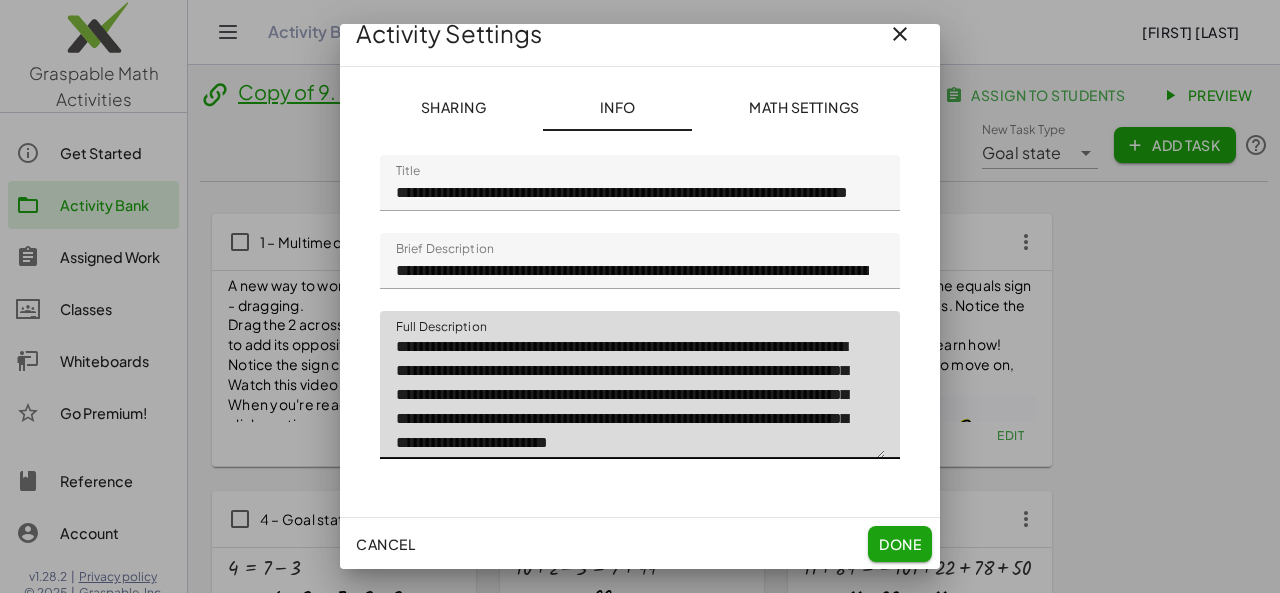 scroll, scrollTop: 192, scrollLeft: 0, axis: vertical 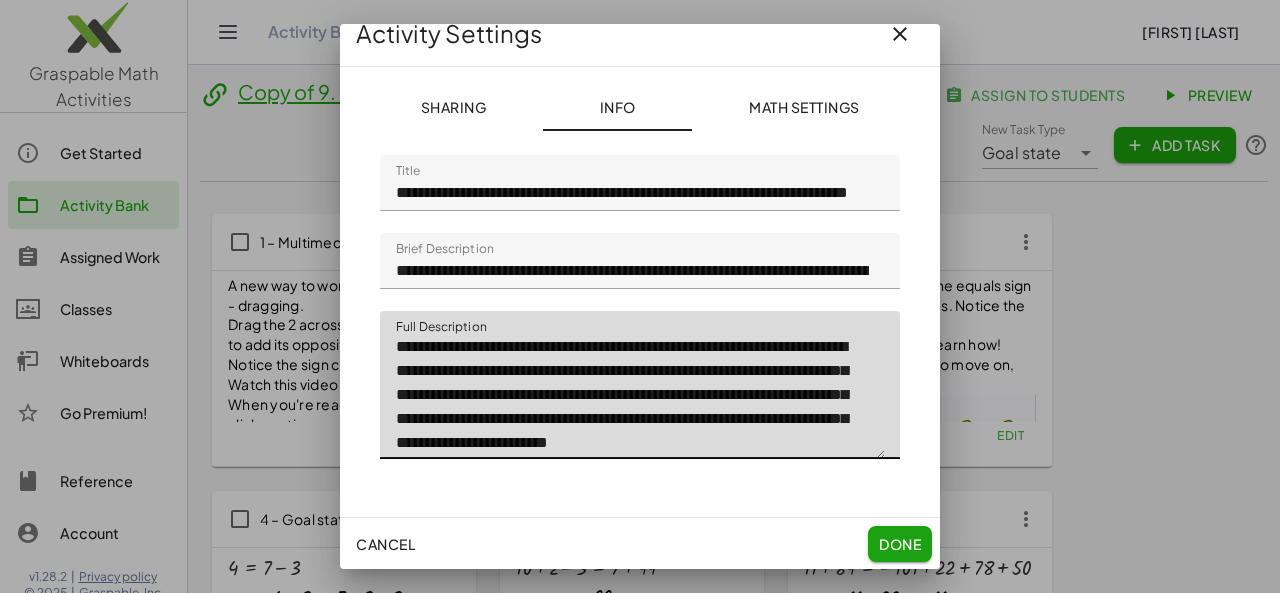 drag, startPoint x: 399, startPoint y: 368, endPoint x: 686, endPoint y: 457, distance: 300.48294 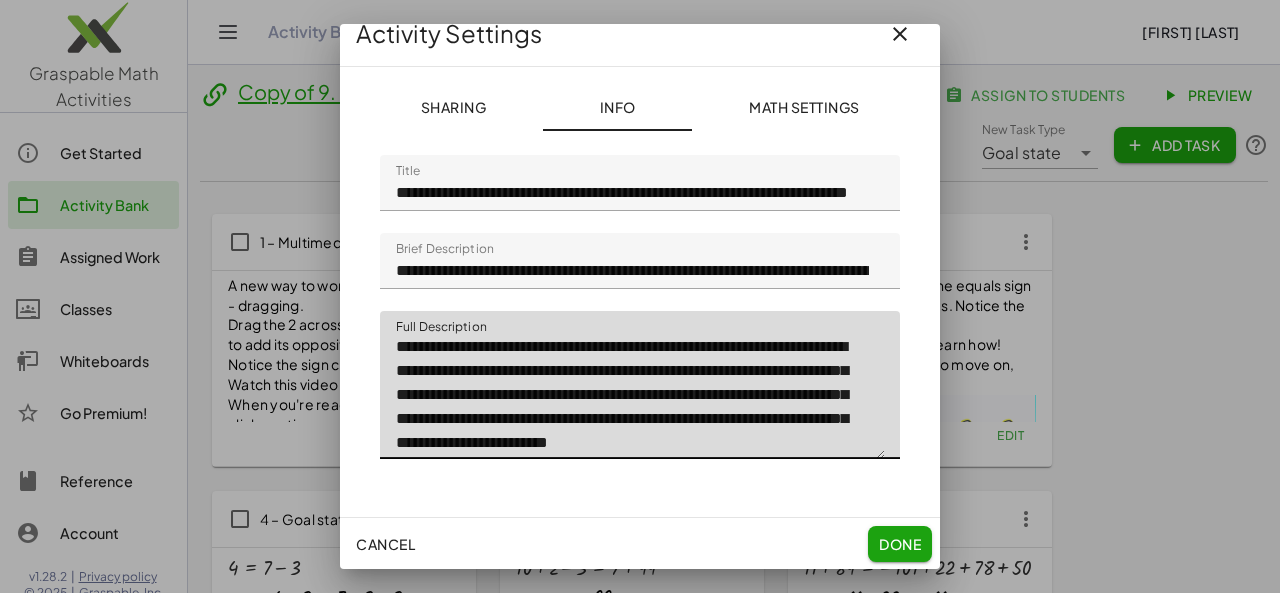 click on "**********" 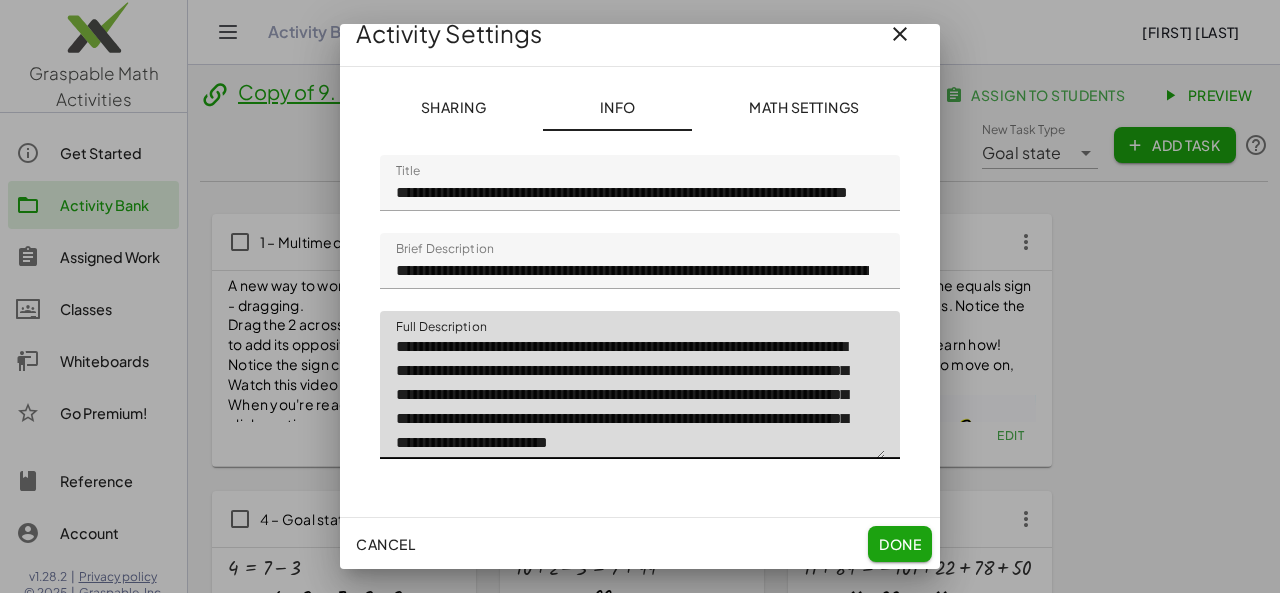 scroll, scrollTop: 24, scrollLeft: 0, axis: vertical 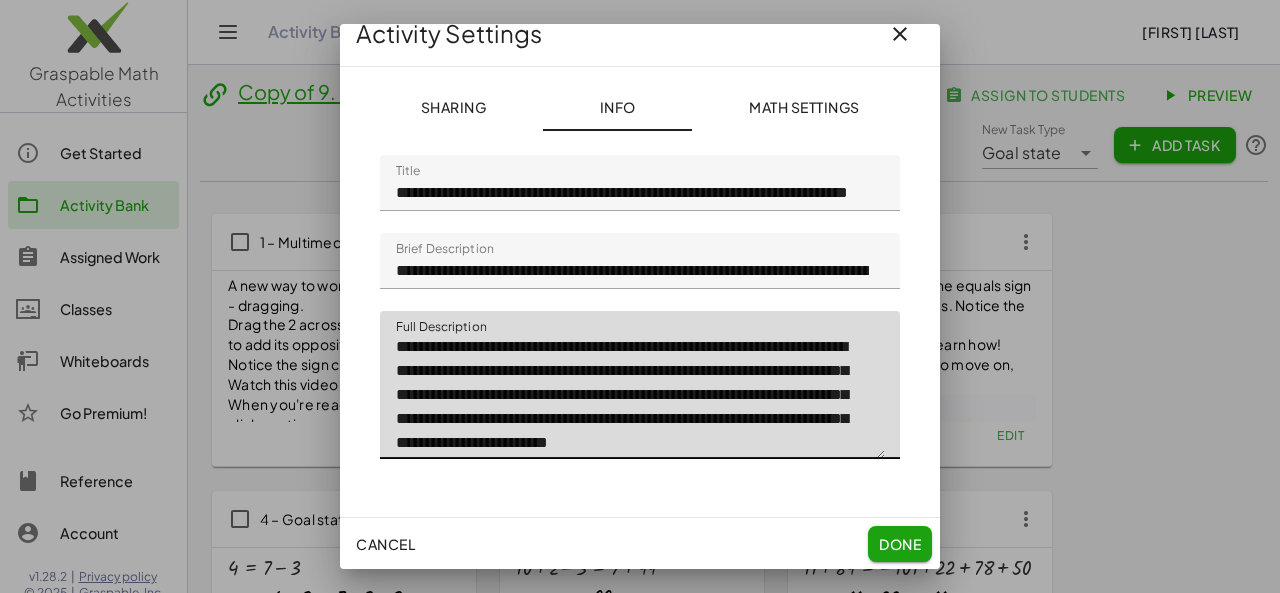type on "**********" 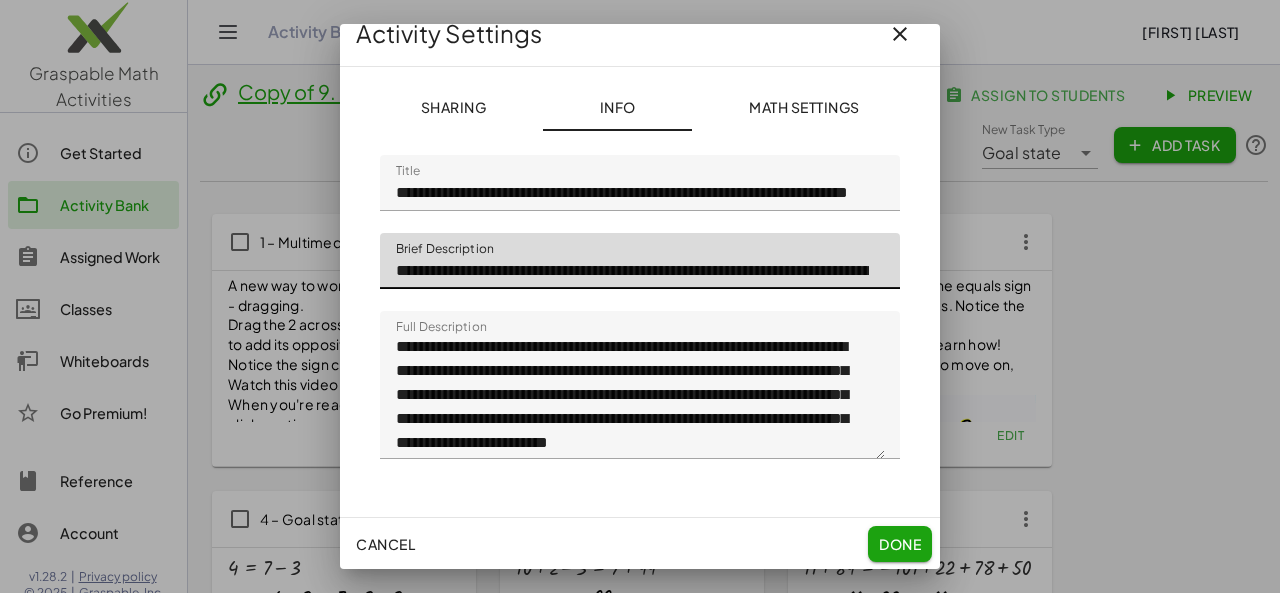 click on "**********" 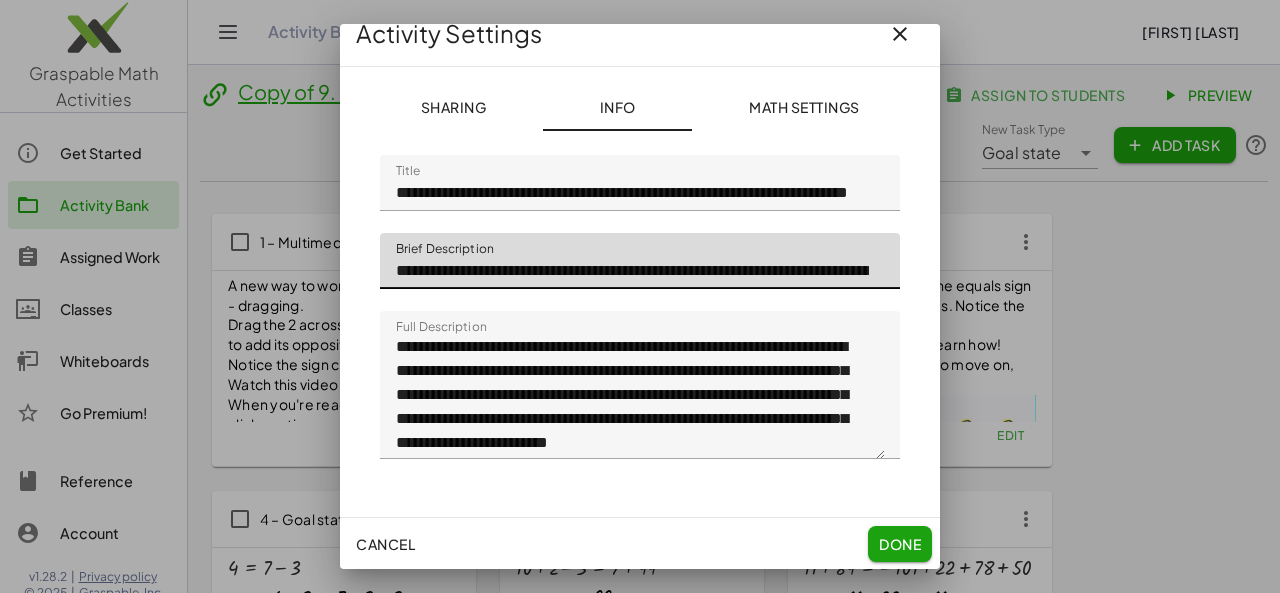 drag, startPoint x: 397, startPoint y: 268, endPoint x: 478, endPoint y: 279, distance: 81.7435 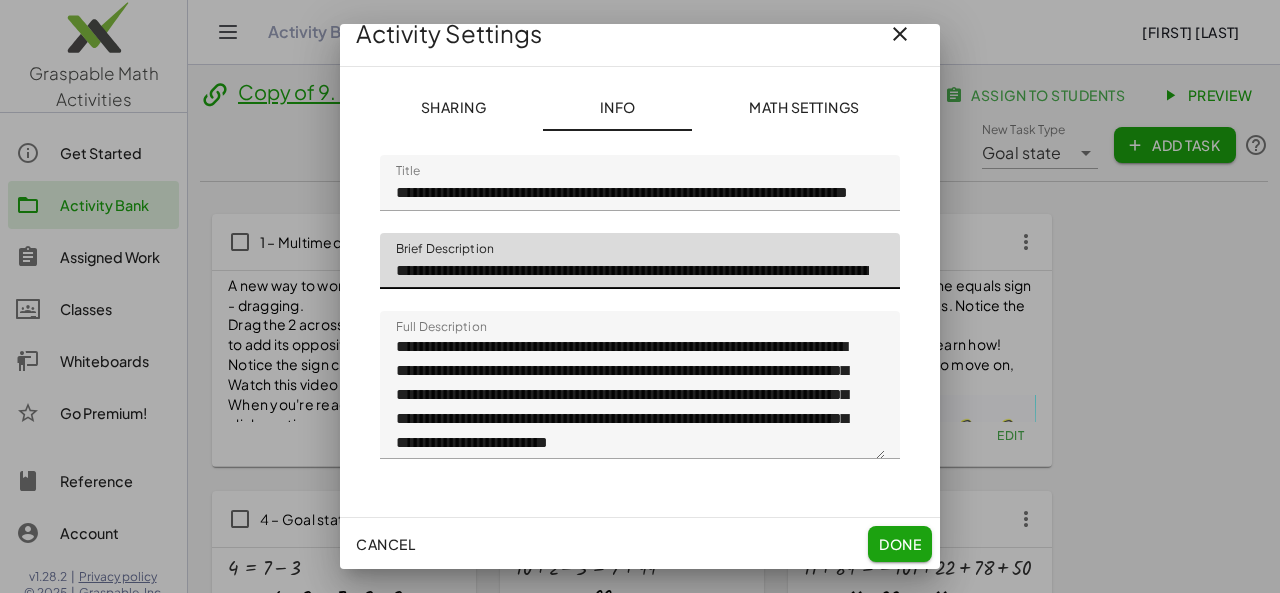 click on "**********" 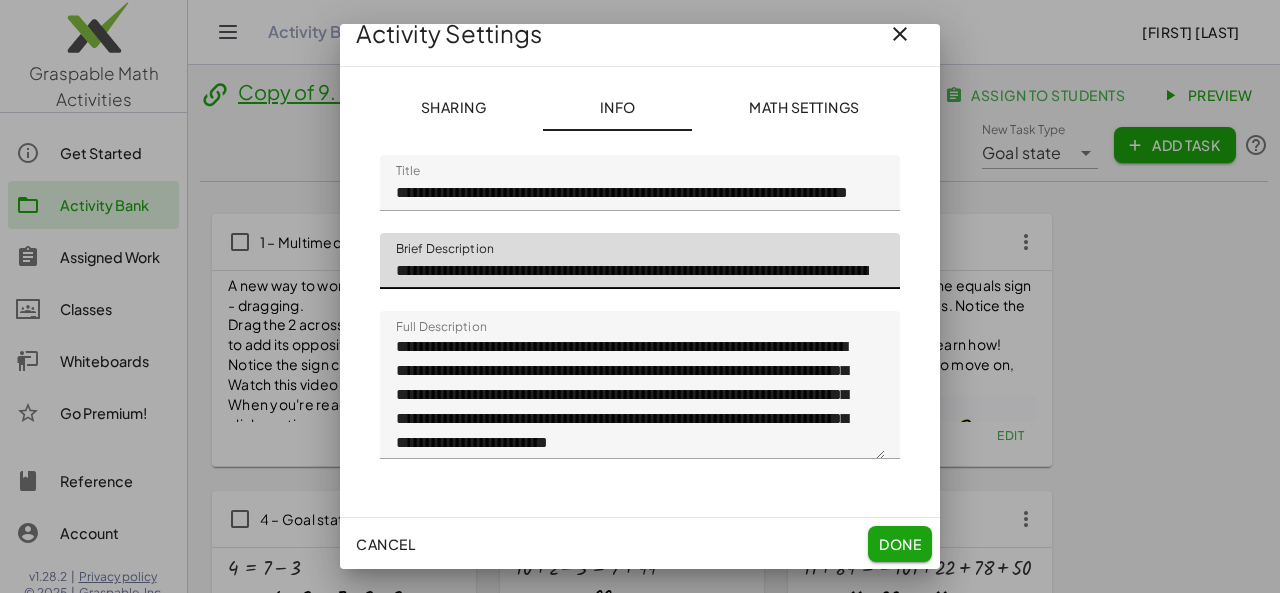 click on "**********" 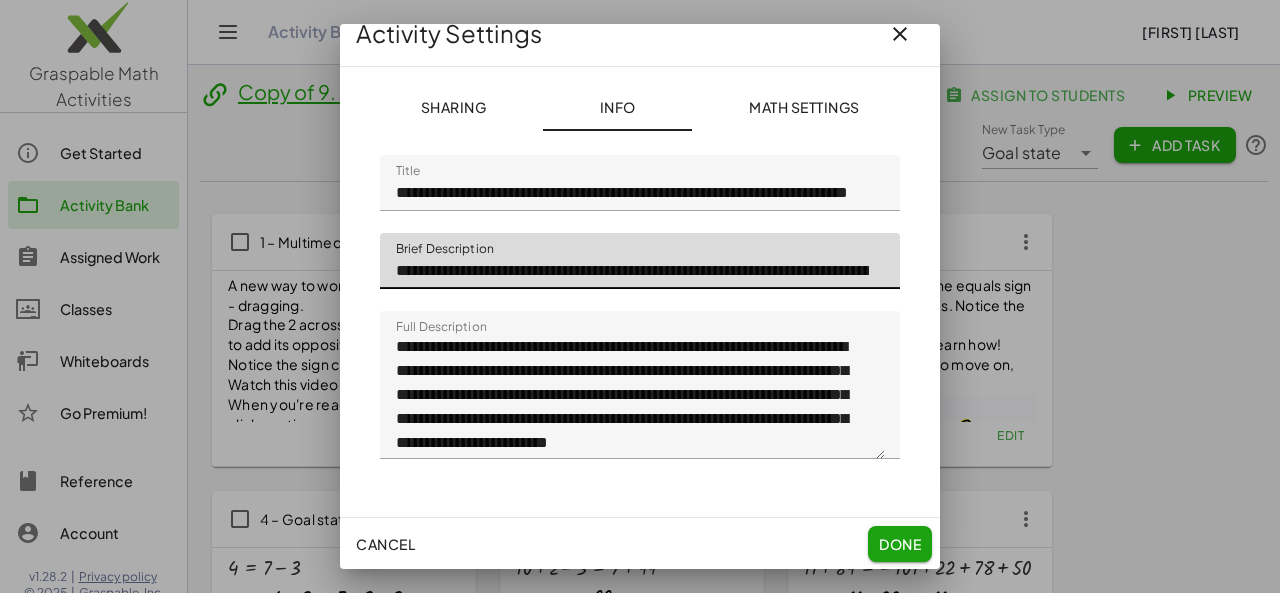 drag, startPoint x: 393, startPoint y: 269, endPoint x: 545, endPoint y: 277, distance: 152.21039 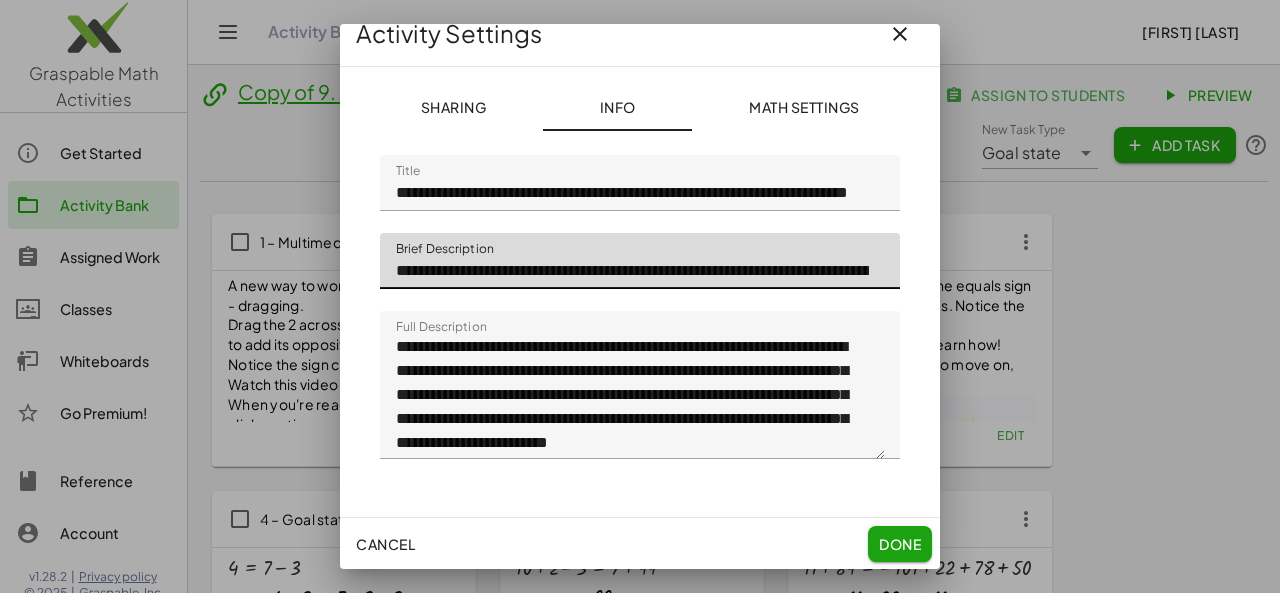 click on "**********" 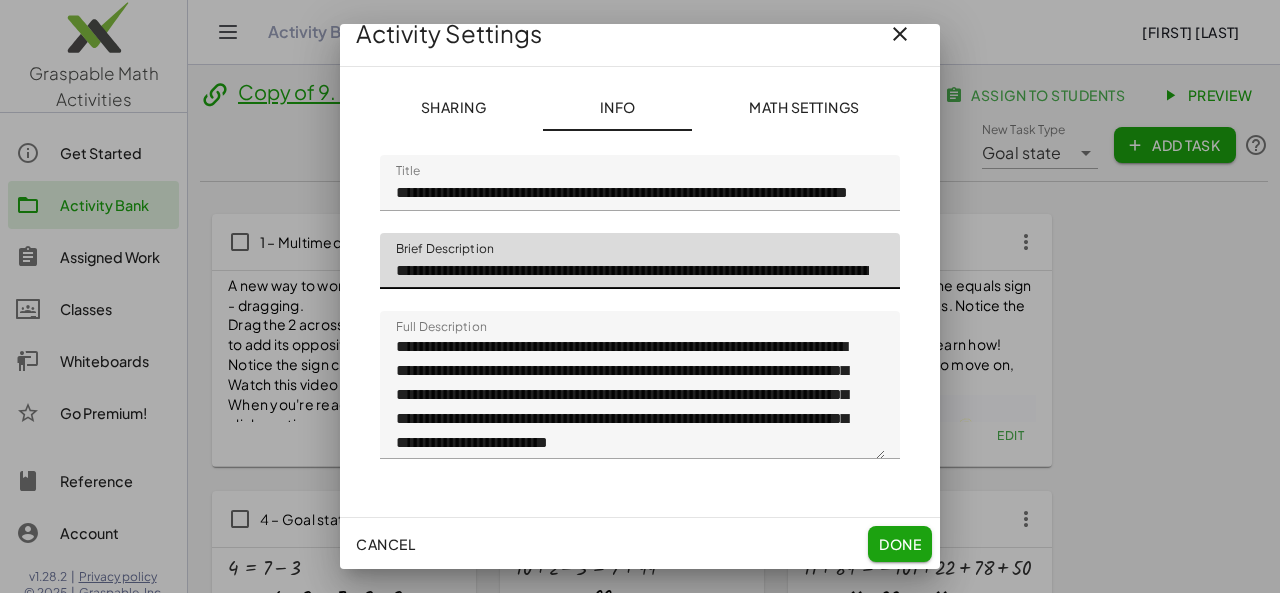 type on "**********" 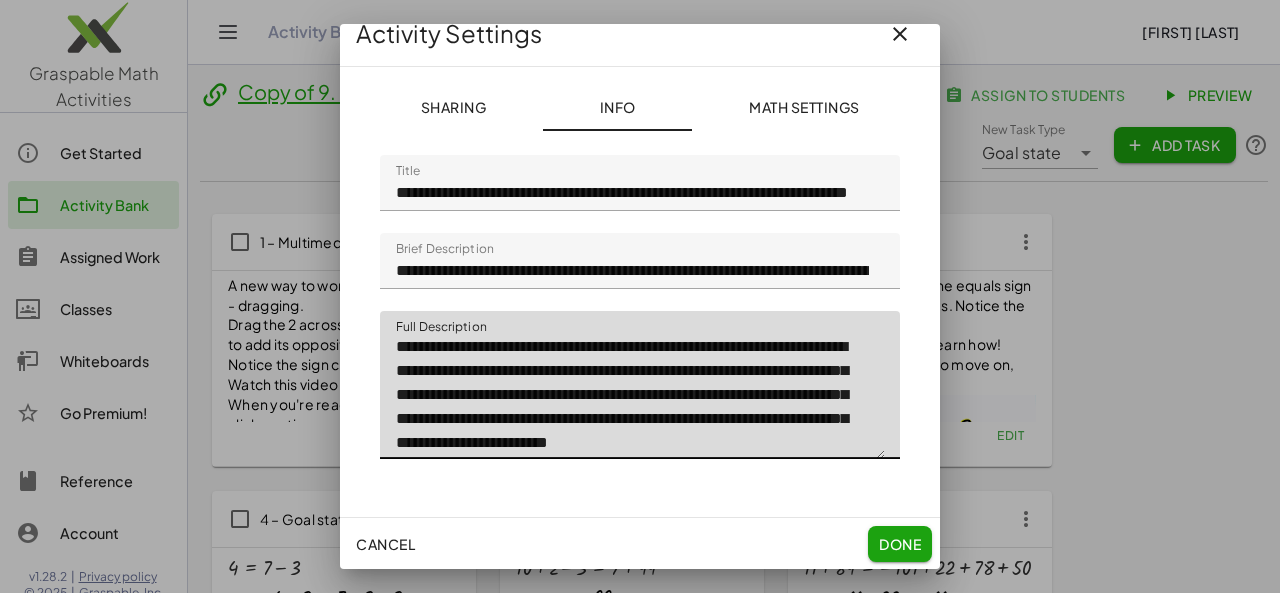drag, startPoint x: 396, startPoint y: 347, endPoint x: 453, endPoint y: 343, distance: 57.14018 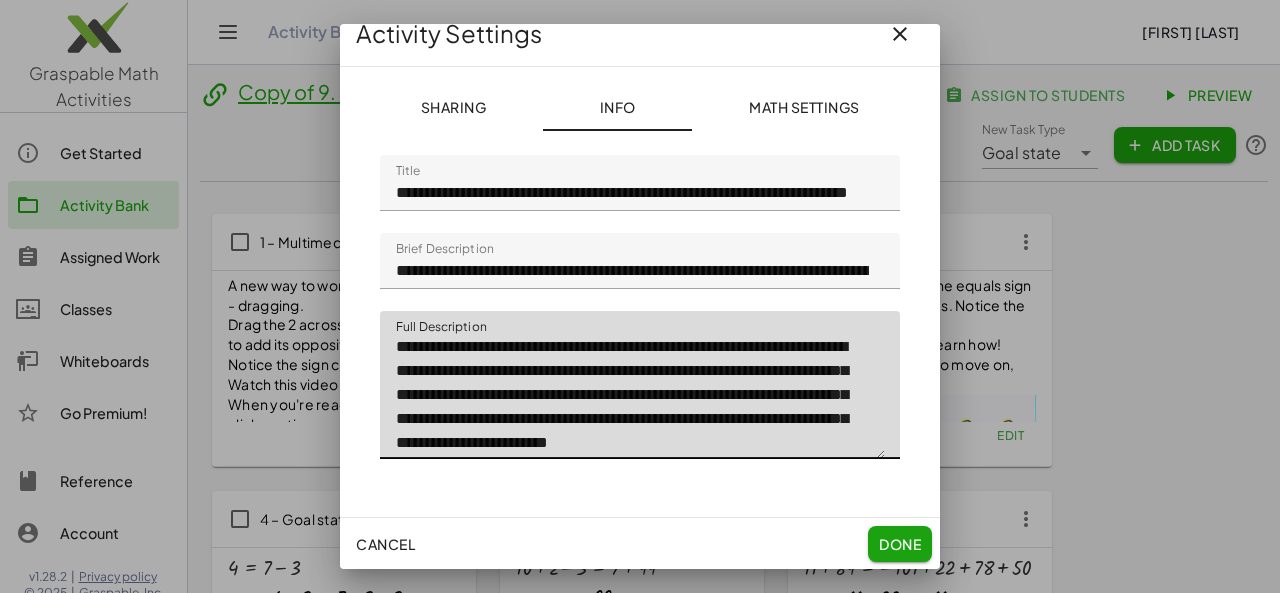 click on "**********" 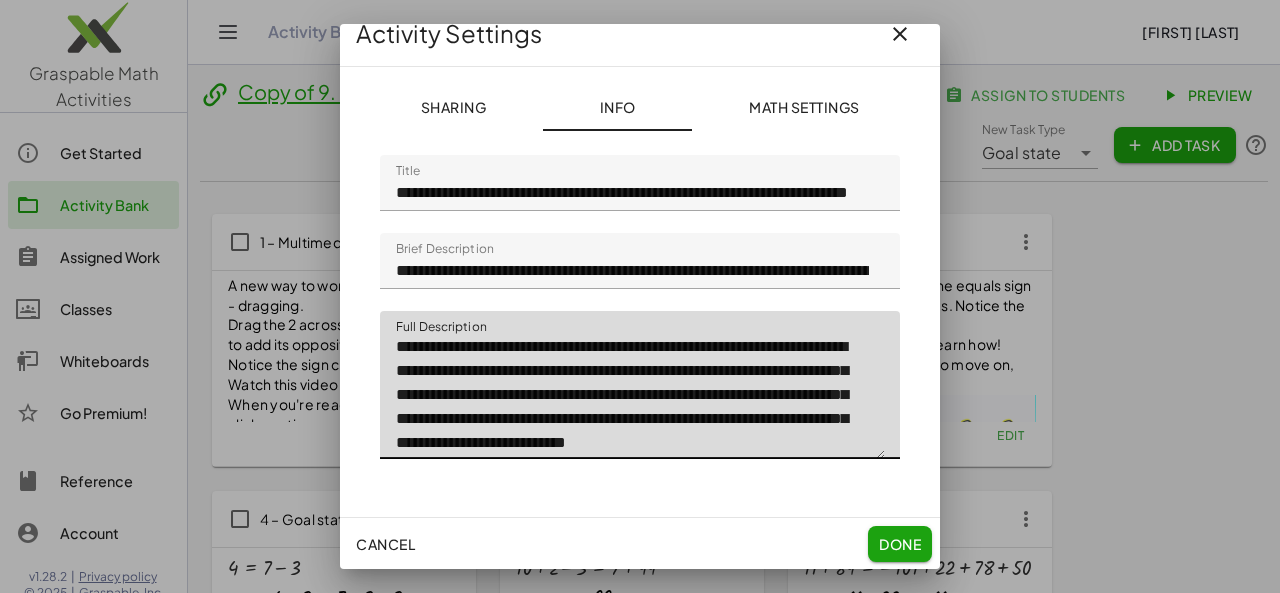 drag, startPoint x: 642, startPoint y: 345, endPoint x: 665, endPoint y: 348, distance: 23.194826 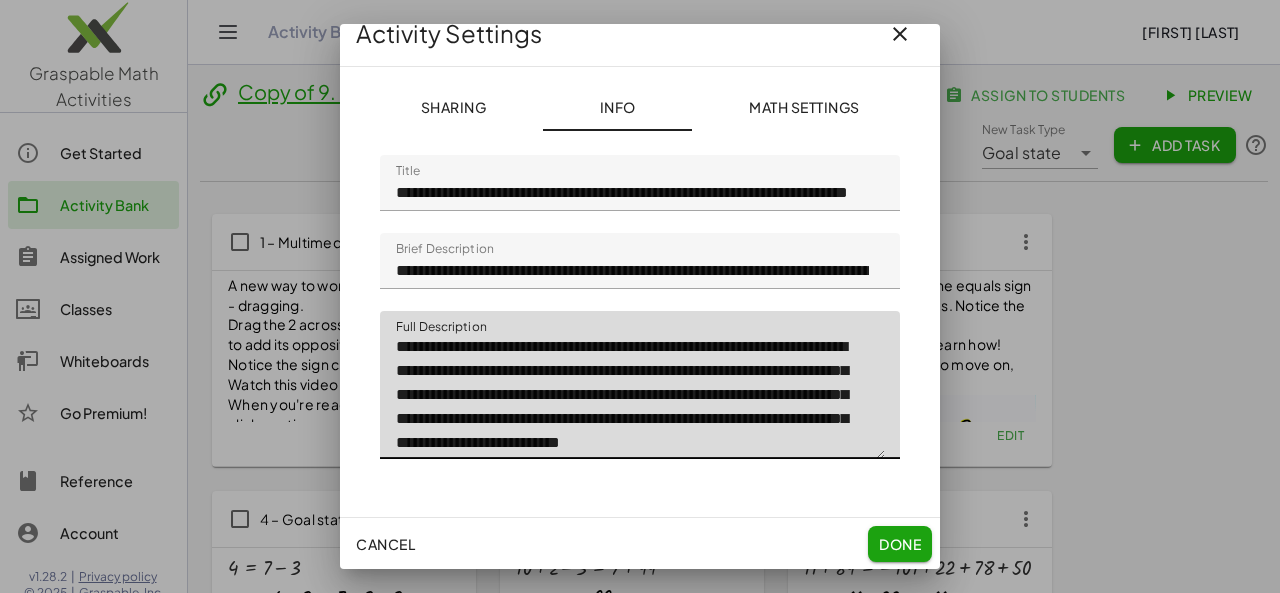 drag, startPoint x: 726, startPoint y: 348, endPoint x: 768, endPoint y: 348, distance: 42 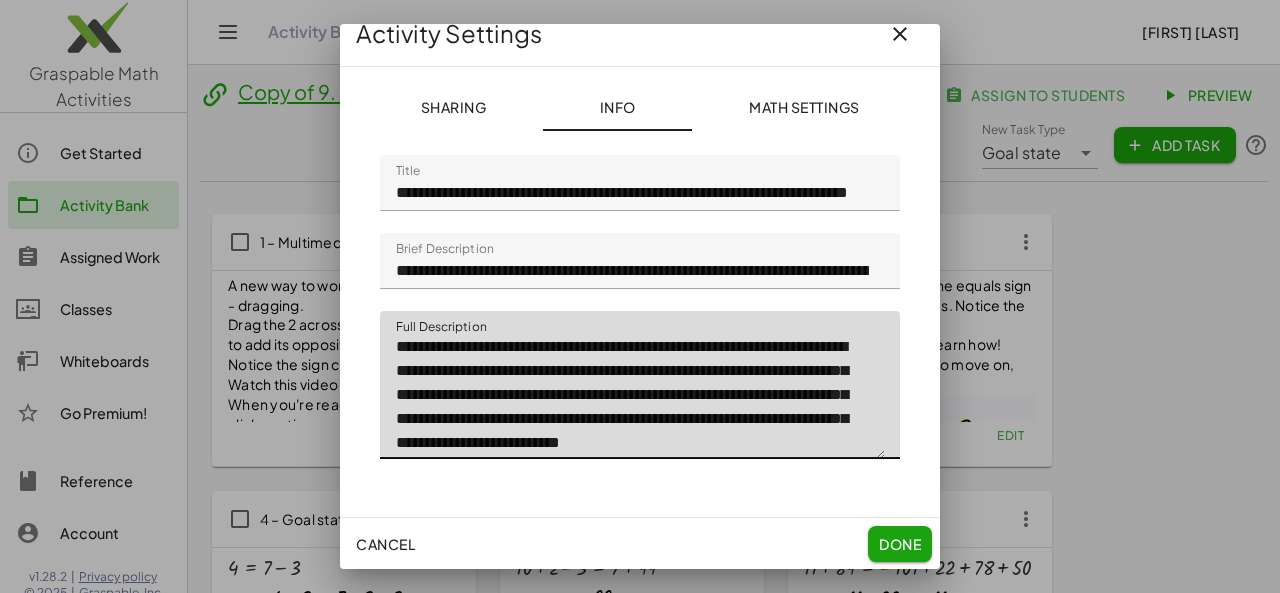 click on "**********" 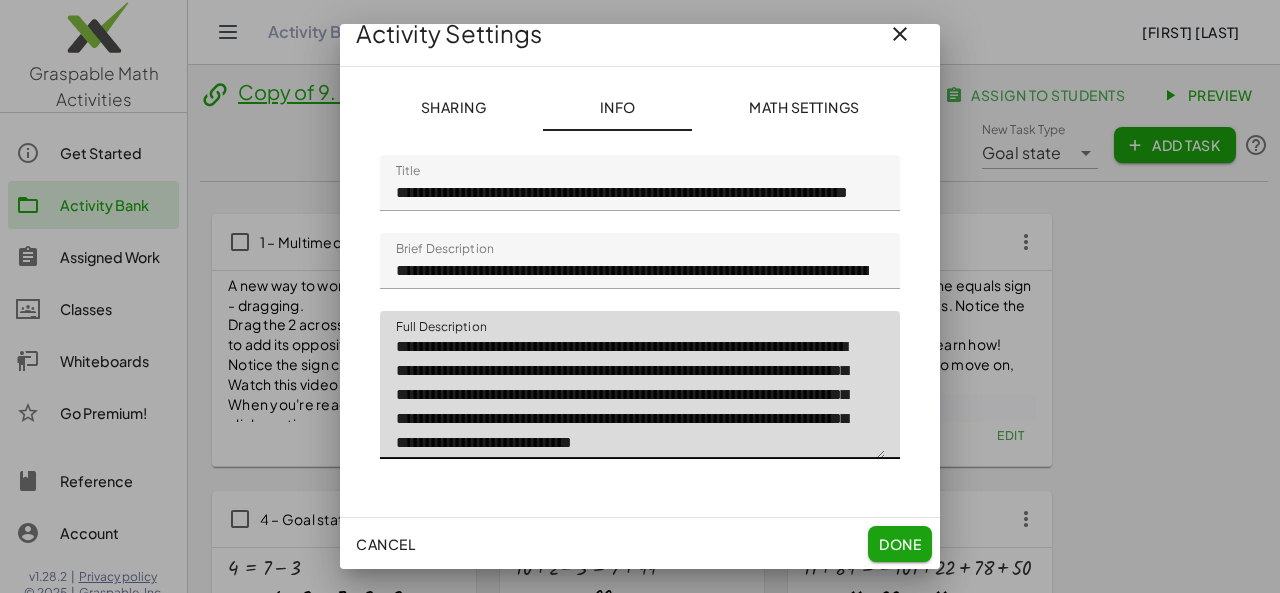 click on "**********" 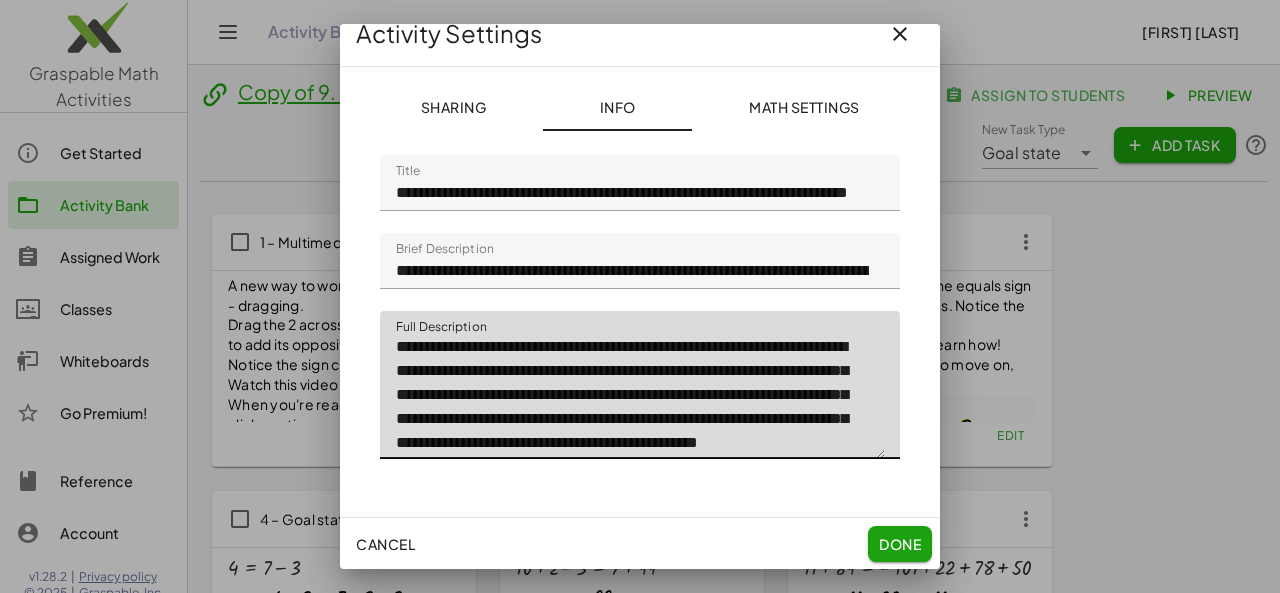 scroll, scrollTop: 28, scrollLeft: 0, axis: vertical 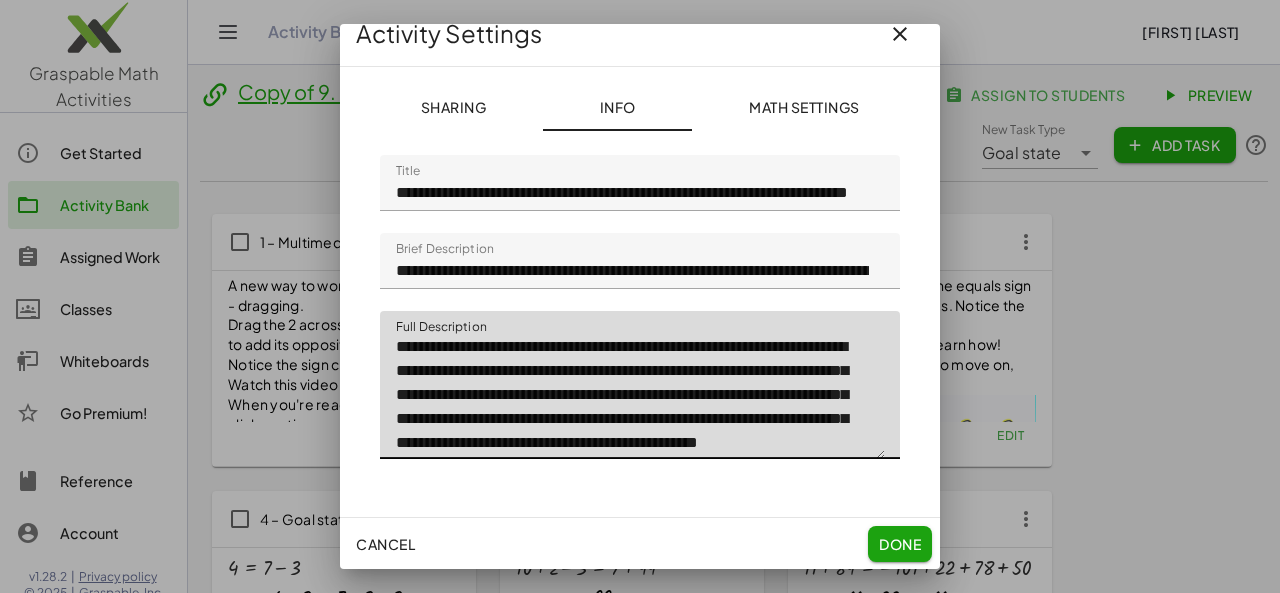 drag, startPoint x: 395, startPoint y: 387, endPoint x: 536, endPoint y: 395, distance: 141.22676 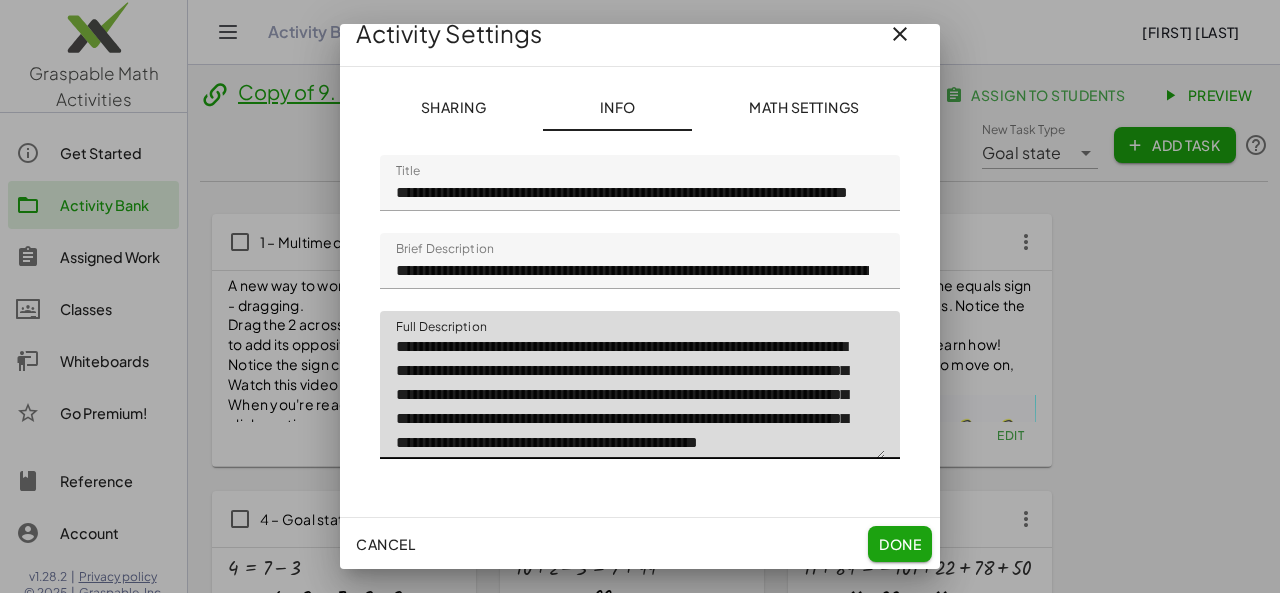 click on "**********" 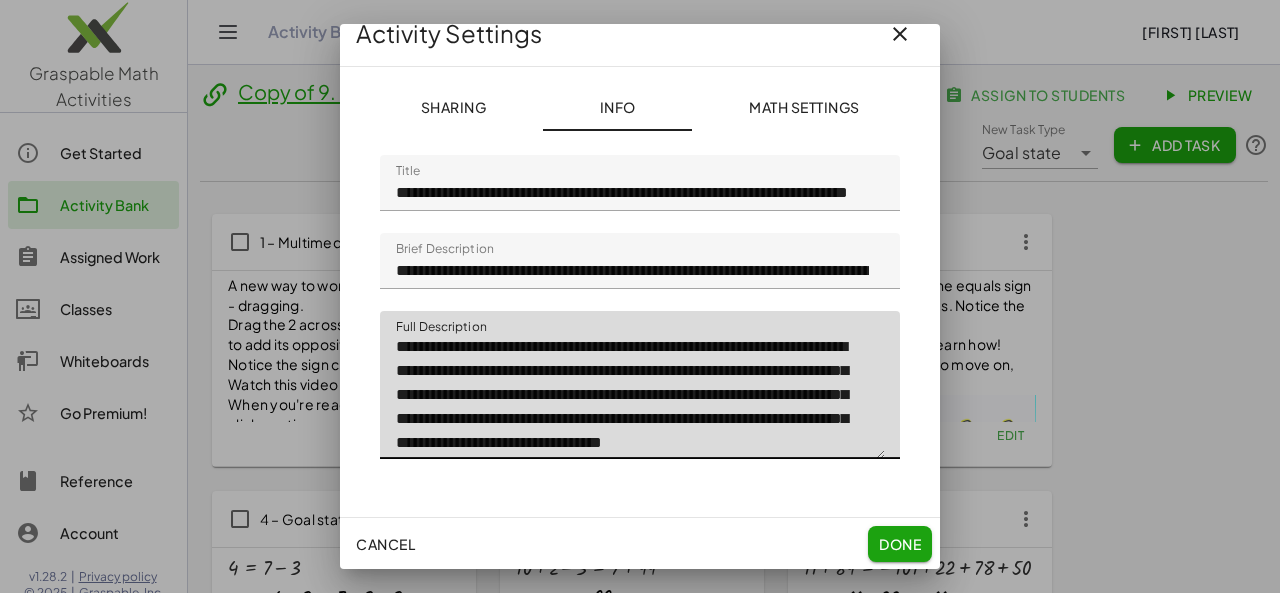 scroll, scrollTop: 24, scrollLeft: 0, axis: vertical 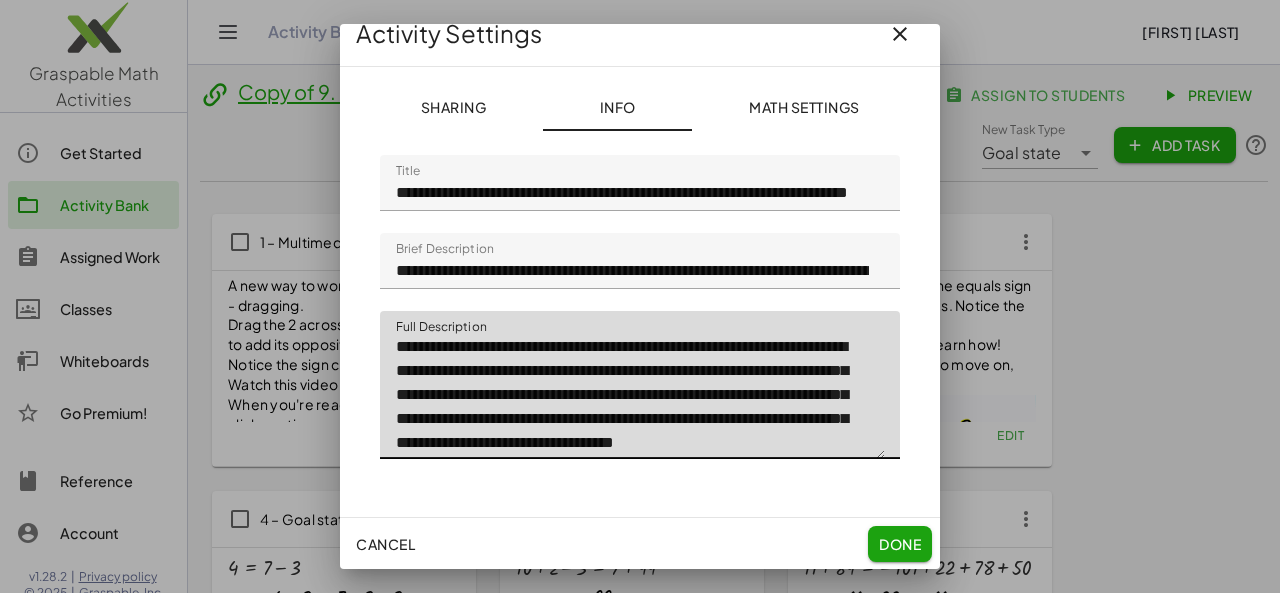 drag, startPoint x: 654, startPoint y: 373, endPoint x: 737, endPoint y: 375, distance: 83.02409 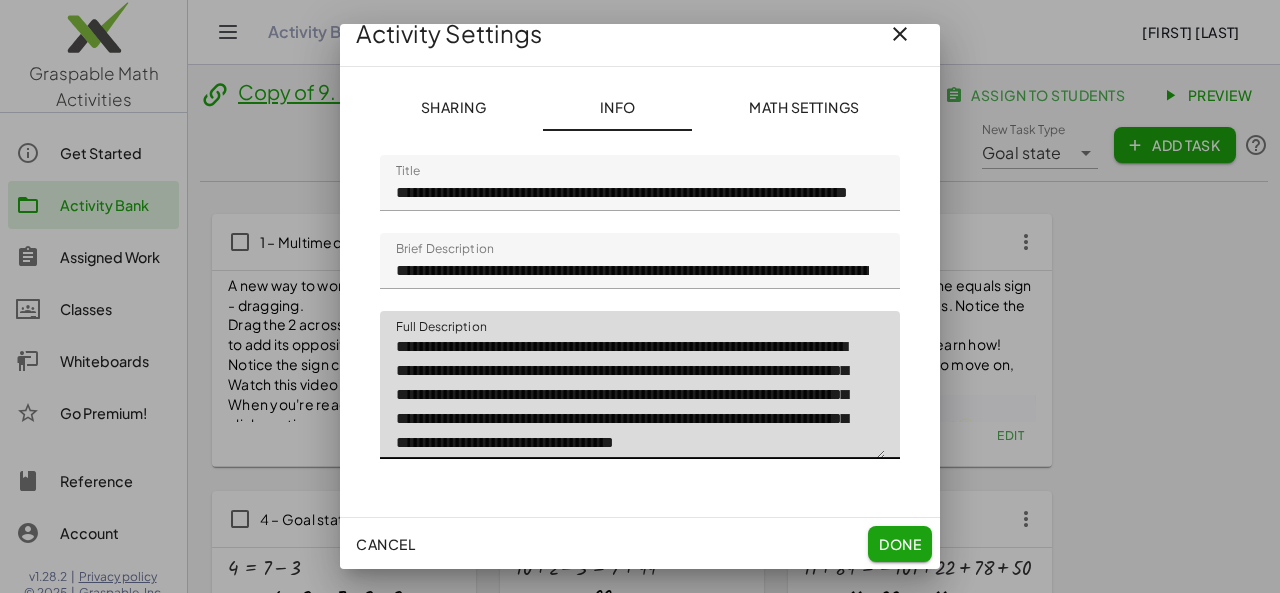 click on "**********" 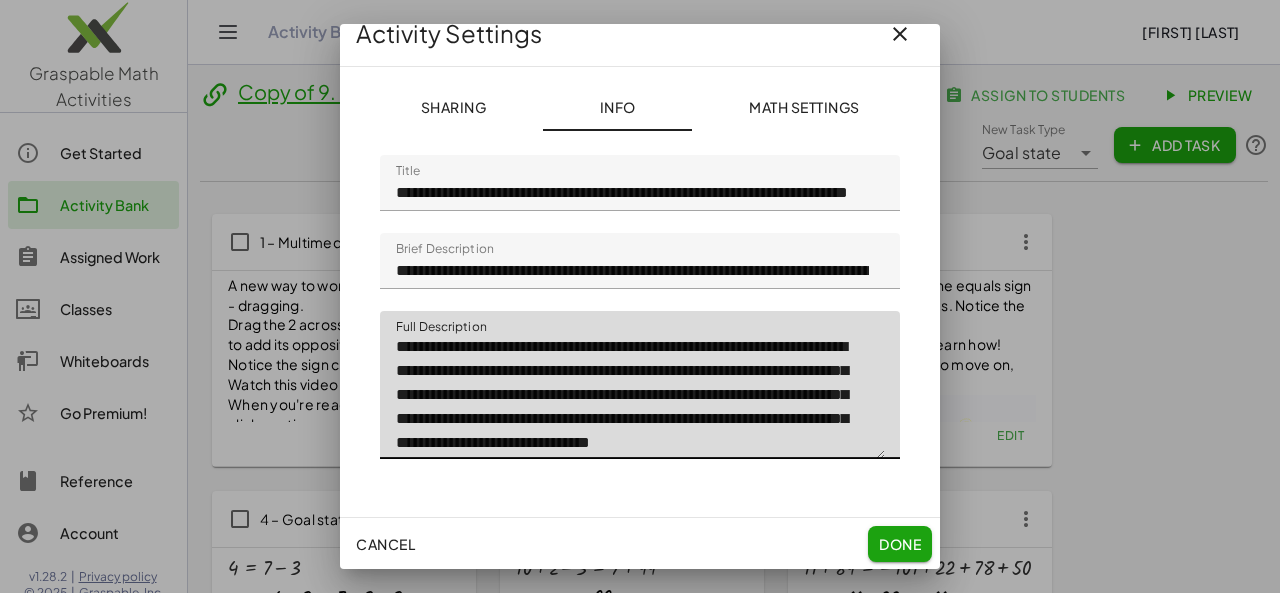 click on "**********" 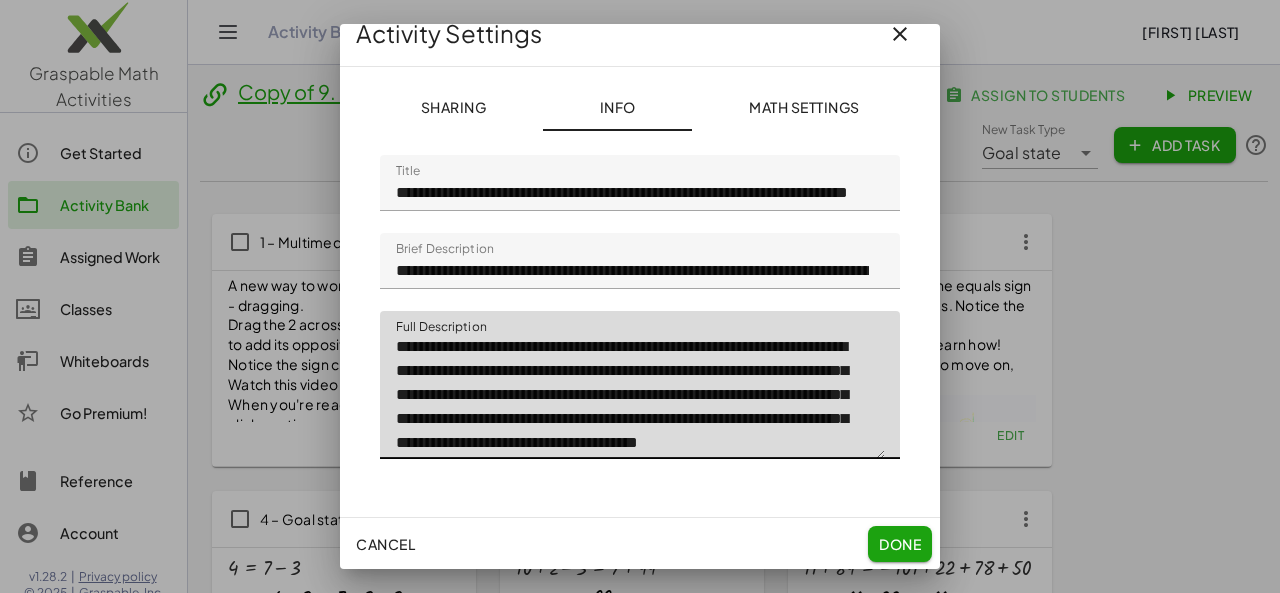 scroll, scrollTop: 28, scrollLeft: 0, axis: vertical 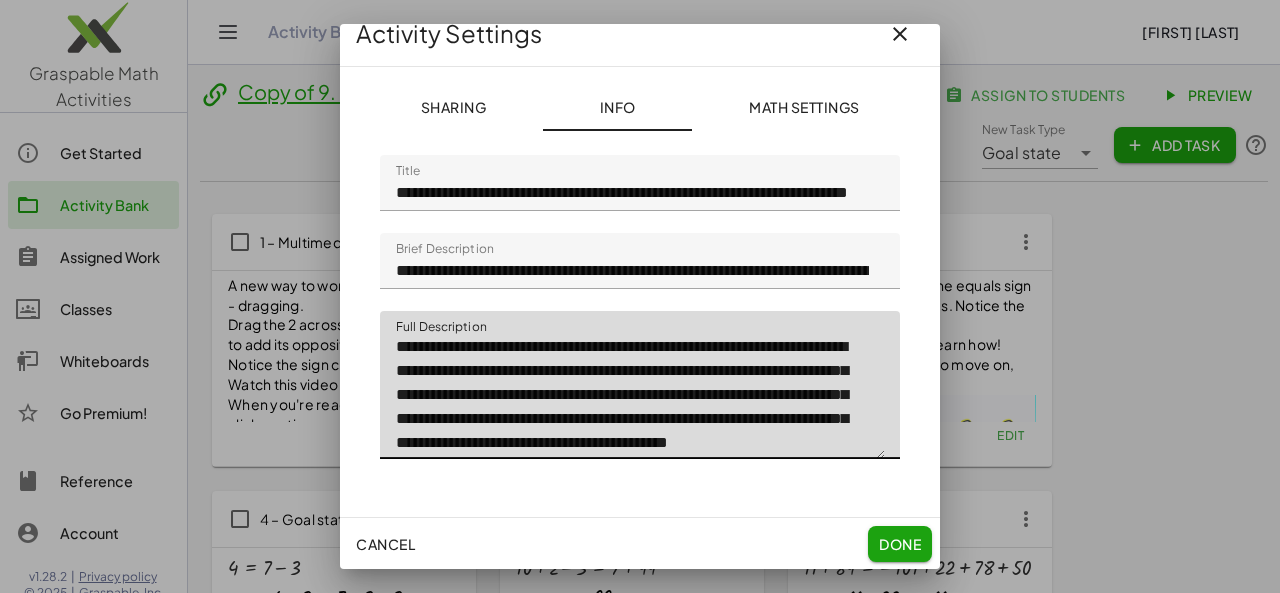click on "**********" 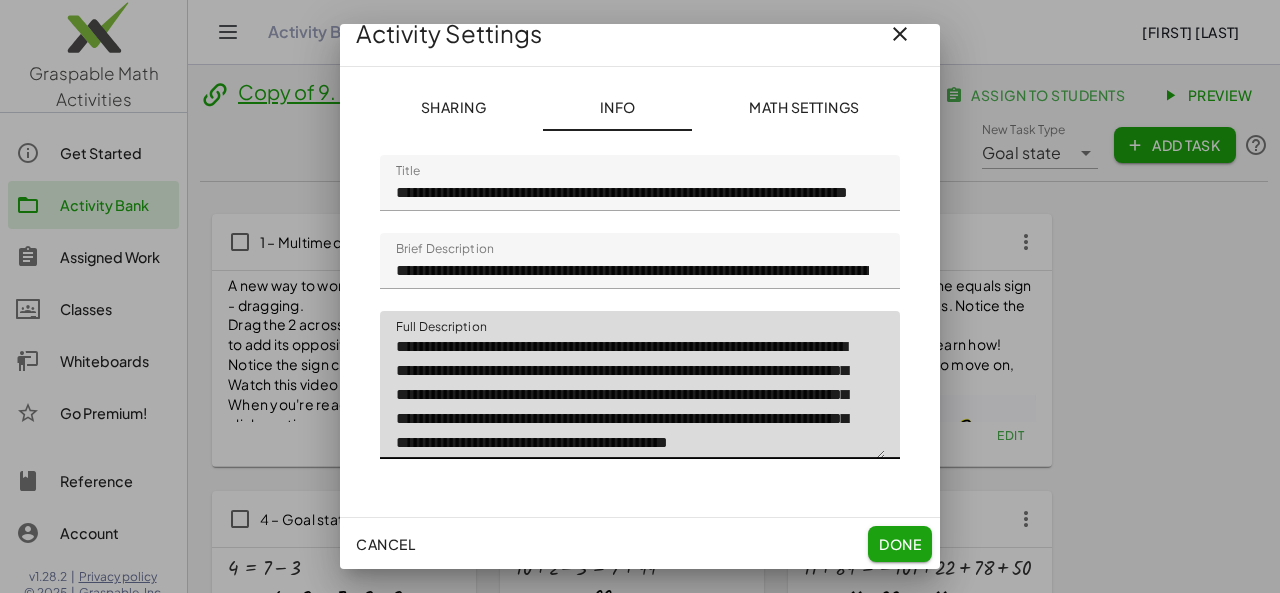 drag, startPoint x: 628, startPoint y: 372, endPoint x: 686, endPoint y: 366, distance: 58.30952 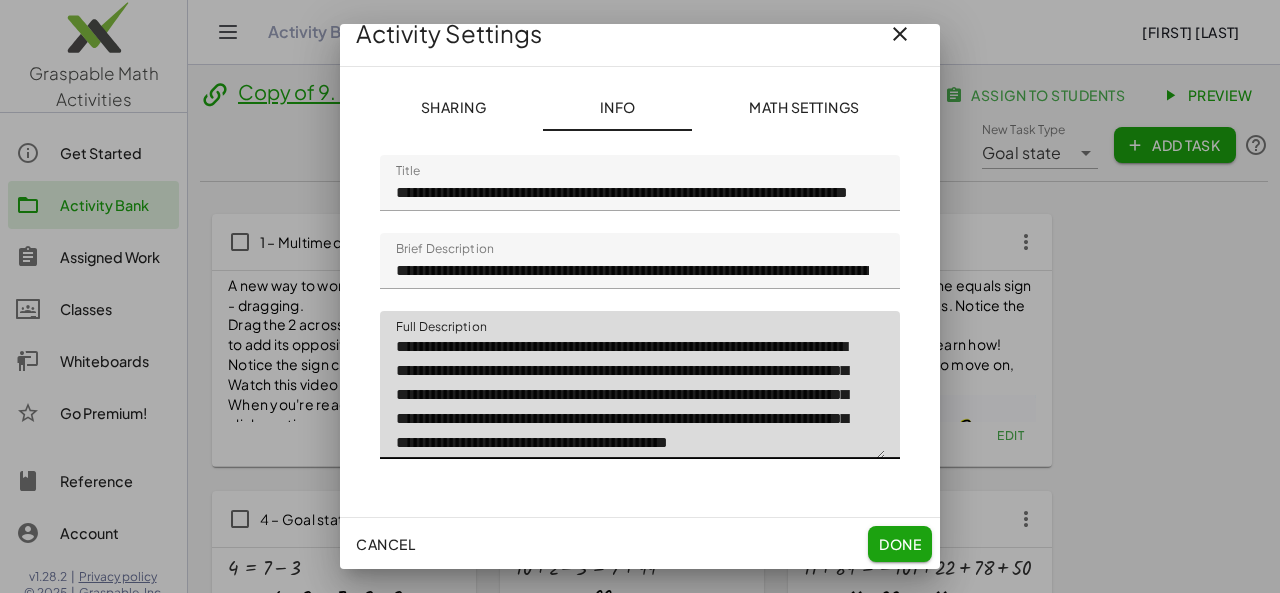 click on "**********" 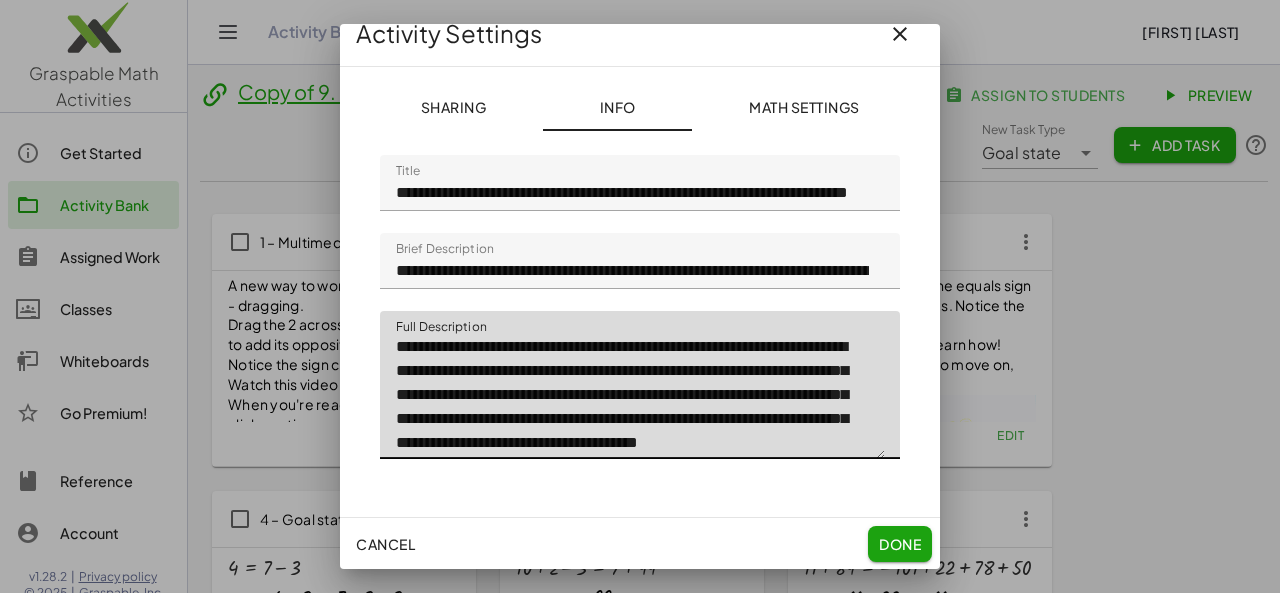 scroll, scrollTop: 48, scrollLeft: 0, axis: vertical 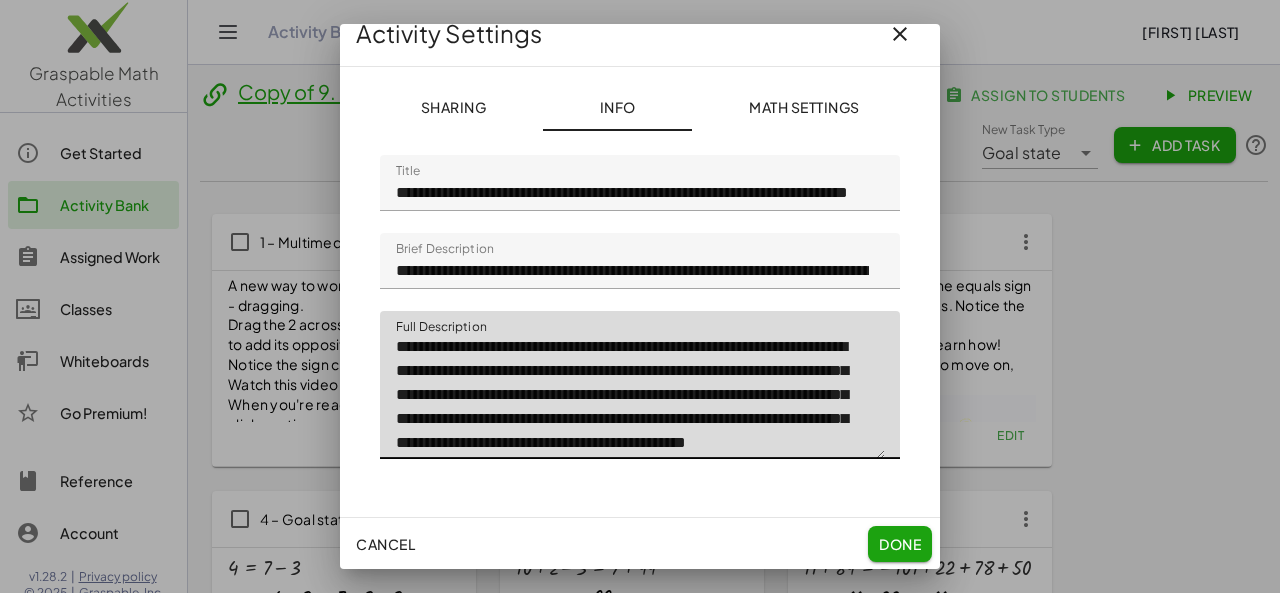 click on "**********" 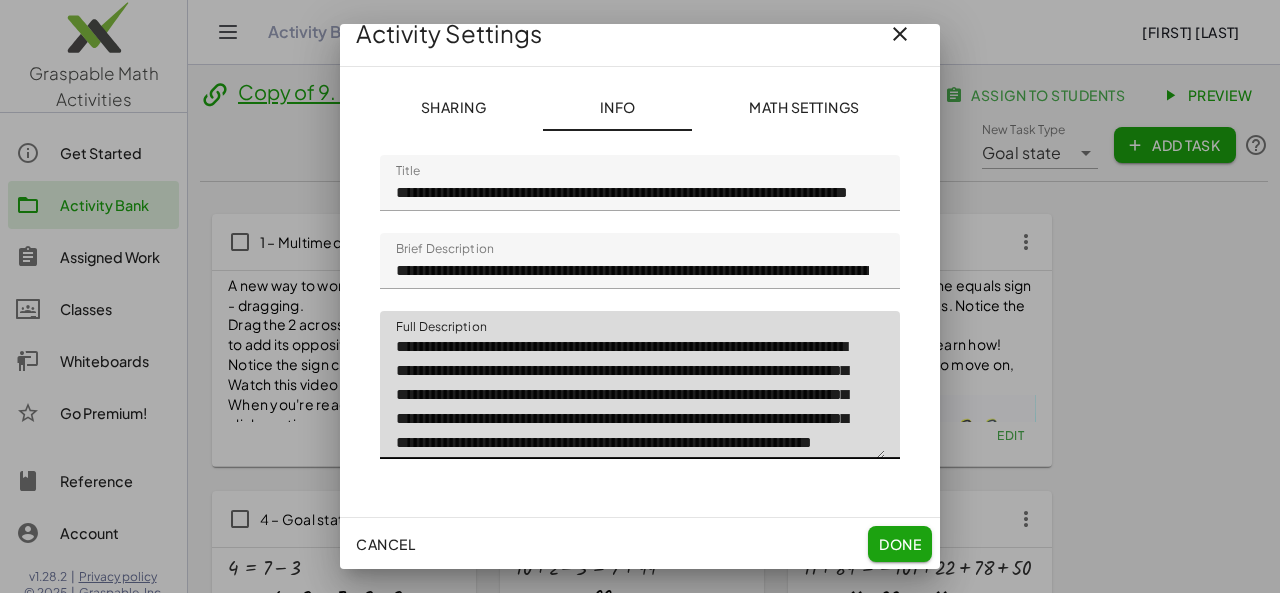click on "**********" 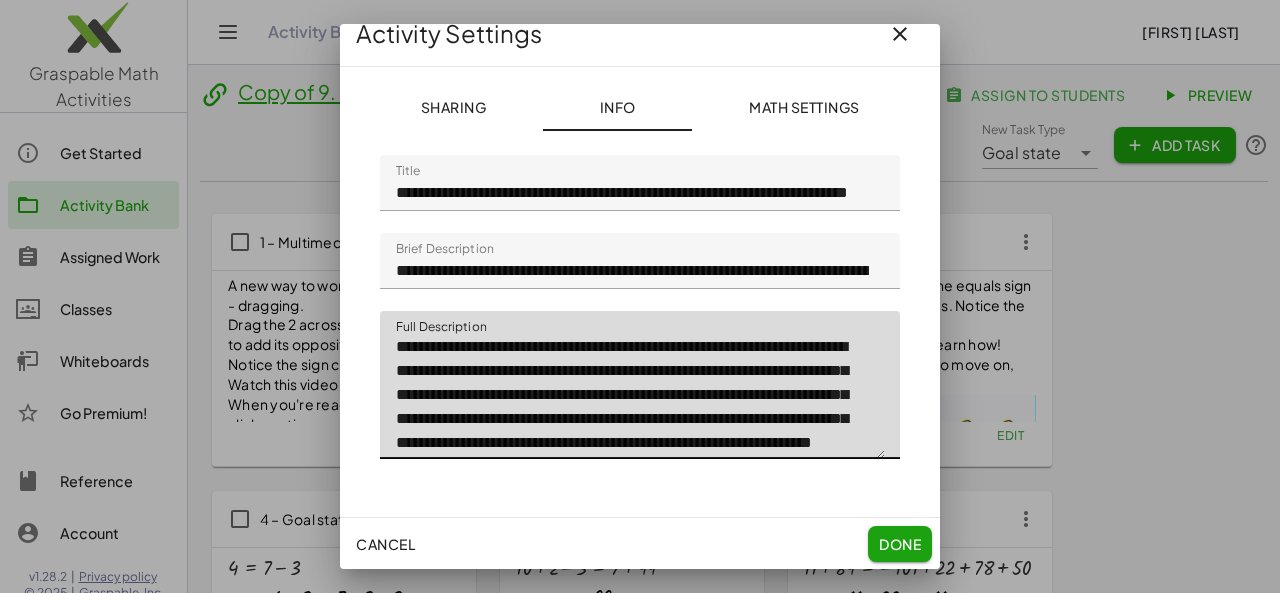 drag, startPoint x: 632, startPoint y: 422, endPoint x: 660, endPoint y: 421, distance: 28.01785 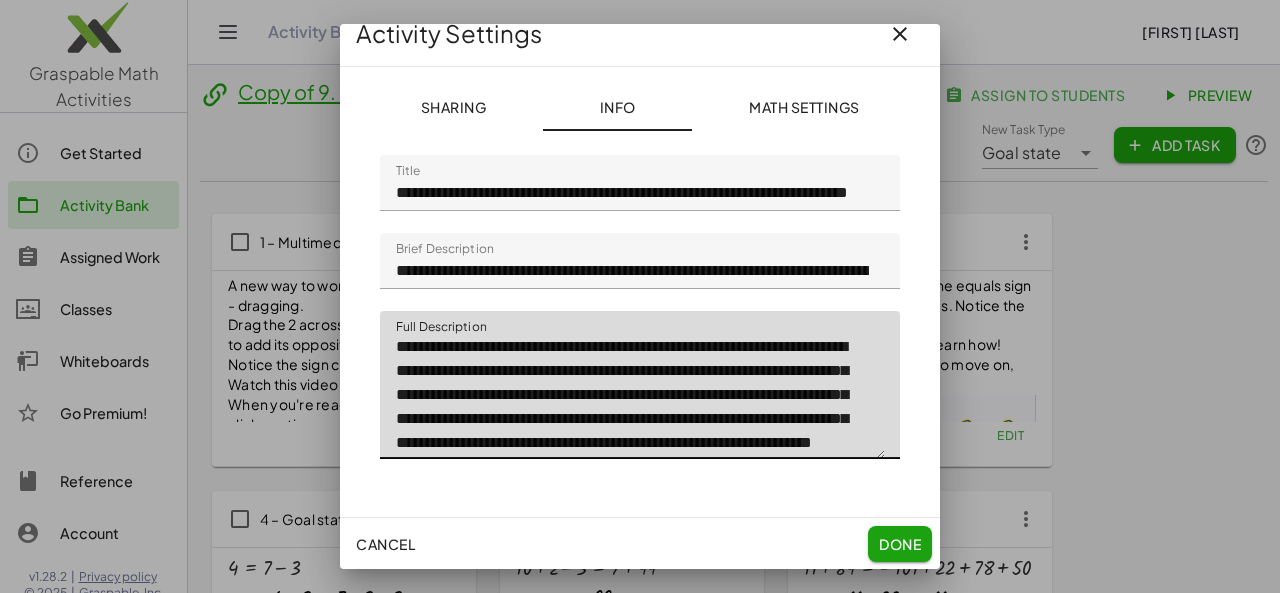 click on "**********" 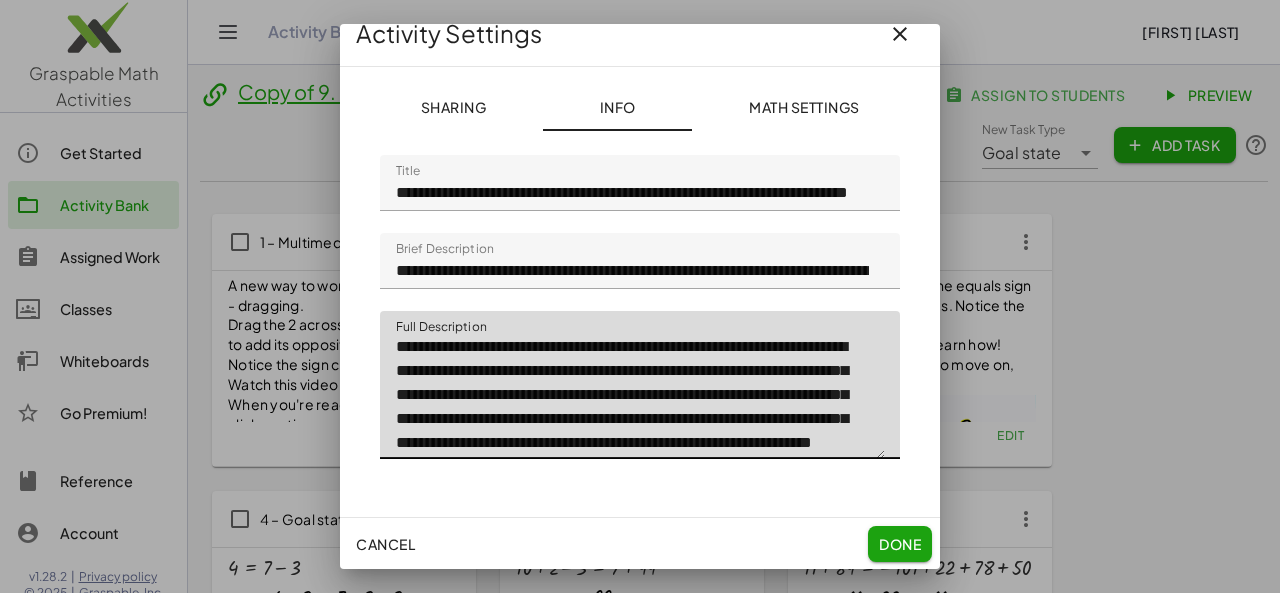 click on "**********" 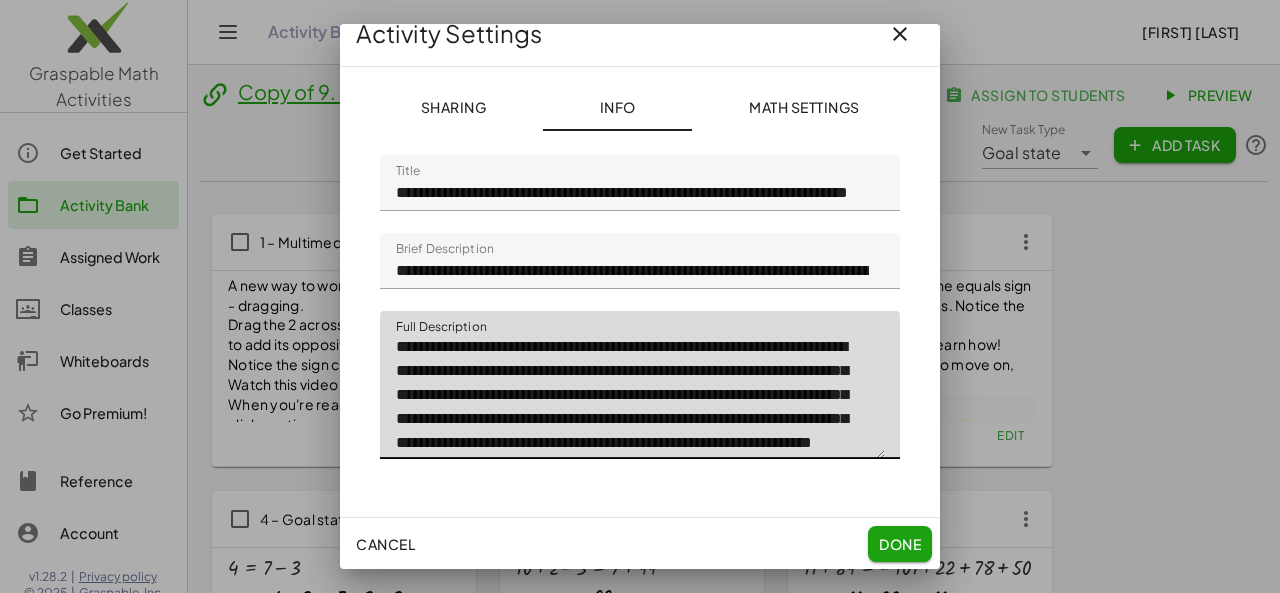 drag, startPoint x: 533, startPoint y: 421, endPoint x: 677, endPoint y: 439, distance: 145.12064 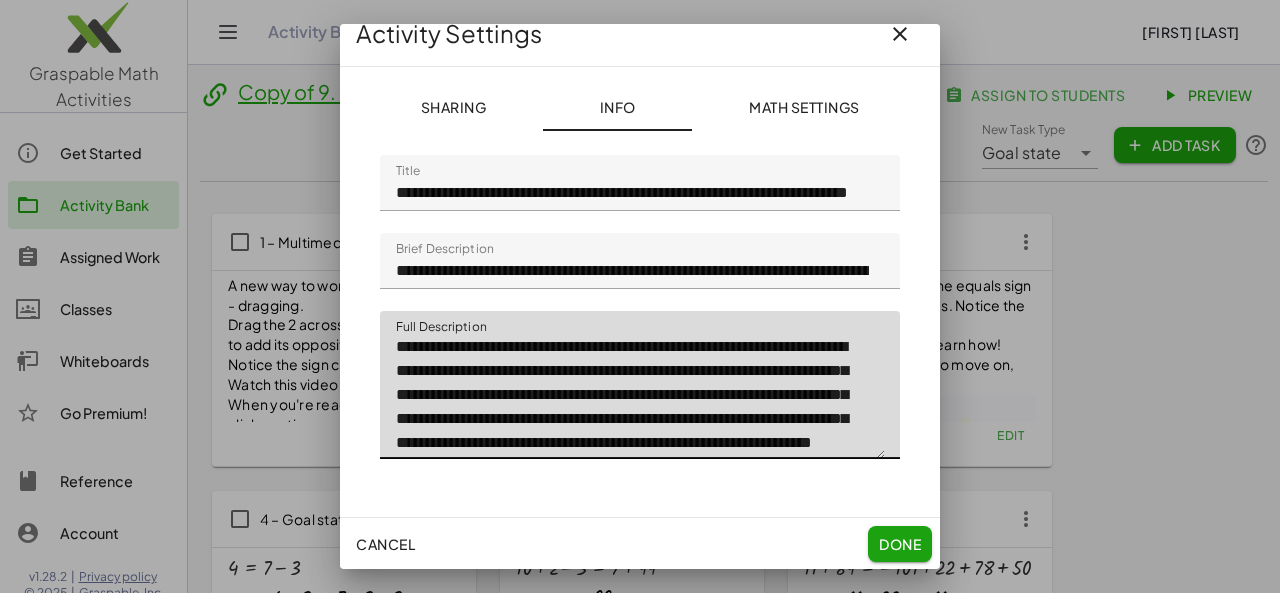 click on "**********" 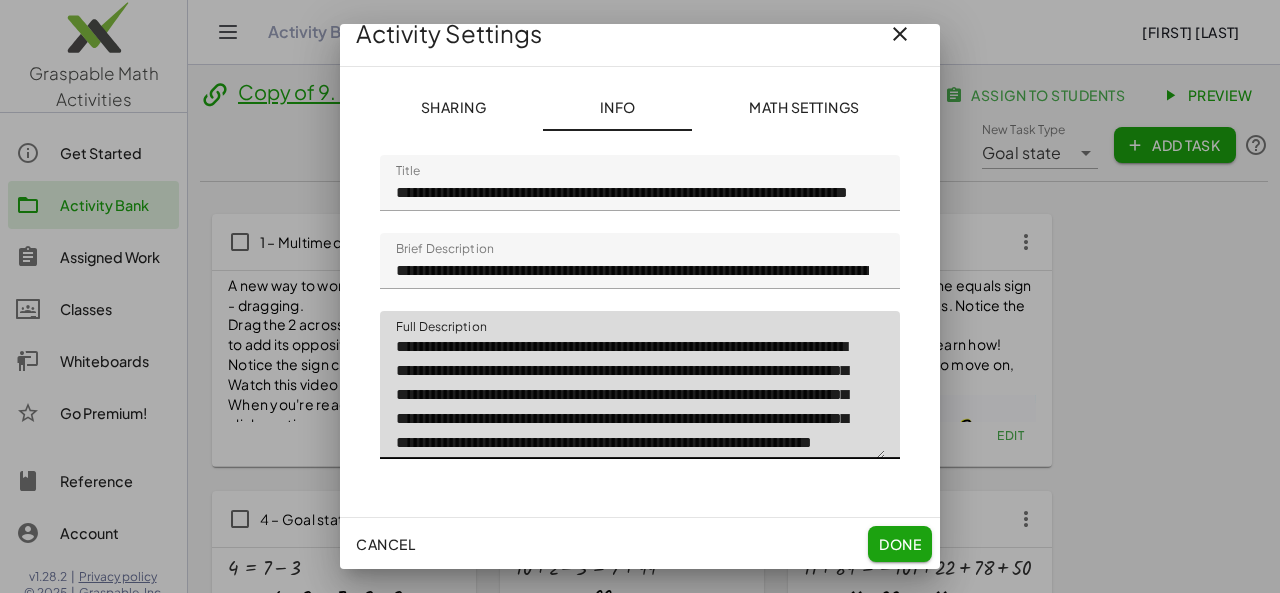 click on "**********" 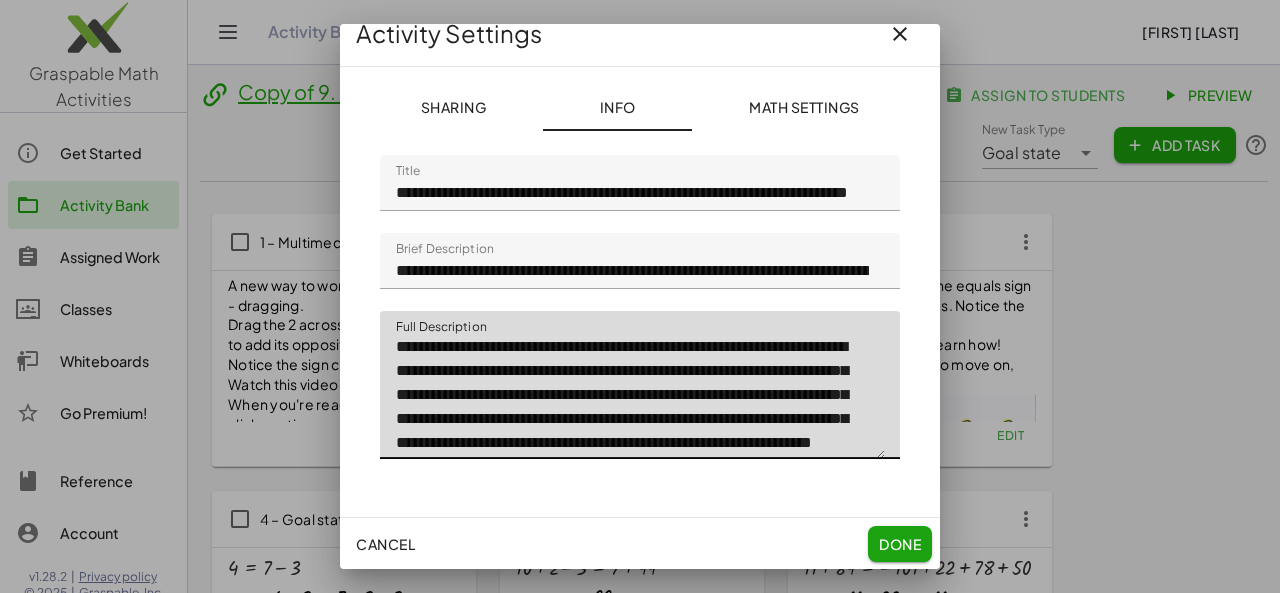 drag, startPoint x: 633, startPoint y: 425, endPoint x: 662, endPoint y: 429, distance: 29.274563 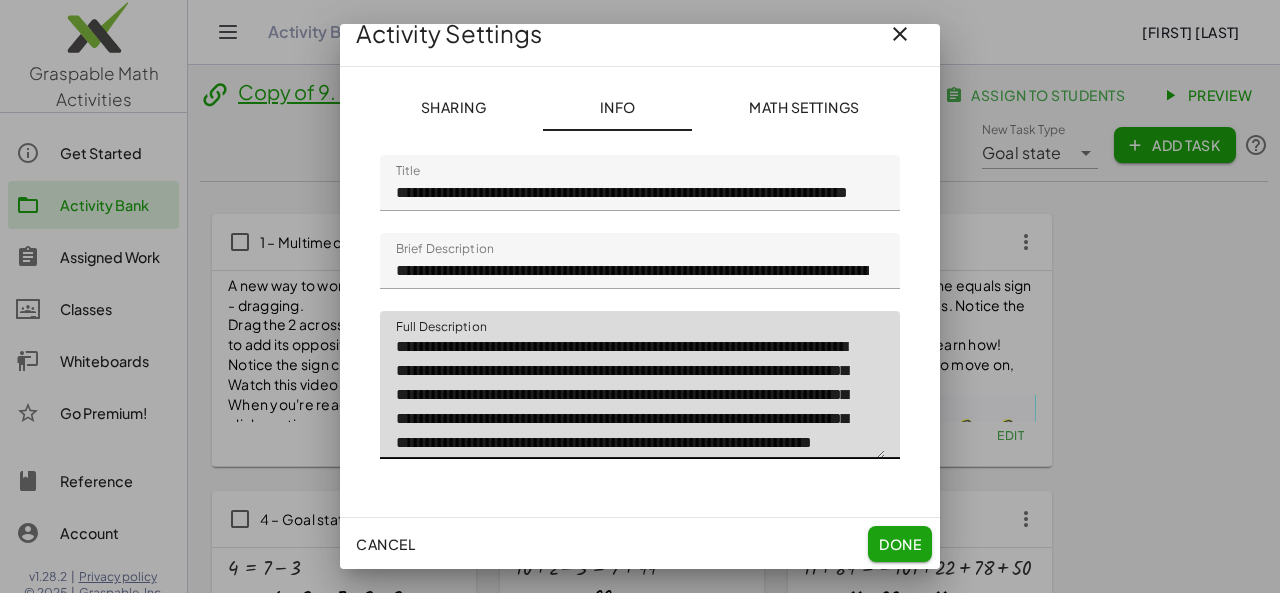 click on "**********" 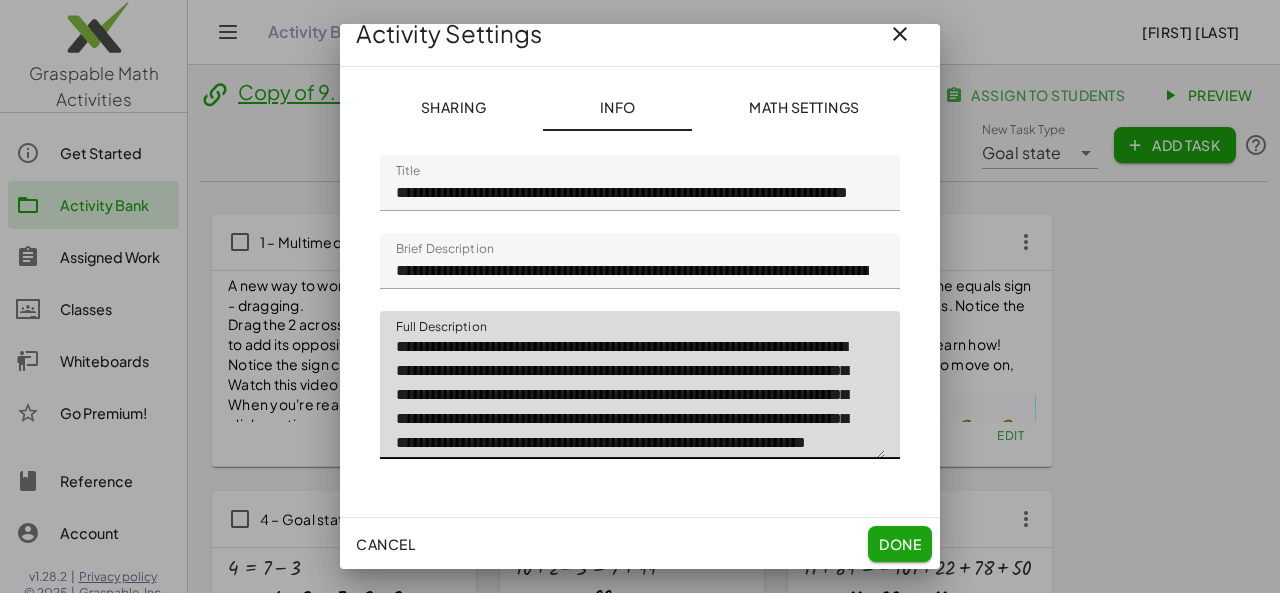 drag, startPoint x: 597, startPoint y: 445, endPoint x: 658, endPoint y: 439, distance: 61.294373 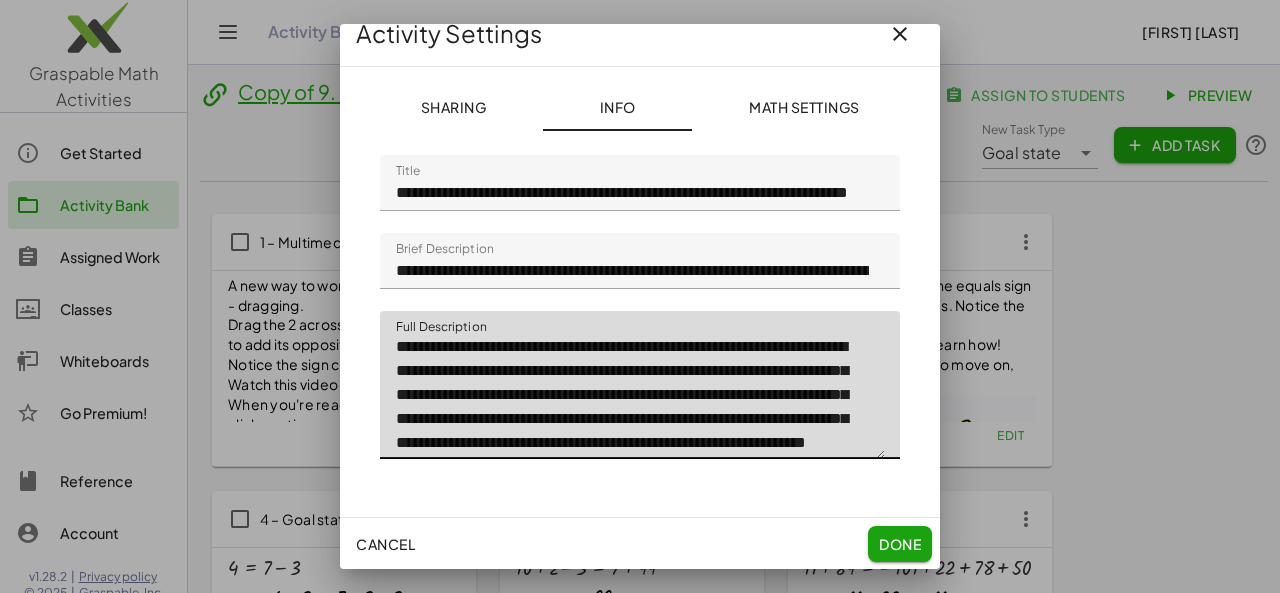 click on "**********" 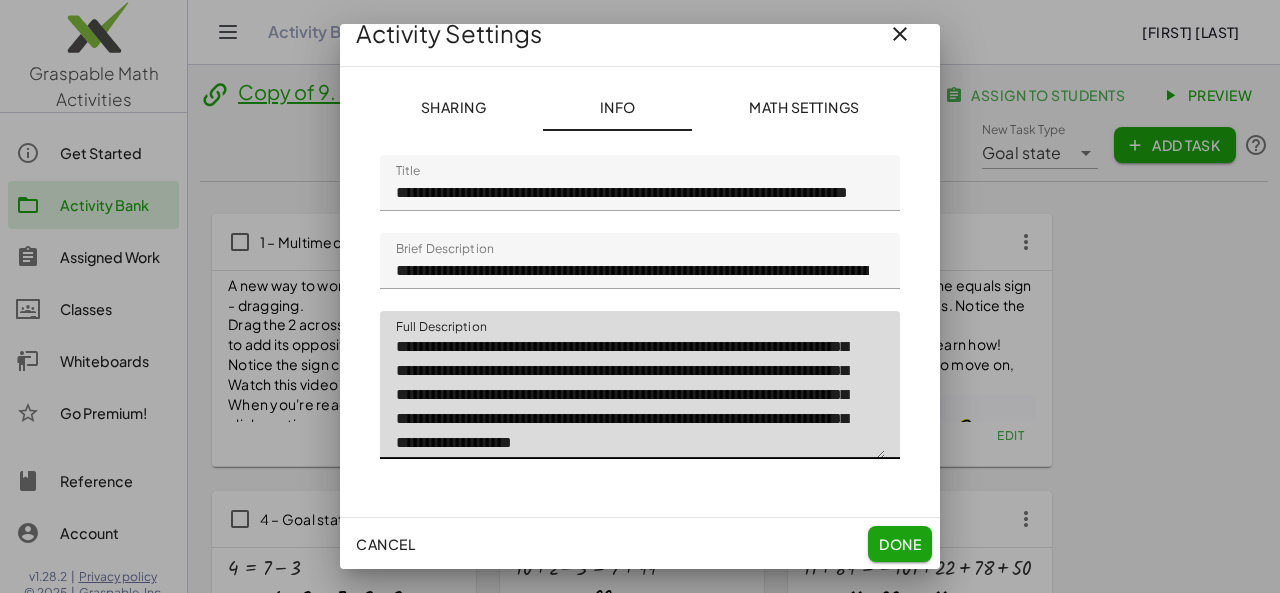 scroll, scrollTop: 66, scrollLeft: 0, axis: vertical 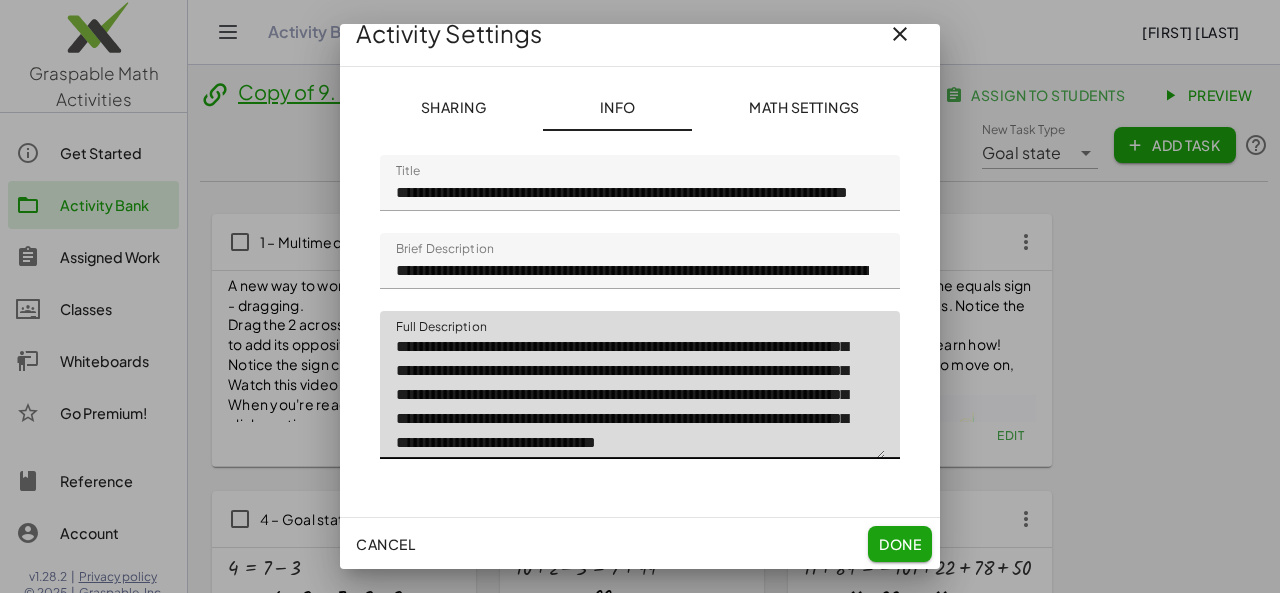 type on "**********" 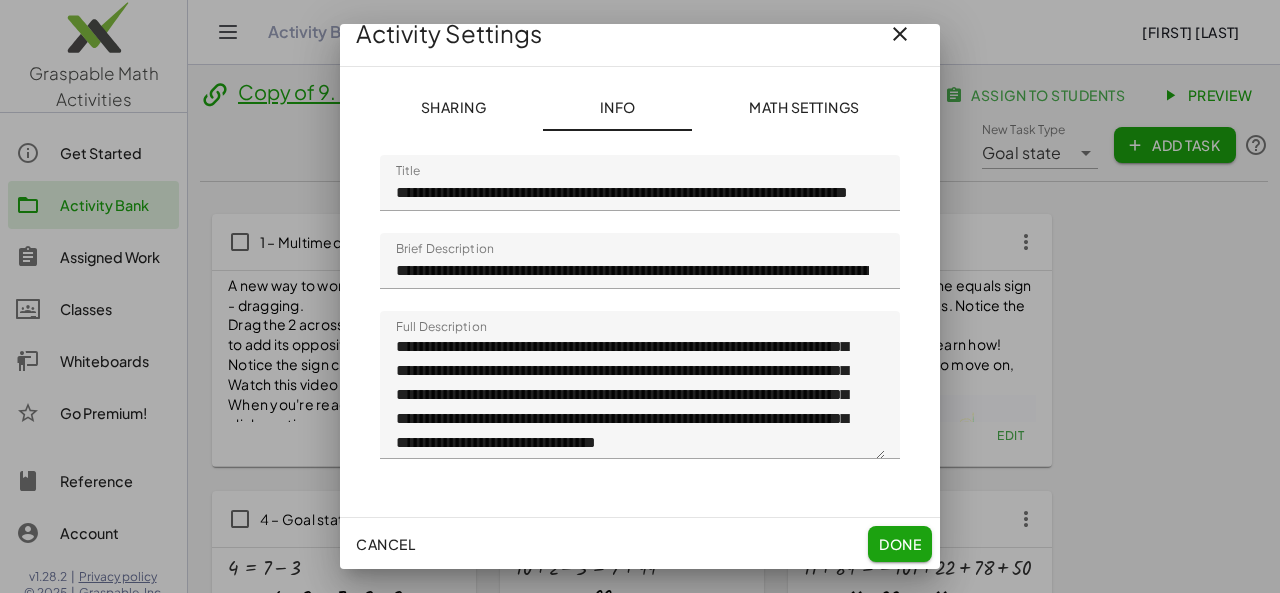 click on "Done" 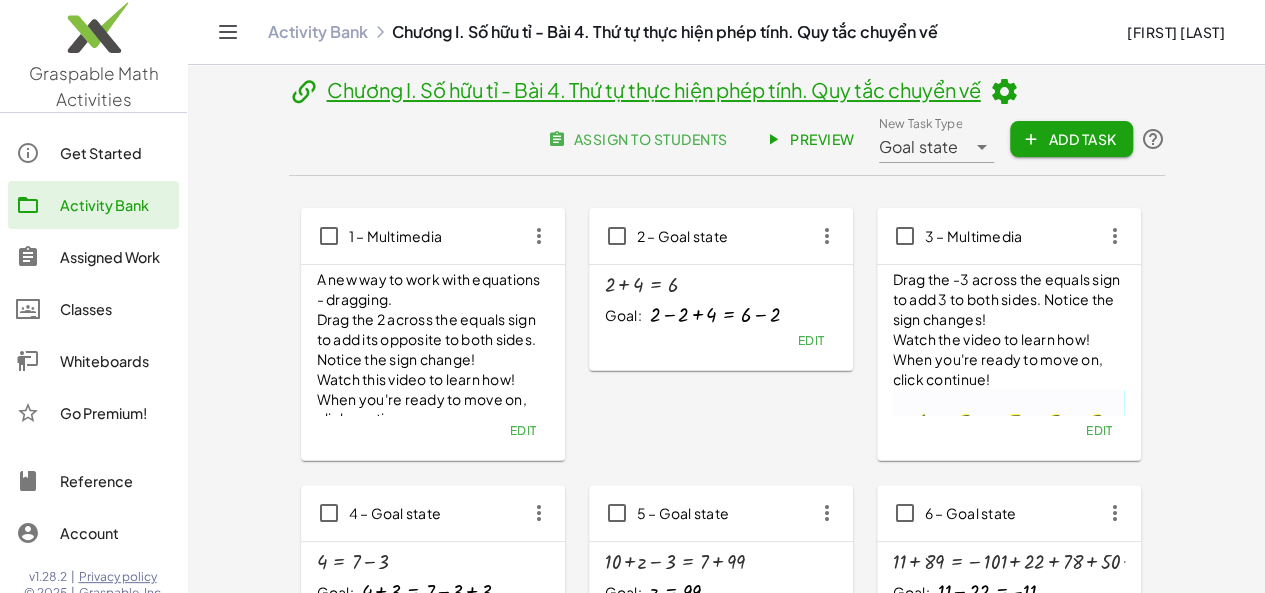 click on "Activity Bank" 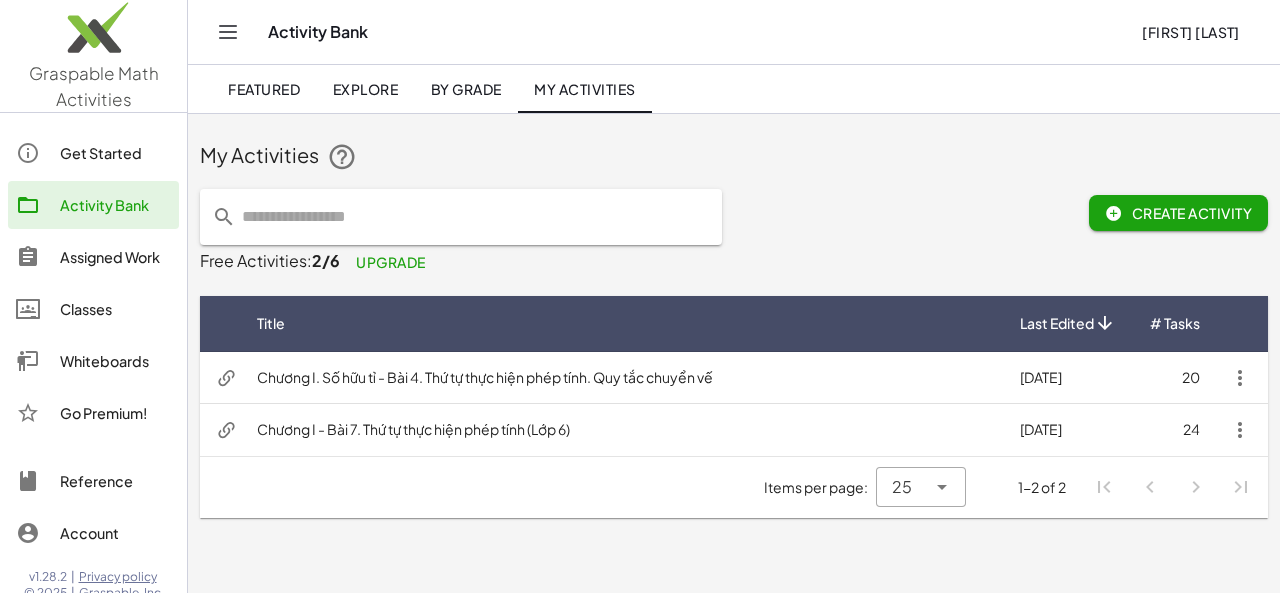click on "Chương I - Bài 7. Thứ tự thực hiện phép tính (Lớp 6)" at bounding box center (622, 430) 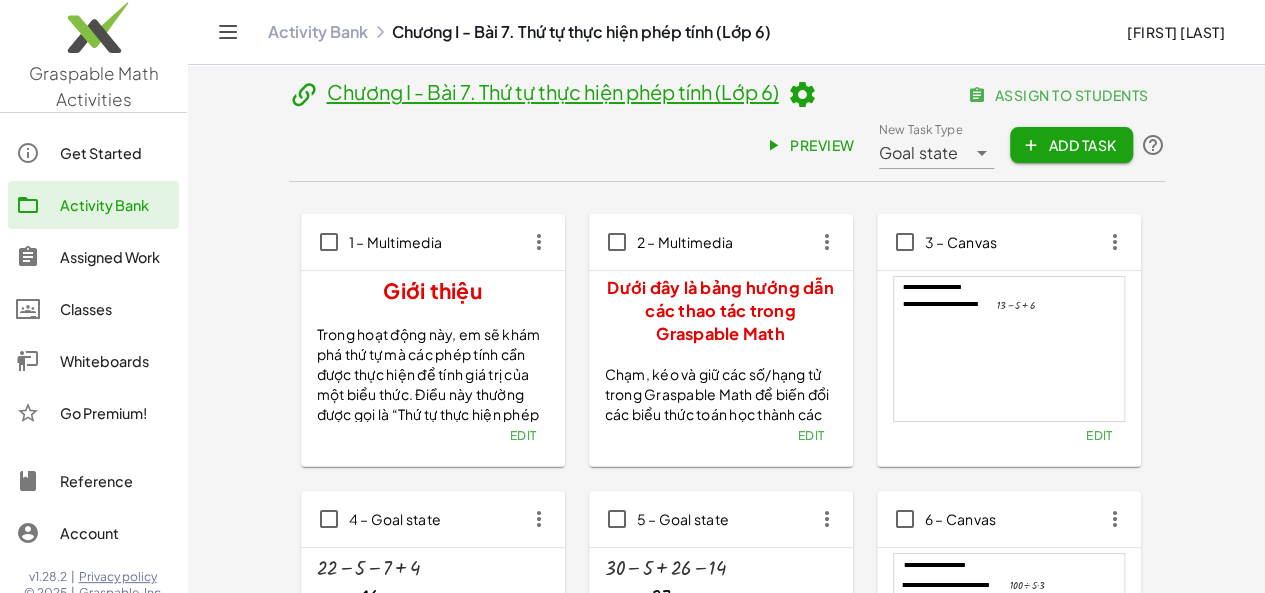 click at bounding box center [802, 95] 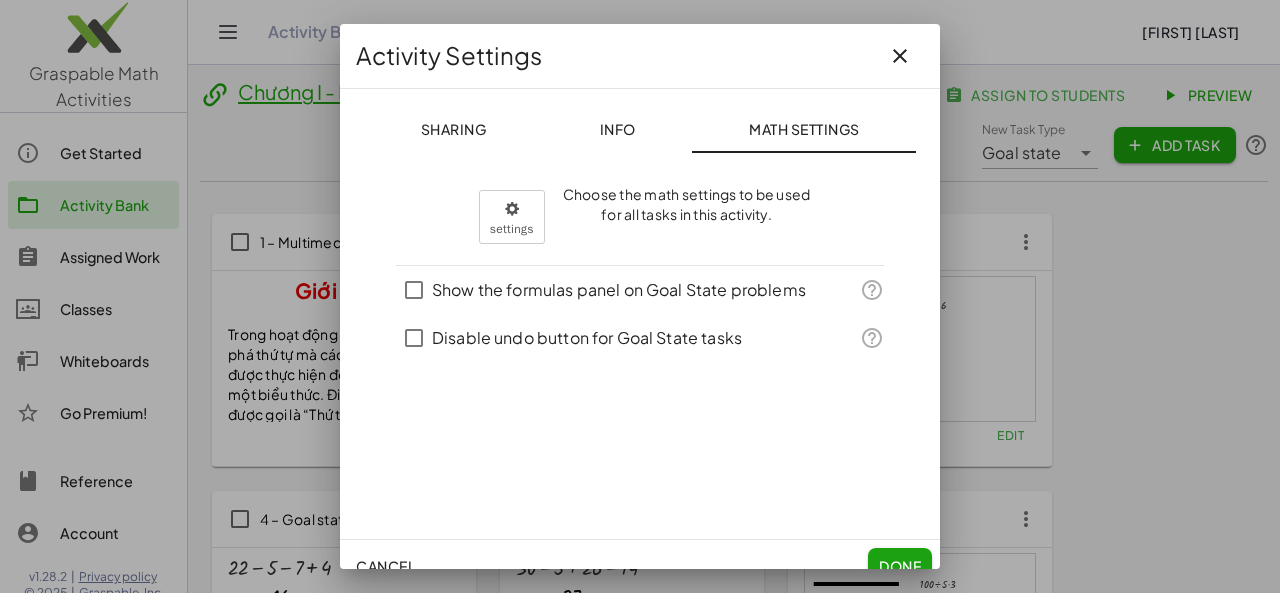 click on "Info" 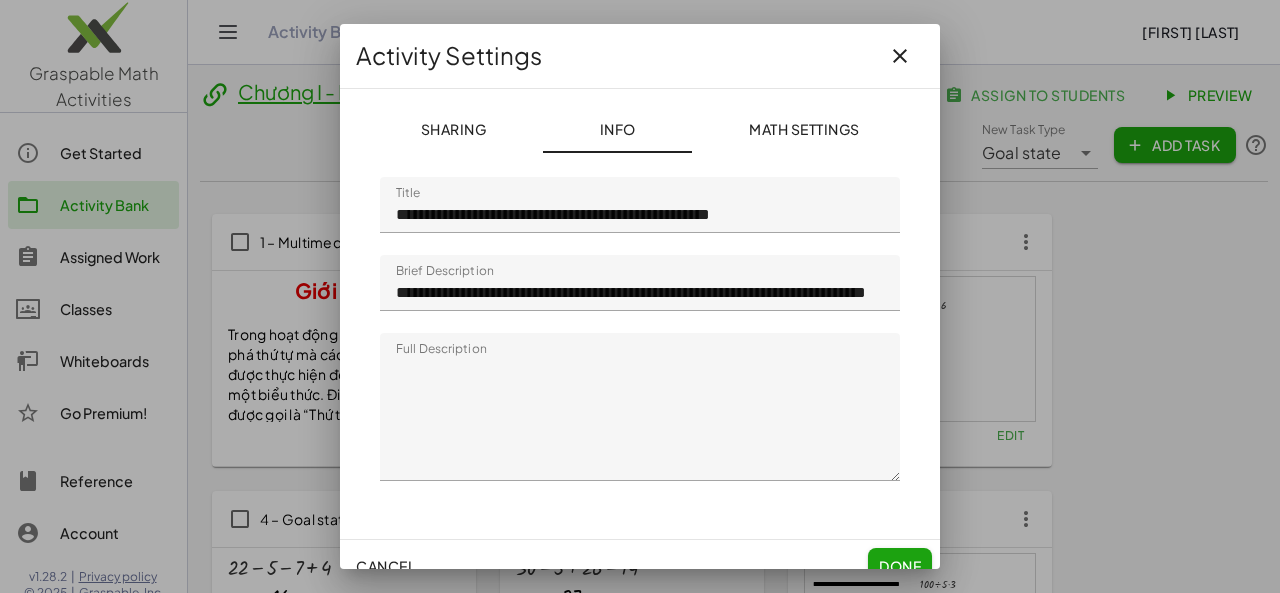 drag, startPoint x: 465, startPoint y: 217, endPoint x: 484, endPoint y: 215, distance: 19.104973 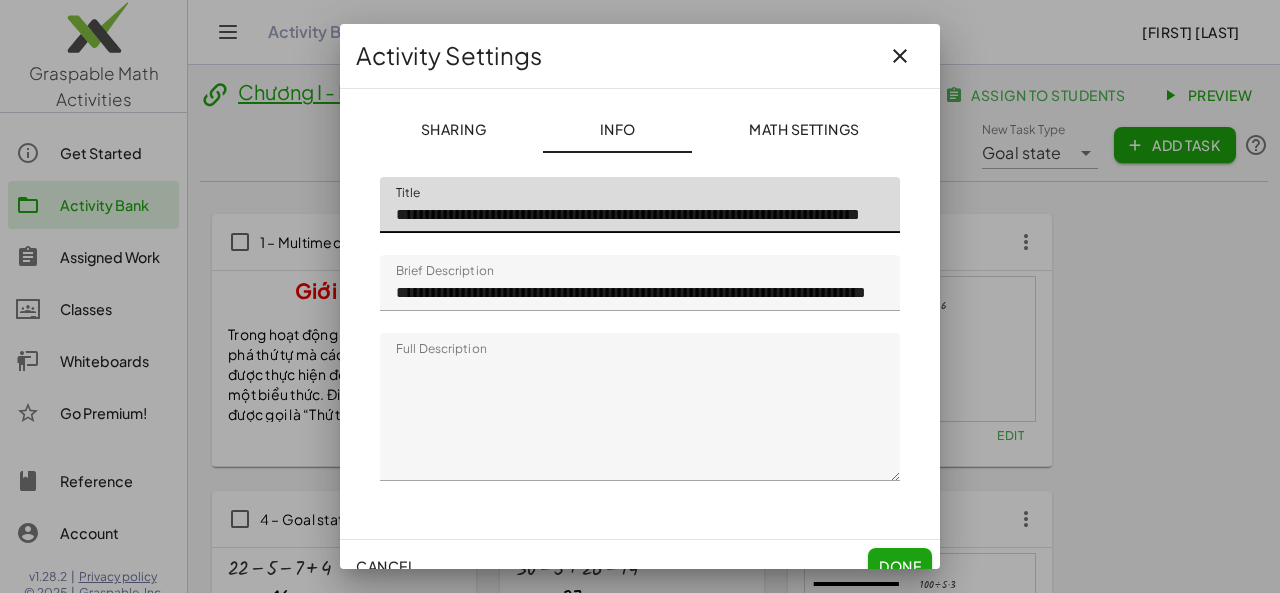 type on "**********" 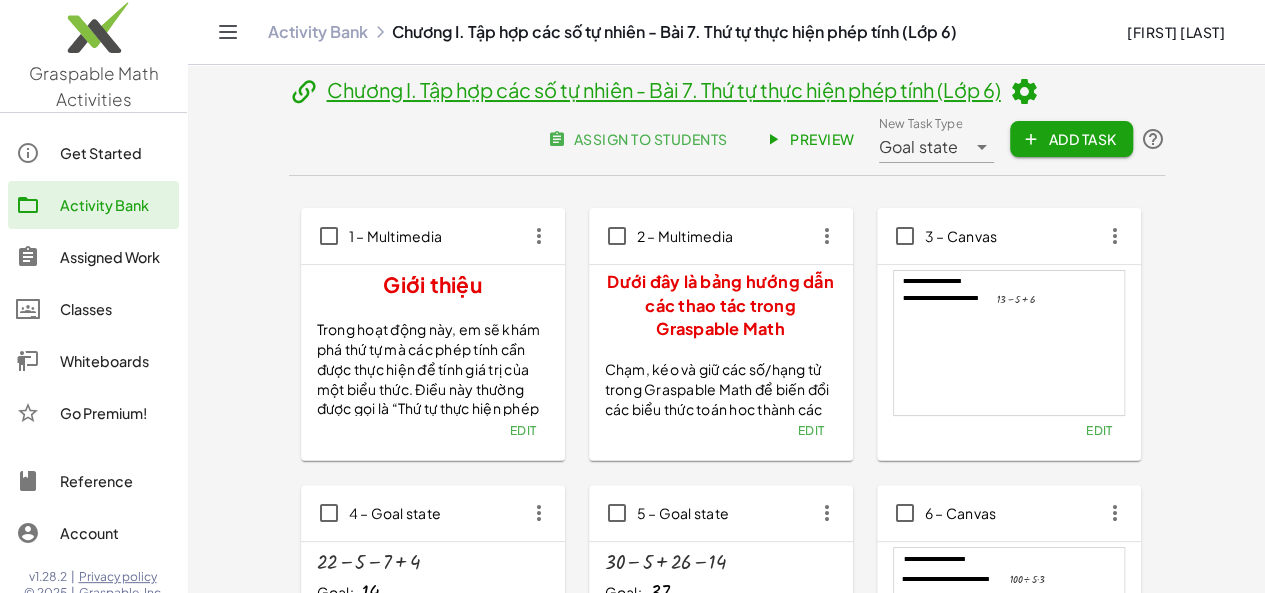 click on "Activity Bank" 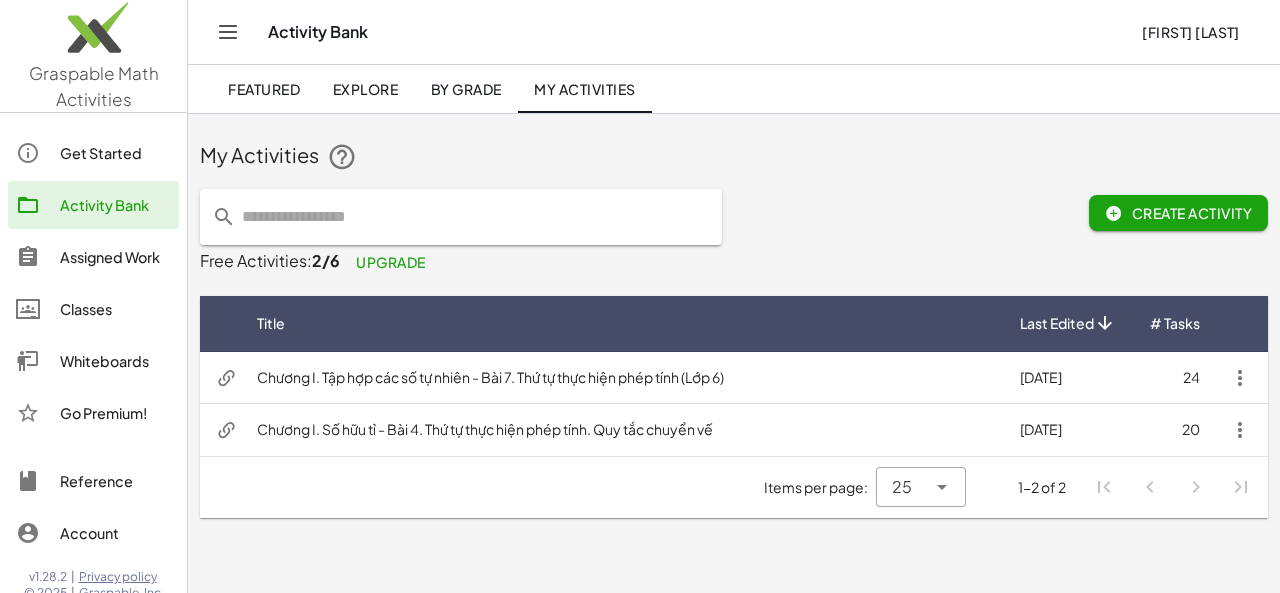 click on "Chương I. Số hữu tỉ - Bài 4. Thứ tự thực hiện phép tính. Quy tắc chuyển  vế" at bounding box center (622, 430) 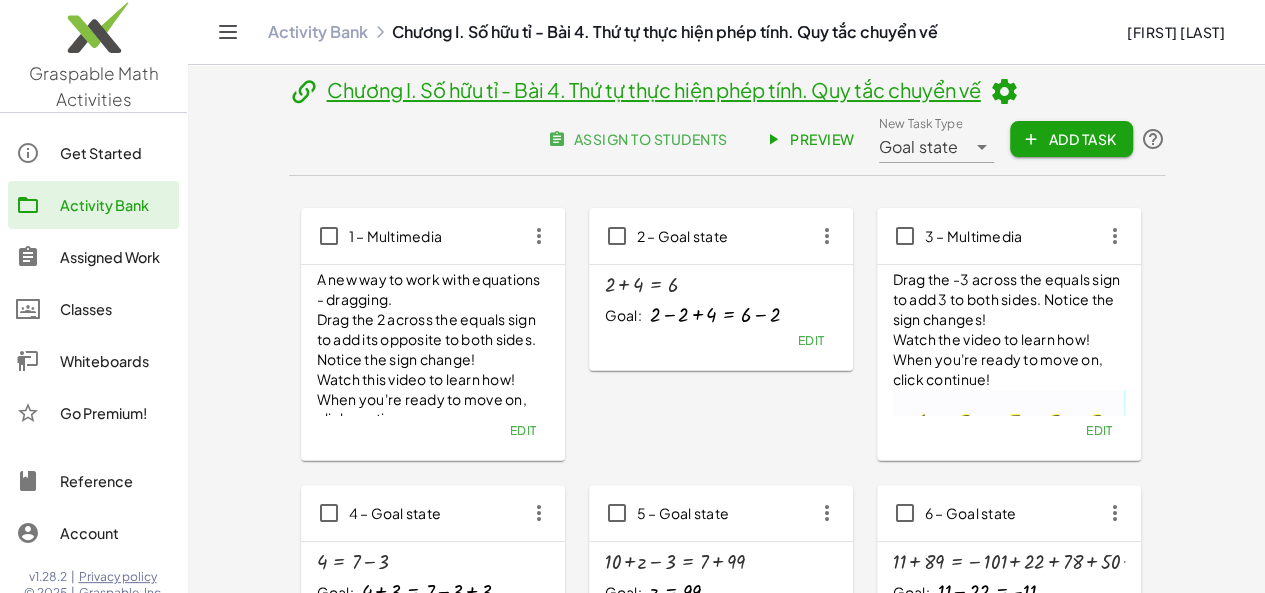 click at bounding box center (1004, 92) 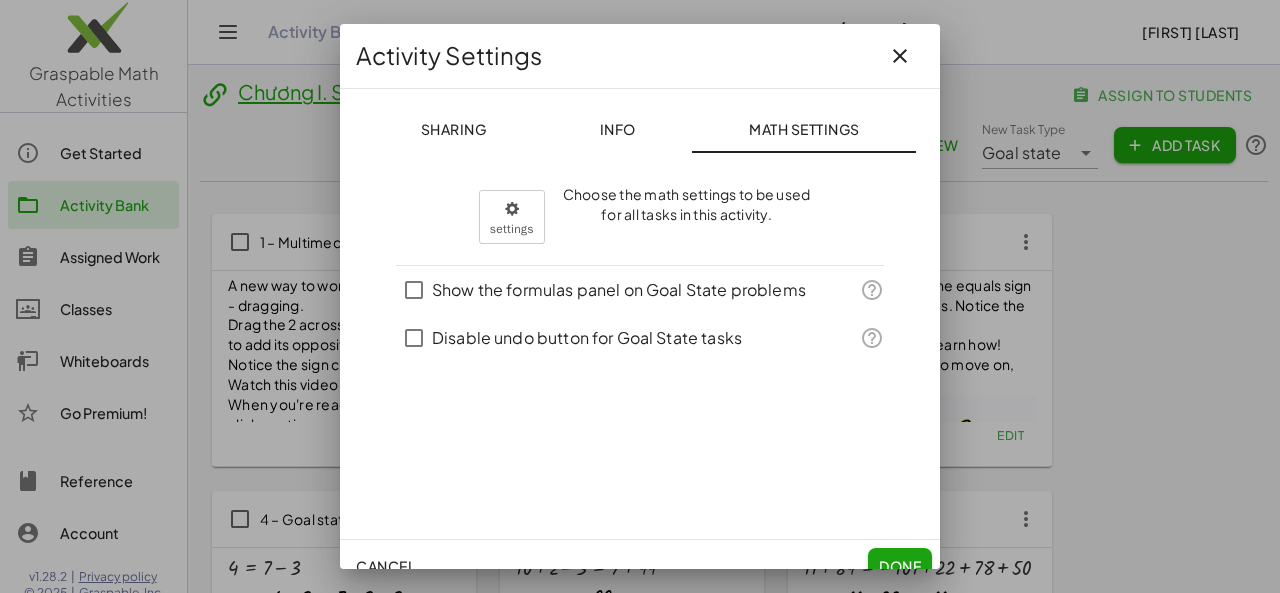 click on "Info" 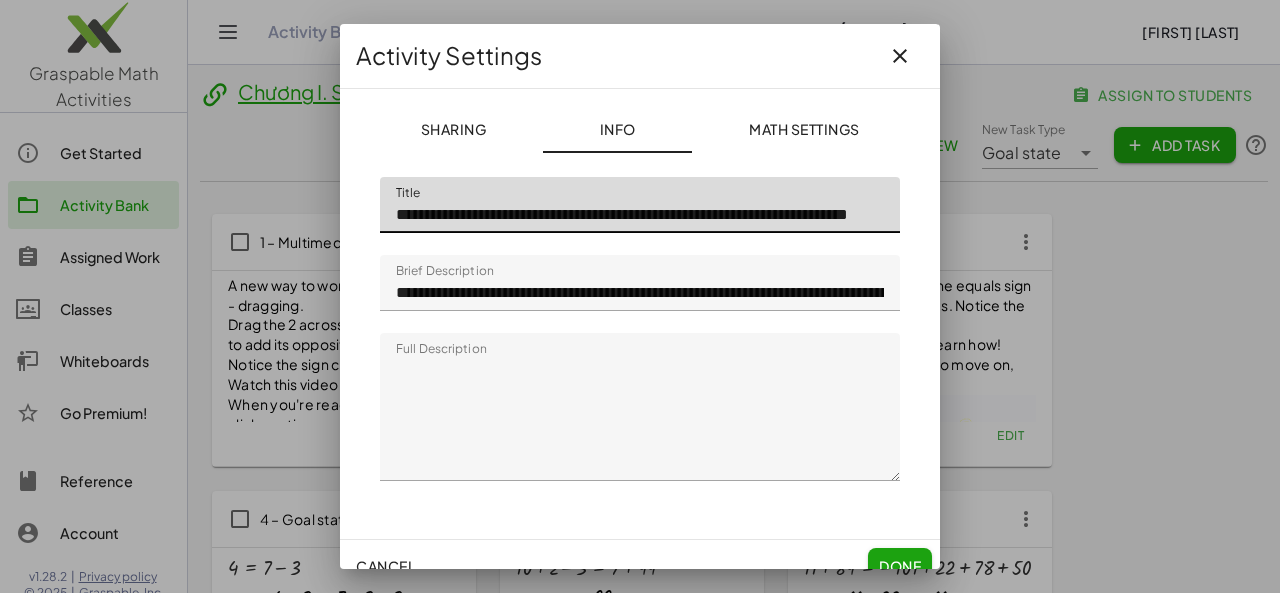 click on "**********" 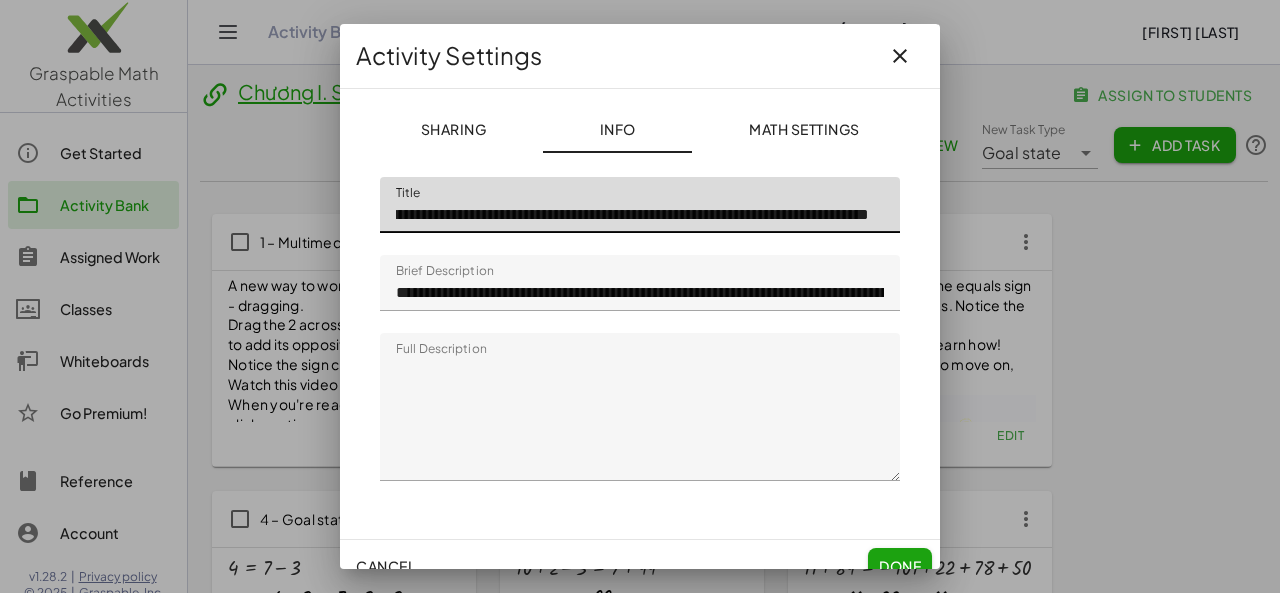 scroll, scrollTop: 0, scrollLeft: 128, axis: horizontal 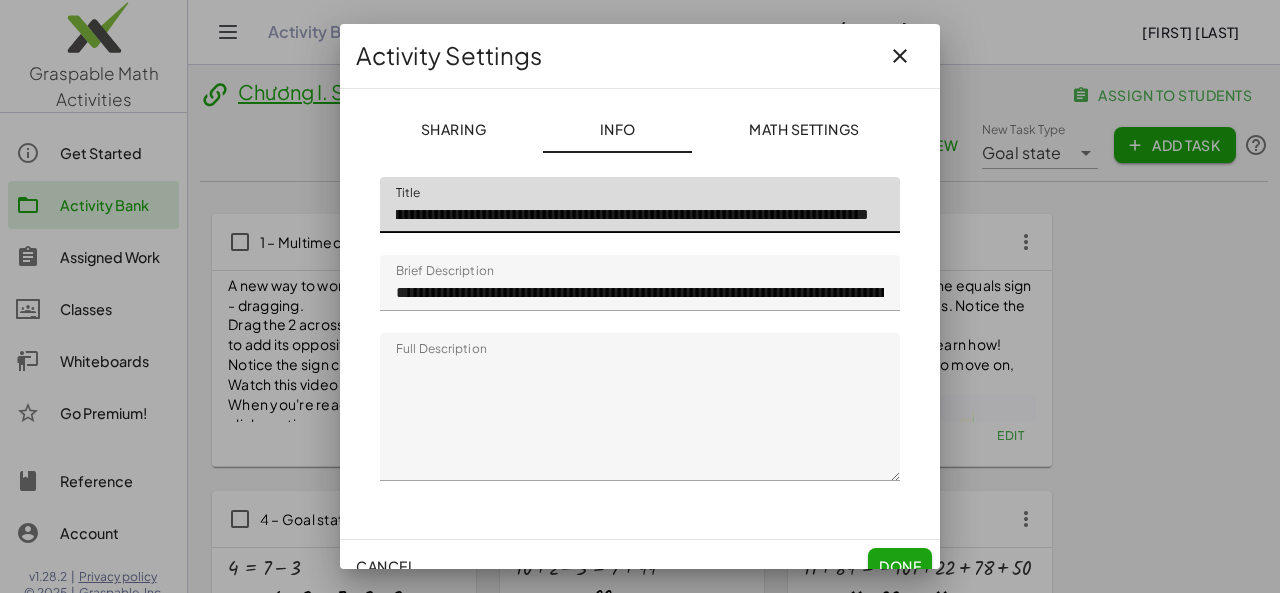 type on "**********" 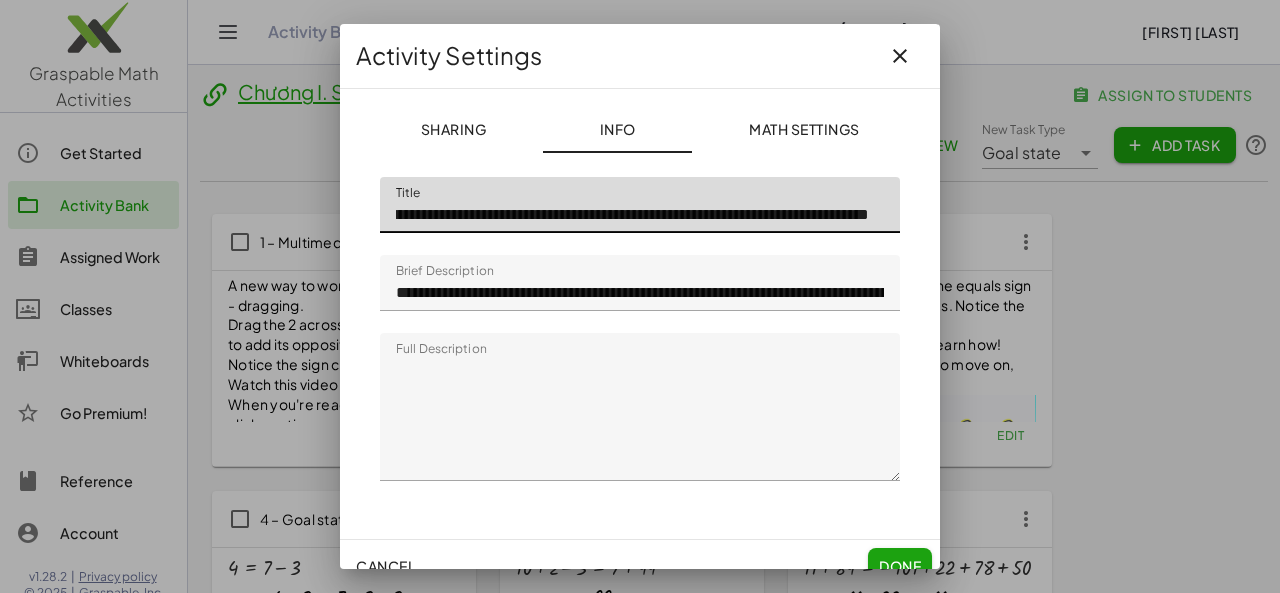click on "Done" 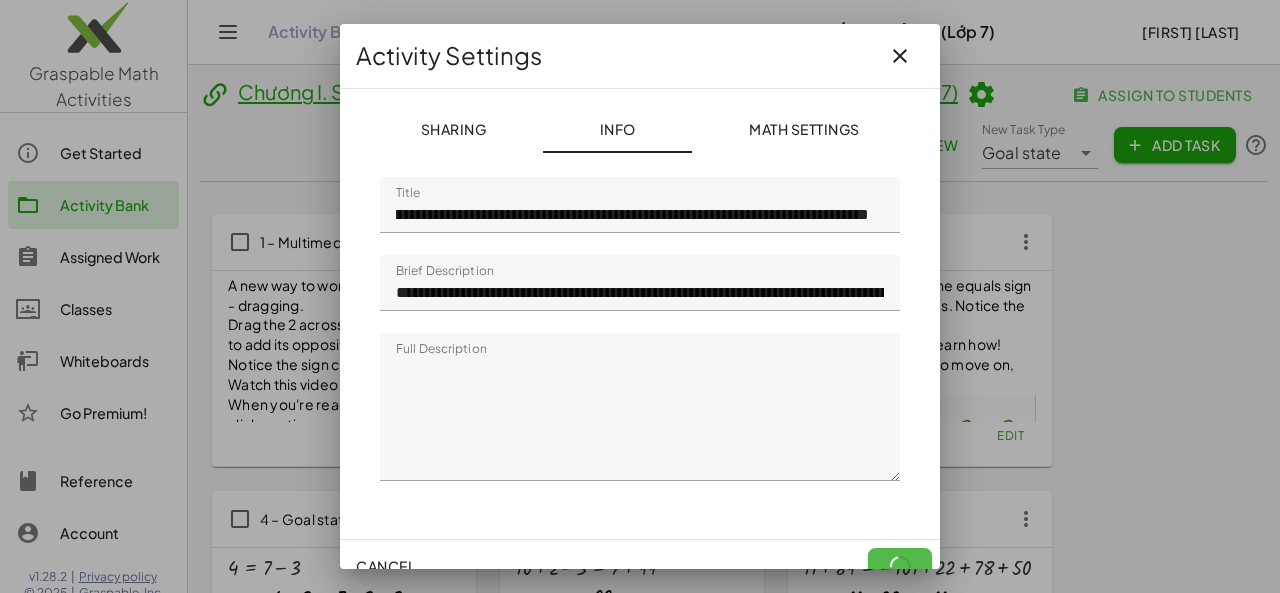 scroll, scrollTop: 0, scrollLeft: 0, axis: both 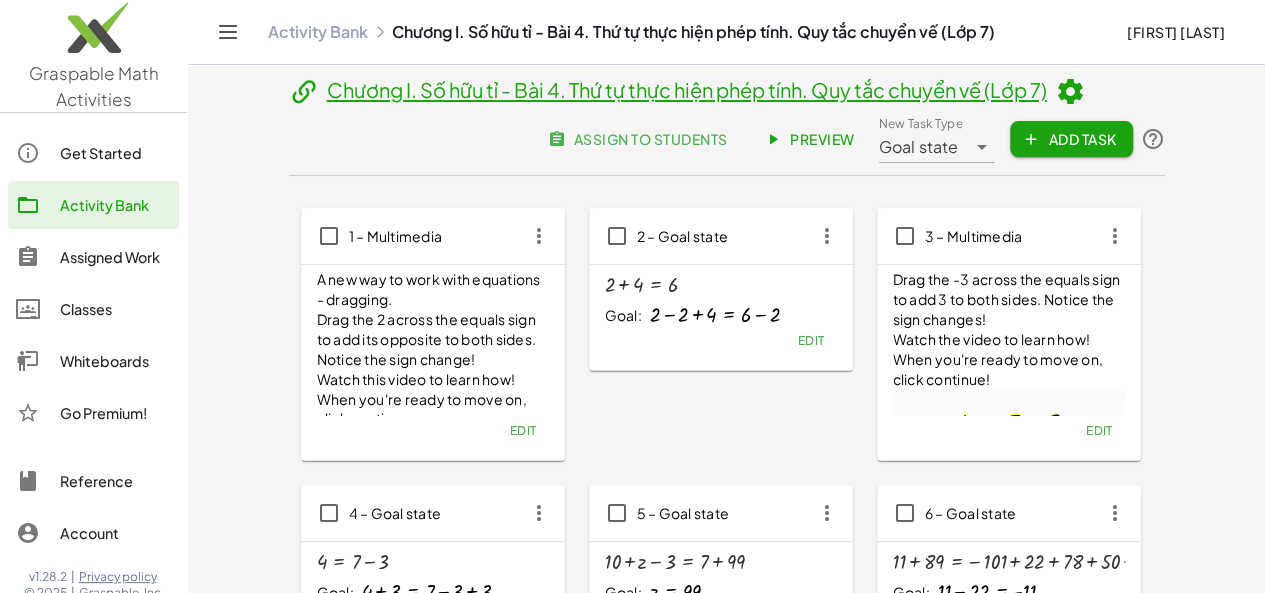 click on "Edit" 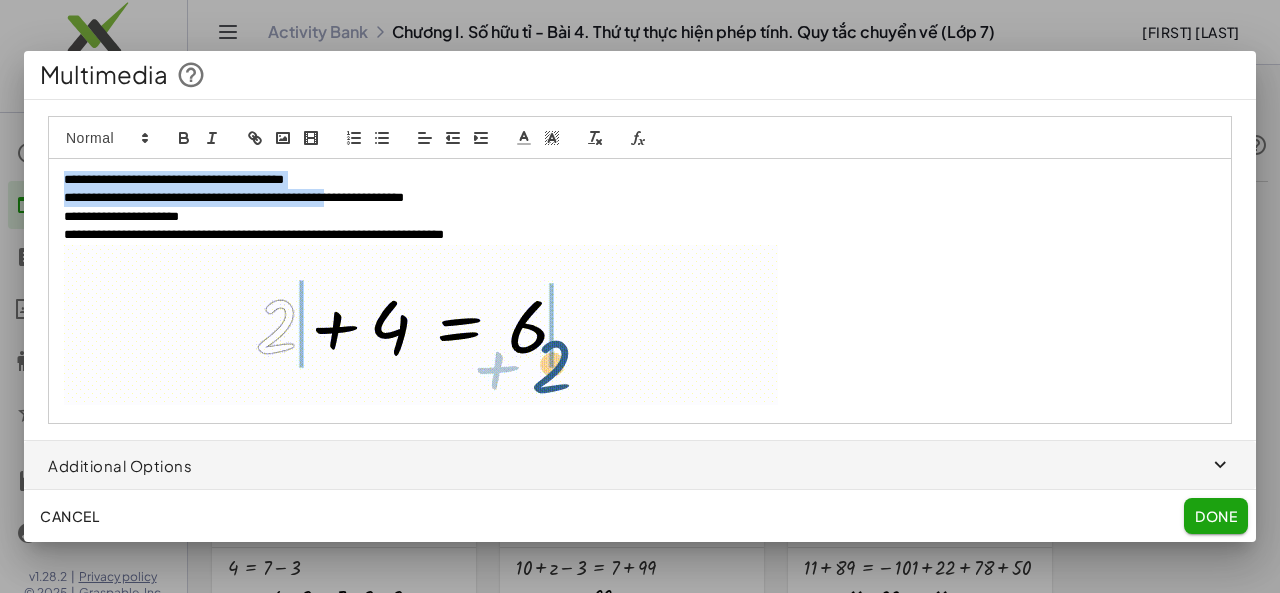drag, startPoint x: 61, startPoint y: 179, endPoint x: 518, endPoint y: 243, distance: 461.45966 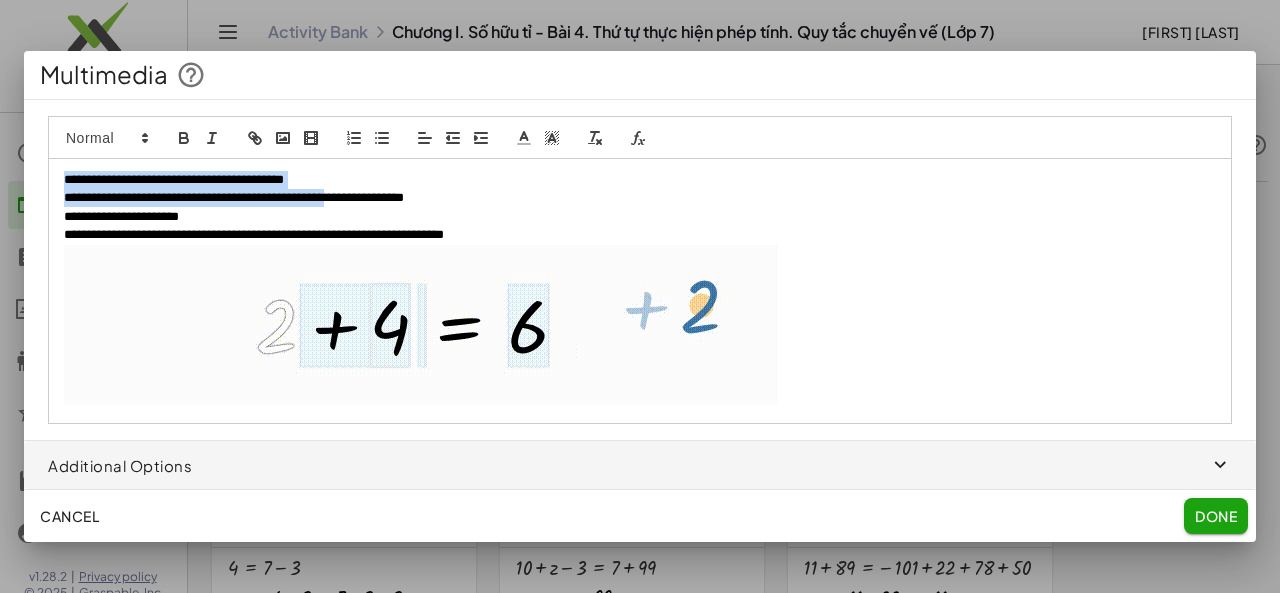 click on "**********" at bounding box center (640, 291) 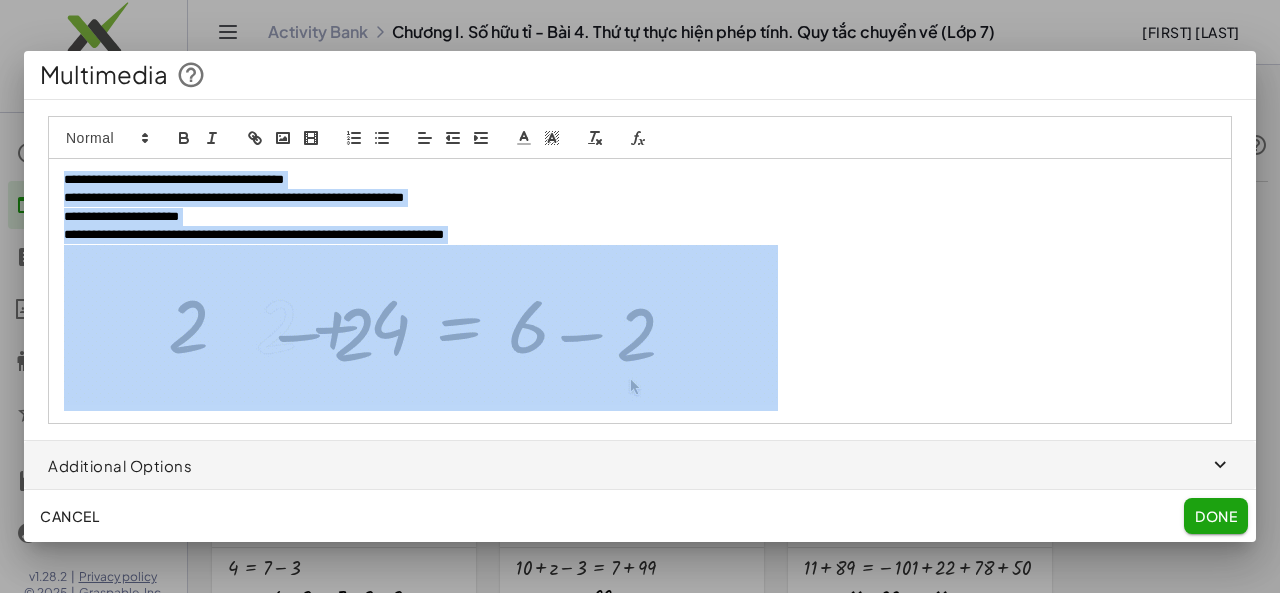 click on "**********" at bounding box center (640, 217) 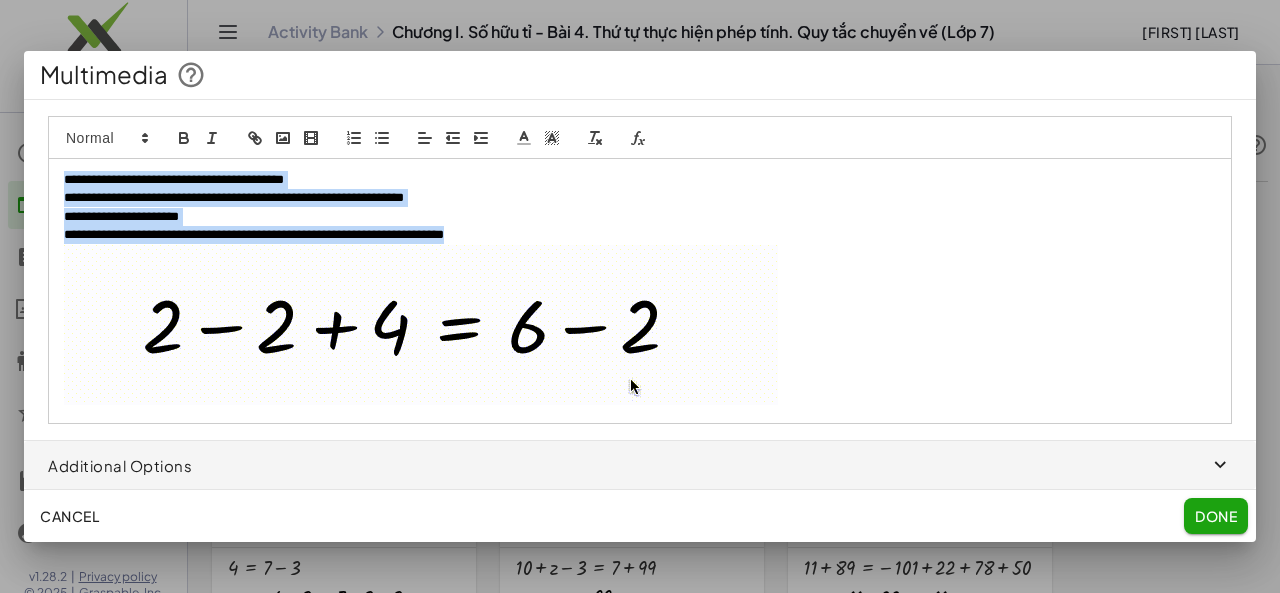 drag, startPoint x: 58, startPoint y: 177, endPoint x: 552, endPoint y: 232, distance: 497.0523 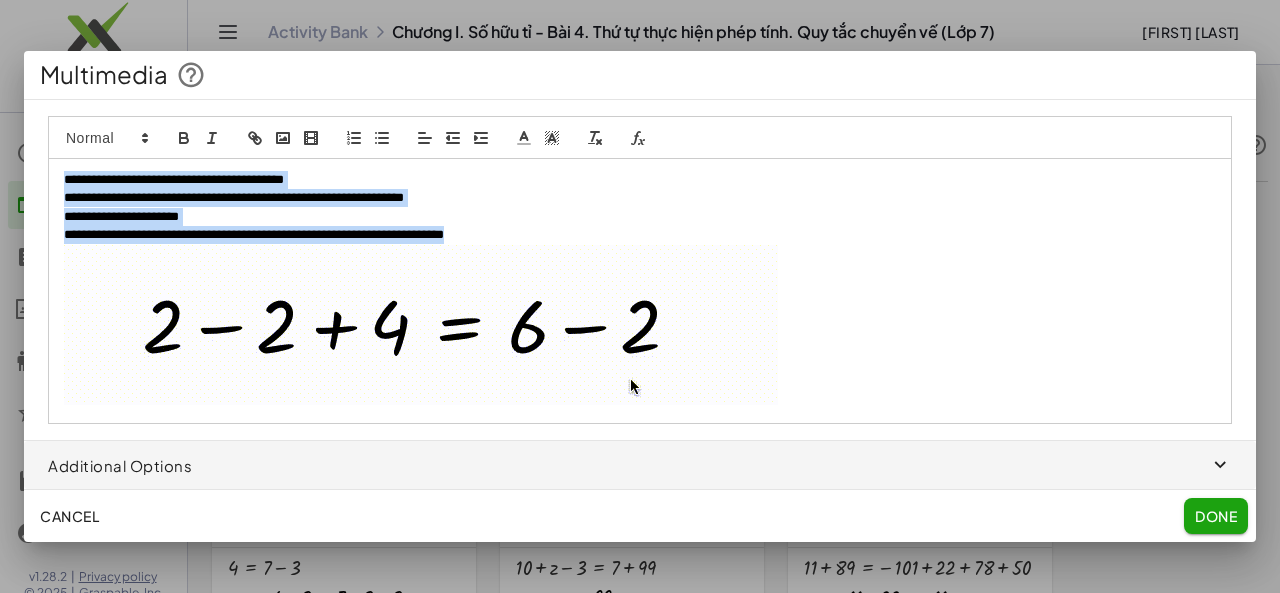 click on "**********" at bounding box center (640, 291) 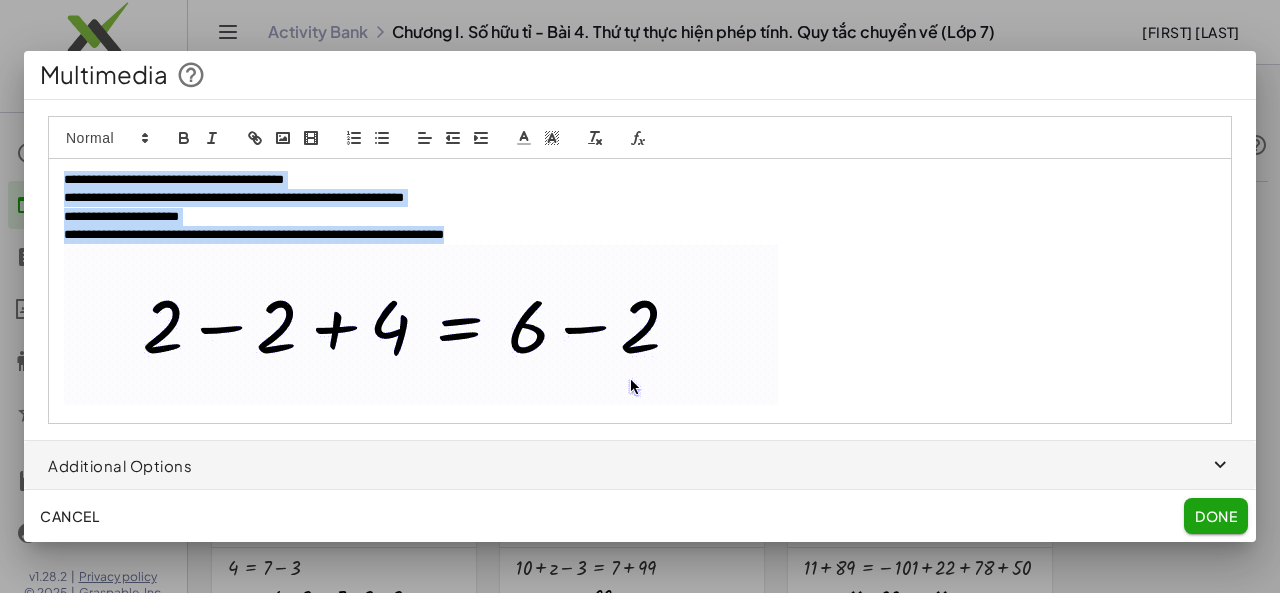 copy on "**********" 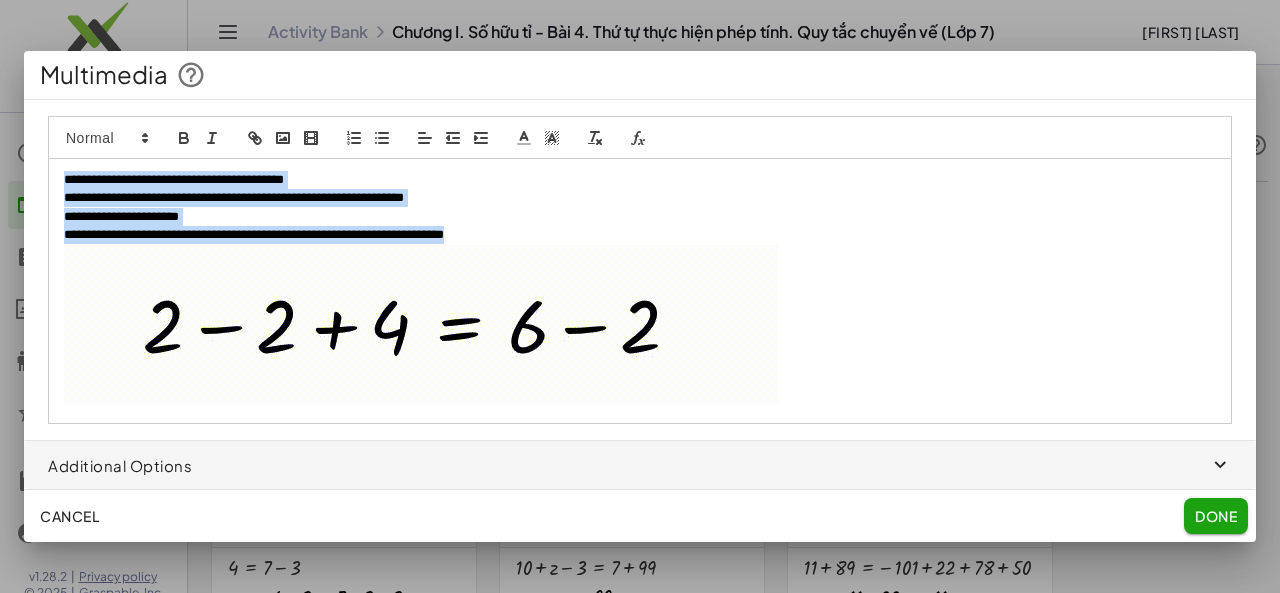 click on "**********" at bounding box center (234, 197) 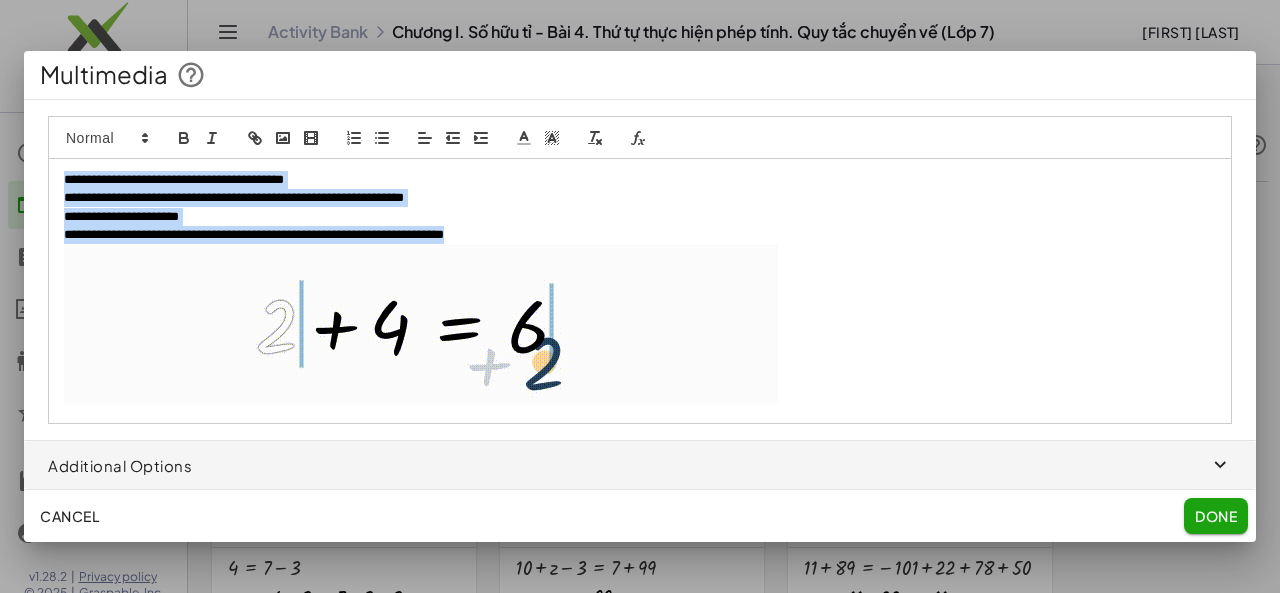 drag, startPoint x: 65, startPoint y: 177, endPoint x: 549, endPoint y: 232, distance: 487.115 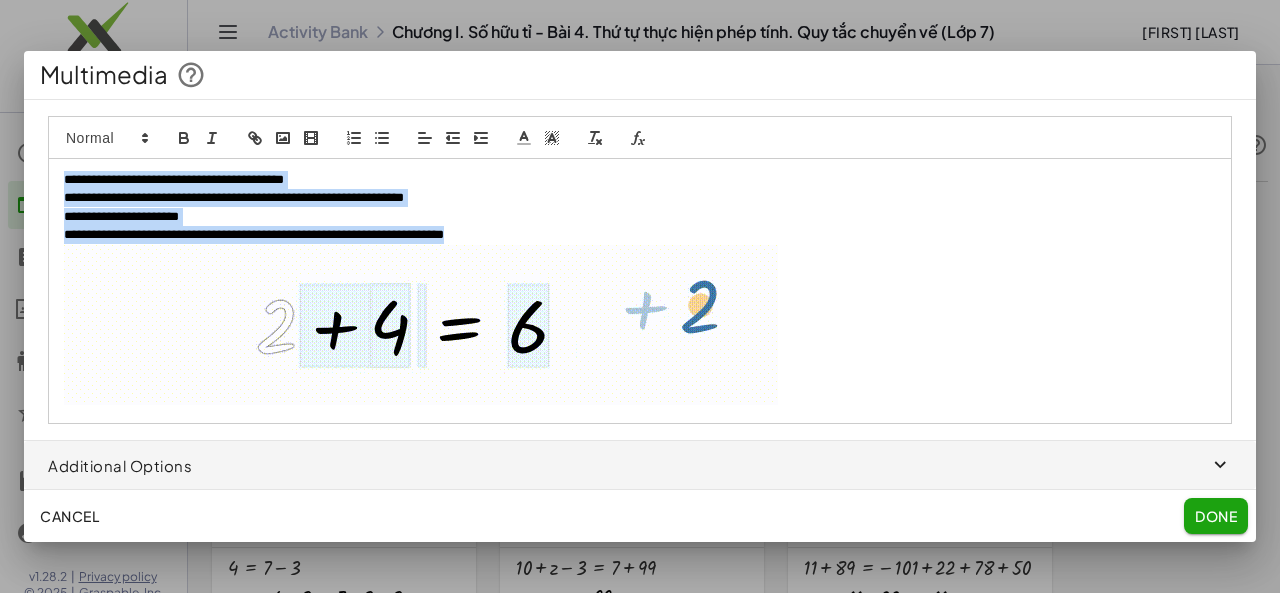 click on "**********" at bounding box center [640, 291] 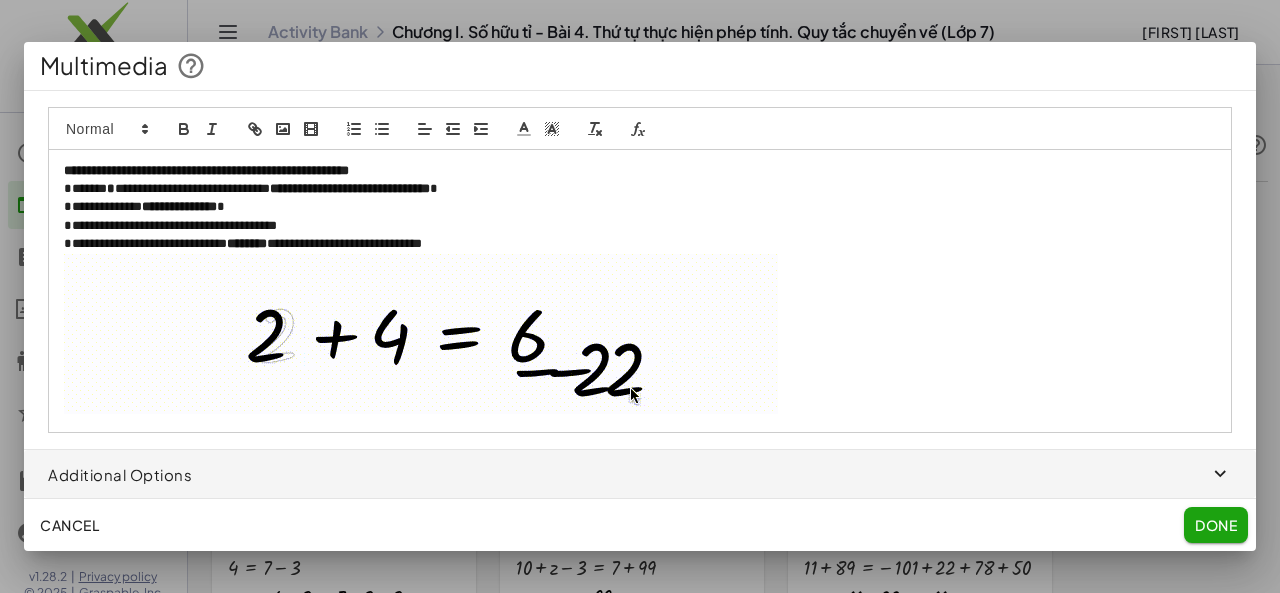 click on "**********" at bounding box center (640, 189) 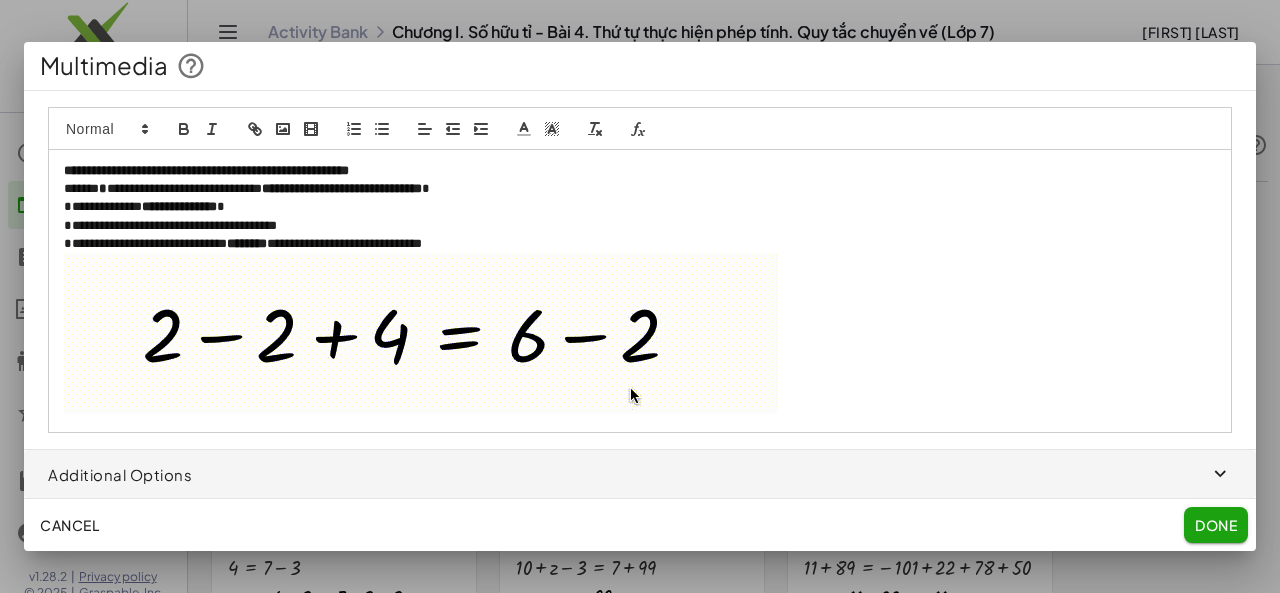 click on "**********" at bounding box center [640, 207] 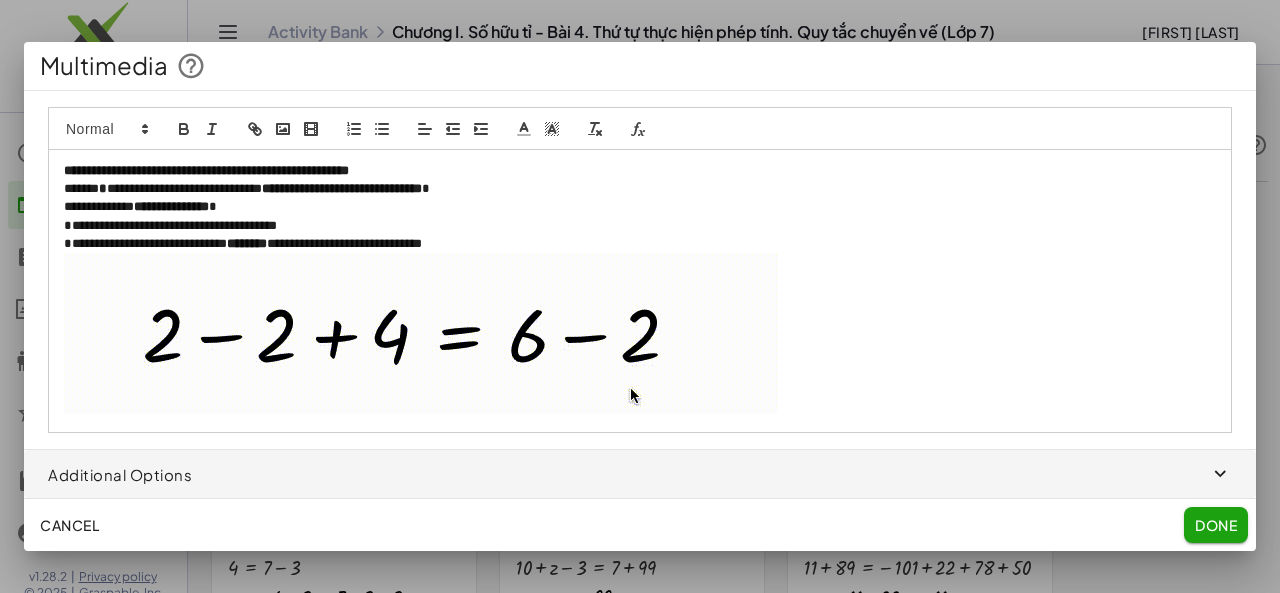 click on "**********" at bounding box center [640, 226] 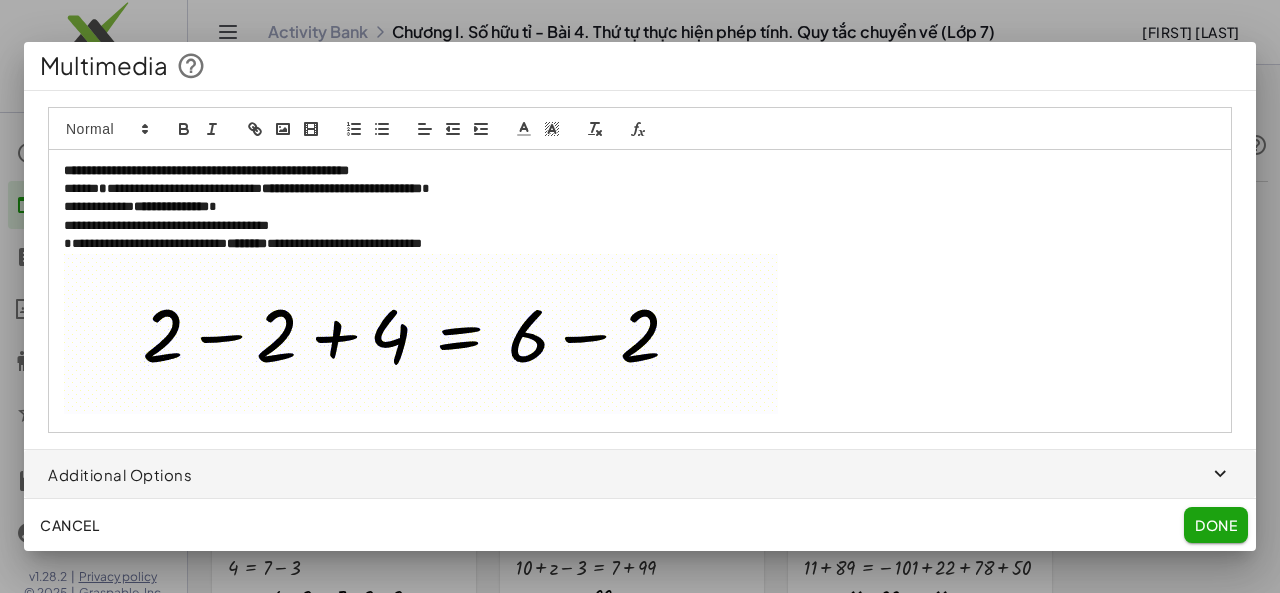 click on "**********" at bounding box center [640, 244] 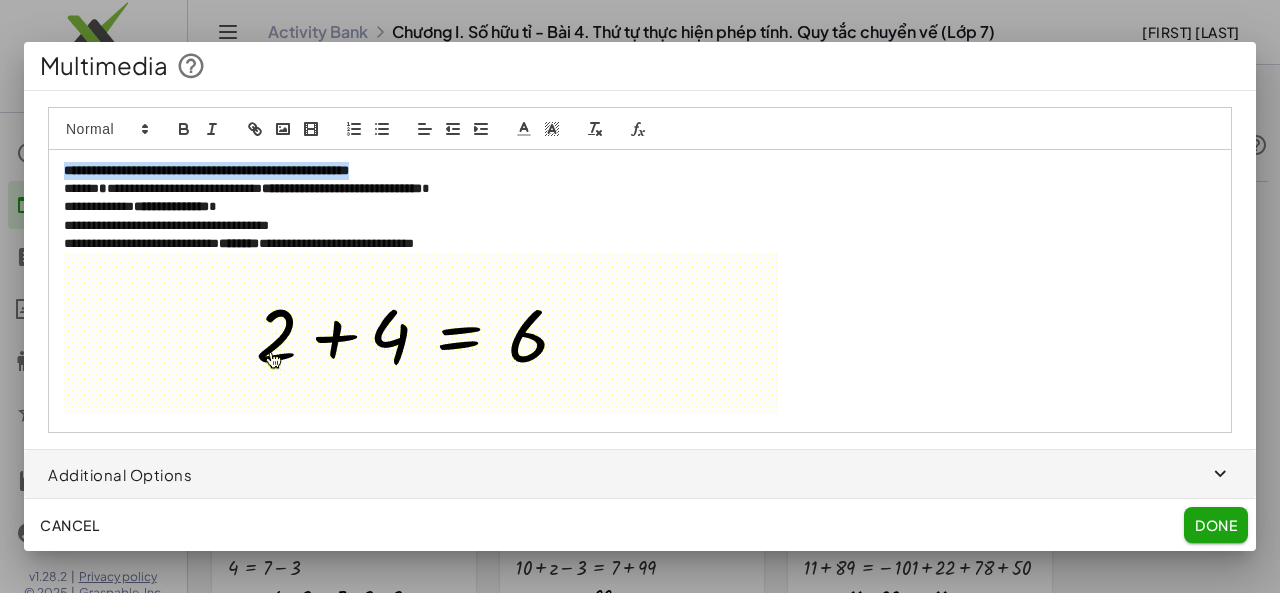 drag, startPoint x: 60, startPoint y: 168, endPoint x: 475, endPoint y: 165, distance: 415.01083 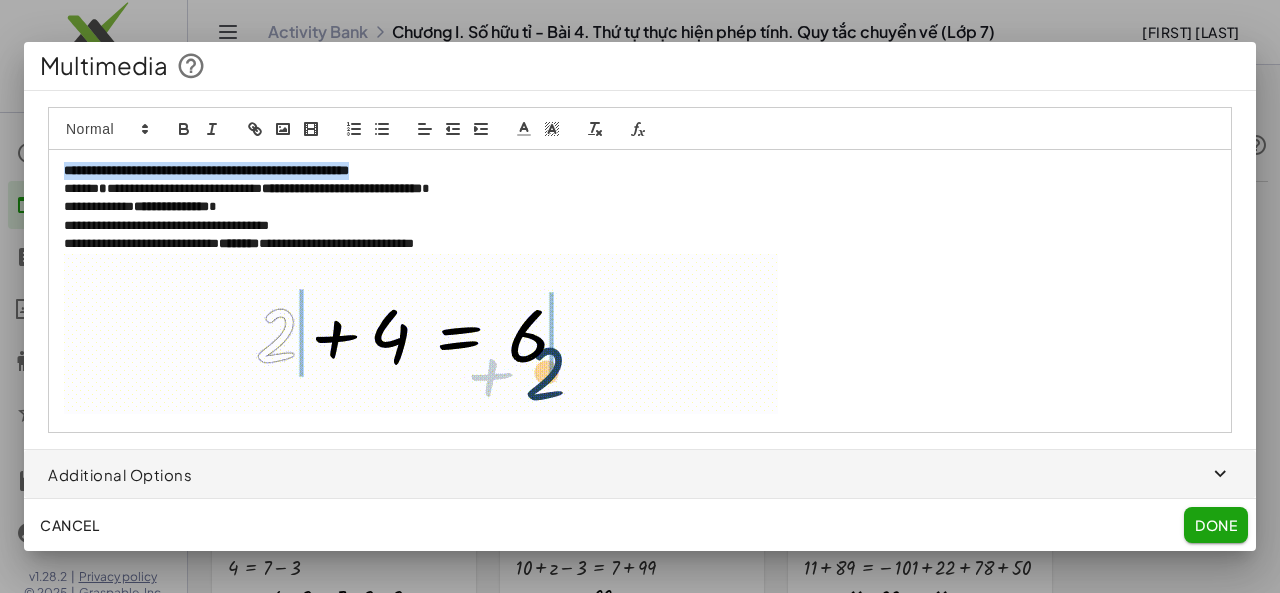 click on "**********" at bounding box center [640, 291] 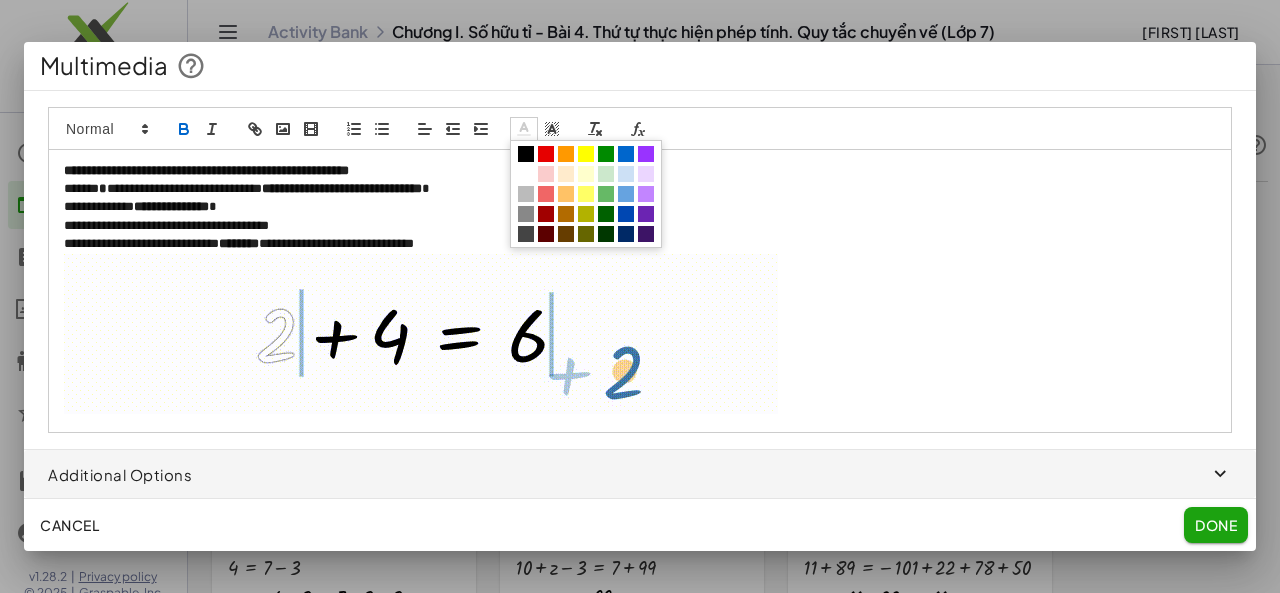 click 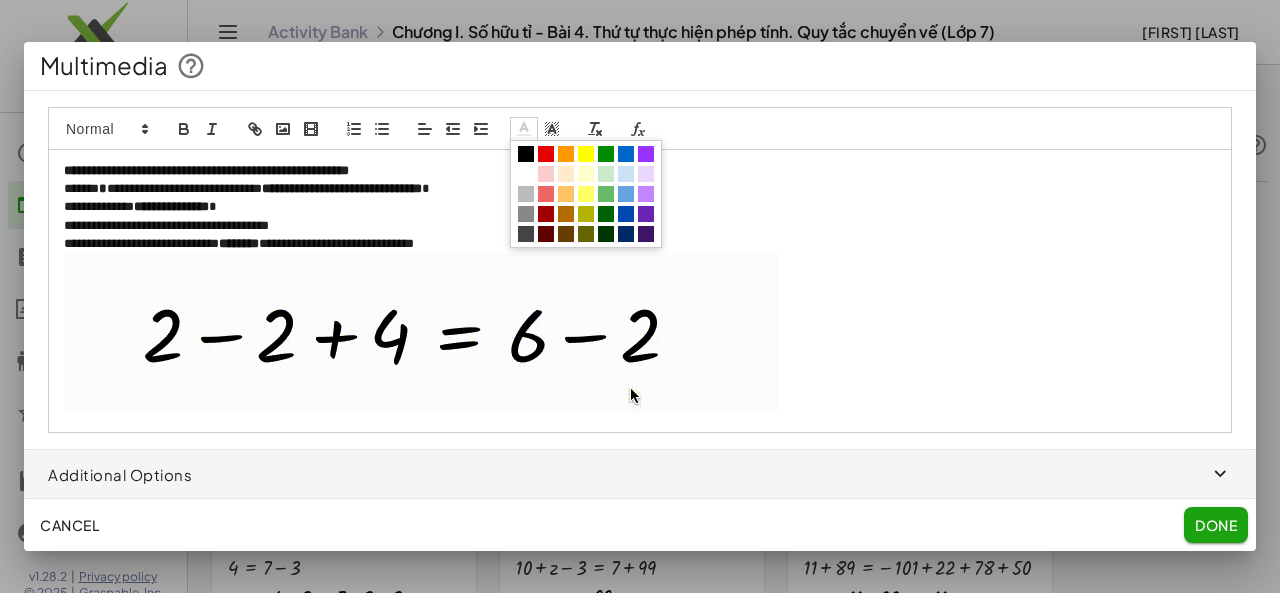 click at bounding box center (546, 154) 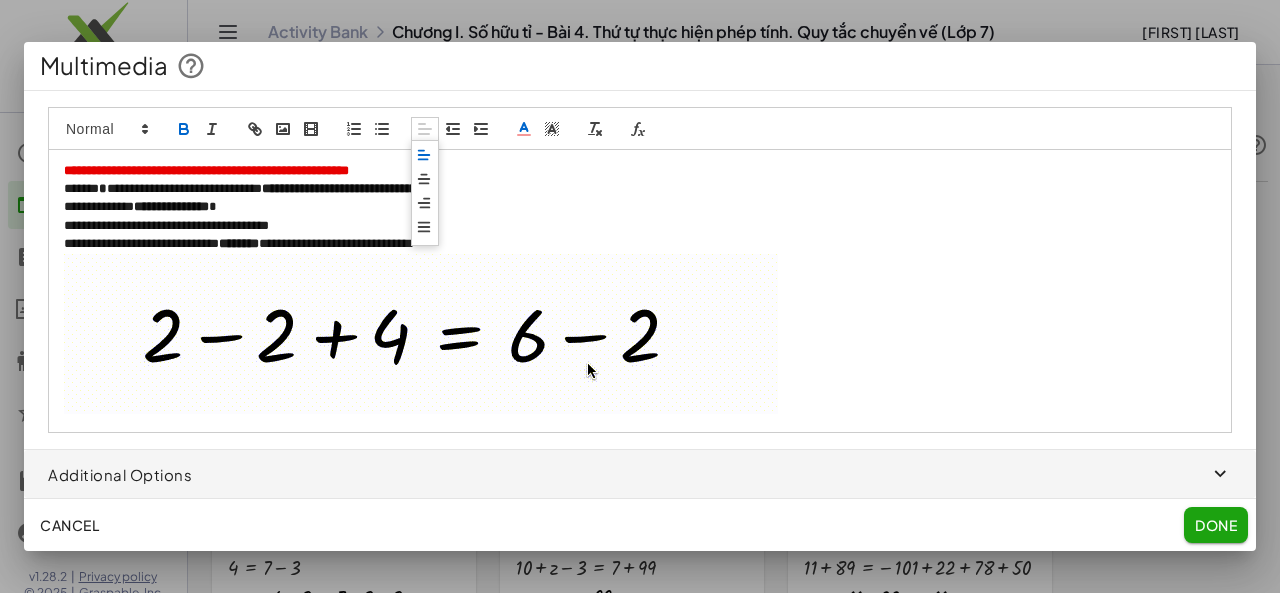click 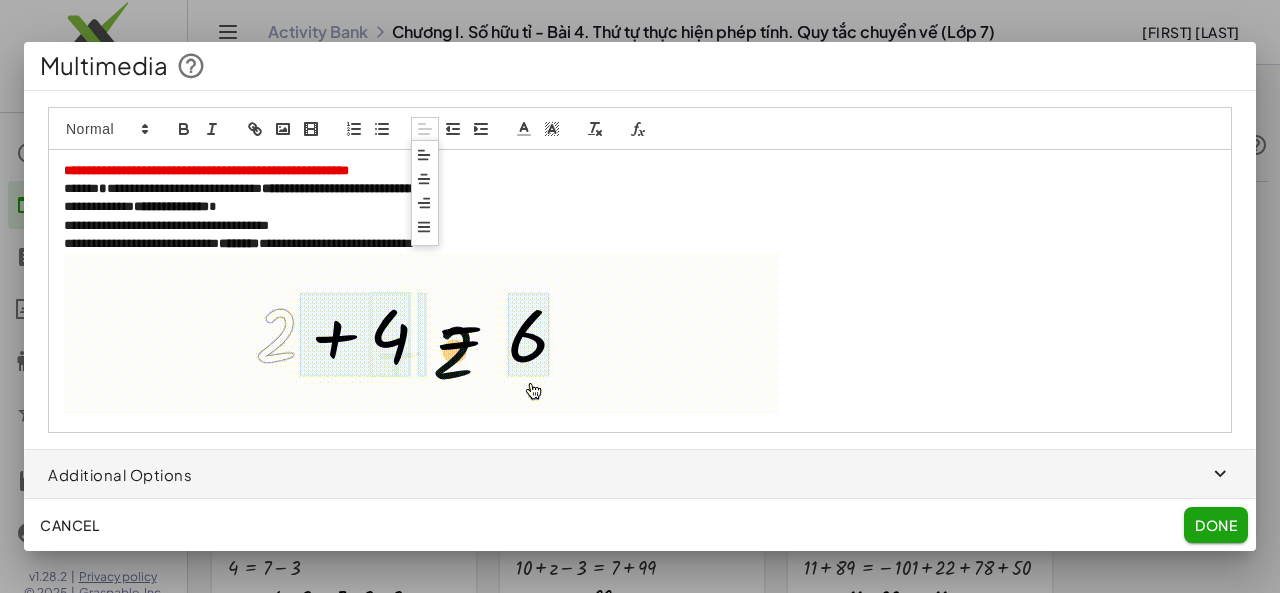 click 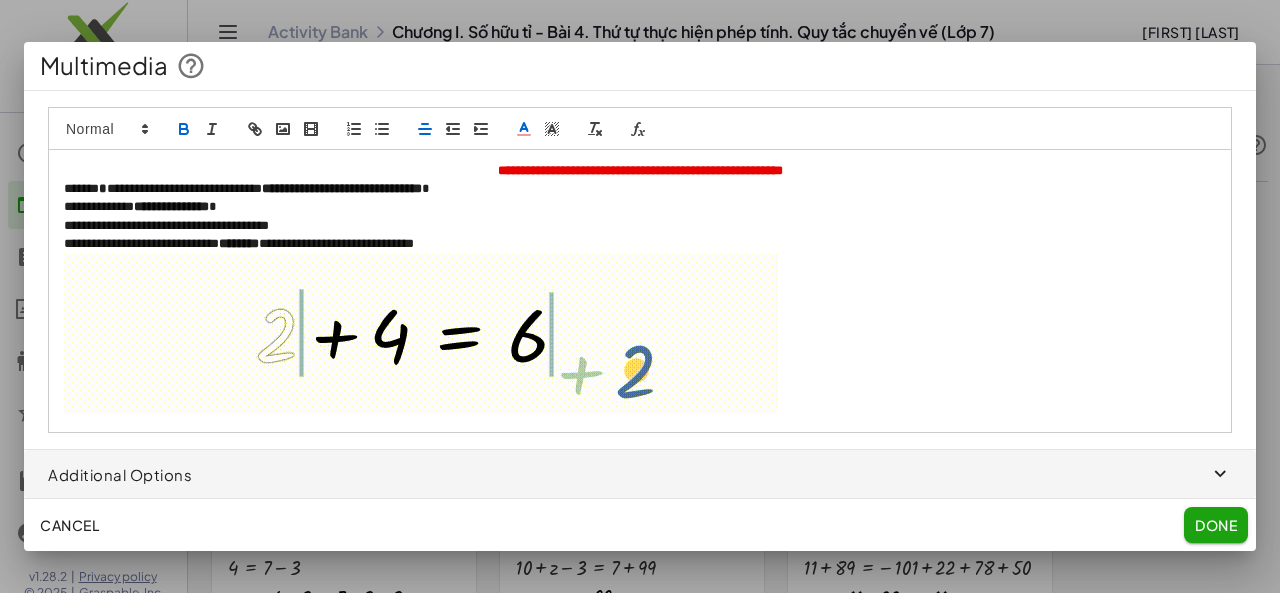 click on "**********" at bounding box center [640, 207] 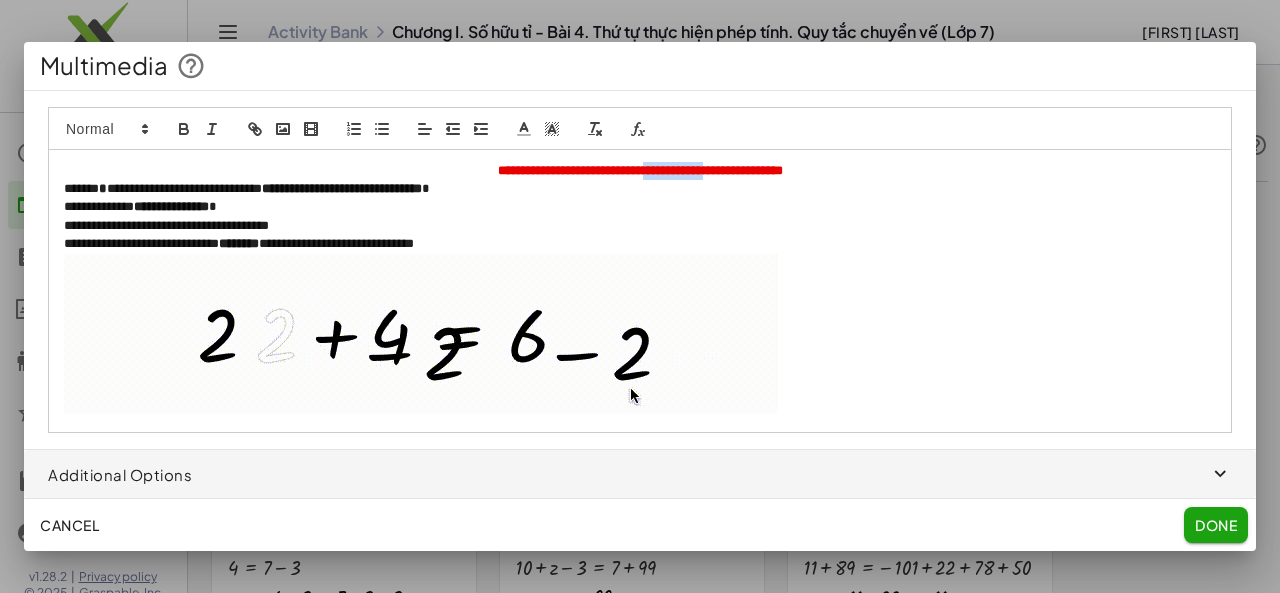 drag, startPoint x: 645, startPoint y: 173, endPoint x: 732, endPoint y: 177, distance: 87.0919 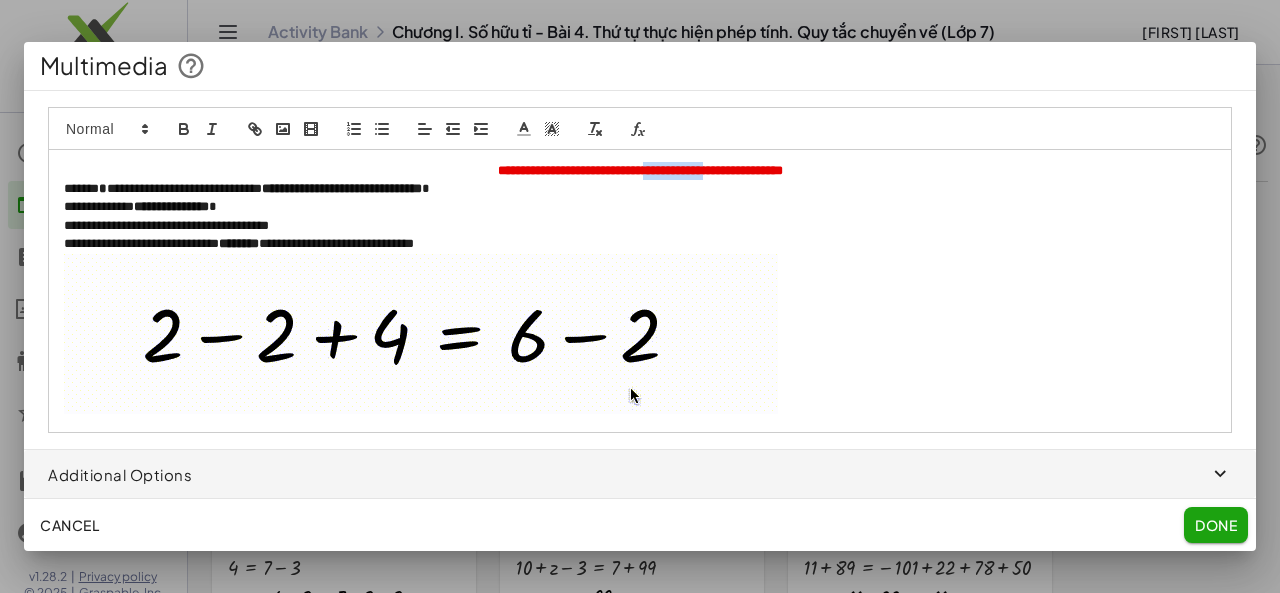 click on "**********" at bounding box center [640, 170] 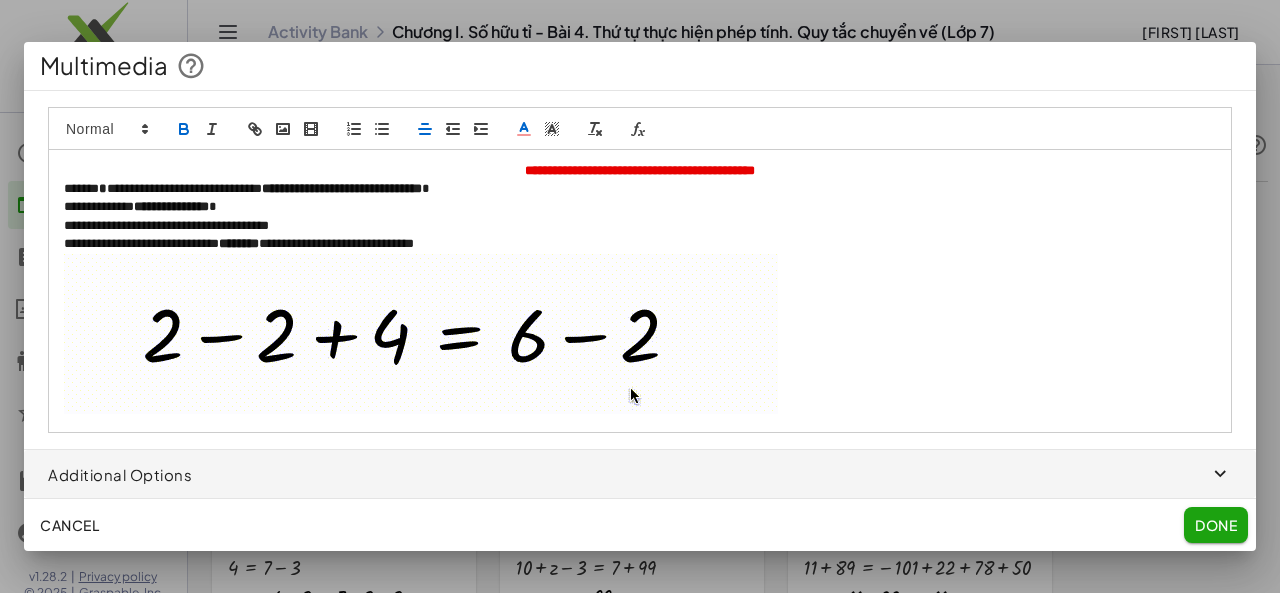 type 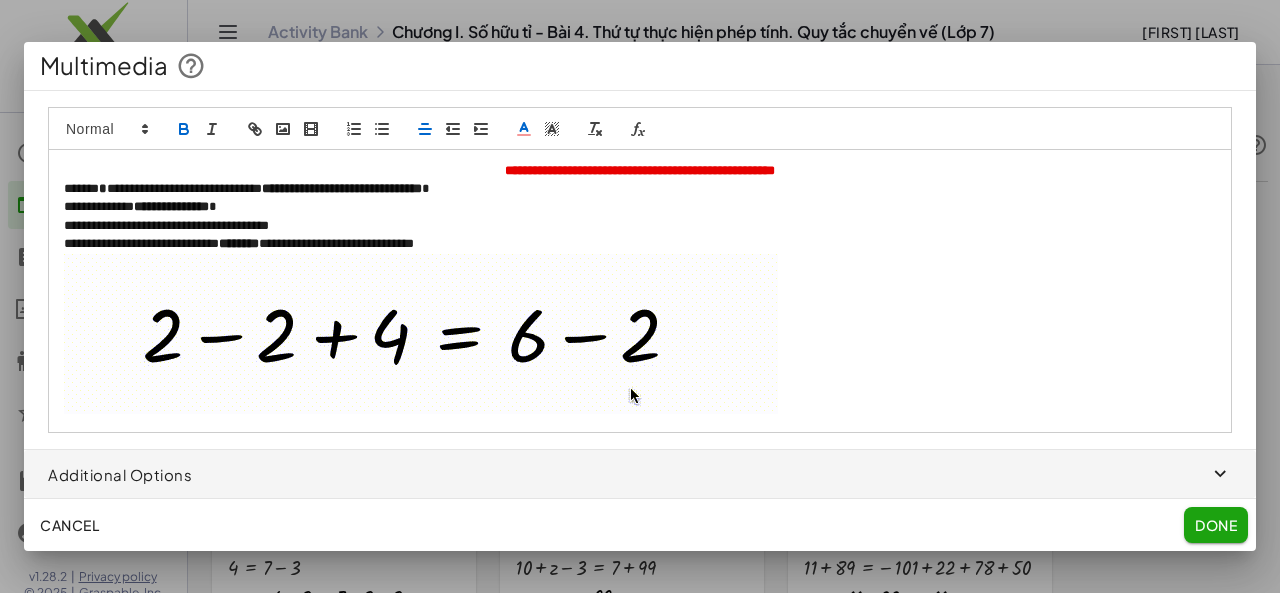 click on "**********" at bounding box center [640, 170] 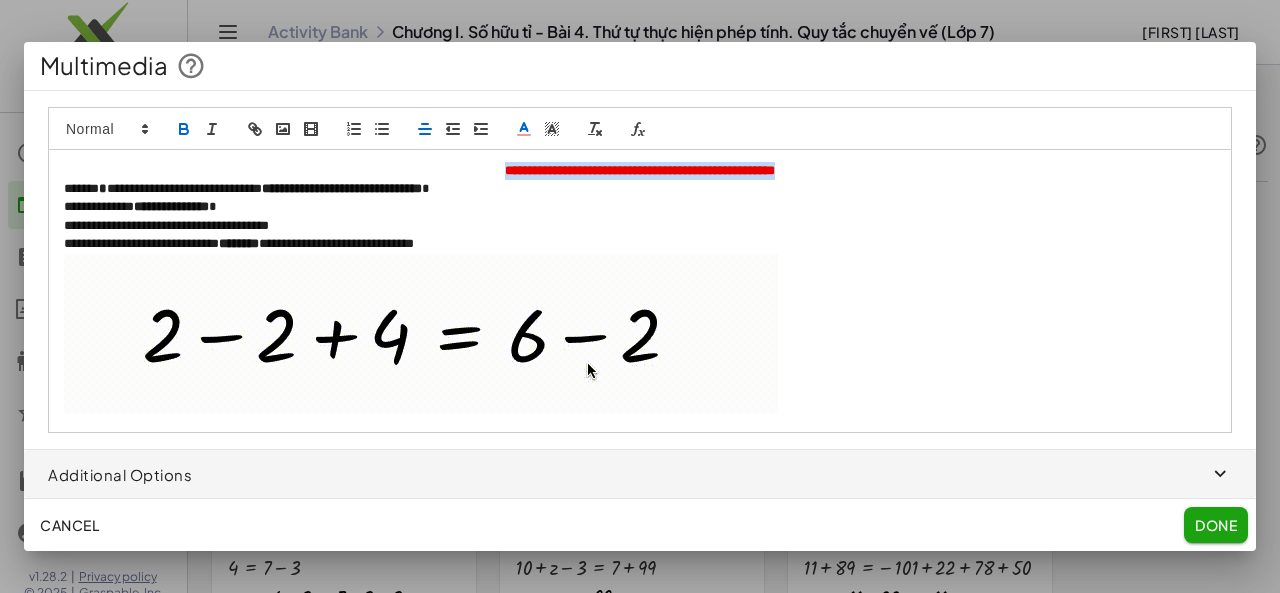 drag, startPoint x: 446, startPoint y: 168, endPoint x: 978, endPoint y: 168, distance: 532 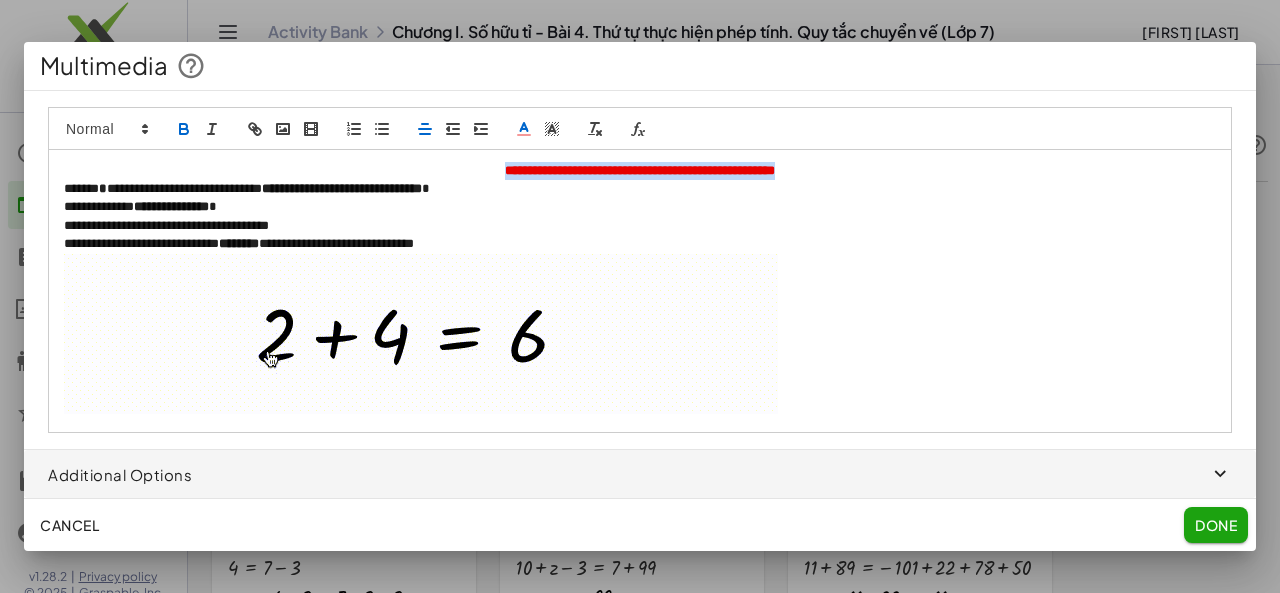 click on "**********" at bounding box center [640, 171] 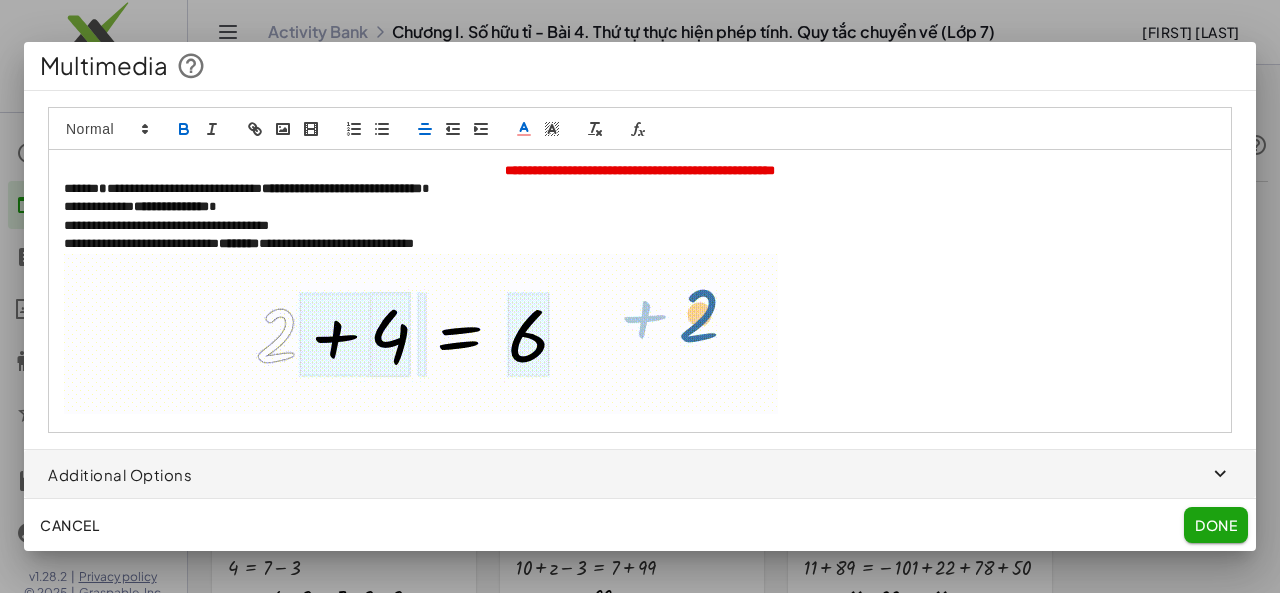 click at bounding box center (106, 129) 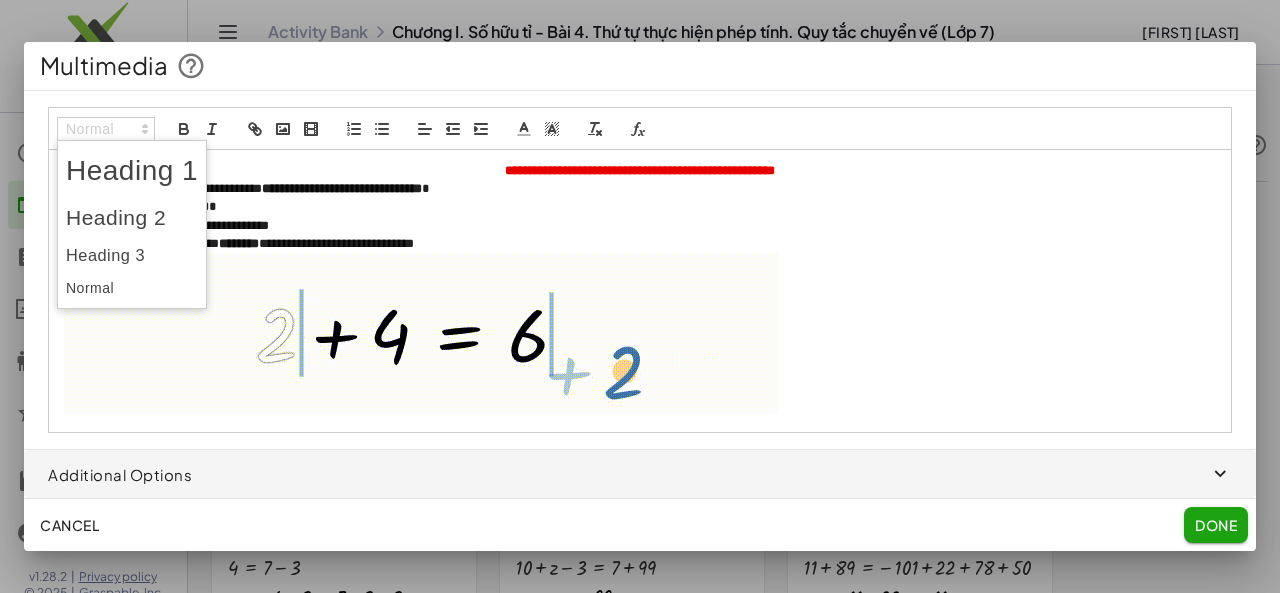 click at bounding box center [132, 255] 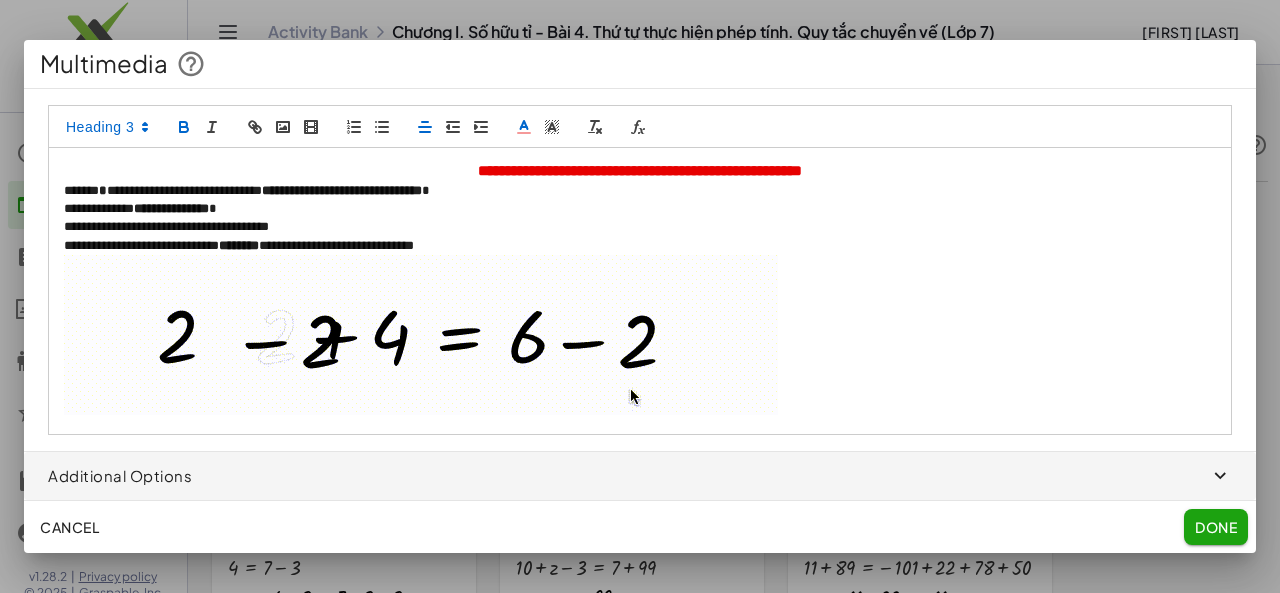 click on "**********" at bounding box center [640, 246] 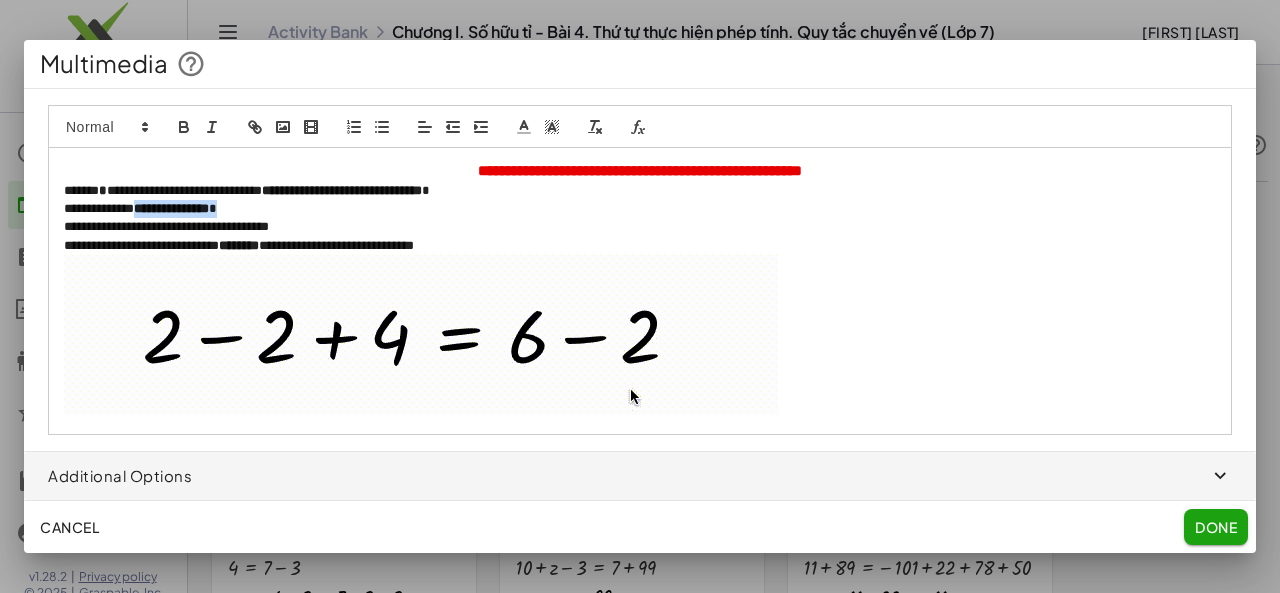 drag, startPoint x: 156, startPoint y: 210, endPoint x: 271, endPoint y: 213, distance: 115.03912 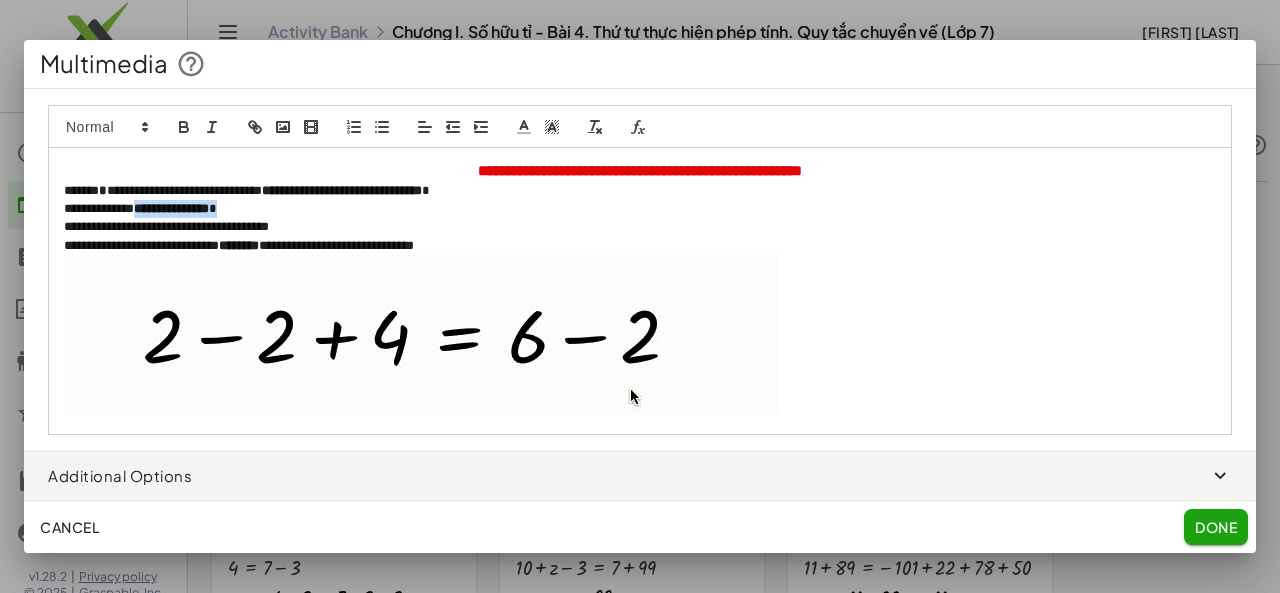 click on "**********" at bounding box center (640, 209) 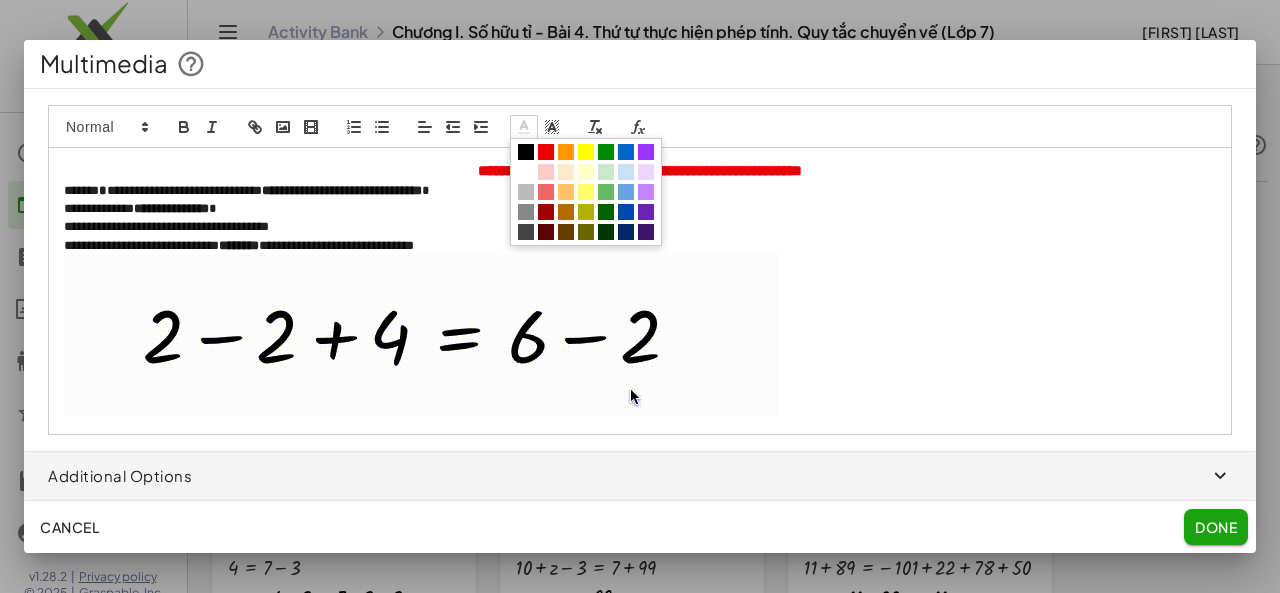 click 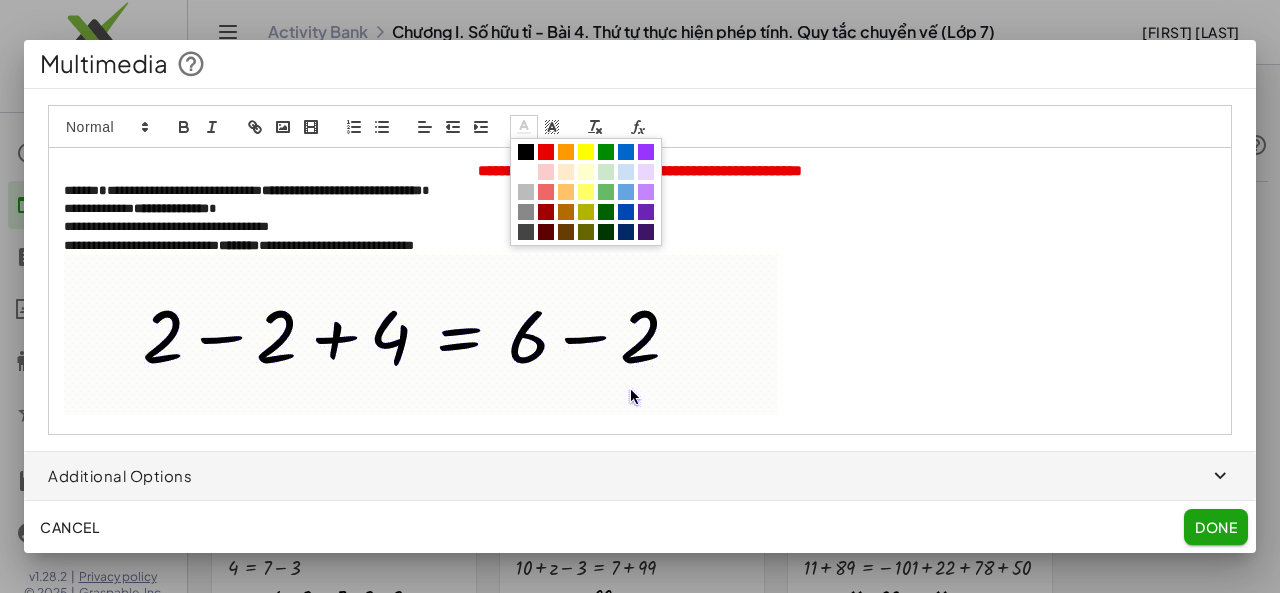 click at bounding box center [546, 152] 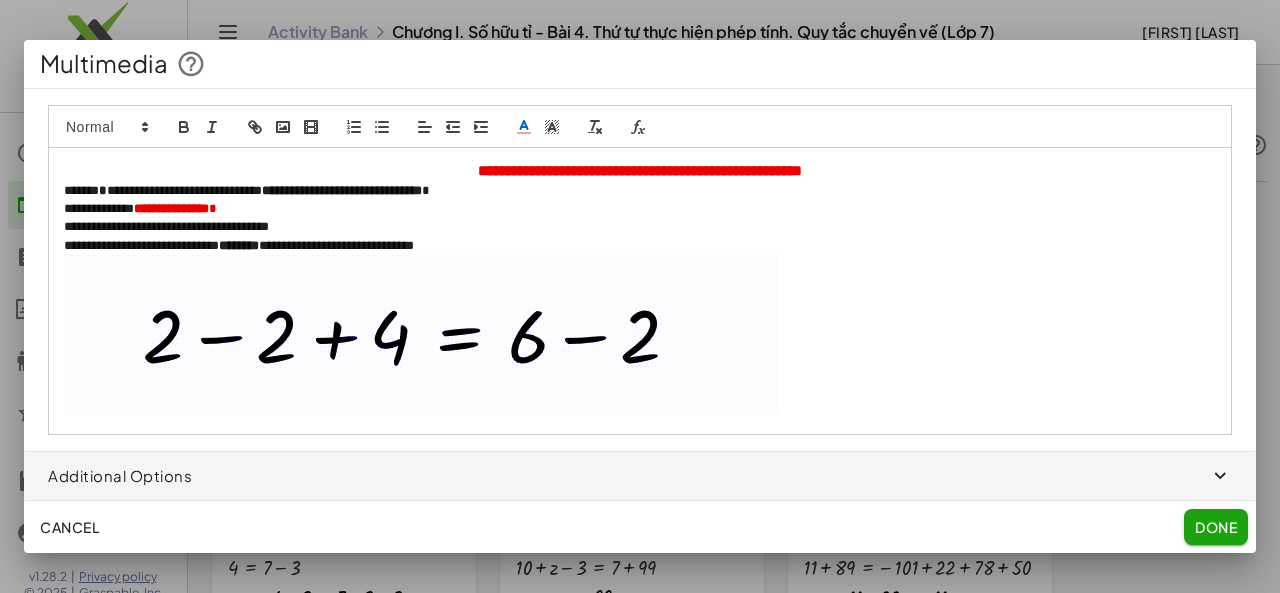 click on "**********" at bounding box center (640, 227) 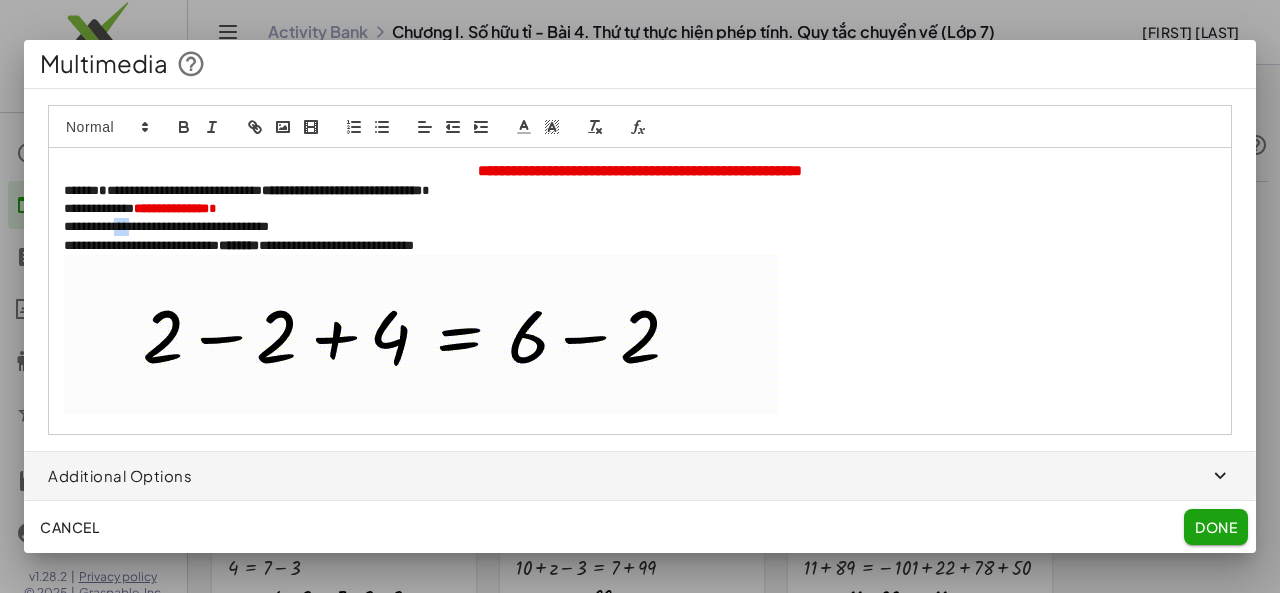 drag, startPoint x: 134, startPoint y: 223, endPoint x: 157, endPoint y: 227, distance: 23.345236 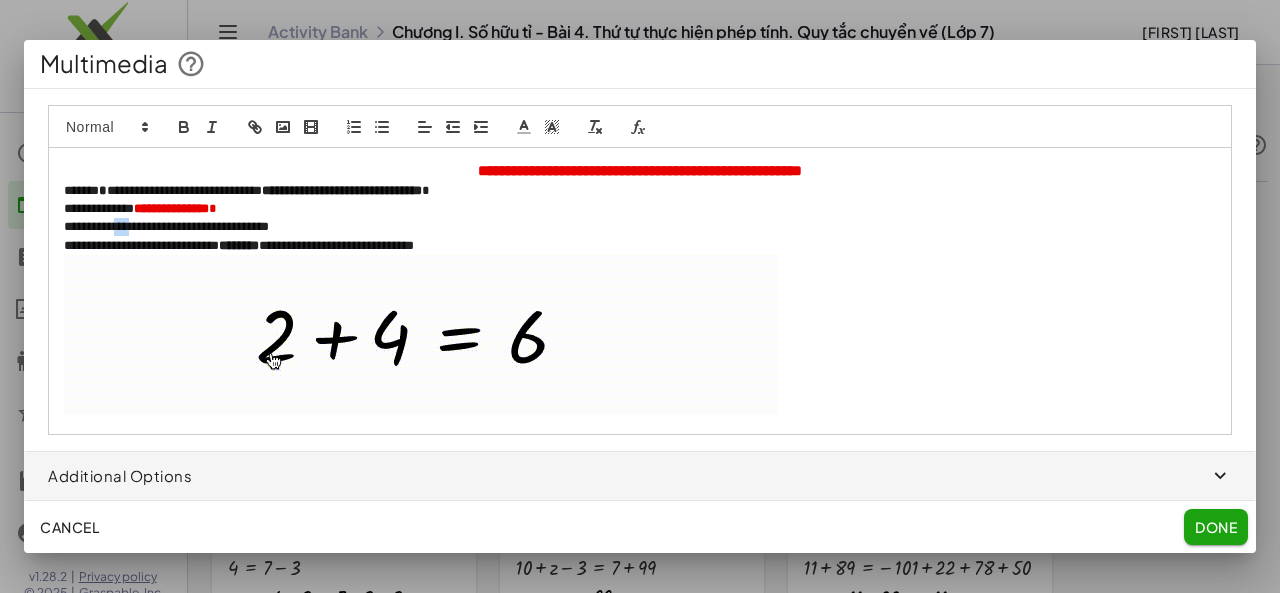 click on "**********" at bounding box center [640, 227] 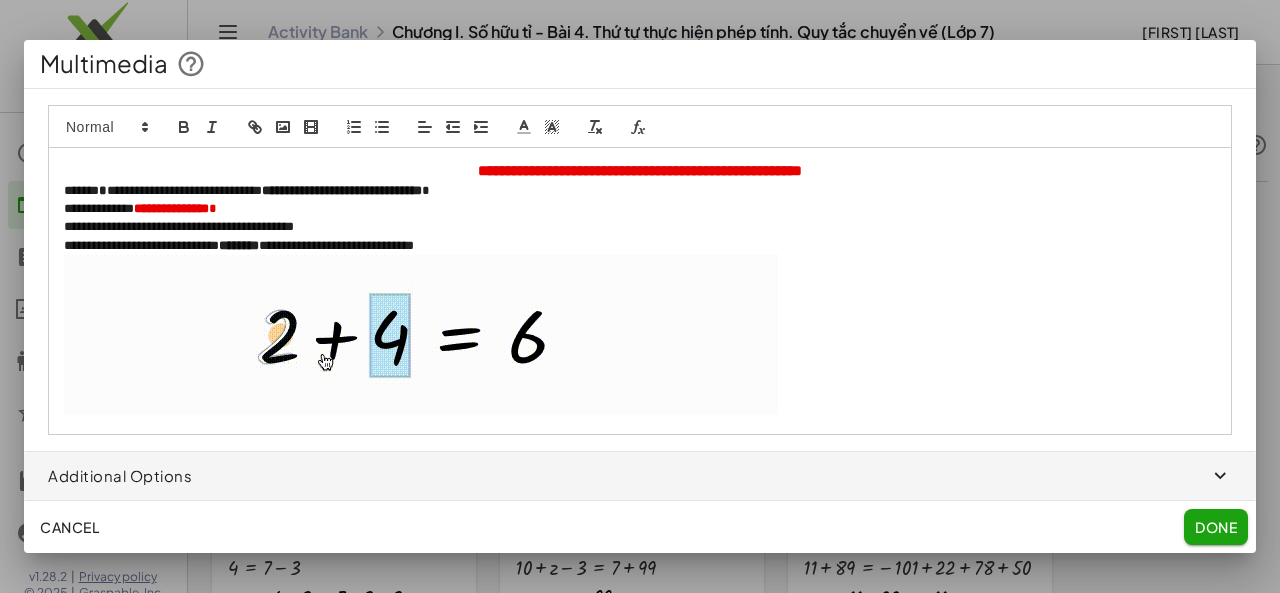 click on "**********" at bounding box center (640, 246) 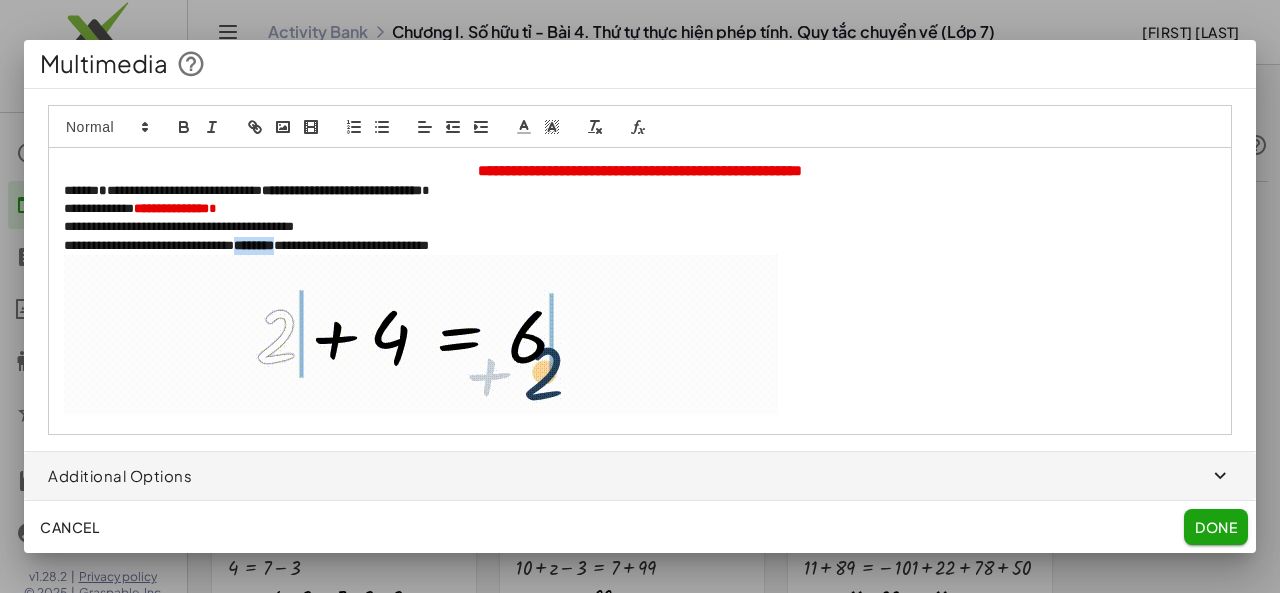 drag, startPoint x: 290, startPoint y: 247, endPoint x: 342, endPoint y: 249, distance: 52.03845 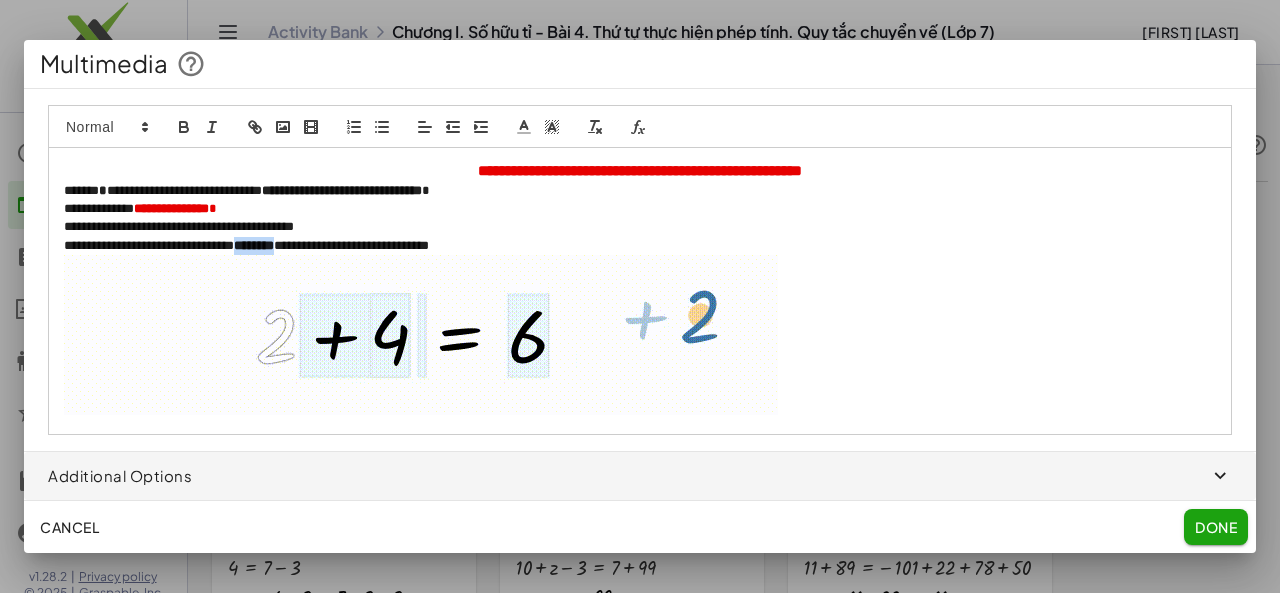 click on "**********" at bounding box center [640, 246] 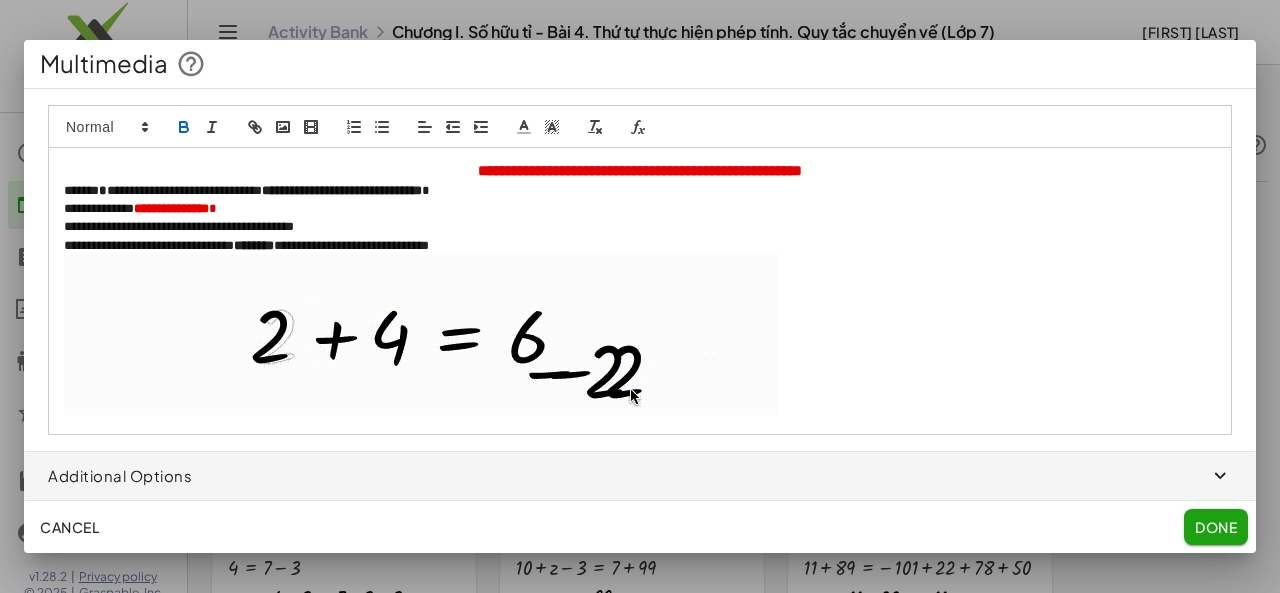 click on "**********" at bounding box center (640, 246) 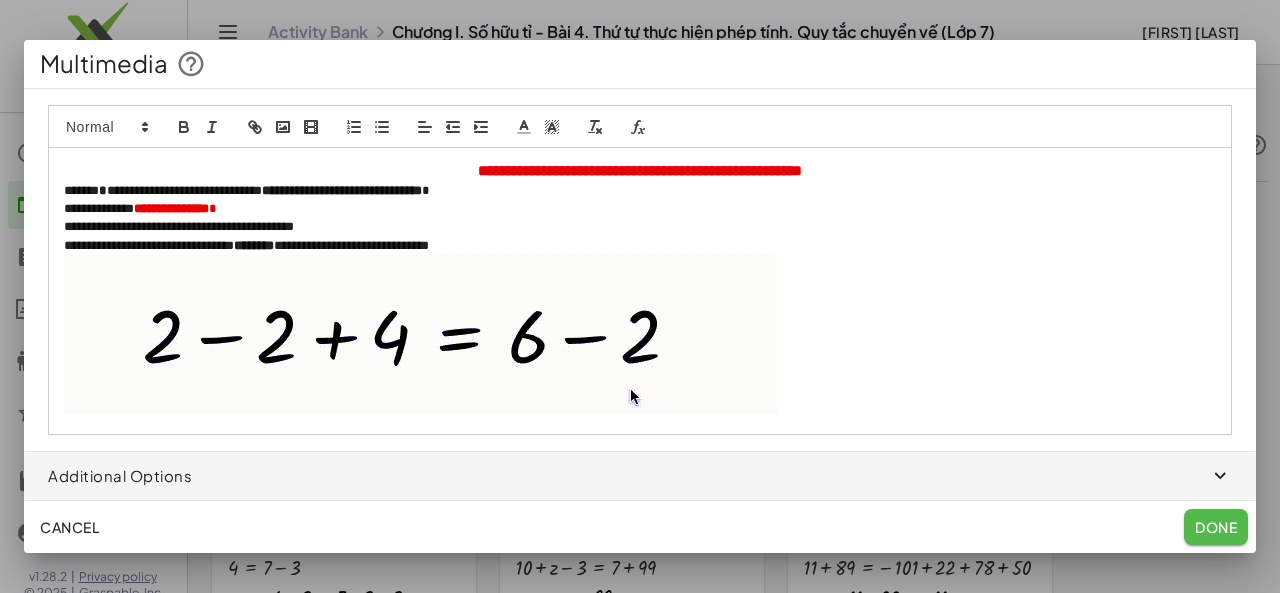 click on "Done" 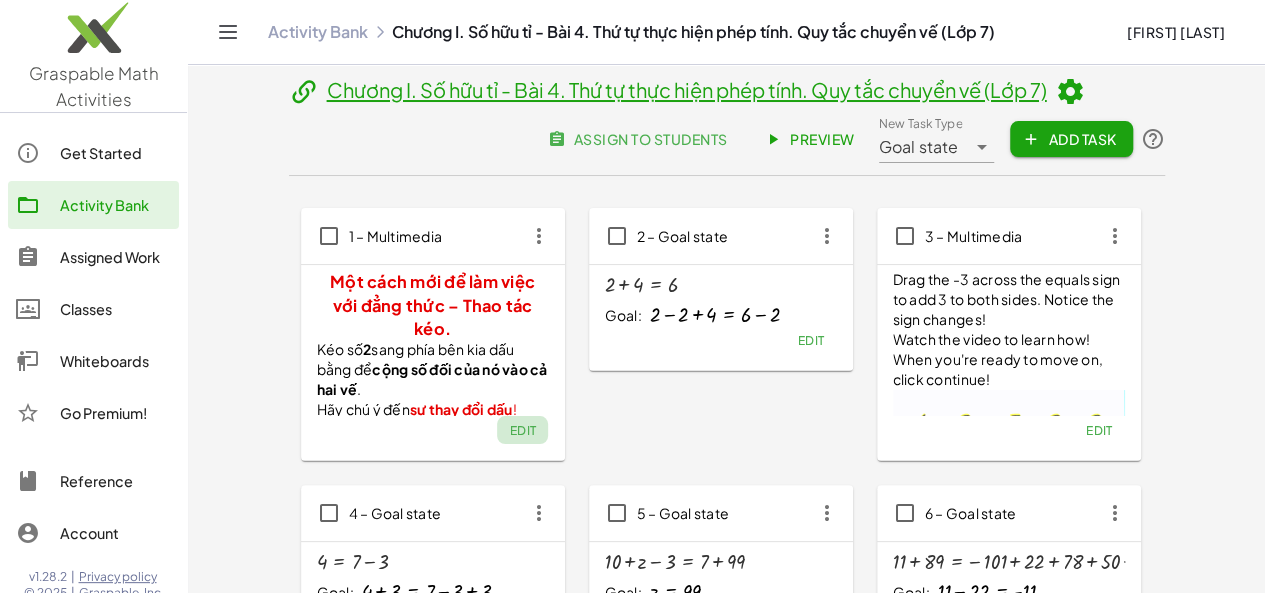 click on "Edit" 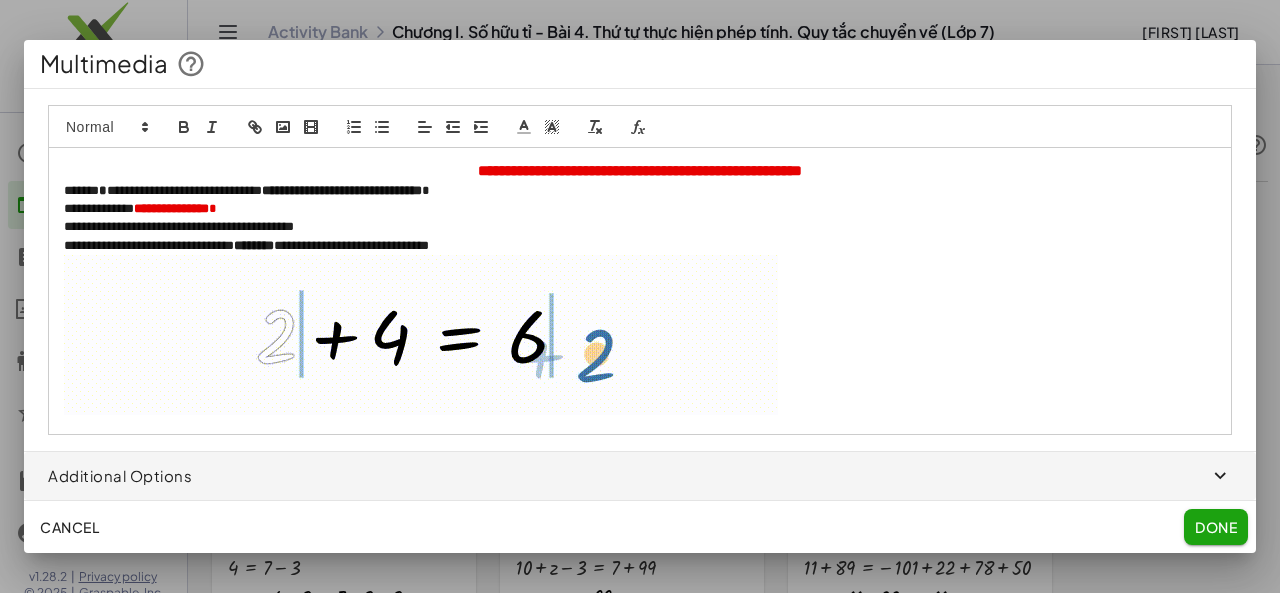 click on "Done" 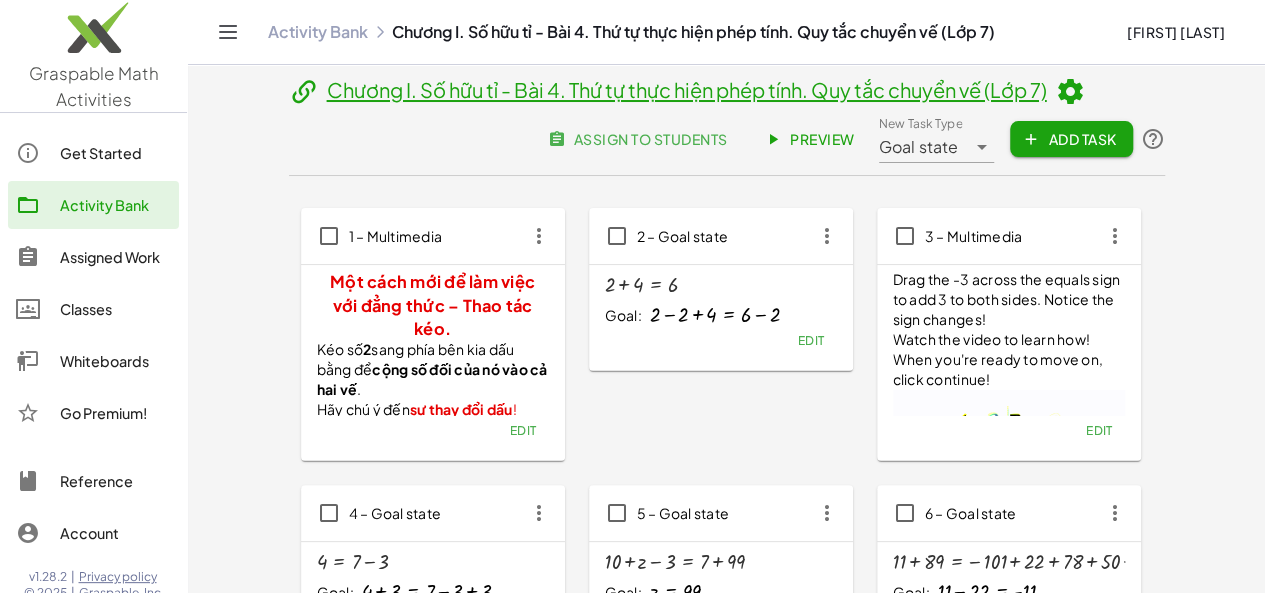click on "Edit" 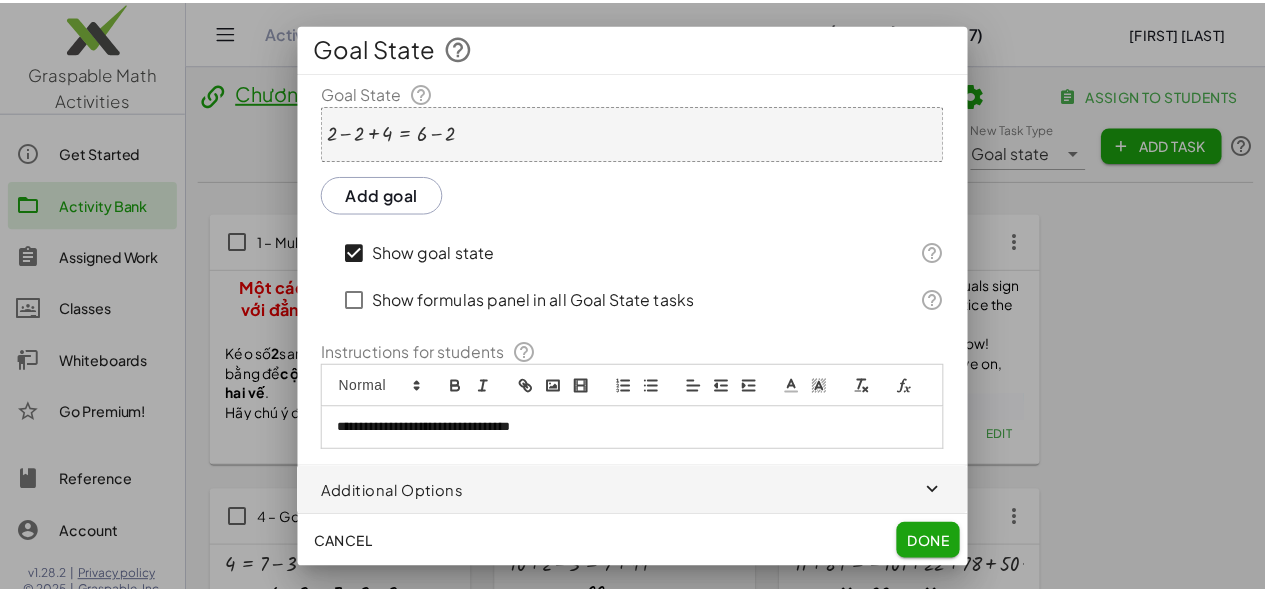 scroll, scrollTop: 178, scrollLeft: 0, axis: vertical 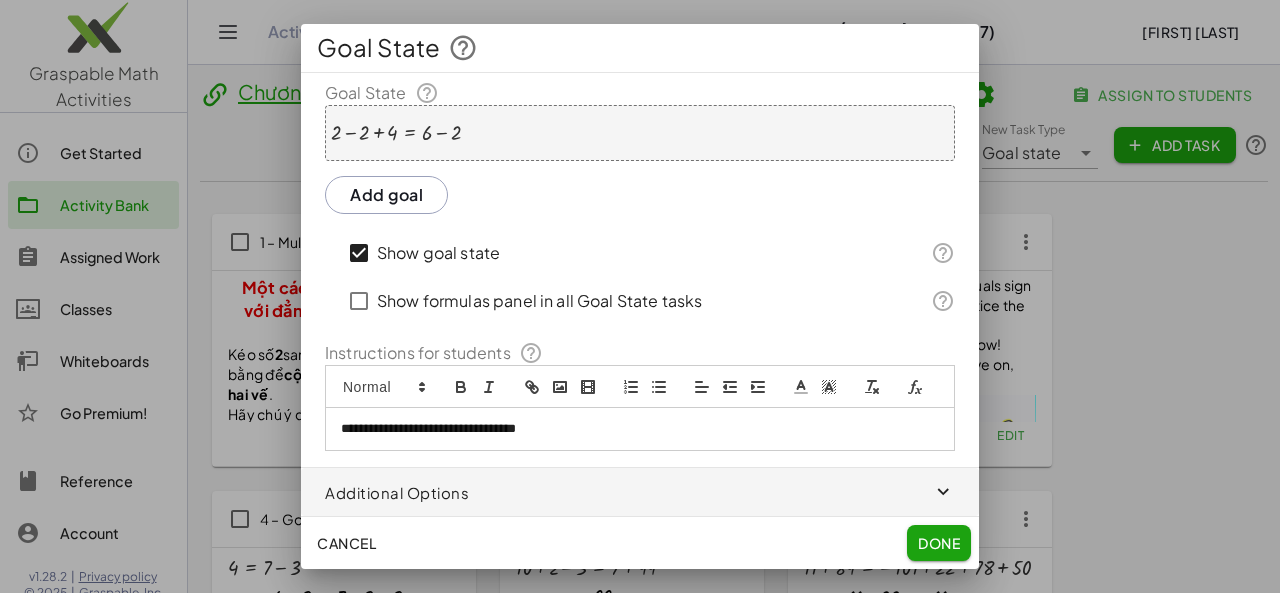 click on "**********" at bounding box center [632, 429] 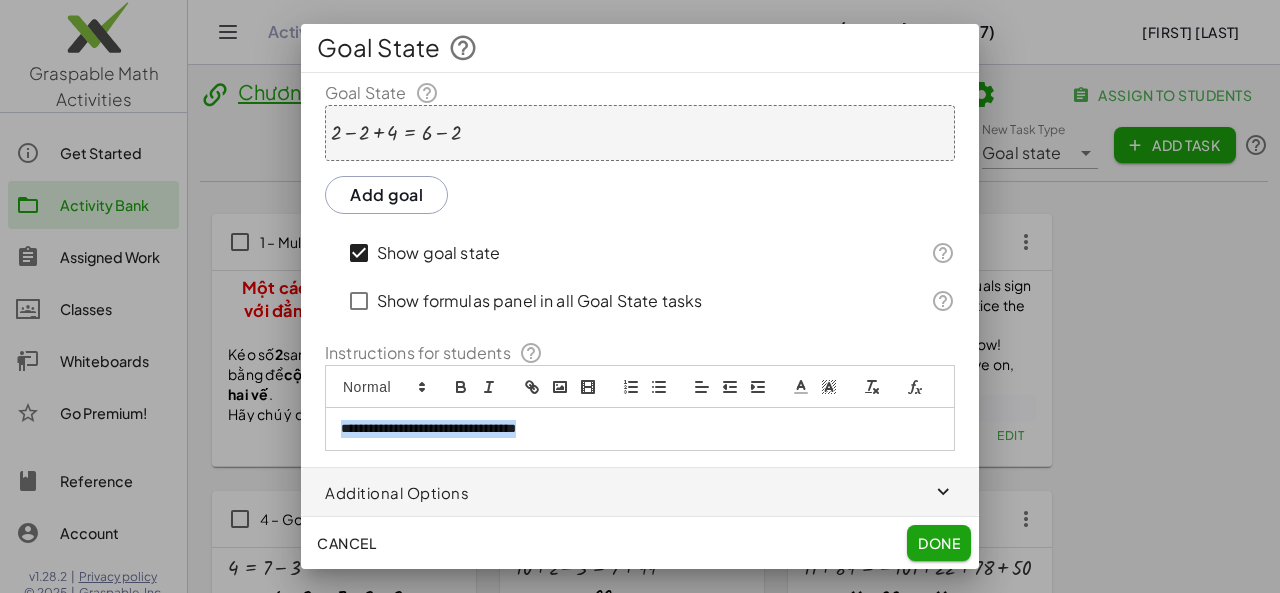 drag, startPoint x: 340, startPoint y: 437, endPoint x: 646, endPoint y: 439, distance: 306.00653 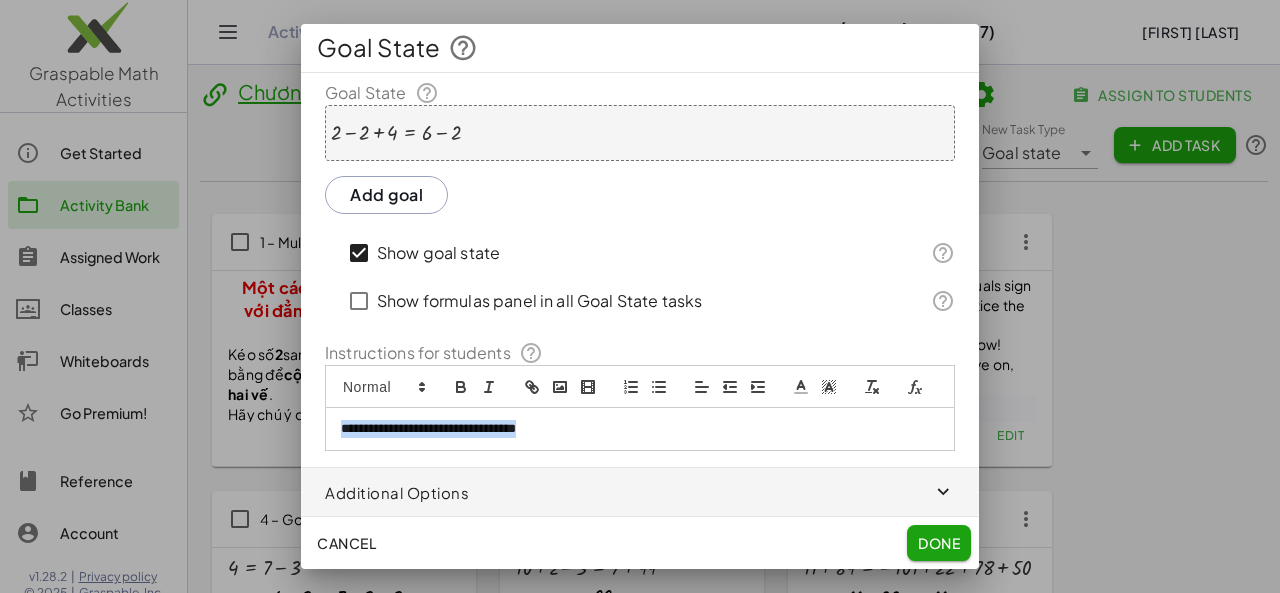 click on "**********" at bounding box center [640, 429] 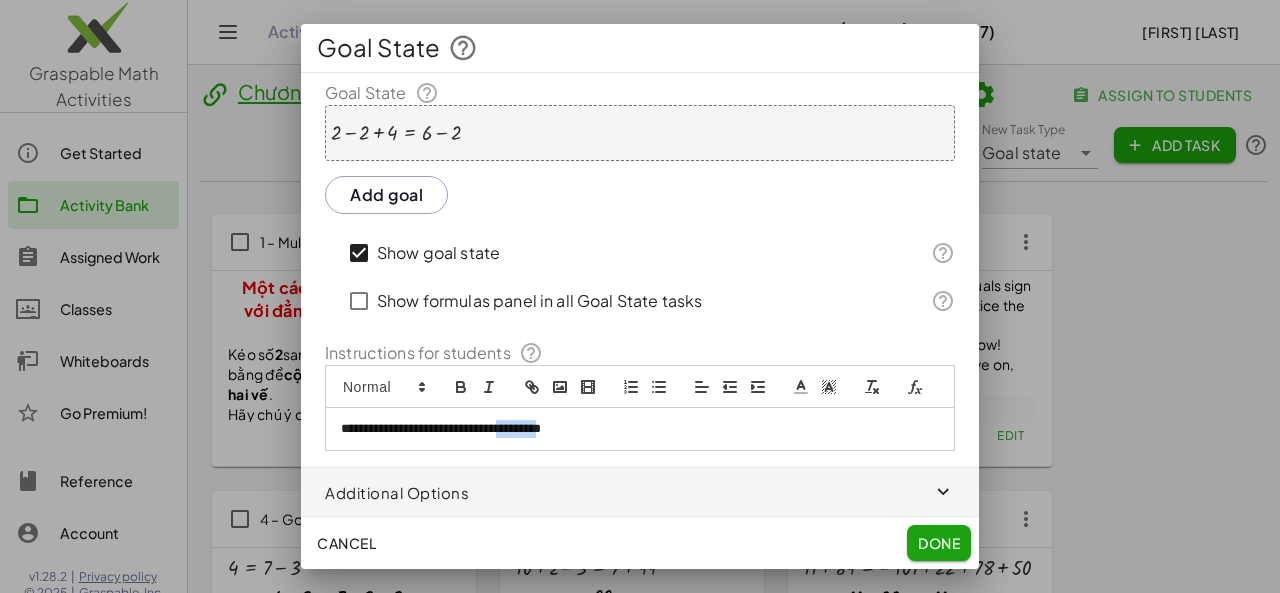 drag, startPoint x: 538, startPoint y: 428, endPoint x: 589, endPoint y: 427, distance: 51.009804 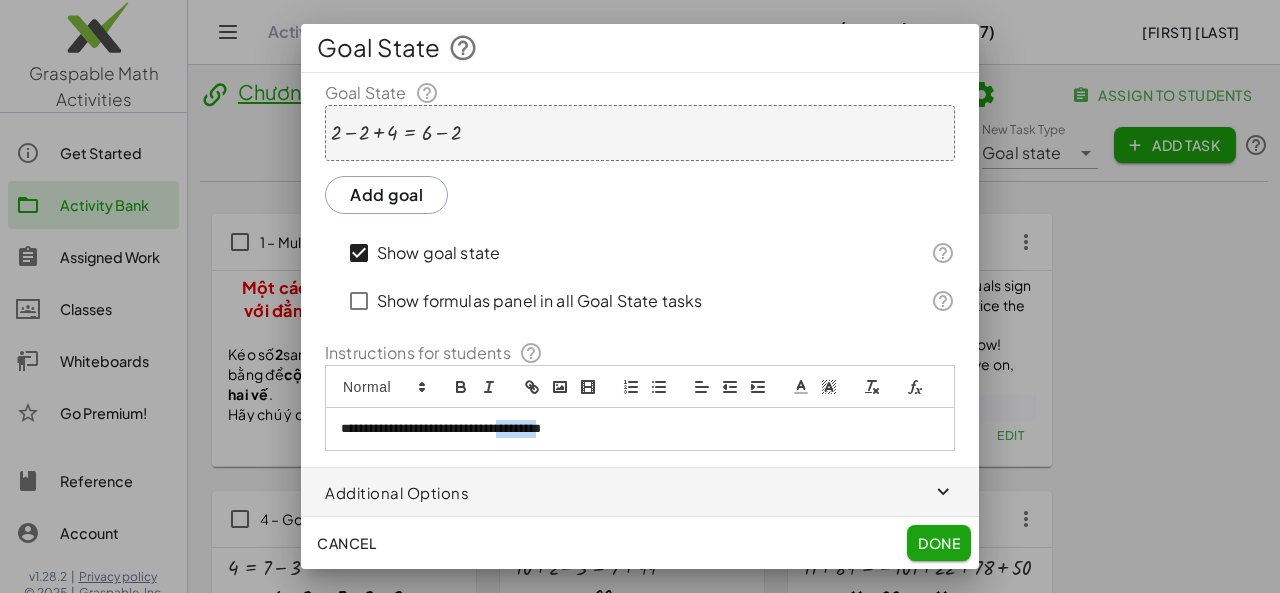 click on "**********" at bounding box center (632, 429) 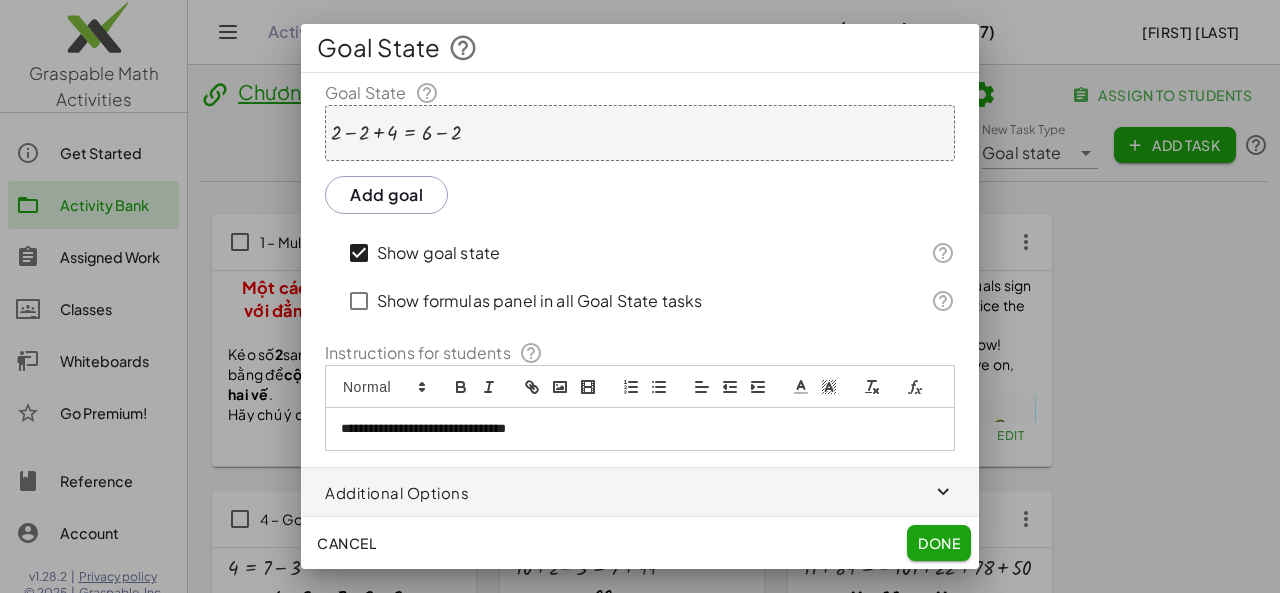 type 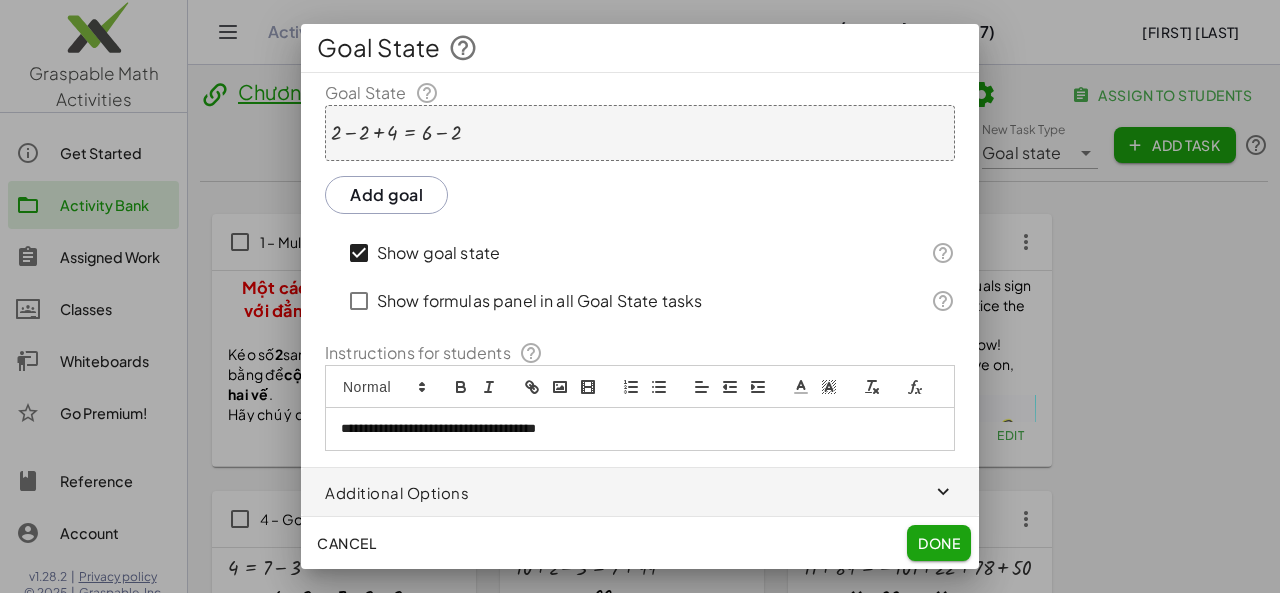 drag, startPoint x: 929, startPoint y: 537, endPoint x: 943, endPoint y: 544, distance: 15.652476 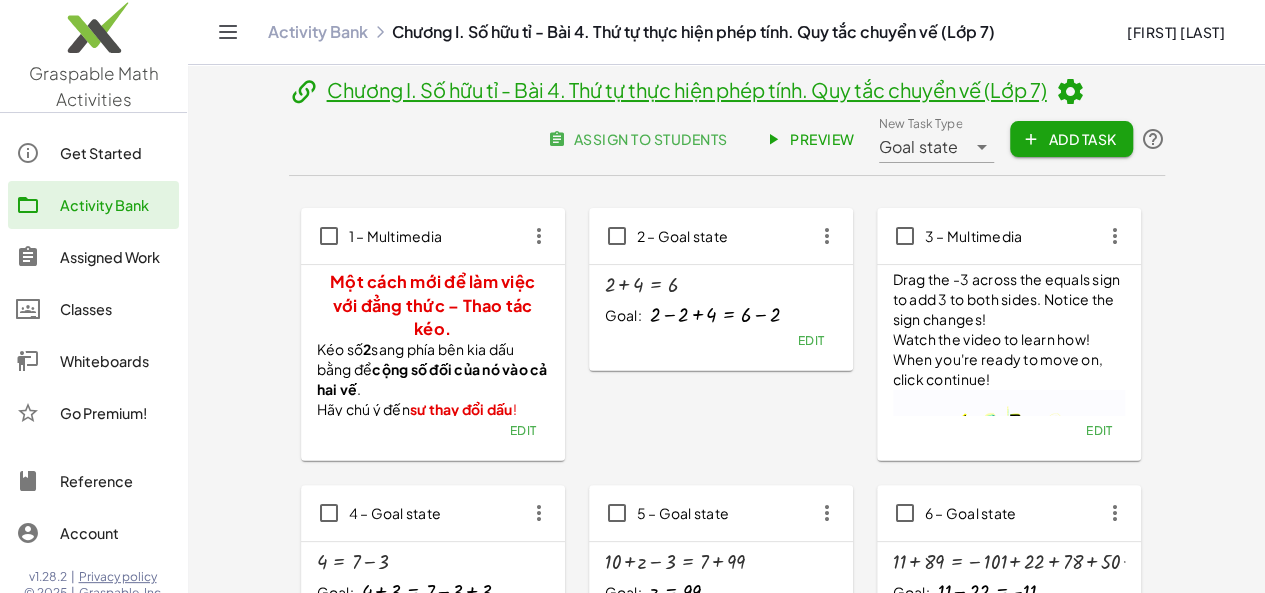 click on "Edit" 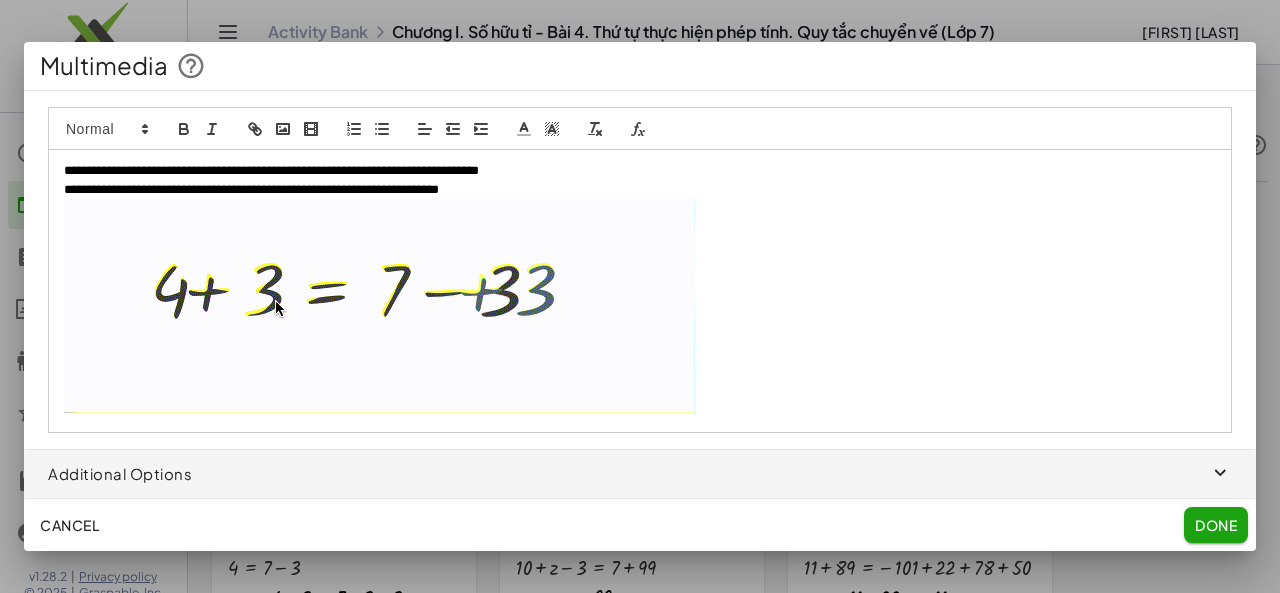 click at bounding box center [379, 306] 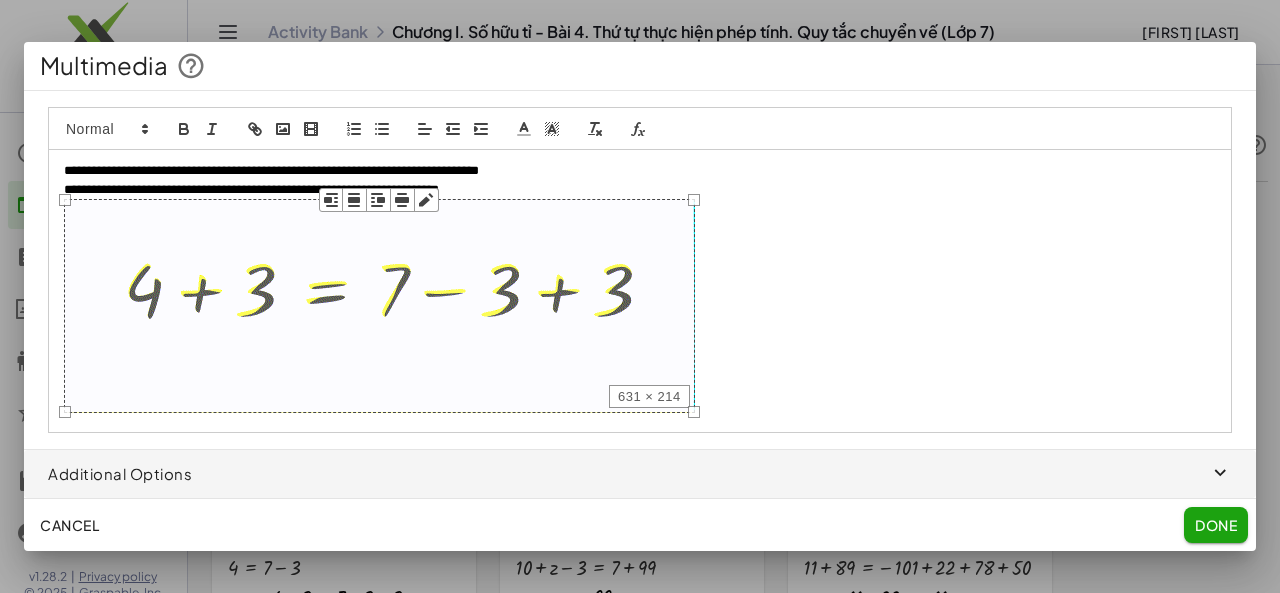 click 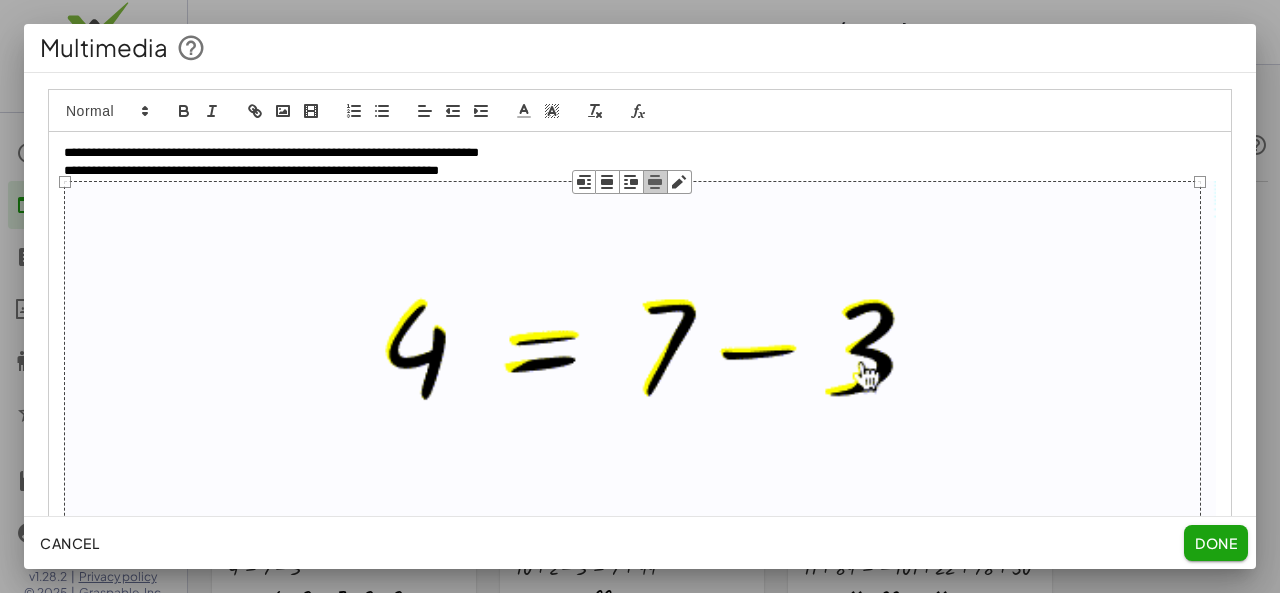 click 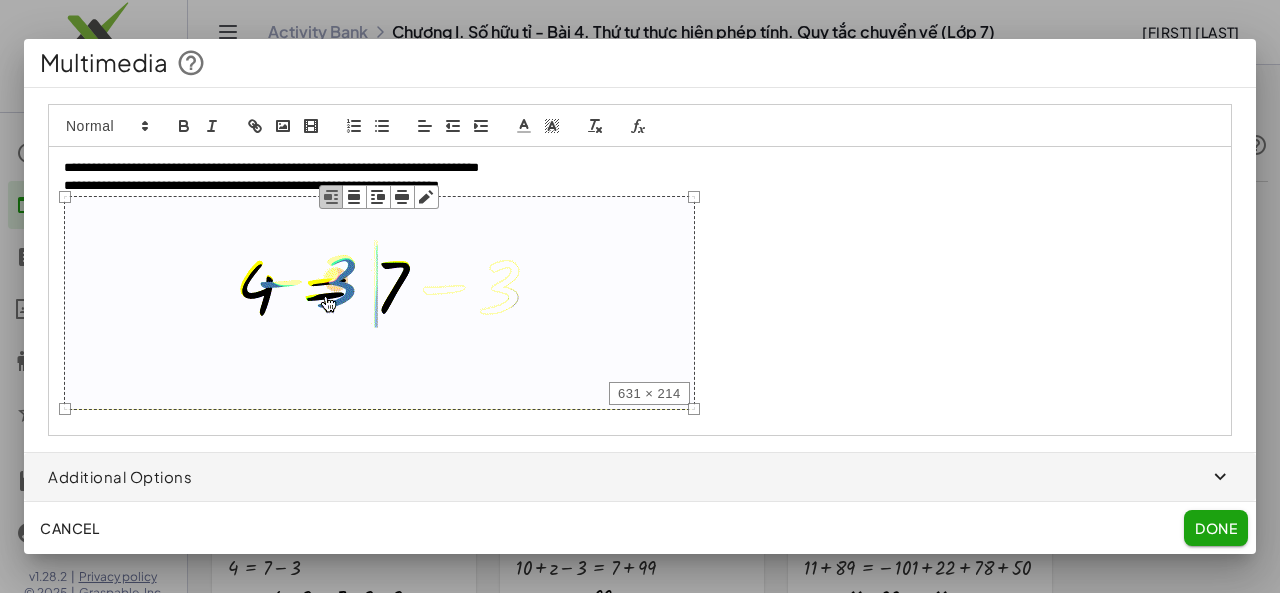 click on "**********" at bounding box center (271, 167) 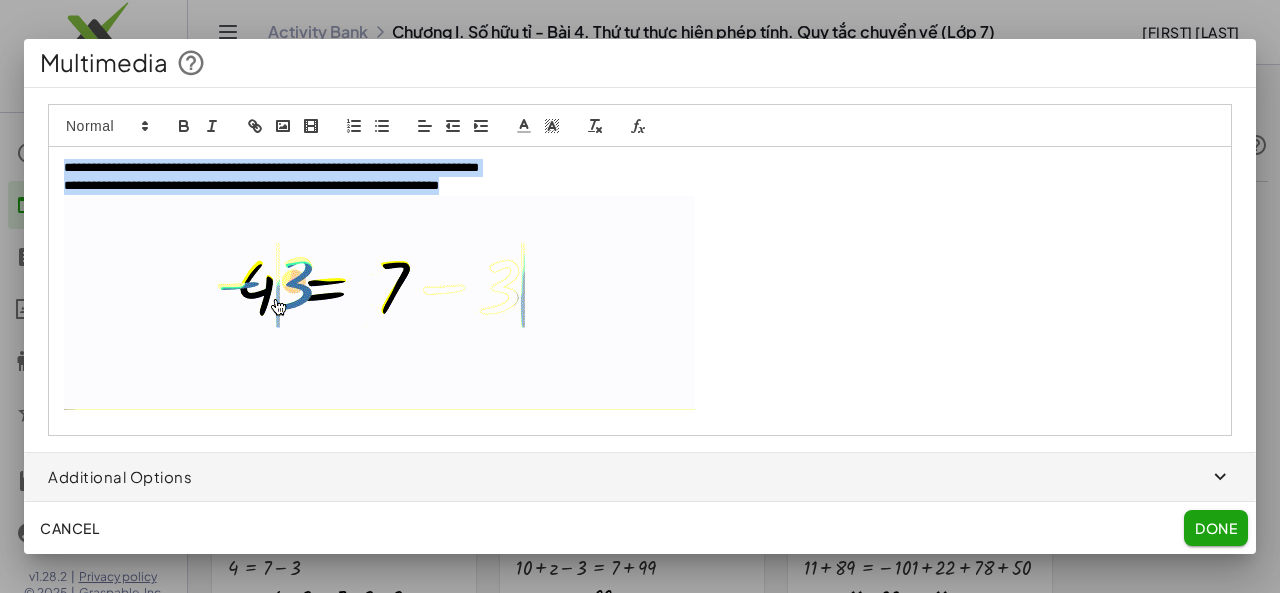 drag, startPoint x: 64, startPoint y: 169, endPoint x: 554, endPoint y: 188, distance: 490.36823 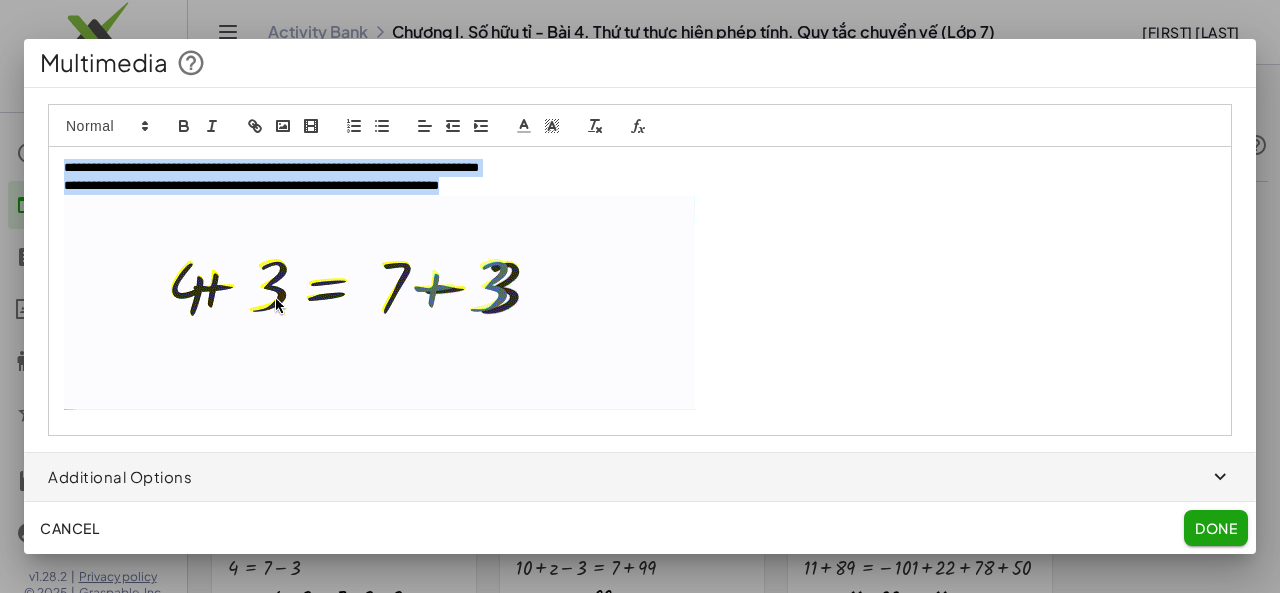 click on "**********" at bounding box center [640, 291] 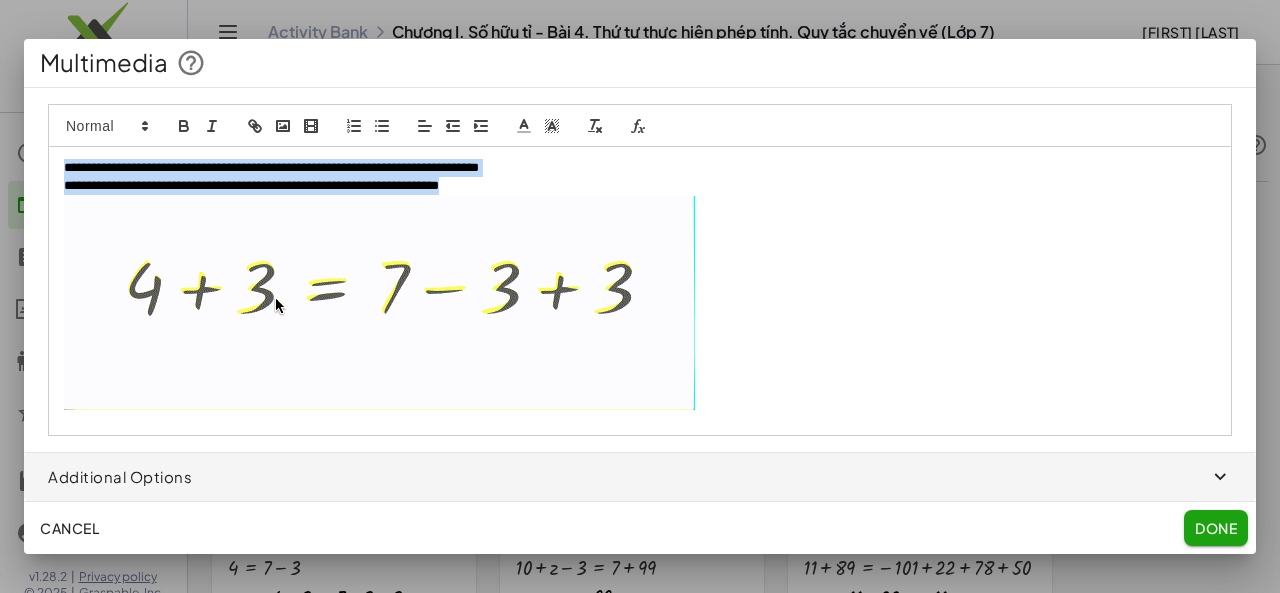 copy on "**********" 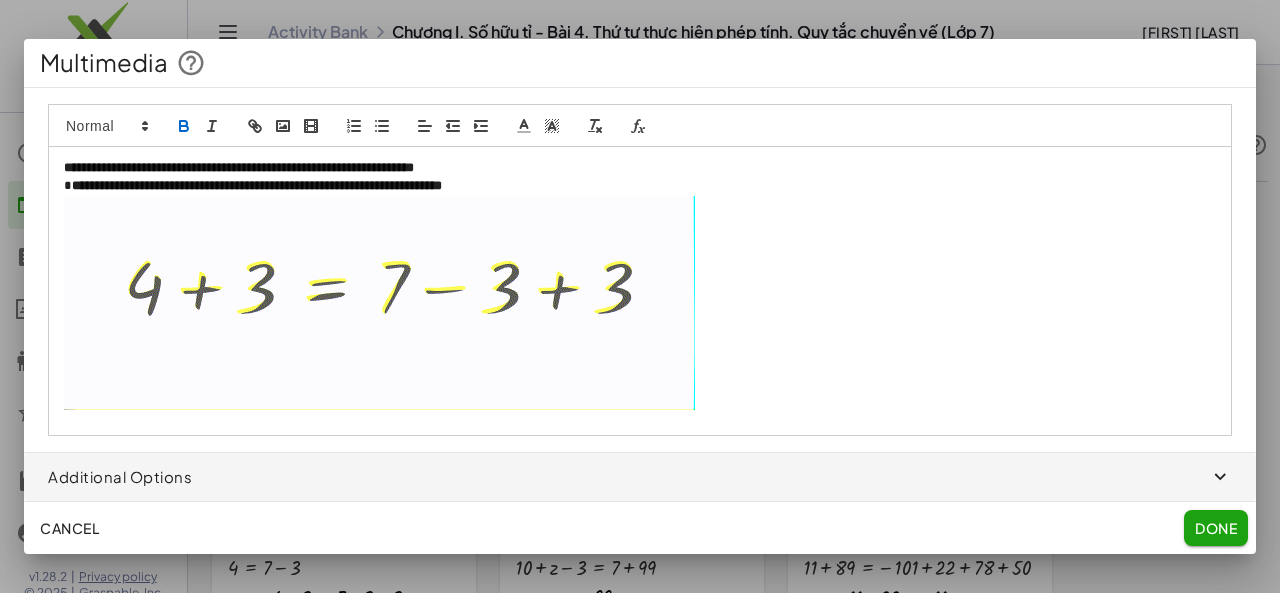 drag, startPoint x: 67, startPoint y: 182, endPoint x: 194, endPoint y: 222, distance: 133.15028 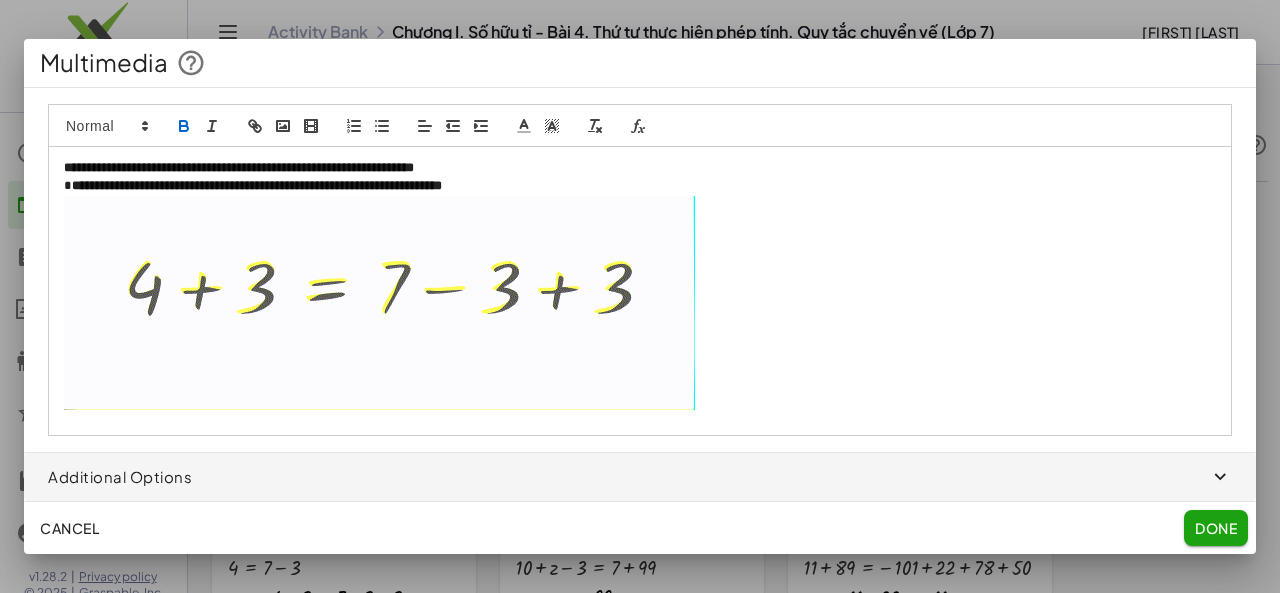 click on "**********" at bounding box center [257, 185] 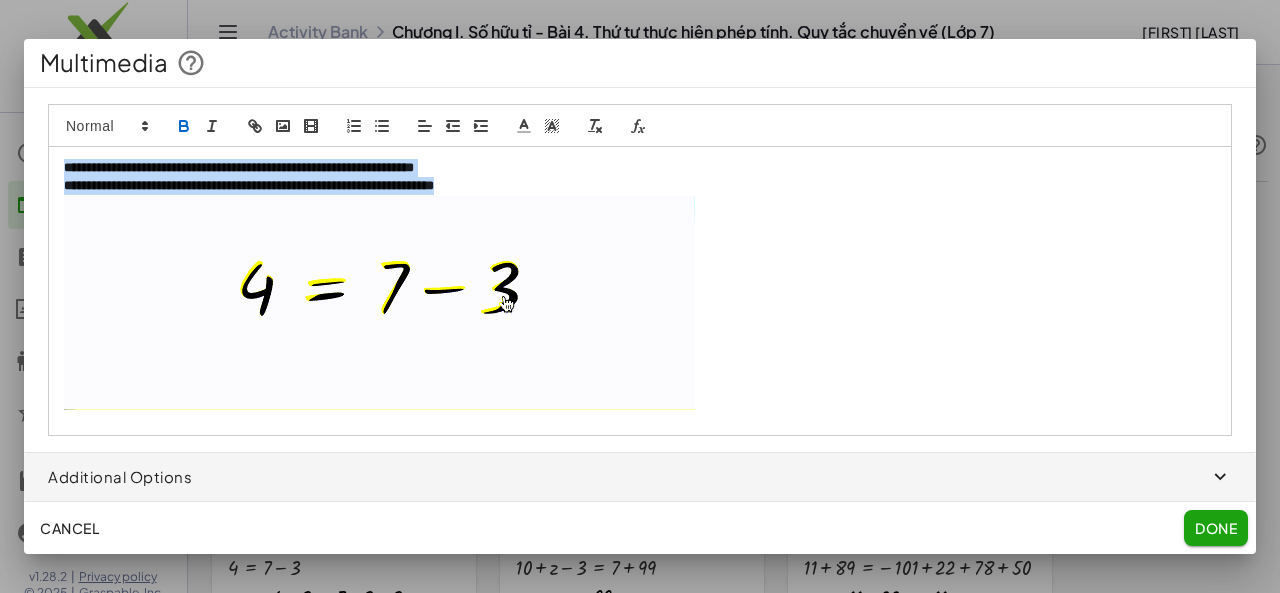 drag, startPoint x: 64, startPoint y: 170, endPoint x: 596, endPoint y: 183, distance: 532.1588 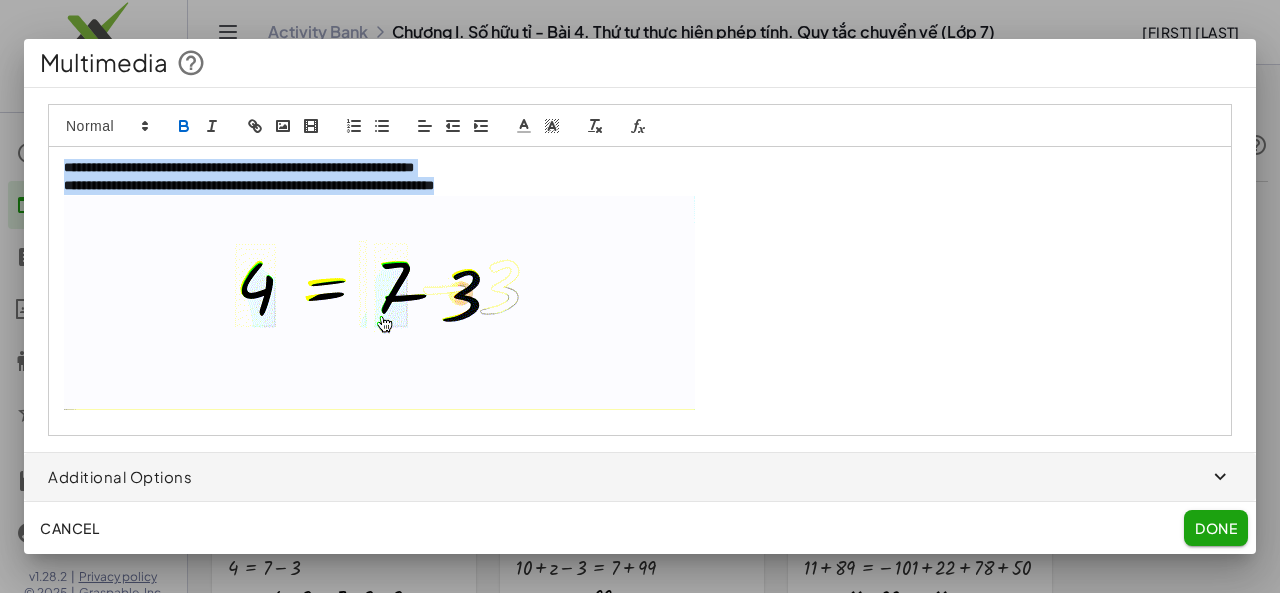 click on "**********" at bounding box center (640, 291) 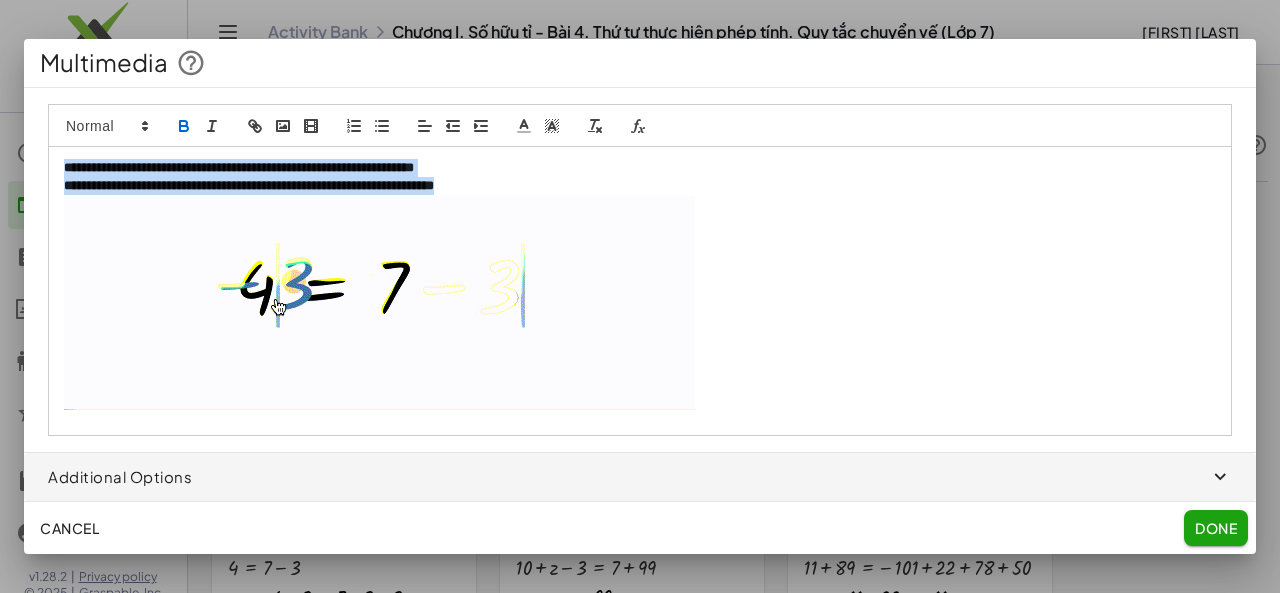 click 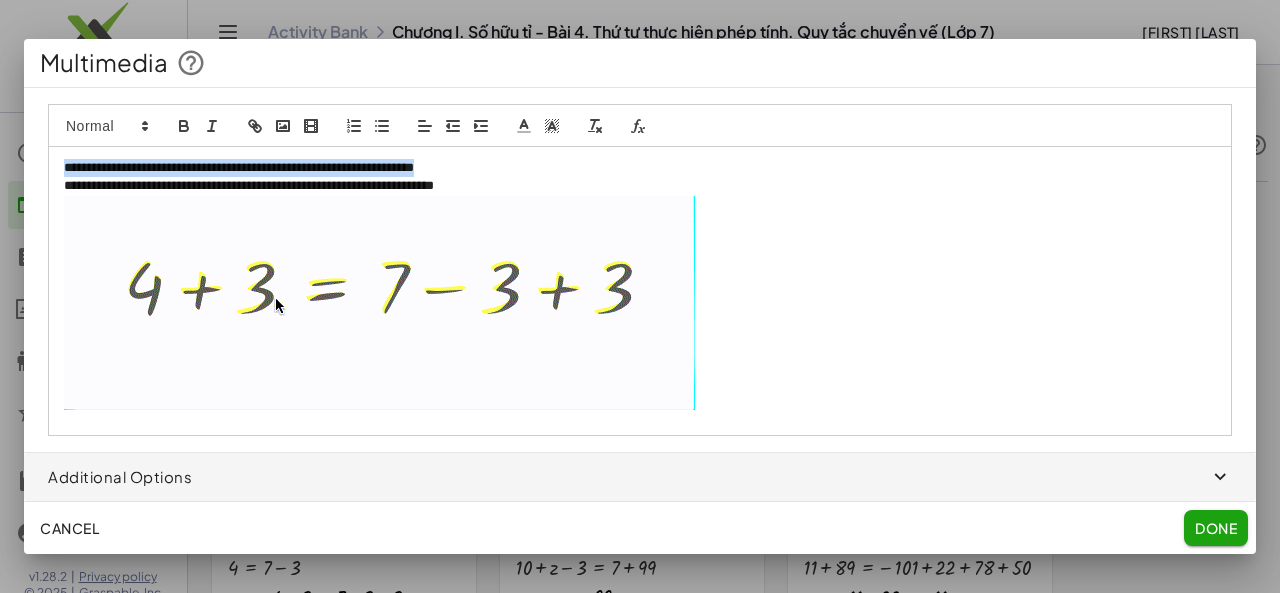 click on "**********" at bounding box center (640, 186) 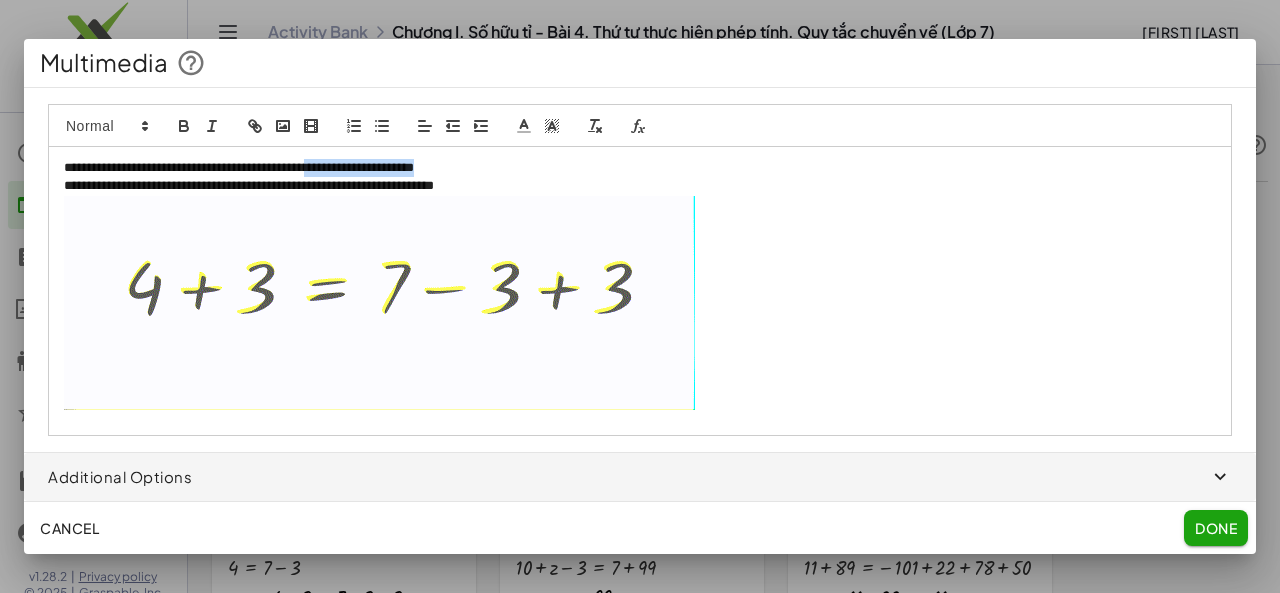drag, startPoint x: 376, startPoint y: 166, endPoint x: 522, endPoint y: 166, distance: 146 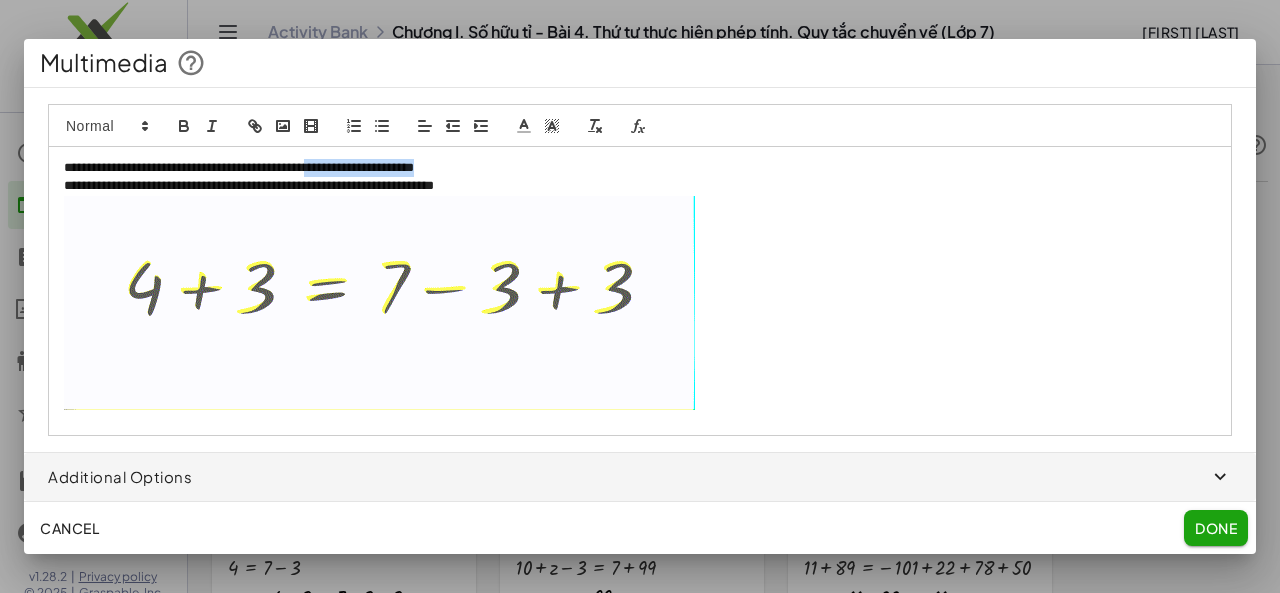 click on "**********" at bounding box center (640, 168) 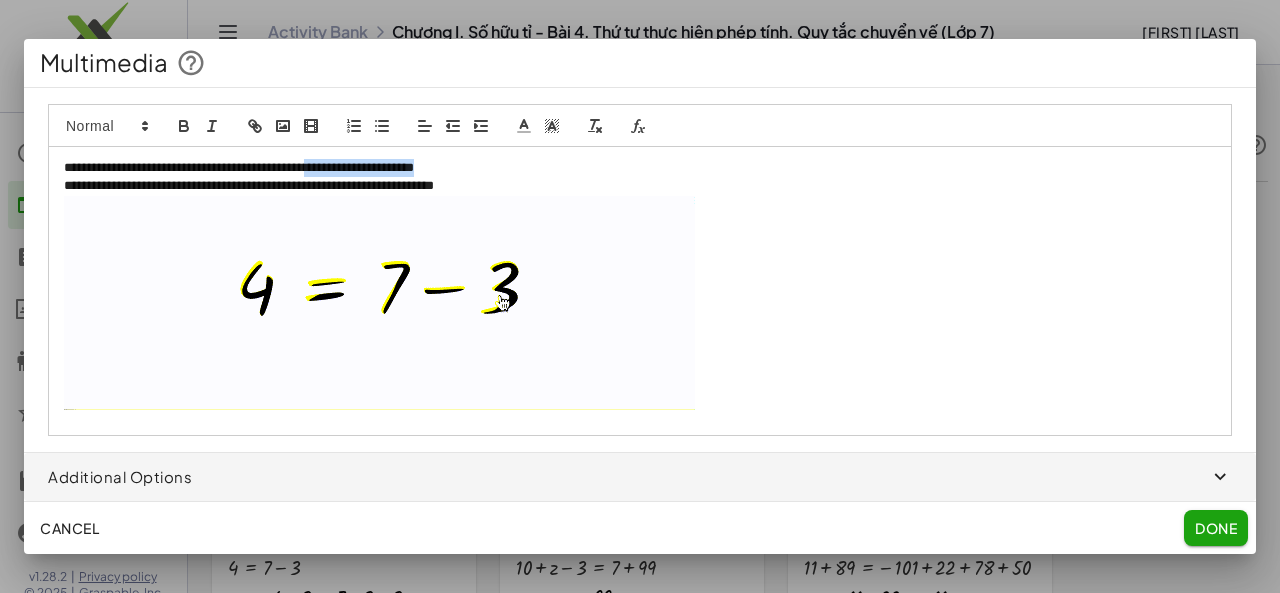 click 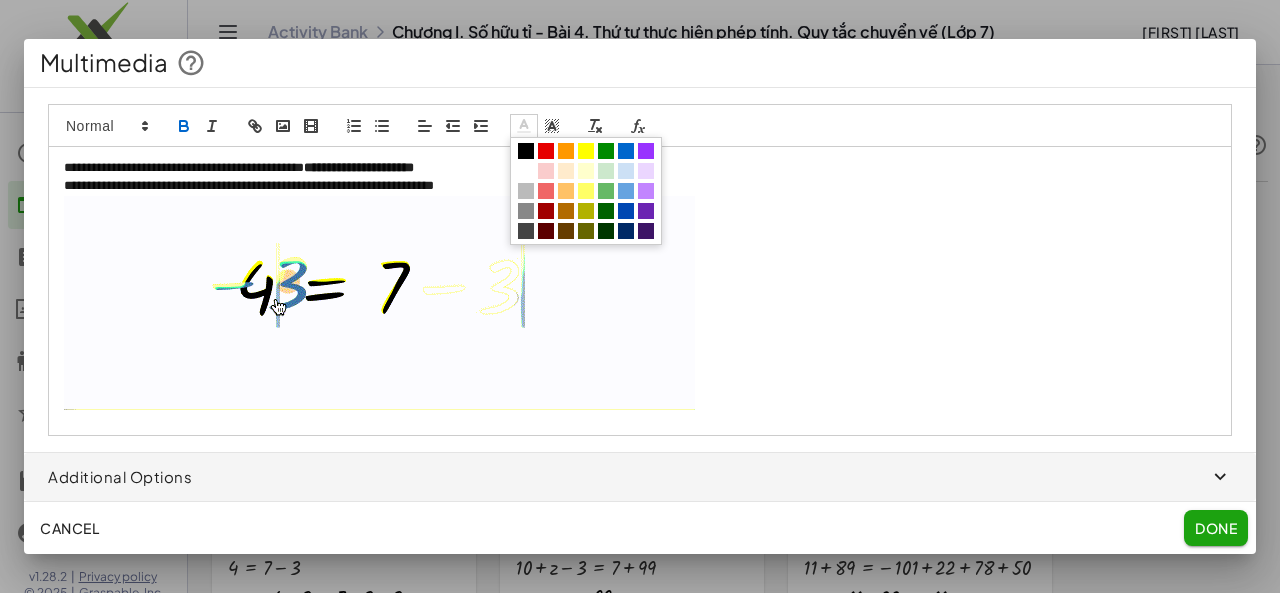click at bounding box center [524, 126] 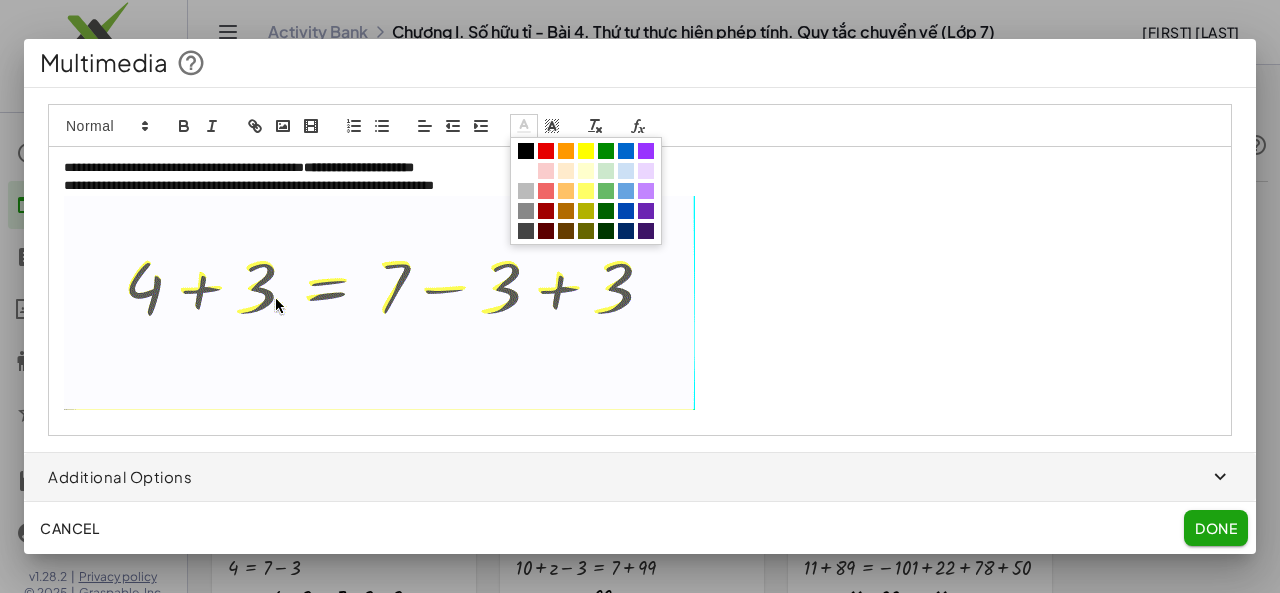 click at bounding box center [546, 151] 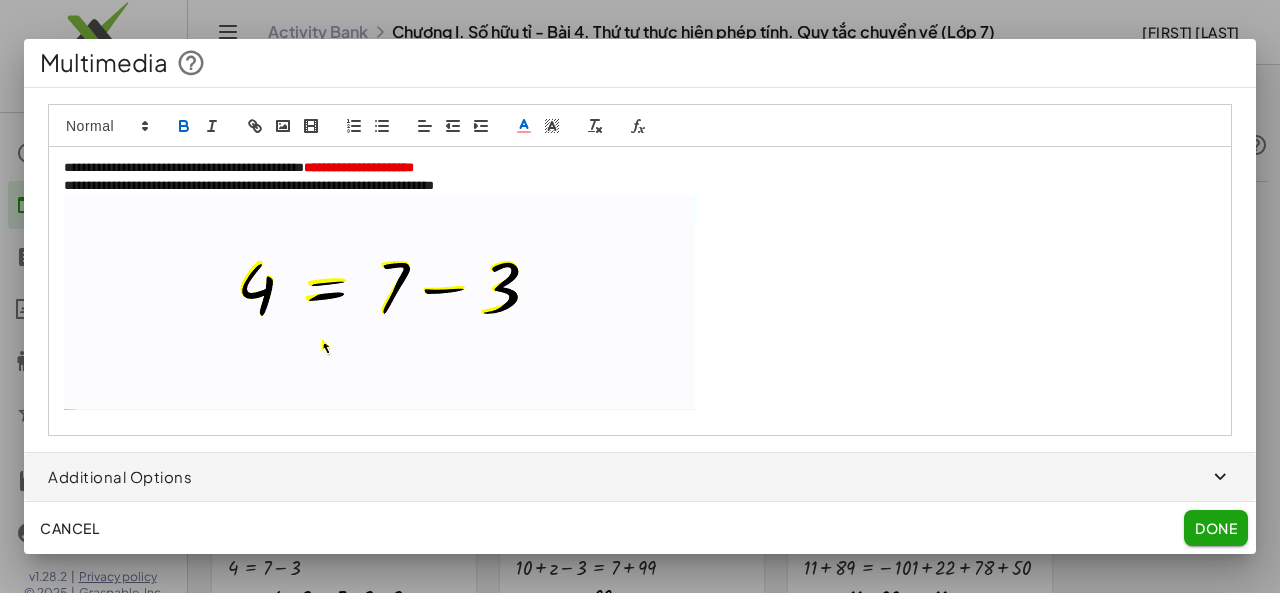 click on "**********" at bounding box center [640, 186] 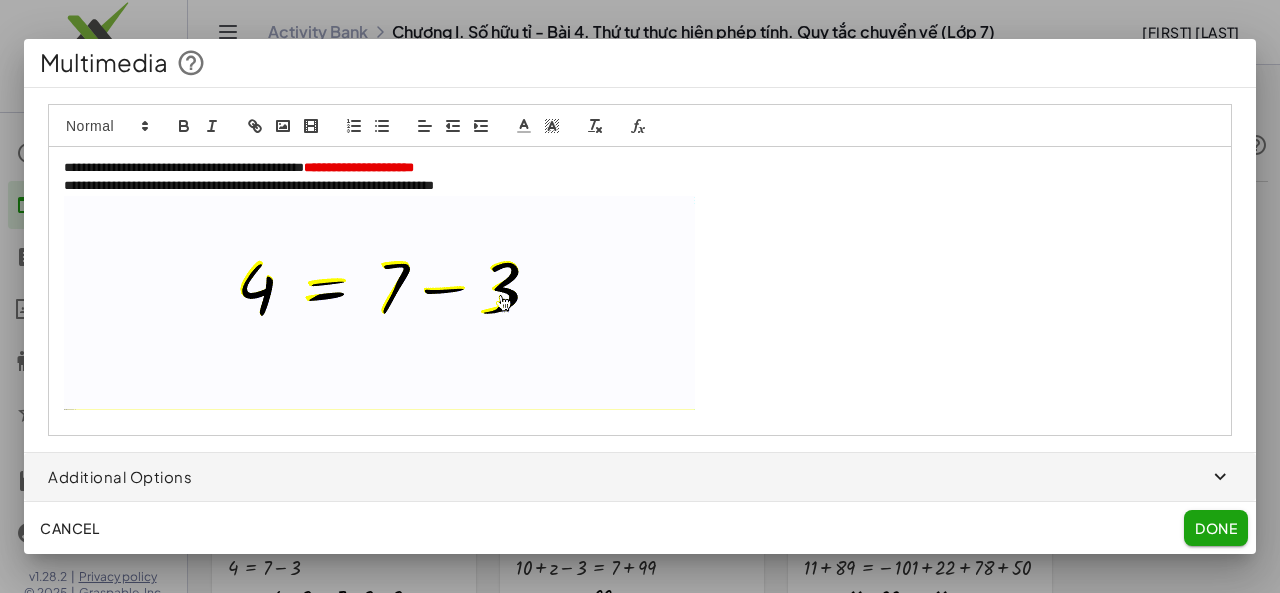 click on "**********" at bounding box center [640, 186] 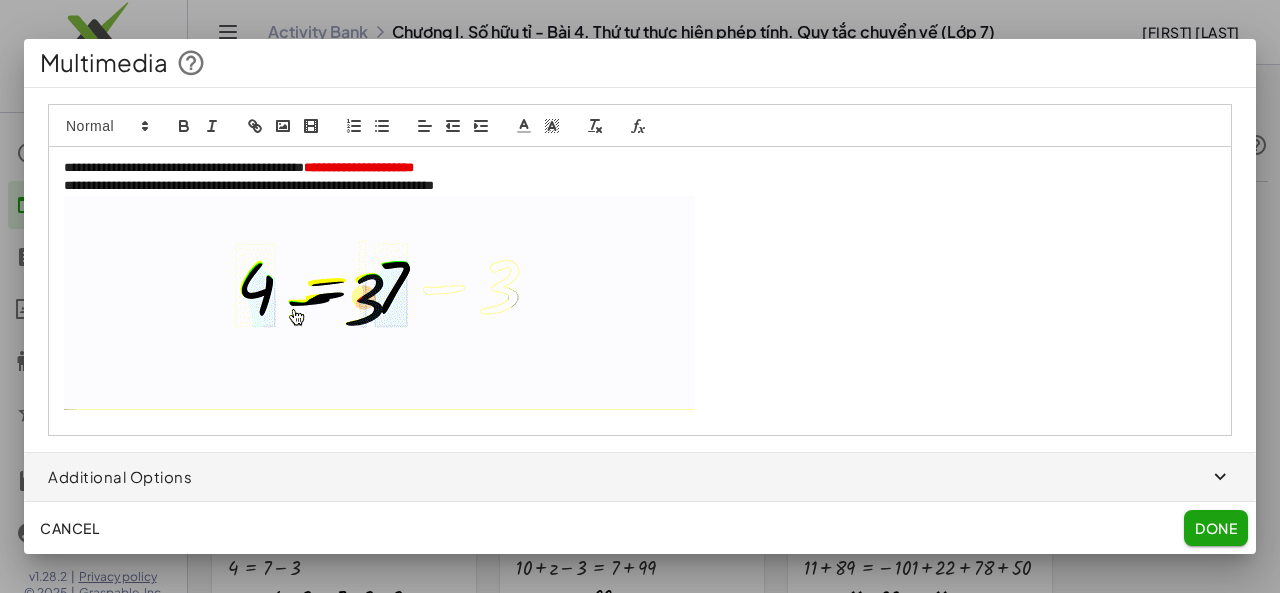type 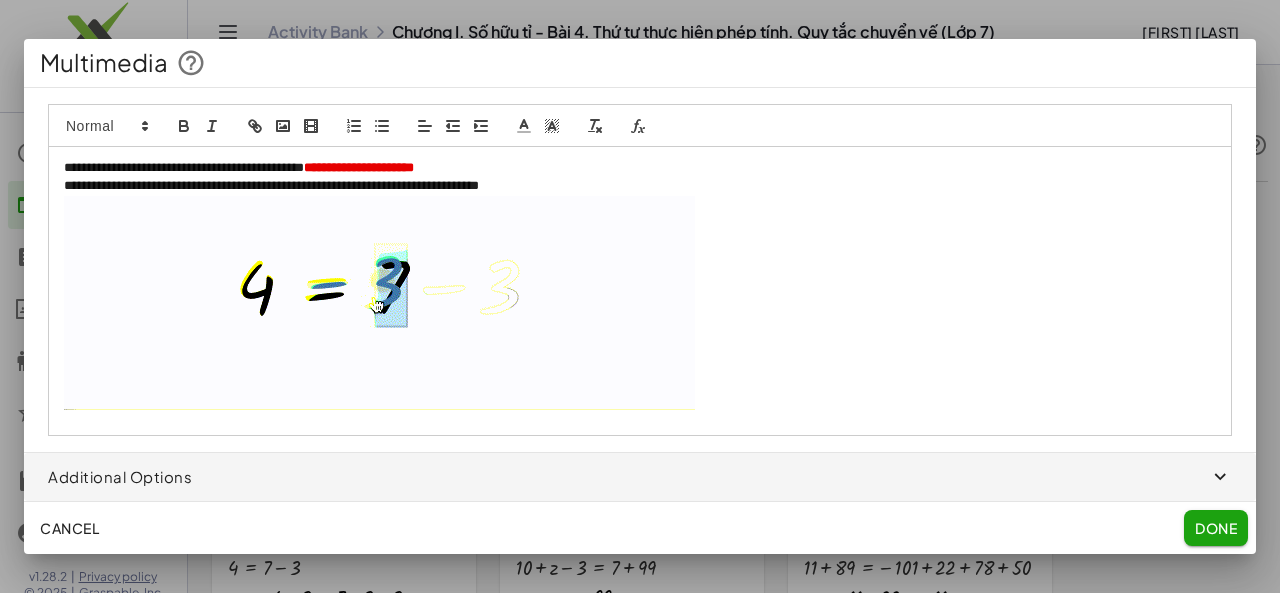 click on "**********" at bounding box center [640, 186] 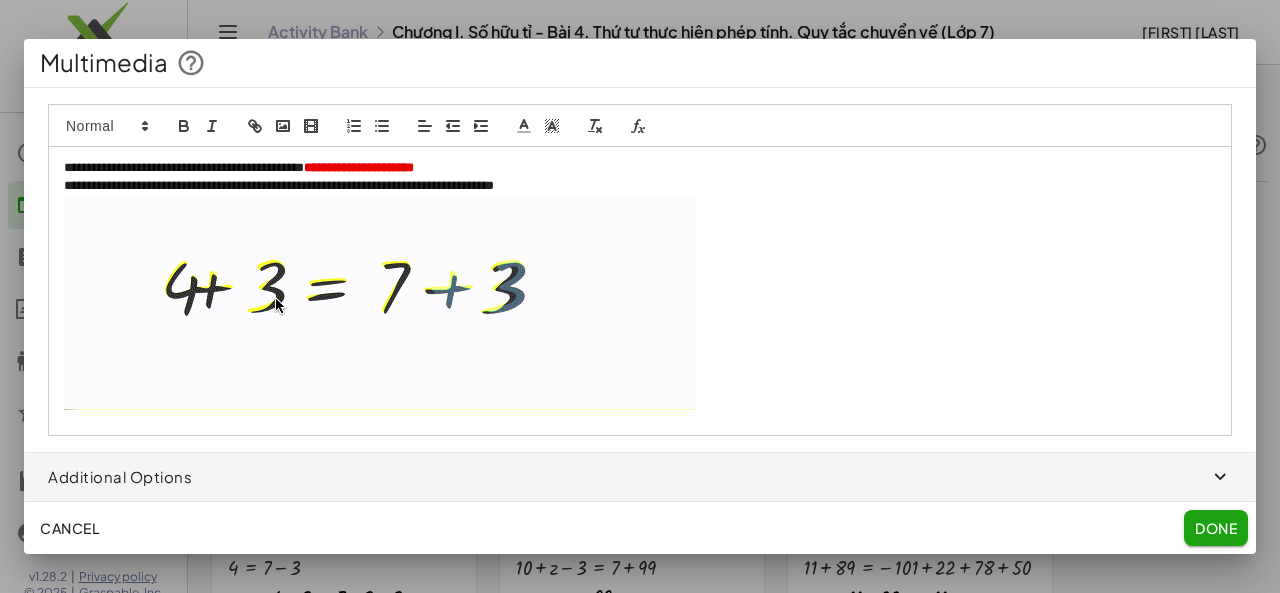 click on "**********" at bounding box center [640, 186] 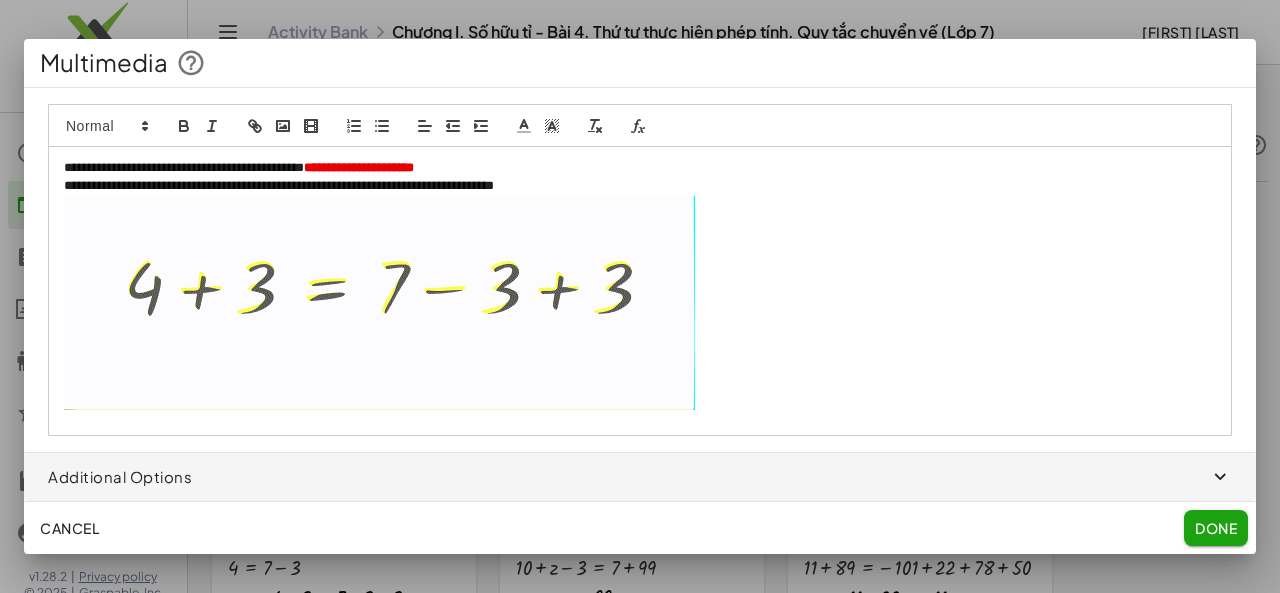 click on "Done" 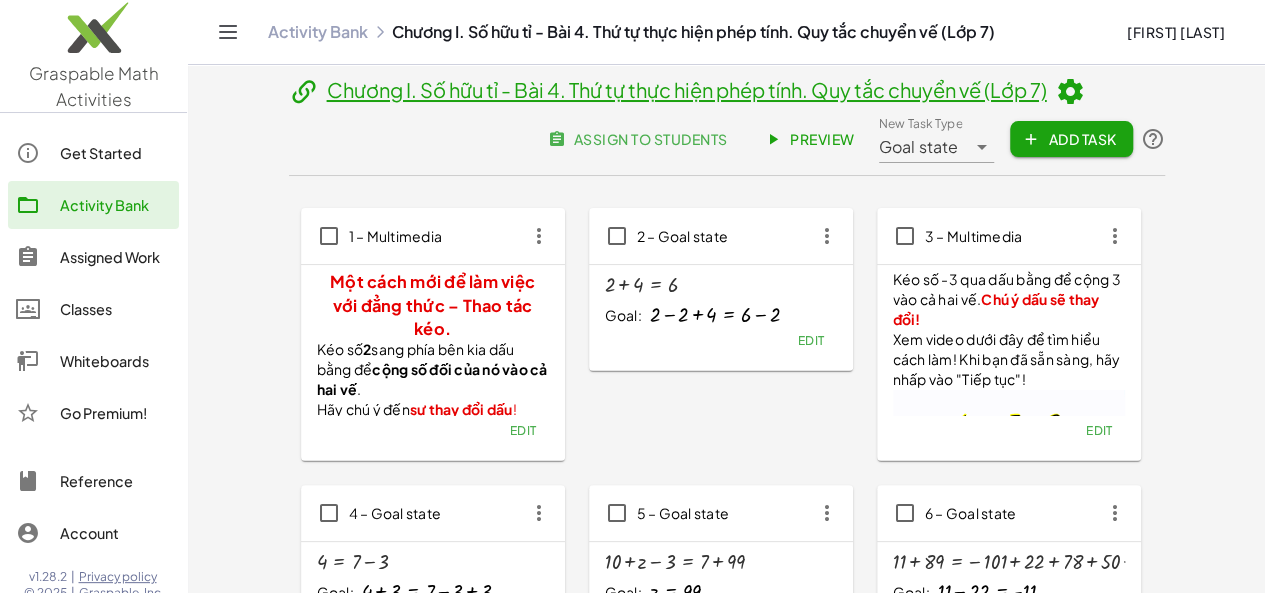 scroll, scrollTop: 46, scrollLeft: 0, axis: vertical 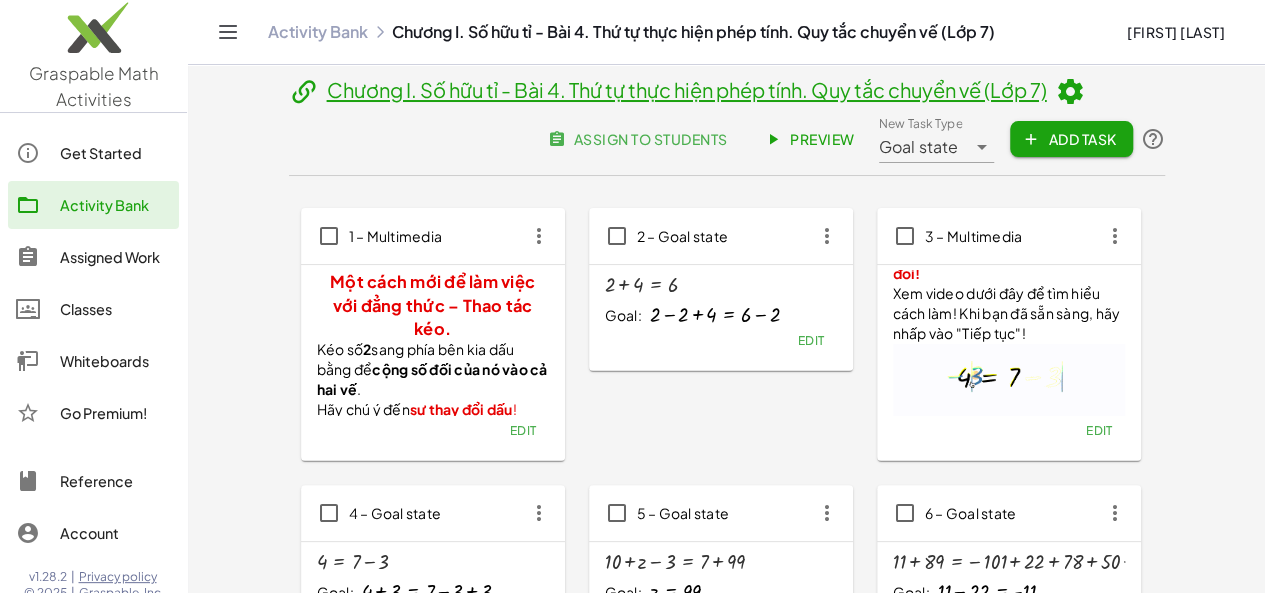 click on "Edit" 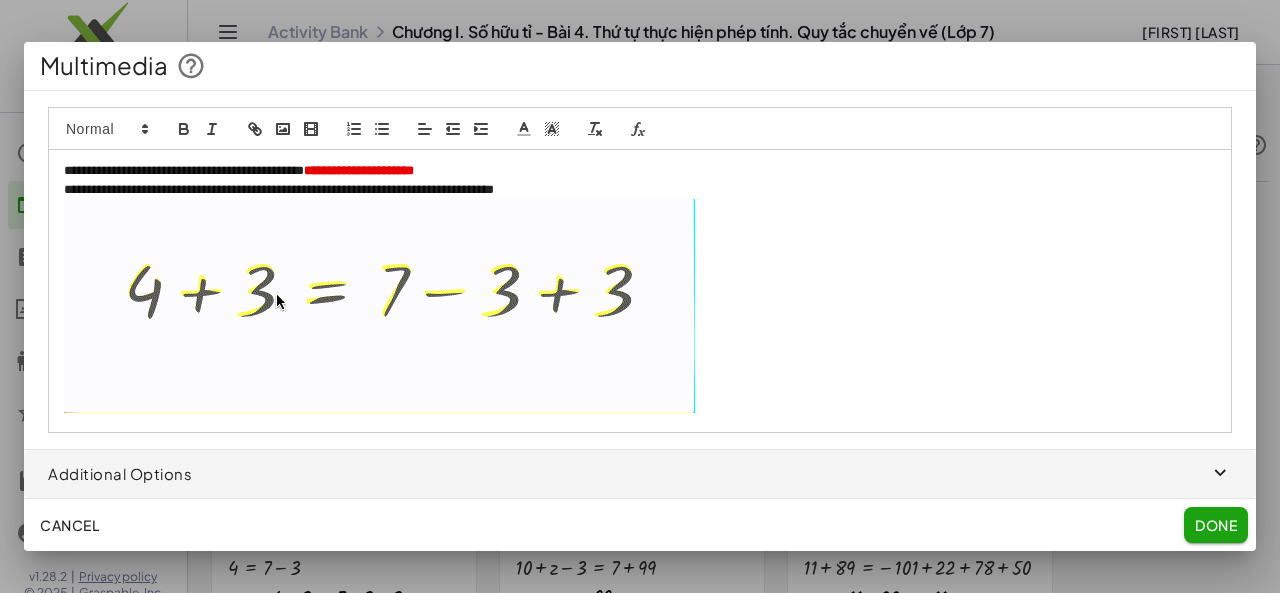 click at bounding box center (379, 306) 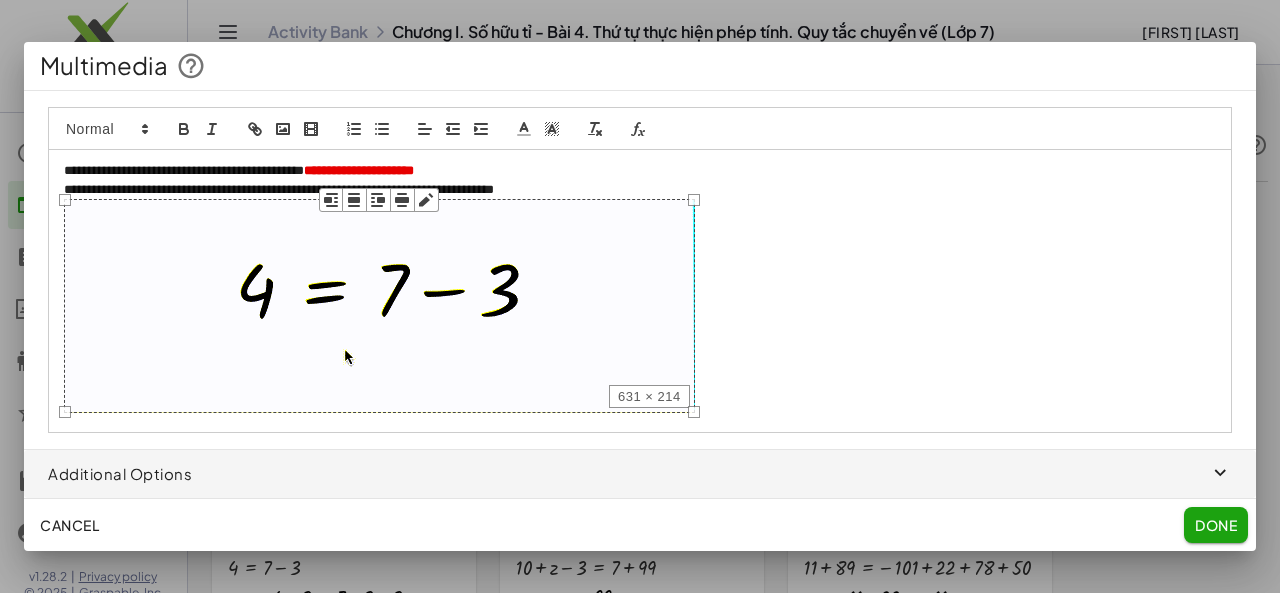 click at bounding box center (379, 306) 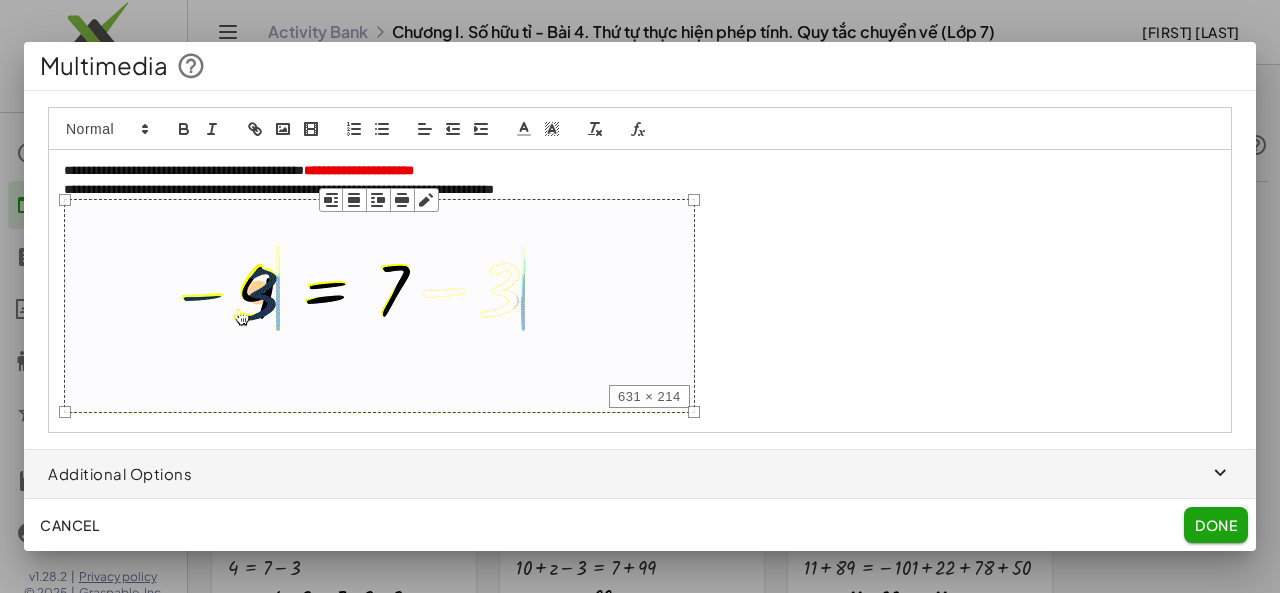 click on "Cancel   Done" 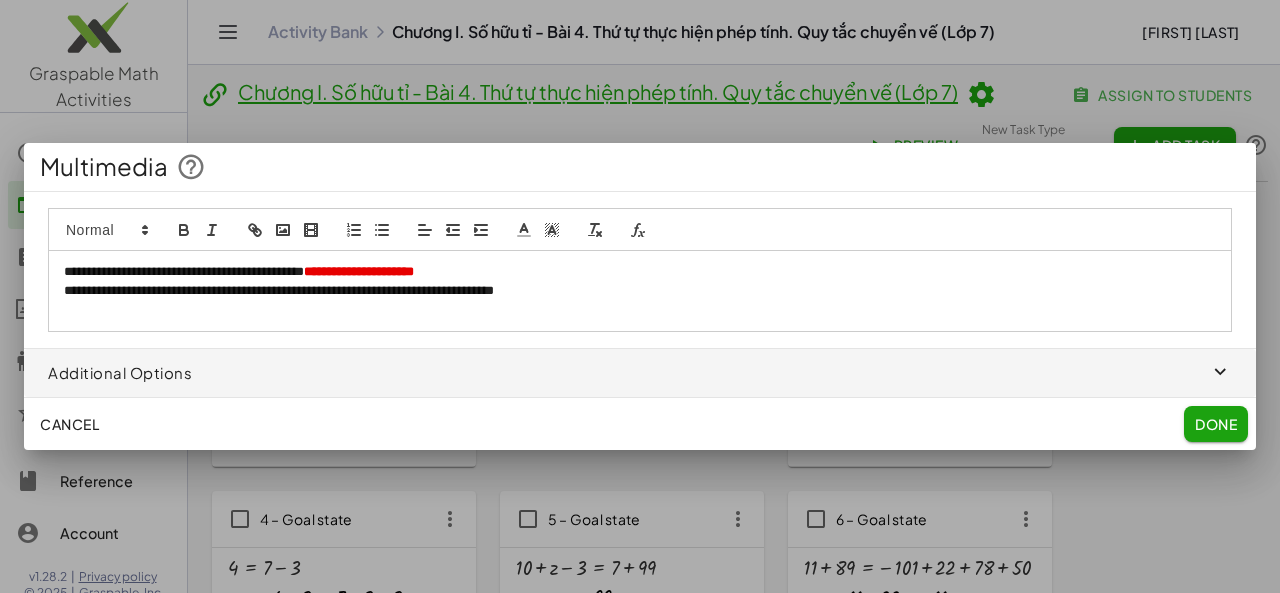 click at bounding box center (640, 309) 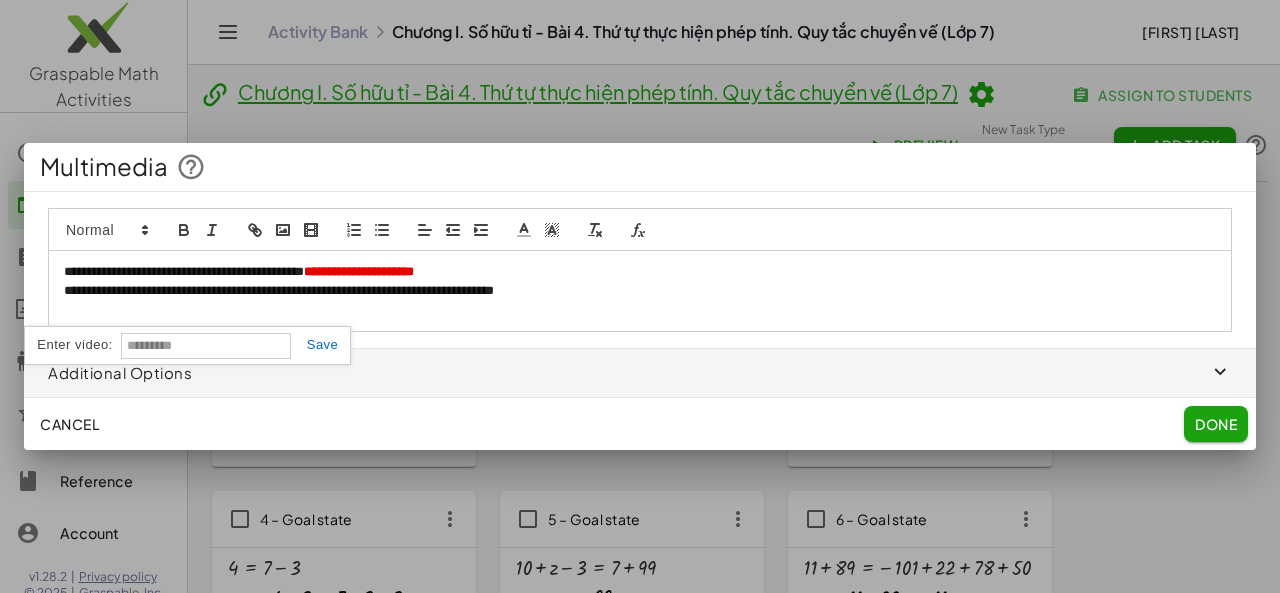 click on "**********" at bounding box center [640, 290] 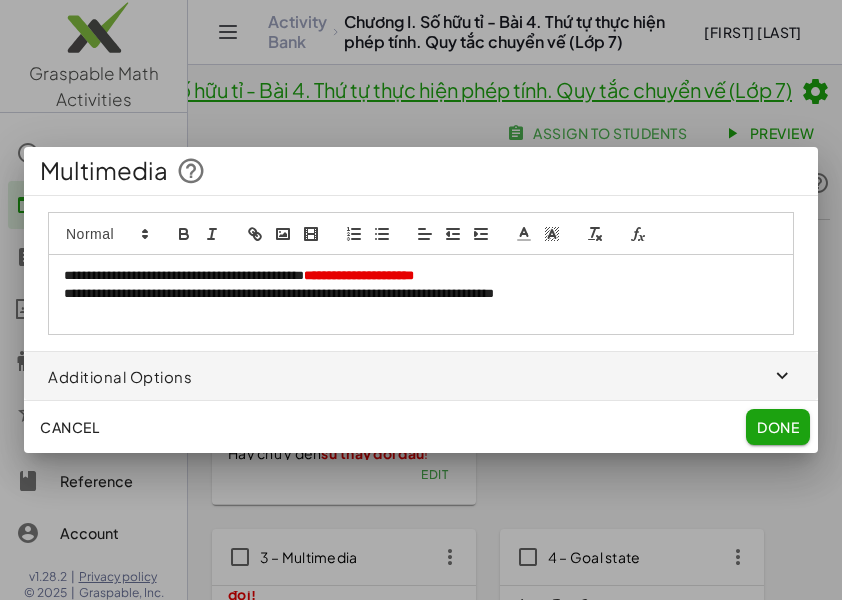 click 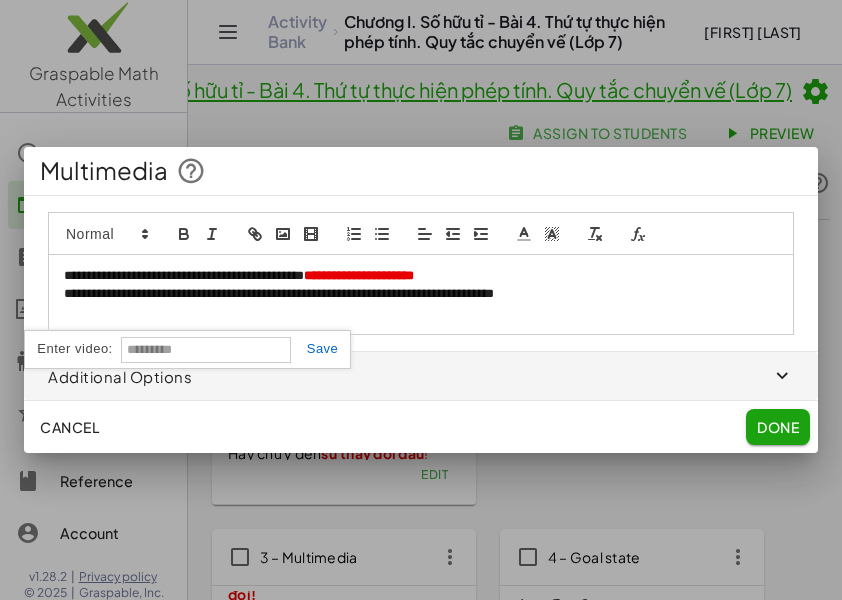 click at bounding box center (421, 313) 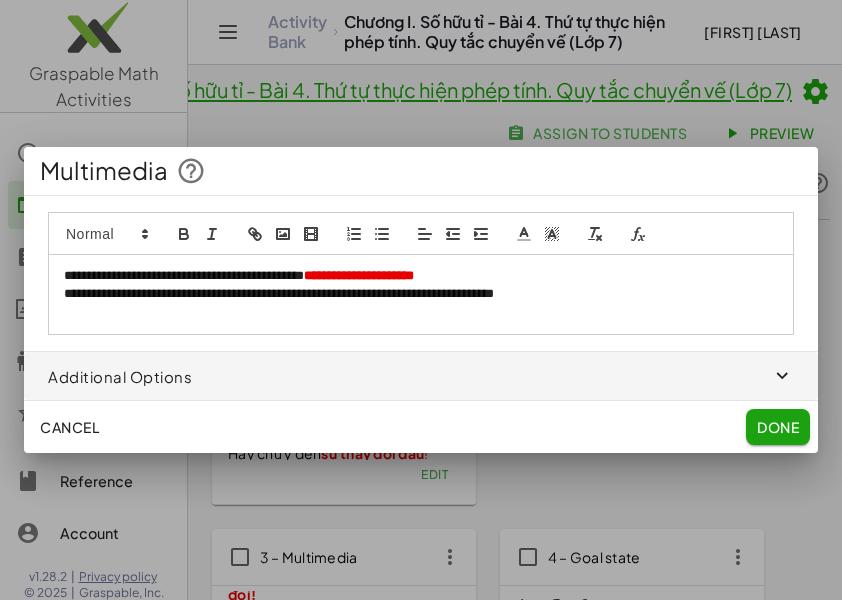 click at bounding box center [421, 313] 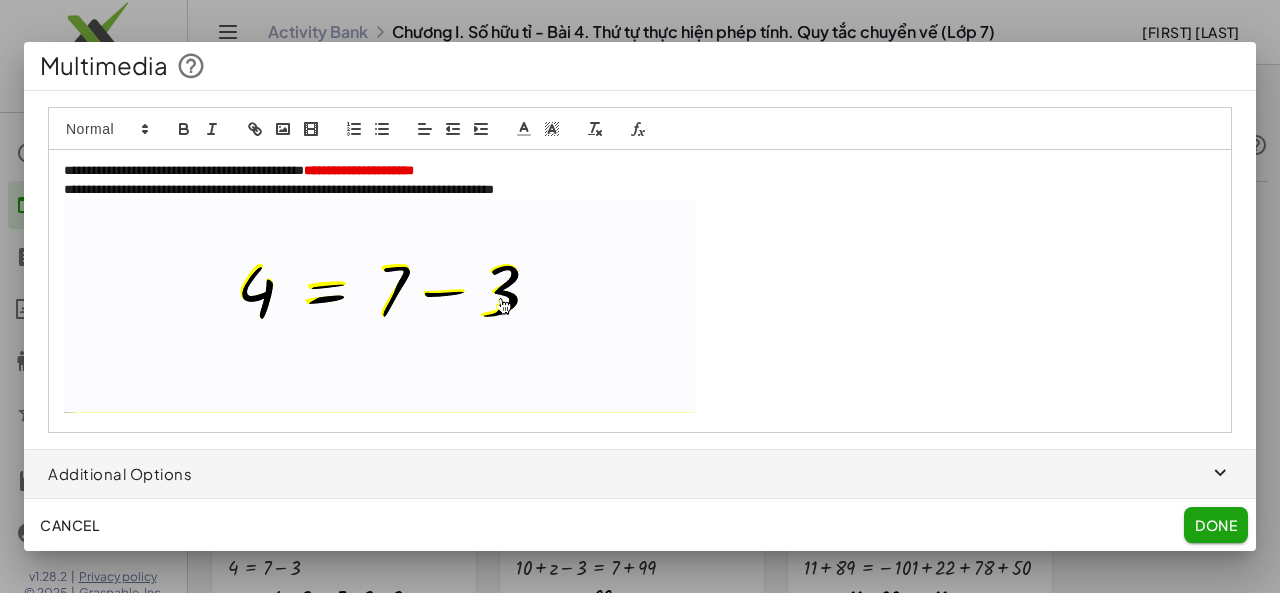 click at bounding box center (379, 306) 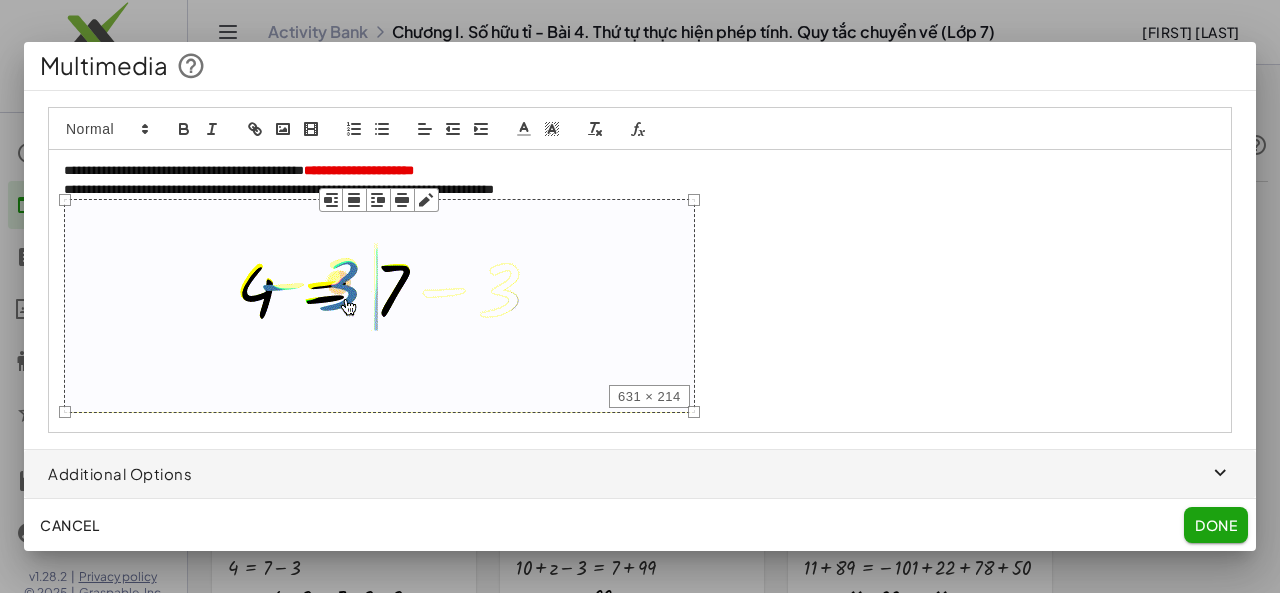 click 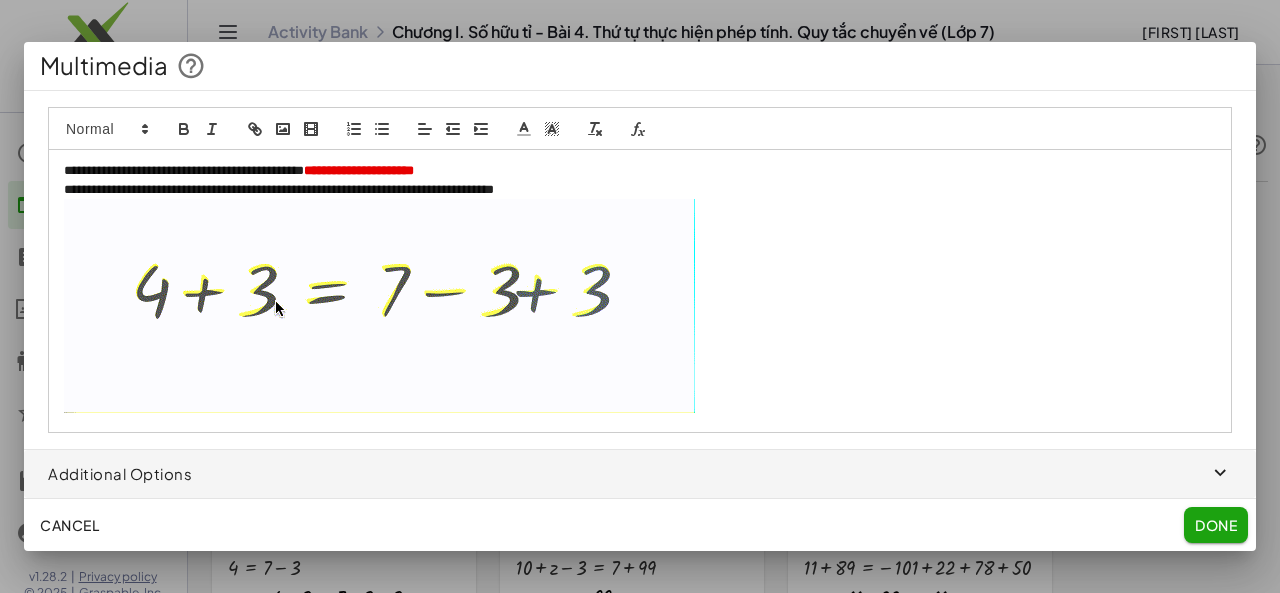 click at bounding box center [379, 306] 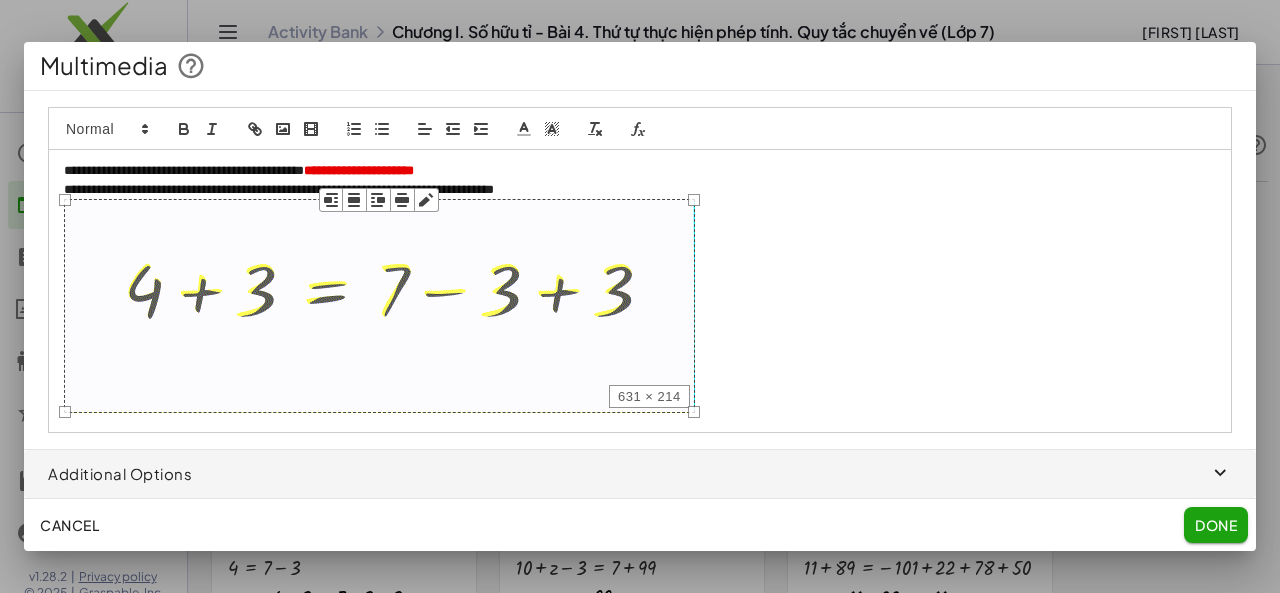 click 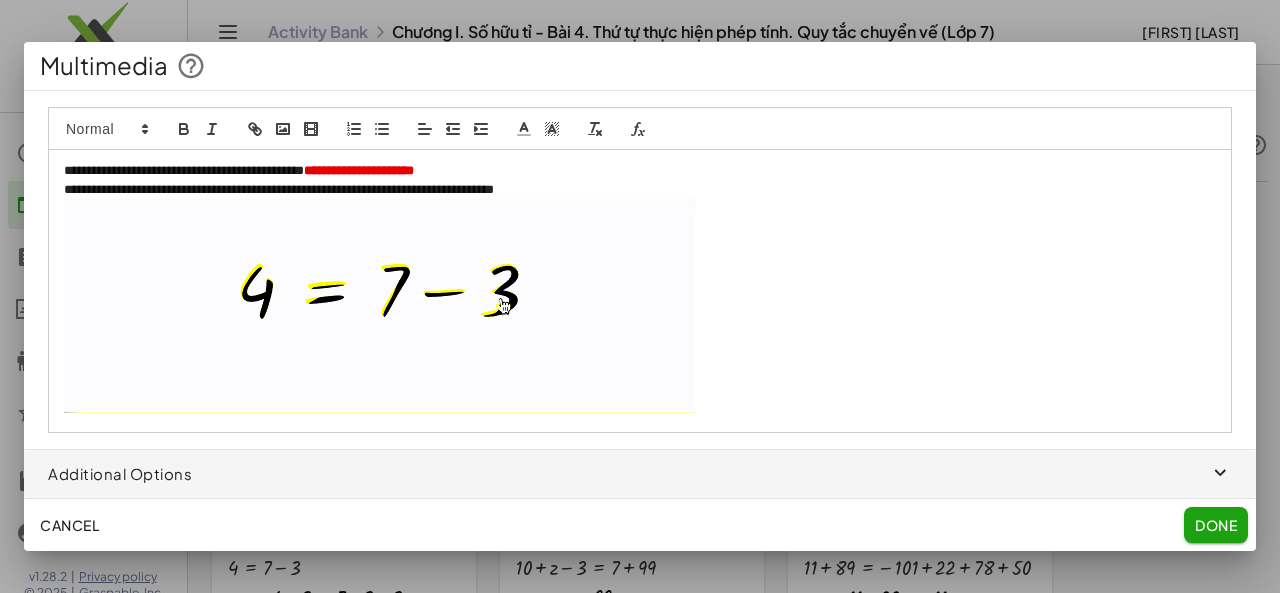 click at bounding box center (379, 306) 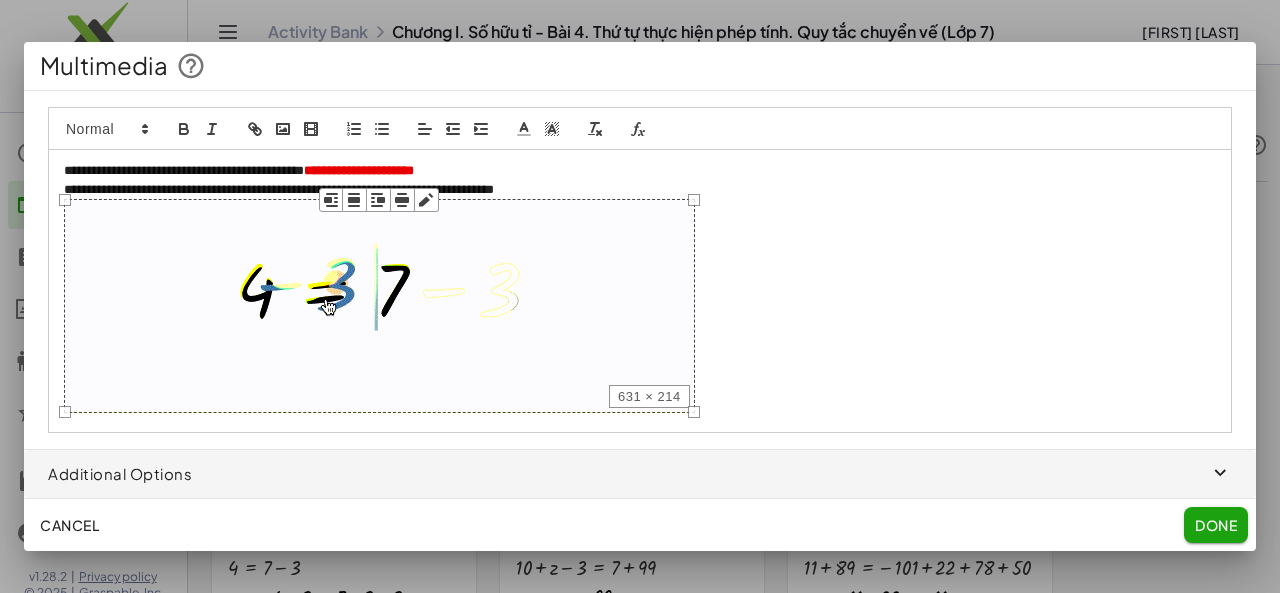 click at bounding box center (640, 309) 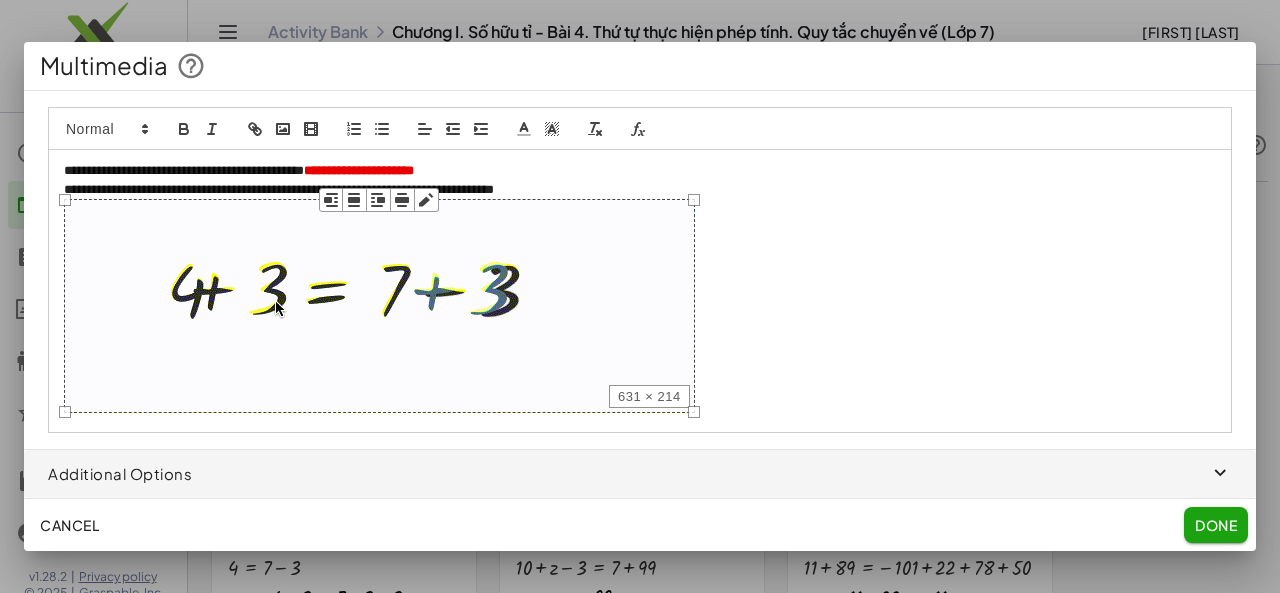 click on "Cancel" 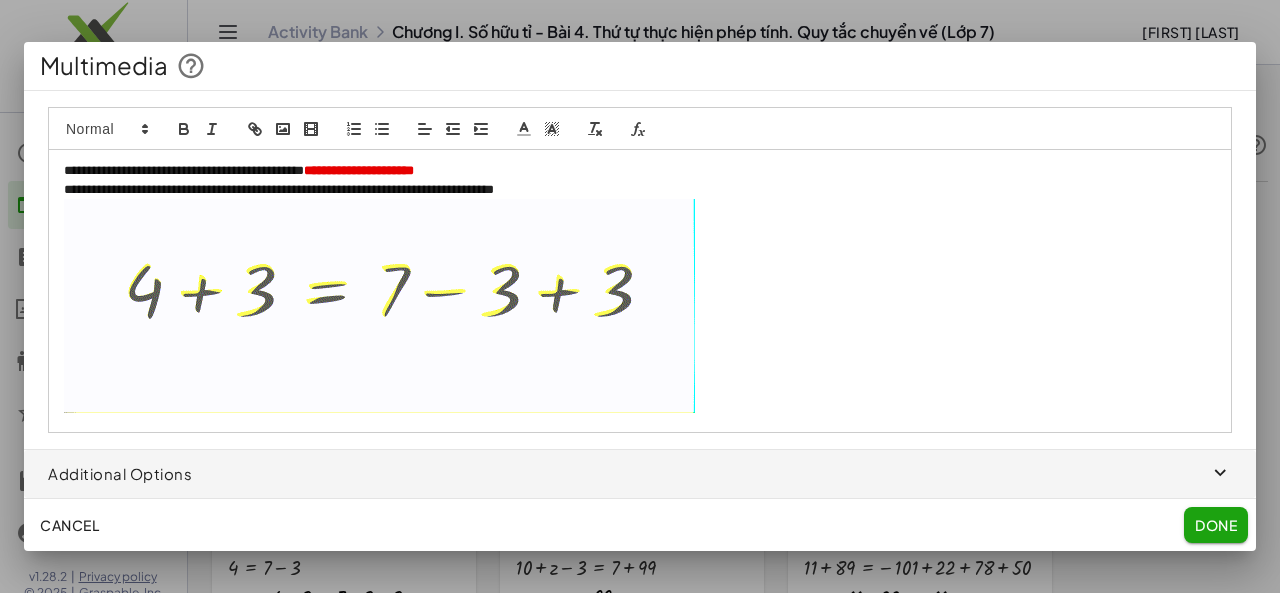 click at bounding box center [640, 296] 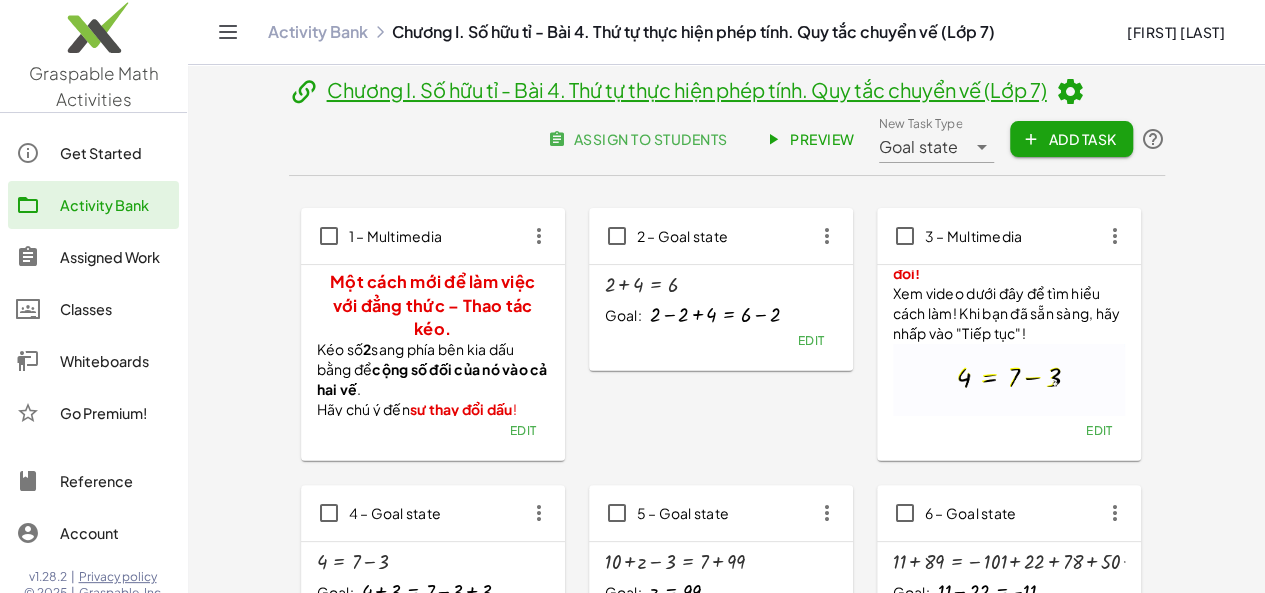 click on "Edit" 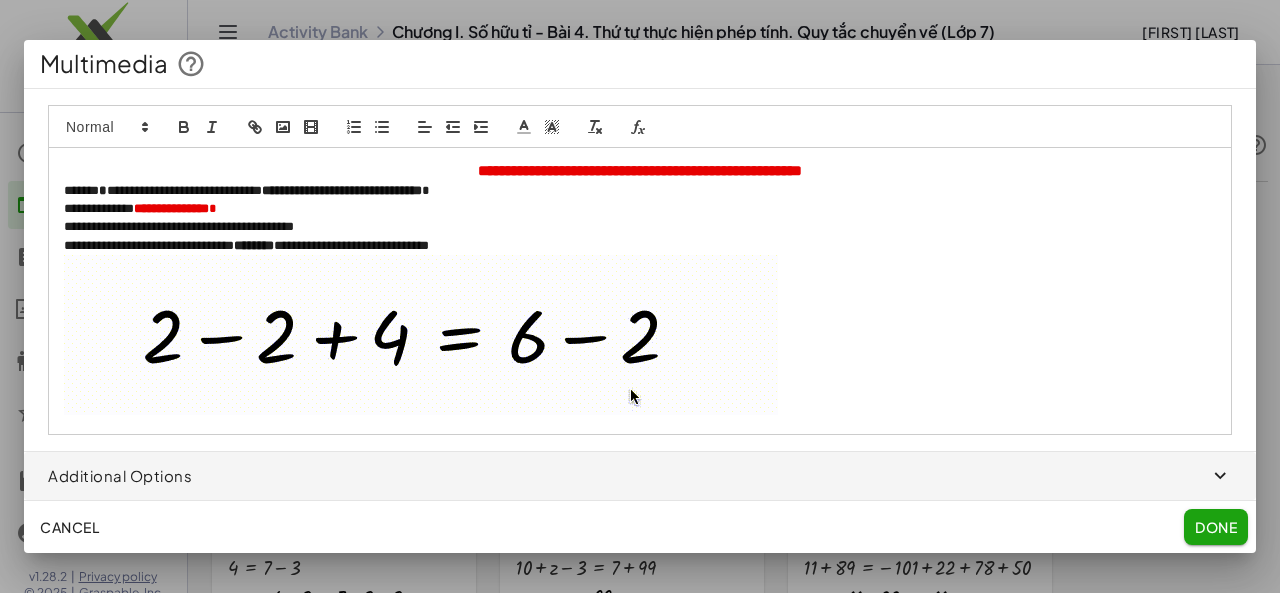 click at bounding box center [421, 335] 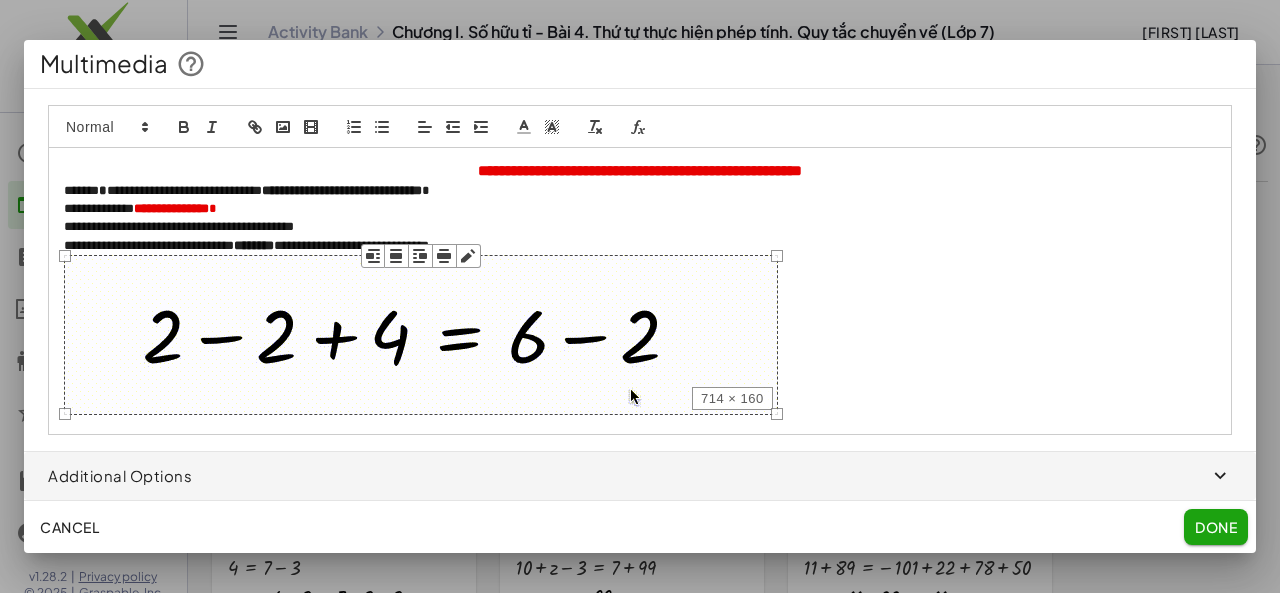 drag, startPoint x: 407, startPoint y: 337, endPoint x: 378, endPoint y: 337, distance: 29 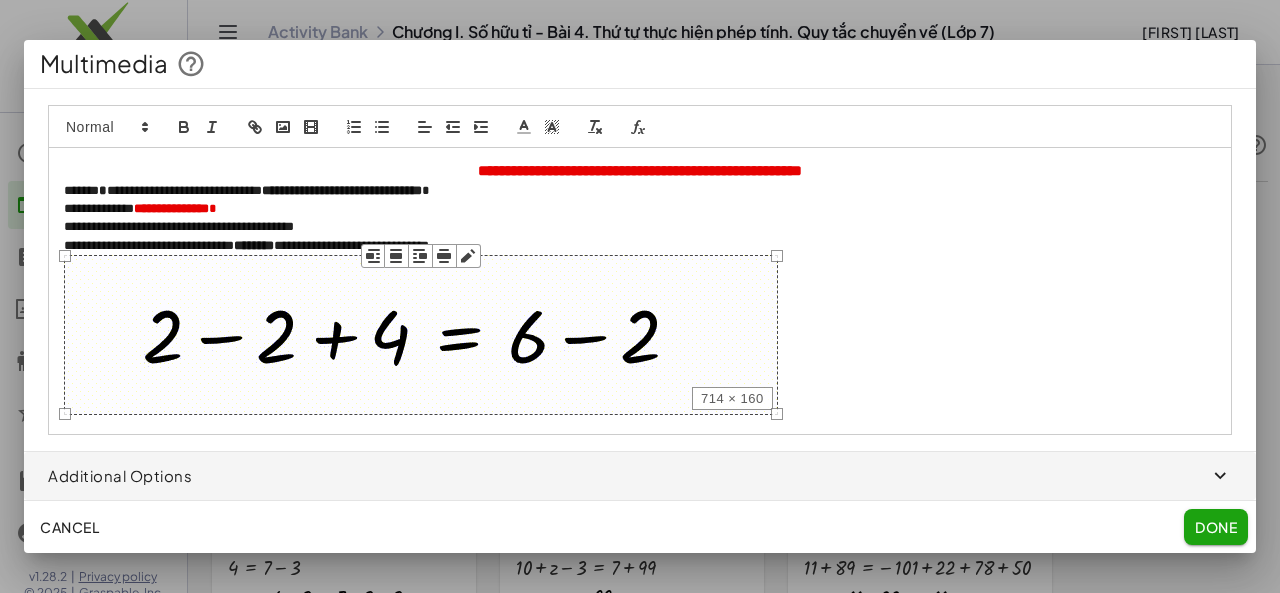 click at bounding box center (421, 335) 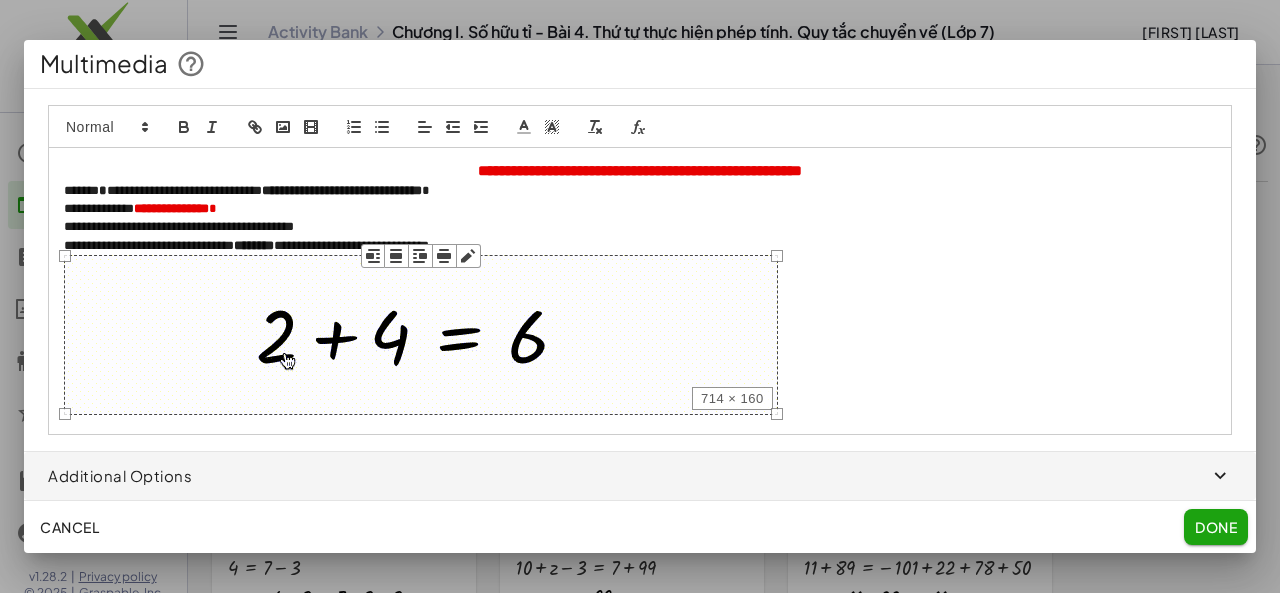 click at bounding box center [640, 296] 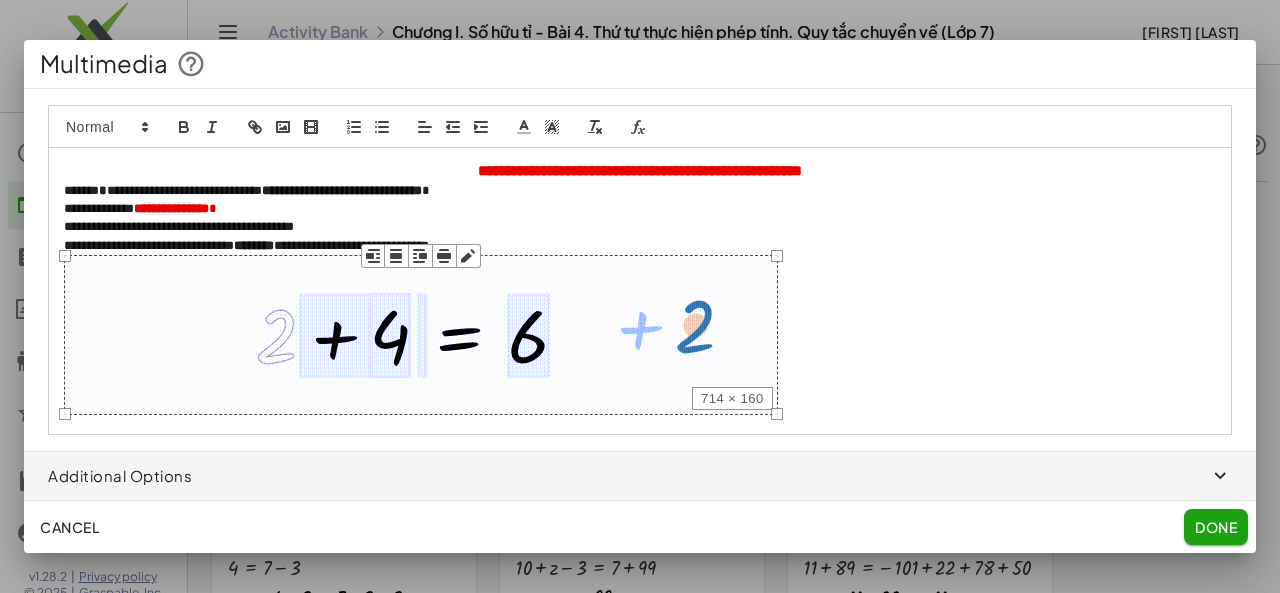 click on "Cancel" 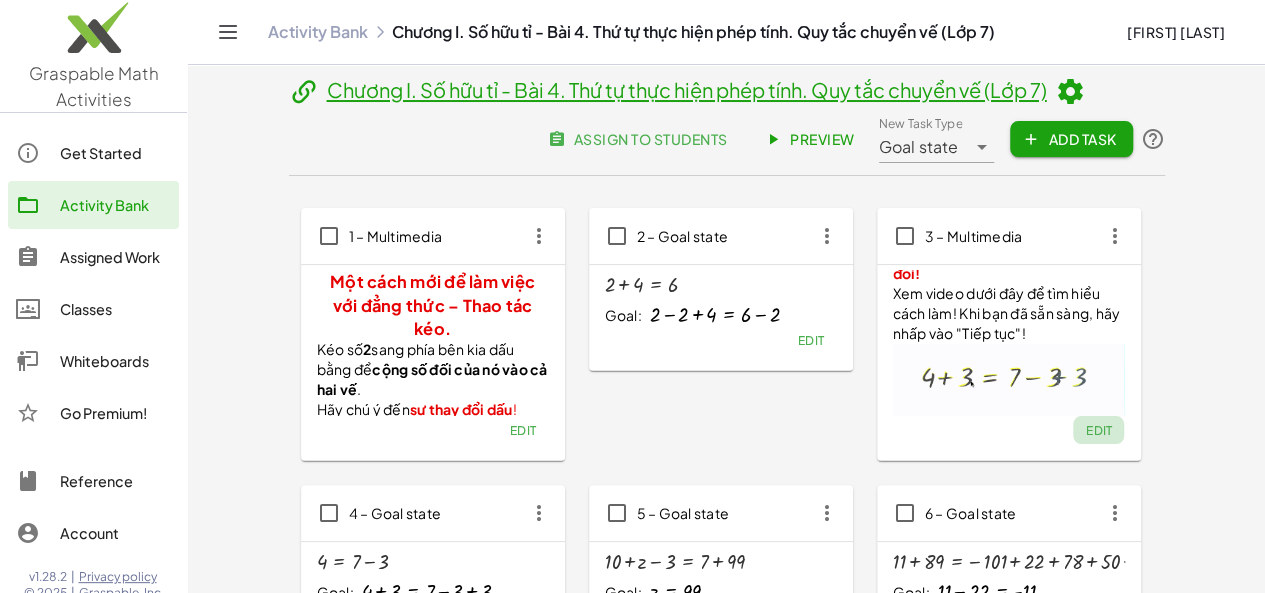 click on "Edit" 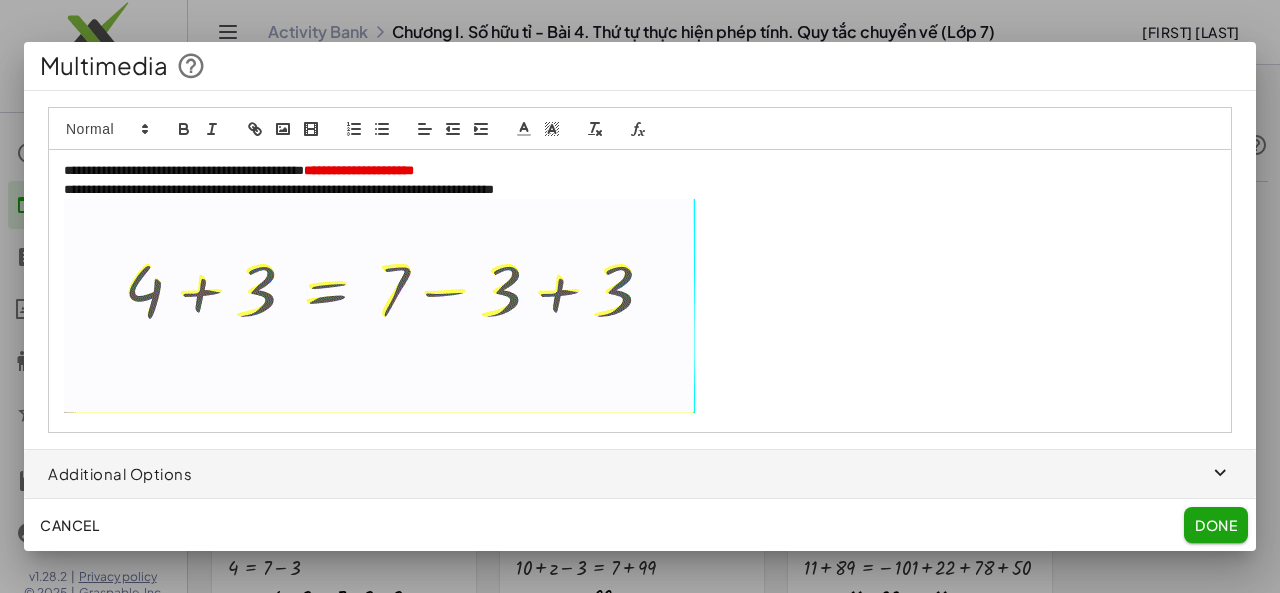 click on "Done" 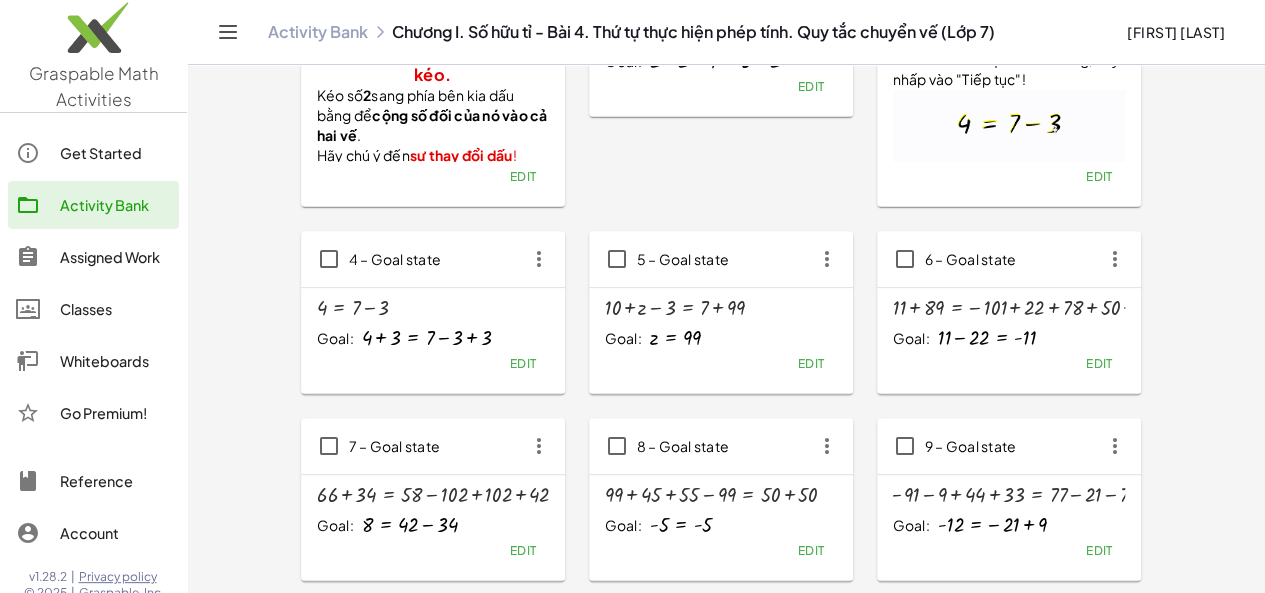 scroll, scrollTop: 260, scrollLeft: 0, axis: vertical 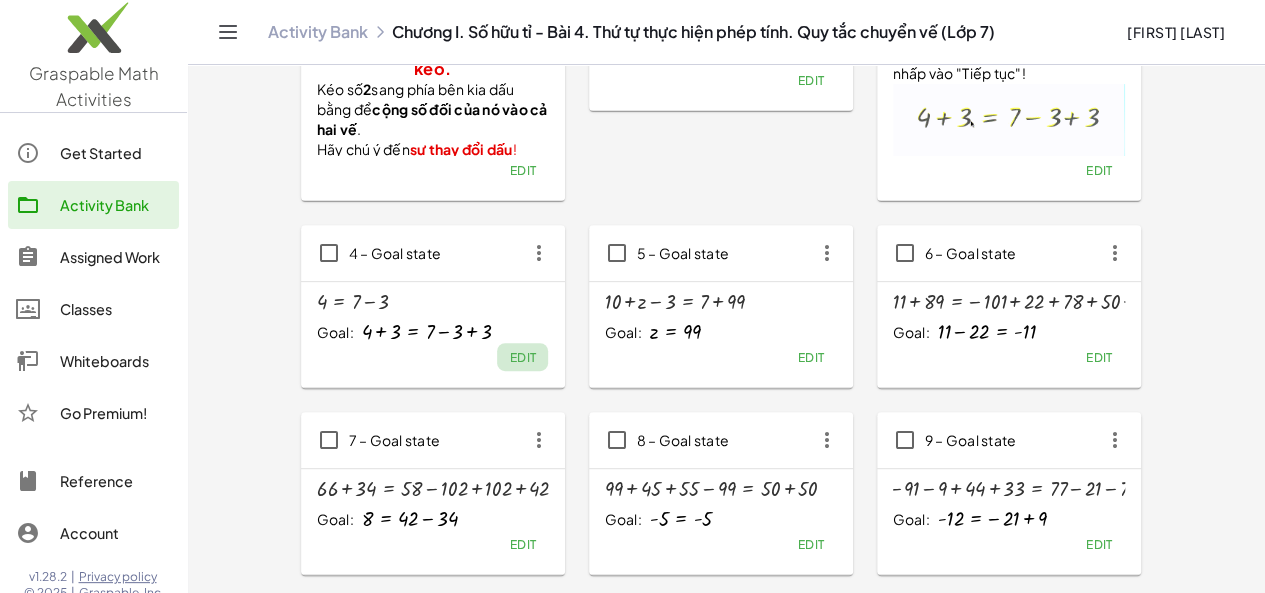 click on "Edit" 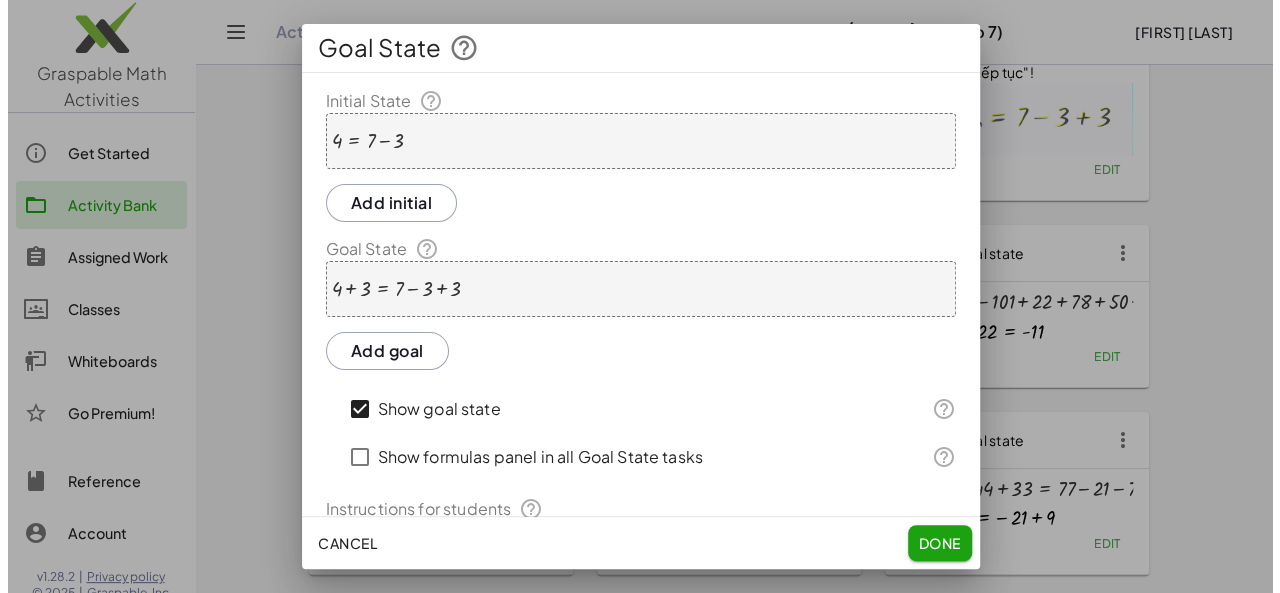 scroll, scrollTop: 0, scrollLeft: 0, axis: both 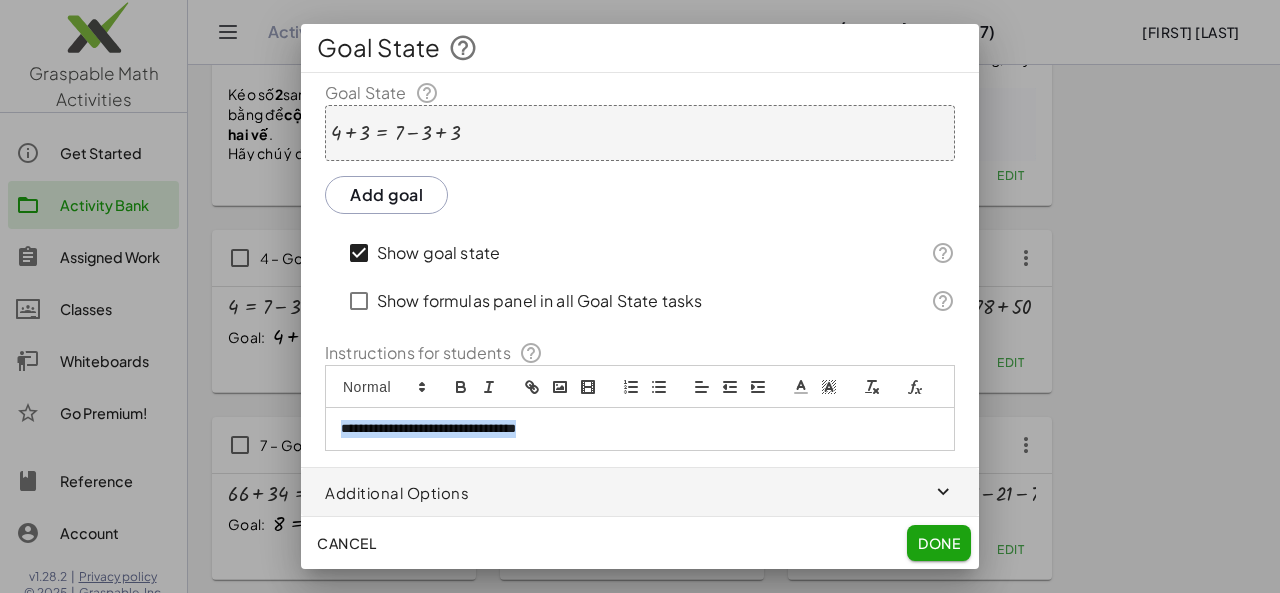 drag, startPoint x: 344, startPoint y: 431, endPoint x: 575, endPoint y: 427, distance: 231.03462 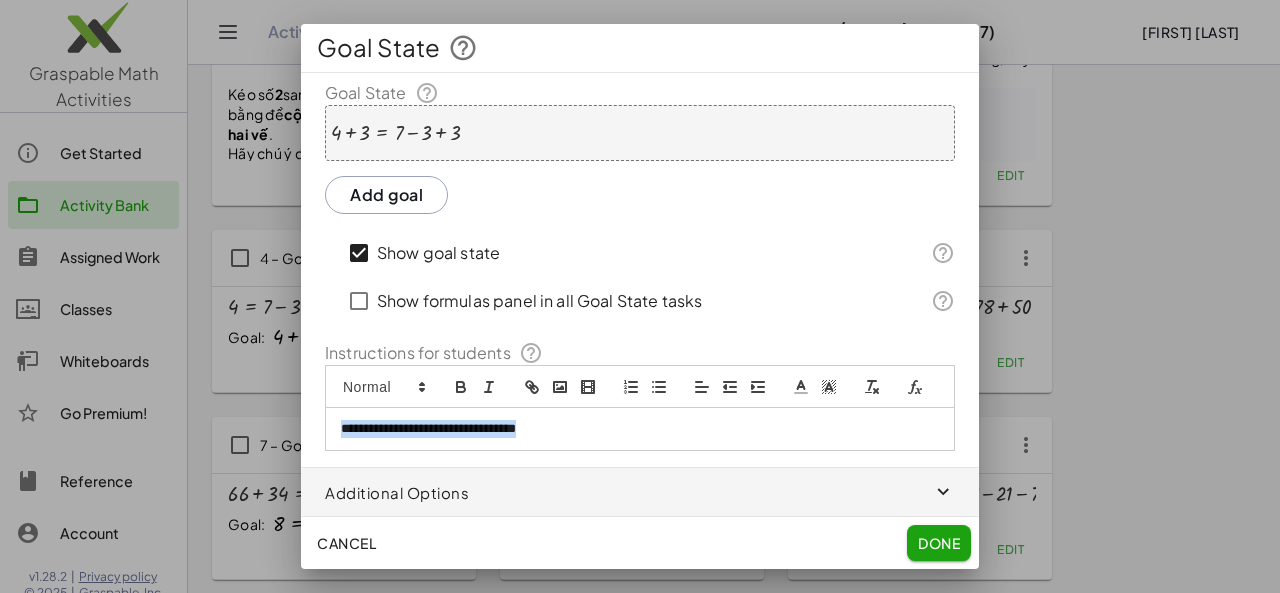 click on "**********" at bounding box center (632, 429) 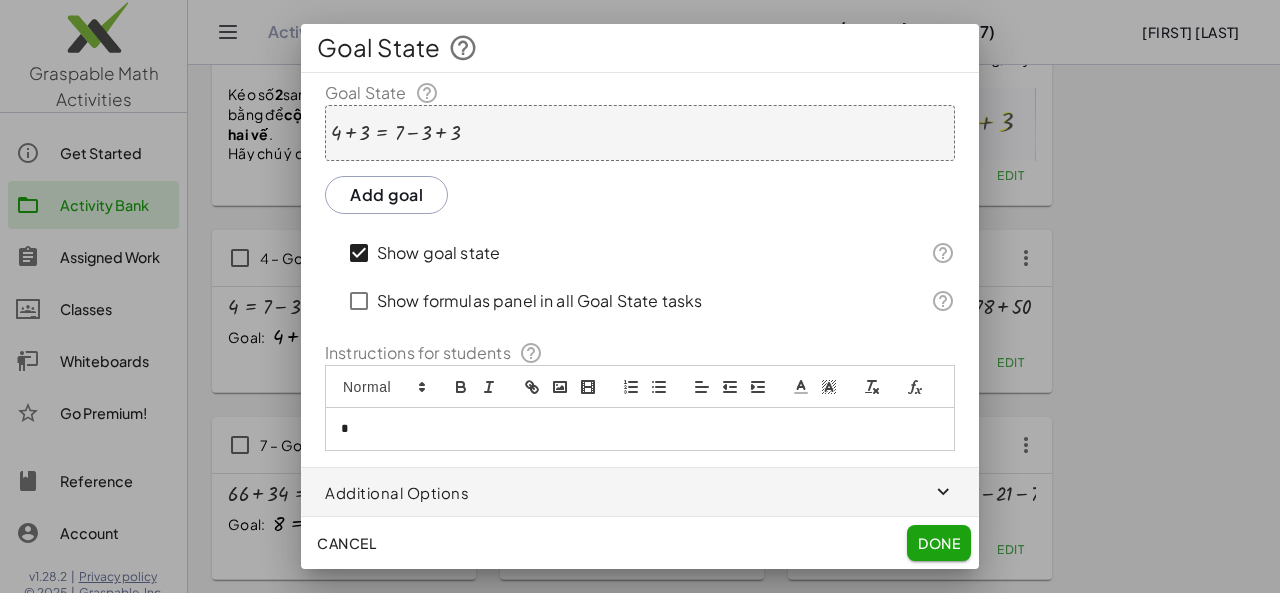 click on "*" at bounding box center [632, 429] 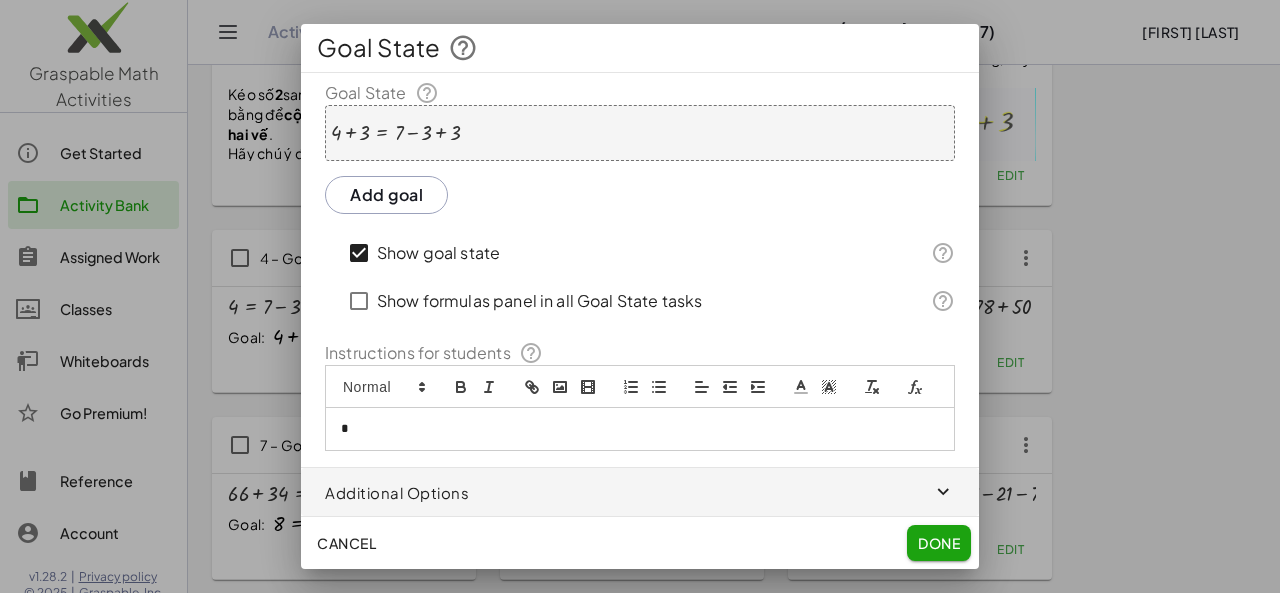 type 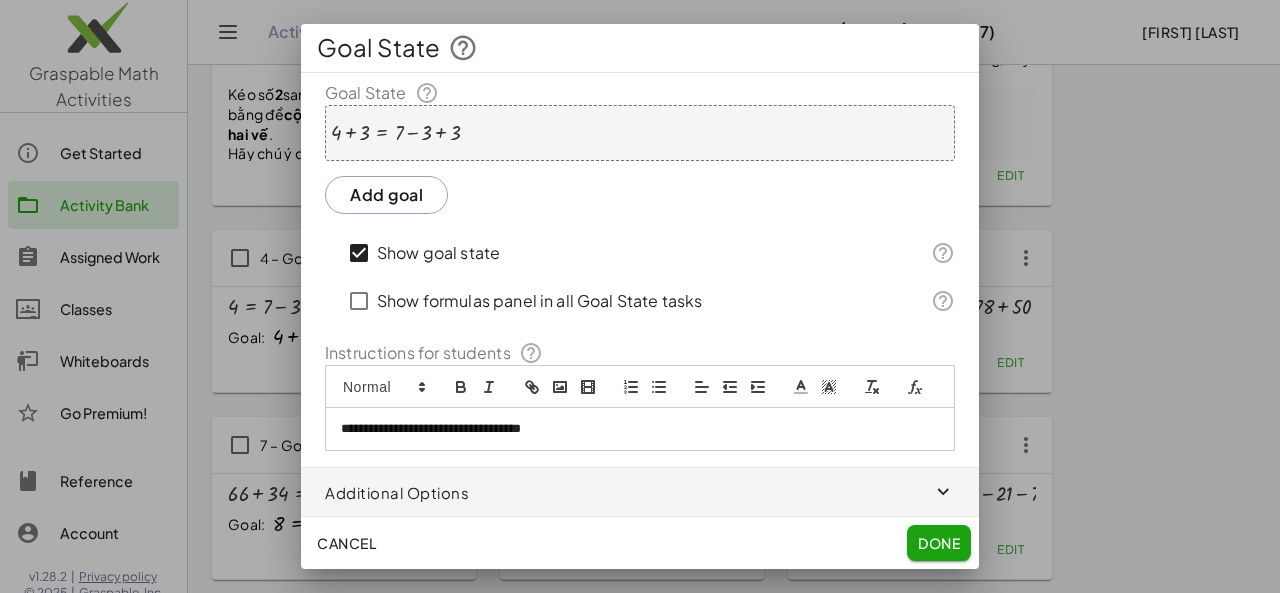 click on "Done" 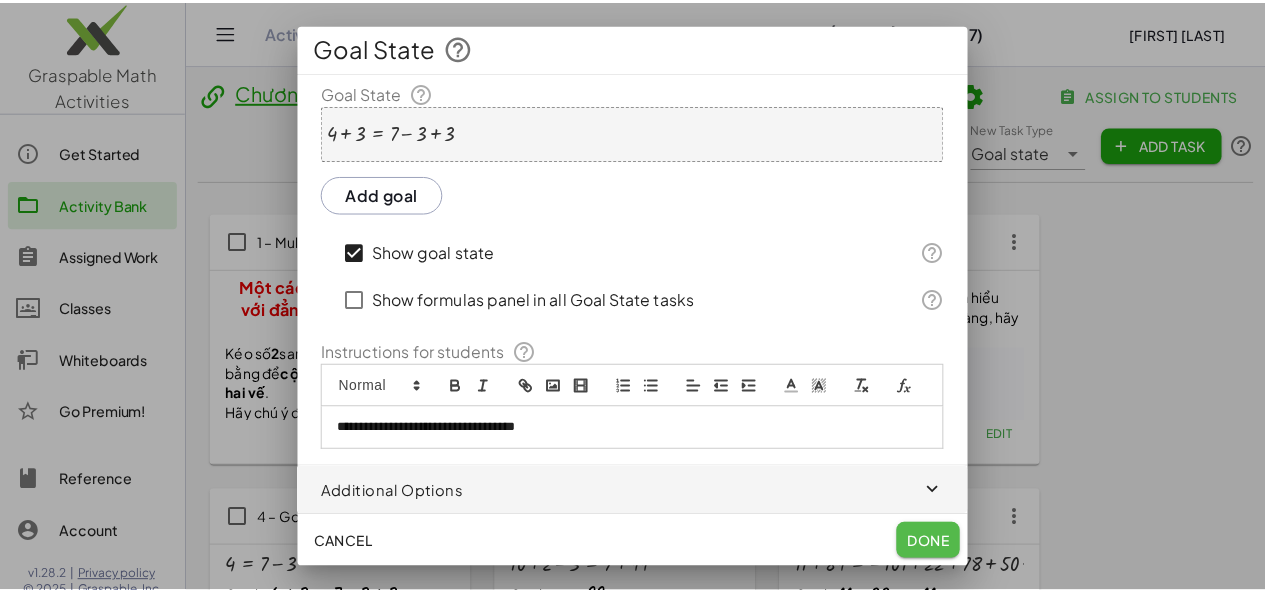 scroll, scrollTop: 260, scrollLeft: 0, axis: vertical 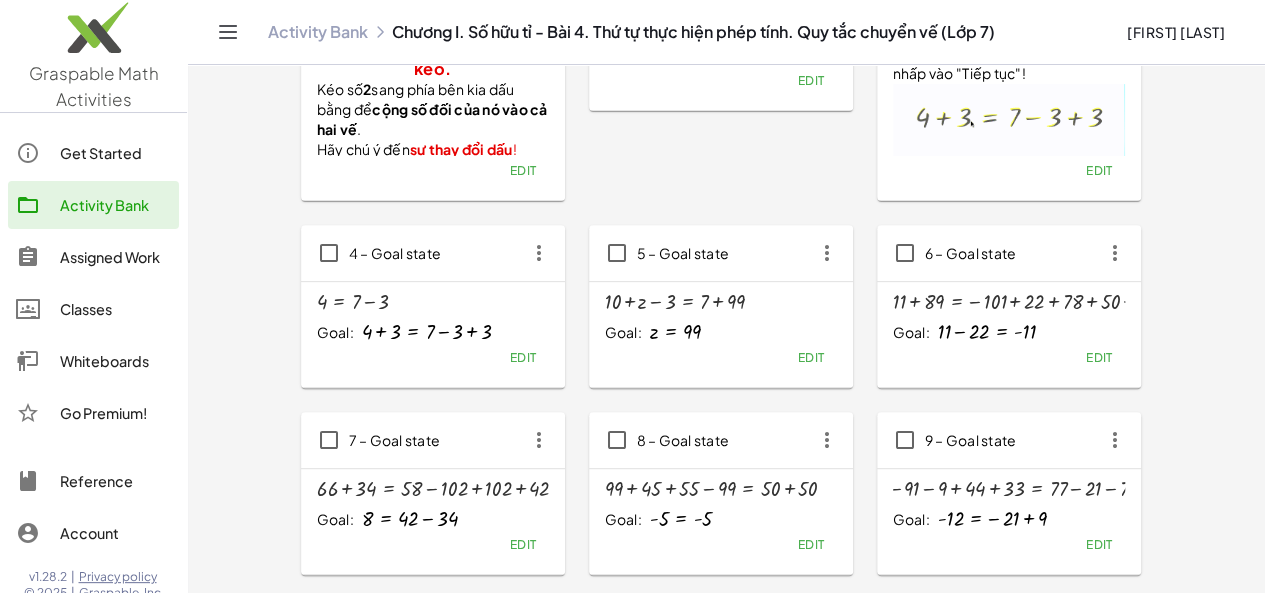 click on "Edit" 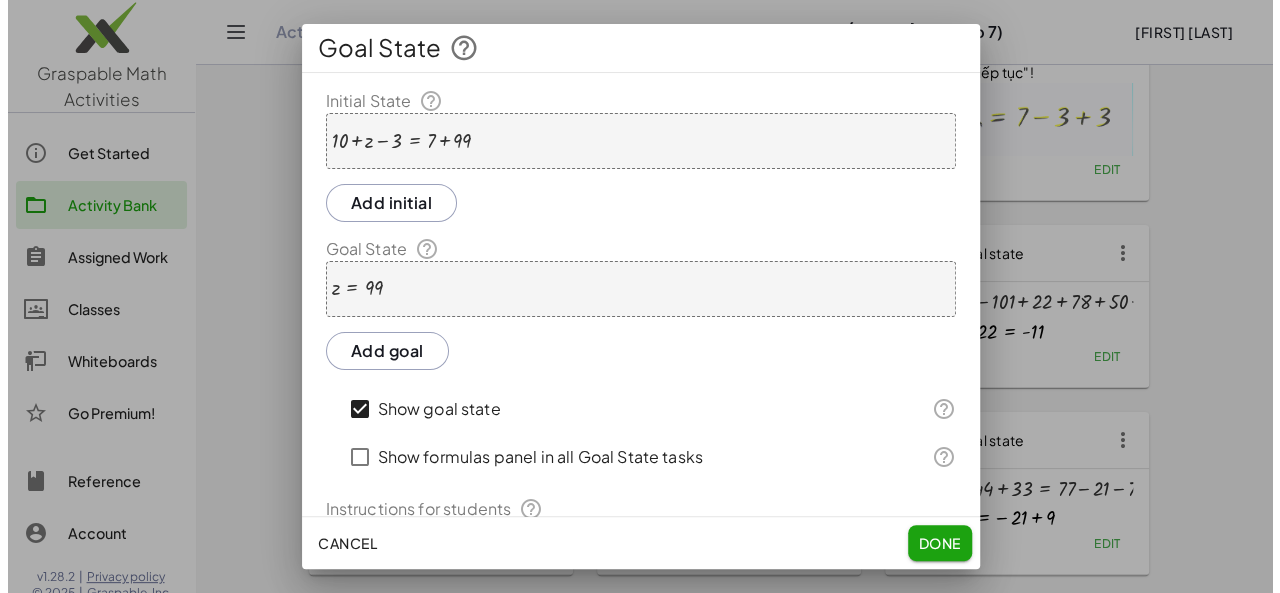 scroll, scrollTop: 0, scrollLeft: 0, axis: both 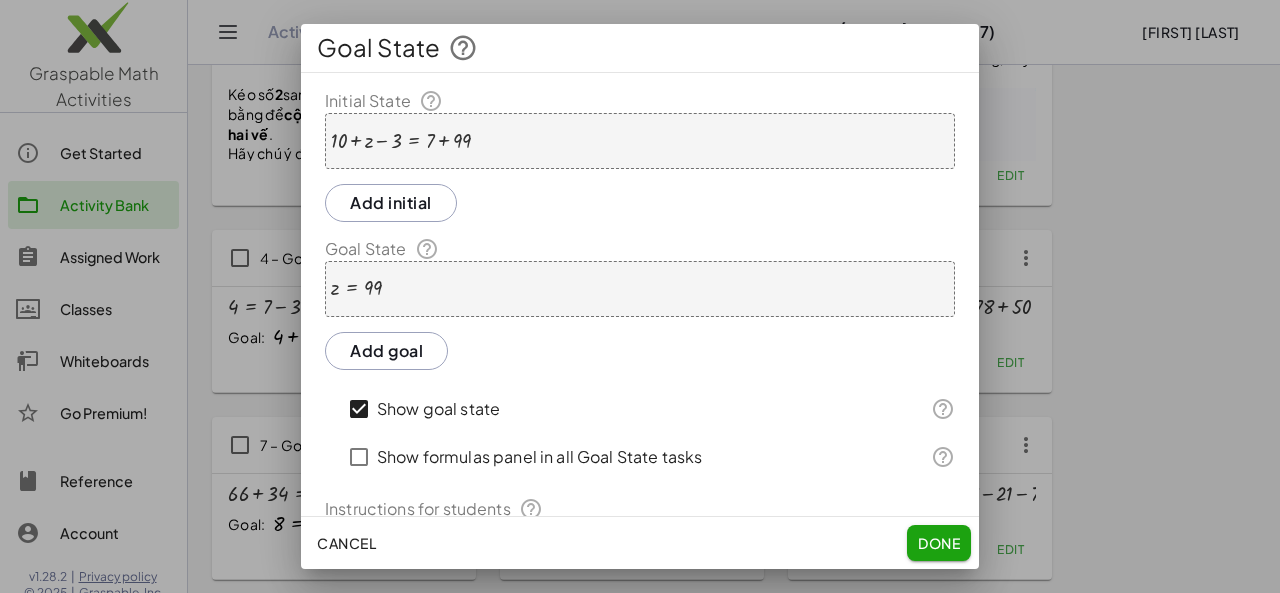 click at bounding box center [401, 141] 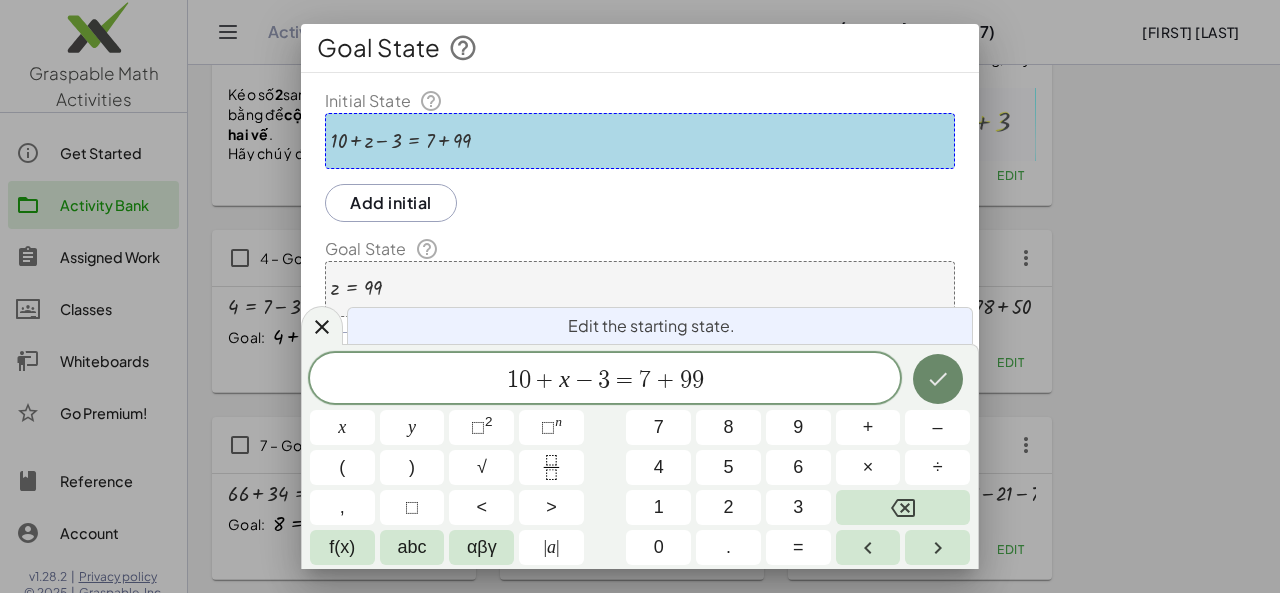 click 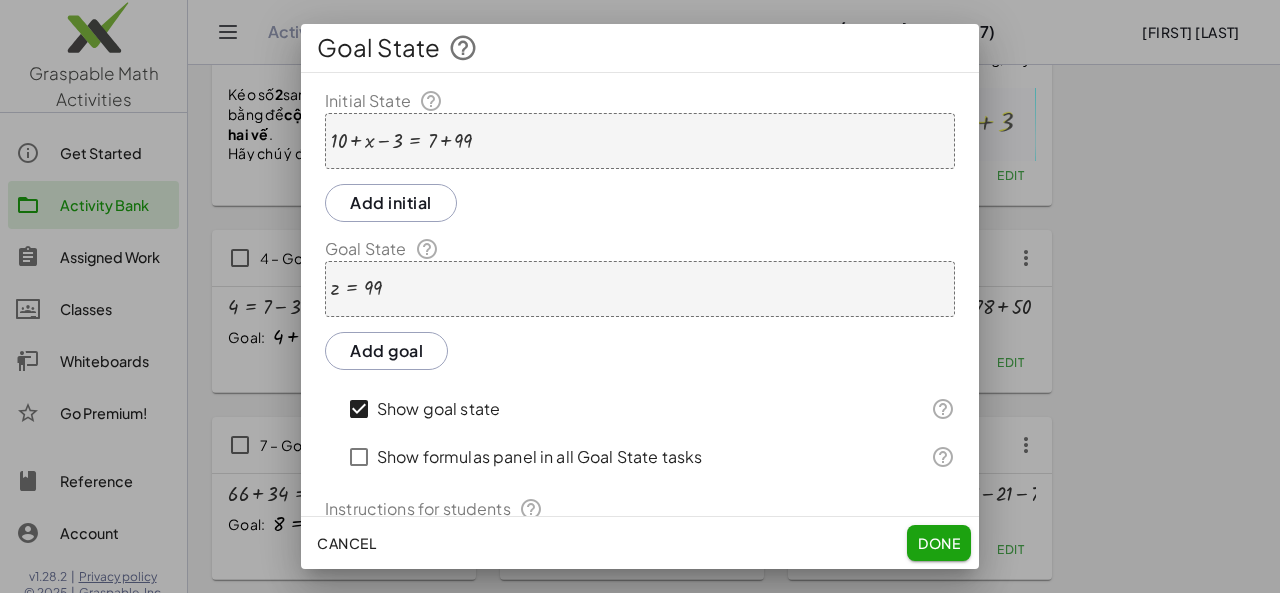 click at bounding box center [357, 288] 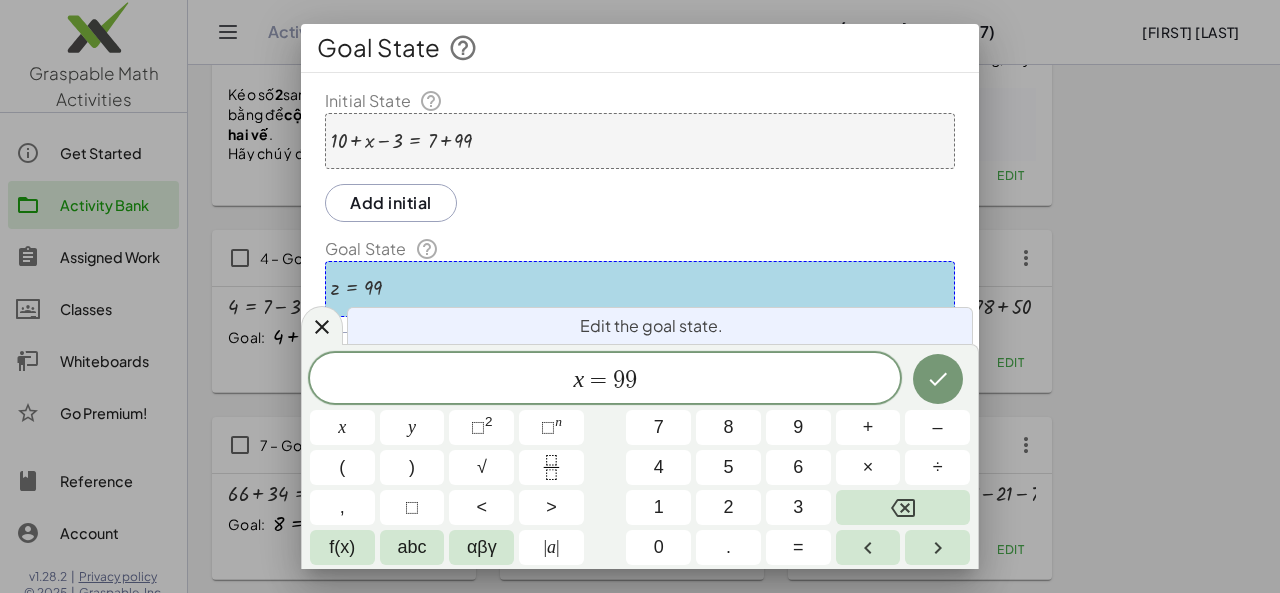 drag, startPoint x: 332, startPoint y: 138, endPoint x: 356, endPoint y: 141, distance: 24.186773 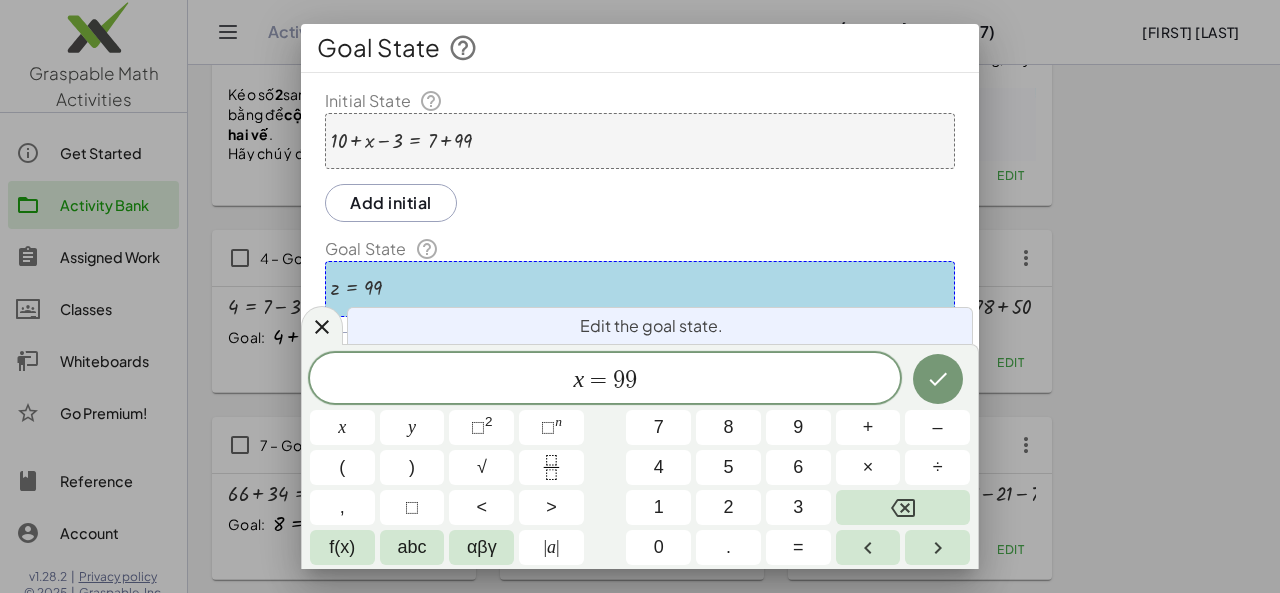 click at bounding box center (402, 141) 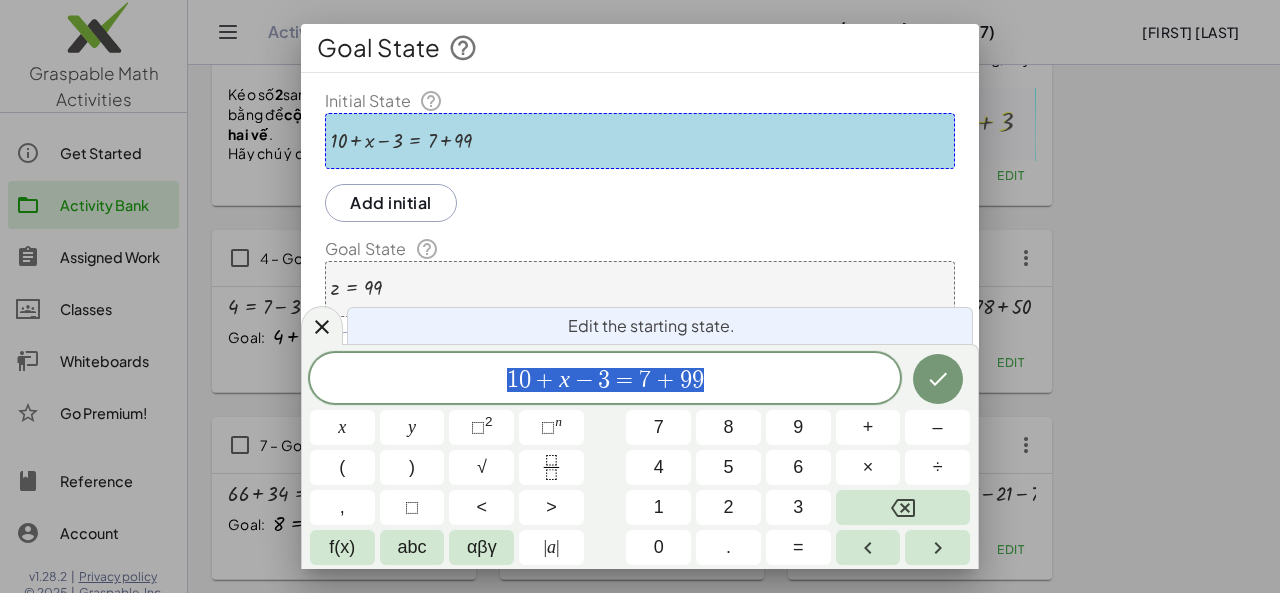 click at bounding box center [402, 141] 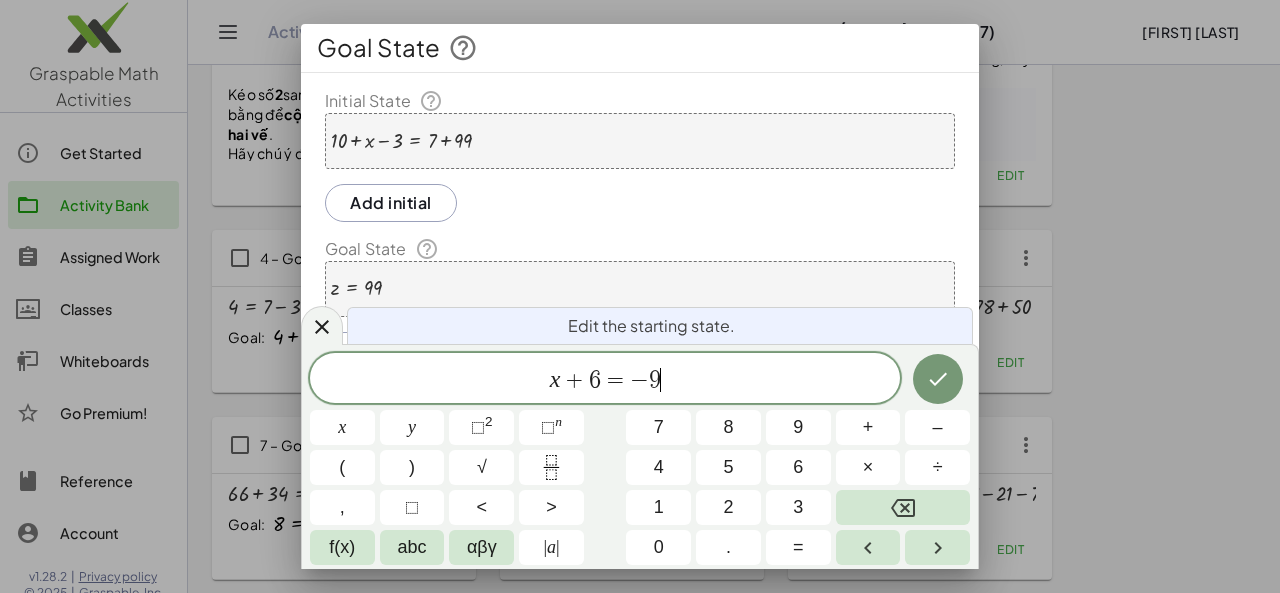 click on "z = 99" at bounding box center [640, 289] 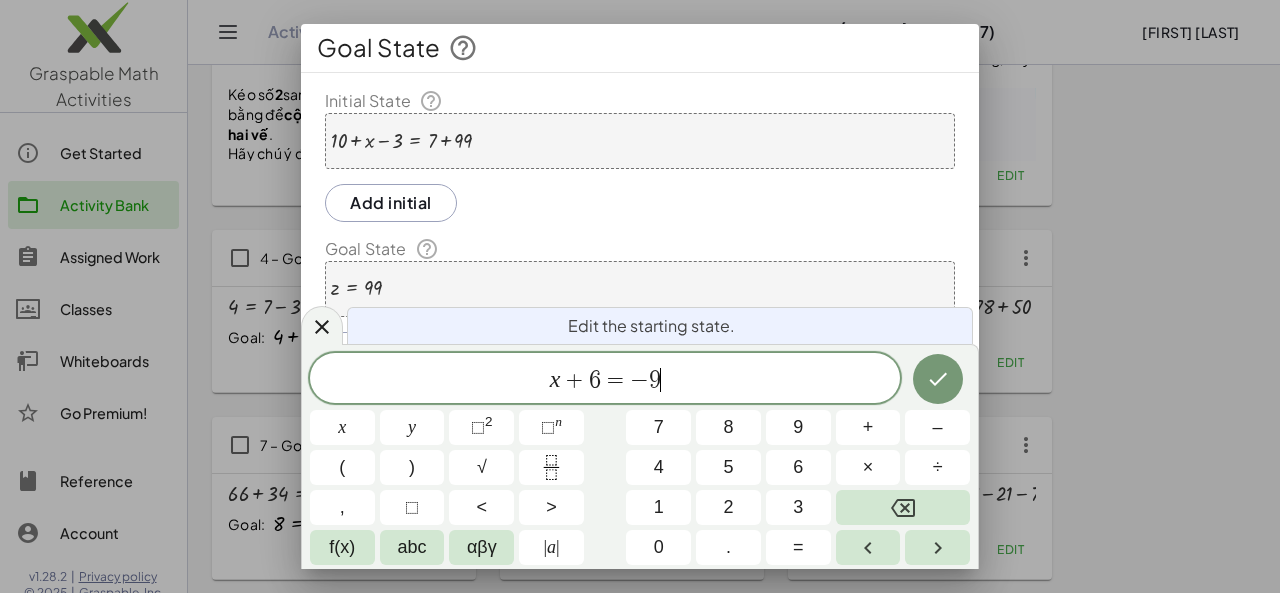 click at bounding box center [357, 288] 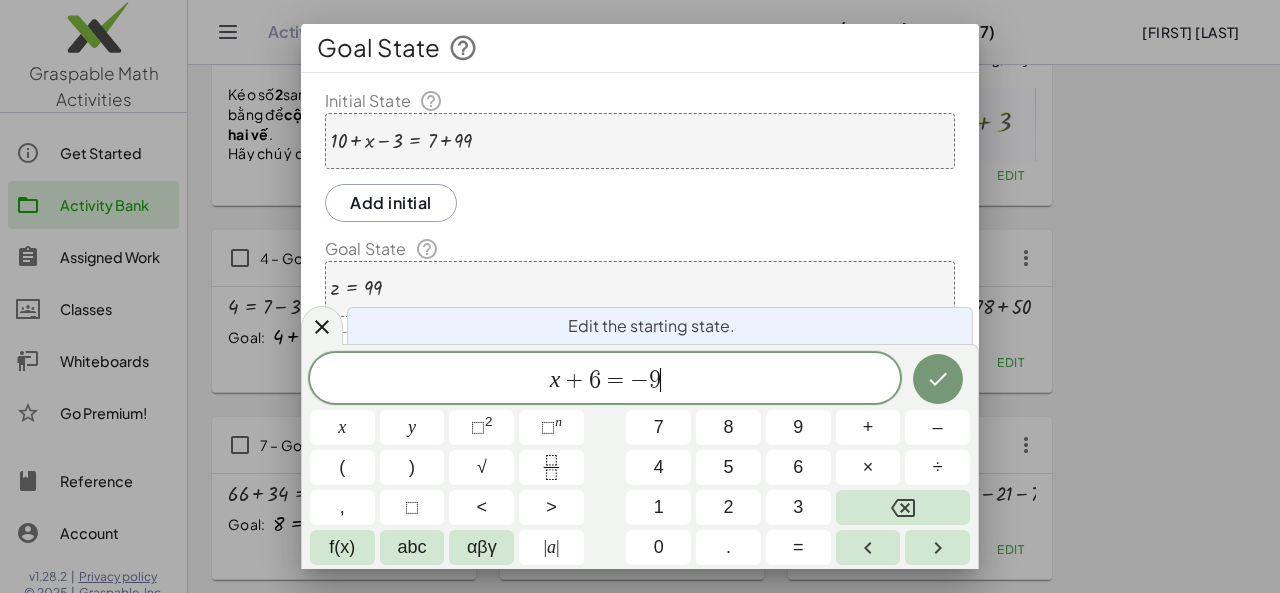 click 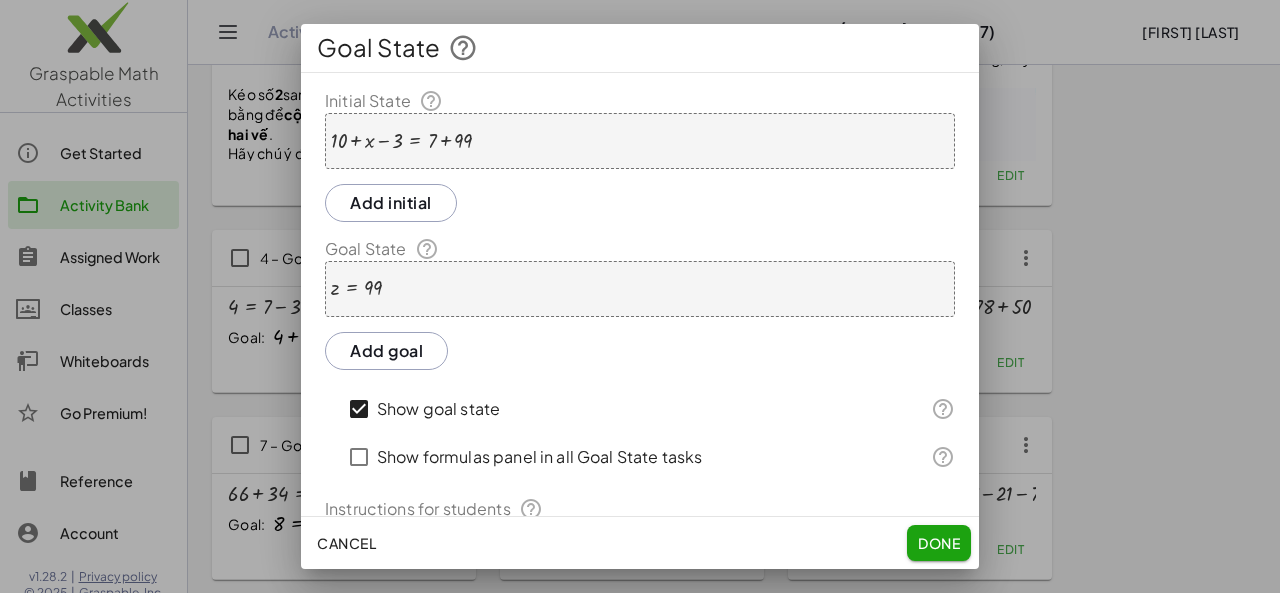 click at bounding box center (402, 141) 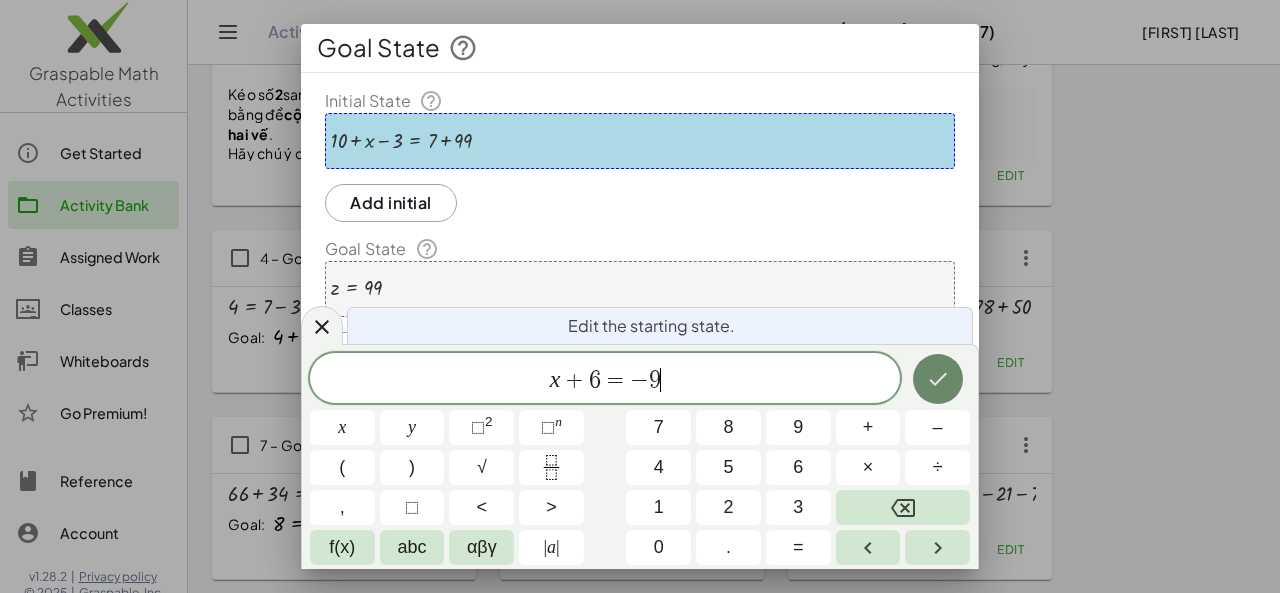 click 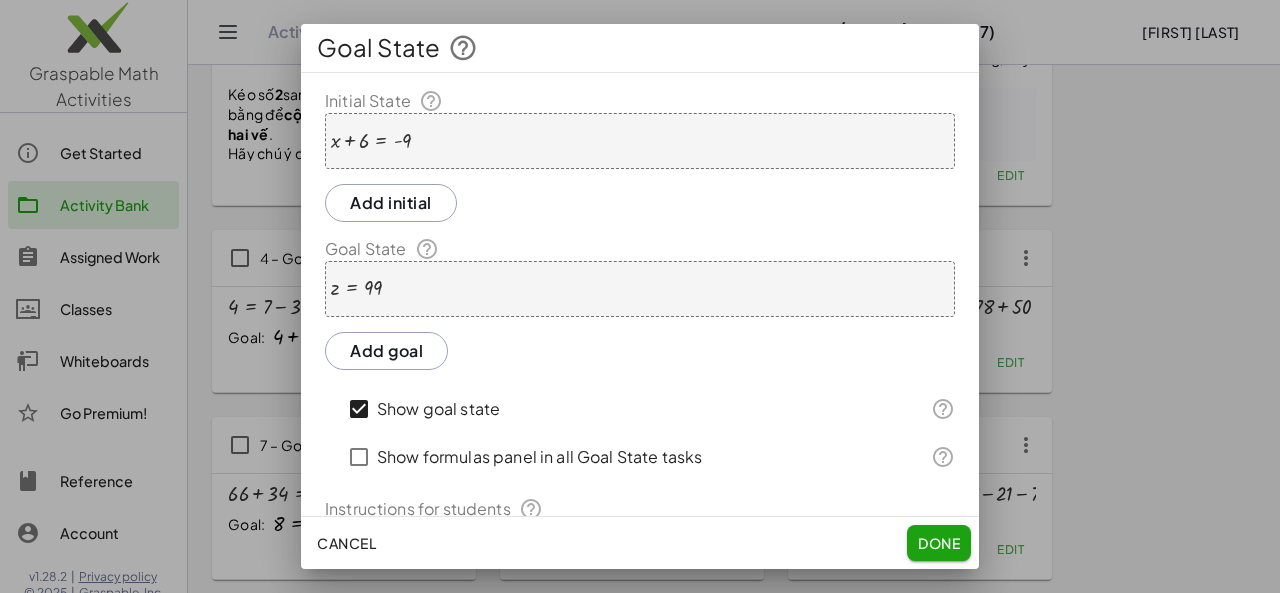 click at bounding box center (357, 288) 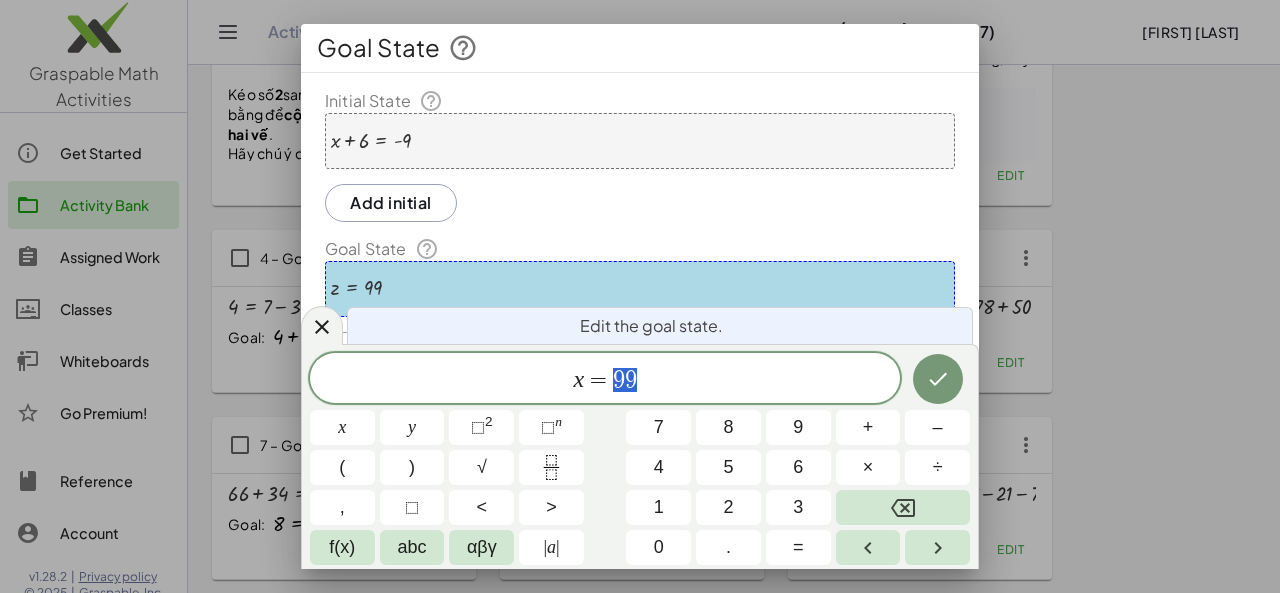 drag, startPoint x: 612, startPoint y: 379, endPoint x: 637, endPoint y: 380, distance: 25.019993 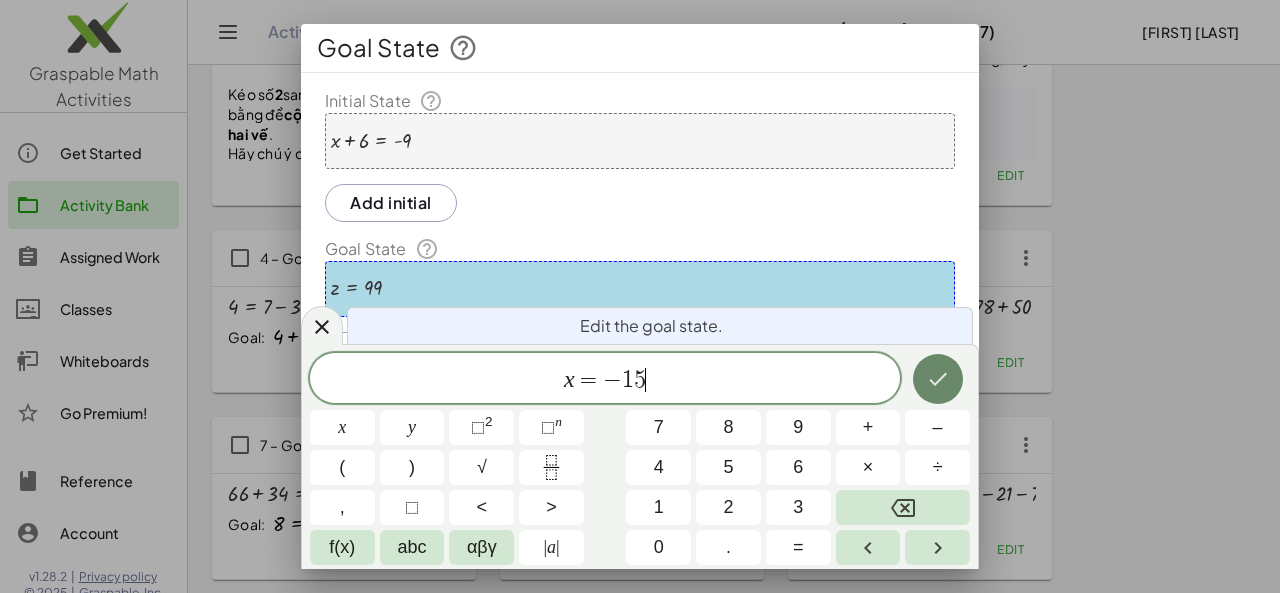 click 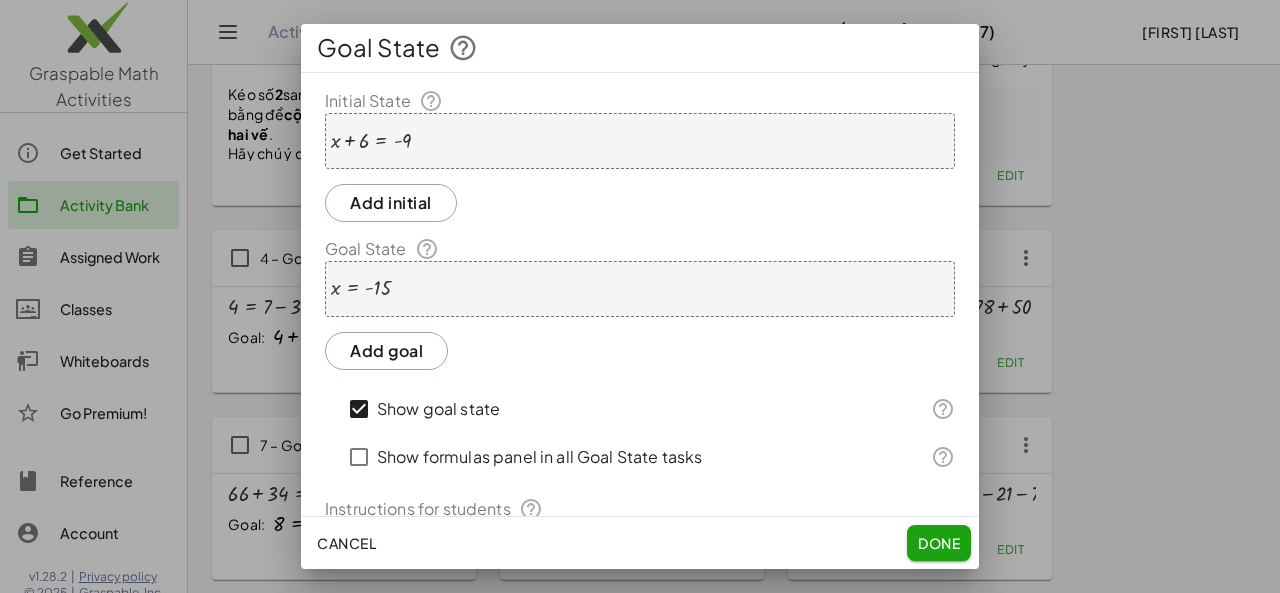 scroll, scrollTop: 178, scrollLeft: 0, axis: vertical 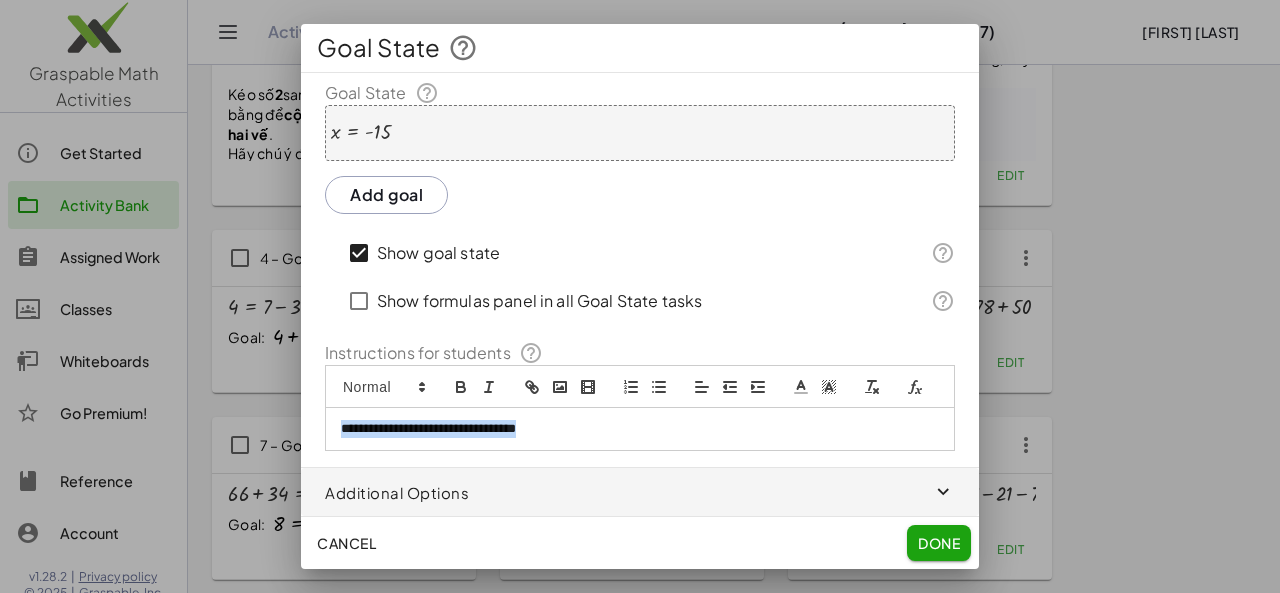 drag, startPoint x: 343, startPoint y: 428, endPoint x: 588, endPoint y: 442, distance: 245.39967 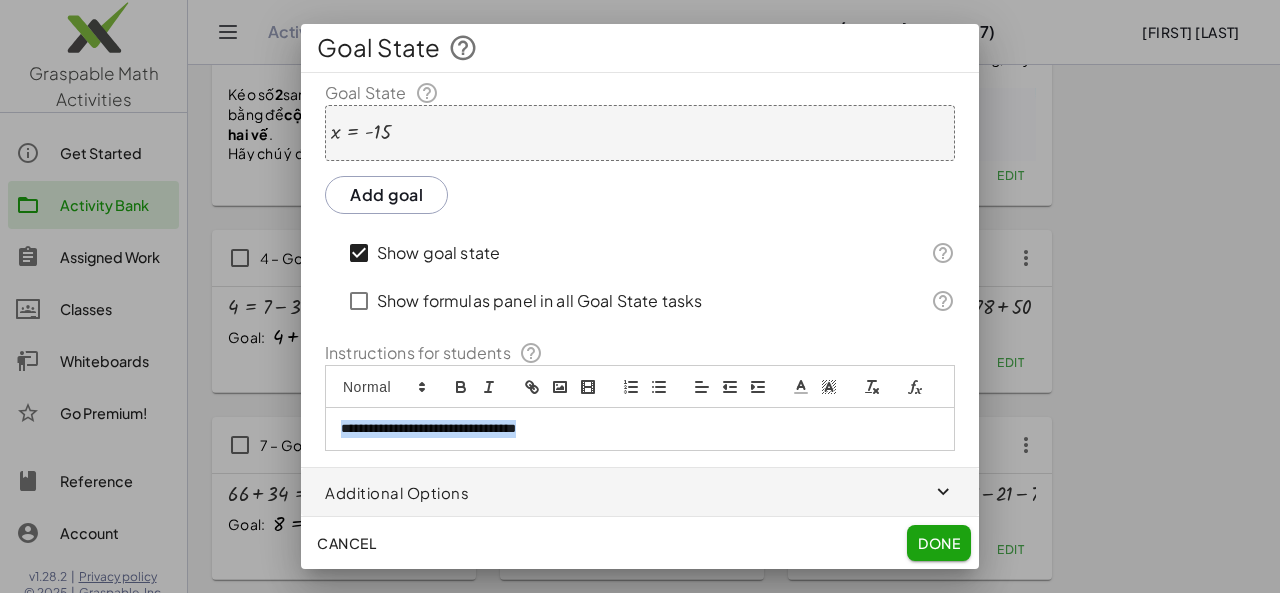 click on "**********" at bounding box center (640, 429) 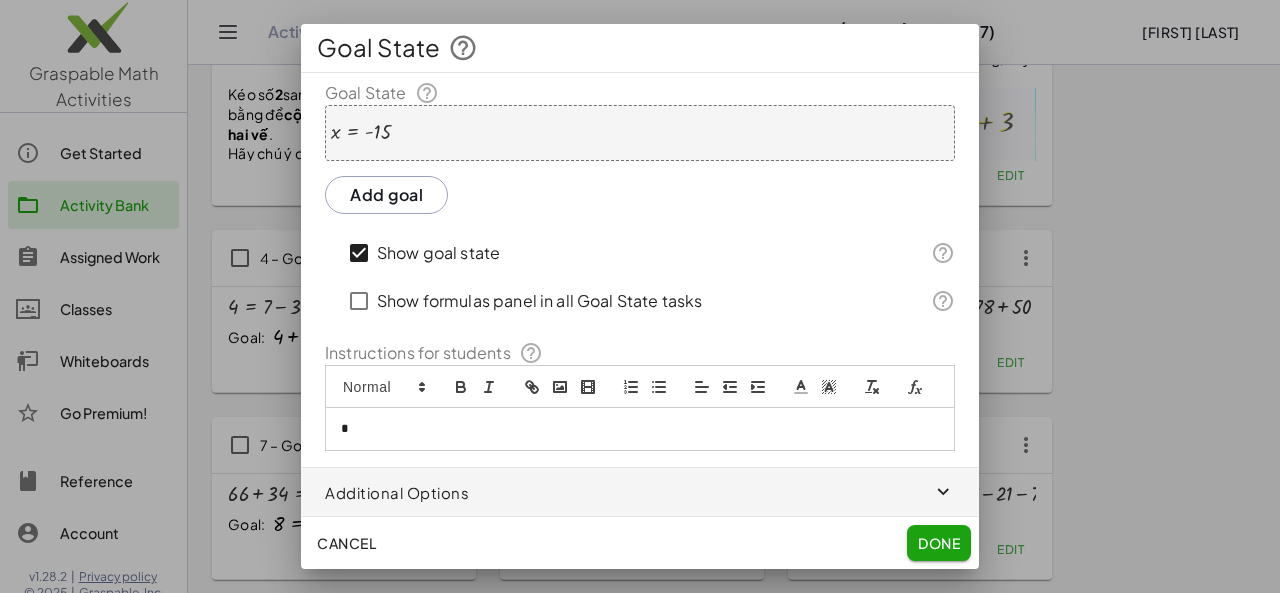 type 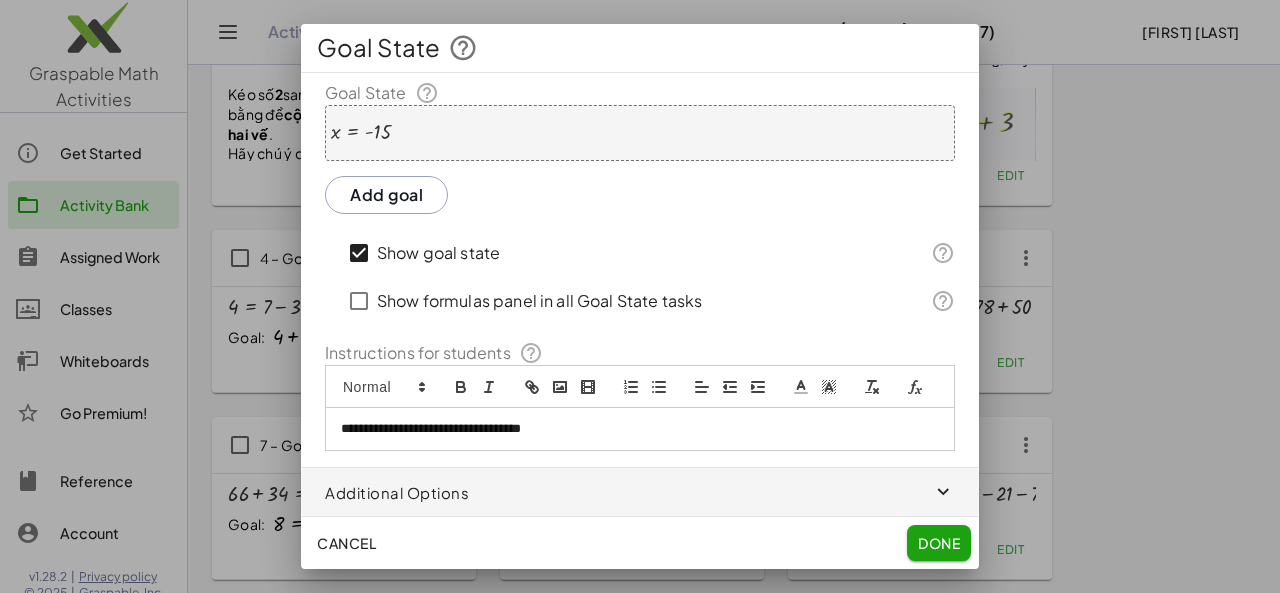 click on "Done" 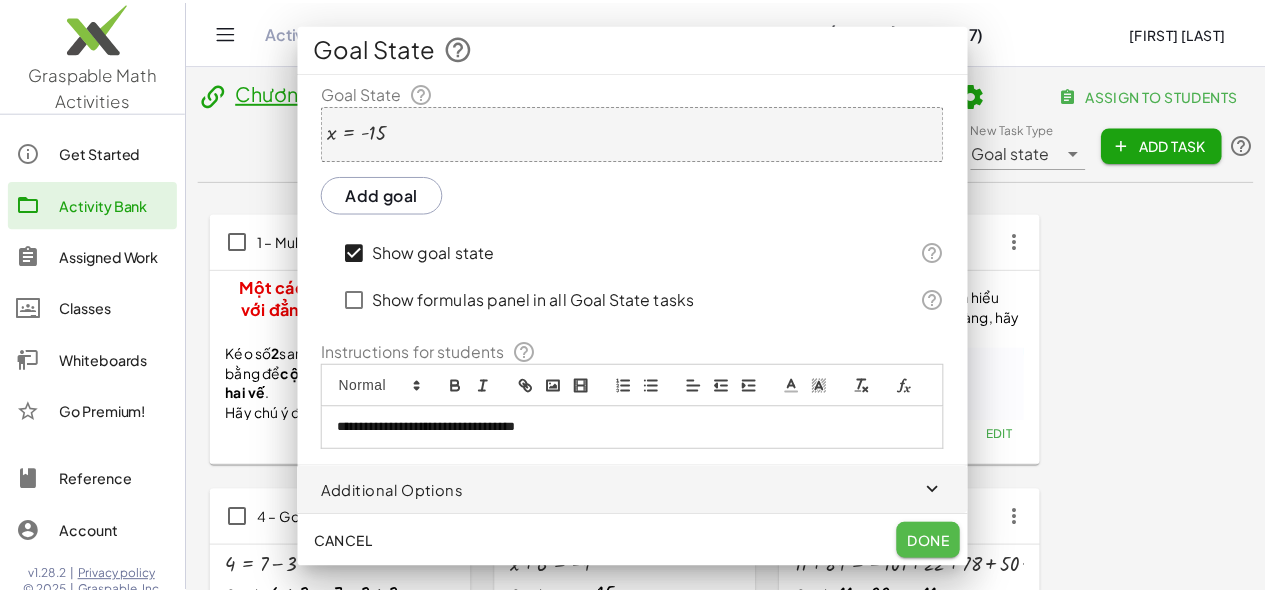 scroll, scrollTop: 260, scrollLeft: 0, axis: vertical 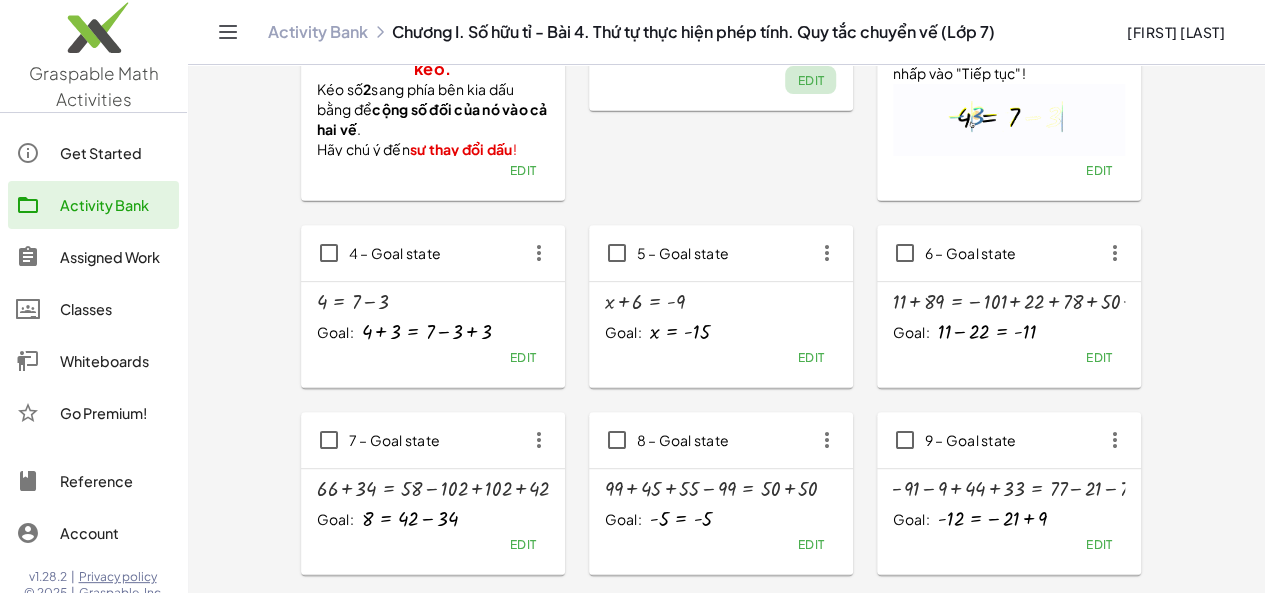 click on "Edit" 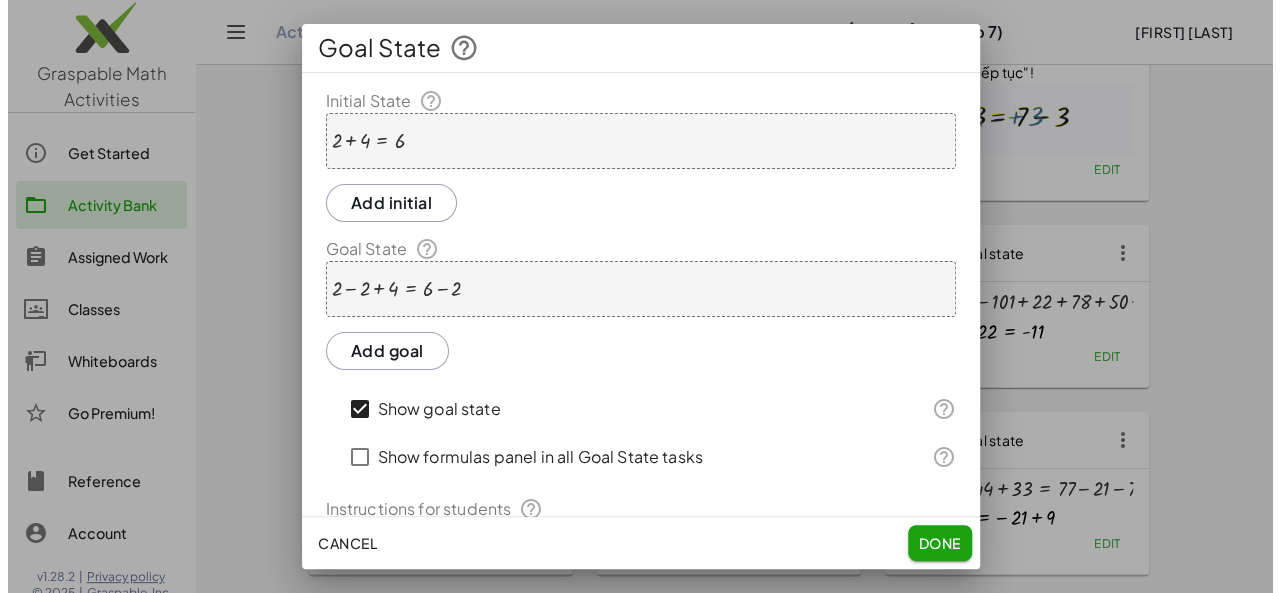 scroll, scrollTop: 0, scrollLeft: 0, axis: both 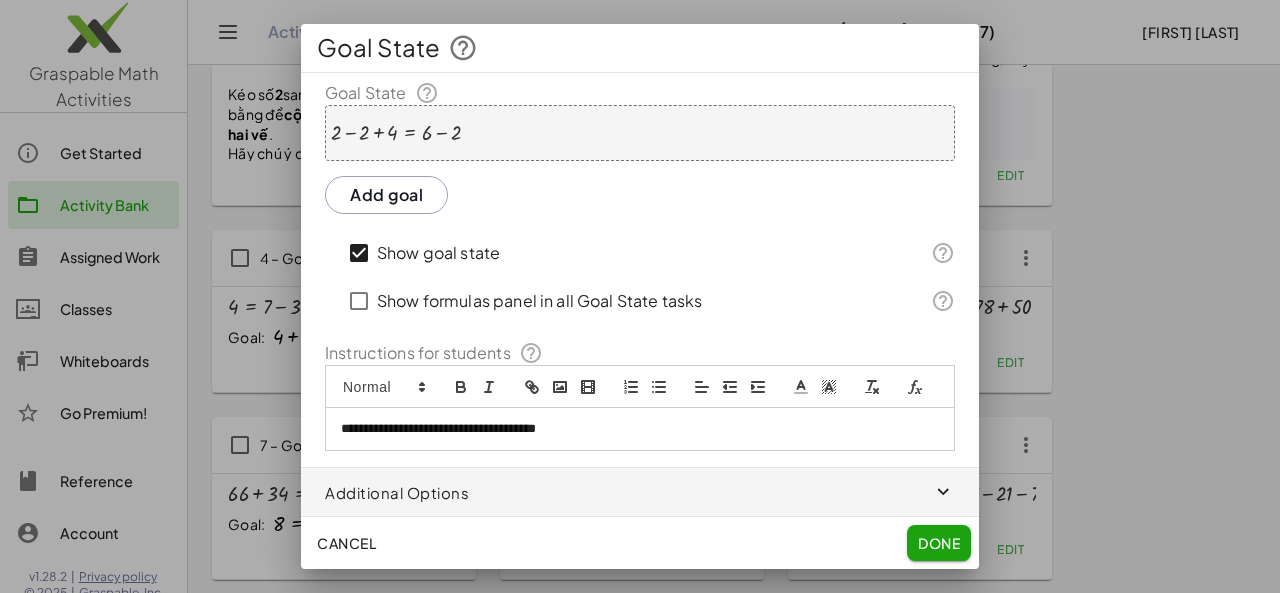 click on "**********" at bounding box center [632, 429] 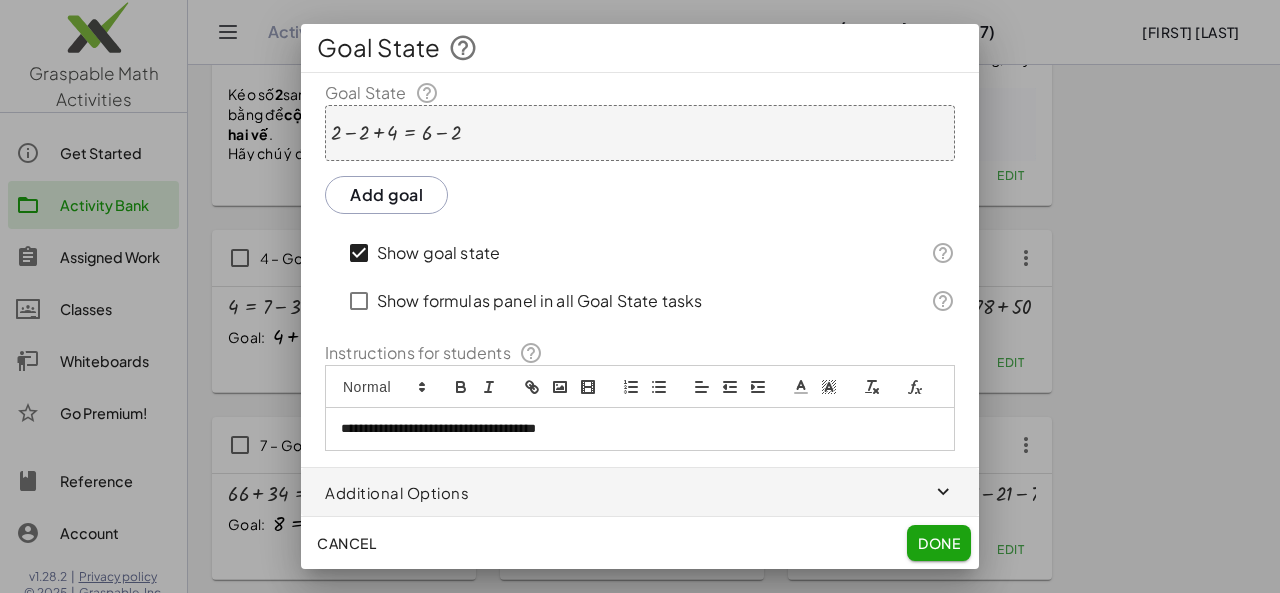 click on "**********" at bounding box center (632, 429) 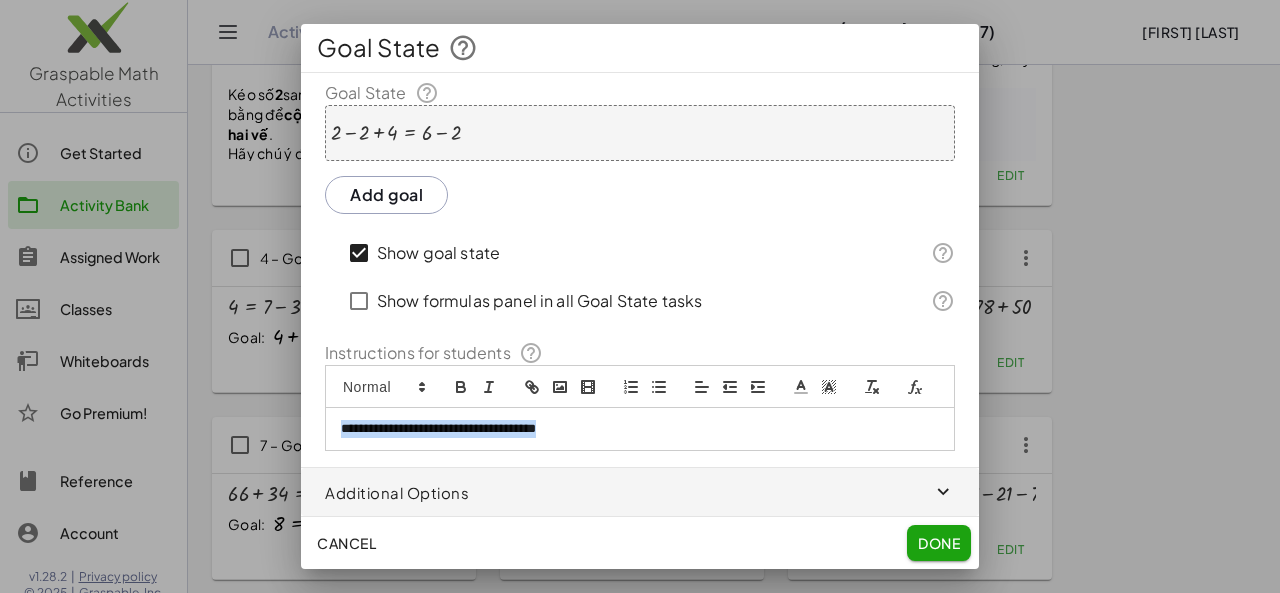 click on "**********" at bounding box center [632, 429] 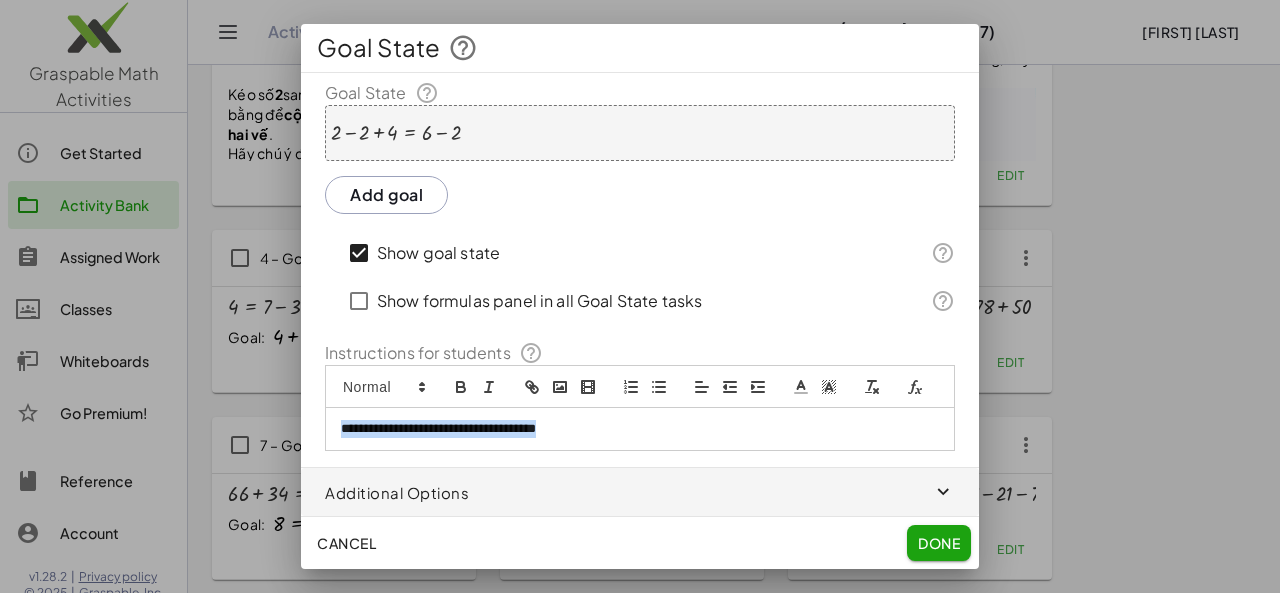 click on "Done" 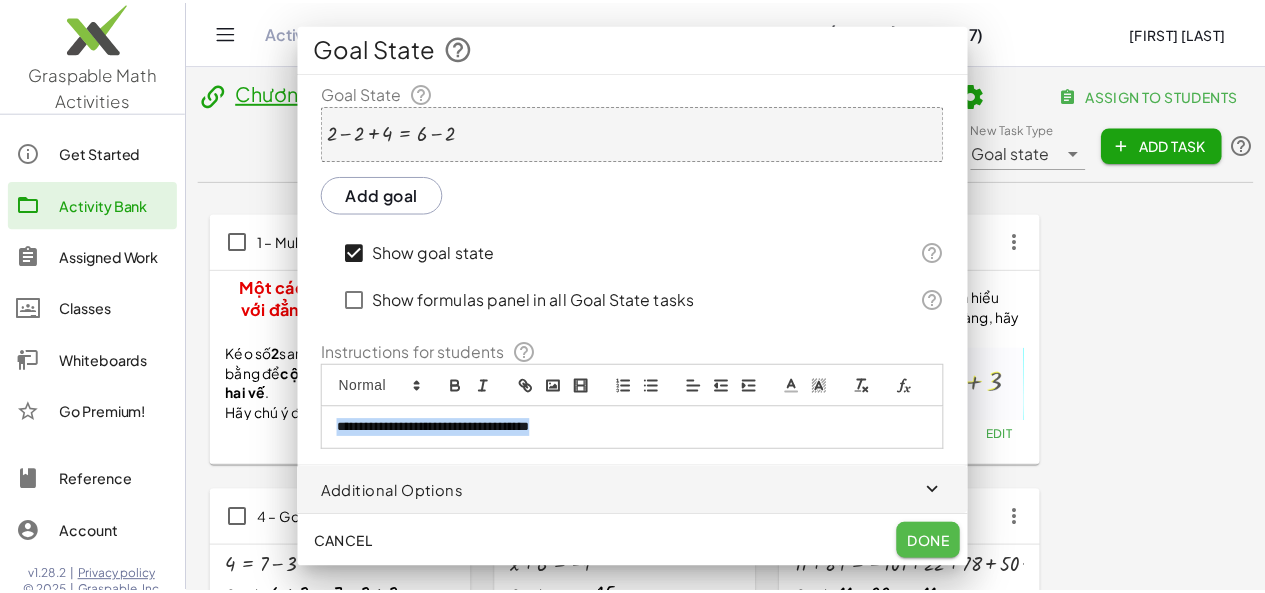 scroll, scrollTop: 260, scrollLeft: 0, axis: vertical 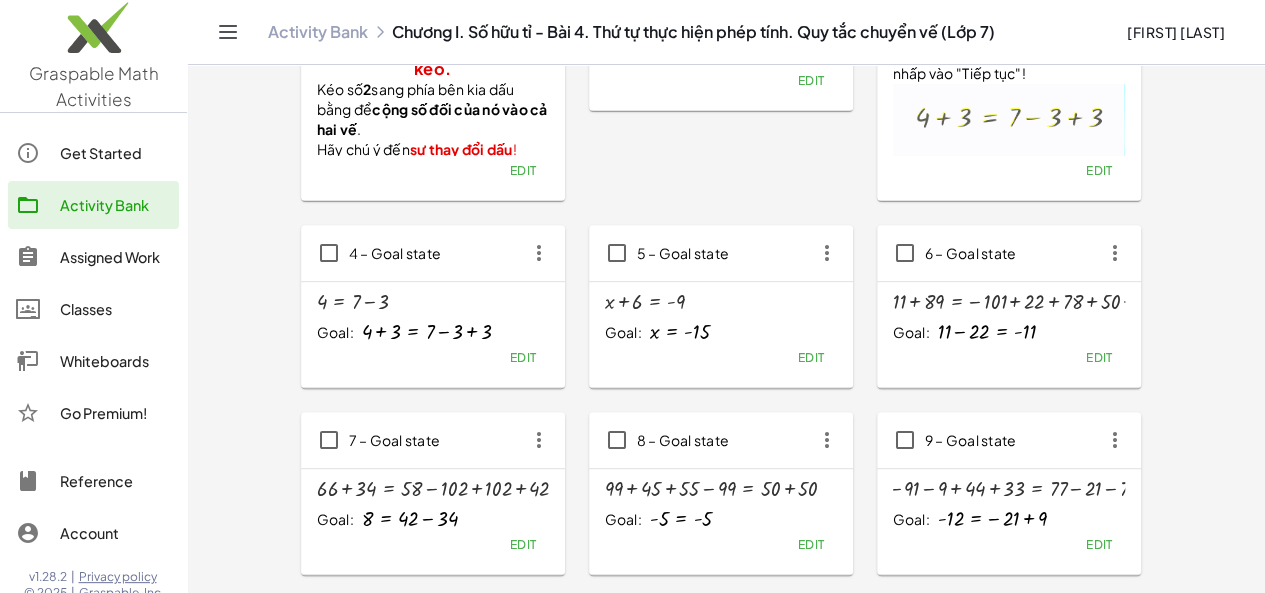 click on "Edit" 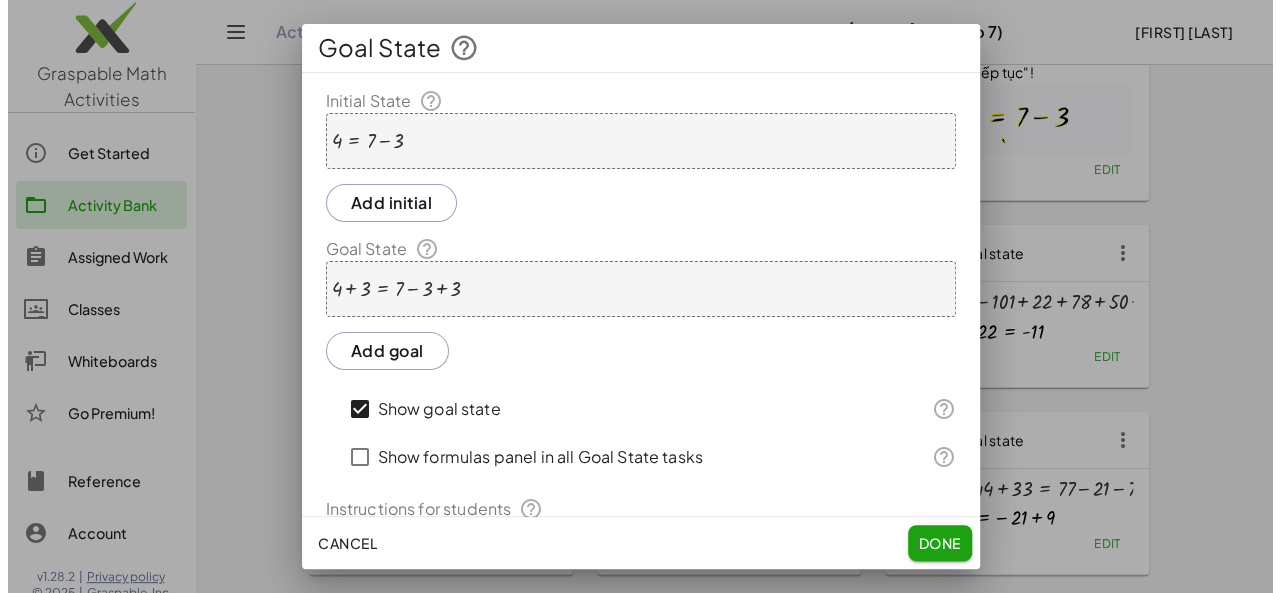scroll, scrollTop: 0, scrollLeft: 0, axis: both 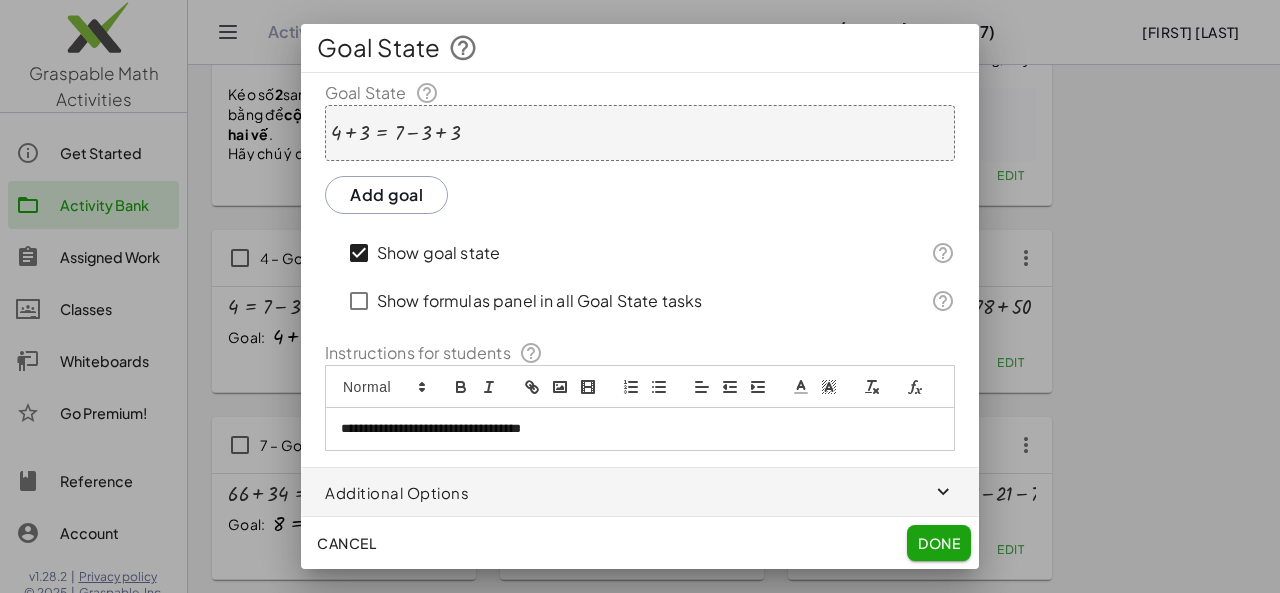 click on "**********" at bounding box center (632, 429) 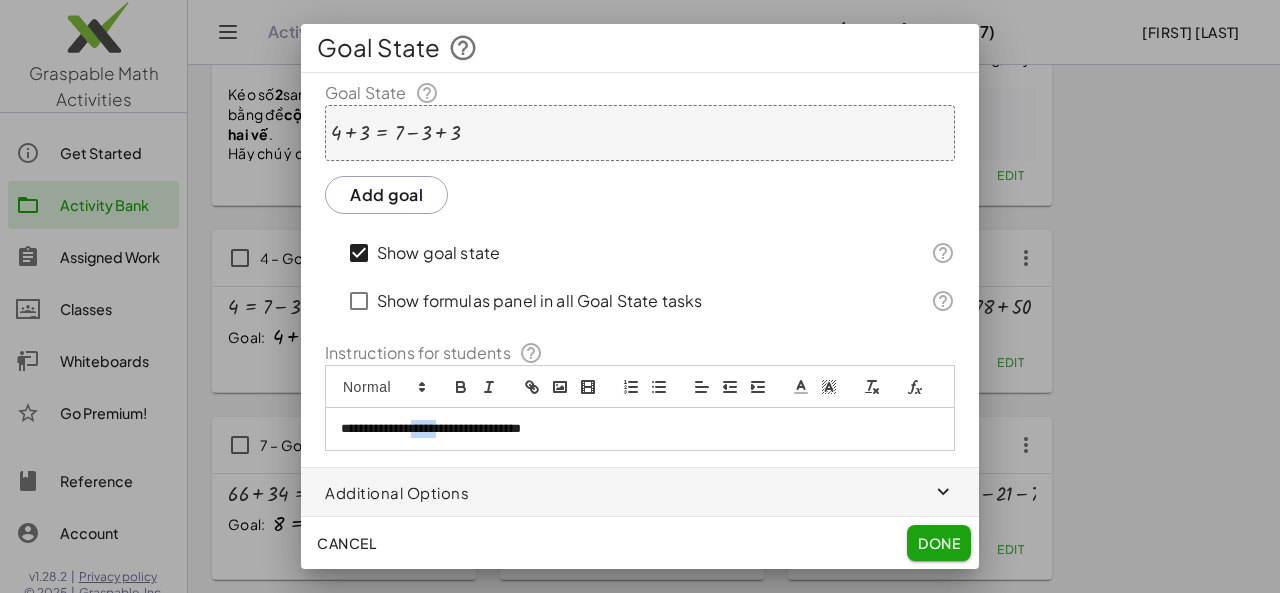 click on "**********" at bounding box center [632, 429] 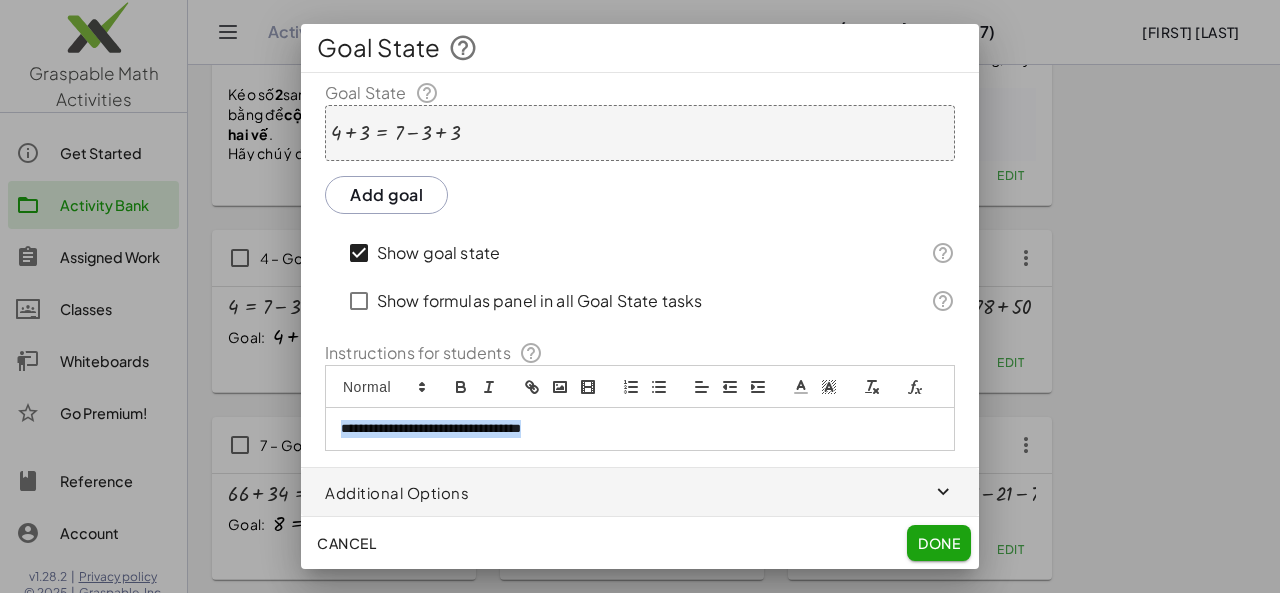 click on "**********" at bounding box center (632, 429) 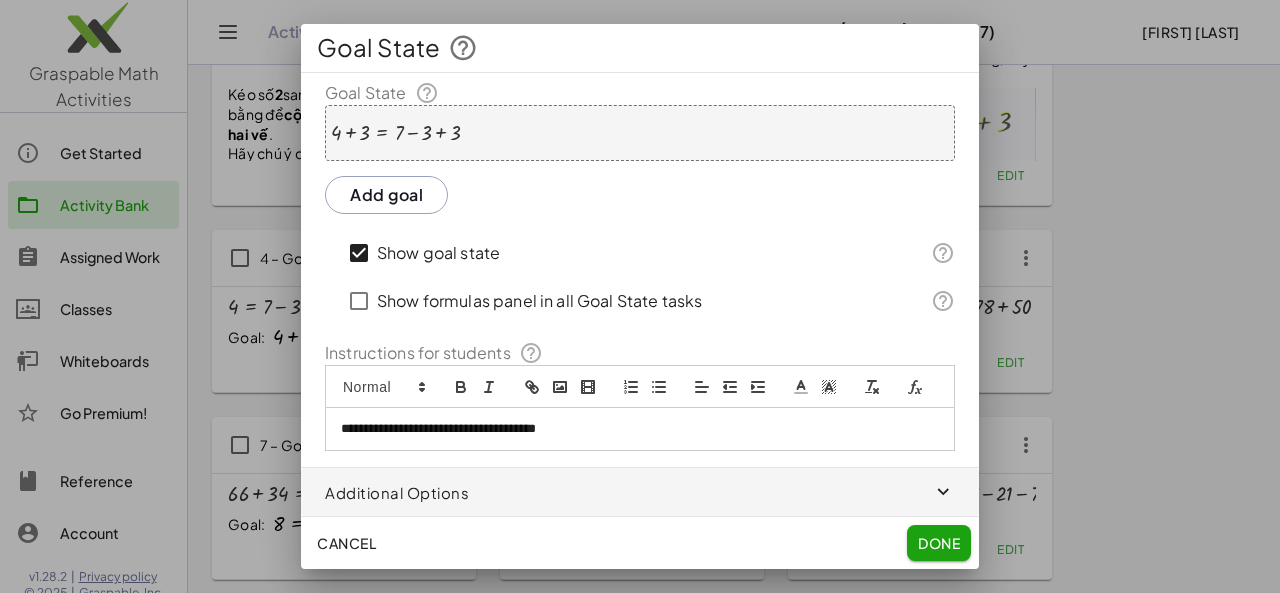 click on "Done" 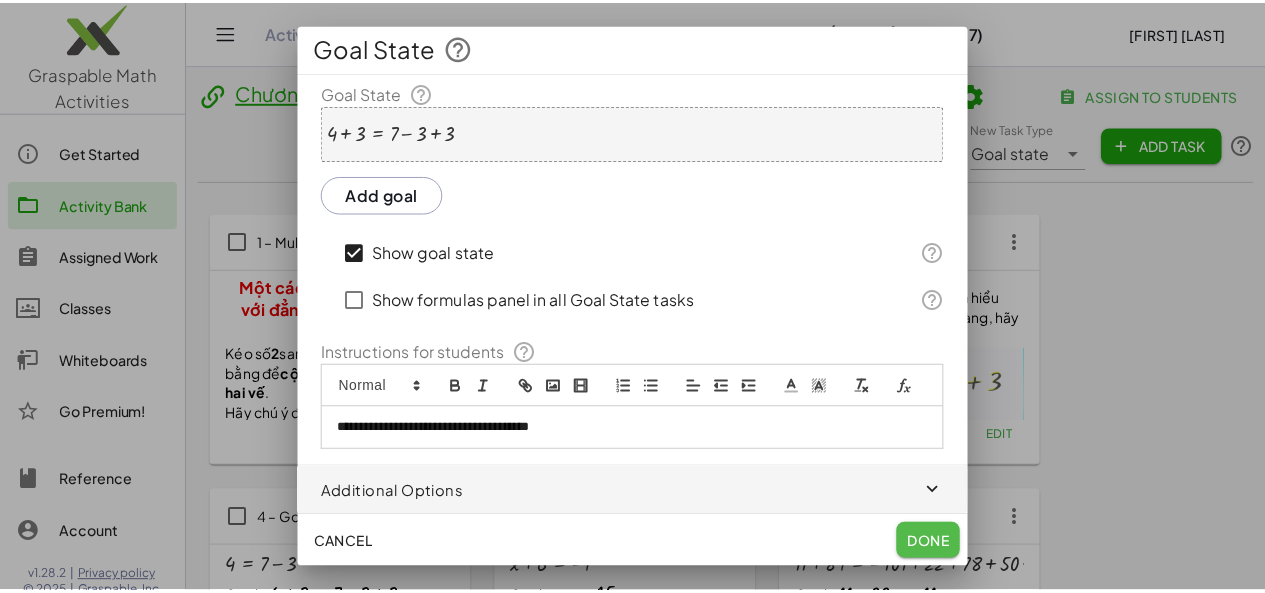 scroll, scrollTop: 260, scrollLeft: 0, axis: vertical 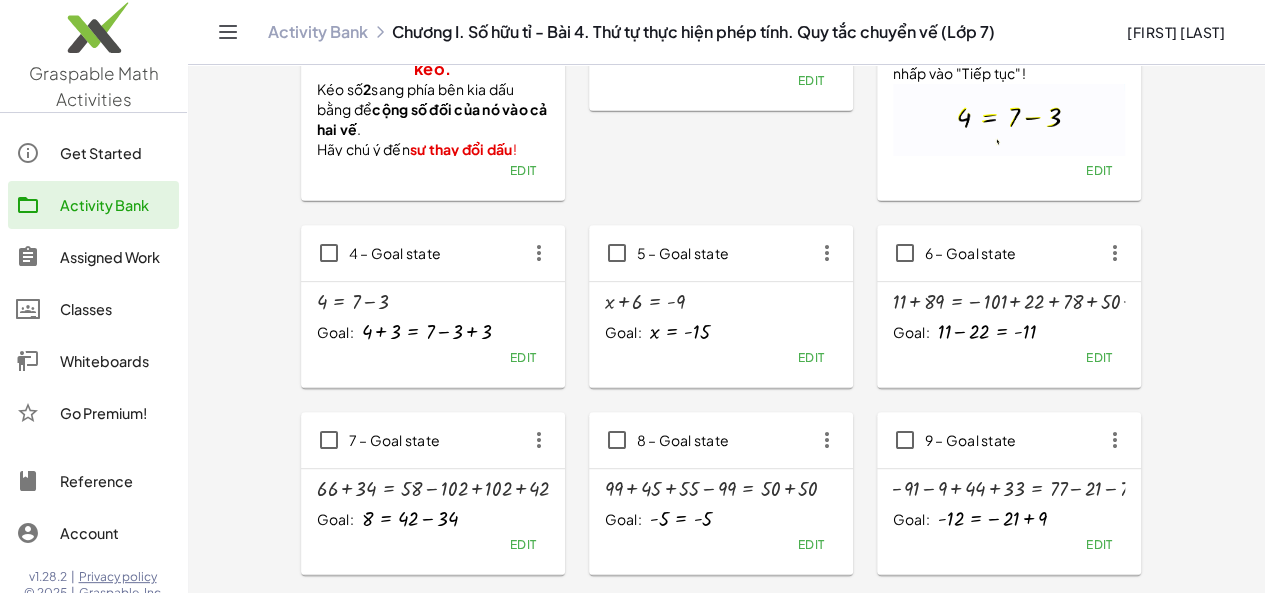 click on "Edit" 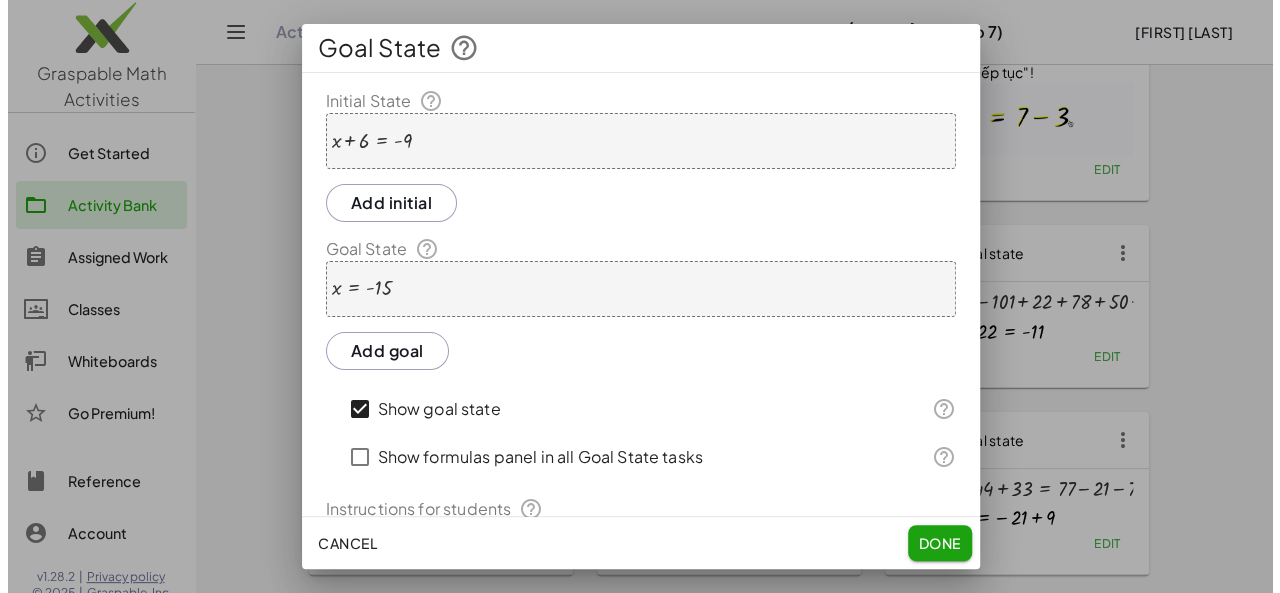 scroll, scrollTop: 0, scrollLeft: 0, axis: both 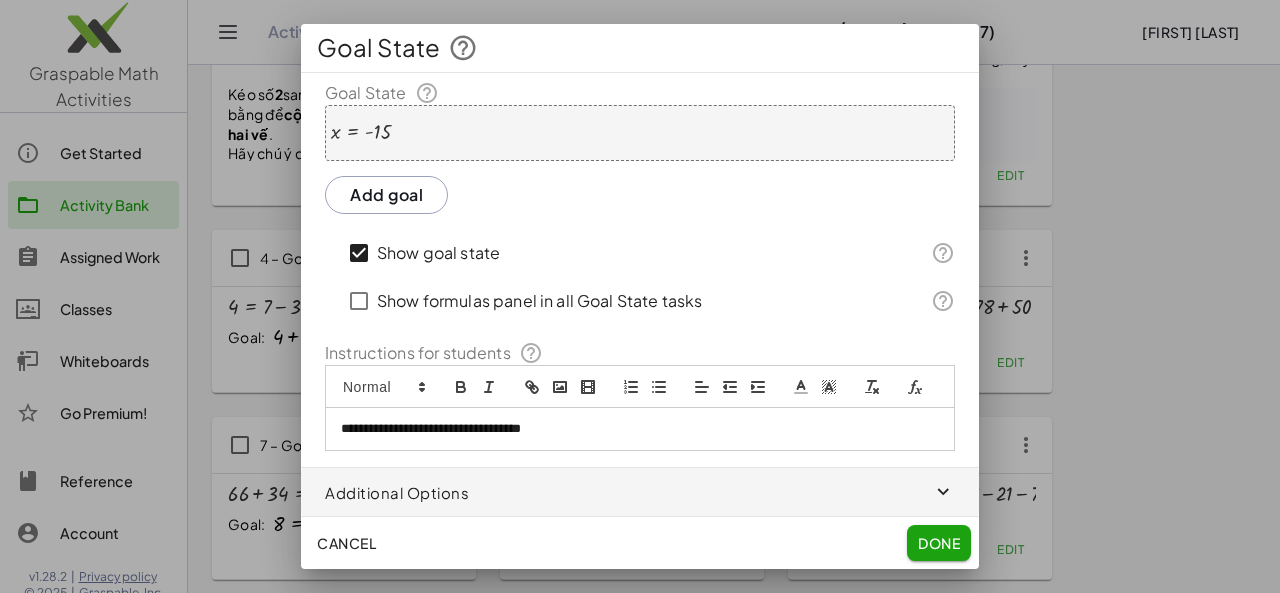 click on "**********" at bounding box center (640, 429) 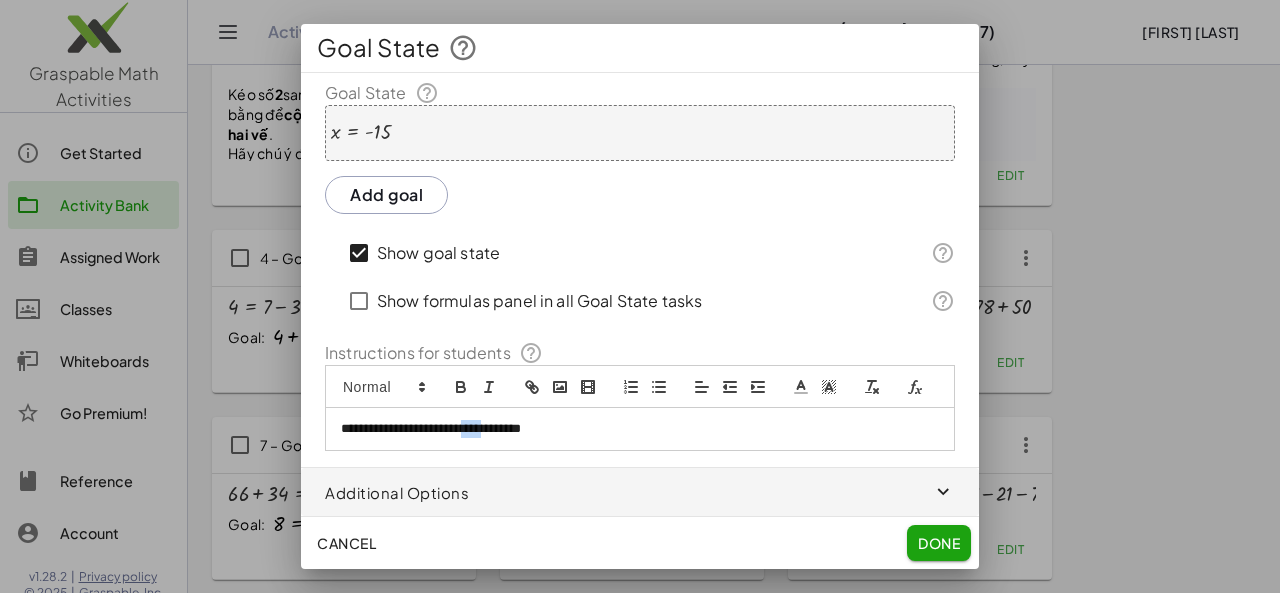 click on "**********" at bounding box center [640, 429] 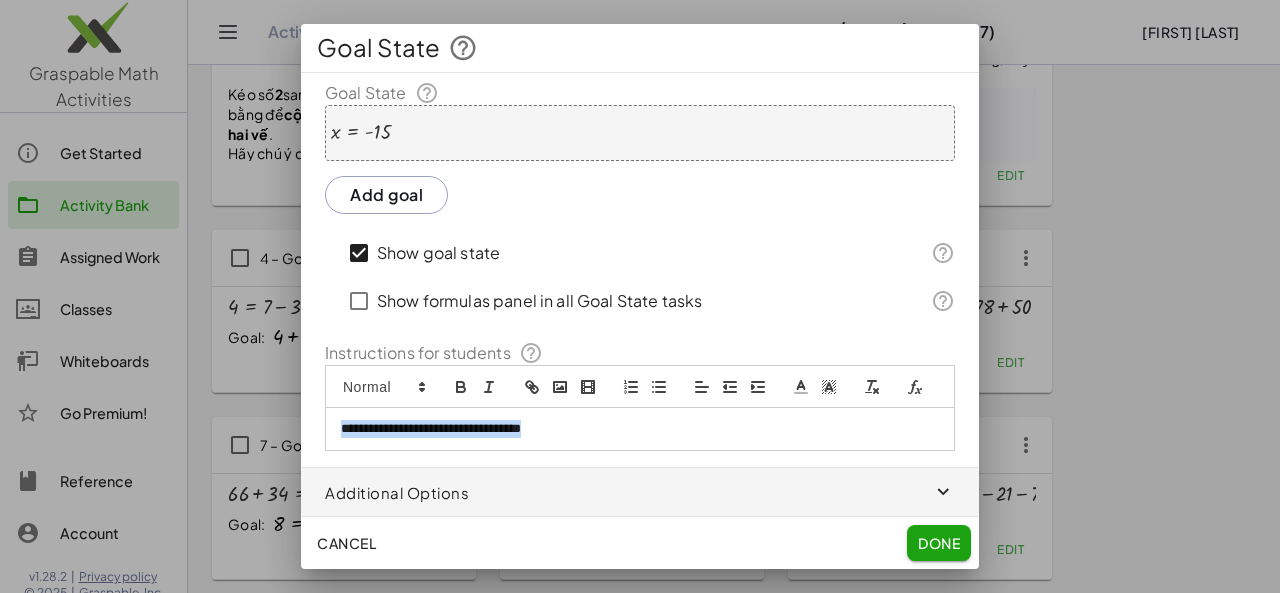 click on "**********" at bounding box center (640, 429) 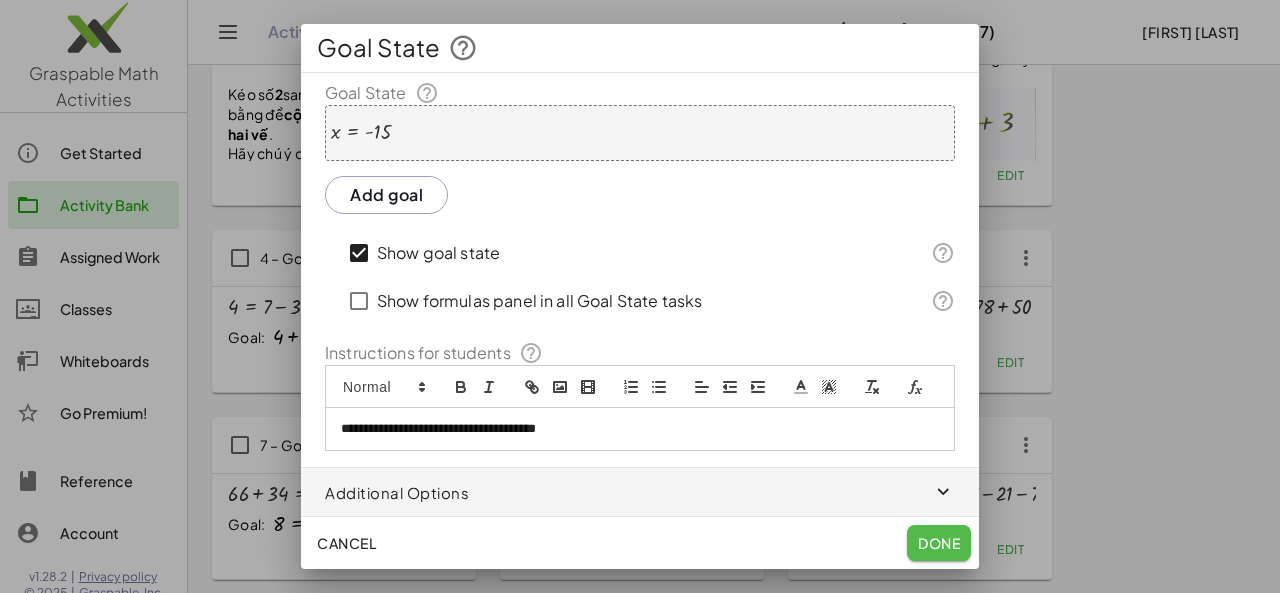 click on "Done" 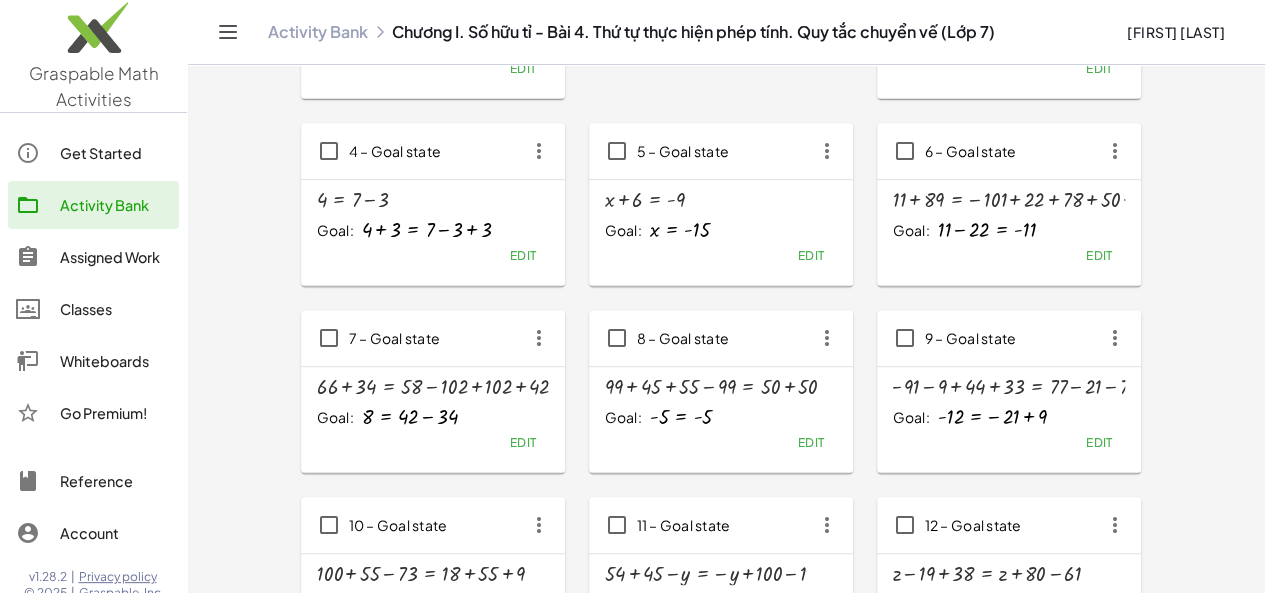 scroll, scrollTop: 346, scrollLeft: 0, axis: vertical 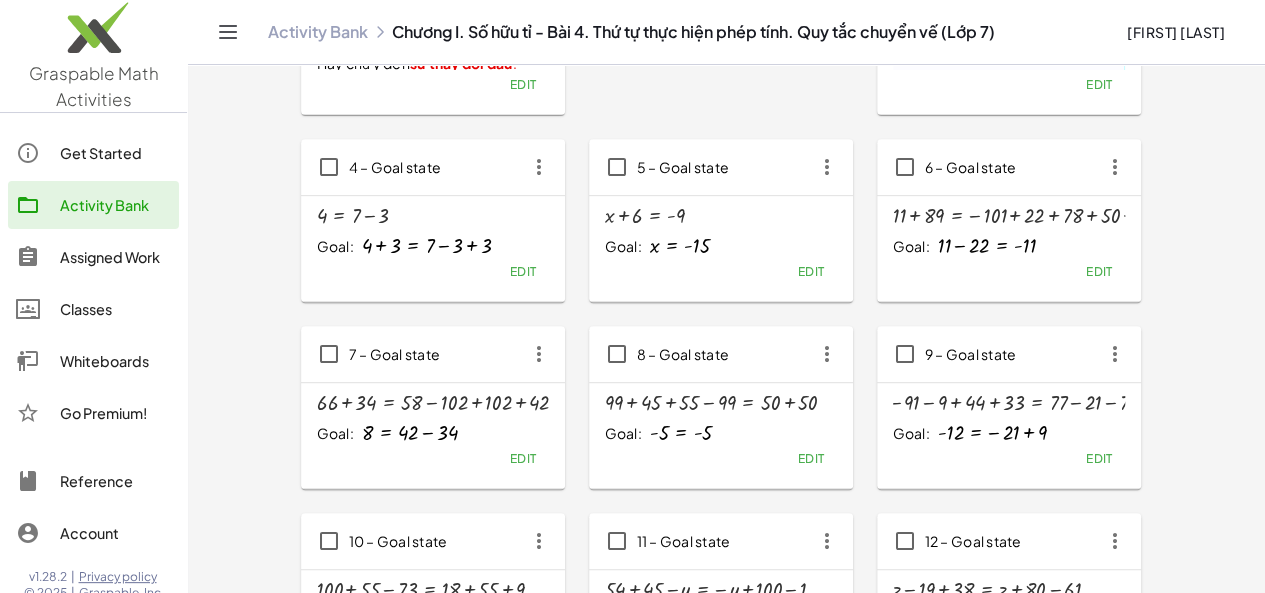 click on "Edit" 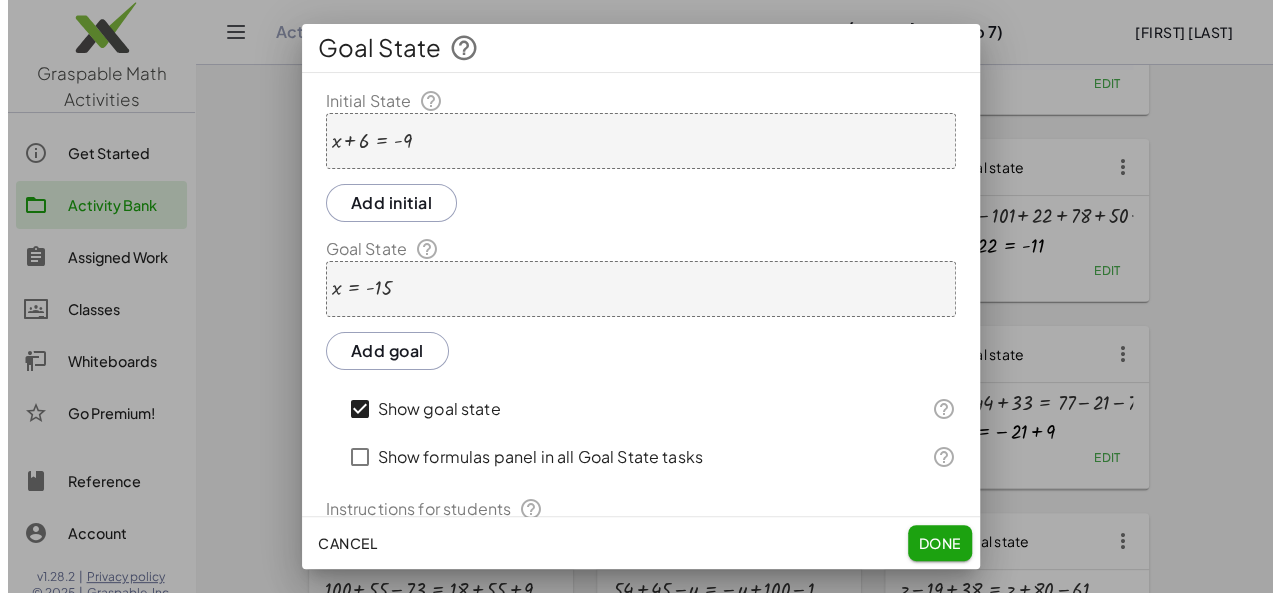 scroll, scrollTop: 0, scrollLeft: 0, axis: both 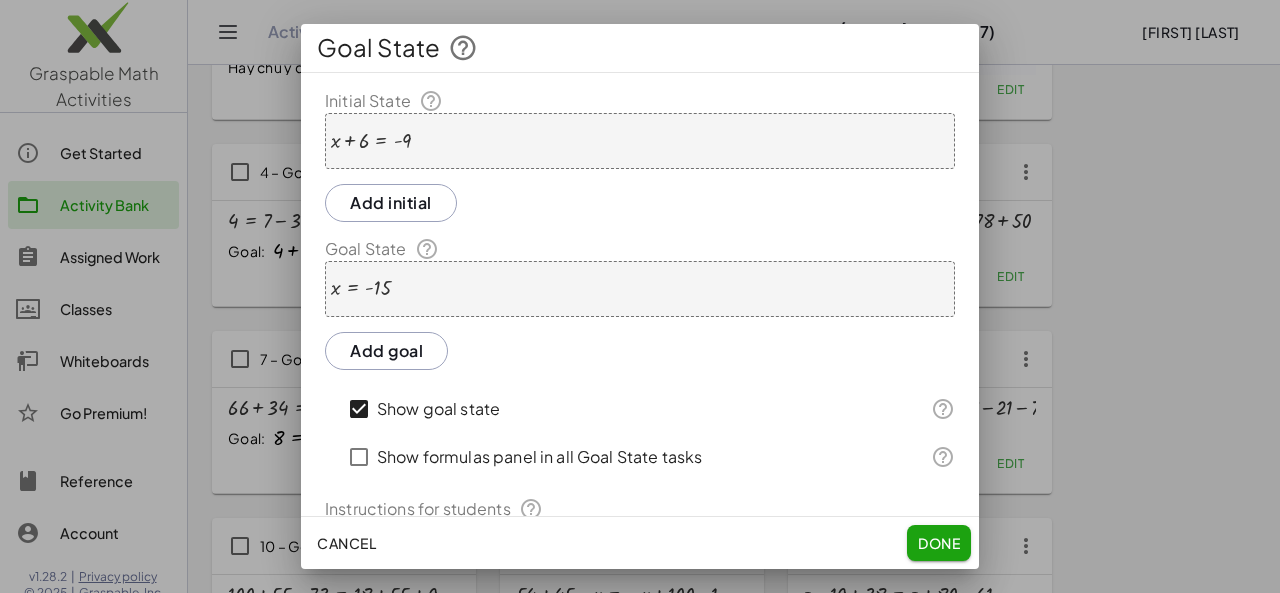 click at bounding box center (361, 288) 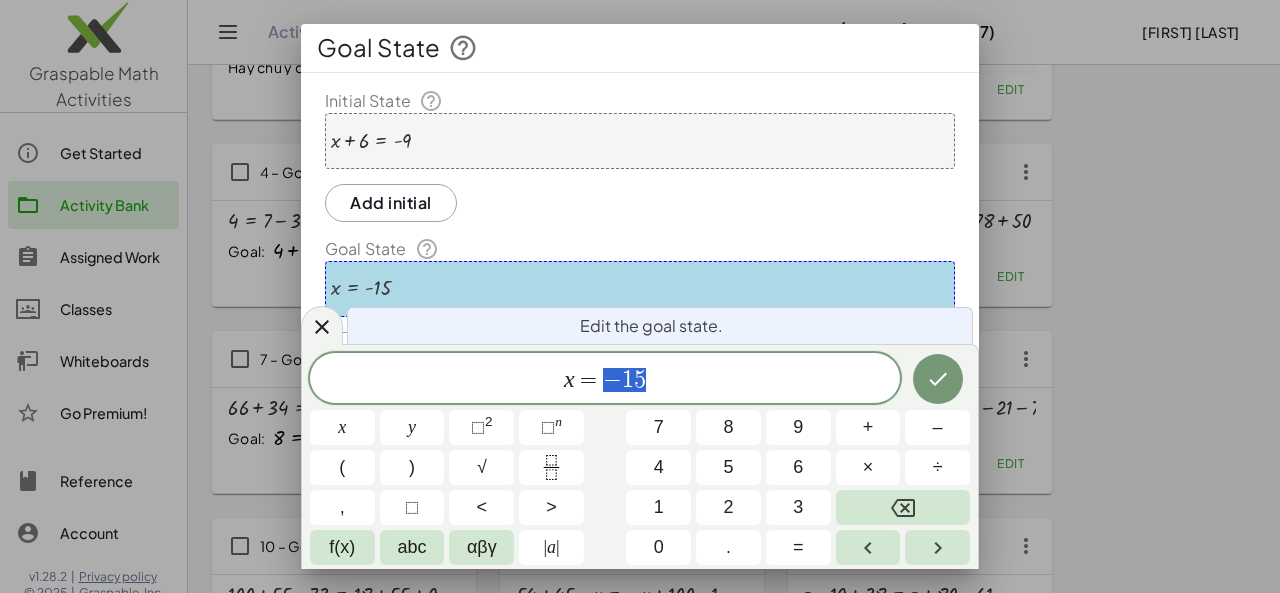 drag, startPoint x: 606, startPoint y: 383, endPoint x: 654, endPoint y: 379, distance: 48.166378 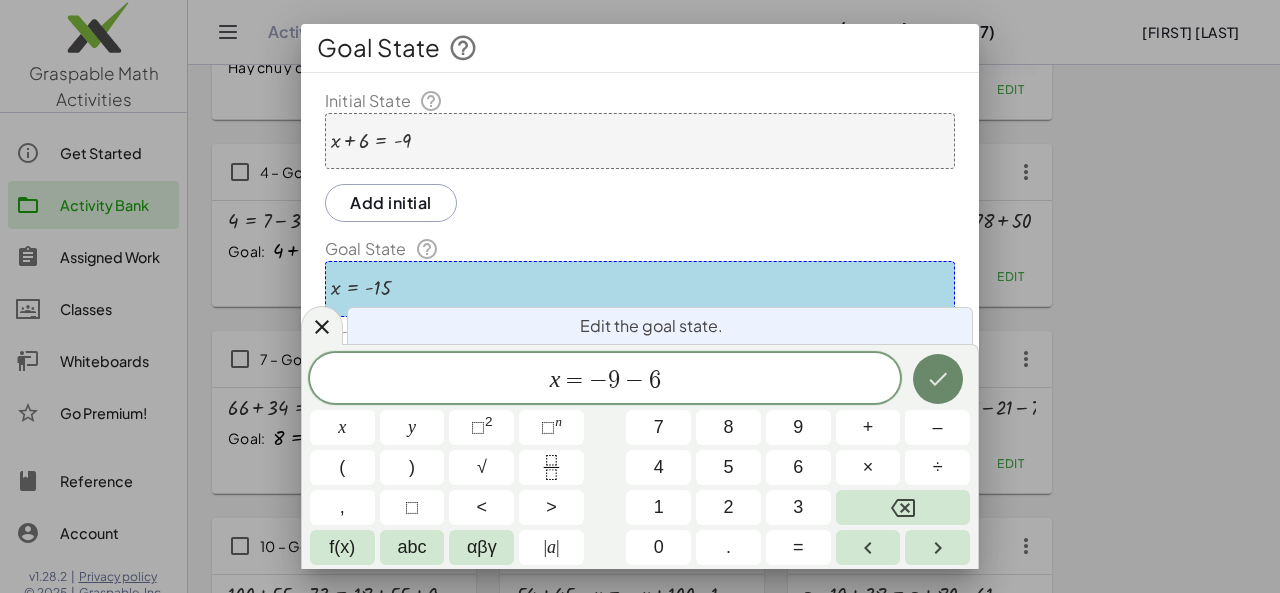 click at bounding box center [938, 379] 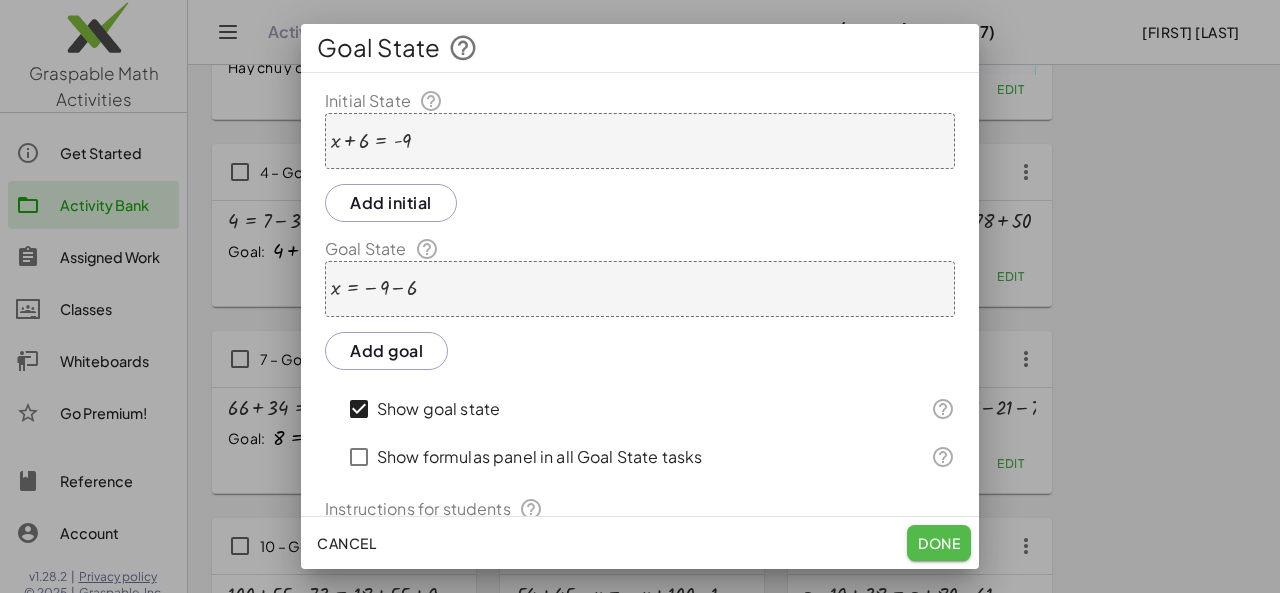click on "Done" 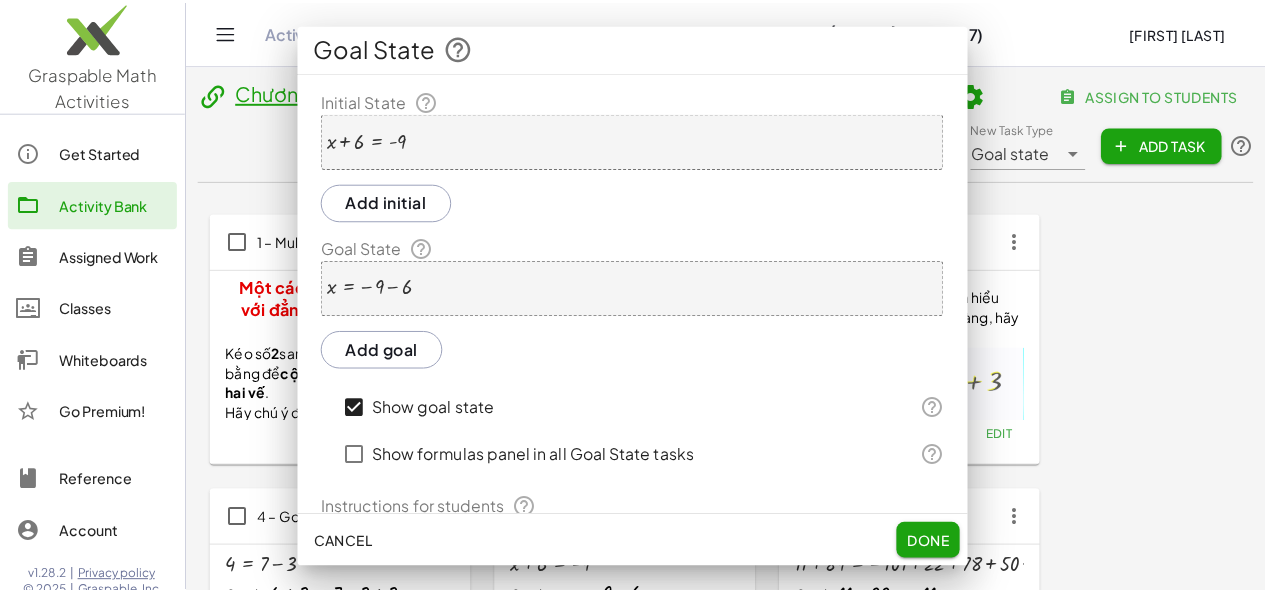 scroll, scrollTop: 346, scrollLeft: 0, axis: vertical 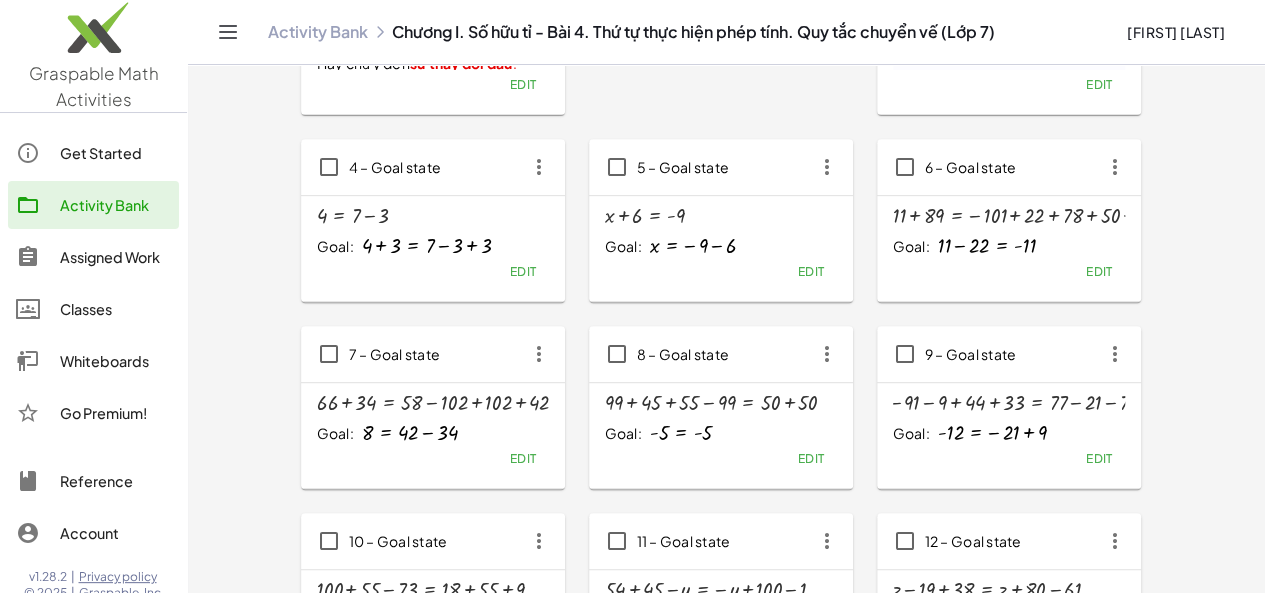 click 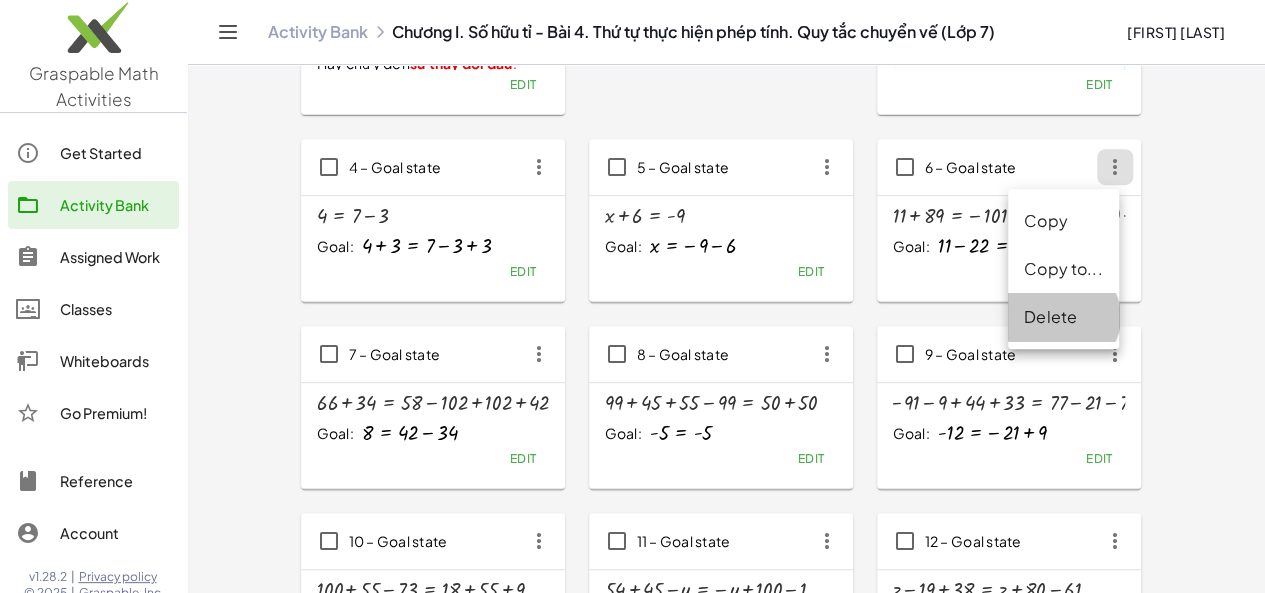 click on "Delete" 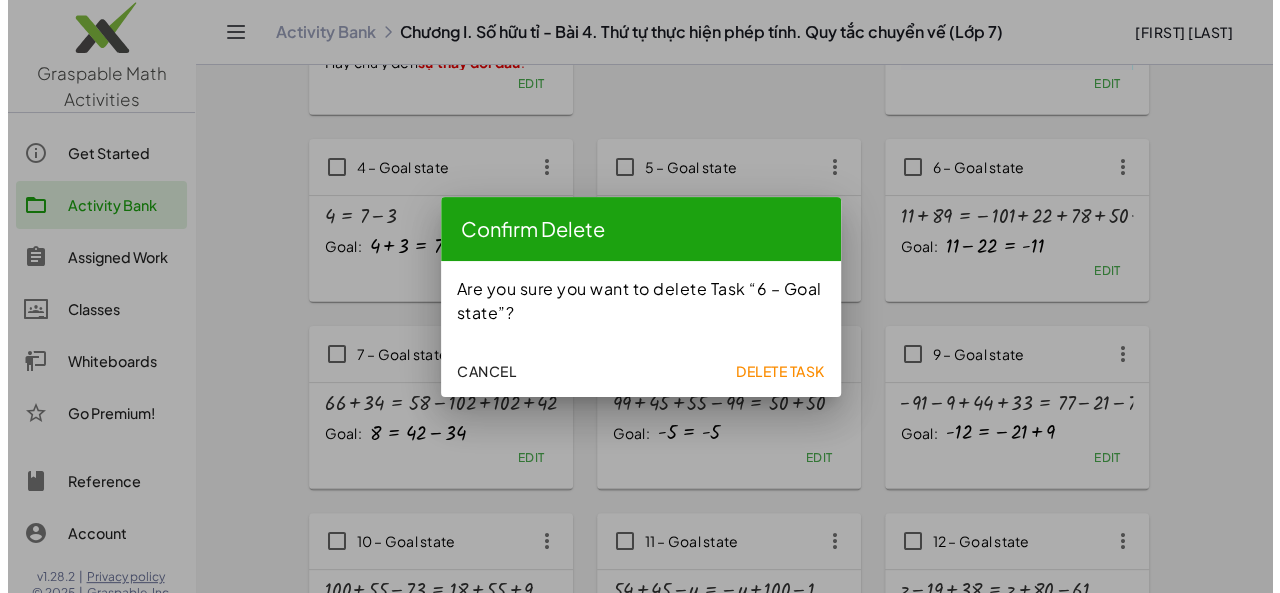 scroll, scrollTop: 0, scrollLeft: 0, axis: both 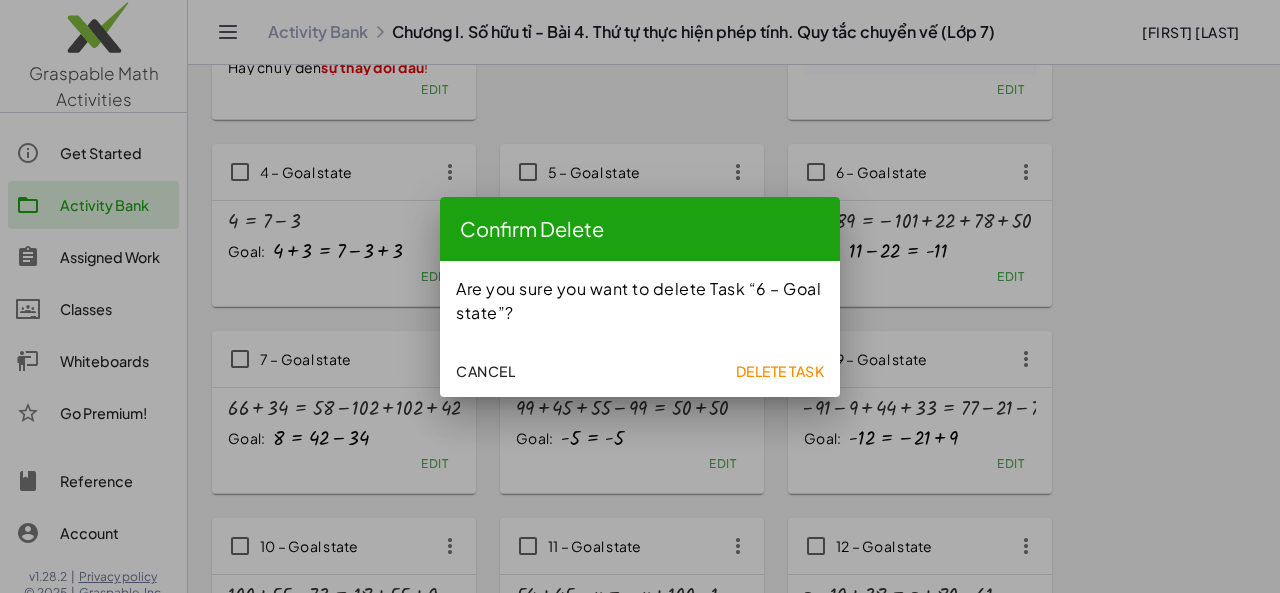 click on "Delete Task" 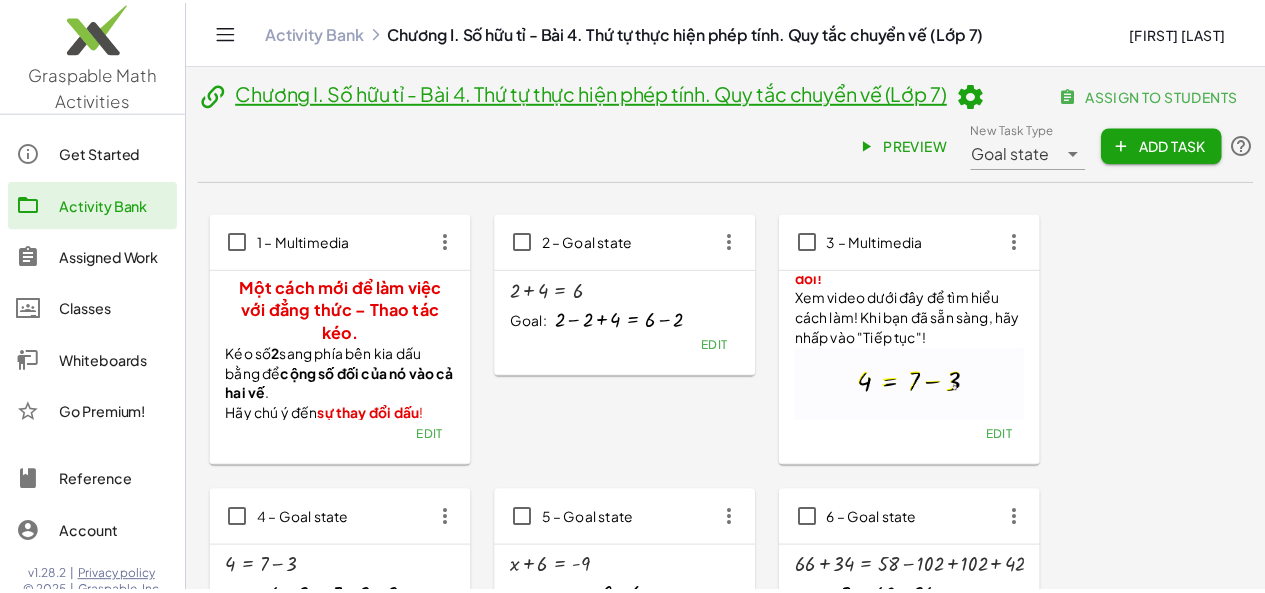 scroll, scrollTop: 346, scrollLeft: 0, axis: vertical 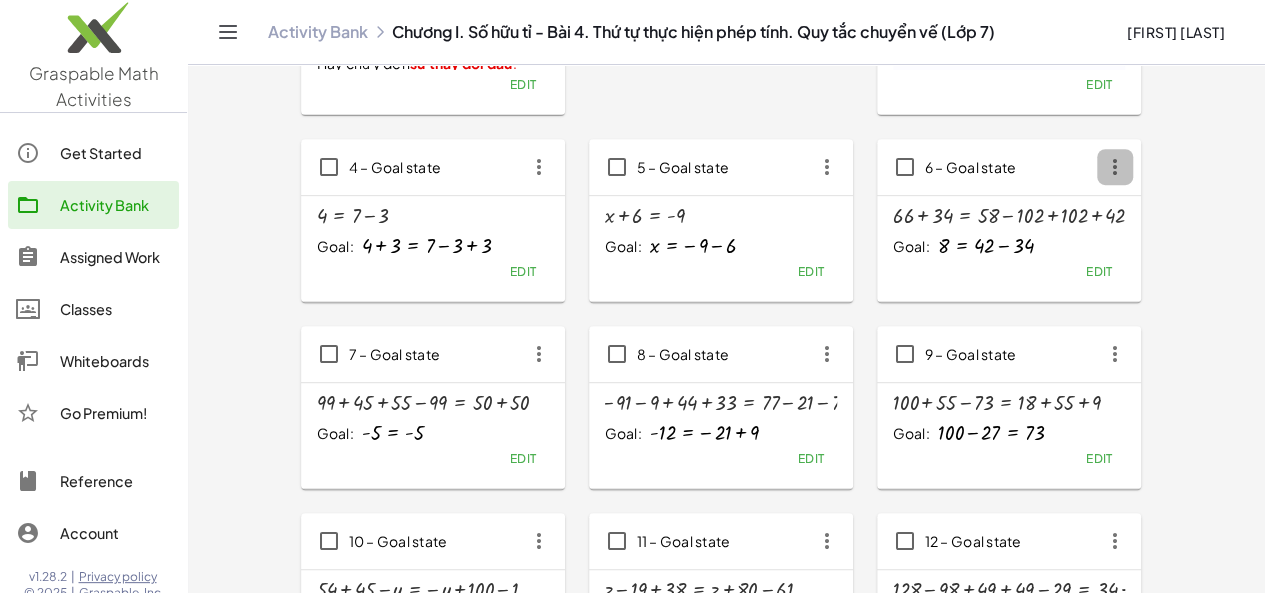 click 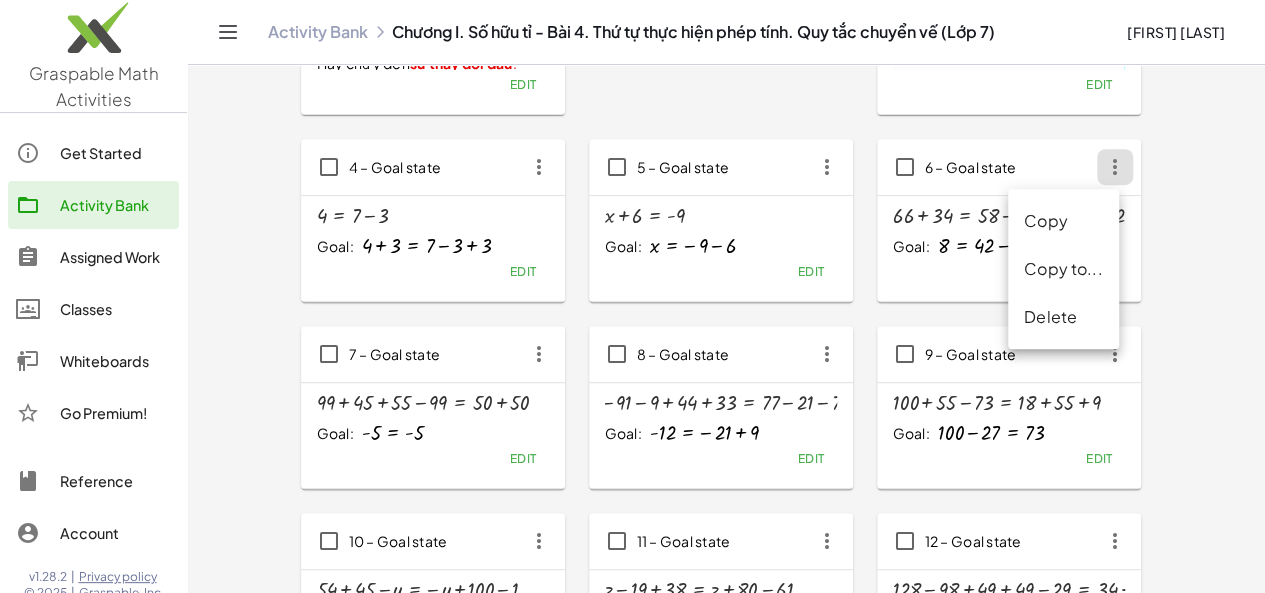 click on "Delete" 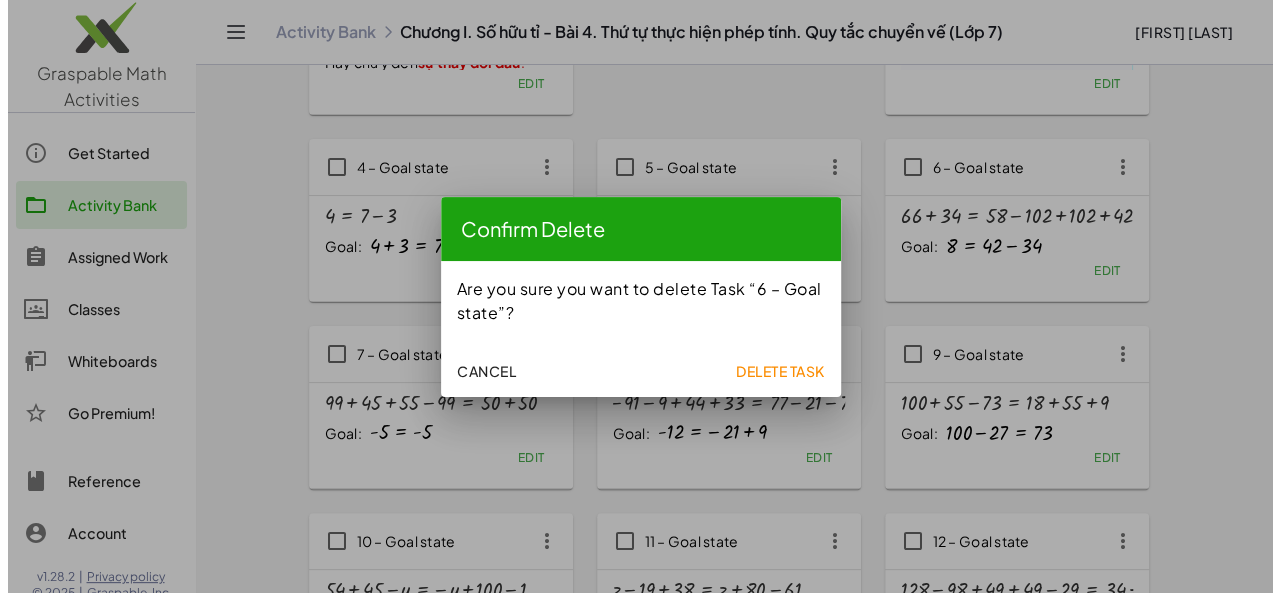 scroll, scrollTop: 0, scrollLeft: 0, axis: both 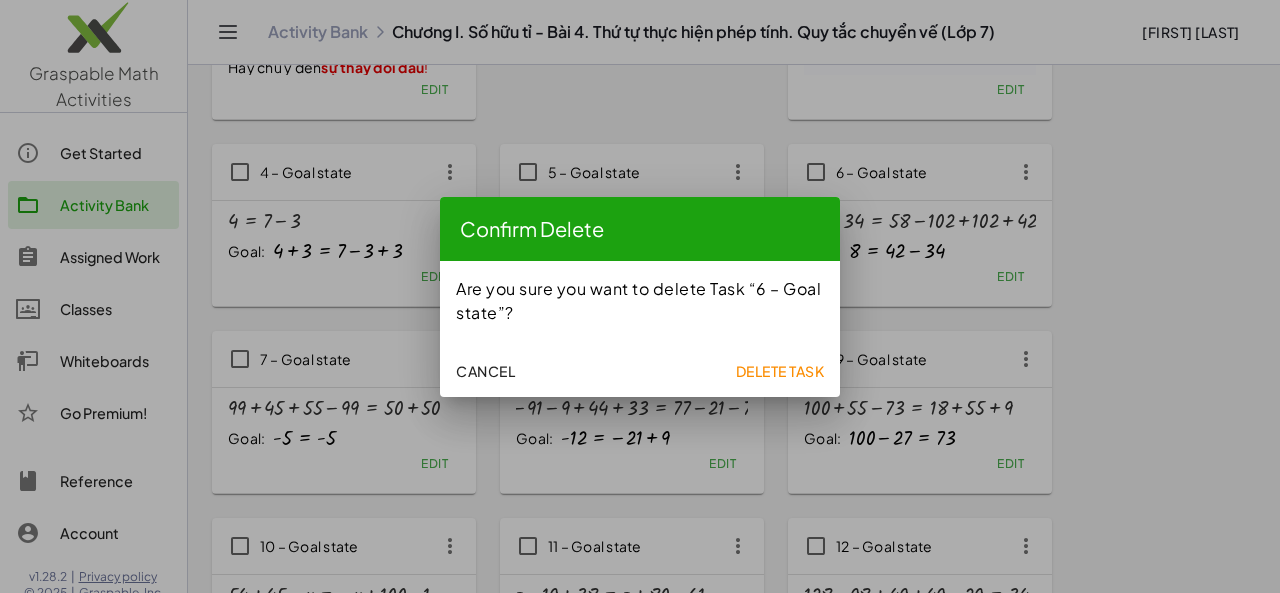 click on "Delete Task" 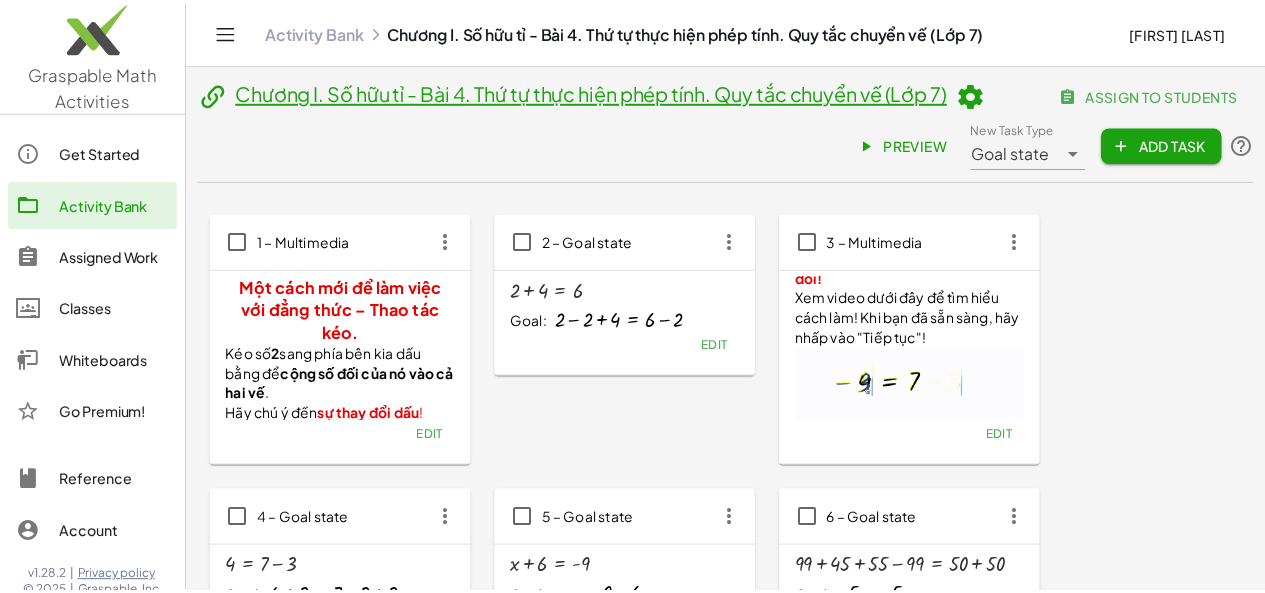 scroll, scrollTop: 346, scrollLeft: 0, axis: vertical 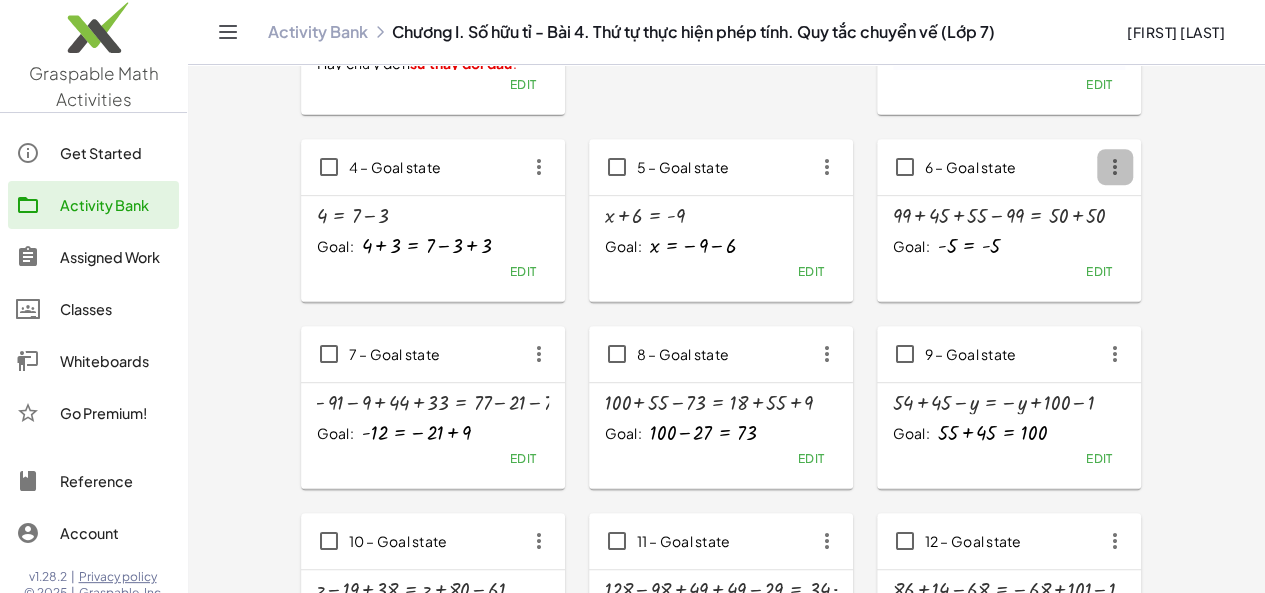 click 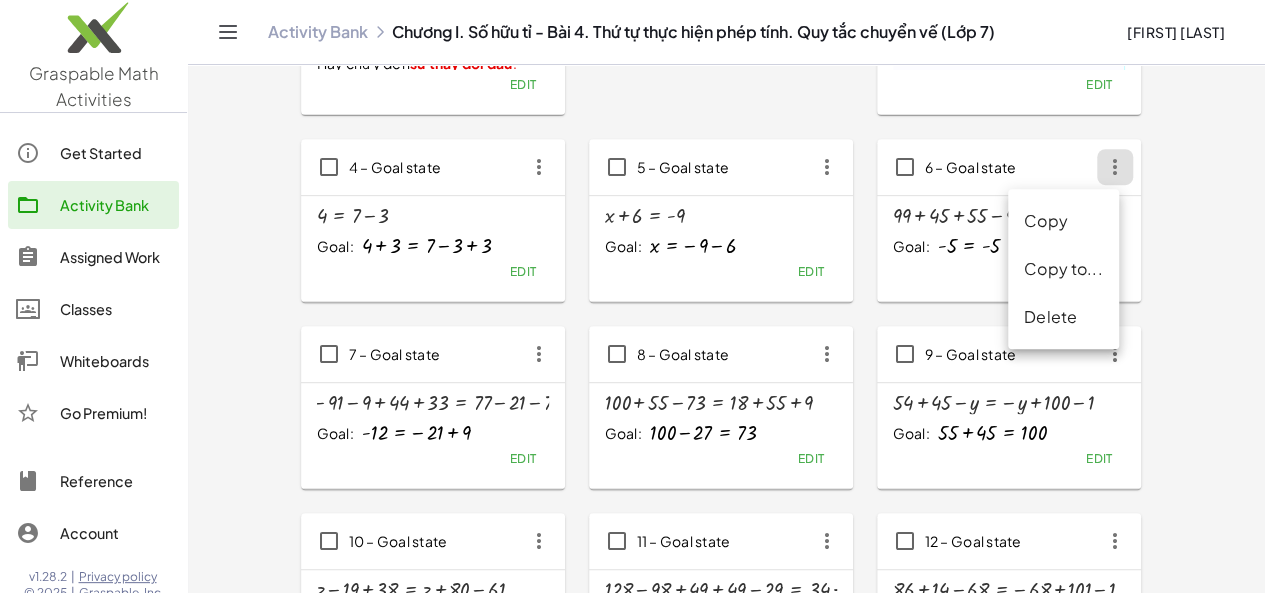 click on "Delete" 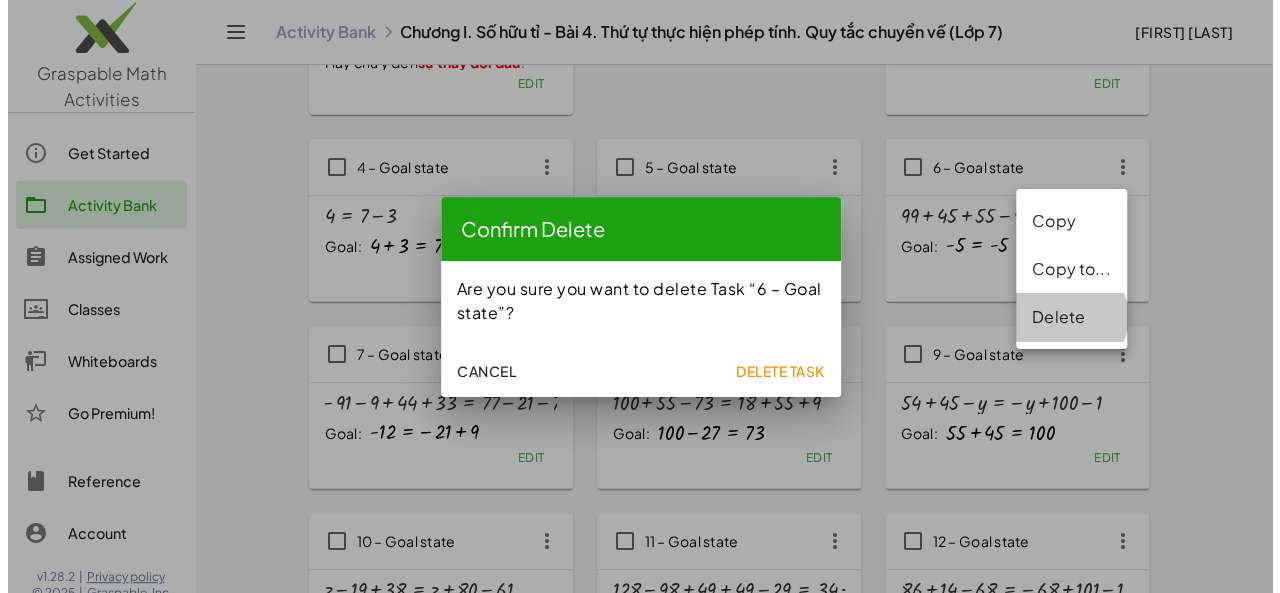 scroll, scrollTop: 0, scrollLeft: 0, axis: both 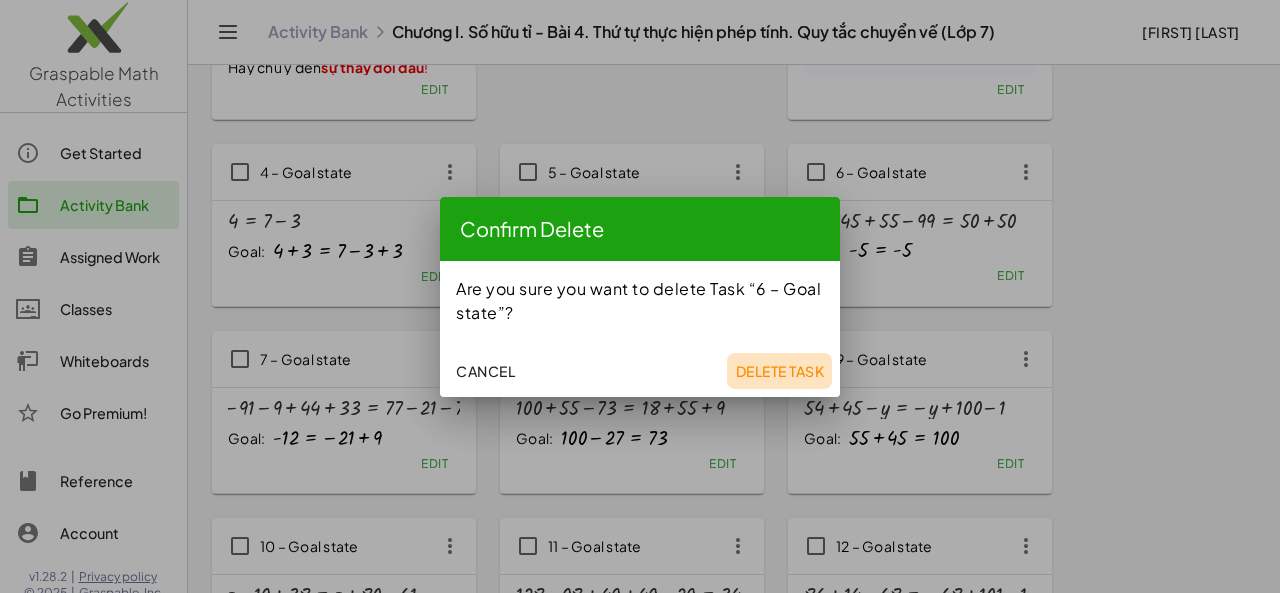 click on "Delete Task" 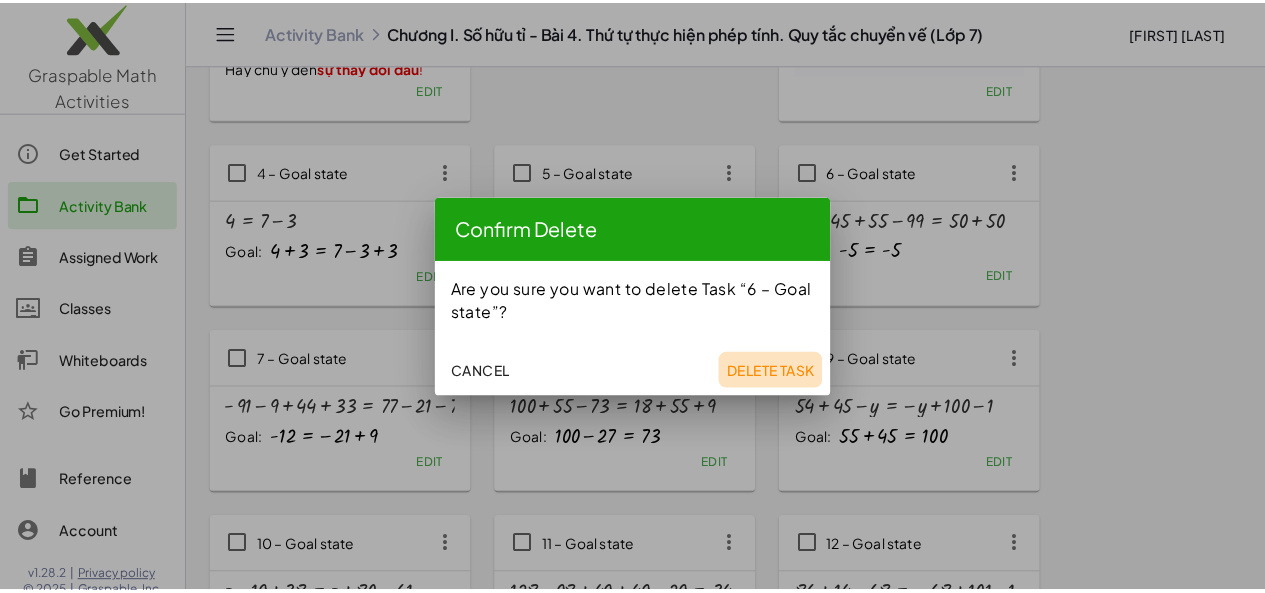 scroll, scrollTop: 346, scrollLeft: 0, axis: vertical 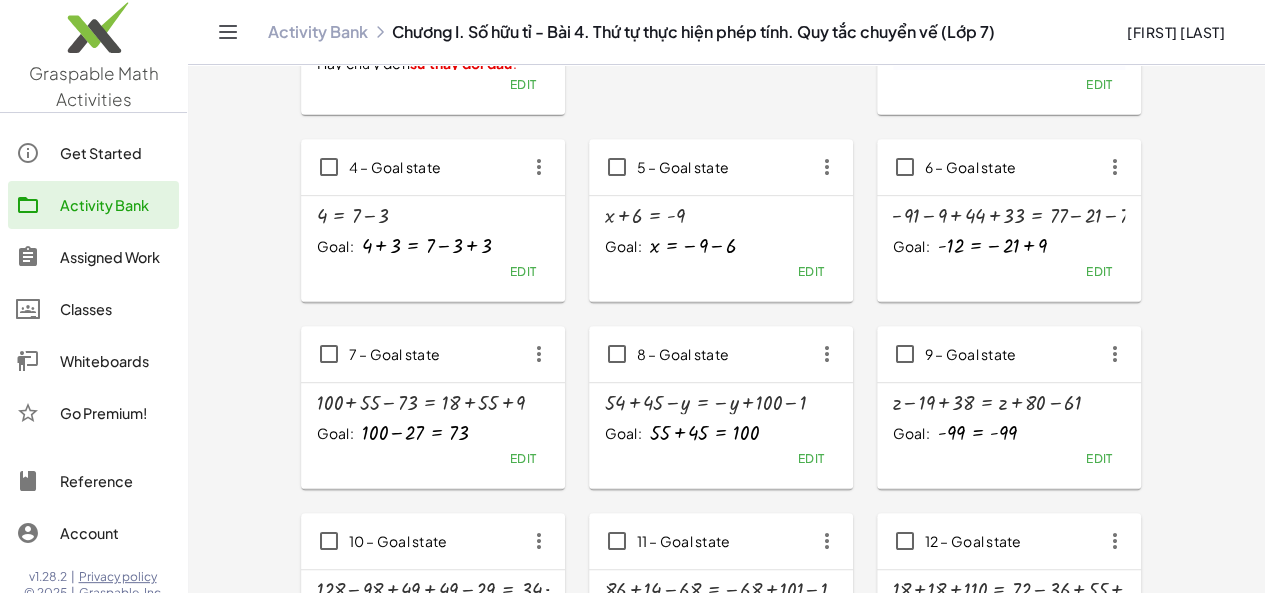 click 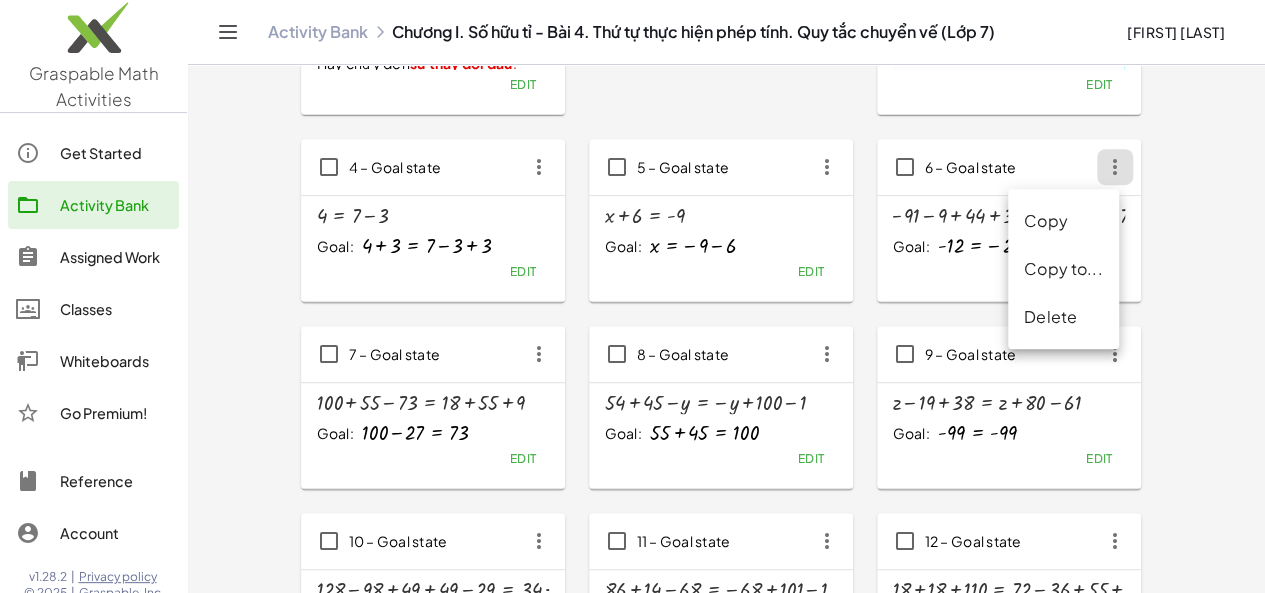 click on "Delete" 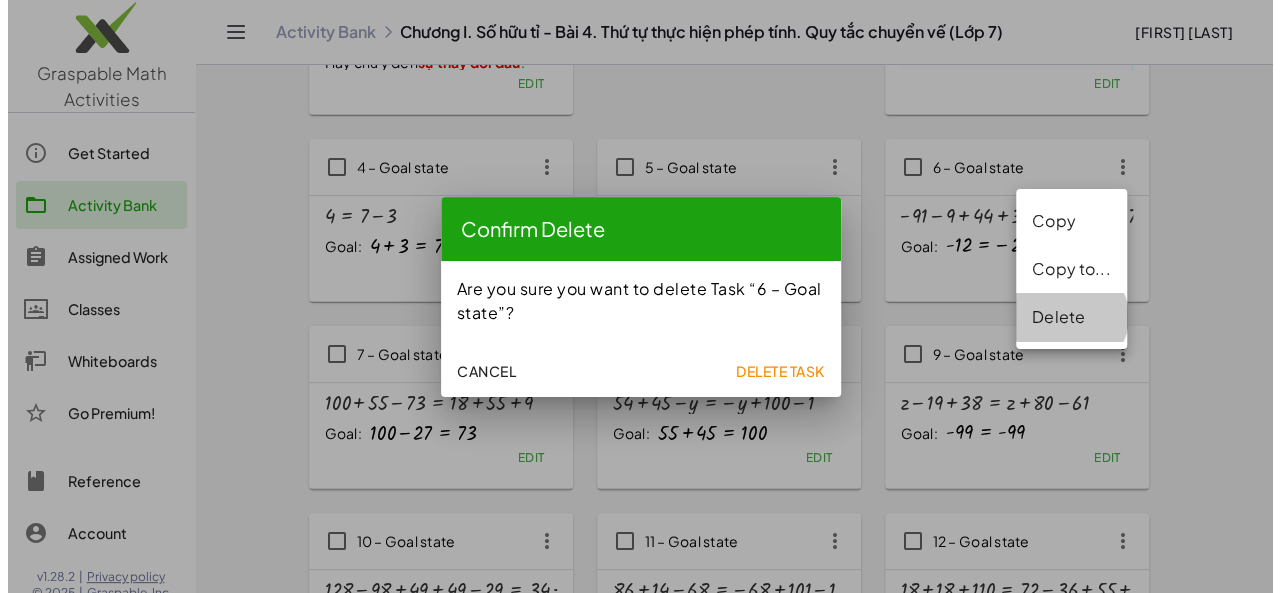 scroll, scrollTop: 0, scrollLeft: 0, axis: both 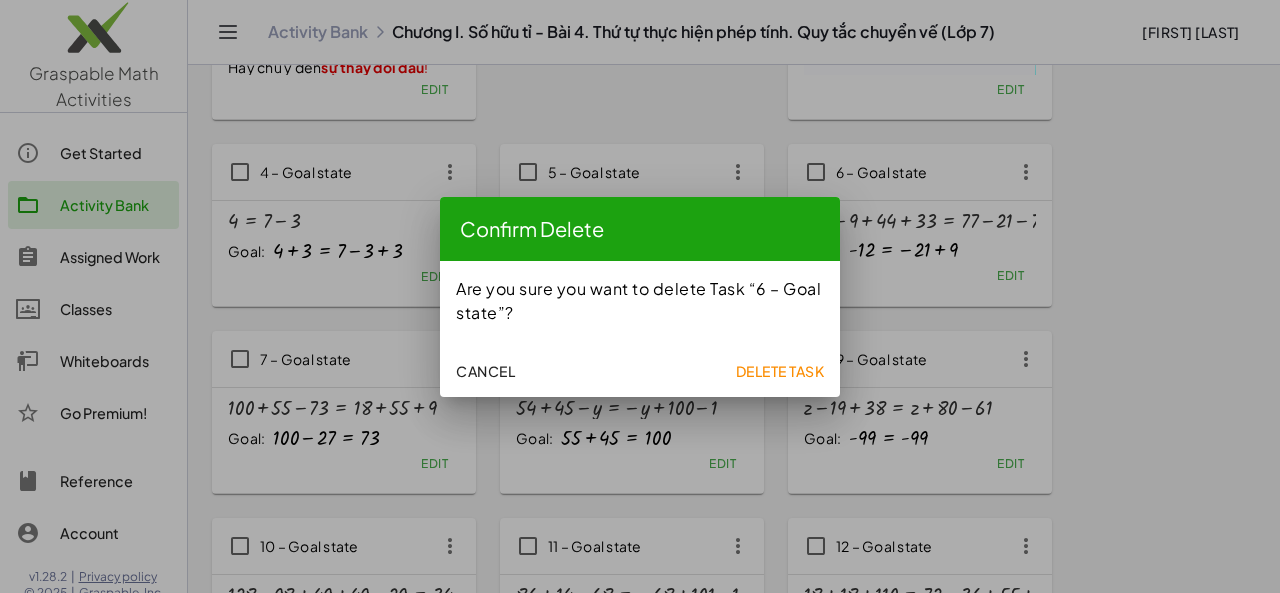 click on "Delete Task" 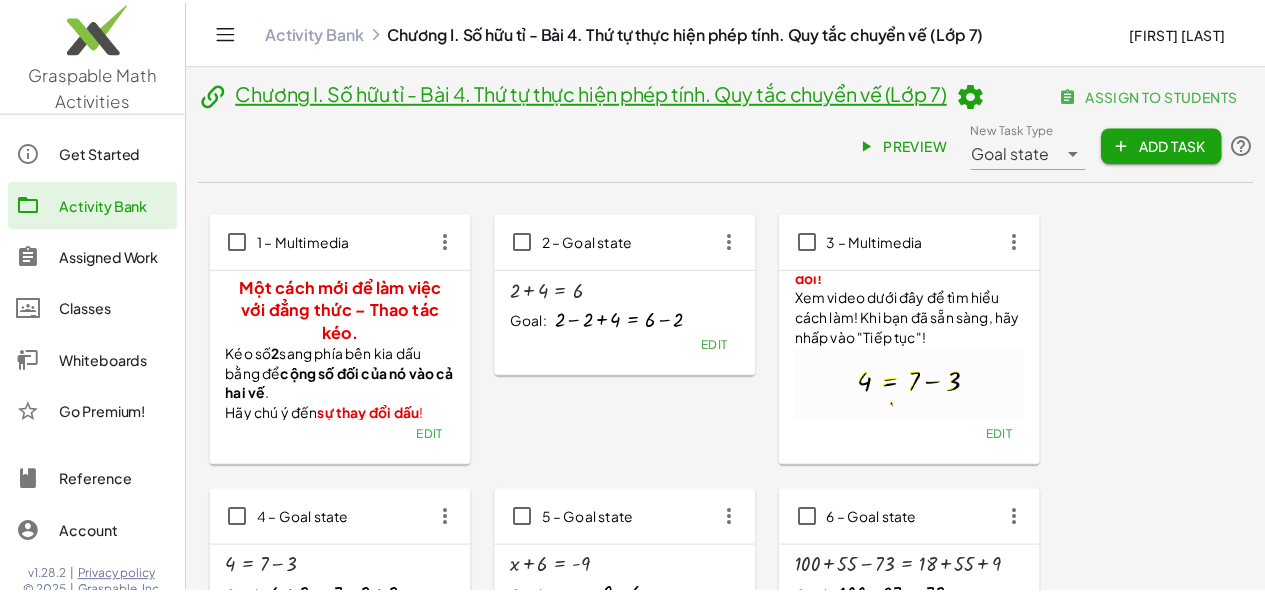 scroll, scrollTop: 346, scrollLeft: 0, axis: vertical 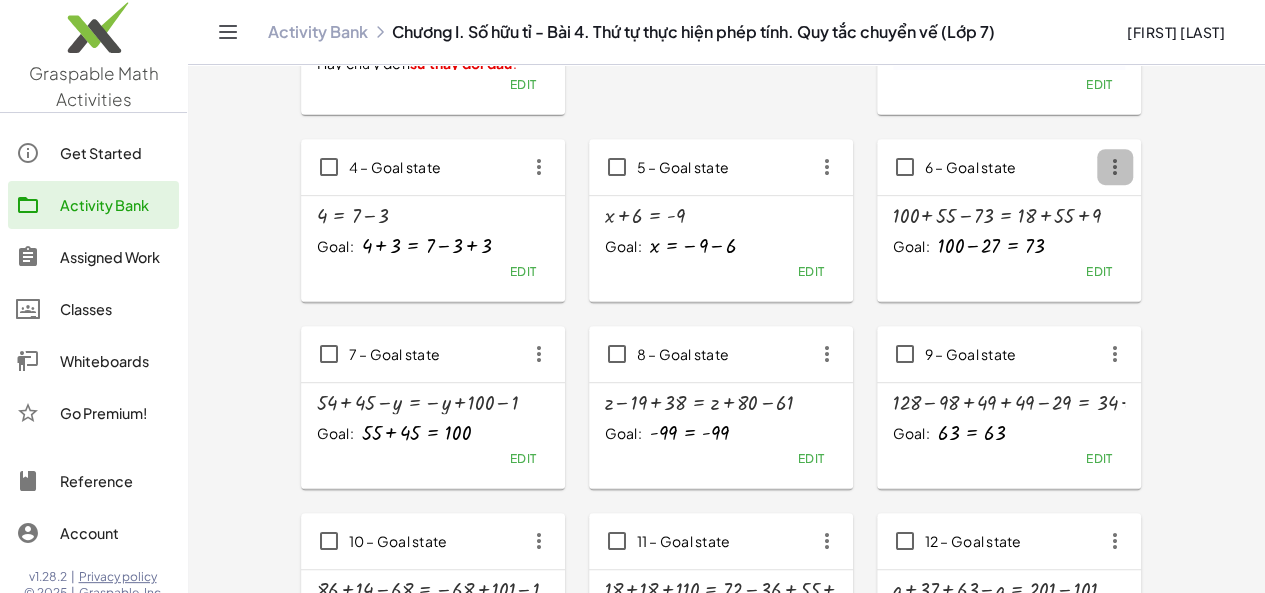 click 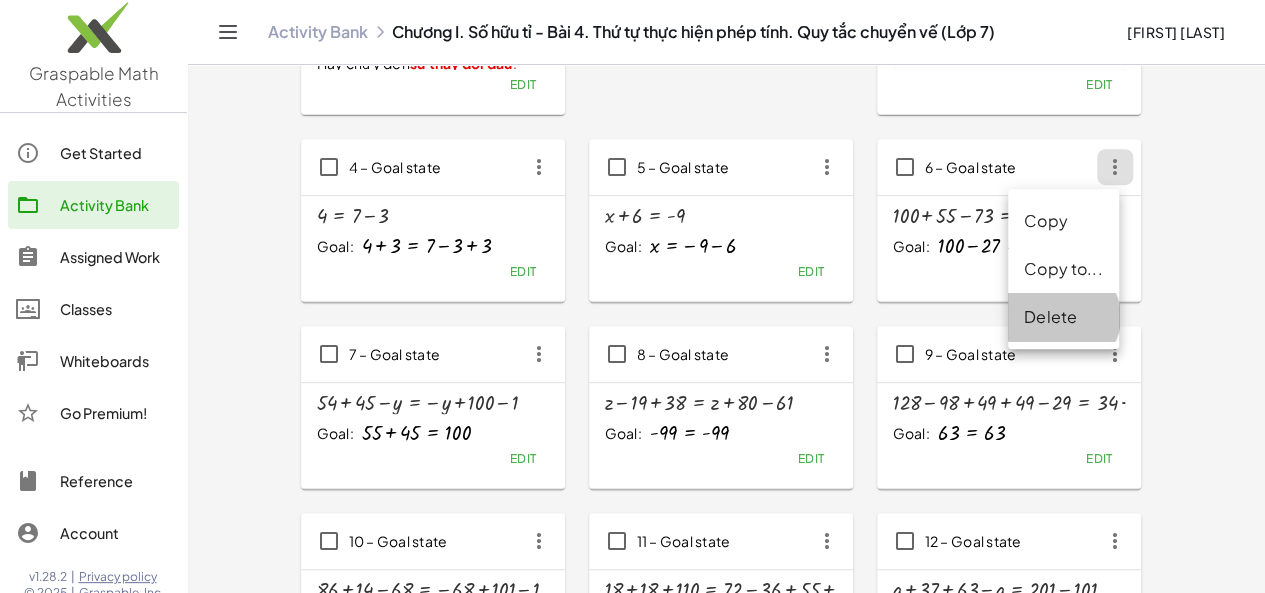 click on "Delete" 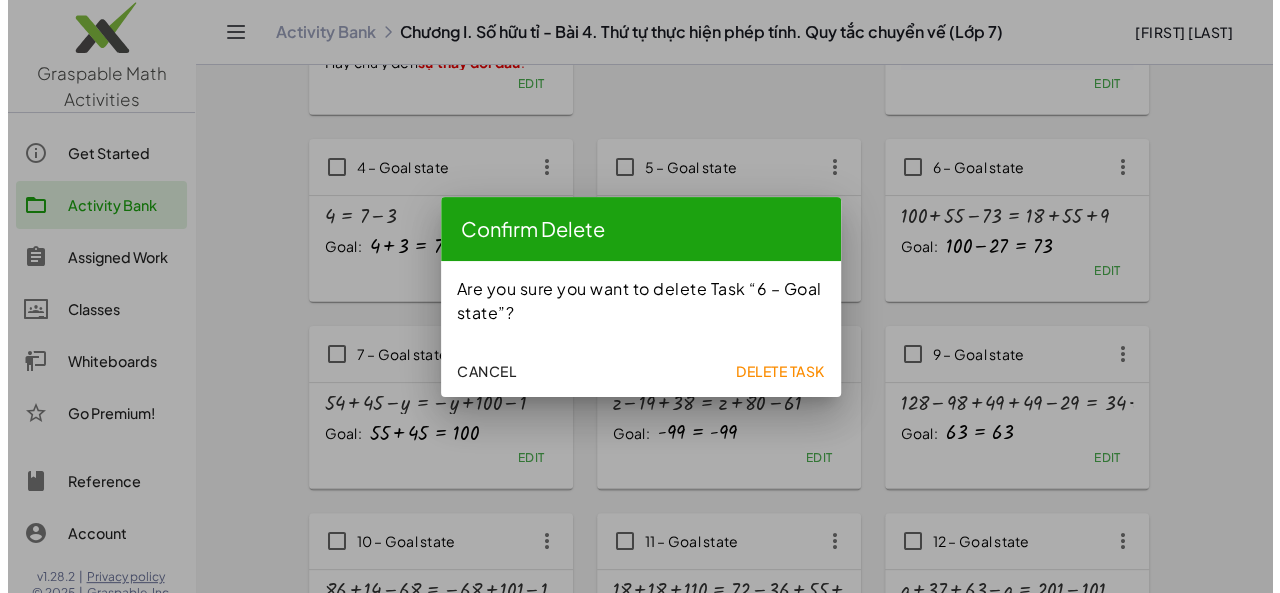 scroll, scrollTop: 0, scrollLeft: 0, axis: both 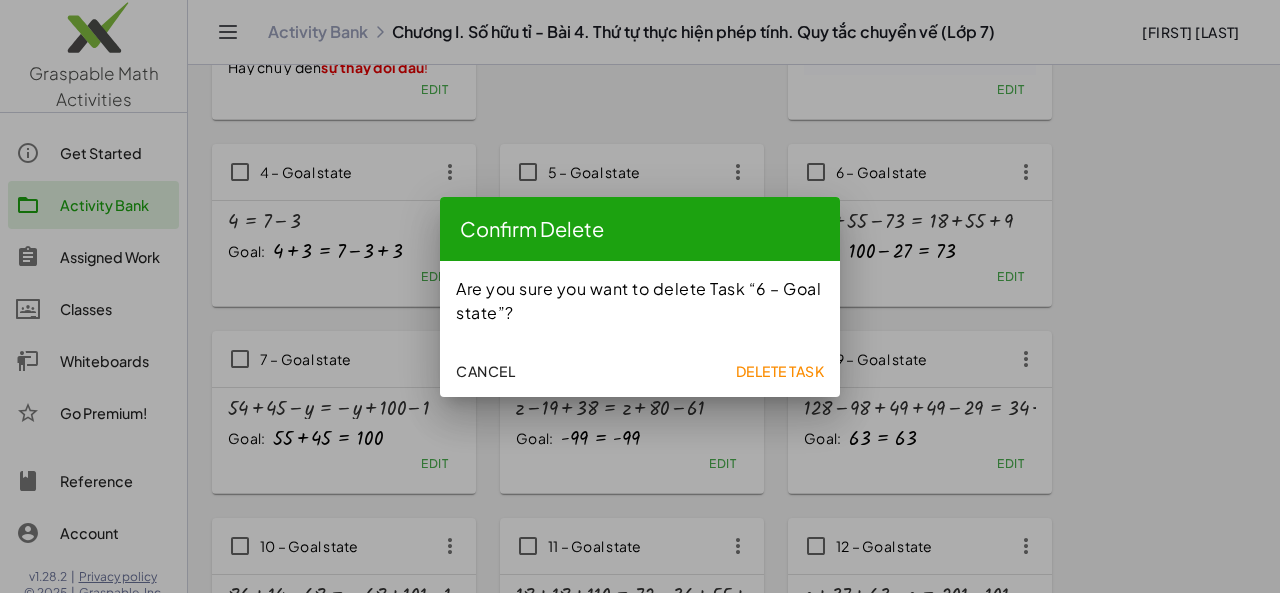 click on "Delete Task" 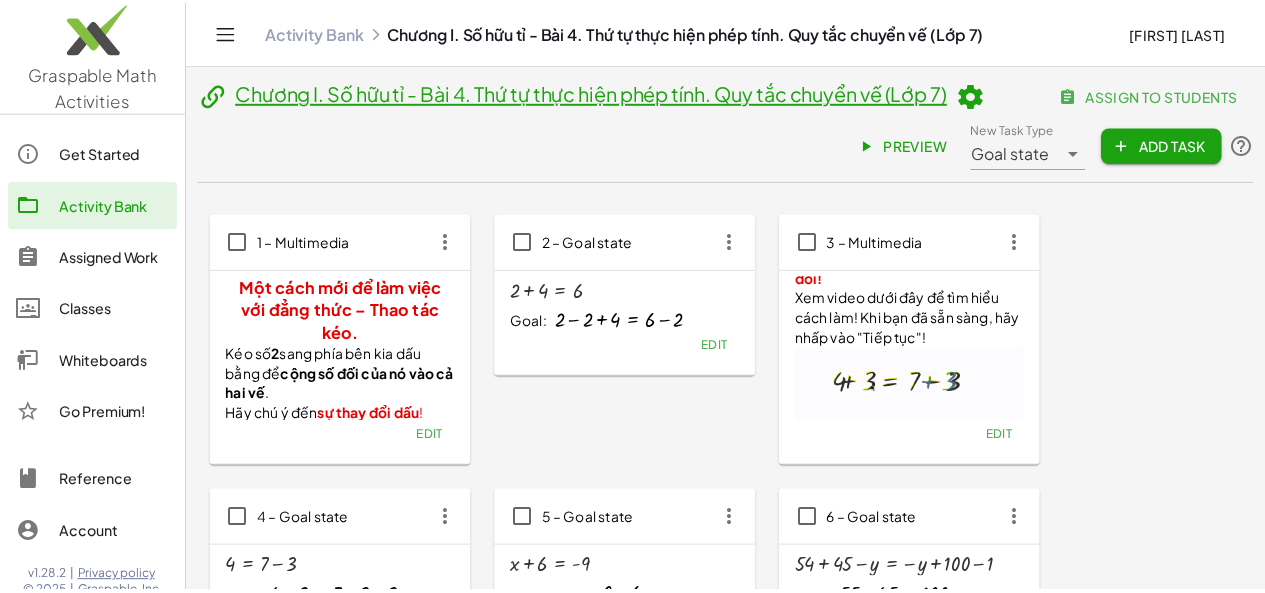 scroll, scrollTop: 346, scrollLeft: 0, axis: vertical 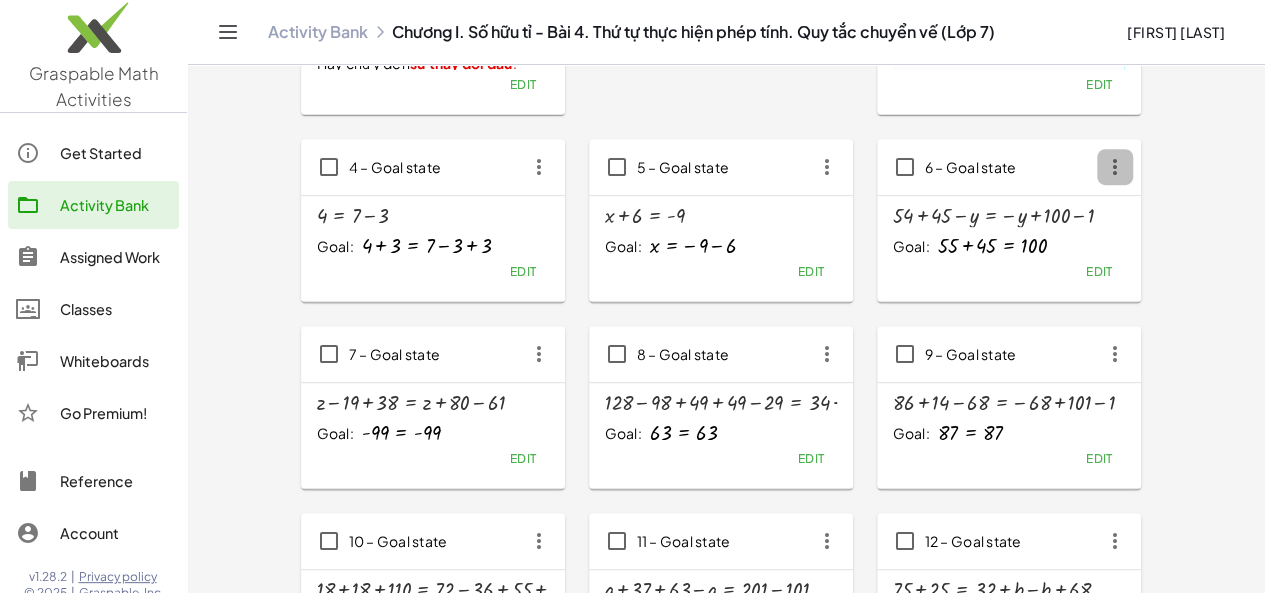 click 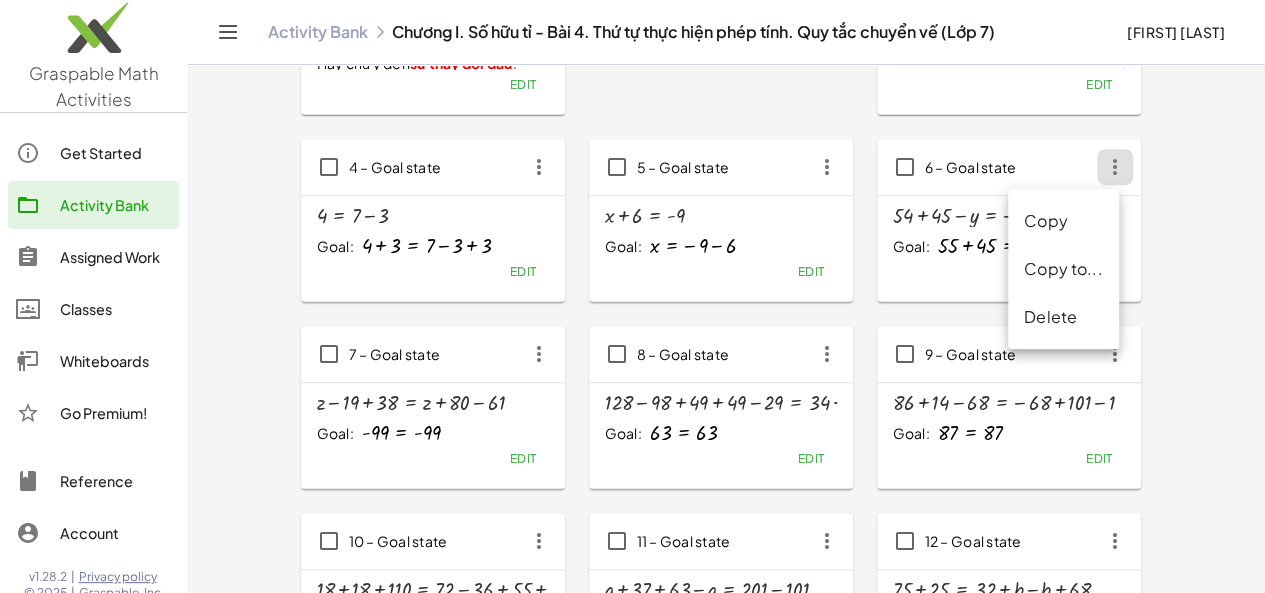 drag, startPoint x: 1128, startPoint y: 413, endPoint x: 1084, endPoint y: 395, distance: 47.539455 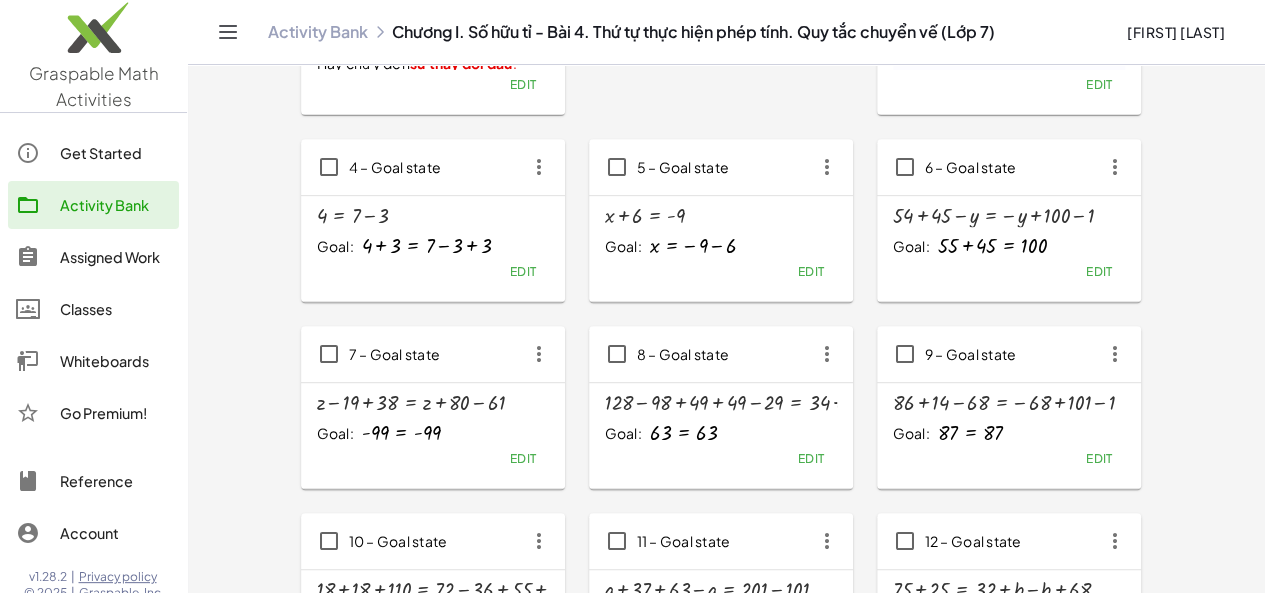click 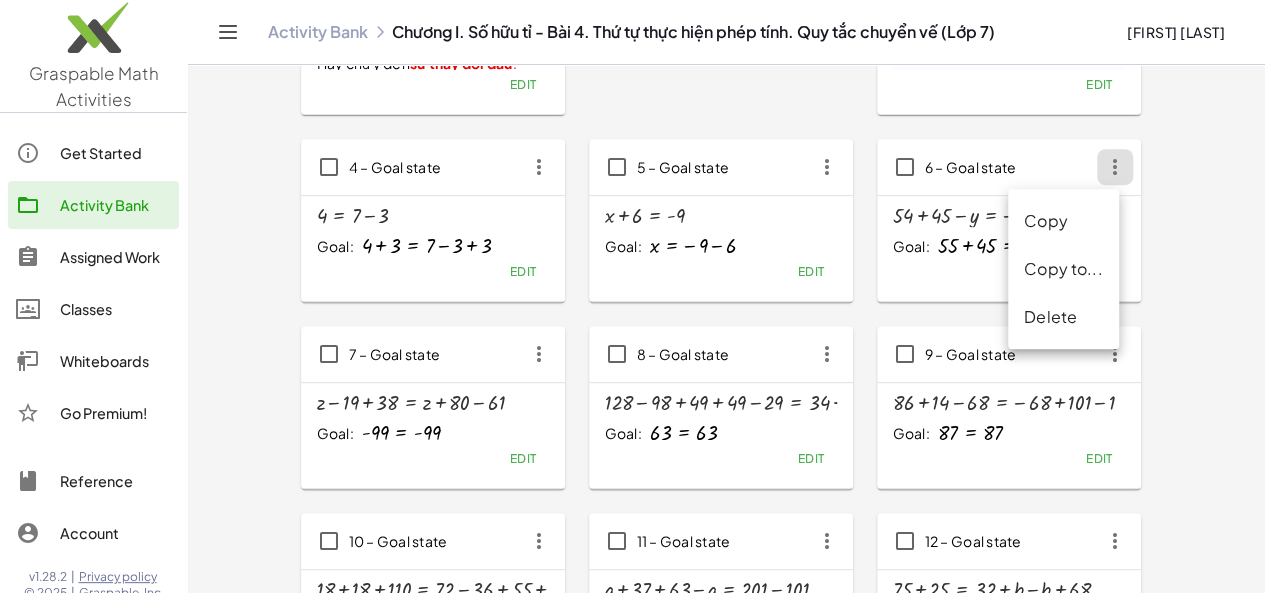 click on "Delete" 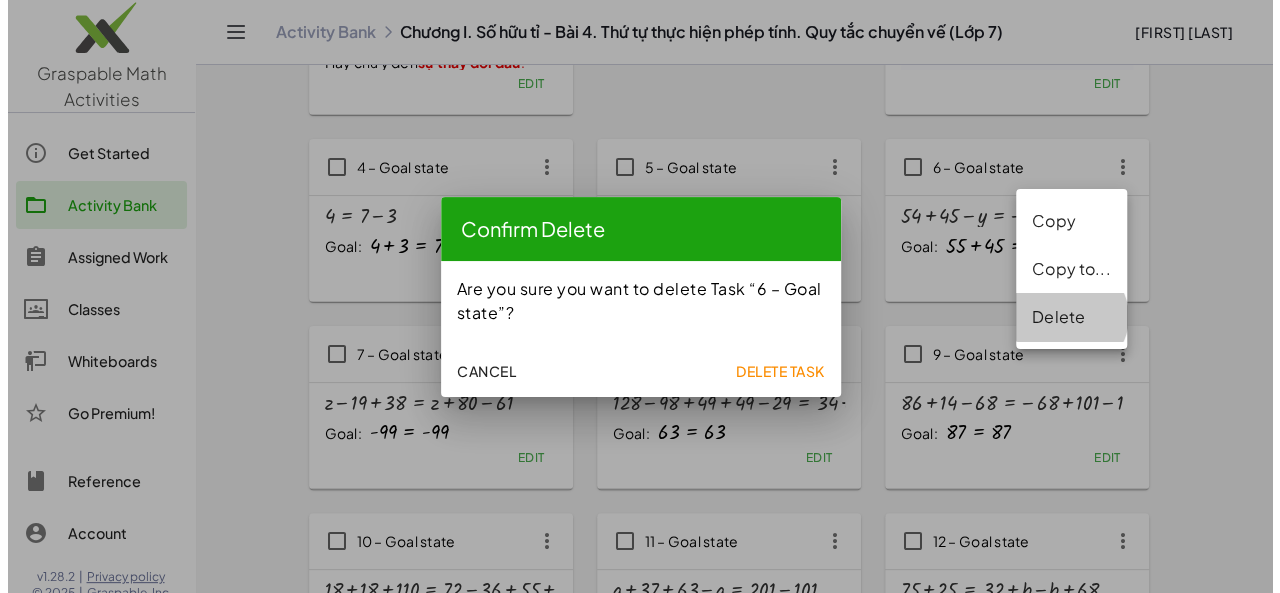 scroll, scrollTop: 0, scrollLeft: 0, axis: both 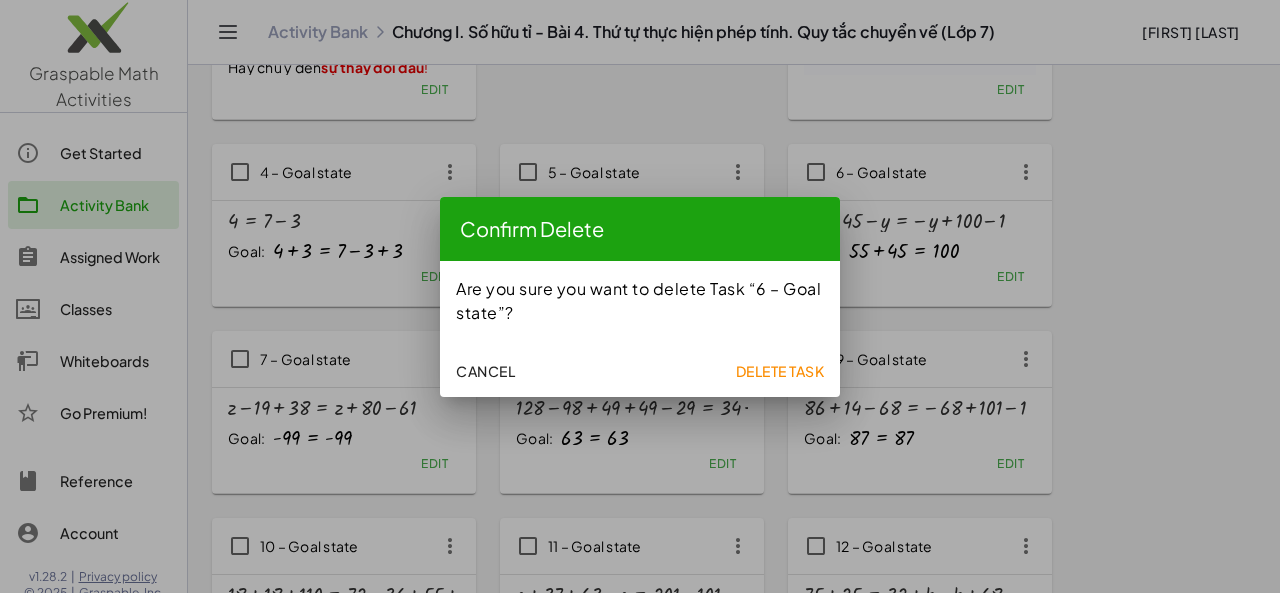 click at bounding box center [640, 296] 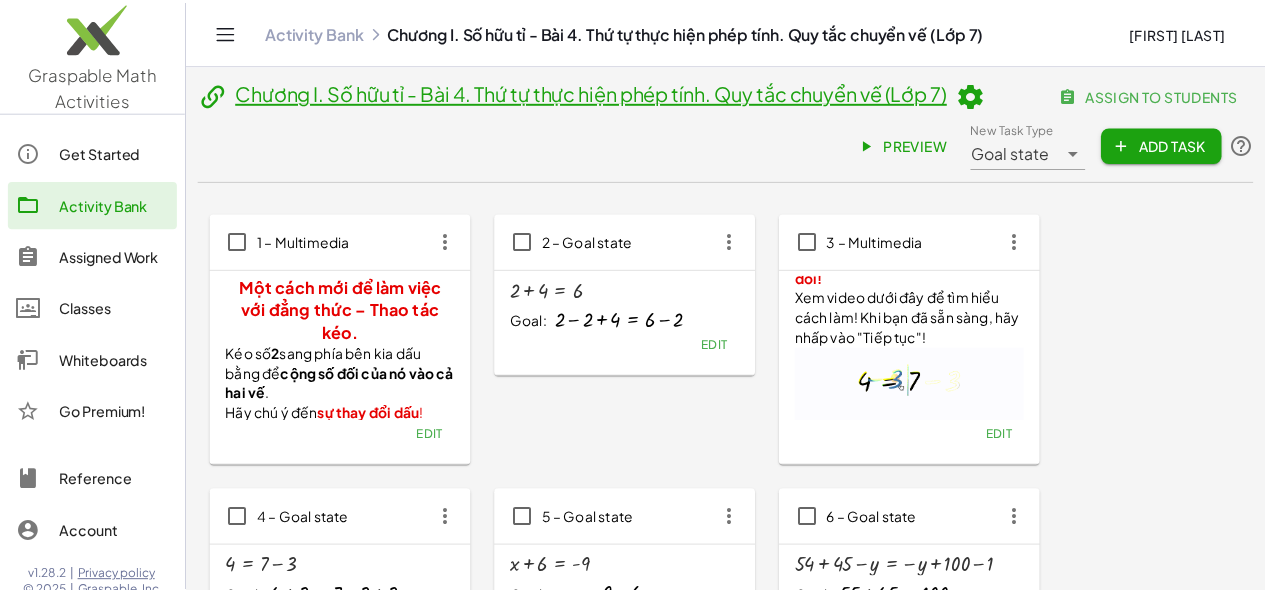 scroll, scrollTop: 346, scrollLeft: 0, axis: vertical 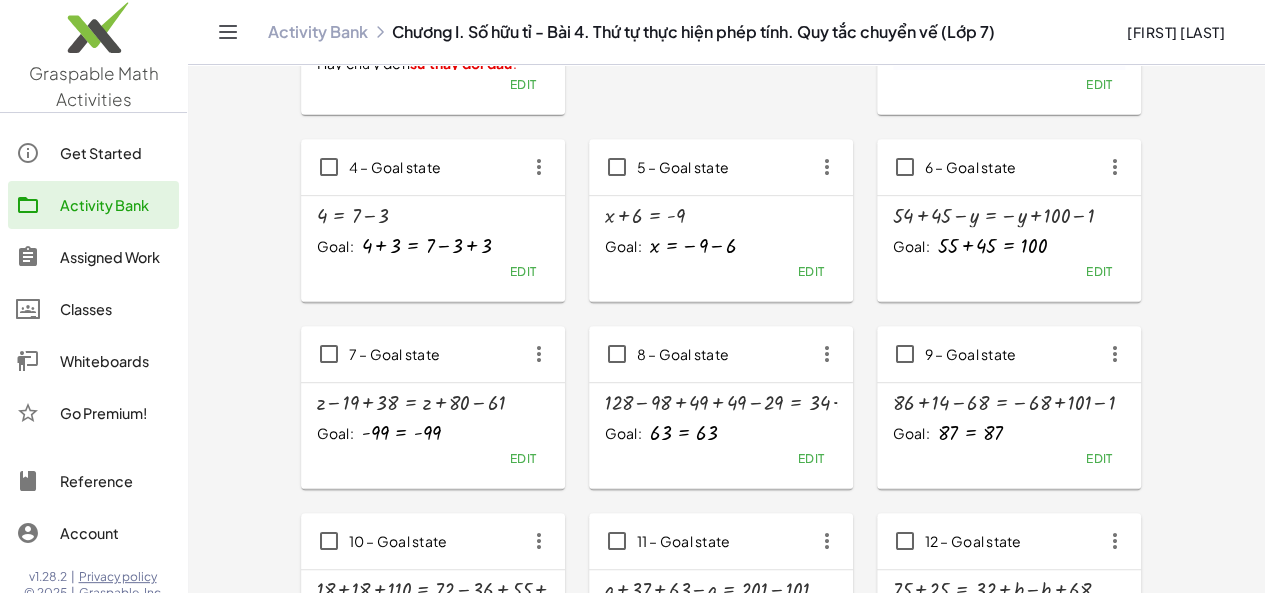 click 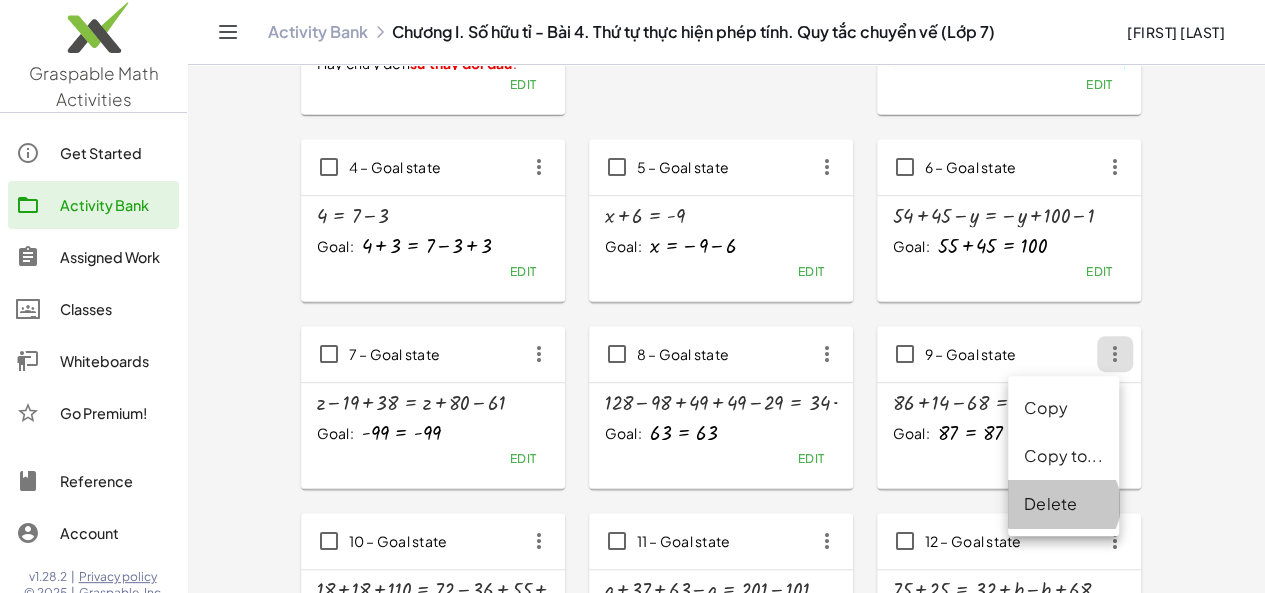 click on "Delete" 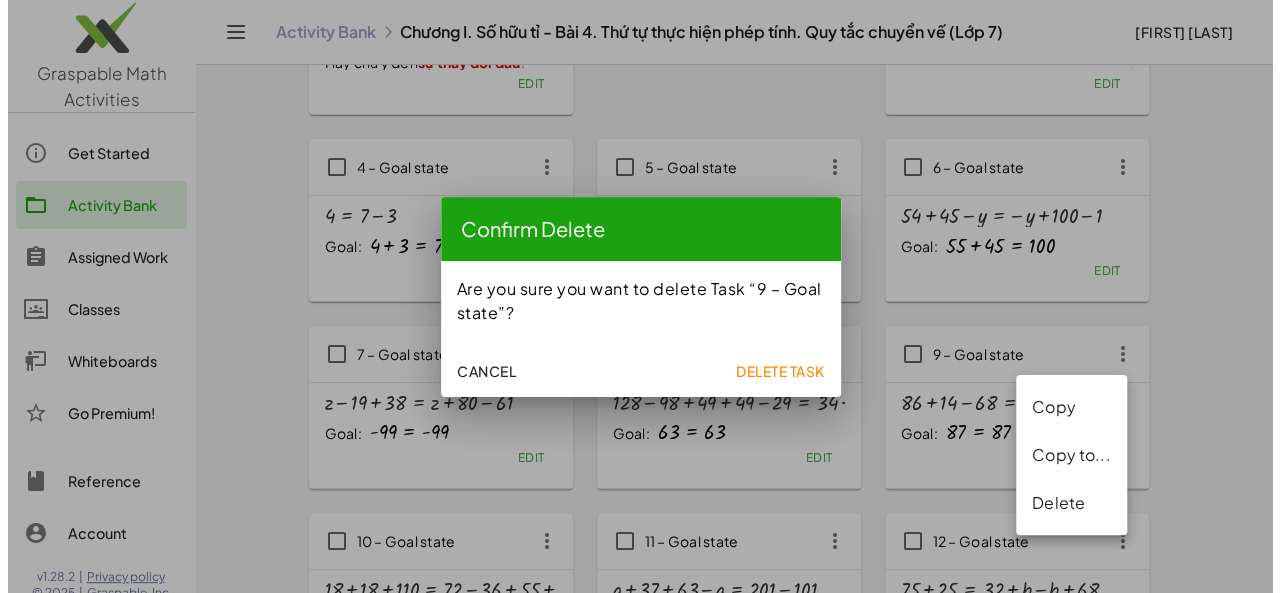 scroll, scrollTop: 0, scrollLeft: 0, axis: both 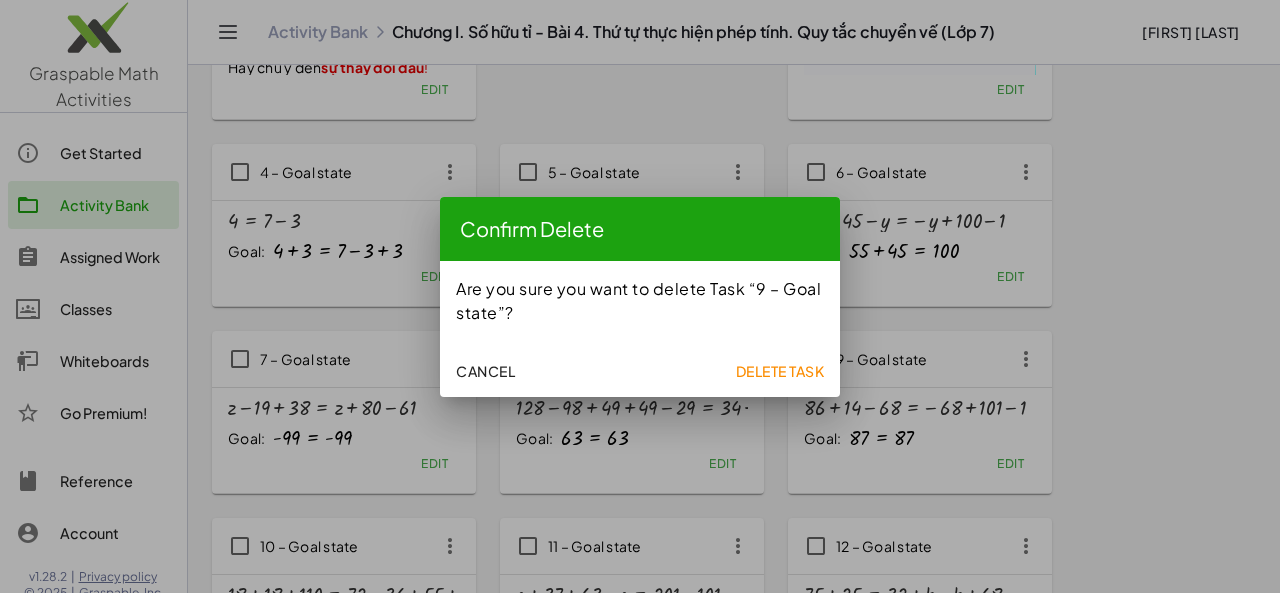 click on "Delete Task" 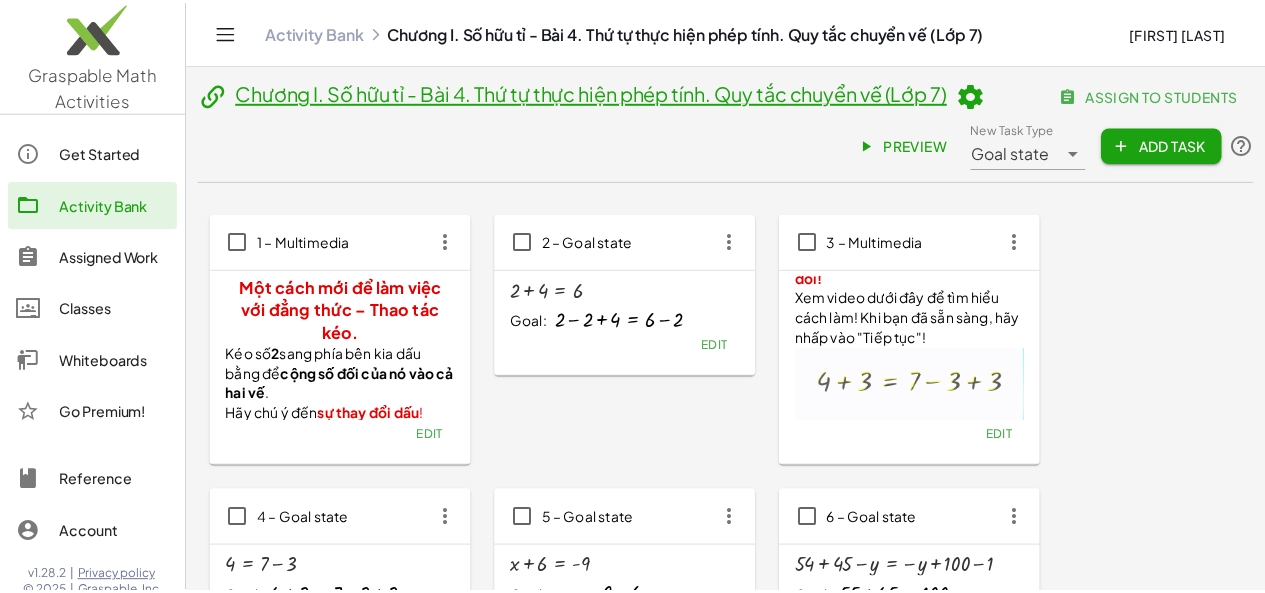 scroll, scrollTop: 346, scrollLeft: 0, axis: vertical 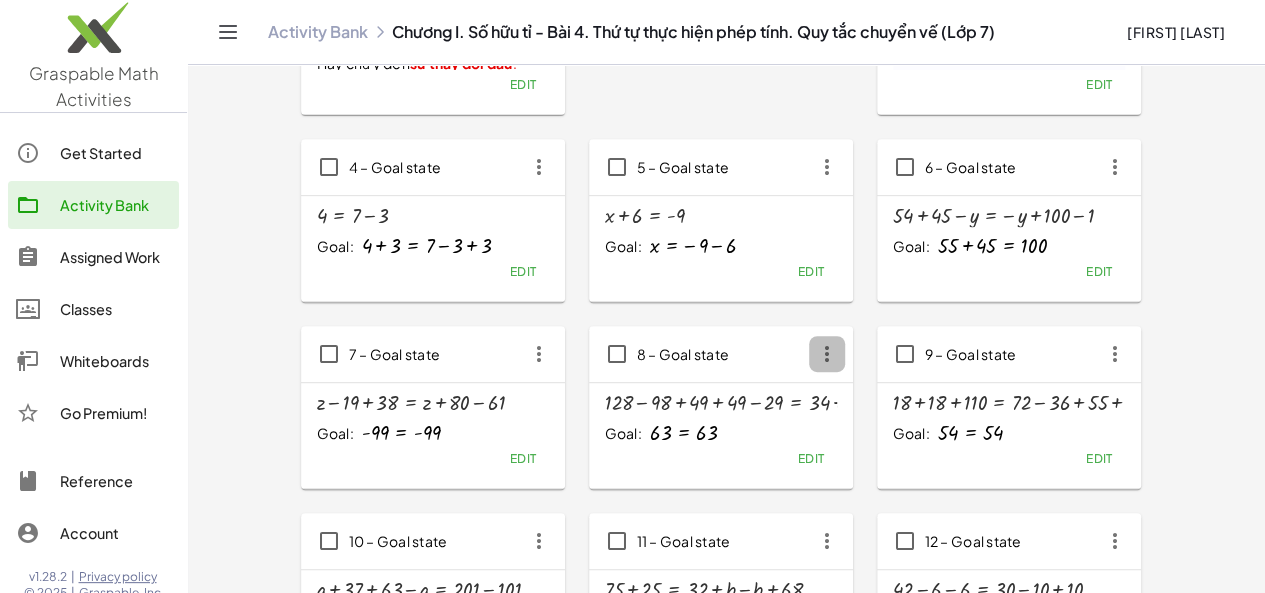 click 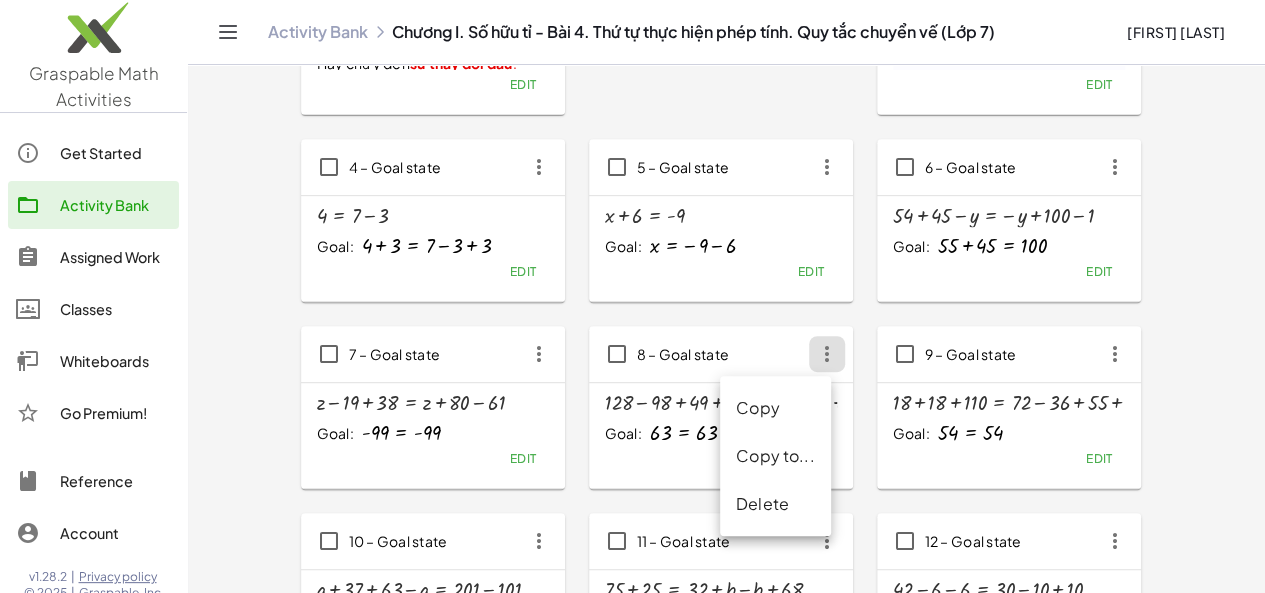 click on "Delete" 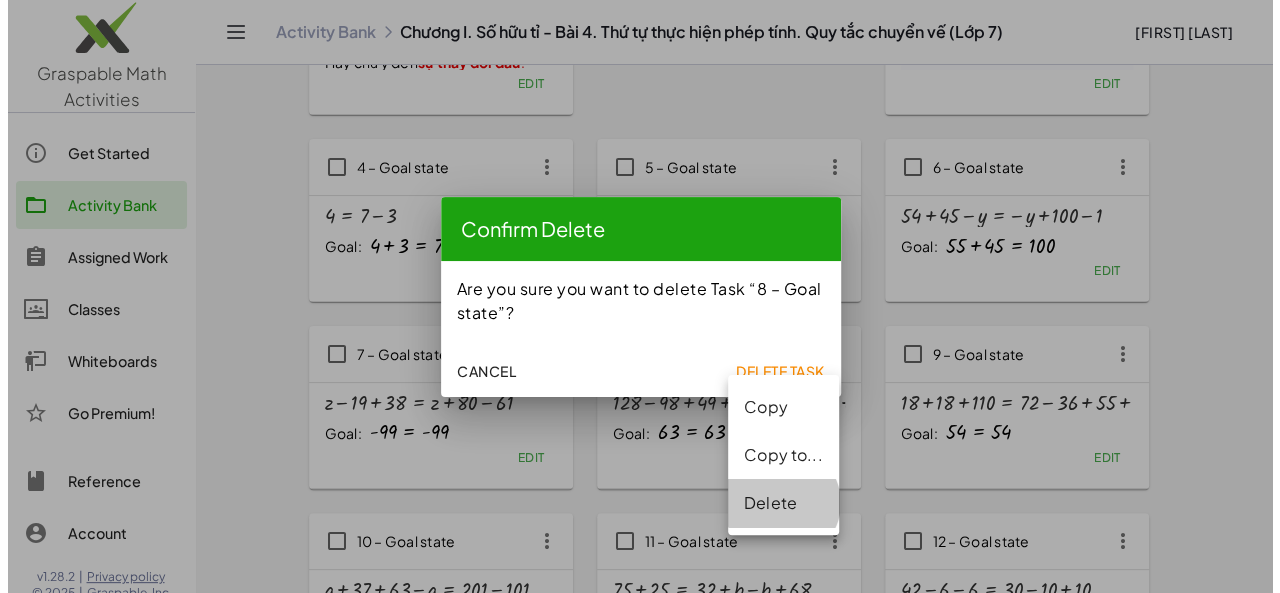 scroll, scrollTop: 0, scrollLeft: 0, axis: both 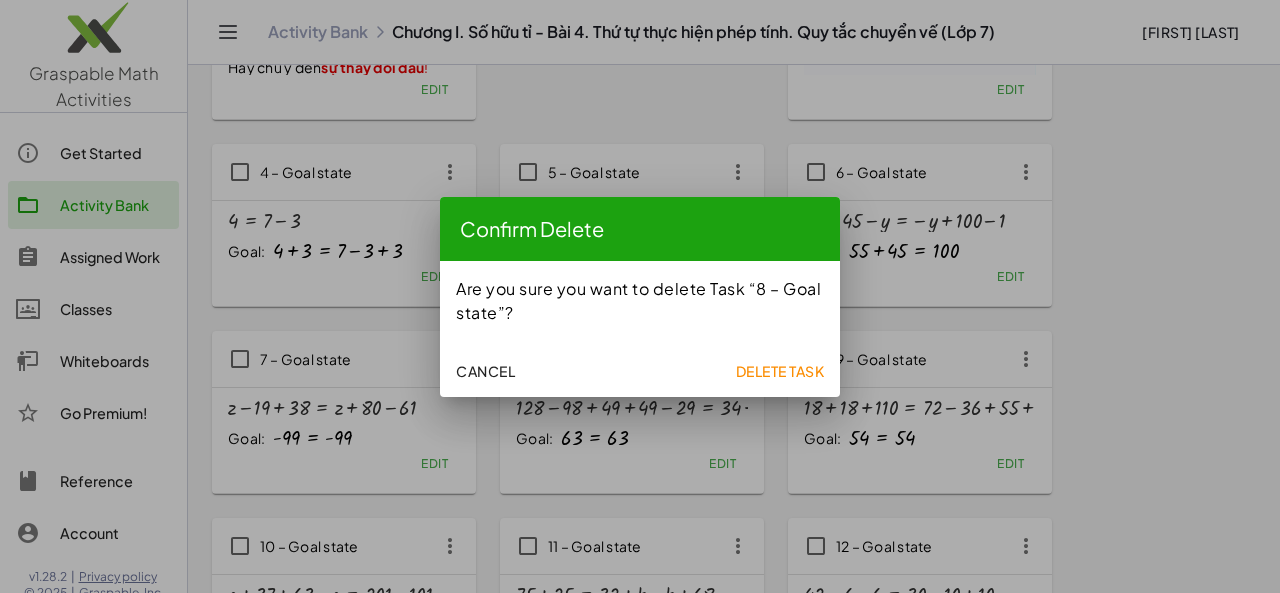 click on "Delete Task" 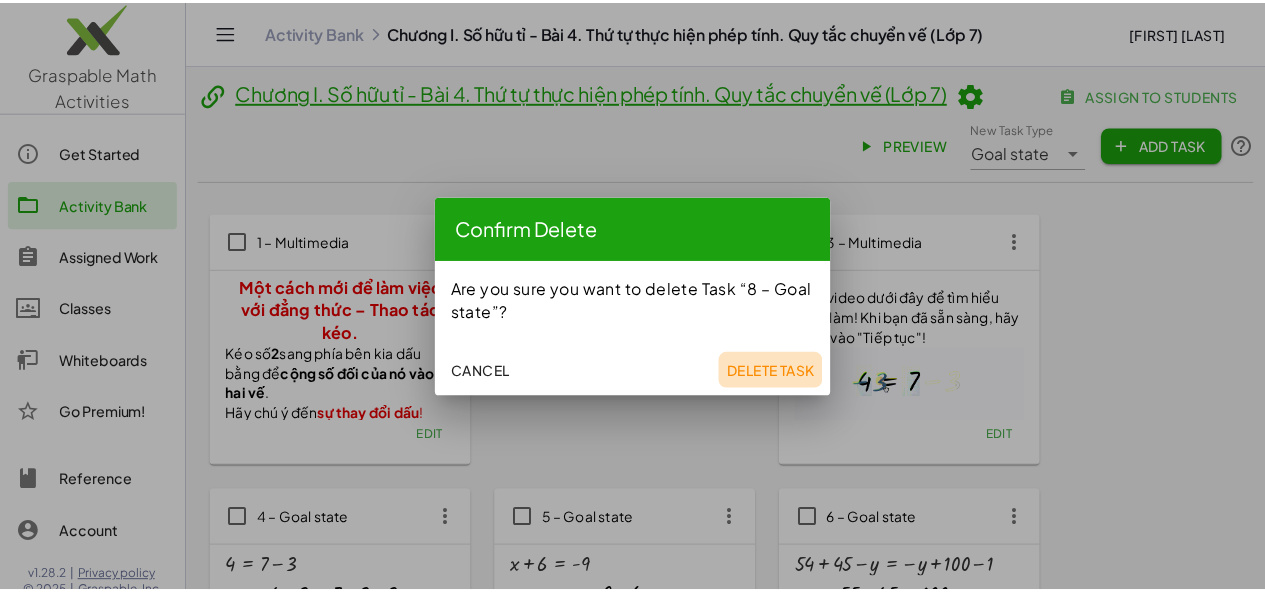 scroll, scrollTop: 346, scrollLeft: 0, axis: vertical 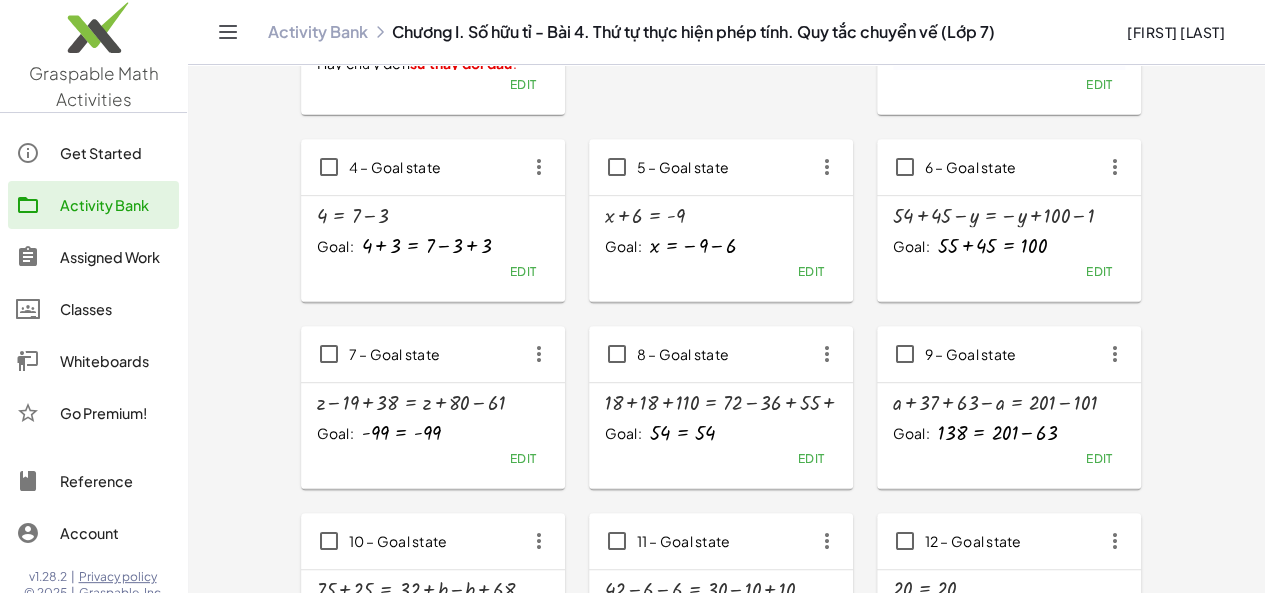 click 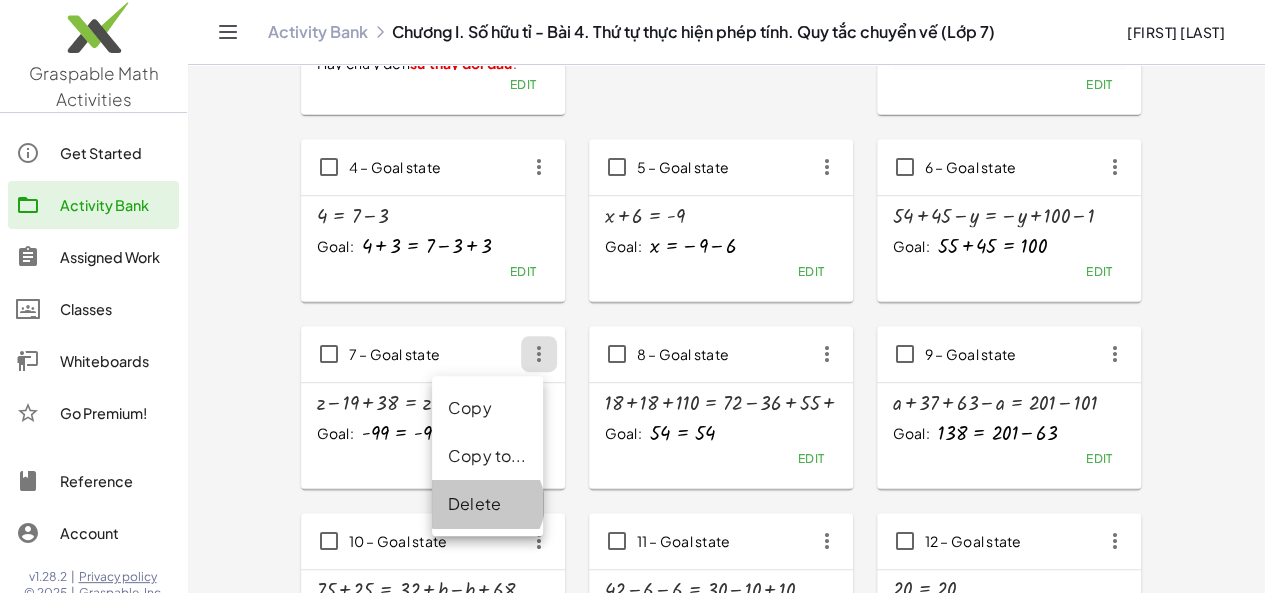 click on "Delete" 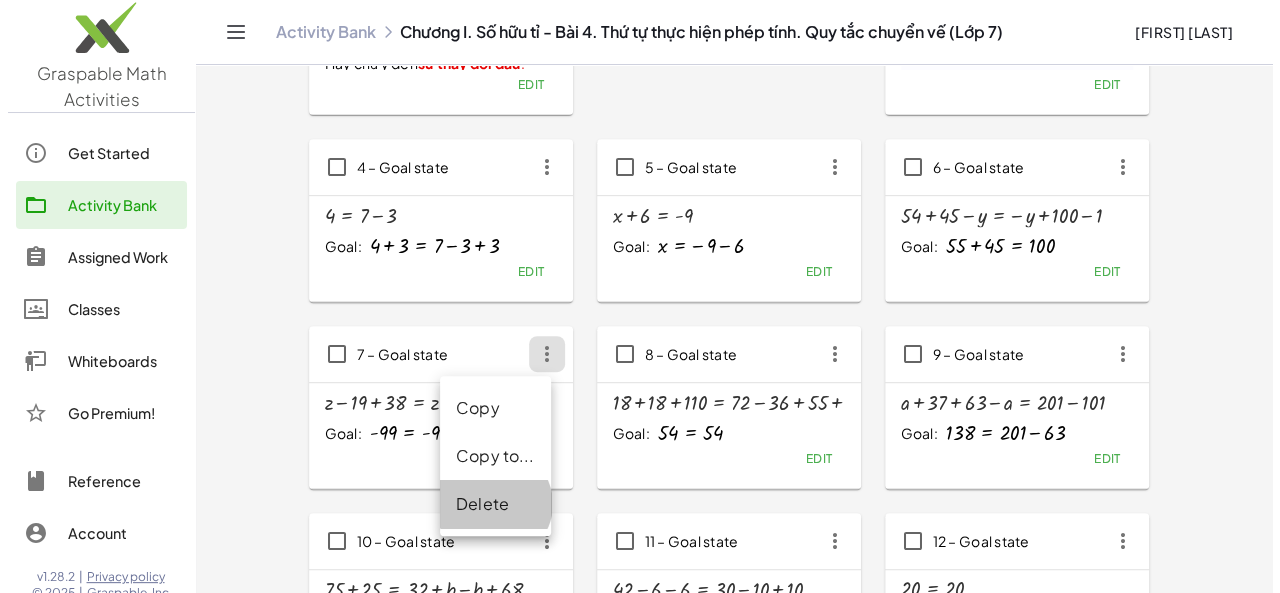 scroll, scrollTop: 0, scrollLeft: 0, axis: both 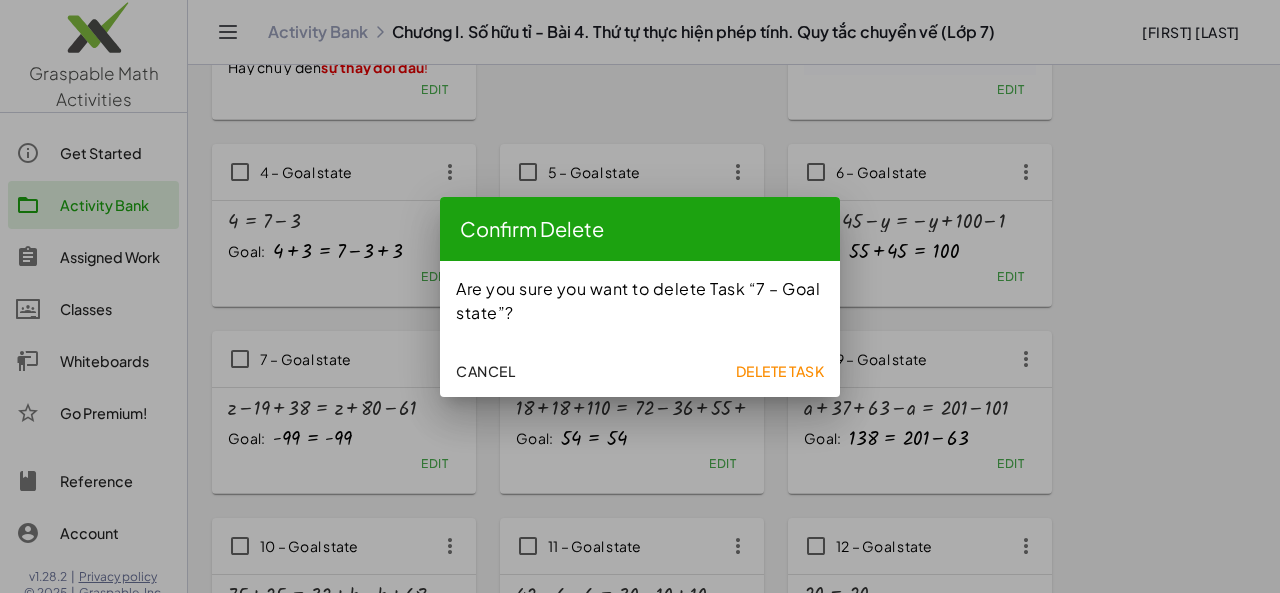 click on "Delete Task" 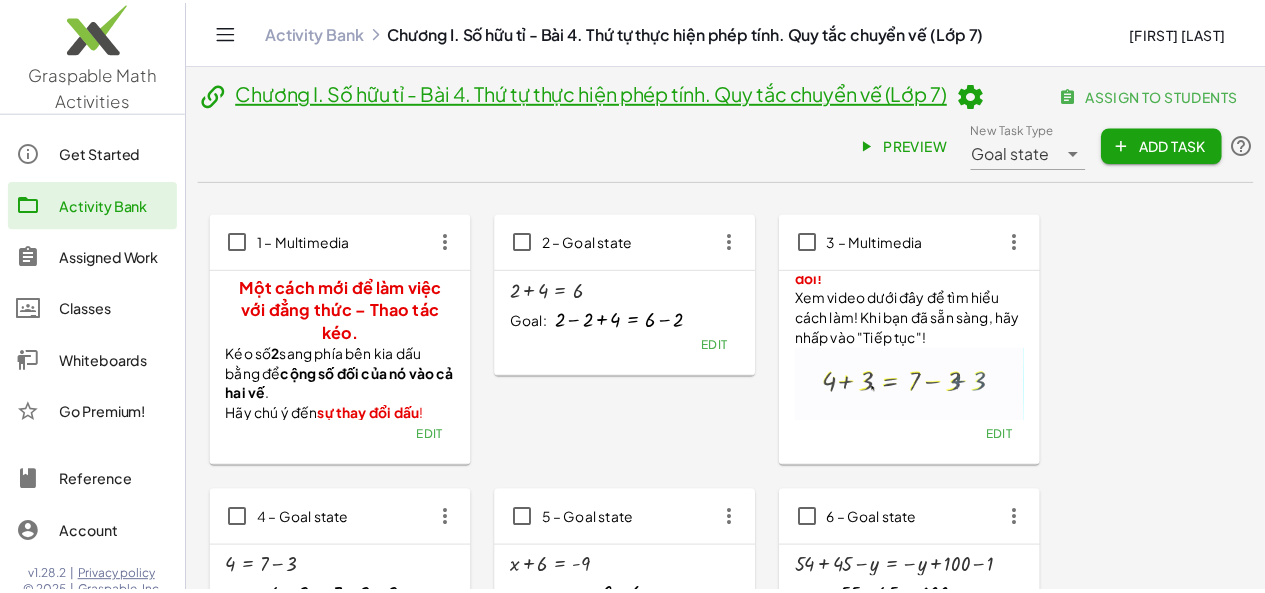 scroll, scrollTop: 346, scrollLeft: 0, axis: vertical 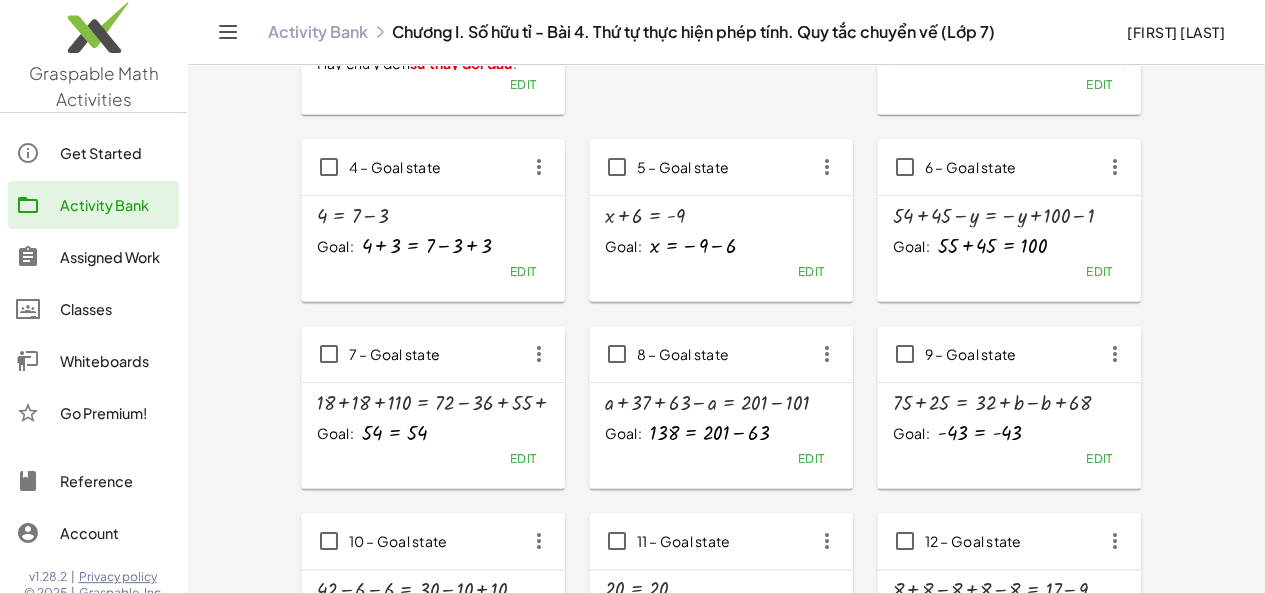 click on "7 – Goal state" 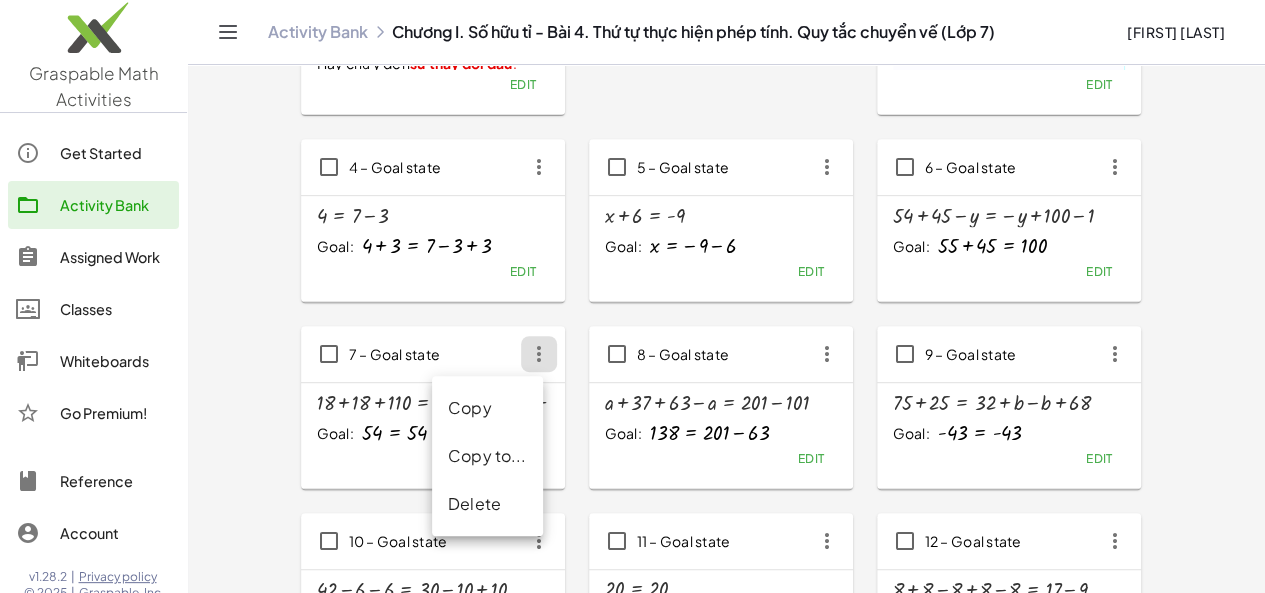 click on "Delete" 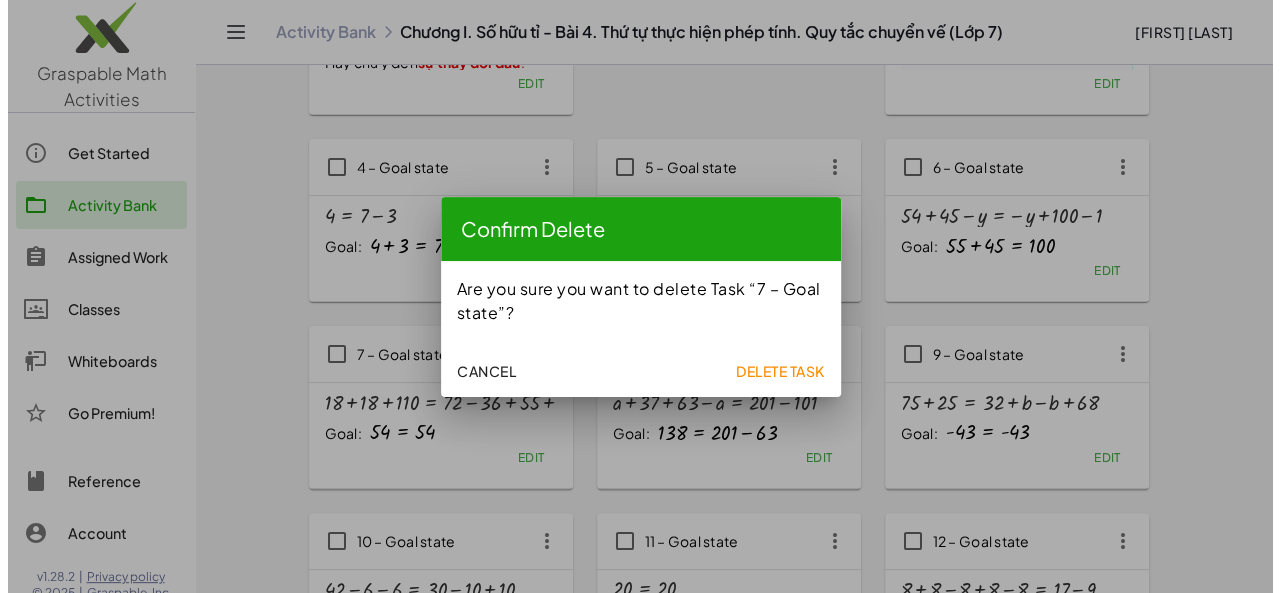 scroll, scrollTop: 0, scrollLeft: 0, axis: both 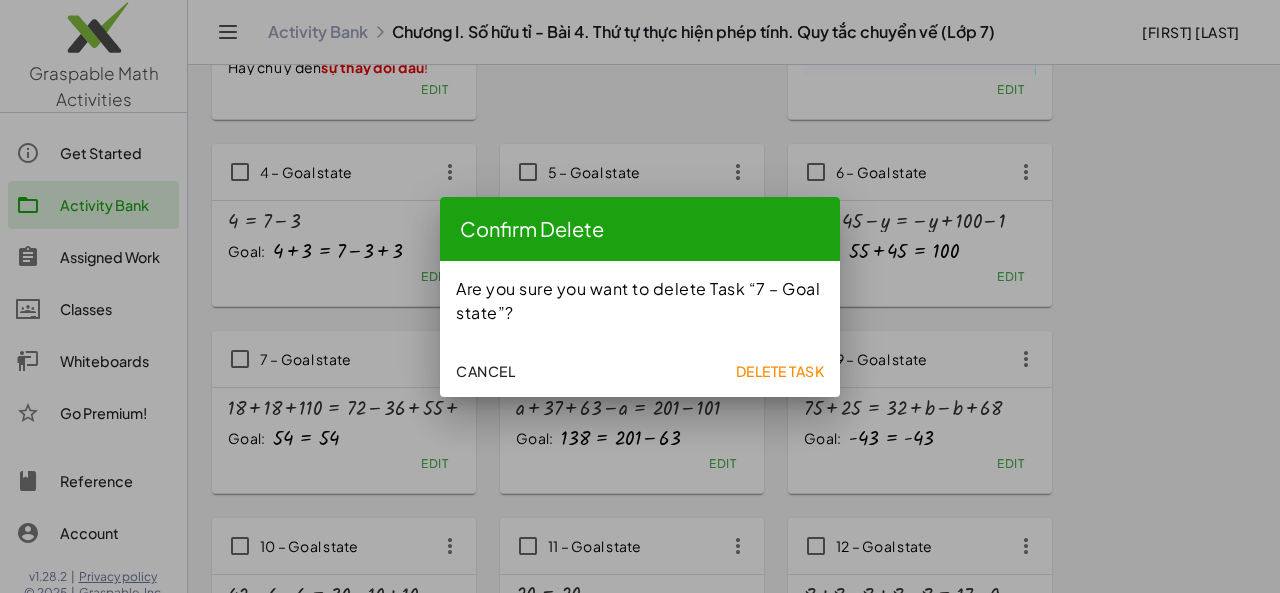 click on "Delete Task" 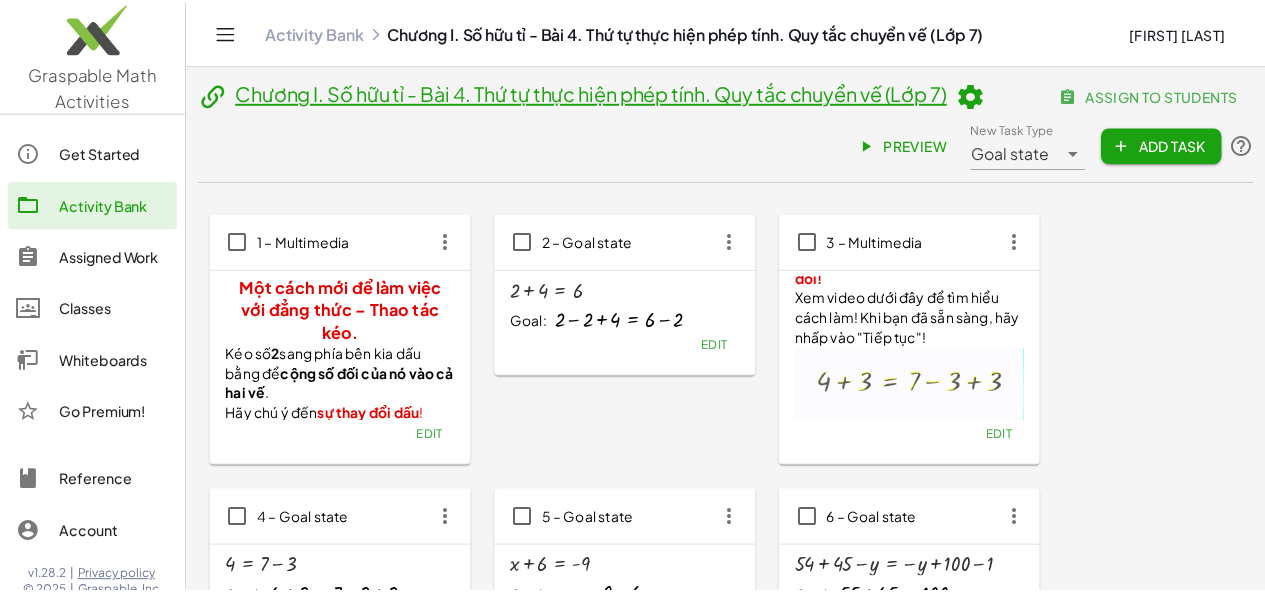 scroll, scrollTop: 346, scrollLeft: 0, axis: vertical 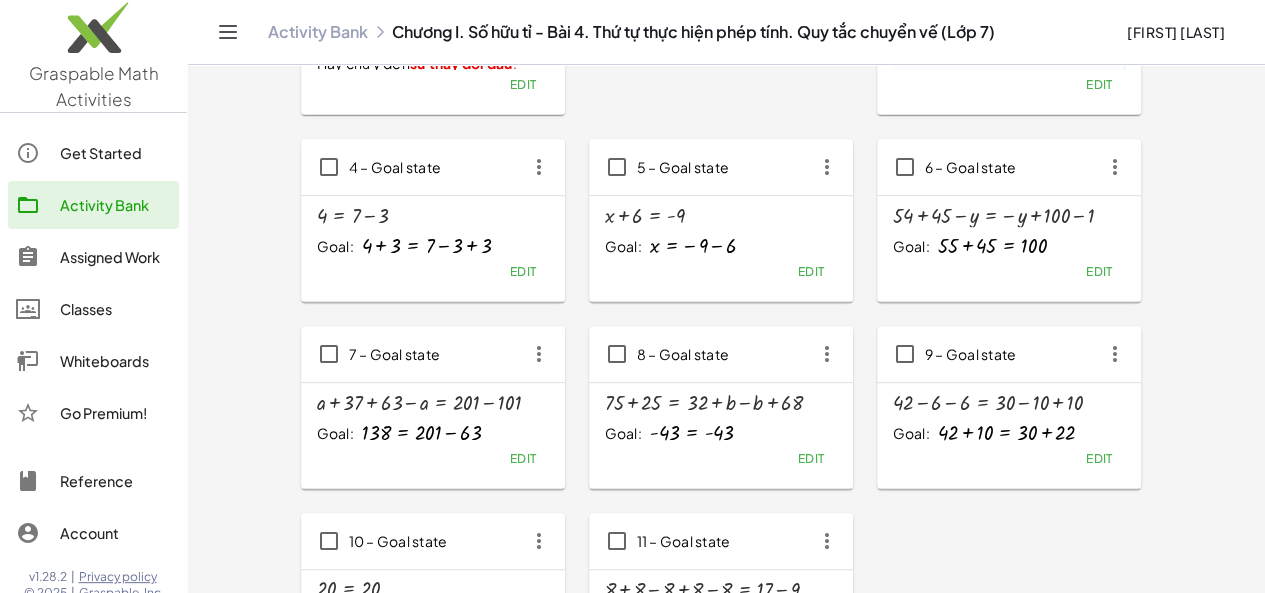 click 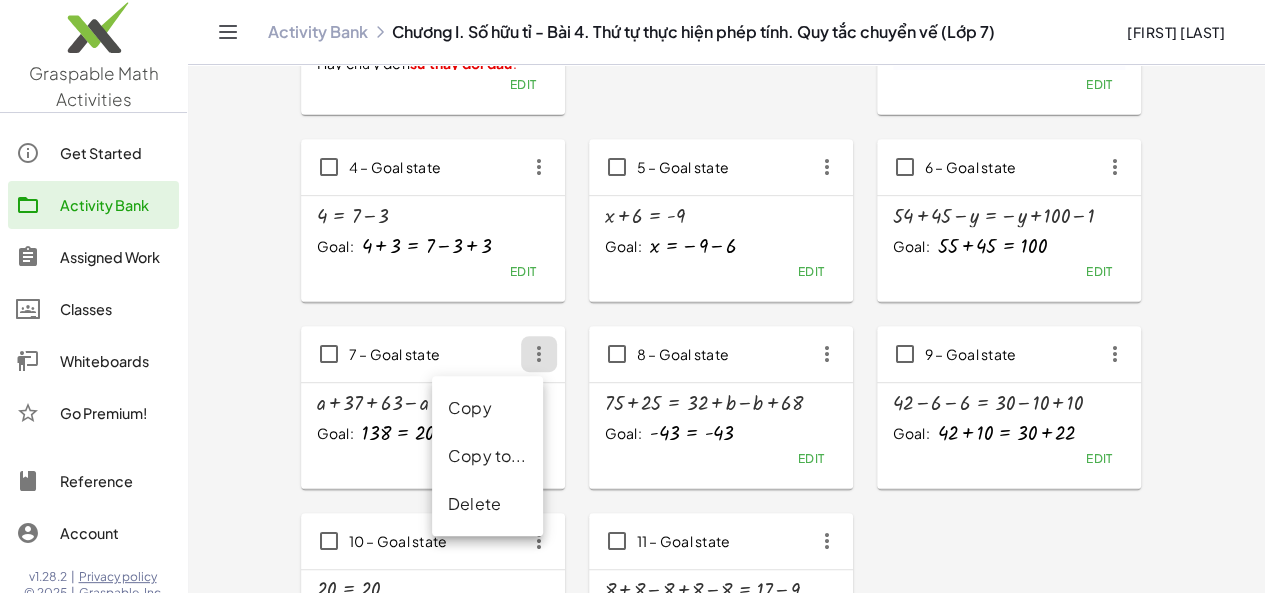 click on "Delete" 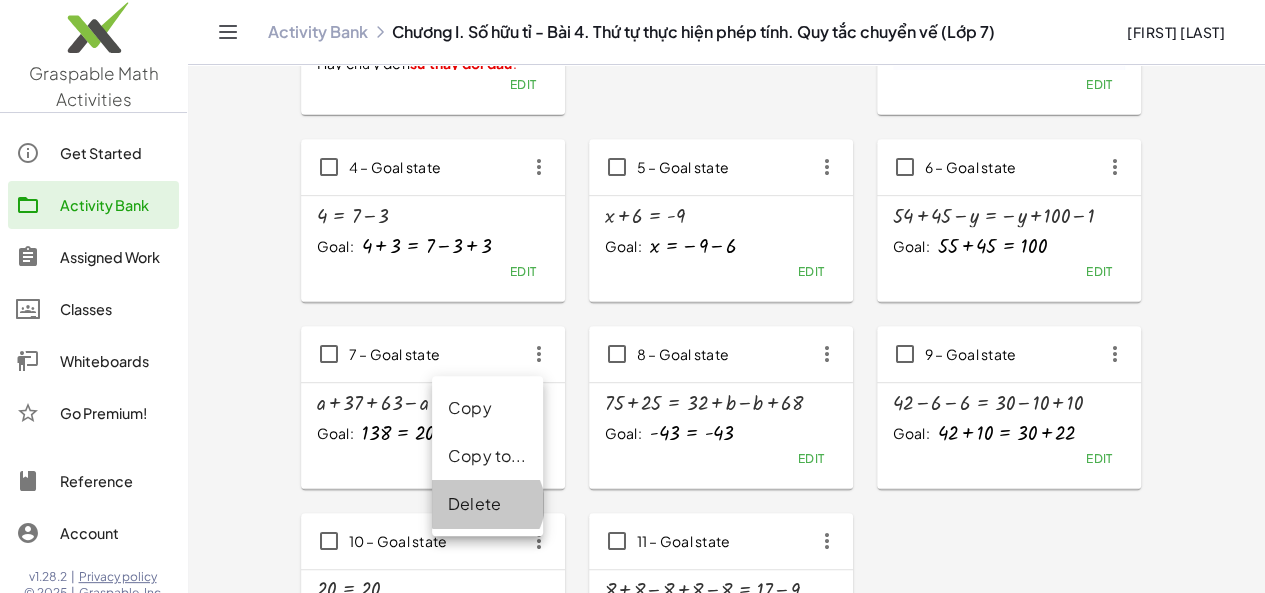 click at bounding box center [632, 296] 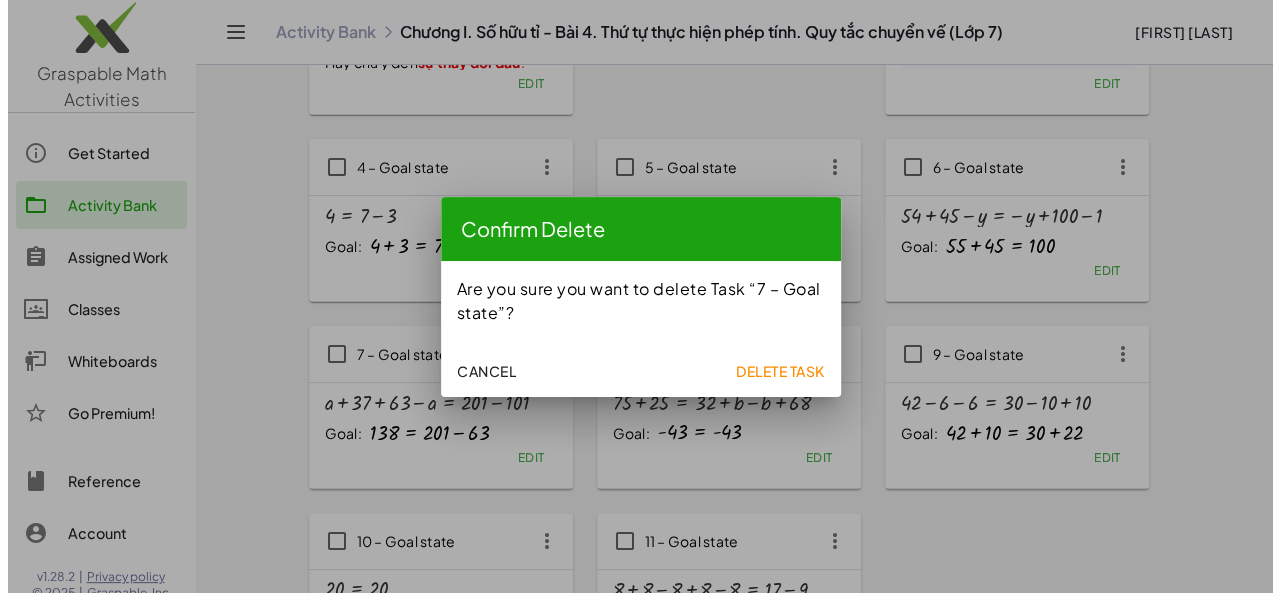scroll, scrollTop: 0, scrollLeft: 0, axis: both 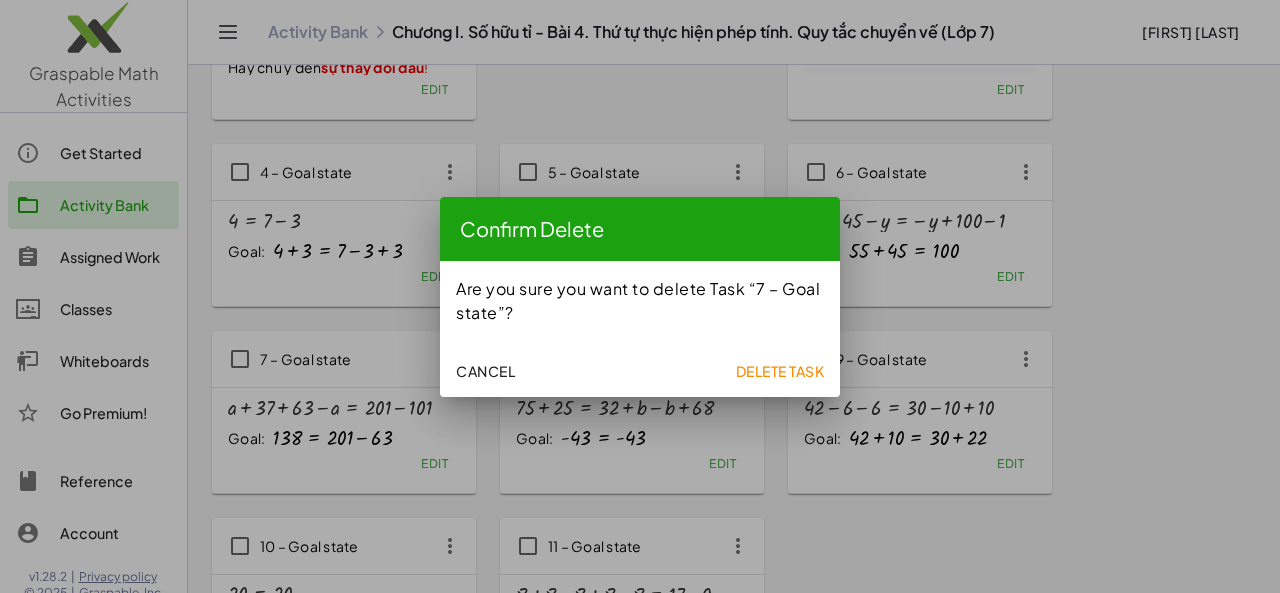 click on "Delete Task" 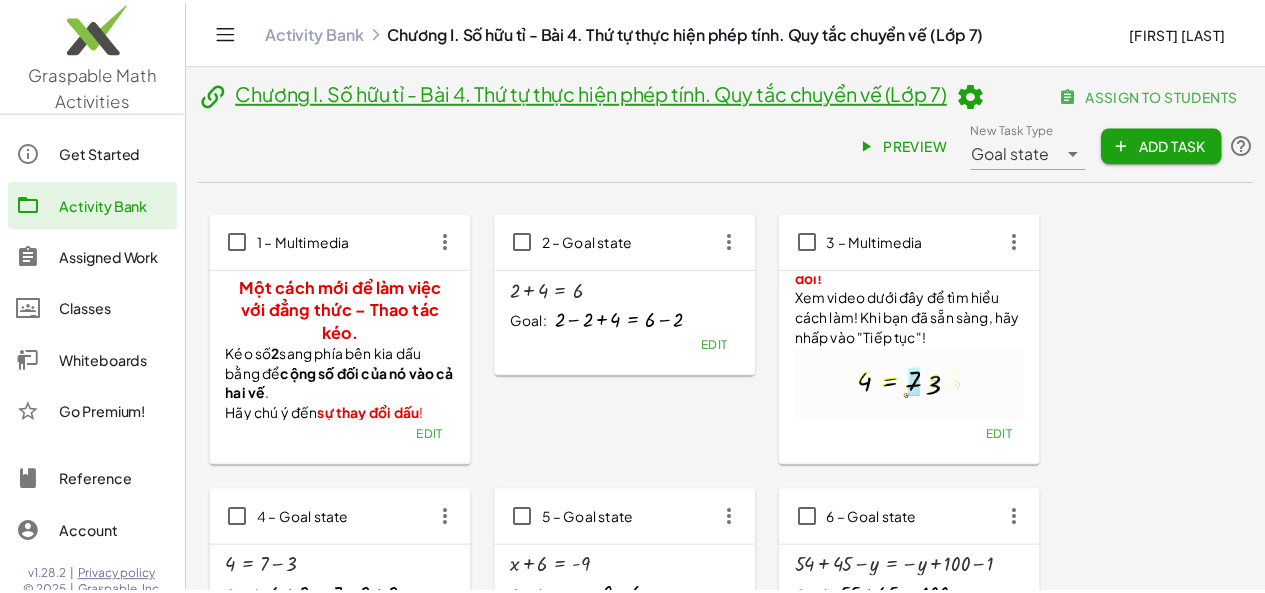 scroll, scrollTop: 346, scrollLeft: 0, axis: vertical 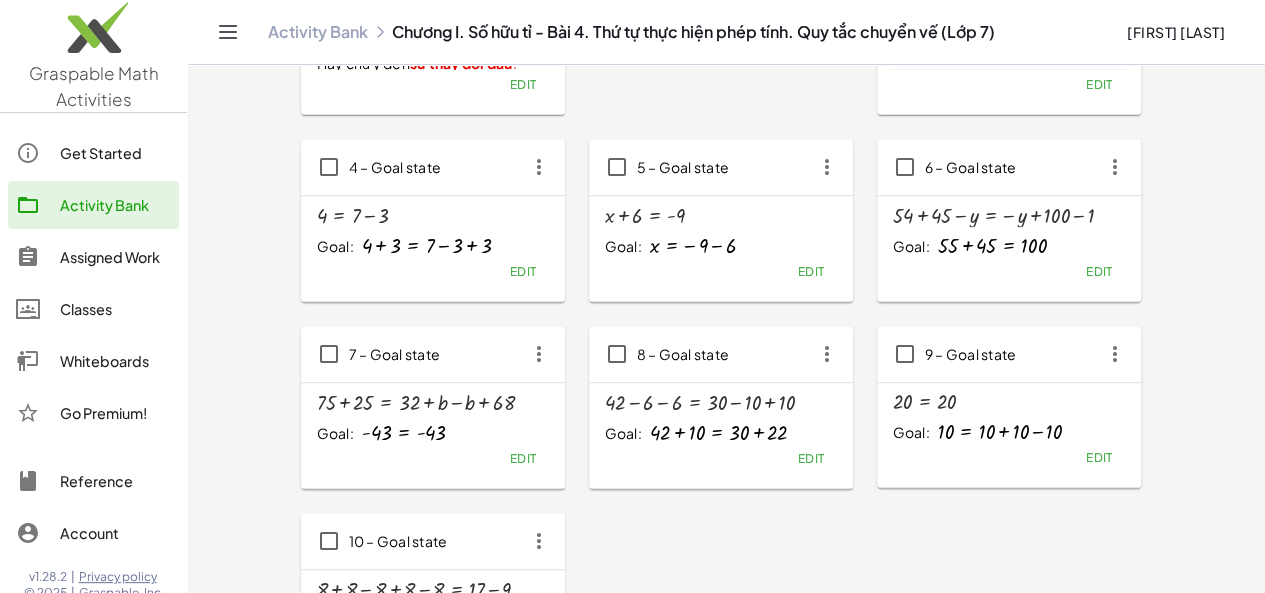 click 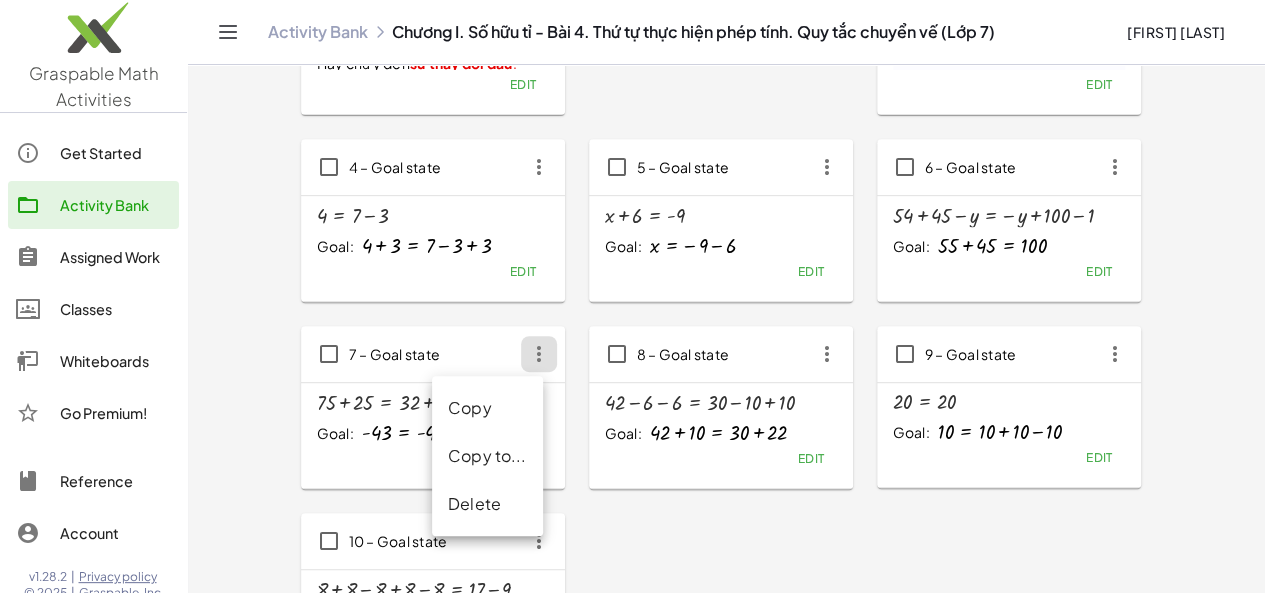 click on "Delete" 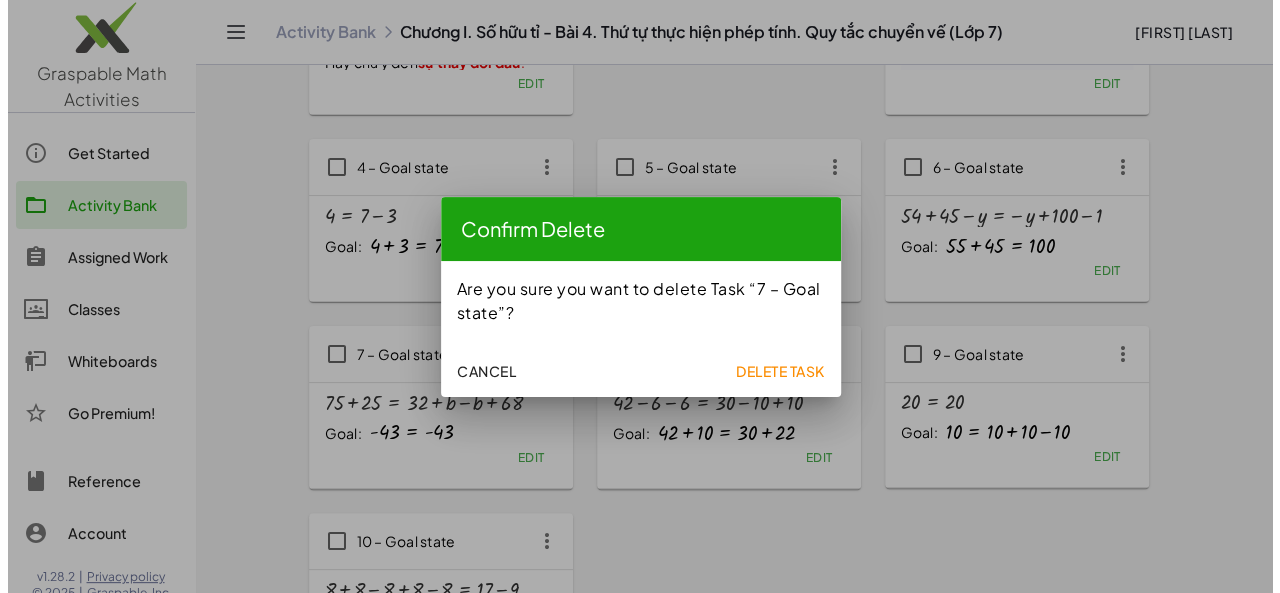 scroll, scrollTop: 0, scrollLeft: 0, axis: both 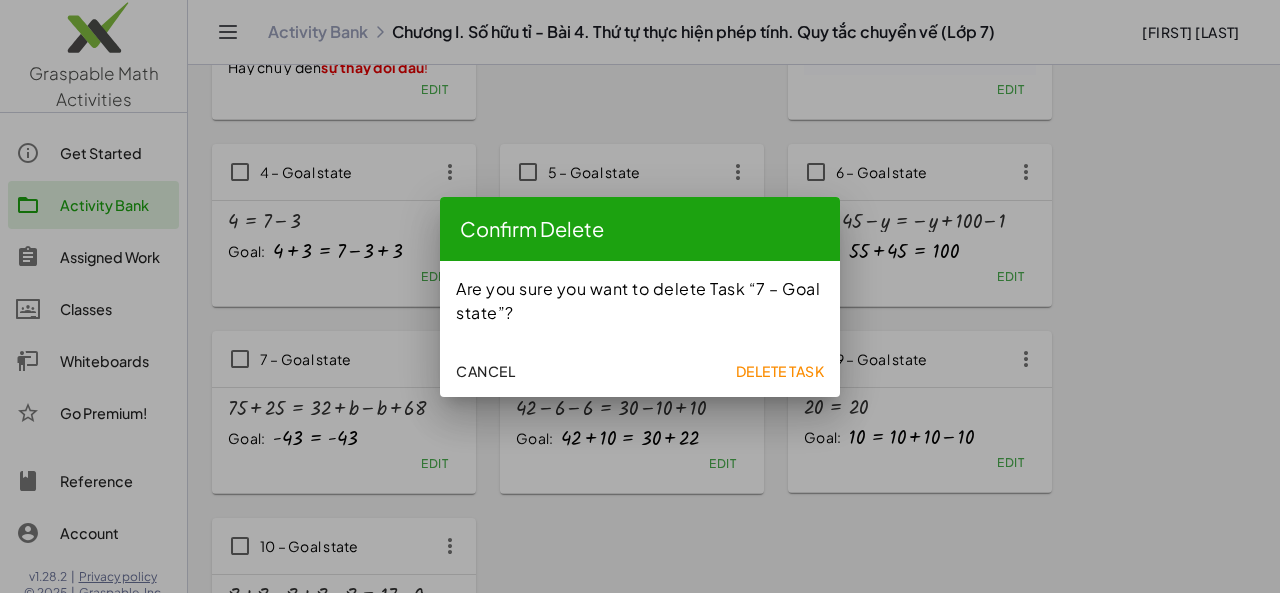 click on "Delete Task" 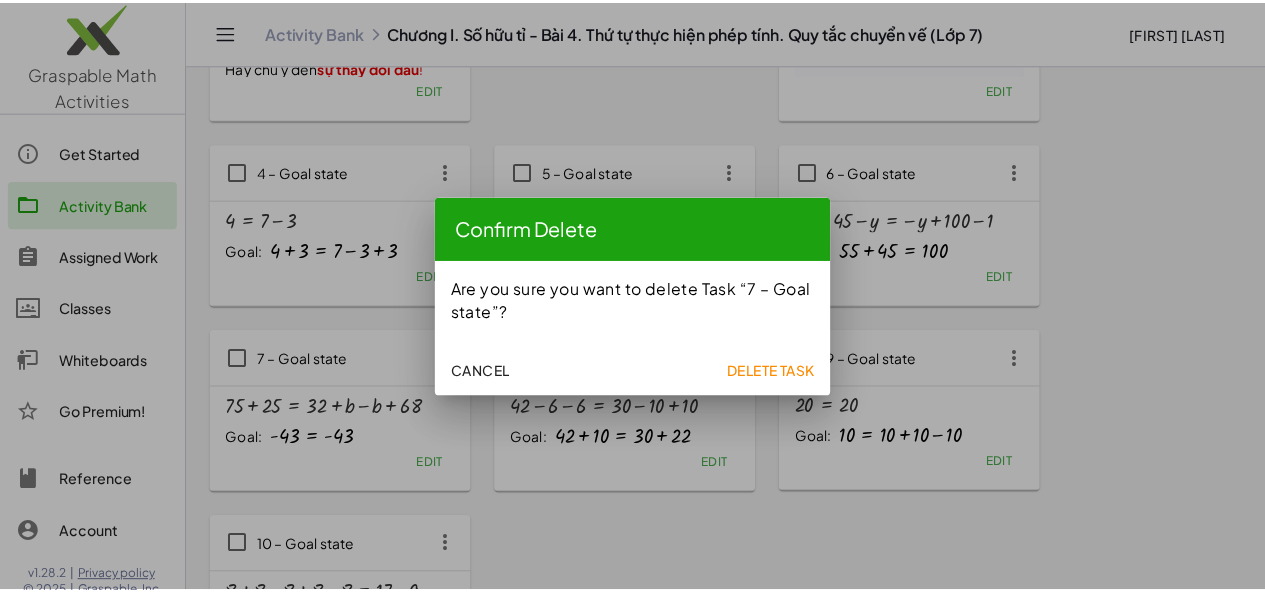 scroll, scrollTop: 346, scrollLeft: 0, axis: vertical 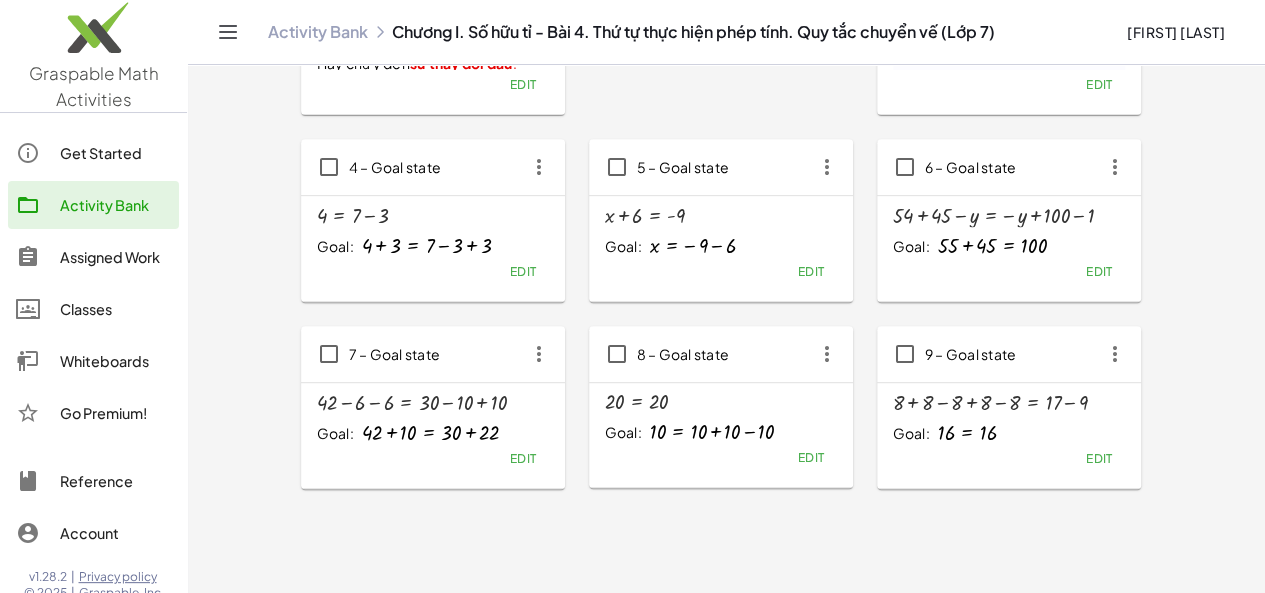 click 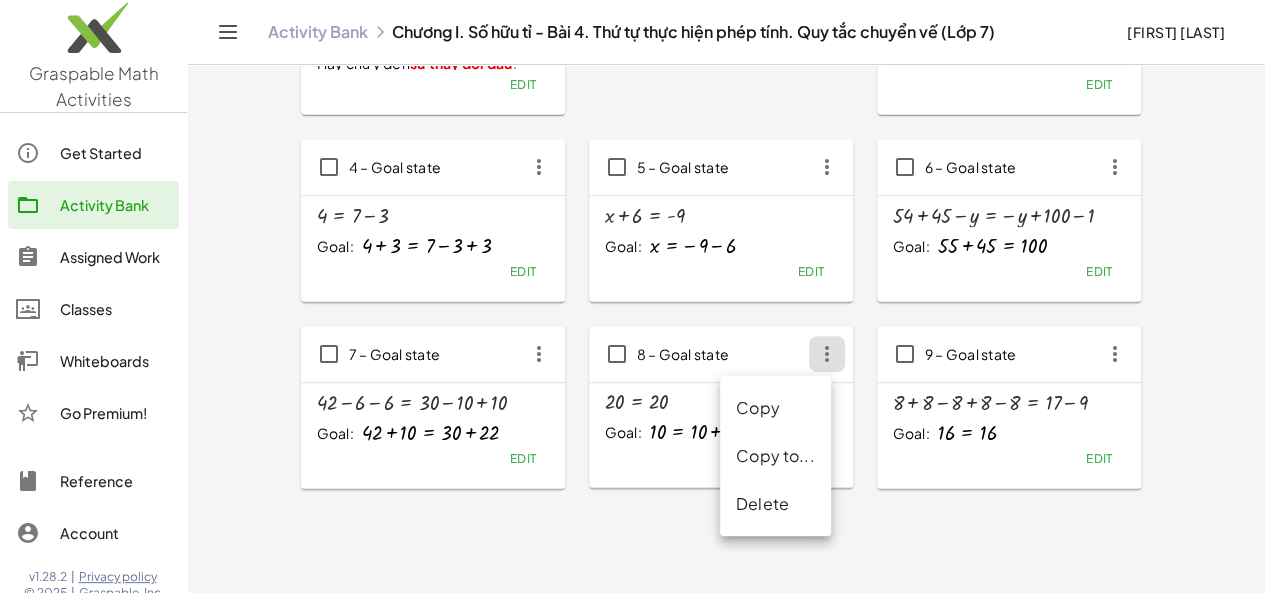 click on "Delete" 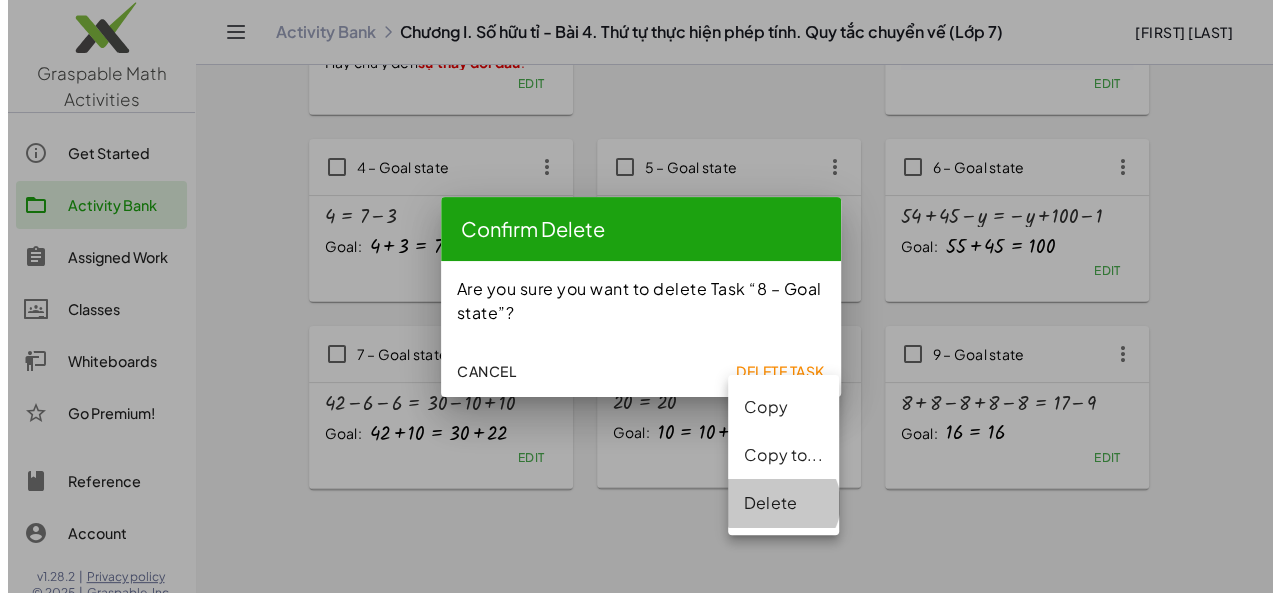 scroll, scrollTop: 0, scrollLeft: 0, axis: both 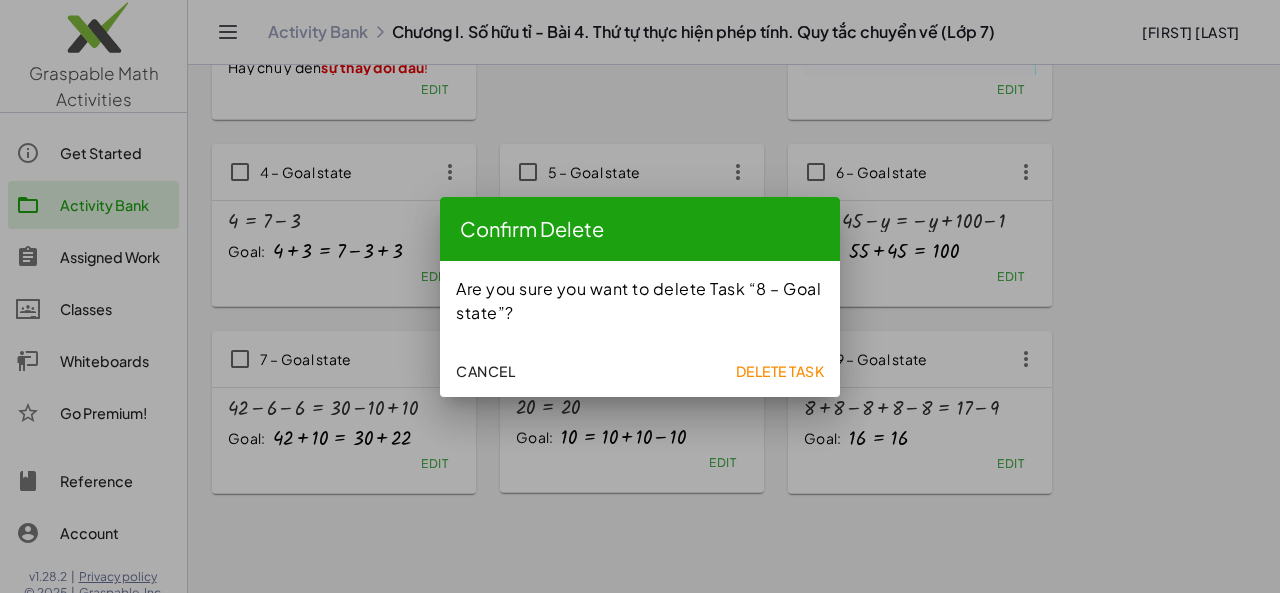 click on "Delete Task" 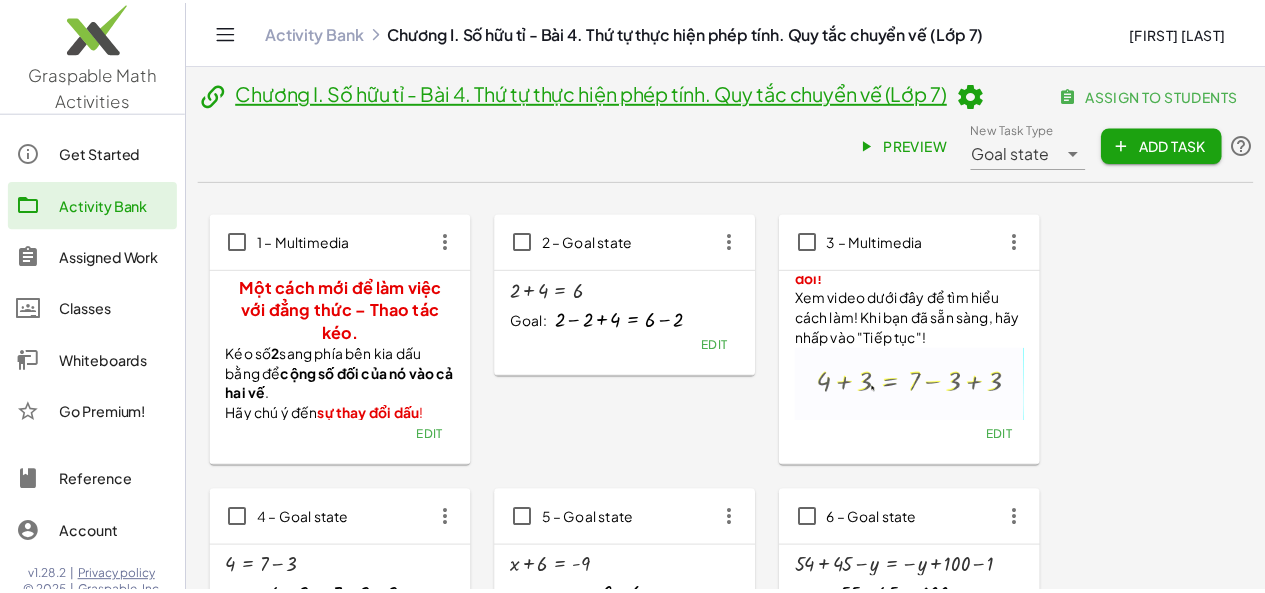 scroll, scrollTop: 346, scrollLeft: 0, axis: vertical 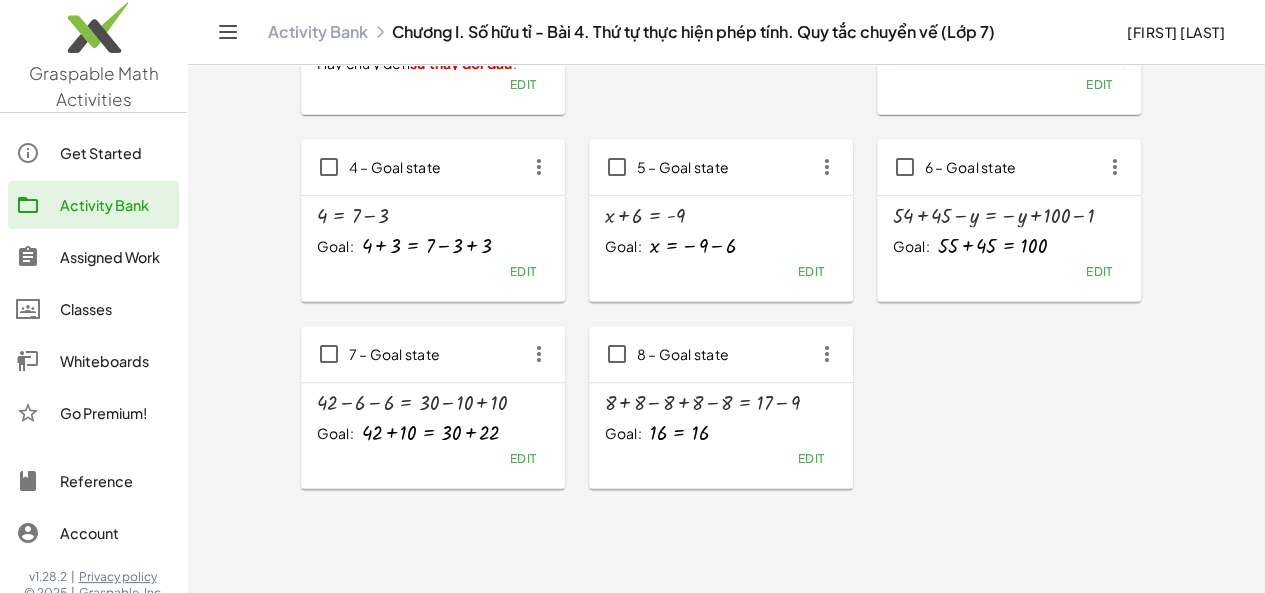 click 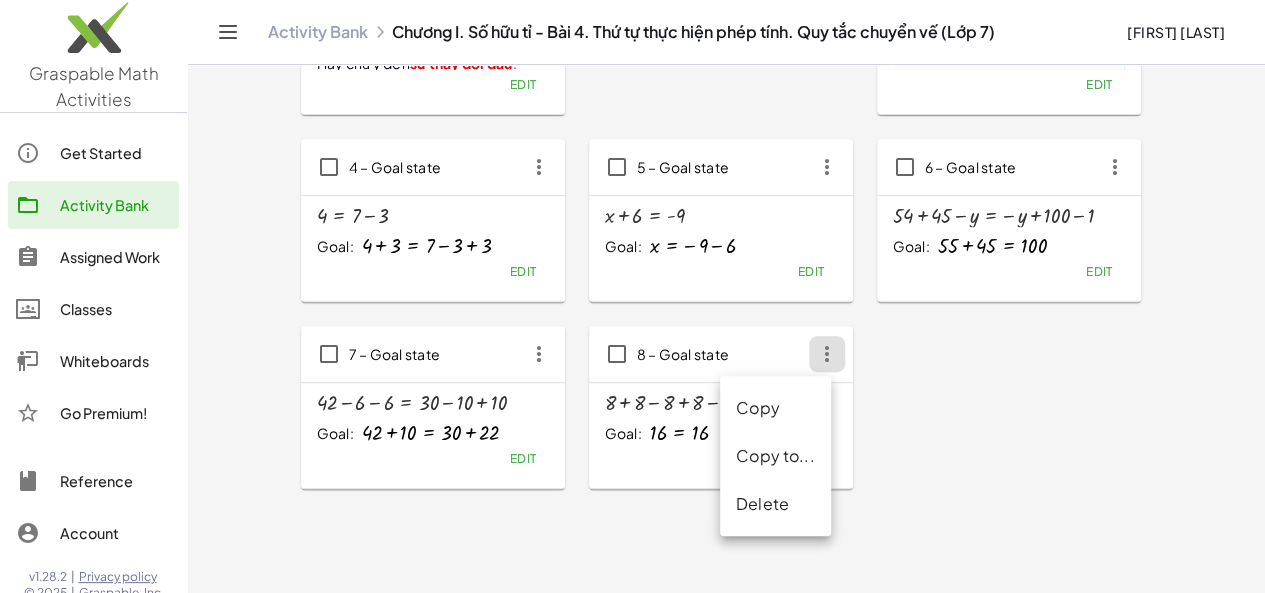 click on "Delete" 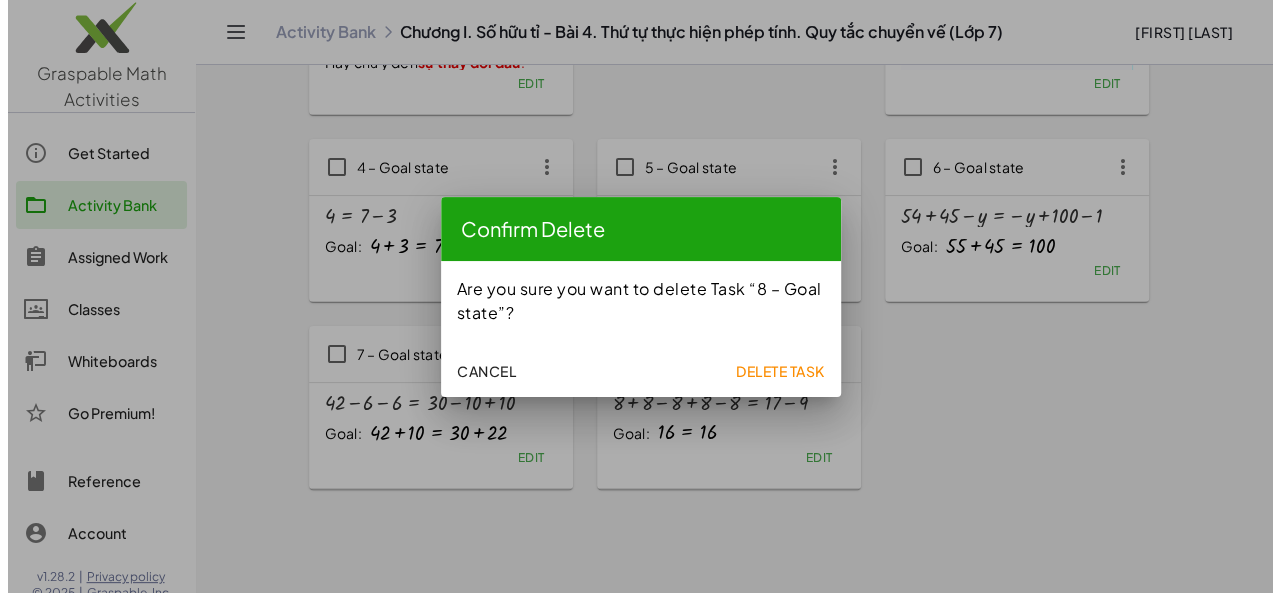 scroll, scrollTop: 0, scrollLeft: 0, axis: both 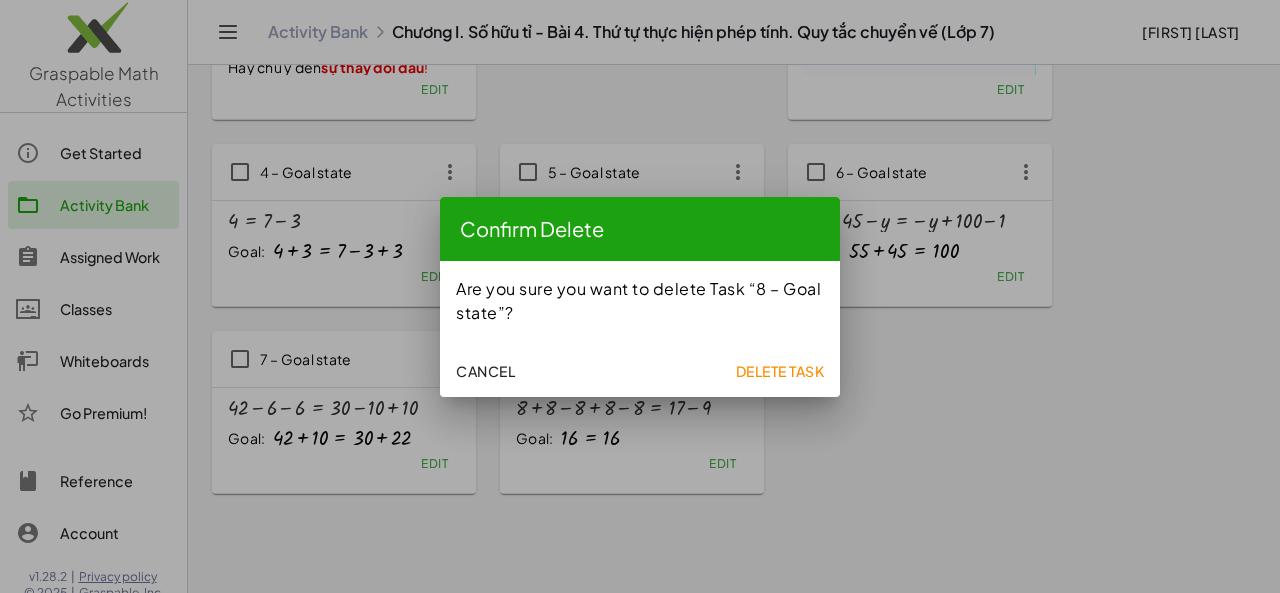 click on "Cancel Delete Task" 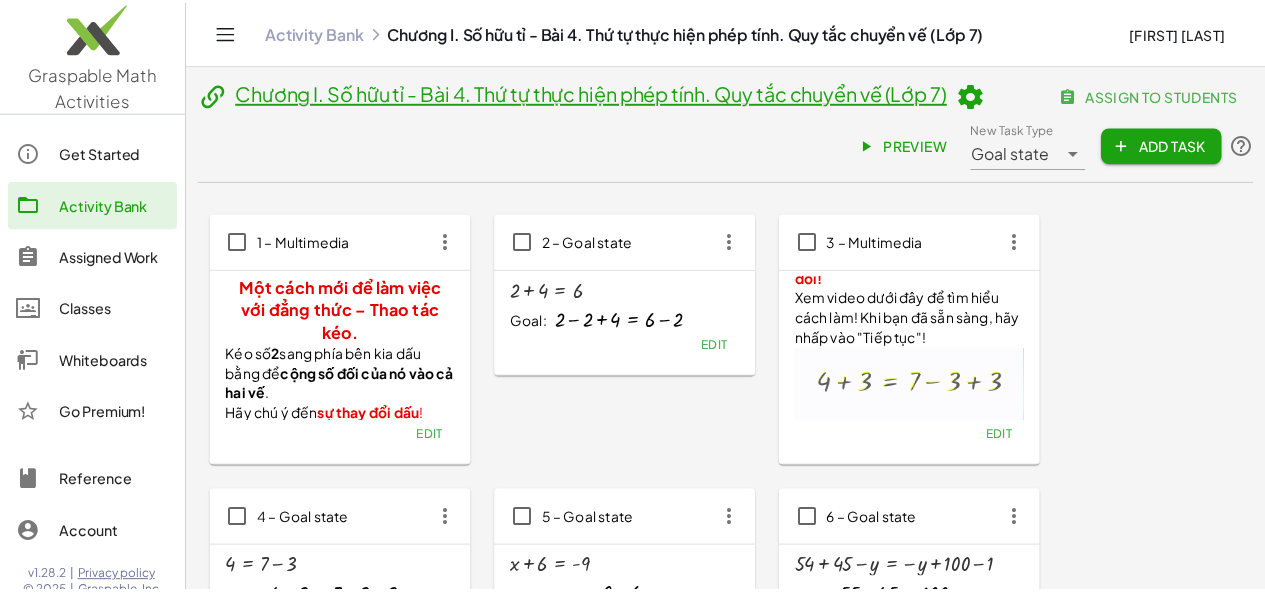 scroll, scrollTop: 346, scrollLeft: 0, axis: vertical 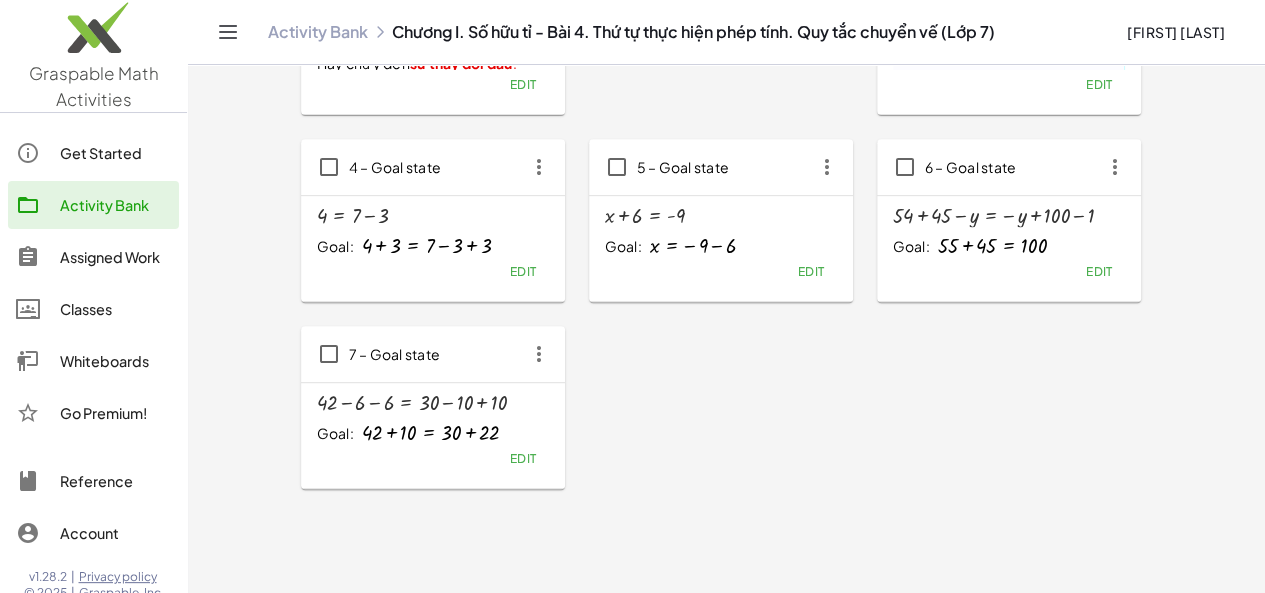 click 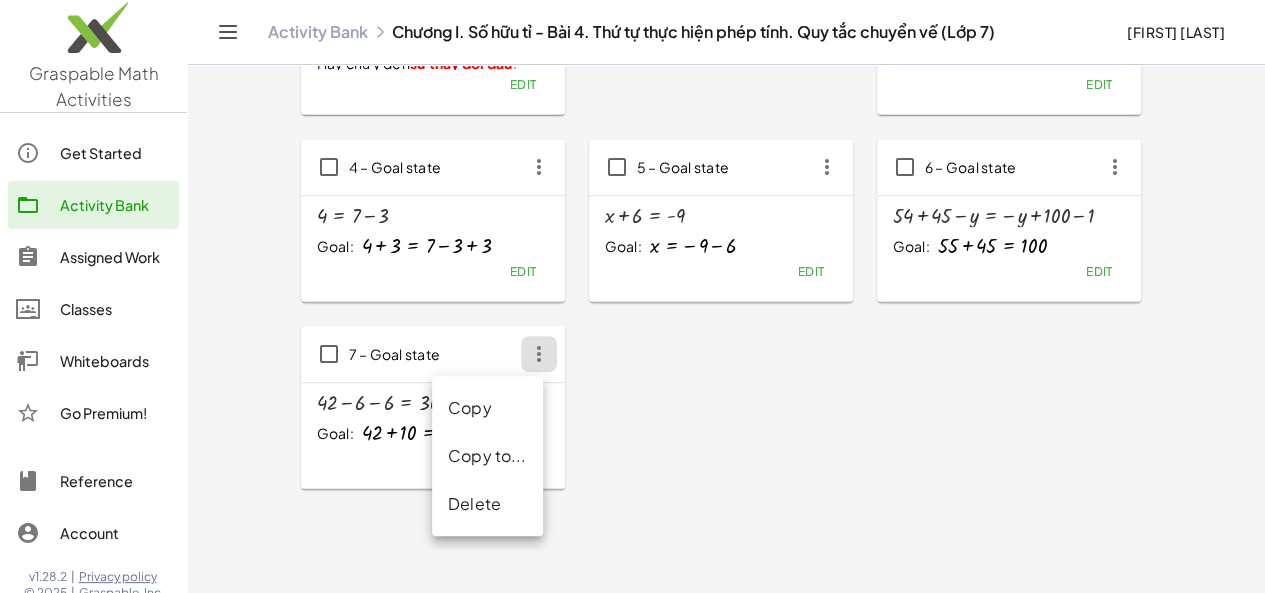 click on "Delete" 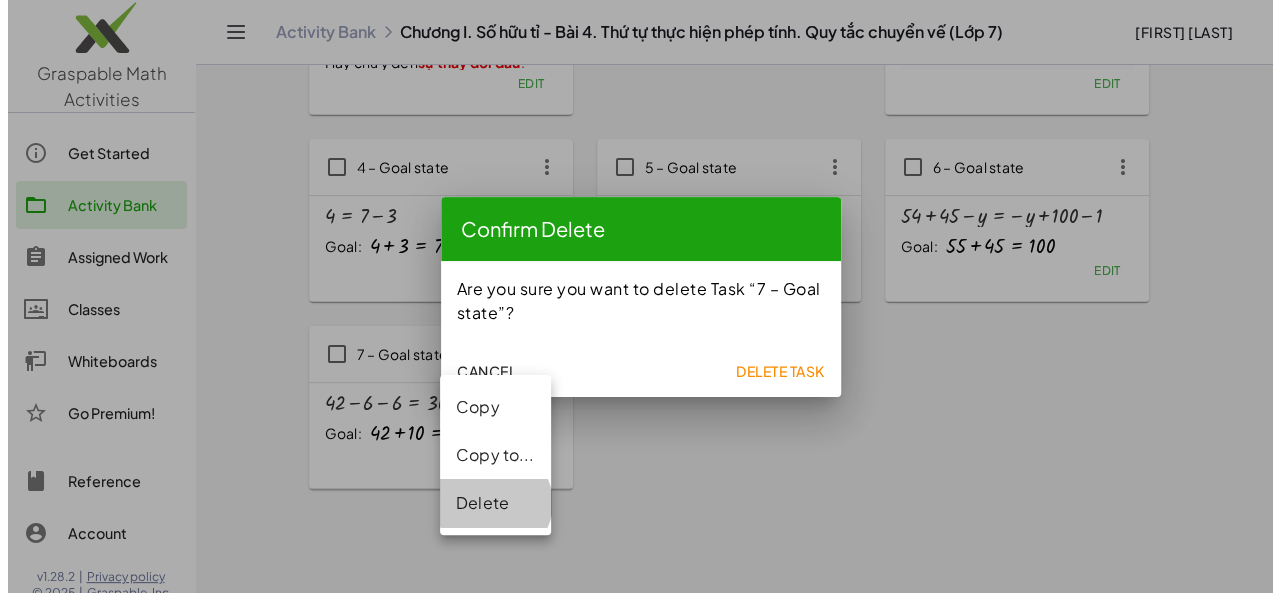 scroll, scrollTop: 0, scrollLeft: 0, axis: both 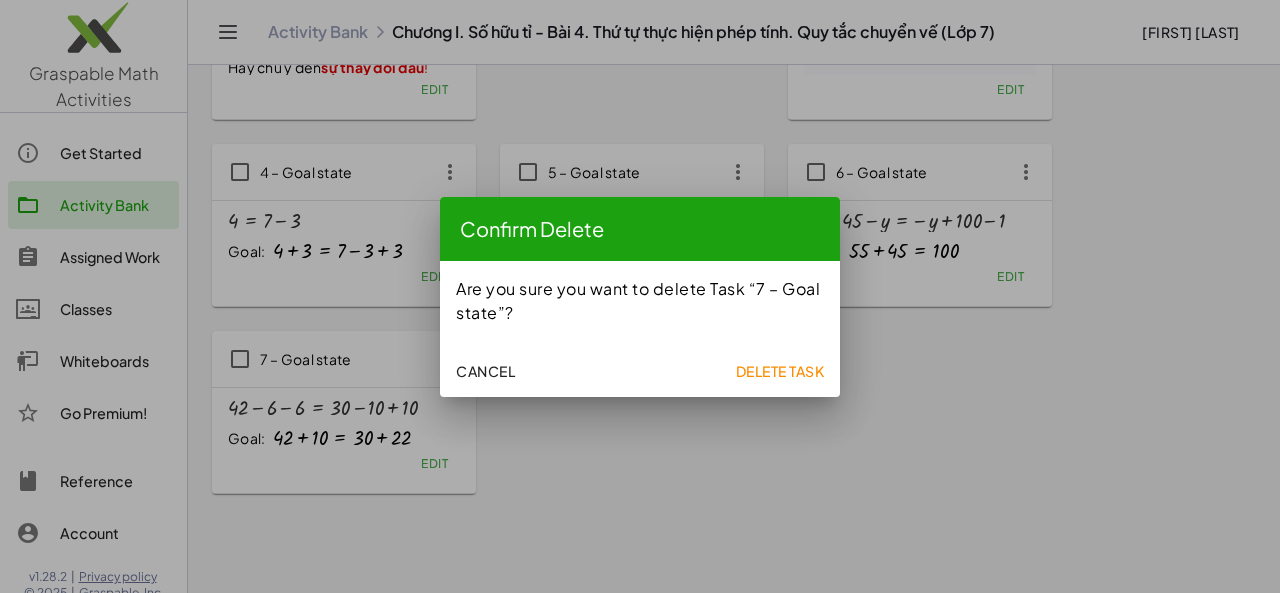 click on "Delete Task" 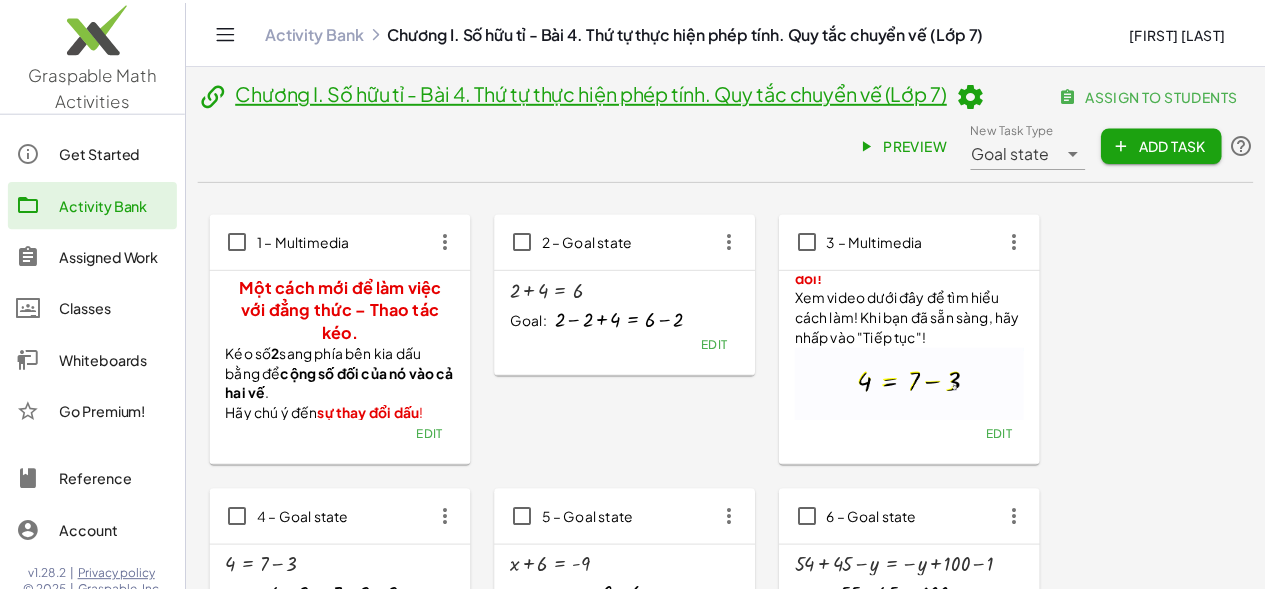 scroll, scrollTop: 252, scrollLeft: 0, axis: vertical 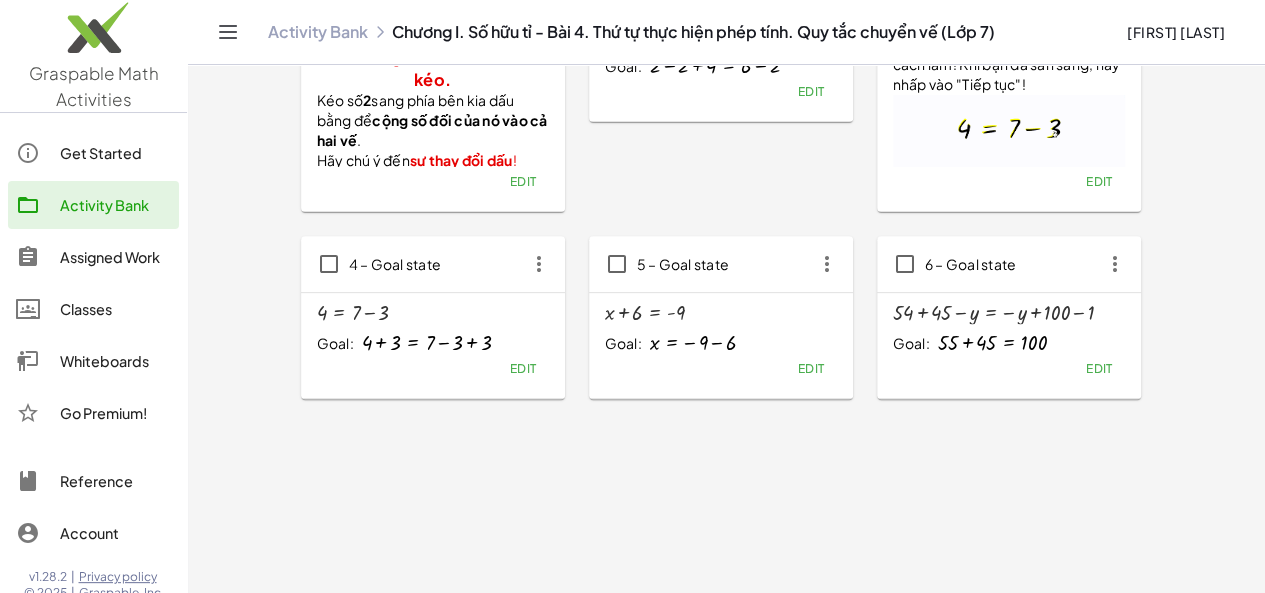 click on "Edit" 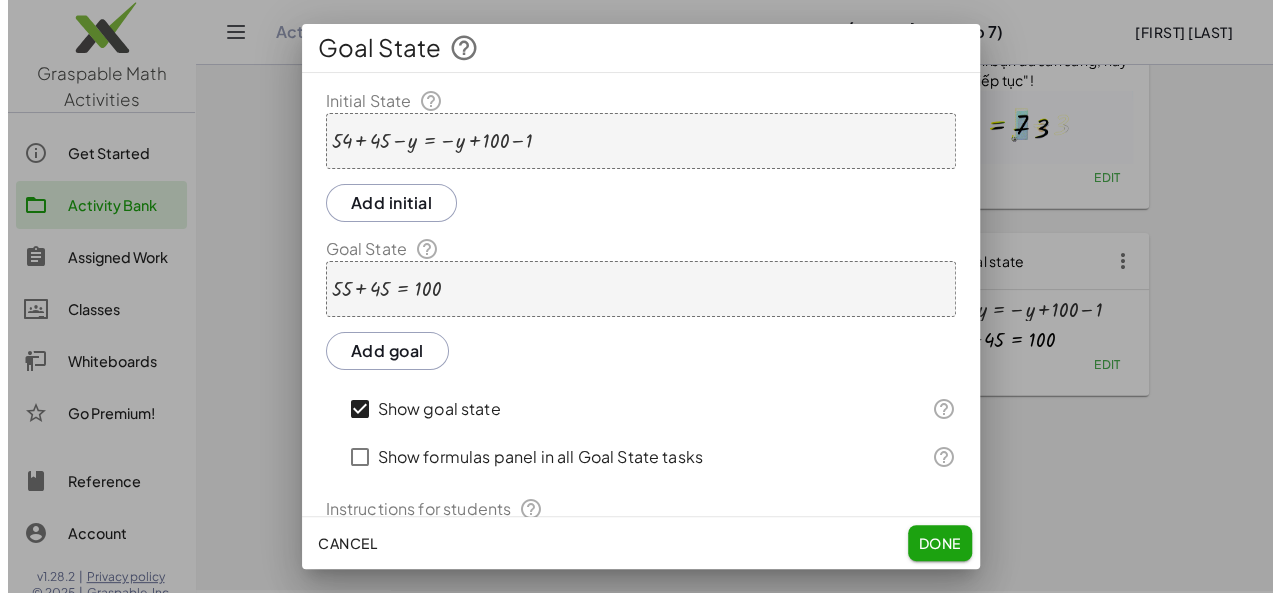 scroll, scrollTop: 0, scrollLeft: 0, axis: both 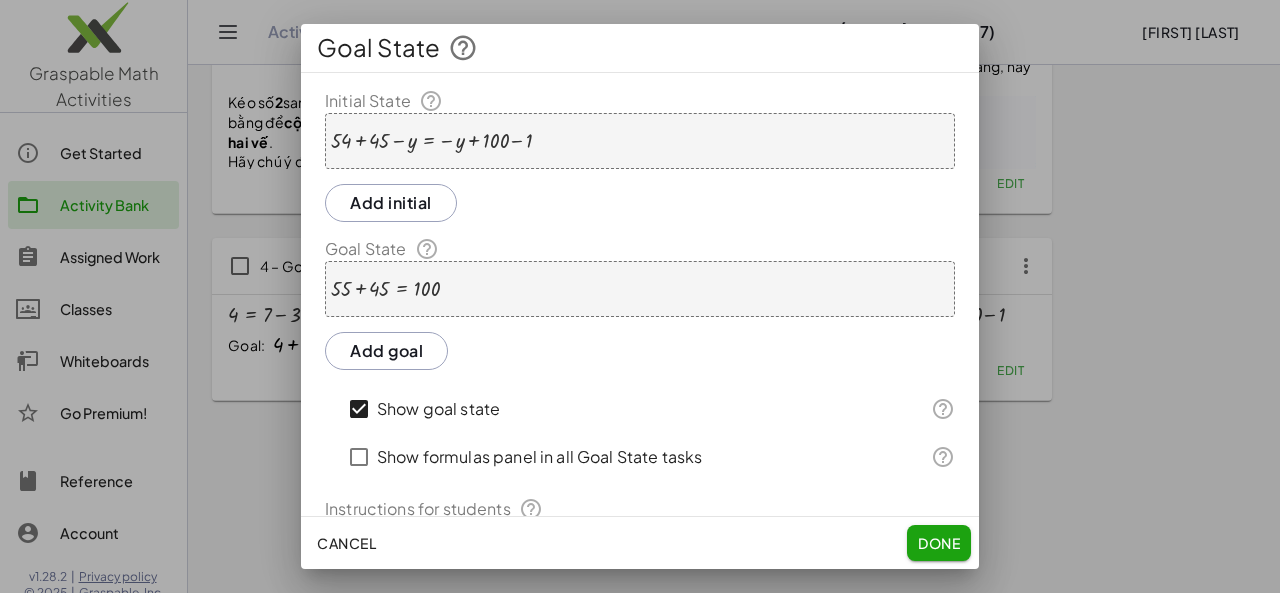 click on "+ 54 + 45 − y = − y + 100 − 1" at bounding box center [640, 141] 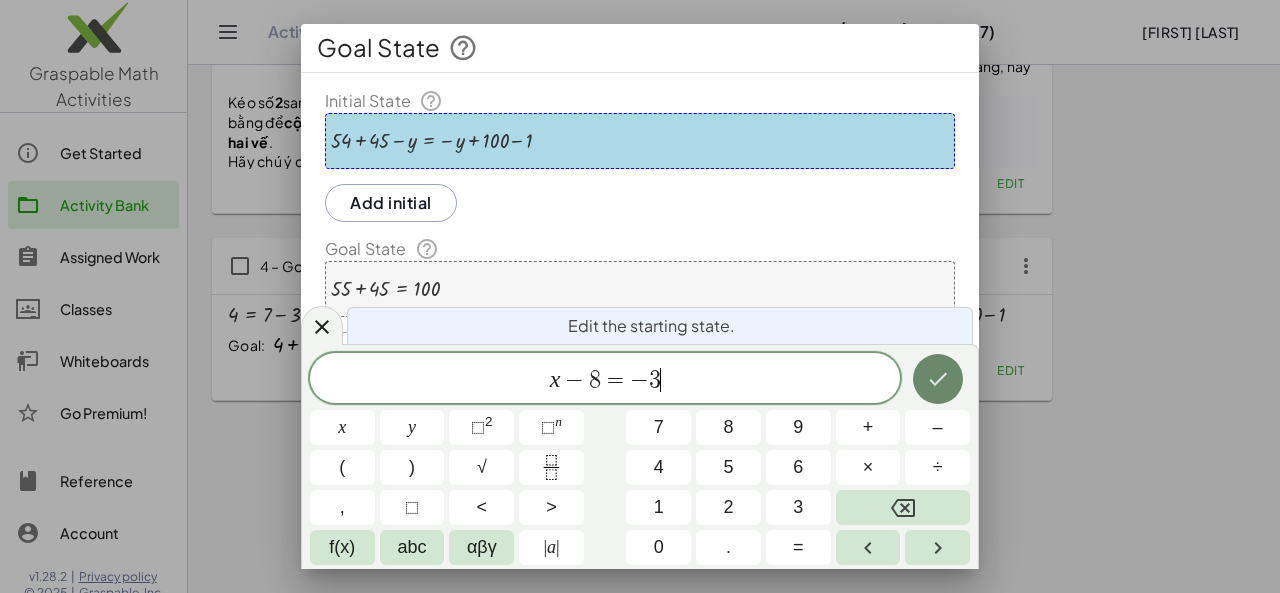 click 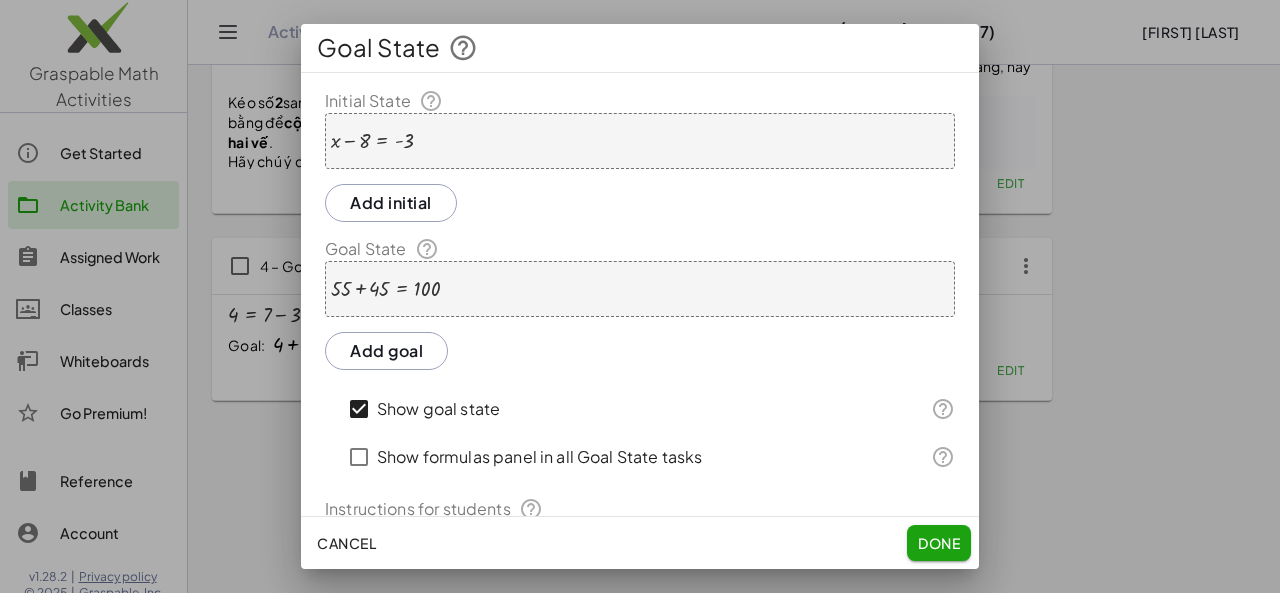 click at bounding box center [385, 289] 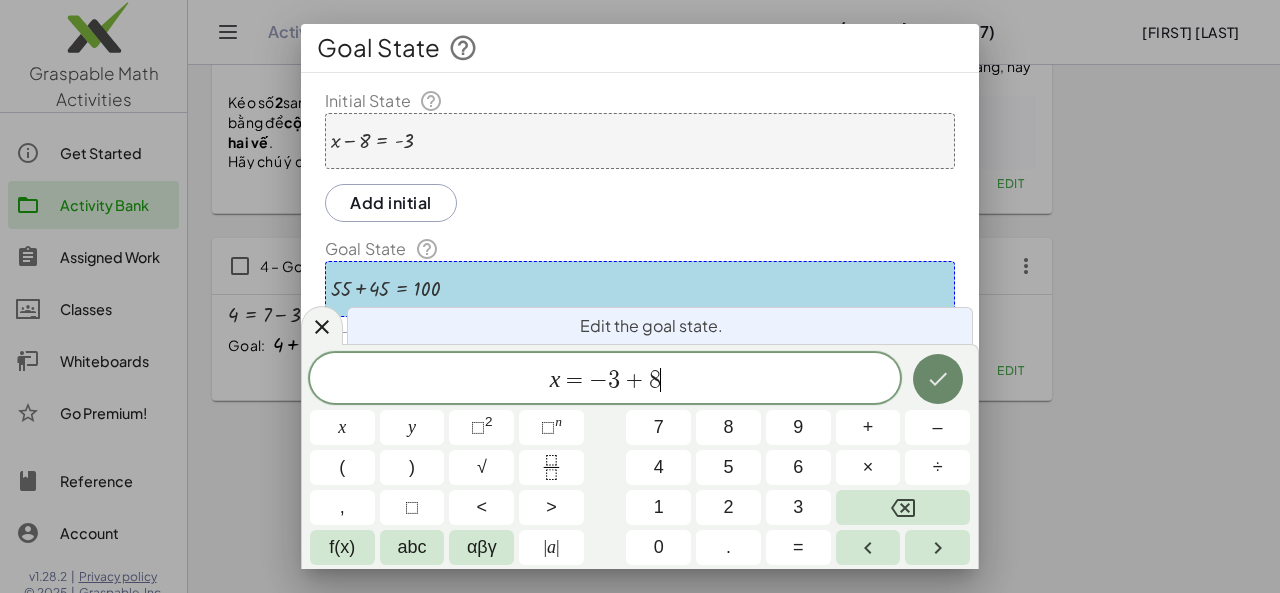 click 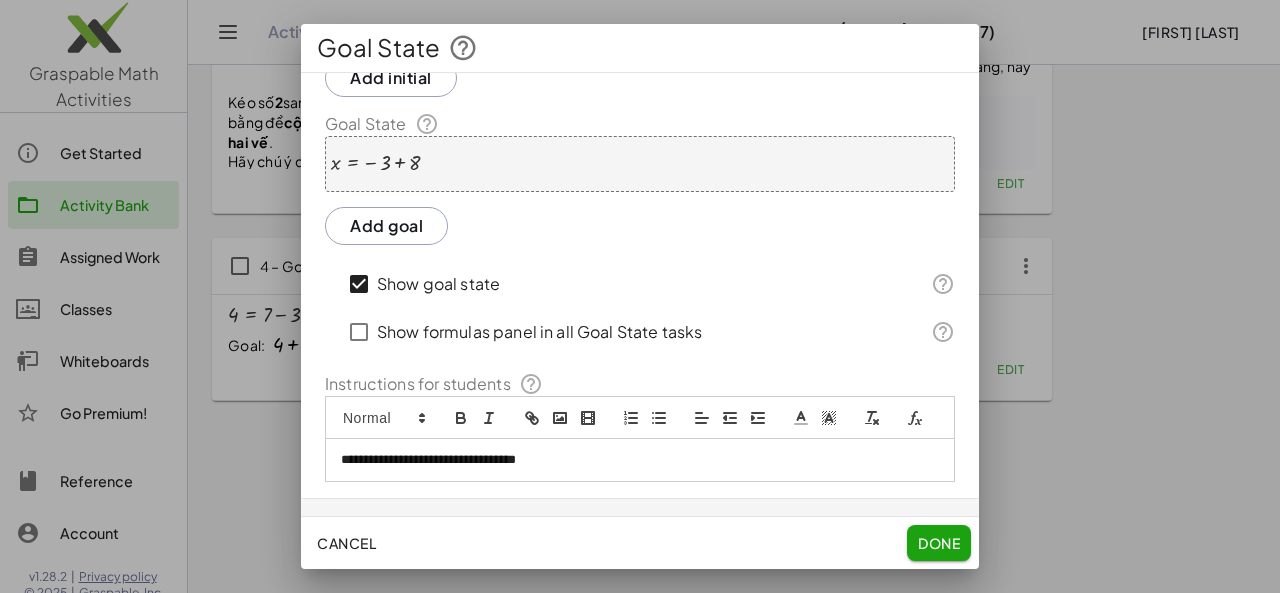 scroll, scrollTop: 178, scrollLeft: 0, axis: vertical 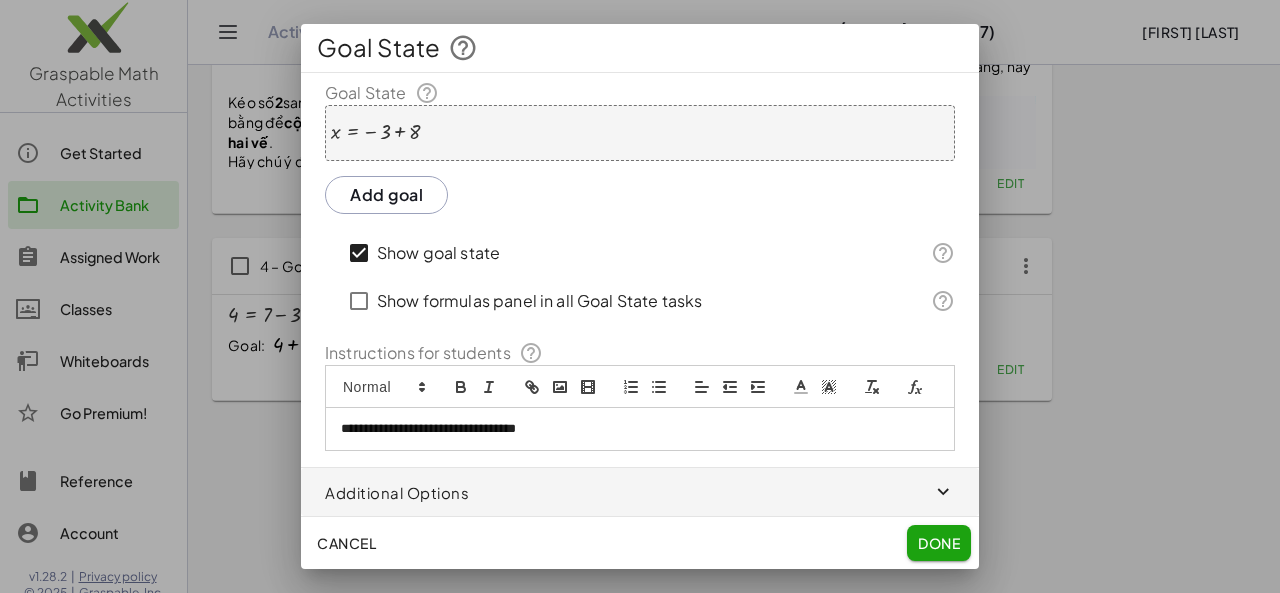 click on "**********" at bounding box center (632, 429) 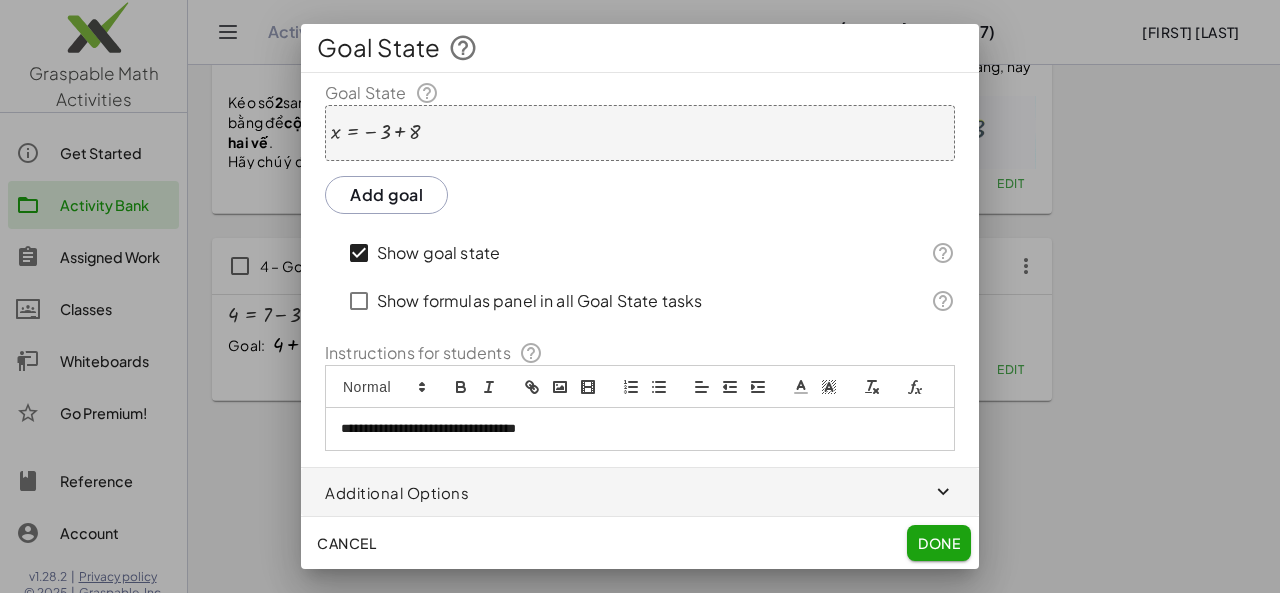 click on "**********" at bounding box center [632, 429] 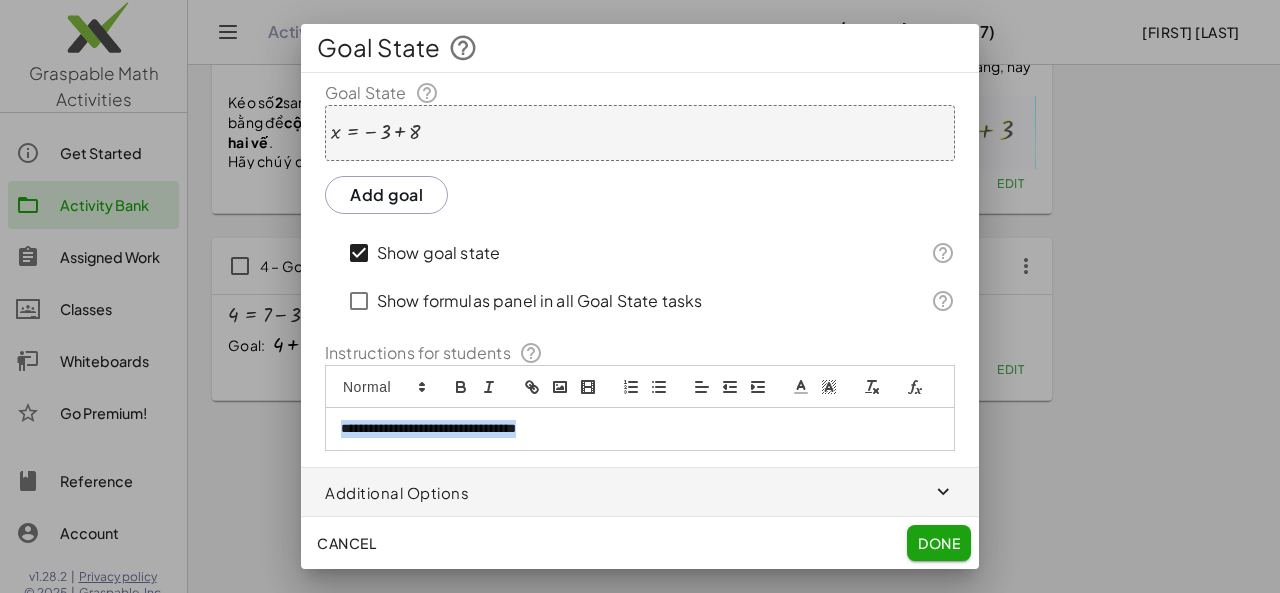 click on "**********" at bounding box center (632, 429) 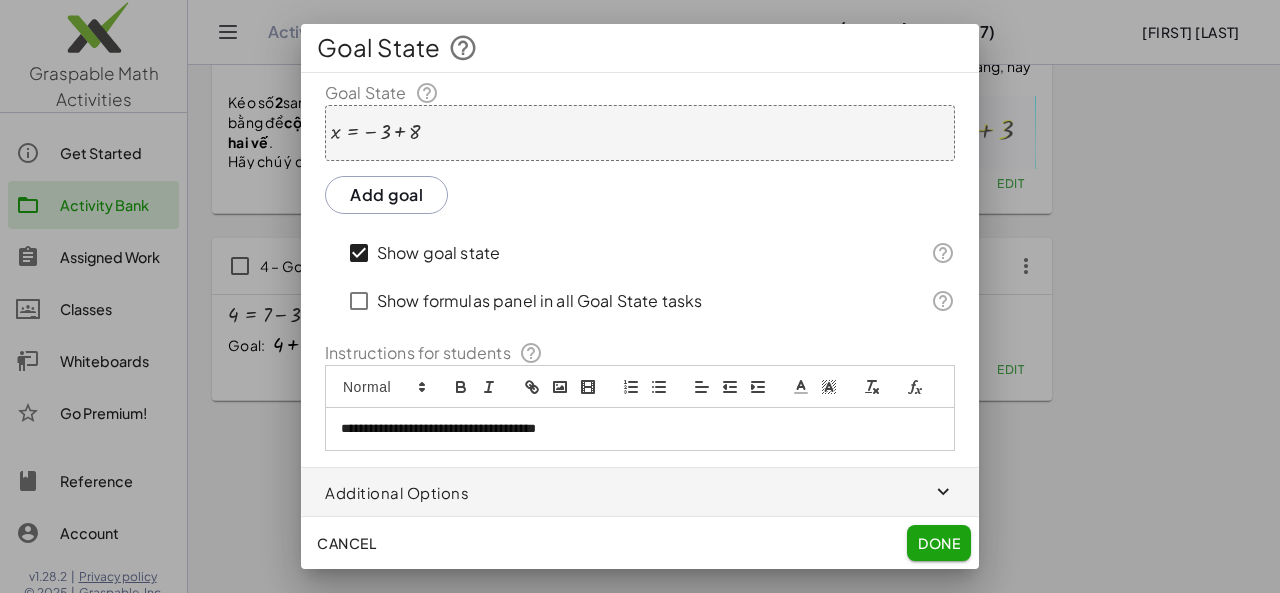 click on "Done" 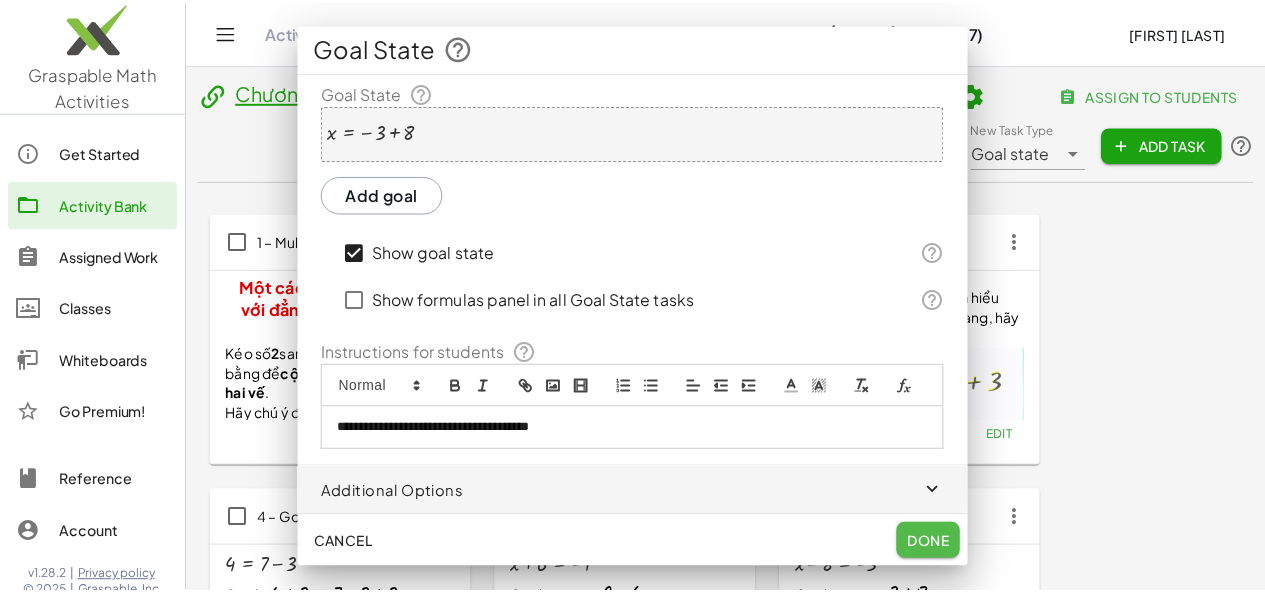 scroll, scrollTop: 252, scrollLeft: 0, axis: vertical 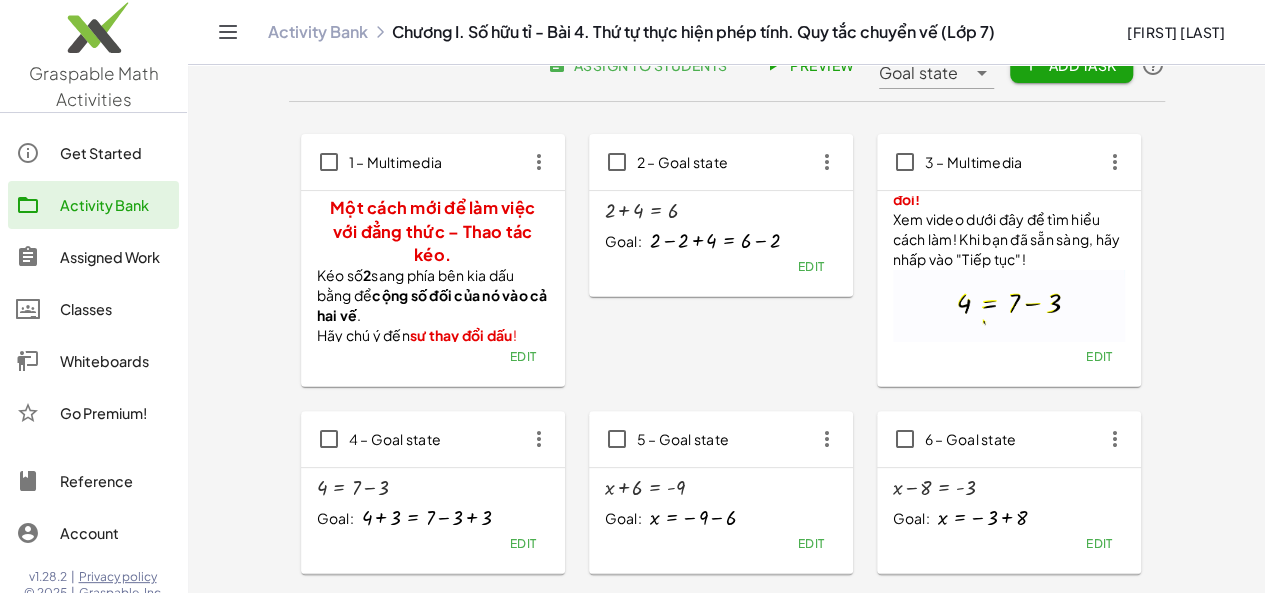 click on "Goal state *********" 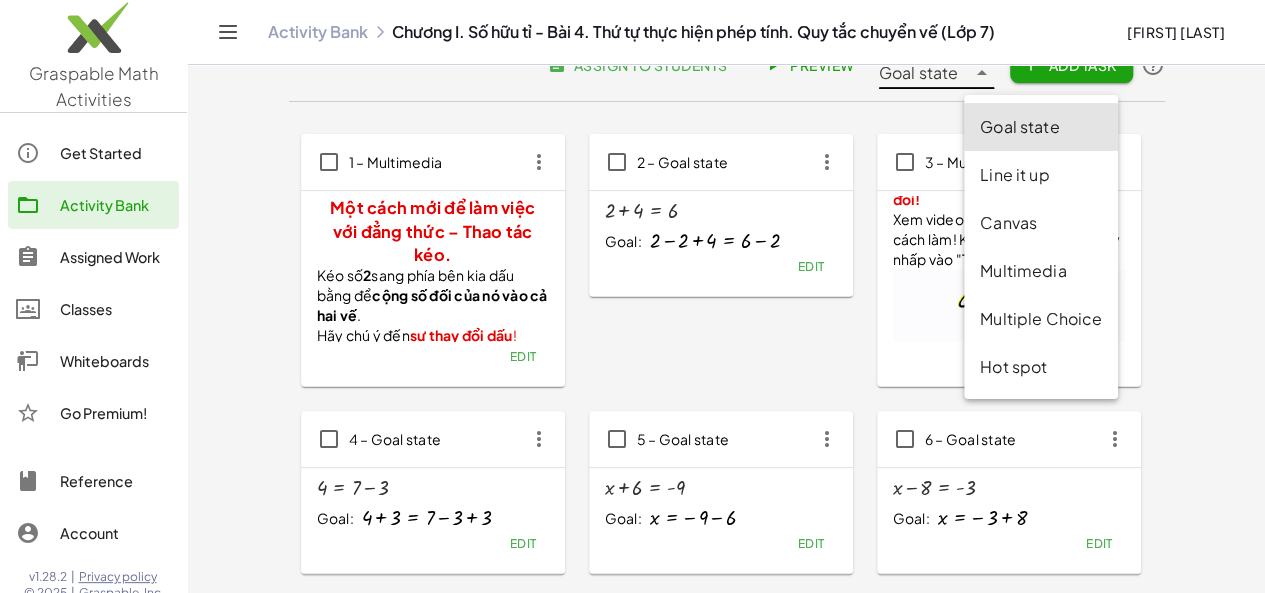 click on "Multimedia" at bounding box center (1041, 271) 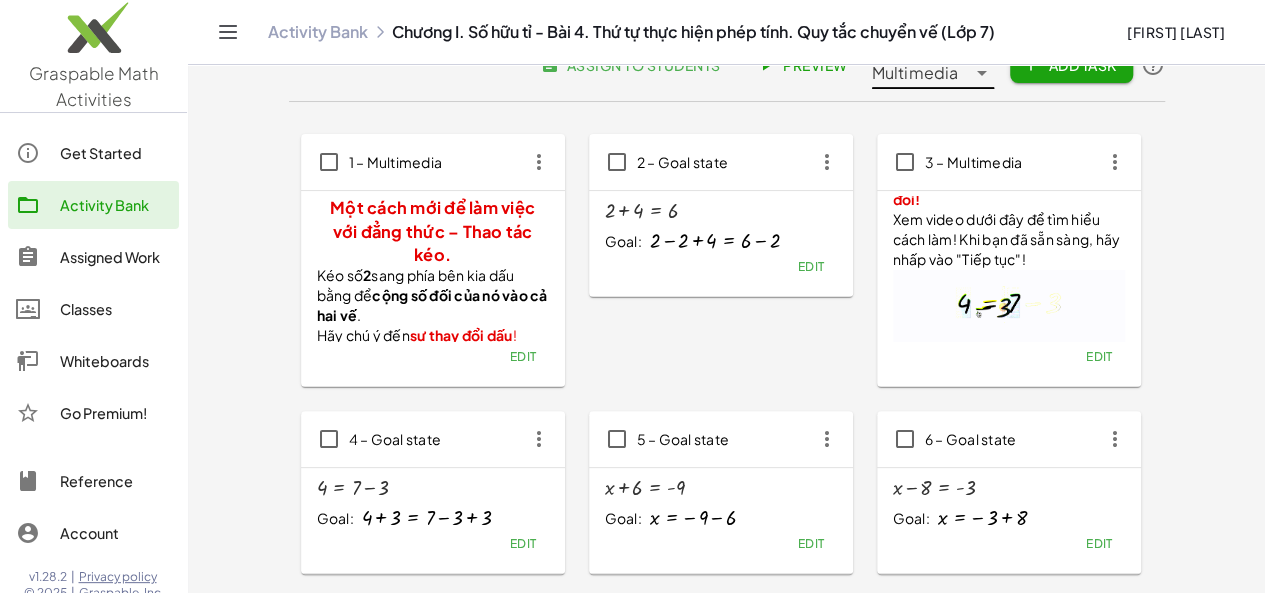 click on "**********" 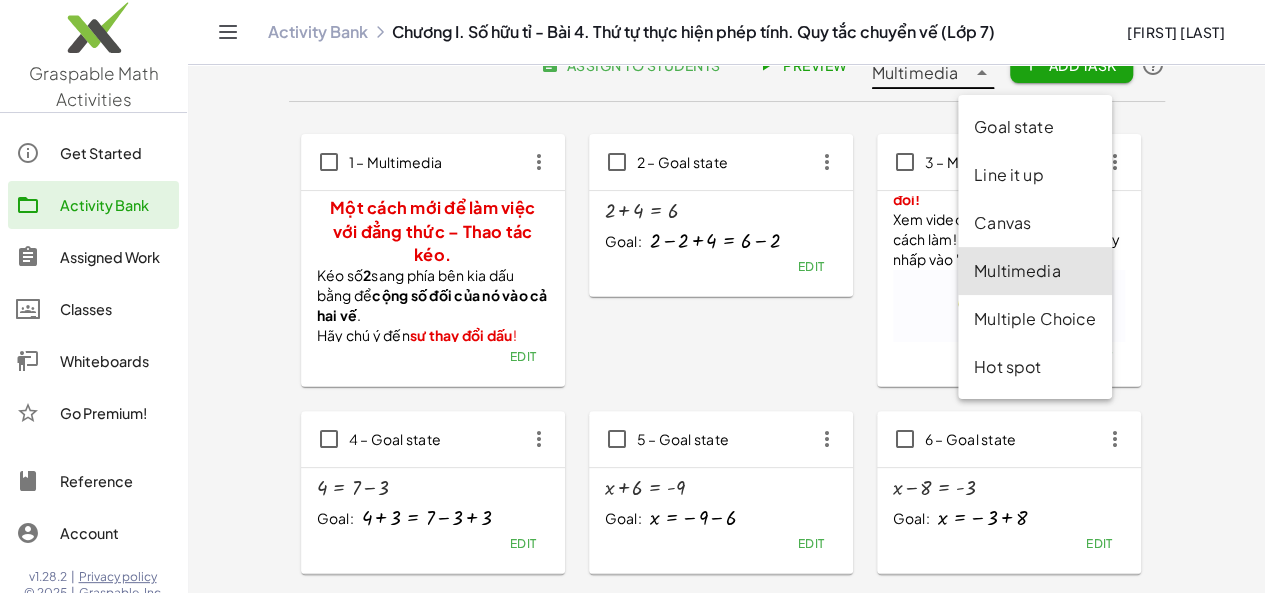 click on "Multiple Choice" at bounding box center (1035, 319) 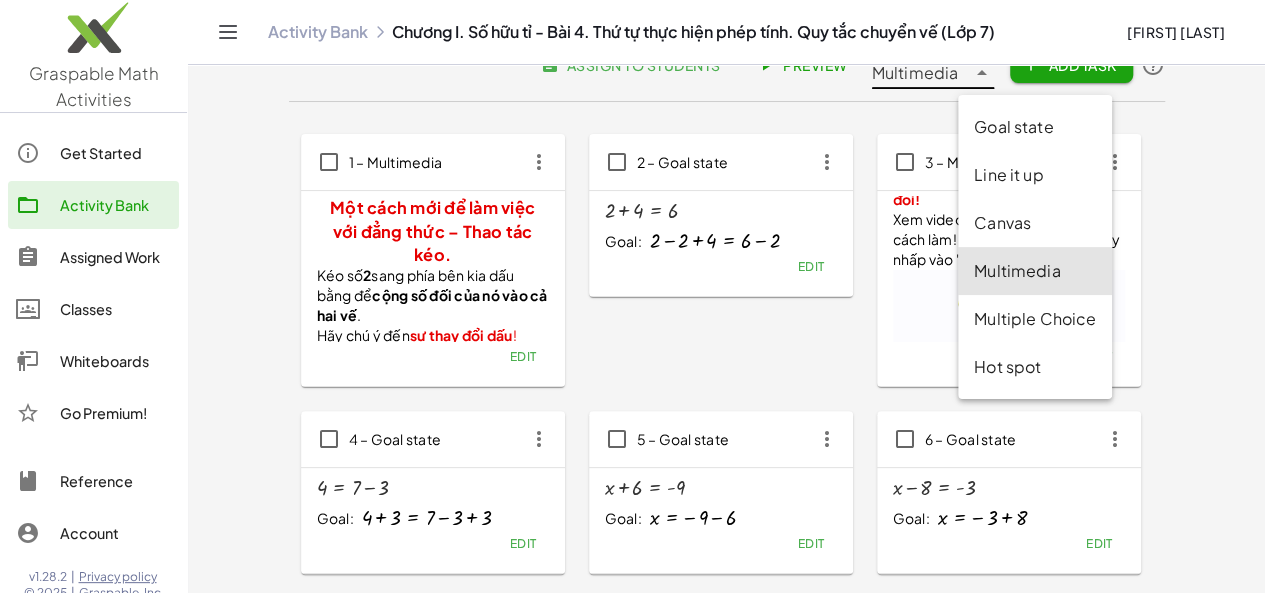 type on "**********" 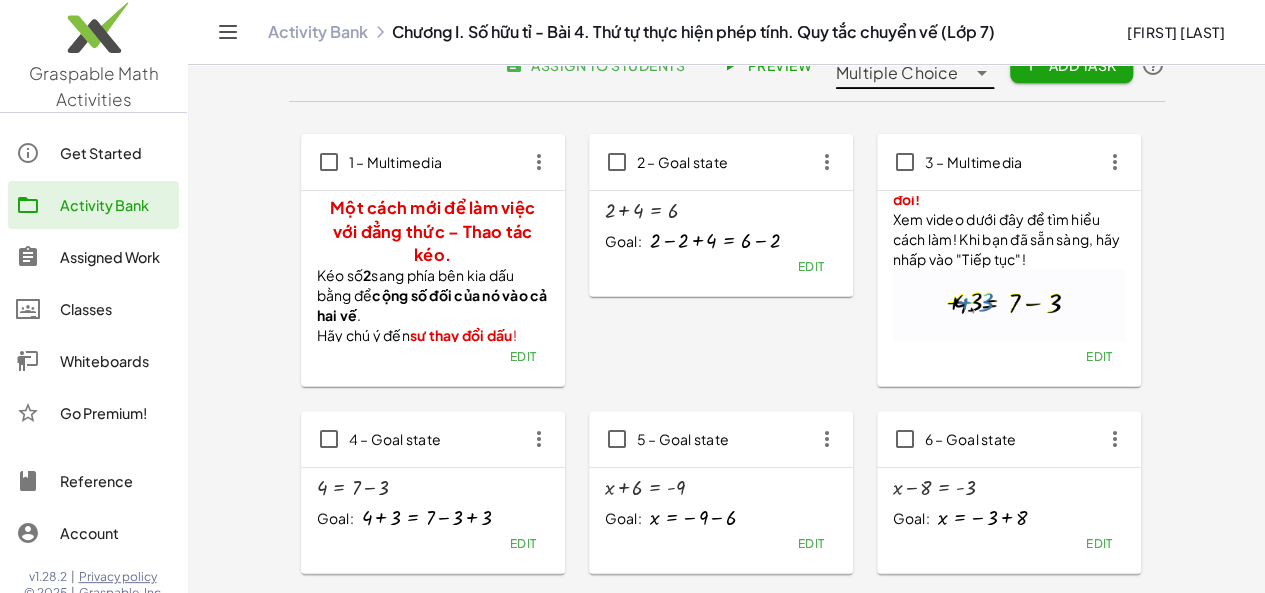 click on "Add Task" 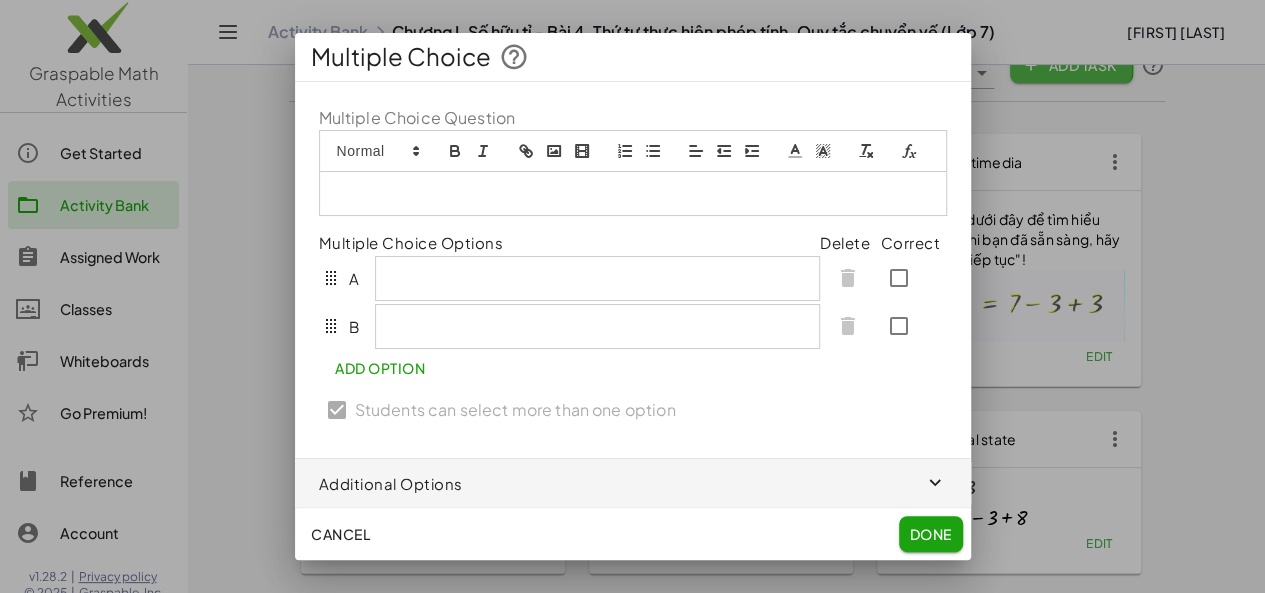 click at bounding box center [633, 193] 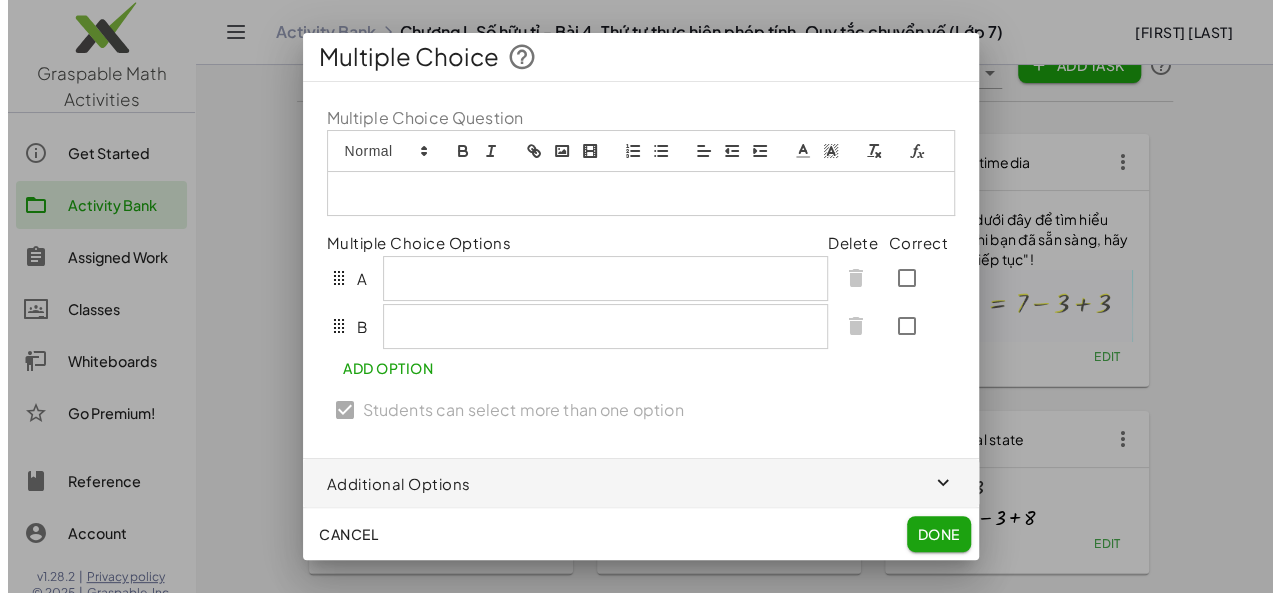 scroll, scrollTop: 0, scrollLeft: 0, axis: both 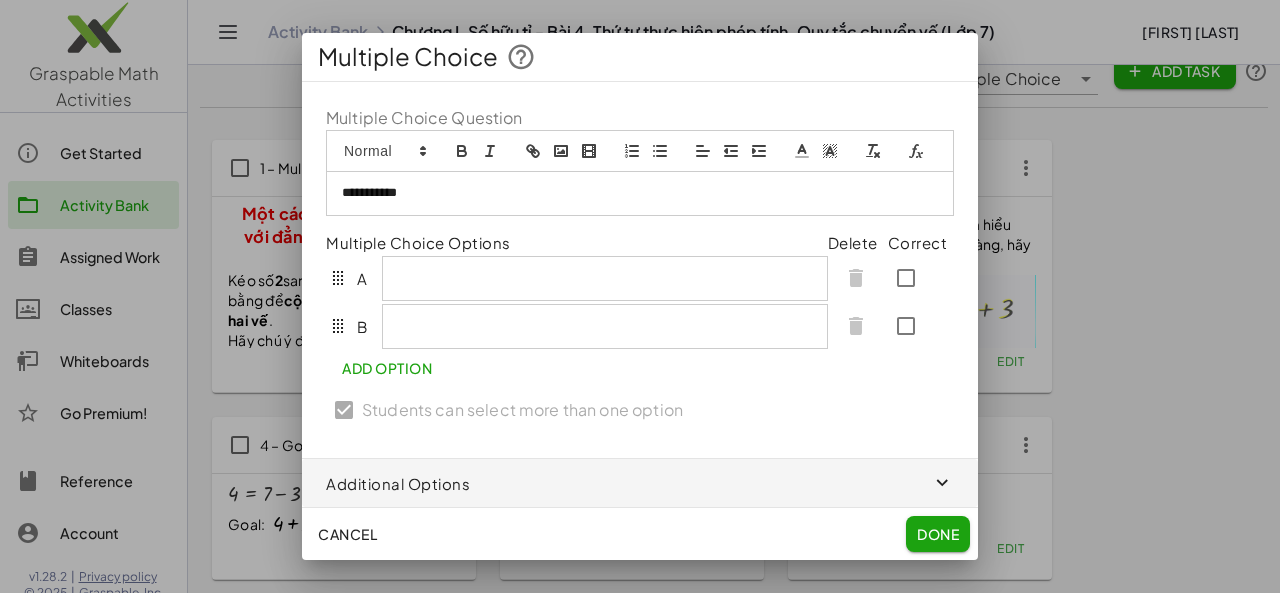 type 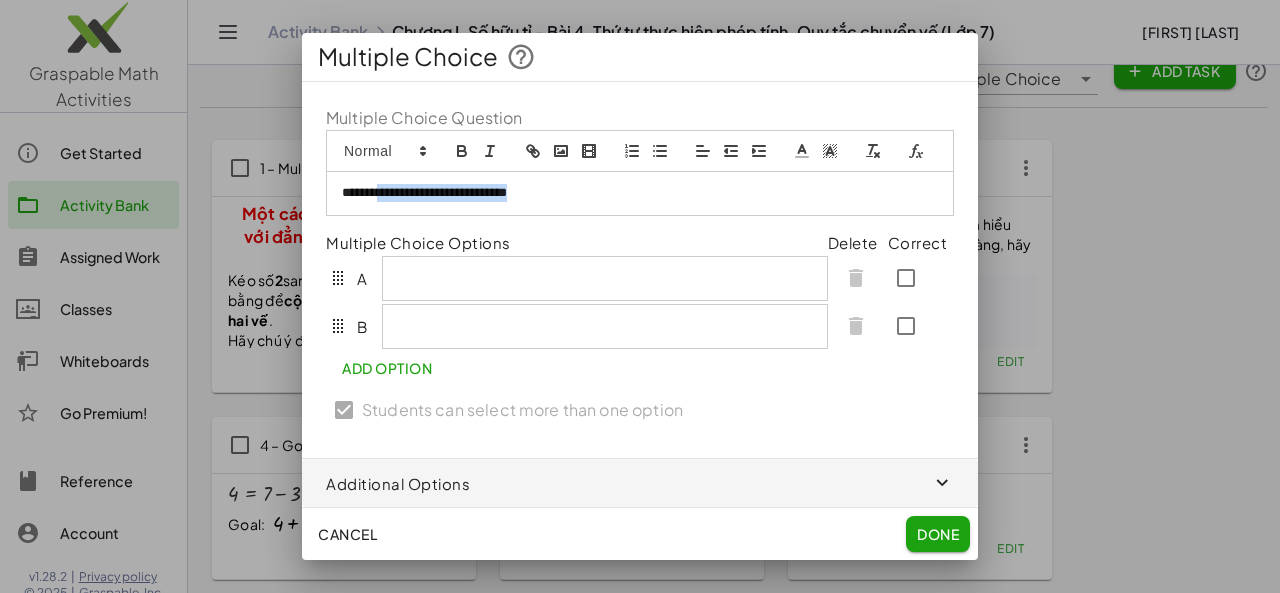 drag, startPoint x: 393, startPoint y: 191, endPoint x: 588, endPoint y: 189, distance: 195.01025 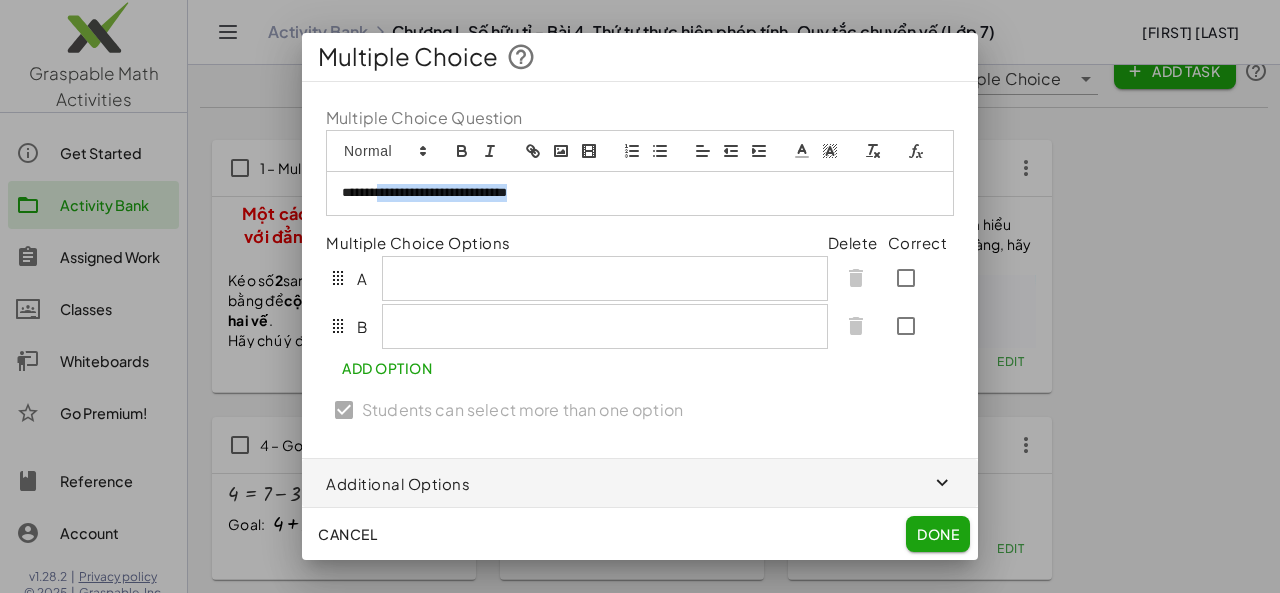 click on "**********" at bounding box center [640, 193] 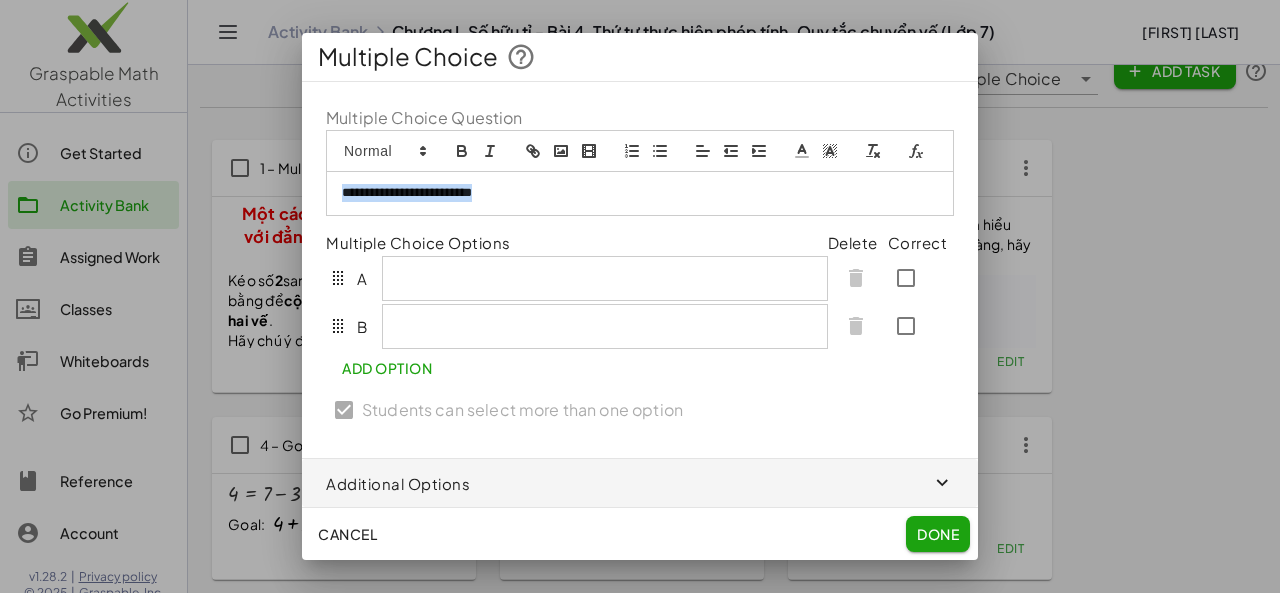 drag, startPoint x: 342, startPoint y: 191, endPoint x: 533, endPoint y: 192, distance: 191.00262 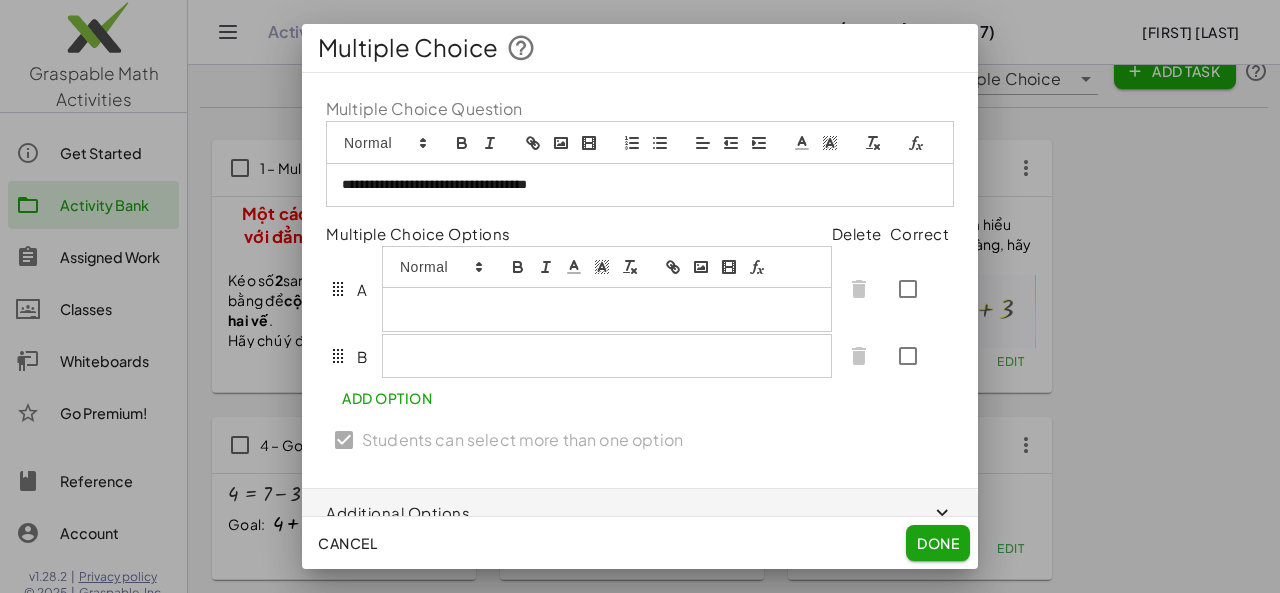 click at bounding box center [607, 309] 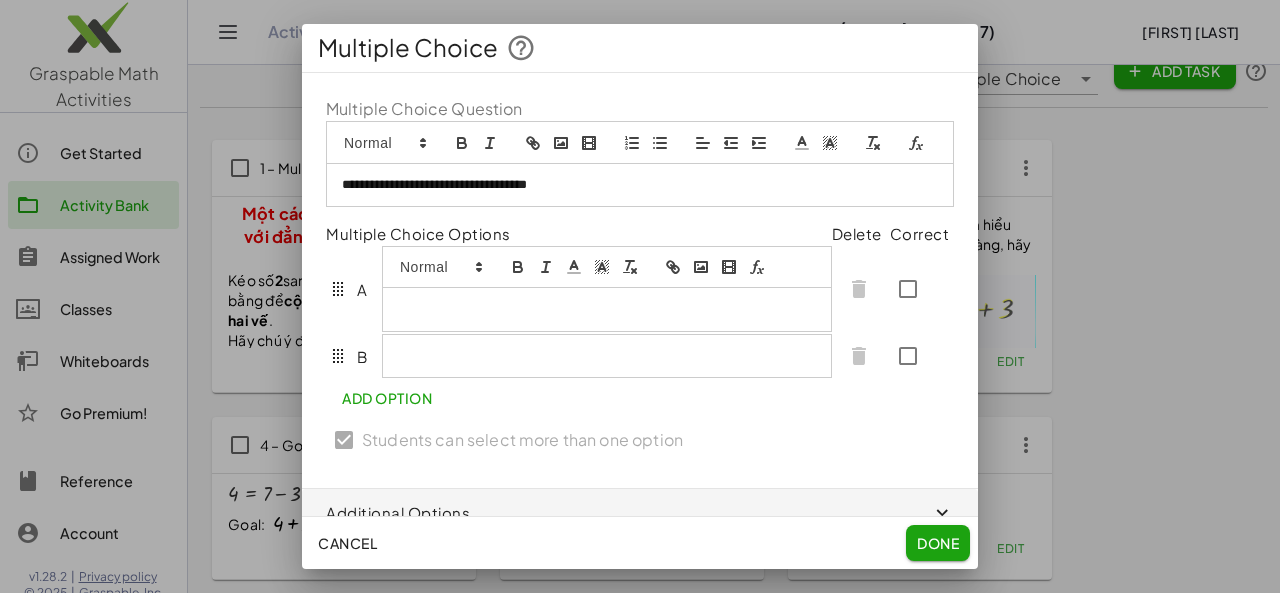 click 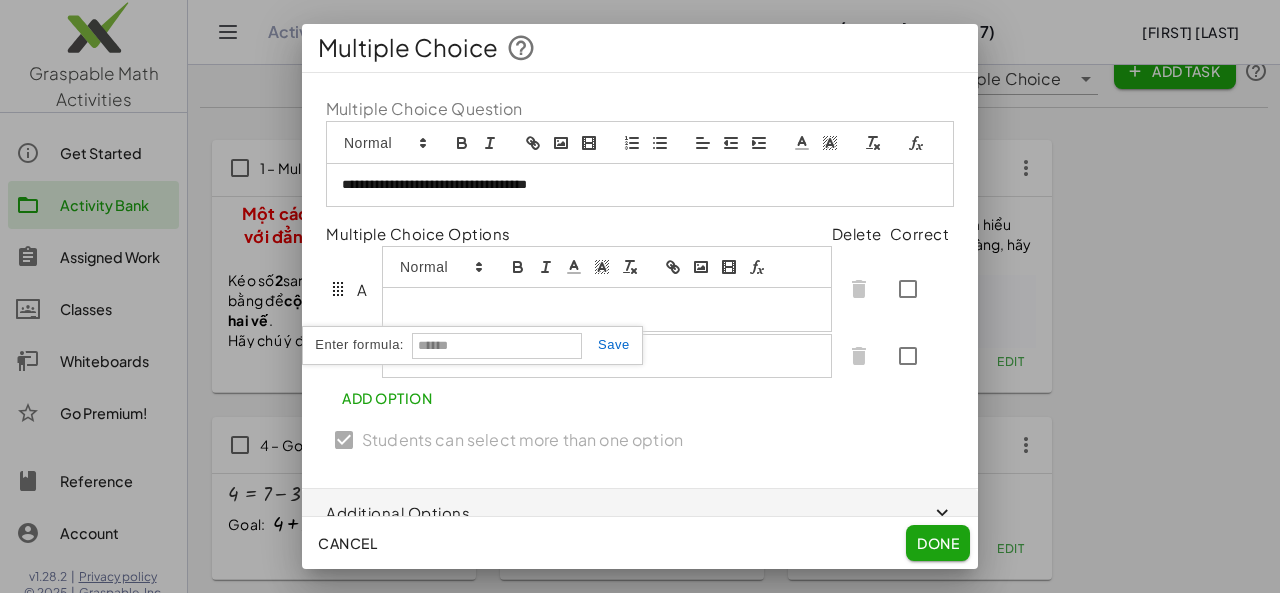 click 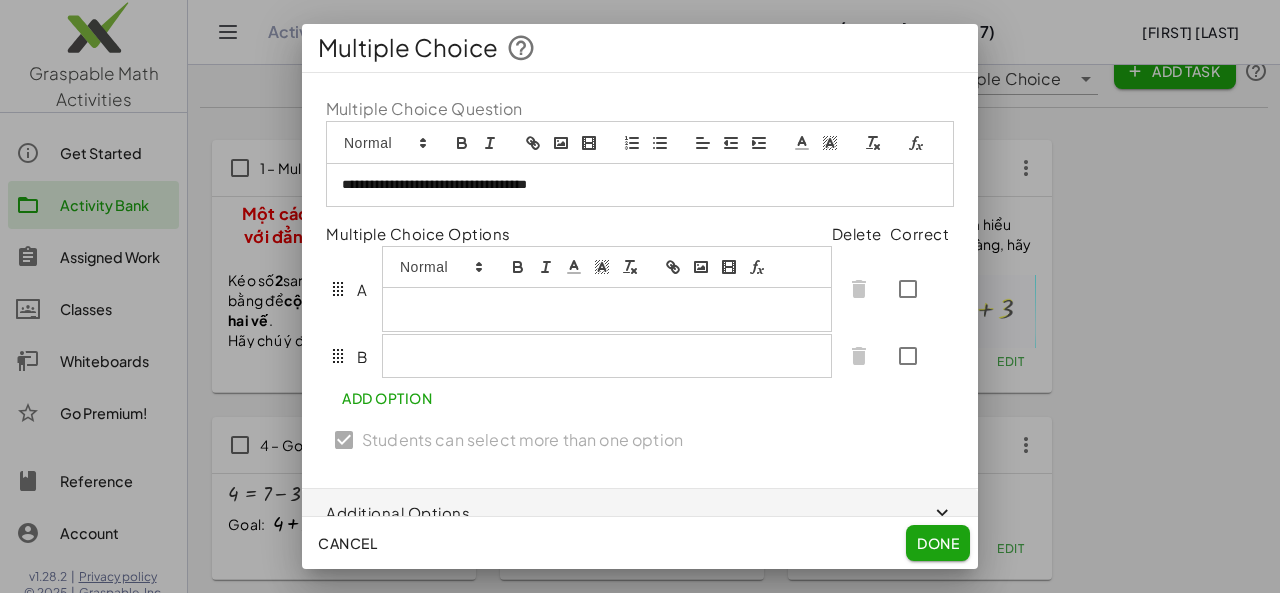 click 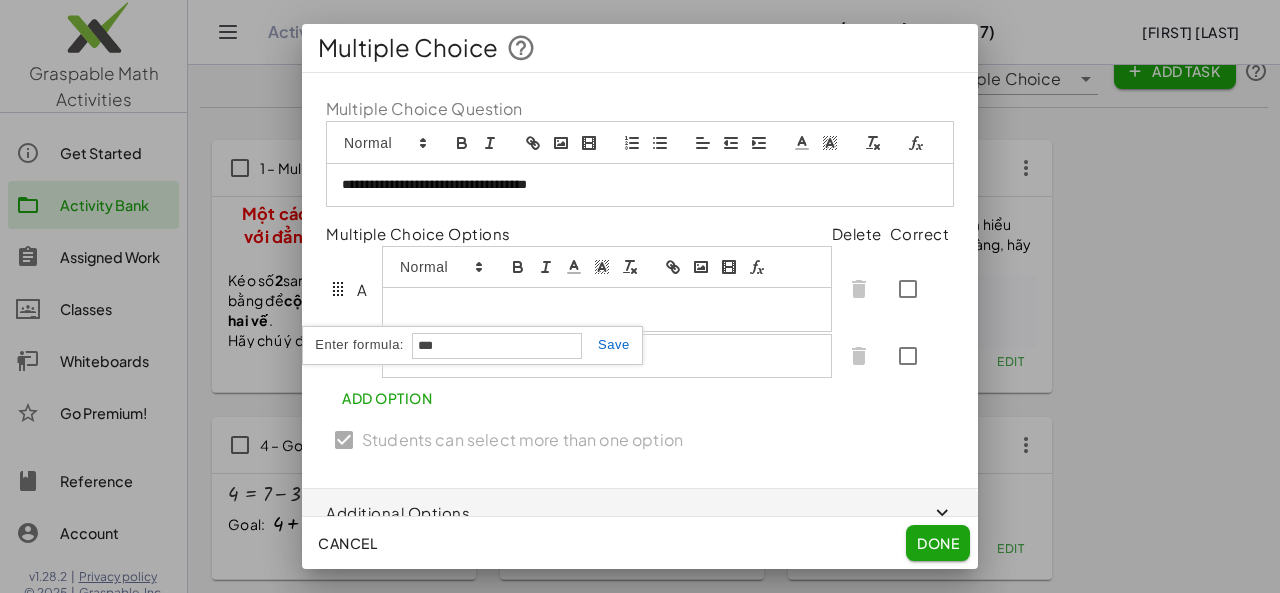 type on "***" 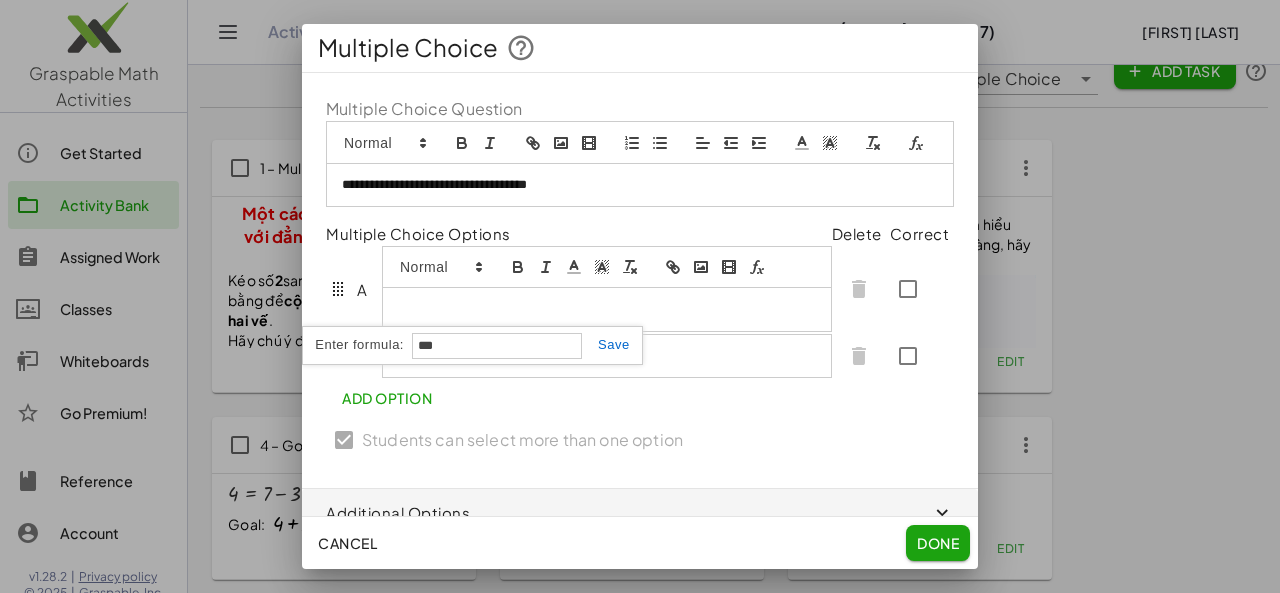 click at bounding box center (606, 344) 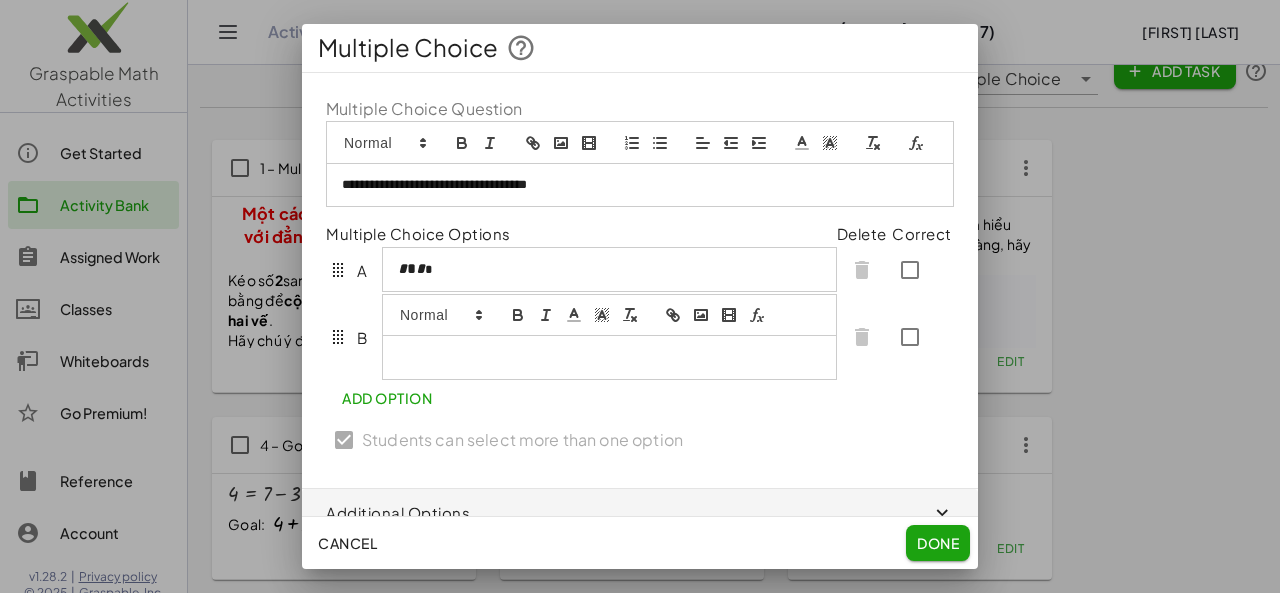 click at bounding box center [609, 357] 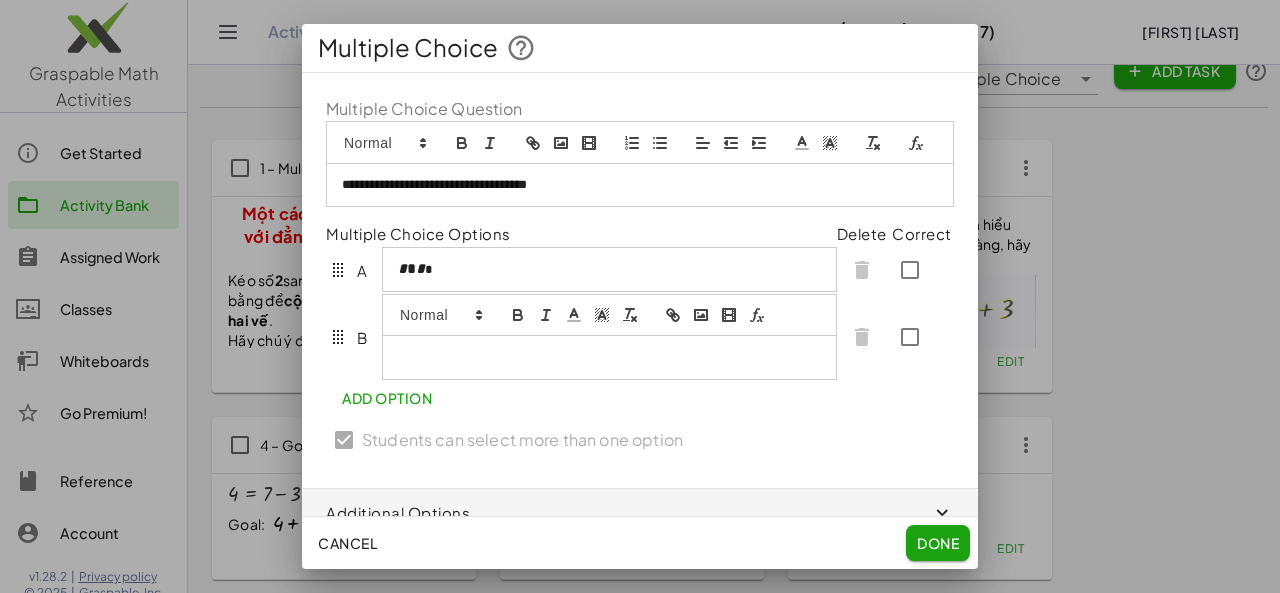 click 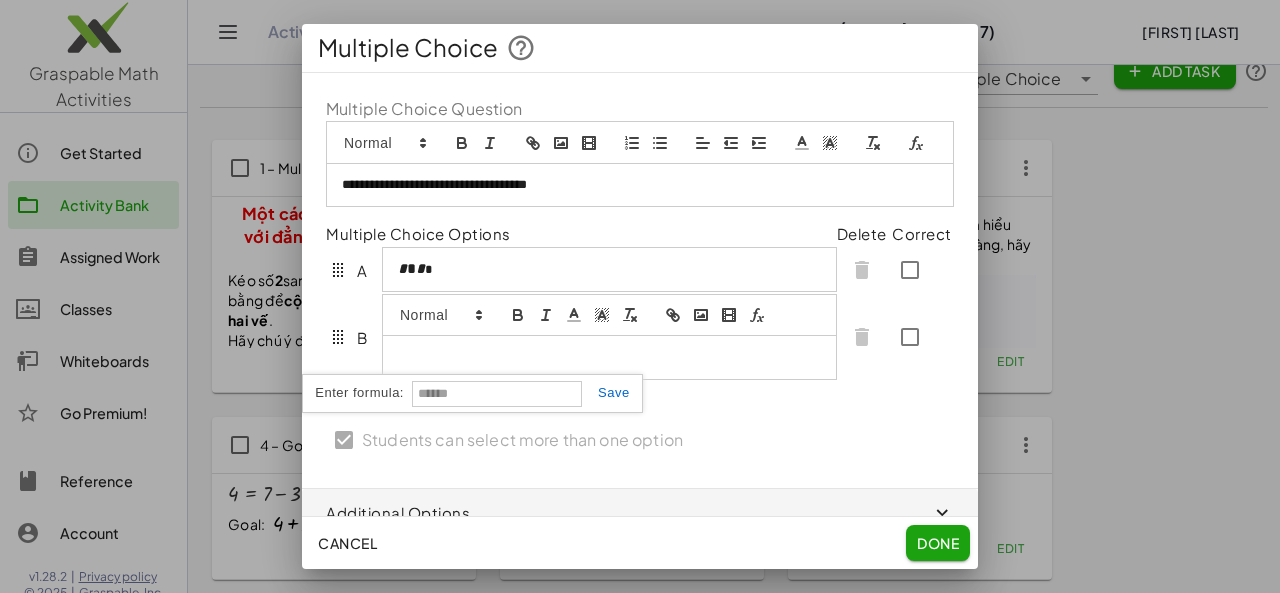 click 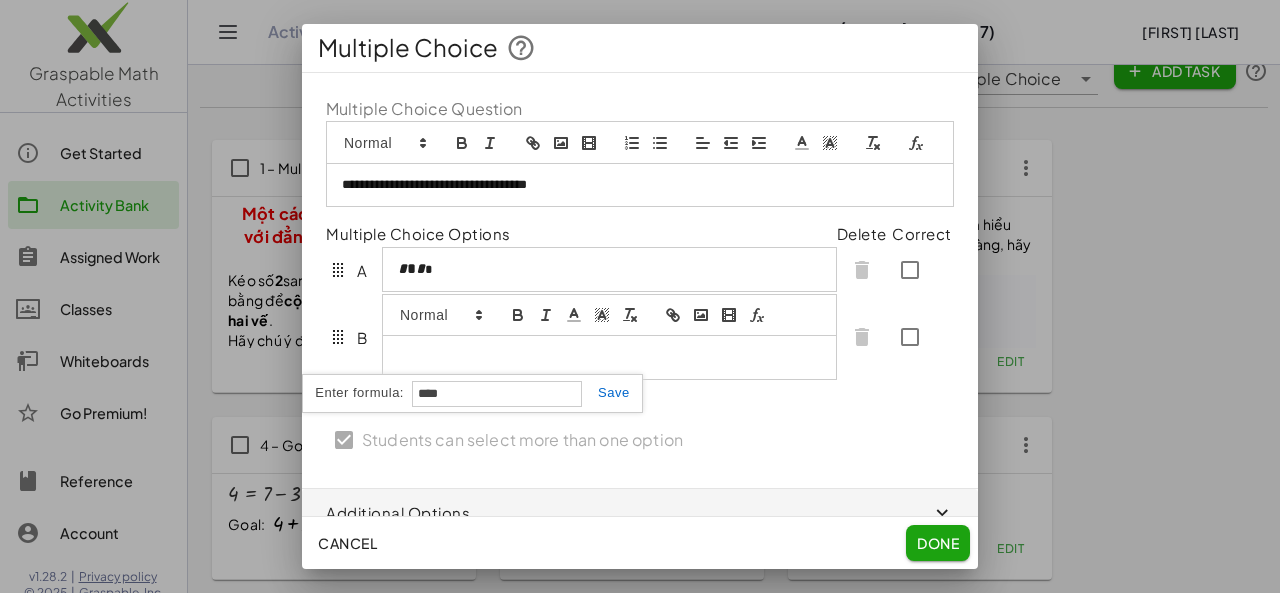 type on "*****" 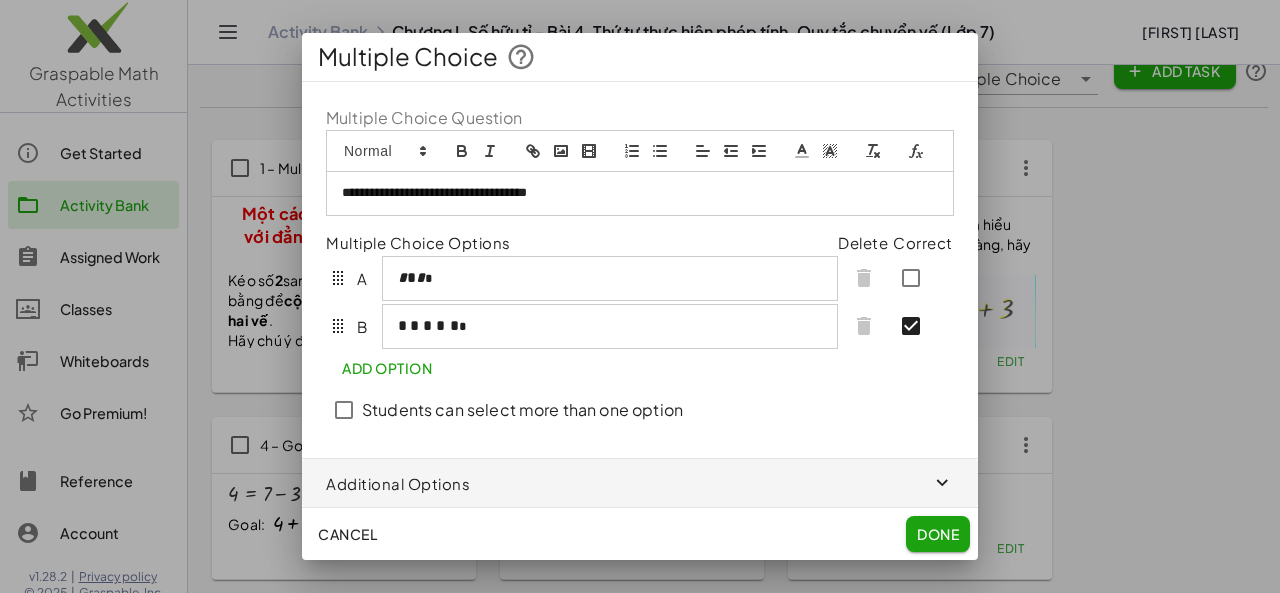 click on "Add Option" 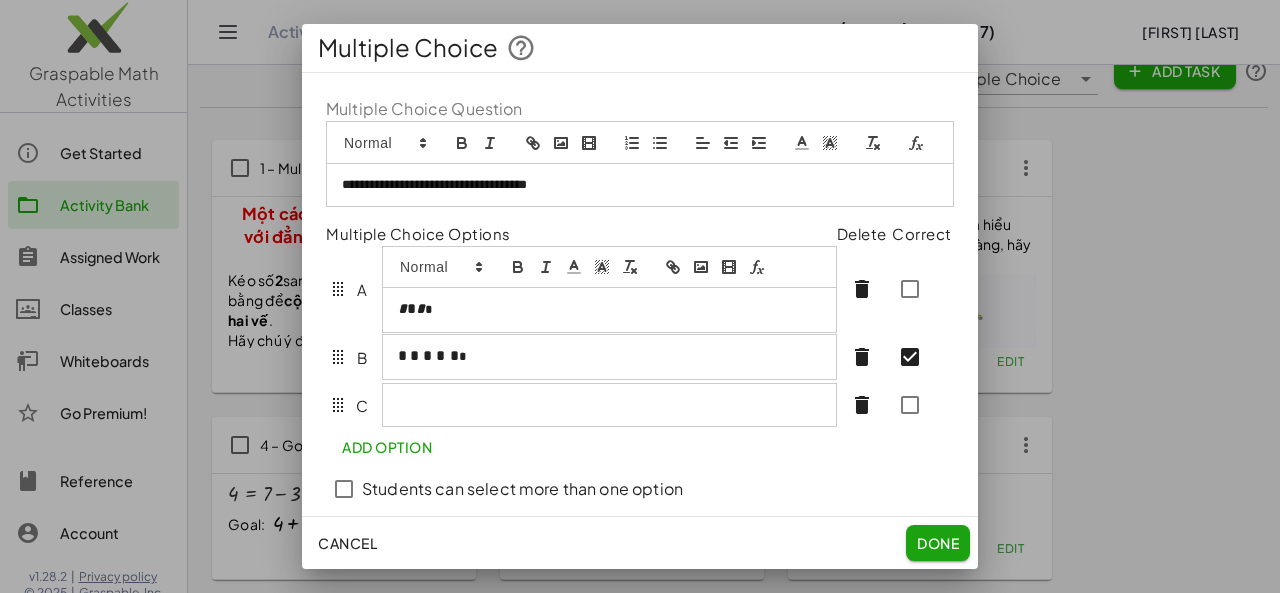 drag, startPoint x: 400, startPoint y: 295, endPoint x: 434, endPoint y: 295, distance: 34 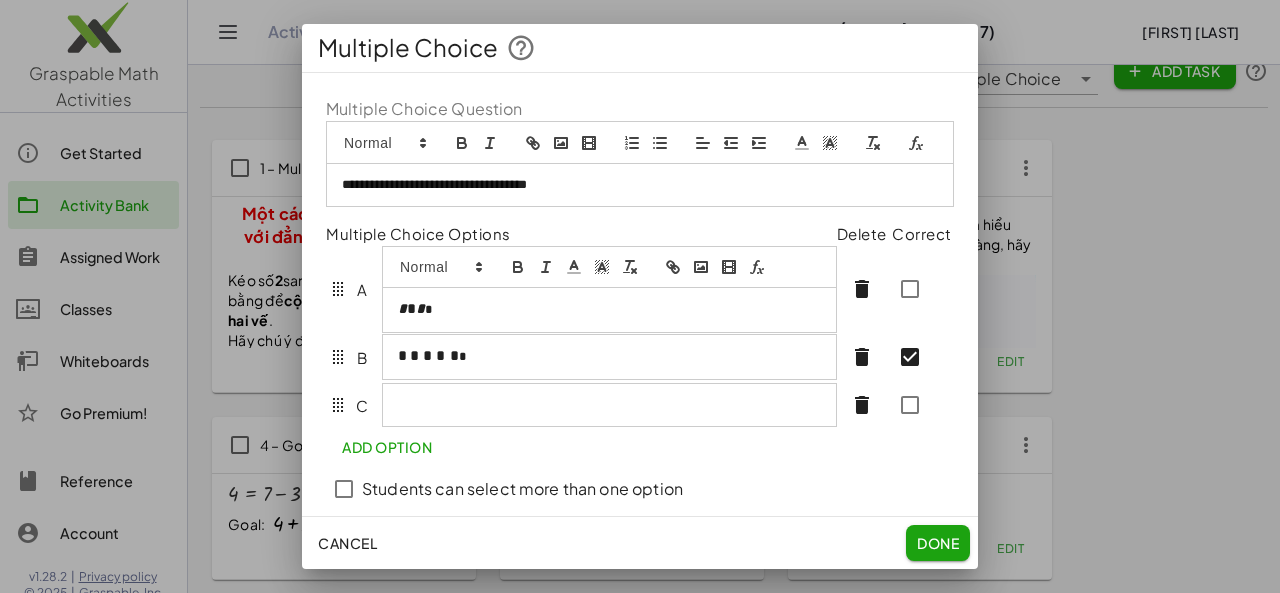 click on "﻿ * * * *** * * * ﻿" at bounding box center (609, 289) 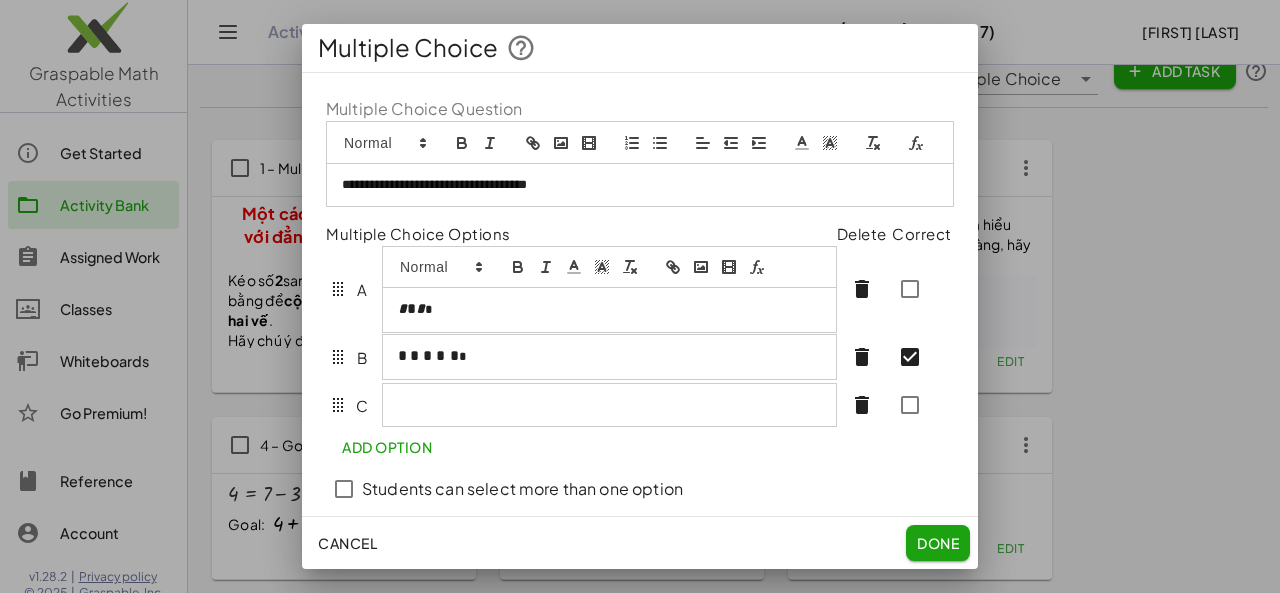 click on "*" at bounding box center (420, 308) 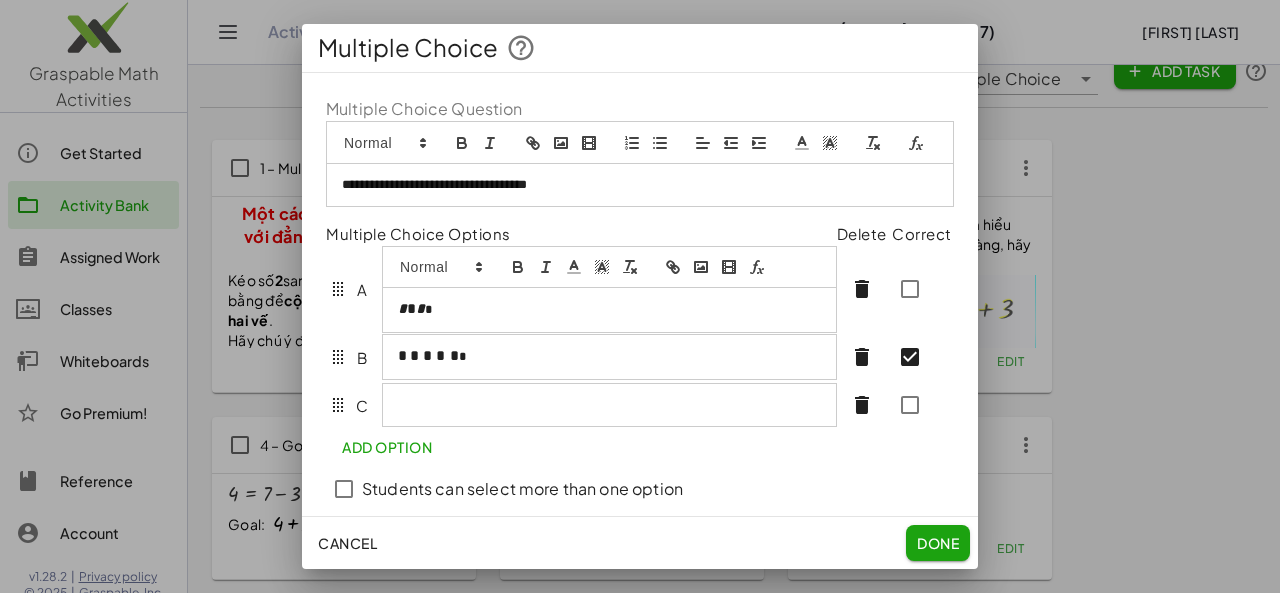 click on "*" at bounding box center [411, 308] 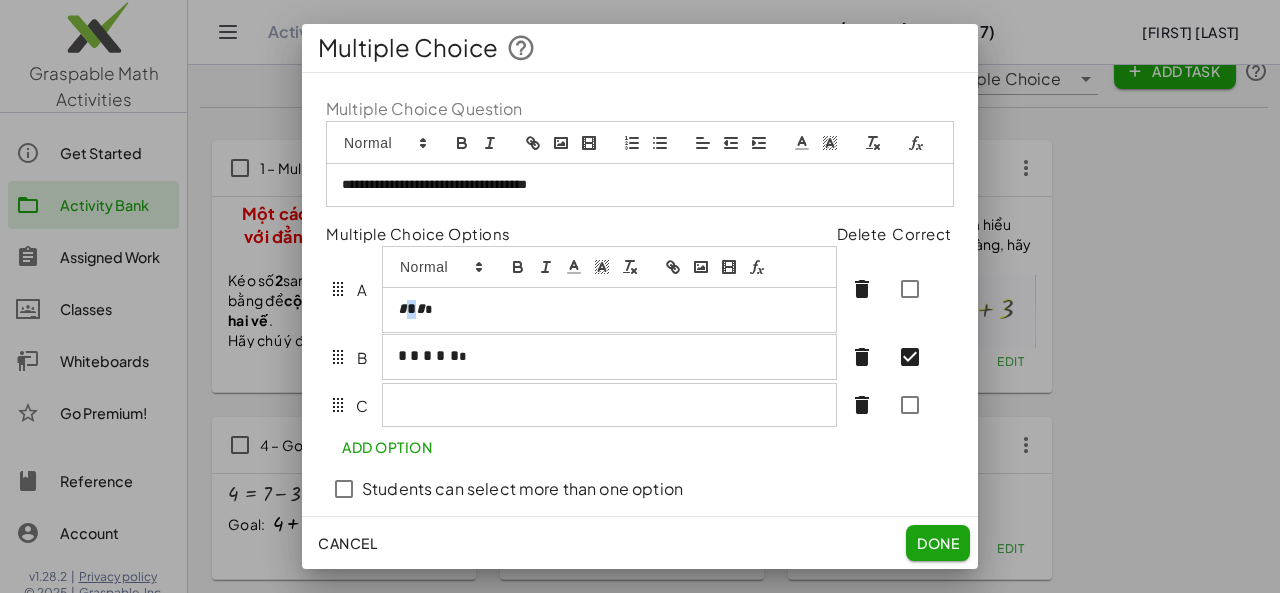 click on "*" at bounding box center [411, 308] 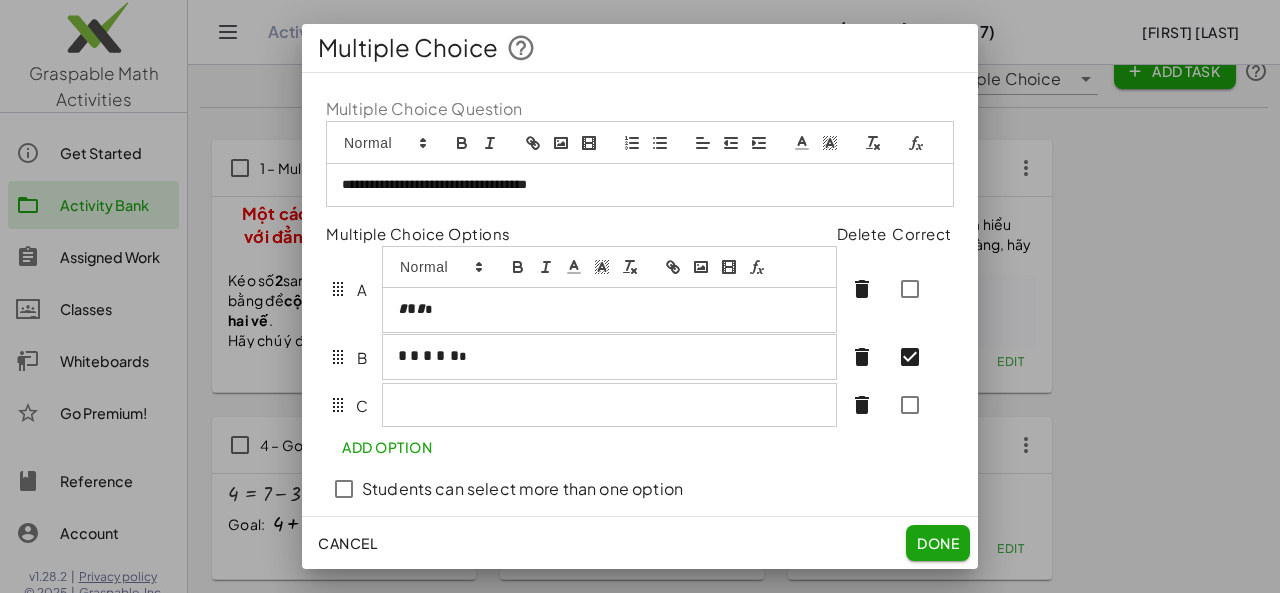 click on "﻿ * * * *** * * * ﻿" at bounding box center (609, 310) 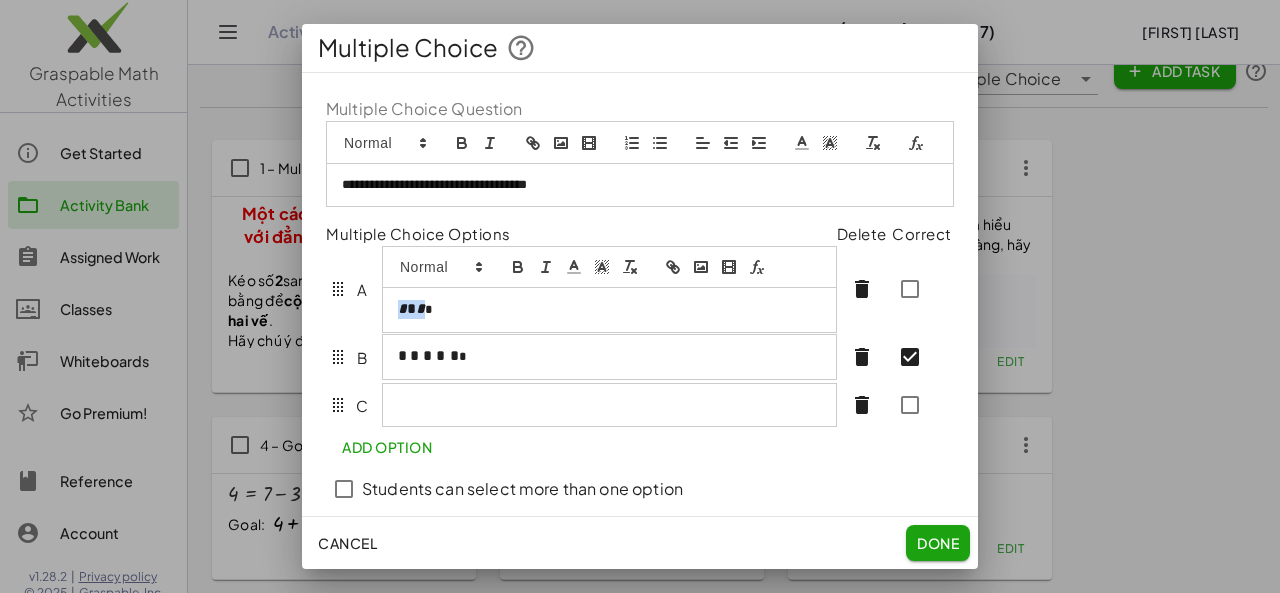 drag, startPoint x: 398, startPoint y: 338, endPoint x: 422, endPoint y: 328, distance: 26 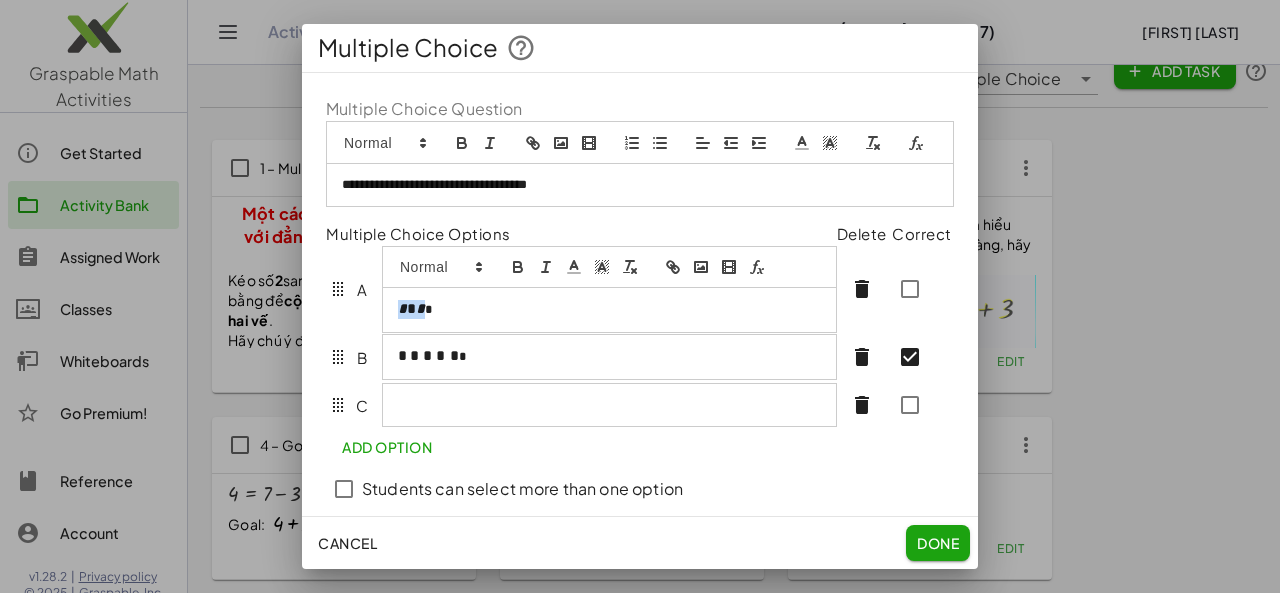click 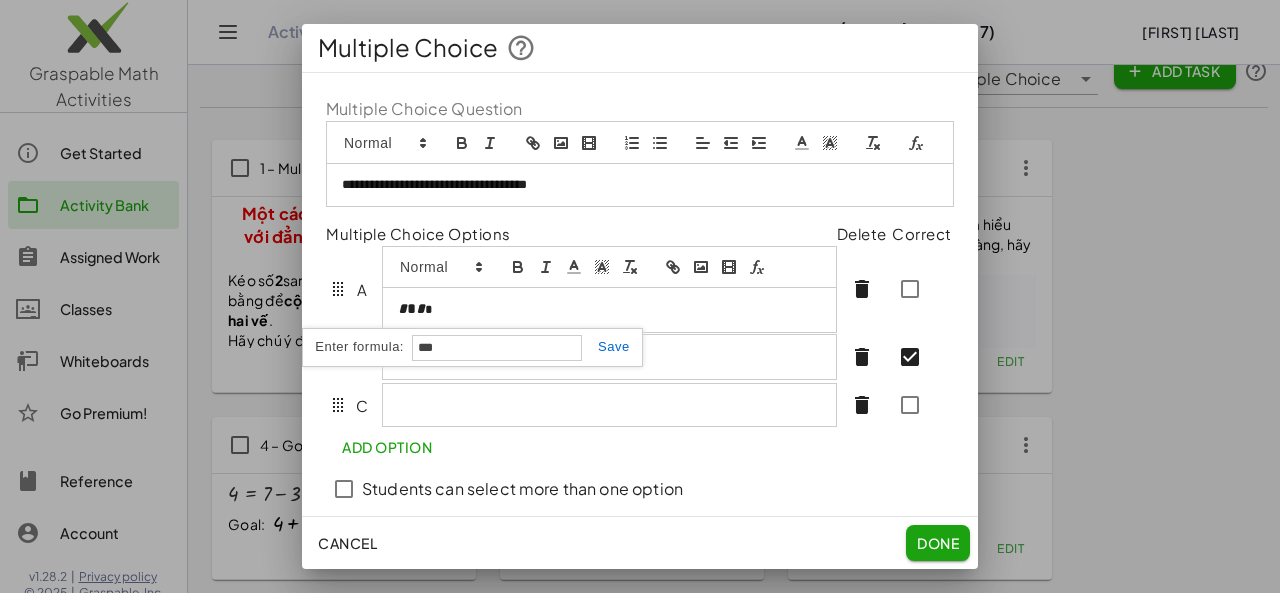 type on "***" 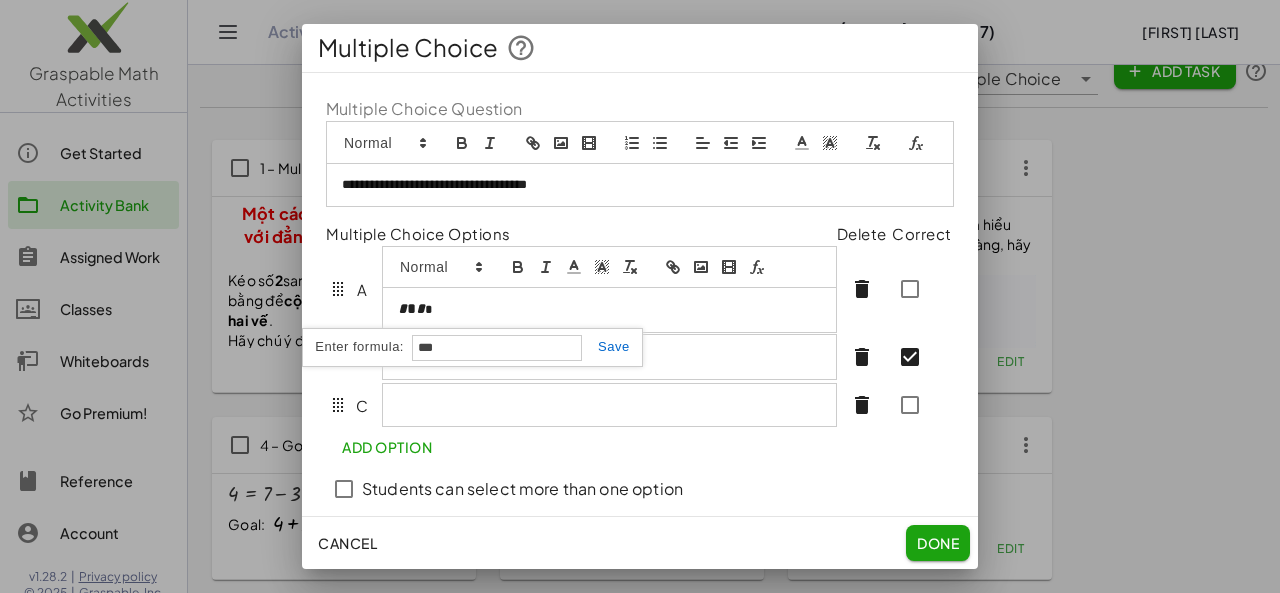 click at bounding box center (606, 346) 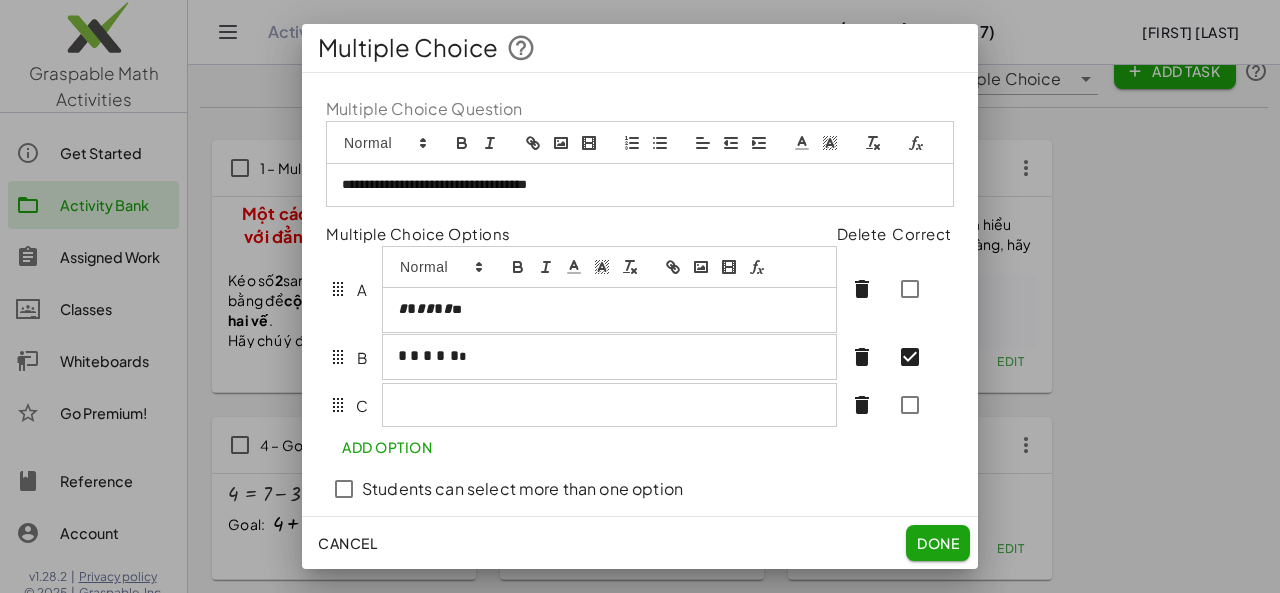 click on "*" at bounding box center (420, 308) 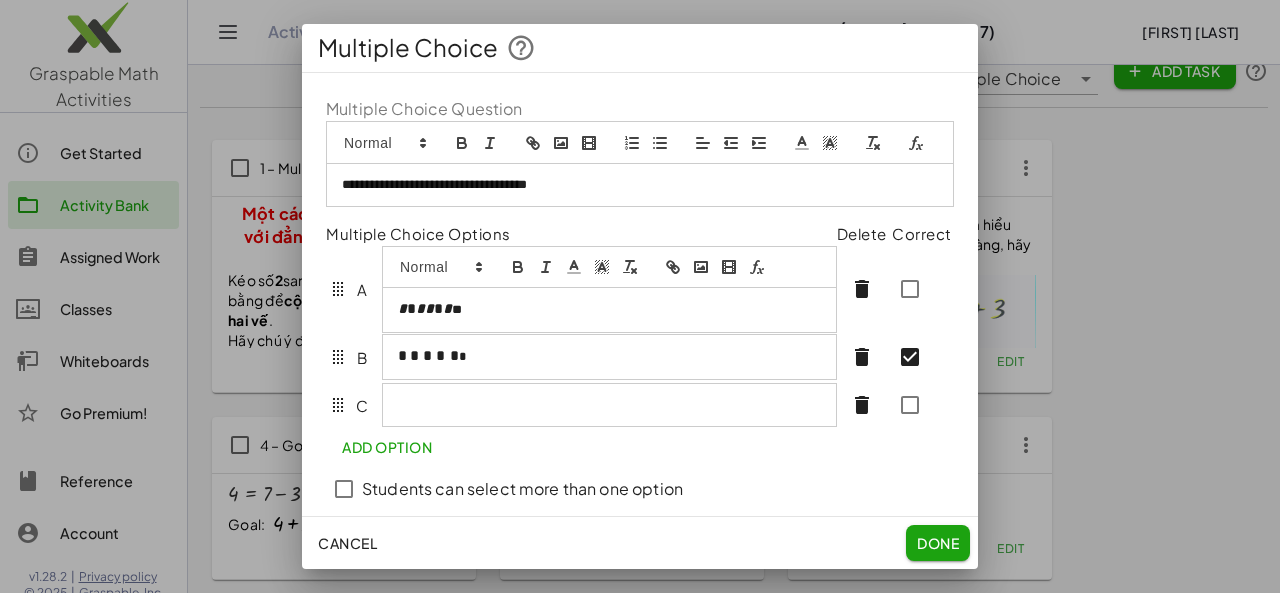 click on "*" at bounding box center (411, 308) 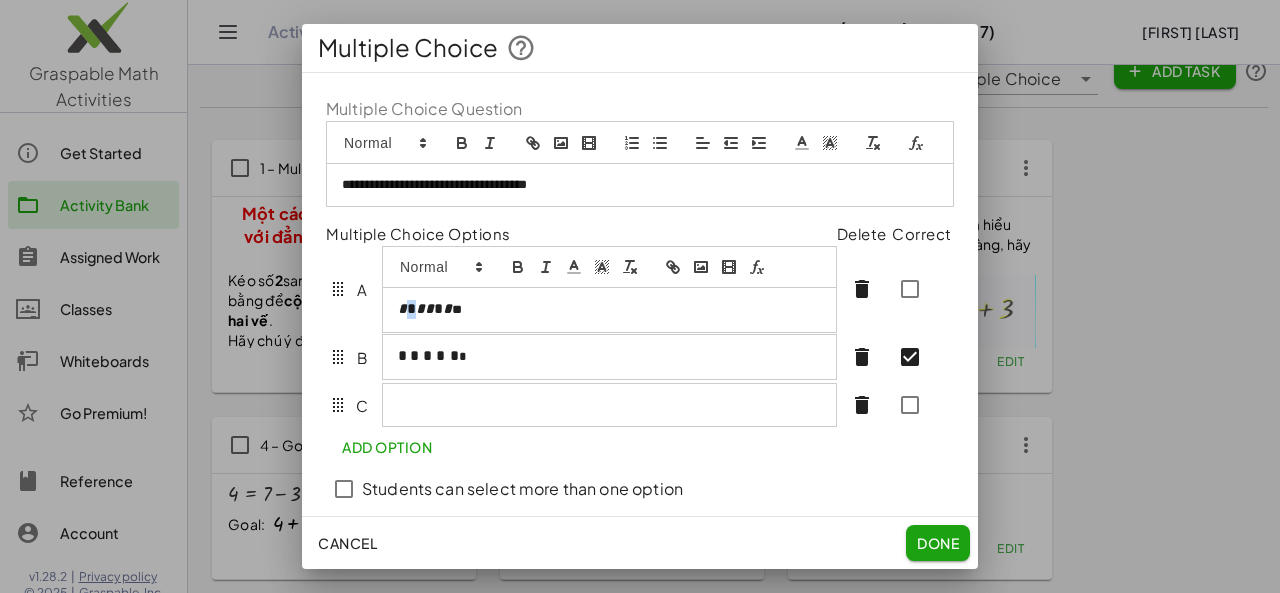 click on "*" at bounding box center [411, 308] 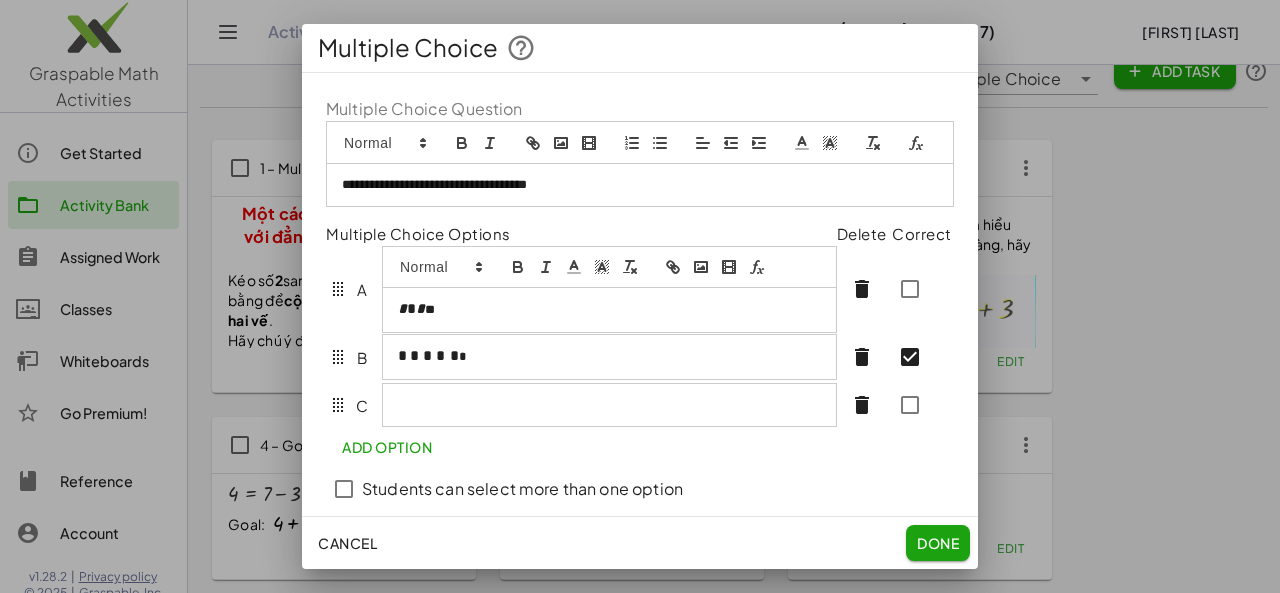 click at bounding box center (609, 405) 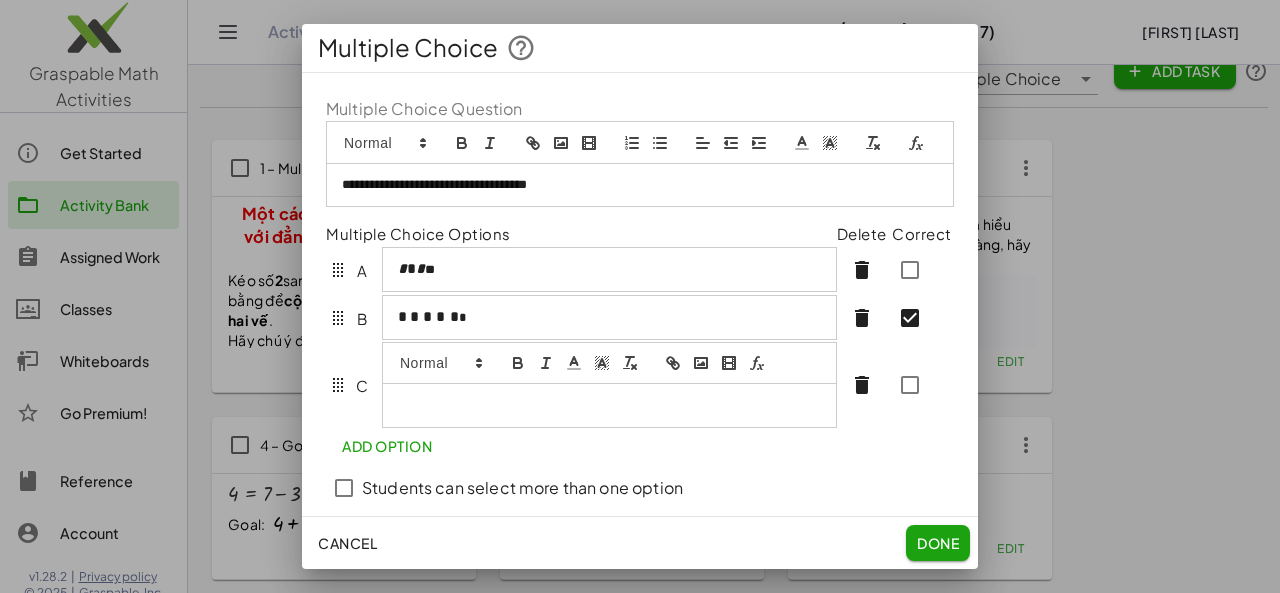 click 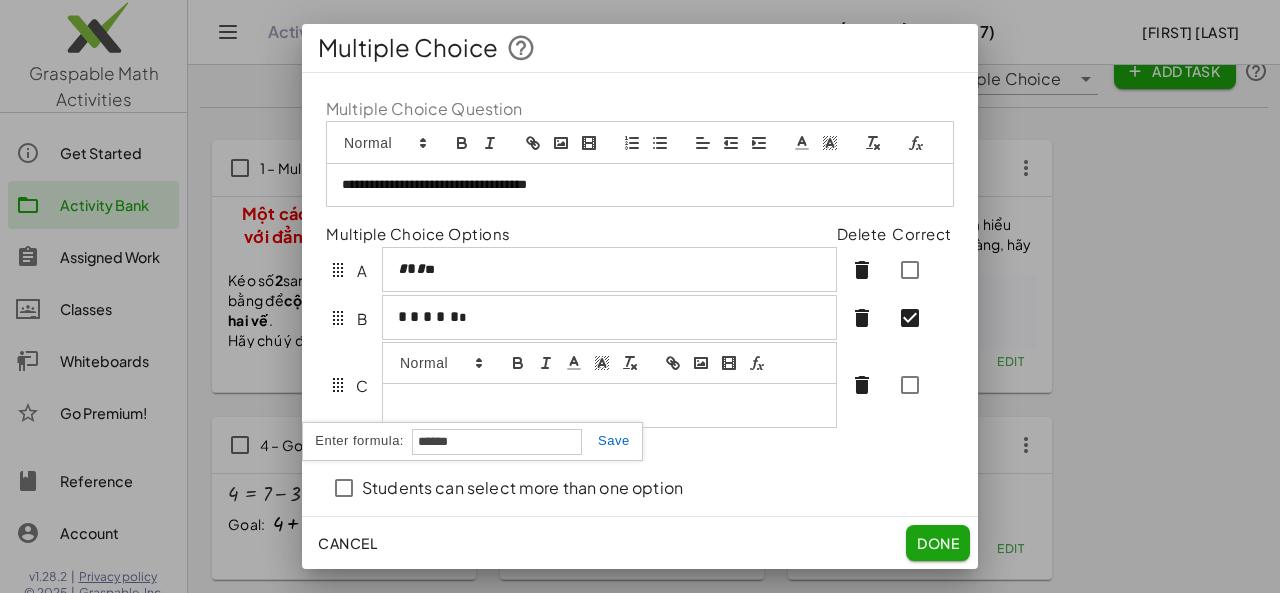 type on "******" 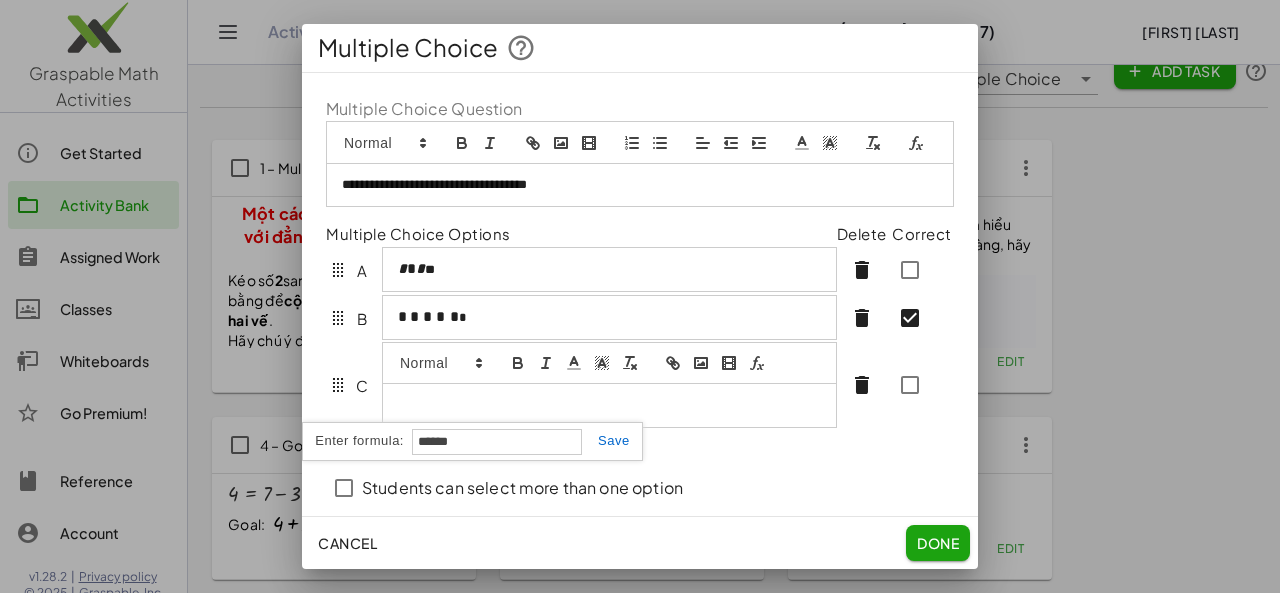 click at bounding box center (606, 440) 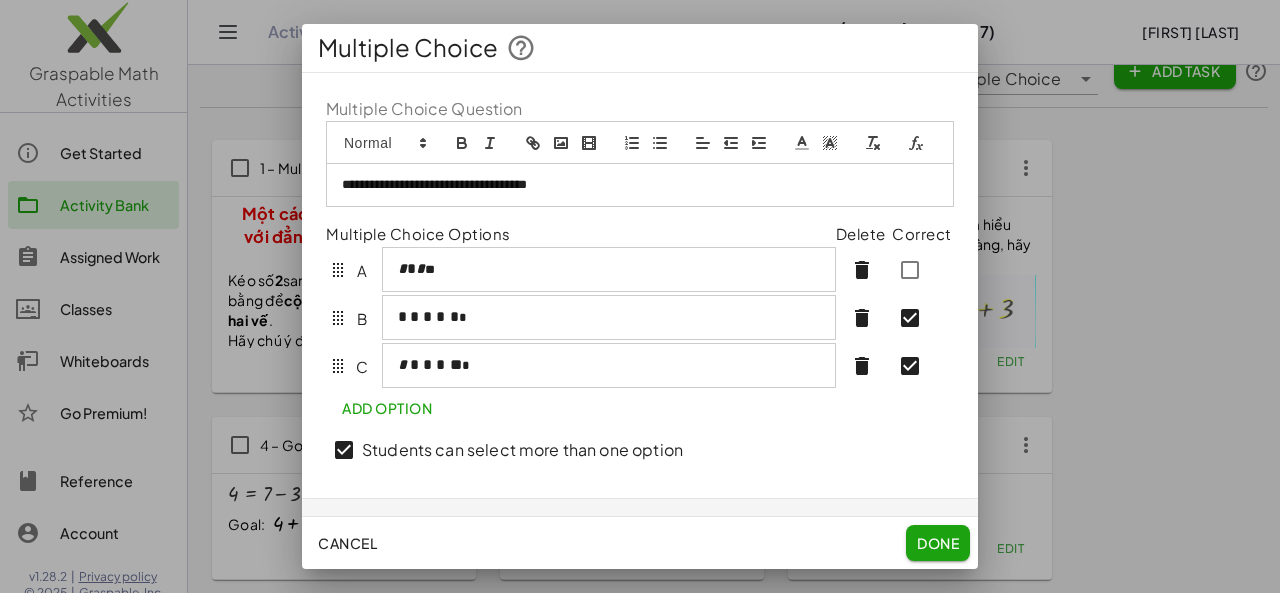 click on "Add Option" 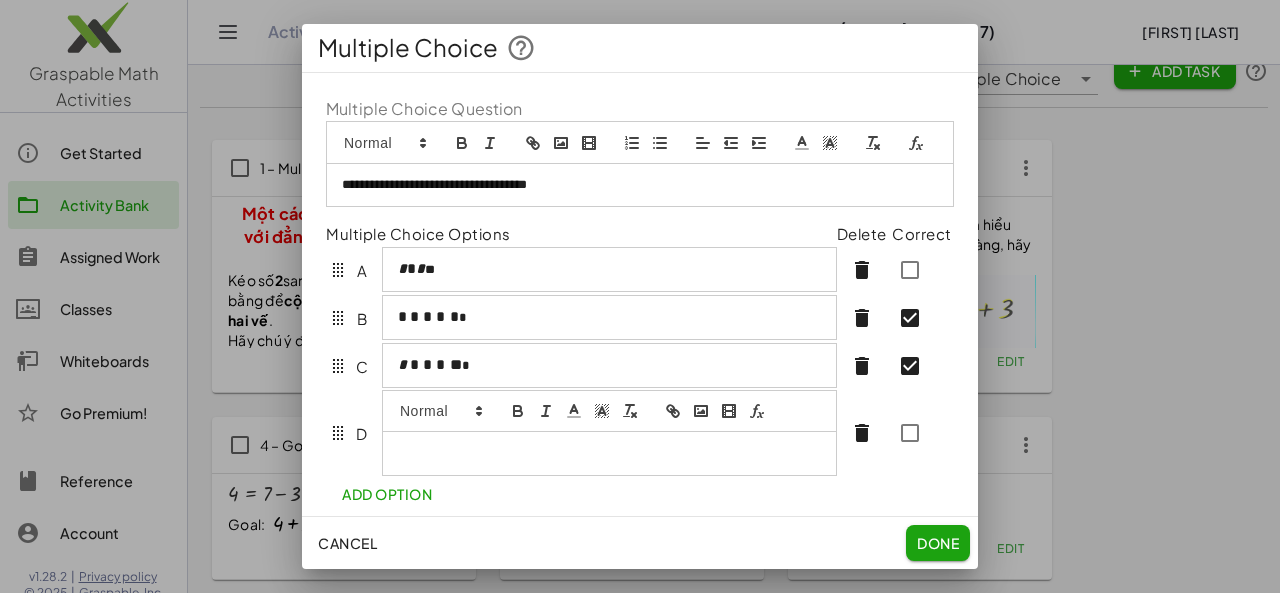 type 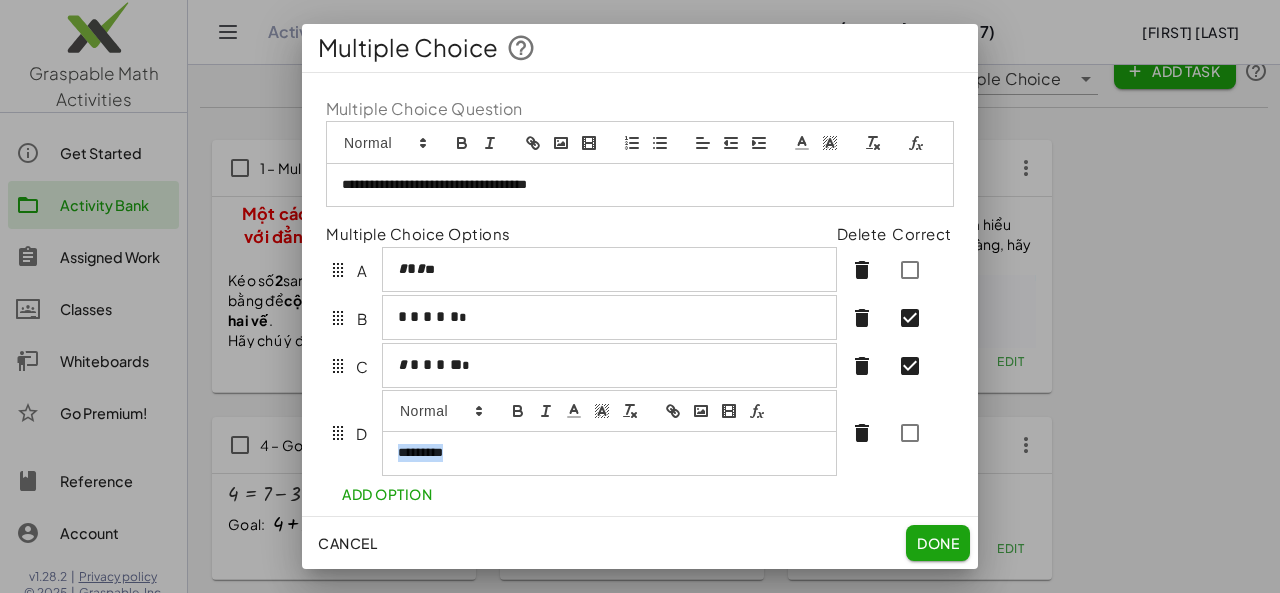 drag, startPoint x: 400, startPoint y: 483, endPoint x: 476, endPoint y: 478, distance: 76.1643 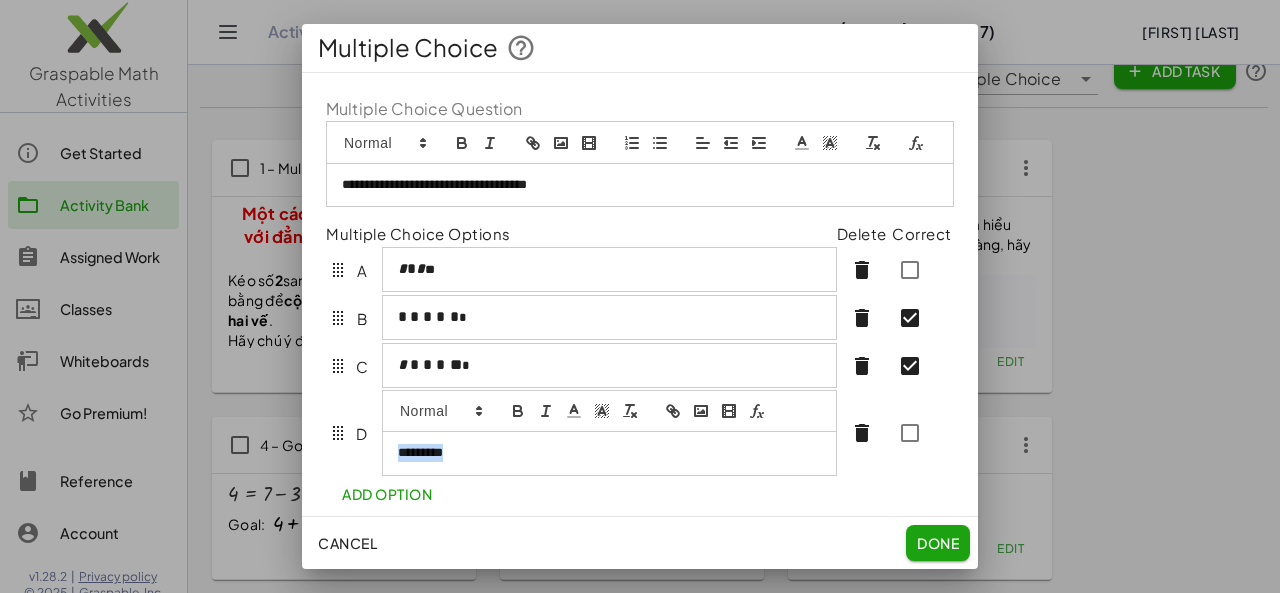 click on "*********" at bounding box center [601, 453] 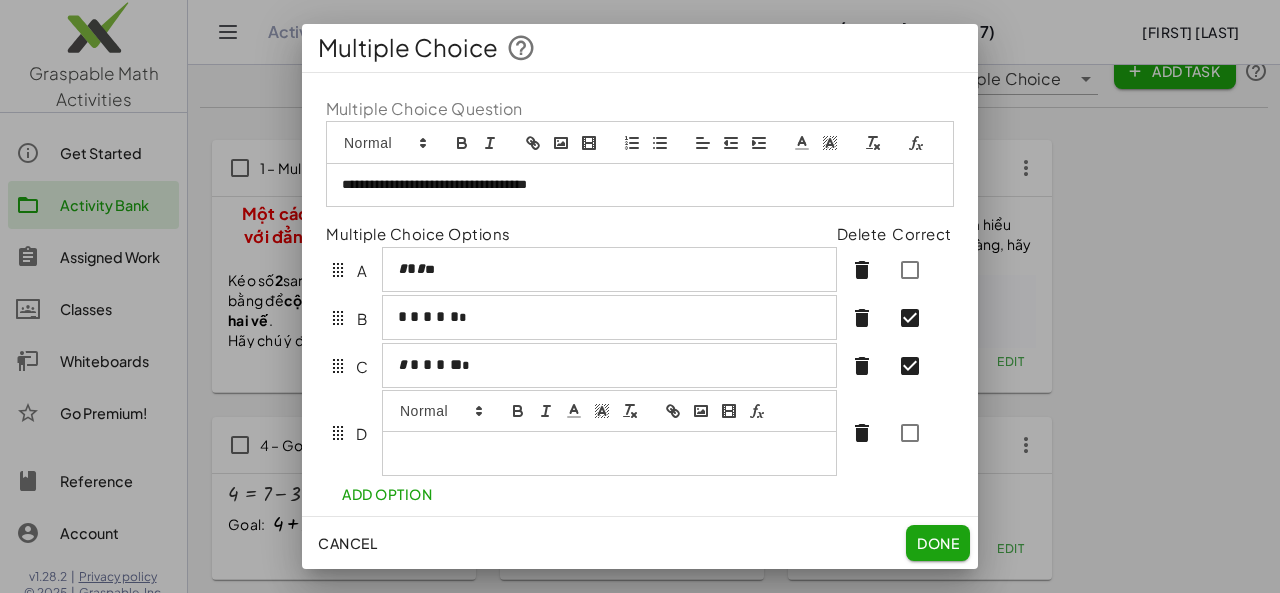 click 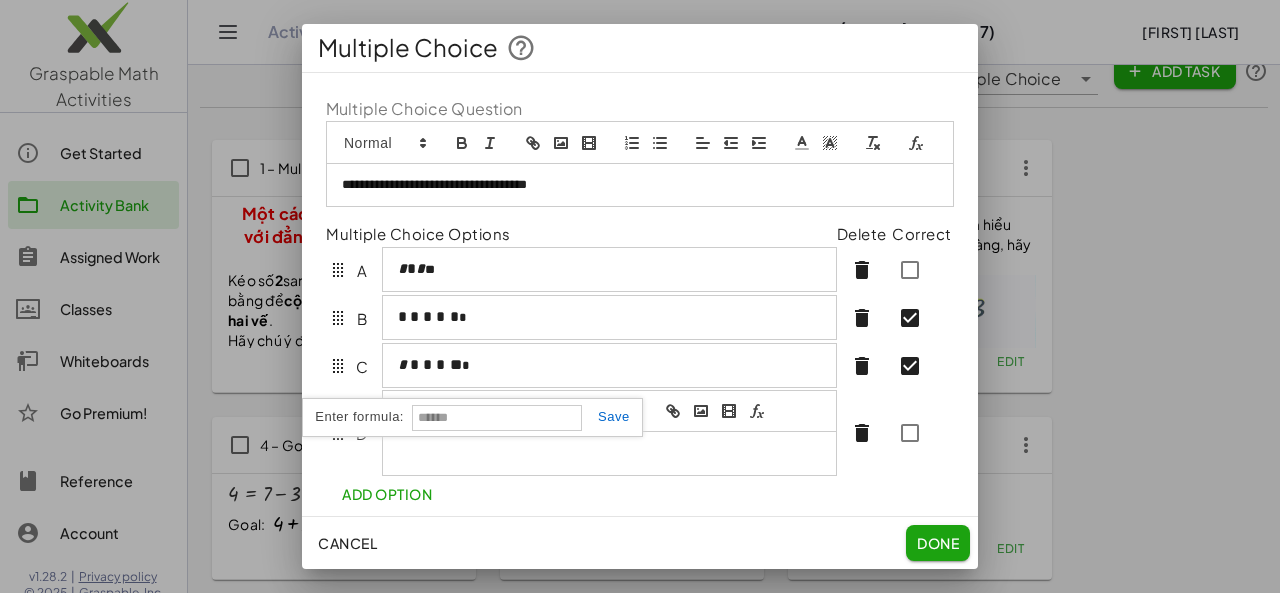 paste on "*********" 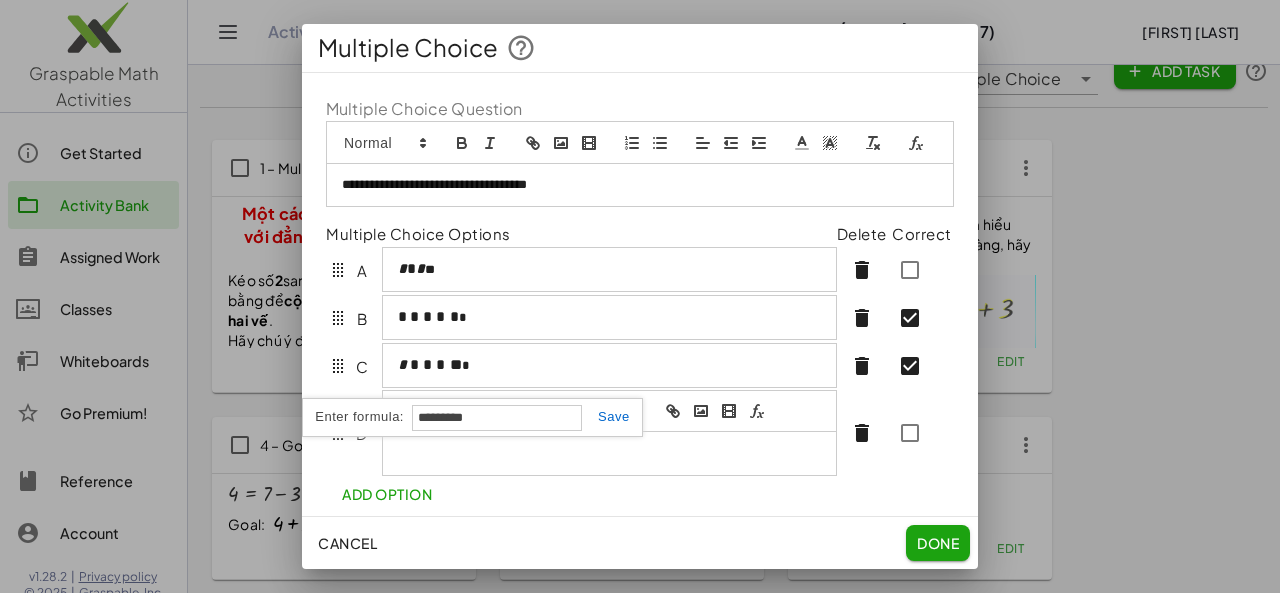 type on "*********" 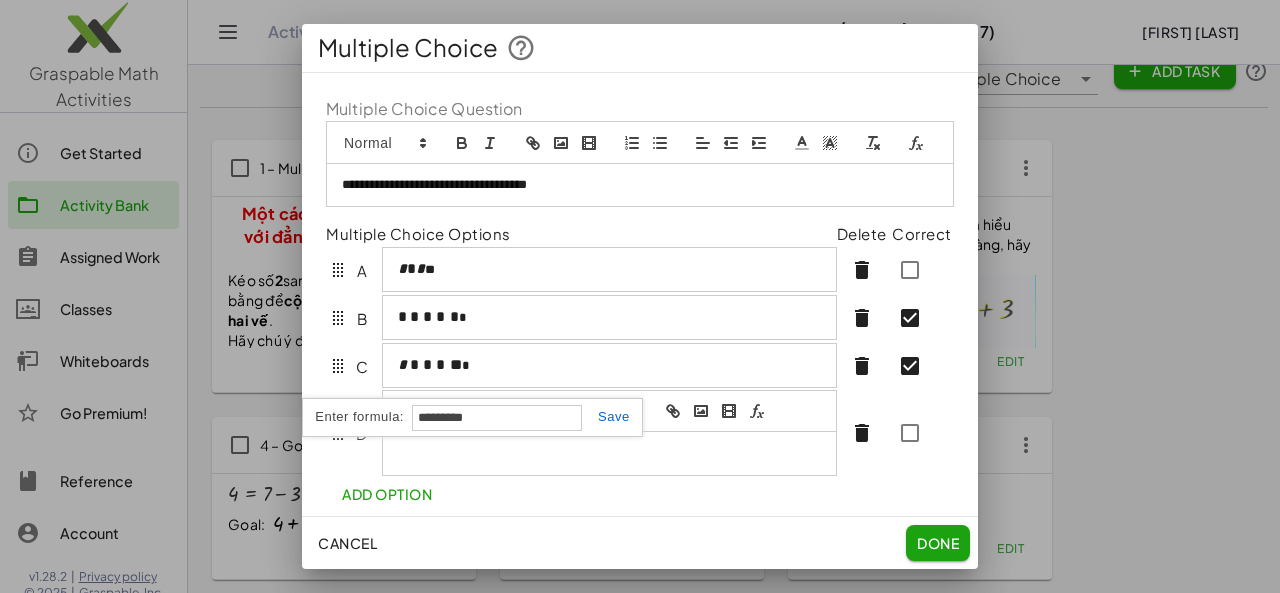 click at bounding box center (606, 416) 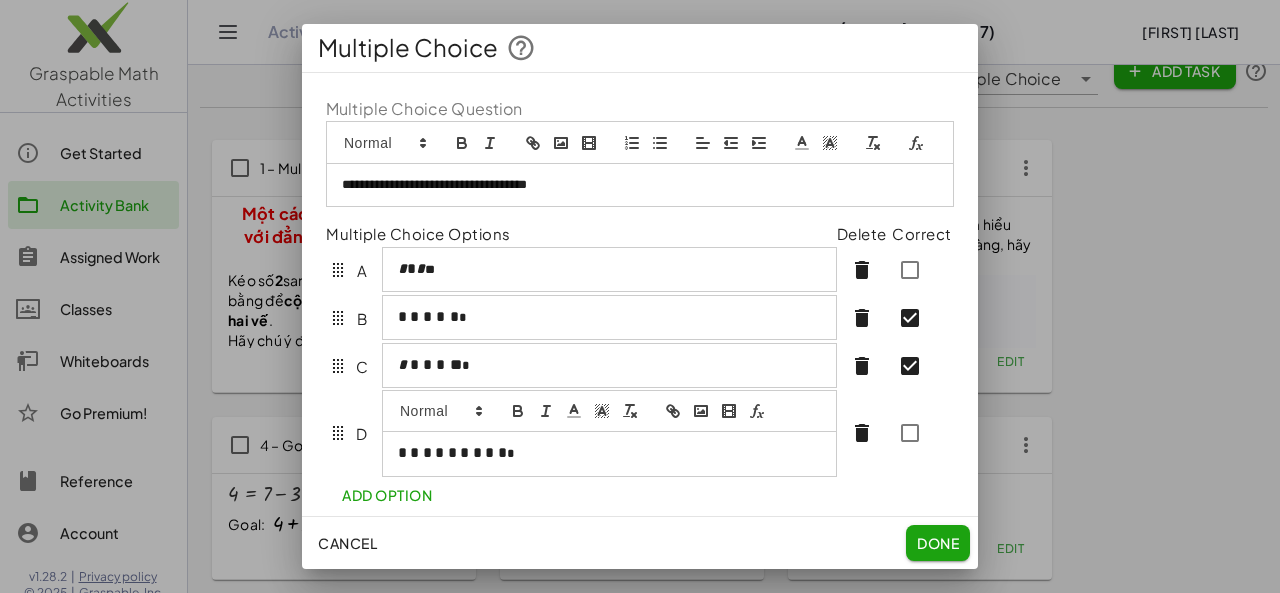 click on "Add Option" at bounding box center [387, 495] 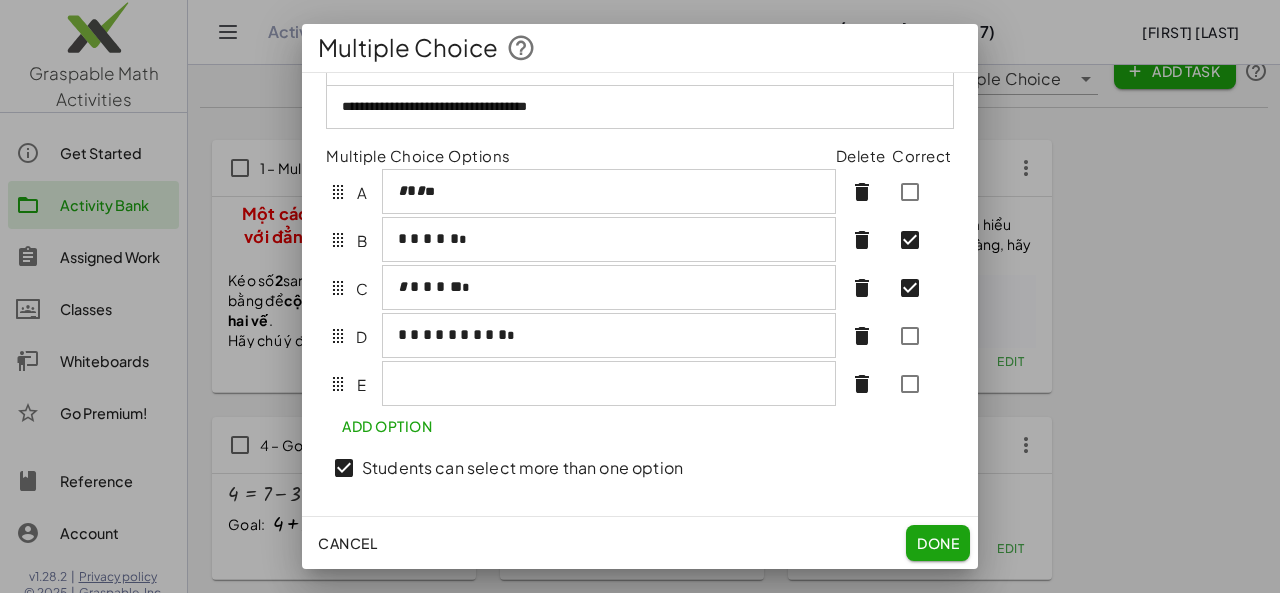 scroll, scrollTop: 112, scrollLeft: 0, axis: vertical 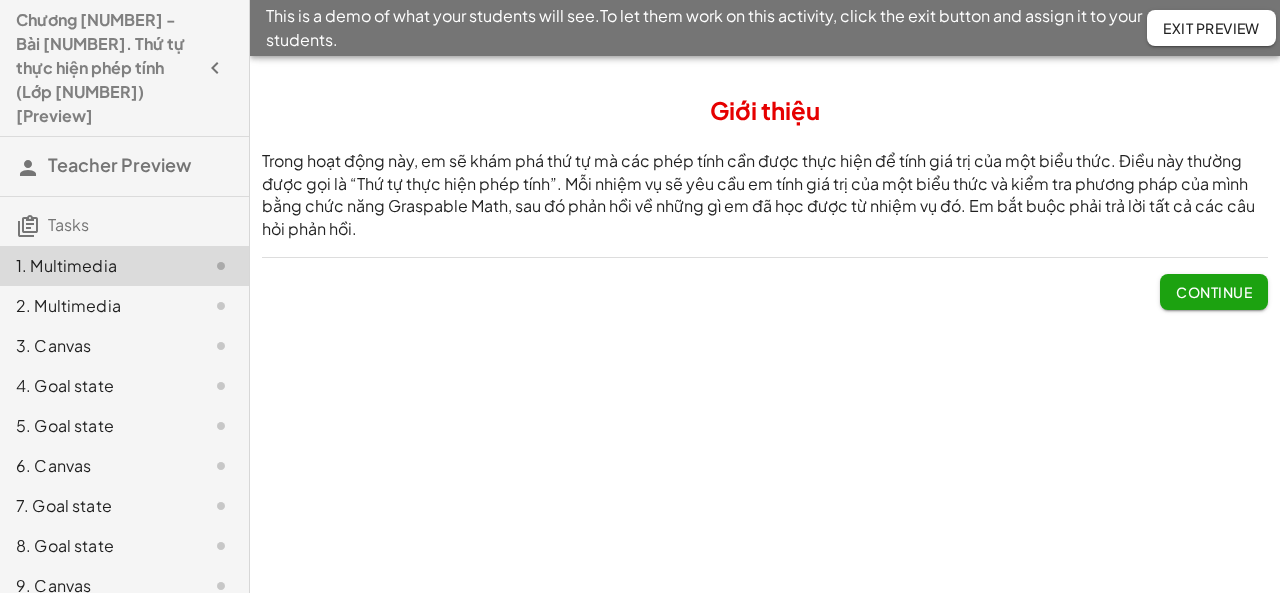 click on "6. Canvas" 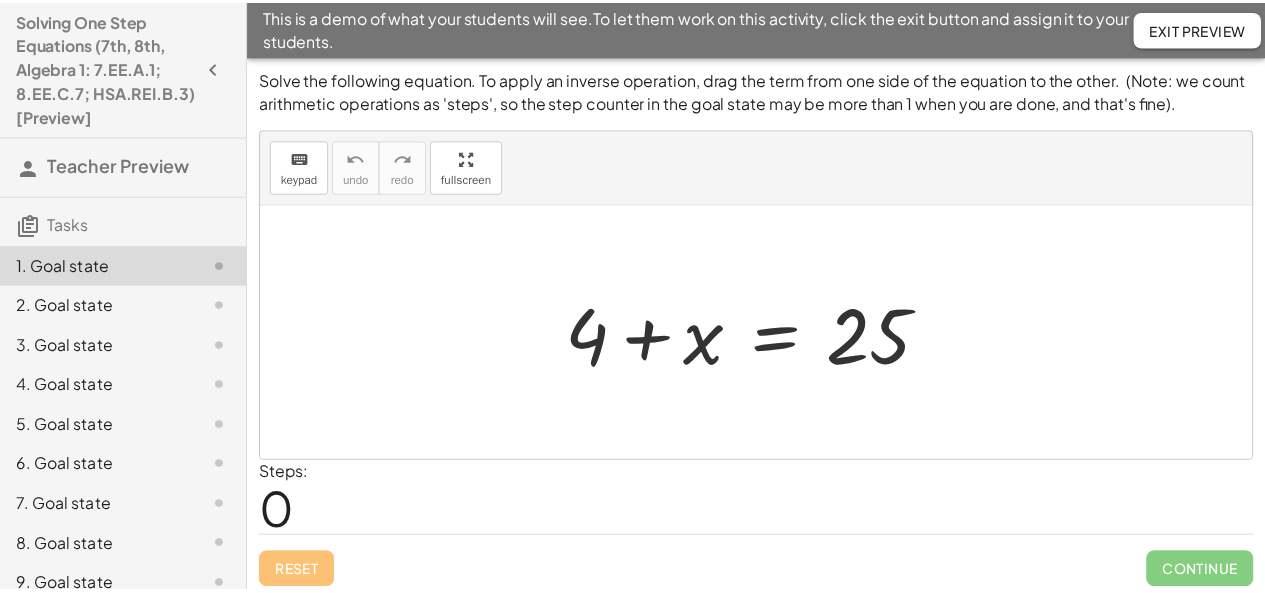 scroll, scrollTop: 0, scrollLeft: 0, axis: both 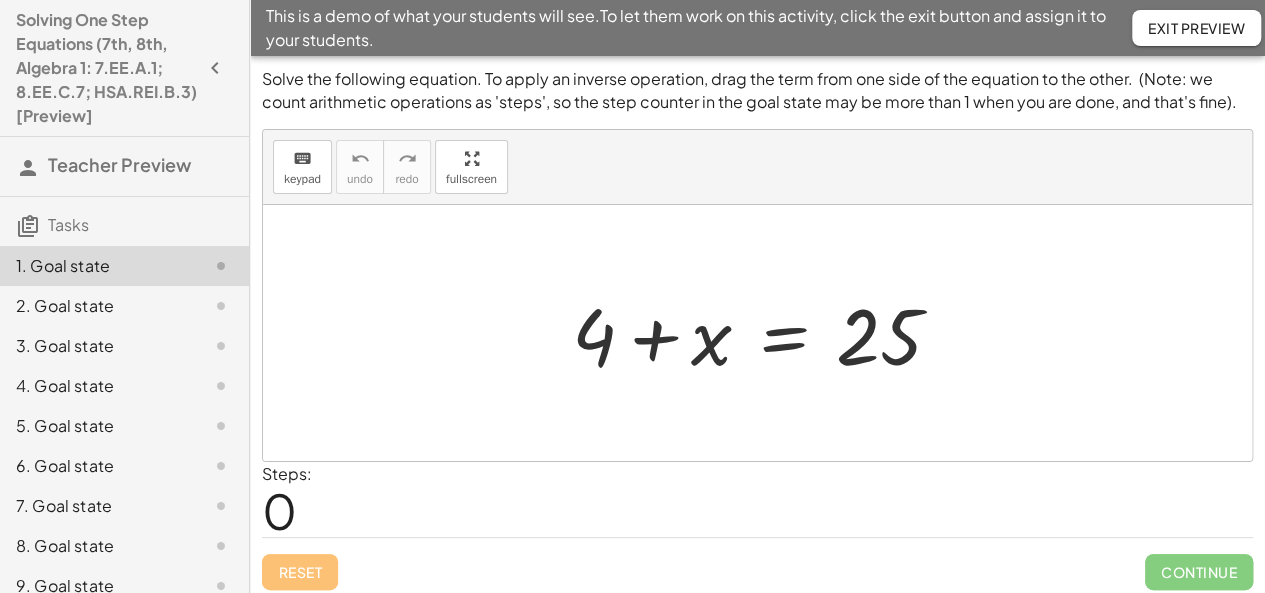 click on "keyboard keypad undo undo redo redo fullscreen" at bounding box center (757, 167) 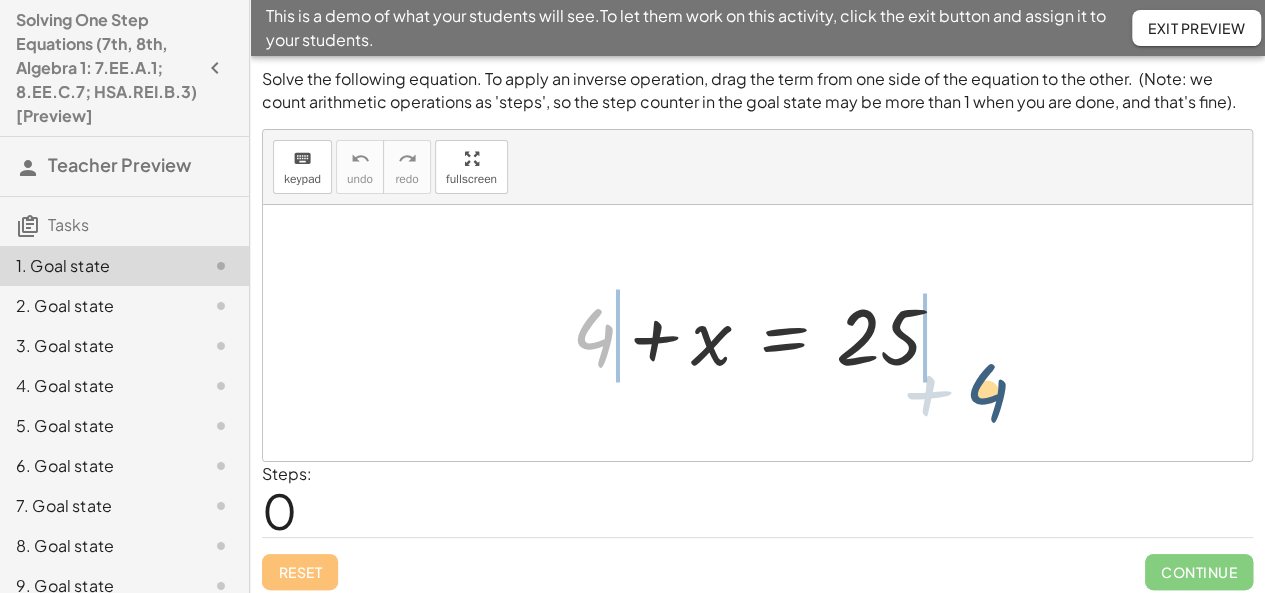drag, startPoint x: 590, startPoint y: 337, endPoint x: 998, endPoint y: 365, distance: 408.95966 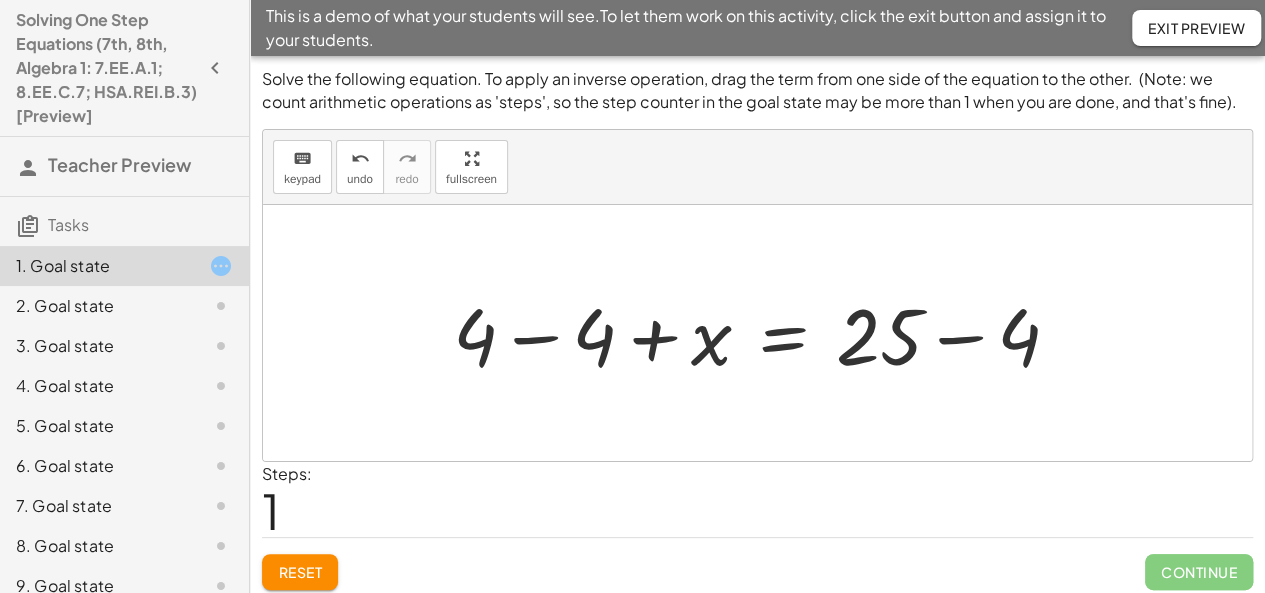 click at bounding box center (764, 333) 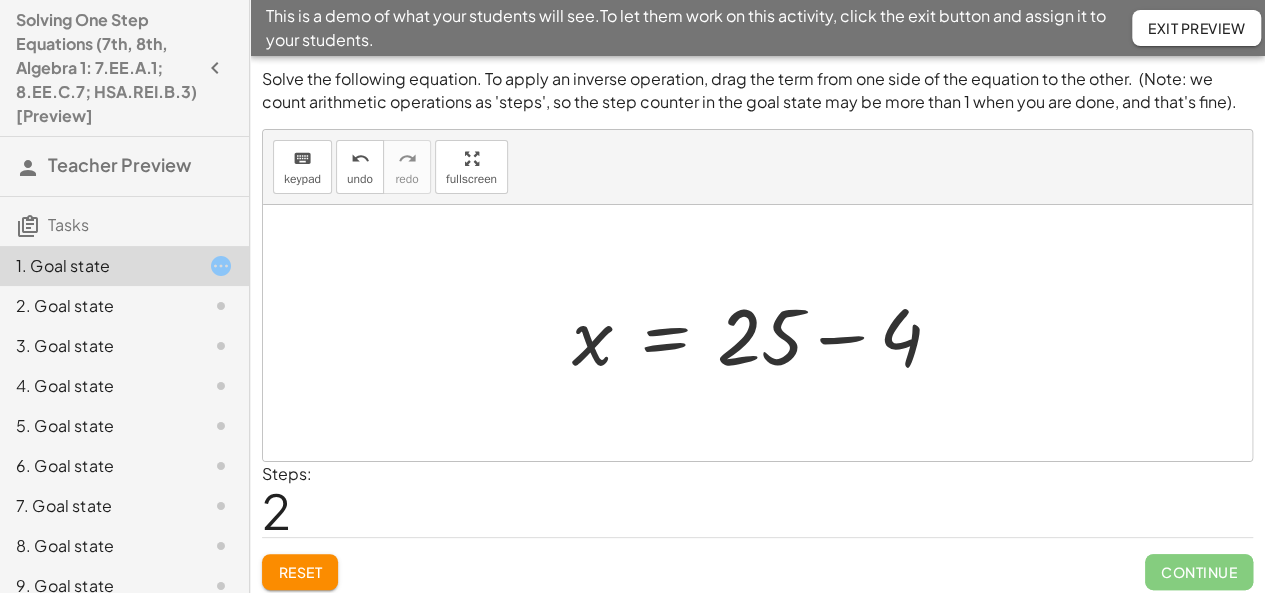 click at bounding box center [765, 333] 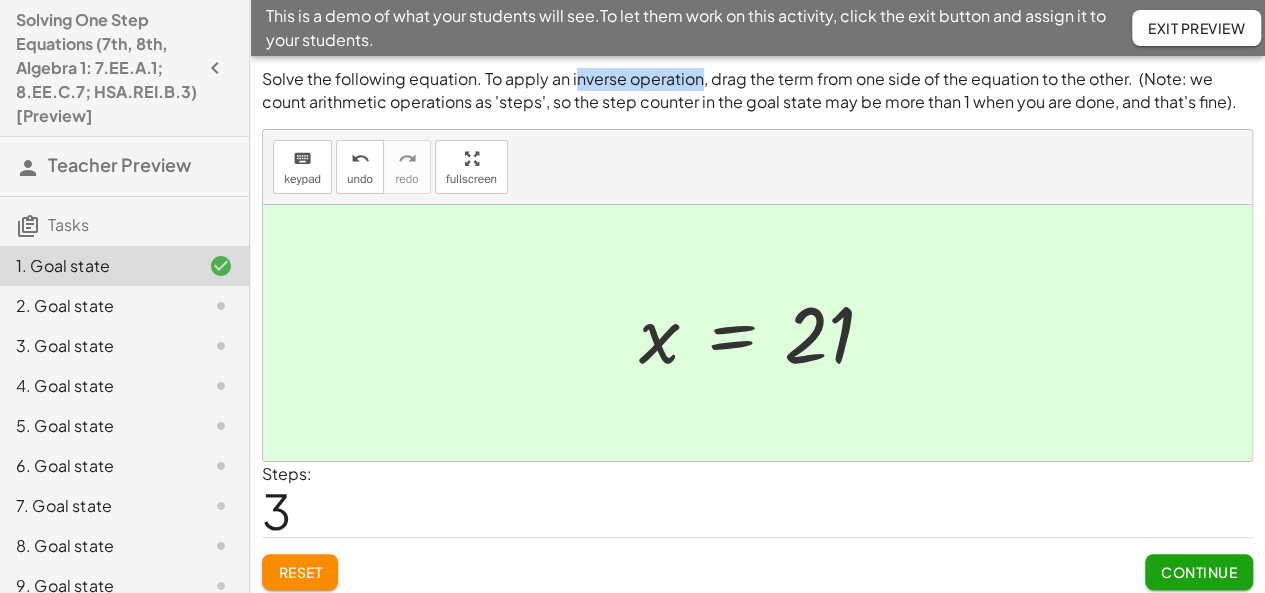 drag, startPoint x: 573, startPoint y: 82, endPoint x: 697, endPoint y: 69, distance: 124.67959 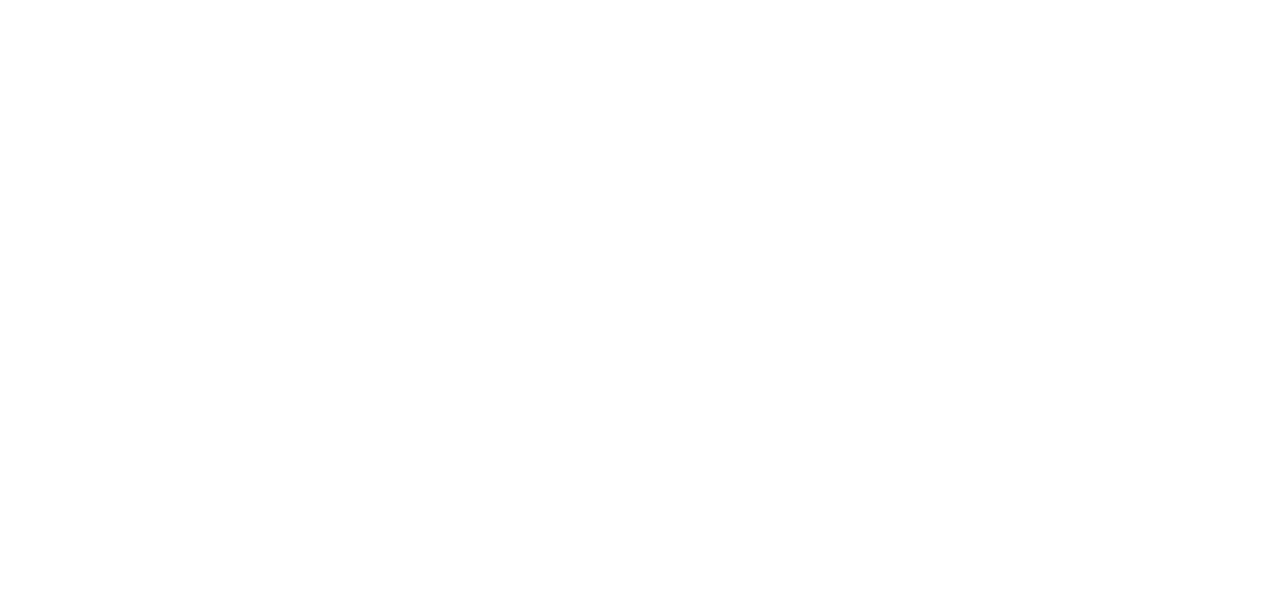 scroll, scrollTop: 0, scrollLeft: 0, axis: both 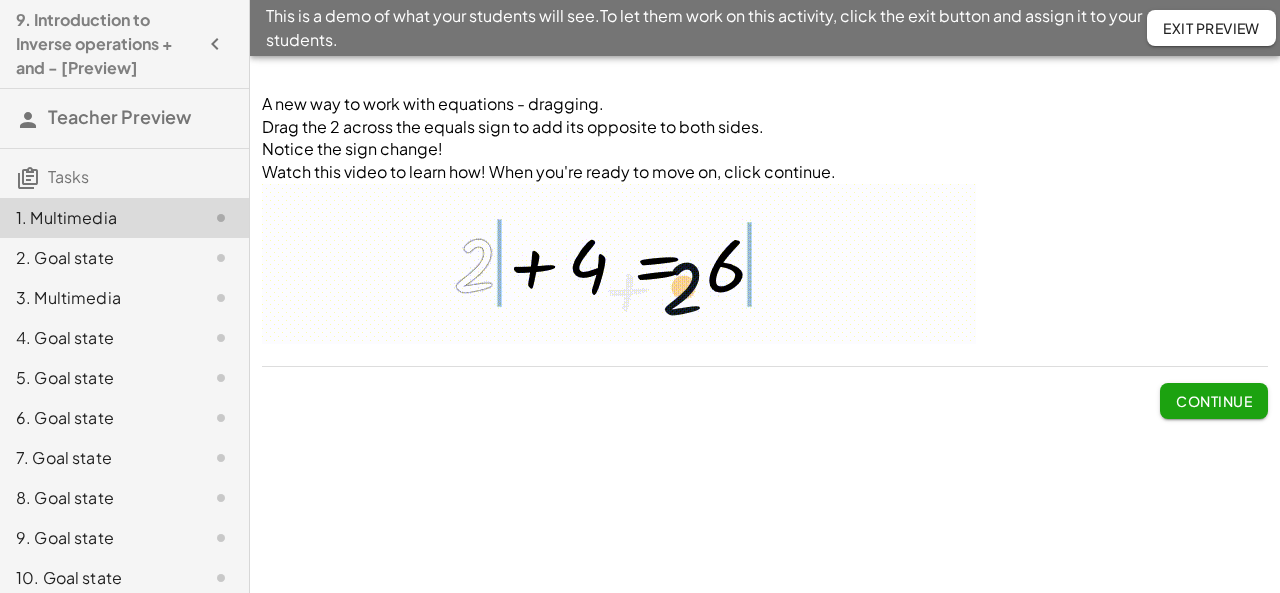 click on "2. Goal state" 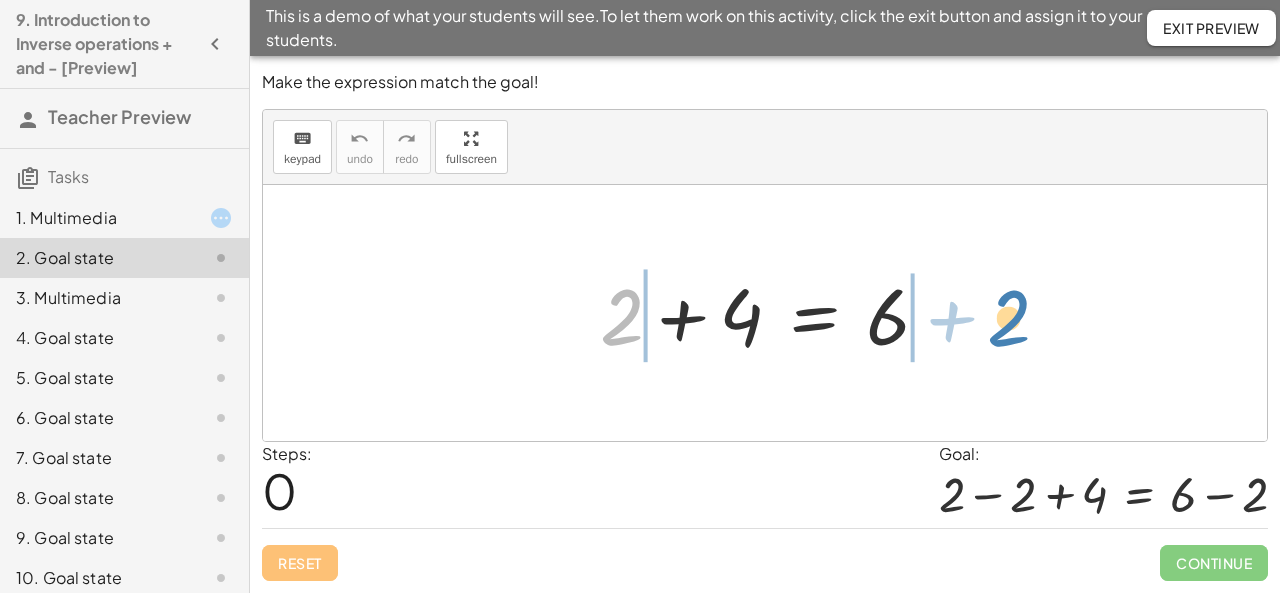drag, startPoint x: 618, startPoint y: 325, endPoint x: 1005, endPoint y: 326, distance: 387.00128 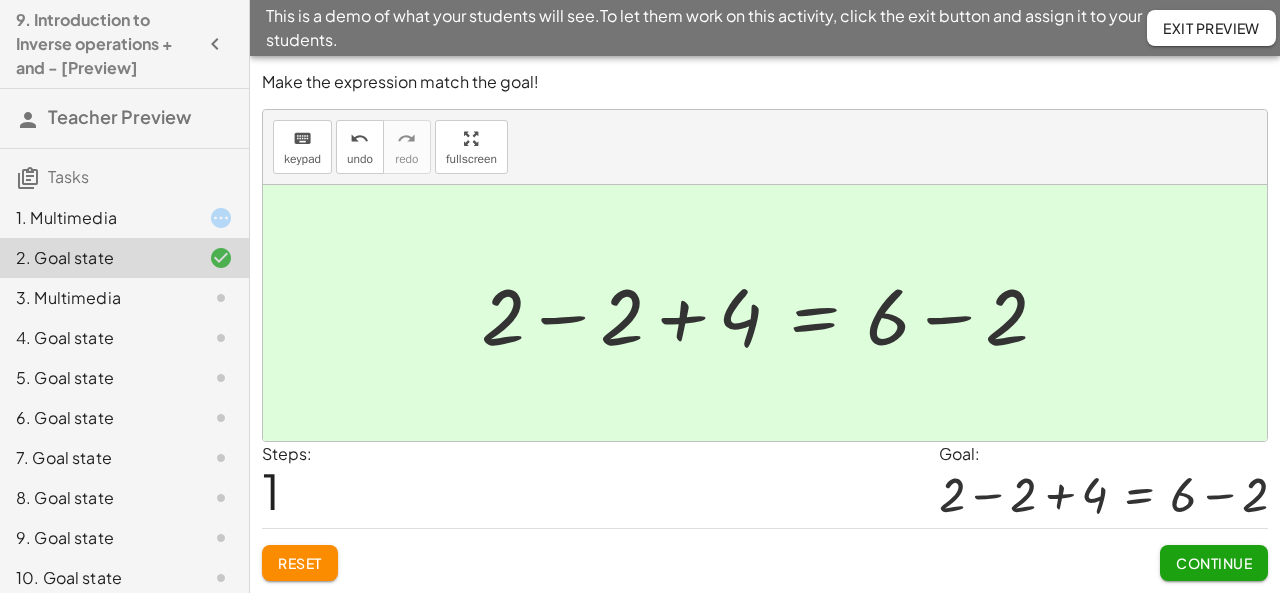 click on "Exit Preview" 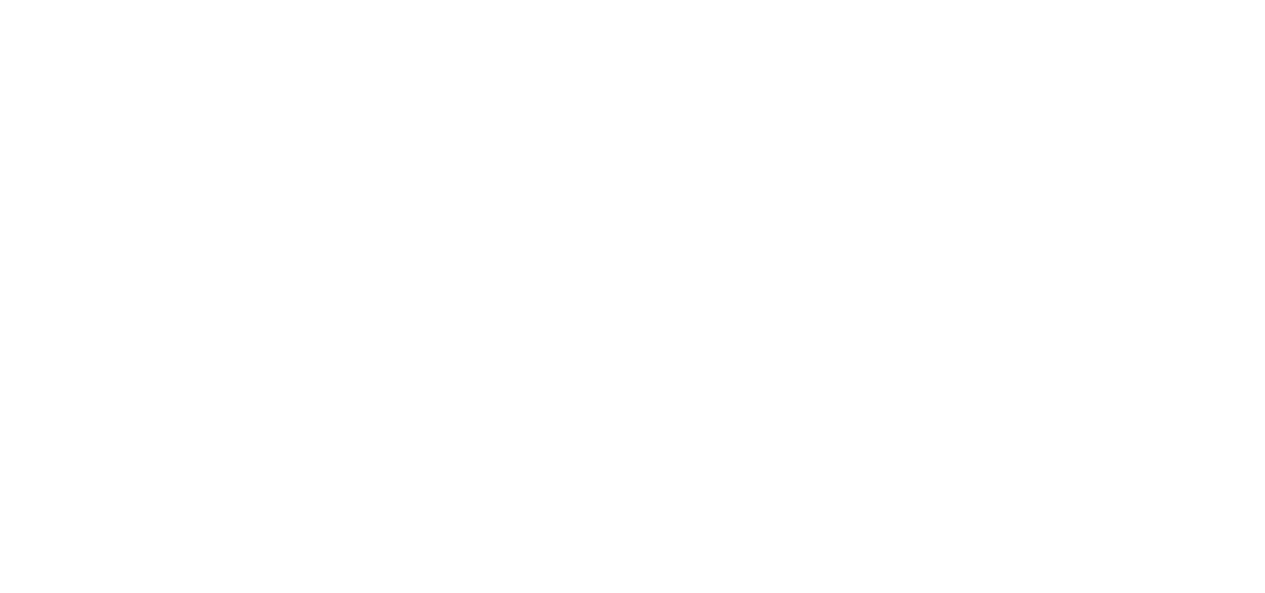 scroll, scrollTop: 0, scrollLeft: 0, axis: both 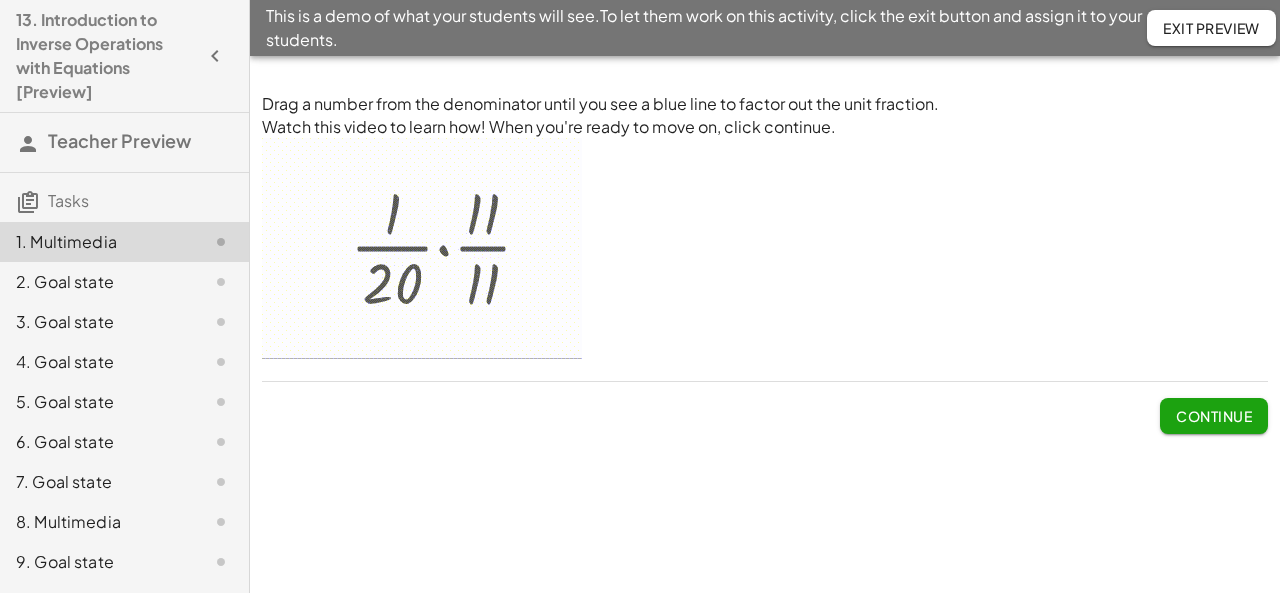 click on "Continue" at bounding box center [1214, 416] 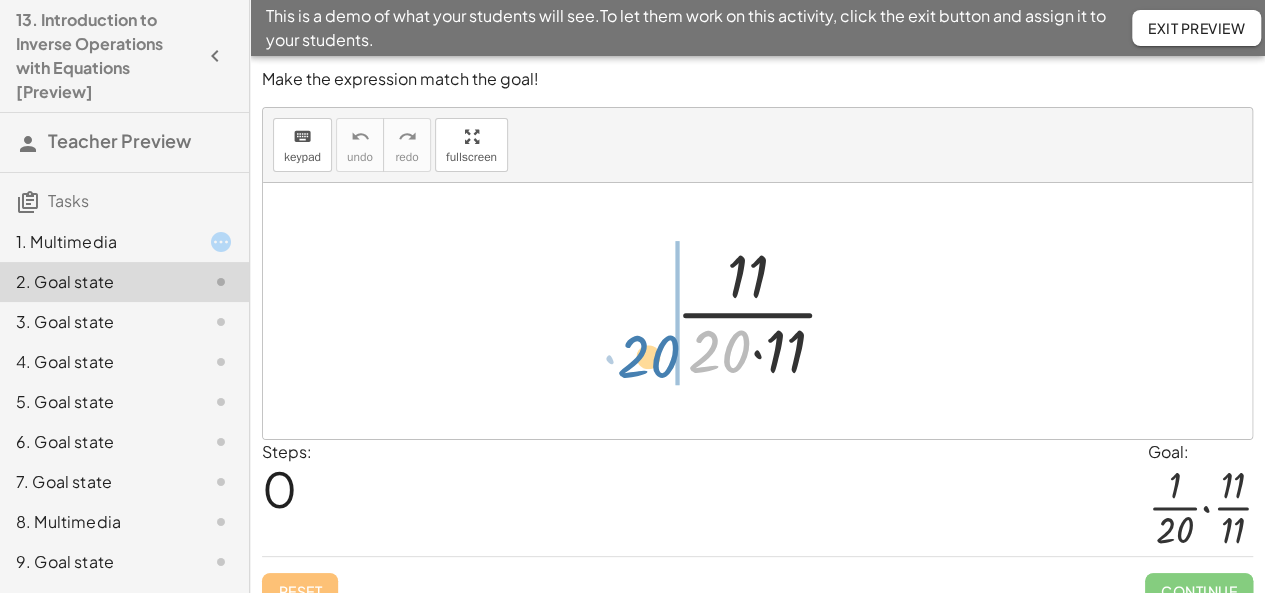drag, startPoint x: 700, startPoint y: 351, endPoint x: 656, endPoint y: 354, distance: 44.102154 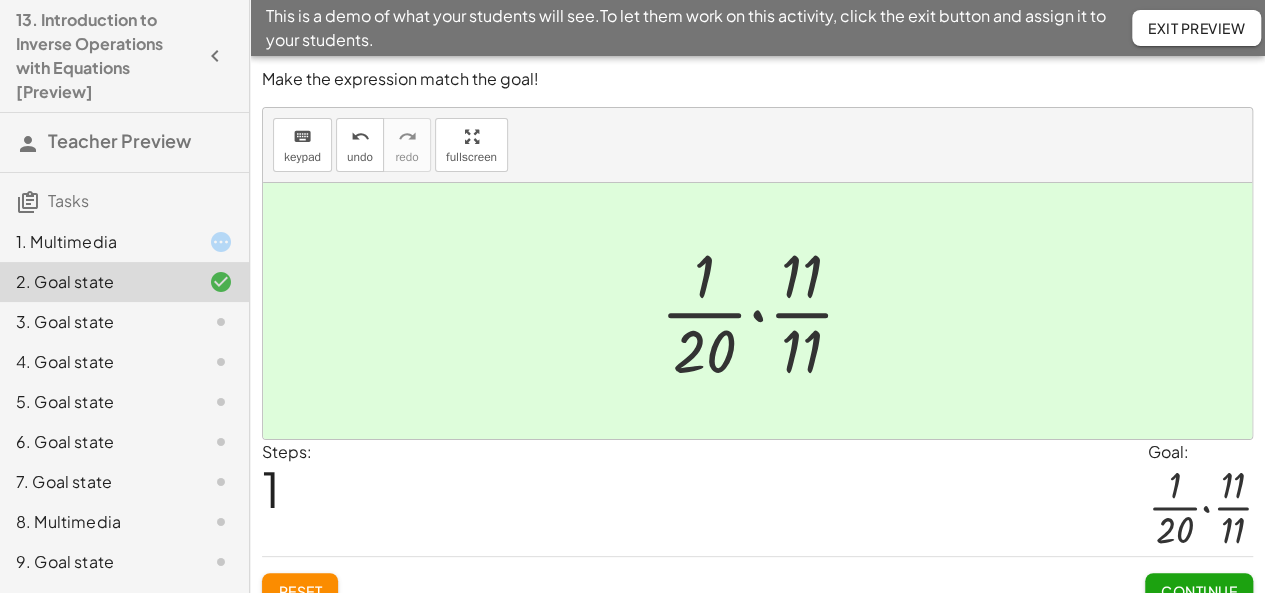 click on "Exit Preview" 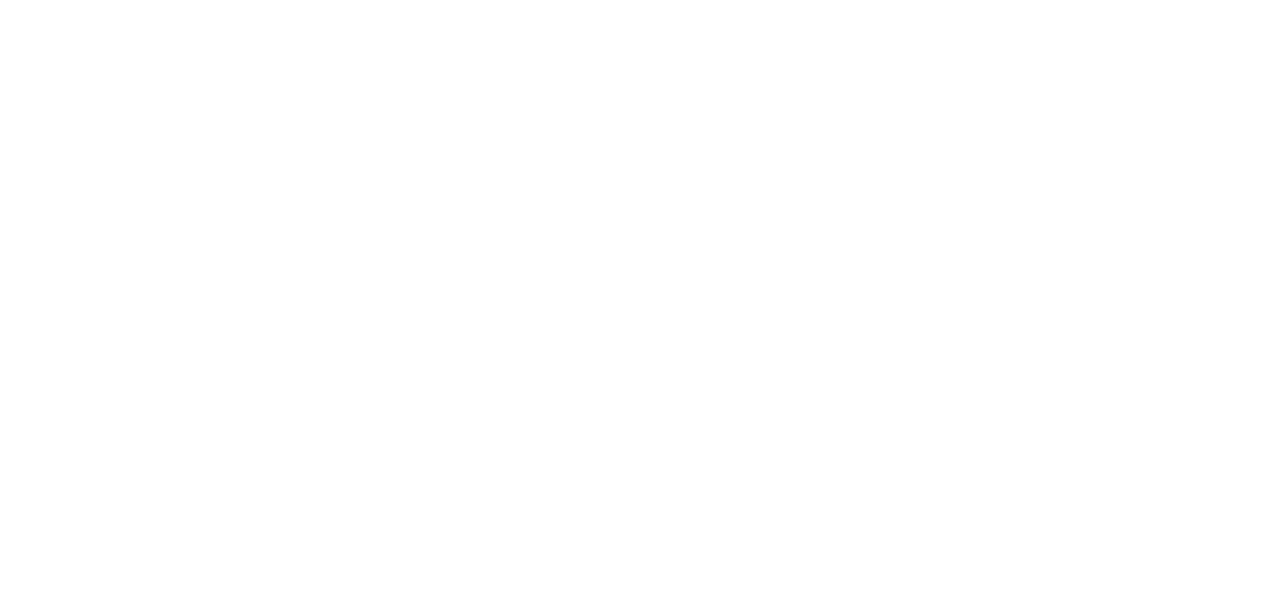scroll, scrollTop: 0, scrollLeft: 0, axis: both 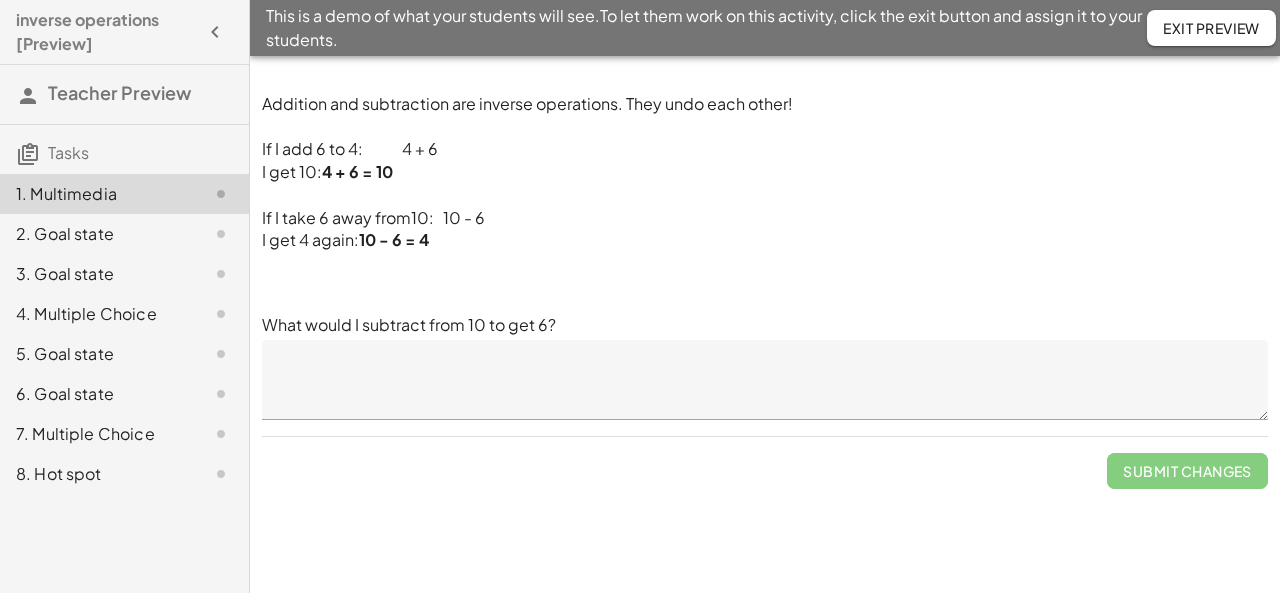 drag, startPoint x: 0, startPoint y: 0, endPoint x: 528, endPoint y: 175, distance: 556.2454 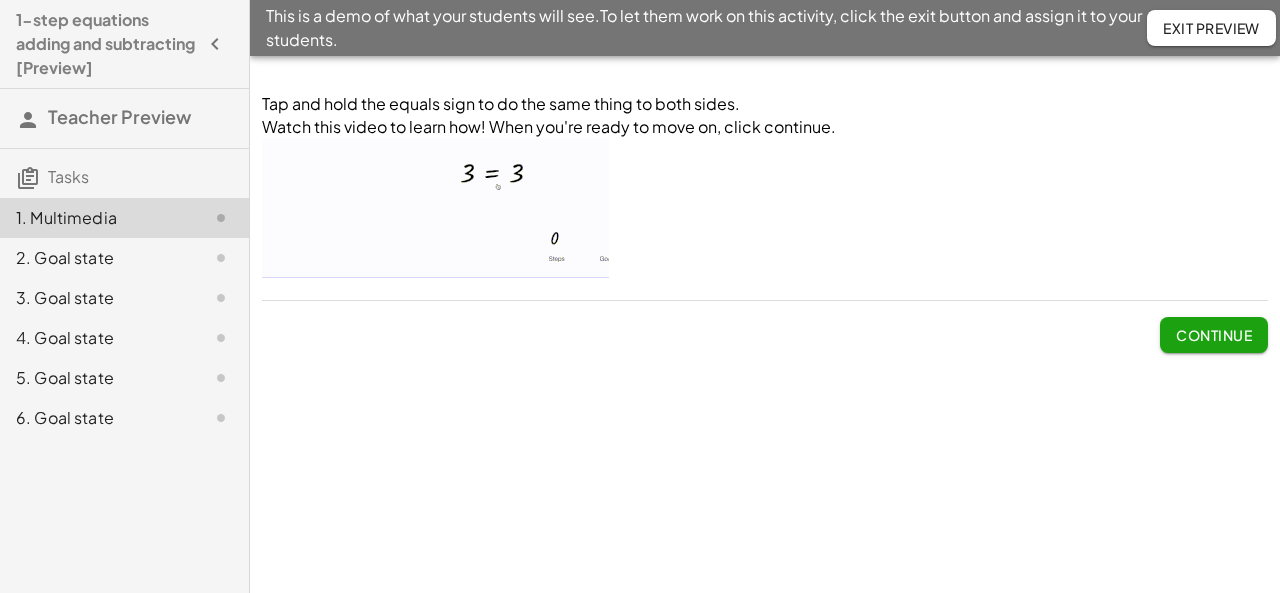 scroll, scrollTop: 0, scrollLeft: 0, axis: both 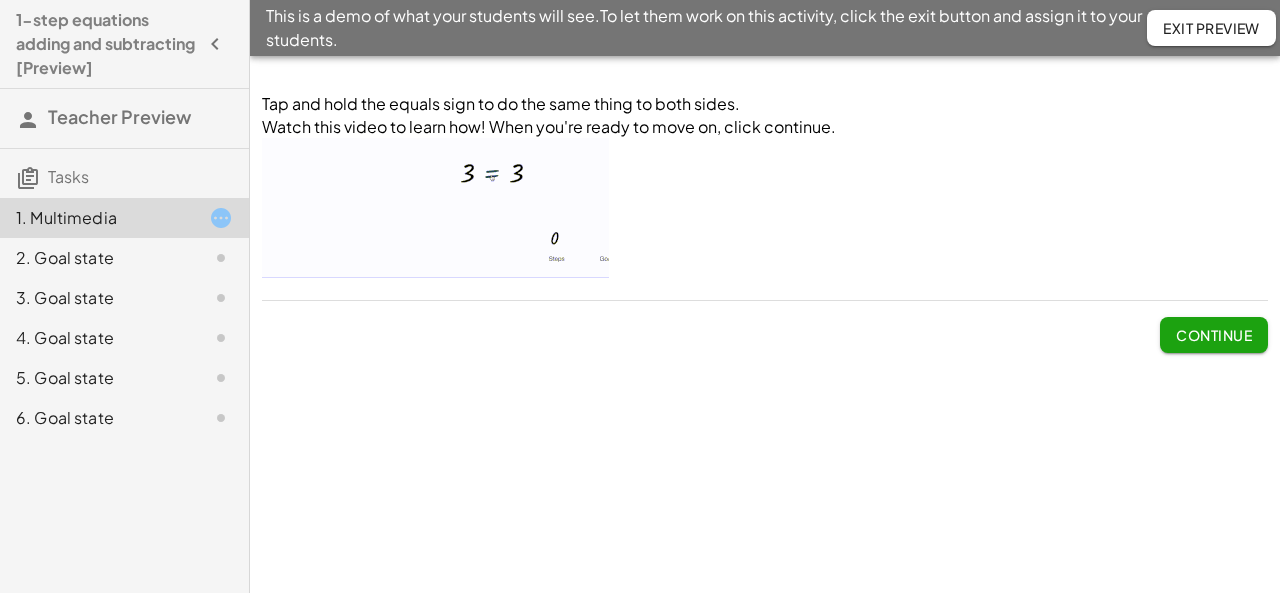 click on "Exit Preview" 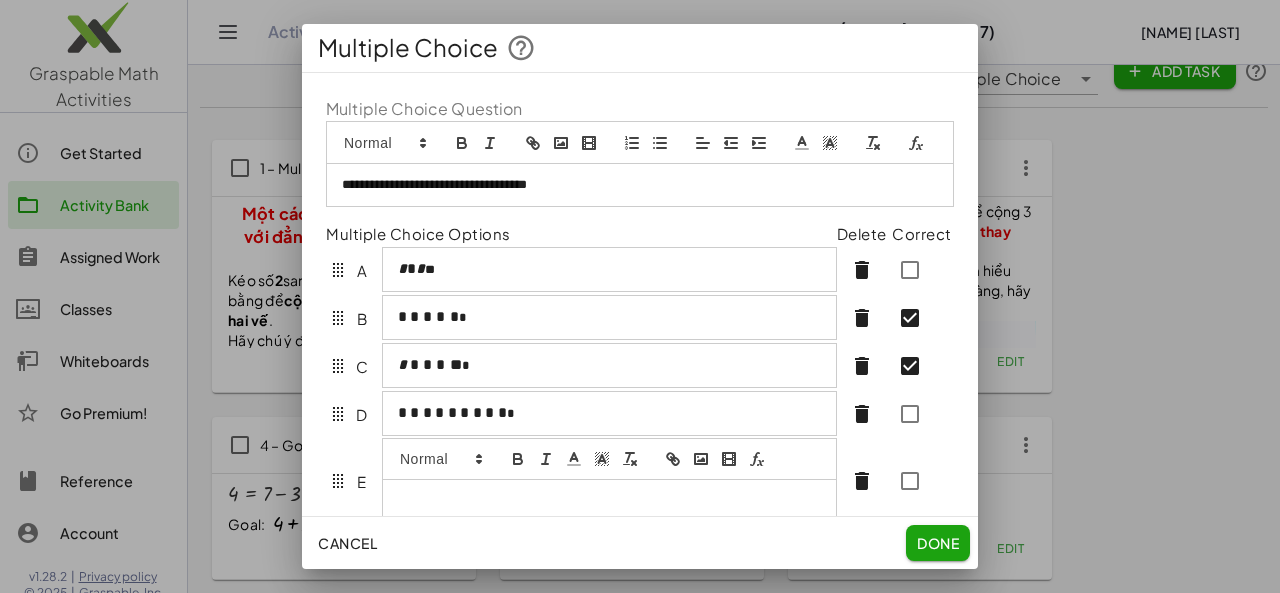 scroll, scrollTop: 0, scrollLeft: 0, axis: both 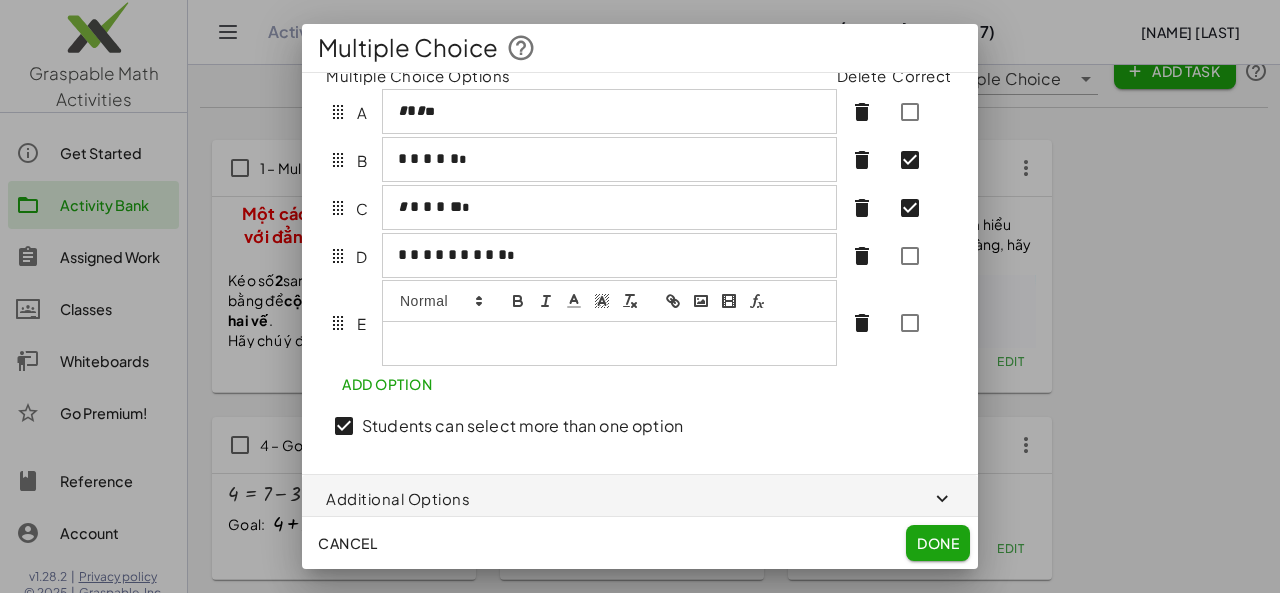 click 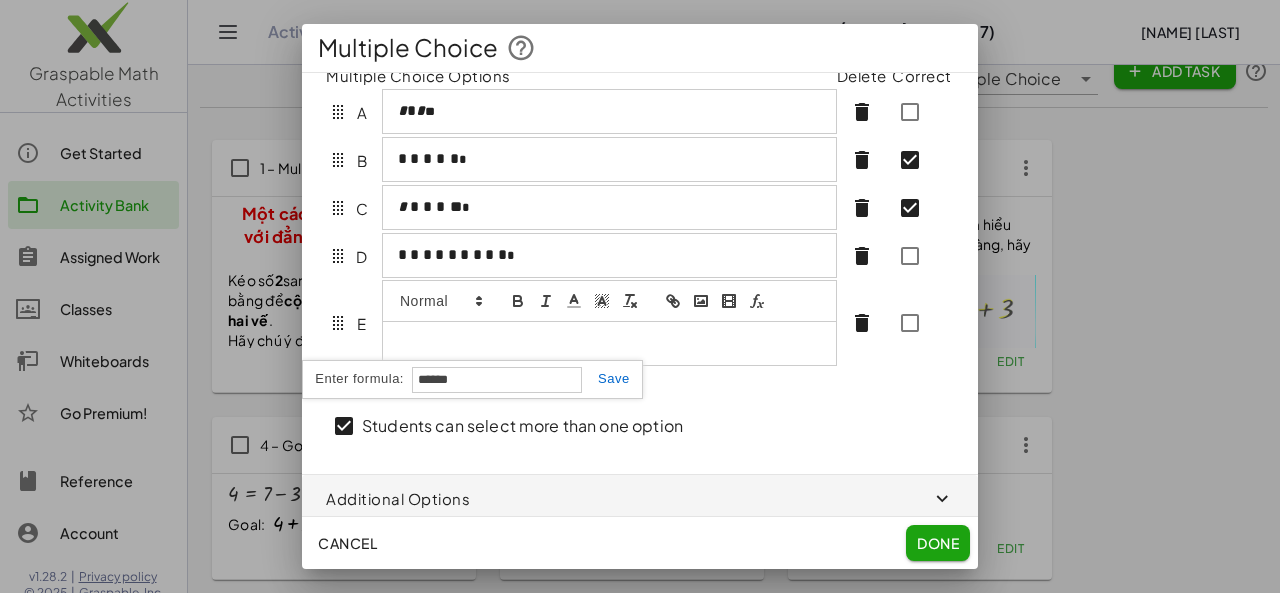 type on "*******" 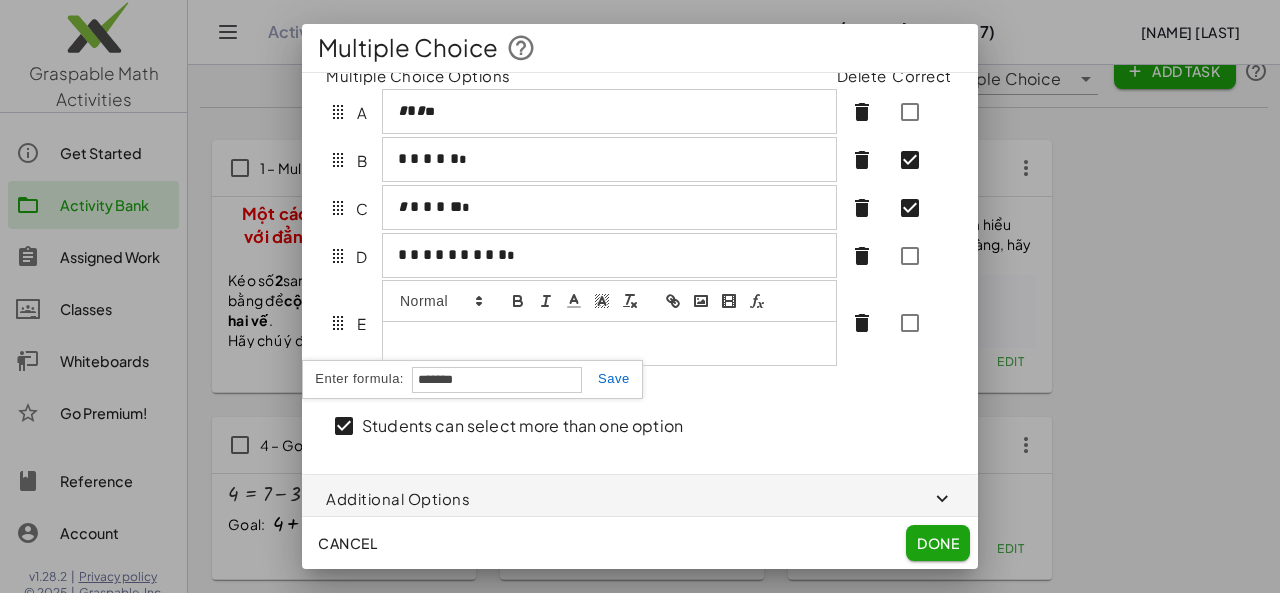 click at bounding box center [606, 378] 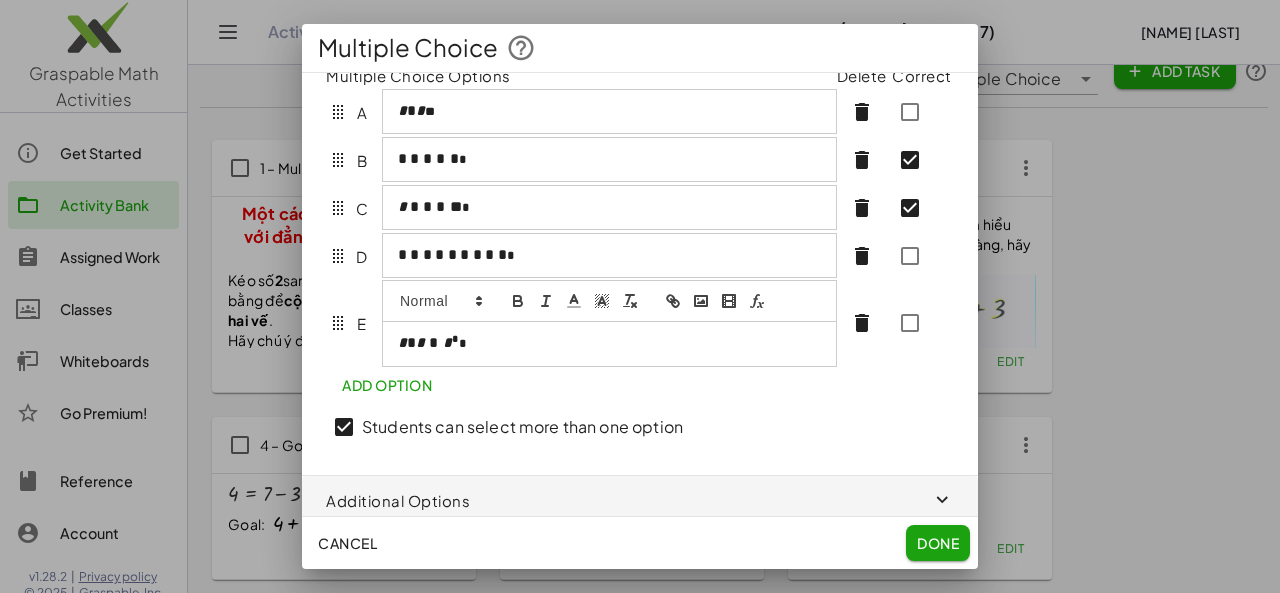 click on "Done" 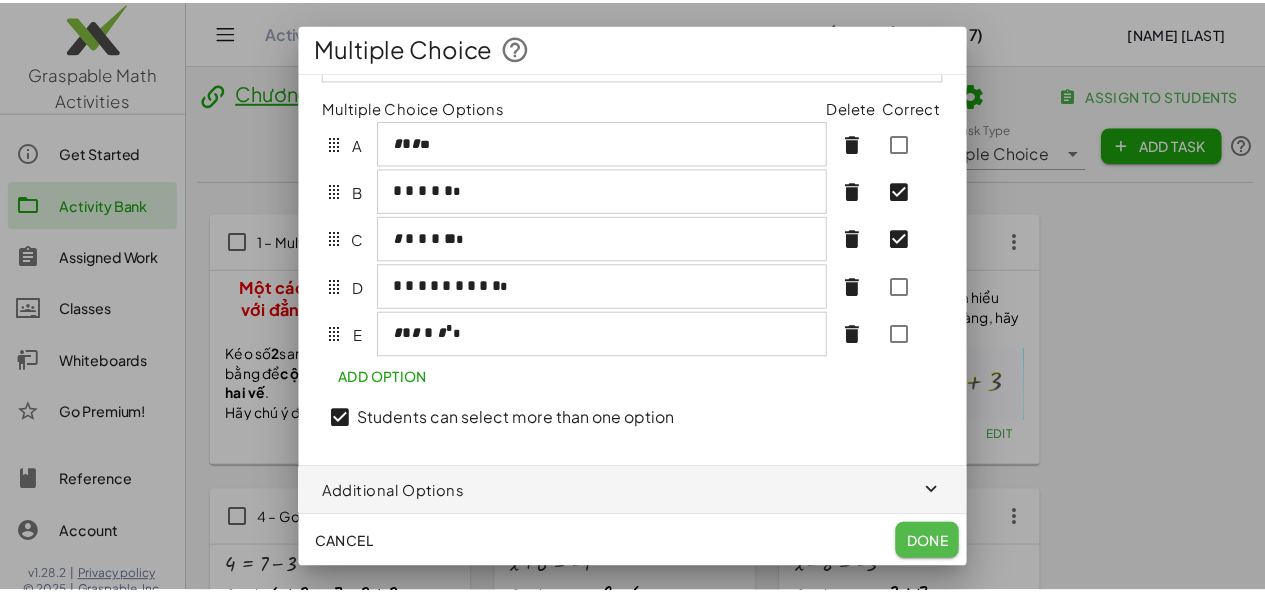 scroll, scrollTop: 74, scrollLeft: 0, axis: vertical 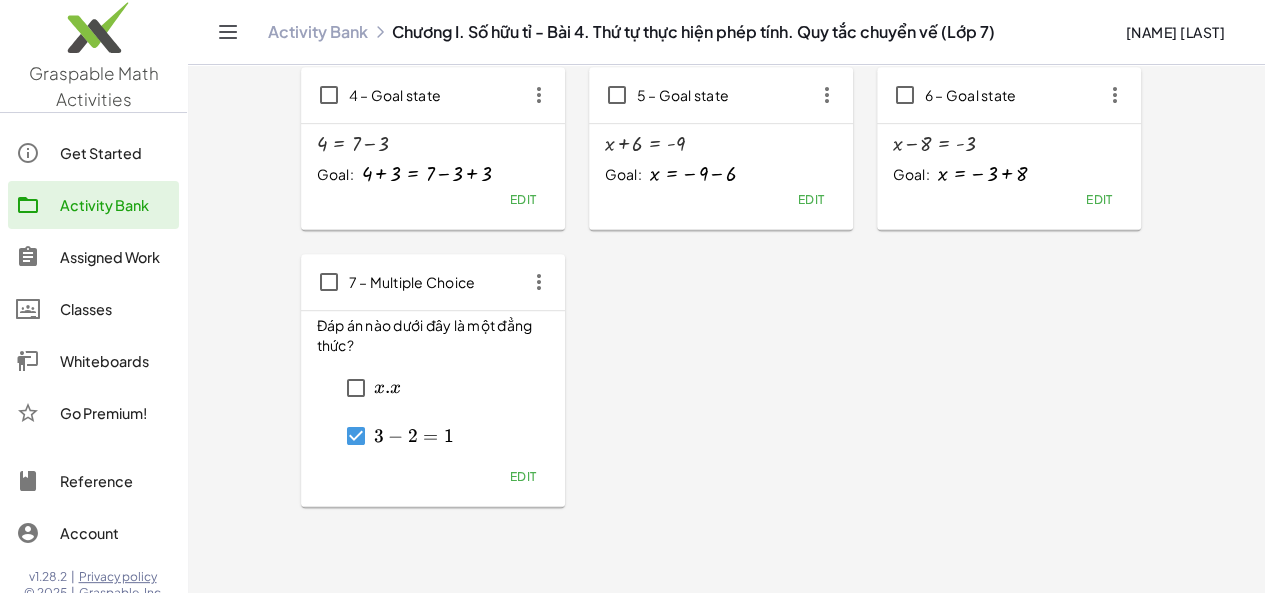 click on "Edit" 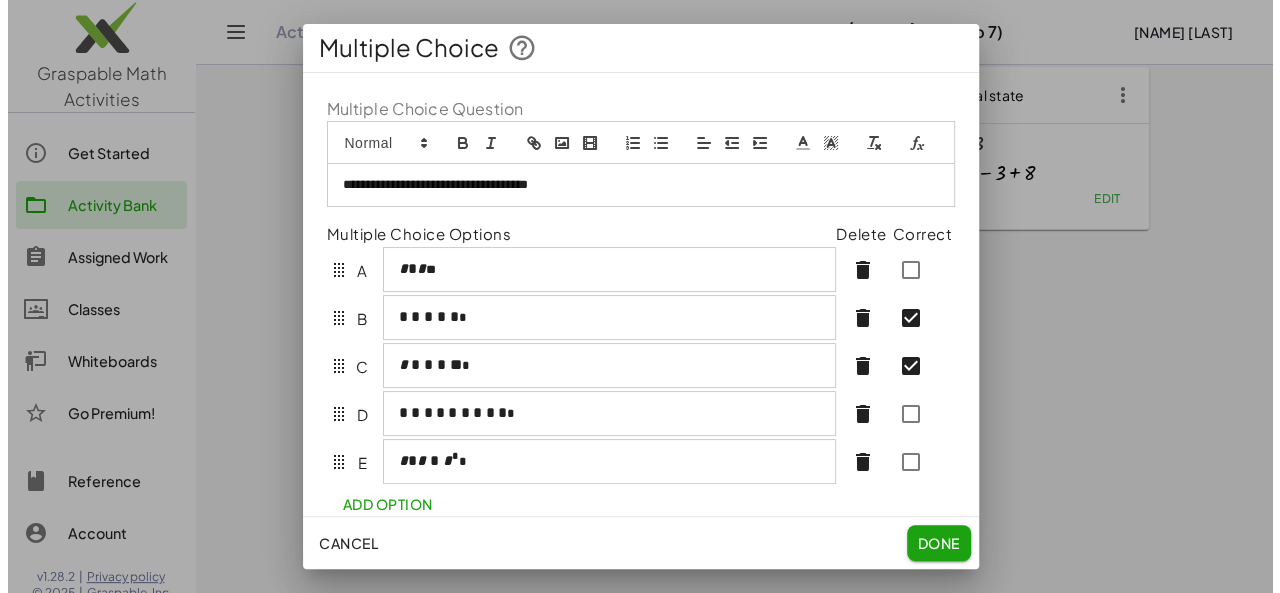 scroll, scrollTop: 0, scrollLeft: 0, axis: both 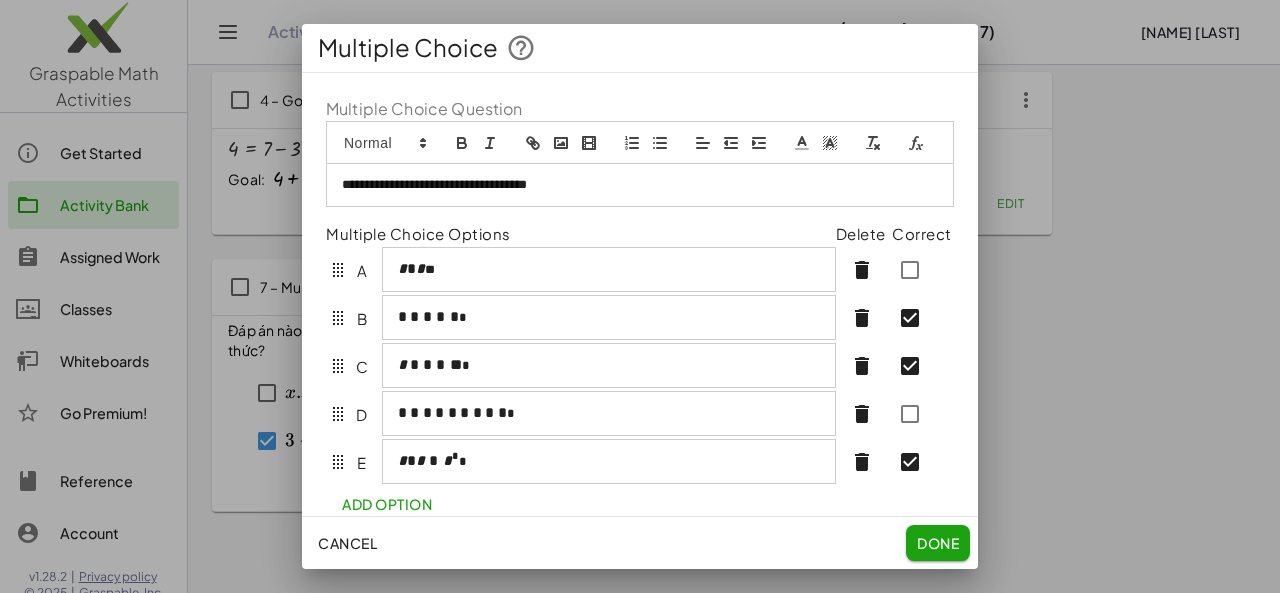 click on "Done" 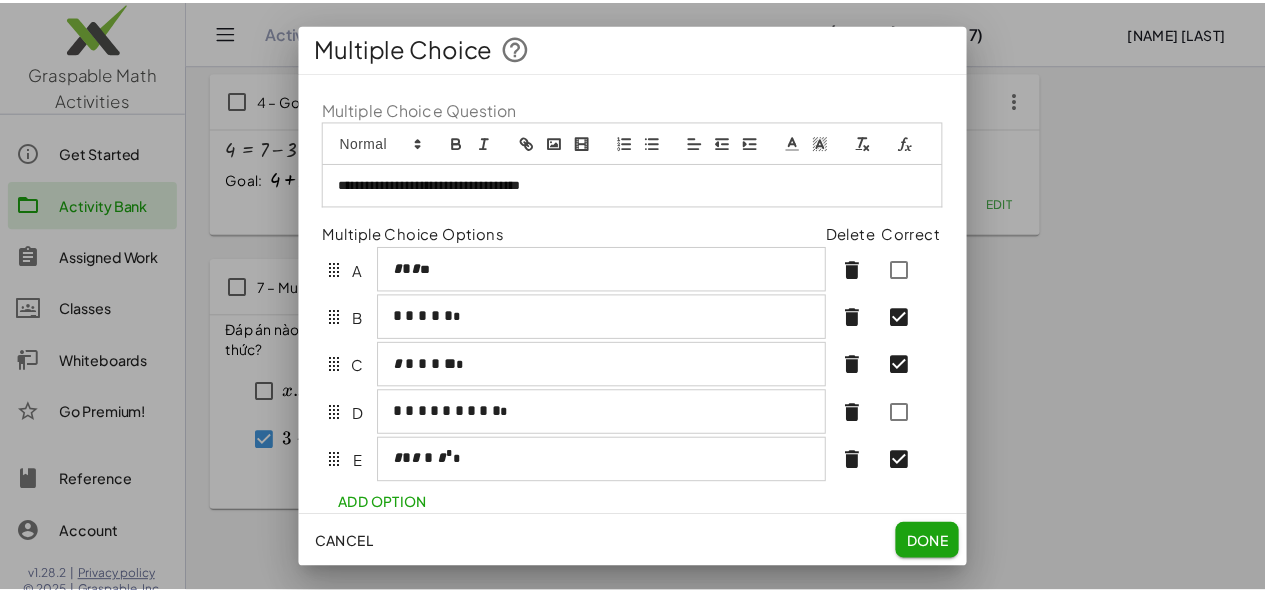 scroll, scrollTop: 418, scrollLeft: 0, axis: vertical 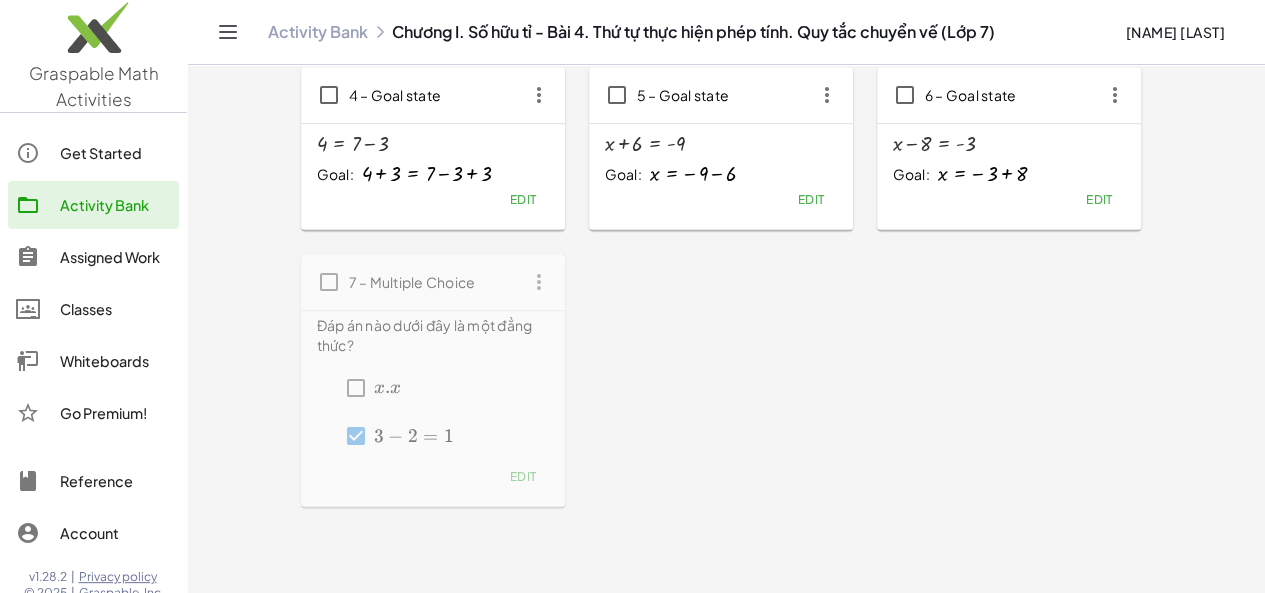 type 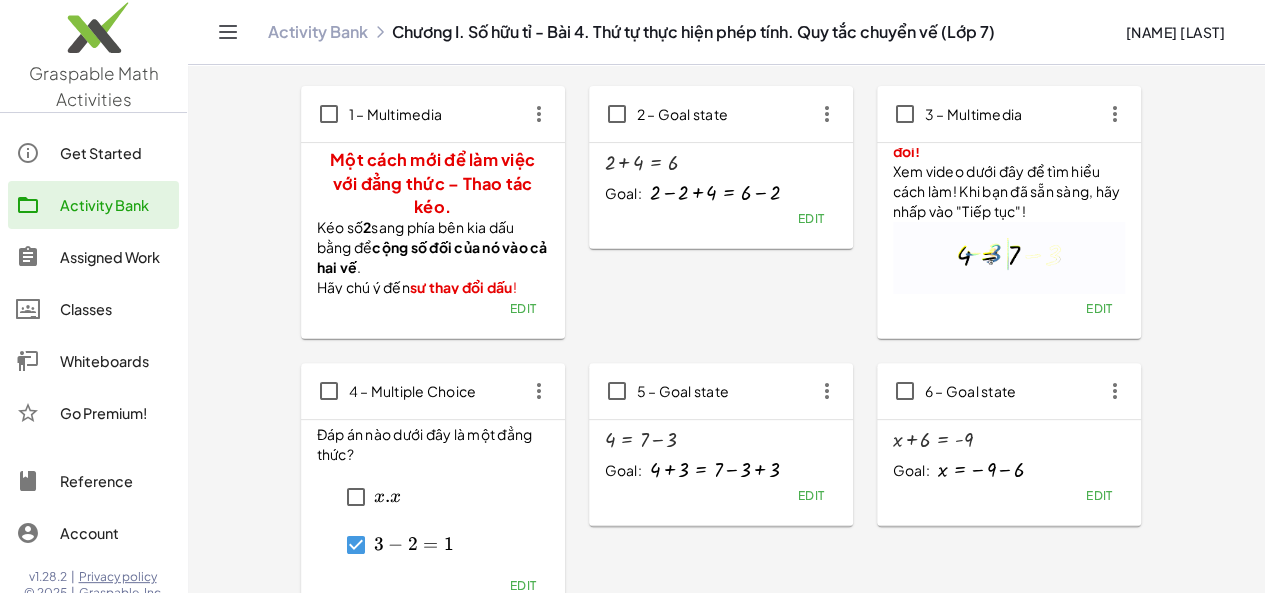 scroll, scrollTop: 100, scrollLeft: 0, axis: vertical 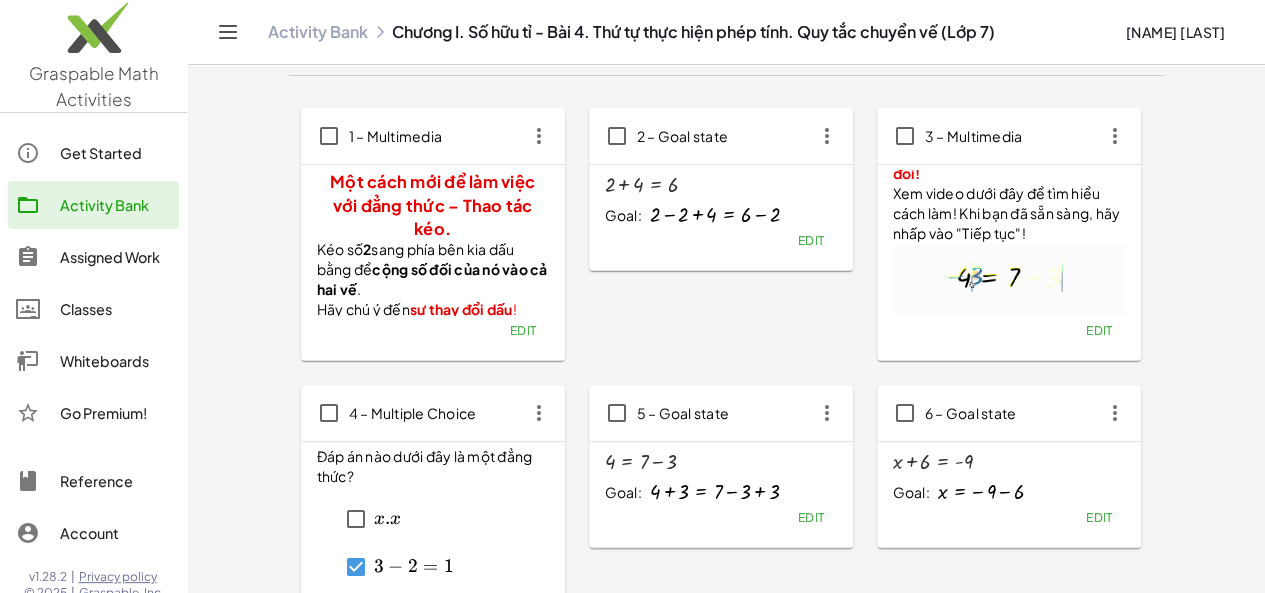 click on "Đáp án nào dưới đây là một đẳng thức?" at bounding box center (433, 467) 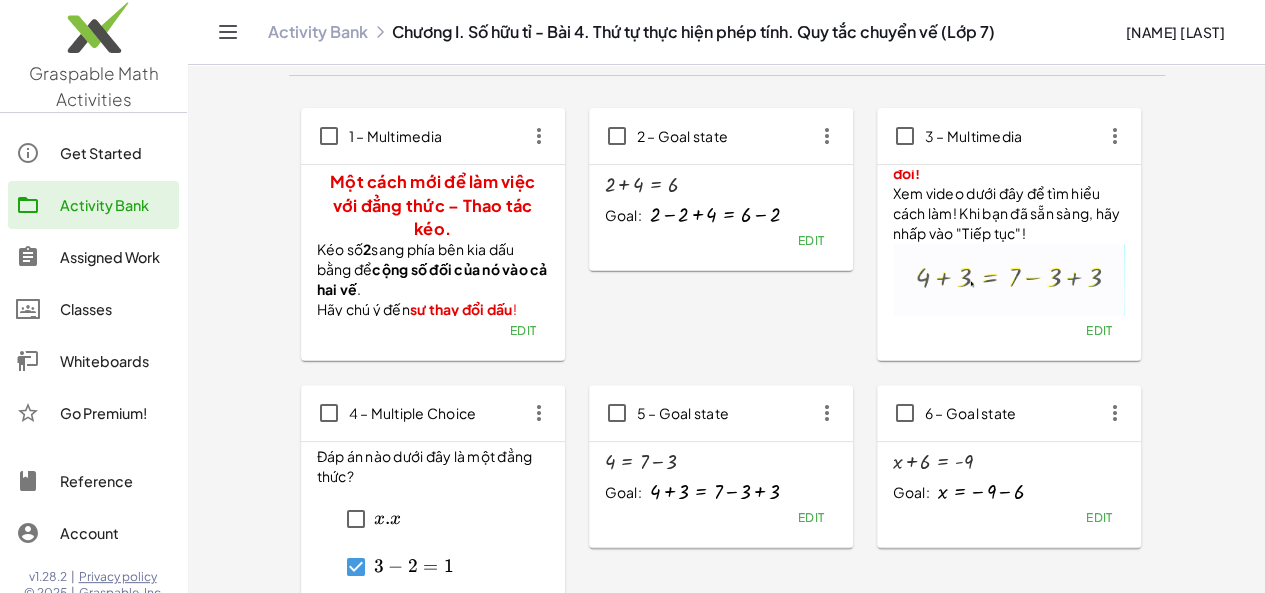 click on "4 – Multiple Choice" 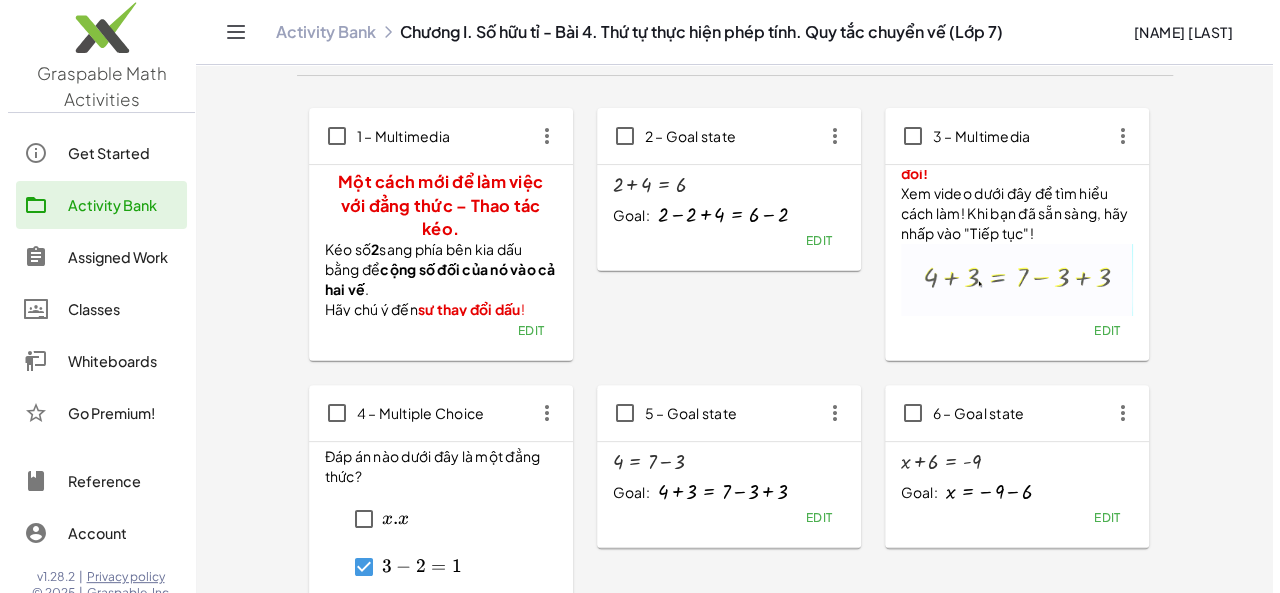 scroll, scrollTop: 0, scrollLeft: 0, axis: both 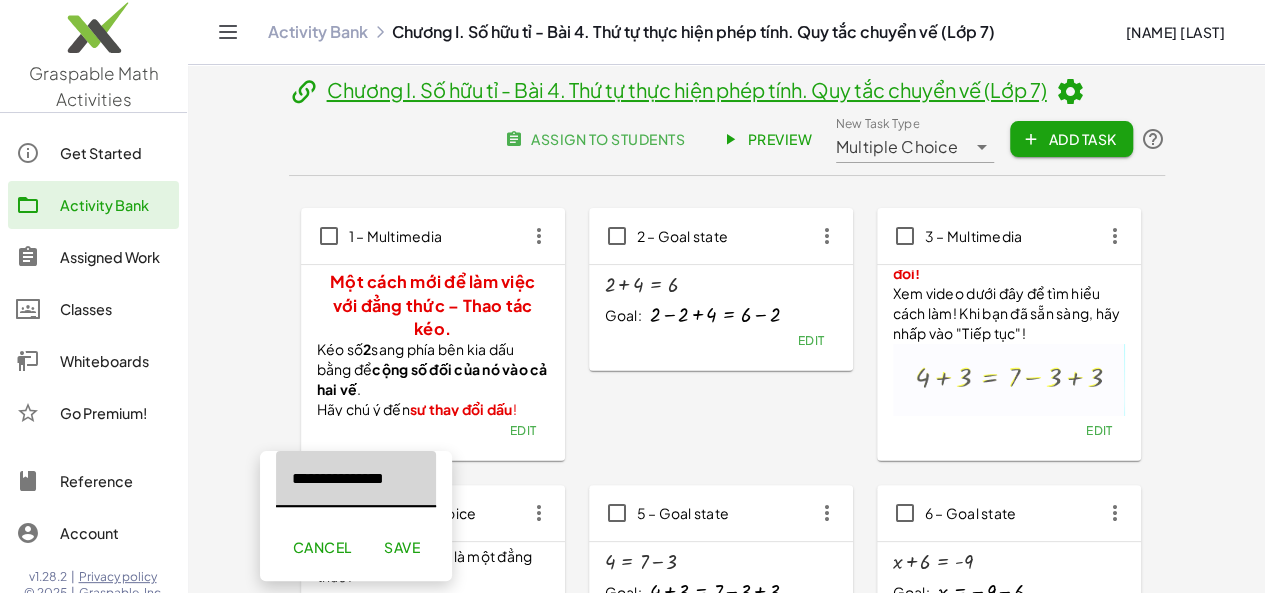 click on "[NUMBER] – Goal state + [NUMBER] + [NUMBER] = [NUMBER] Goal: + [NUMBER] − [NUMBER] + [NUMBER] = + [NUMBER] − [NUMBER]  Edit" 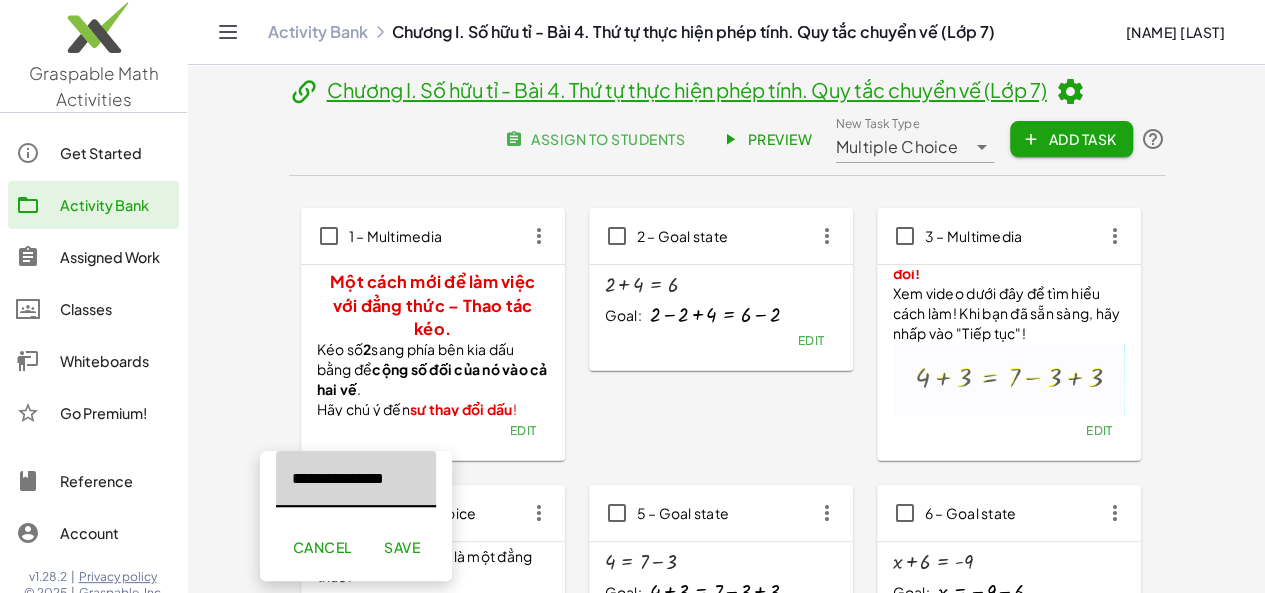 type 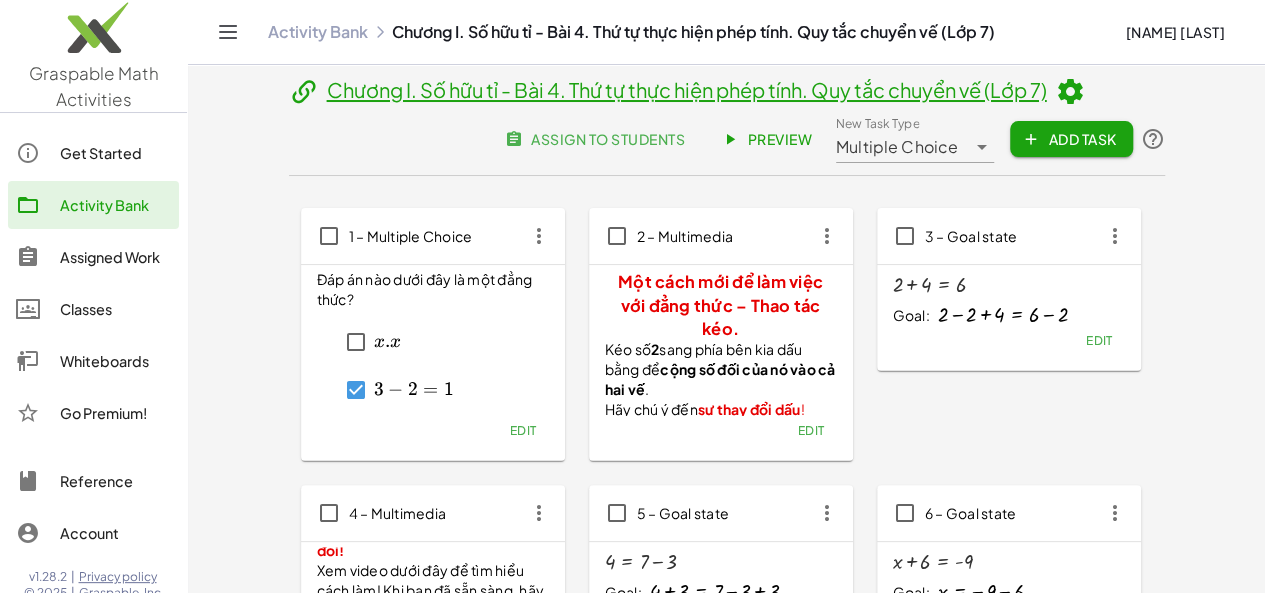 click on "Edit" 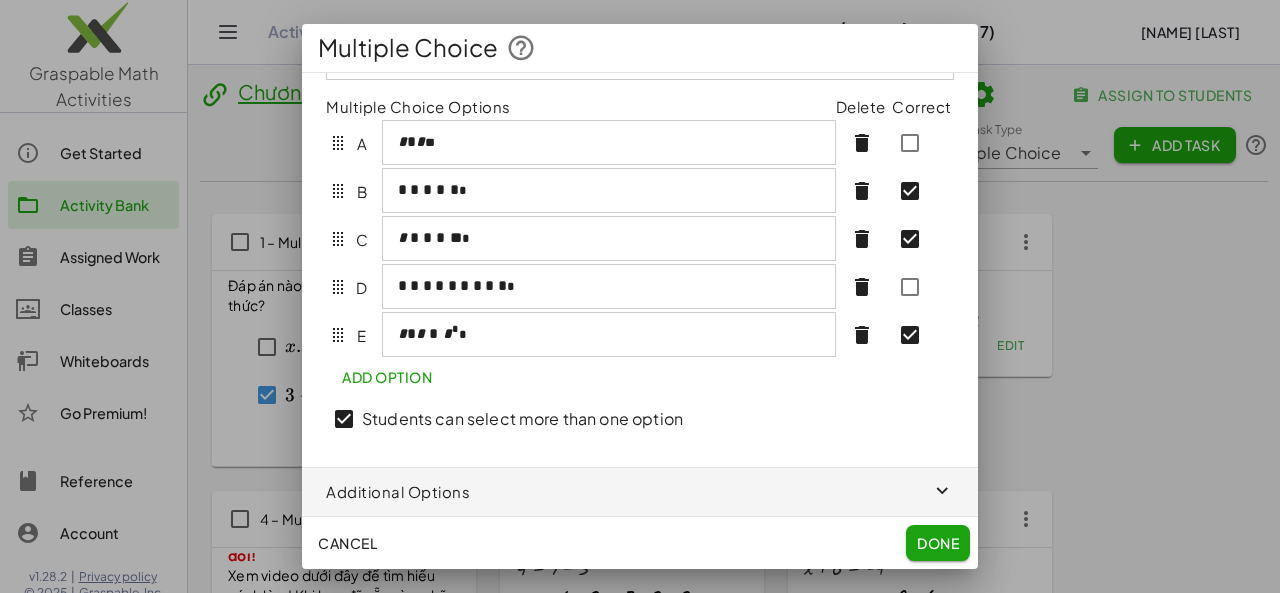 scroll, scrollTop: 135, scrollLeft: 0, axis: vertical 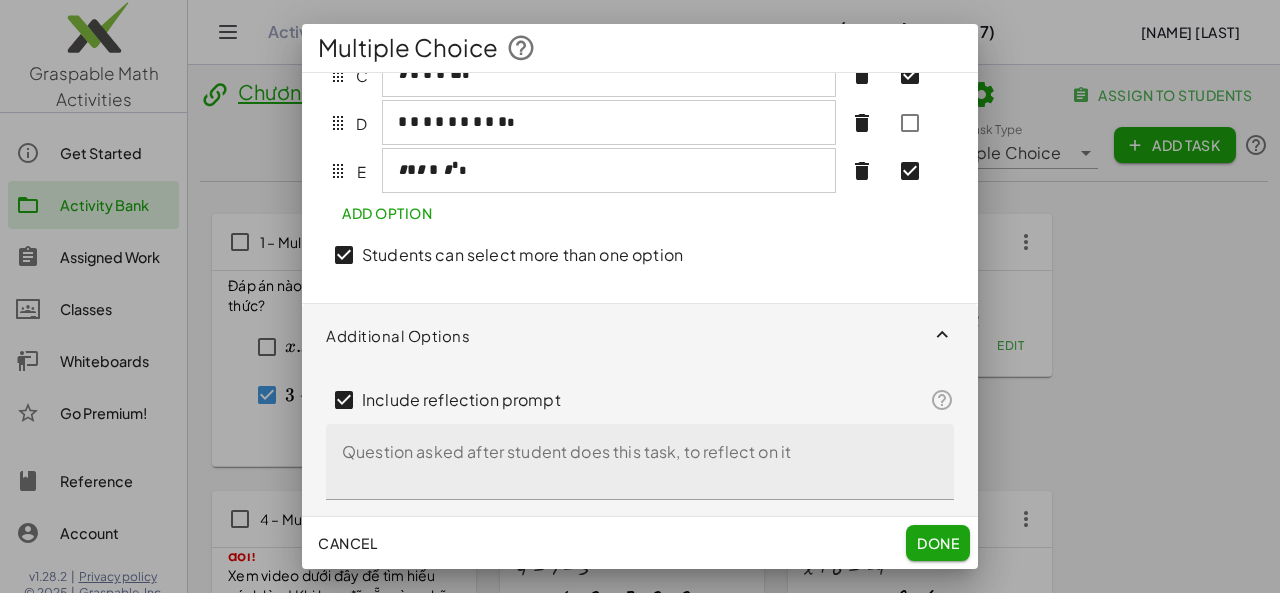 click on "Question asked after student does this task, to reflect on it" 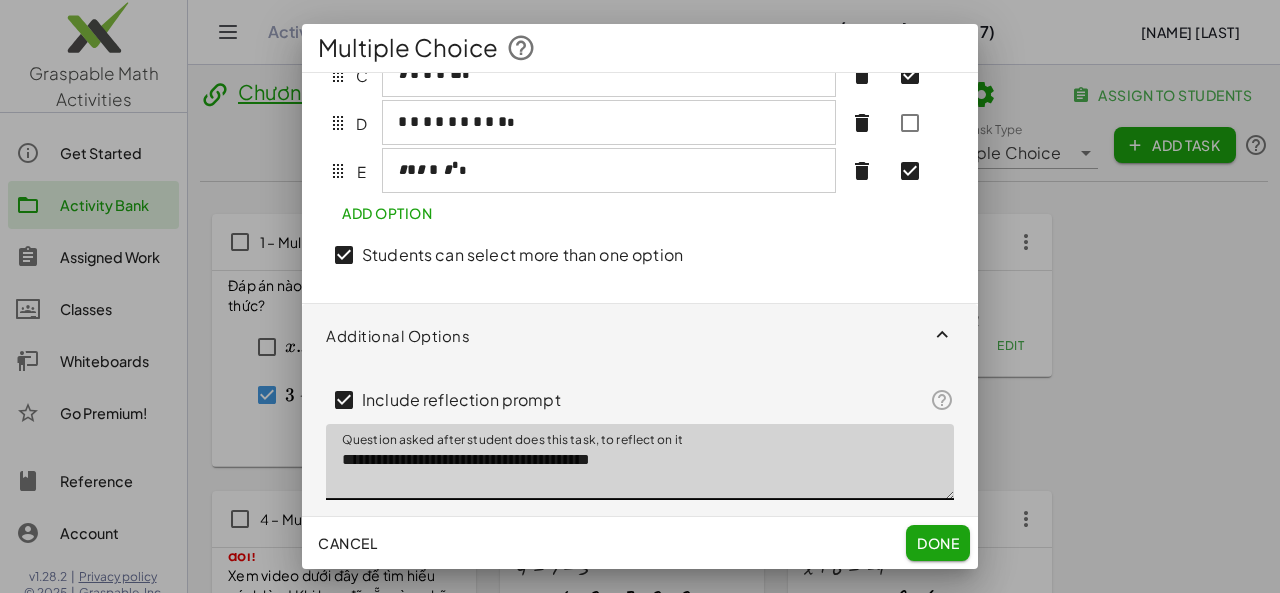 drag, startPoint x: 341, startPoint y: 460, endPoint x: 473, endPoint y: 449, distance: 132.45753 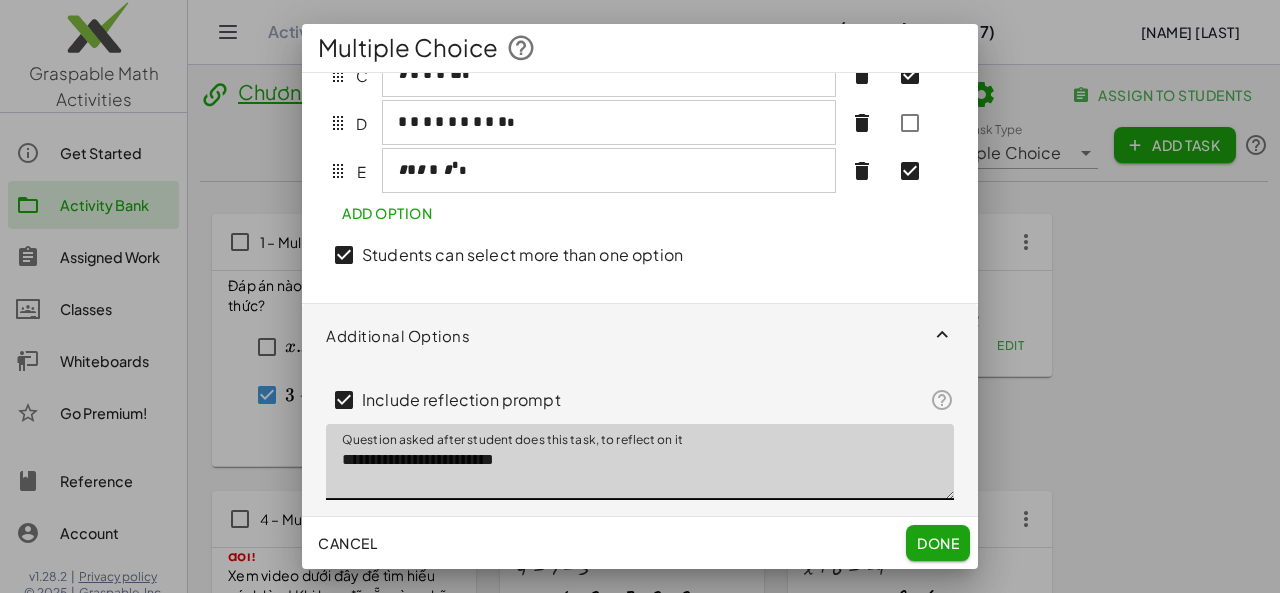 click on "**********" 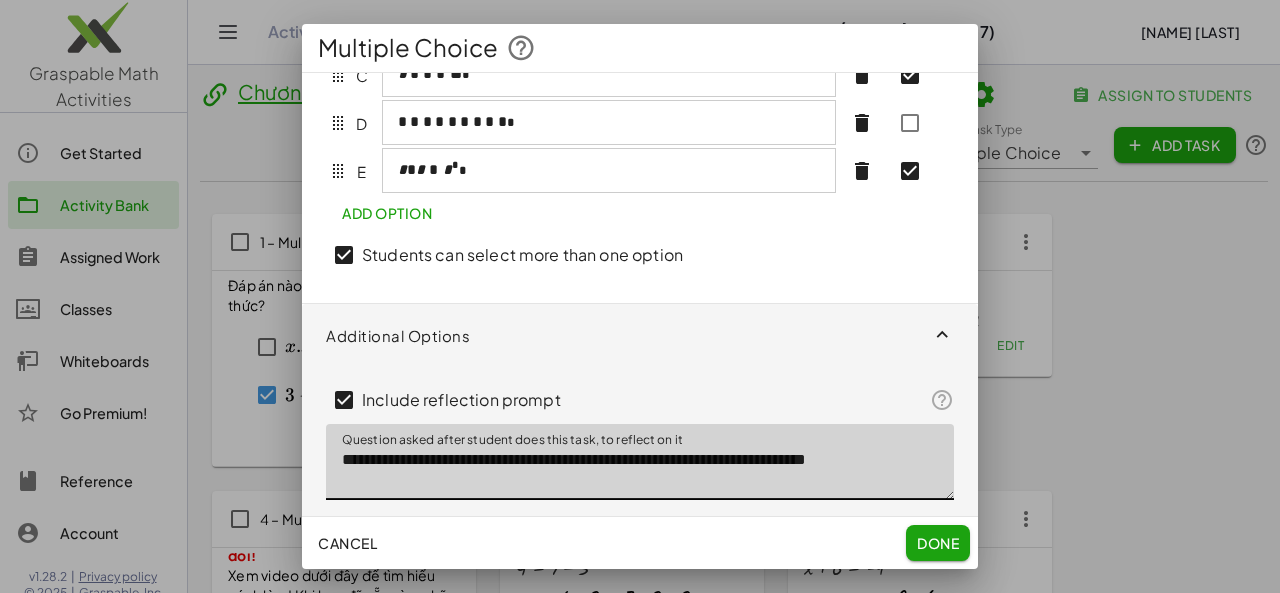 click on "**********" 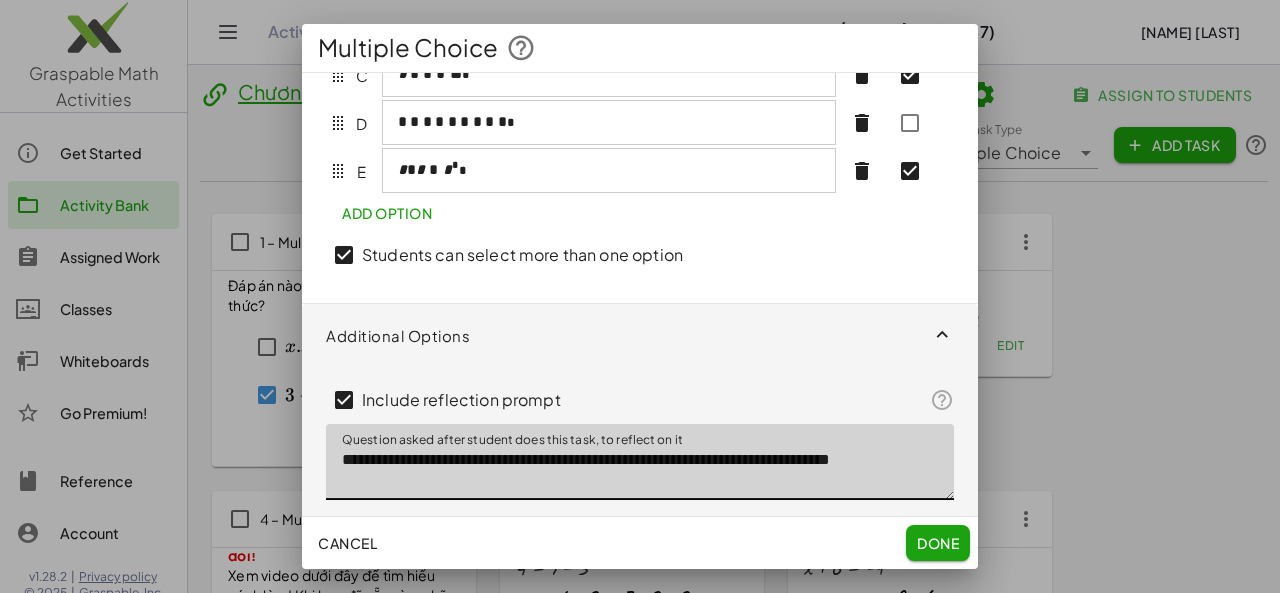type on "**********" 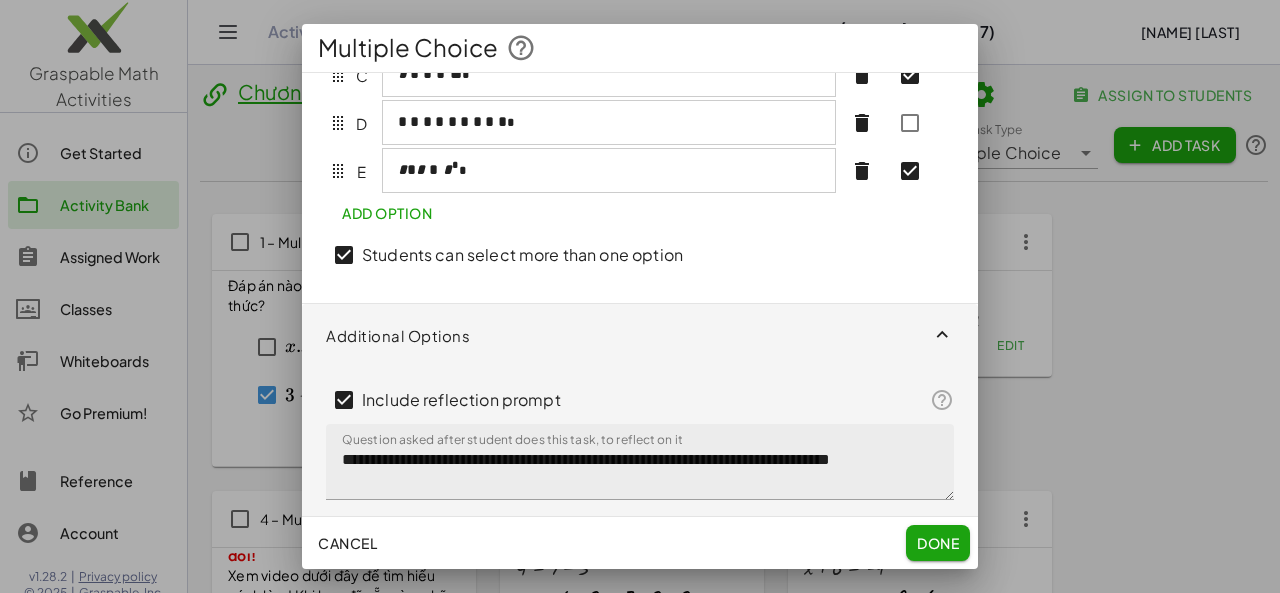 click on "Done" 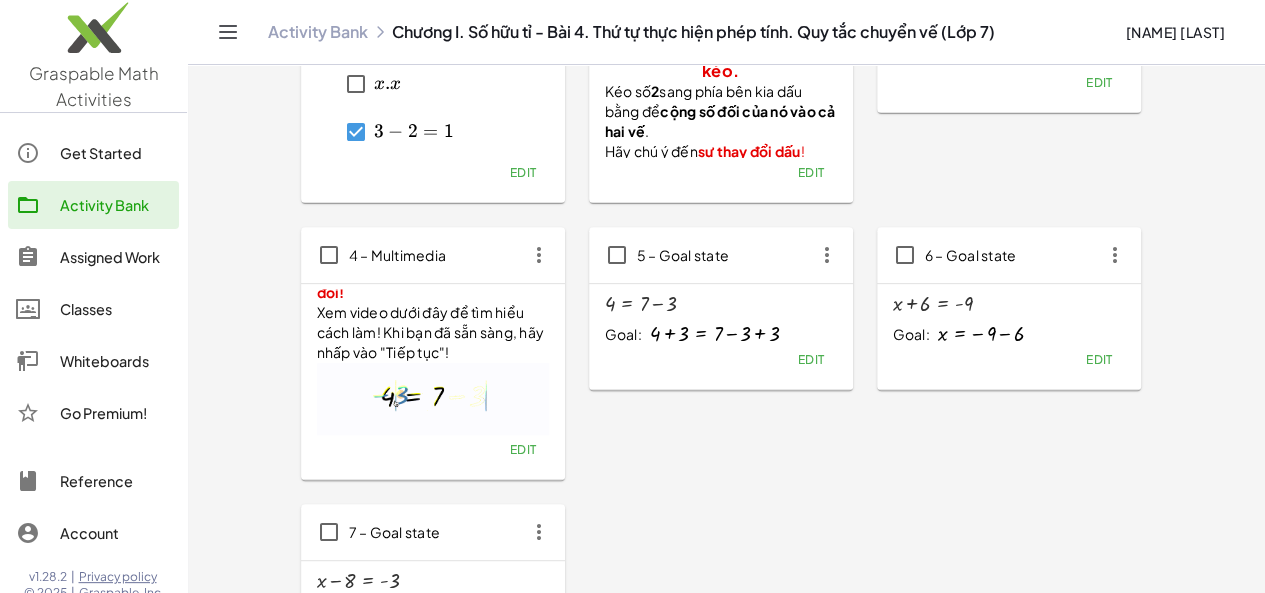 scroll, scrollTop: 278, scrollLeft: 0, axis: vertical 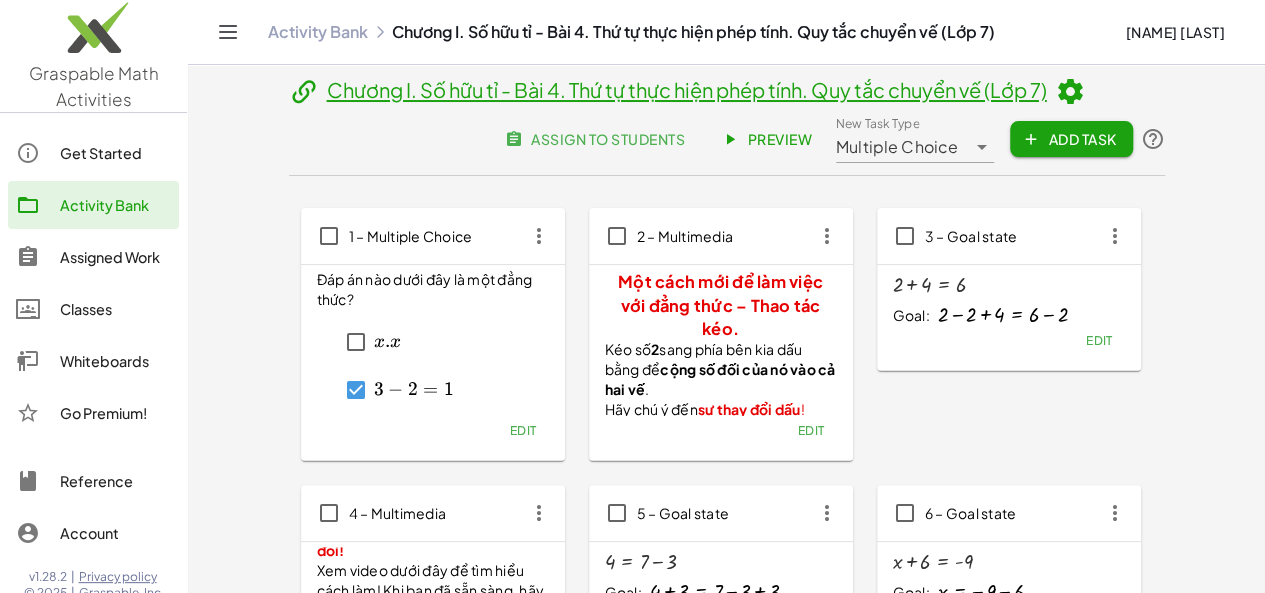 click on "Multiple Choice" at bounding box center (897, 147) 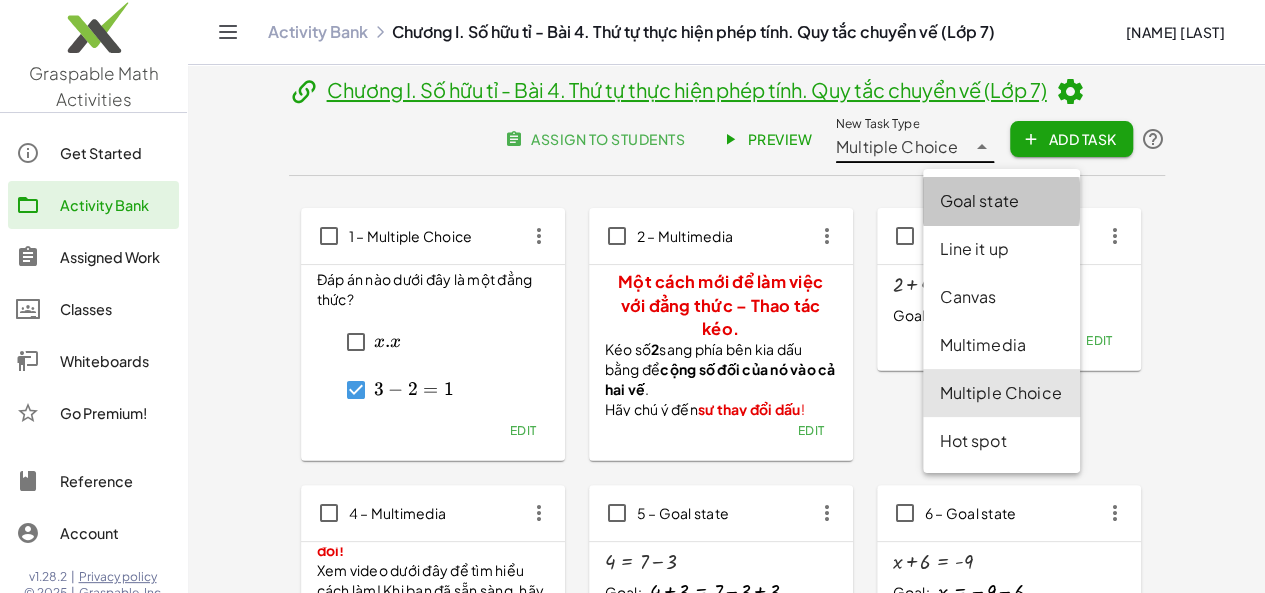 click on "Goal state" 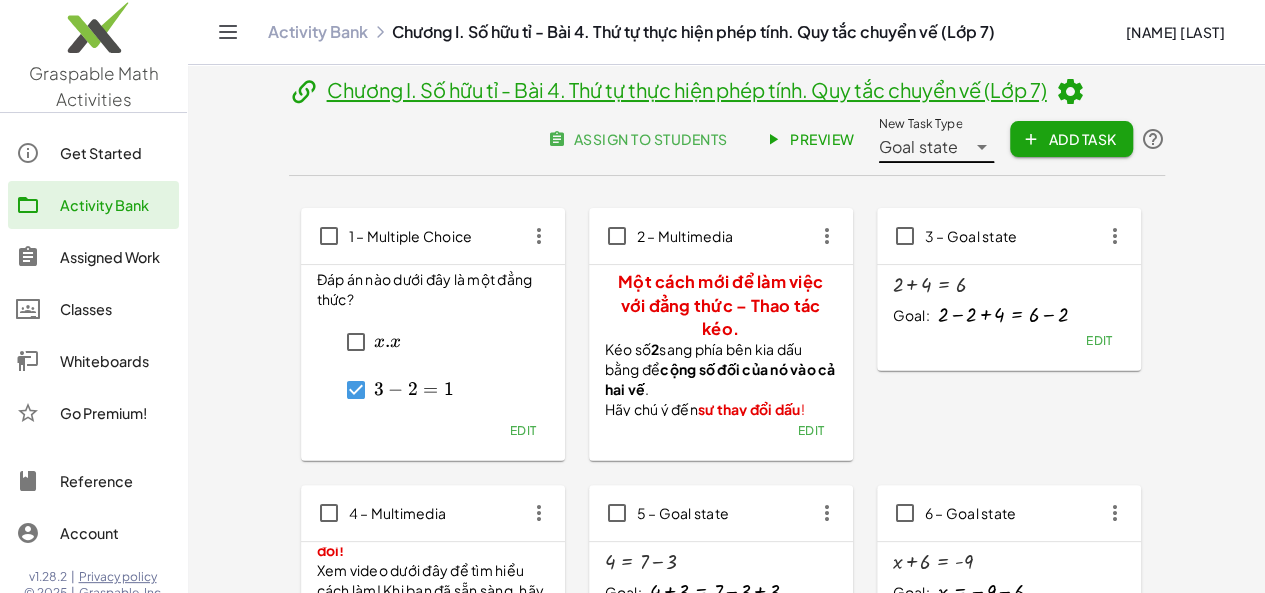click on "Add Task" 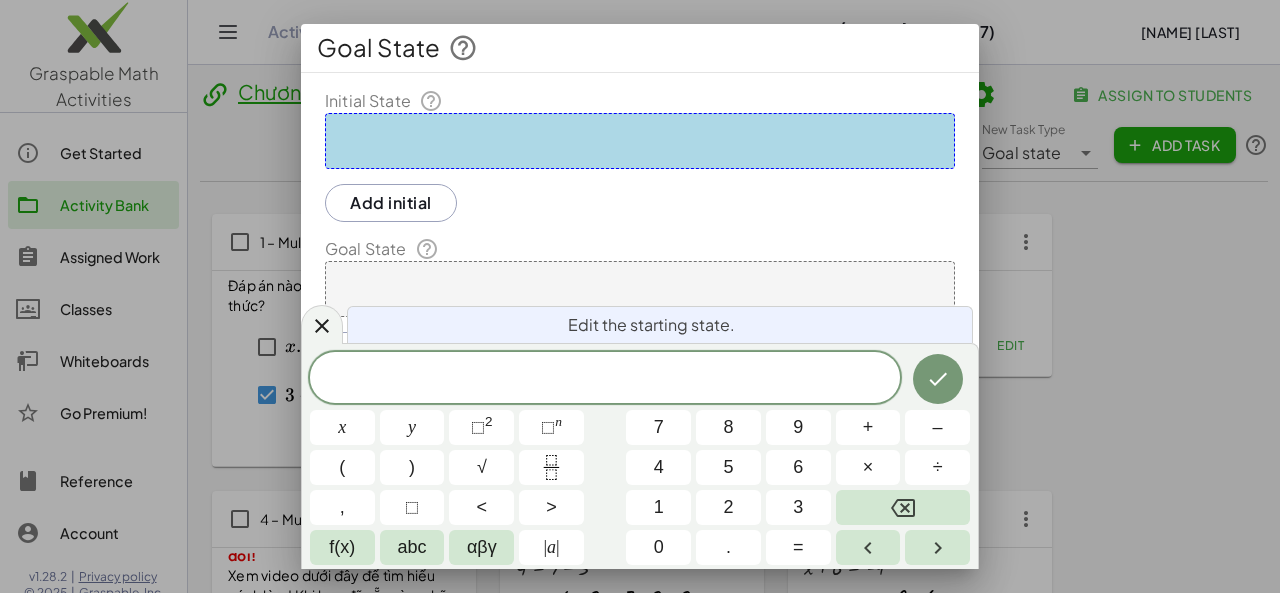 click at bounding box center (640, 141) 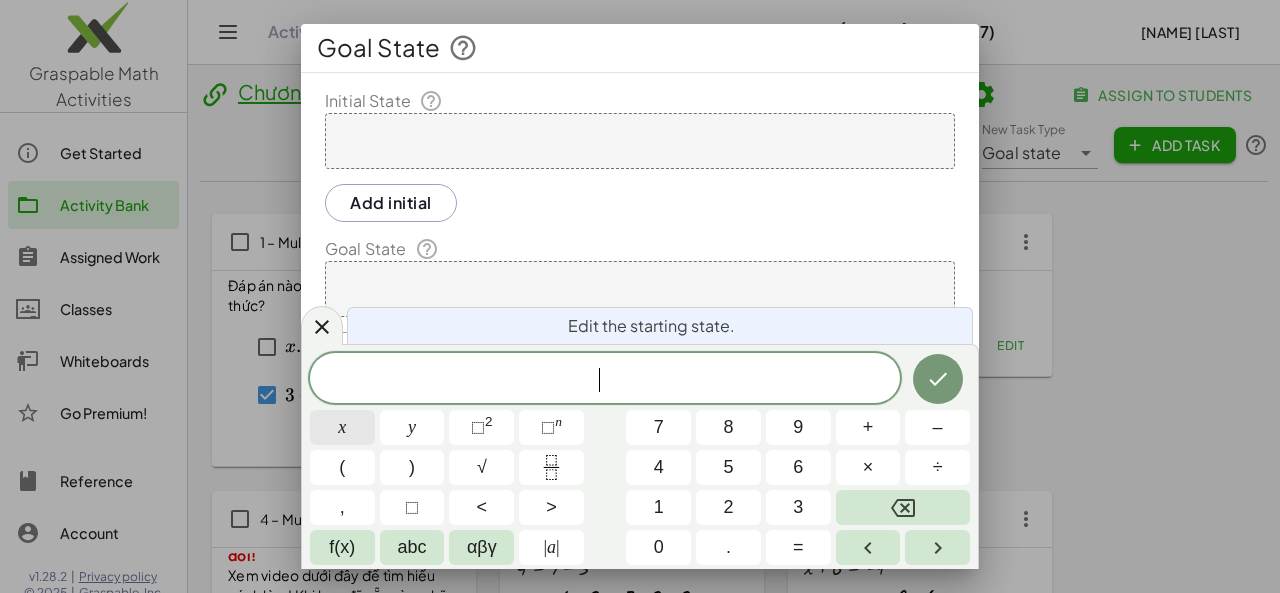 click on "x" at bounding box center [342, 427] 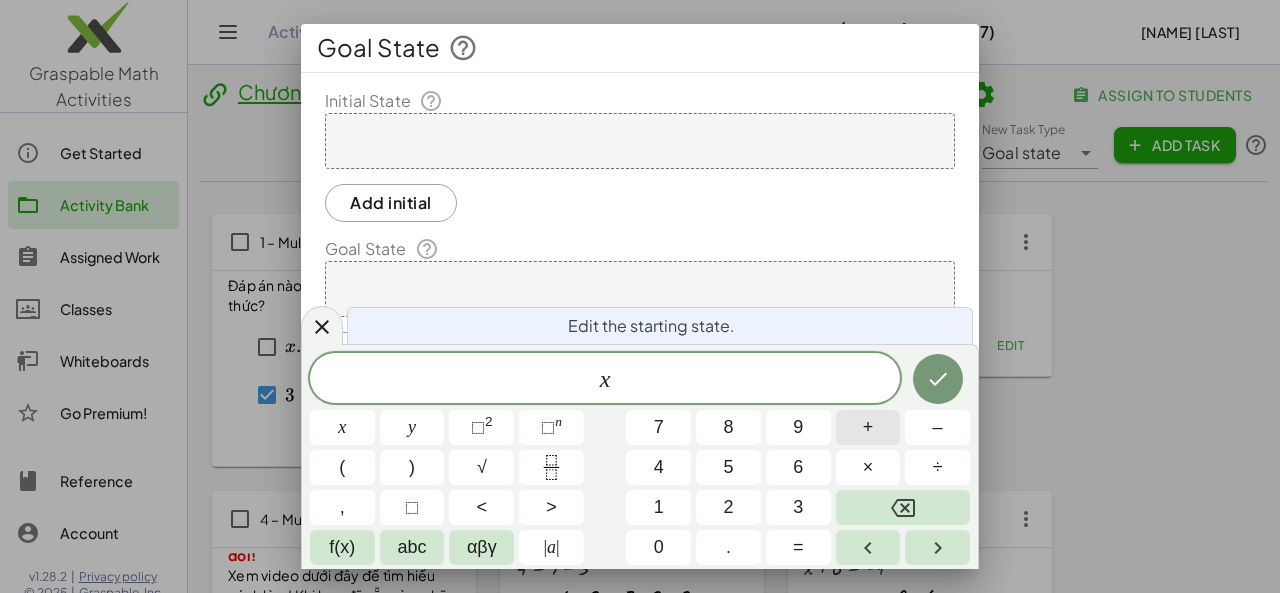 click on "+" at bounding box center [868, 427] 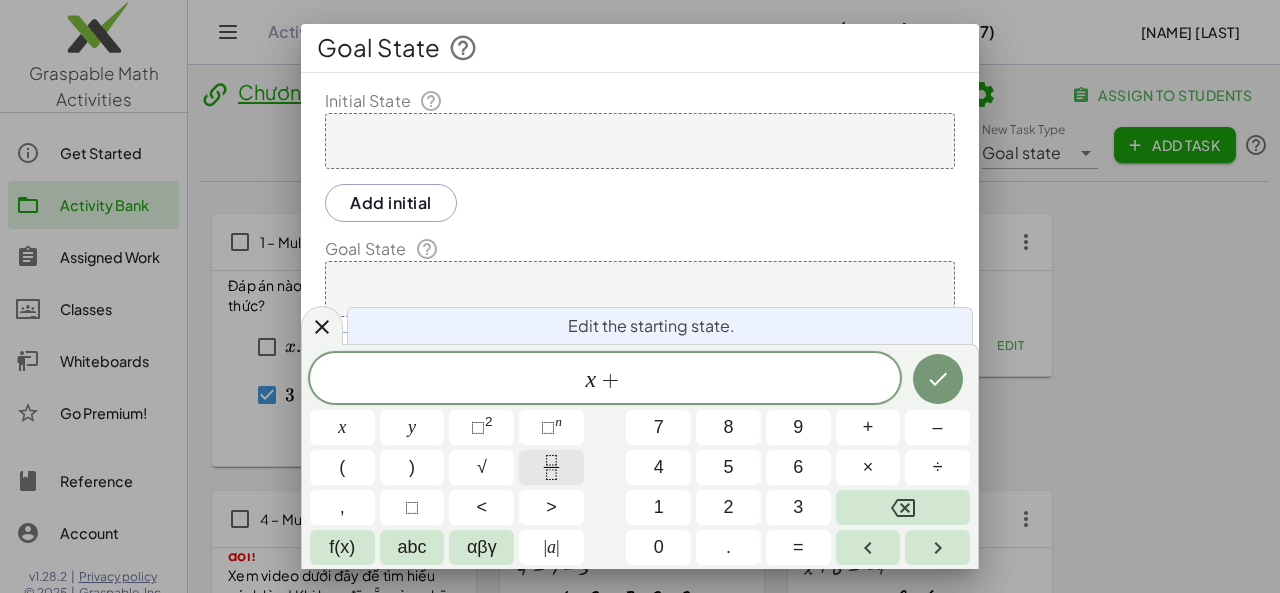 click 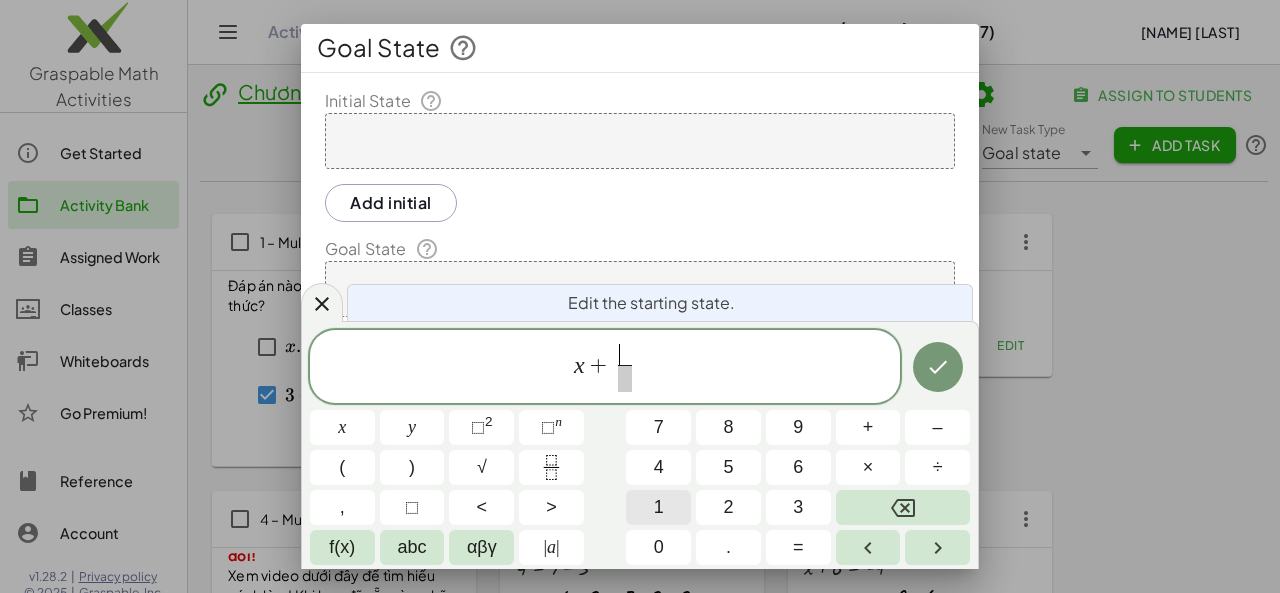 click on "1" at bounding box center [658, 507] 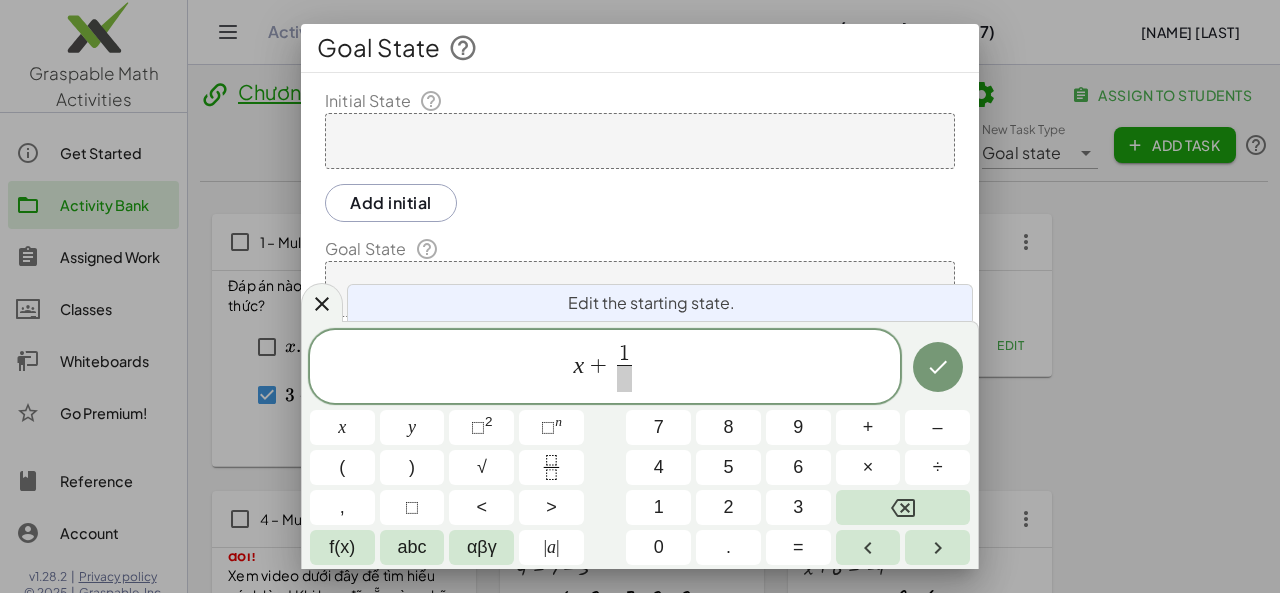 click at bounding box center [624, 378] 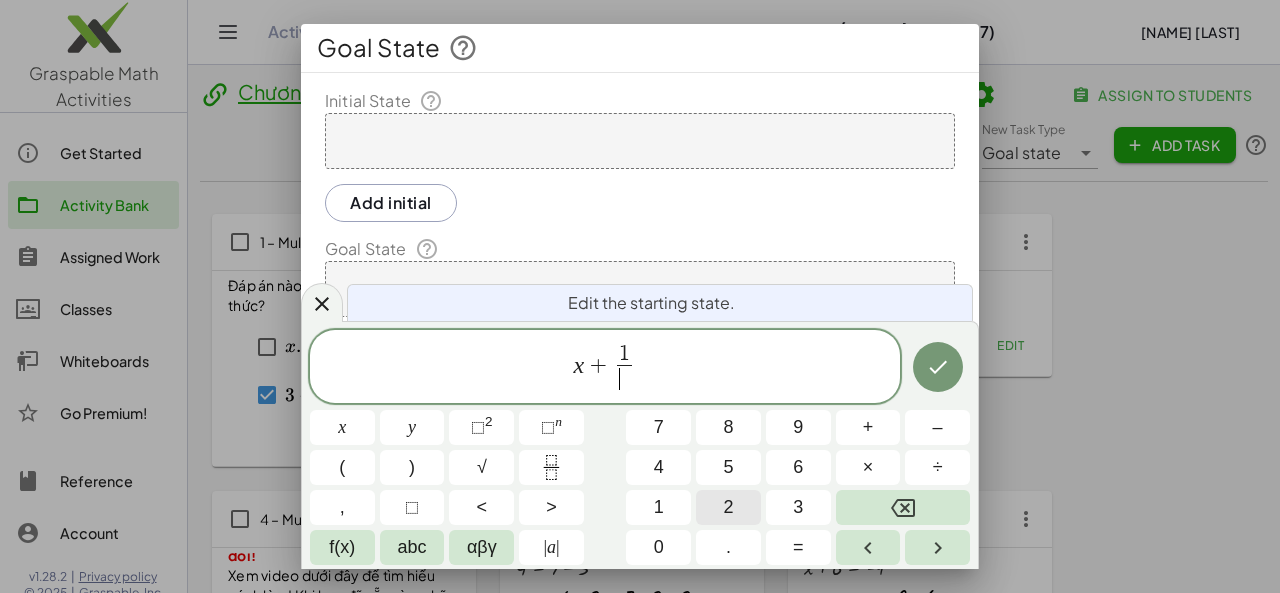 click on "2" at bounding box center [728, 507] 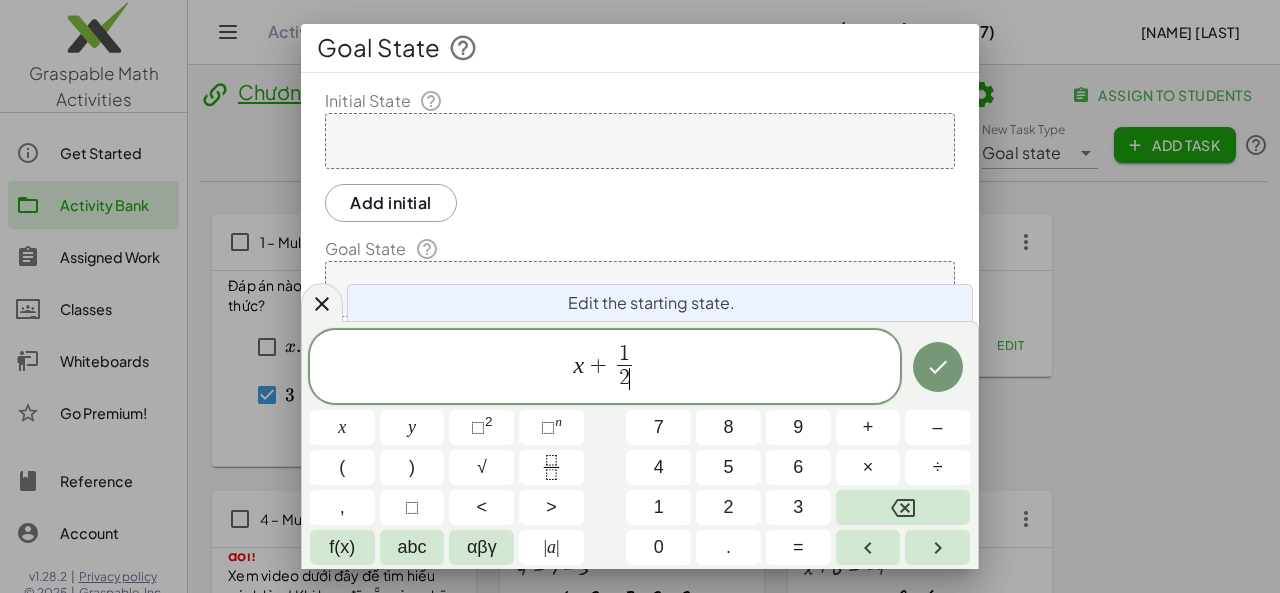 click on "x + [NUMBER] ​" at bounding box center (605, 368) 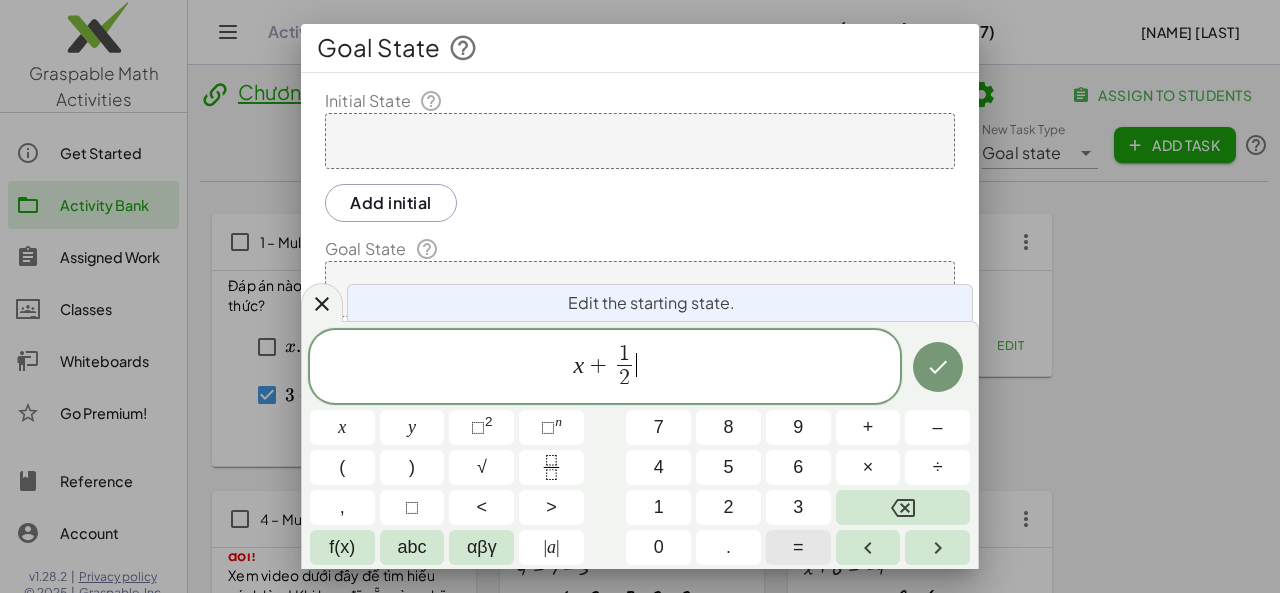 click on "=" at bounding box center (798, 547) 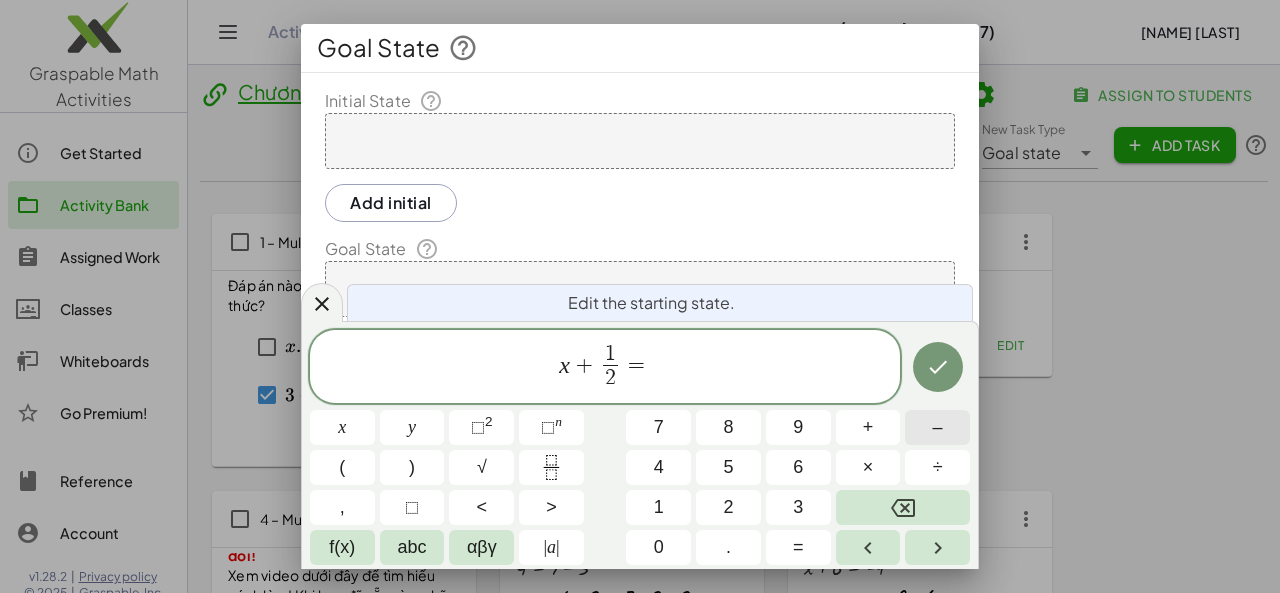 click on "–" at bounding box center [937, 427] 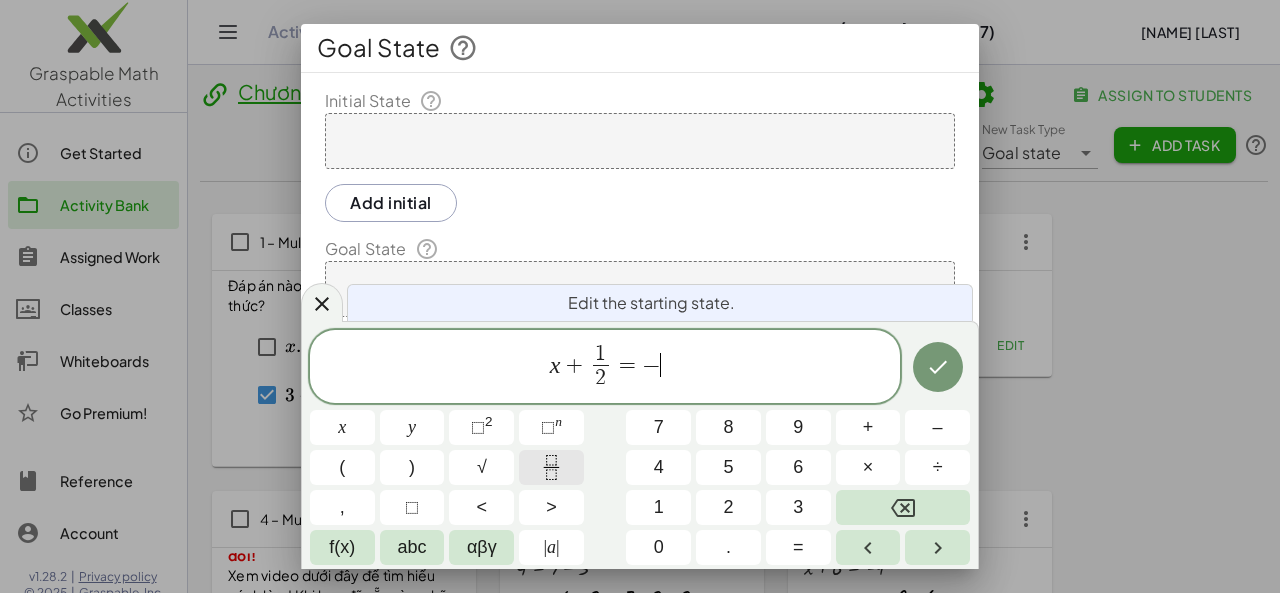 click at bounding box center (551, 467) 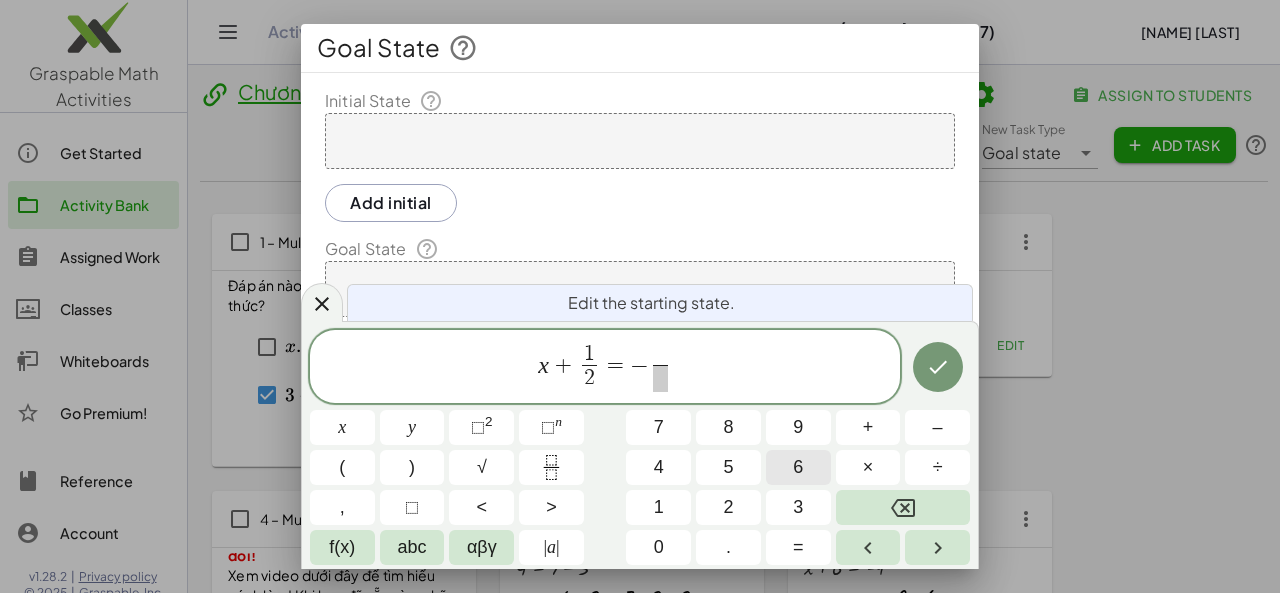 click on "6" at bounding box center (798, 467) 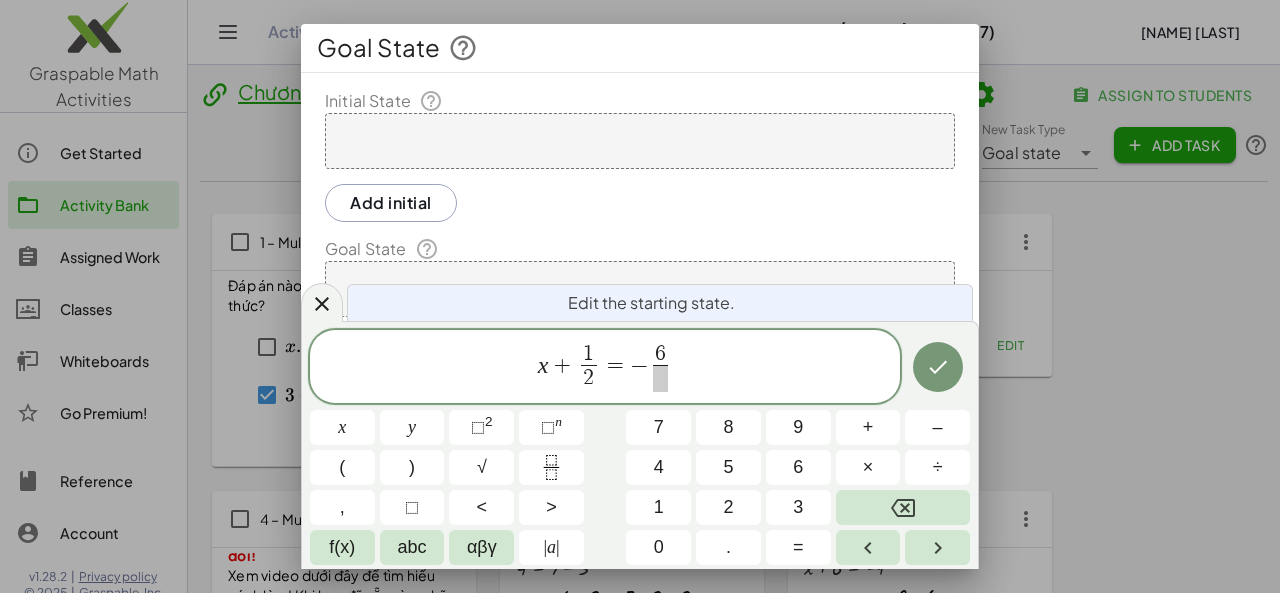 click at bounding box center [660, 378] 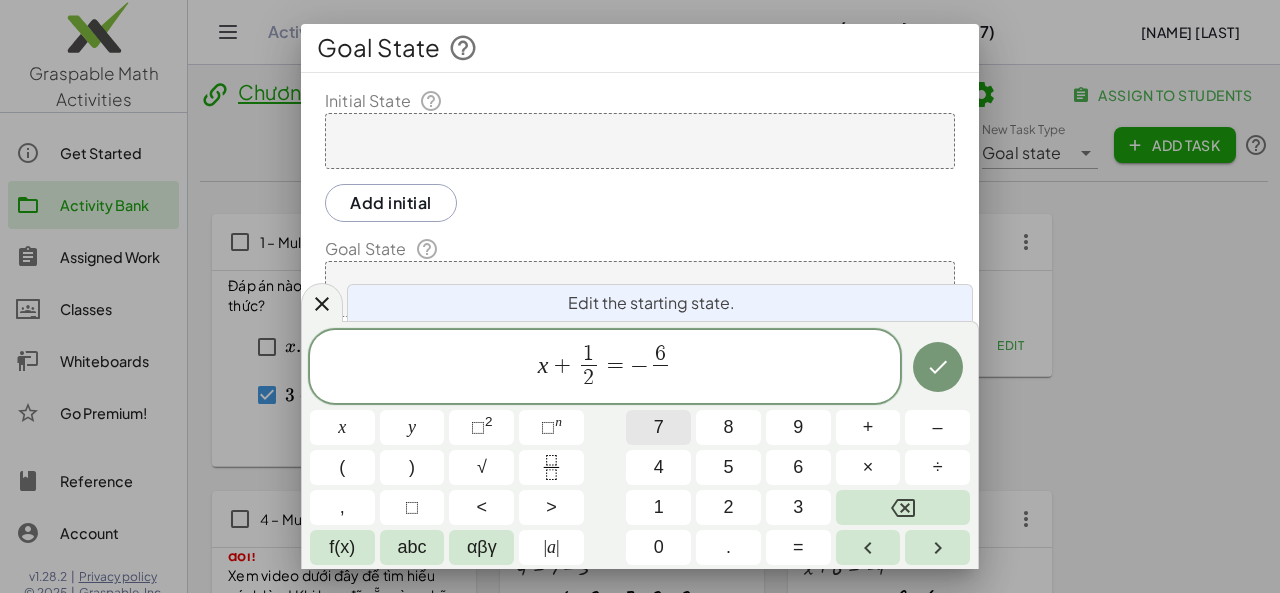 click on "7" at bounding box center [659, 427] 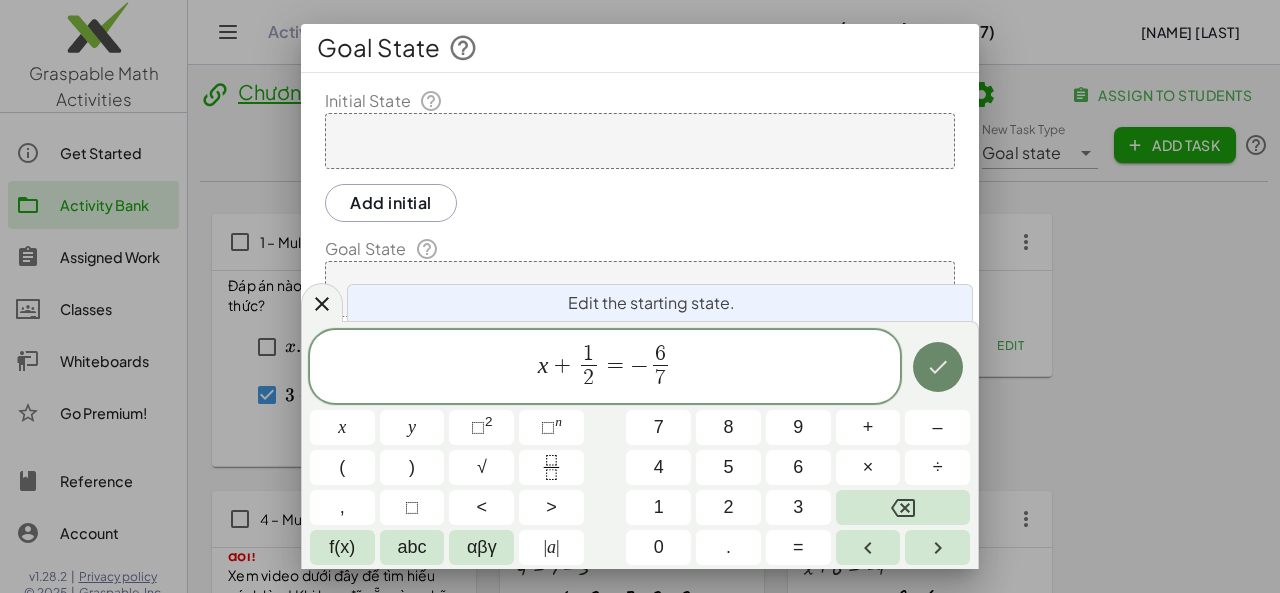 click at bounding box center [938, 367] 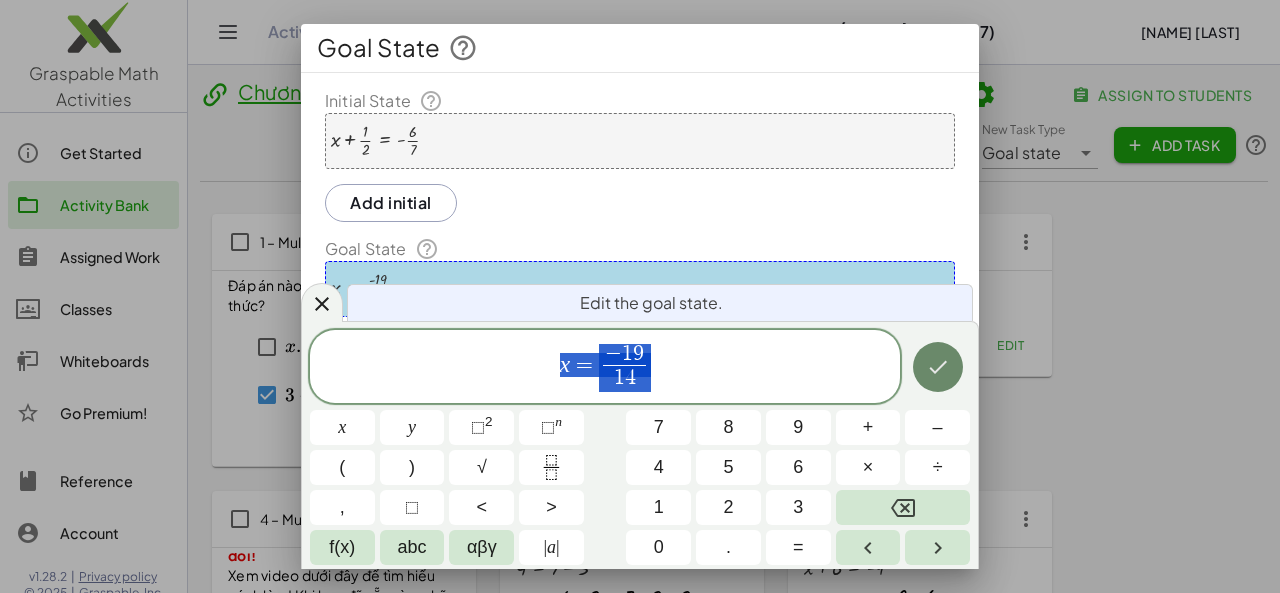 click 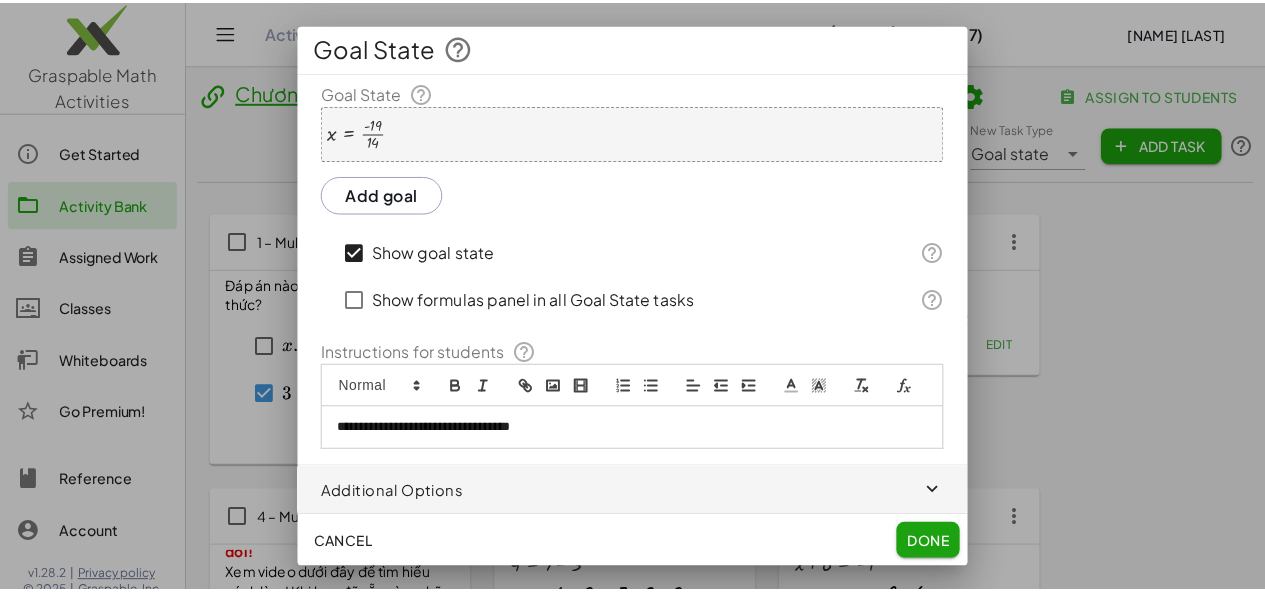 scroll, scrollTop: 172, scrollLeft: 0, axis: vertical 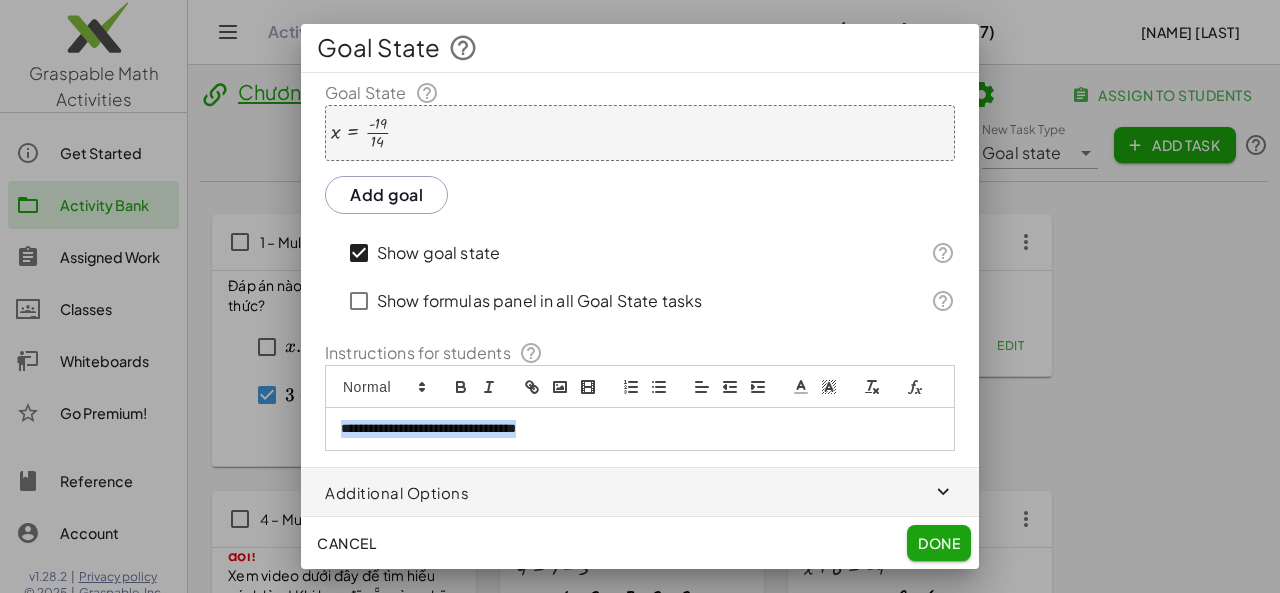drag, startPoint x: 344, startPoint y: 431, endPoint x: 628, endPoint y: 433, distance: 284.00705 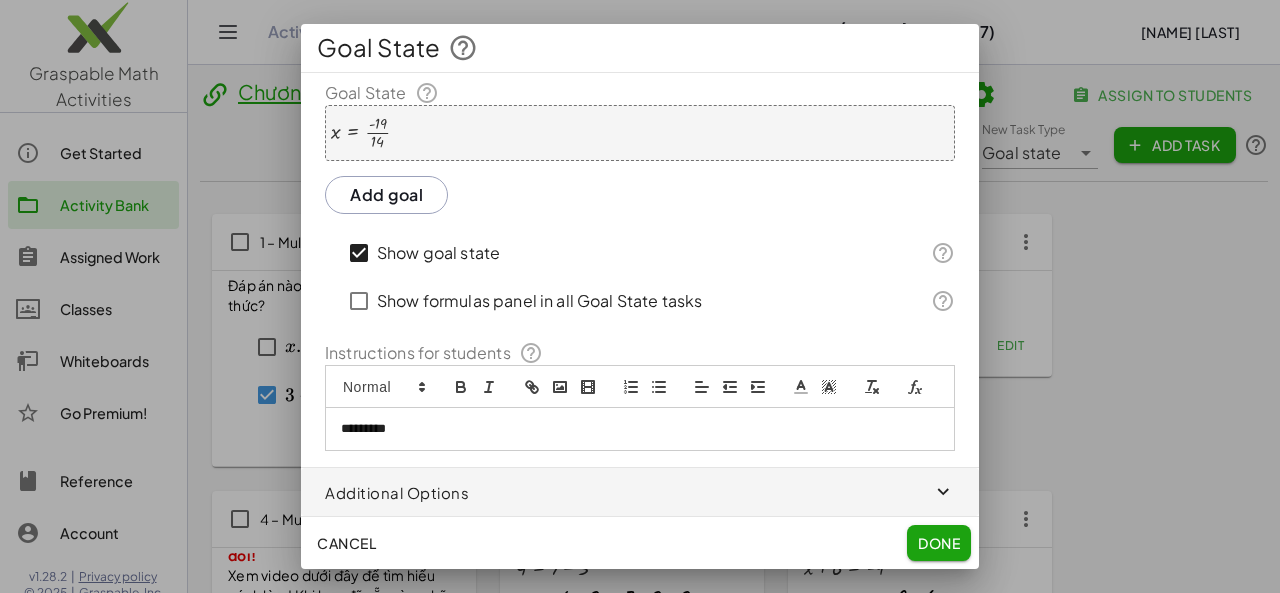 type 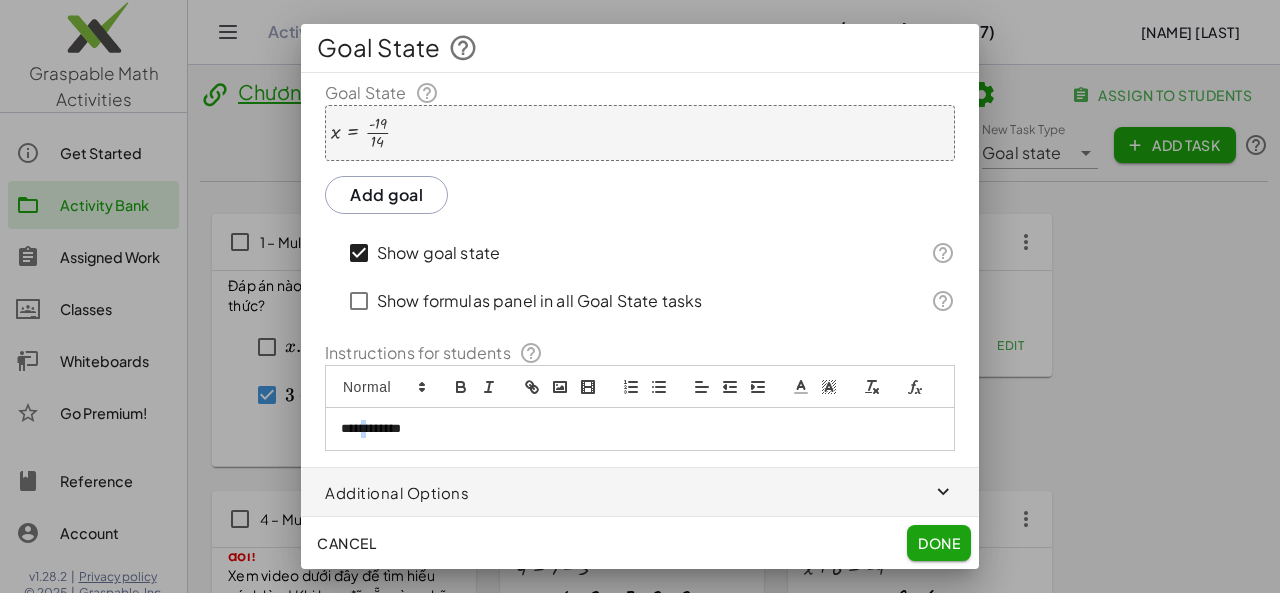 click on "**********" at bounding box center (632, 429) 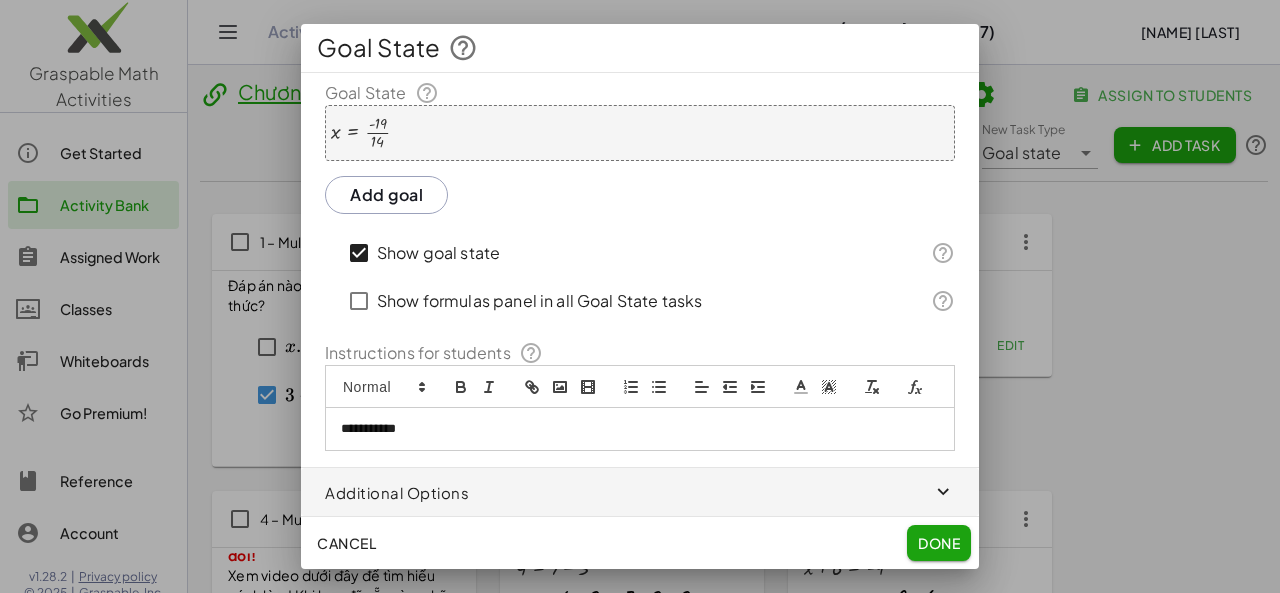click 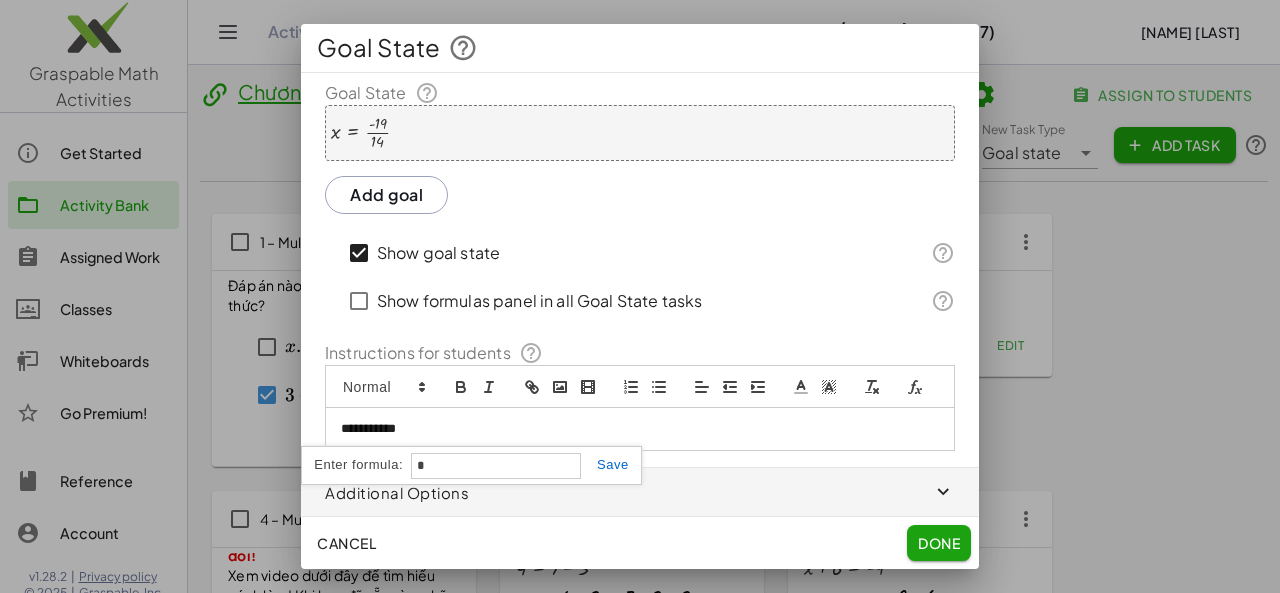 type on "*" 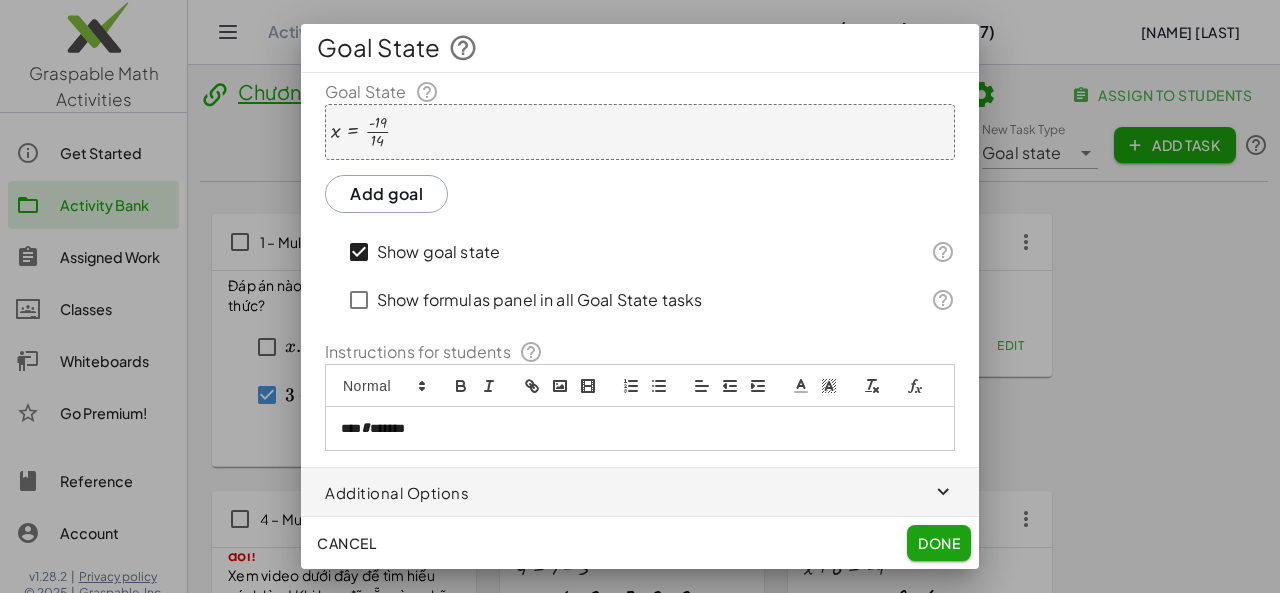 click on "Done" 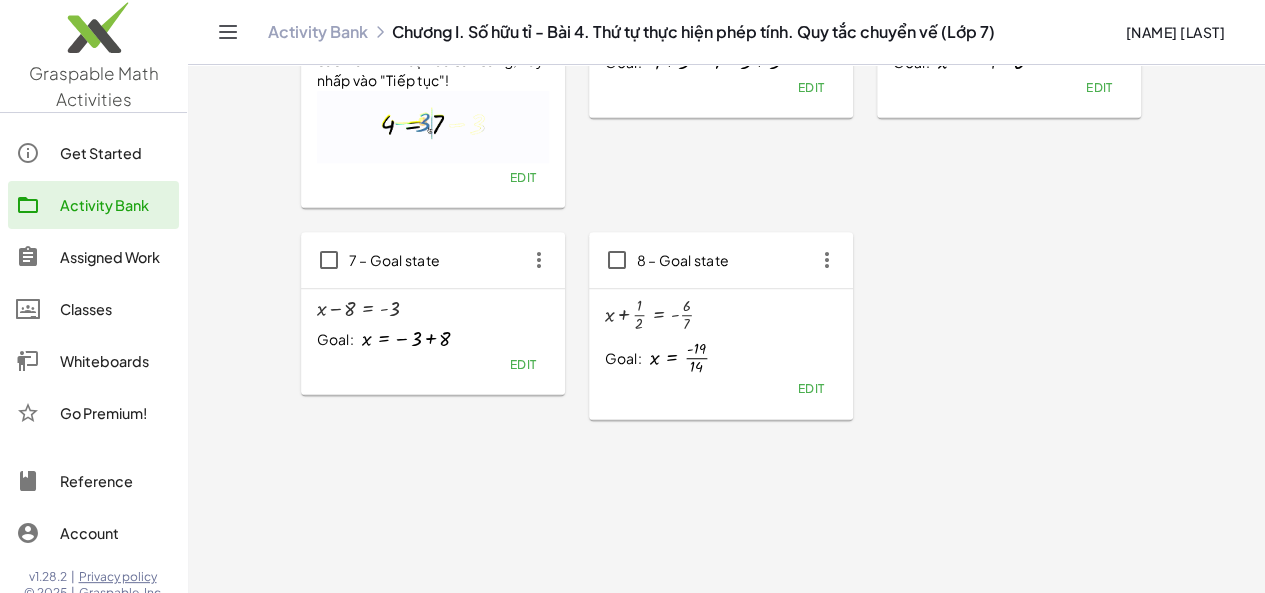 scroll, scrollTop: 553, scrollLeft: 0, axis: vertical 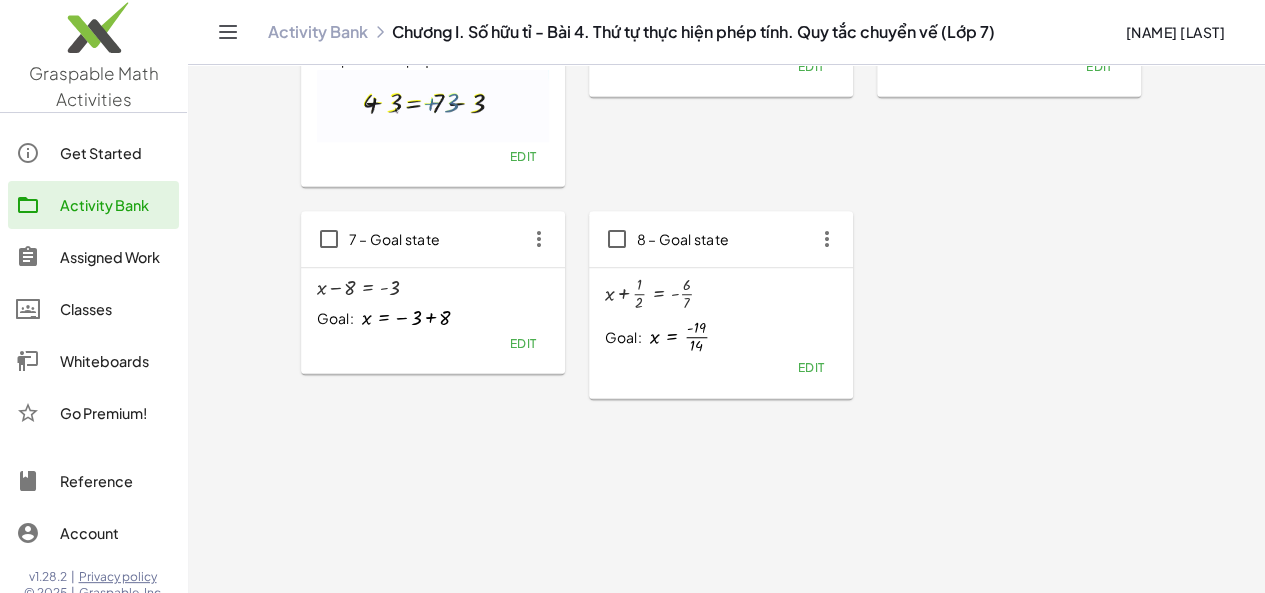 click 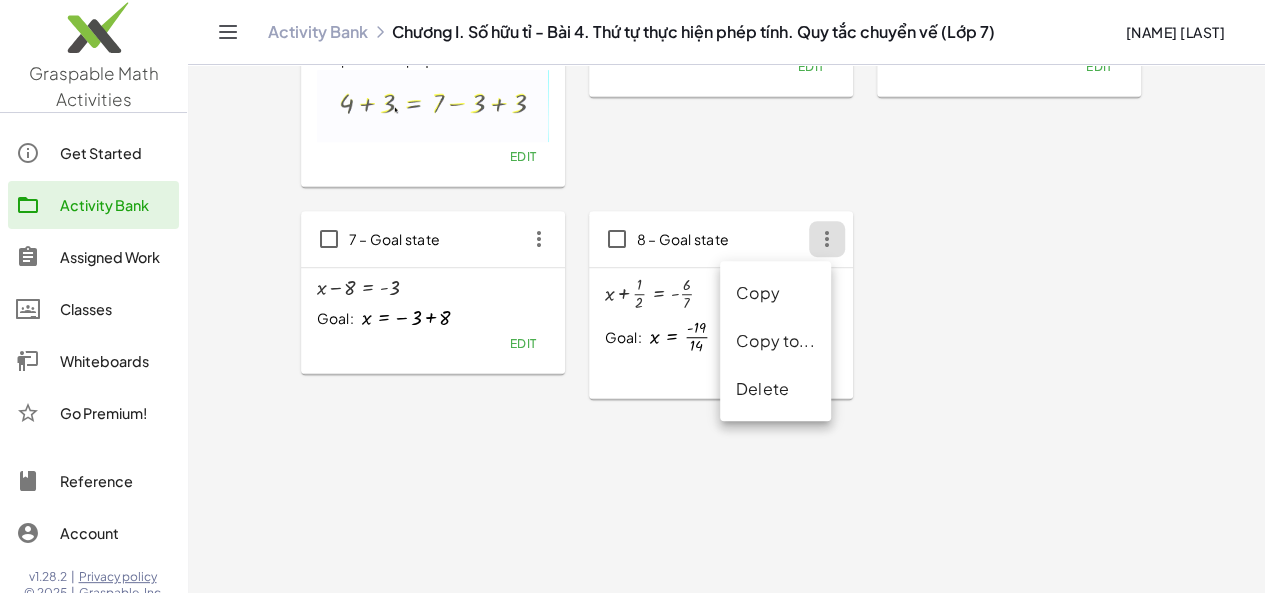 click on "Copy" 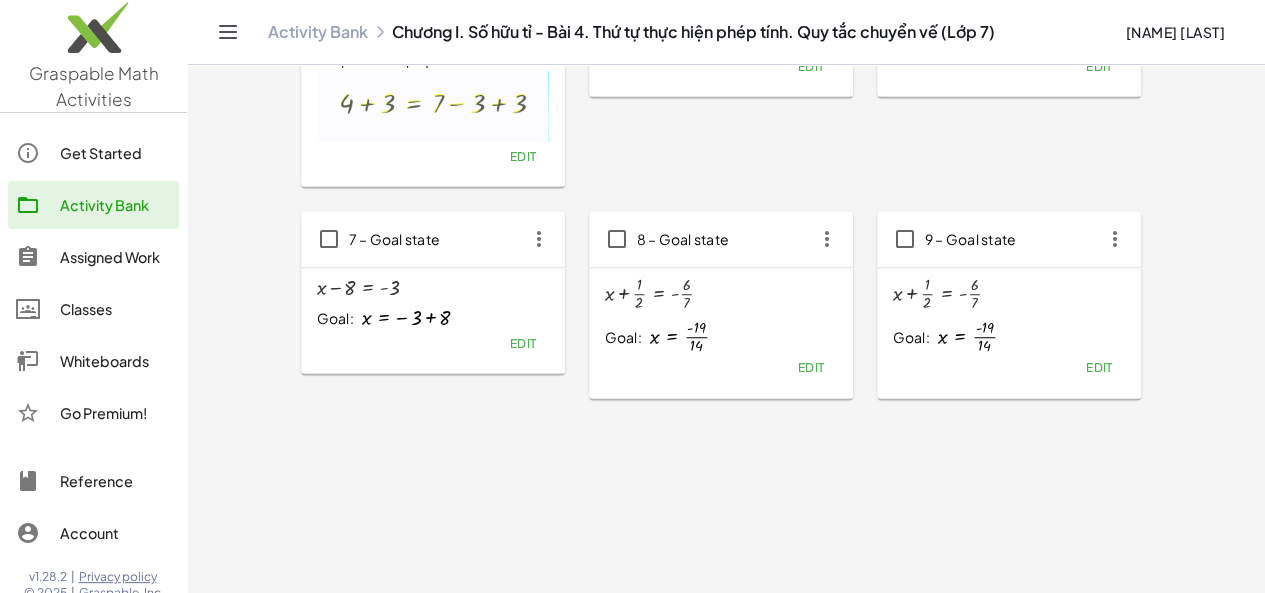 click on "Edit" 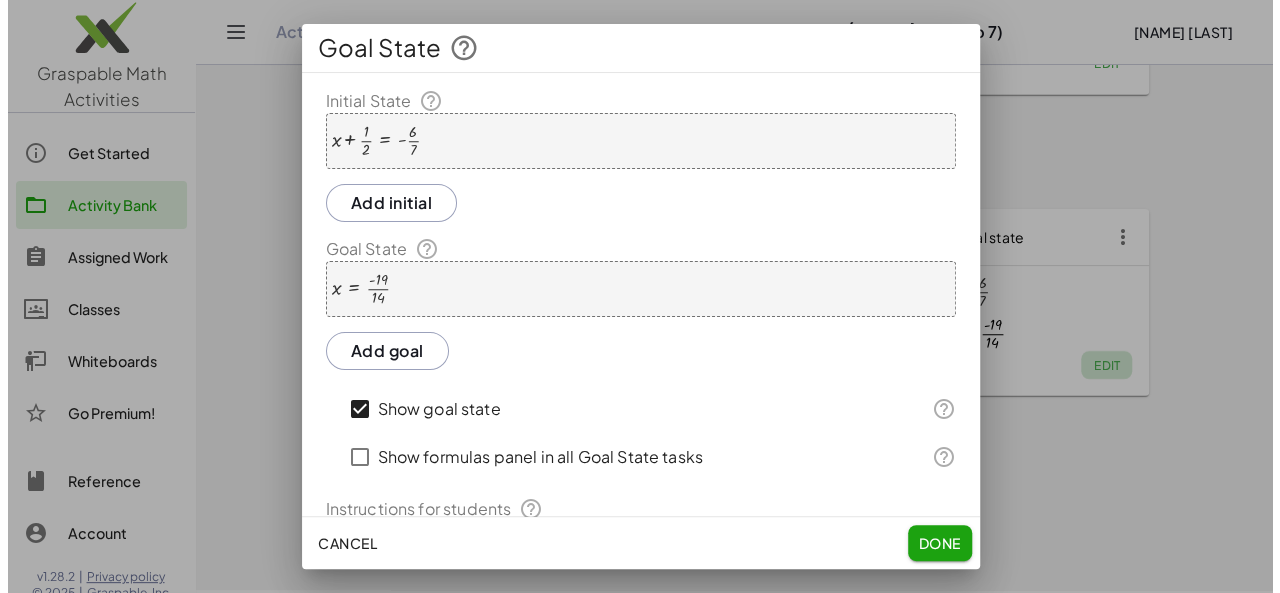 scroll, scrollTop: 0, scrollLeft: 0, axis: both 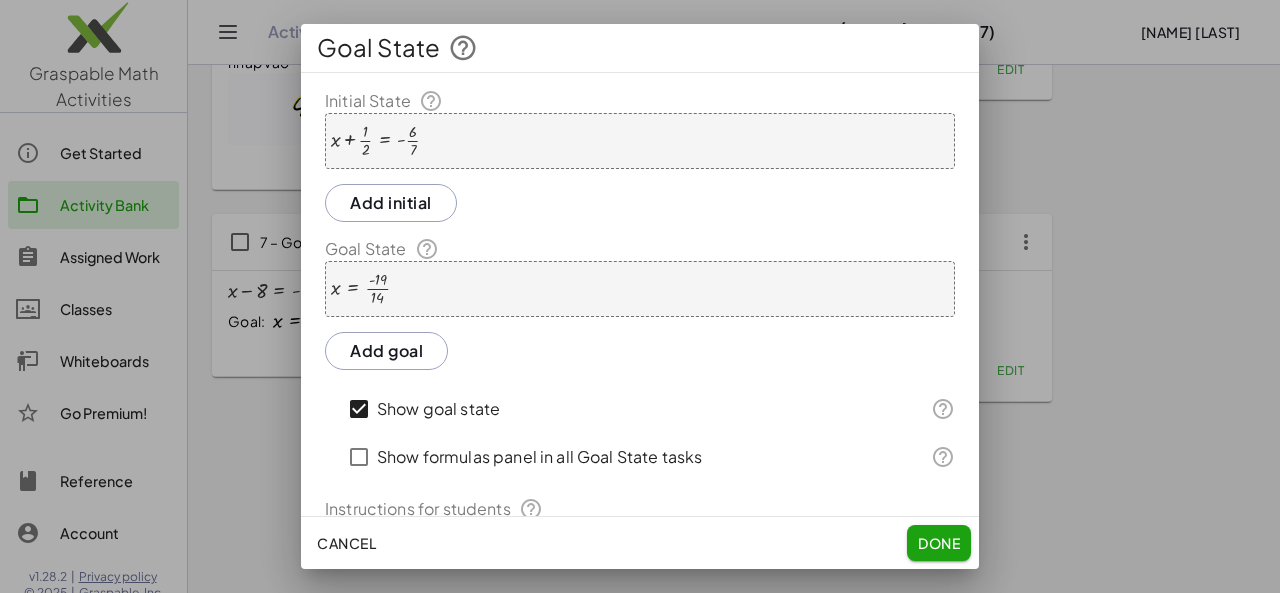 click at bounding box center [375, 141] 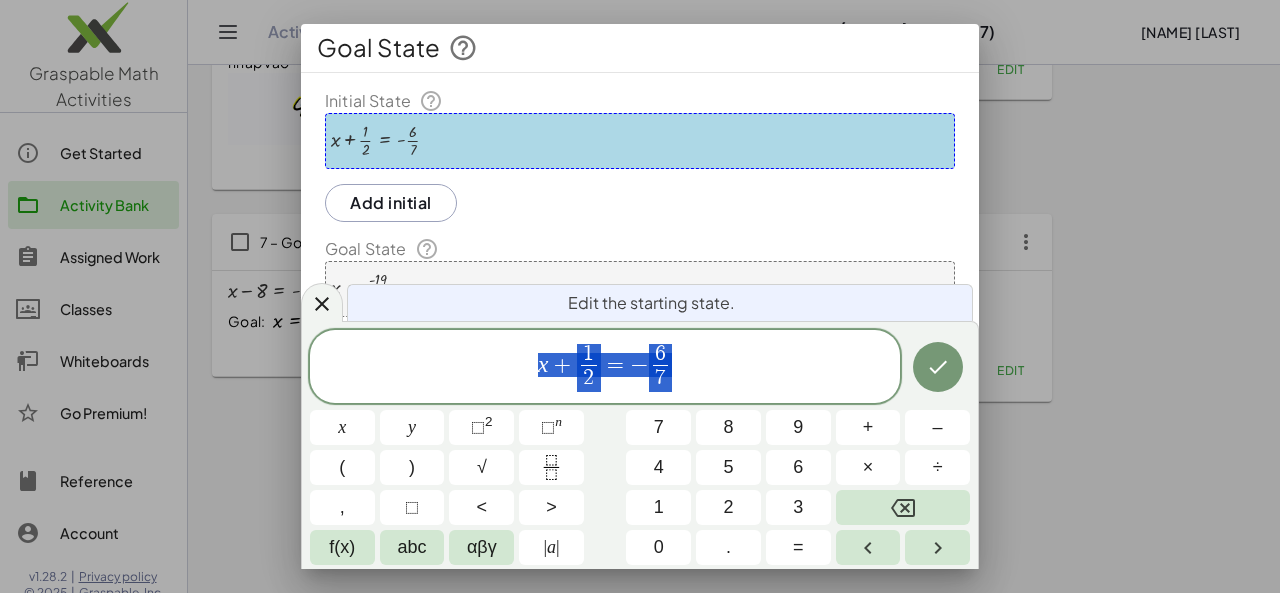drag, startPoint x: 561, startPoint y: 365, endPoint x: 596, endPoint y: 367, distance: 35.057095 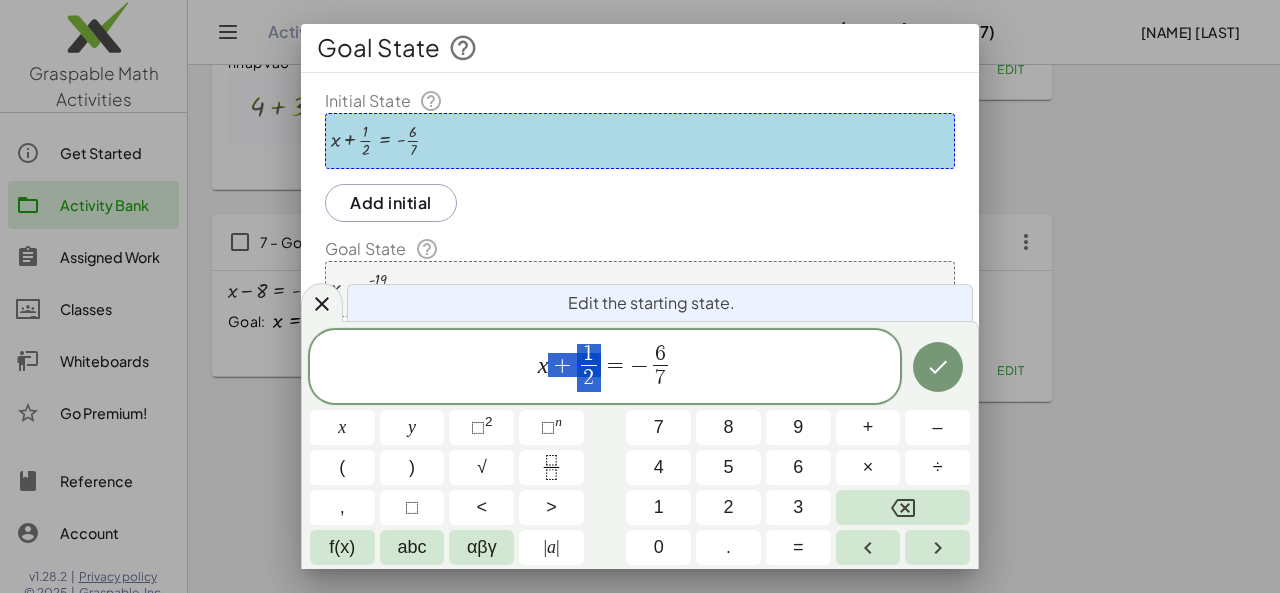 drag, startPoint x: 567, startPoint y: 366, endPoint x: 610, endPoint y: 366, distance: 43 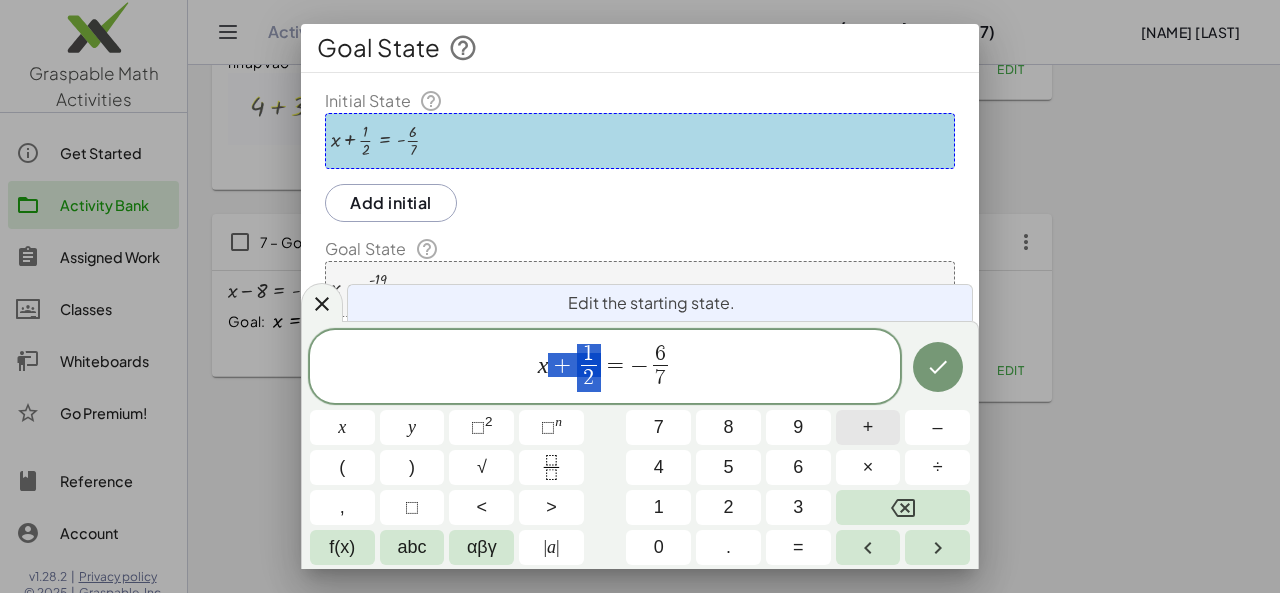 click on "–" at bounding box center (937, 427) 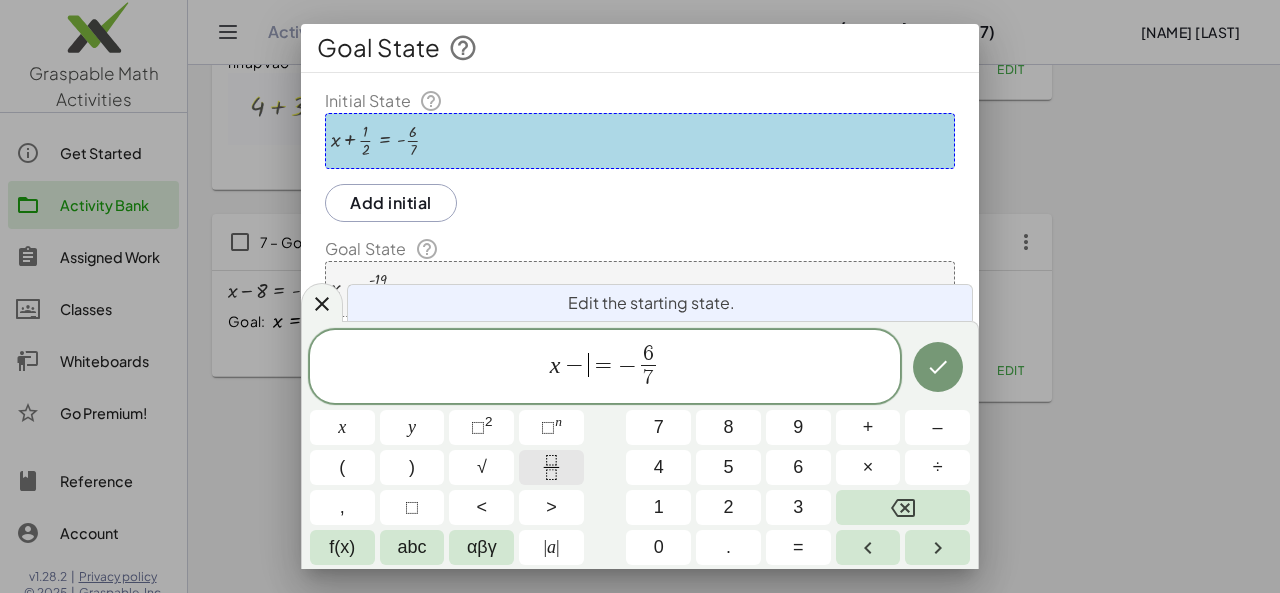 click 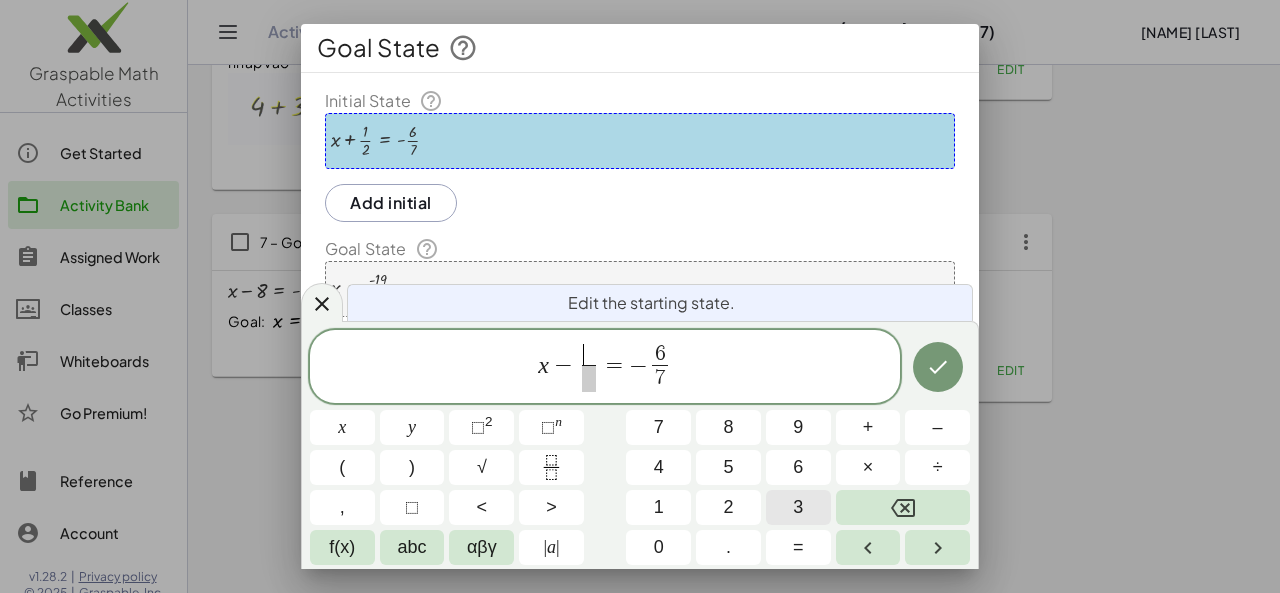 click on "3" at bounding box center [798, 507] 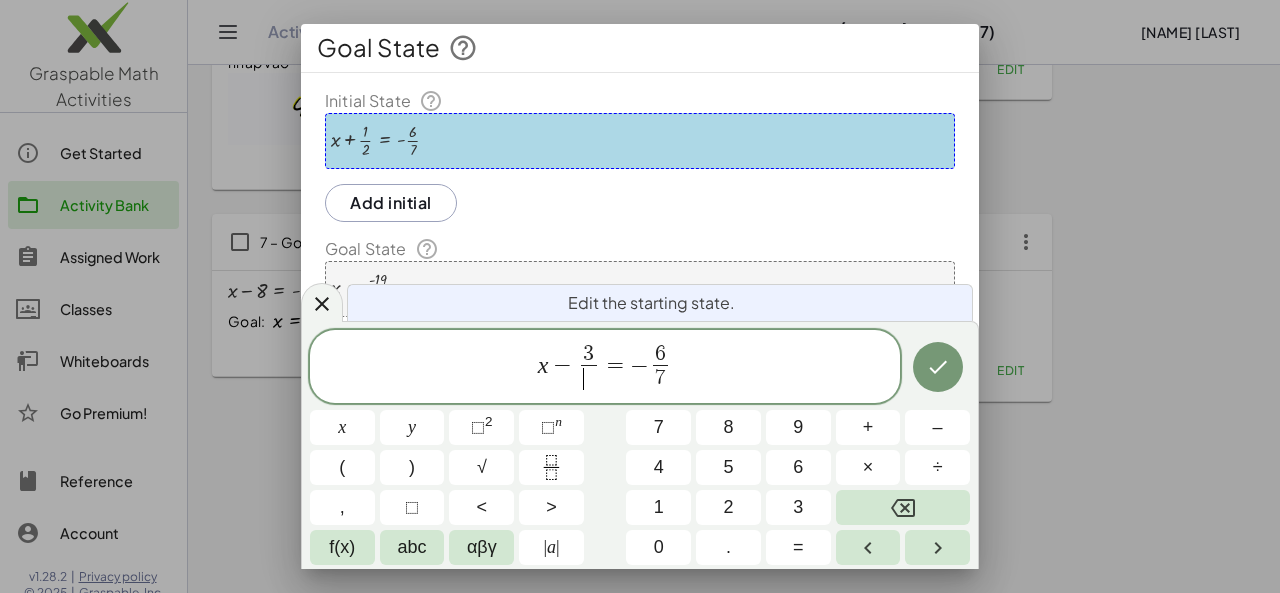 drag, startPoint x: 590, startPoint y: 380, endPoint x: 590, endPoint y: 417, distance: 37 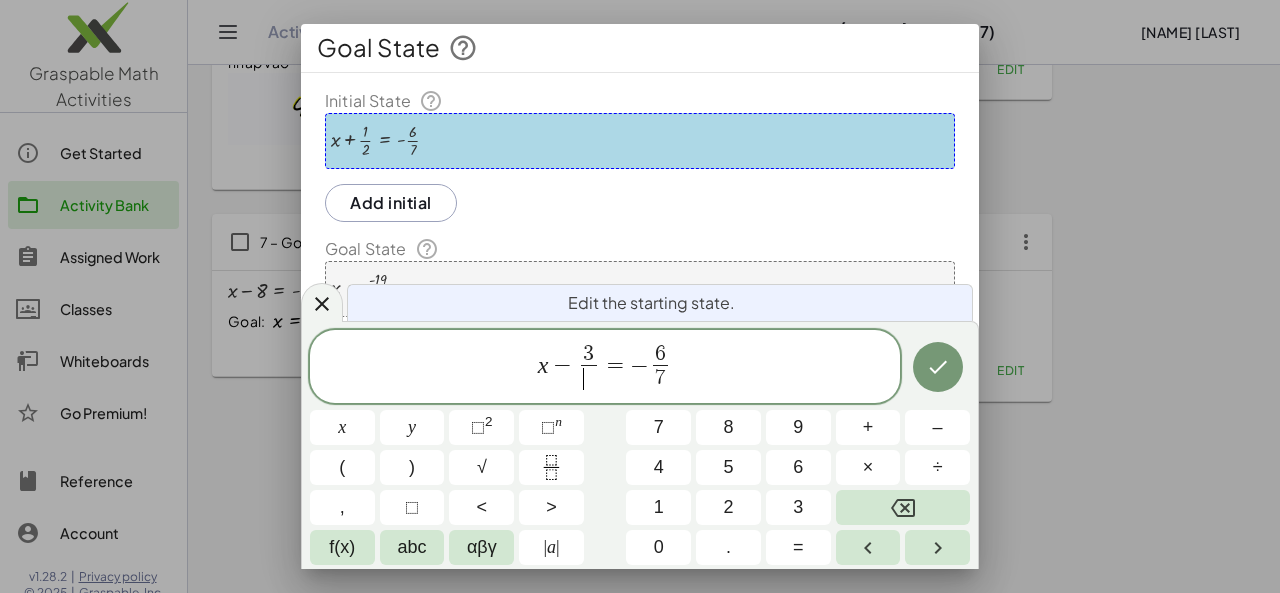 click on "​" at bounding box center [588, 378] 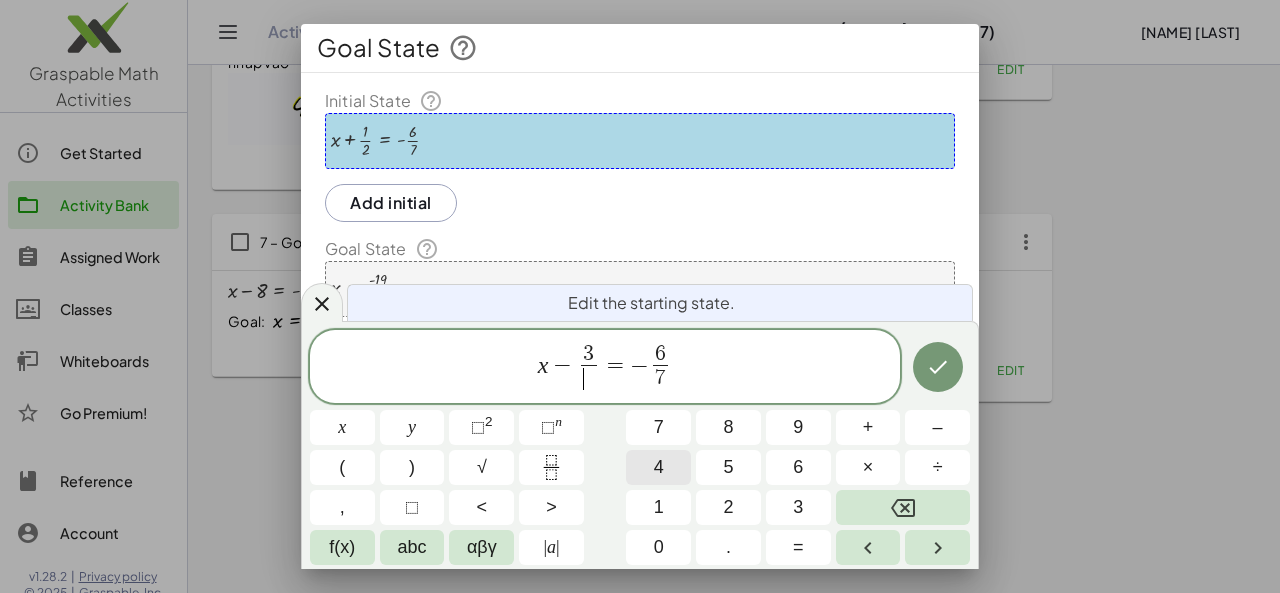 click on "4" at bounding box center [658, 467] 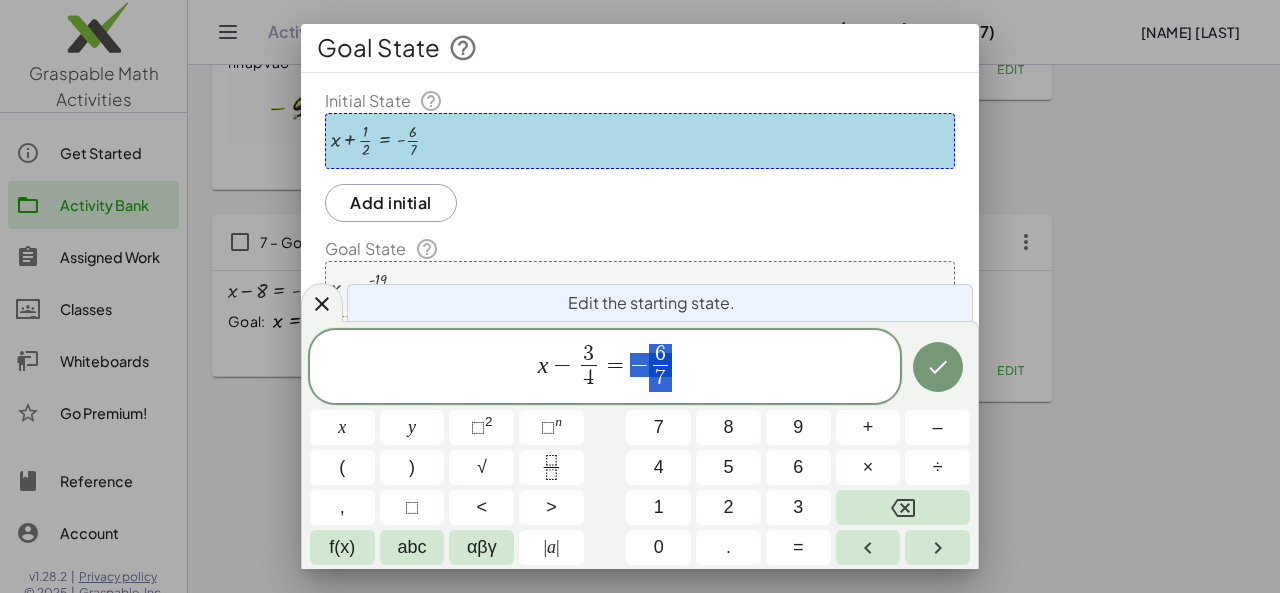 drag, startPoint x: 626, startPoint y: 350, endPoint x: 687, endPoint y: 372, distance: 64.84597 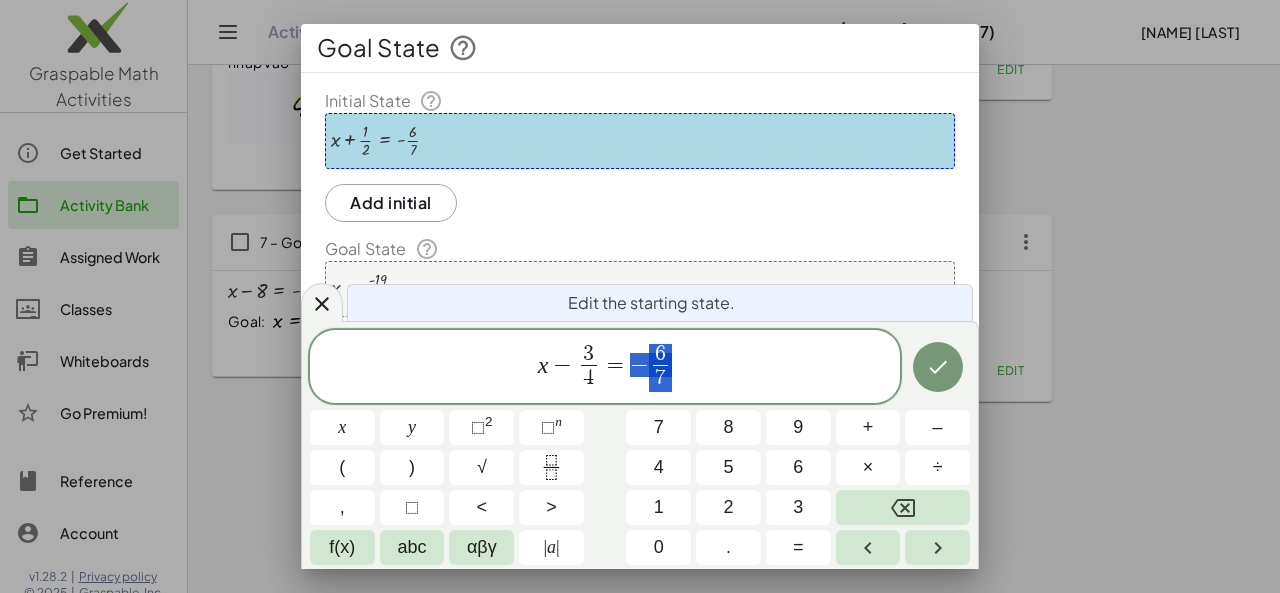 click on "x − [NUMBER] [NUMBER] ​ = − [NUMBER] [NUMBER] ​" at bounding box center [605, 368] 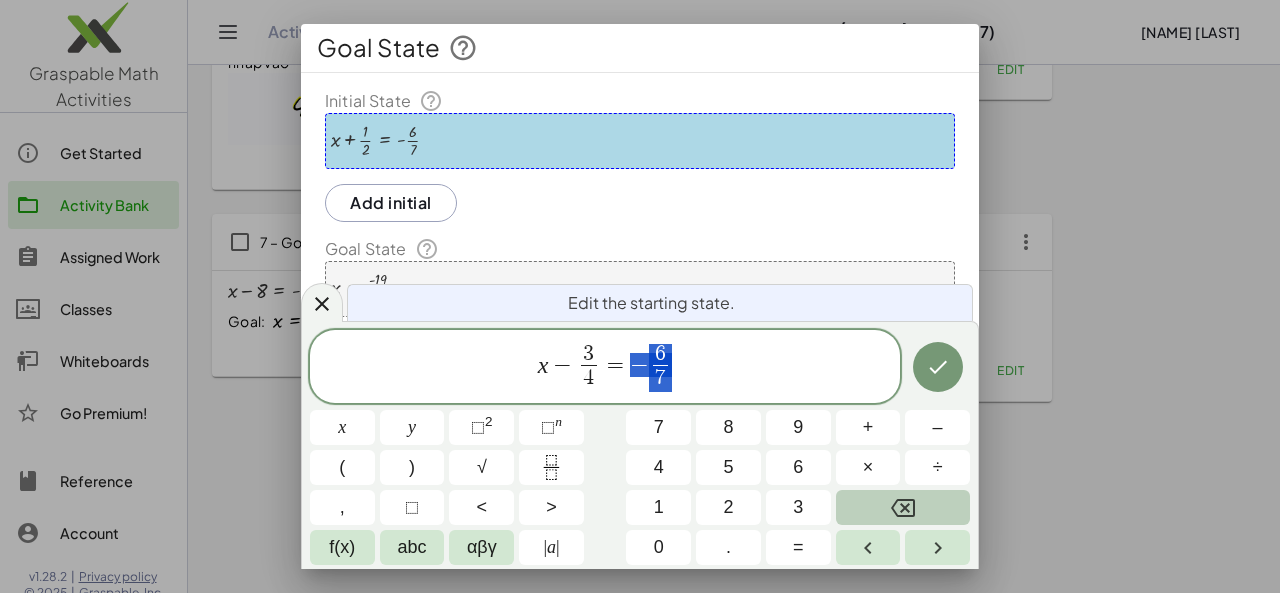 click at bounding box center (903, 507) 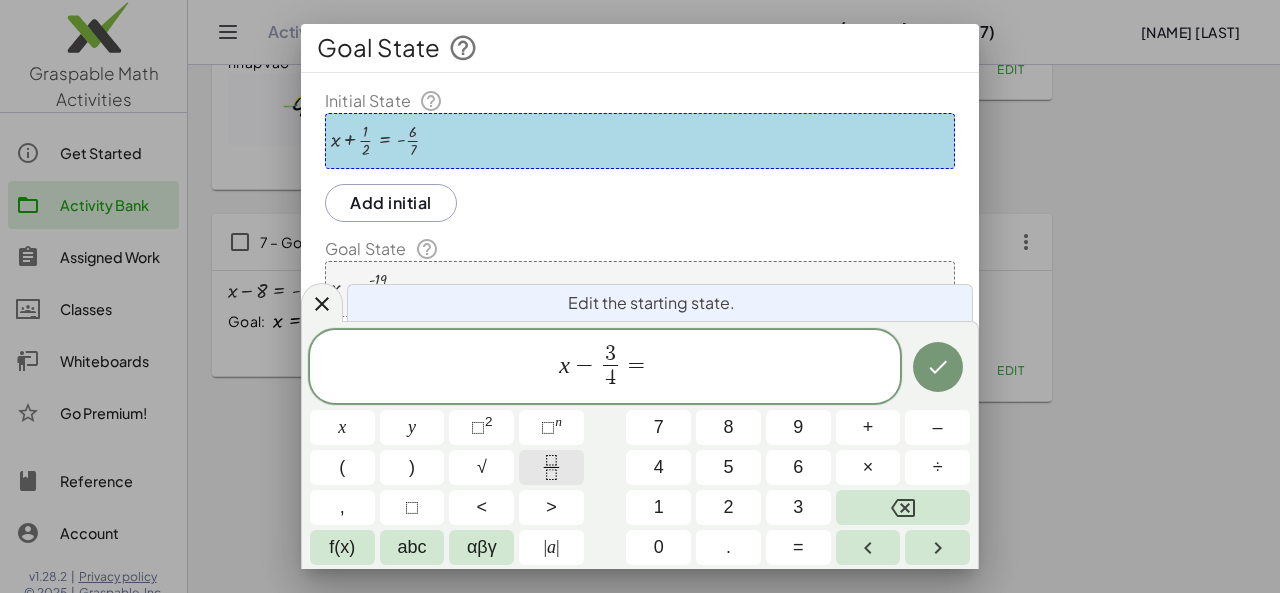 click at bounding box center (551, 467) 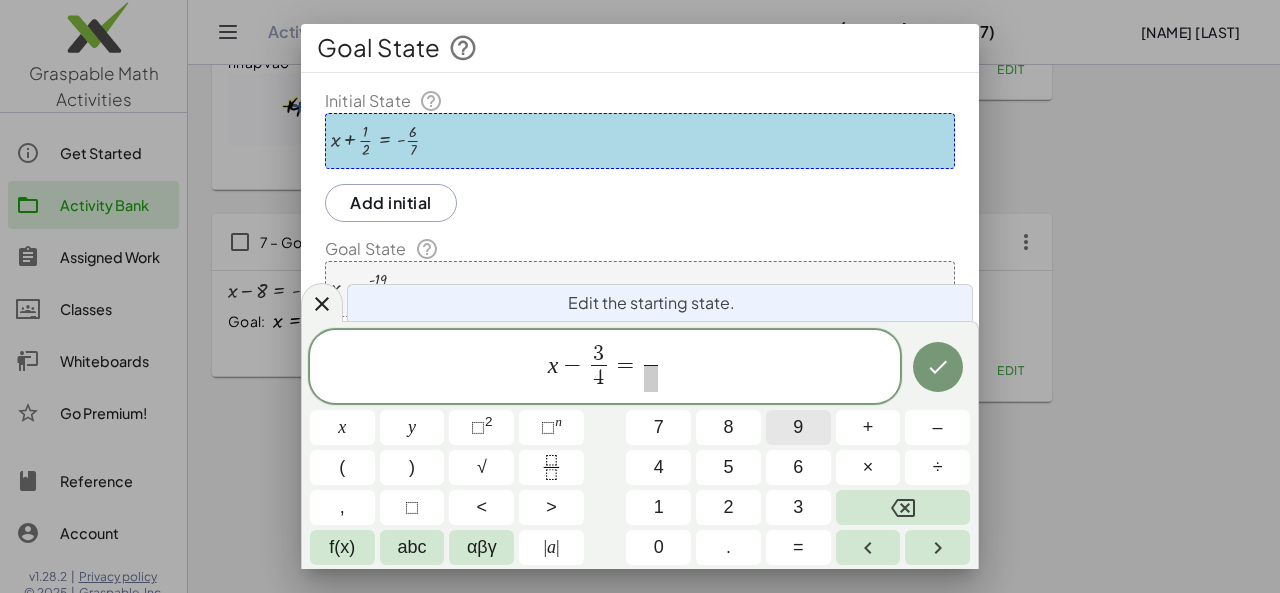 click on "9" at bounding box center [798, 427] 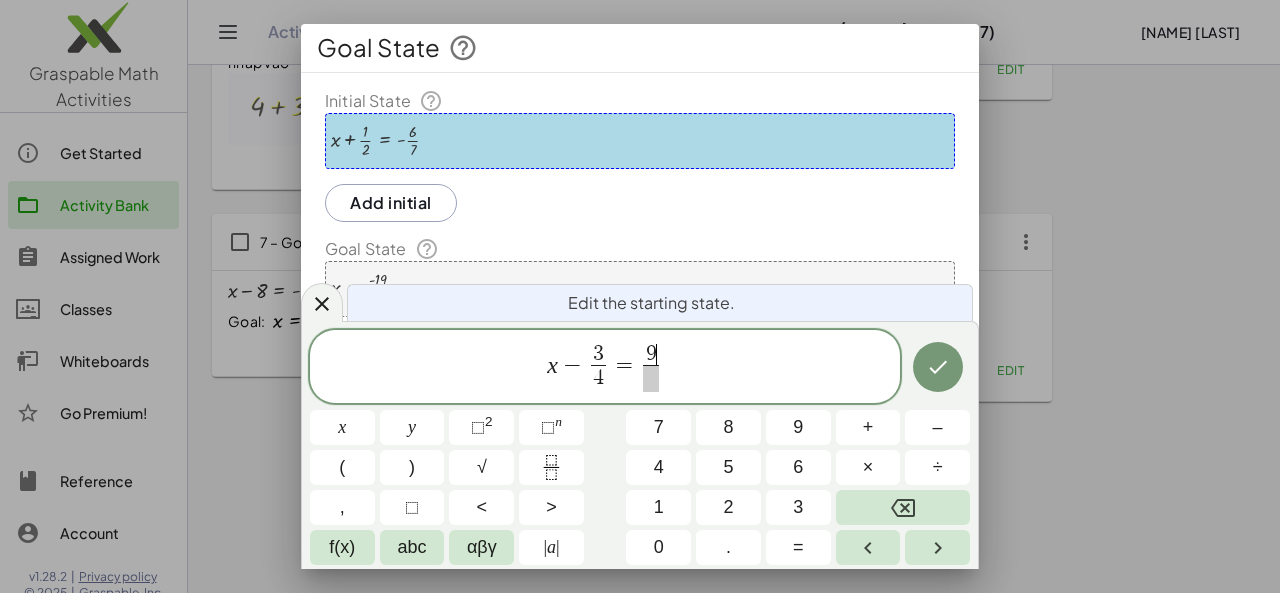 click at bounding box center [650, 378] 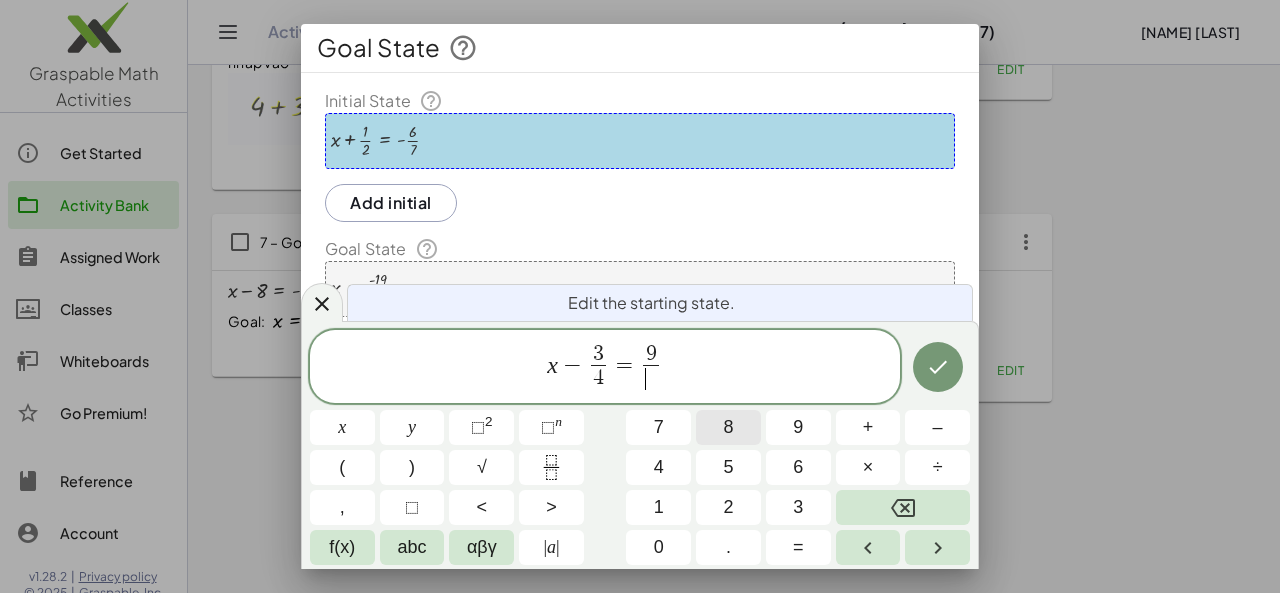 click on "8" at bounding box center [728, 427] 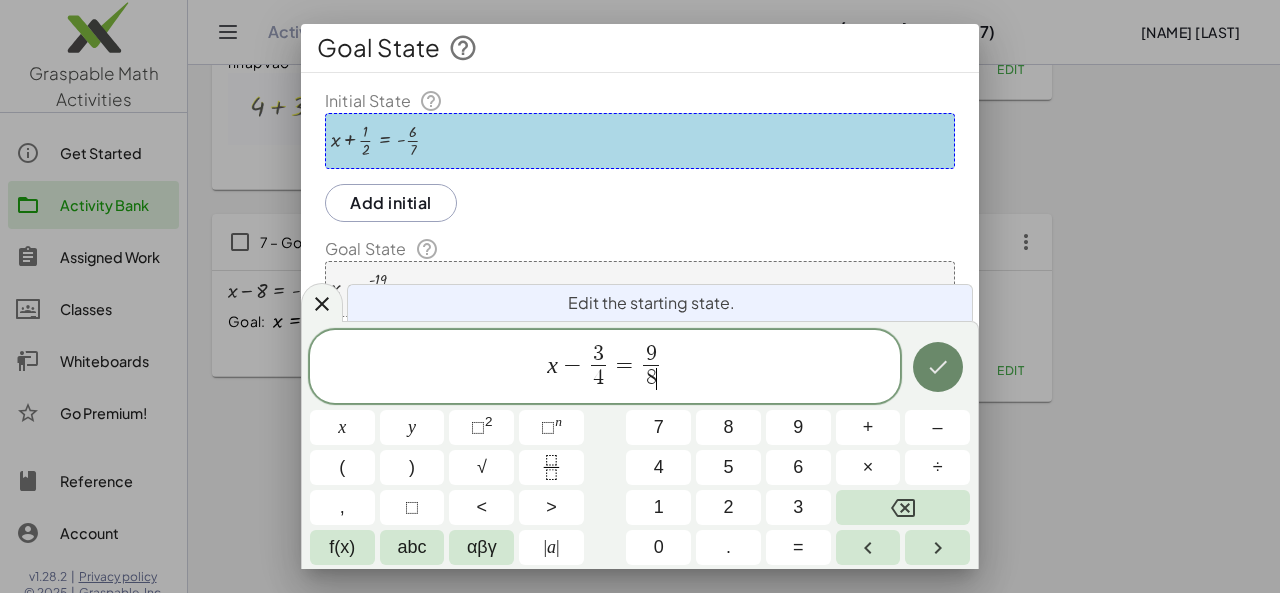 click 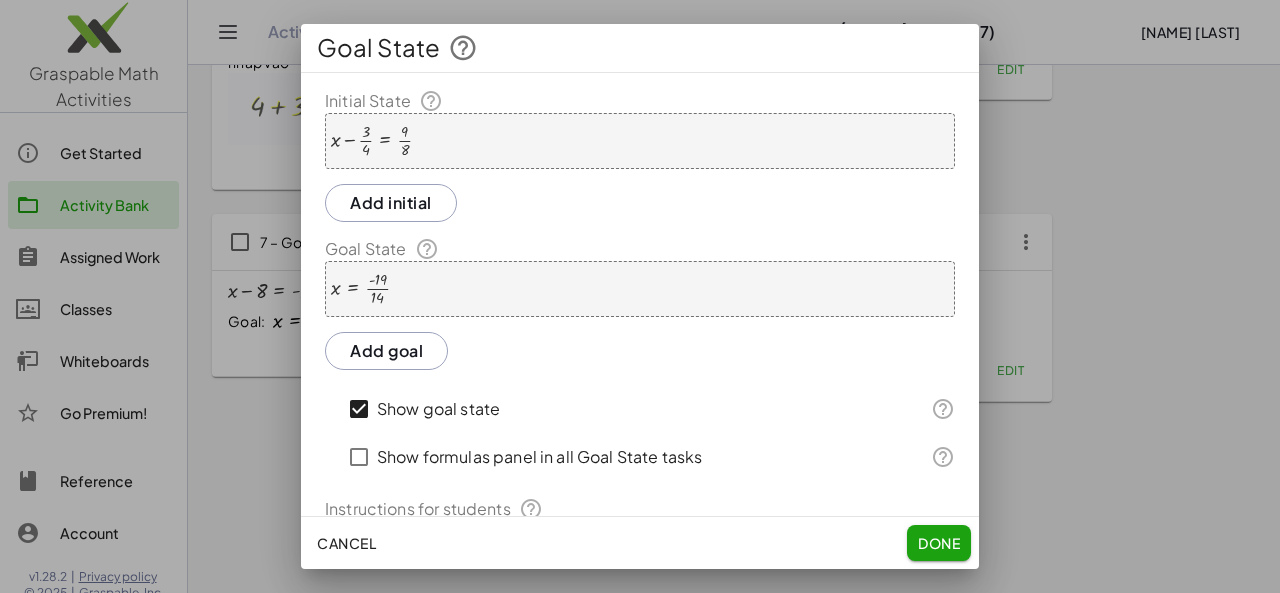 click on "x = · - [NUMBER] · [NUMBER]" at bounding box center [640, 289] 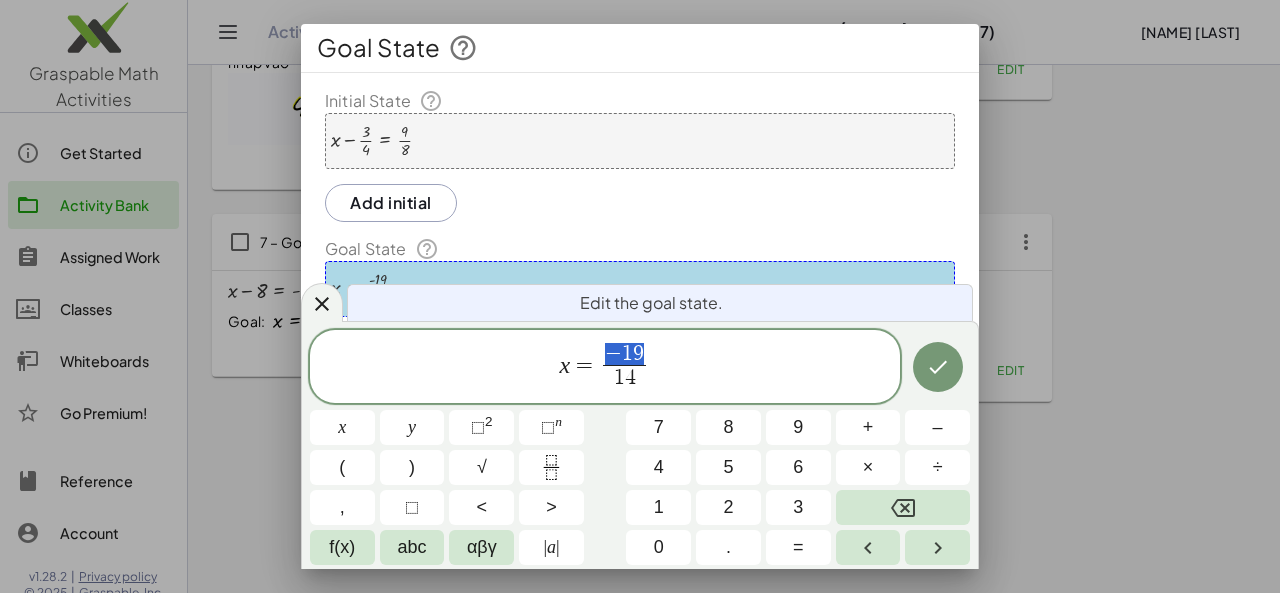 drag, startPoint x: 618, startPoint y: 351, endPoint x: 639, endPoint y: 351, distance: 21 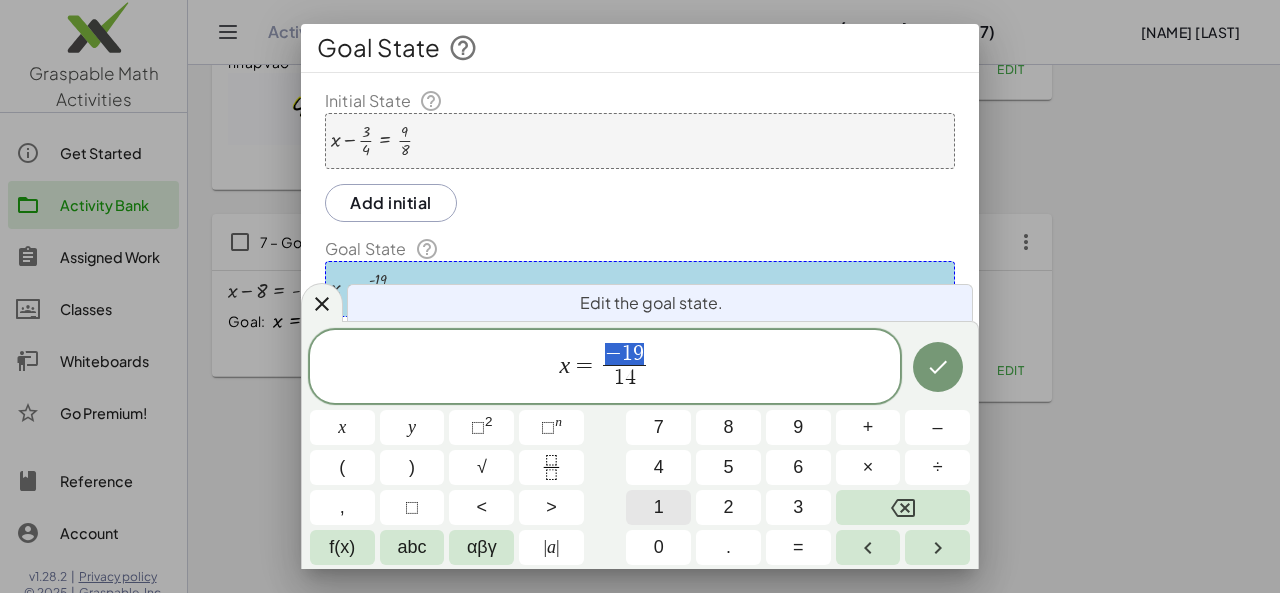 click on "1" at bounding box center [658, 507] 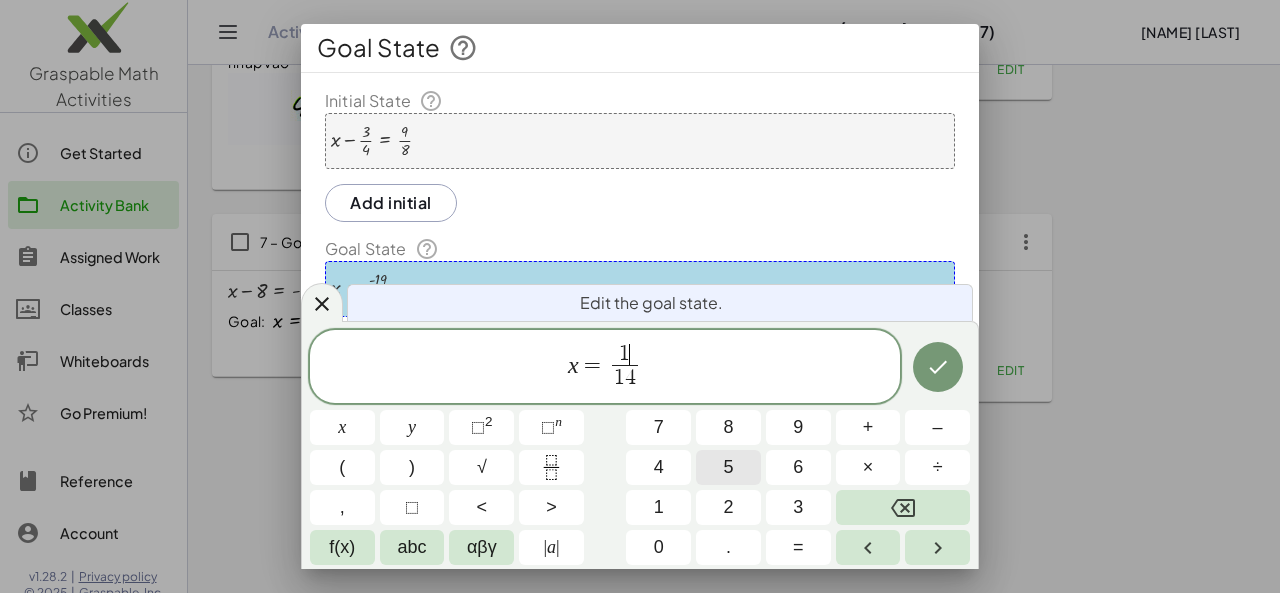 click on "5" at bounding box center [728, 467] 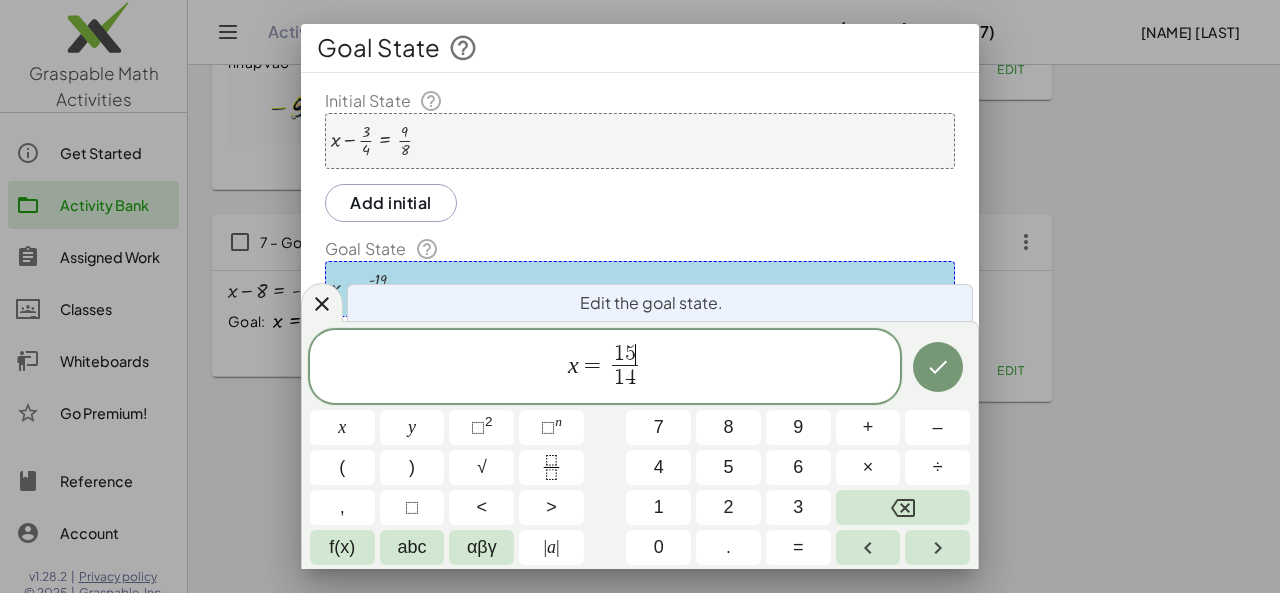 click on "4" at bounding box center (630, 378) 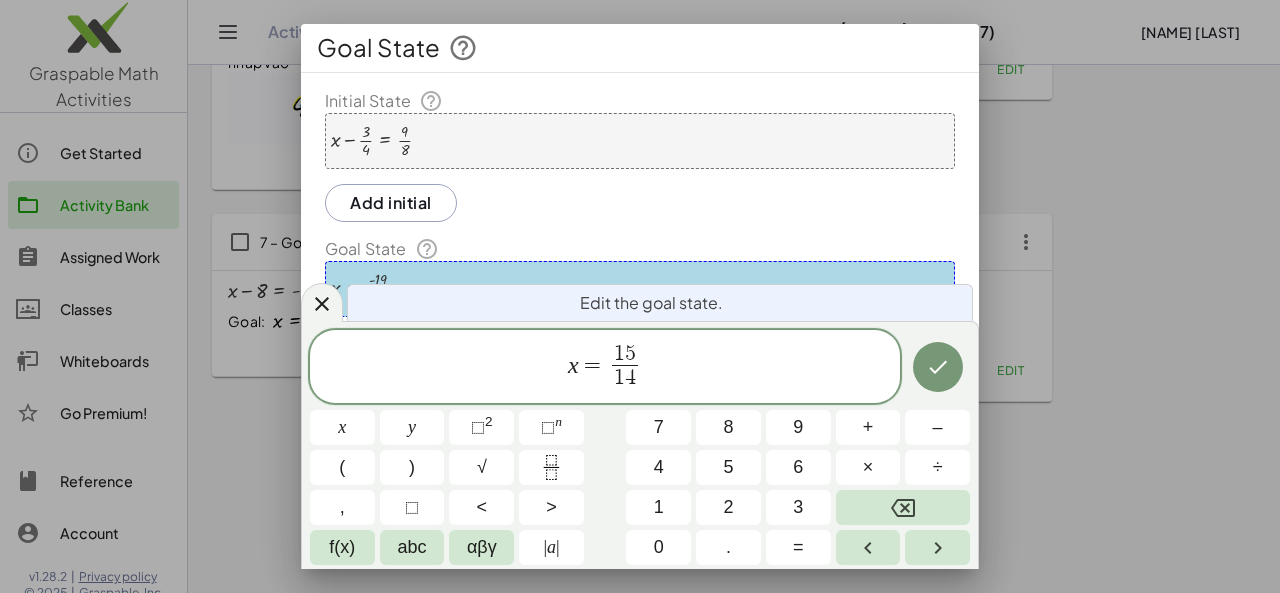 click on "4" at bounding box center (630, 378) 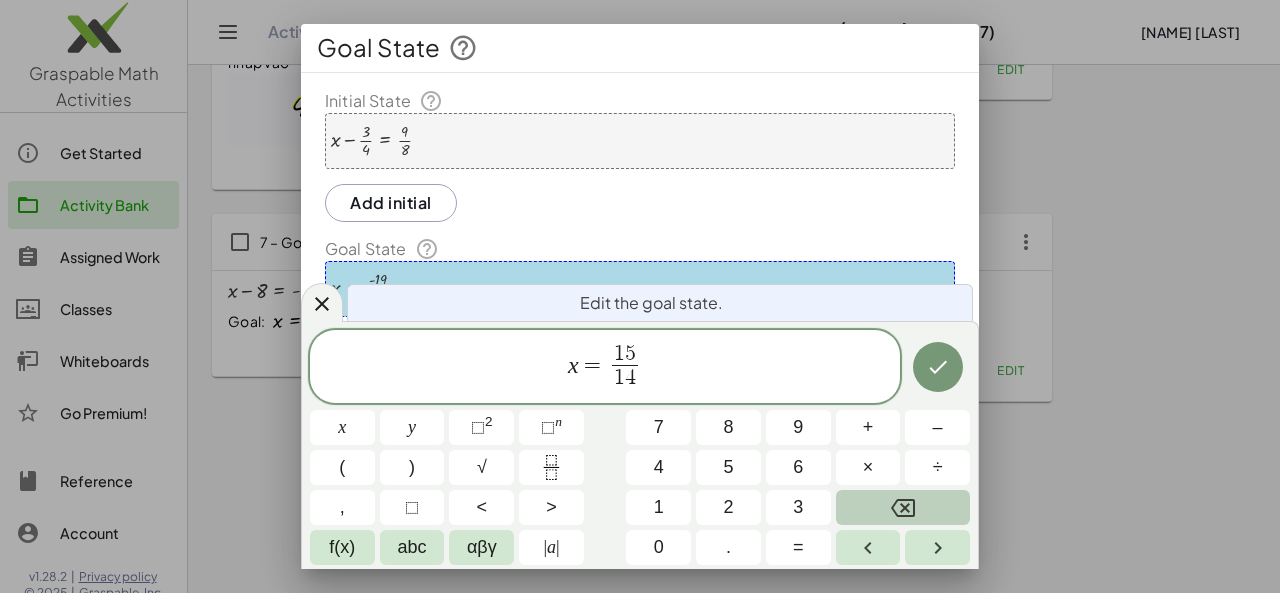 click at bounding box center (903, 507) 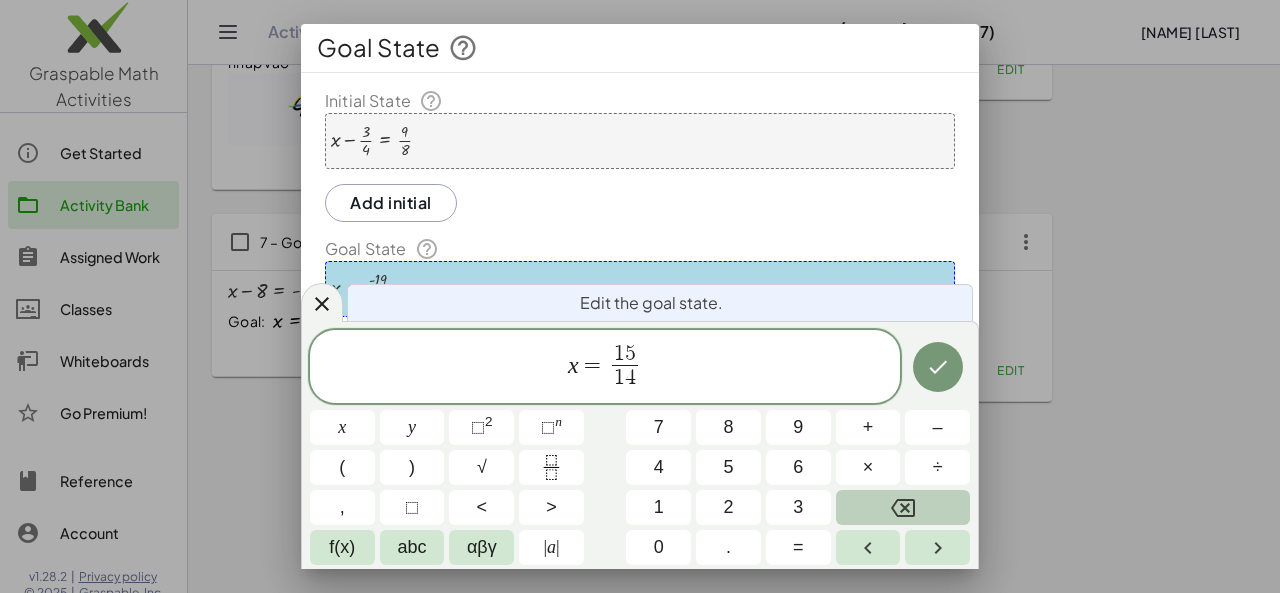click at bounding box center (903, 507) 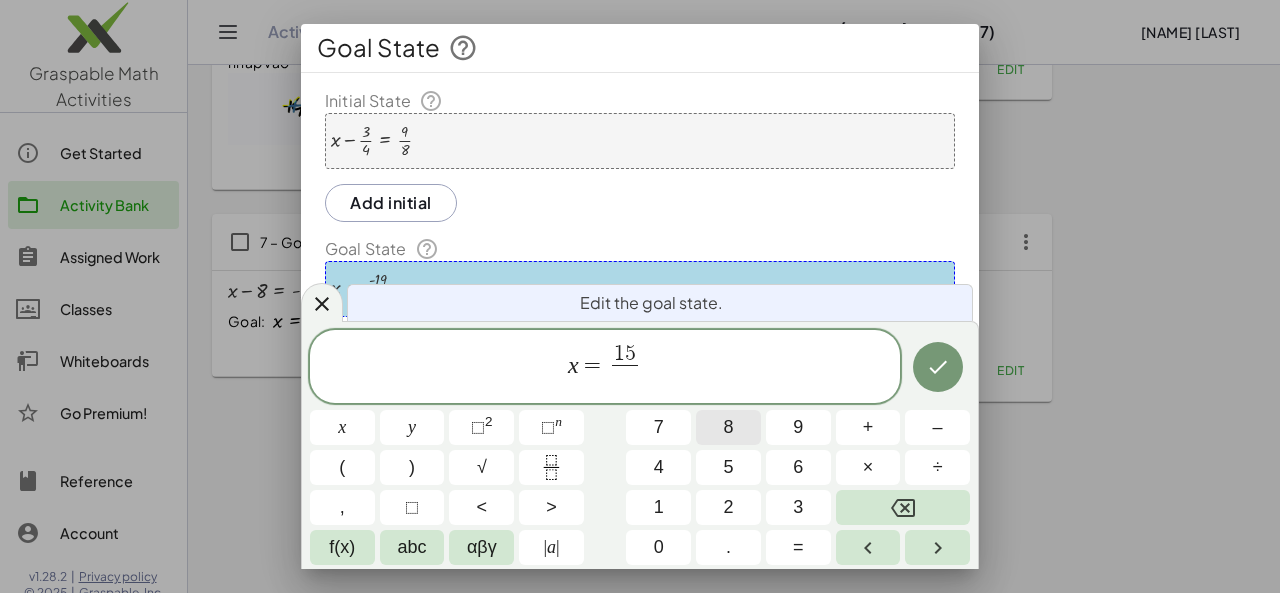click on "8" at bounding box center (728, 427) 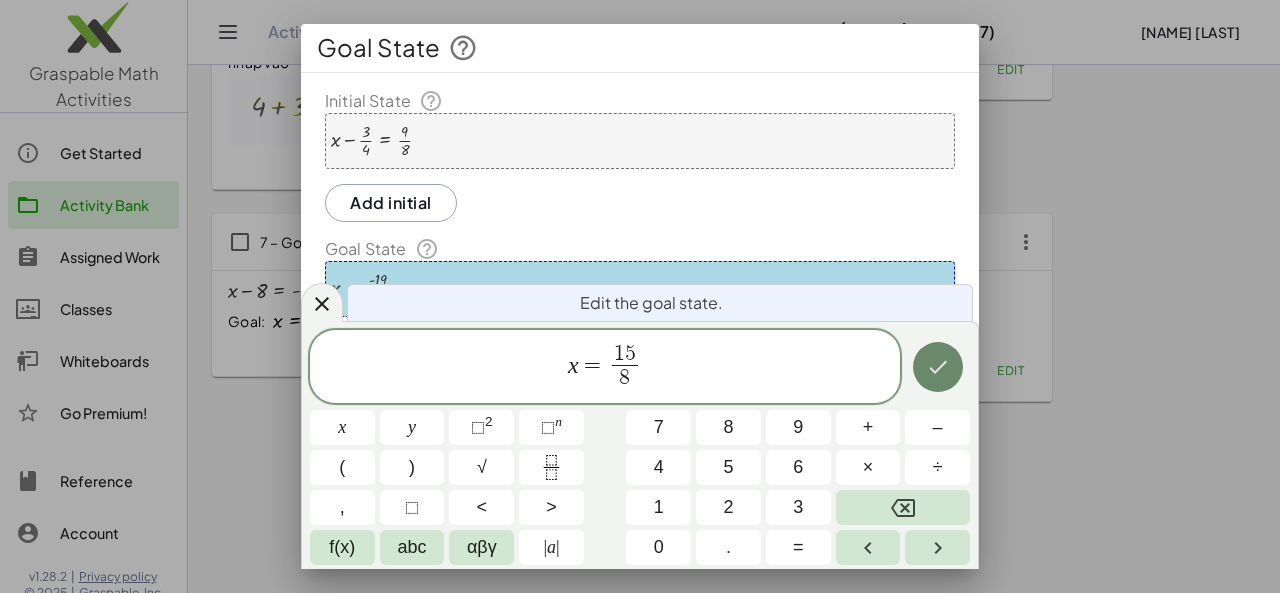 click 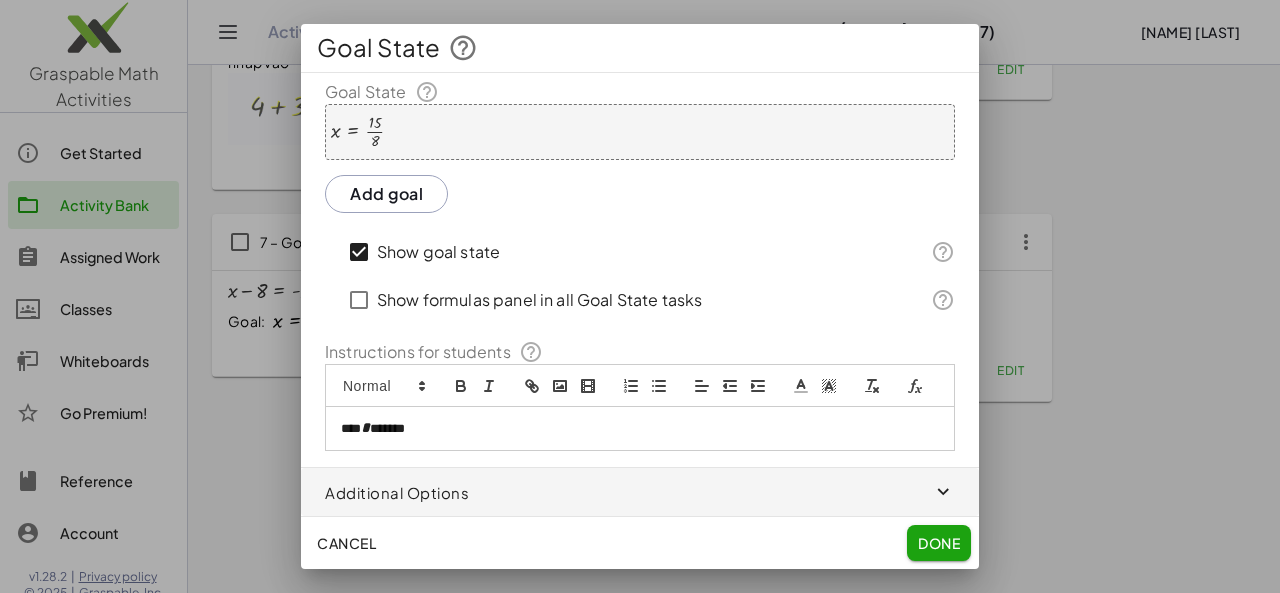 scroll, scrollTop: 179, scrollLeft: 0, axis: vertical 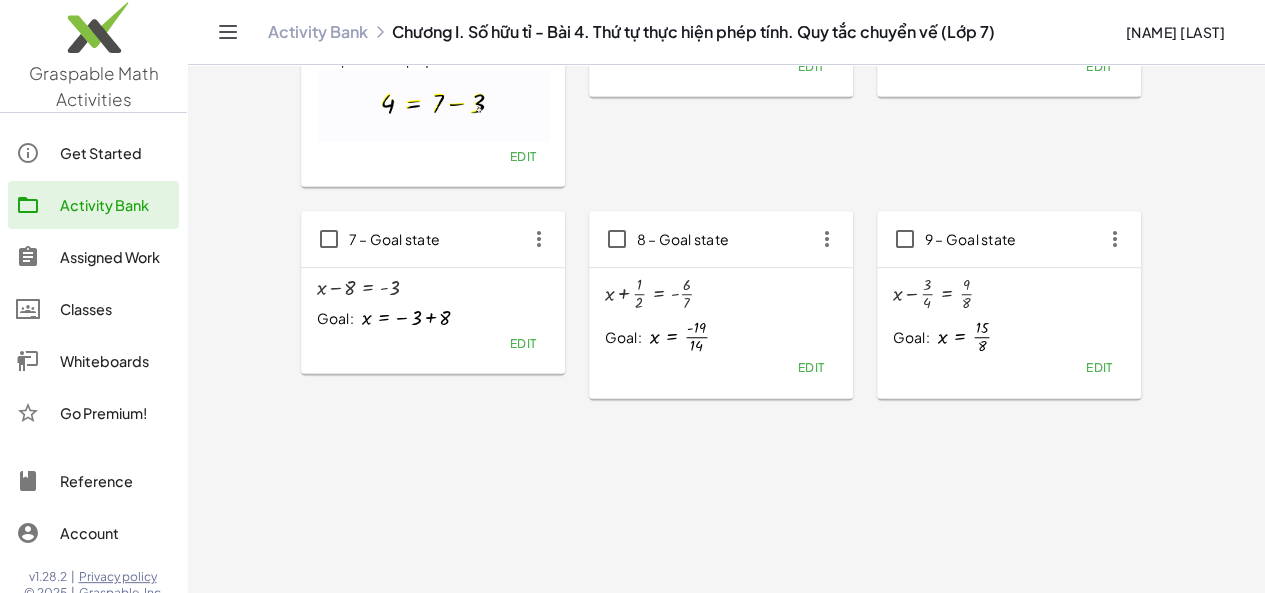 click 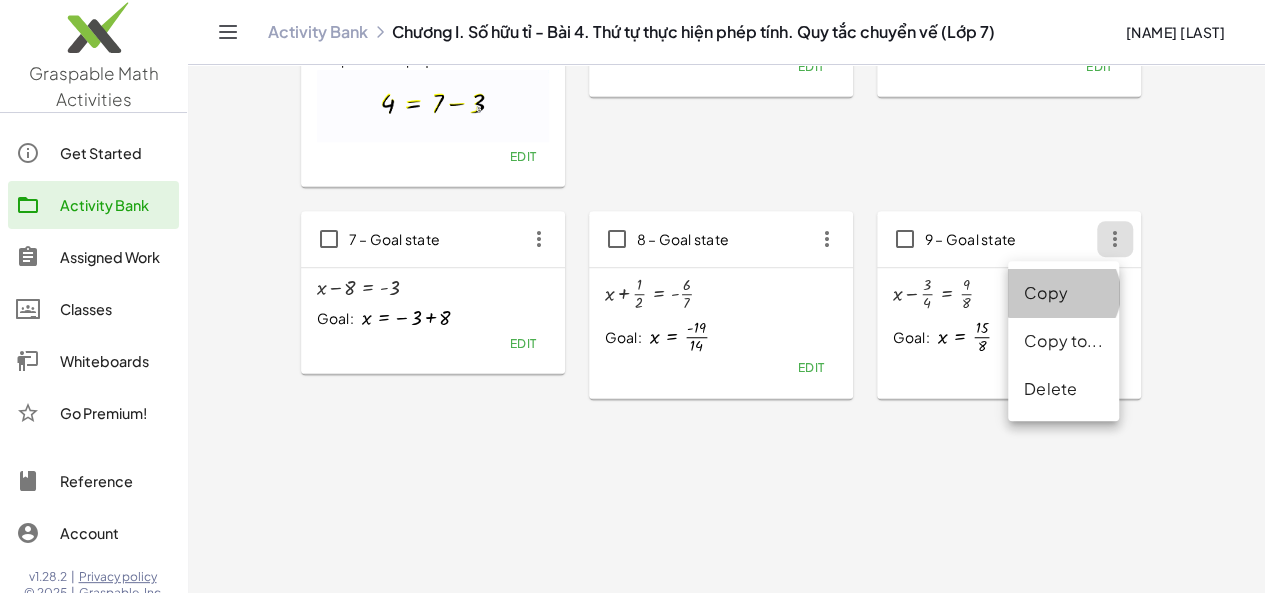 click on "Copy" 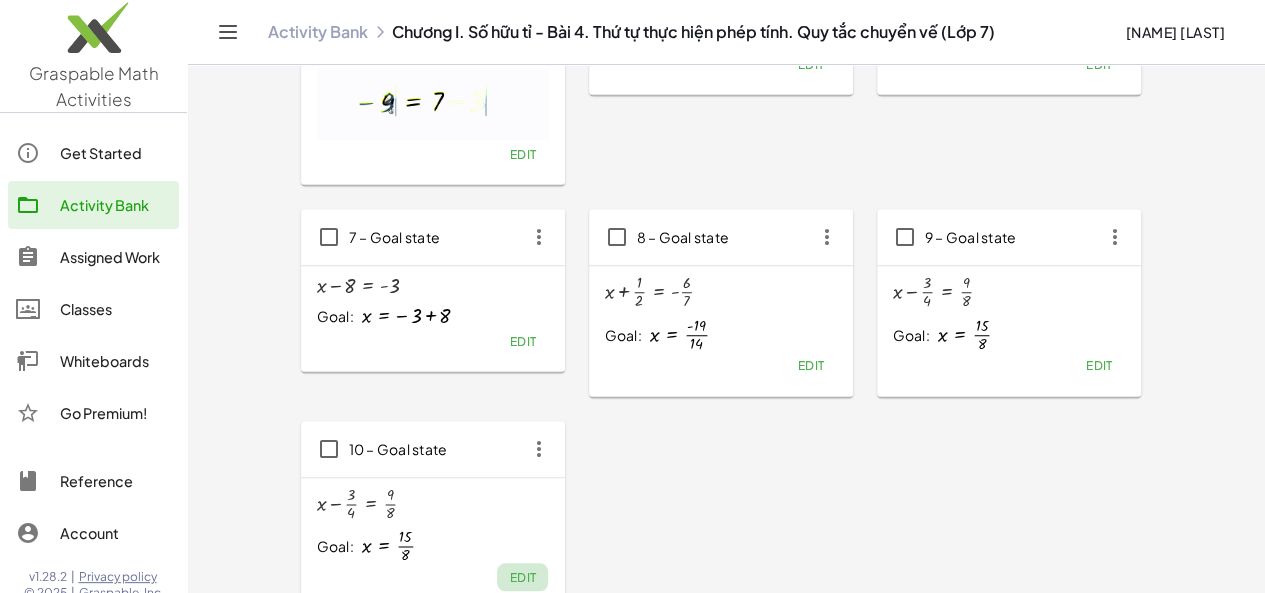 click on "Edit" 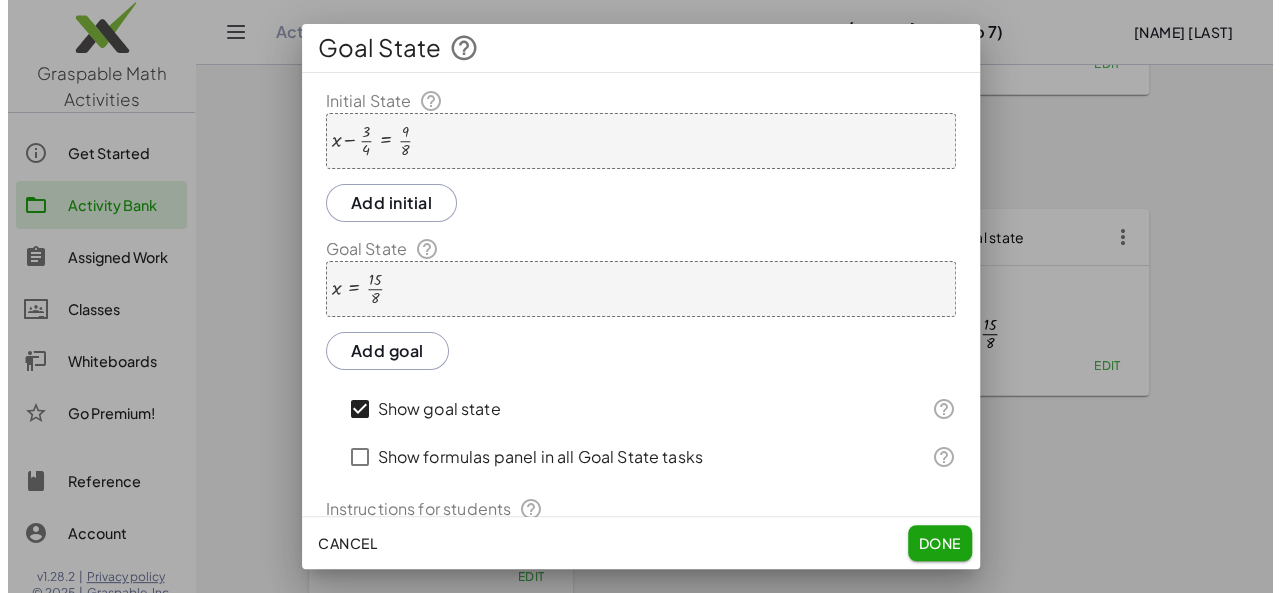 scroll, scrollTop: 0, scrollLeft: 0, axis: both 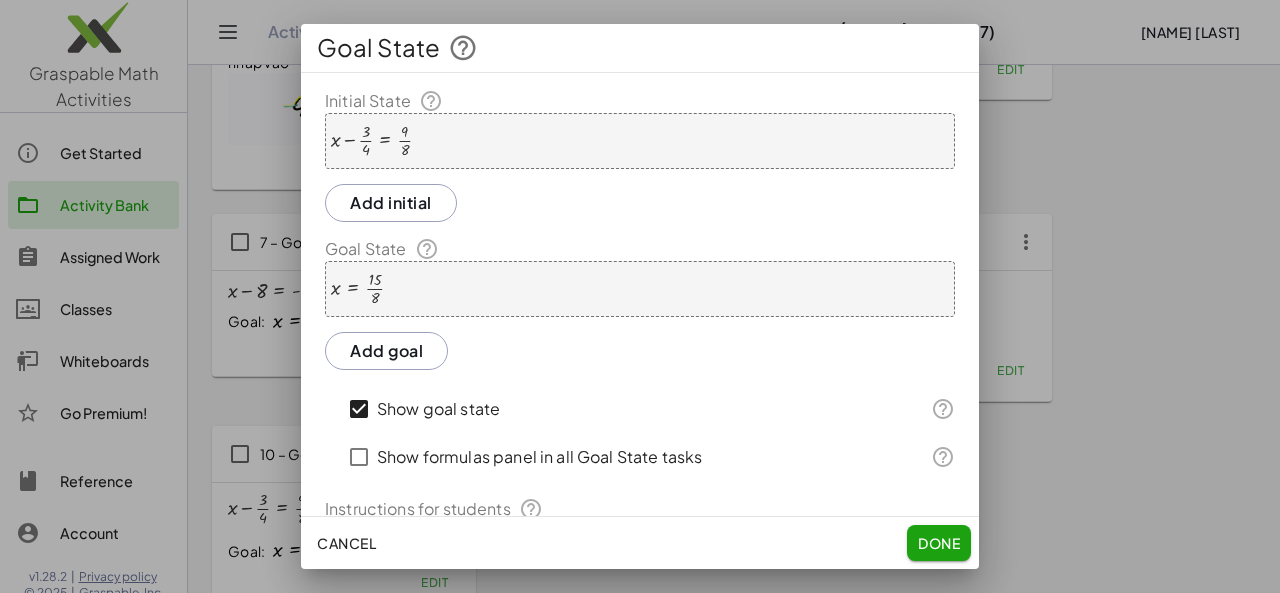 click at bounding box center (371, 141) 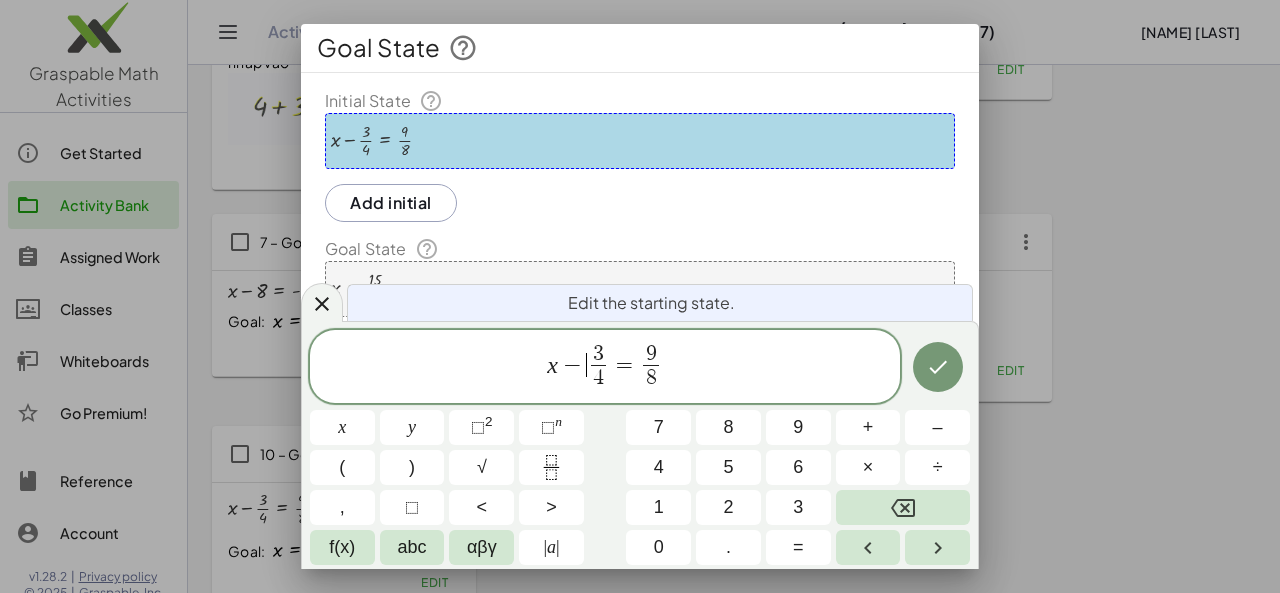 click on "x − [NUMBER] [NUMBER] ​ = [NUMBER] [NUMBER] ​" at bounding box center (605, 368) 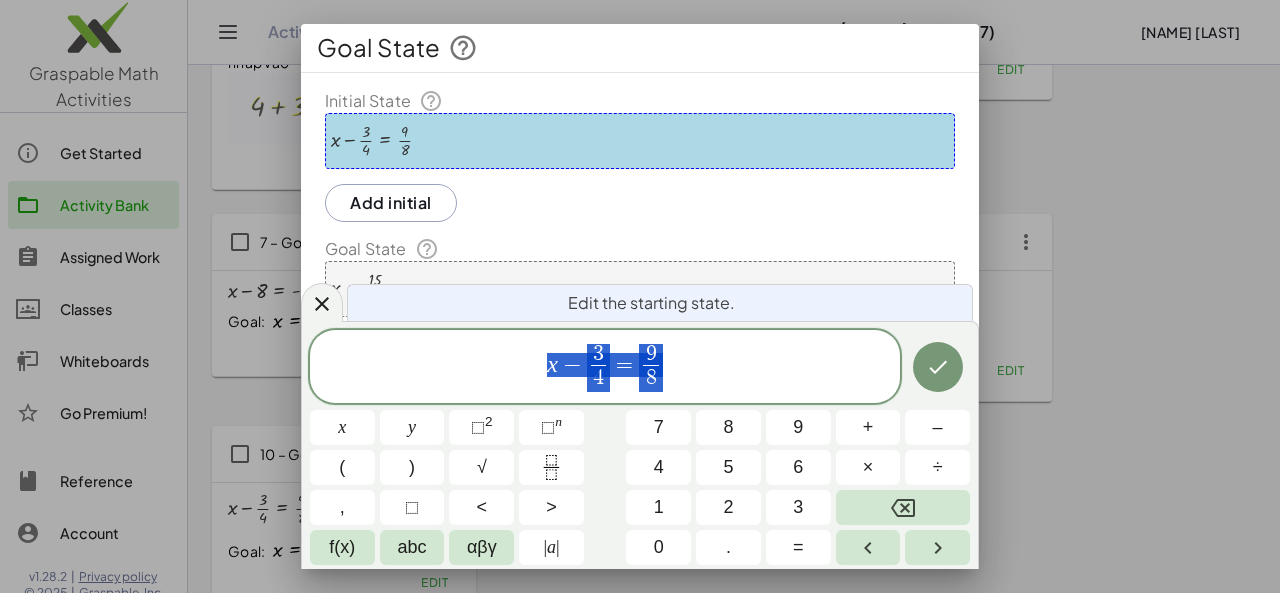 drag, startPoint x: 540, startPoint y: 352, endPoint x: 674, endPoint y: 371, distance: 135.34032 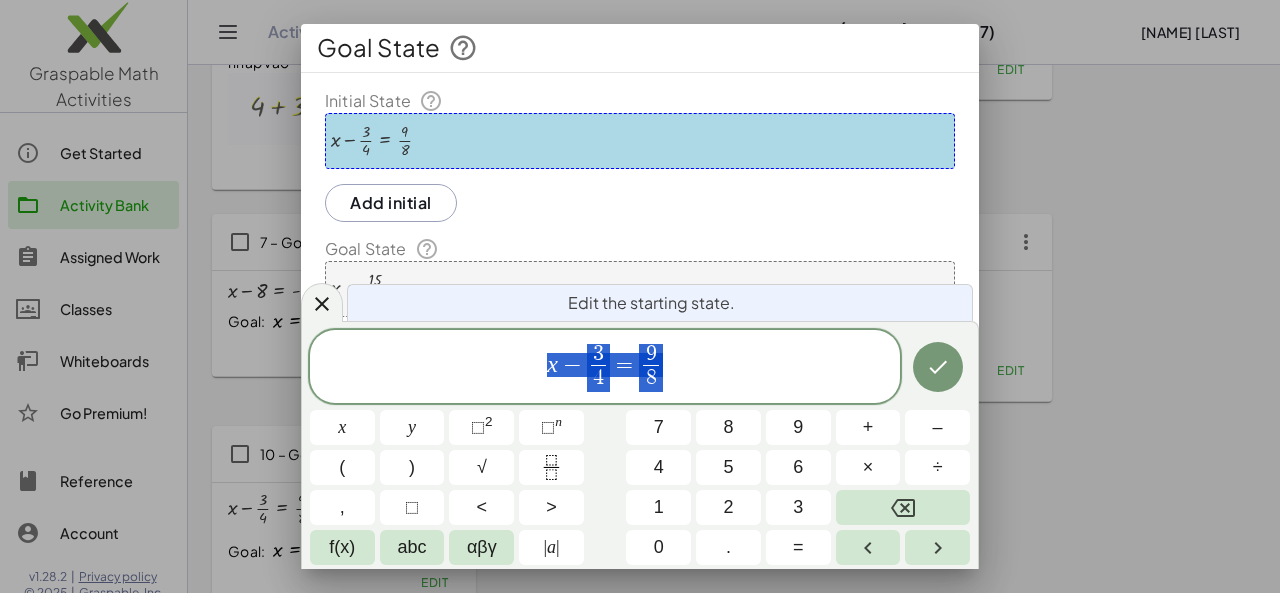 click on "x − [NUMBER] [NUMBER] ​ = [NUMBER] [NUMBER] ​" at bounding box center [605, 368] 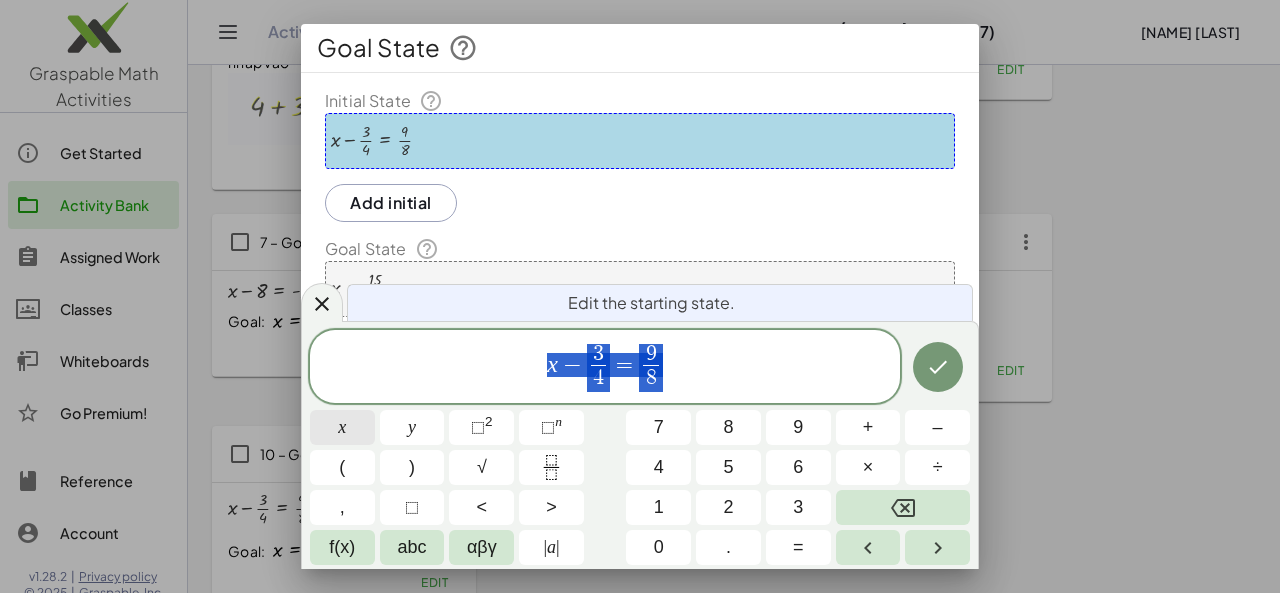click on "x" at bounding box center [342, 427] 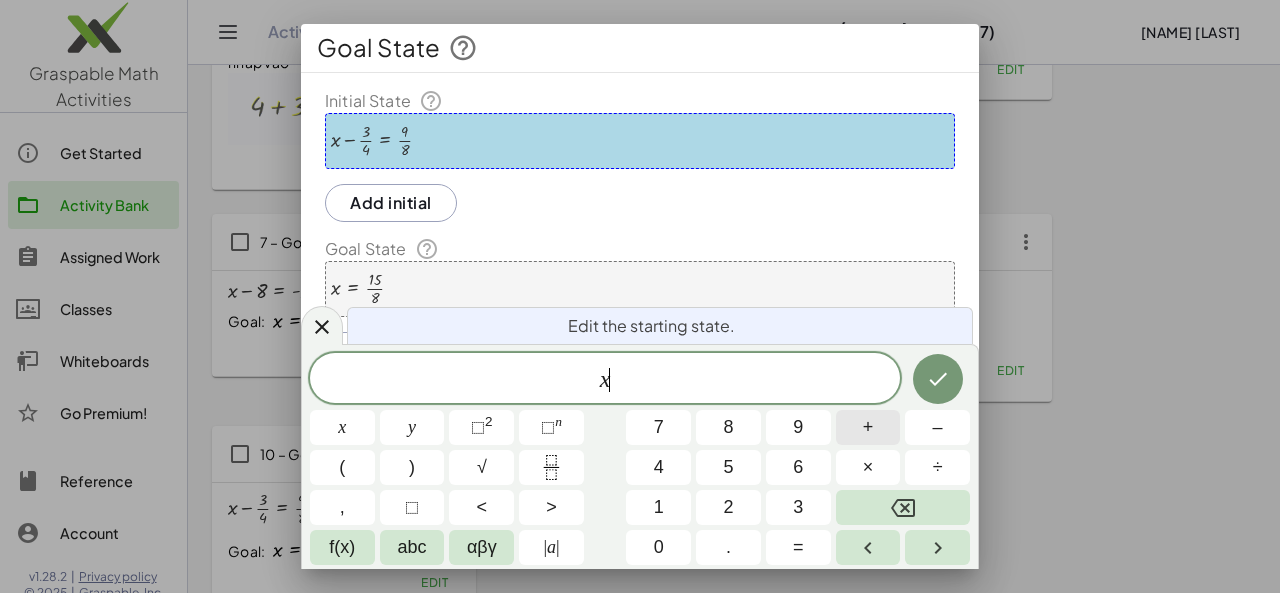 click on "+" at bounding box center [868, 427] 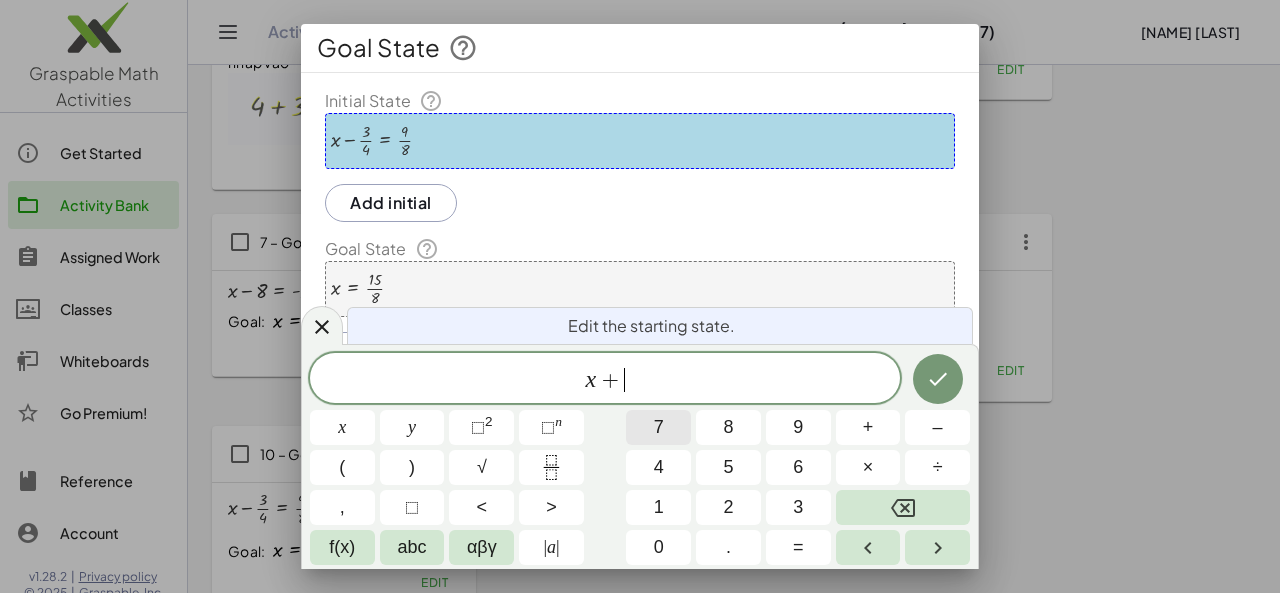 click on "7" at bounding box center (659, 427) 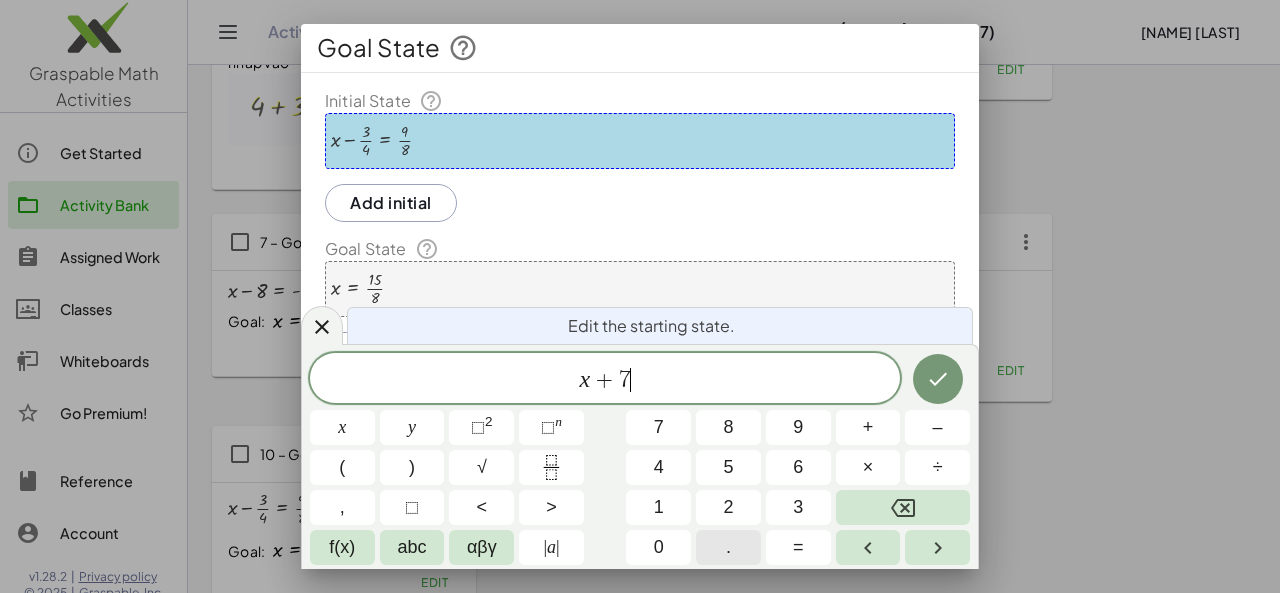 click on "." at bounding box center (728, 547) 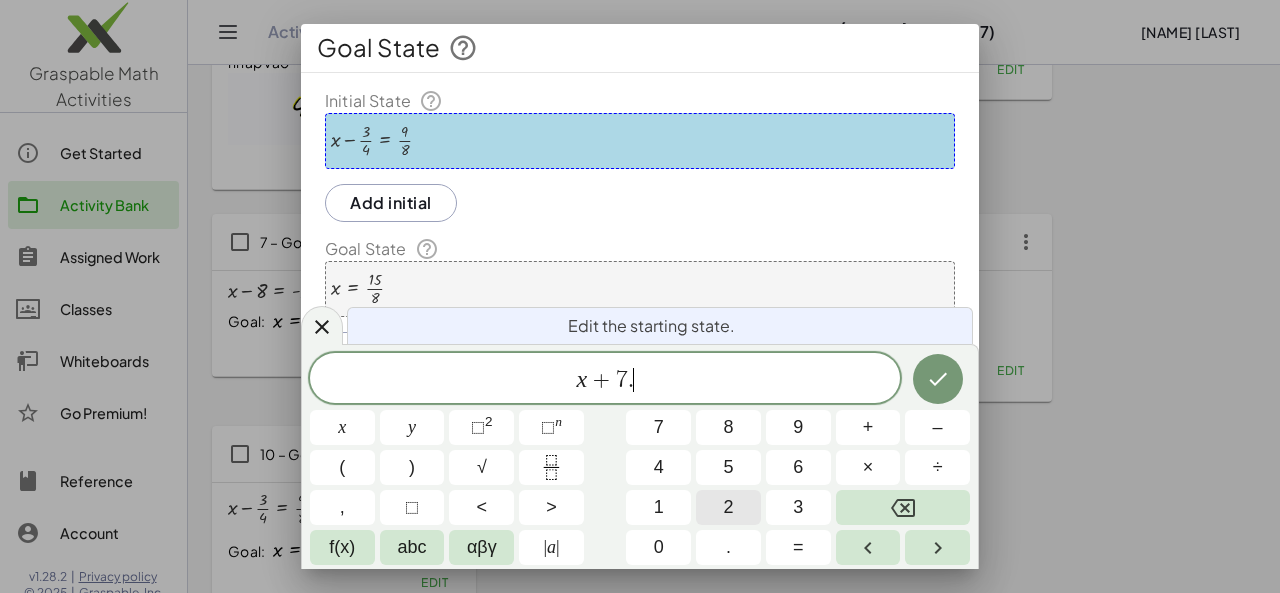 click on "2" at bounding box center [728, 507] 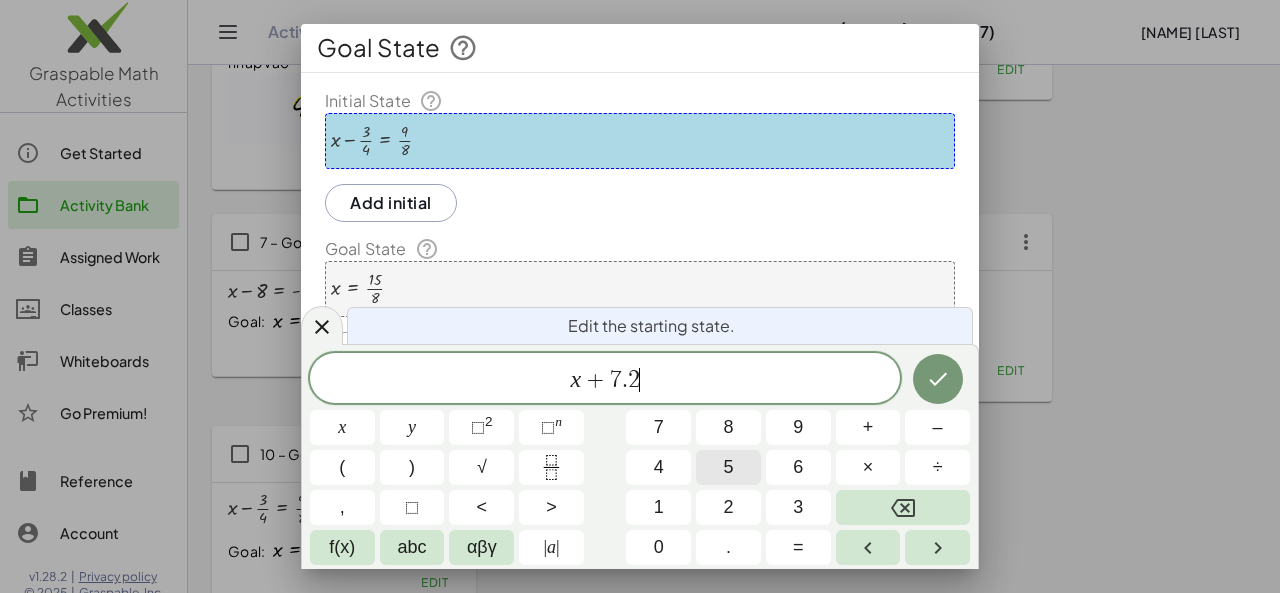 click on "5" at bounding box center [728, 467] 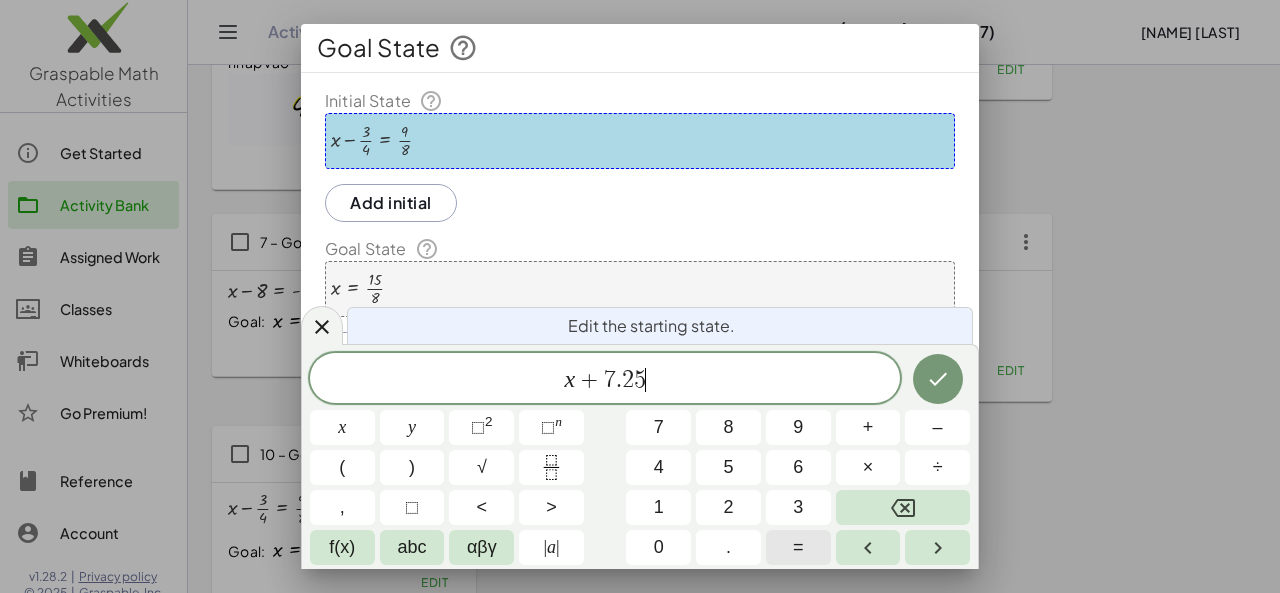 click on "=" at bounding box center [798, 547] 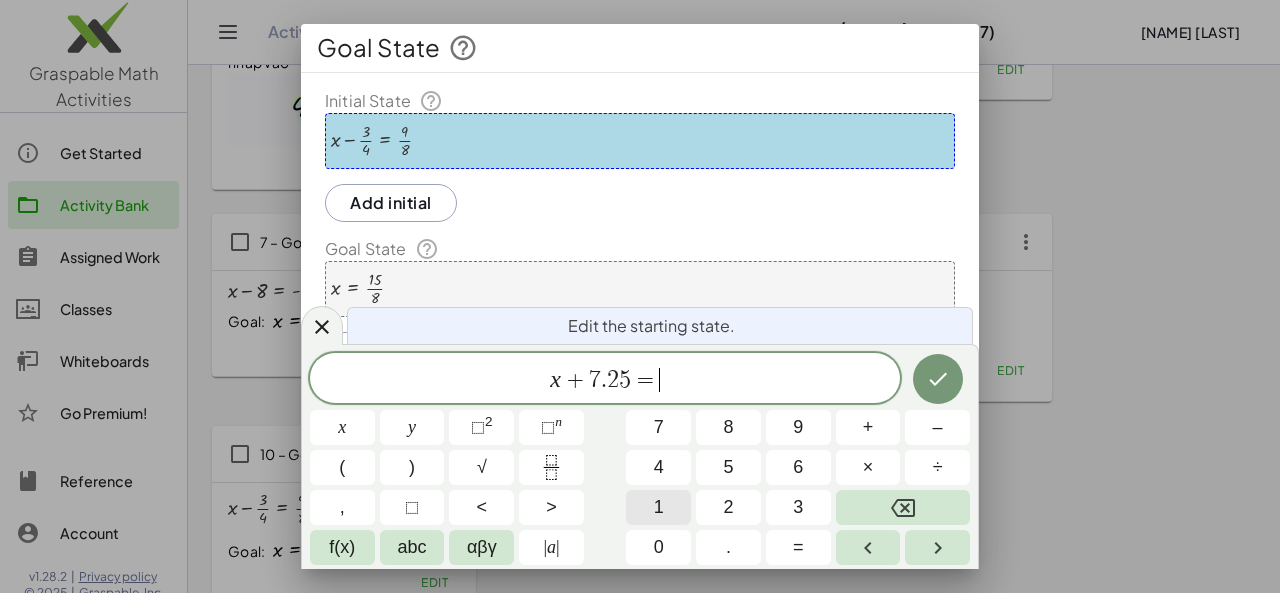 click on "1" at bounding box center (658, 507) 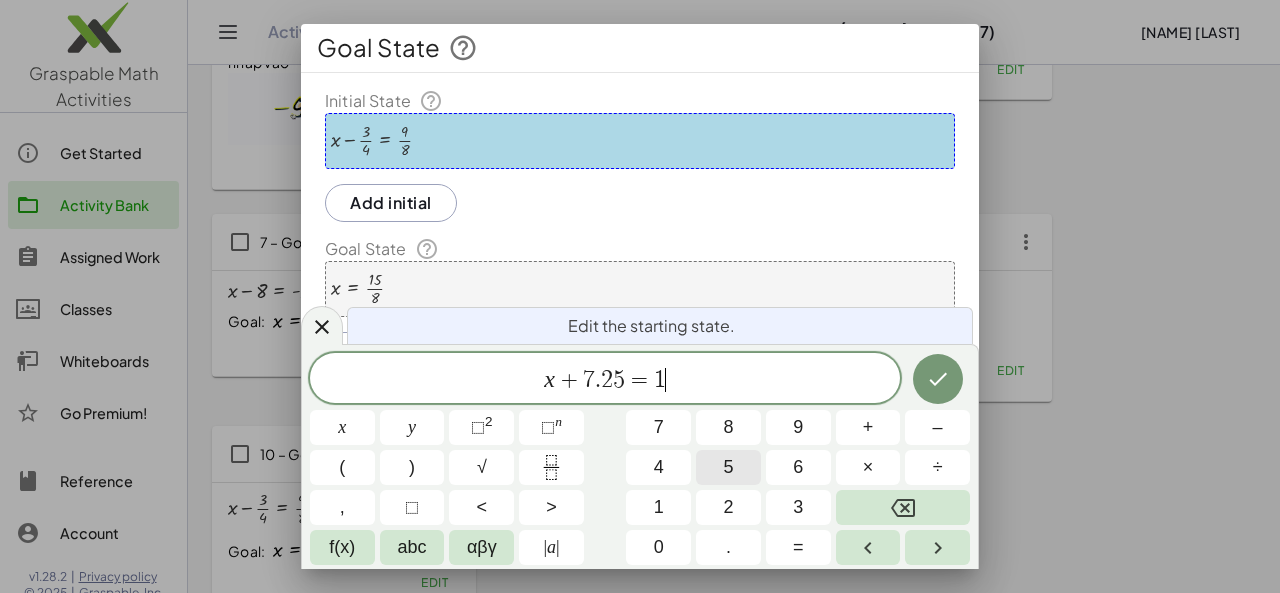 click on "5" at bounding box center (728, 467) 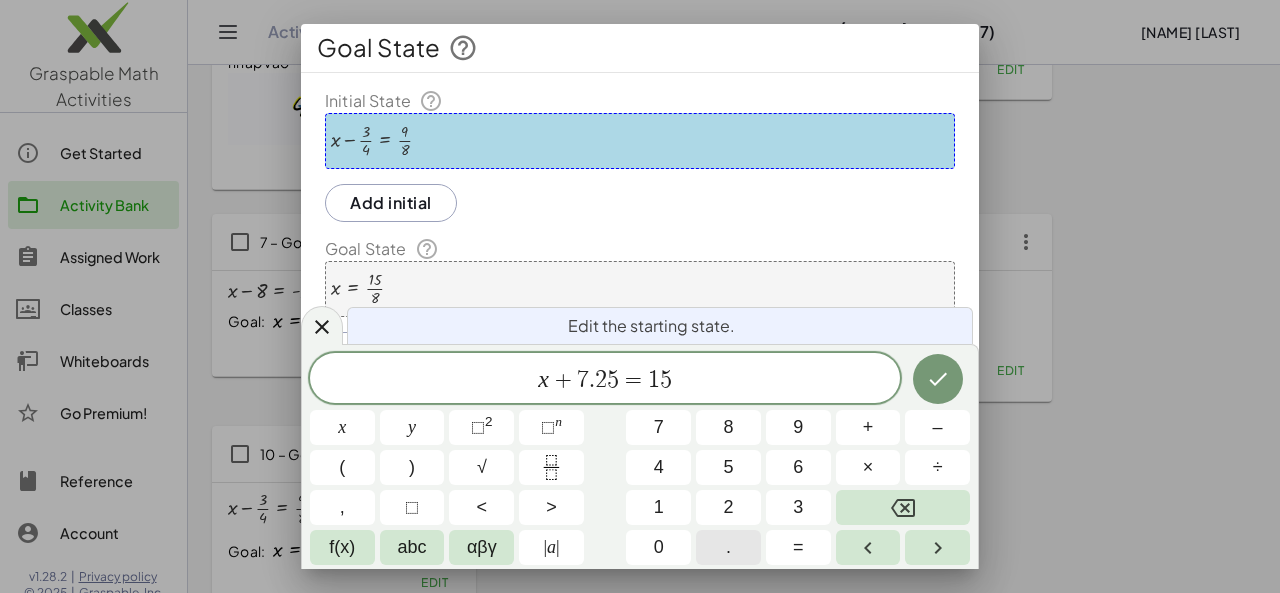 click on "." at bounding box center (728, 547) 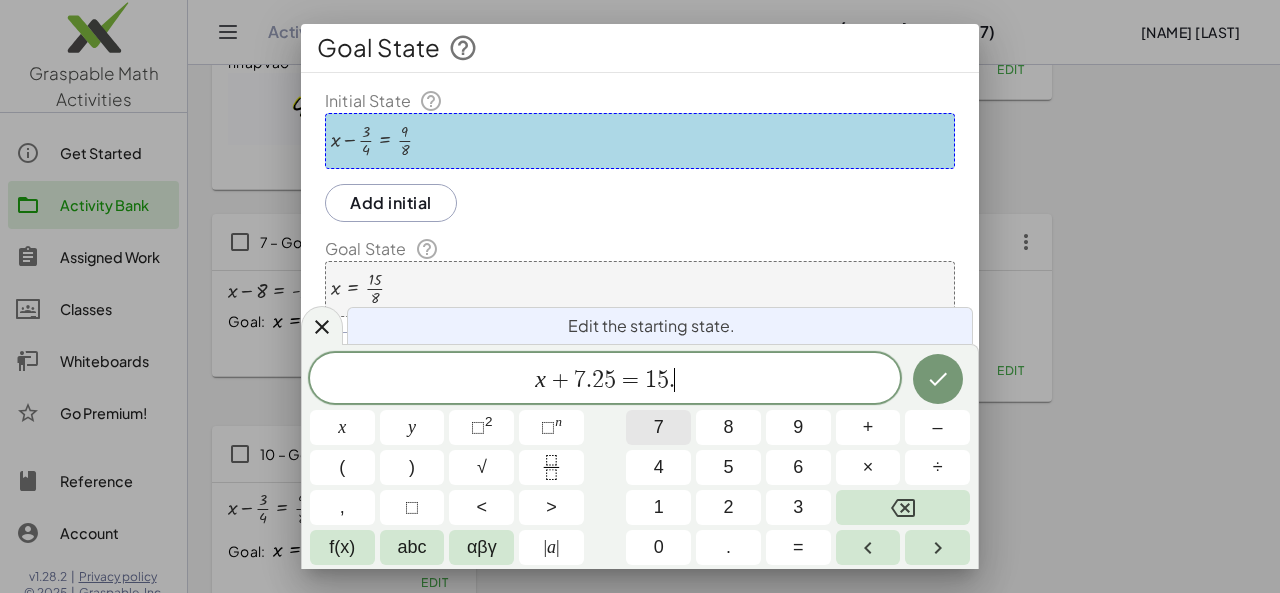click on "7" at bounding box center [658, 427] 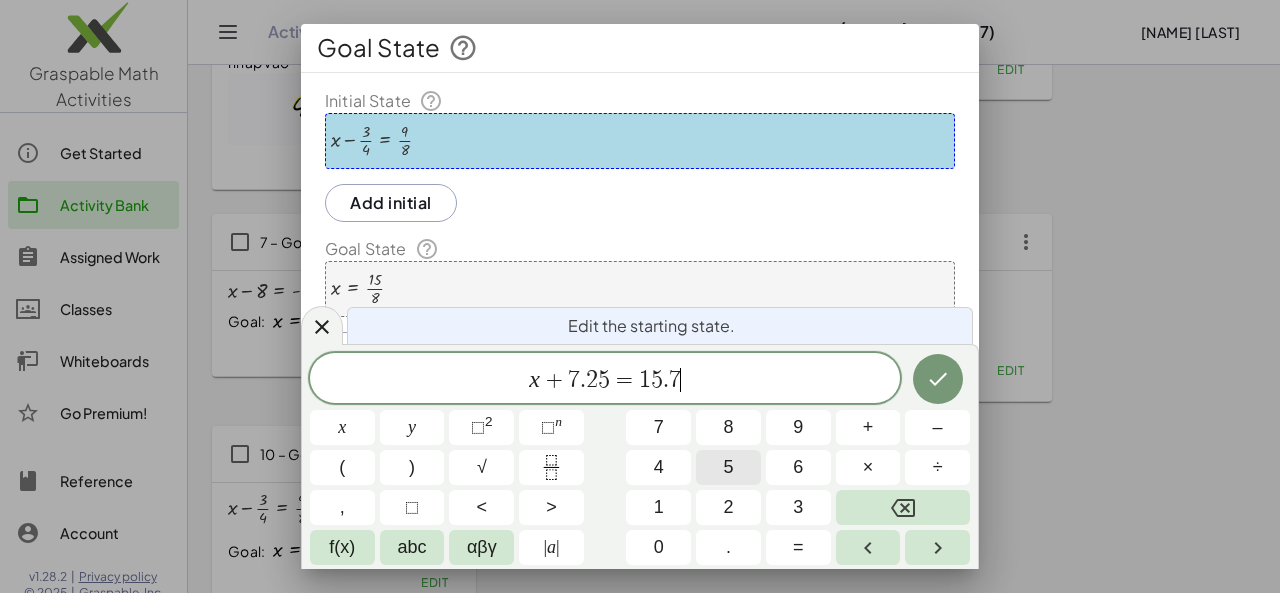 click on "5" at bounding box center [728, 467] 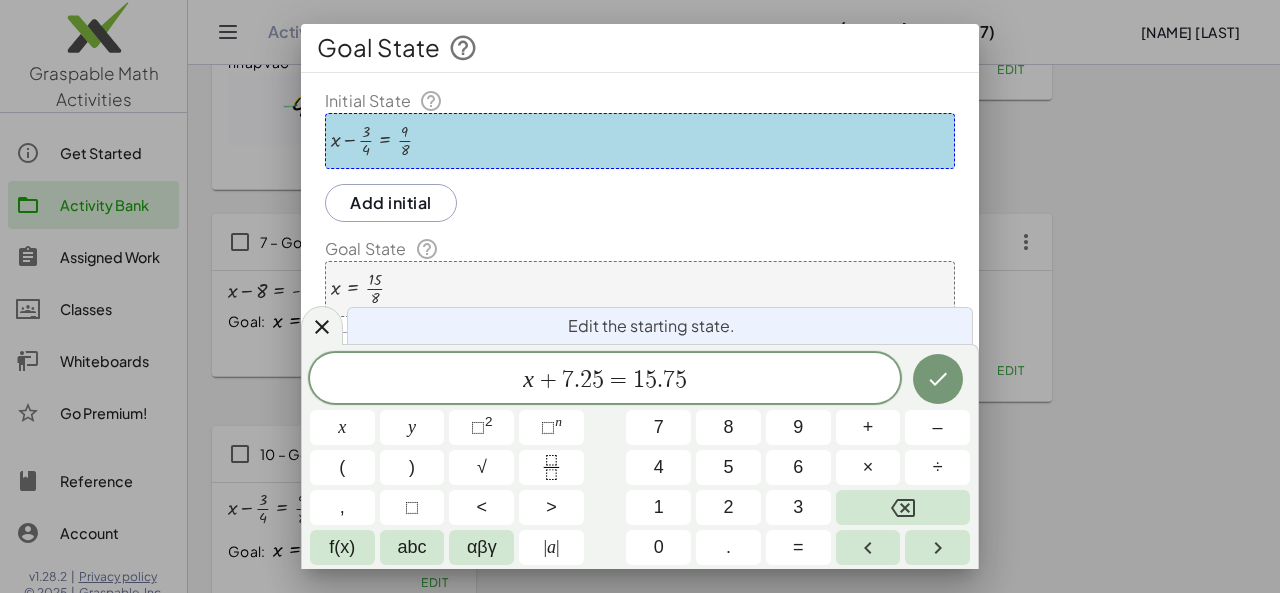 click at bounding box center [938, 379] 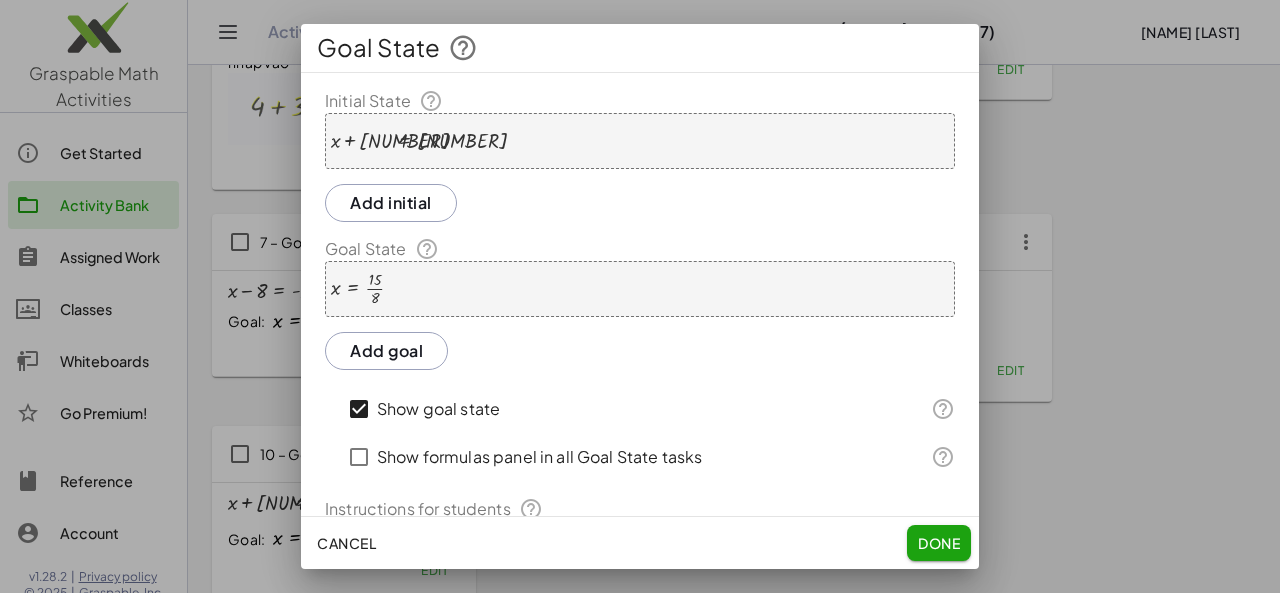 click on "x = · 15 · 8" at bounding box center [640, 289] 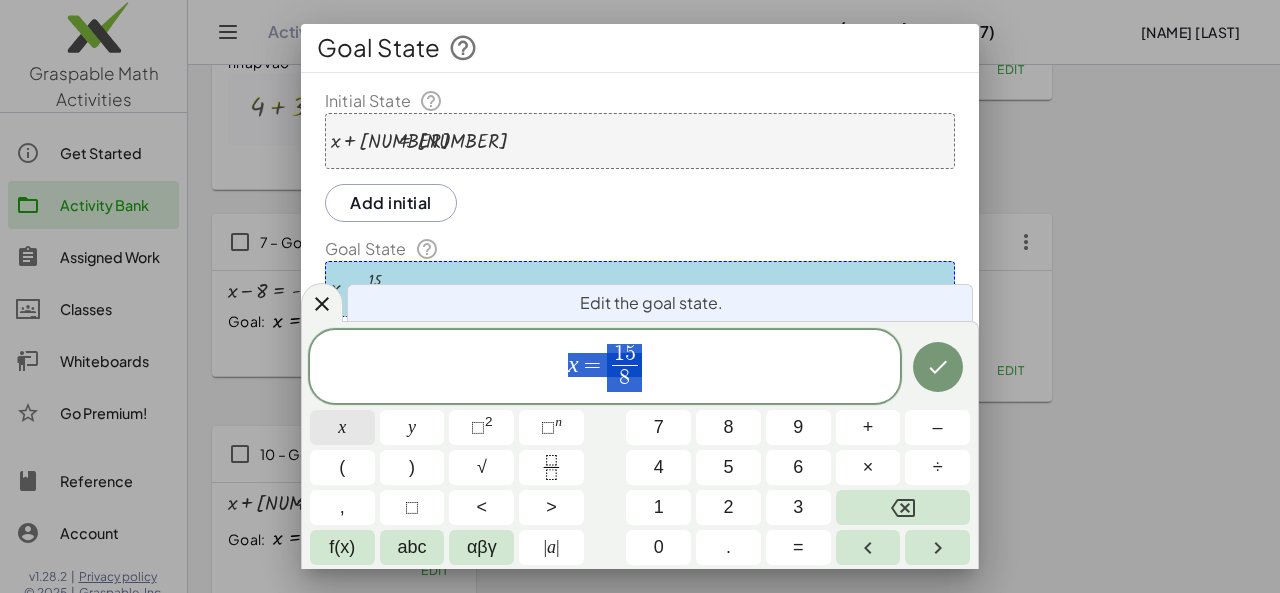 click on "x" at bounding box center (342, 427) 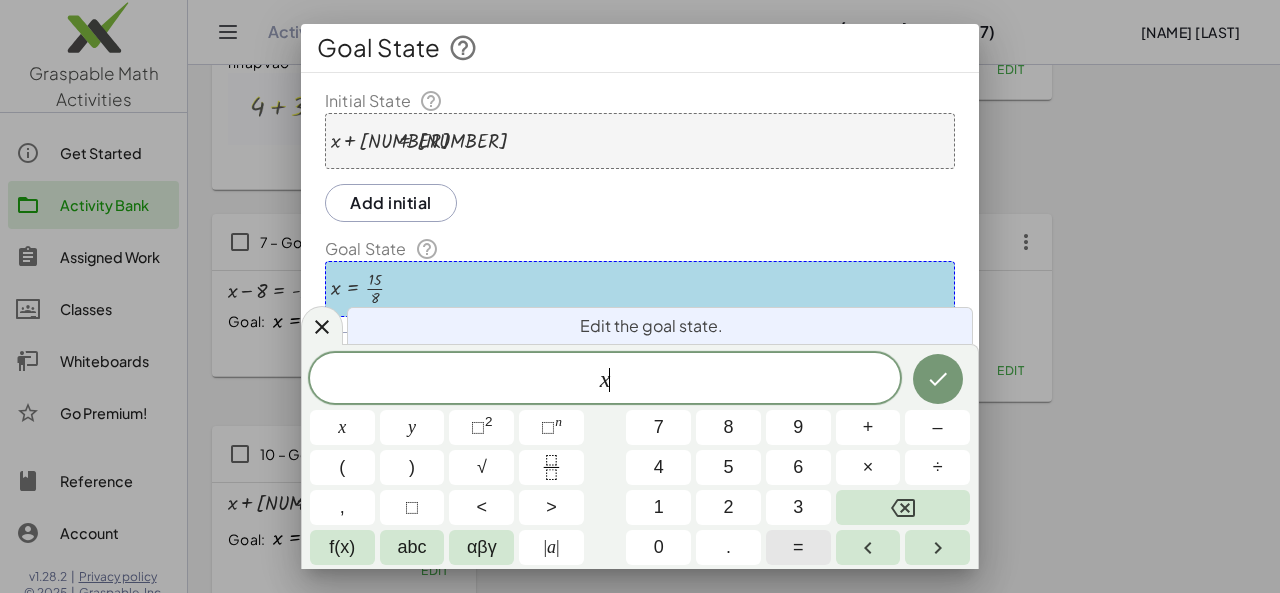 click on "=" at bounding box center [798, 547] 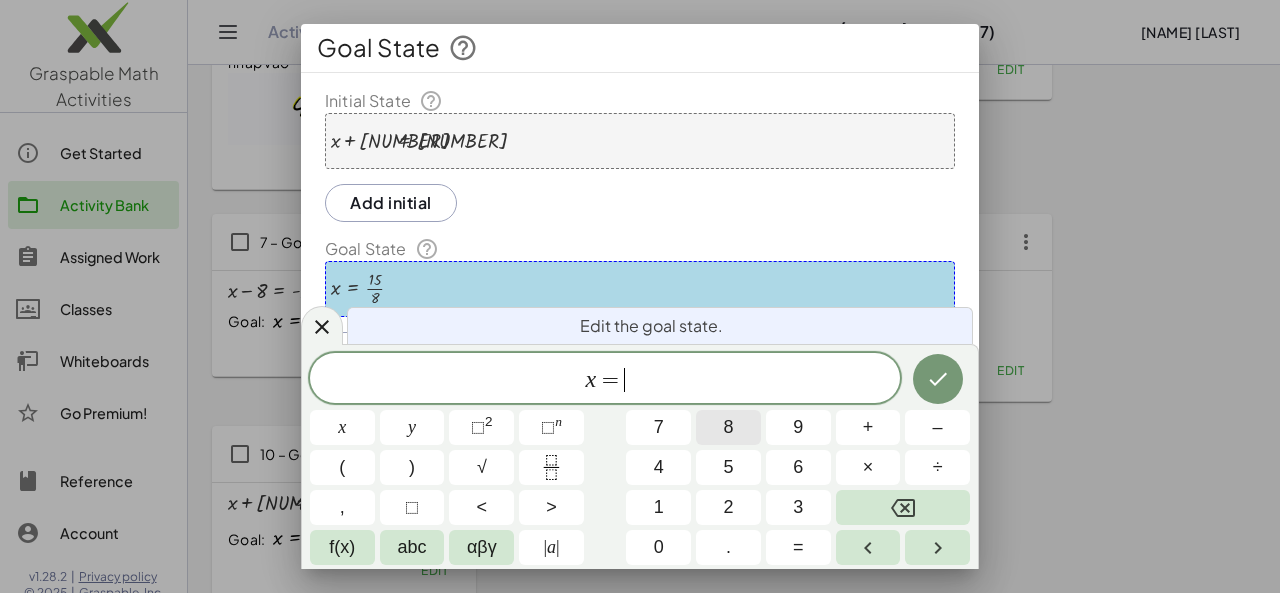 click on "8" at bounding box center (728, 427) 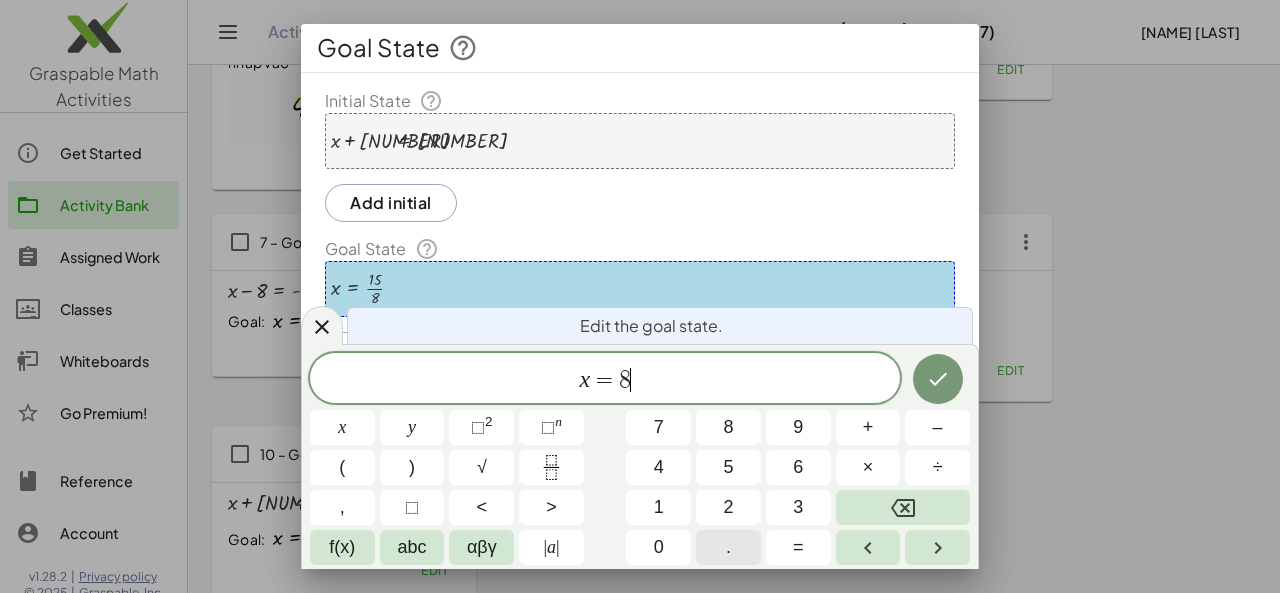 click on "." at bounding box center [728, 547] 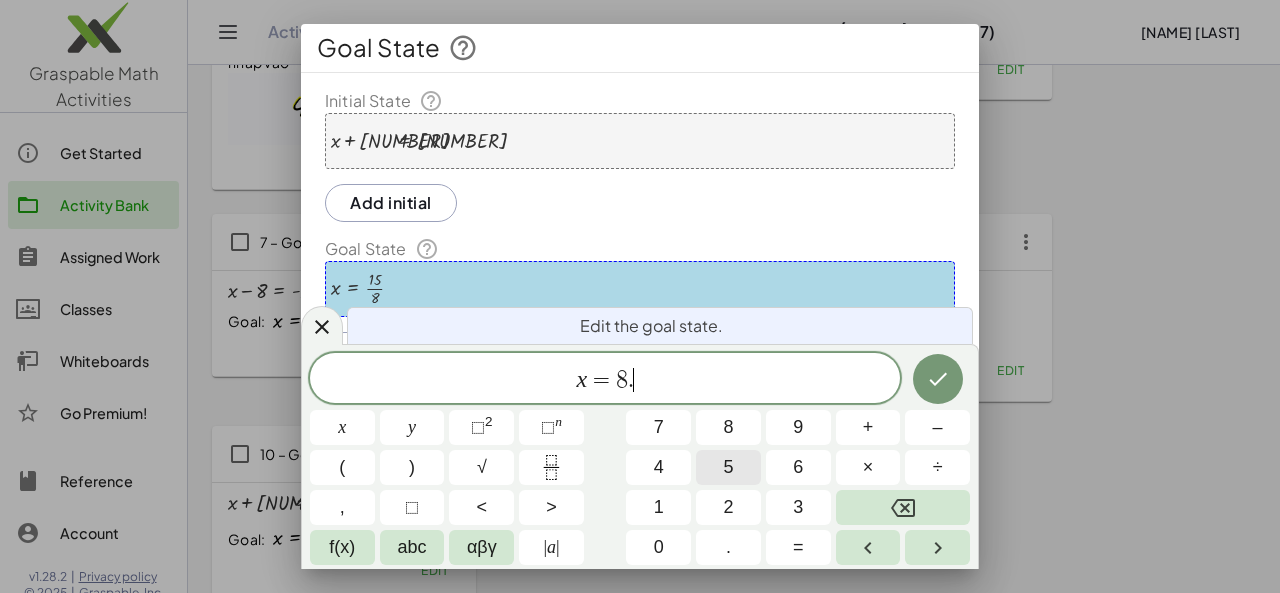 click on "5" at bounding box center (728, 467) 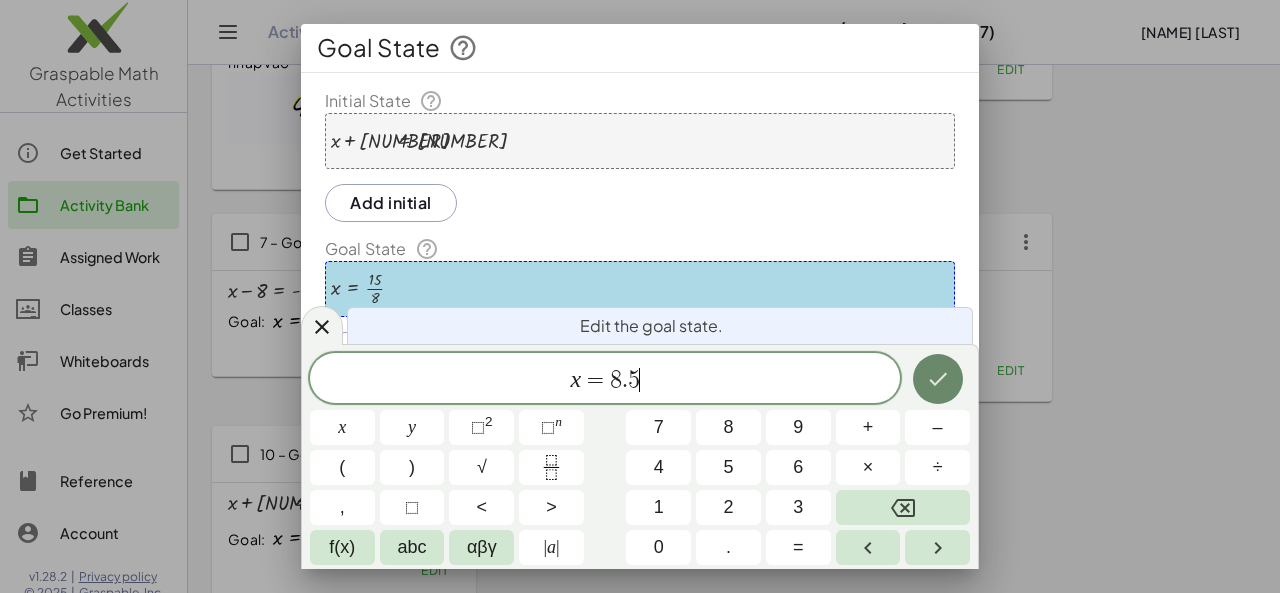 click 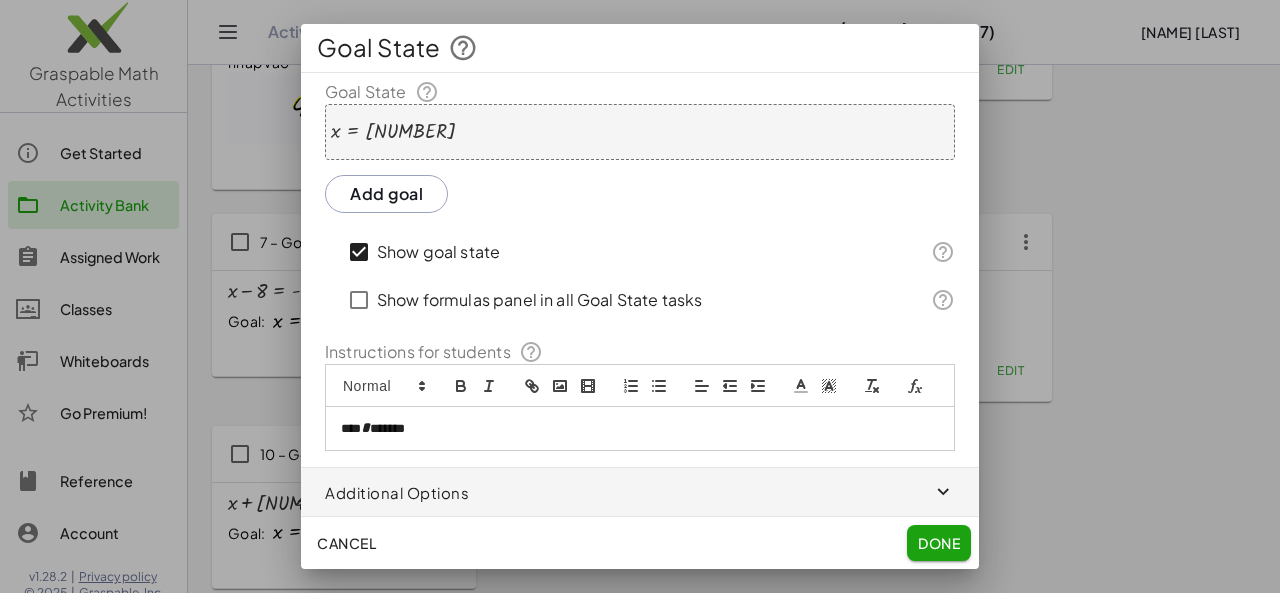 scroll, scrollTop: 179, scrollLeft: 0, axis: vertical 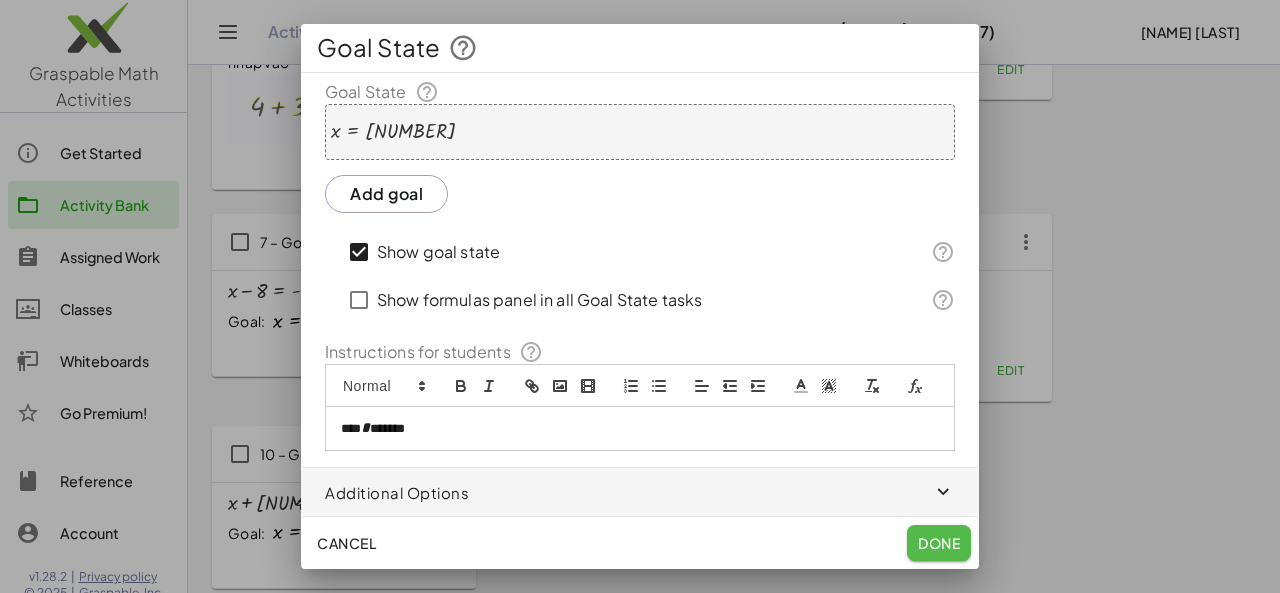 click on "Done" 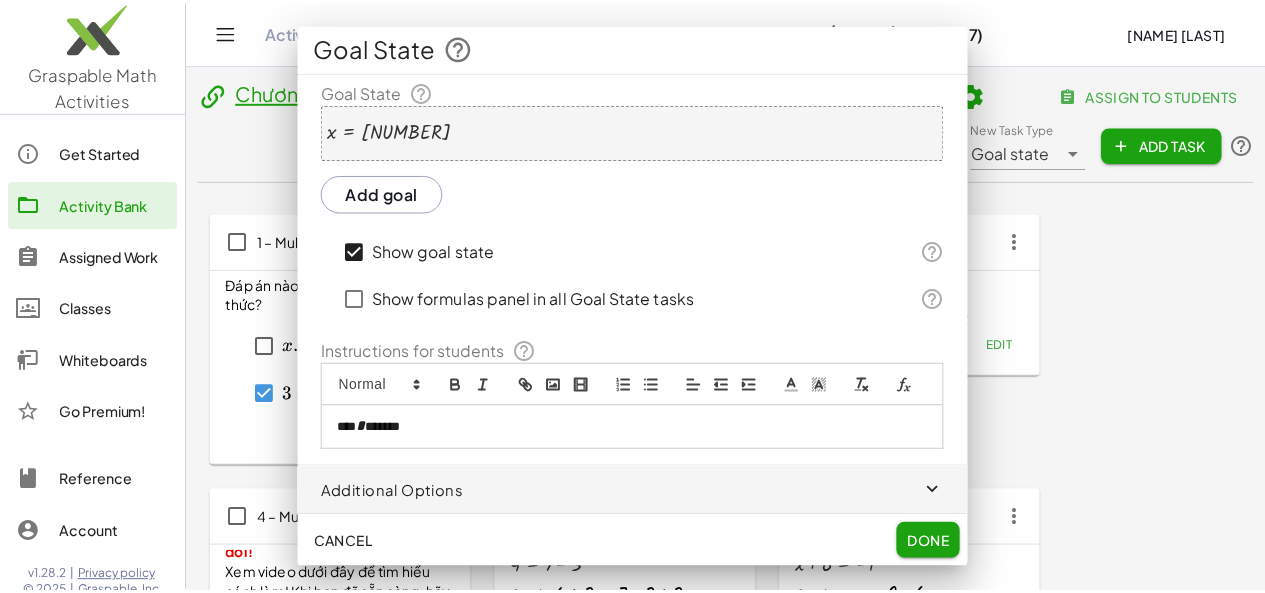 scroll, scrollTop: 553, scrollLeft: 0, axis: vertical 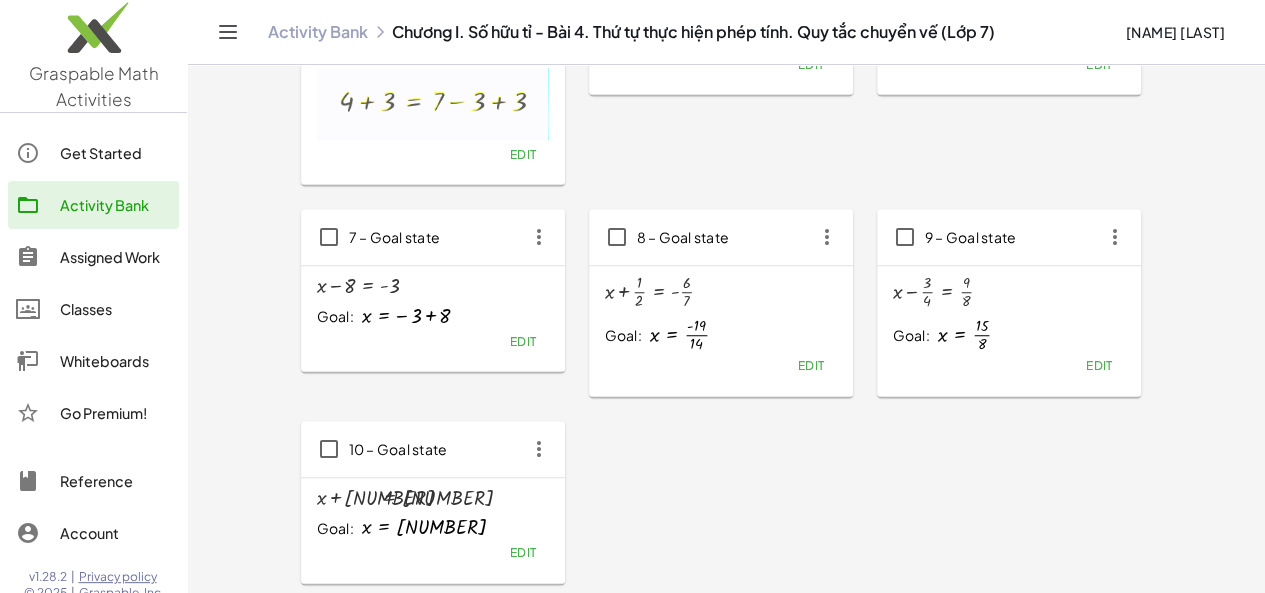 click 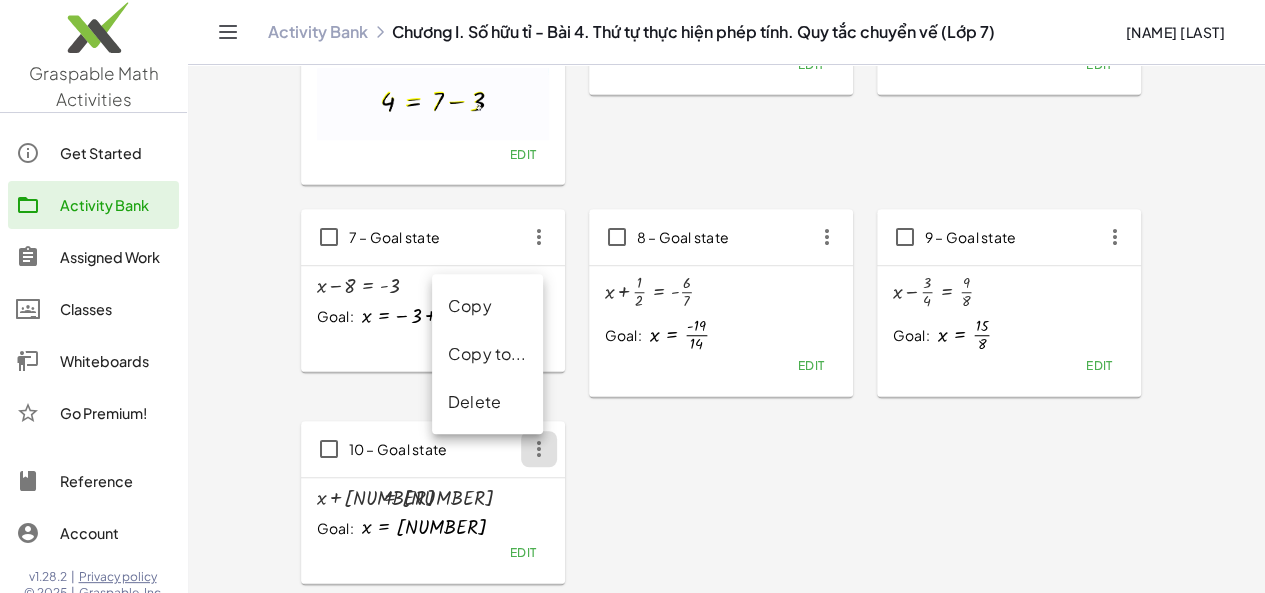 click on "Copy" 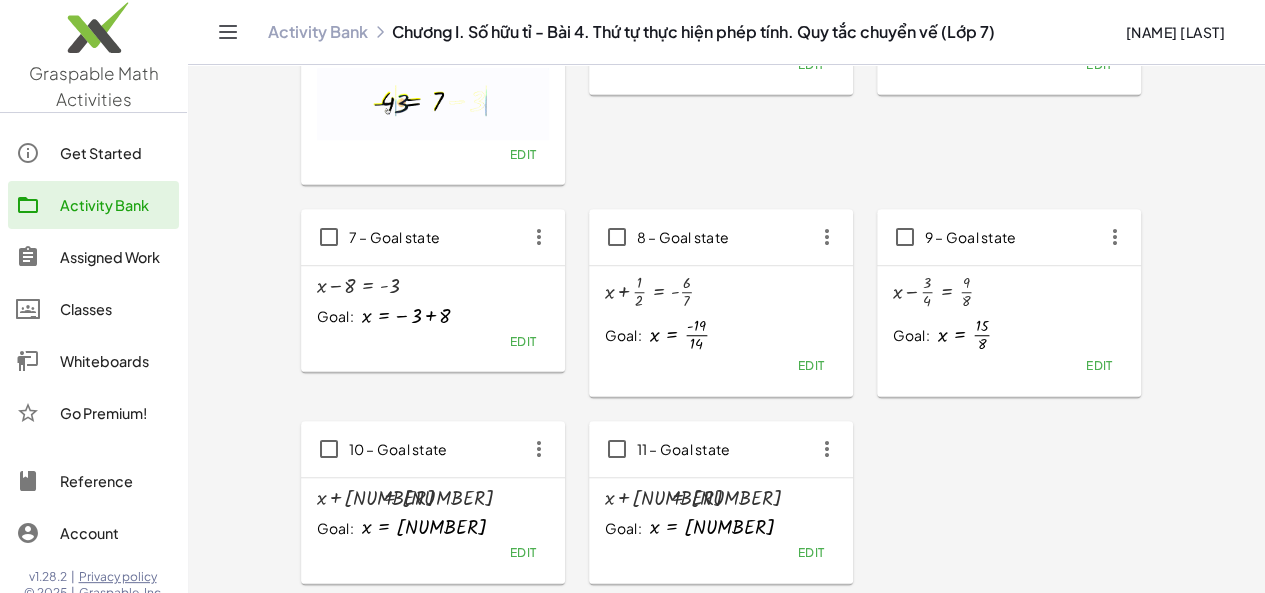 click on "+ x + 7,25 = 15,75 Goal: x = 8,5  Edit" 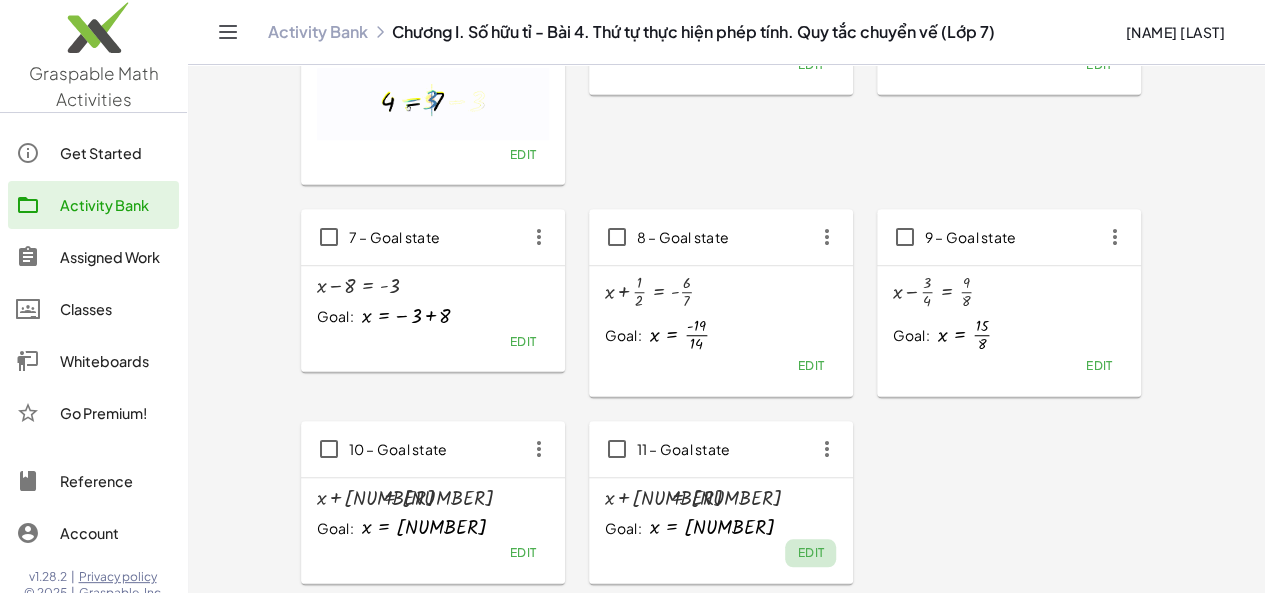 click on "Edit" 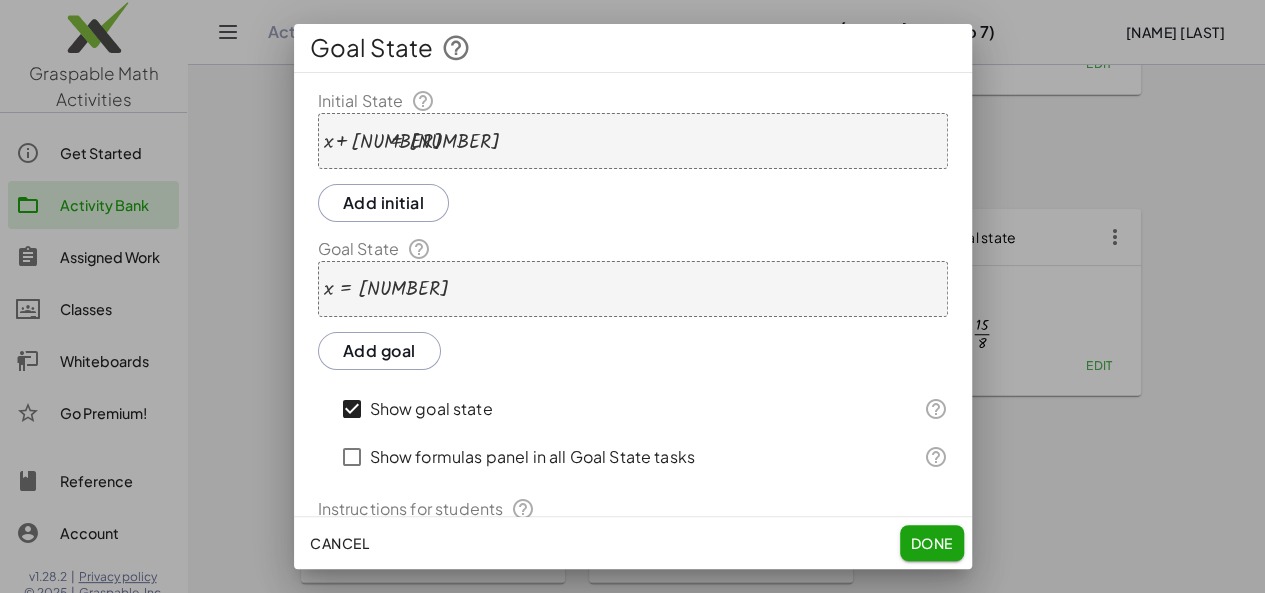 click at bounding box center [387, 141] 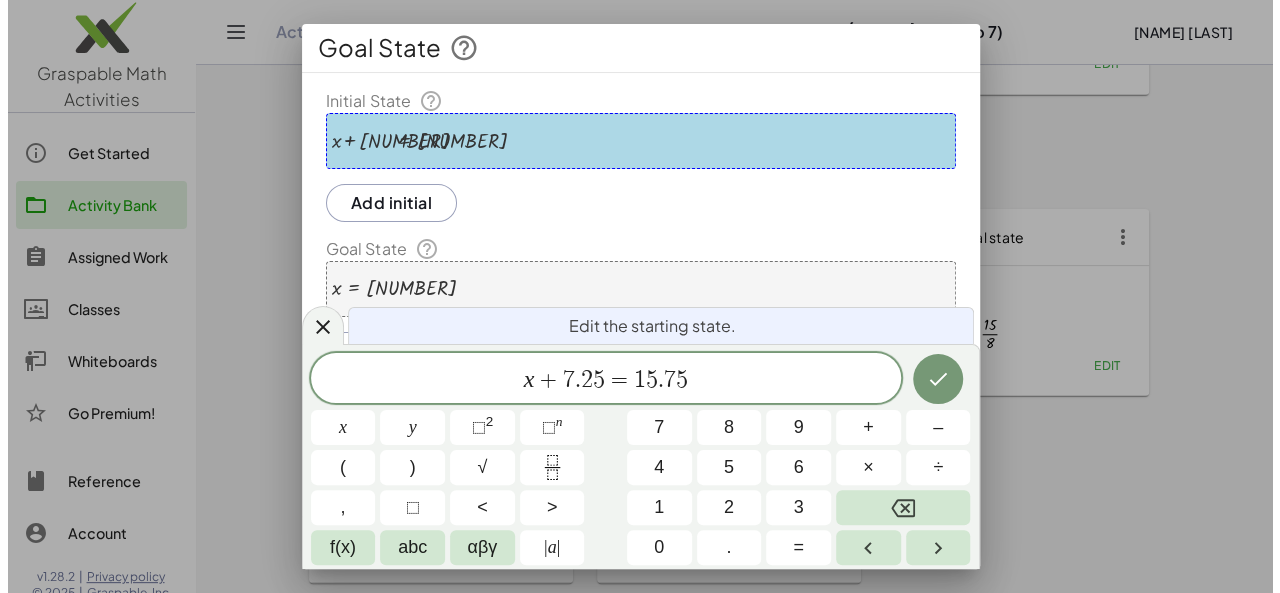 scroll, scrollTop: 0, scrollLeft: 0, axis: both 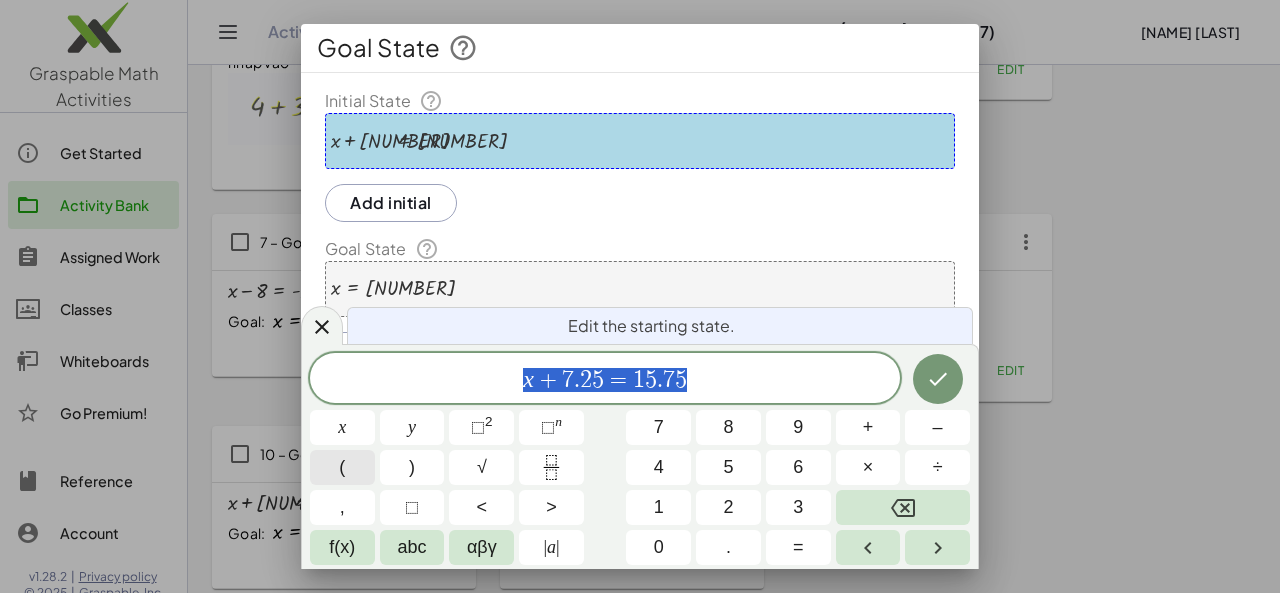 click on "(" at bounding box center [342, 467] 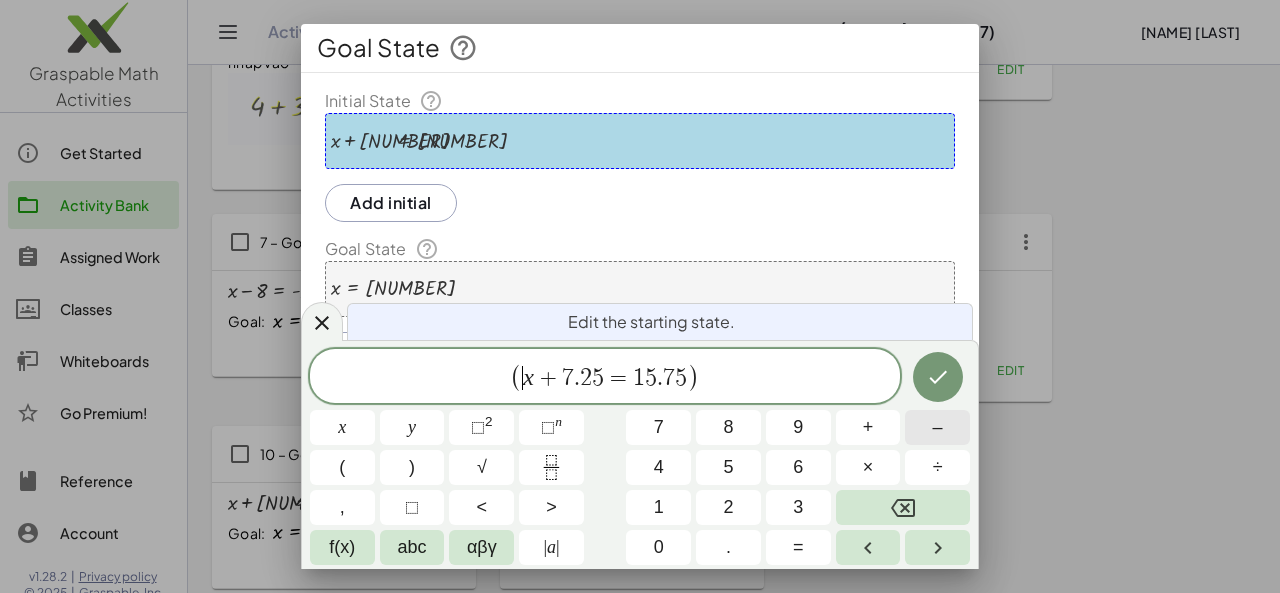 click on "–" at bounding box center (937, 427) 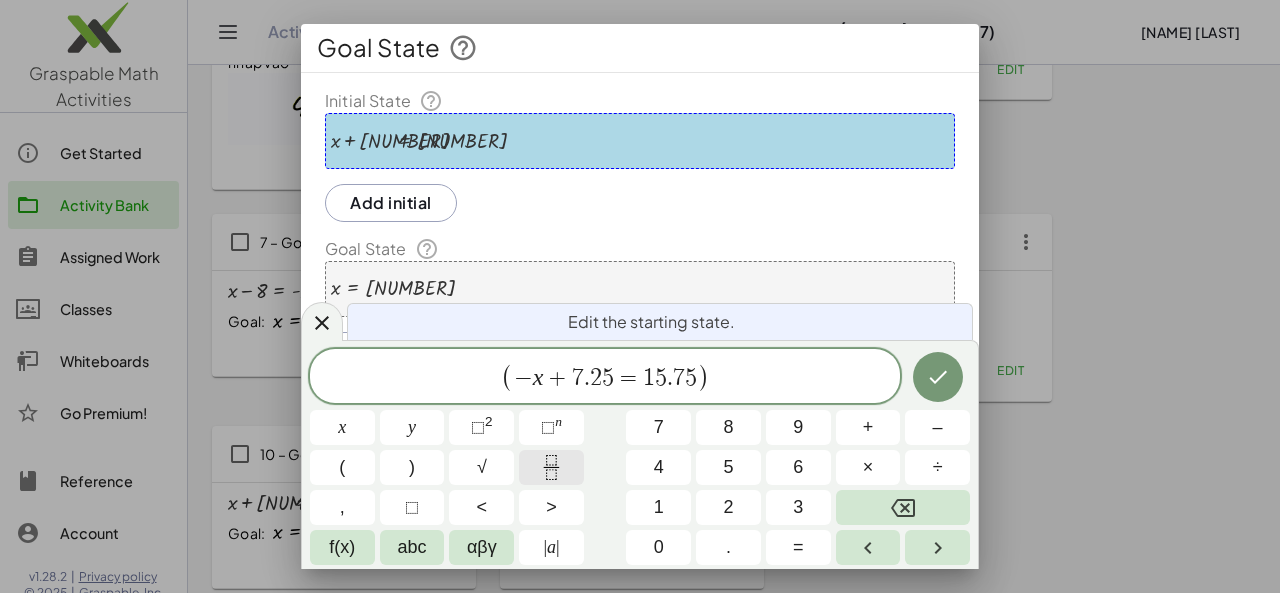 click at bounding box center [551, 467] 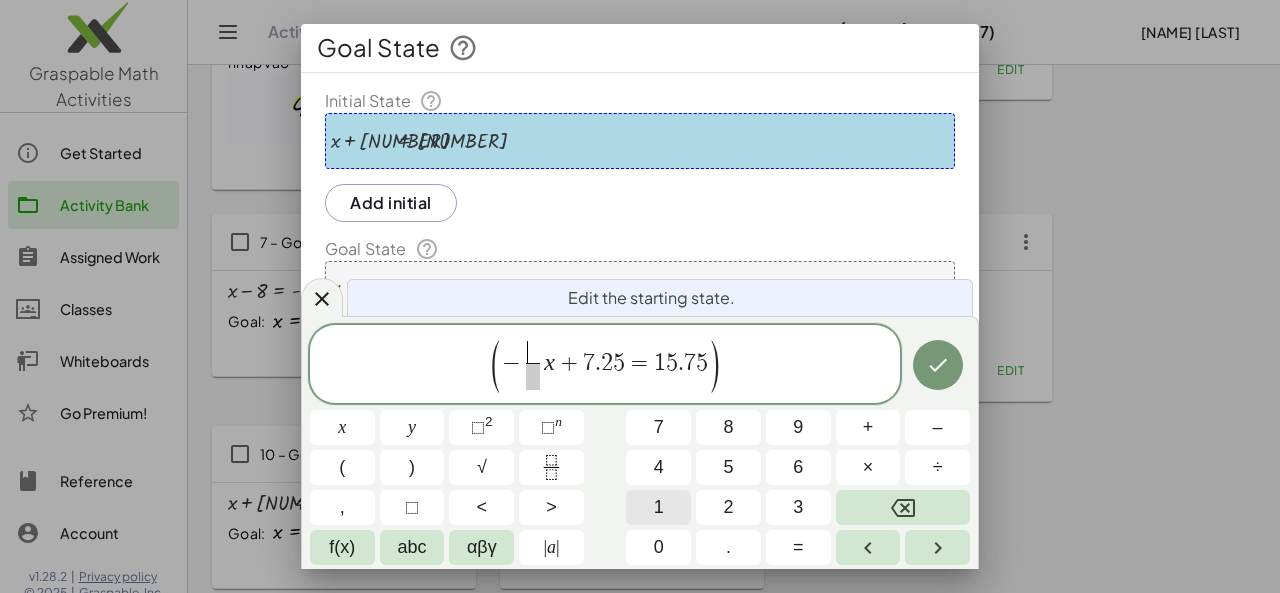 click on "1" at bounding box center (658, 507) 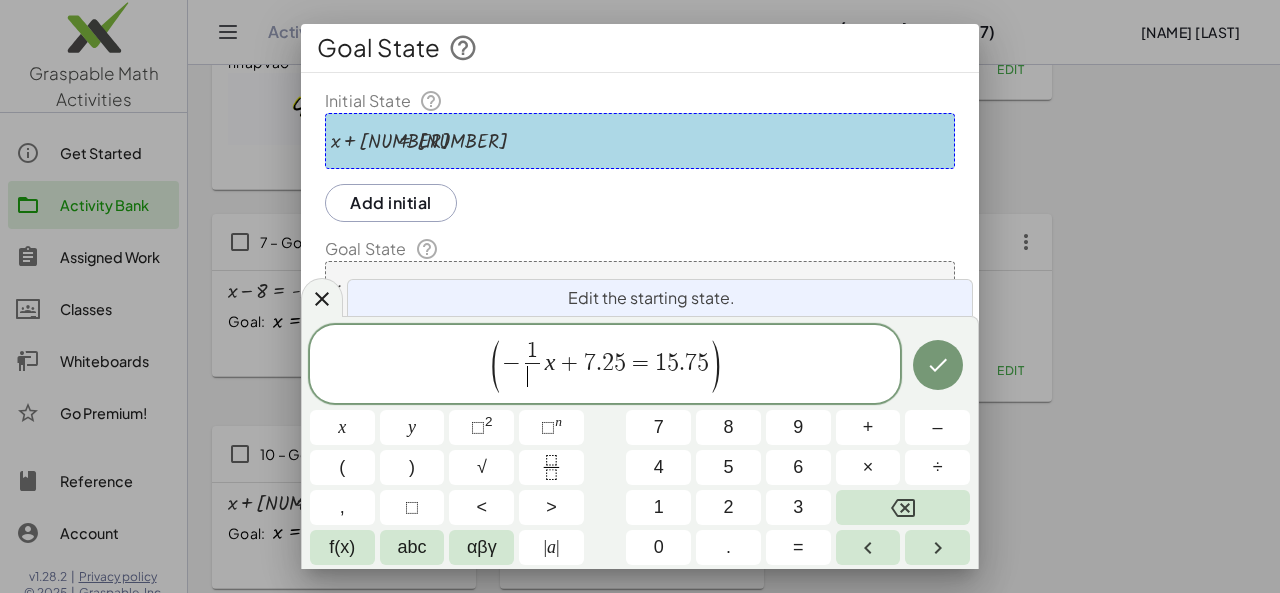 click on "​" at bounding box center (532, 376) 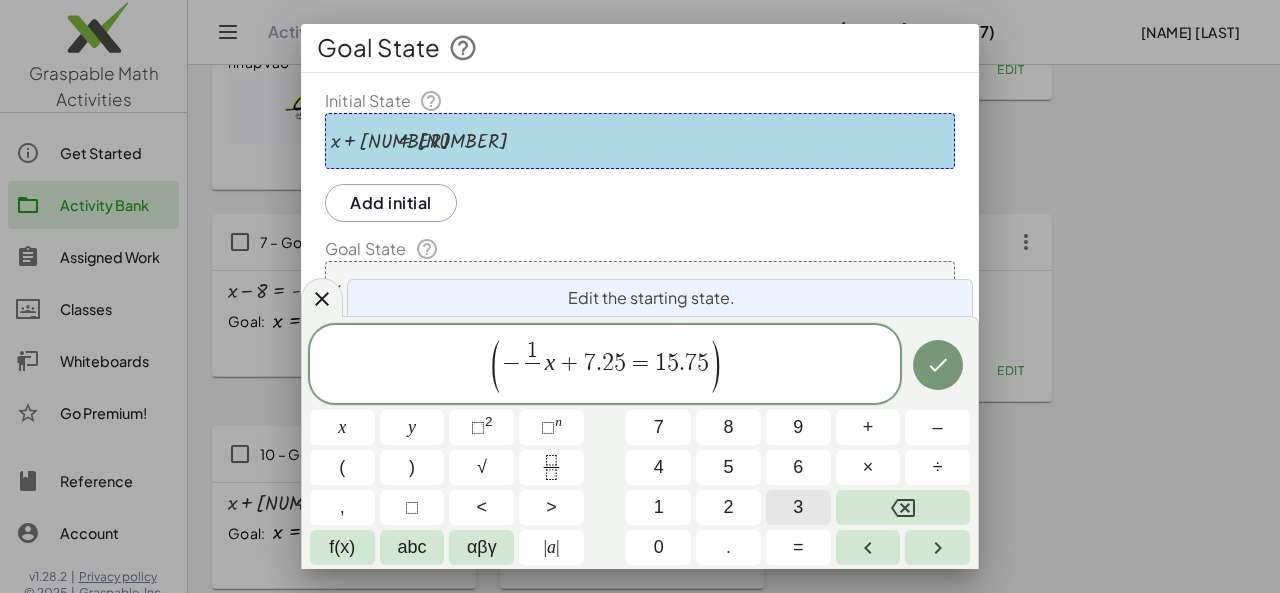click on "3" at bounding box center (798, 507) 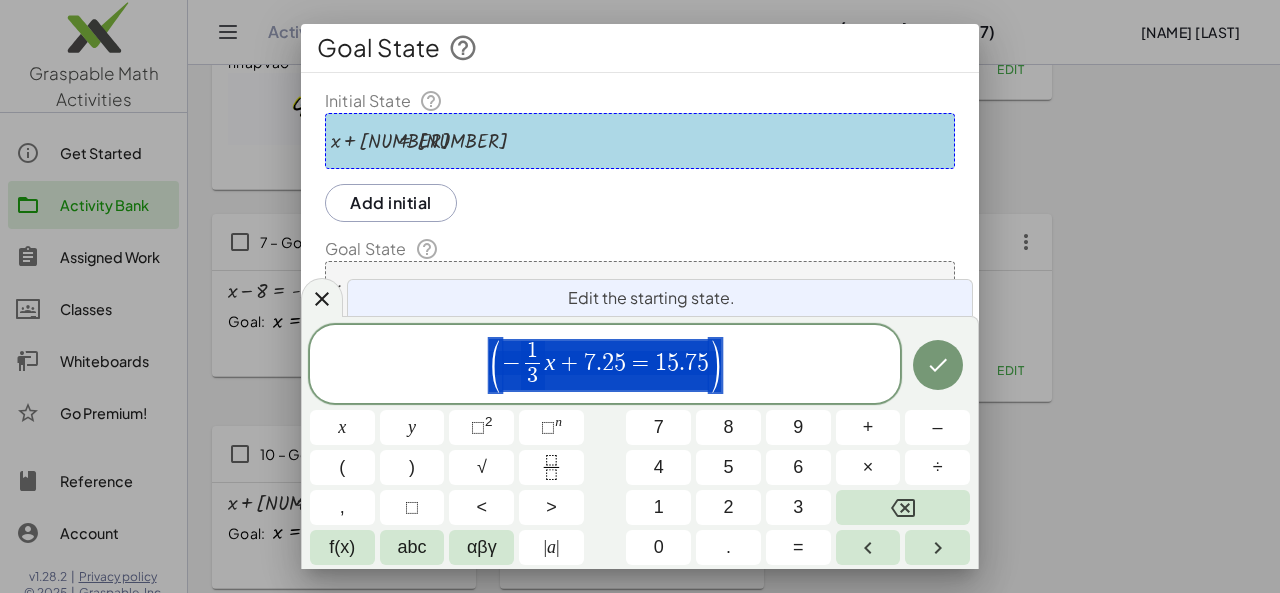 drag, startPoint x: 546, startPoint y: 351, endPoint x: 759, endPoint y: 376, distance: 214.46211 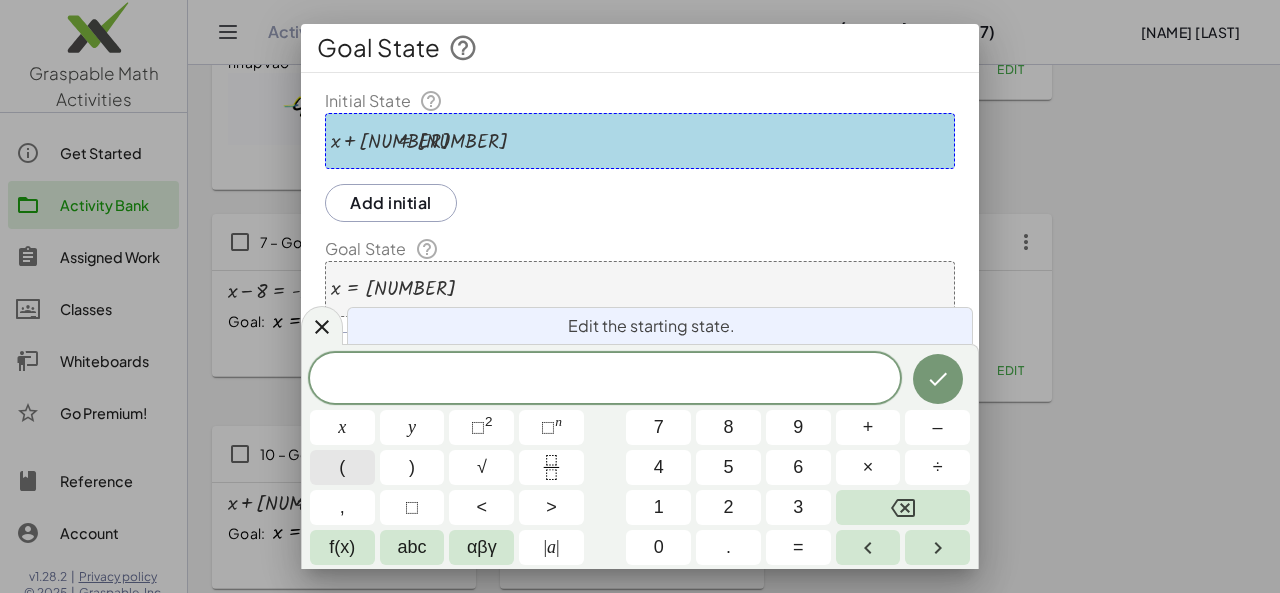 click on "(" at bounding box center (342, 467) 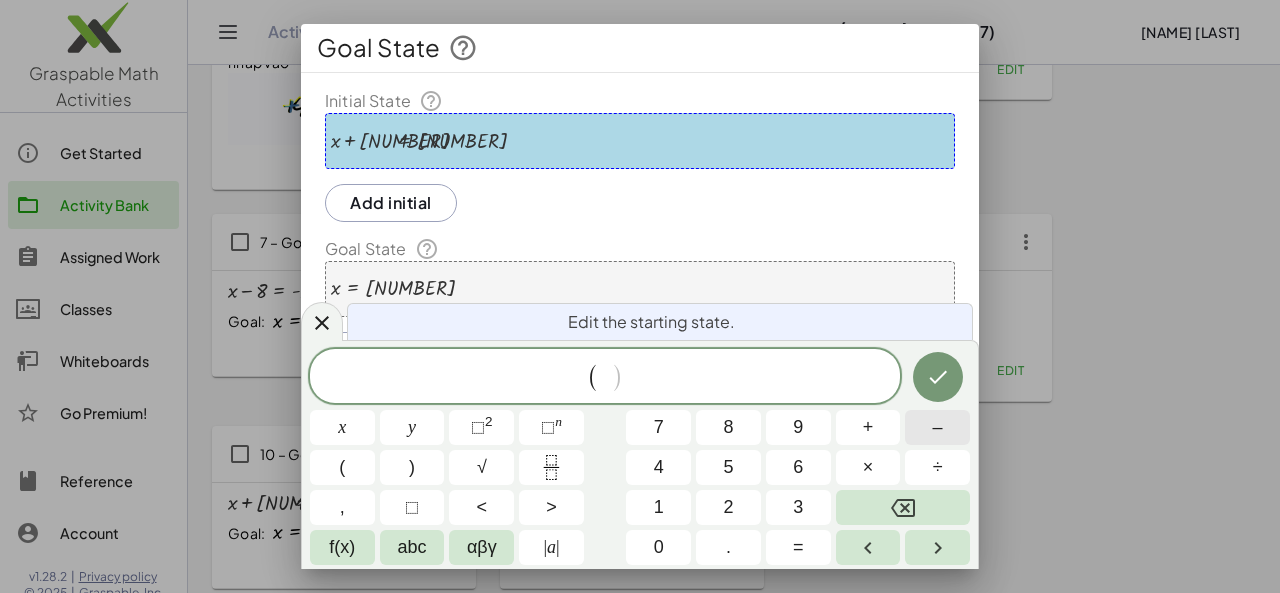 click on "–" at bounding box center (937, 427) 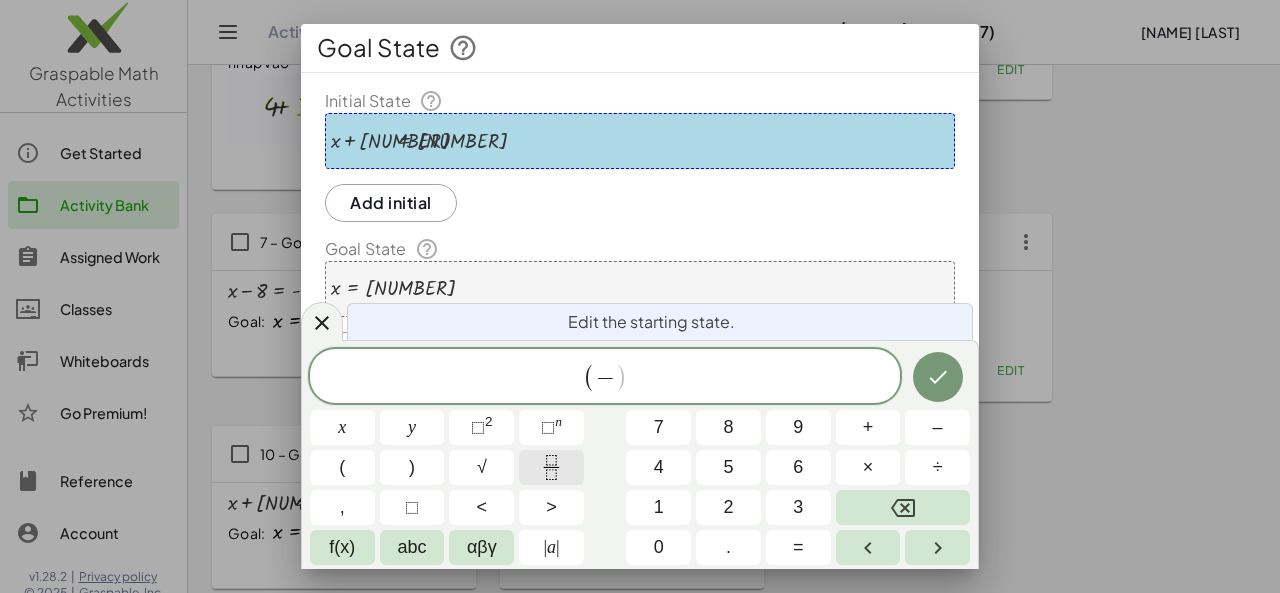 click at bounding box center (551, 467) 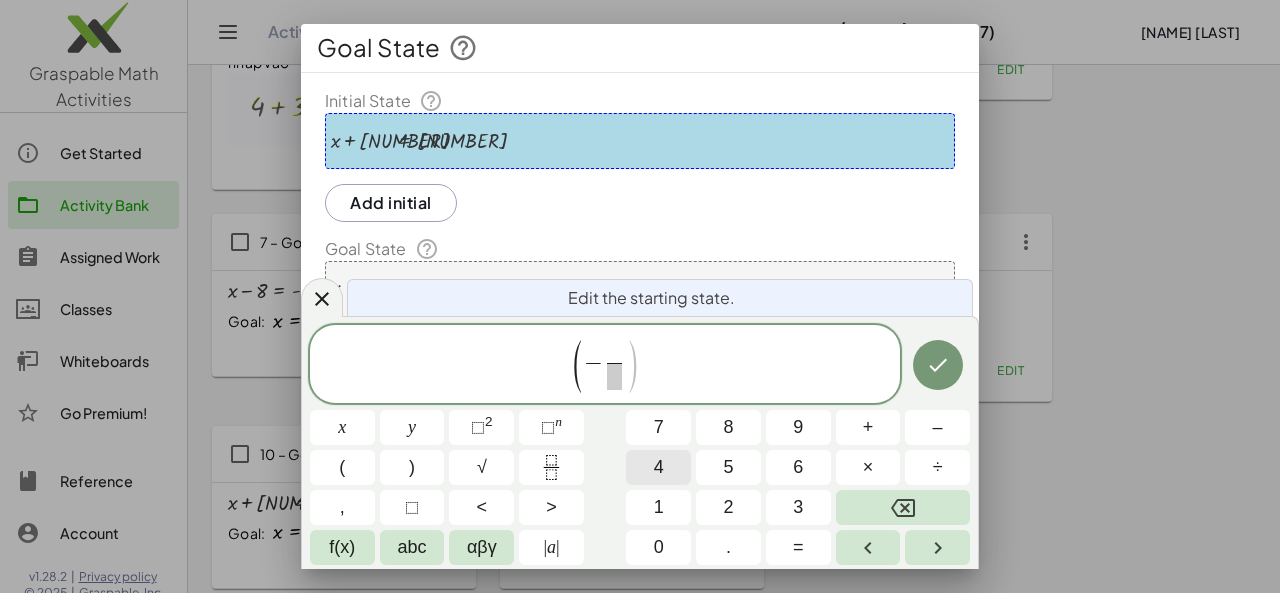 click on "1" at bounding box center (659, 507) 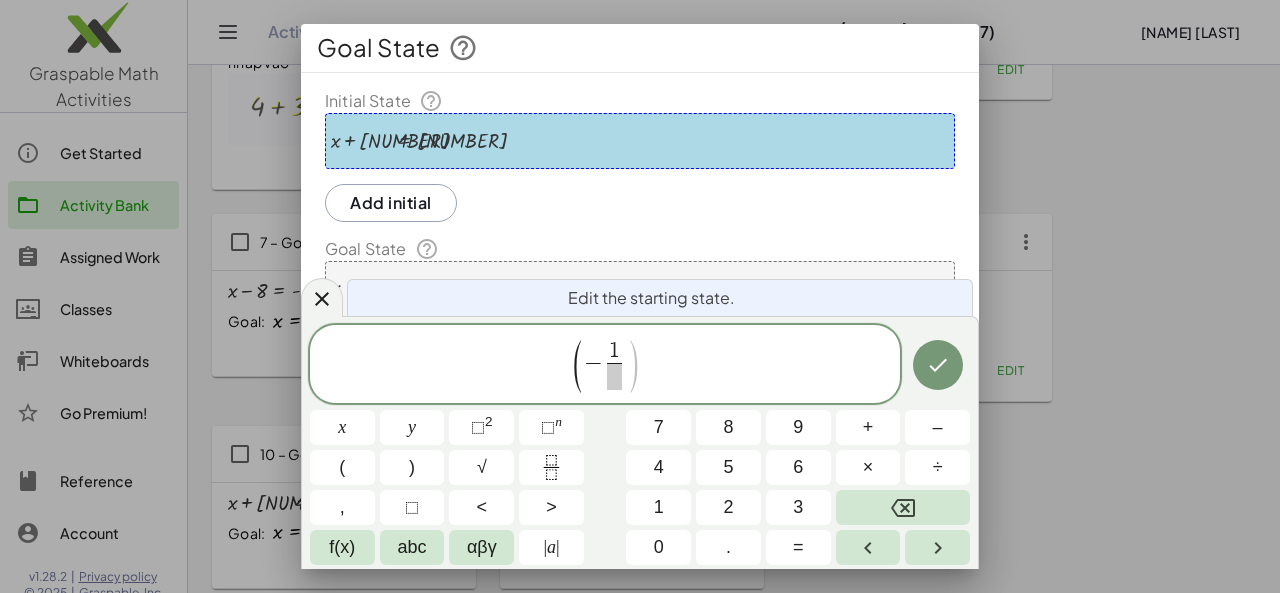 click on "1 ​ ​" at bounding box center (615, 365) 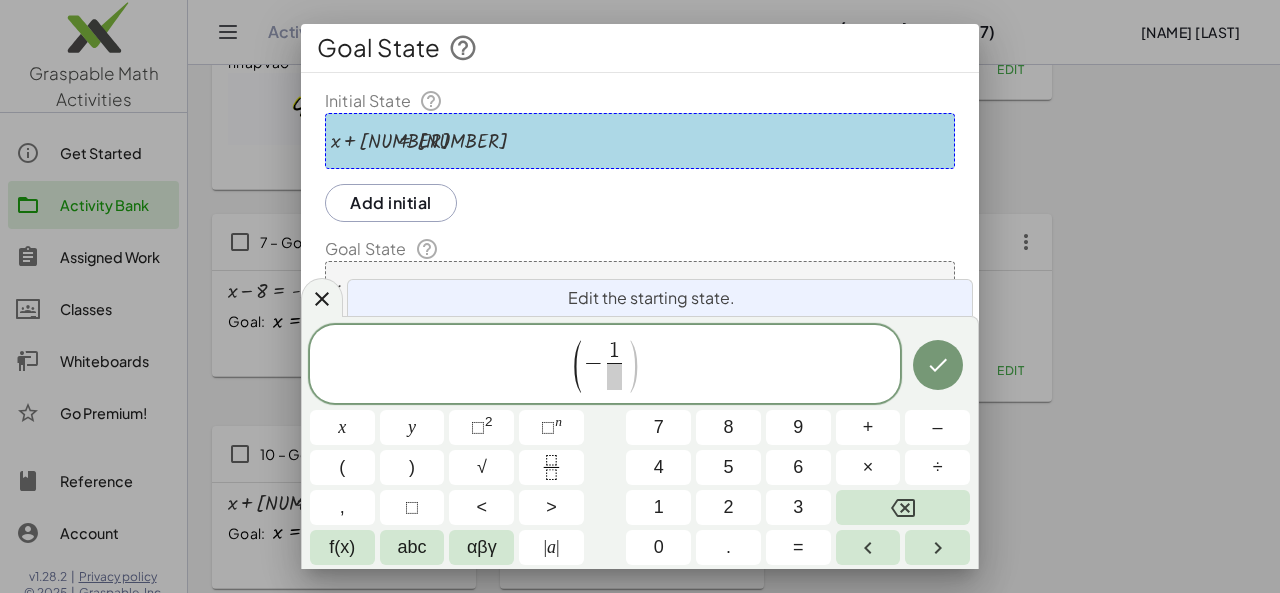 click at bounding box center (614, 376) 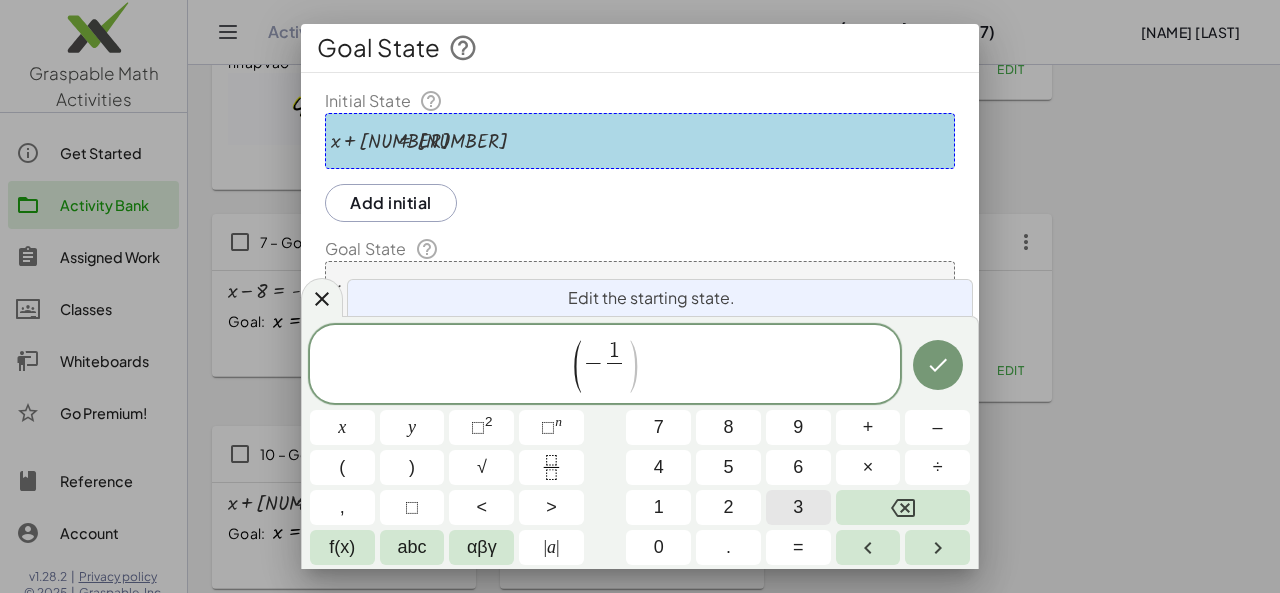 click on "3" at bounding box center (798, 507) 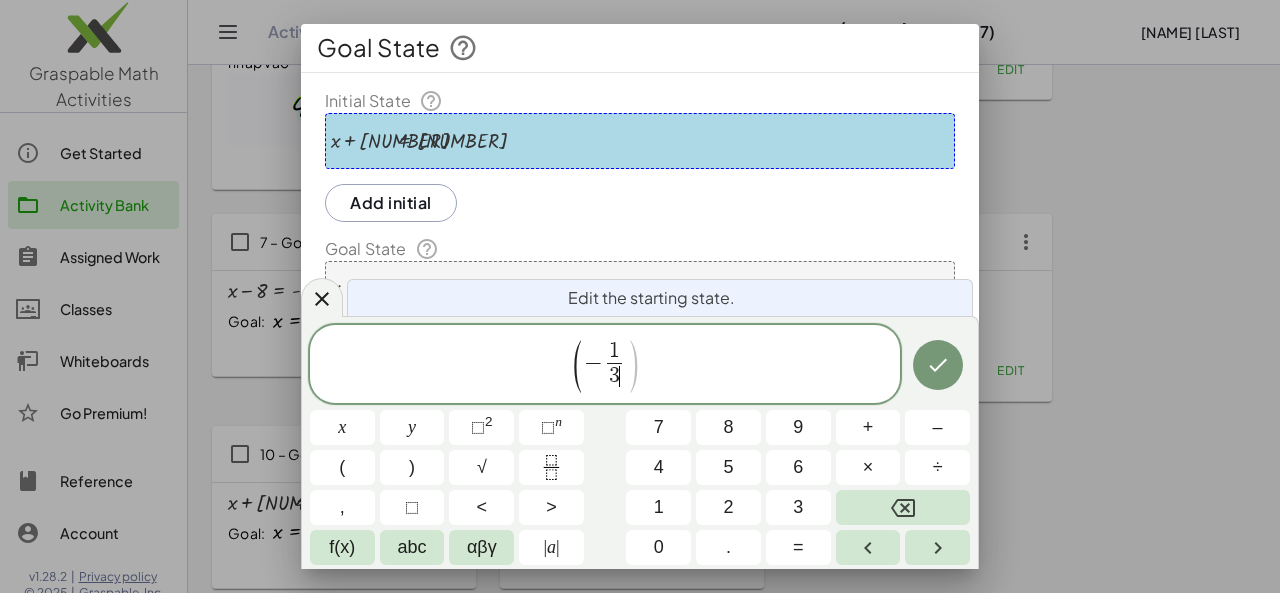 click on "( − 1 3 ​ ​ )" at bounding box center (605, 365) 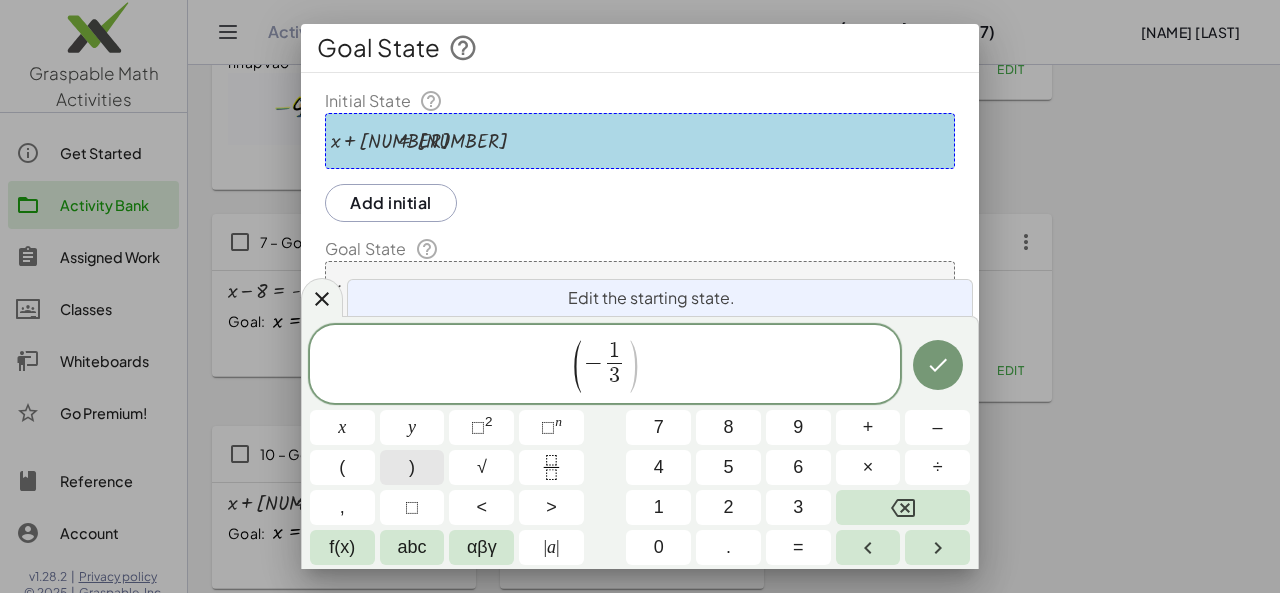click on ")" at bounding box center (412, 467) 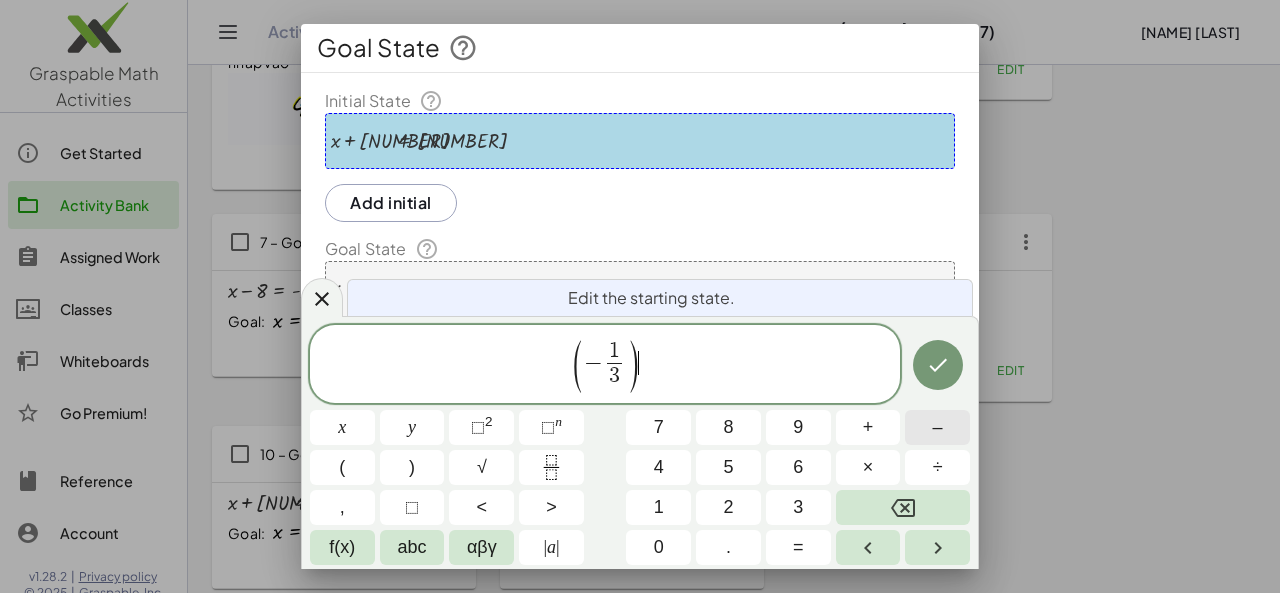 click on "–" at bounding box center [937, 427] 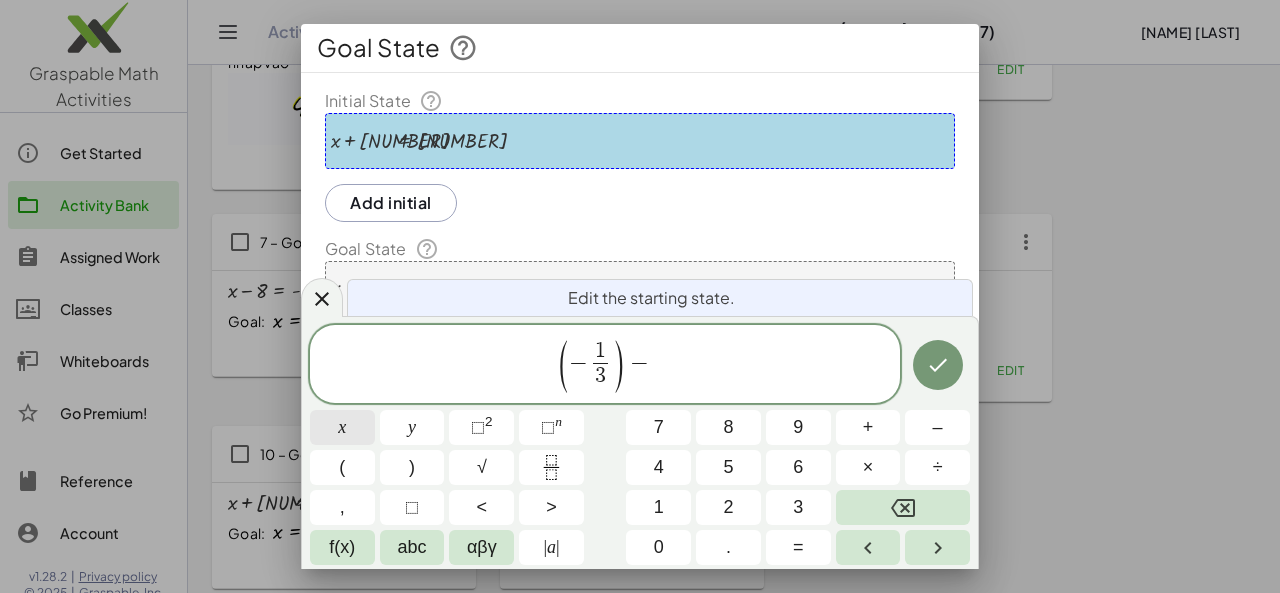 click on "x" at bounding box center (342, 427) 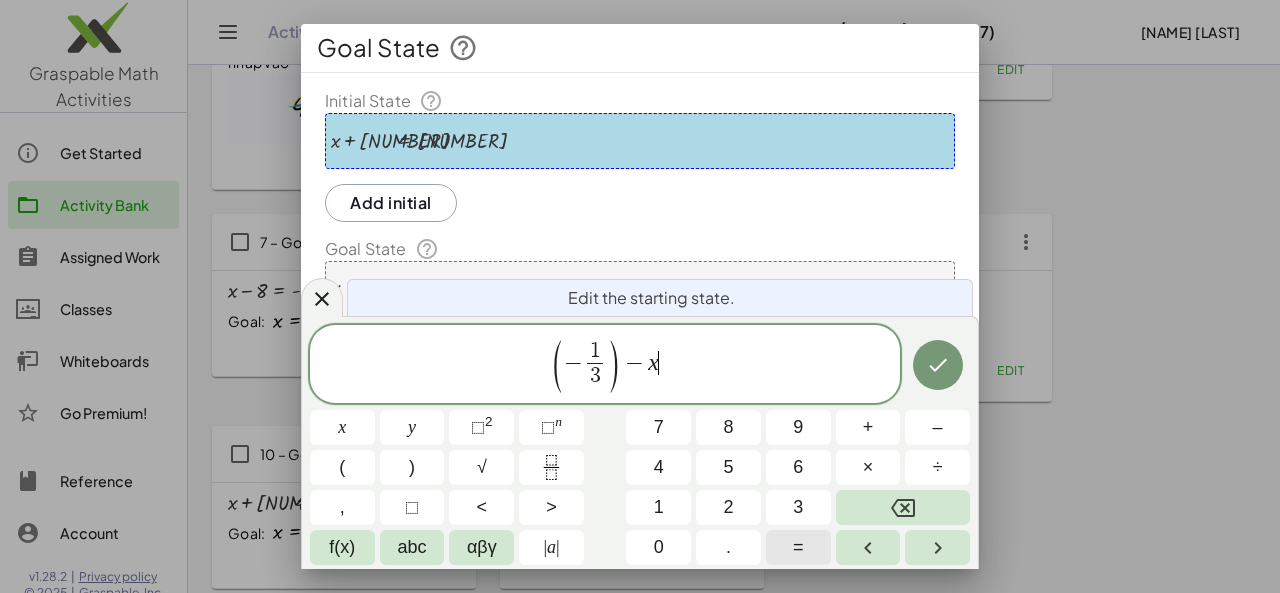click on "=" at bounding box center (798, 547) 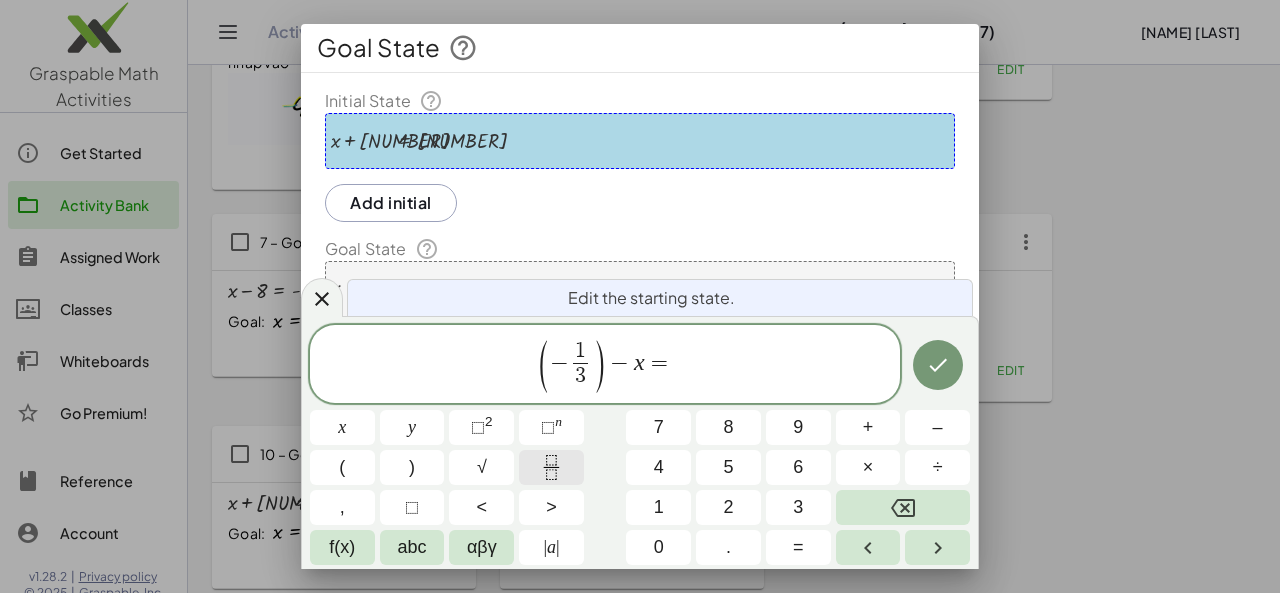 click 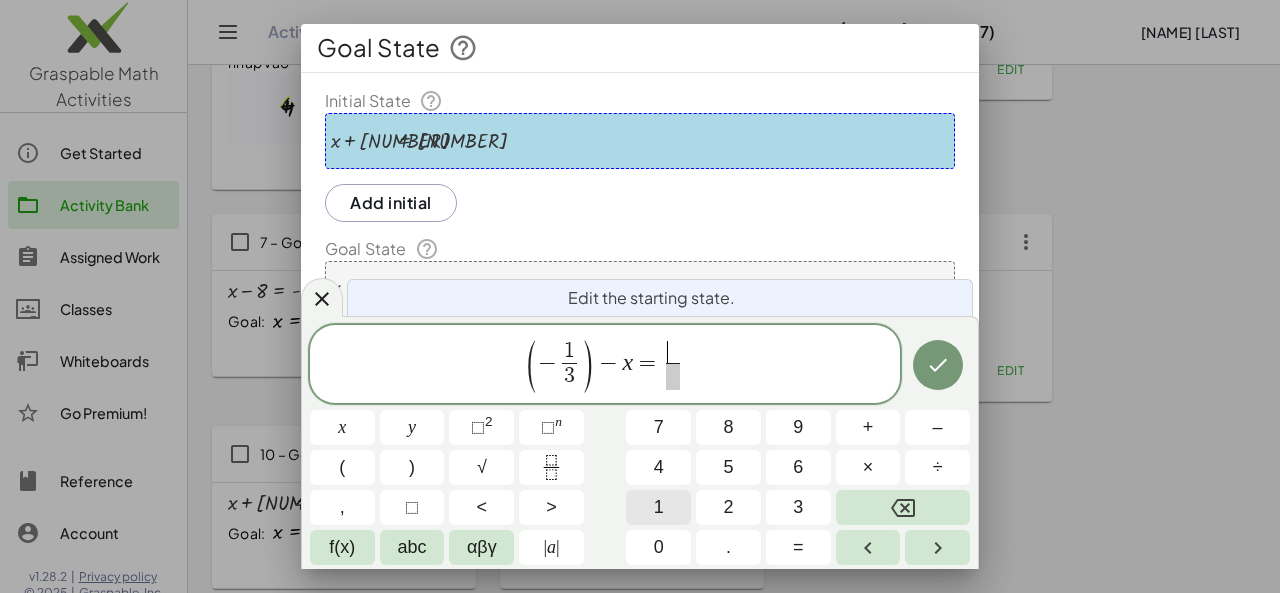 click on "1" at bounding box center [658, 507] 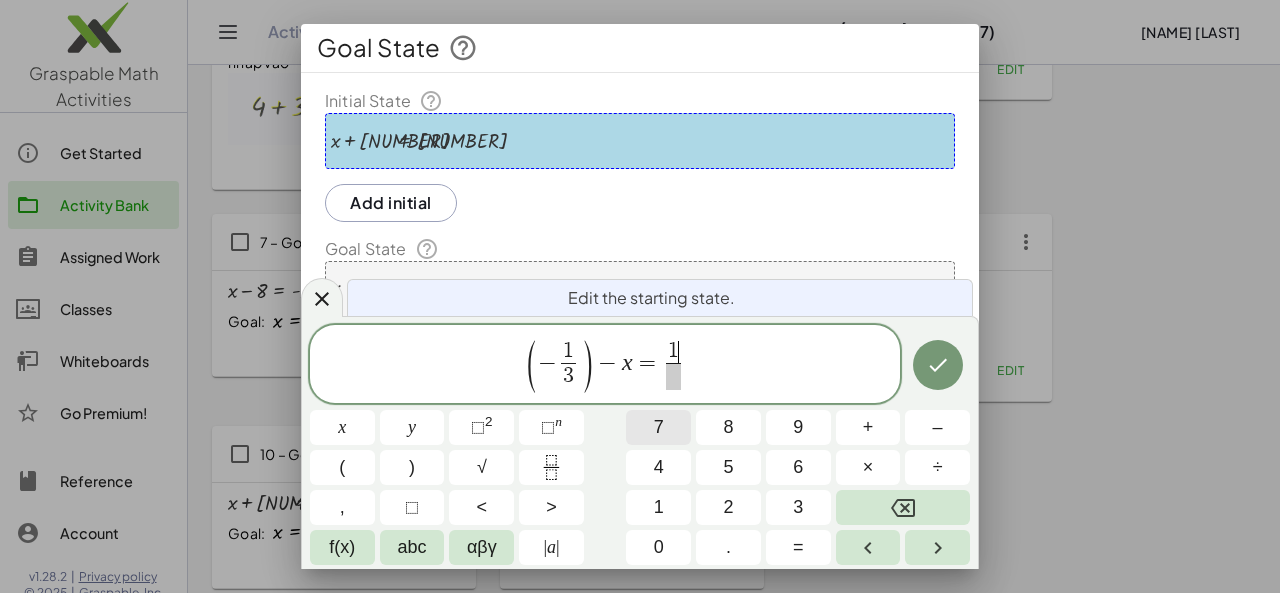 click on "7" at bounding box center [658, 427] 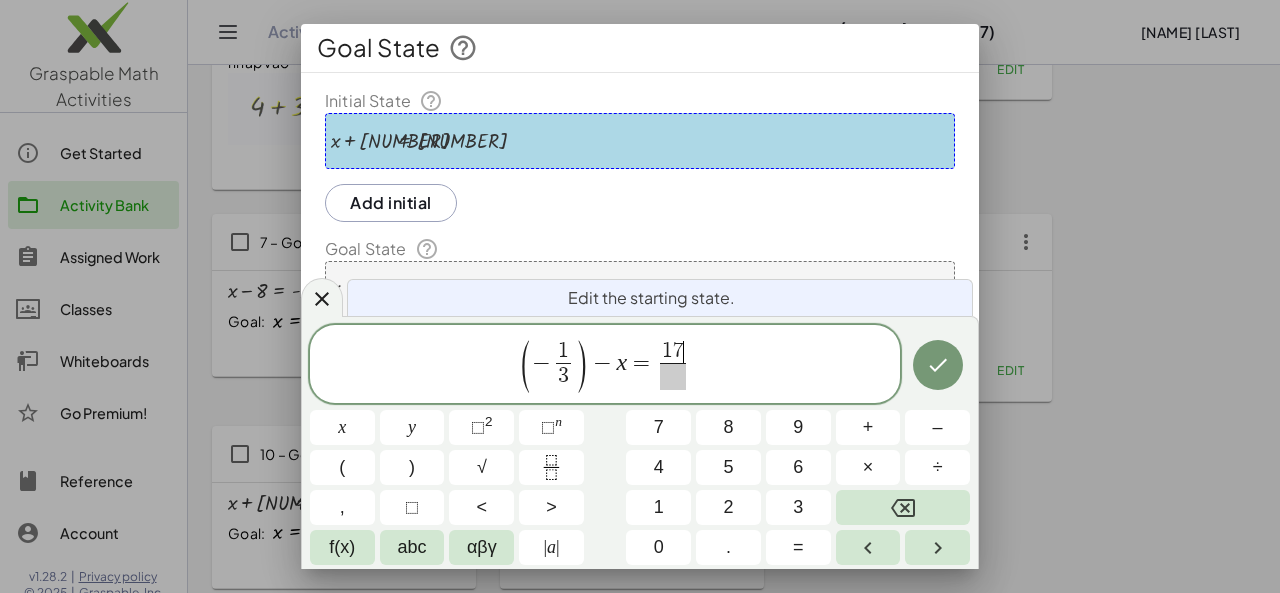 click at bounding box center (673, 376) 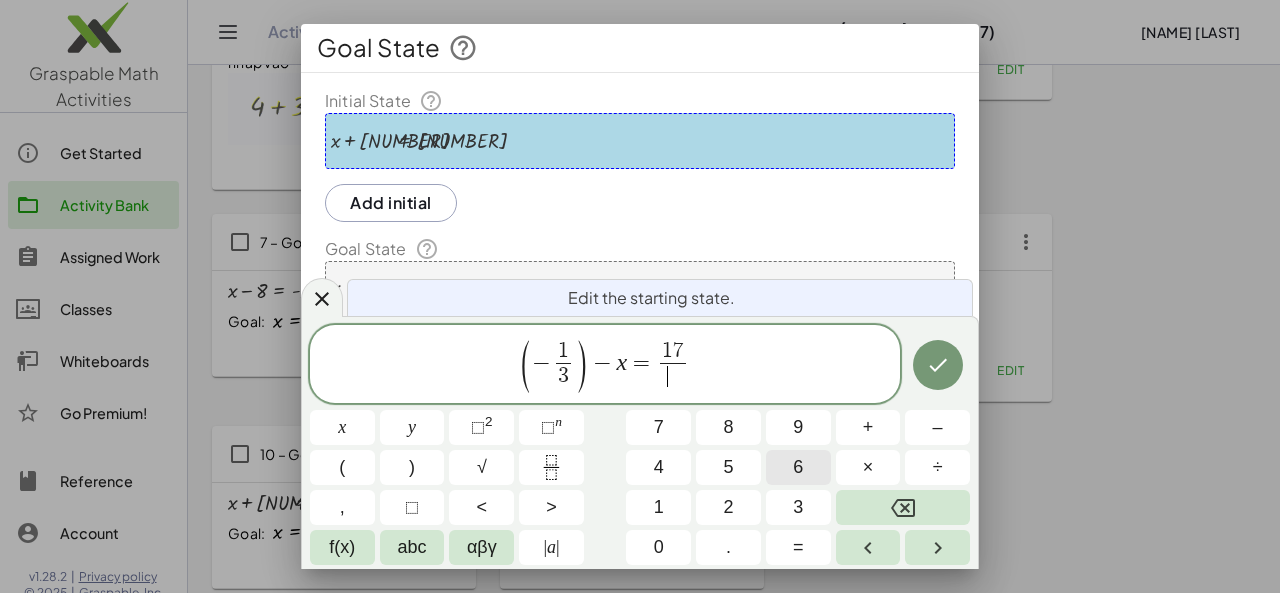 click on "6" at bounding box center (798, 467) 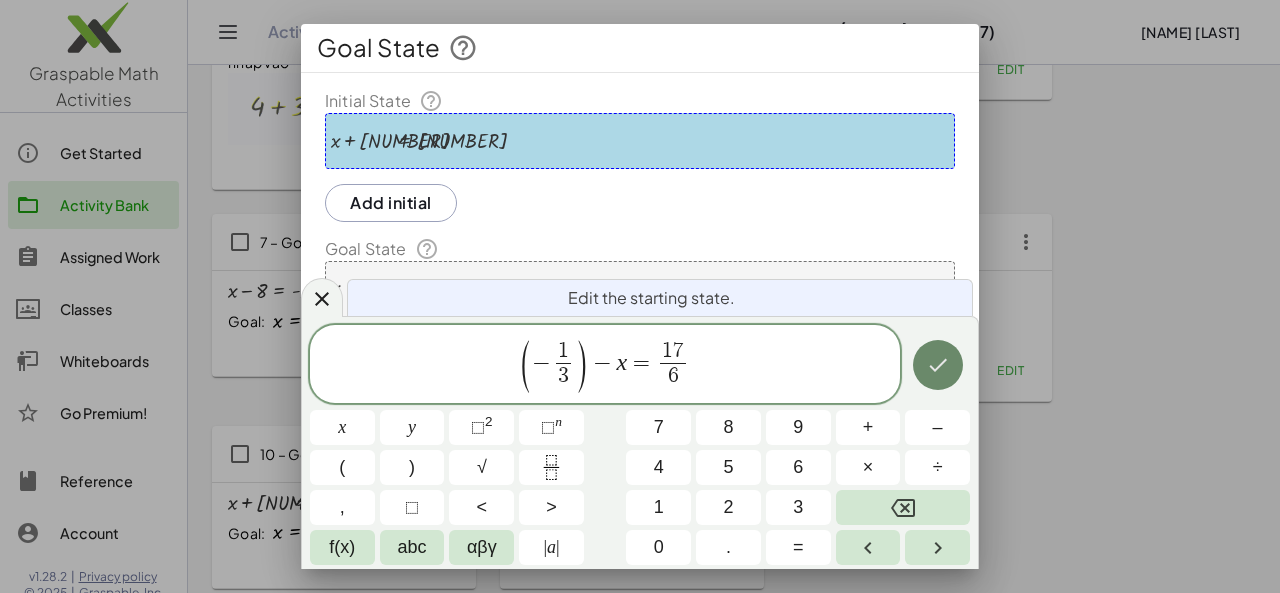 click at bounding box center [938, 365] 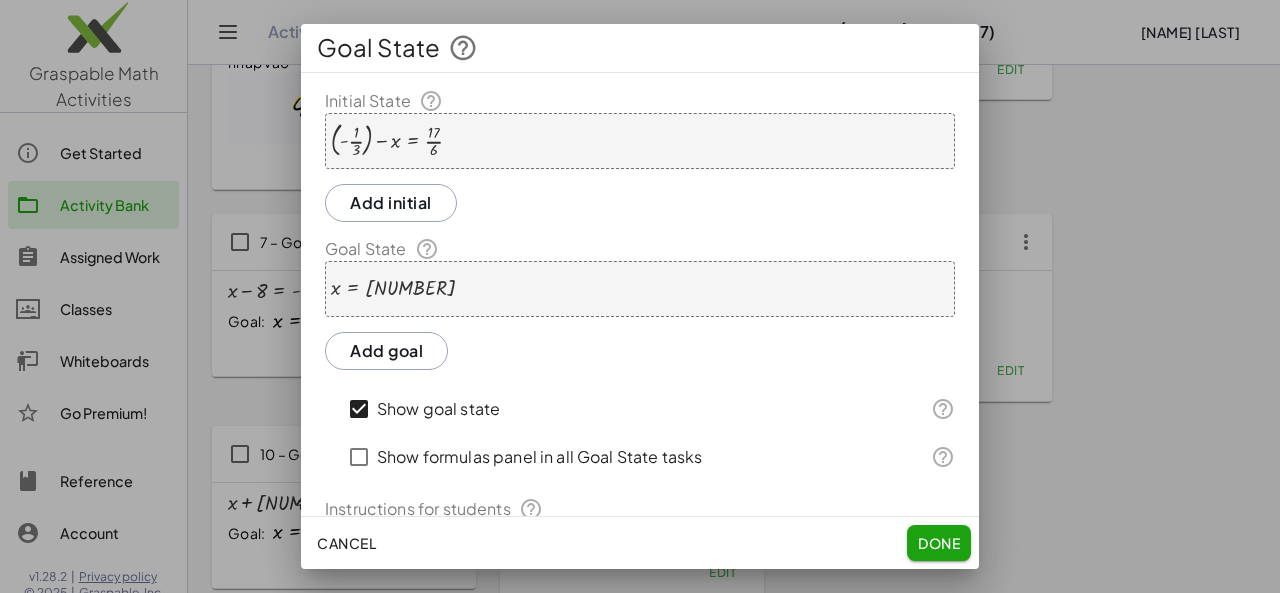 click on "x = 8,5" at bounding box center [640, 289] 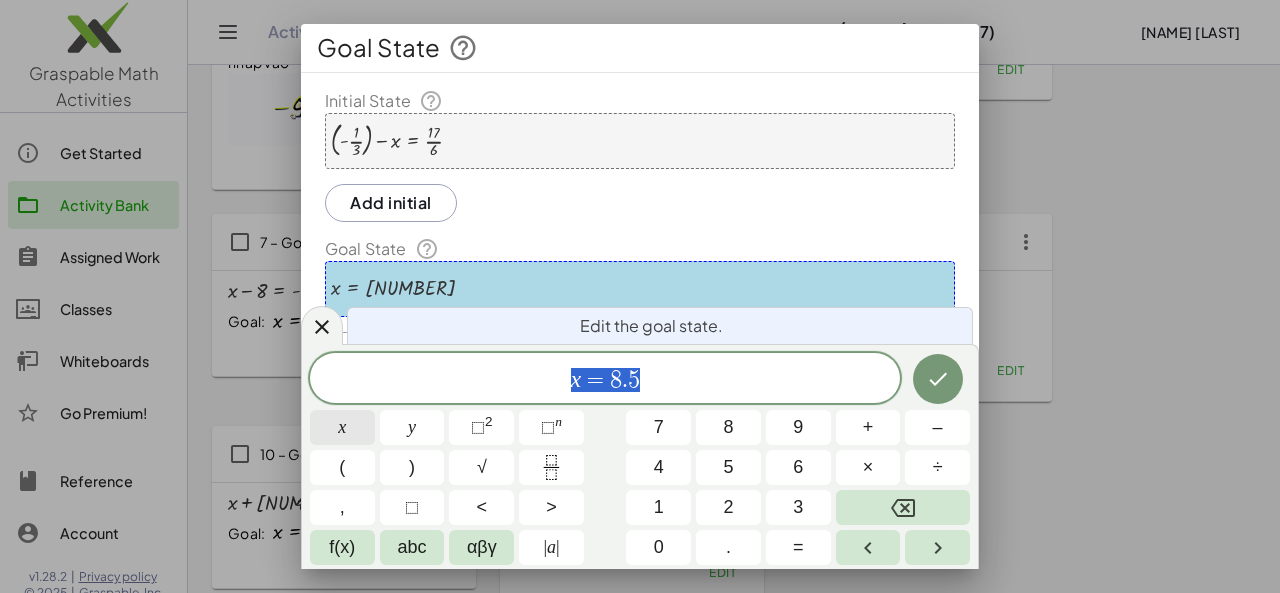 click on "x" at bounding box center [342, 427] 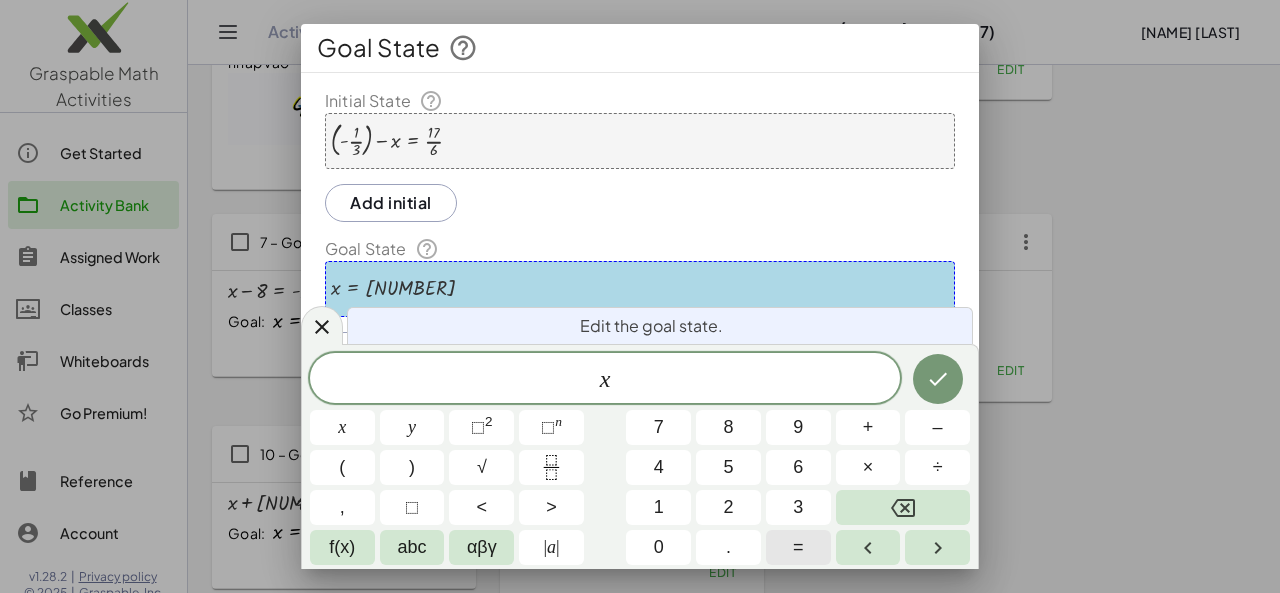 click on "=" at bounding box center (798, 547) 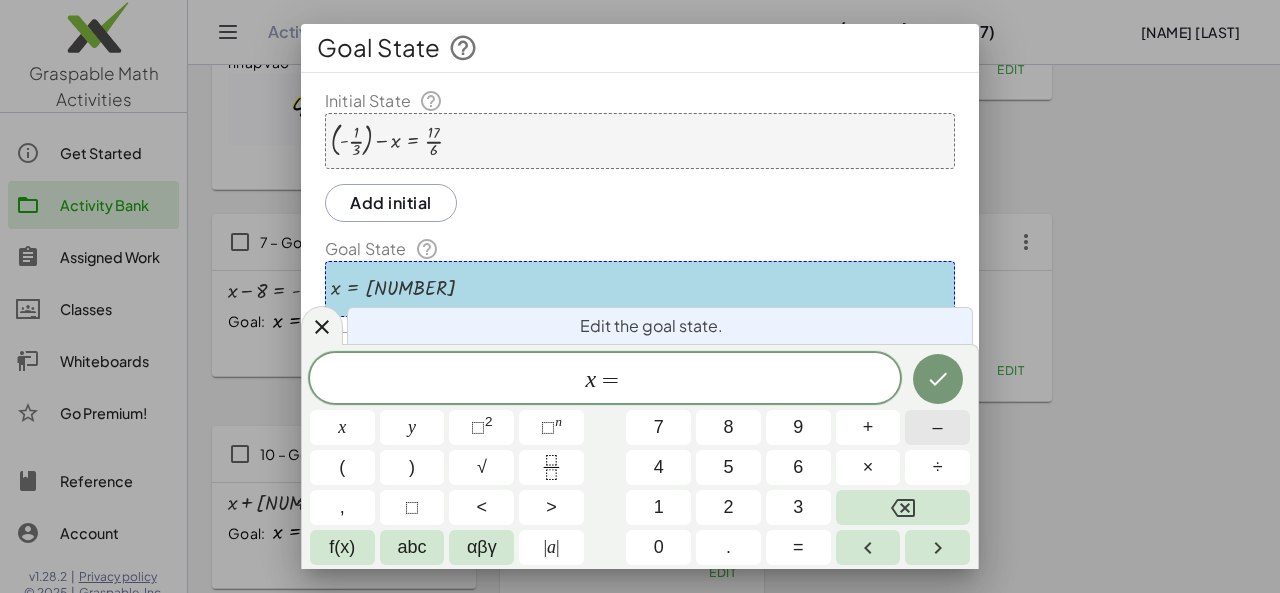 click on "–" at bounding box center [937, 427] 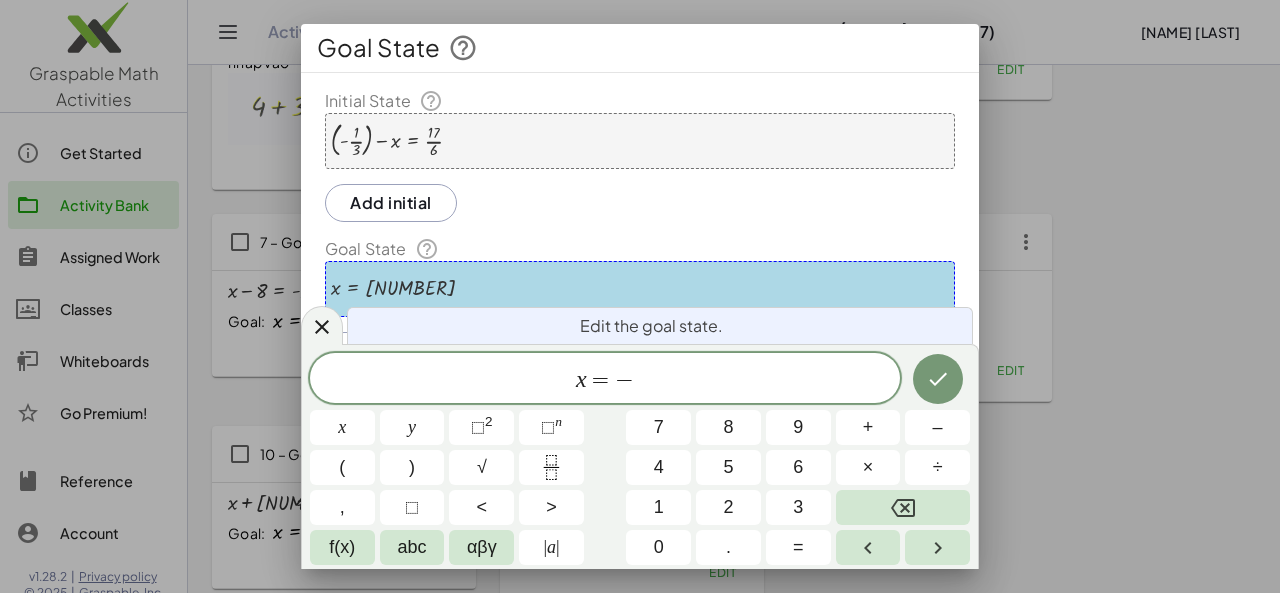 click on "x = − x y ⬚ 2 ⬚ n 7 8 9 + – ( ) √ 4 5 6 × ÷ , ⬚ < > 1 2 3 f(x) abc αβγ | a | 0 . =" at bounding box center [640, 459] 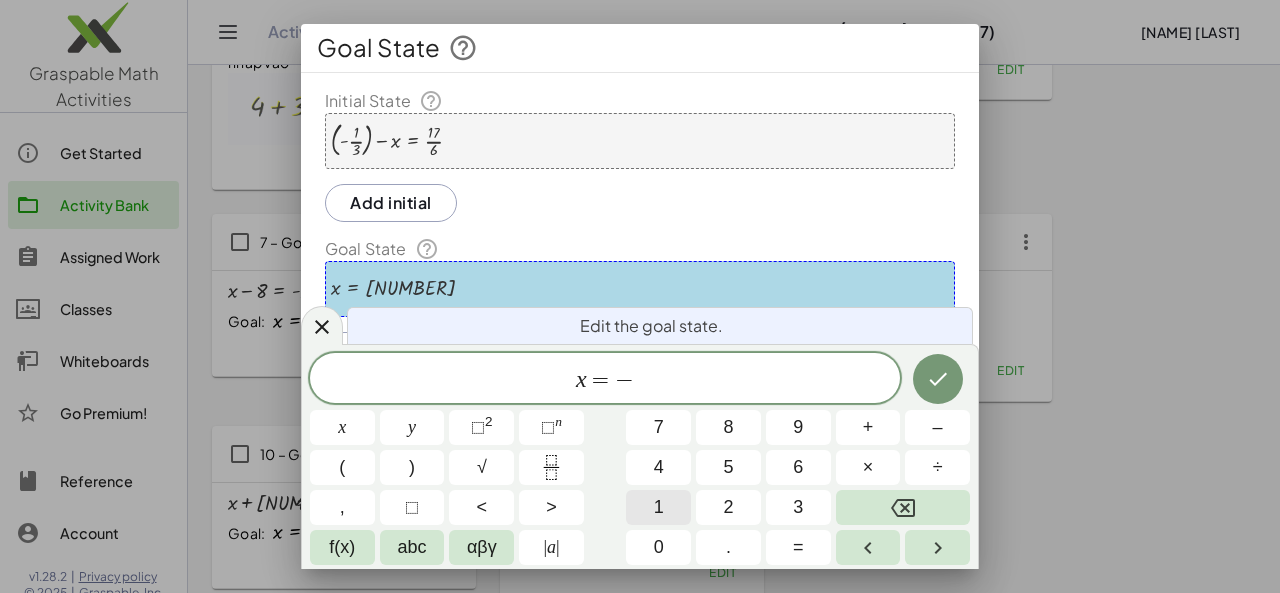 click 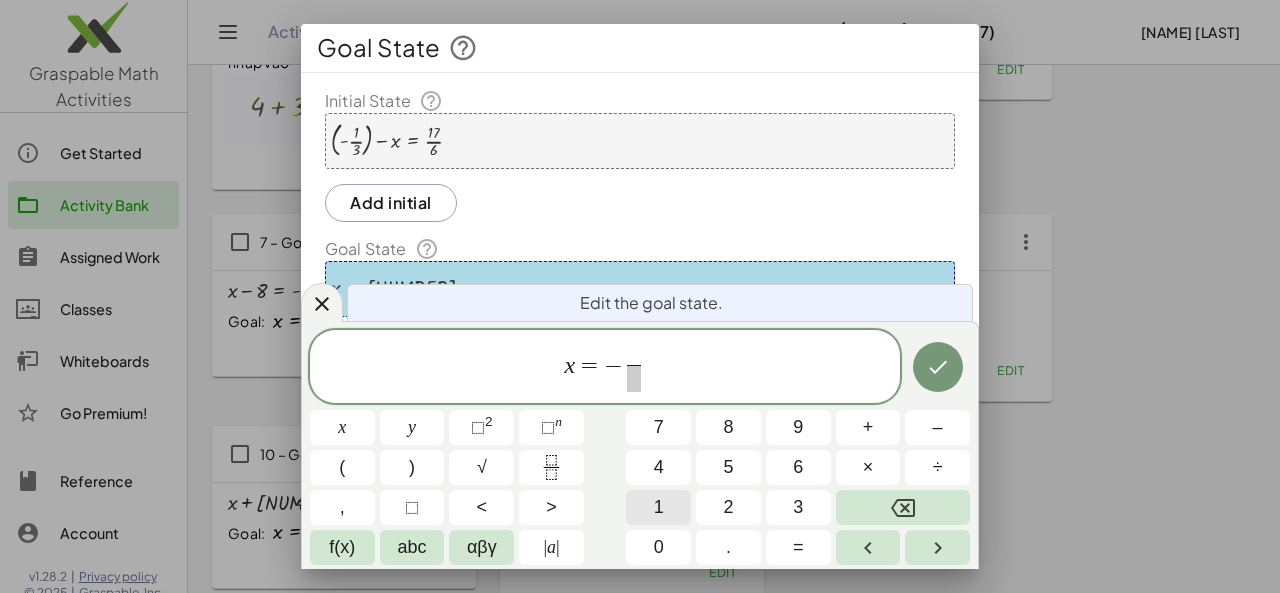 click on "1" at bounding box center (659, 507) 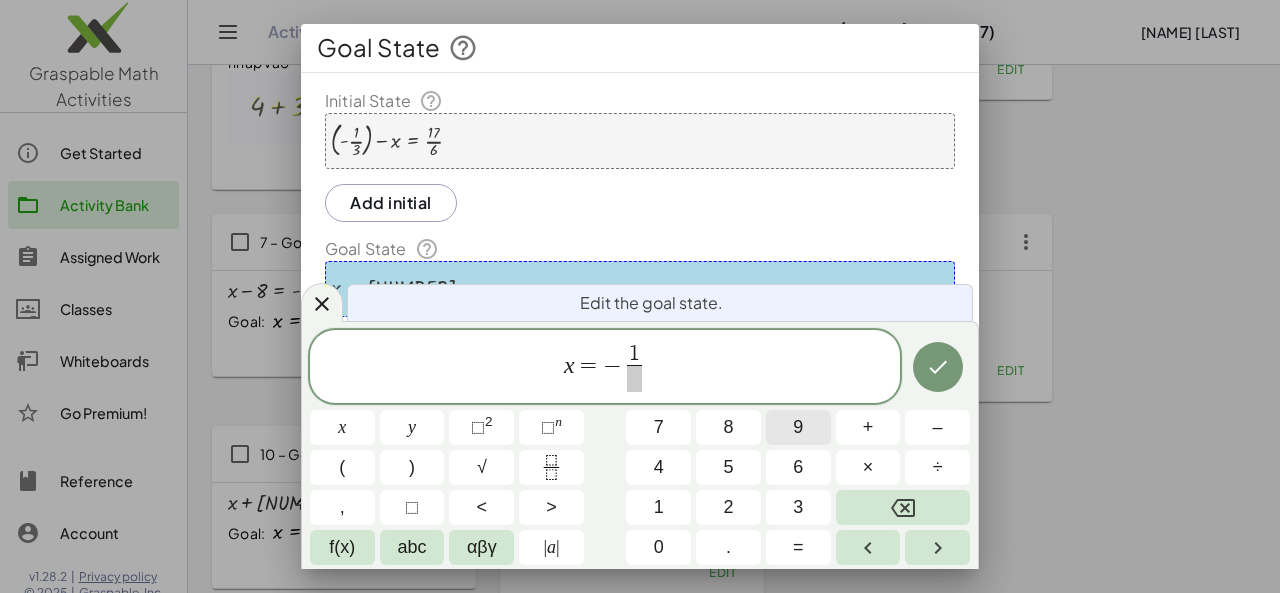 click on "9" at bounding box center (798, 427) 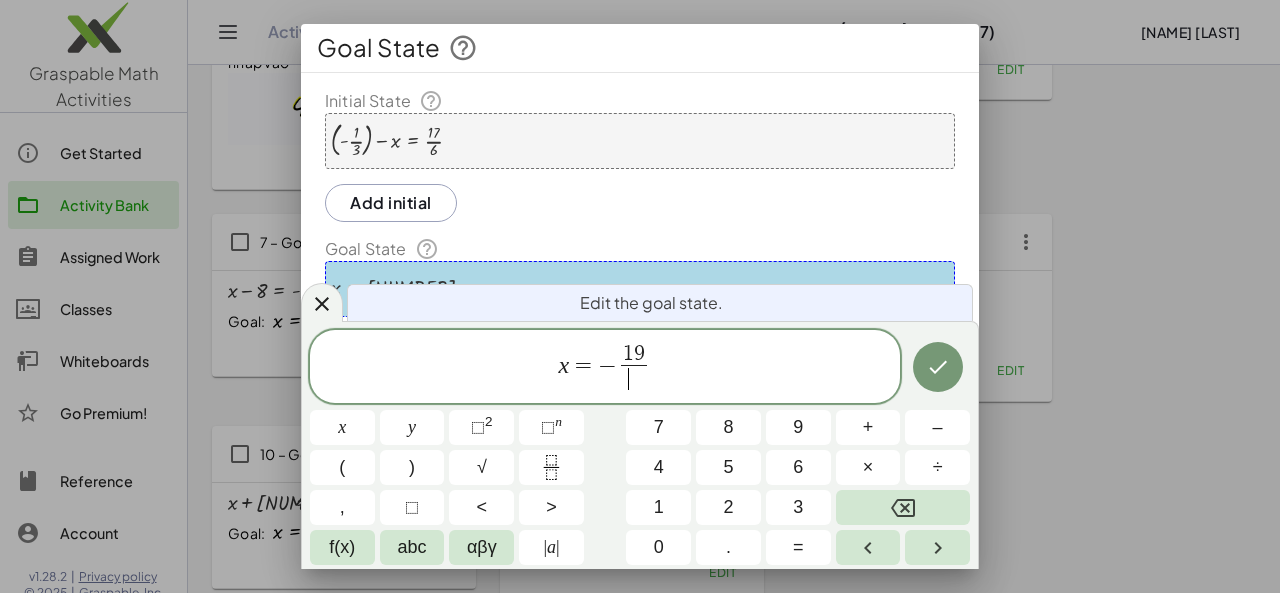 click on "​" at bounding box center (634, 378) 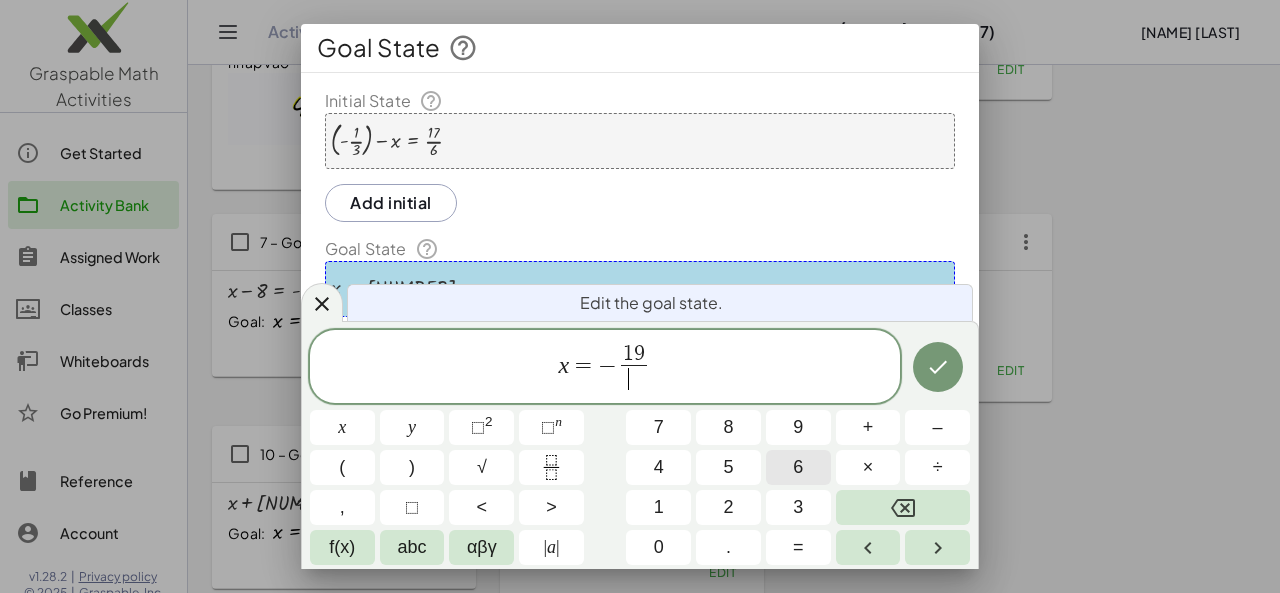 click on "6" at bounding box center (798, 467) 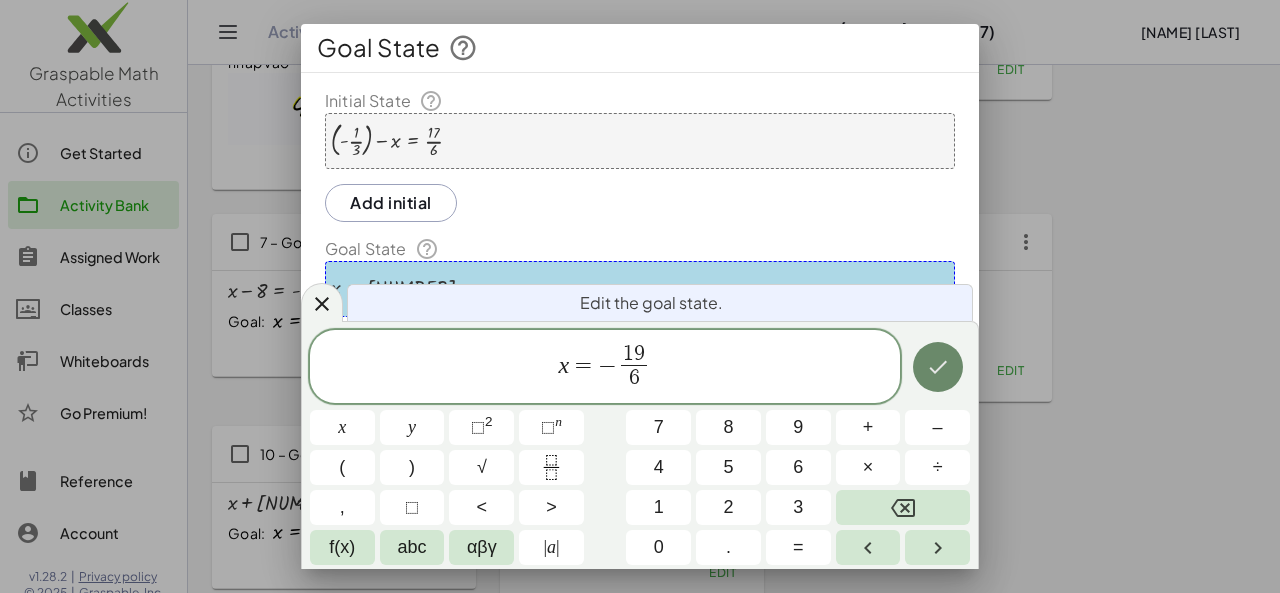 click 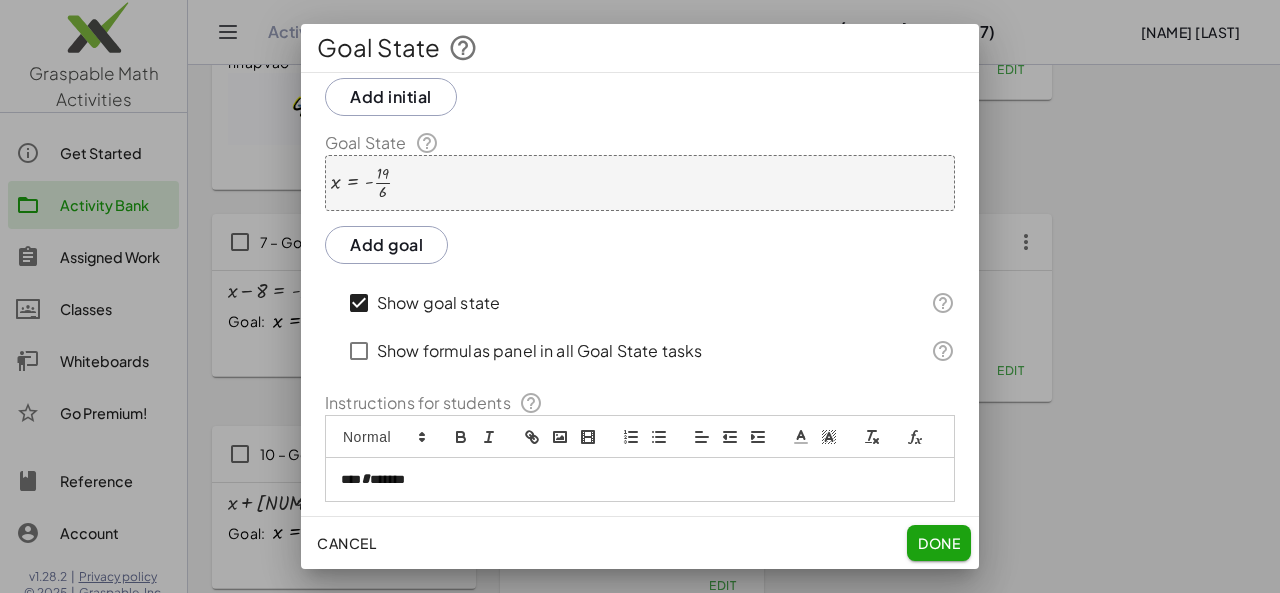 scroll, scrollTop: 179, scrollLeft: 0, axis: vertical 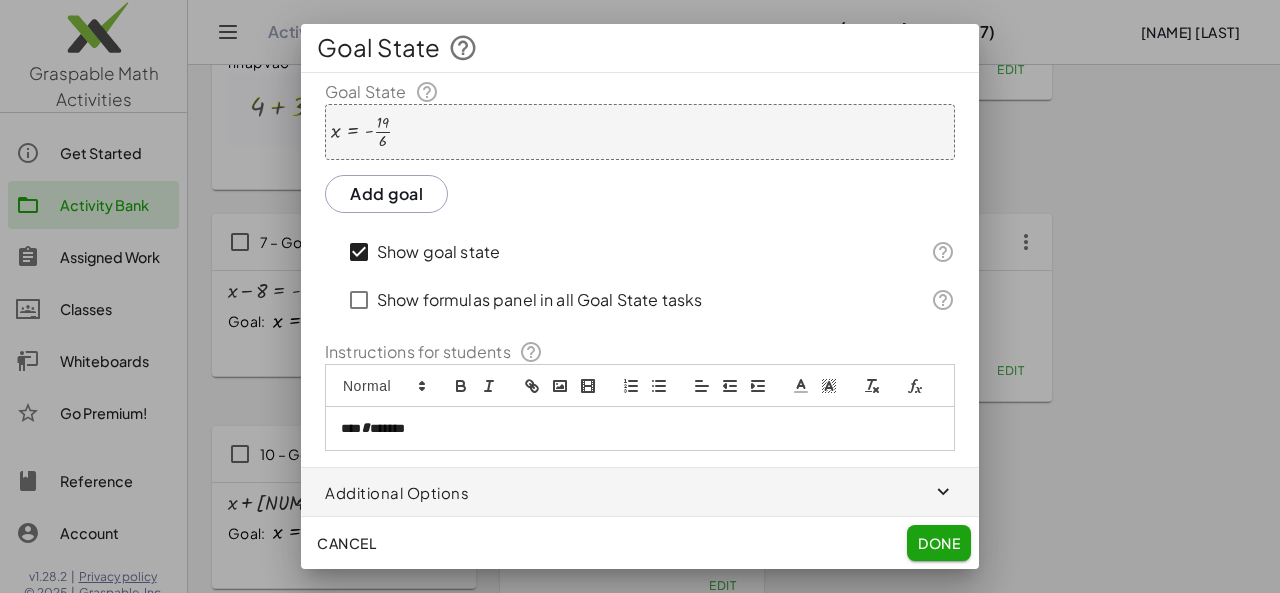 drag, startPoint x: 948, startPoint y: 543, endPoint x: 932, endPoint y: 523, distance: 25.612497 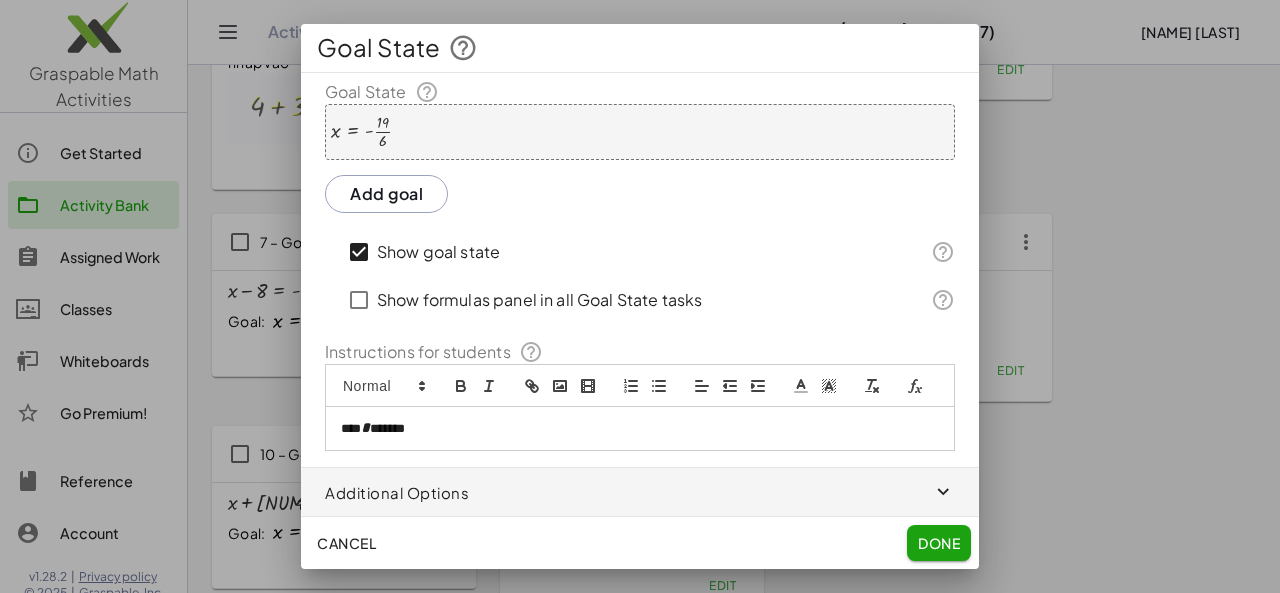 click on "Done" 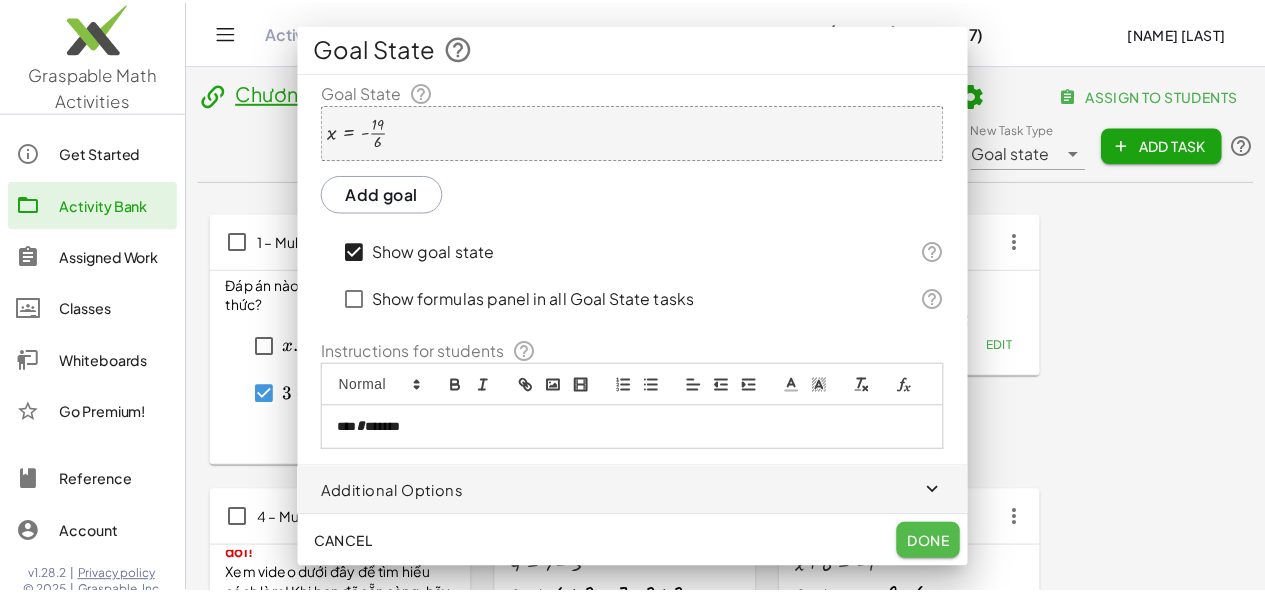 scroll, scrollTop: 553, scrollLeft: 0, axis: vertical 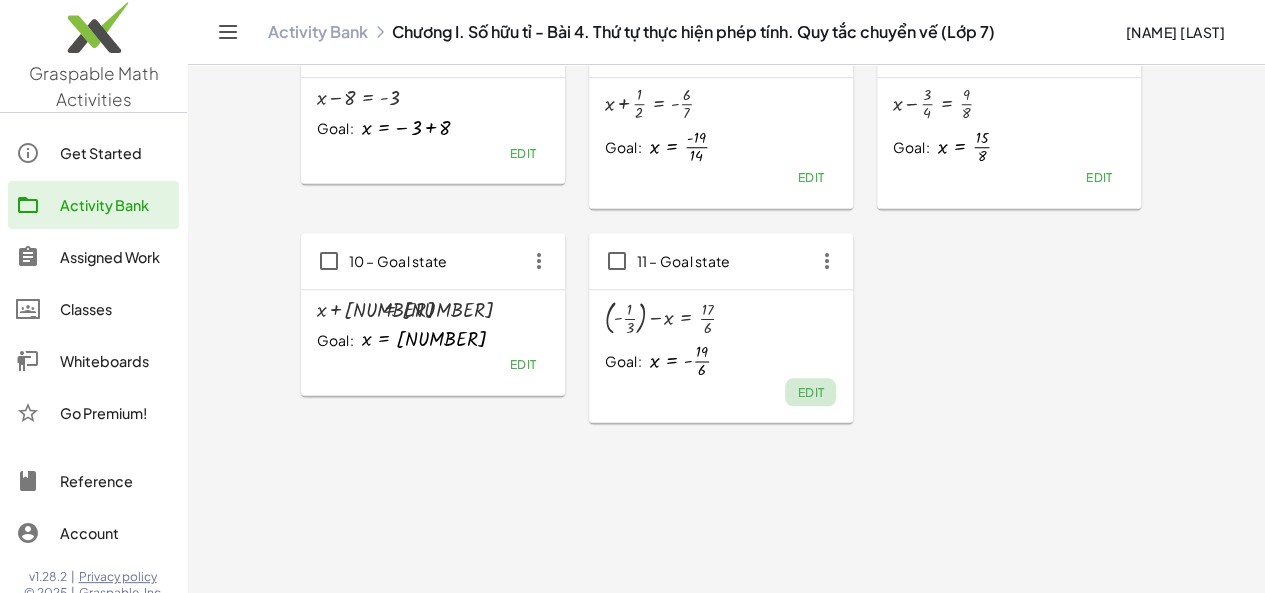 click on "Edit" 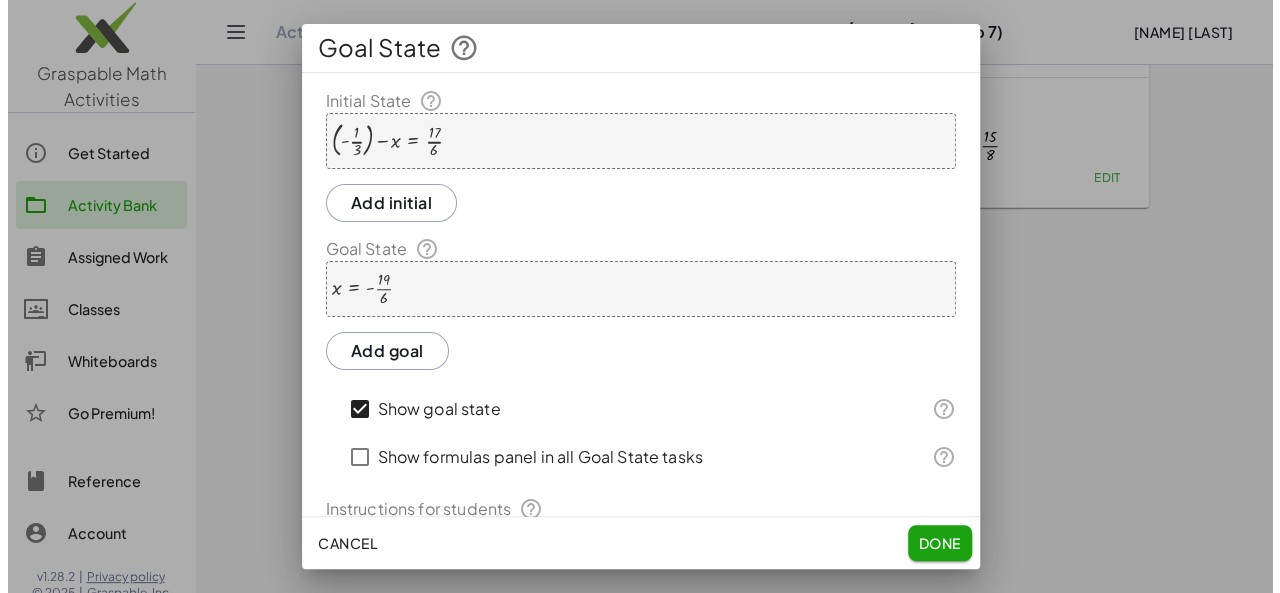scroll, scrollTop: 0, scrollLeft: 0, axis: both 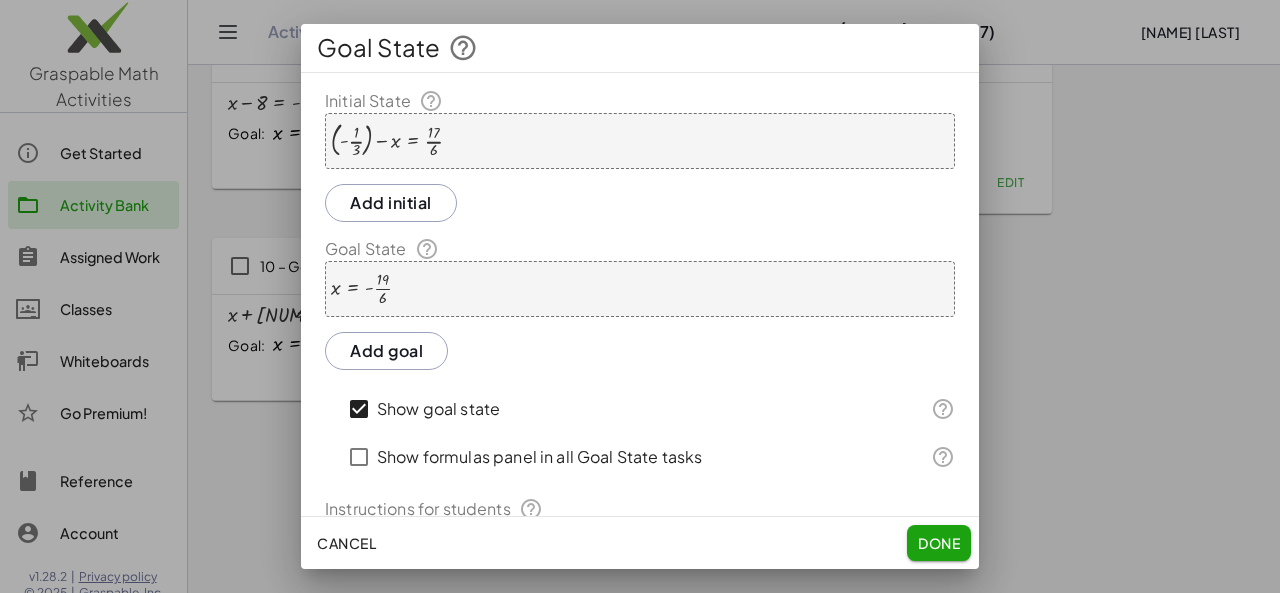 click at bounding box center [361, 289] 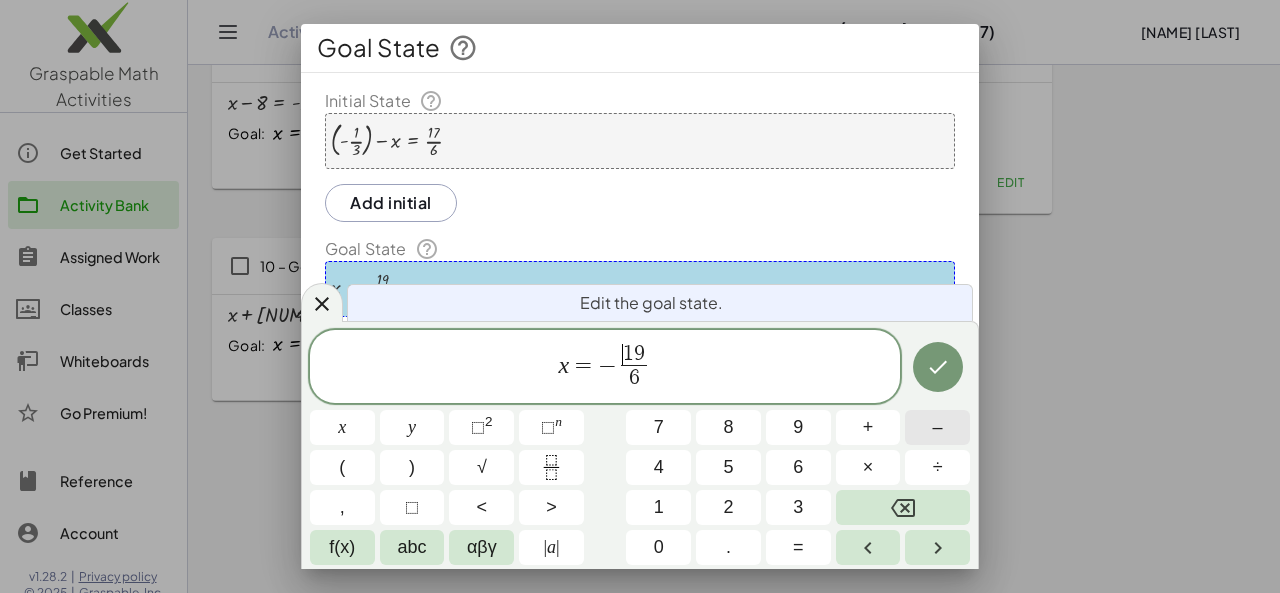click on "–" at bounding box center (937, 427) 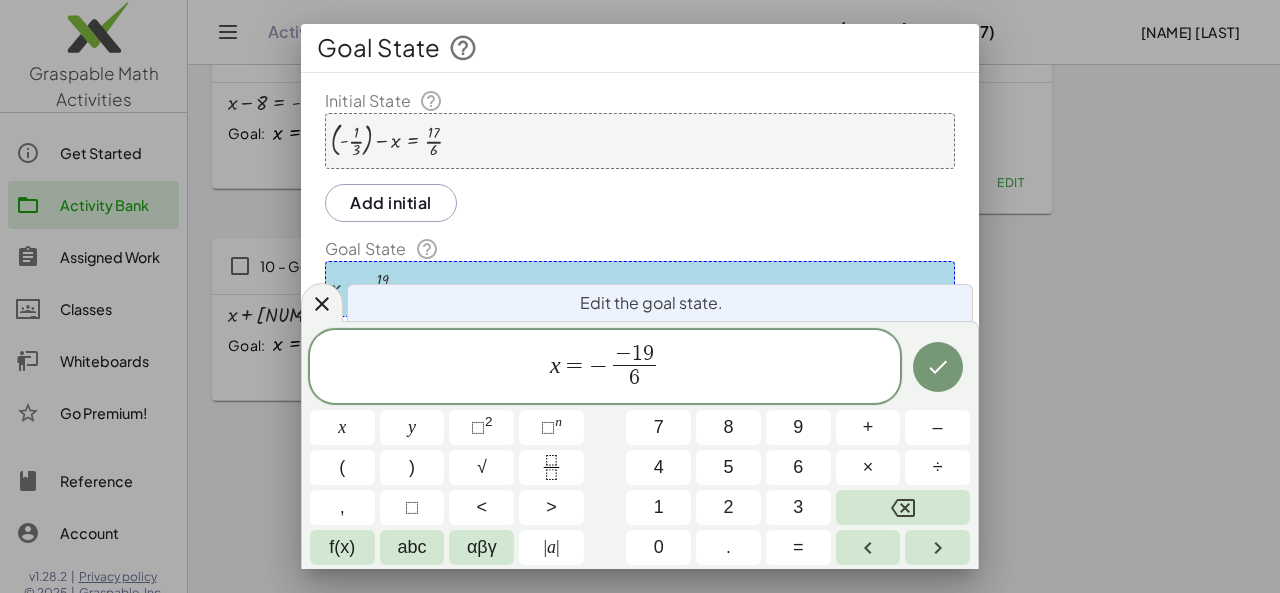click on "6" at bounding box center [634, 378] 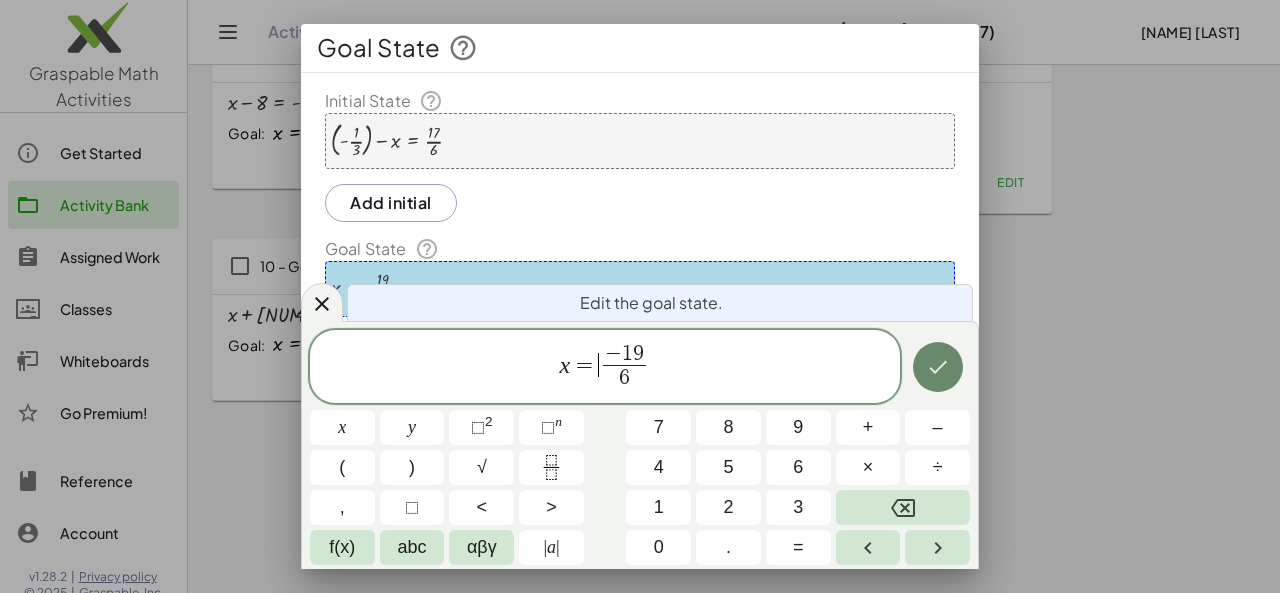 click 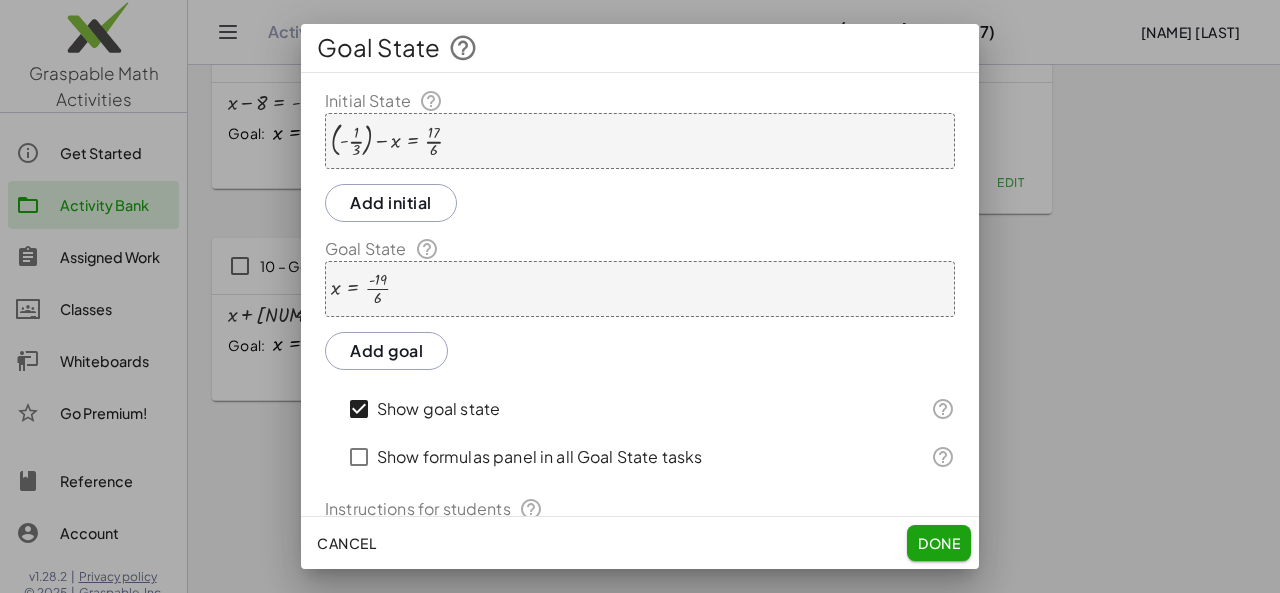 click on "Done" 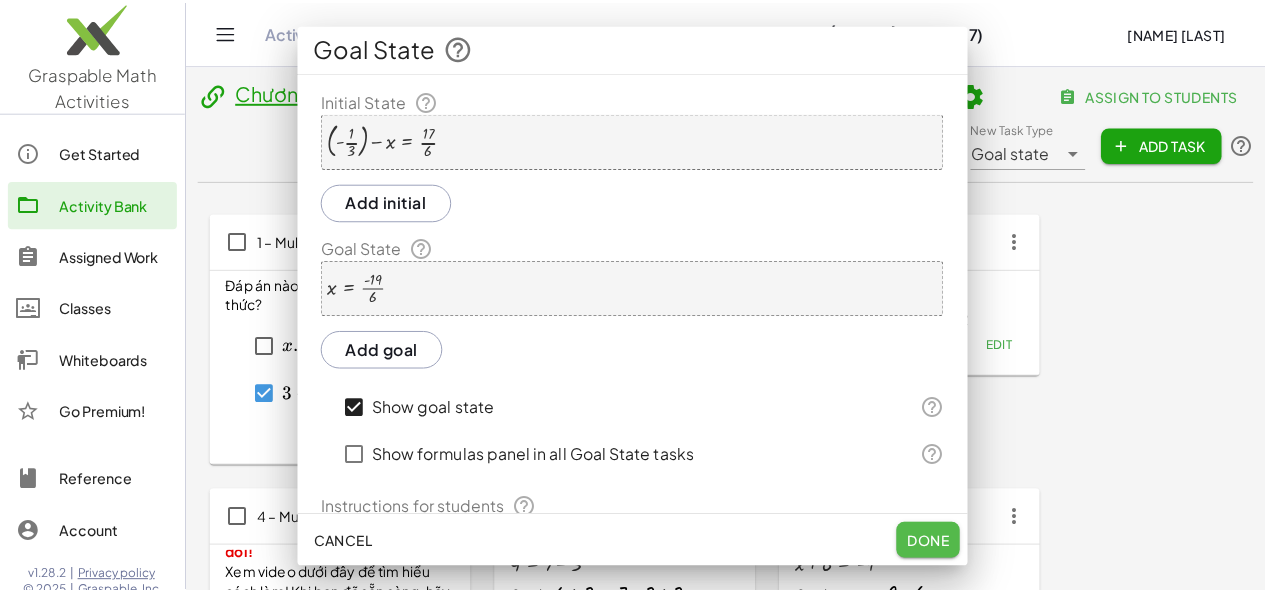 scroll, scrollTop: 741, scrollLeft: 0, axis: vertical 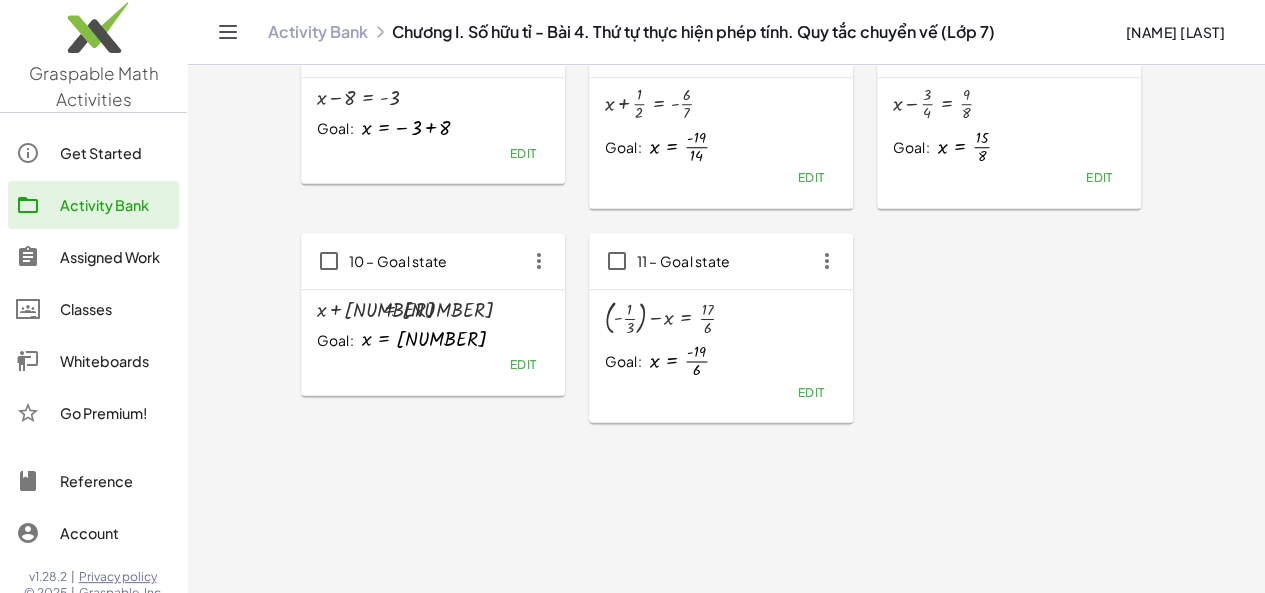 click 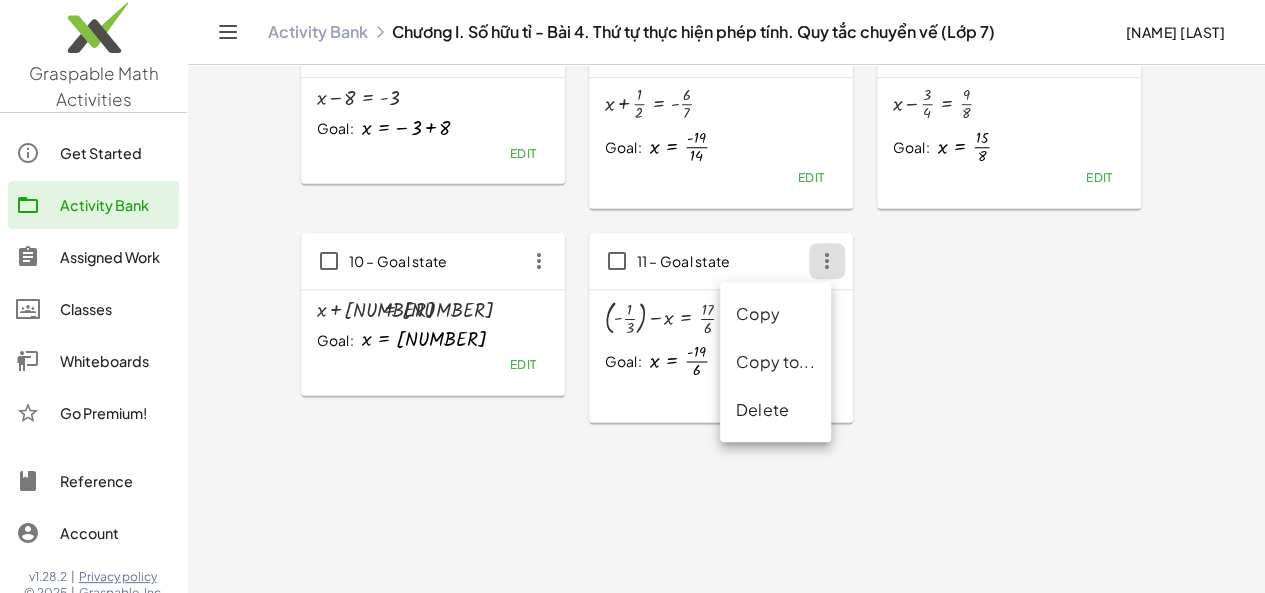 click on "Copy" 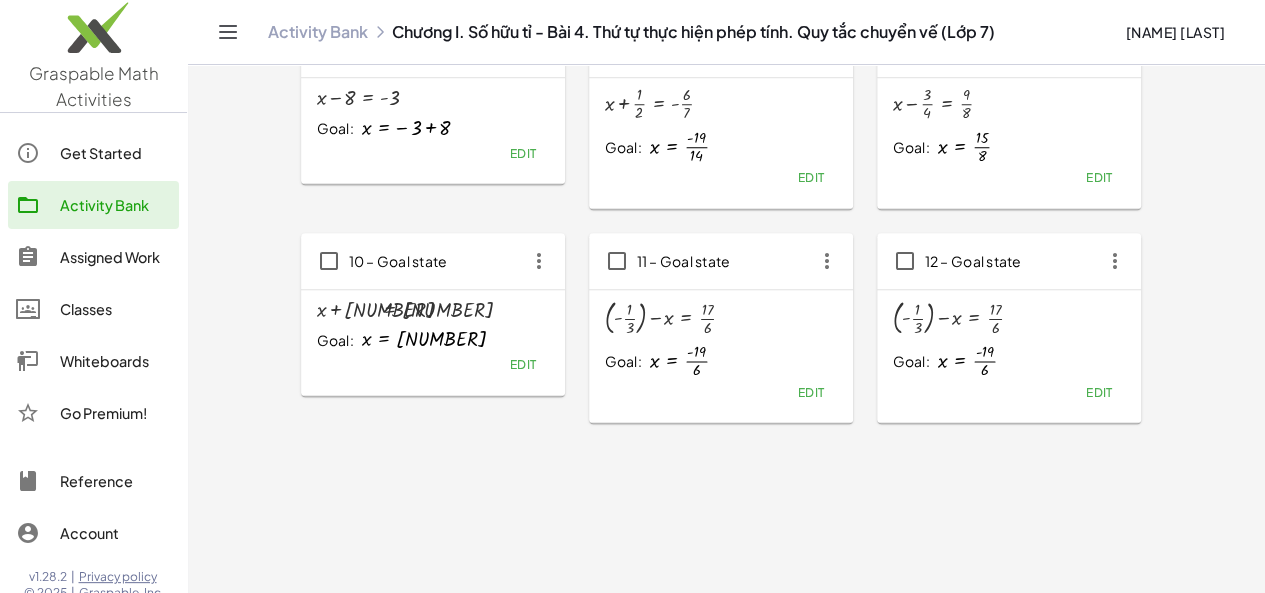 click on "Edit" 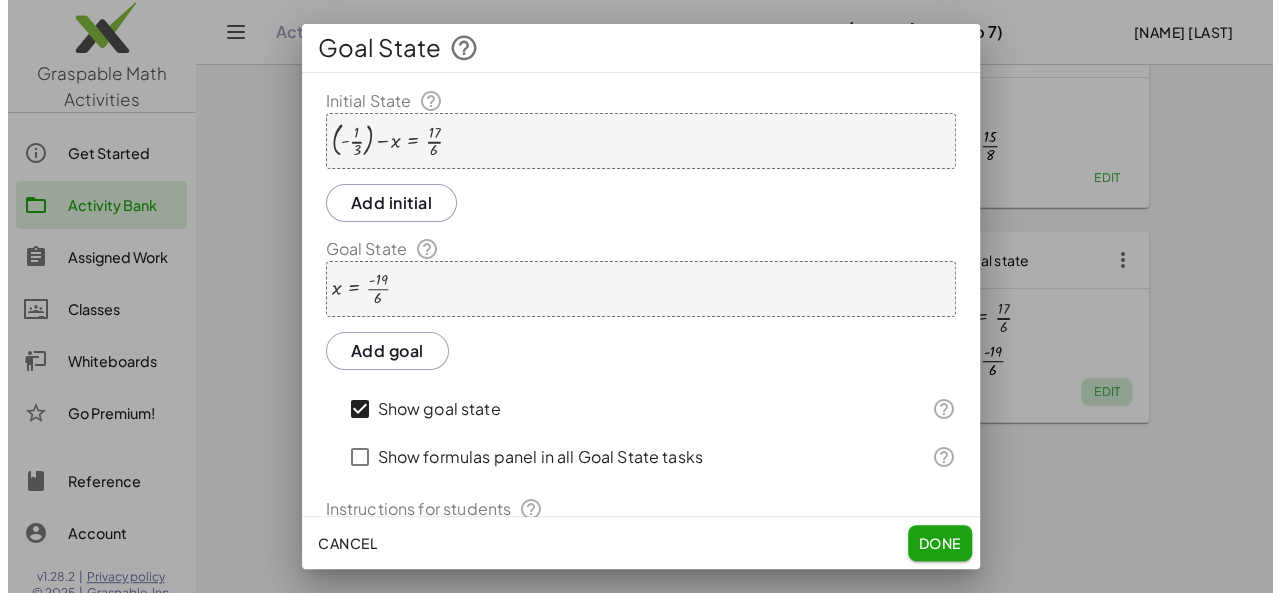scroll, scrollTop: 0, scrollLeft: 0, axis: both 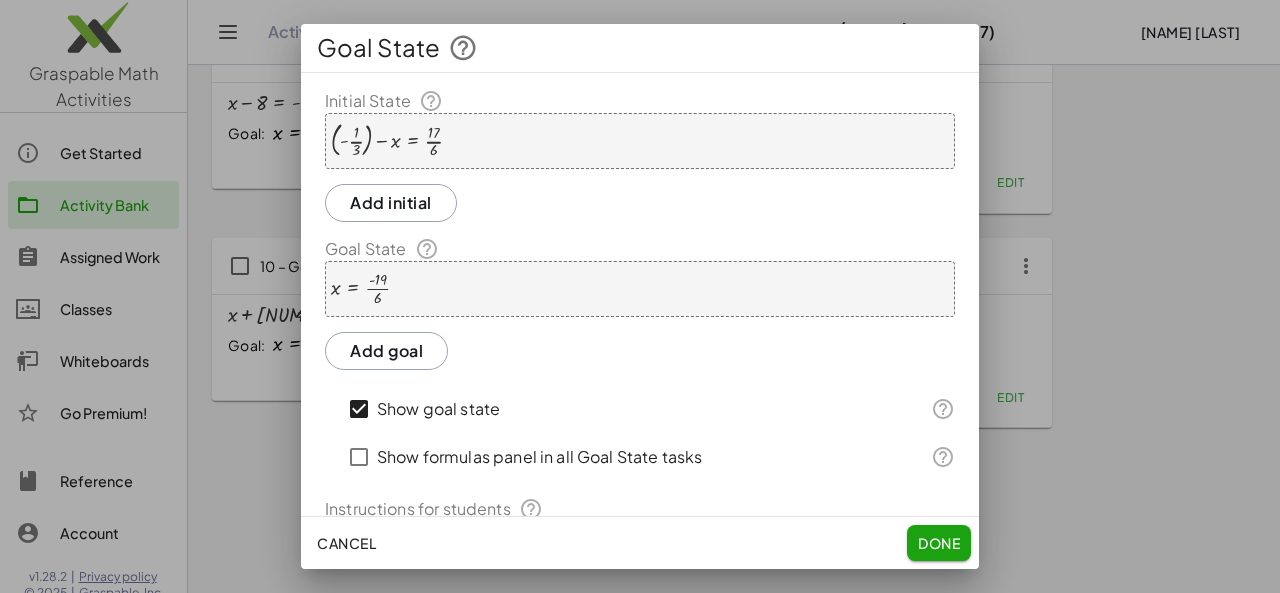 click at bounding box center [387, 140] 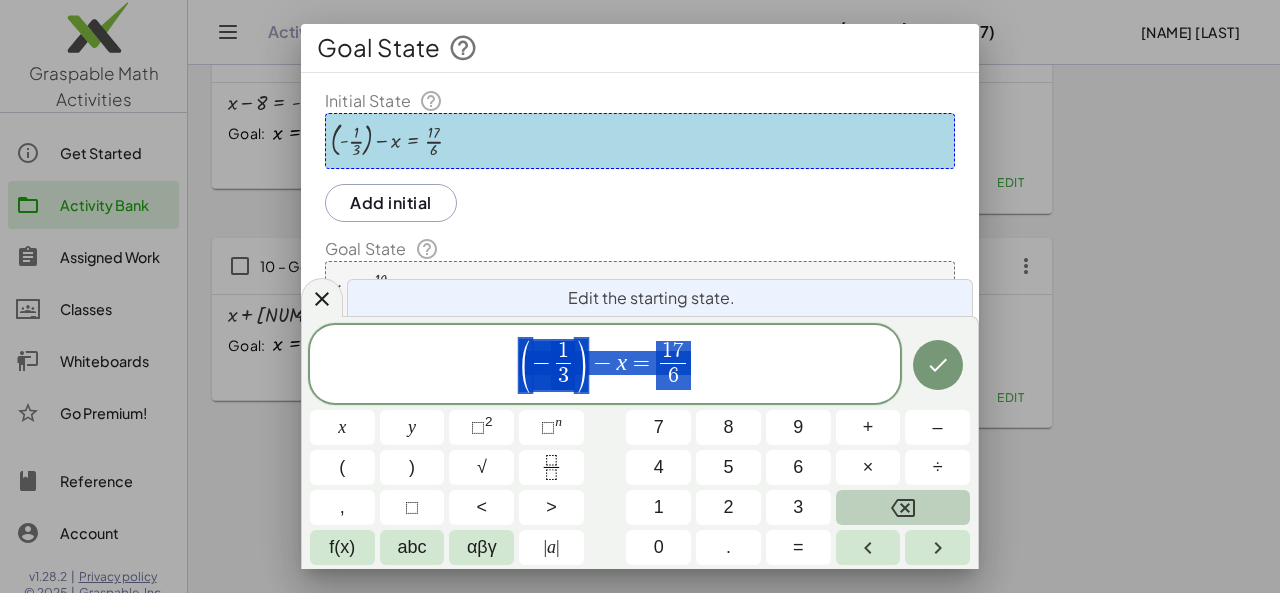 click at bounding box center (903, 507) 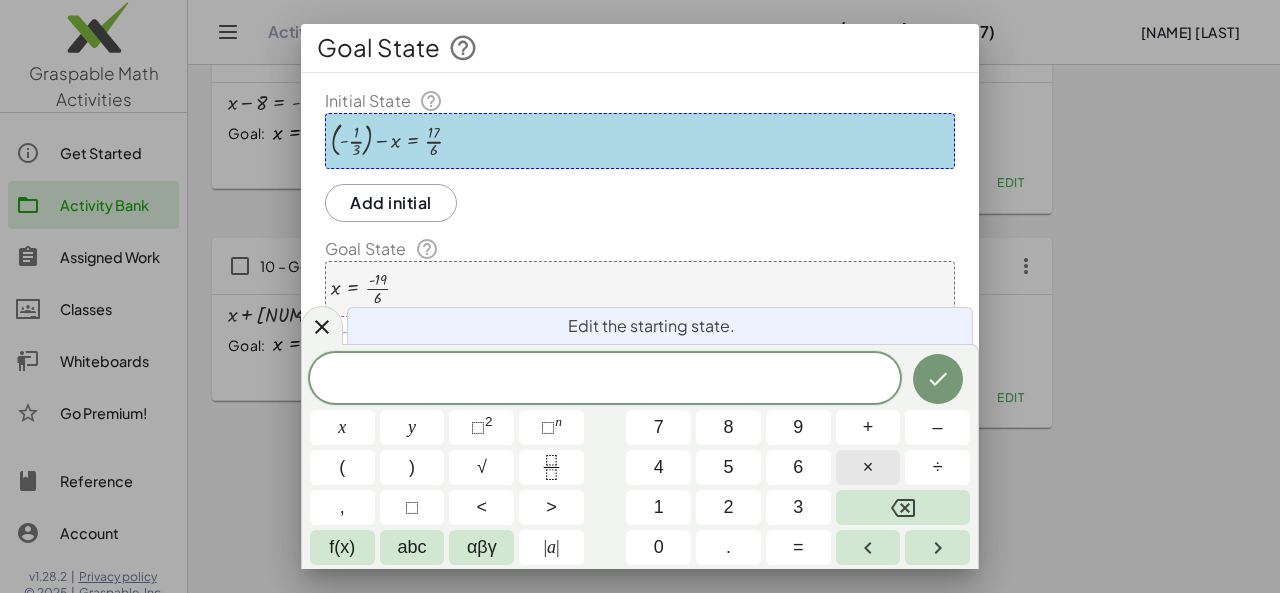 click on "x" at bounding box center [342, 427] 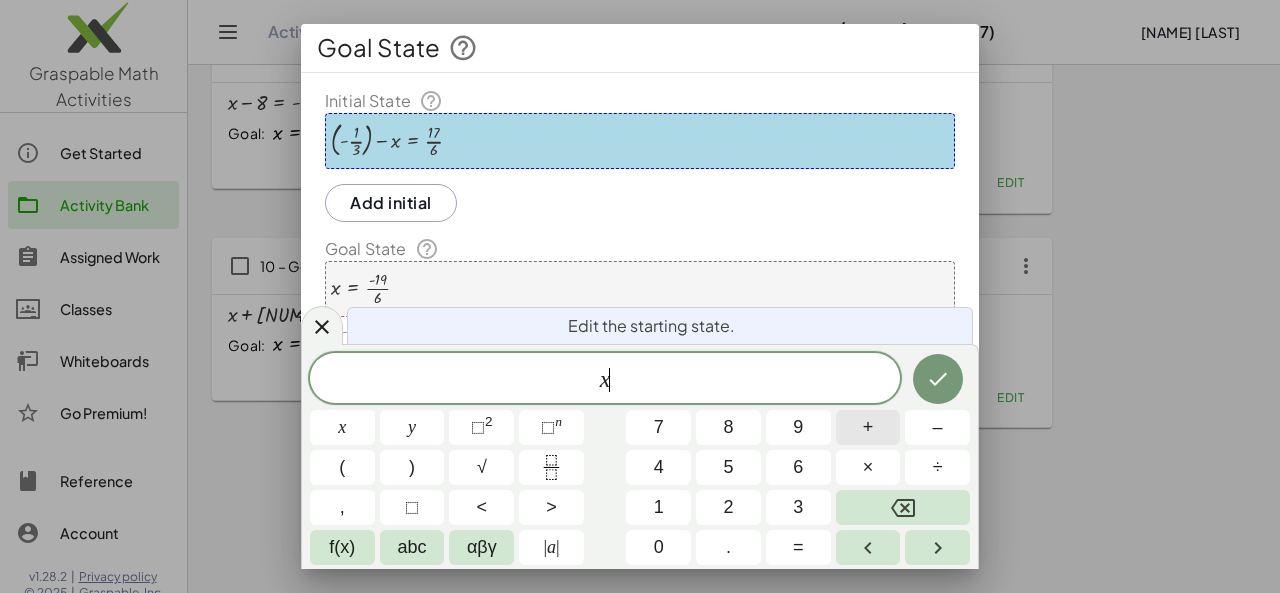 click on "+" at bounding box center [868, 427] 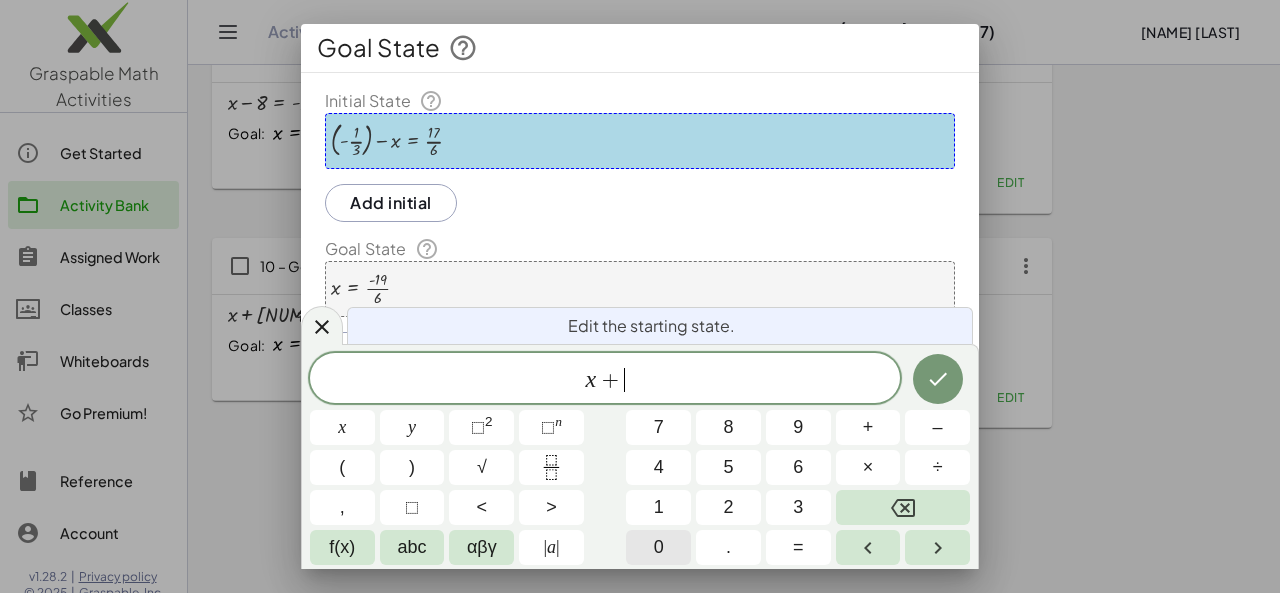 click on "0" at bounding box center [658, 547] 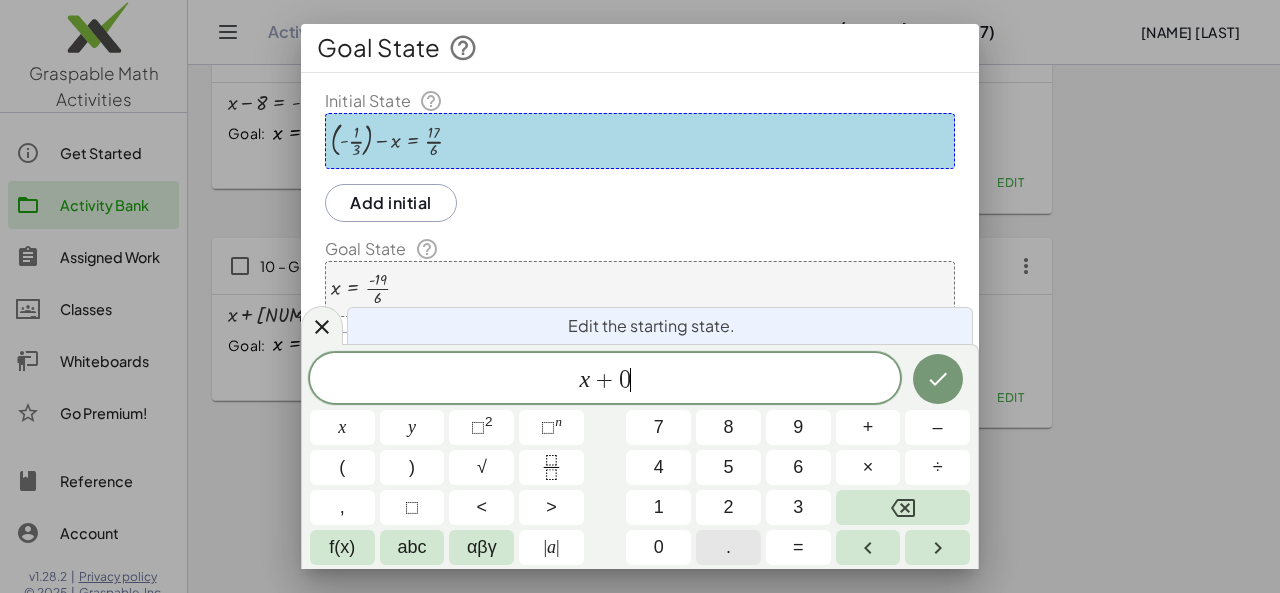 click on "." at bounding box center [728, 547] 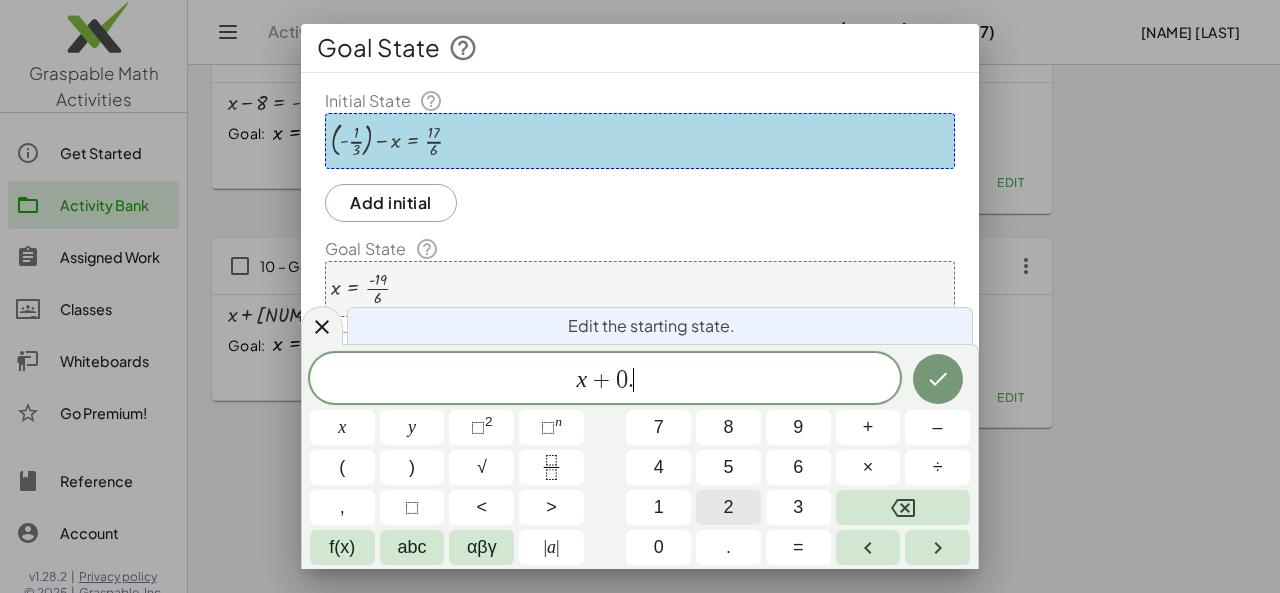 click on "2" at bounding box center [728, 507] 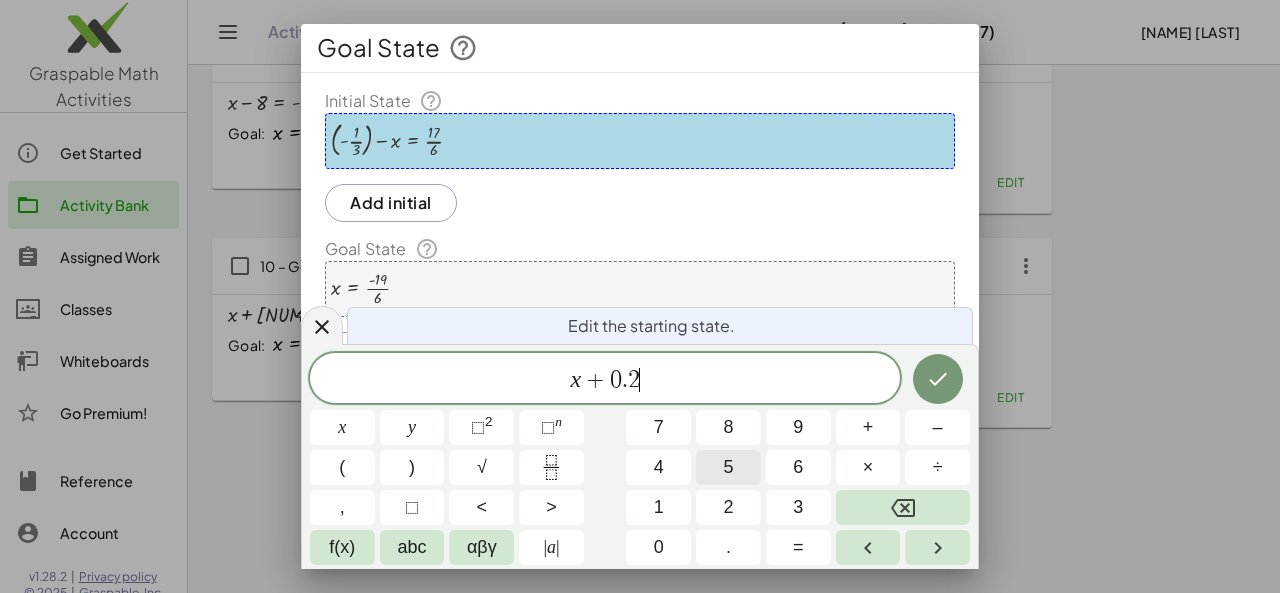 click on "5" at bounding box center [728, 467] 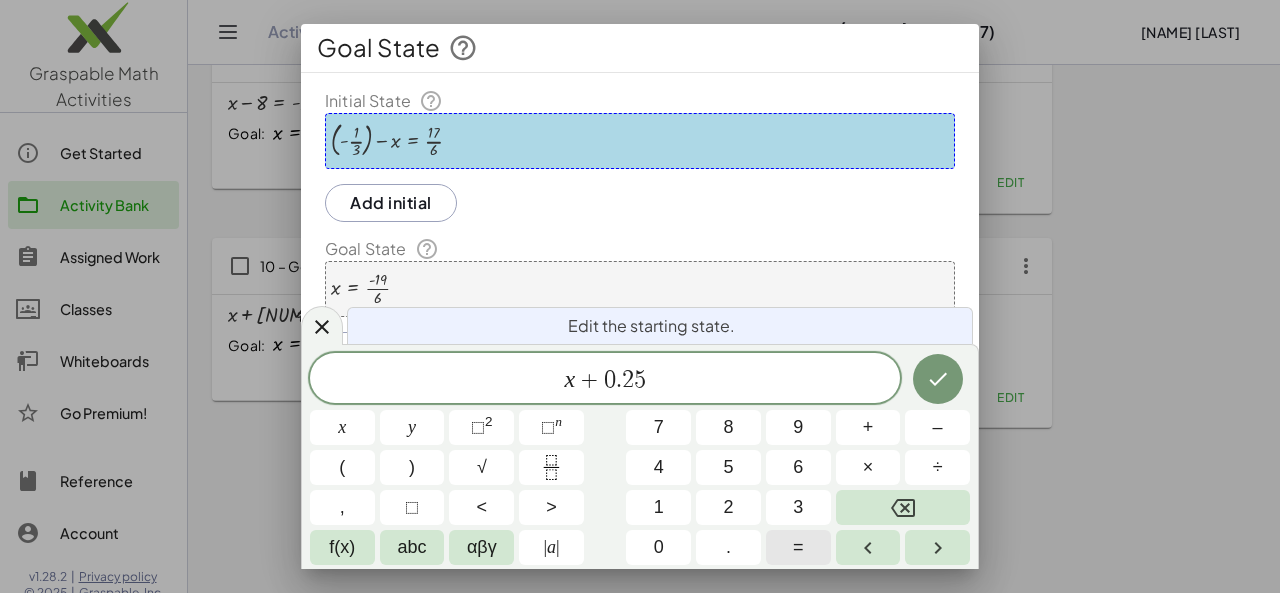 click on "=" at bounding box center [798, 547] 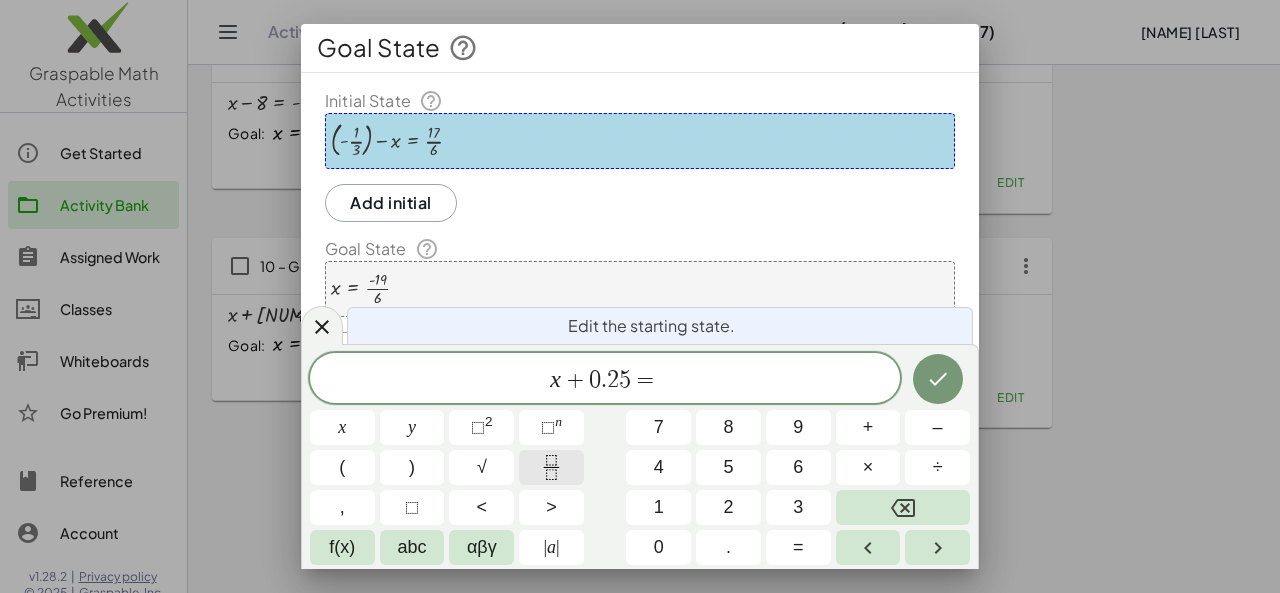 click 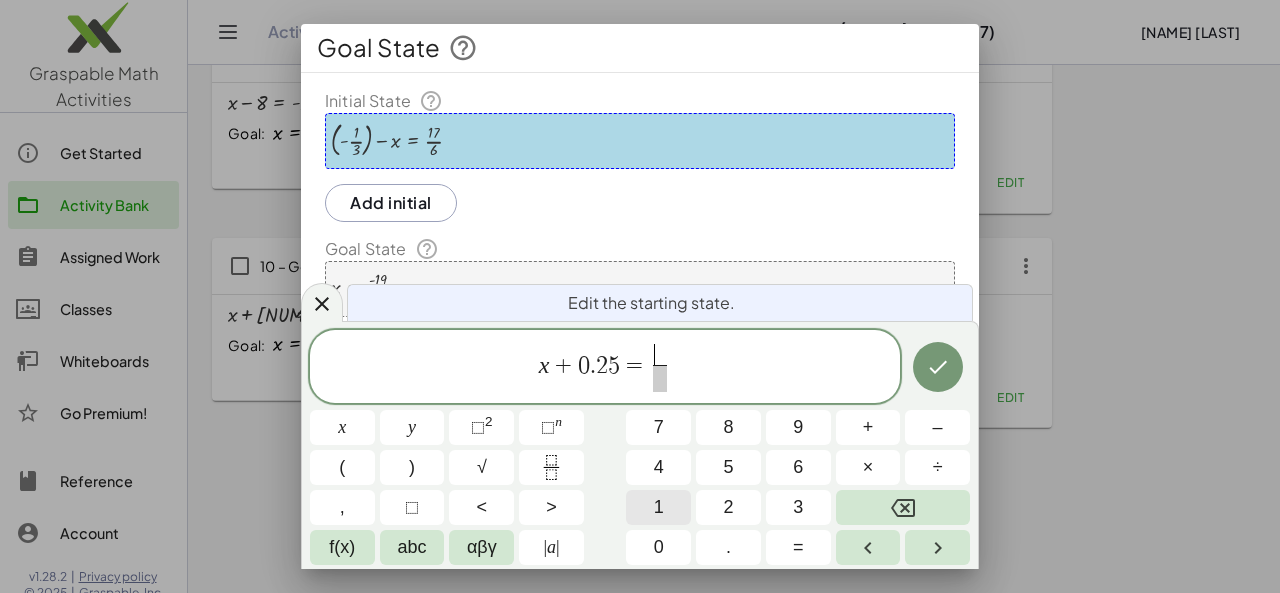 click on "1" at bounding box center (658, 507) 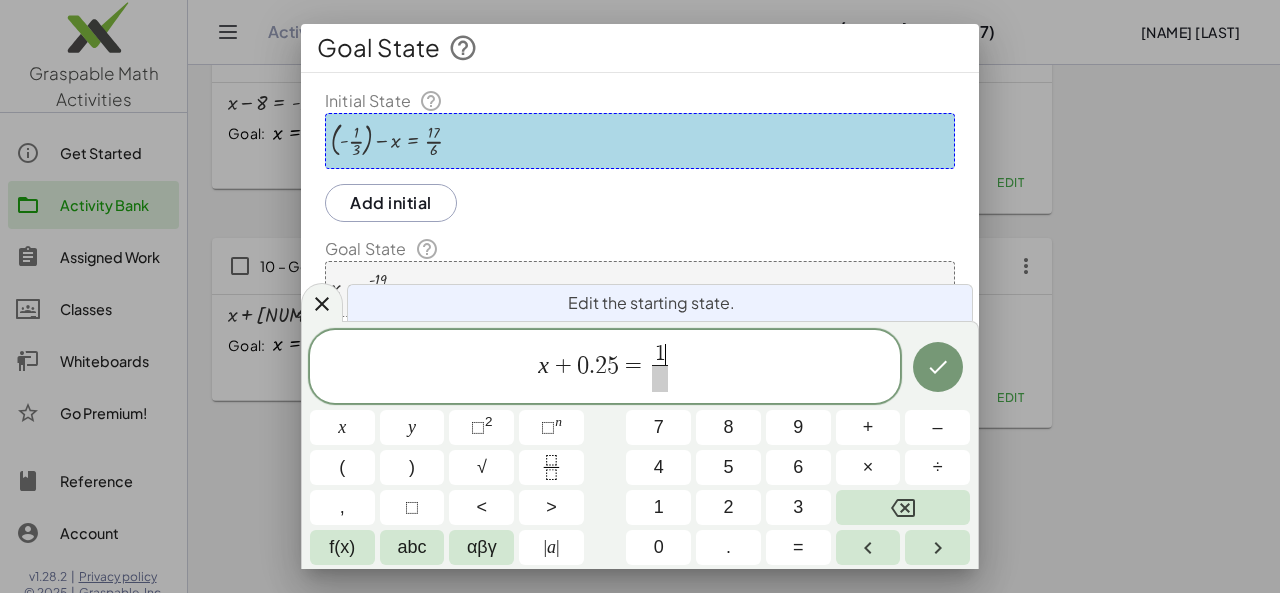 click on "1 ​" at bounding box center [659, 355] 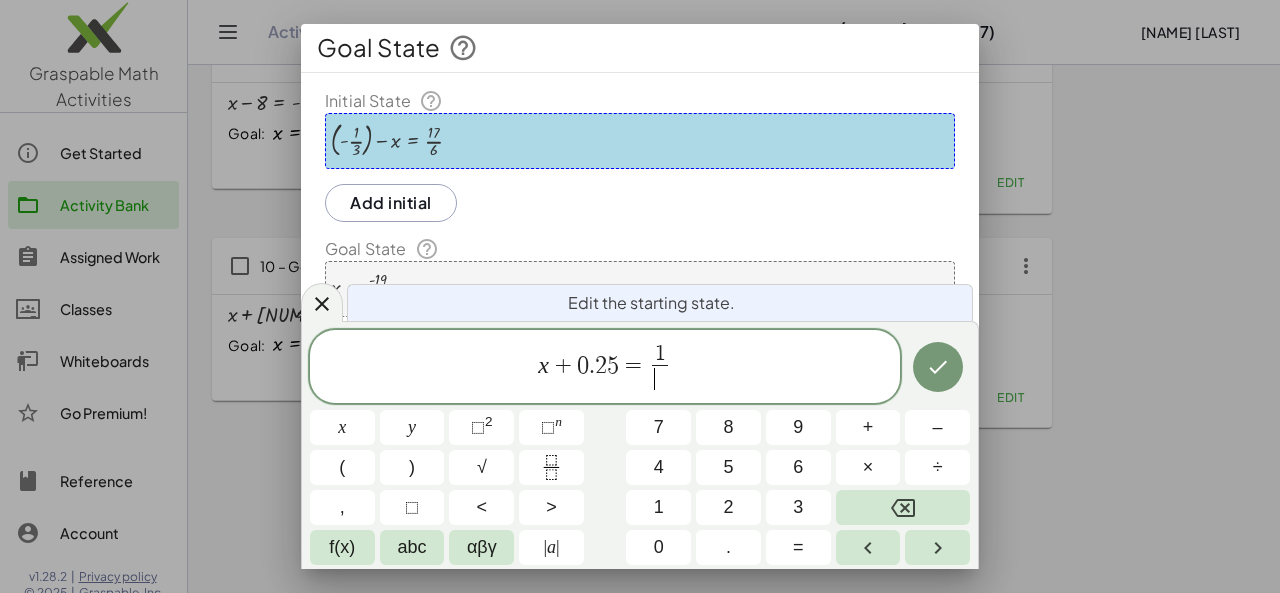 click on "​" at bounding box center (659, 378) 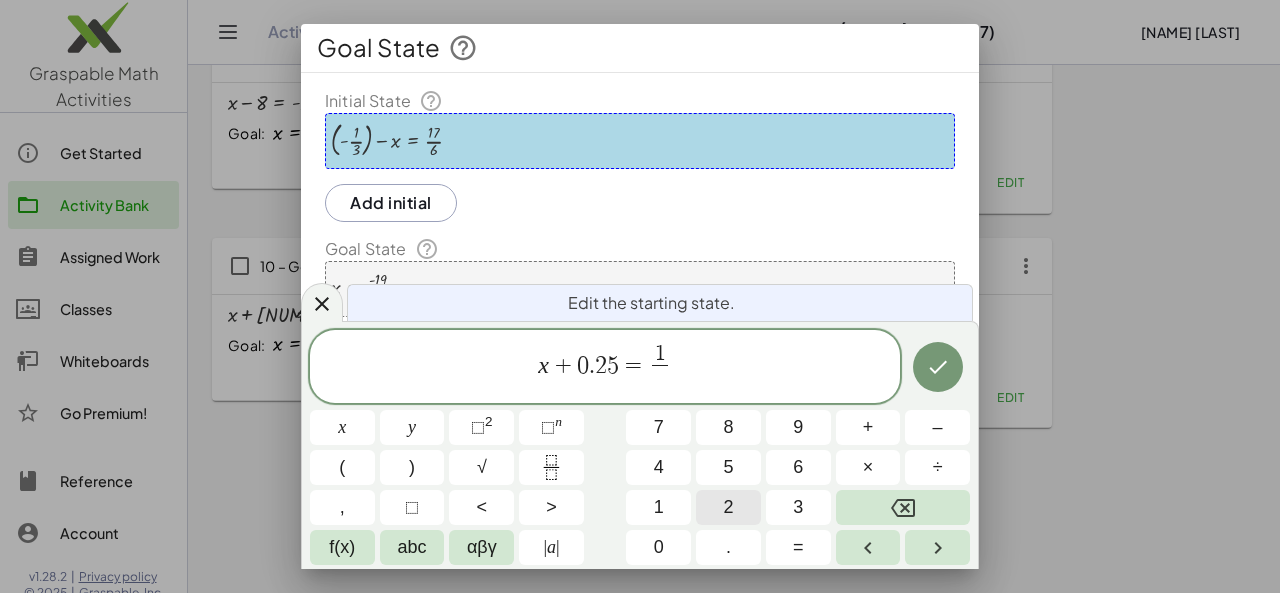 click on "2" at bounding box center [728, 507] 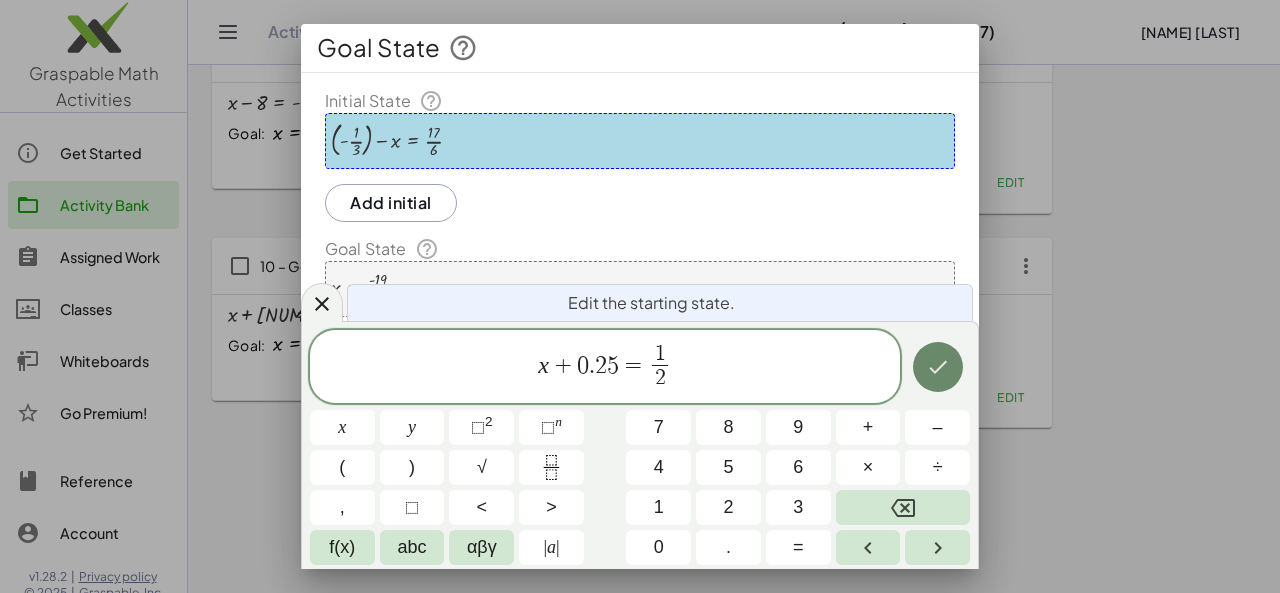click at bounding box center (938, 367) 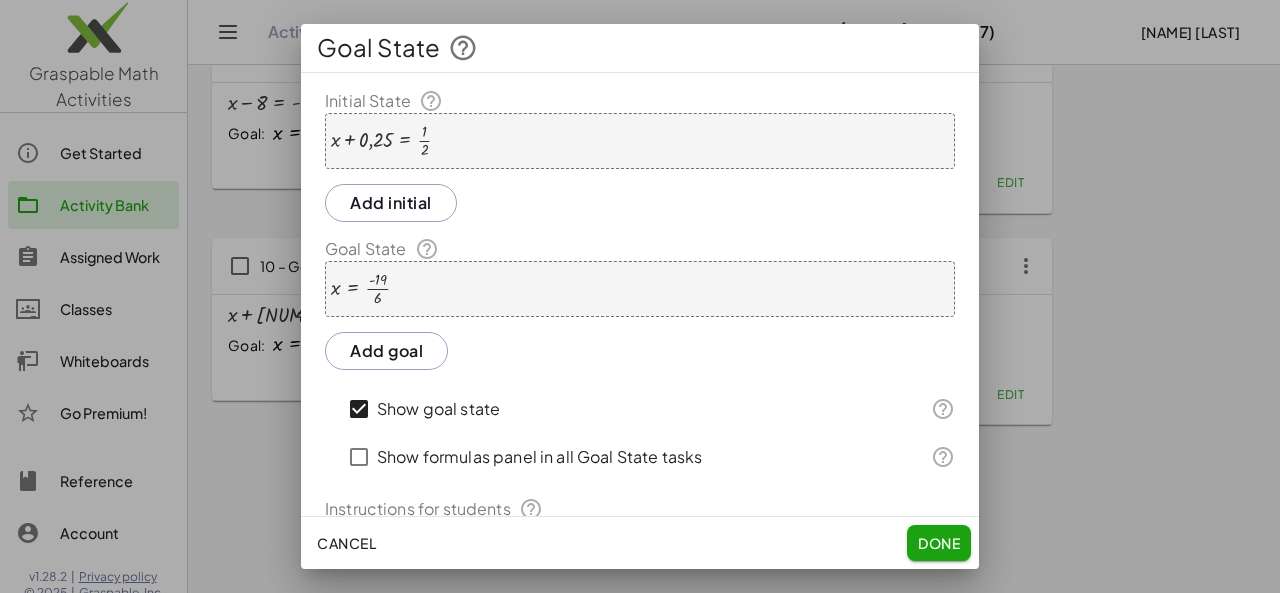 click at bounding box center (360, 289) 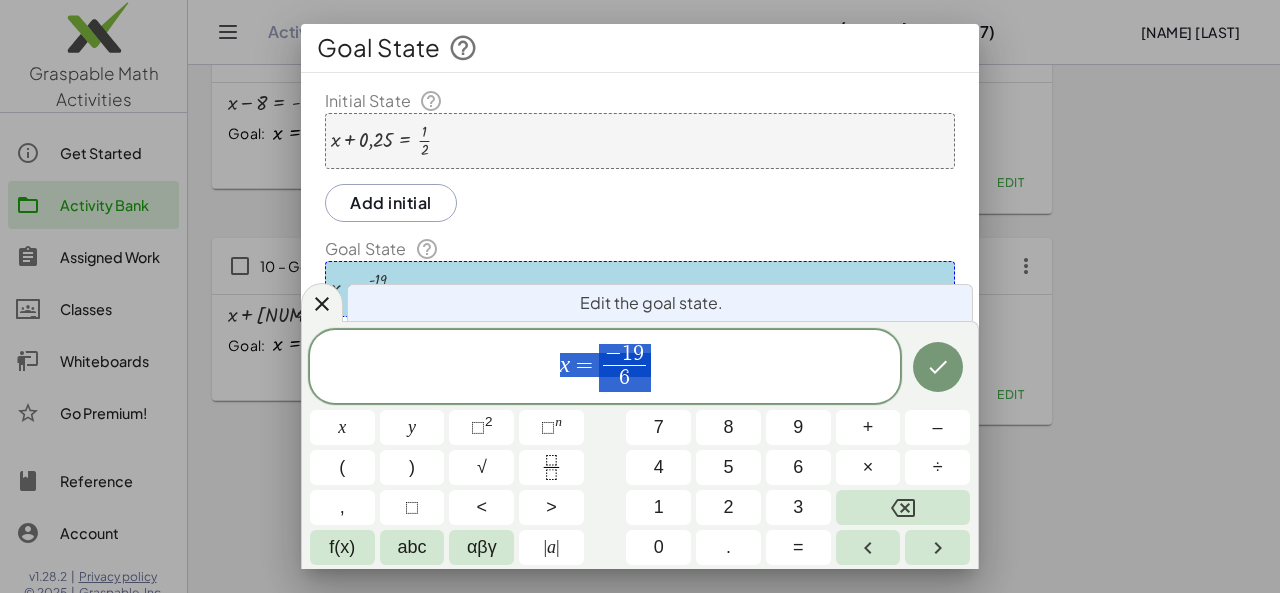 click on "x = − 1 9 6 ​" at bounding box center (605, 368) 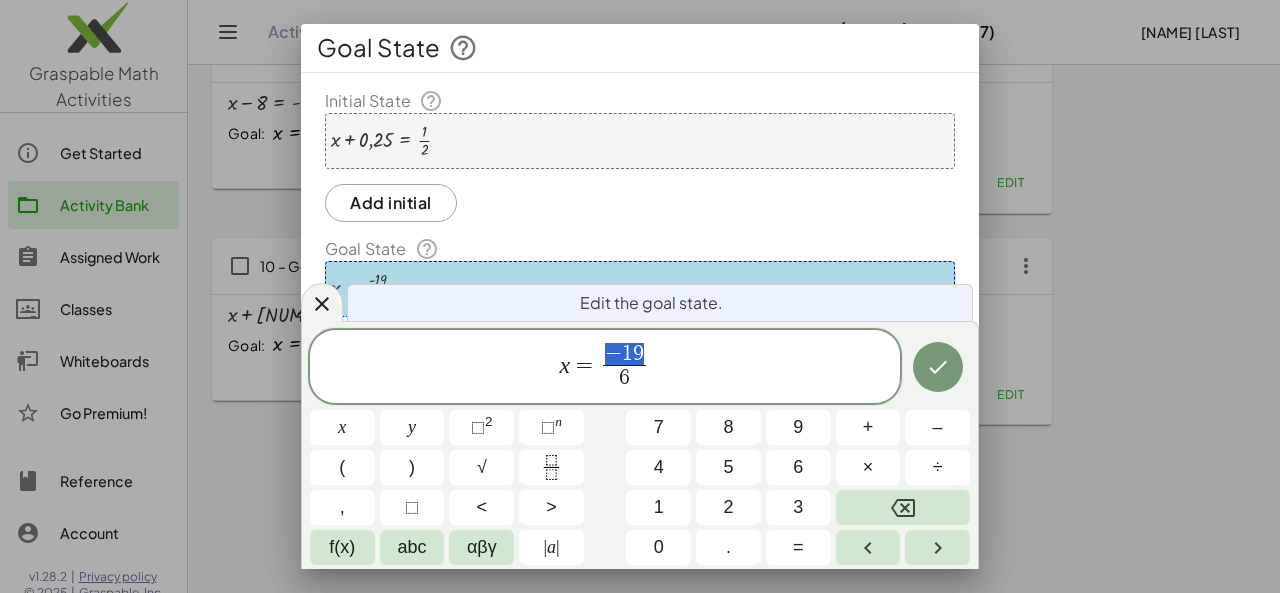 drag, startPoint x: 603, startPoint y: 350, endPoint x: 645, endPoint y: 379, distance: 51.0392 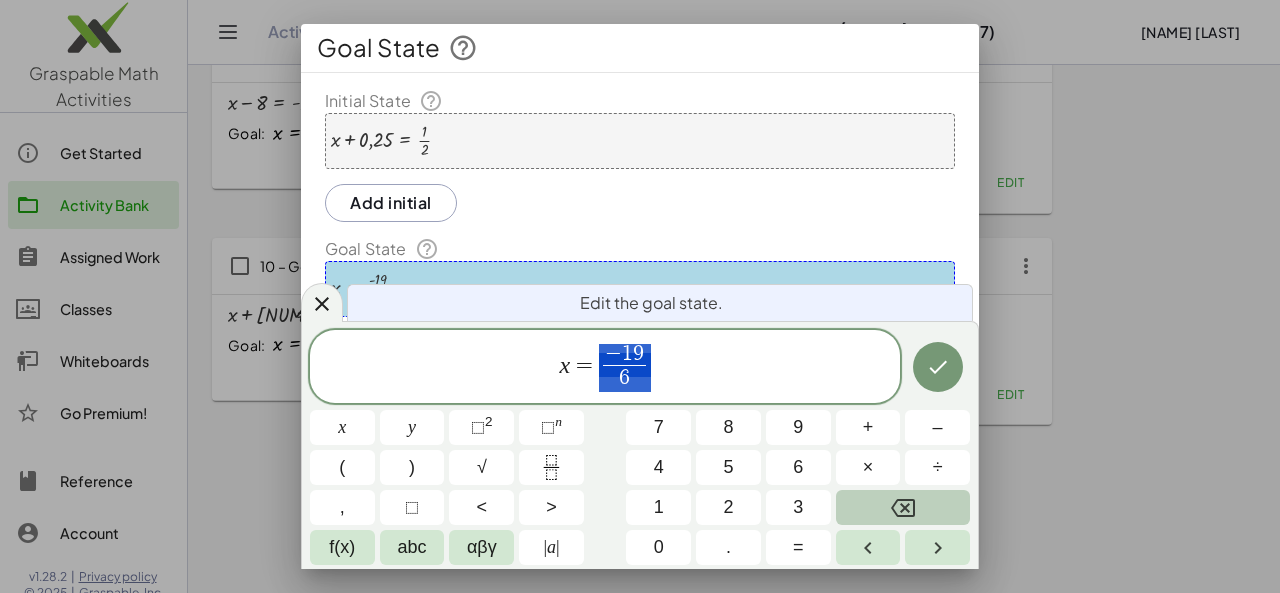 click at bounding box center (903, 507) 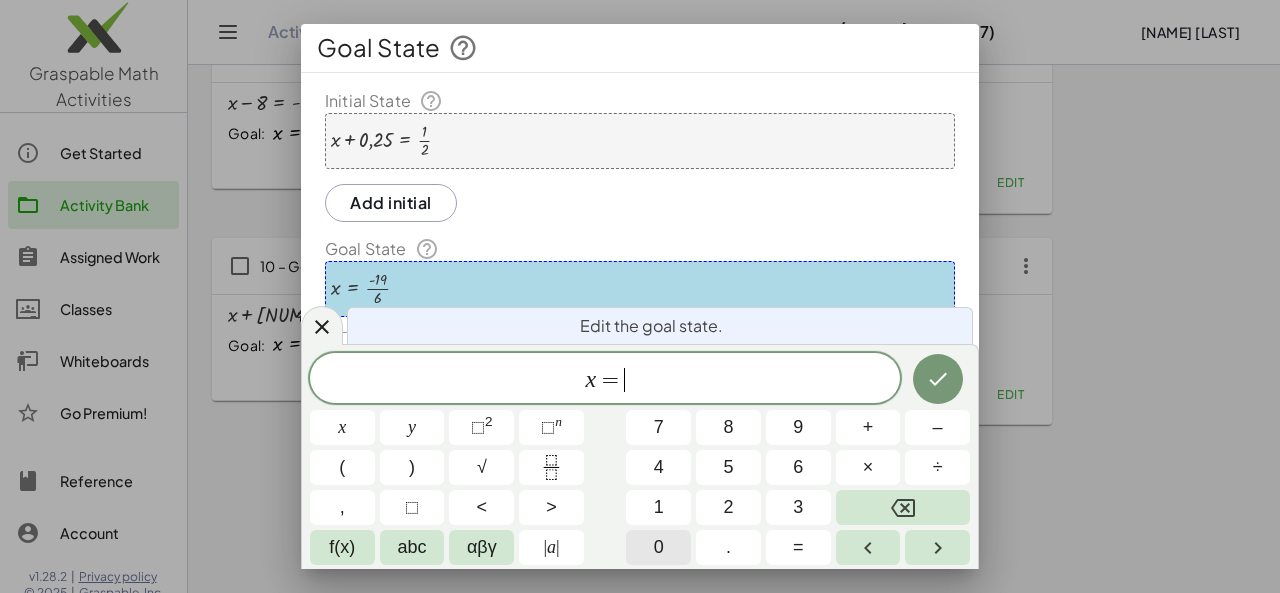 click on "0" at bounding box center (658, 547) 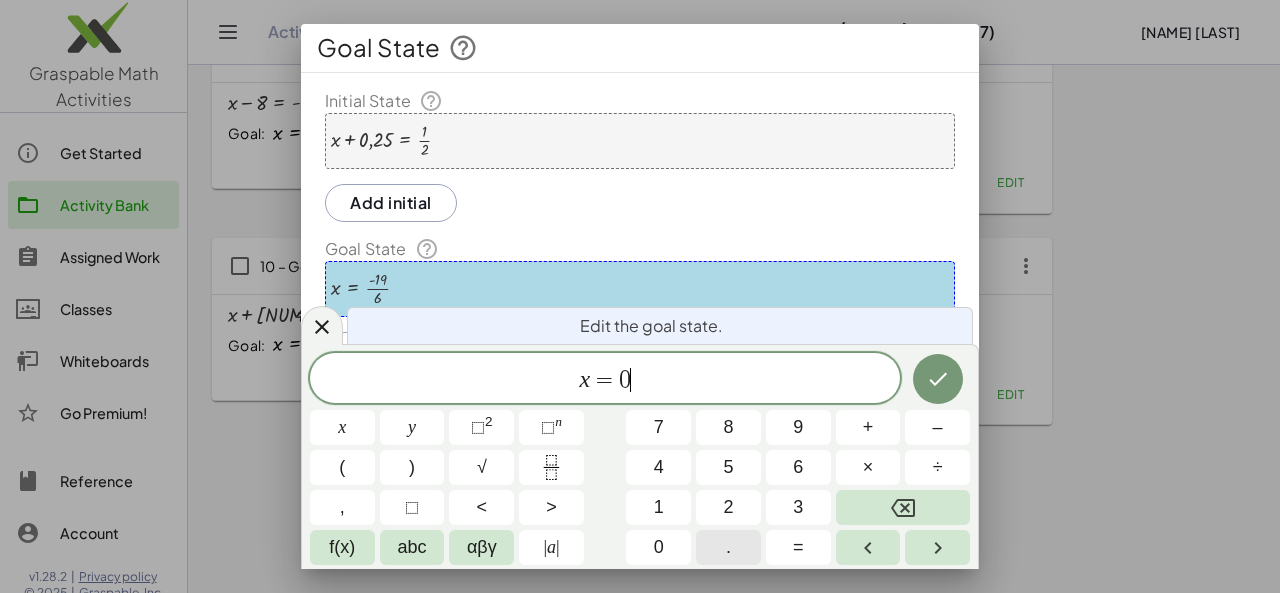 click on "." at bounding box center [728, 547] 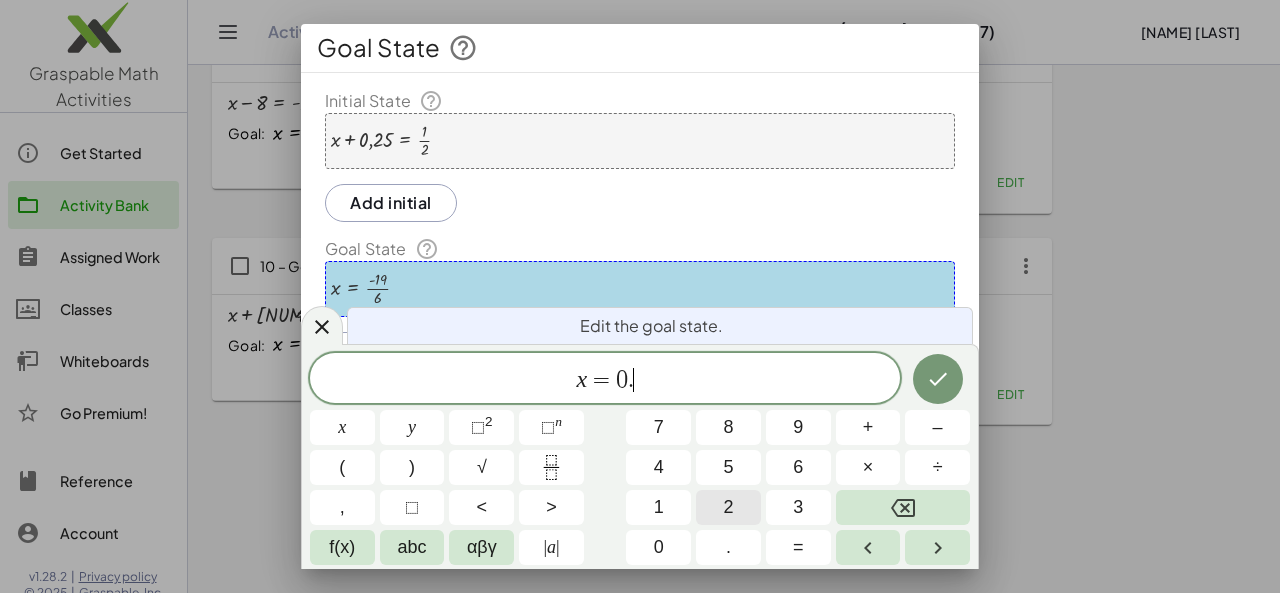 click on "2" at bounding box center [728, 507] 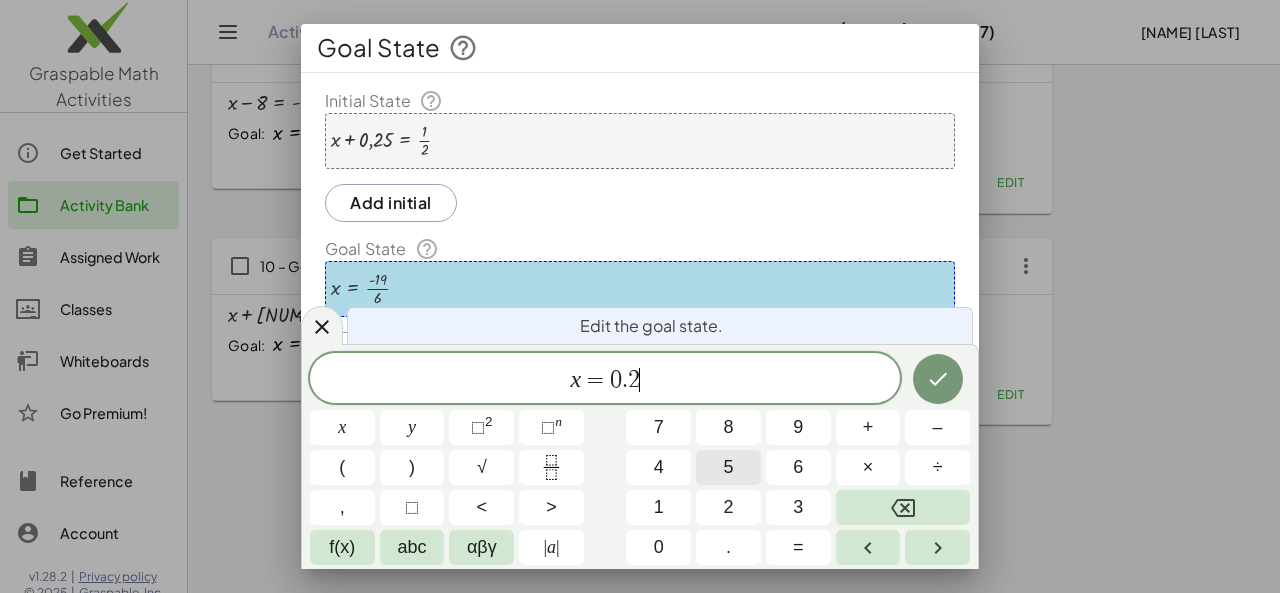 click on "5" at bounding box center [728, 467] 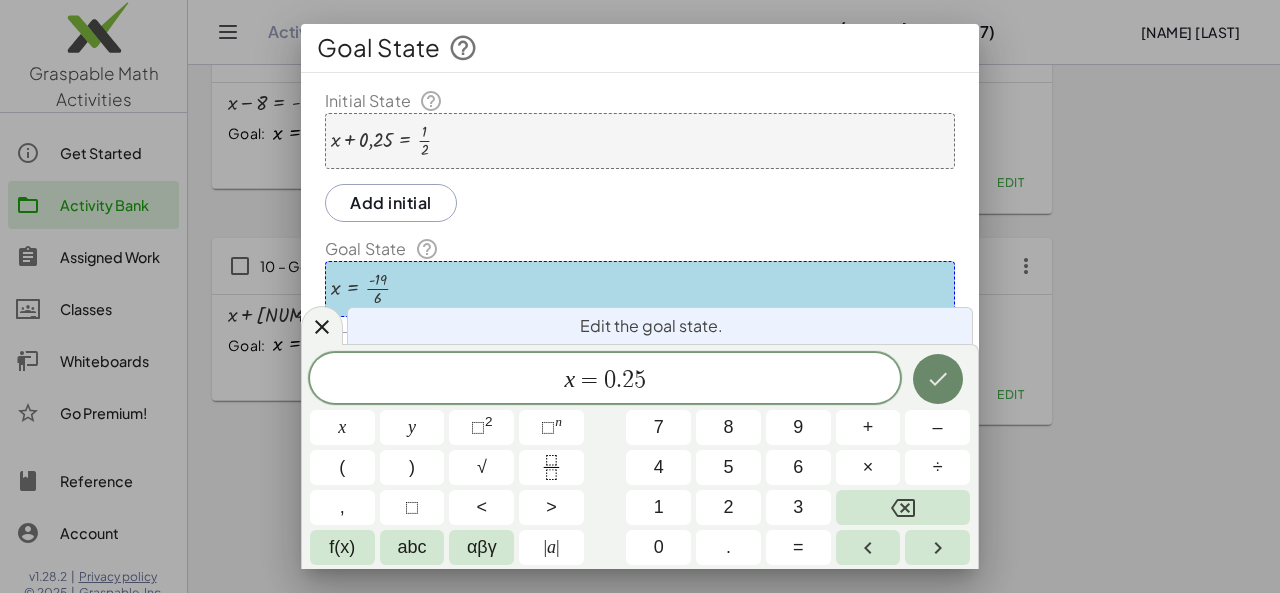 click 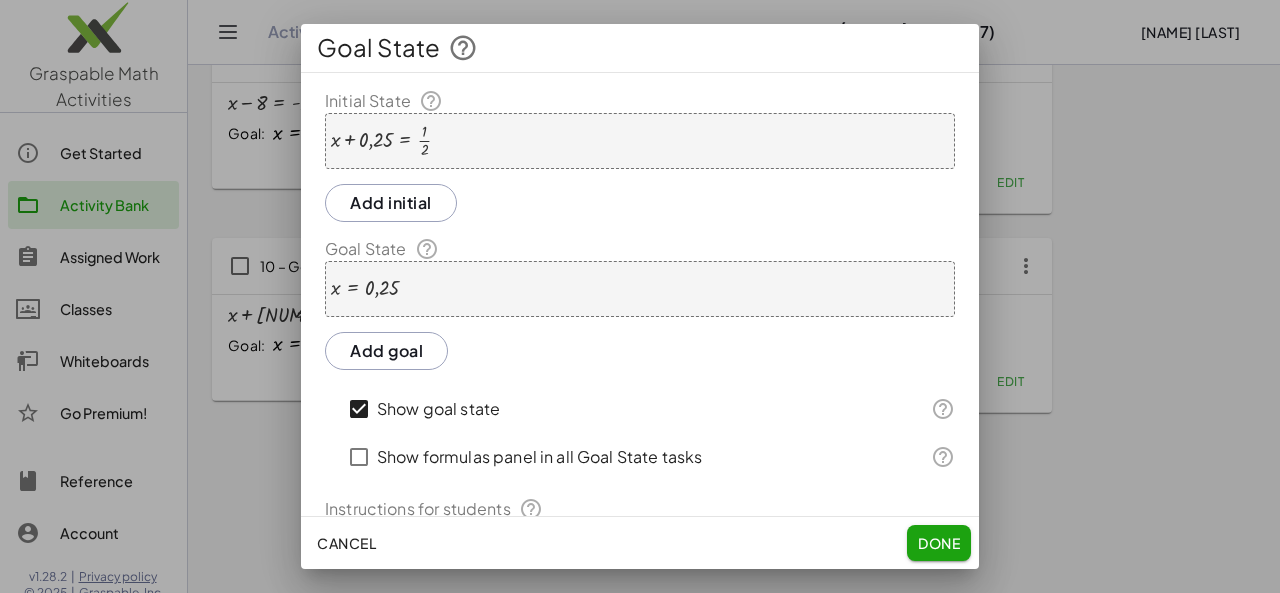 click on "Done" 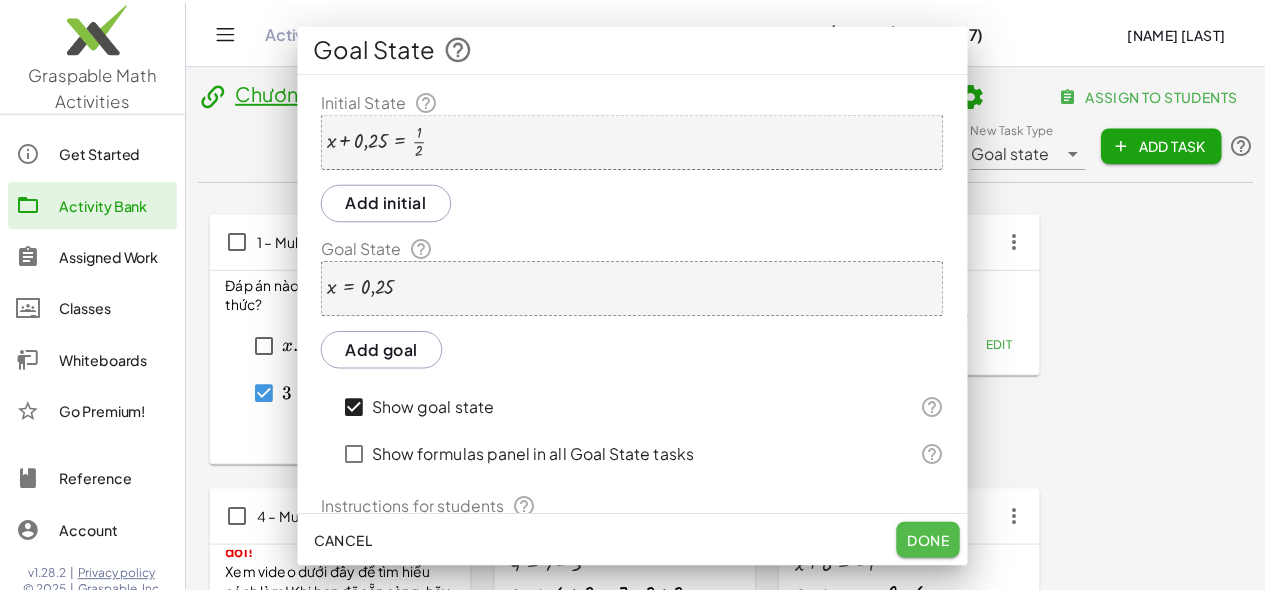 scroll, scrollTop: 741, scrollLeft: 0, axis: vertical 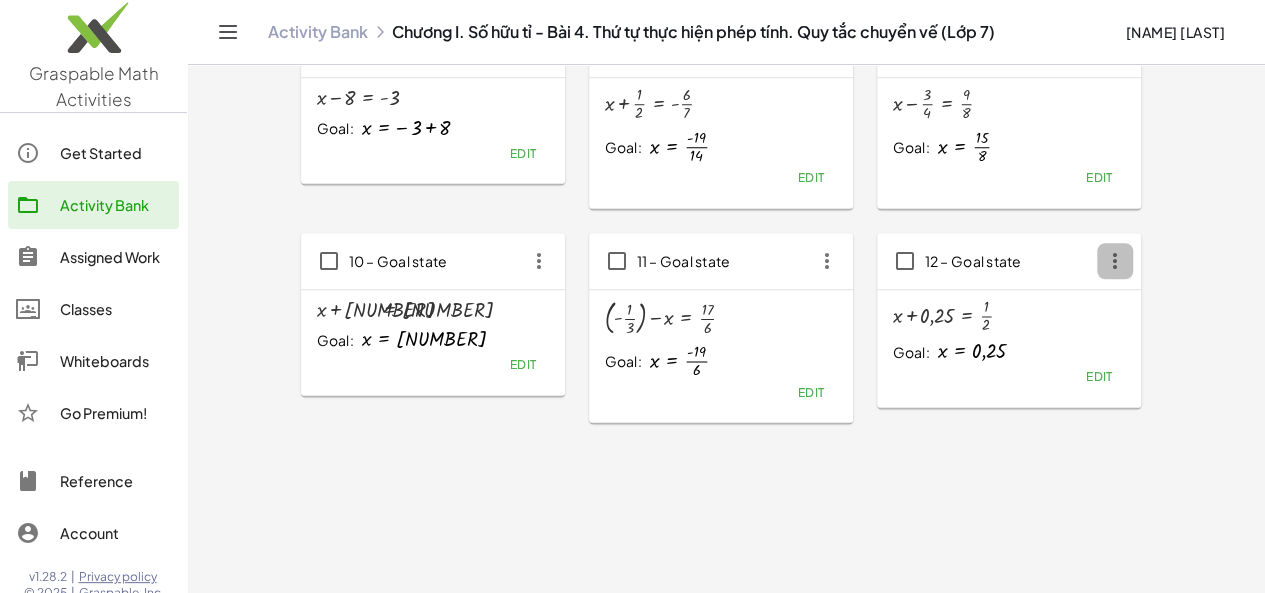 click 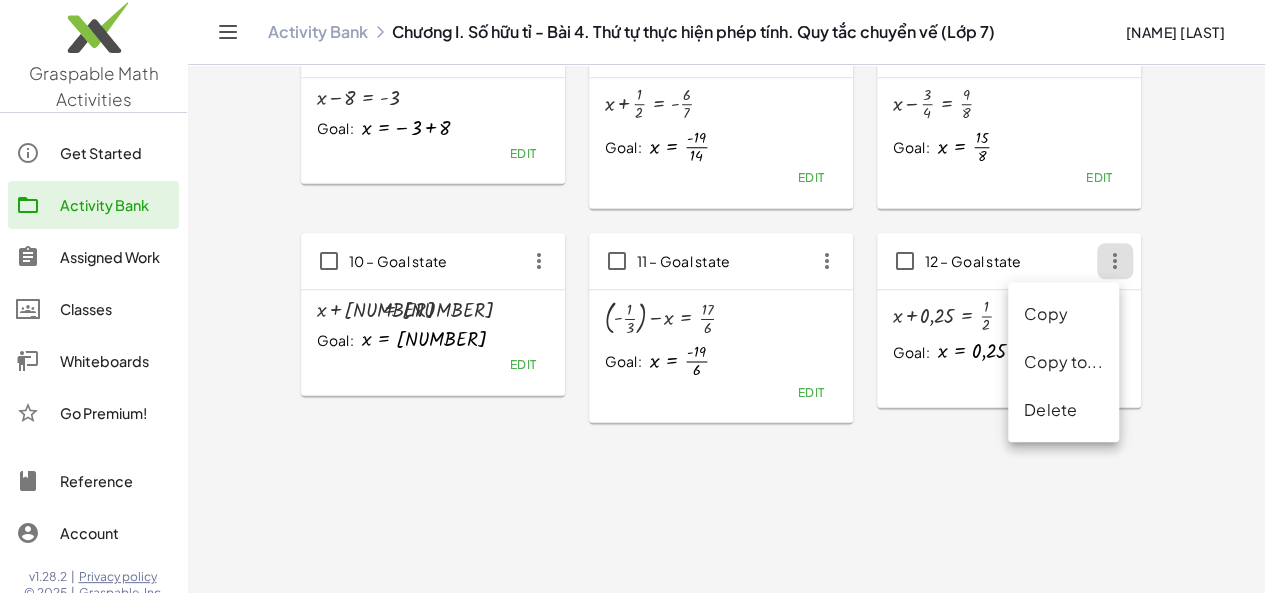 click on "Copy" 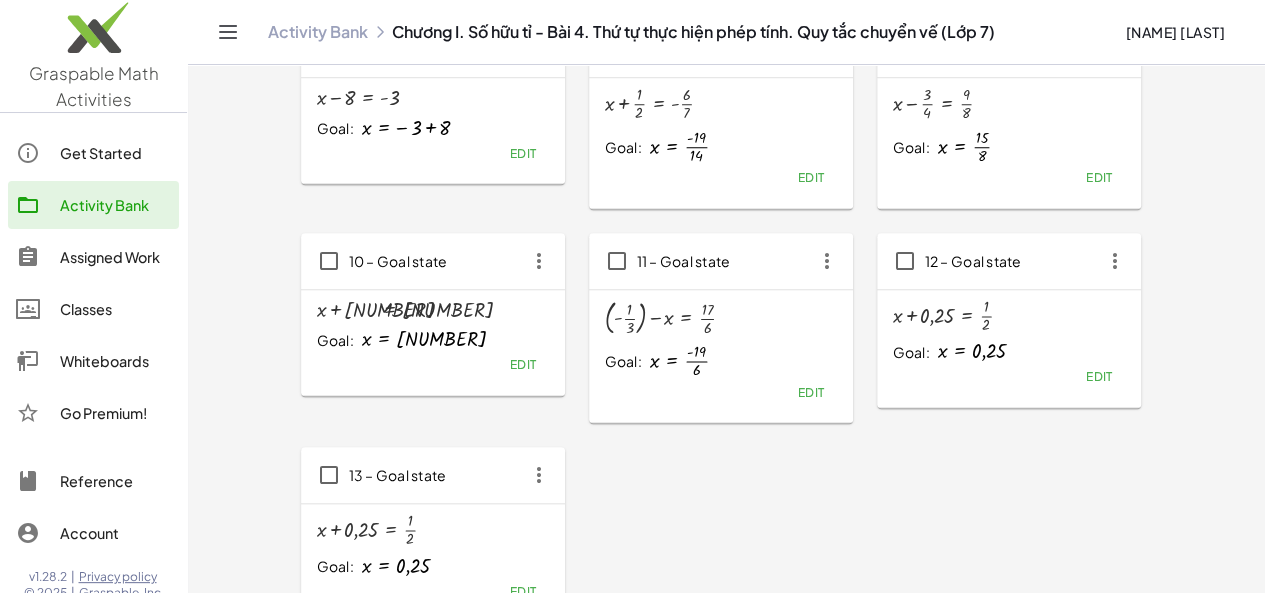 click on "+ x + 0,25 = · 1 · 2" at bounding box center [433, 530] 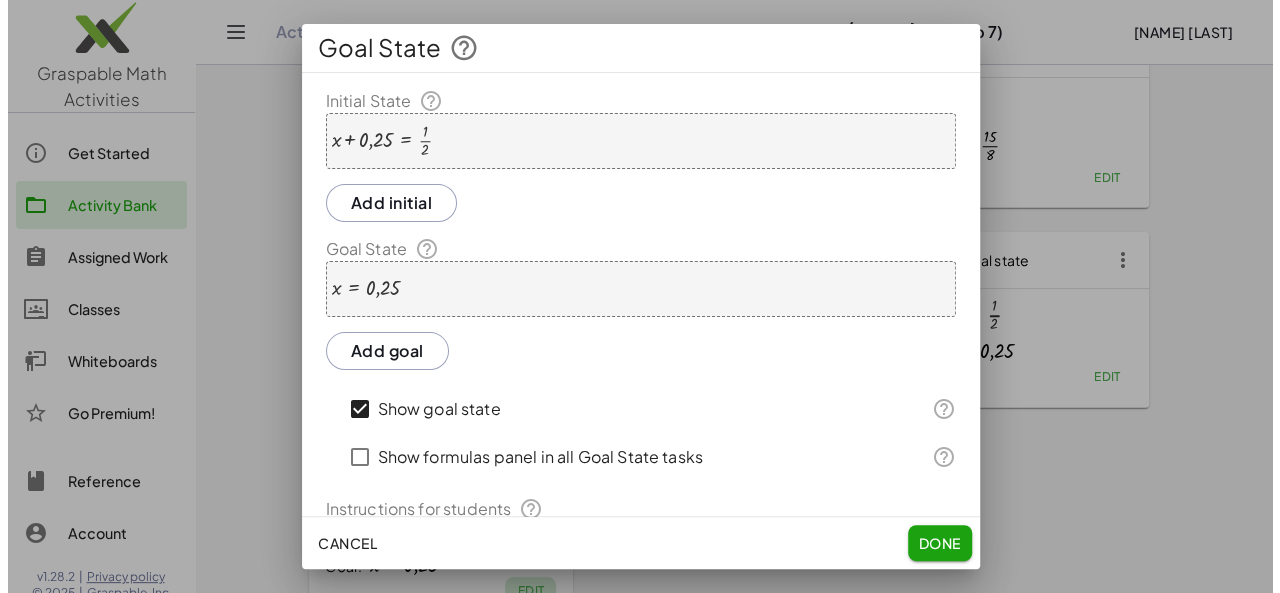 scroll, scrollTop: 0, scrollLeft: 0, axis: both 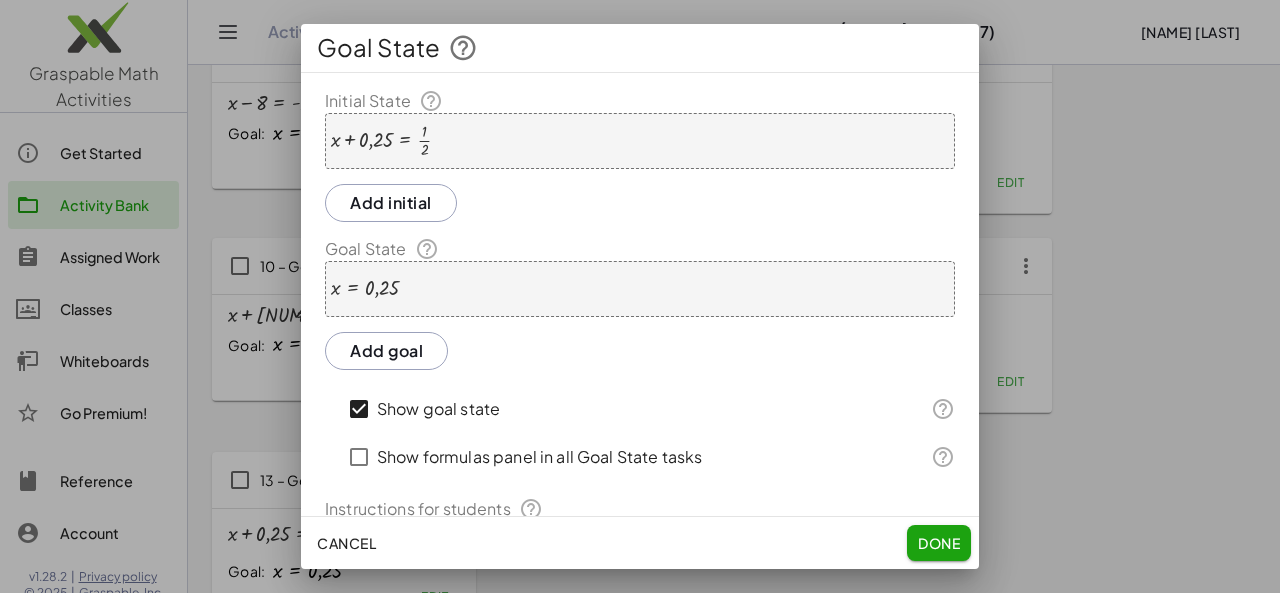 click at bounding box center [381, 141] 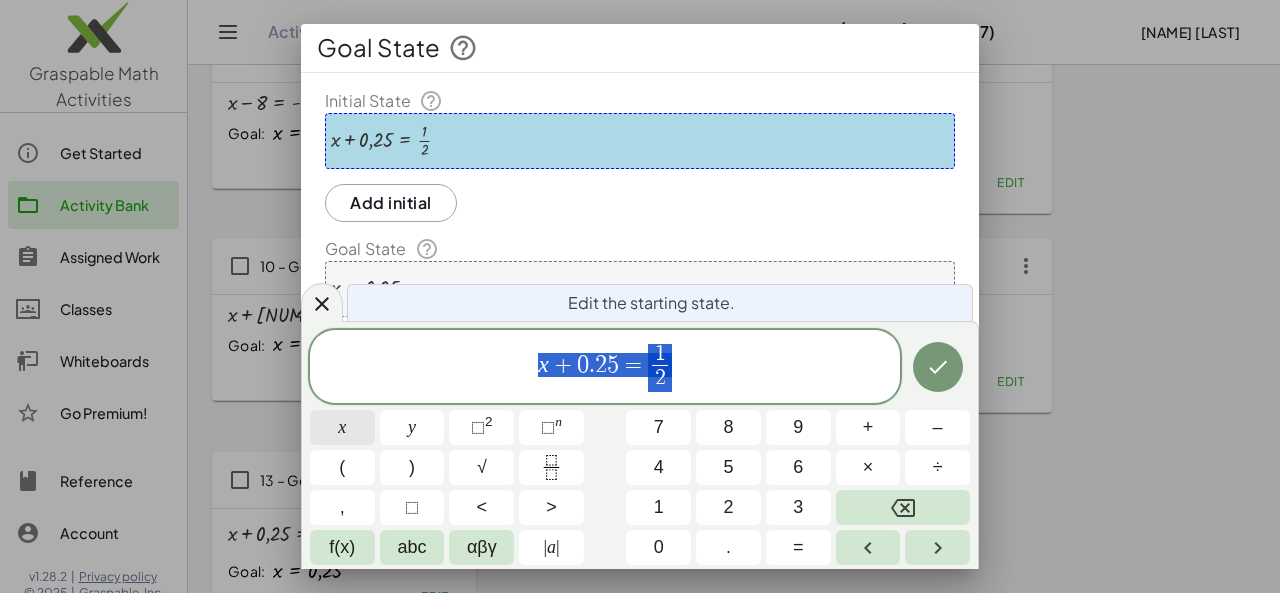 click on "x" at bounding box center [342, 427] 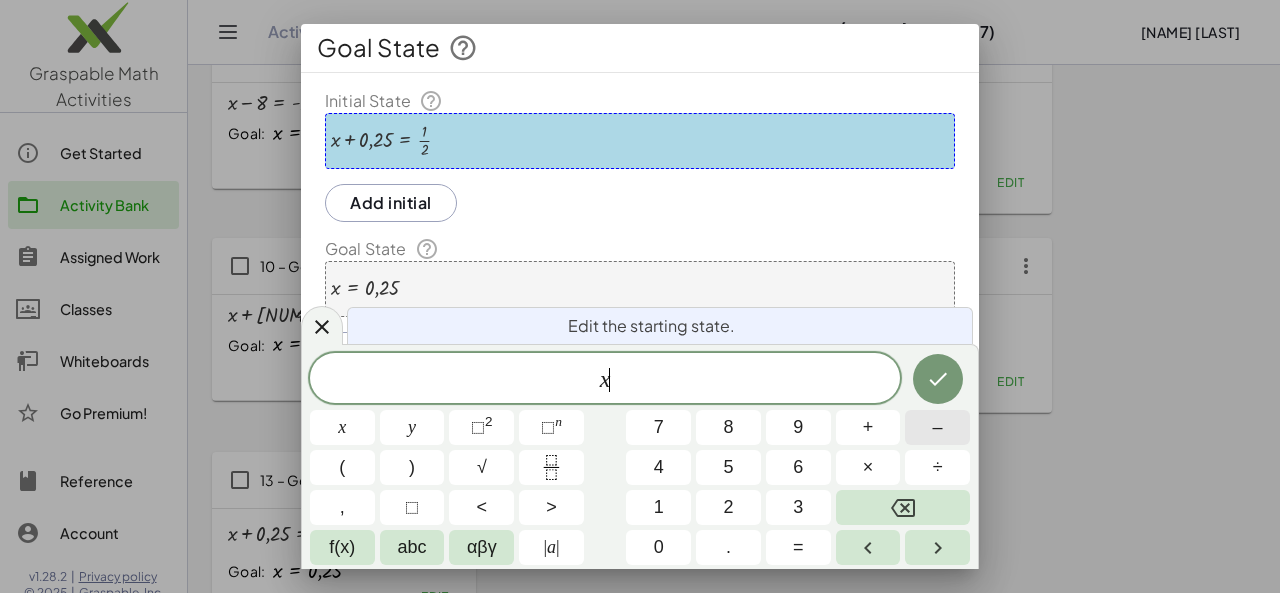click on "–" at bounding box center (937, 427) 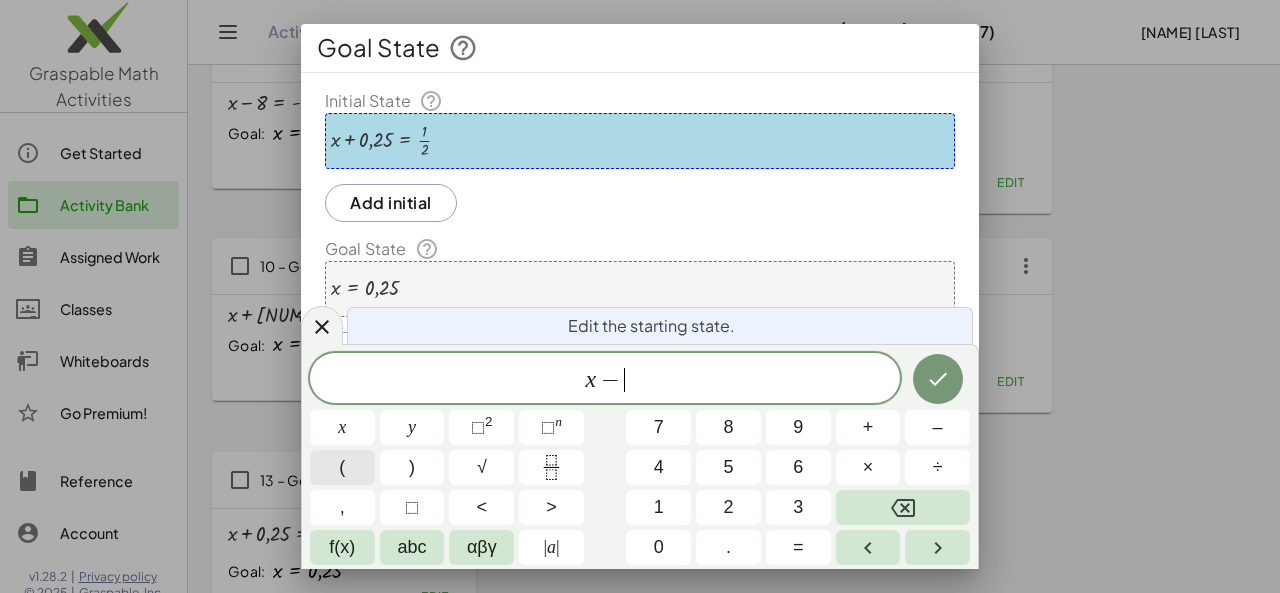 click on "(" at bounding box center [342, 467] 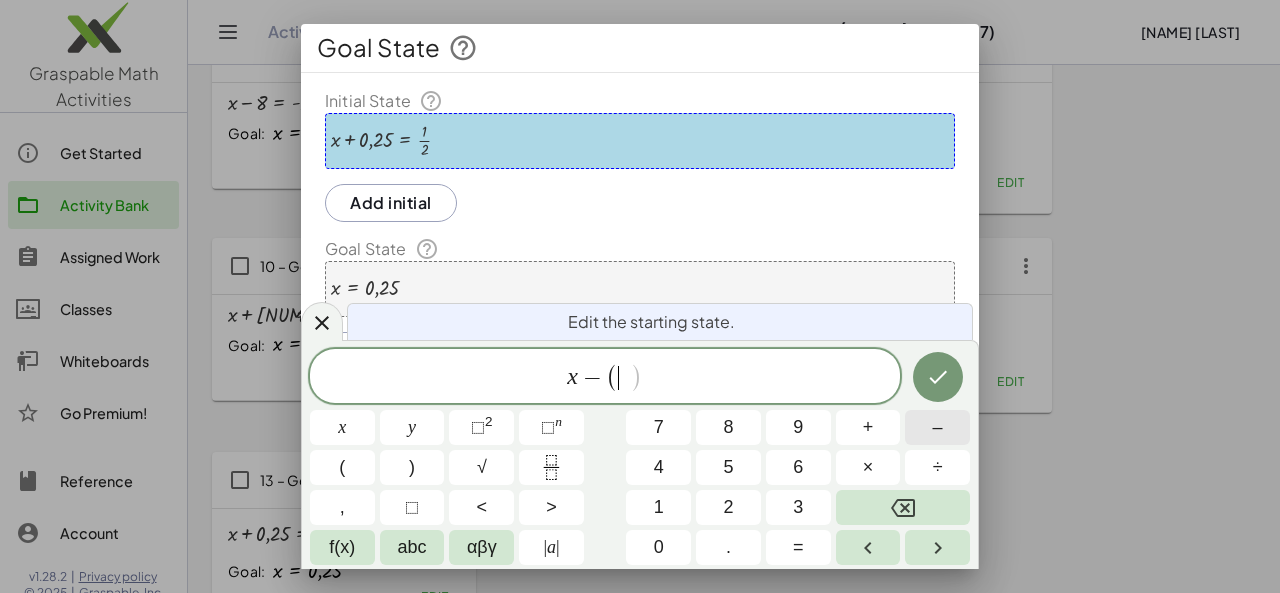 click on "–" at bounding box center (937, 427) 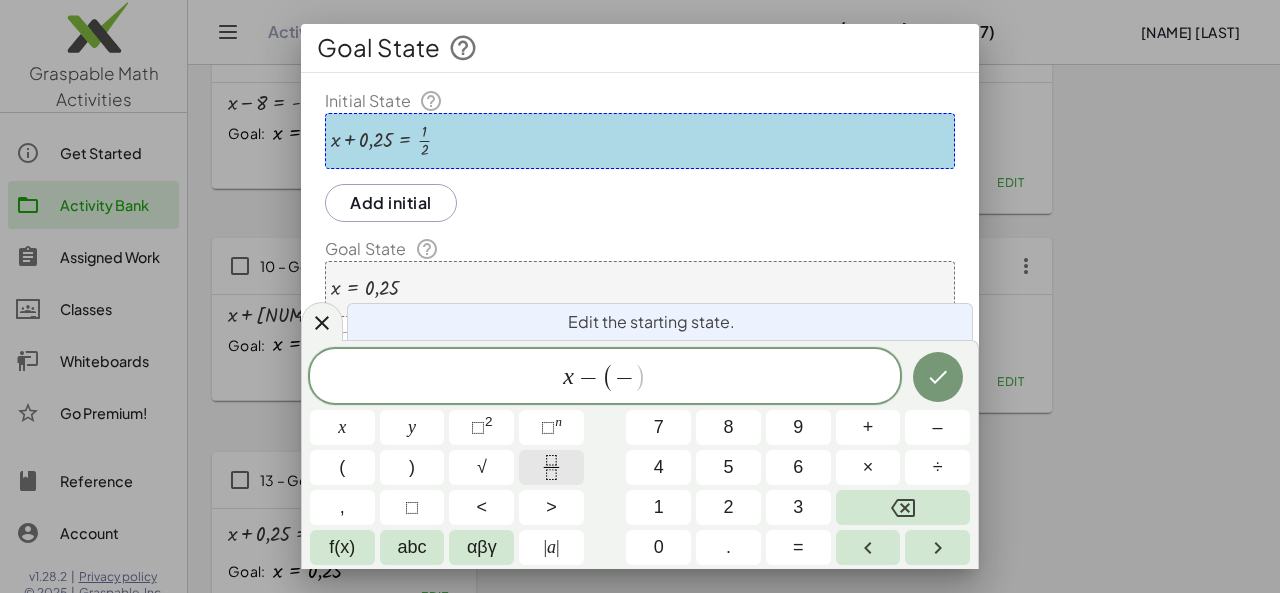 click 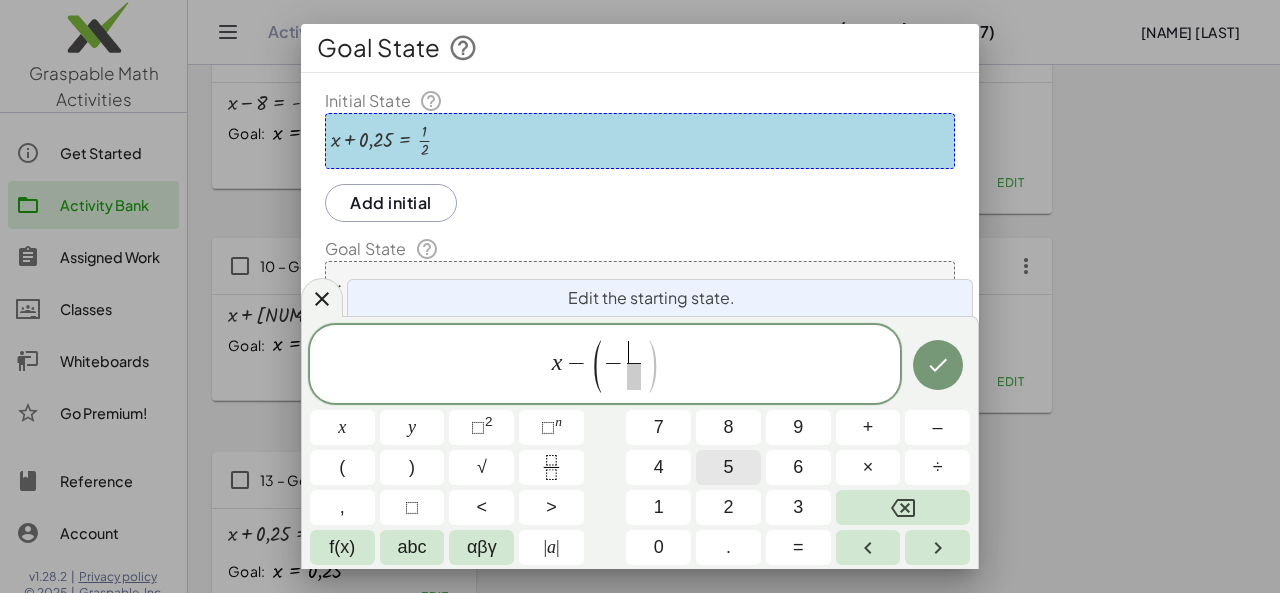 click on "5" at bounding box center (728, 467) 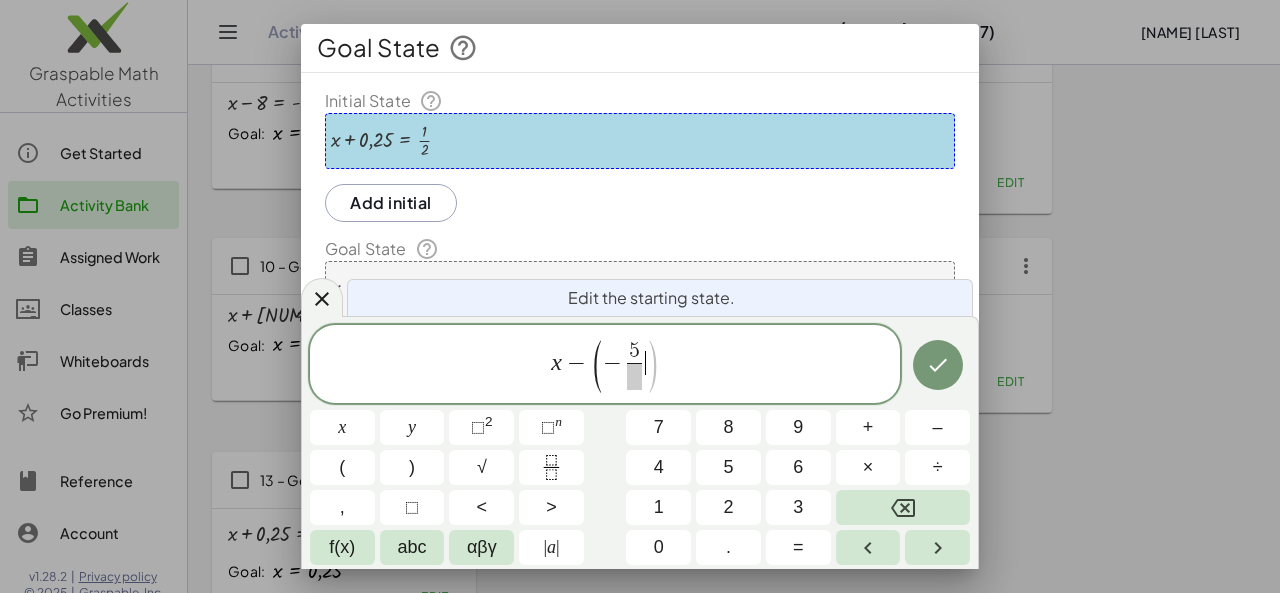 click on ")" at bounding box center [652, 366] 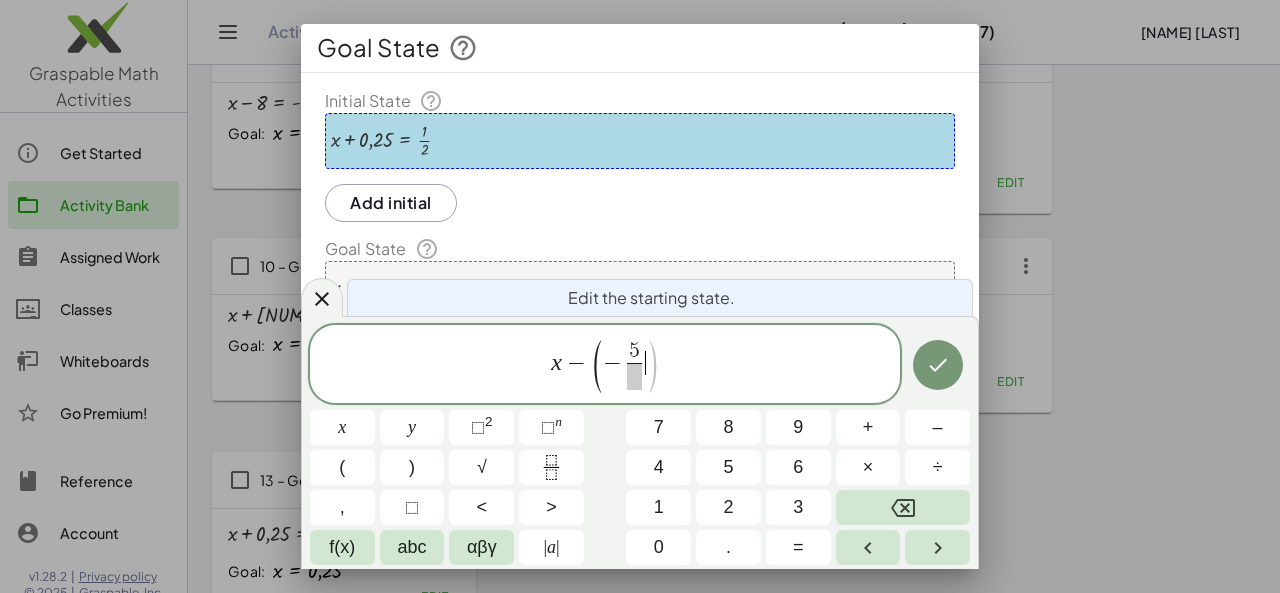click at bounding box center [634, 376] 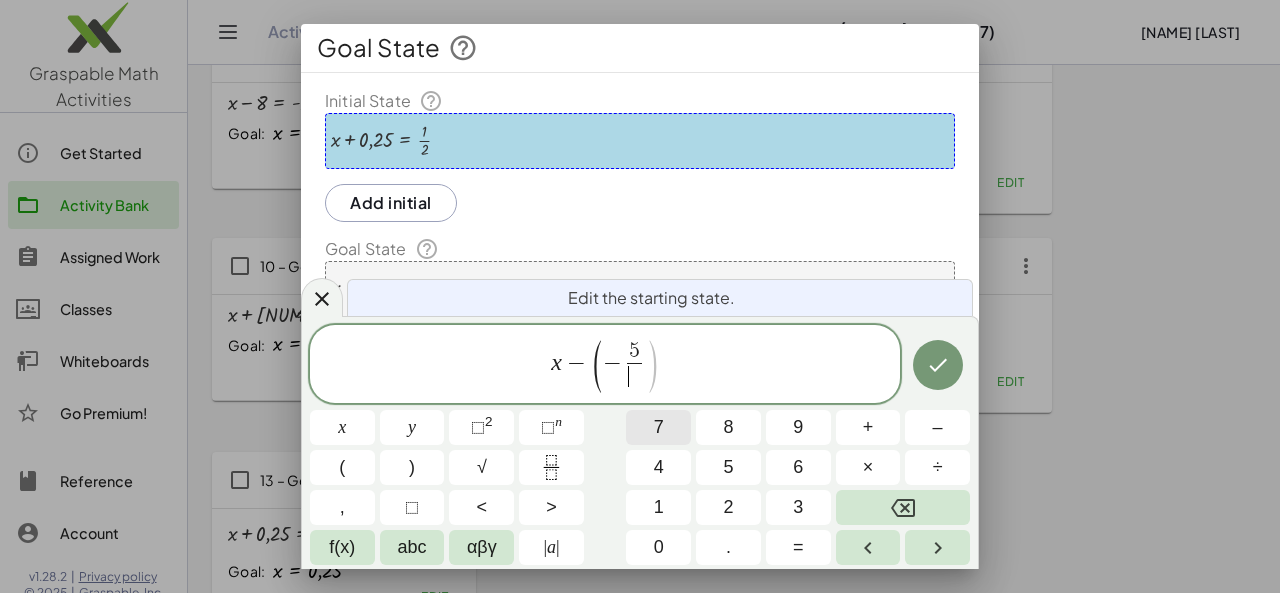 click on "7" at bounding box center [658, 427] 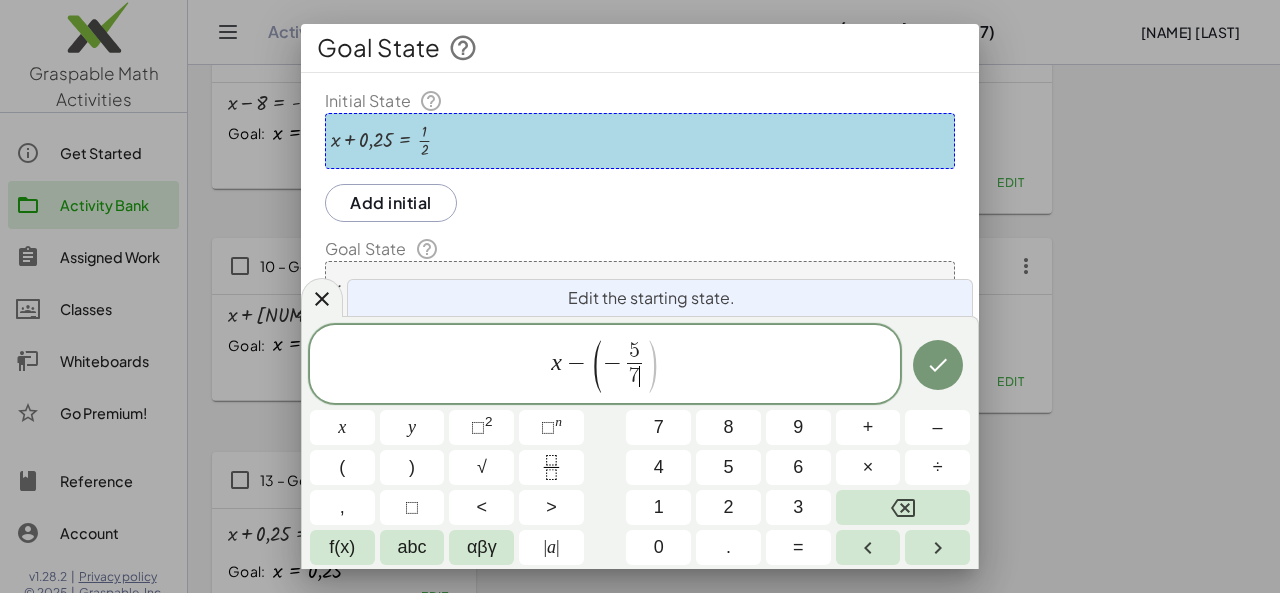 click on "x − ( − 5 7 ​ ​ )" at bounding box center [605, 365] 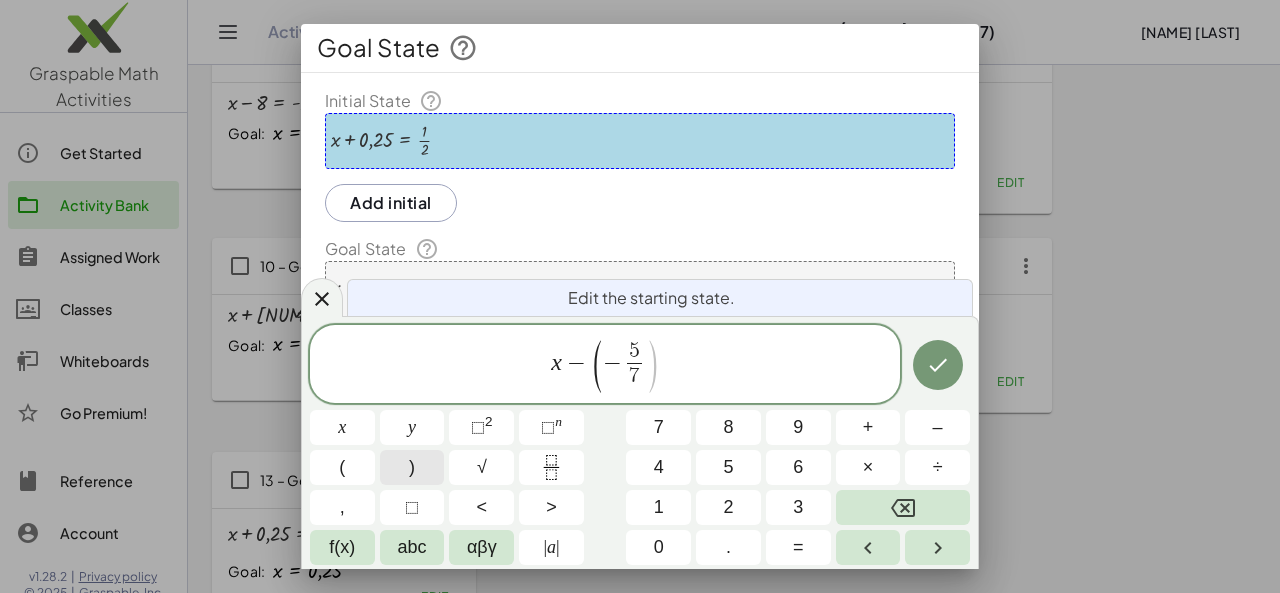 click on ")" at bounding box center (412, 467) 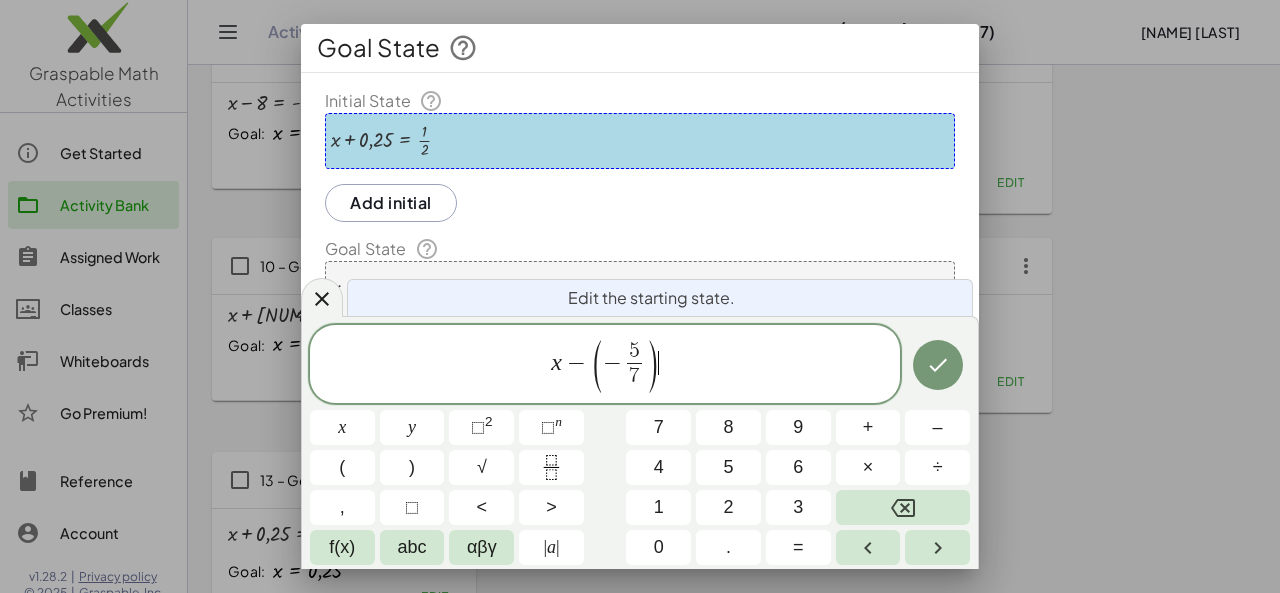 click on "x − ( − 5 7 ​ ) ​" at bounding box center (605, 365) 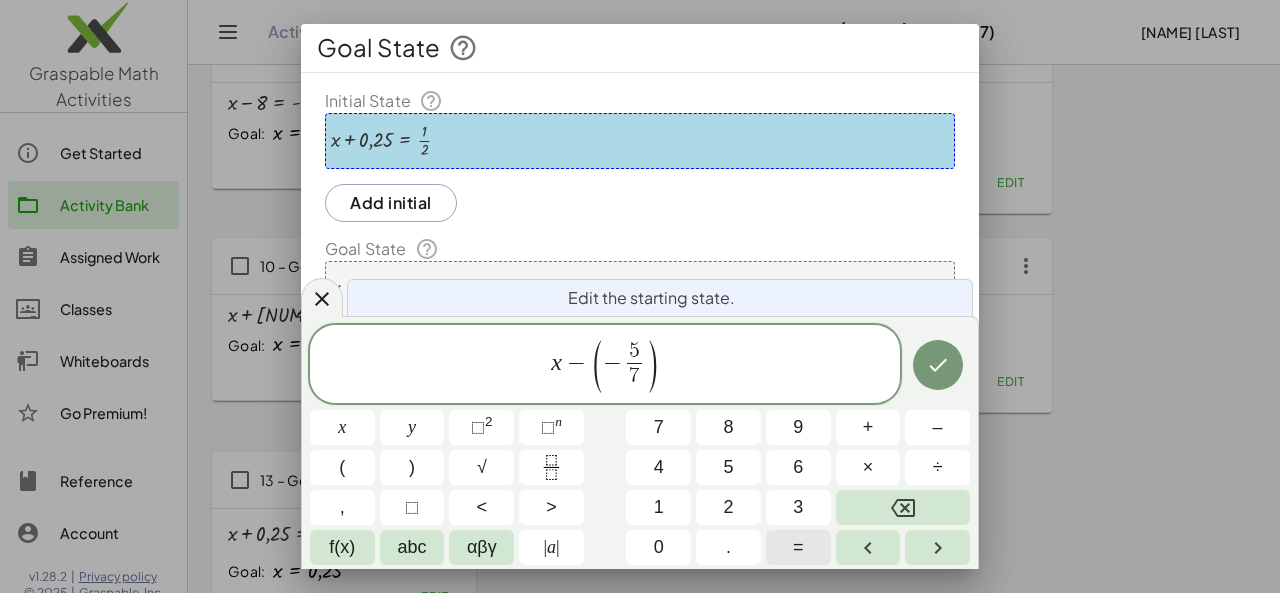 click on "=" at bounding box center (798, 547) 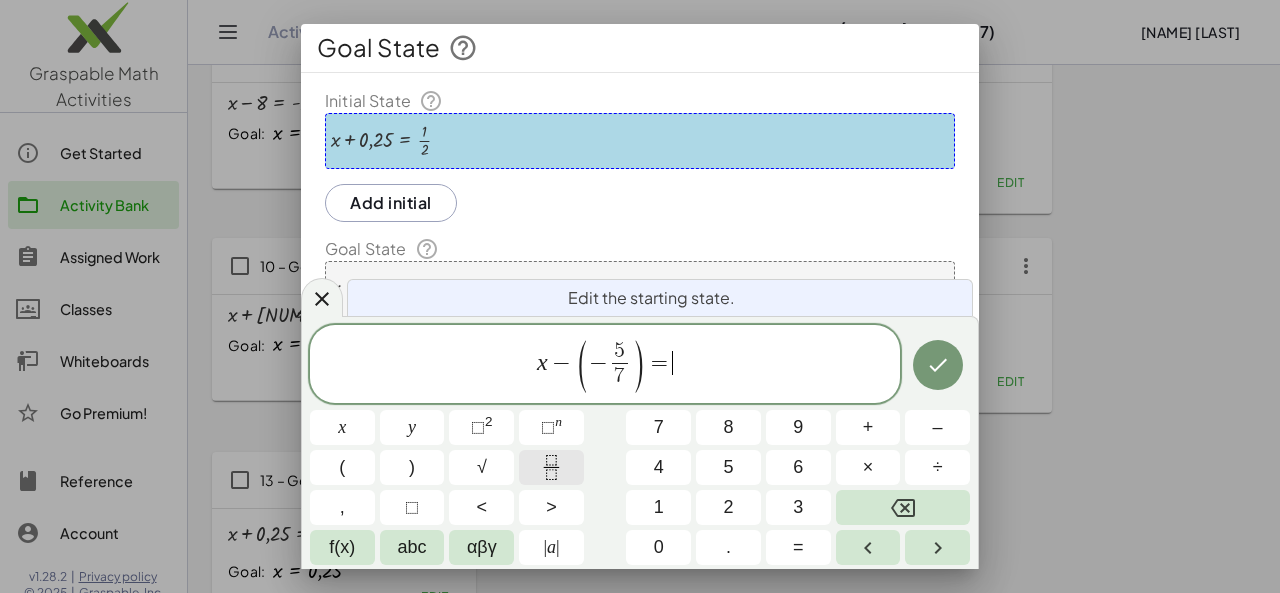 click 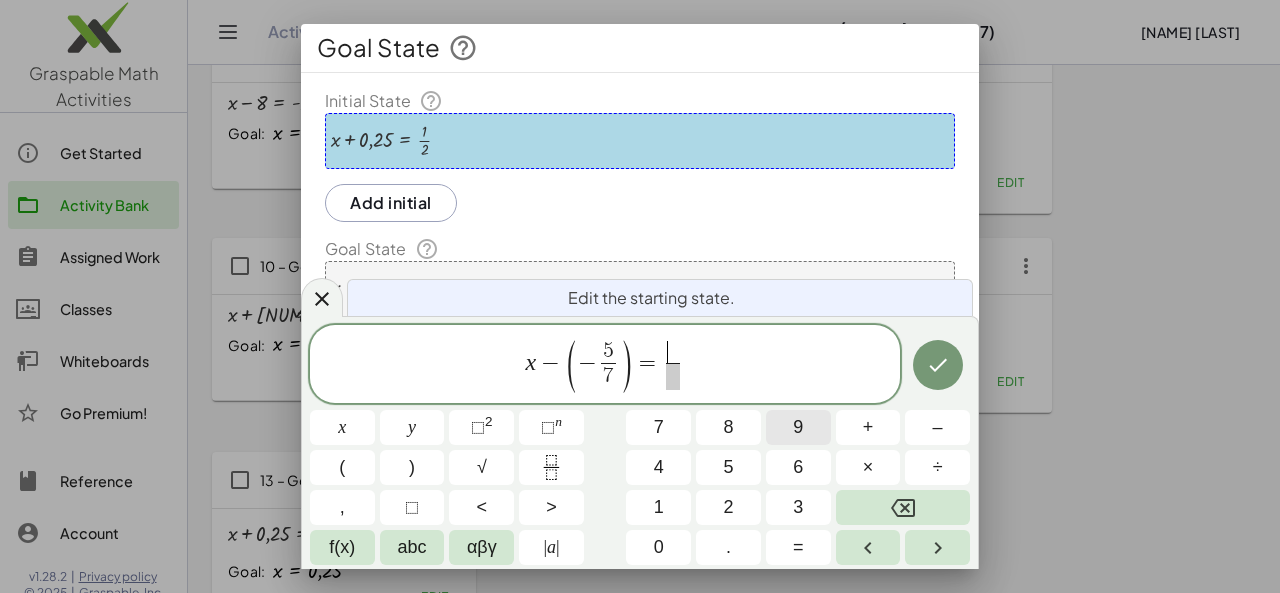 click on "9" at bounding box center (798, 427) 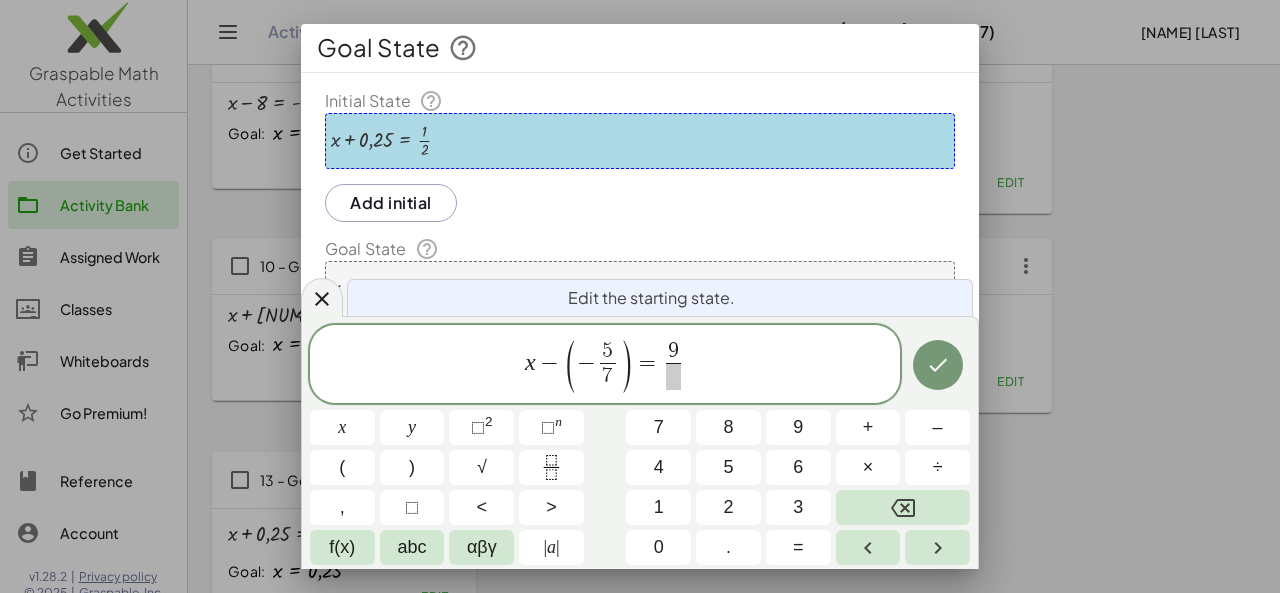 click at bounding box center (673, 376) 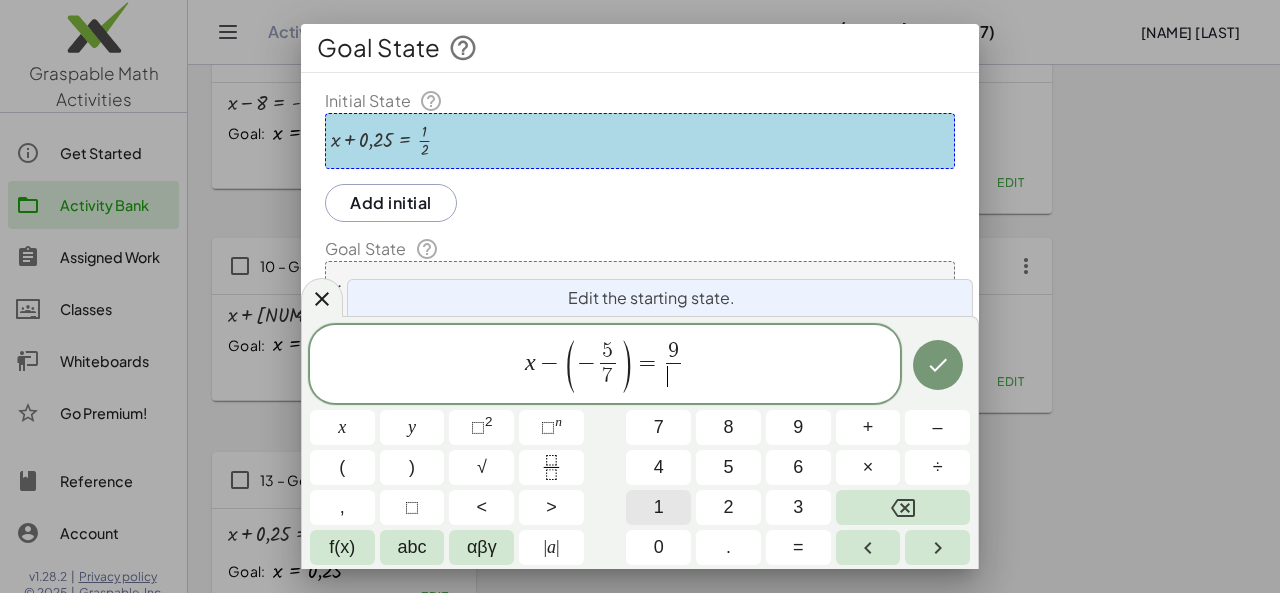 click on "1" at bounding box center [659, 507] 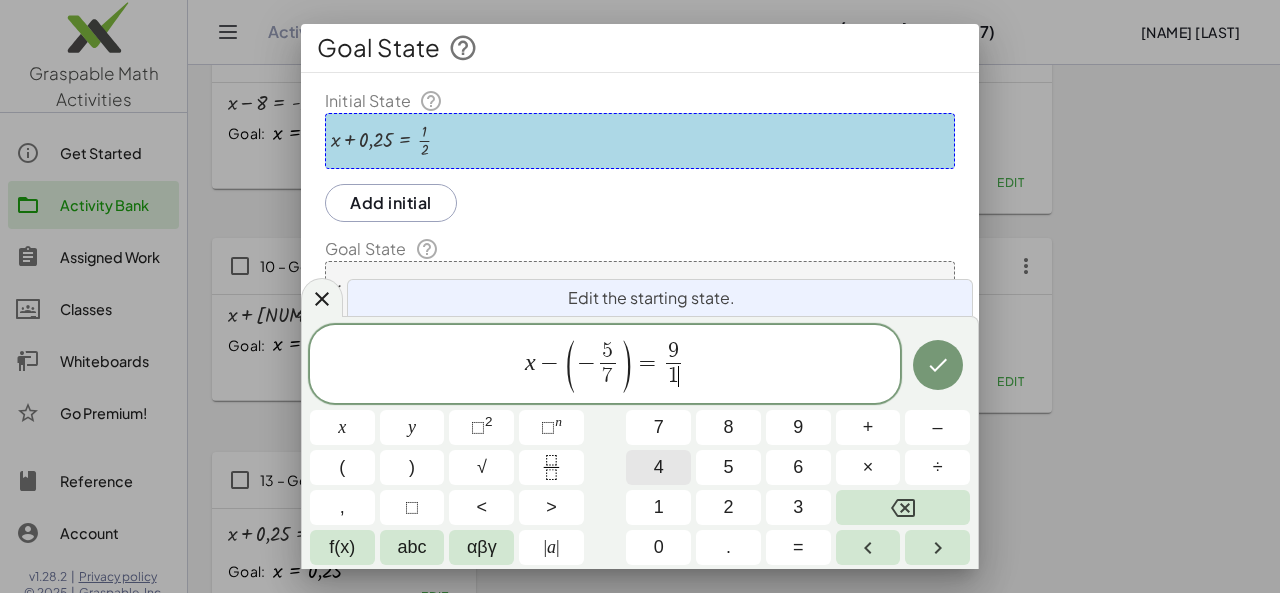 click on "4" at bounding box center (659, 467) 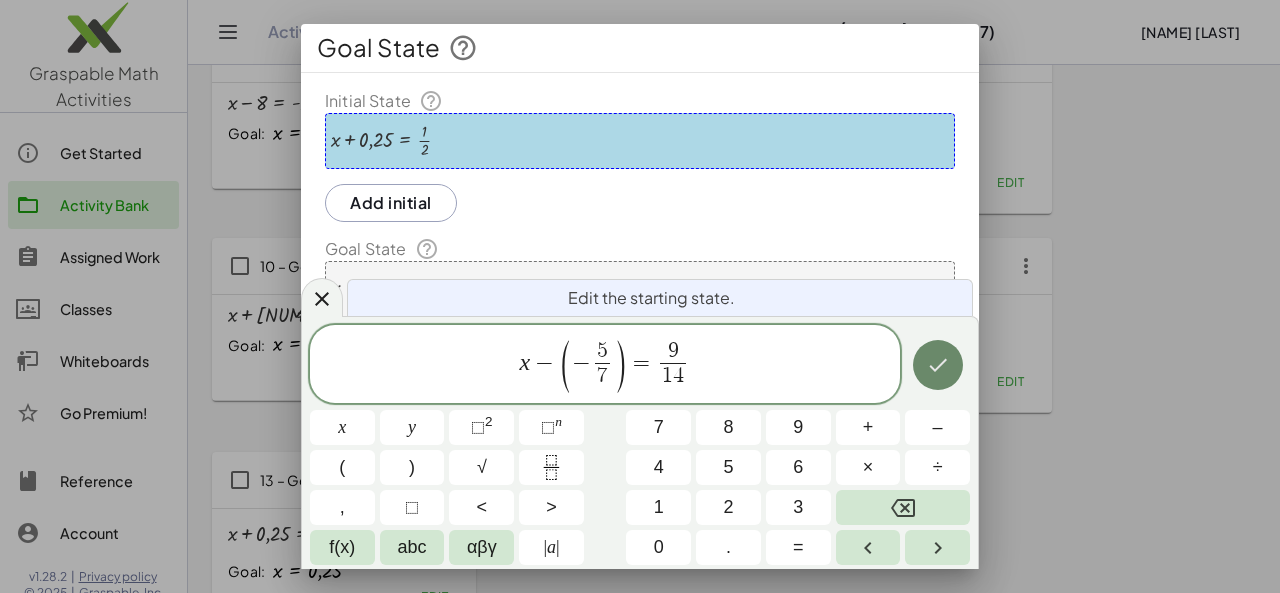 click 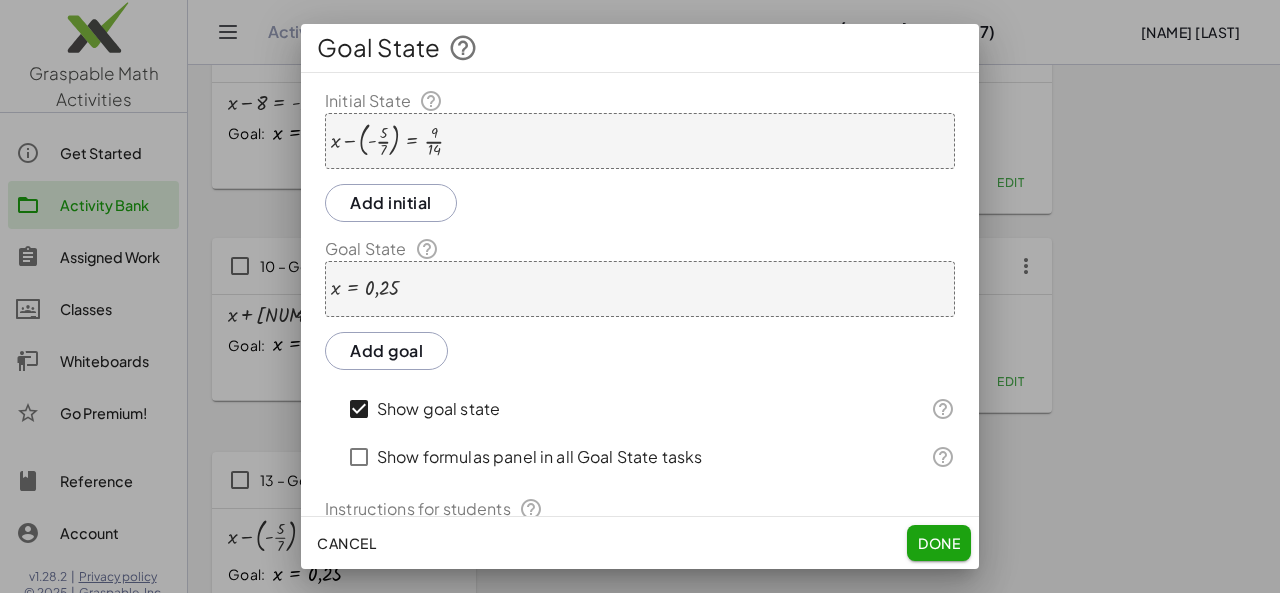 click on "x = 0,25" at bounding box center [640, 289] 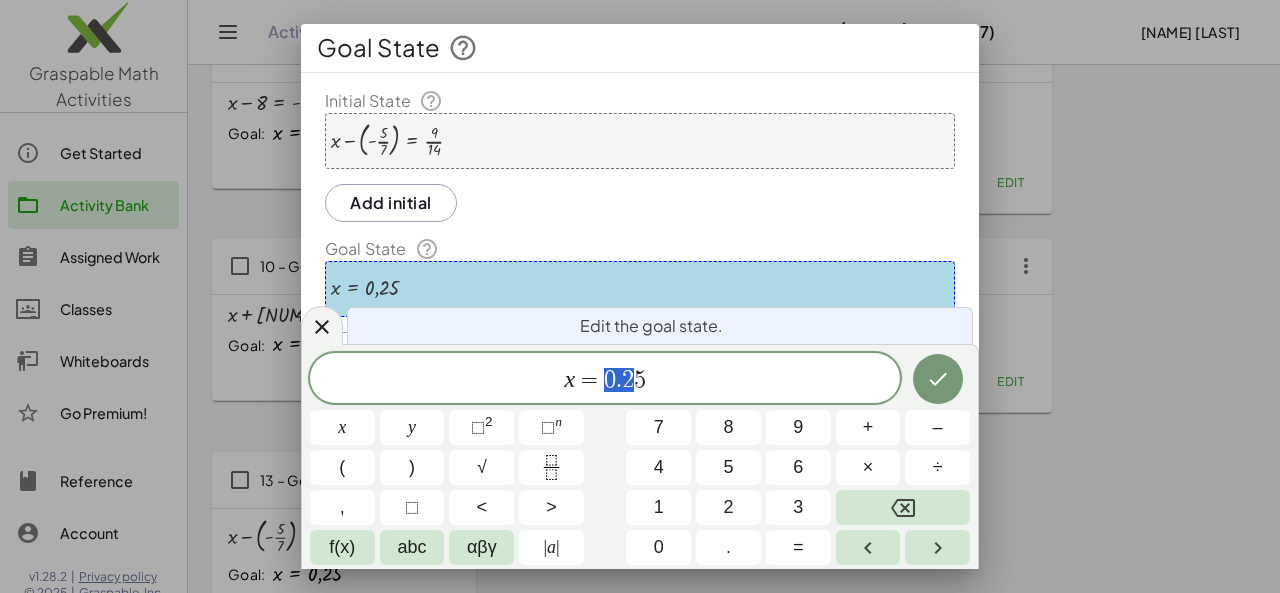 drag, startPoint x: 608, startPoint y: 375, endPoint x: 645, endPoint y: 375, distance: 37 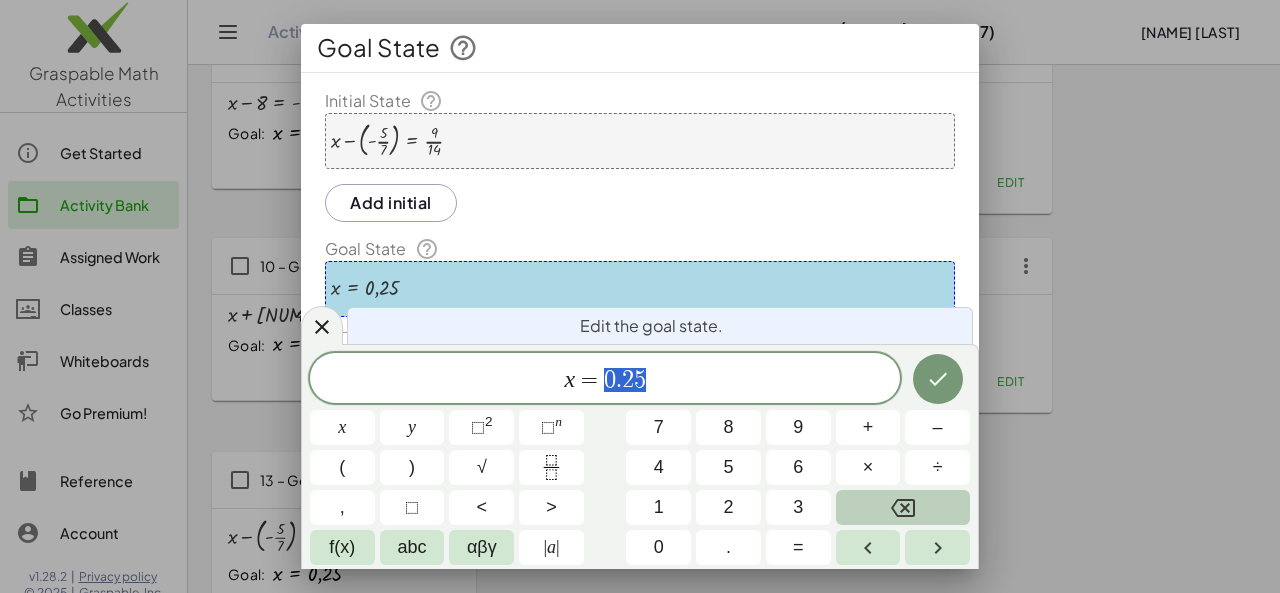 click at bounding box center (903, 507) 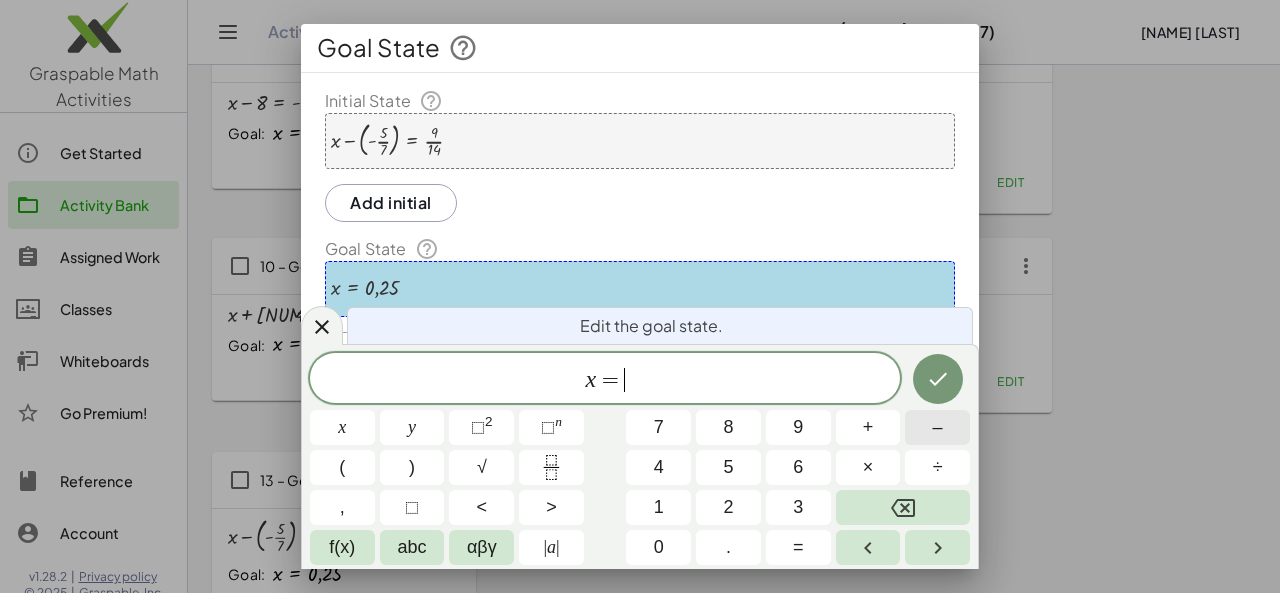 click on "–" at bounding box center (937, 427) 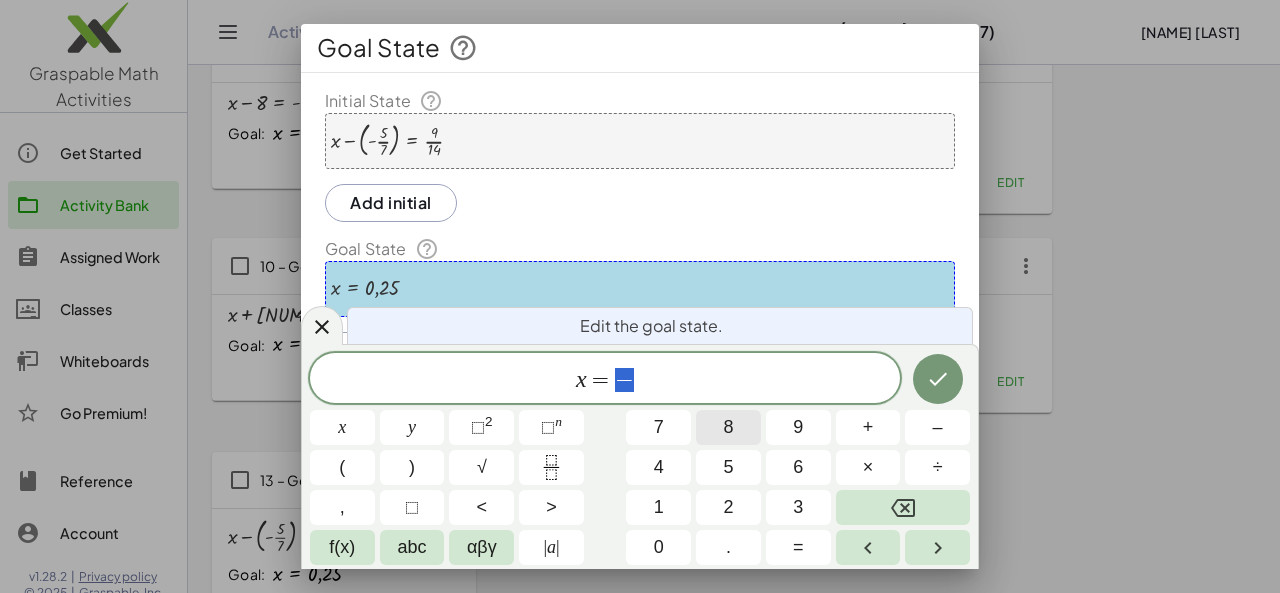 drag, startPoint x: 622, startPoint y: 377, endPoint x: 745, endPoint y: 423, distance: 131.32022 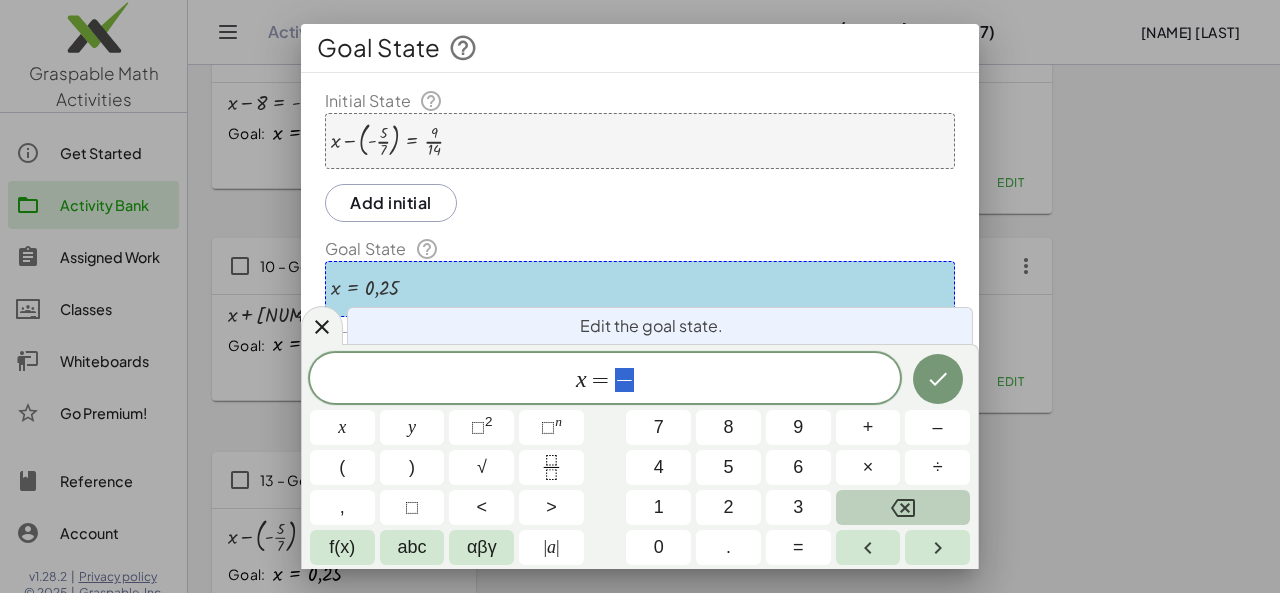click at bounding box center (903, 507) 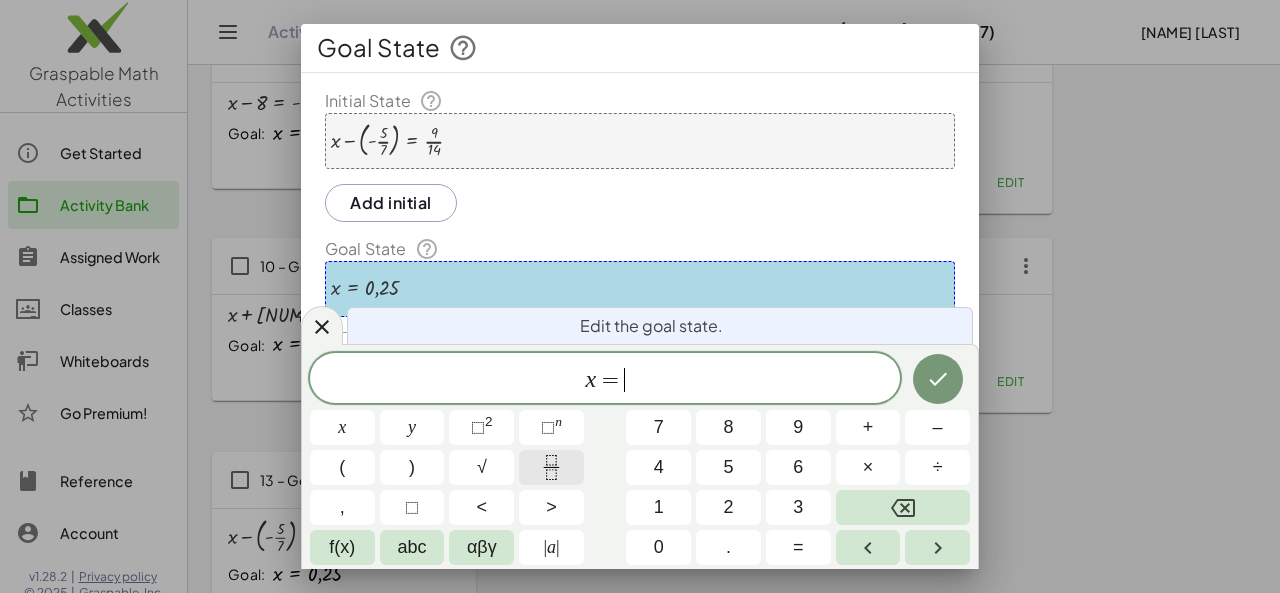 click 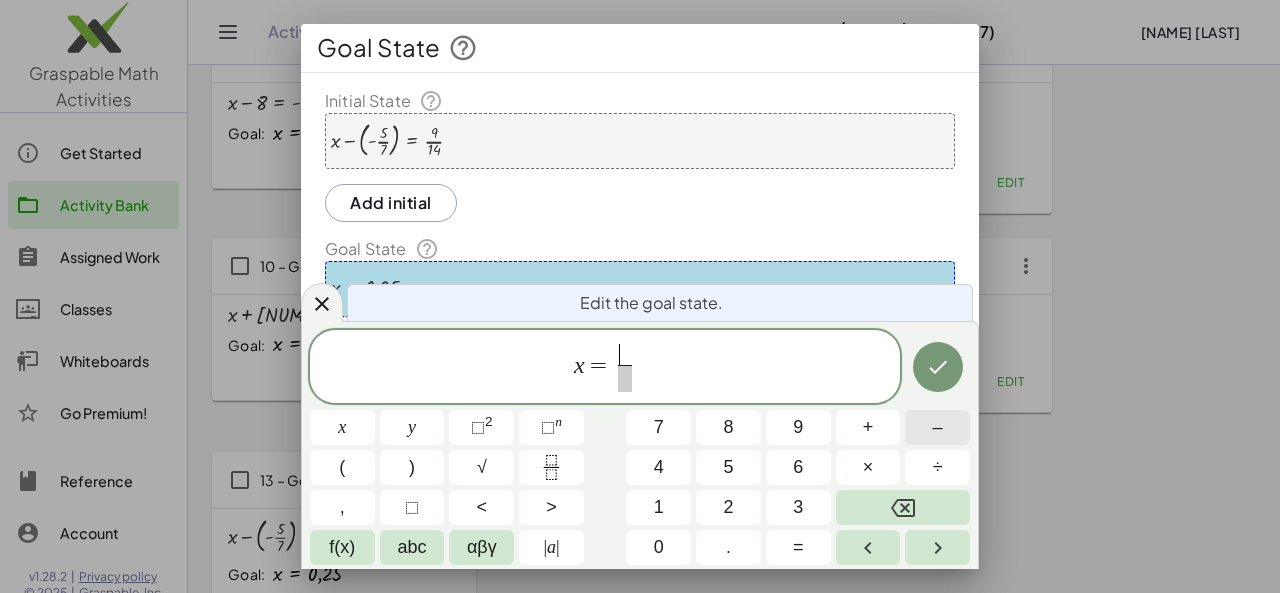 click on "–" at bounding box center (937, 427) 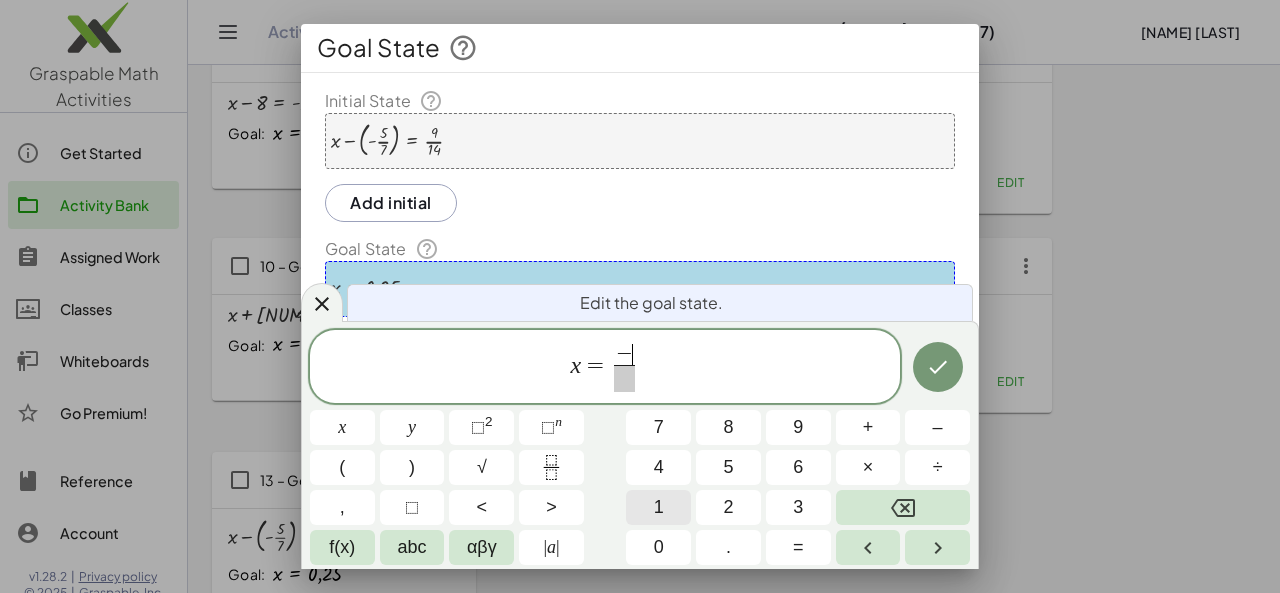 click on "1" at bounding box center [658, 507] 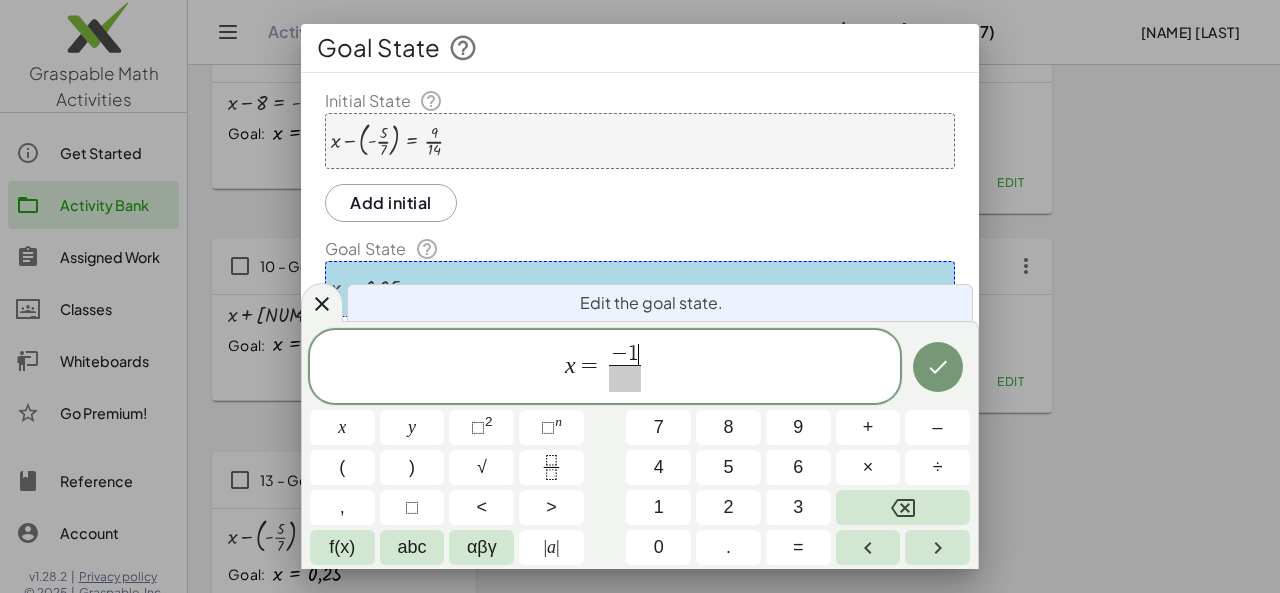 click at bounding box center [625, 378] 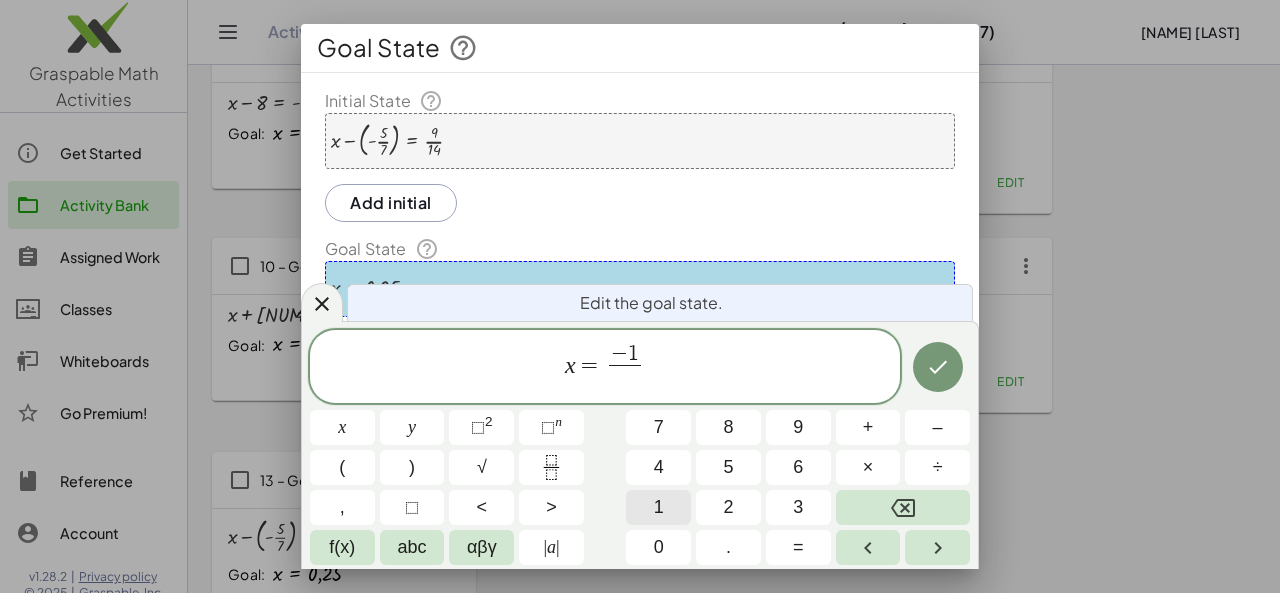 click on "1" at bounding box center [659, 507] 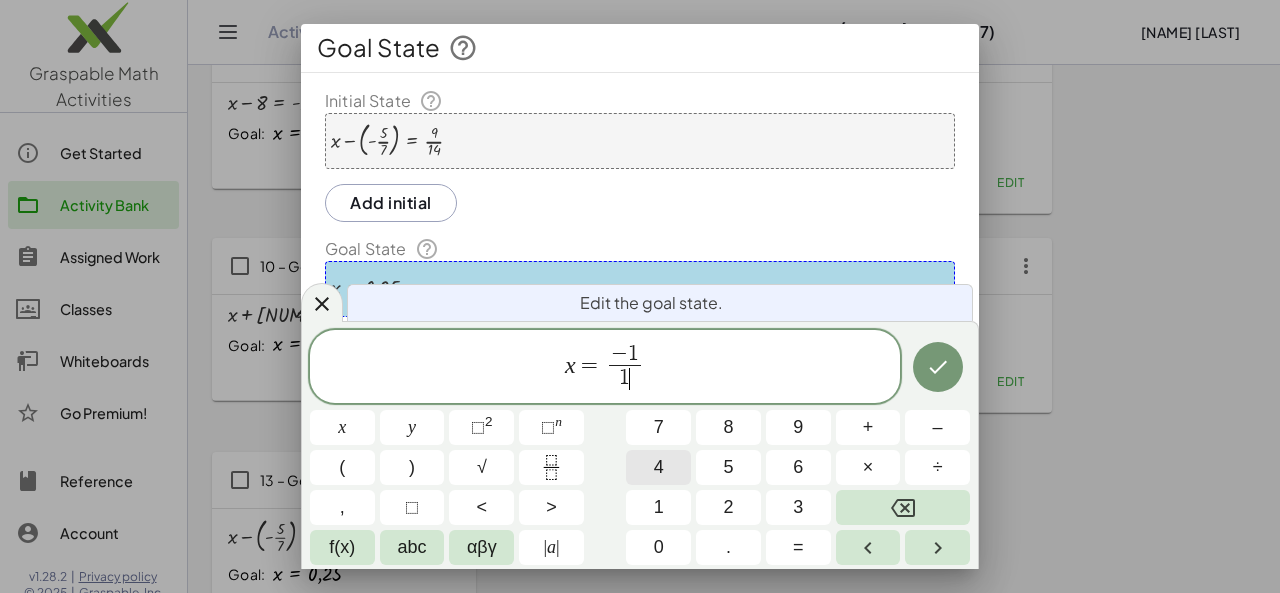 click on "4" at bounding box center [658, 467] 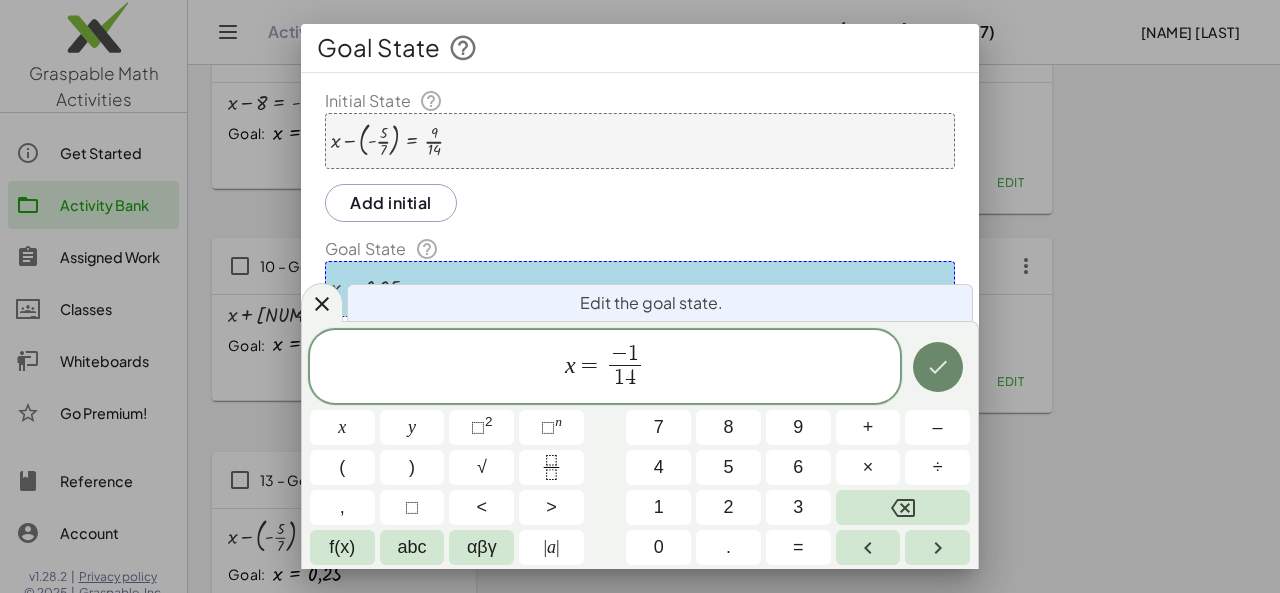 click 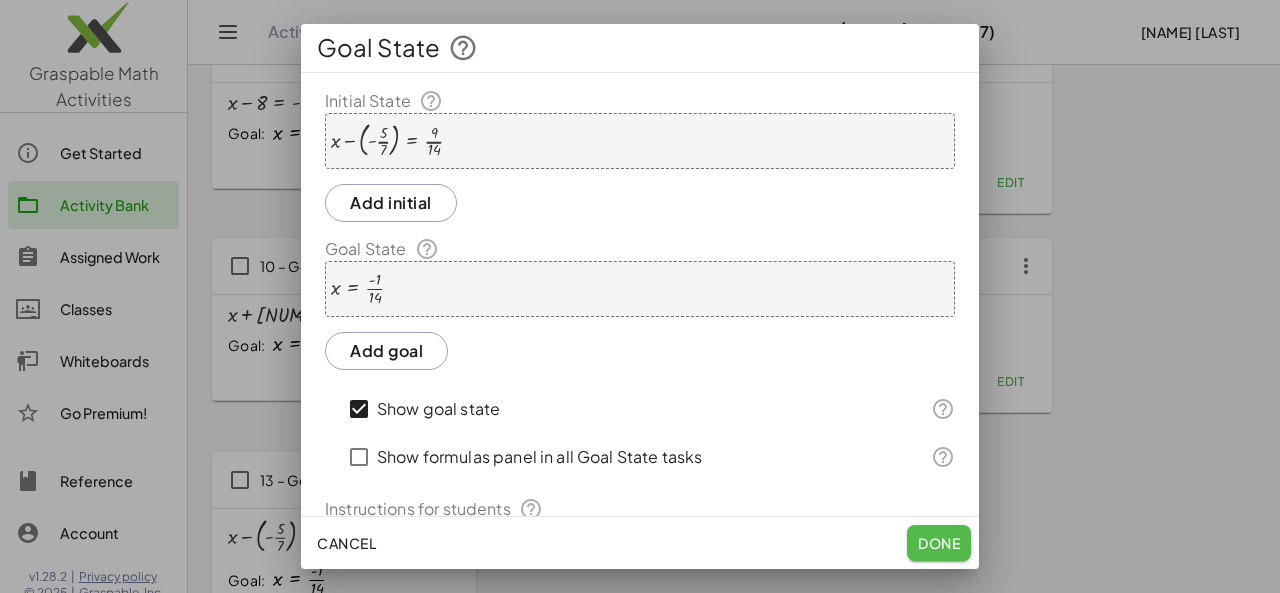 click on "Done" 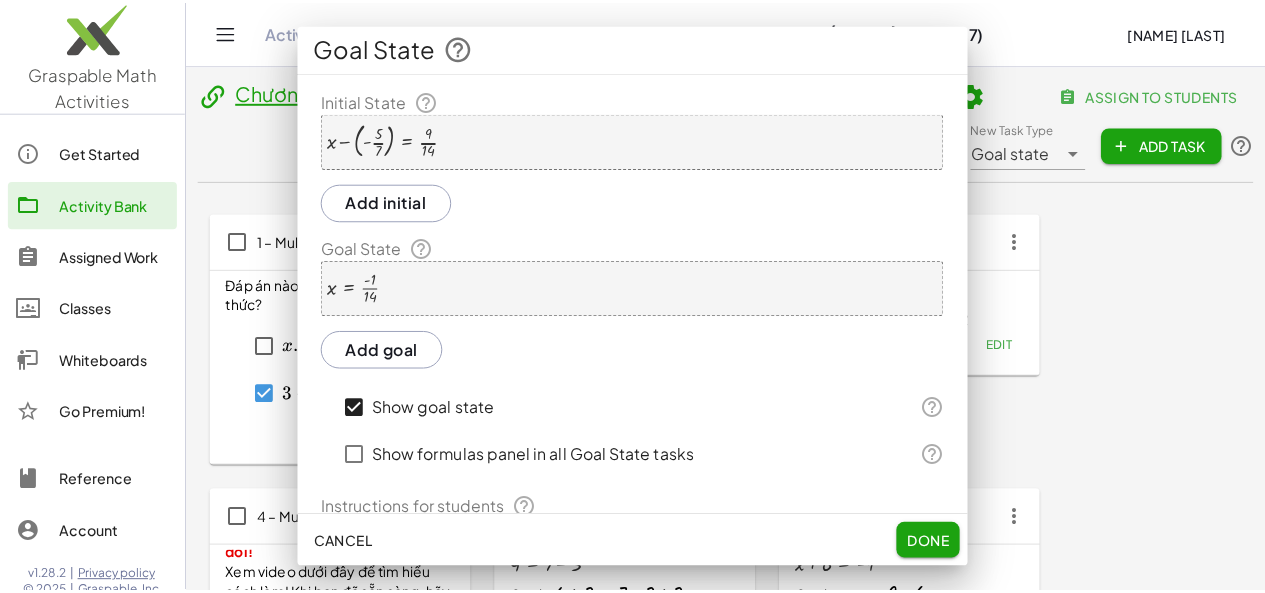 scroll, scrollTop: 741, scrollLeft: 0, axis: vertical 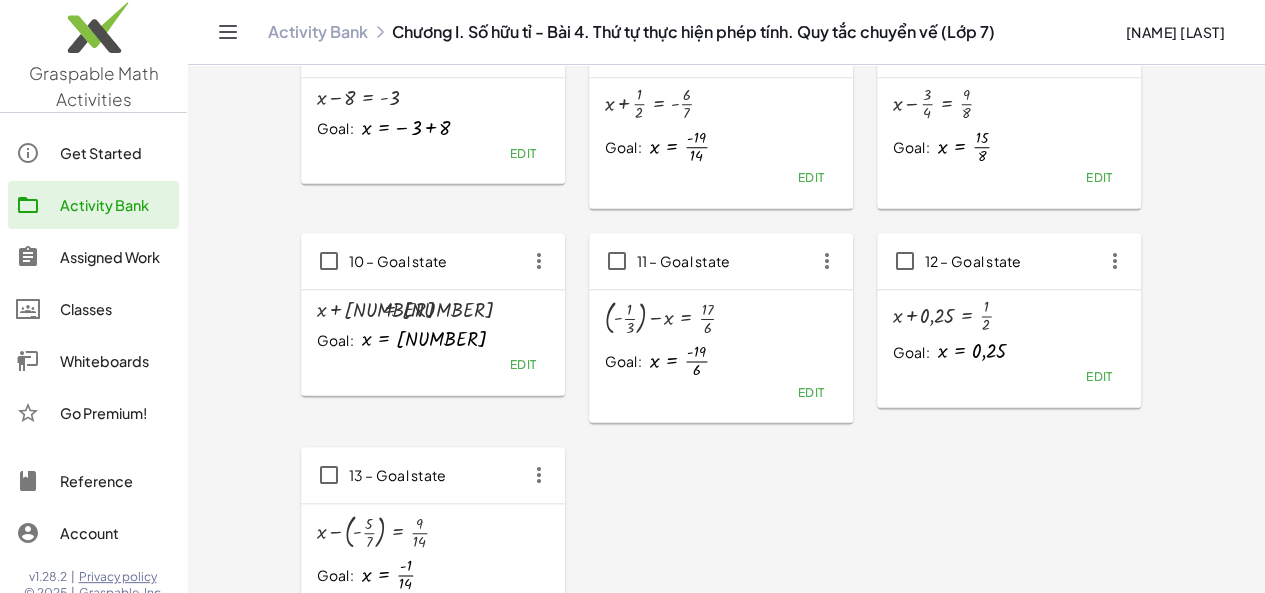 click 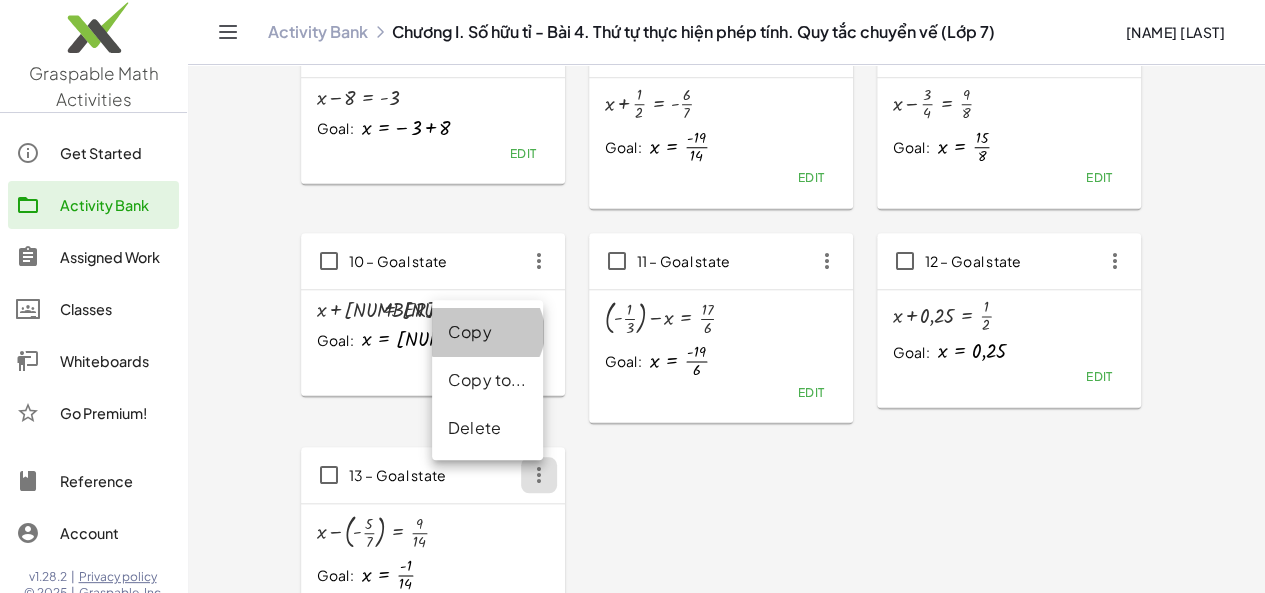 click on "Copy" 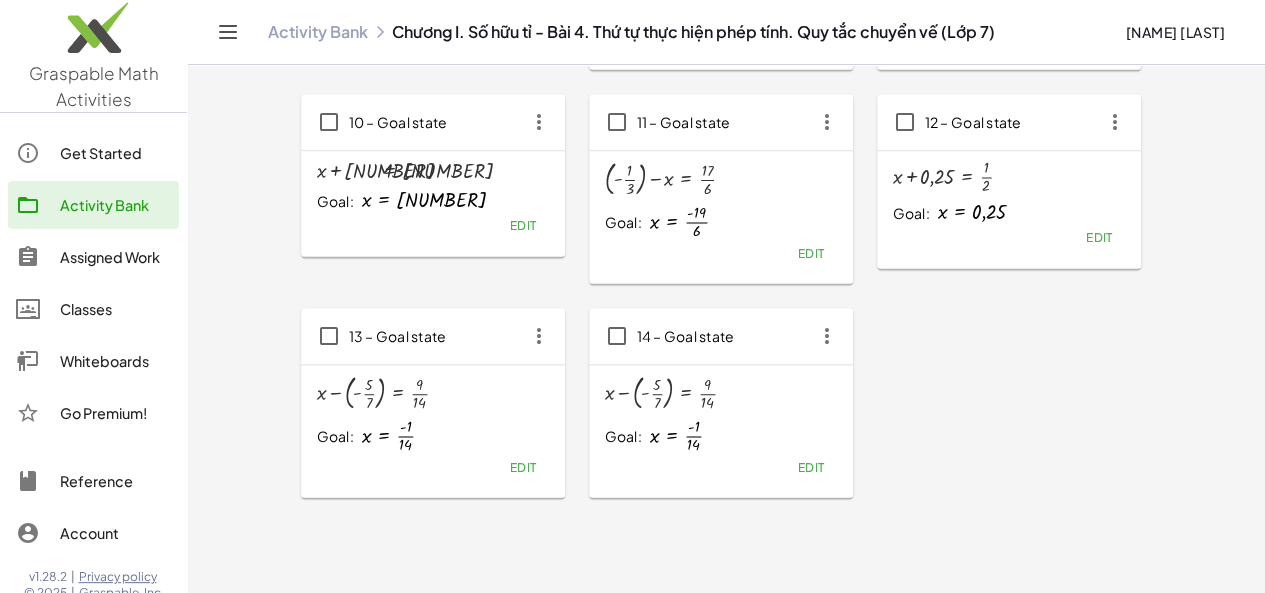 scroll, scrollTop: 919, scrollLeft: 0, axis: vertical 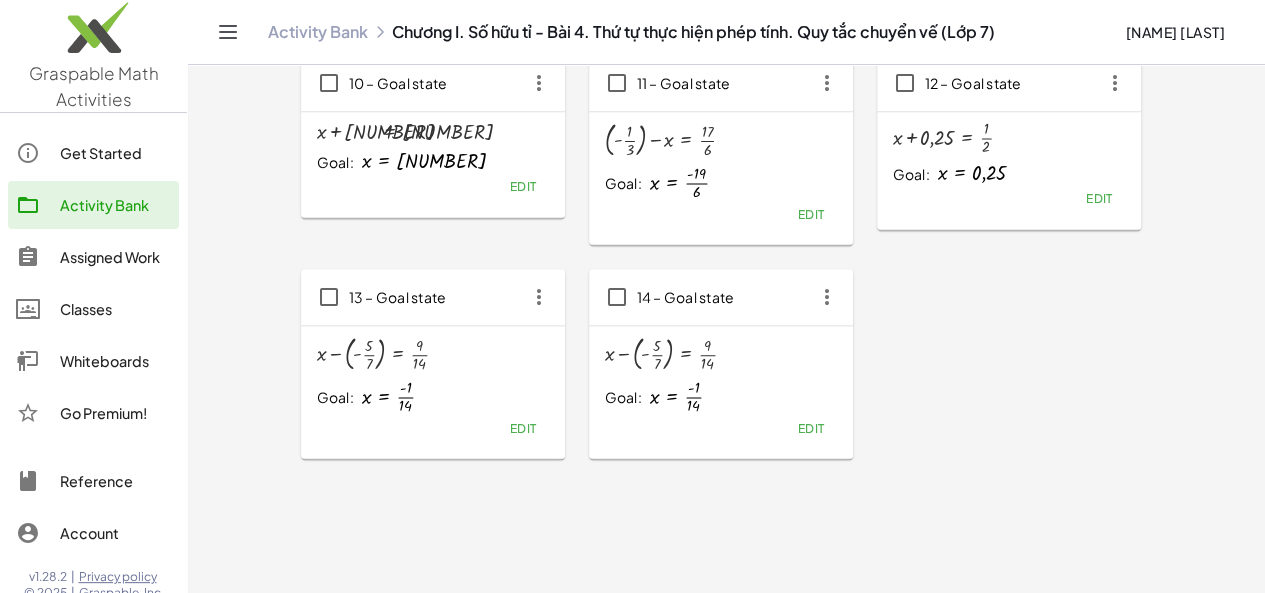 click on "Edit" 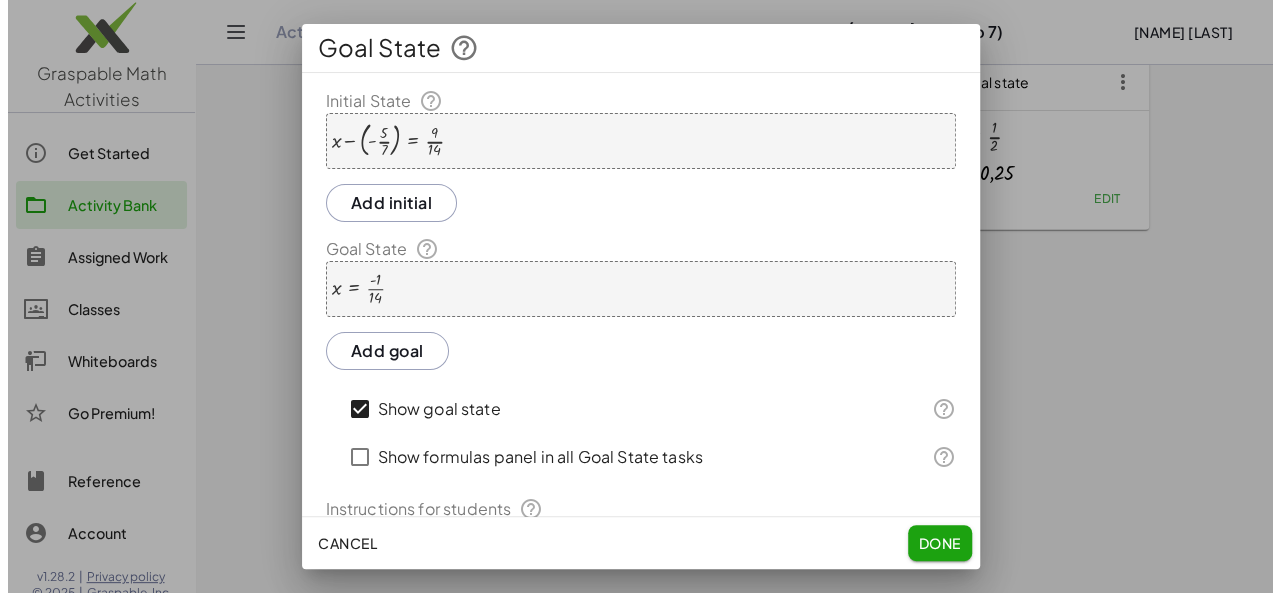 scroll, scrollTop: 0, scrollLeft: 0, axis: both 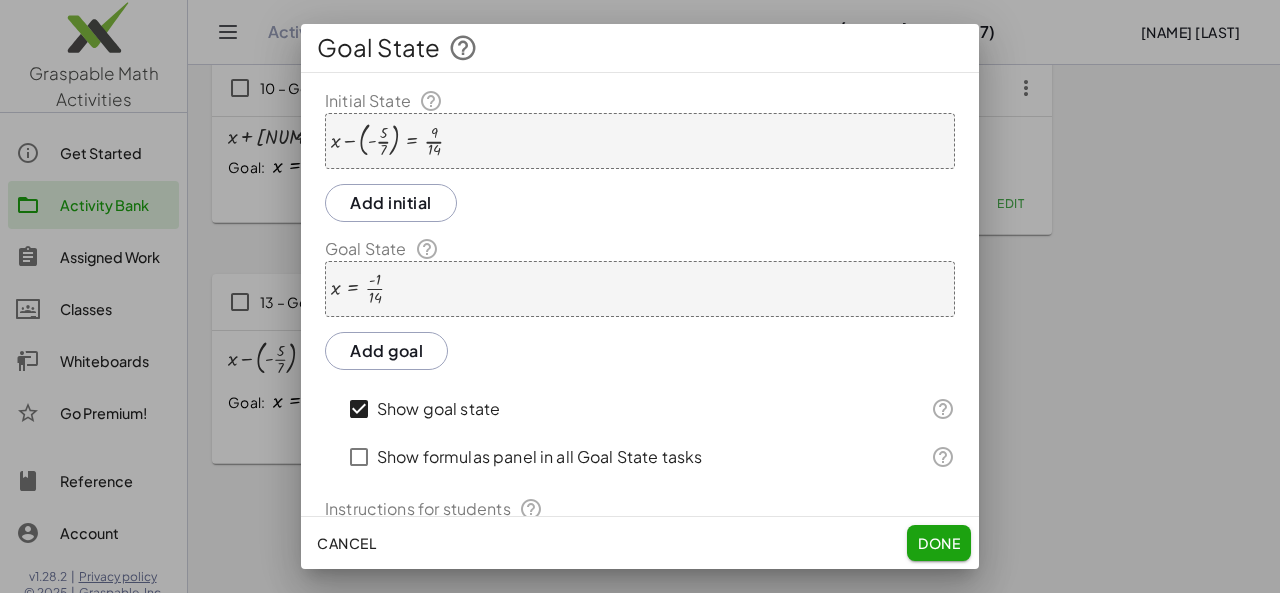 click at bounding box center (387, 140) 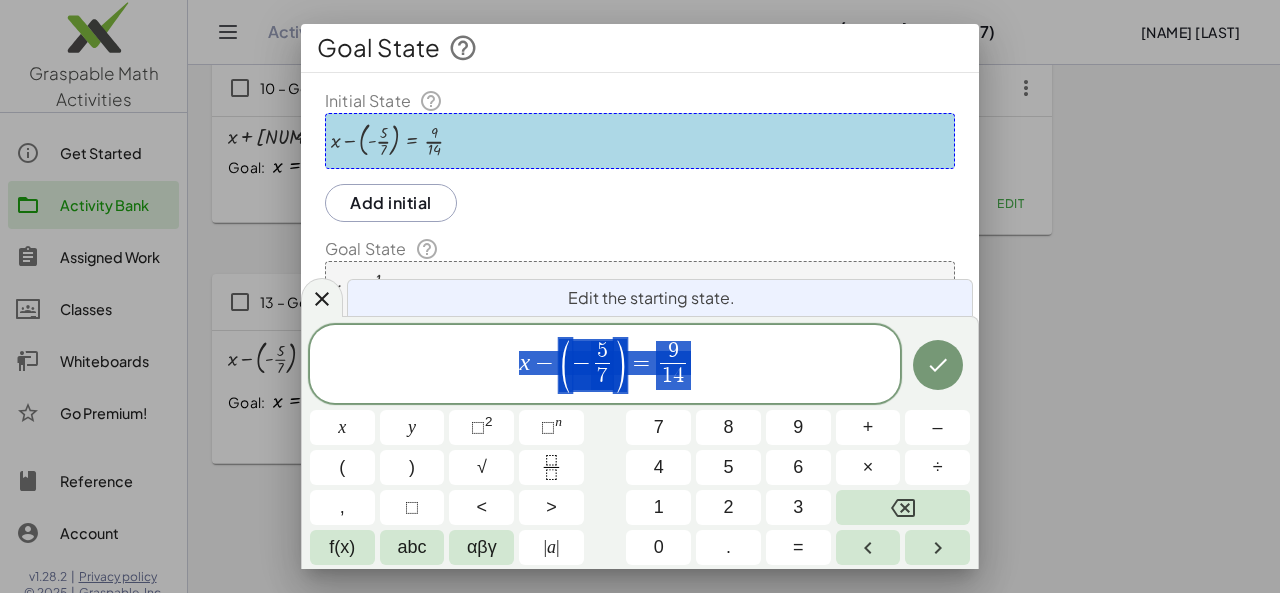 click at bounding box center (387, 140) 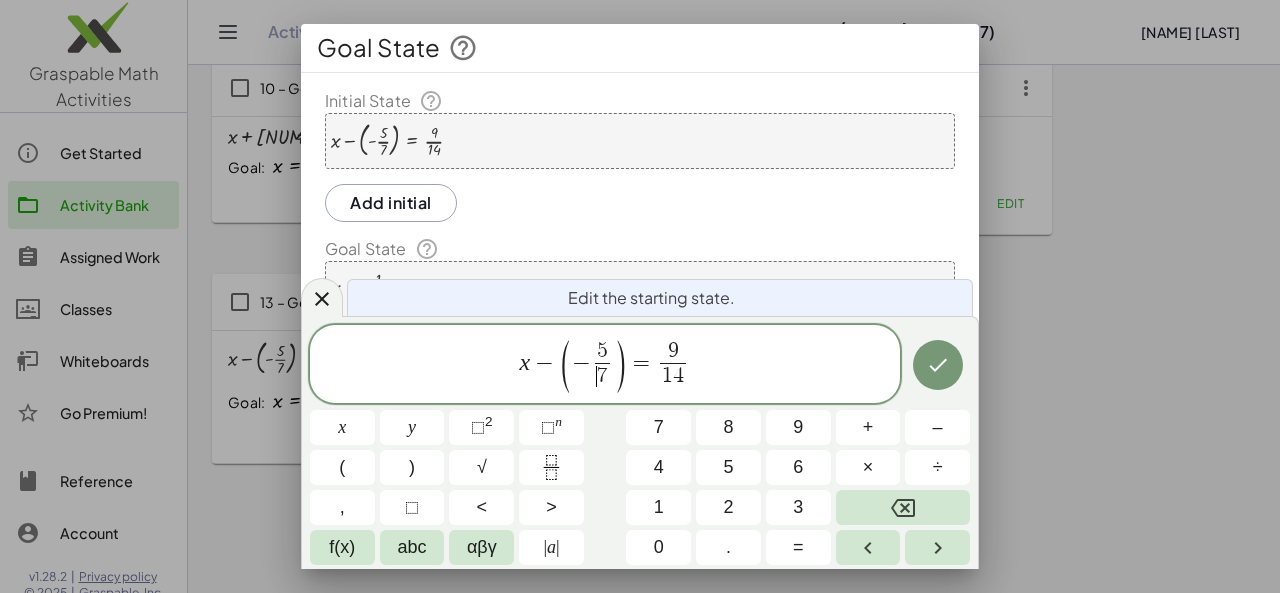 click on "−" at bounding box center [581, 363] 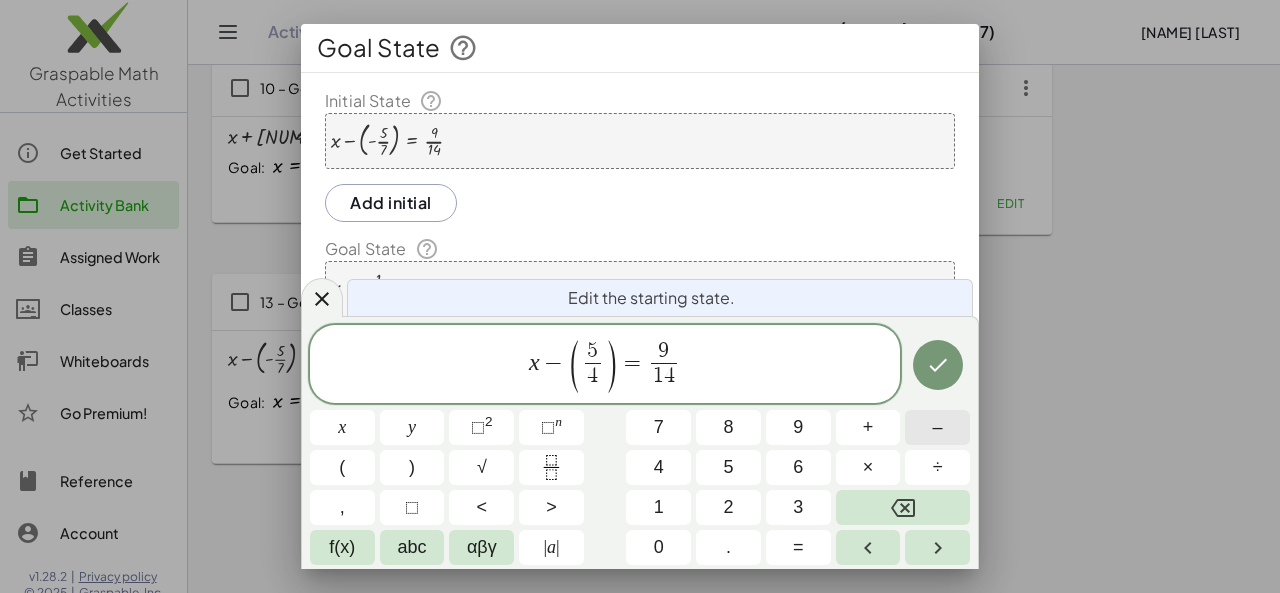 click on "–" at bounding box center (937, 427) 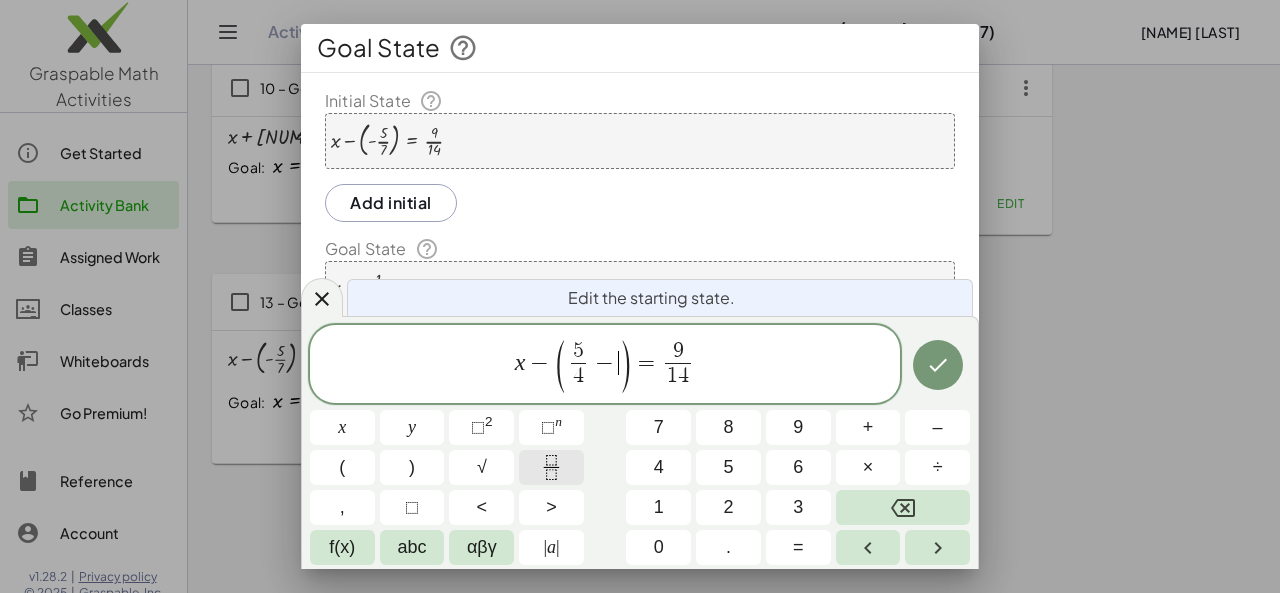 click at bounding box center [551, 467] 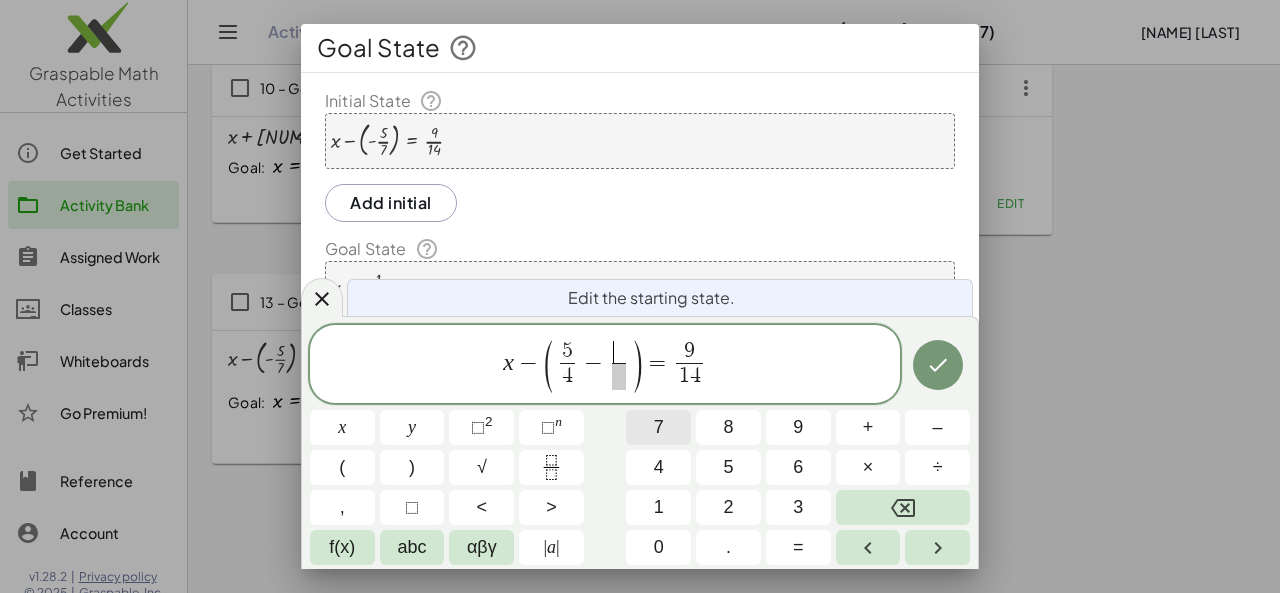 click on "7" at bounding box center (658, 427) 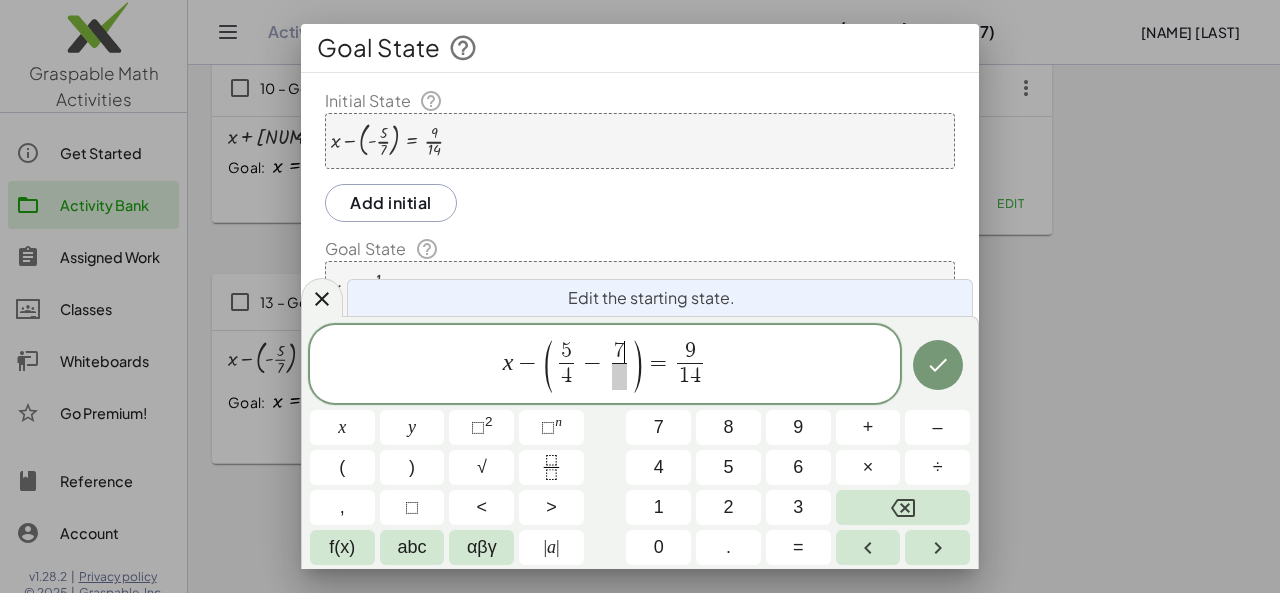 click at bounding box center (619, 376) 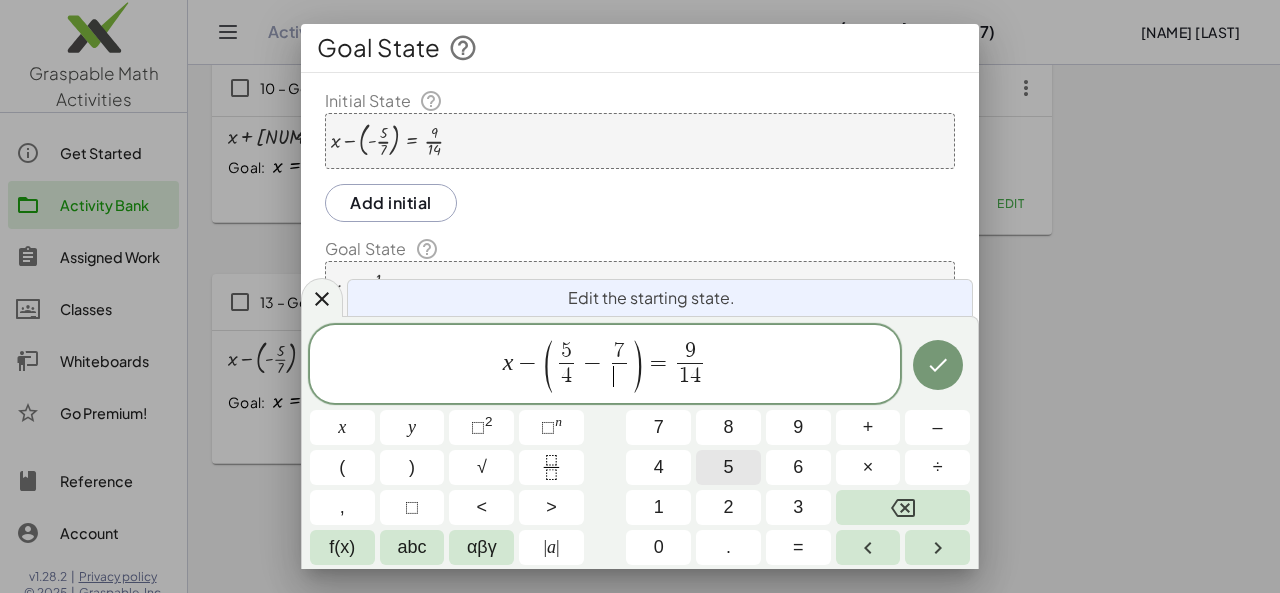 click on "5" at bounding box center [728, 467] 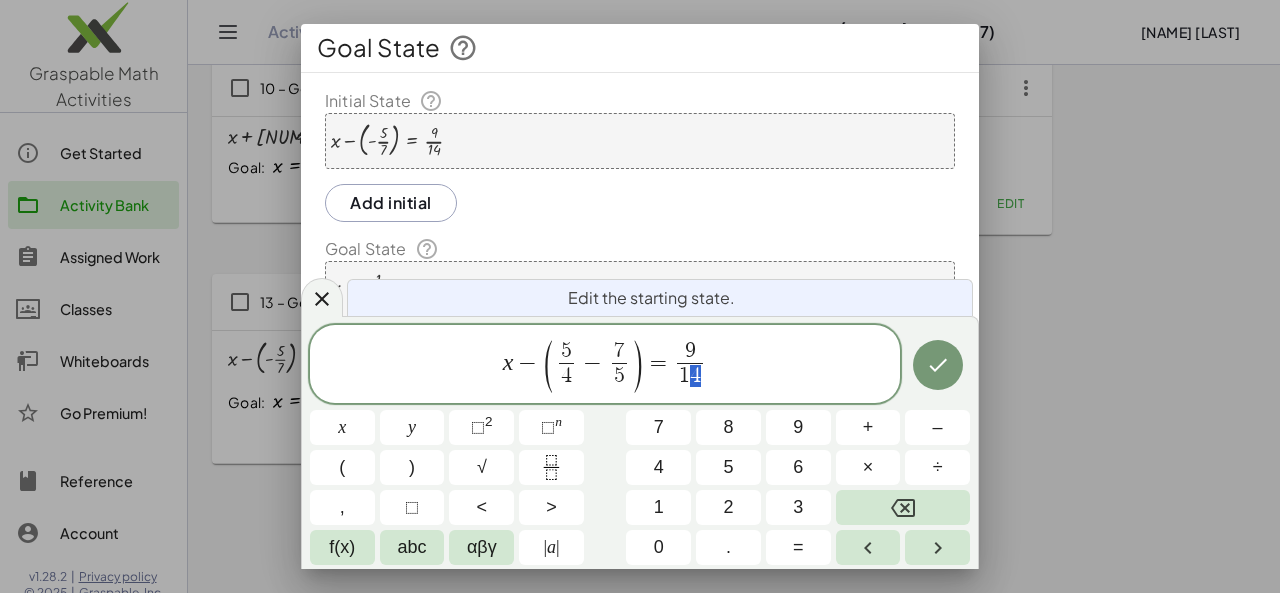 drag, startPoint x: 684, startPoint y: 377, endPoint x: 698, endPoint y: 377, distance: 14 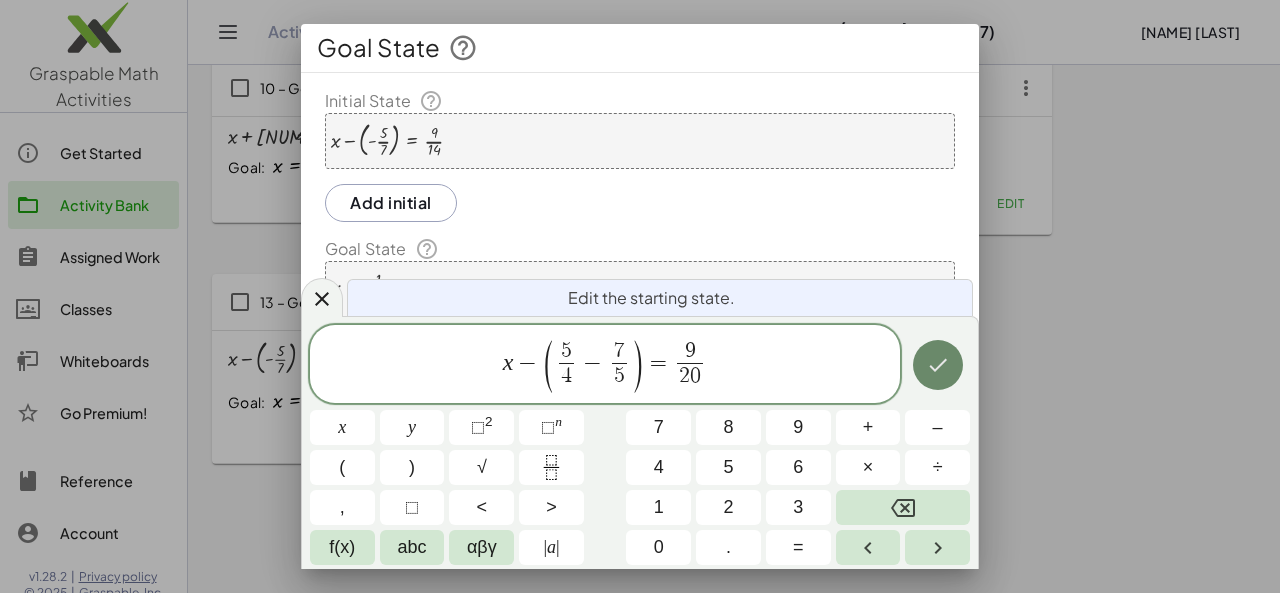 click 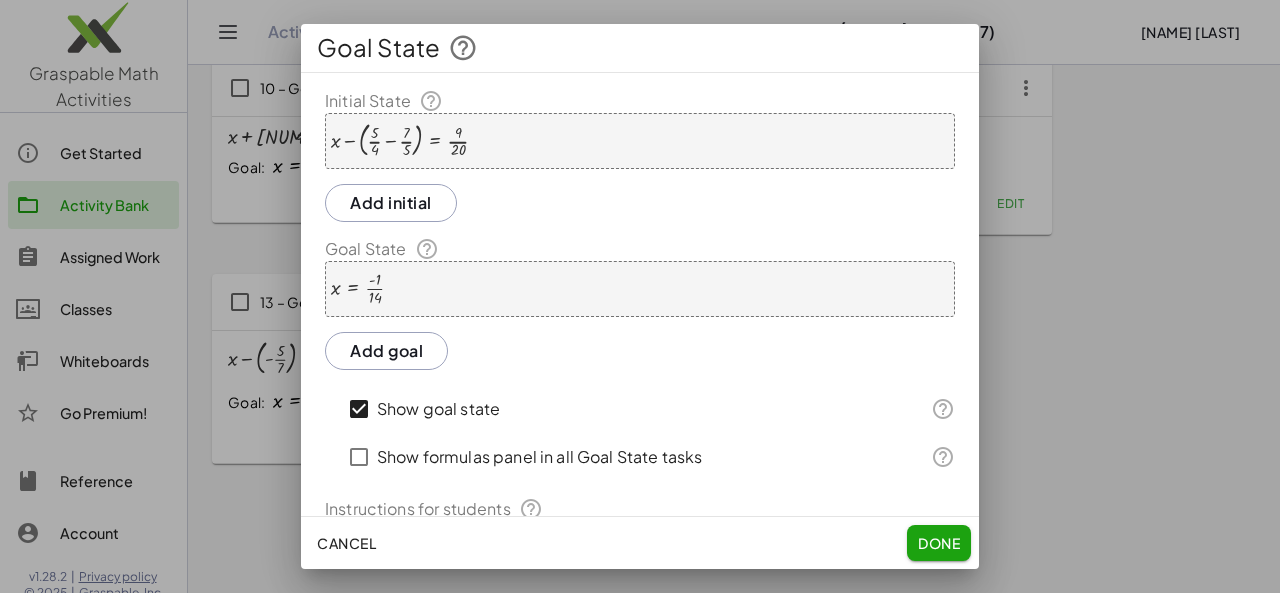 click at bounding box center (357, 289) 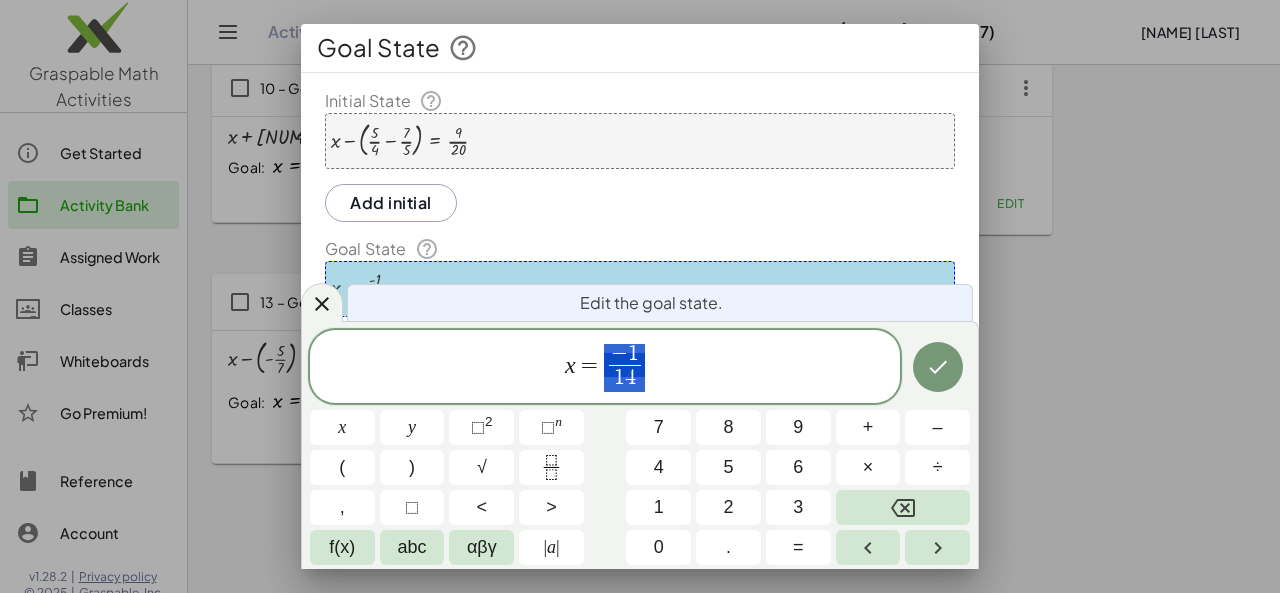 drag, startPoint x: 606, startPoint y: 360, endPoint x: 653, endPoint y: 374, distance: 49.0408 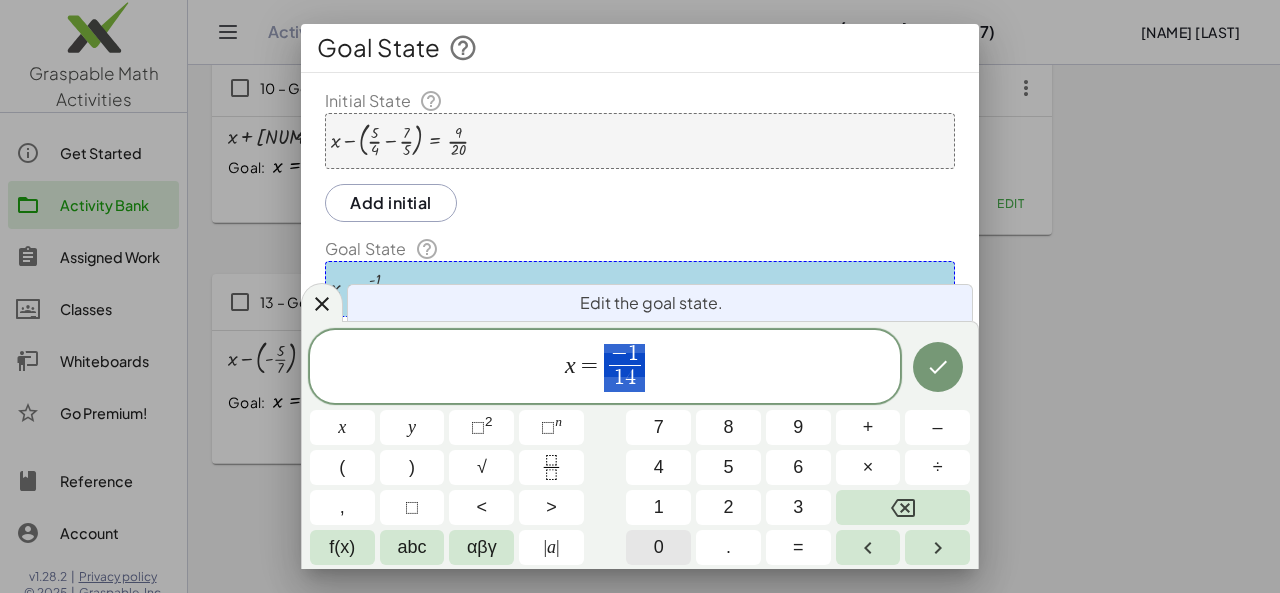 click on "**********" at bounding box center [640, 448] 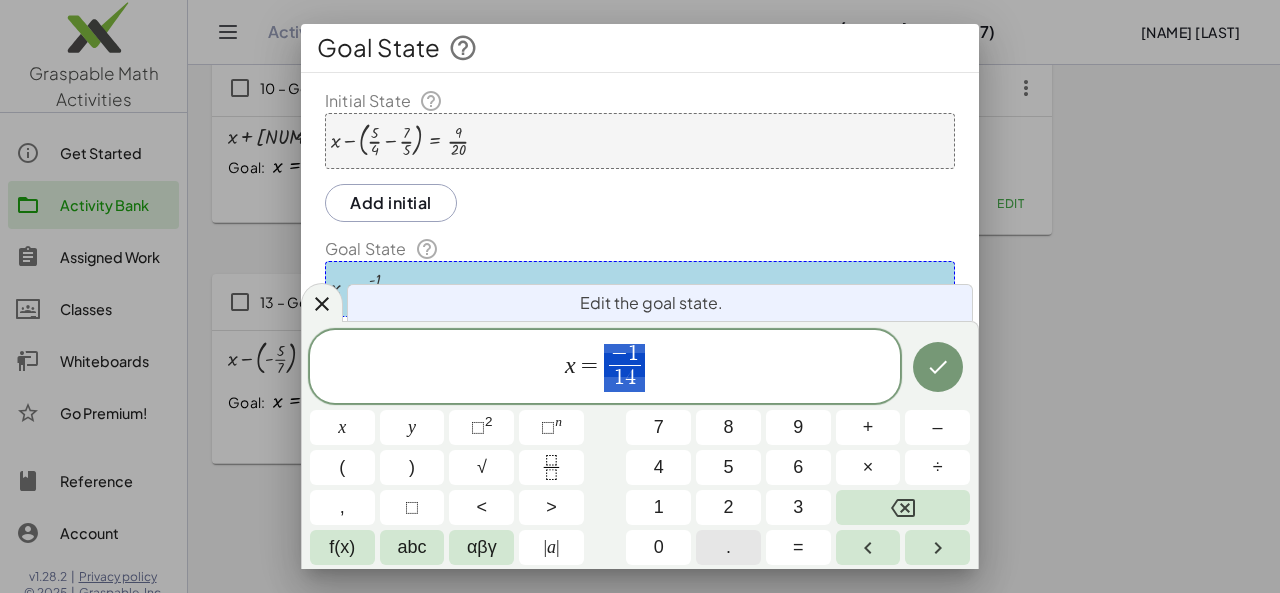 click on "." at bounding box center (728, 547) 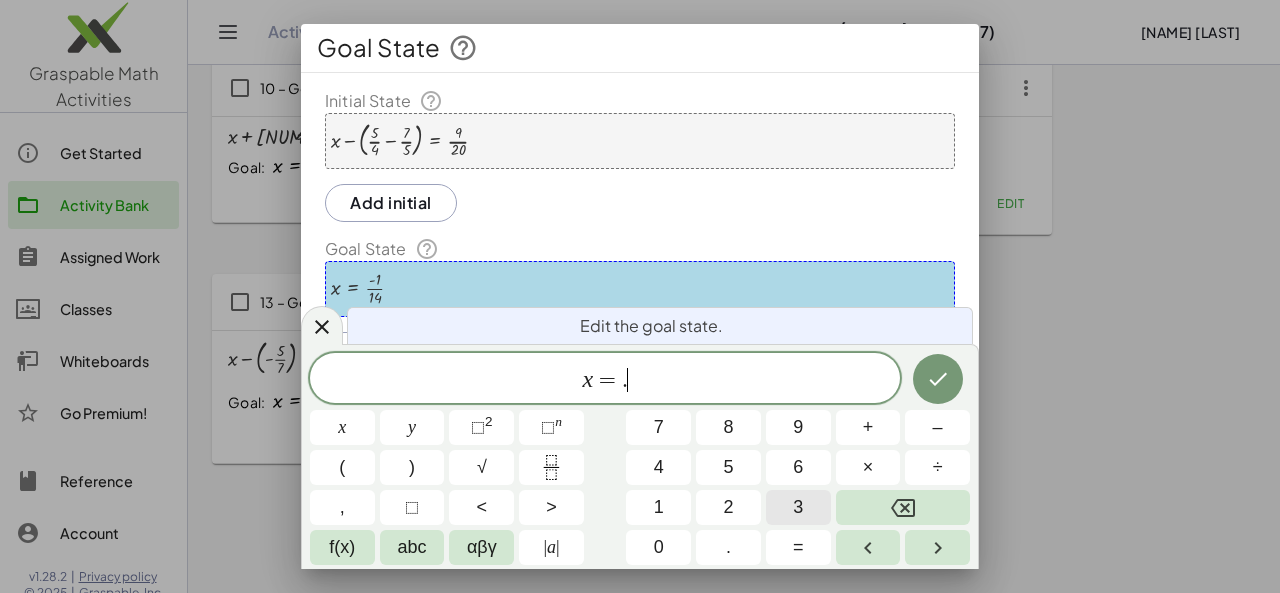 click on "3" at bounding box center [798, 507] 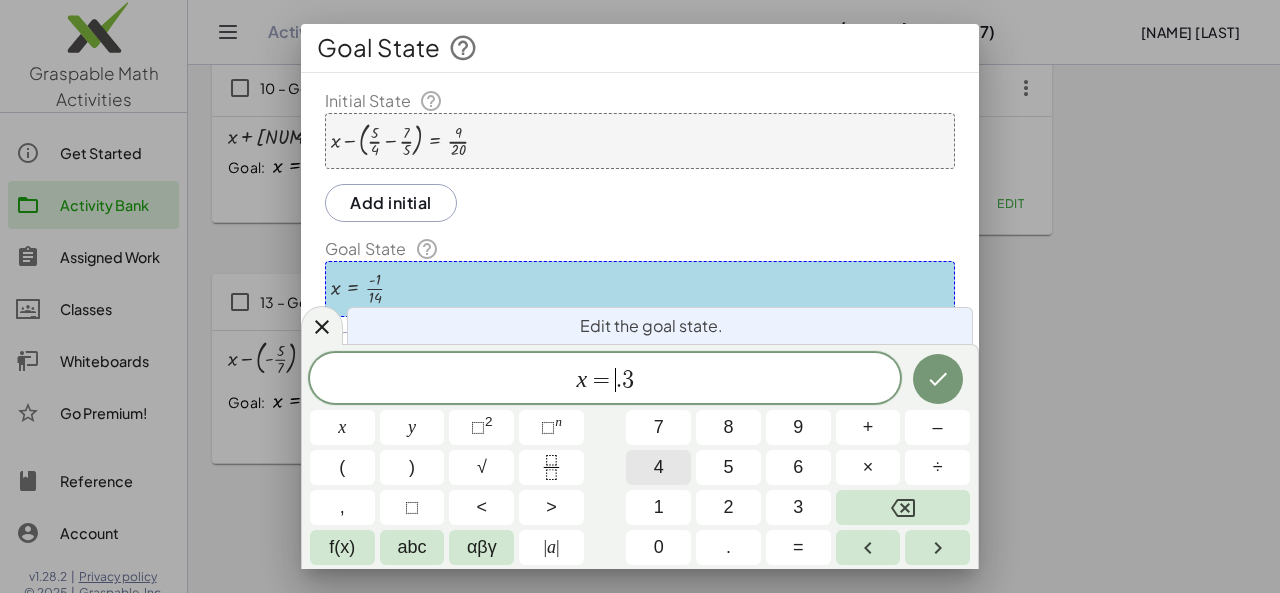 drag, startPoint x: 616, startPoint y: 379, endPoint x: 666, endPoint y: 475, distance: 108.24047 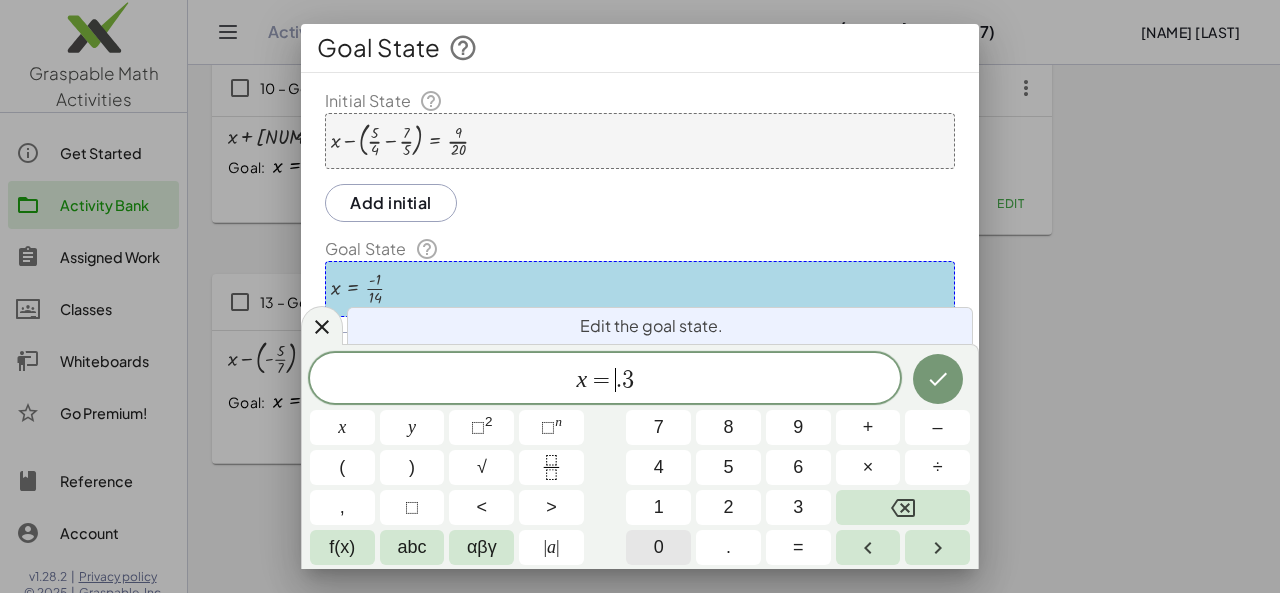 click on "0" at bounding box center (658, 547) 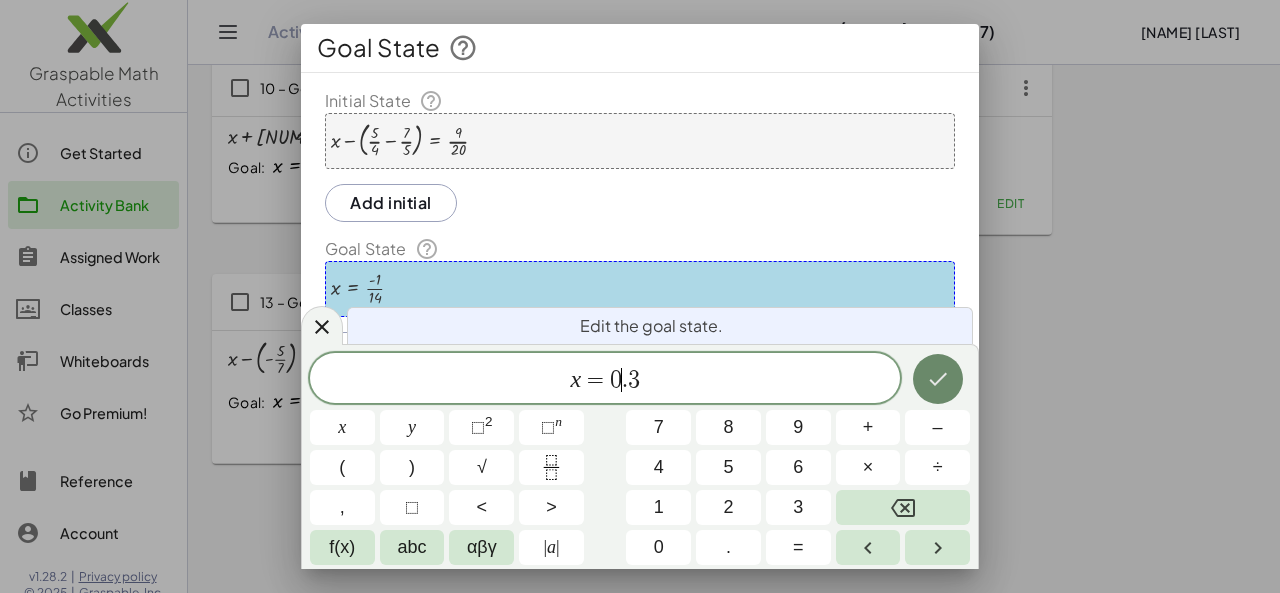 click 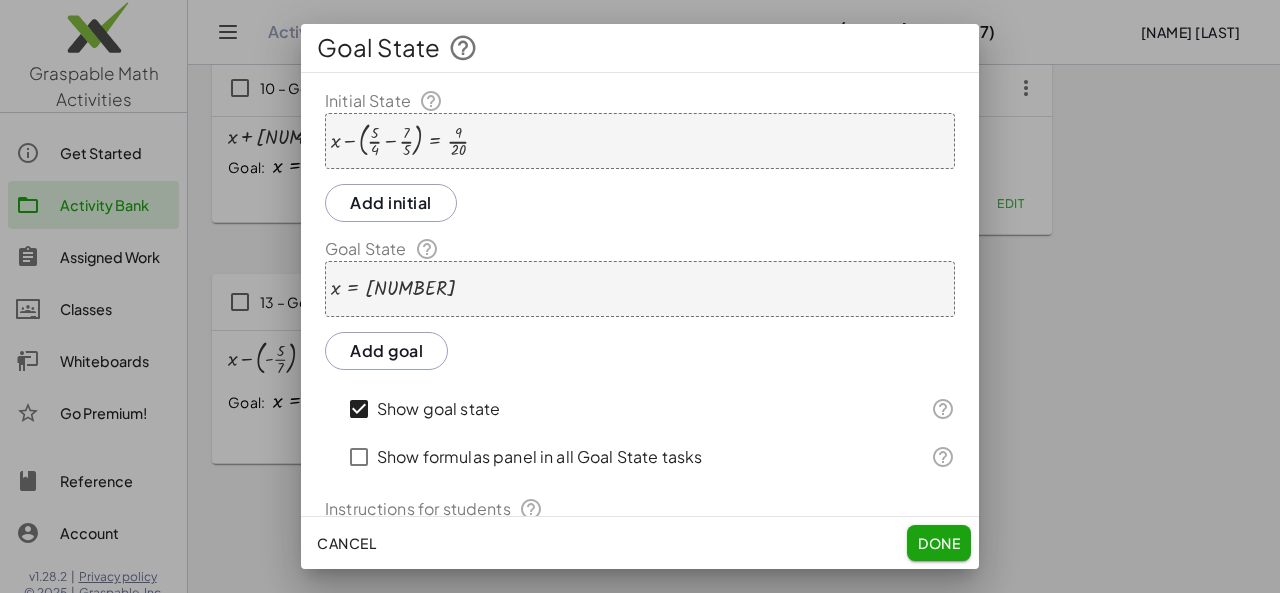 click on "Done" 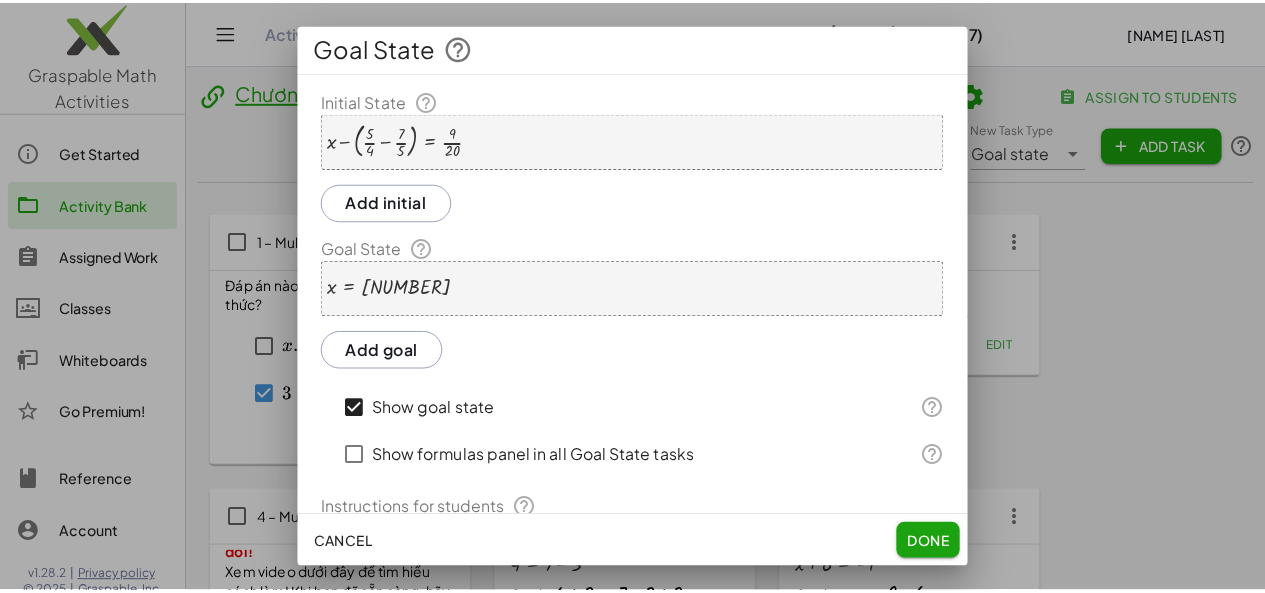 scroll, scrollTop: 919, scrollLeft: 0, axis: vertical 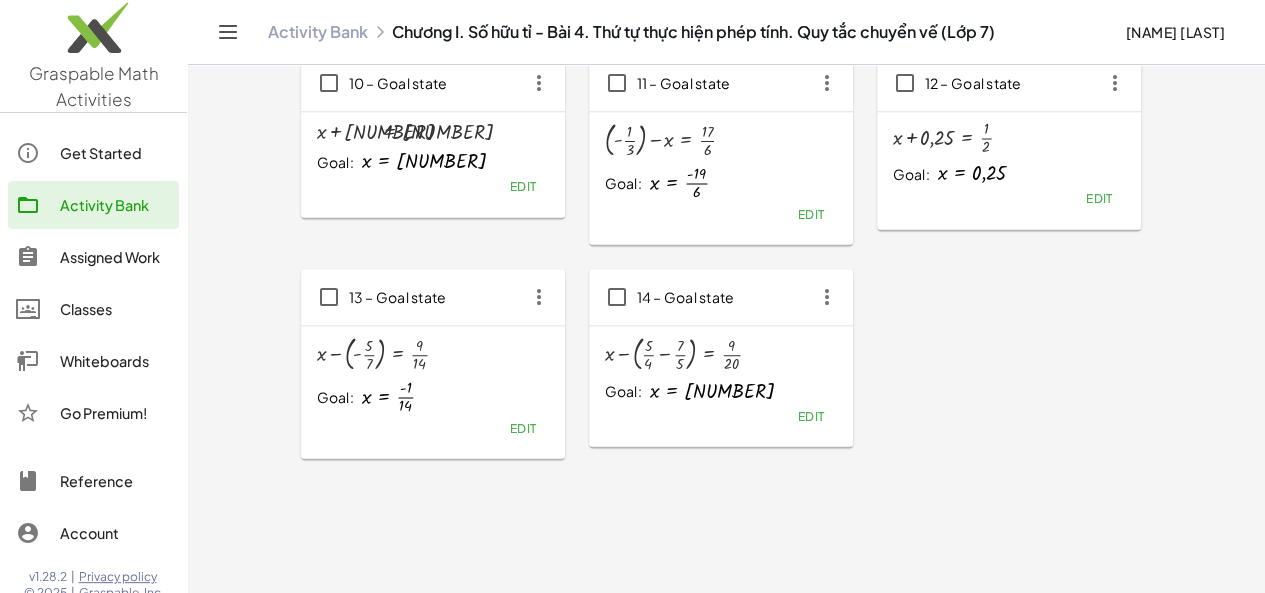 click 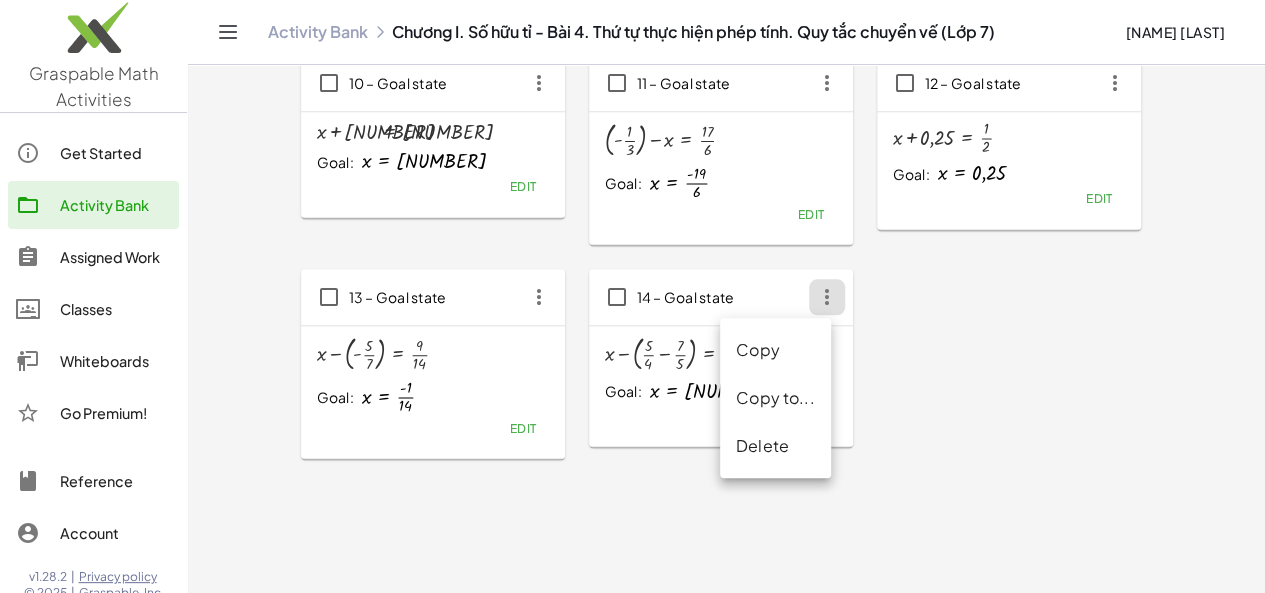 click on "Copy" 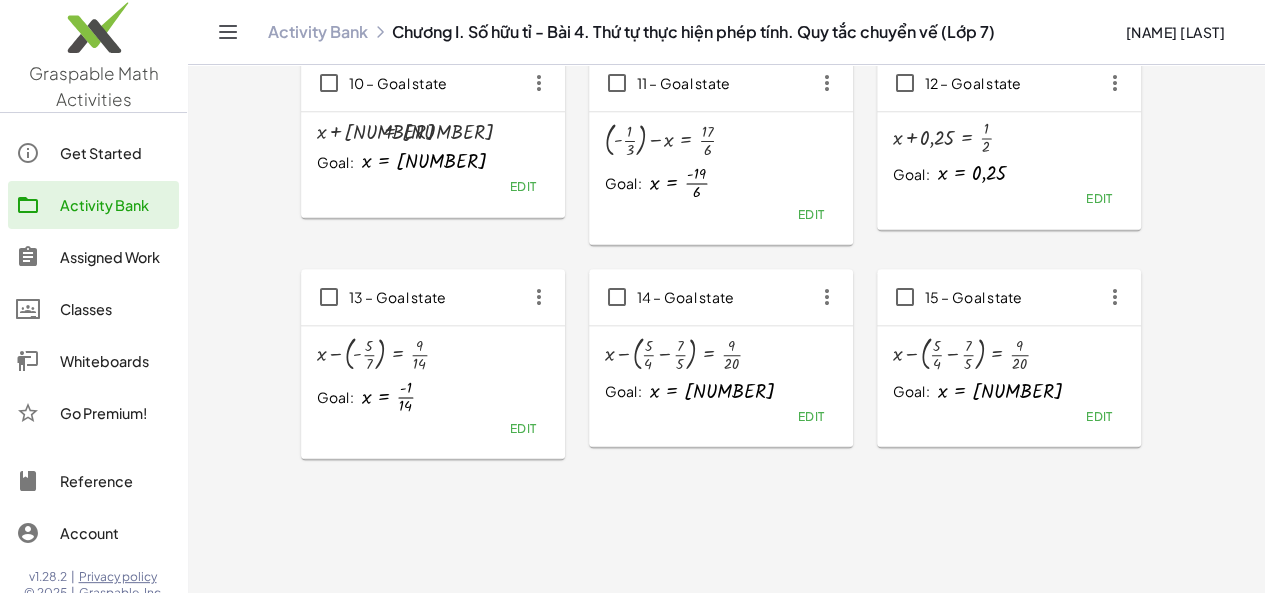 click on "Edit" 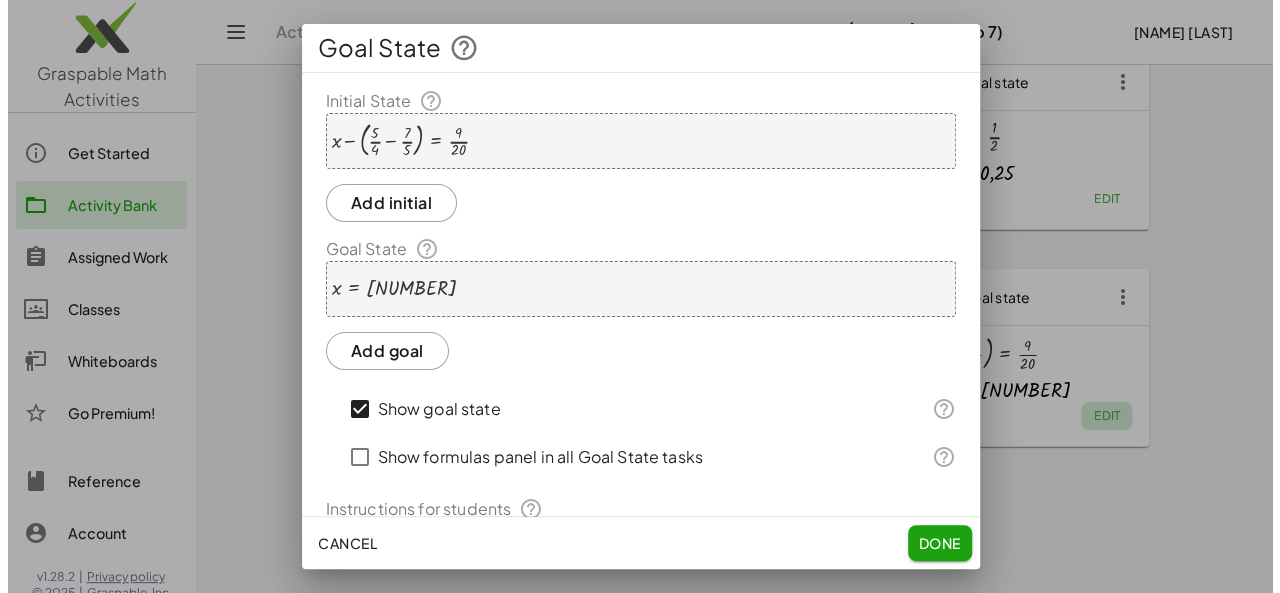 scroll, scrollTop: 0, scrollLeft: 0, axis: both 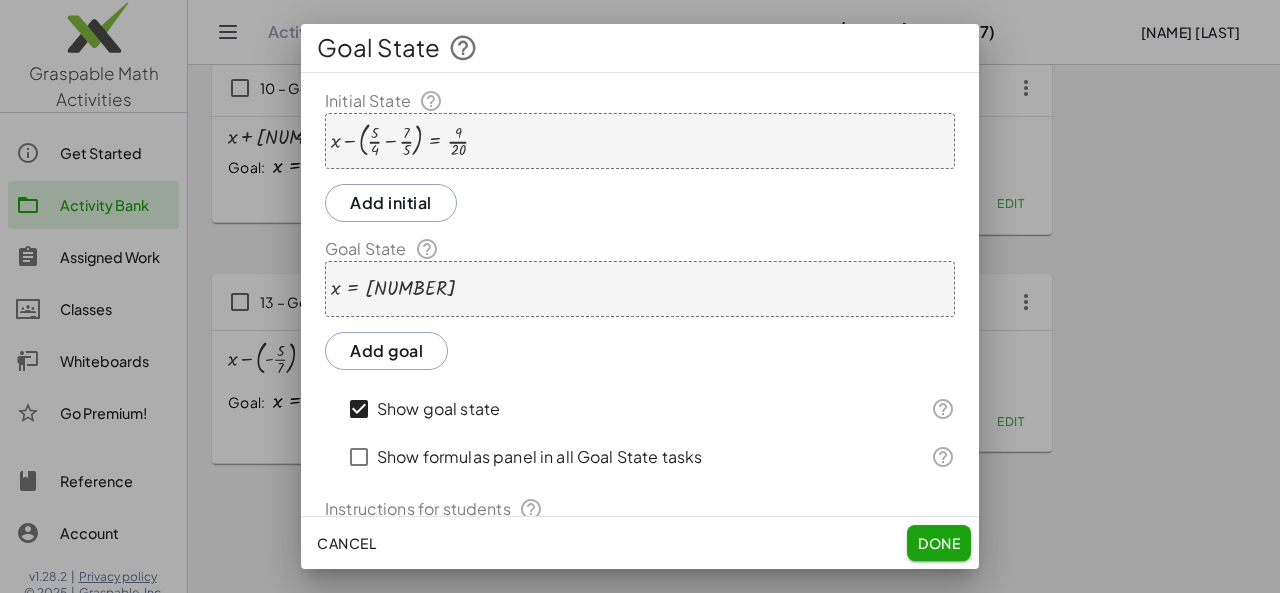 click at bounding box center [400, 140] 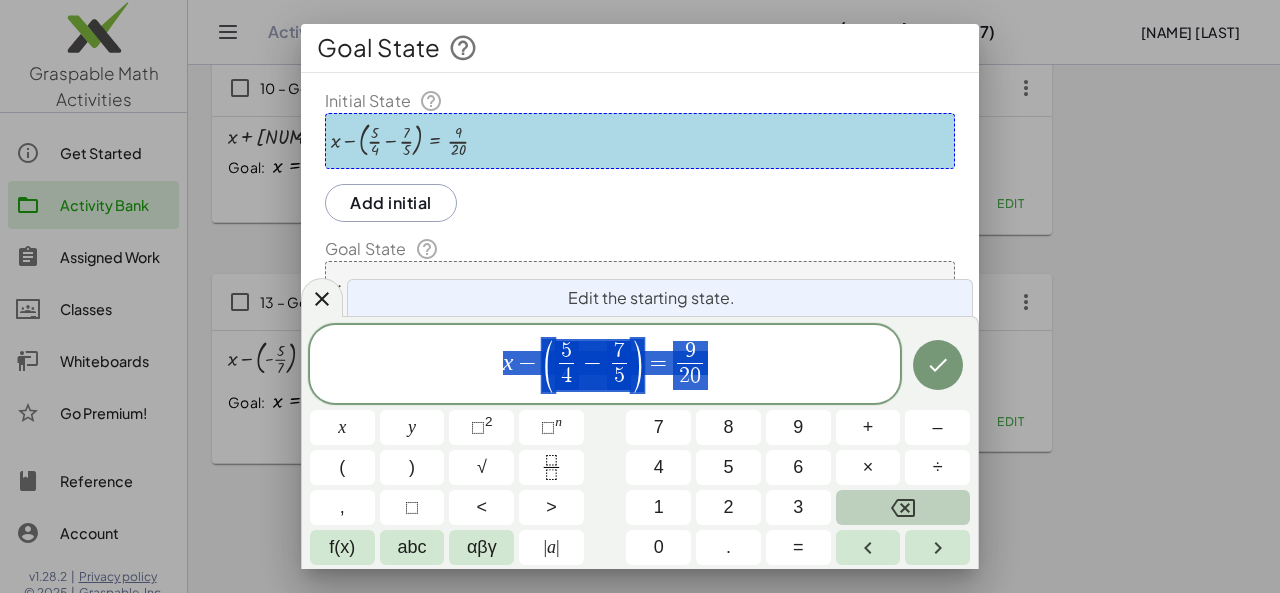click at bounding box center [903, 507] 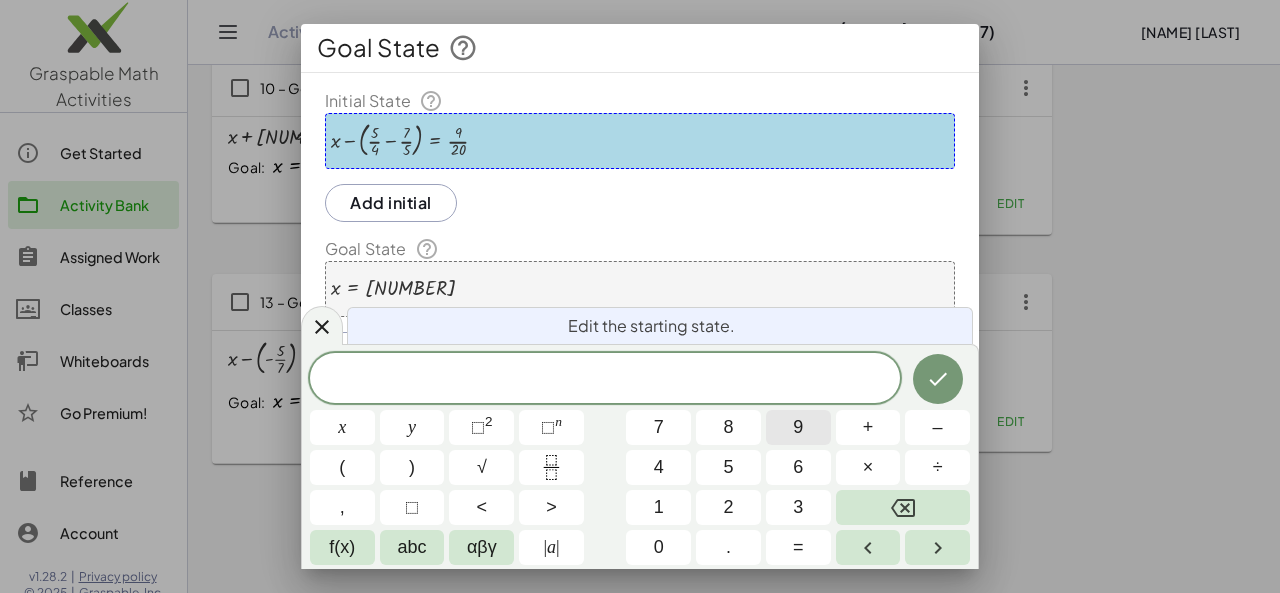 click on "9" at bounding box center [798, 427] 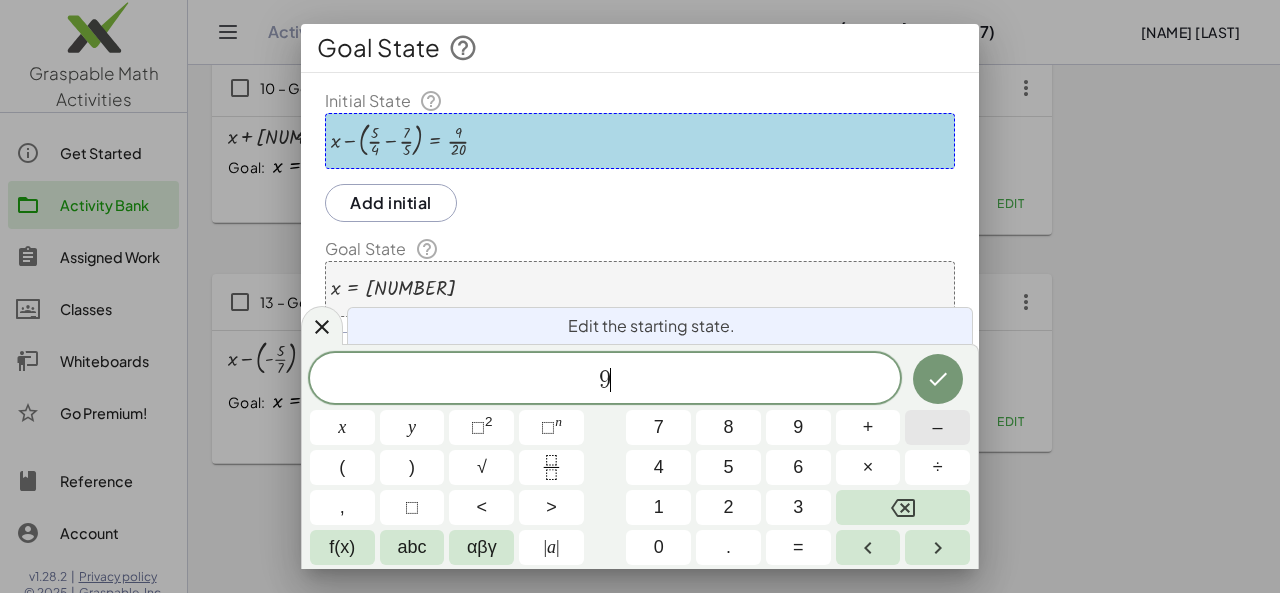 click on "–" at bounding box center (937, 427) 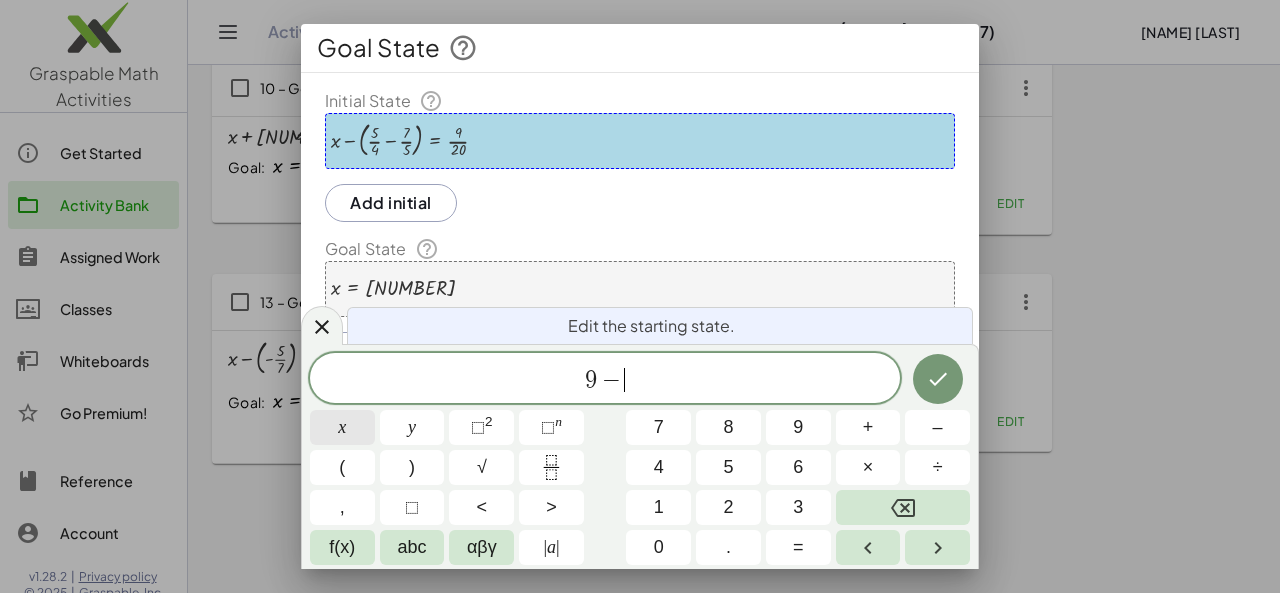 click on "x" at bounding box center (342, 427) 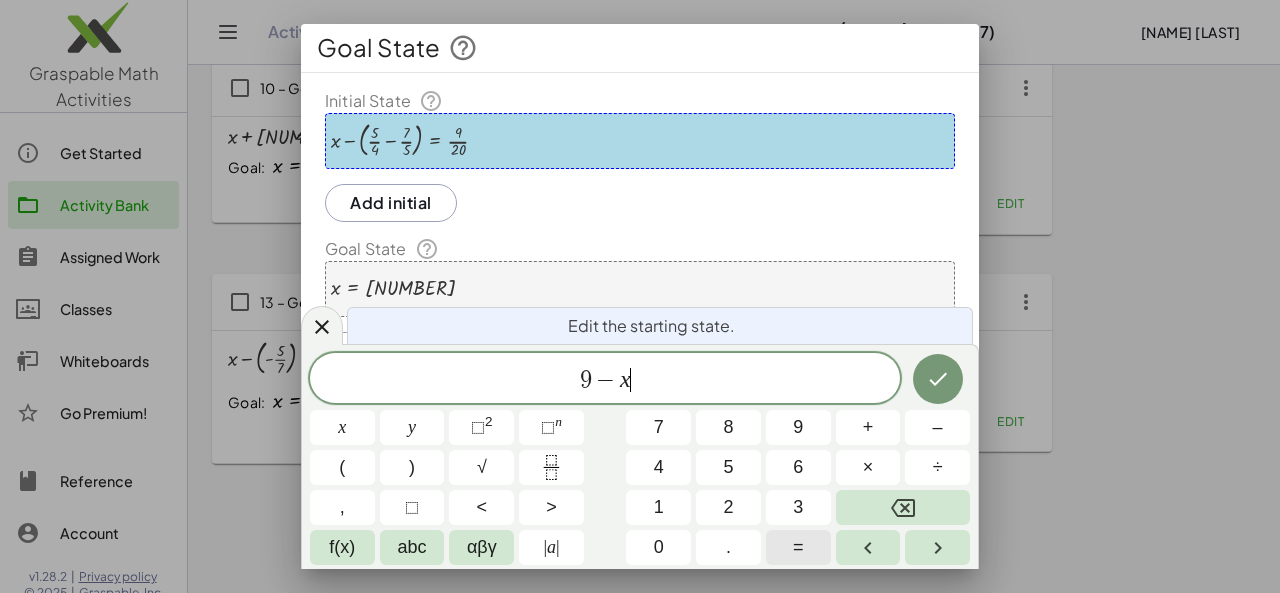 click on "=" at bounding box center [798, 547] 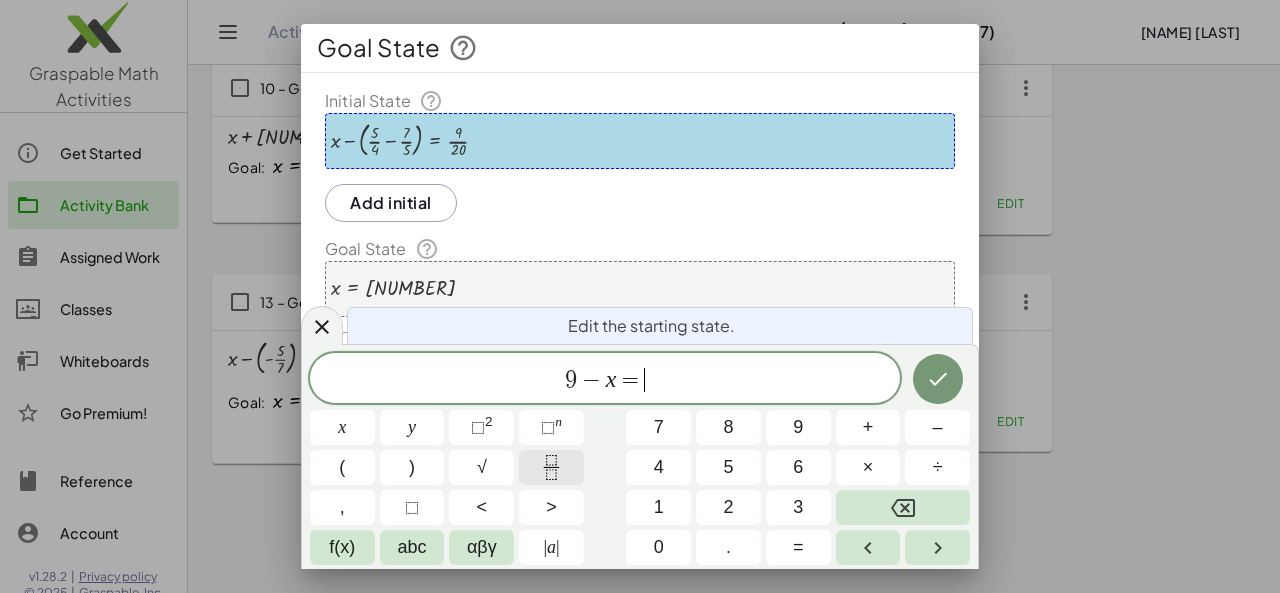 click at bounding box center [551, 467] 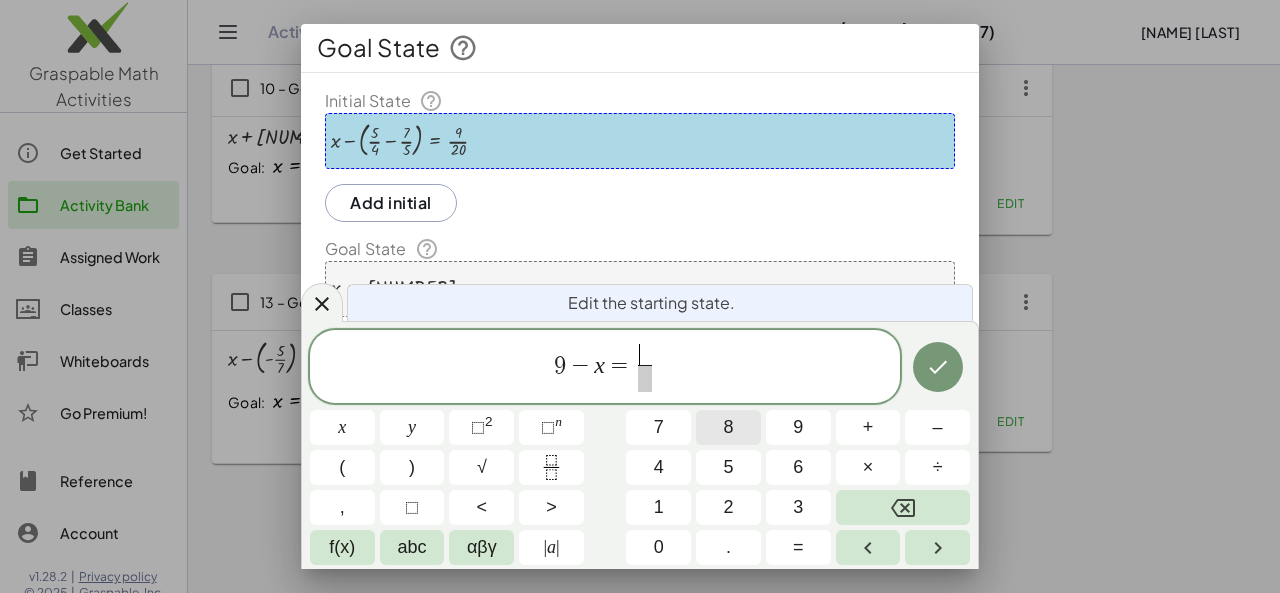 click on "8" at bounding box center (728, 427) 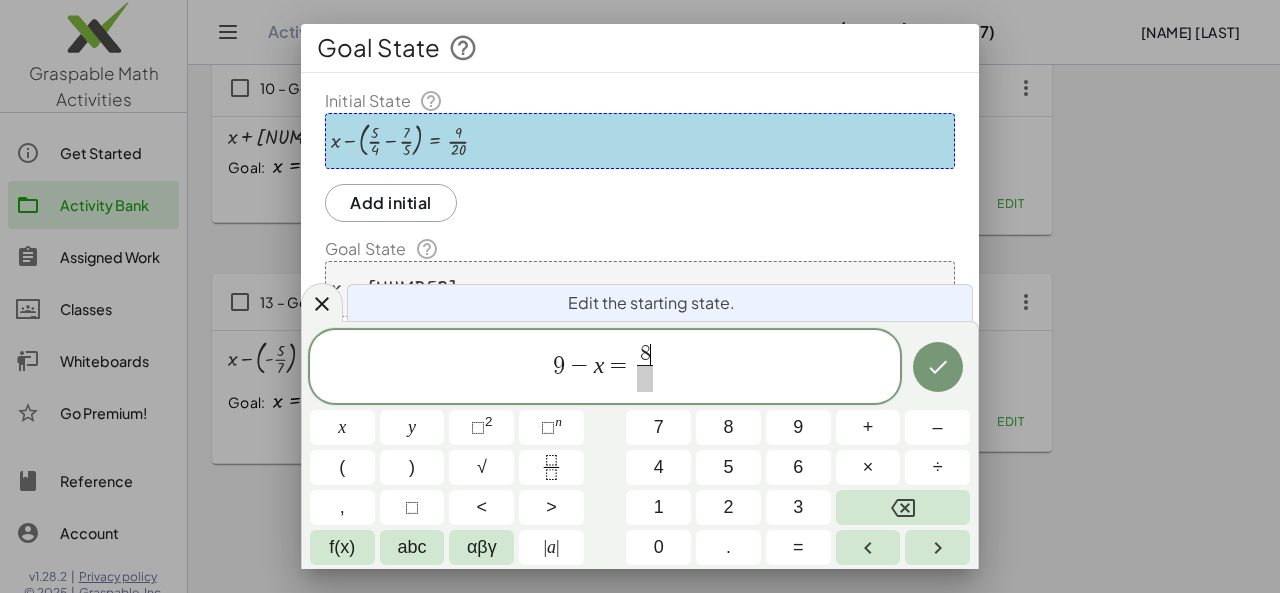 click at bounding box center [644, 378] 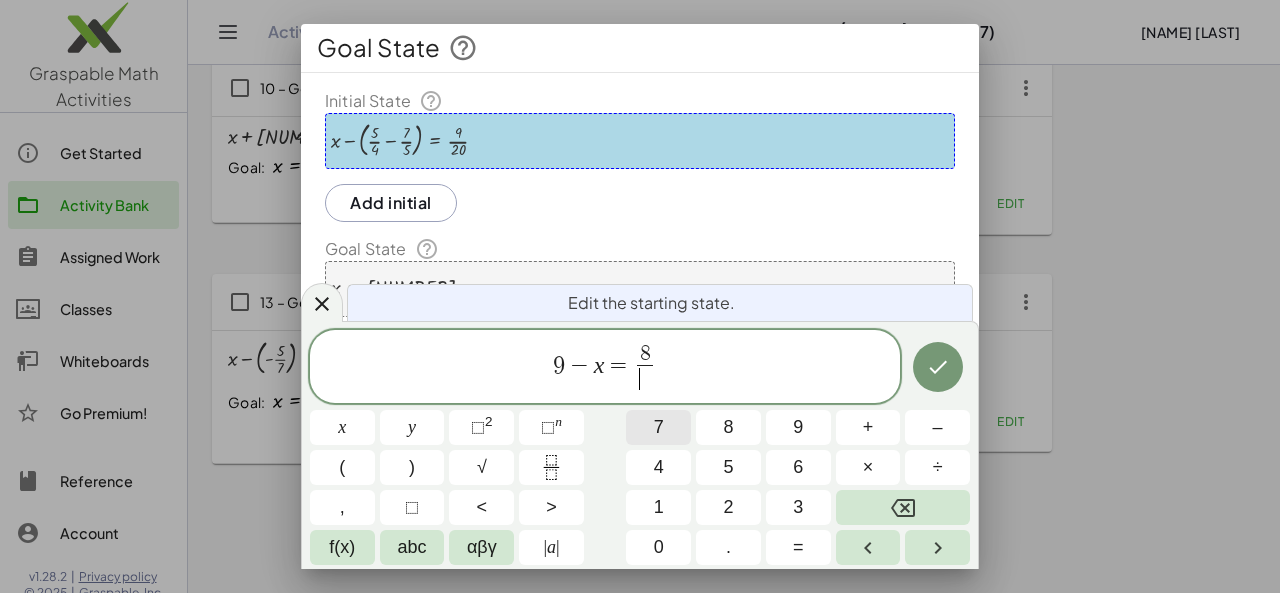 click on "7" at bounding box center (658, 427) 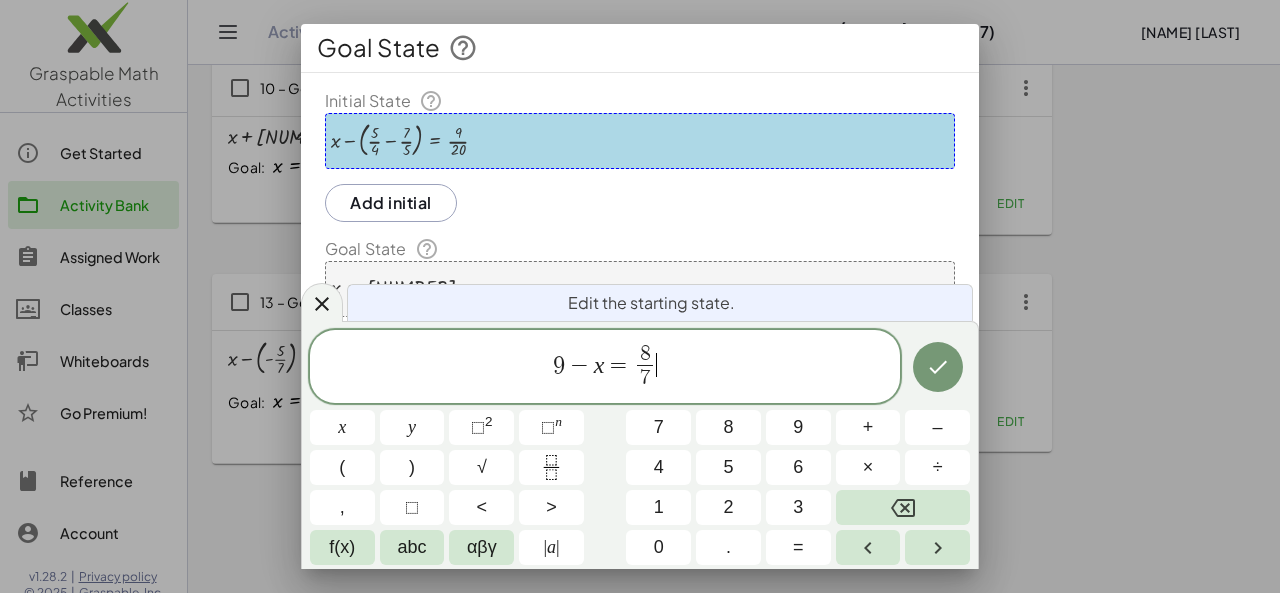 click on "9 − x = 8 7 ​ ​" 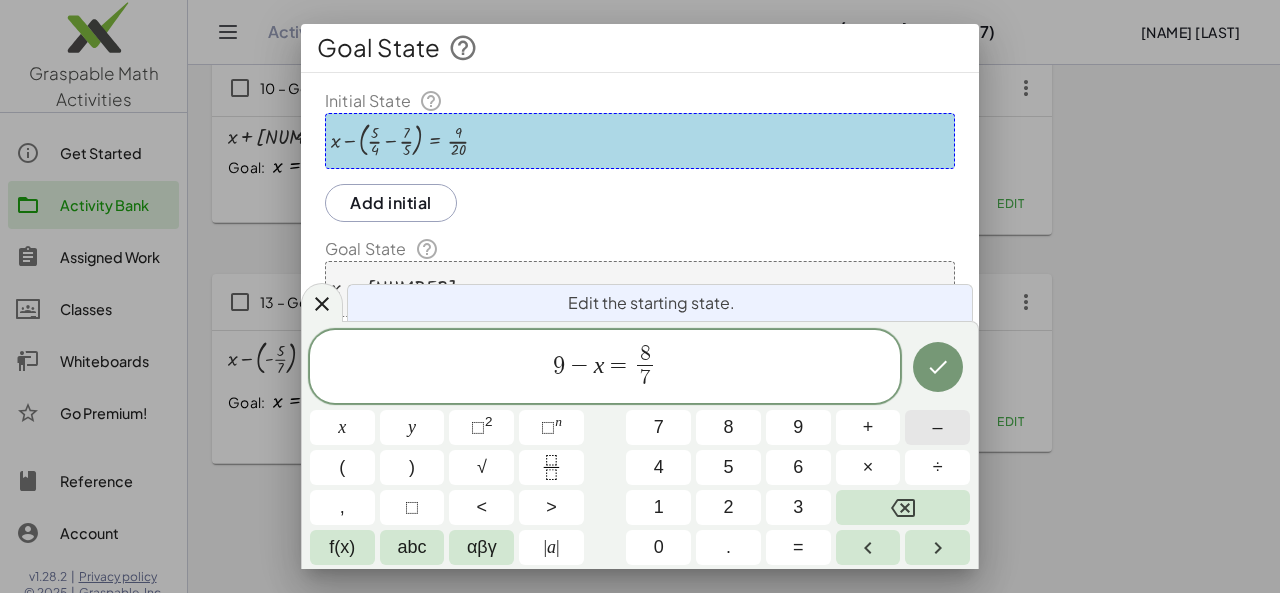 click on "–" at bounding box center (938, 427) 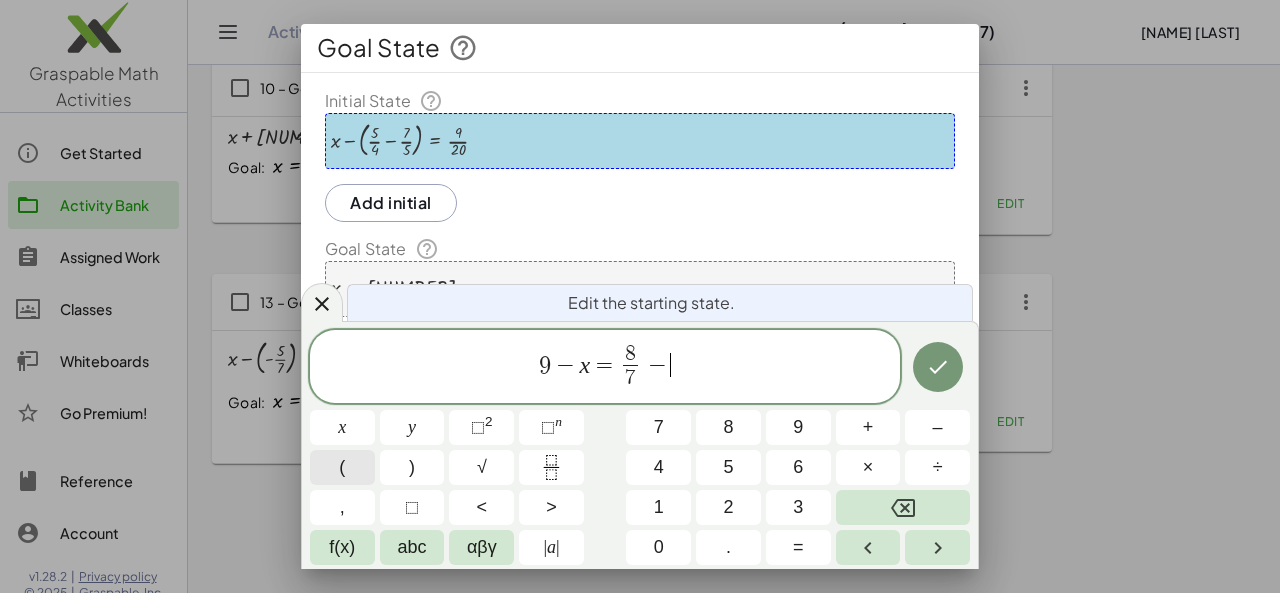 click on "(" at bounding box center [342, 467] 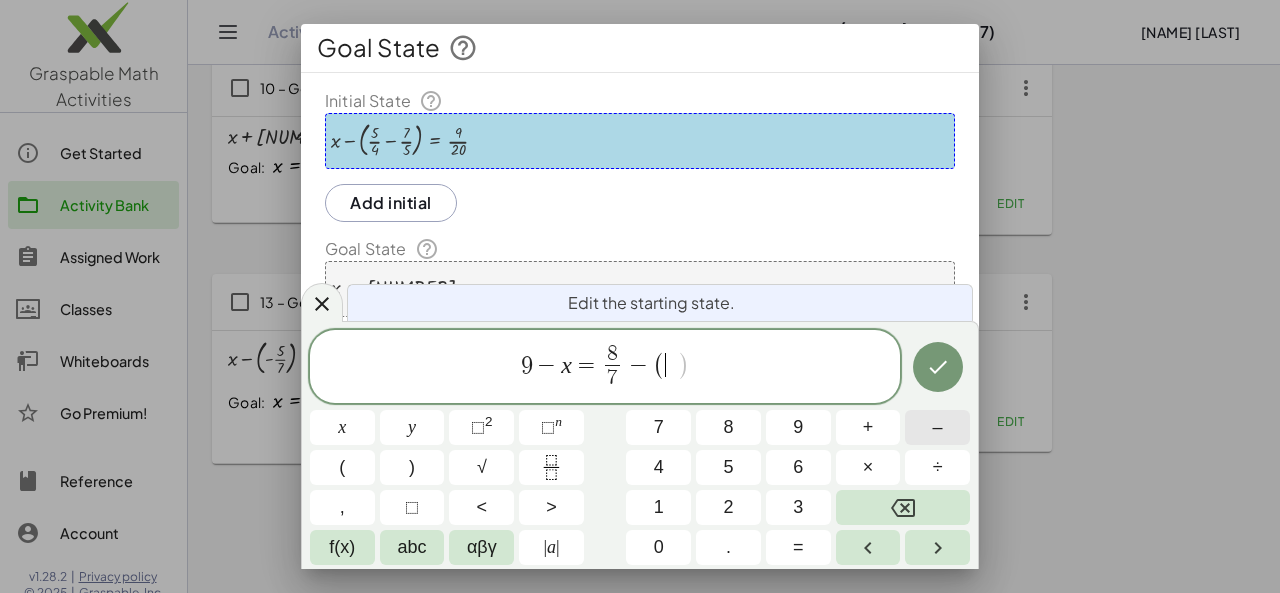 click on "–" at bounding box center [938, 427] 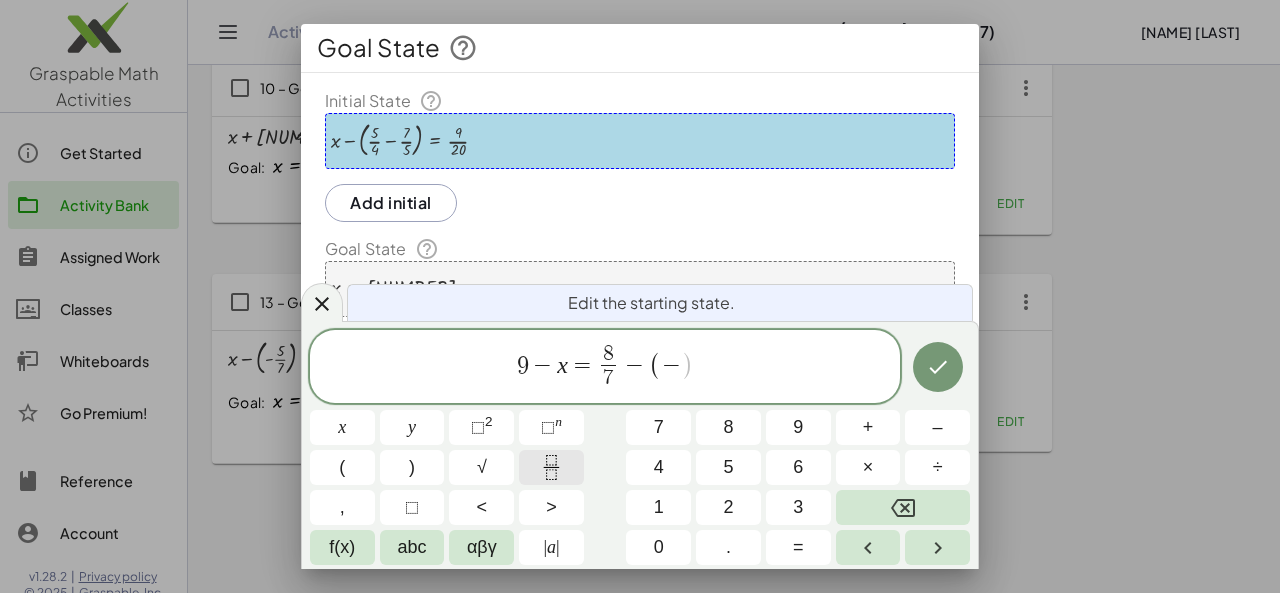 click 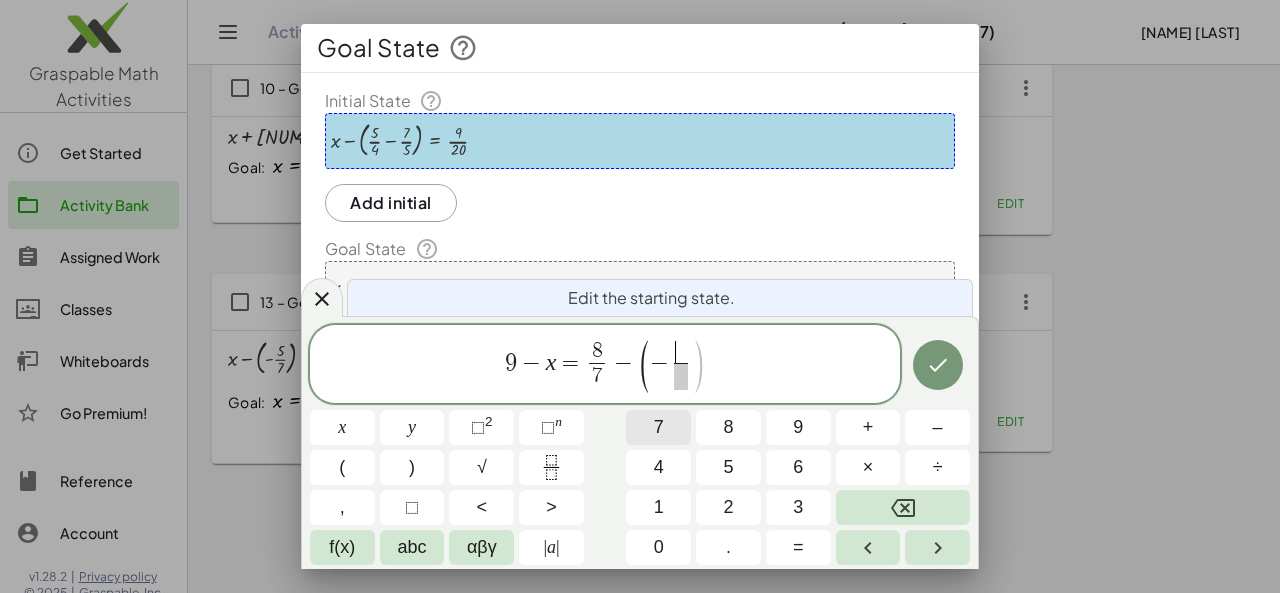 click on "7" at bounding box center [658, 427] 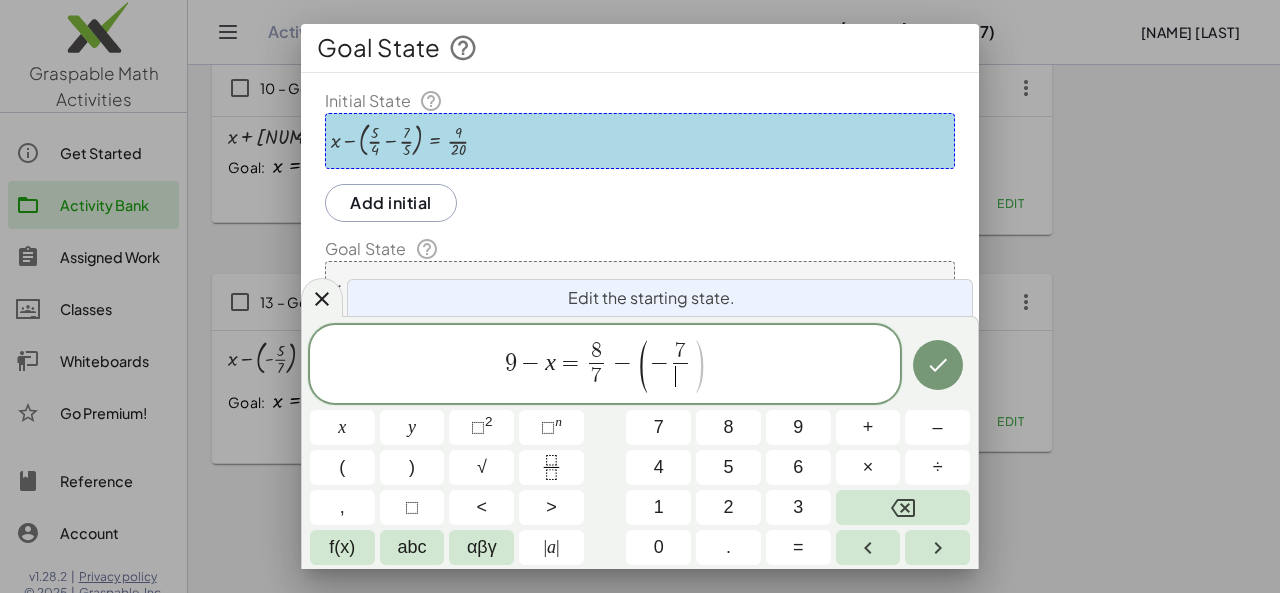 click on "​" at bounding box center (680, 376) 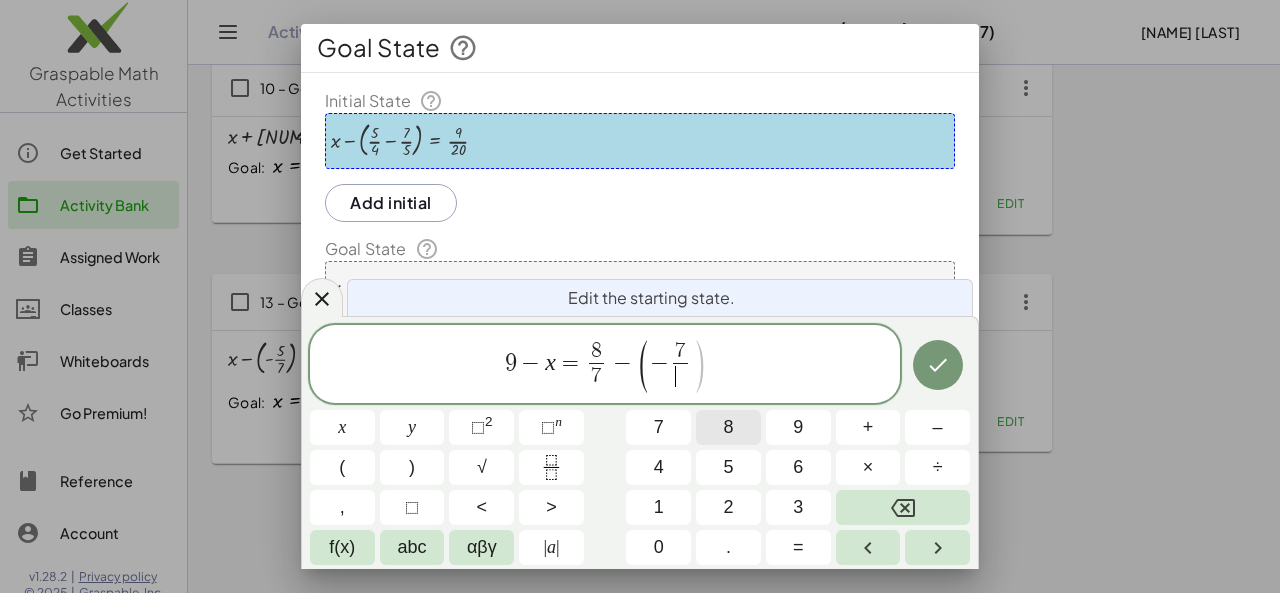 click on "8" at bounding box center [728, 427] 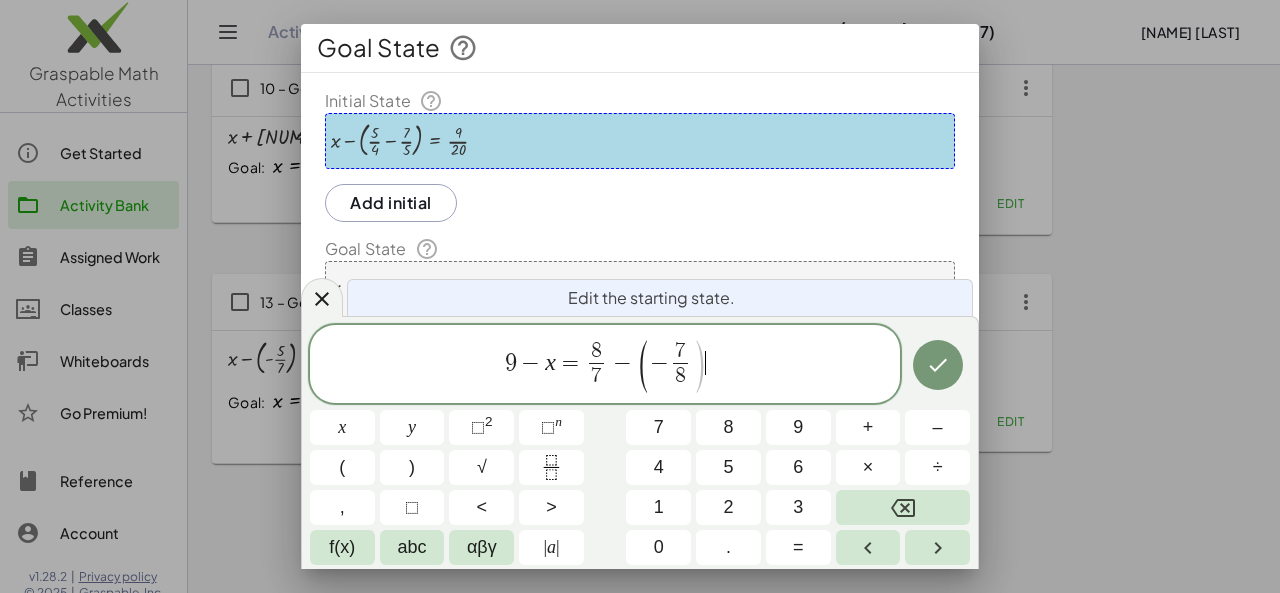 click on "9 − x = 8 7 ​ − ( − 7 8 ​ ) ​" at bounding box center (605, 365) 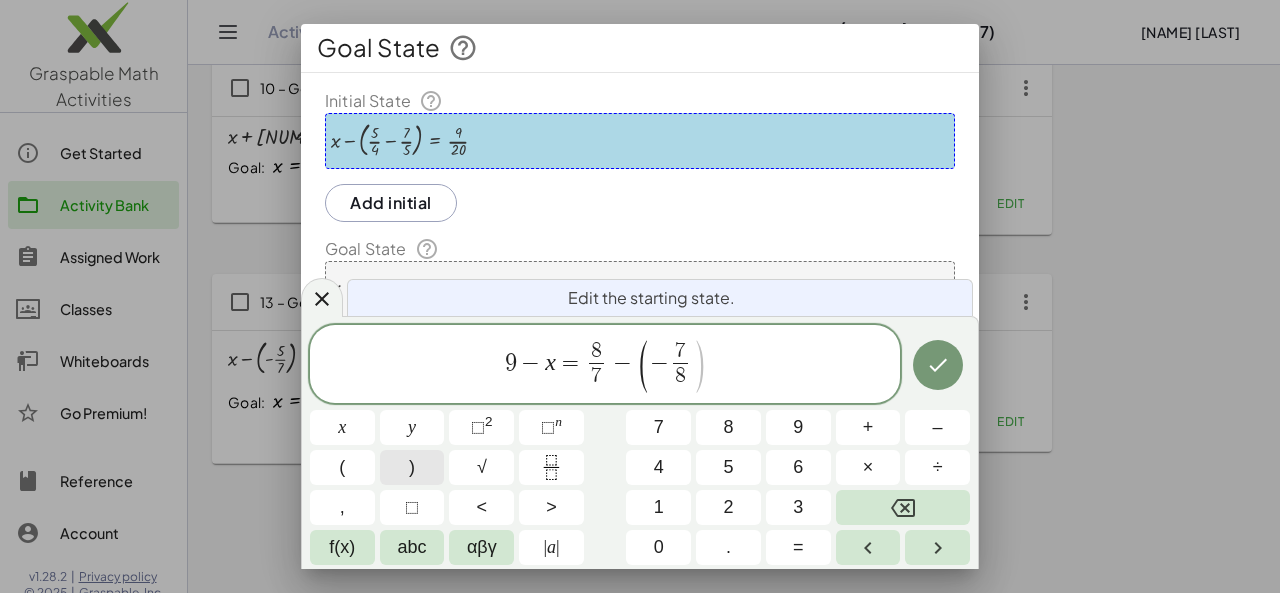 click on ")" at bounding box center (412, 467) 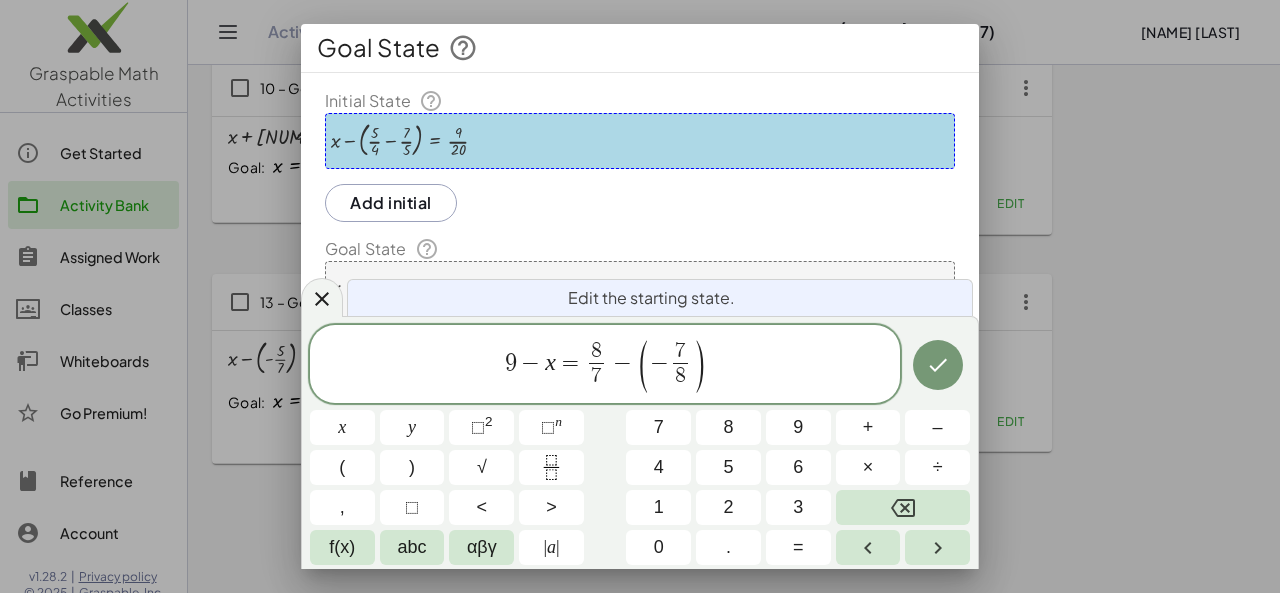 click at bounding box center [938, 365] 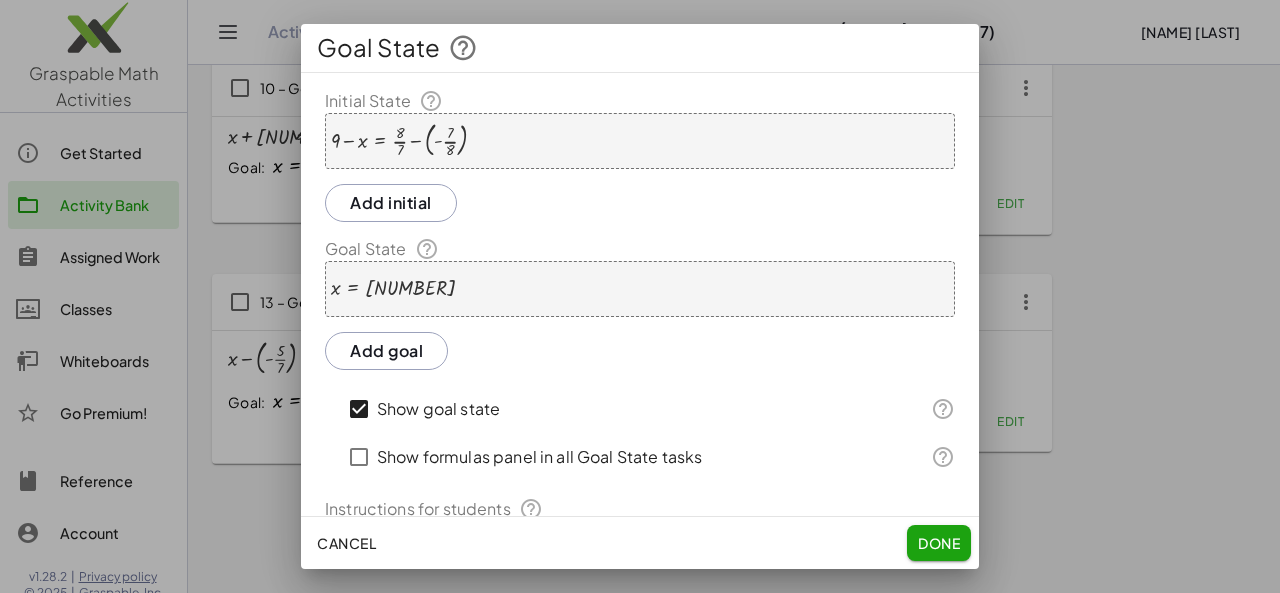 click at bounding box center (360, 288) 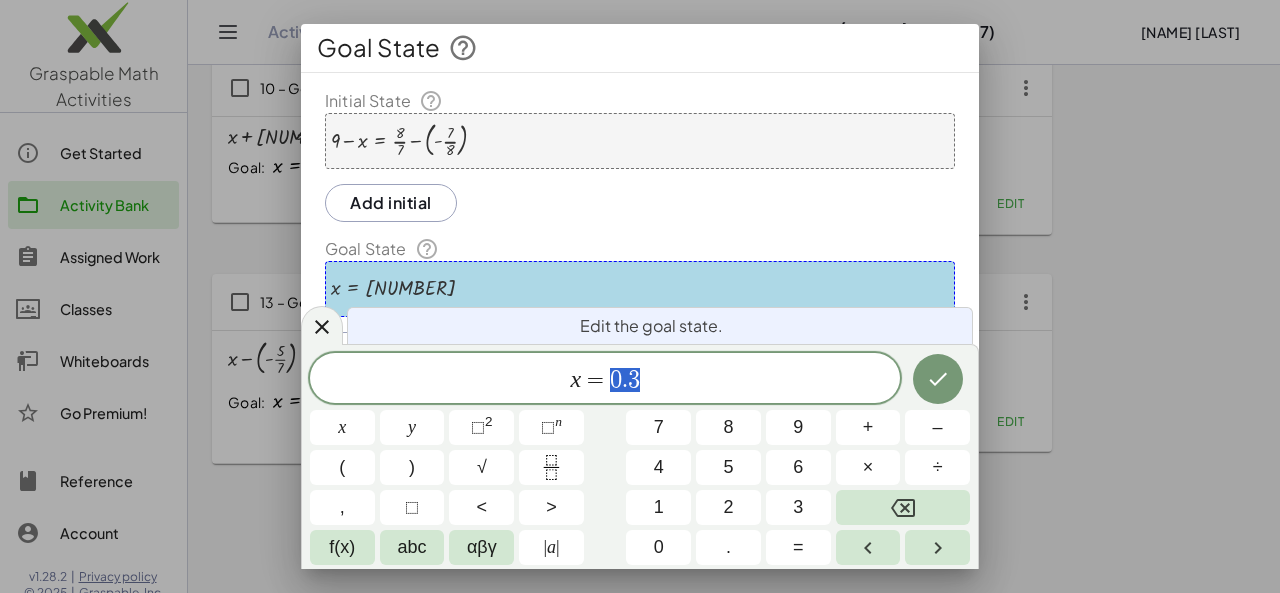 drag, startPoint x: 608, startPoint y: 377, endPoint x: 640, endPoint y: 378, distance: 32.01562 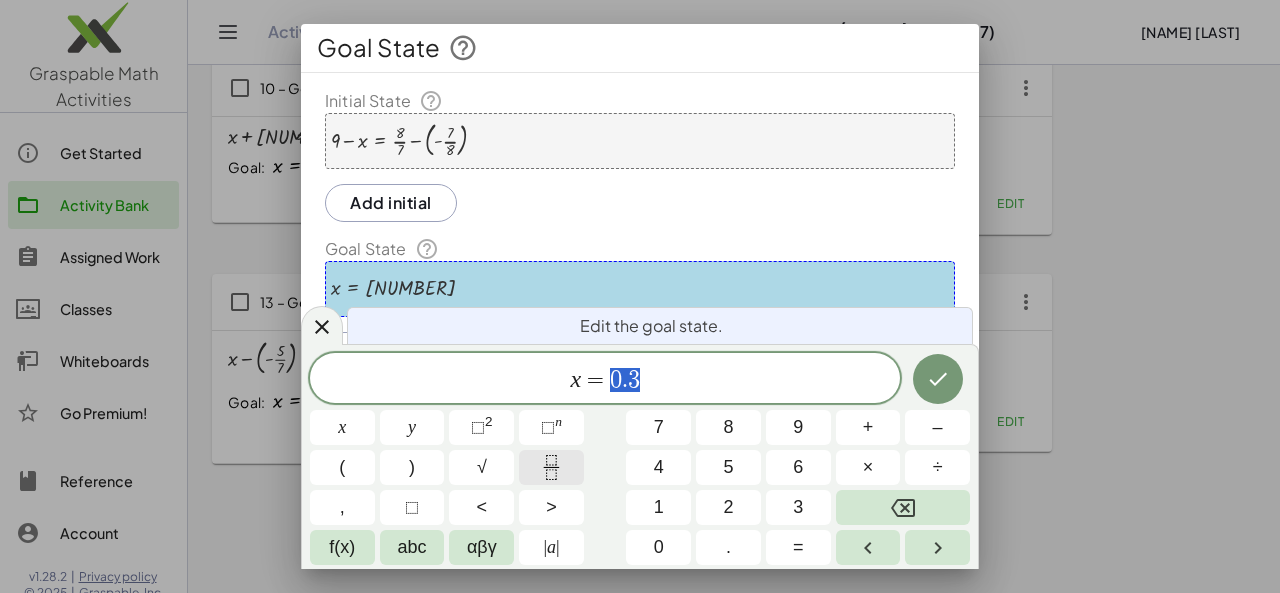 click 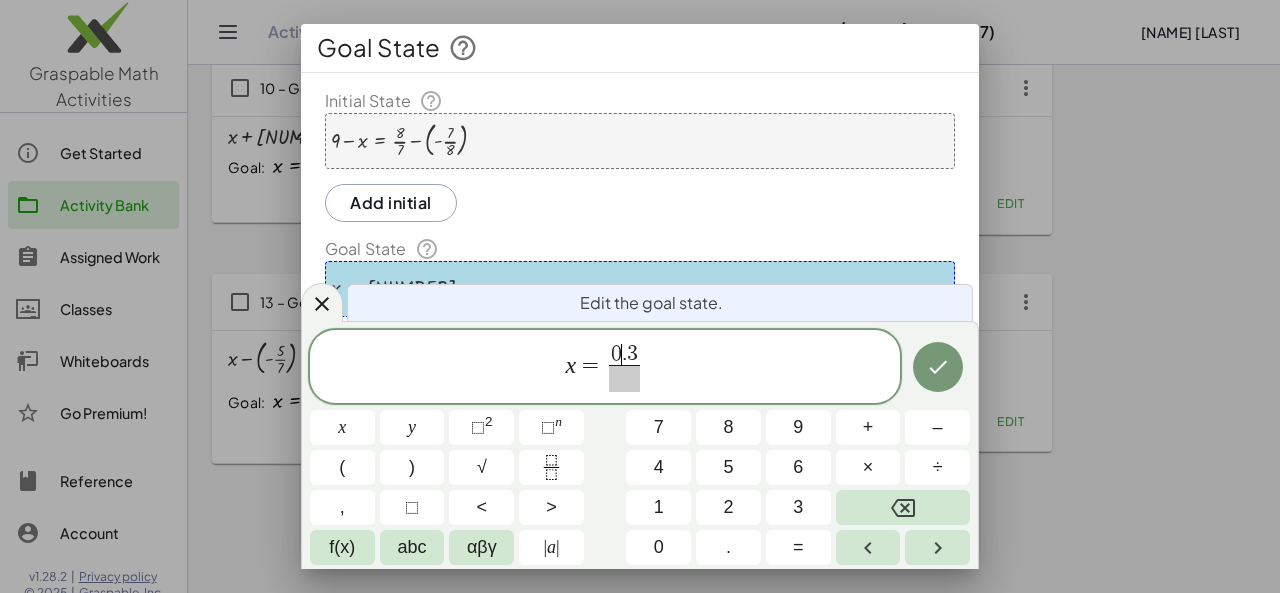 click on "0 ​ . 3" at bounding box center [624, 355] 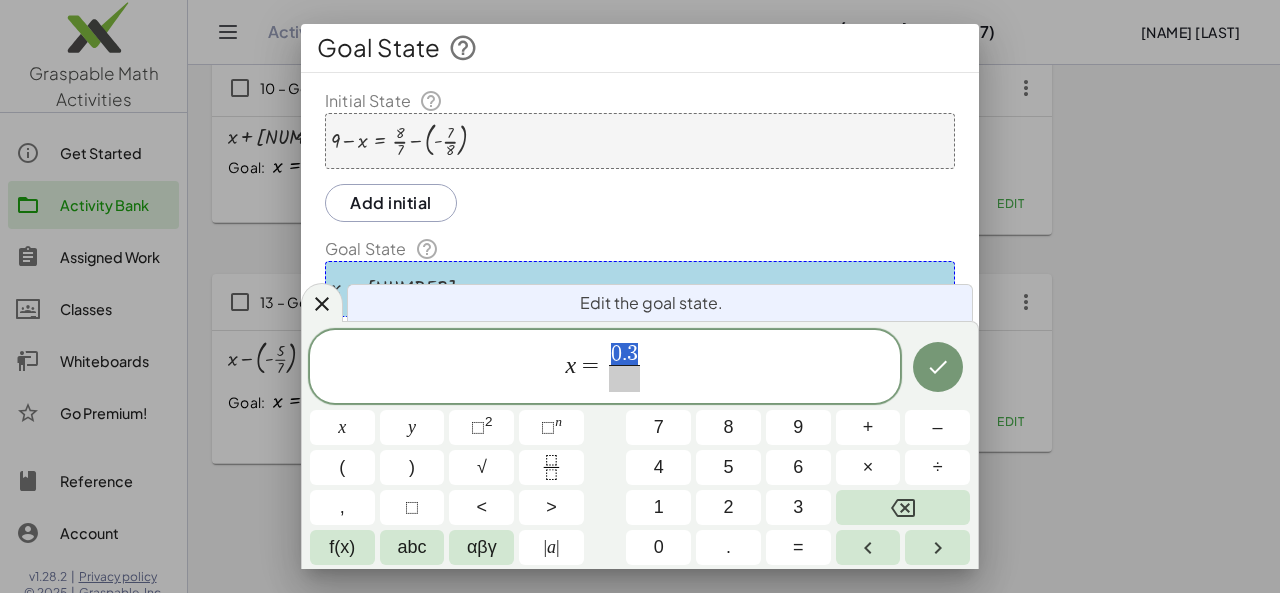drag, startPoint x: 616, startPoint y: 354, endPoint x: 635, endPoint y: 351, distance: 19.235384 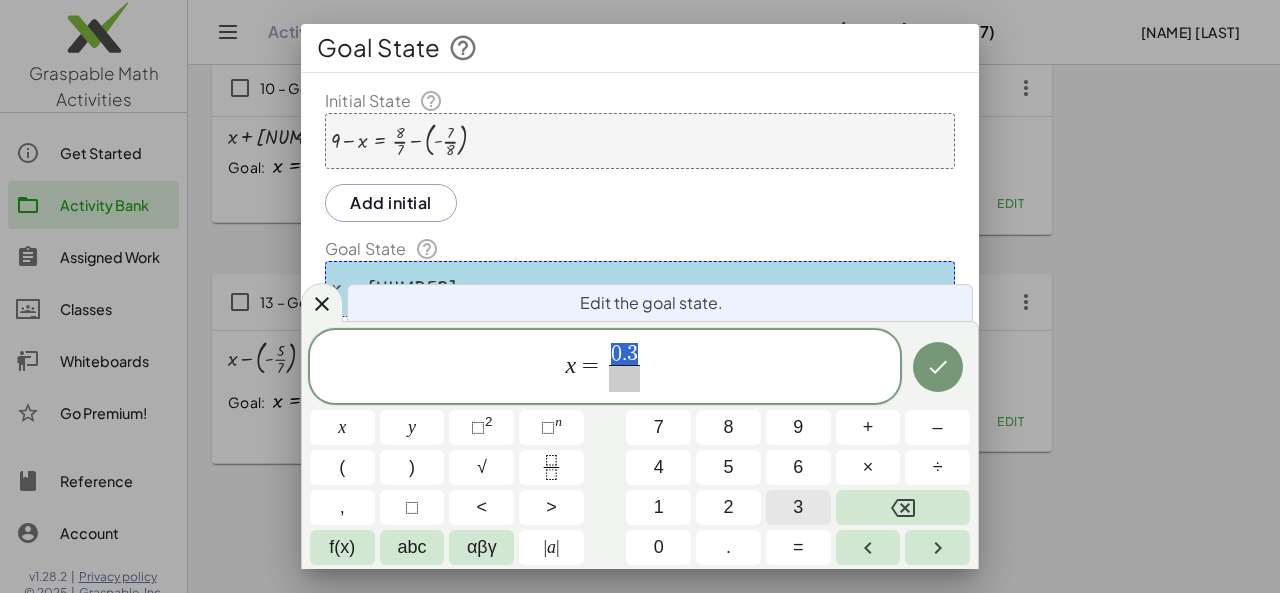 click on "3" at bounding box center [798, 507] 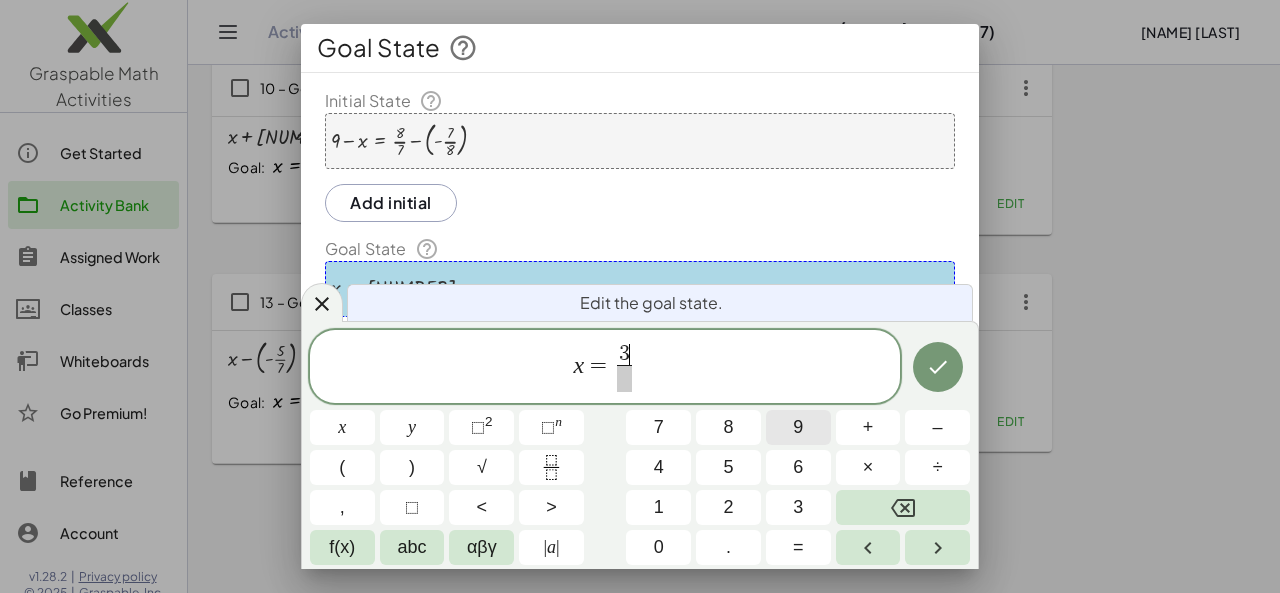 click on "9" at bounding box center (798, 427) 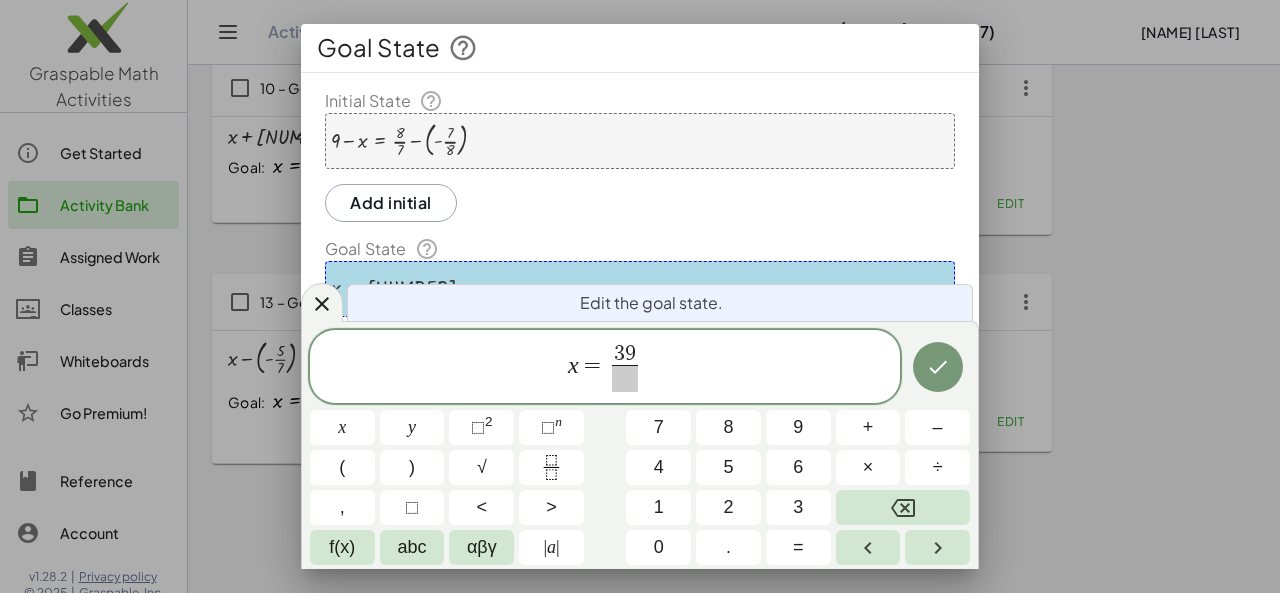 click on "x = 3 9 ​ x y ⬚ 2 ⬚ n 7 8 9 + – ( ) √ 4 5 6 × ÷ , ⬚ < > 1 2 3 f(x) abc αβγ | a | 0 . =" at bounding box center (640, 448) 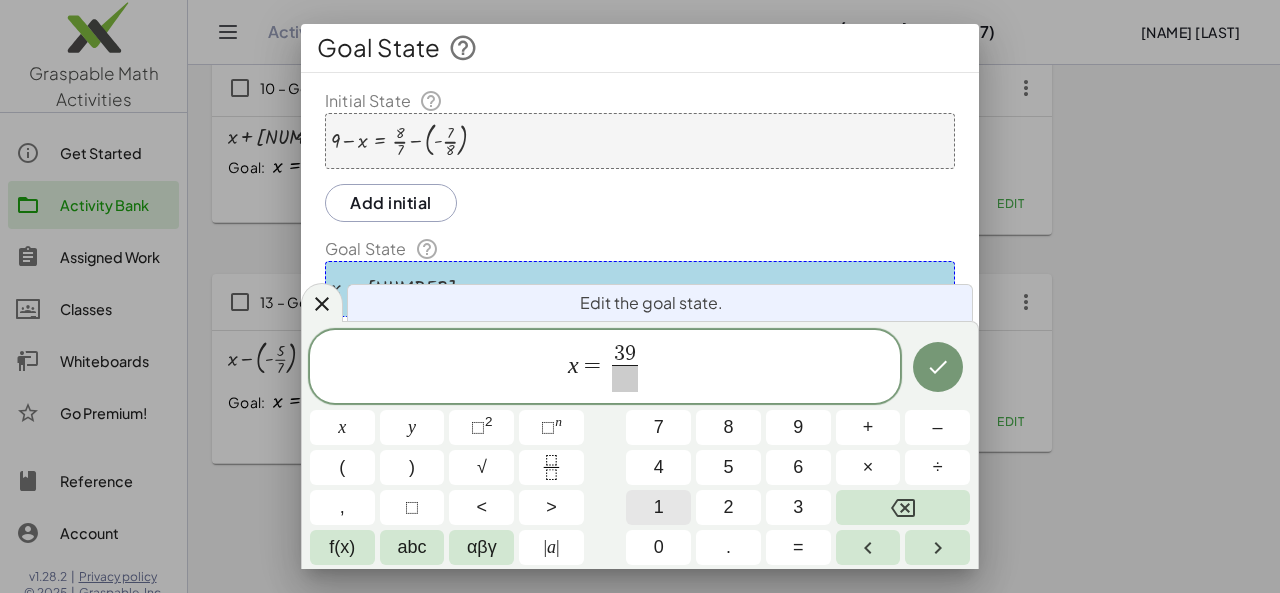 click on "1" at bounding box center (659, 507) 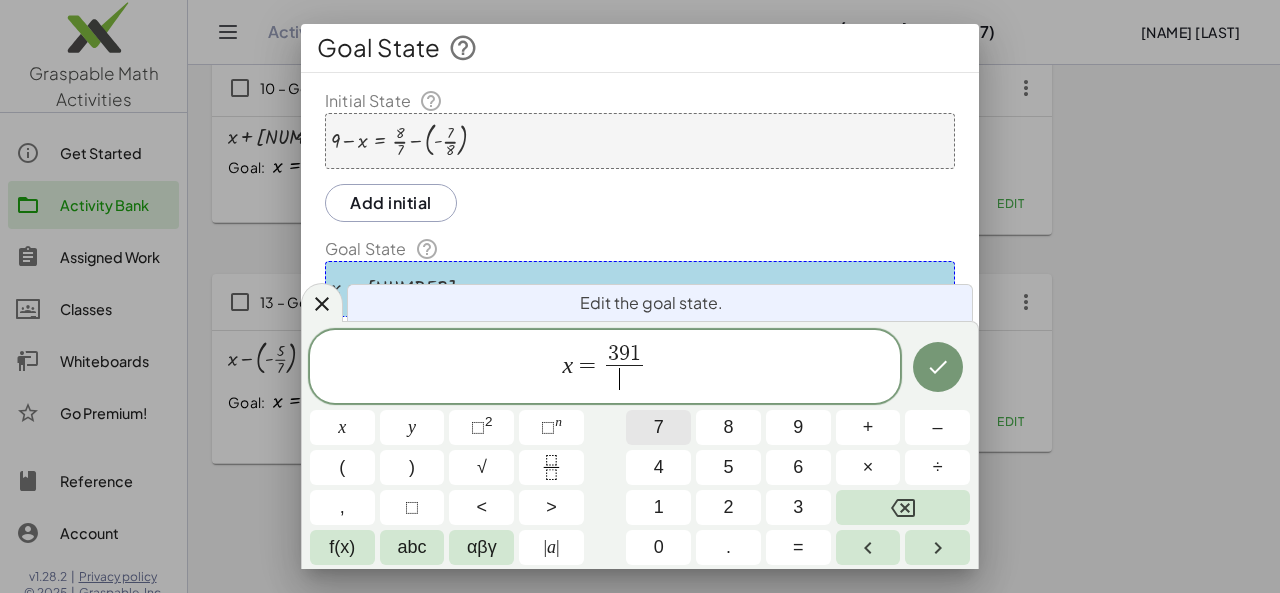 drag, startPoint x: 635, startPoint y: 377, endPoint x: 672, endPoint y: 436, distance: 69.641945 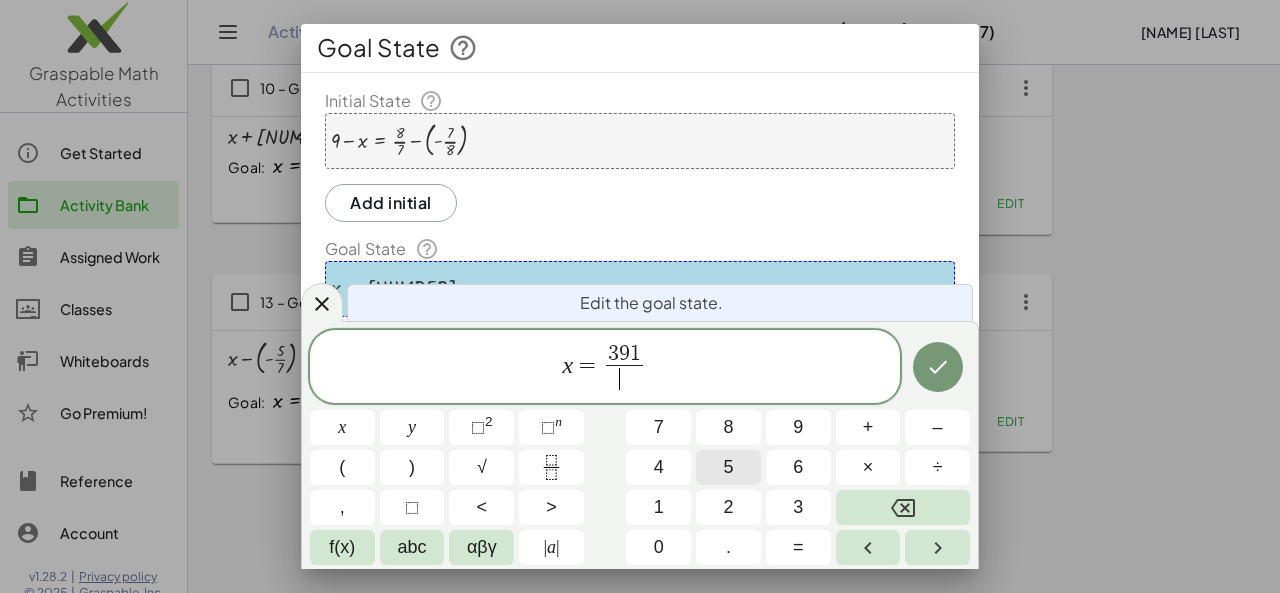 click on "5" at bounding box center (728, 467) 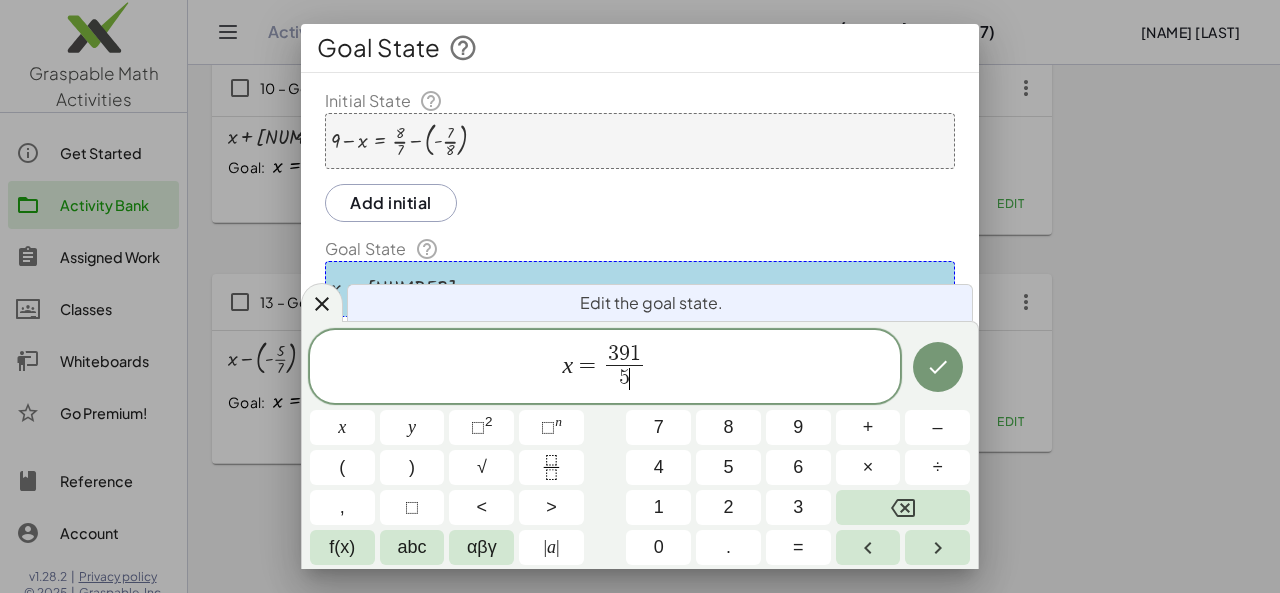 click on "x = 3 9 1 5 ​ ​ x y ⬚ 2 ⬚ n 7 8 9 + – ( ) √ 4 5 6 × ÷ , ⬚ < > 1 2 3 f(x) abc αβγ | a | 0 . =" at bounding box center (640, 448) 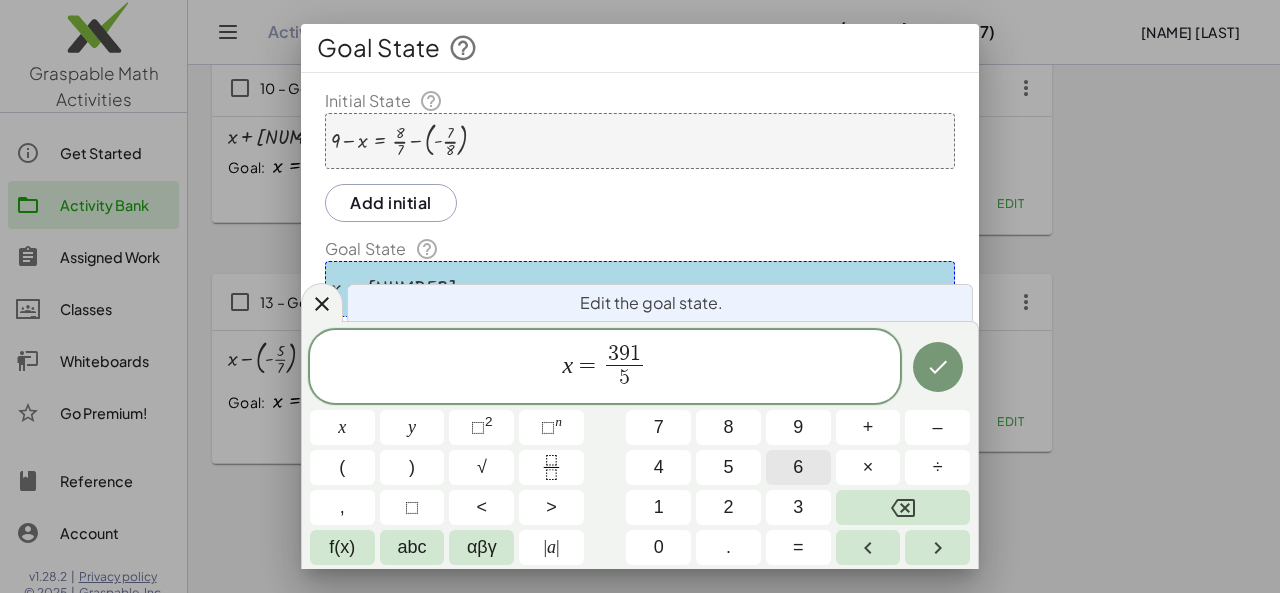 click on "6" at bounding box center (798, 467) 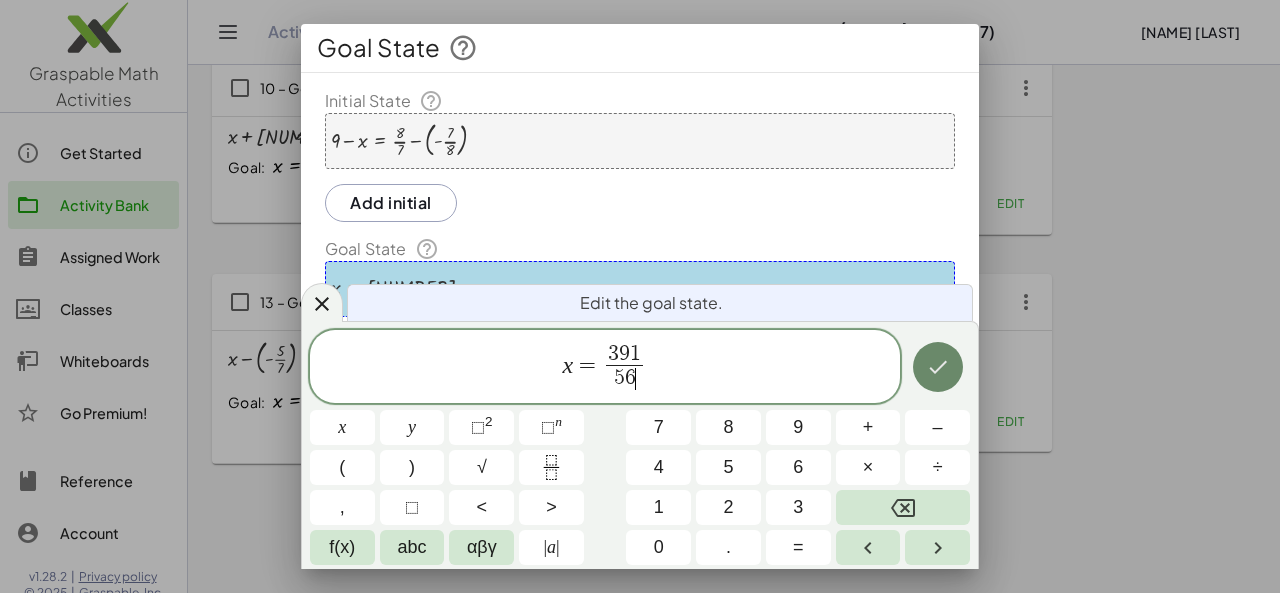 click at bounding box center [938, 367] 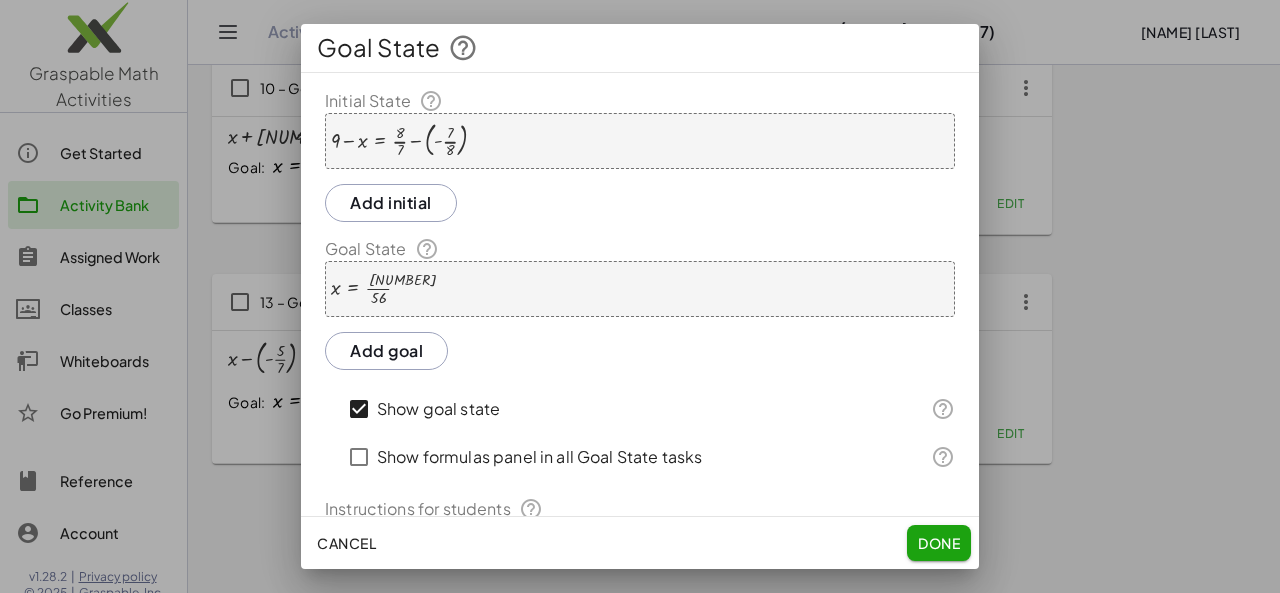 click on "Done" 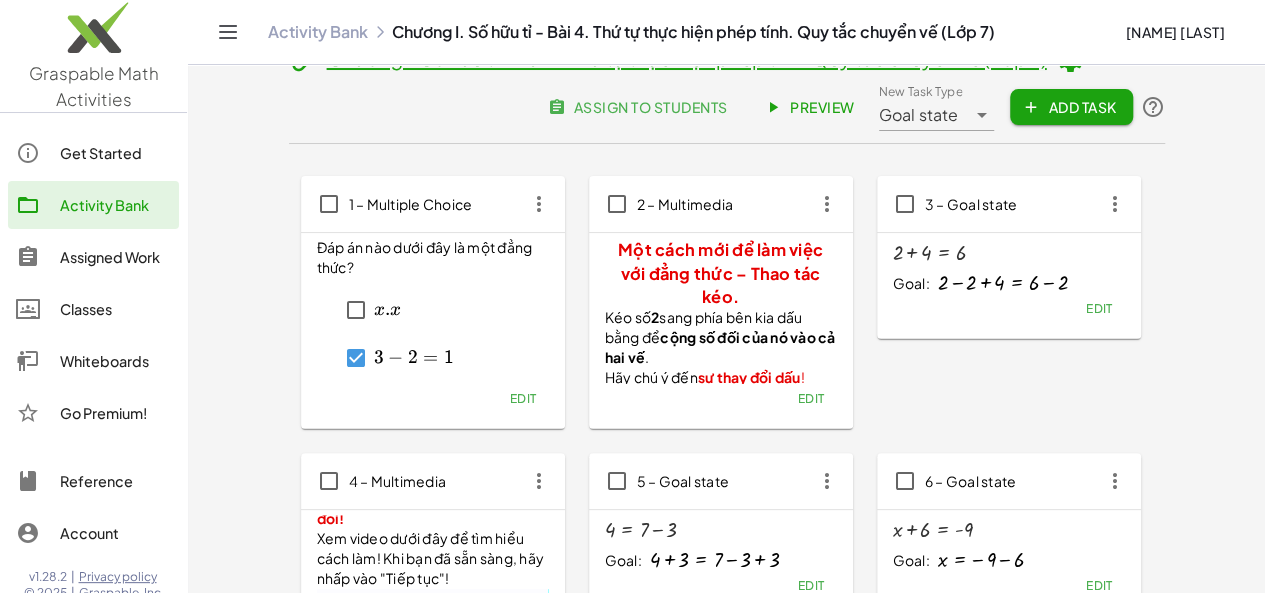 scroll, scrollTop: 0, scrollLeft: 0, axis: both 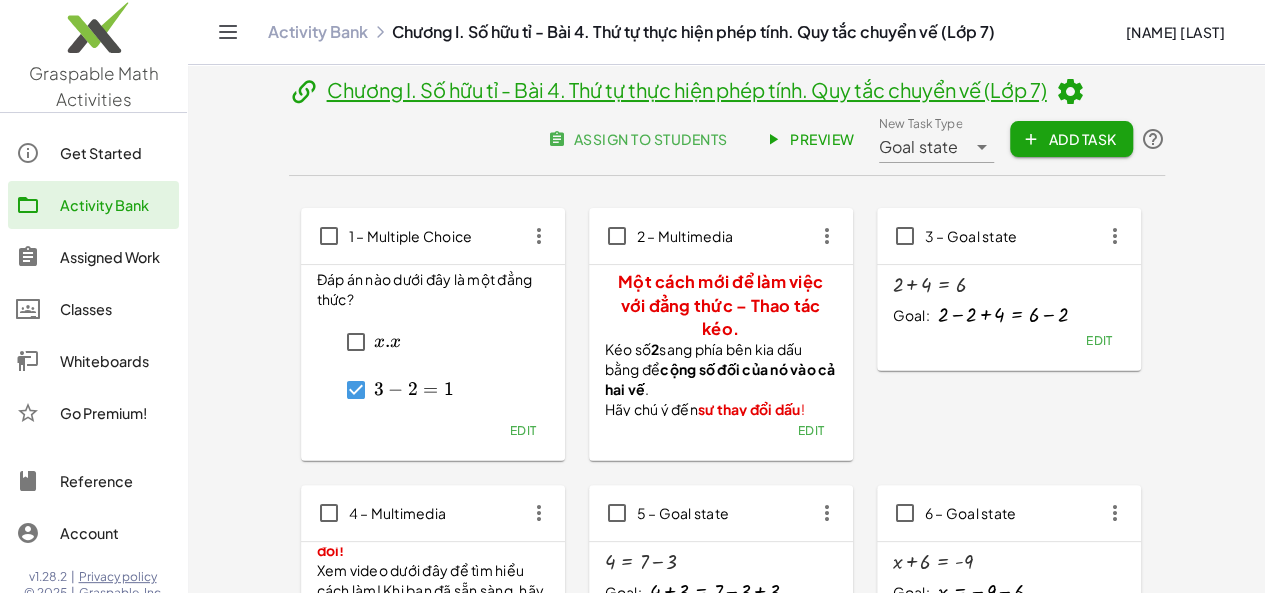 click on "1 – Multiple Choice Đáp án nào dưới đây là một đẳng thức? ﻿ x . x x.x x . x ﻿    ﻿ 3 − 2 = 1 3-2=1 3 − 2 = 1 ﻿   ﻿ x − 1 = − 5 x-1=-5 x − 1 = − 5 ﻿   ﻿ 1 + 2 − 3 + 4 − 5 1+2-3+4-5 1 + 2 − 3 + 4 − 5 ﻿   ﻿ x . x = x 2 x.x=x^2 x . x = x 2 ﻿    Edit  2 – Multimedia Một cách mới để làm việc với đẳng thức – Thao tác kéo. Kéo số  2  sang phía bên kia dấu bằng để  cộng số đối của nó vào cả hai vế . Hãy chú ý đến  sự thay đổi dấu ! Xem video dưới đây để tìm hiểu cách thực hiện! Khi bạn đã sẵn sàng, hãy nhấp vào  Tiếp tục  để chuyển sang bước tiếp theo.  Edit  3 – Goal state + 2 + 4 = 6 Goal: + 2 − 2 + 4 = + 6 − 2  Edit  4 – Multimedia Kéo số -3 qua dấu bằng để cộng 3 vào cả hai vế.  Chú ý dấu sẽ thay đổi! Xem video dưới đây để tìm hiểu cách làm! Khi bạn đã sẵn sàng, hãy nhấp vào "Tiếp tục"! 4 = +" at bounding box center [727, 793] 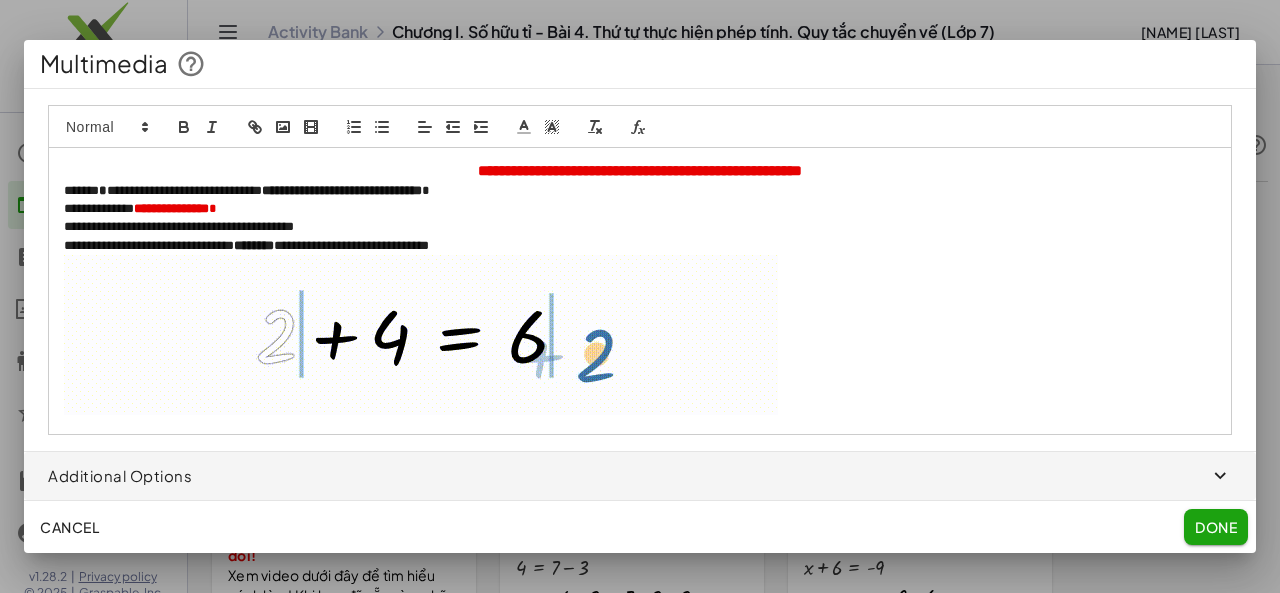 click on "**********" at bounding box center [640, 171] 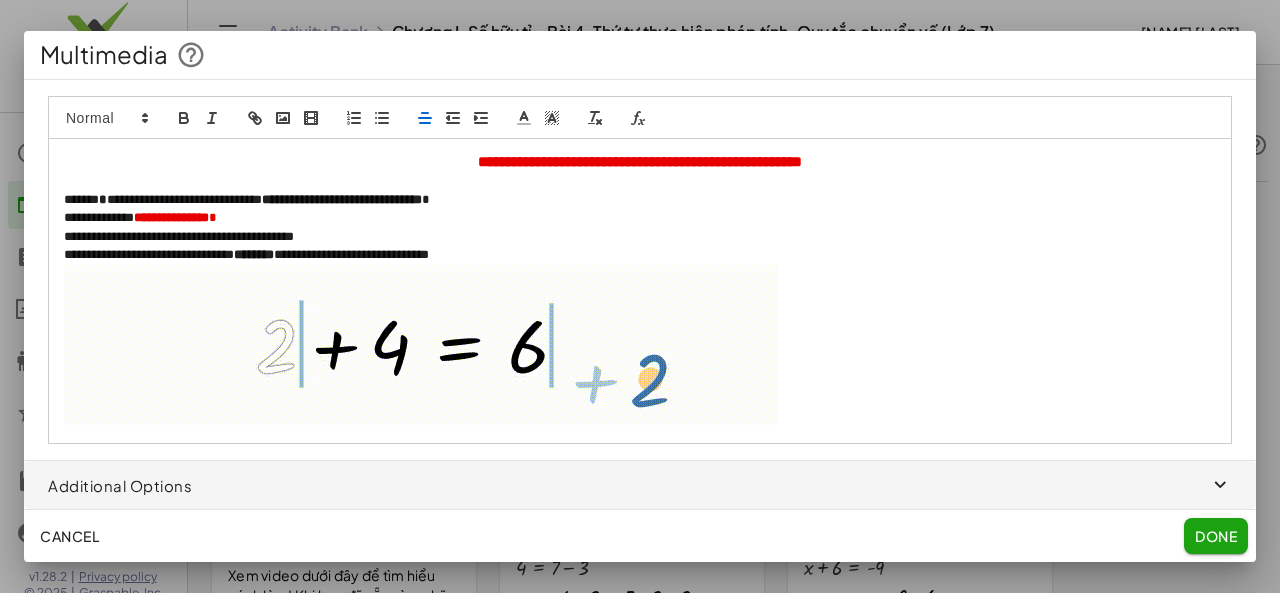 click at bounding box center (640, 181) 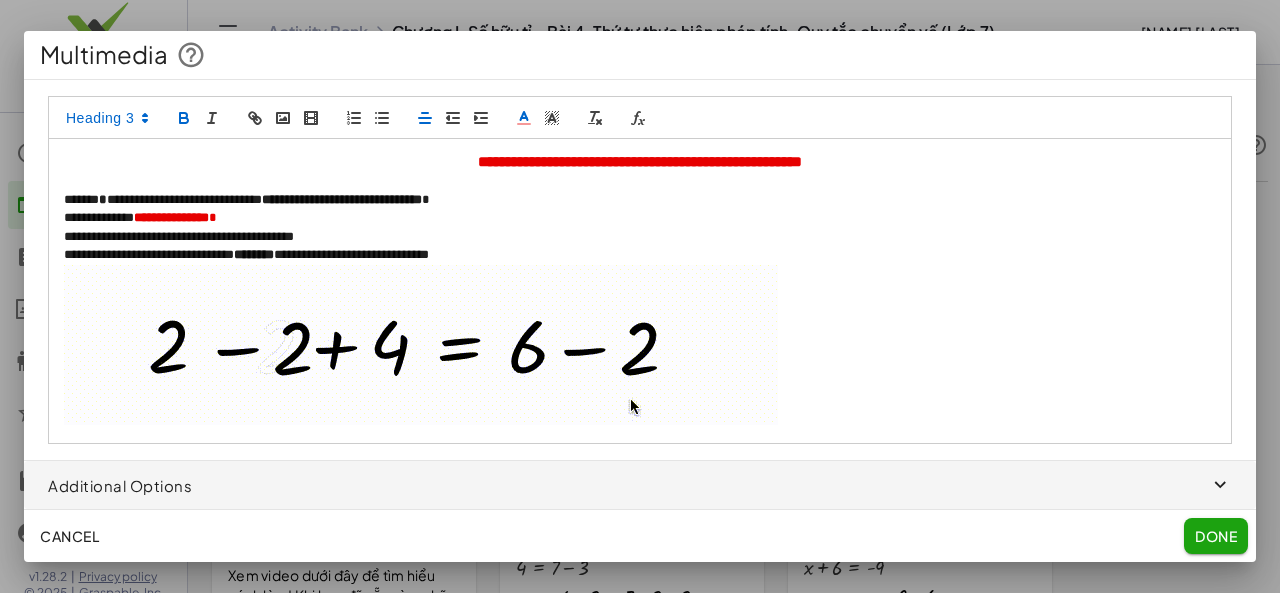 click on "**********" at bounding box center (640, 162) 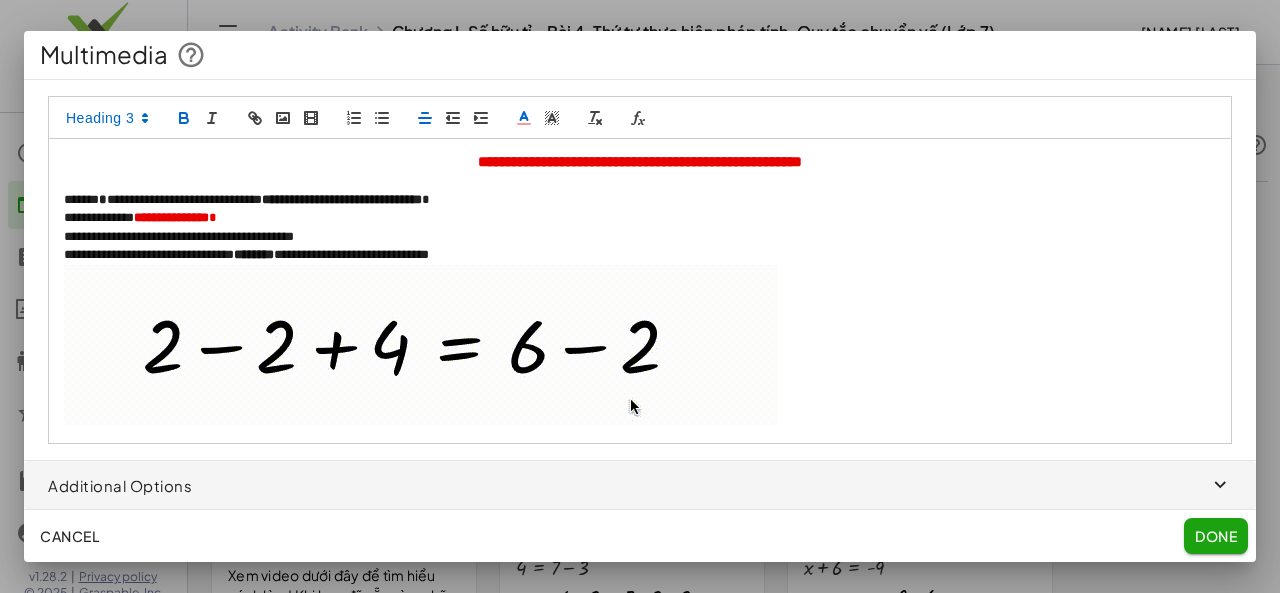 type 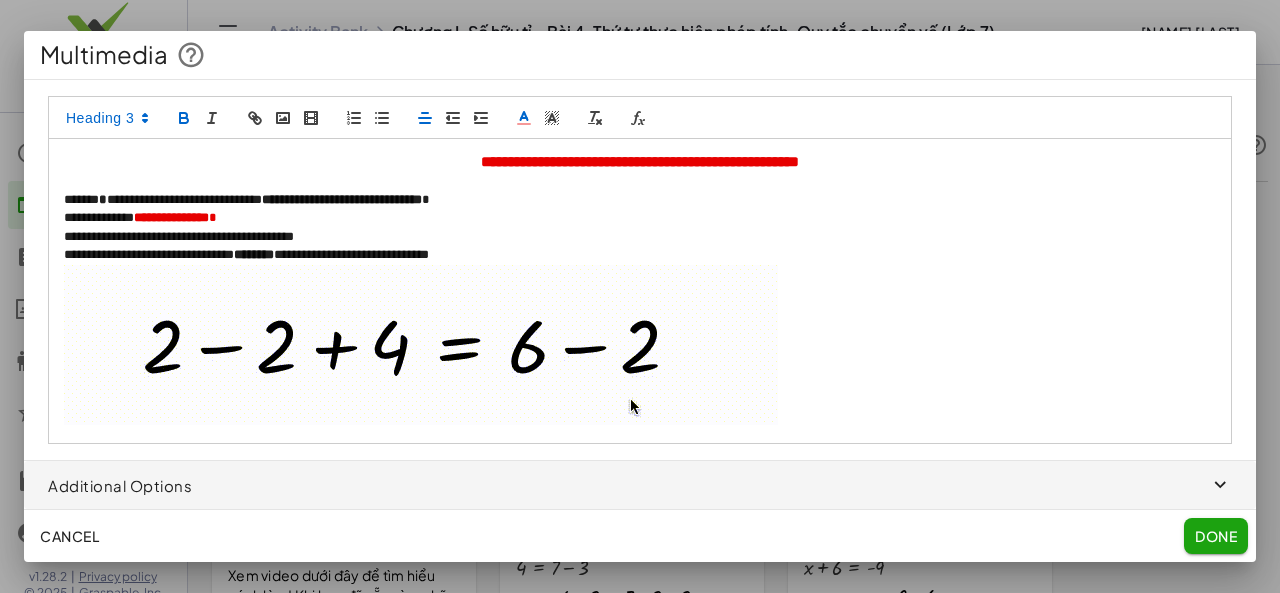 click on "Done" 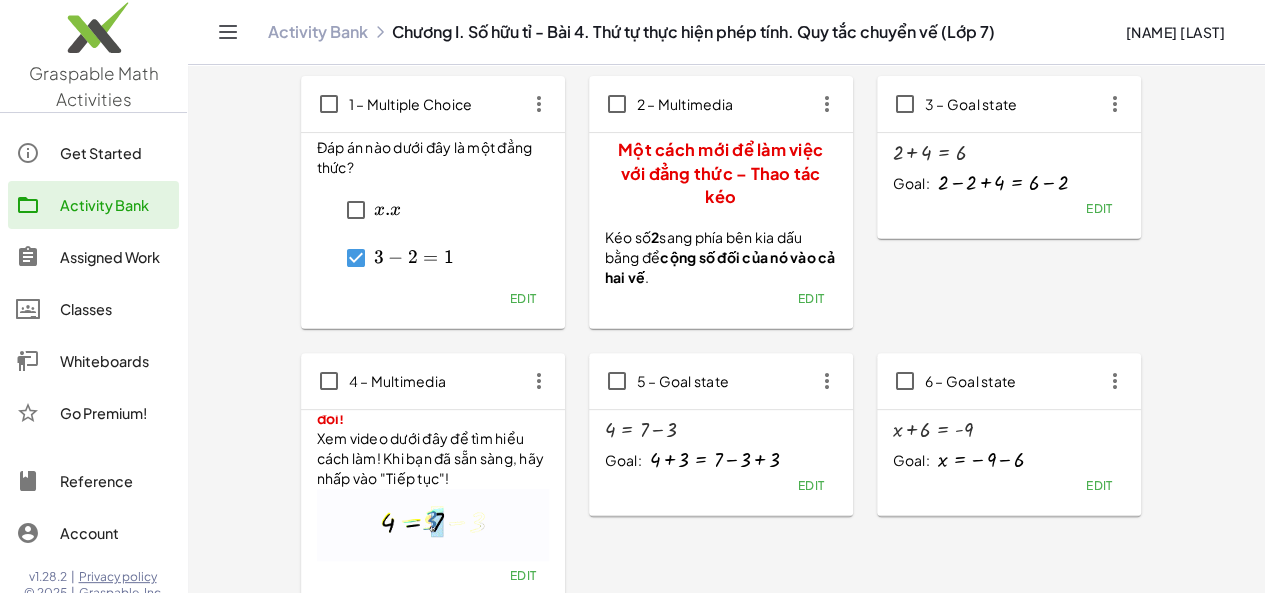 scroll, scrollTop: 0, scrollLeft: 0, axis: both 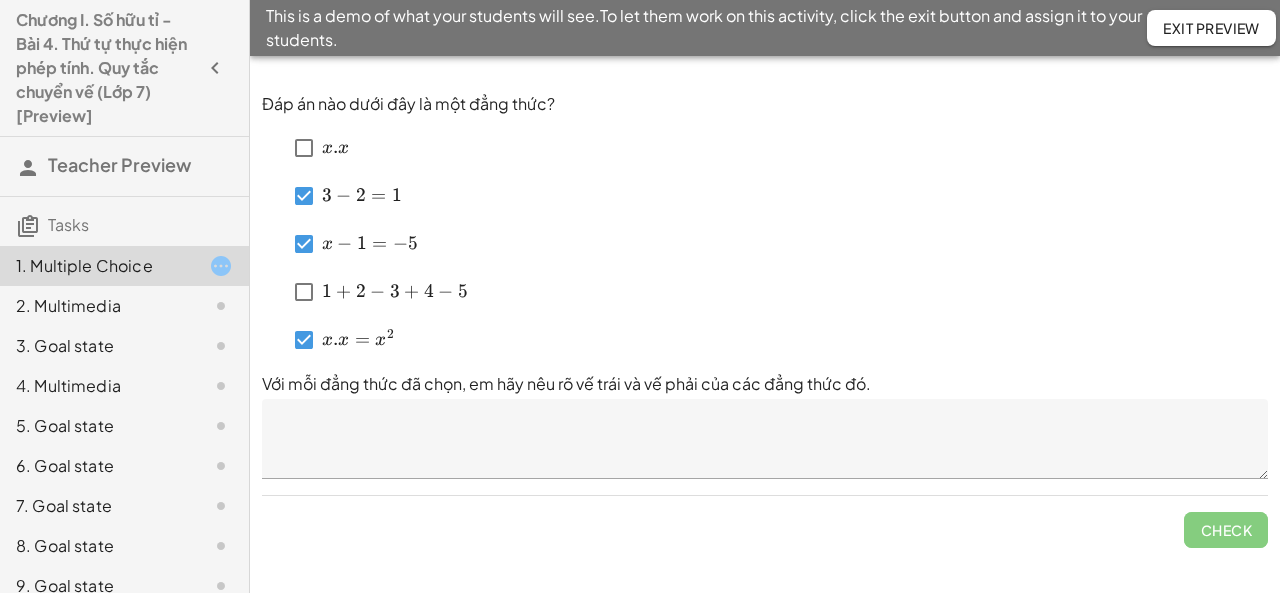 click 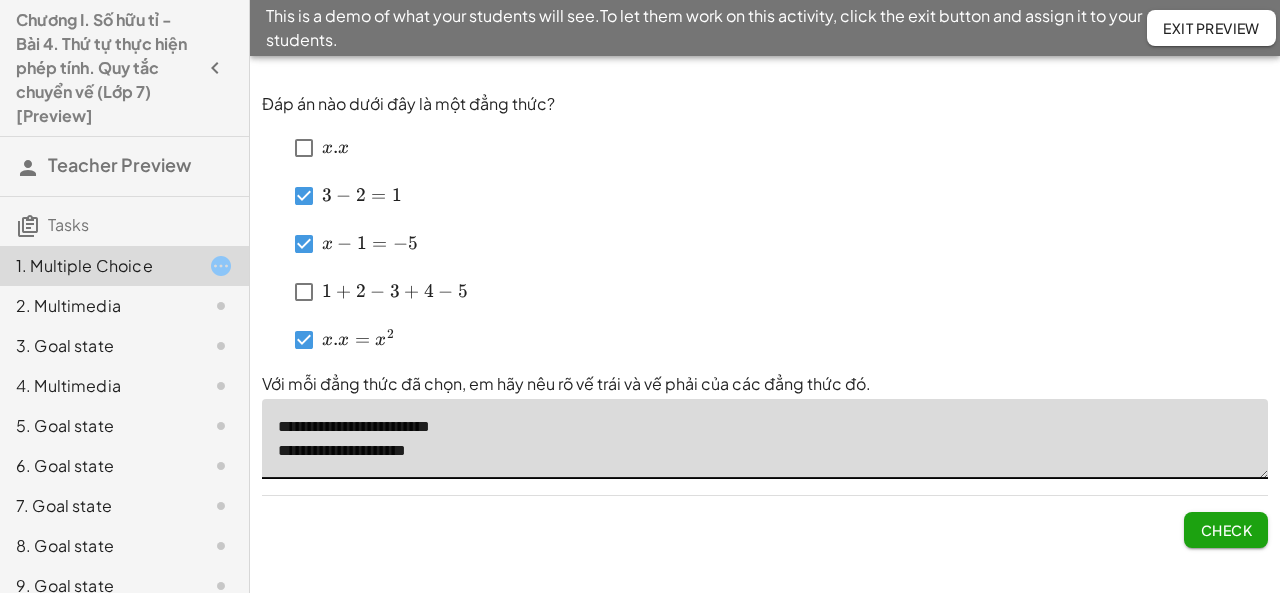 type on "**********" 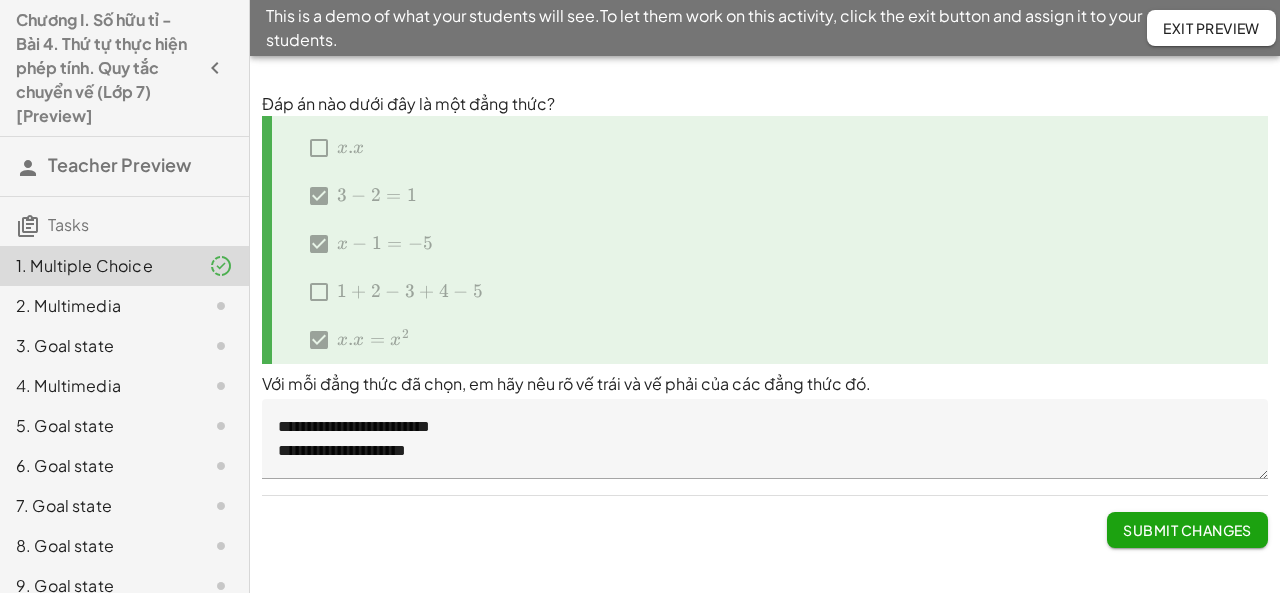 click on "2. Multimedia" 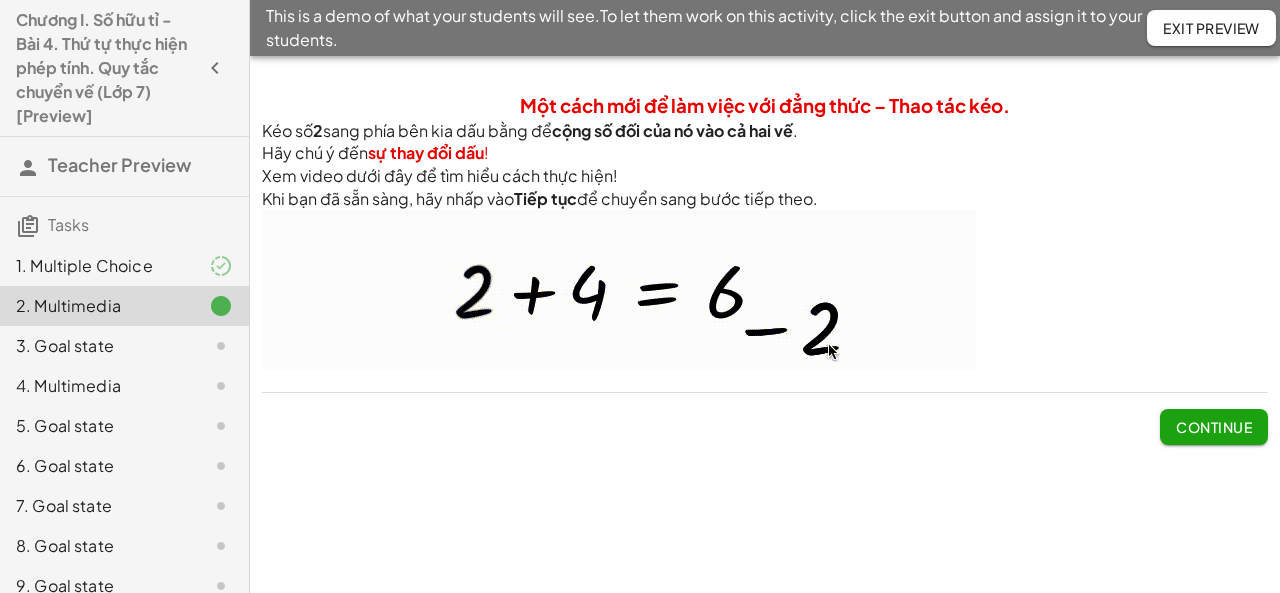 click at bounding box center (619, 290) 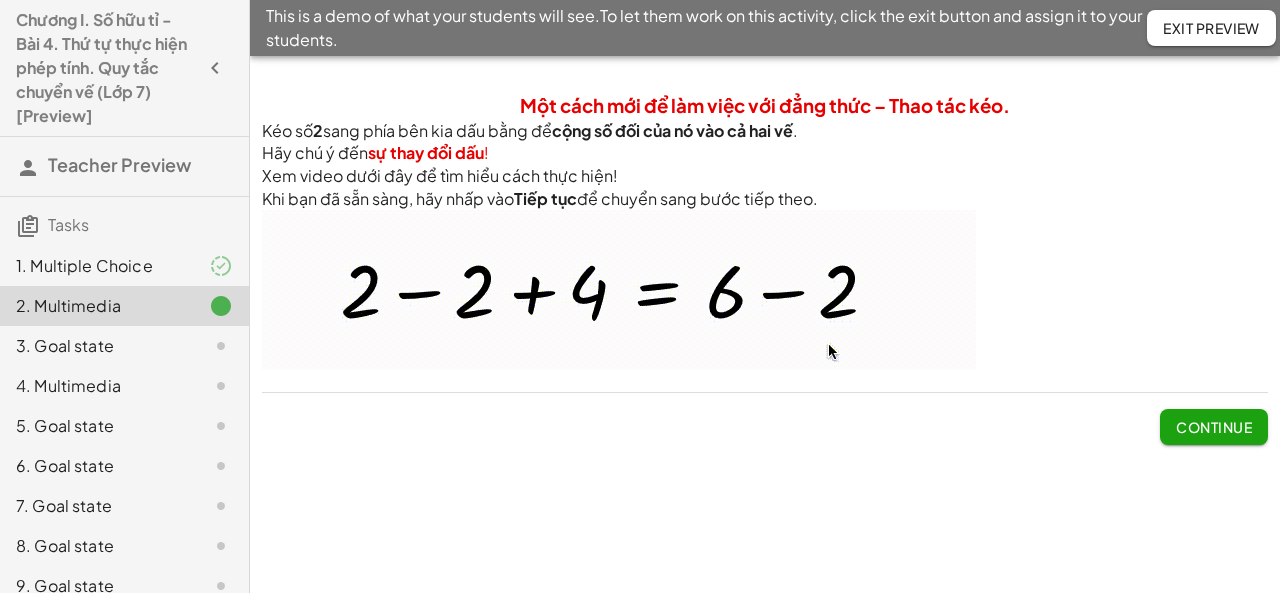 click on "Một cách mới để làm việc với đẳng thức – Thao tác kéo." at bounding box center (765, 105) 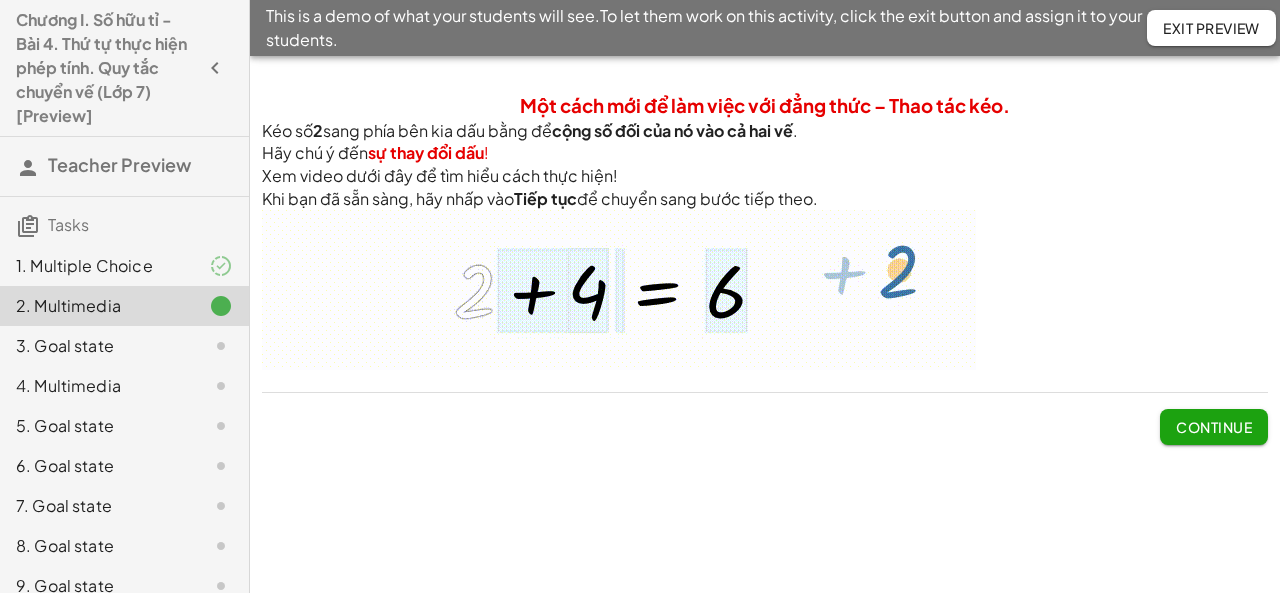 click on "Continue" 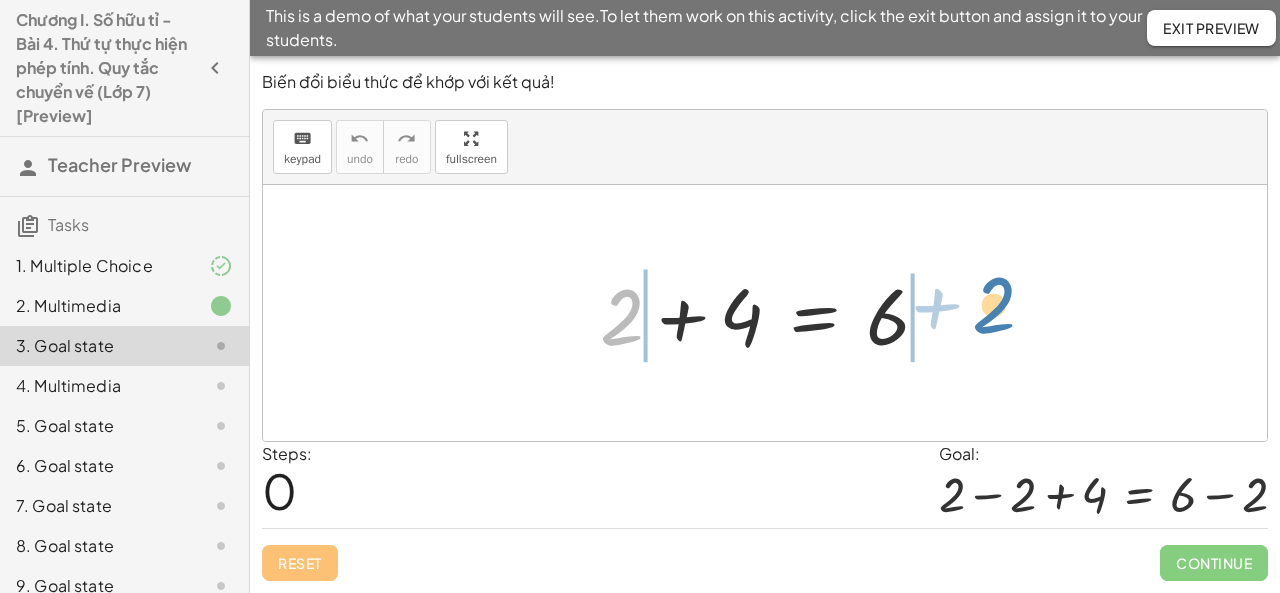 drag, startPoint x: 616, startPoint y: 333, endPoint x: 988, endPoint y: 321, distance: 372.1935 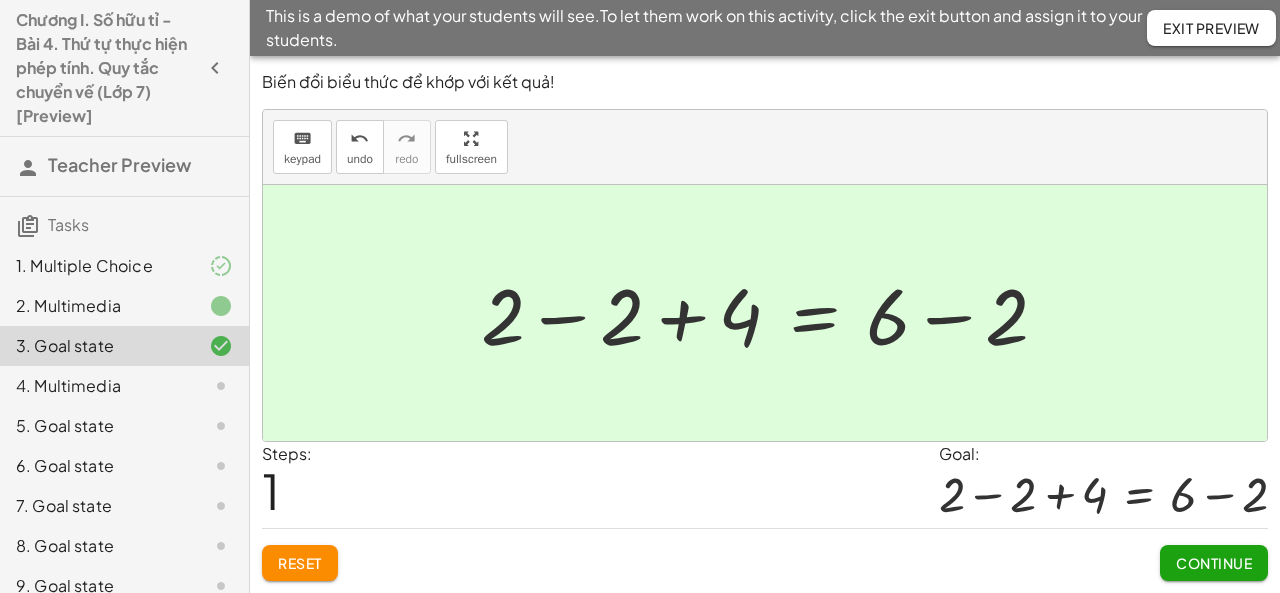 click on "Continue" 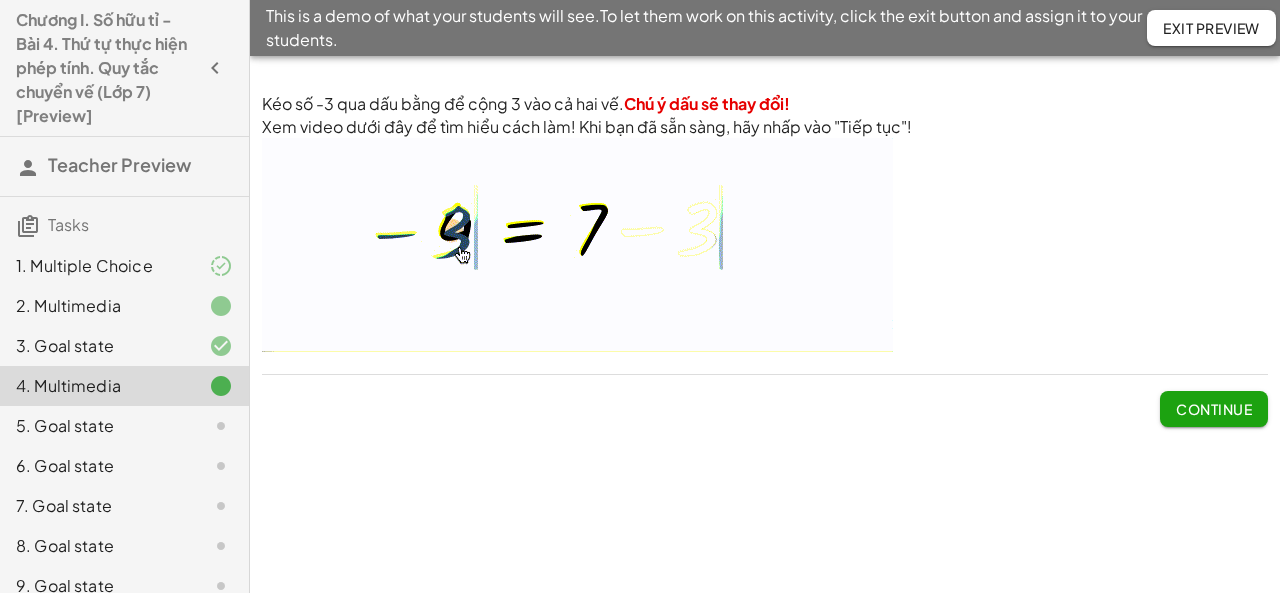 click at bounding box center (577, 245) 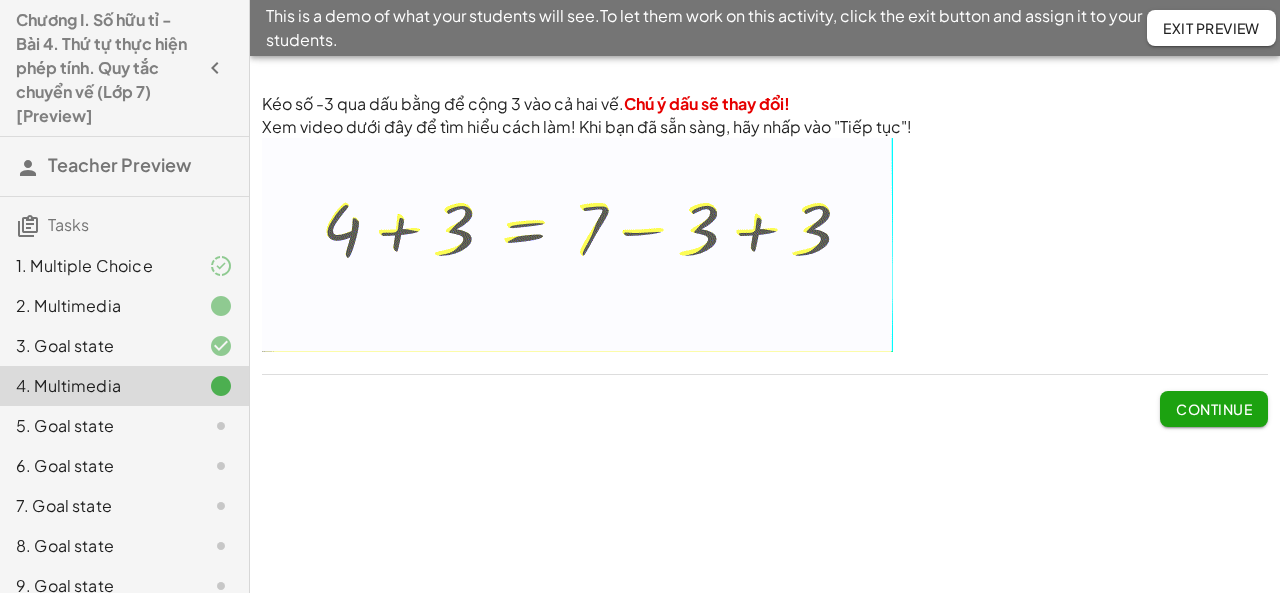click on "Continue" 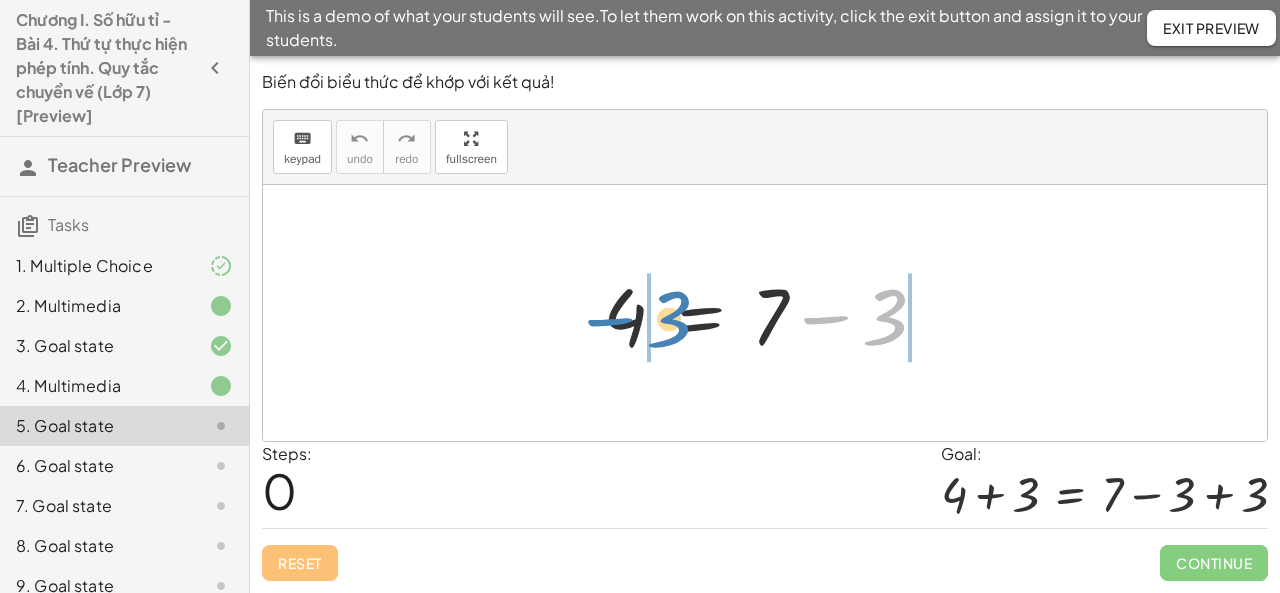 drag, startPoint x: 890, startPoint y: 333, endPoint x: 676, endPoint y: 335, distance: 214.00934 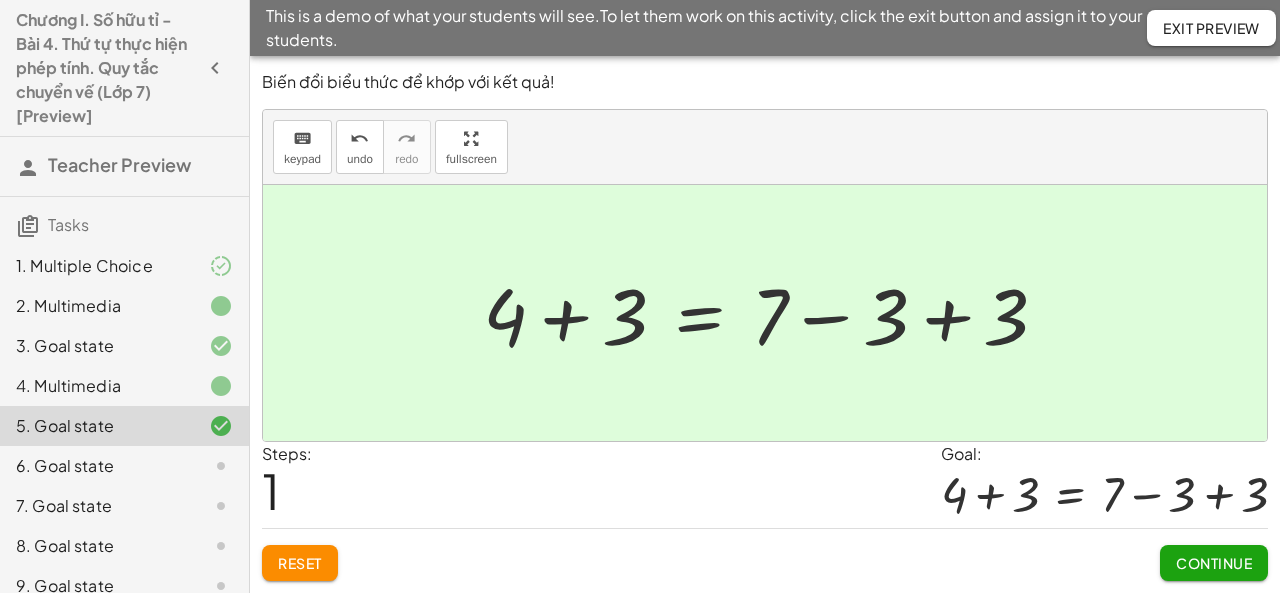 click on "Continue" 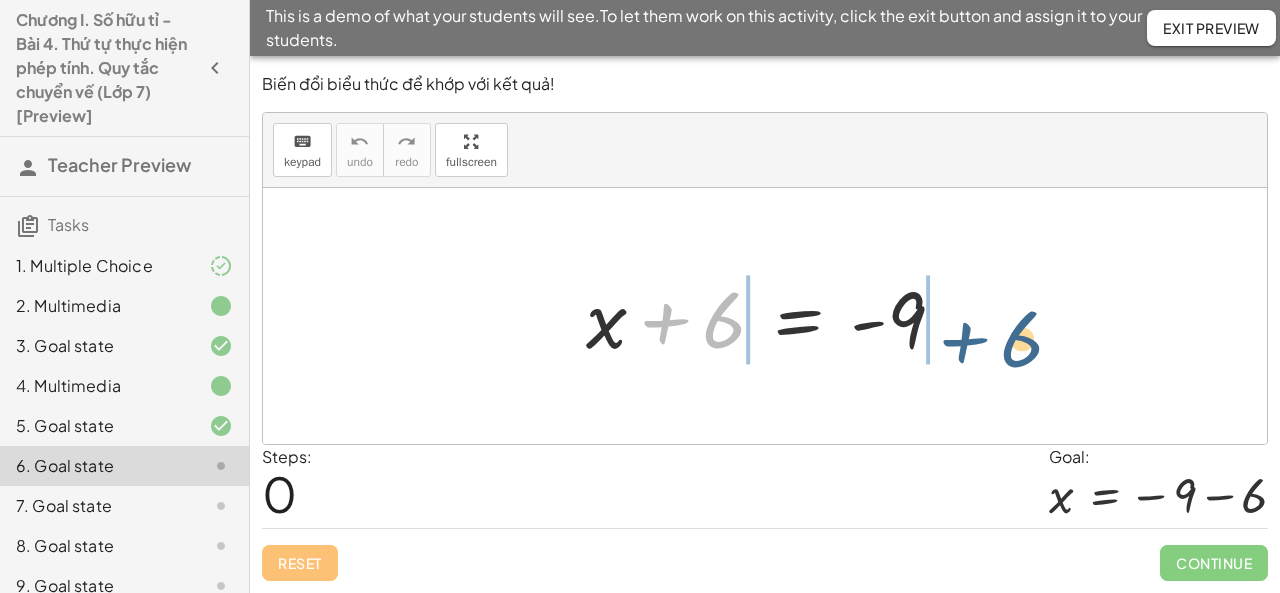 drag, startPoint x: 664, startPoint y: 321, endPoint x: 963, endPoint y: 338, distance: 299.48288 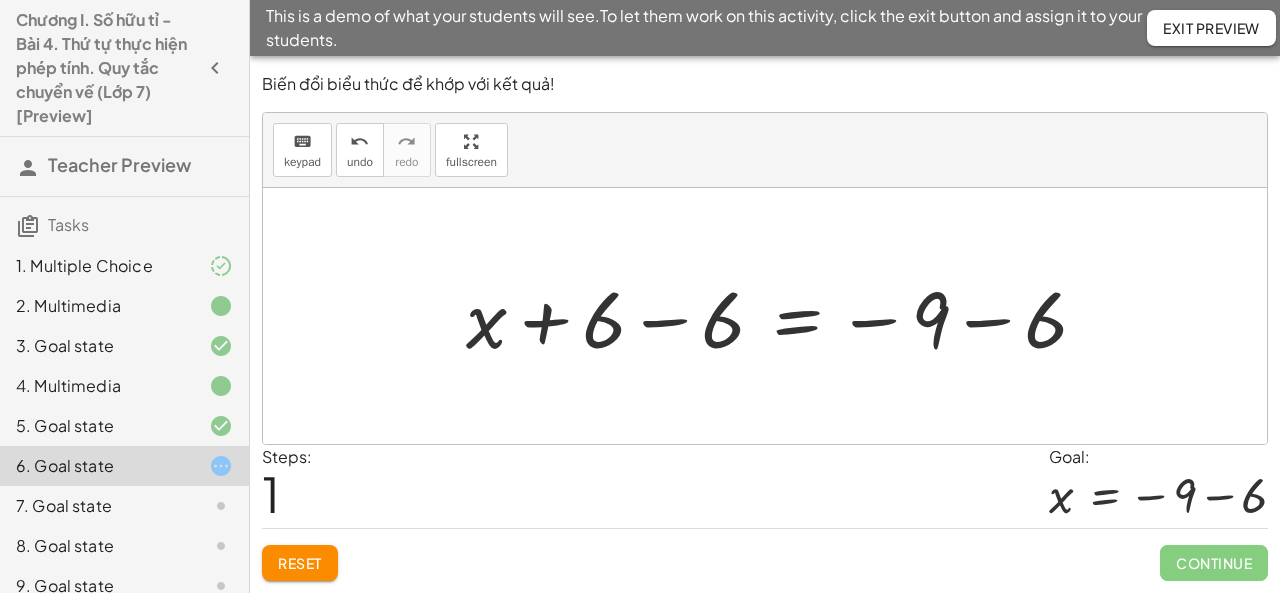 click at bounding box center (785, 316) 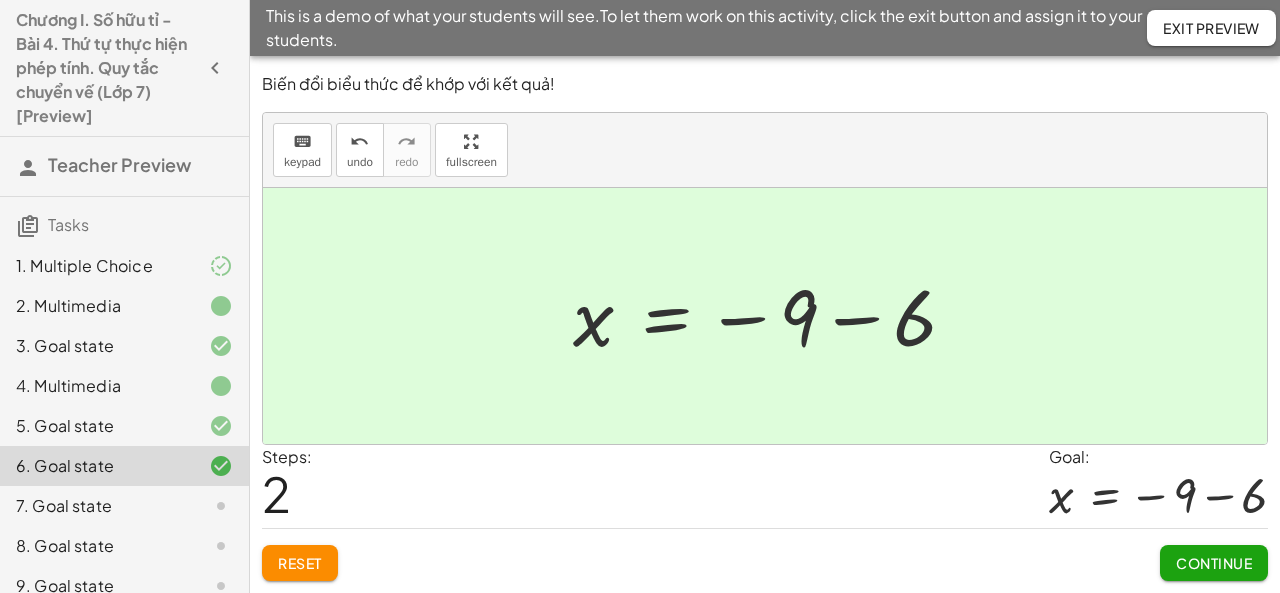 click on "Continue" 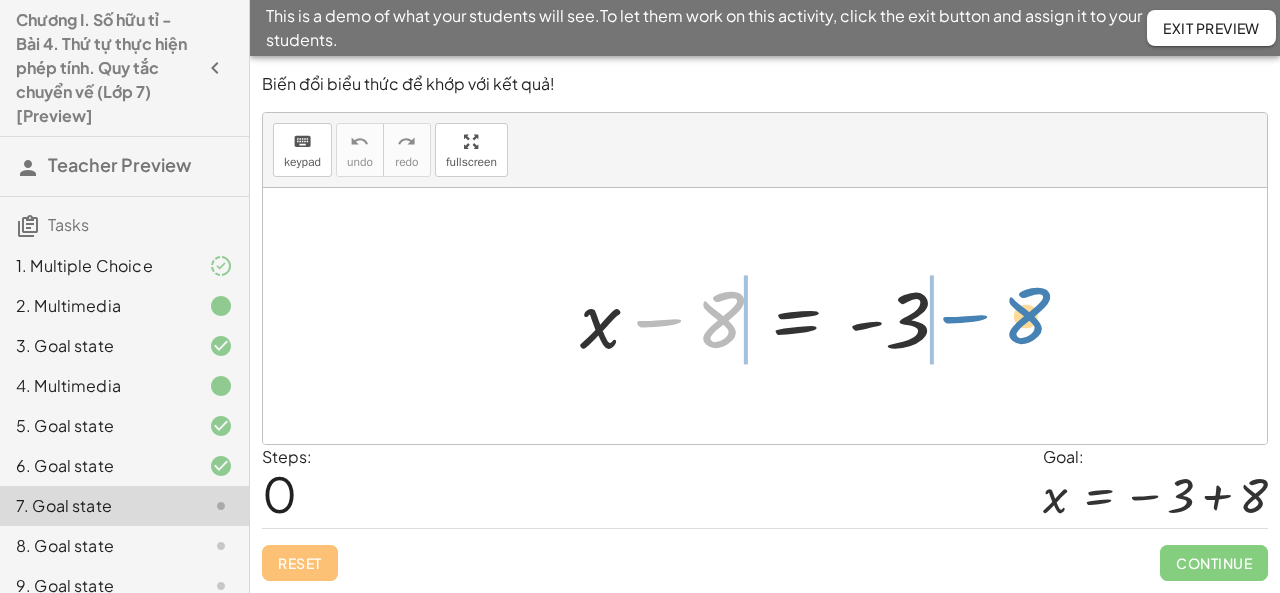 drag, startPoint x: 654, startPoint y: 328, endPoint x: 960, endPoint y: 324, distance: 306.02615 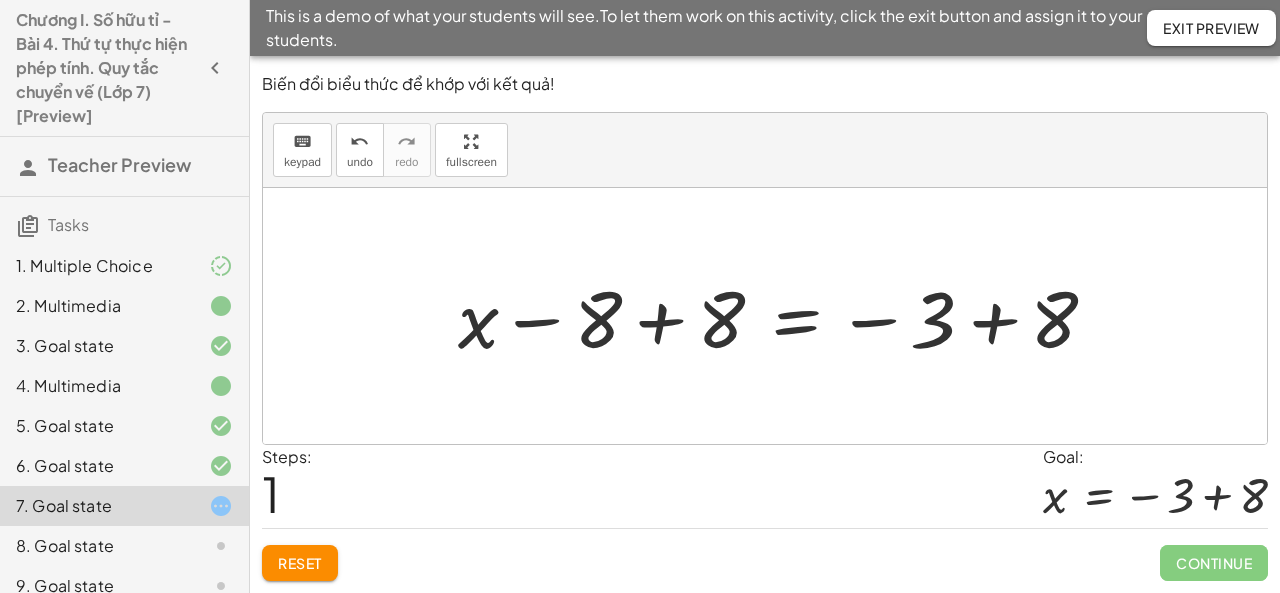 click at bounding box center (785, 316) 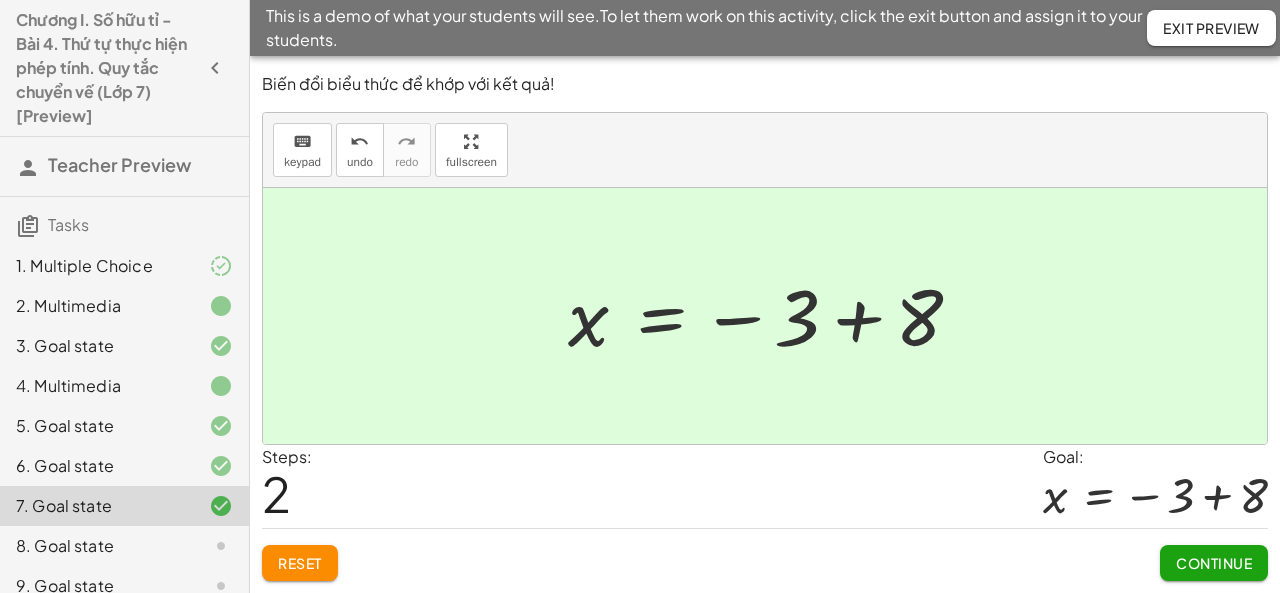 click on "Continue" 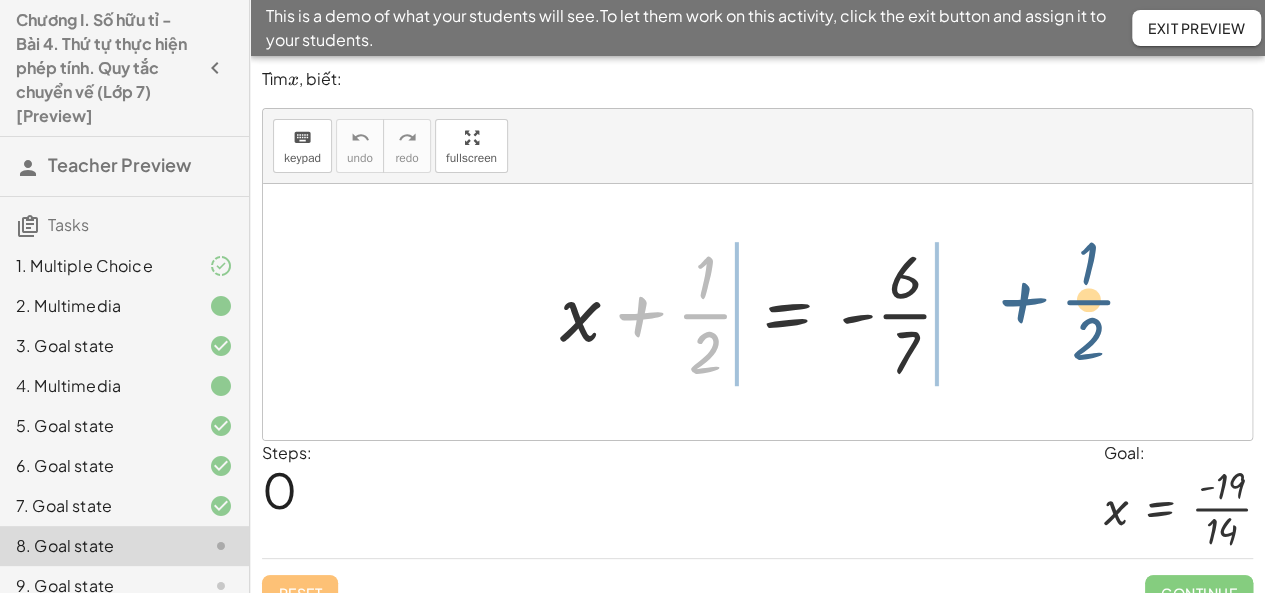 drag, startPoint x: 641, startPoint y: 317, endPoint x: 1022, endPoint y: 303, distance: 381.25714 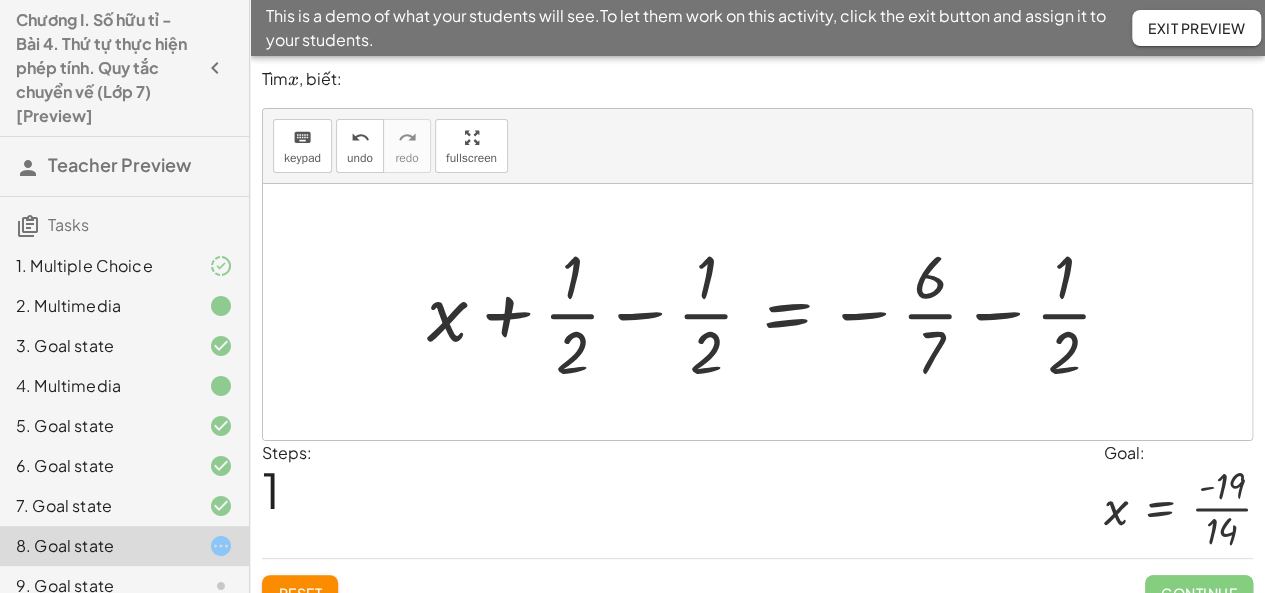 click at bounding box center (777, 312) 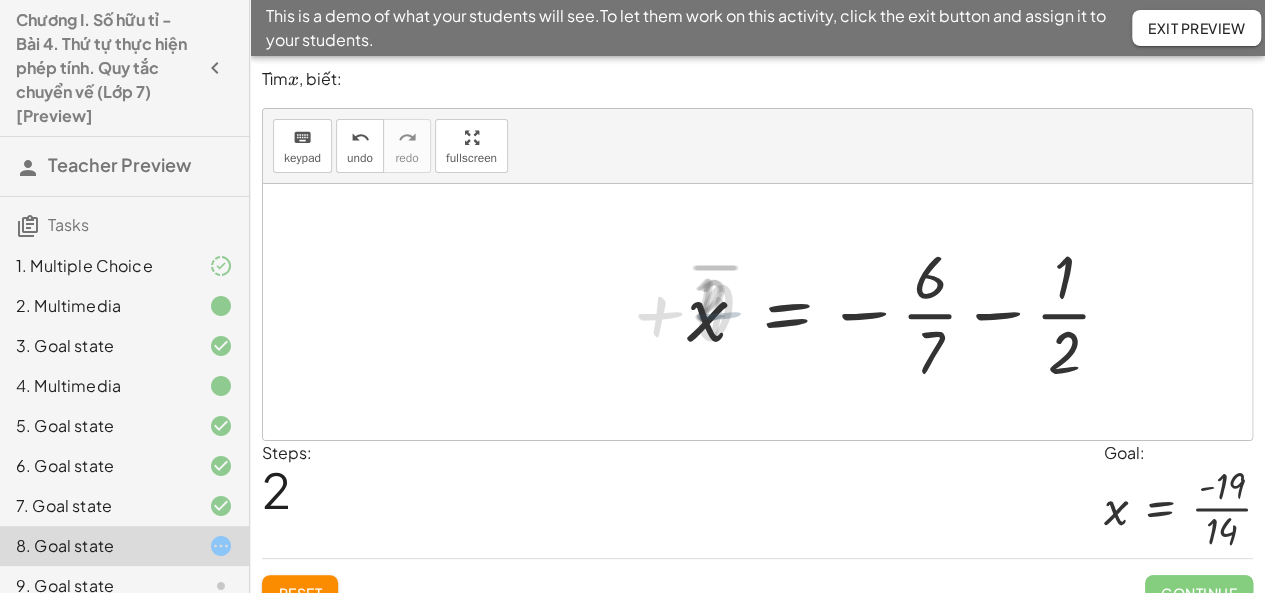click at bounding box center [911, 312] 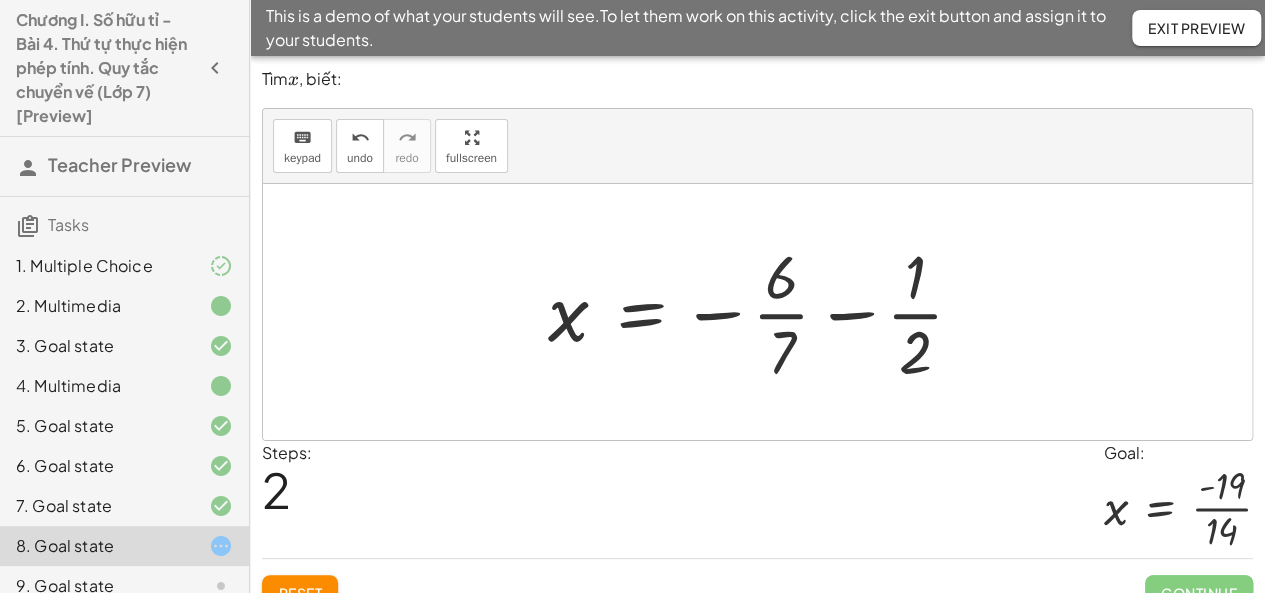 click at bounding box center (765, 312) 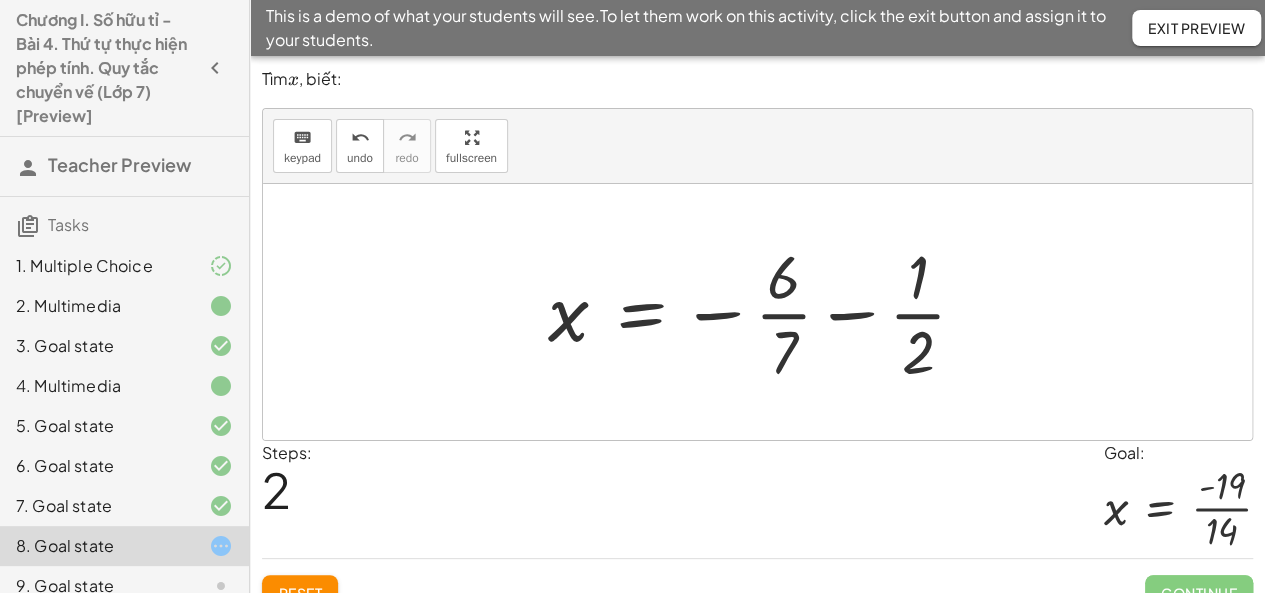 click at bounding box center [765, 312] 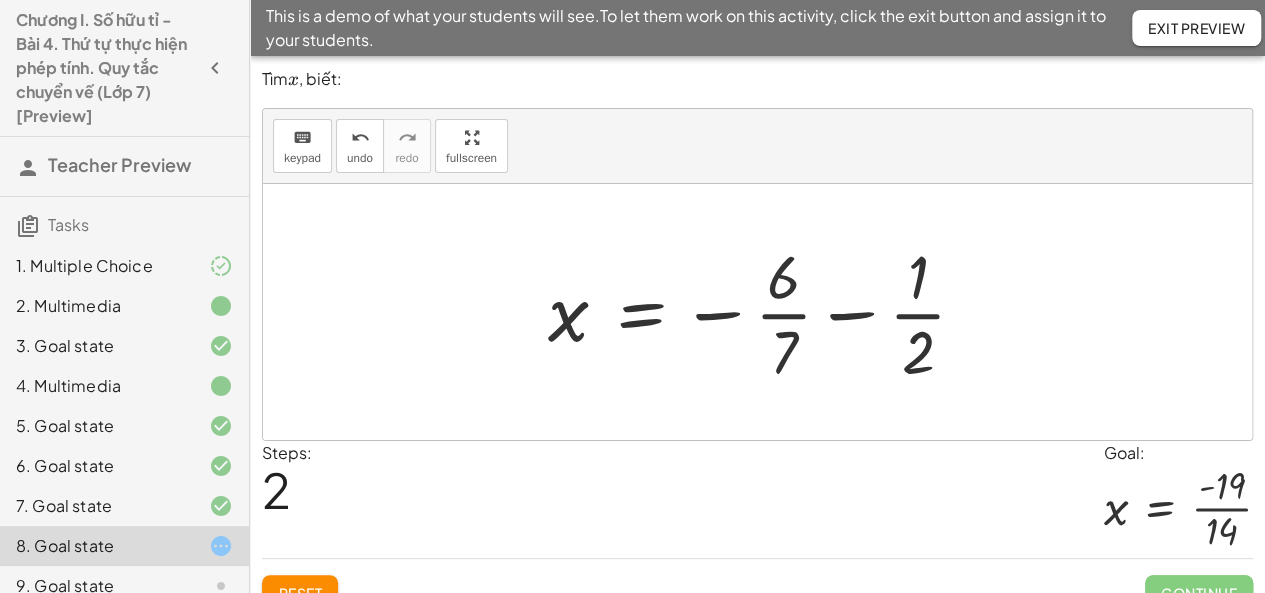 click at bounding box center [765, 312] 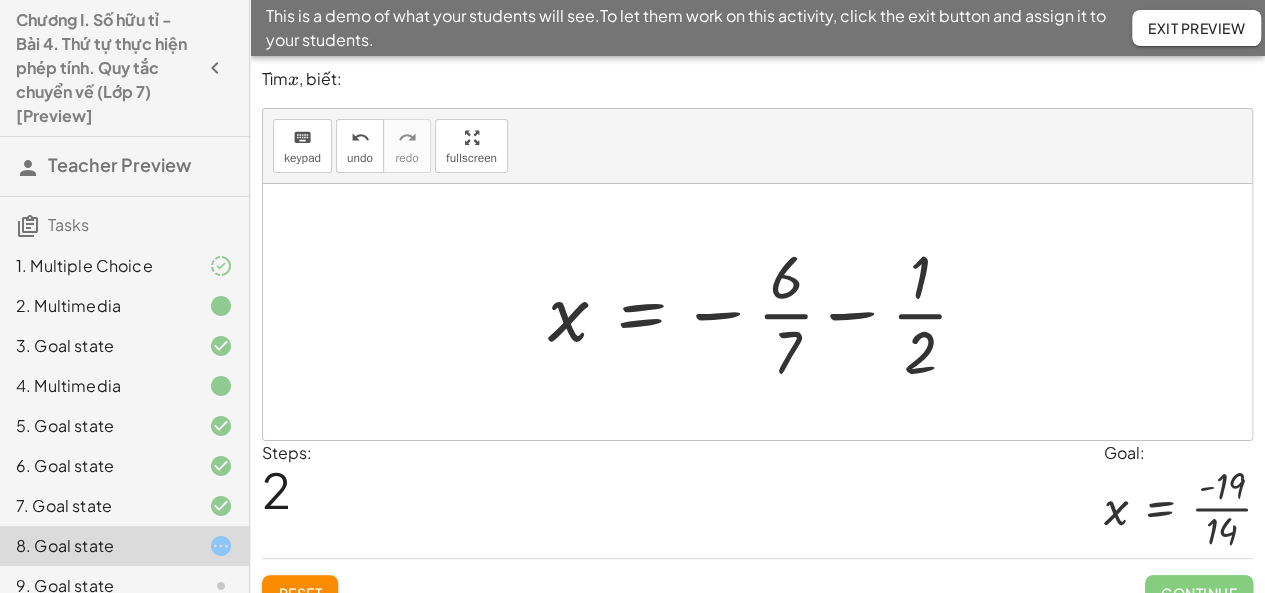click at bounding box center [765, 312] 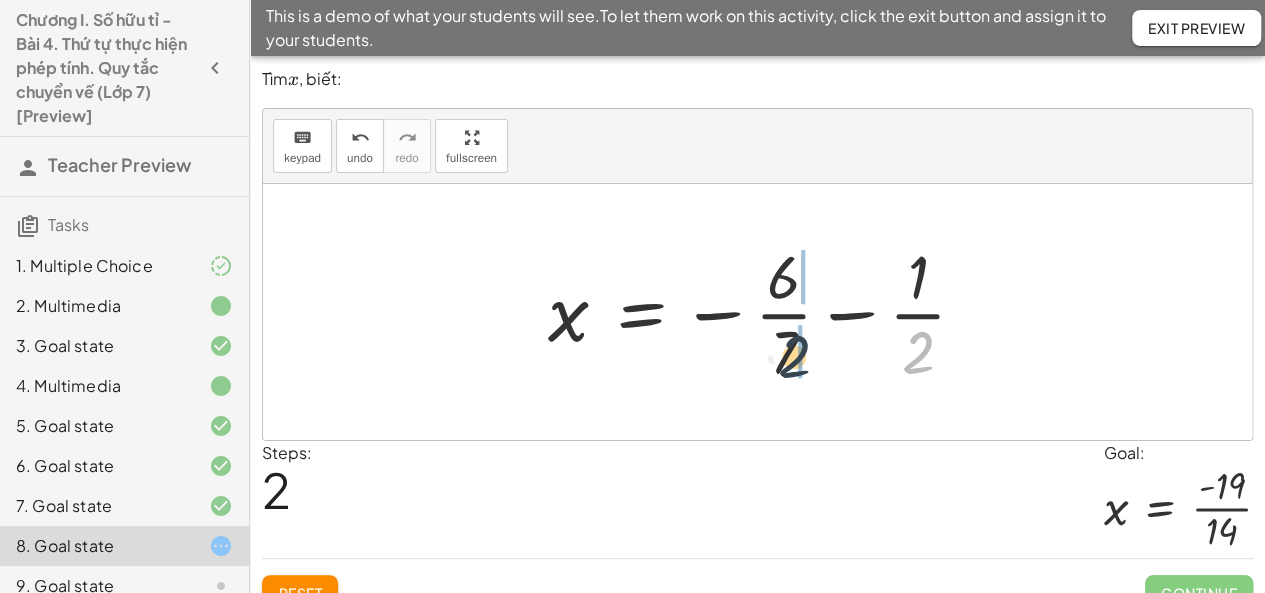drag, startPoint x: 915, startPoint y: 355, endPoint x: 786, endPoint y: 360, distance: 129.09686 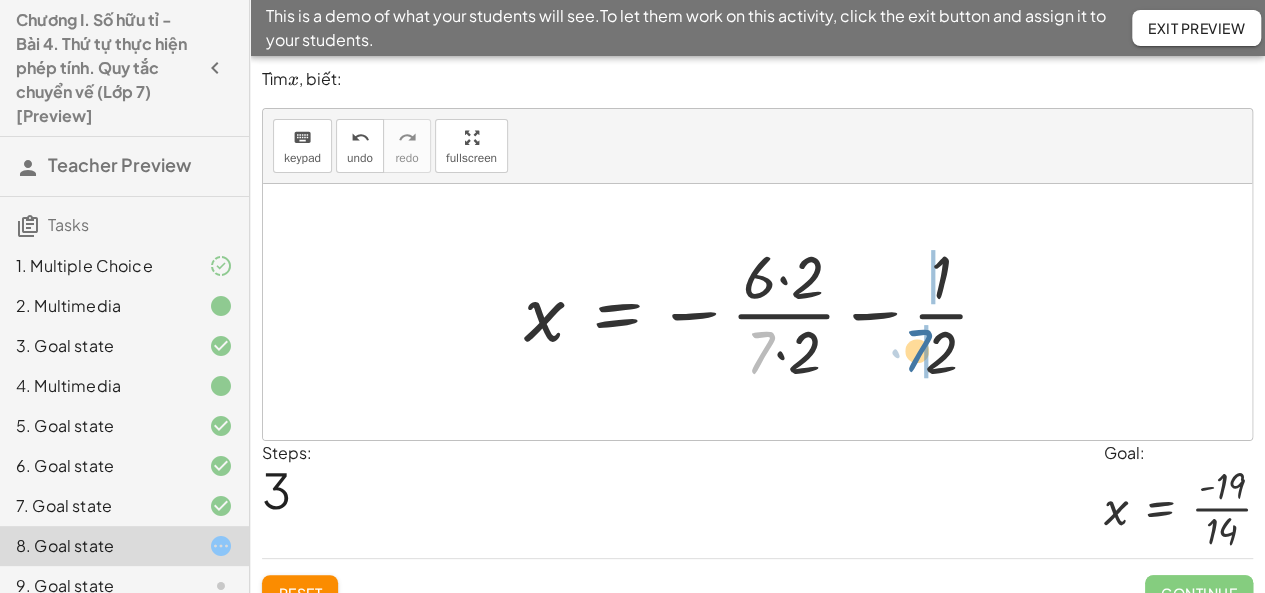 drag, startPoint x: 759, startPoint y: 360, endPoint x: 928, endPoint y: 358, distance: 169.01184 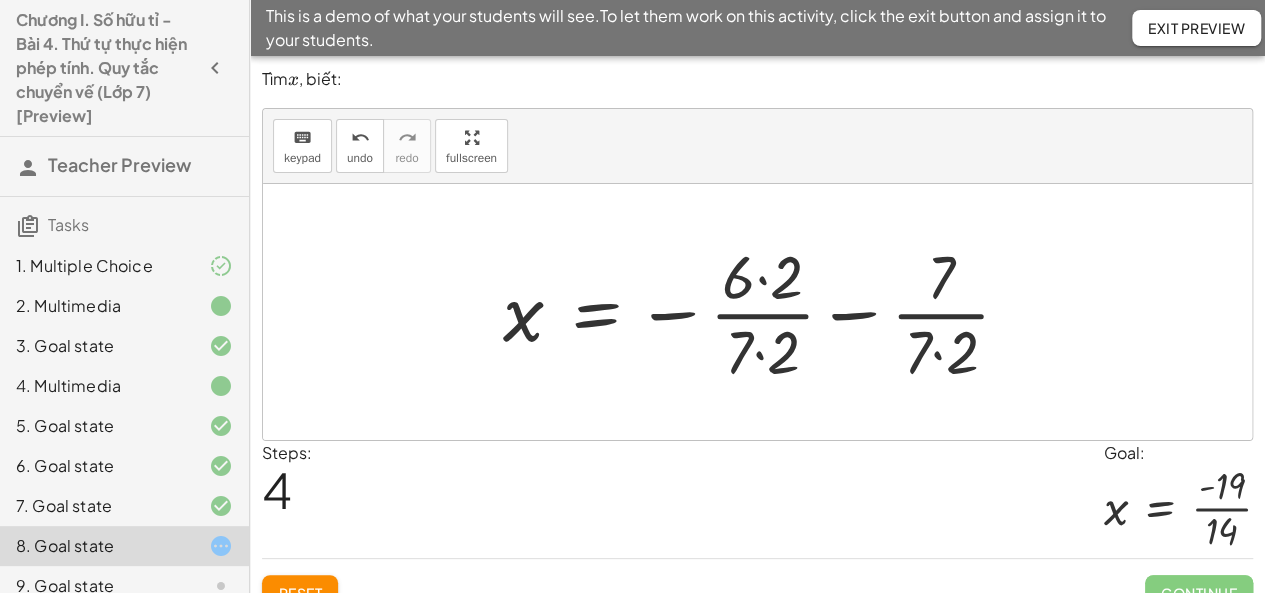 click at bounding box center (764, 312) 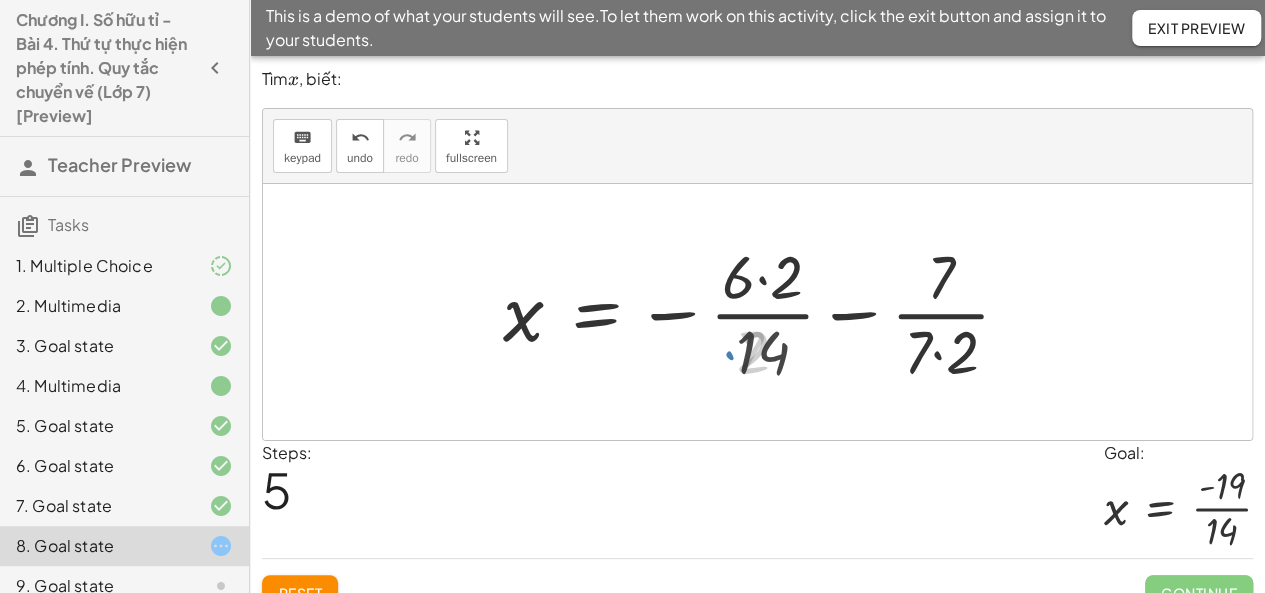 click at bounding box center (764, 312) 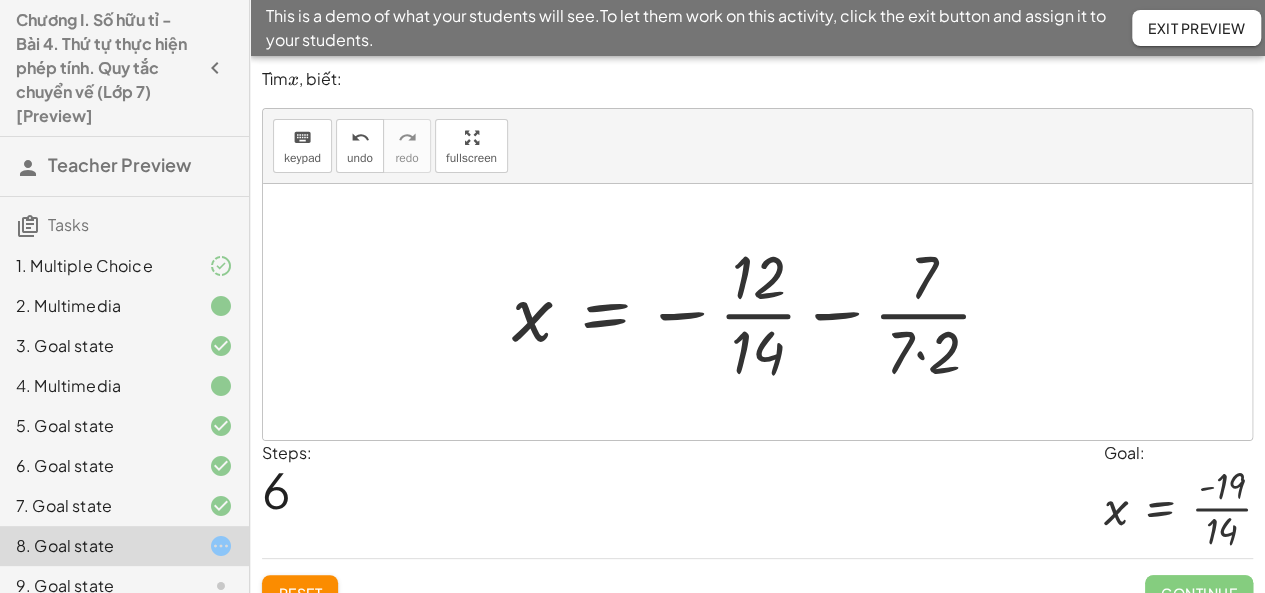 click at bounding box center (760, 312) 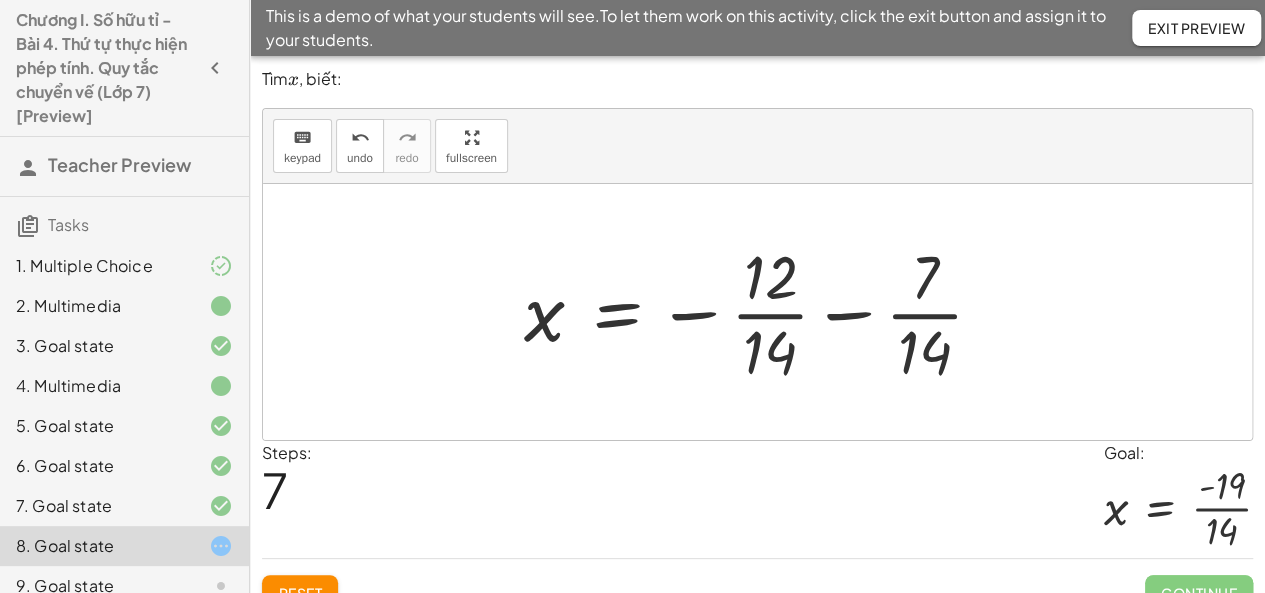 click at bounding box center (762, 312) 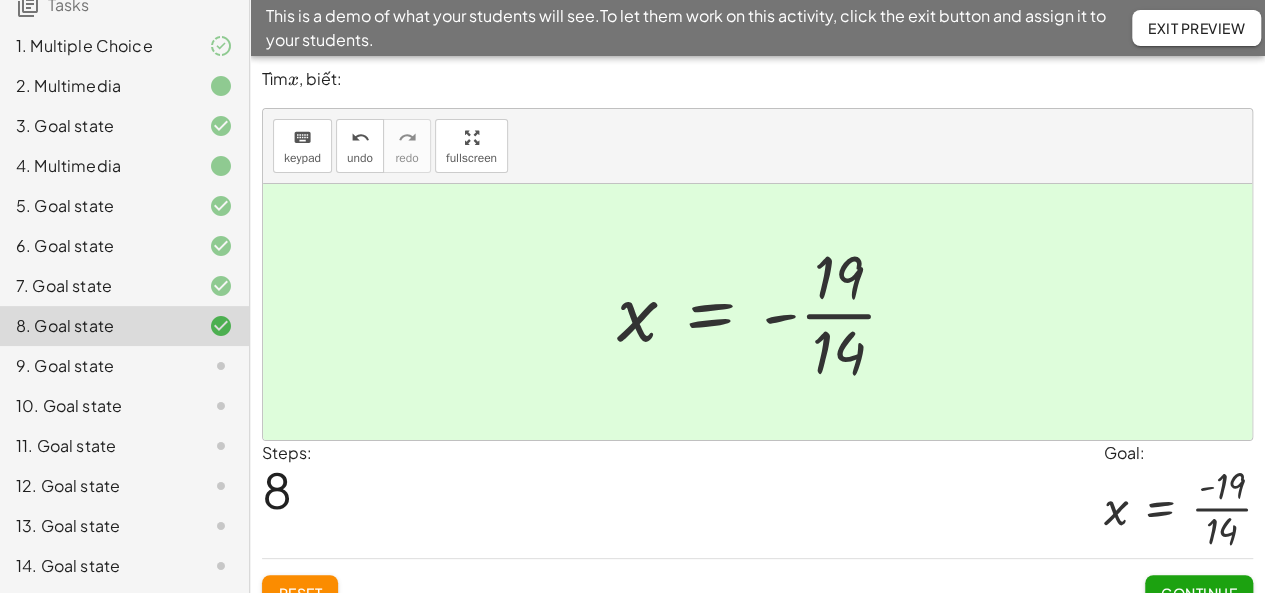 scroll, scrollTop: 221, scrollLeft: 0, axis: vertical 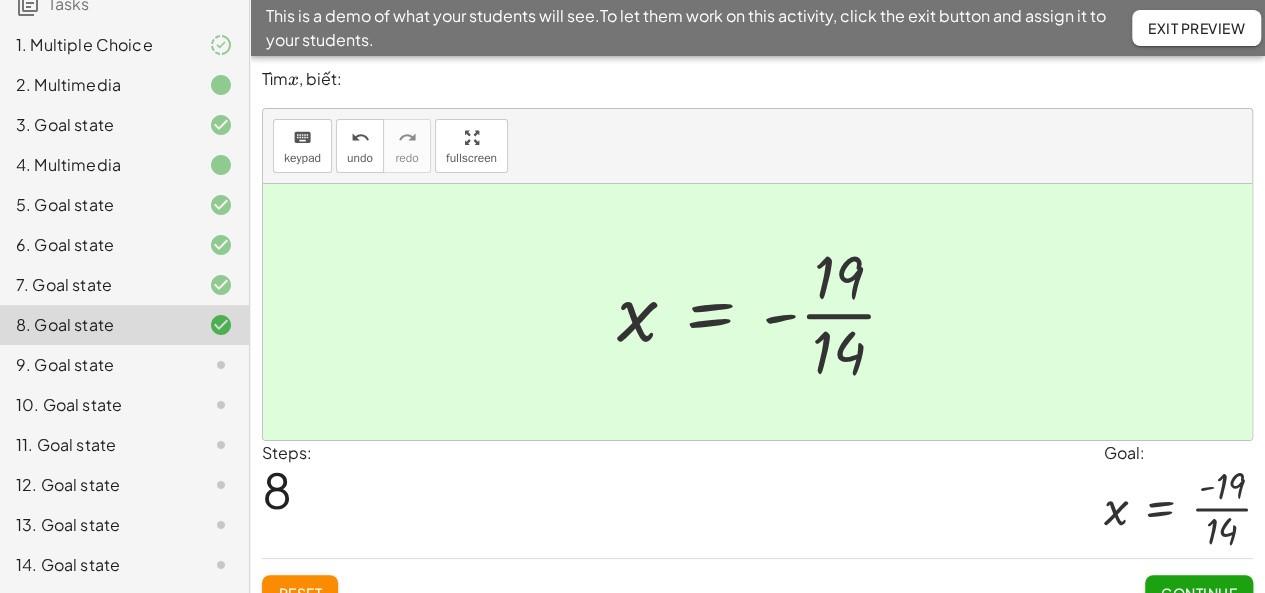 click on "9. Goal state" 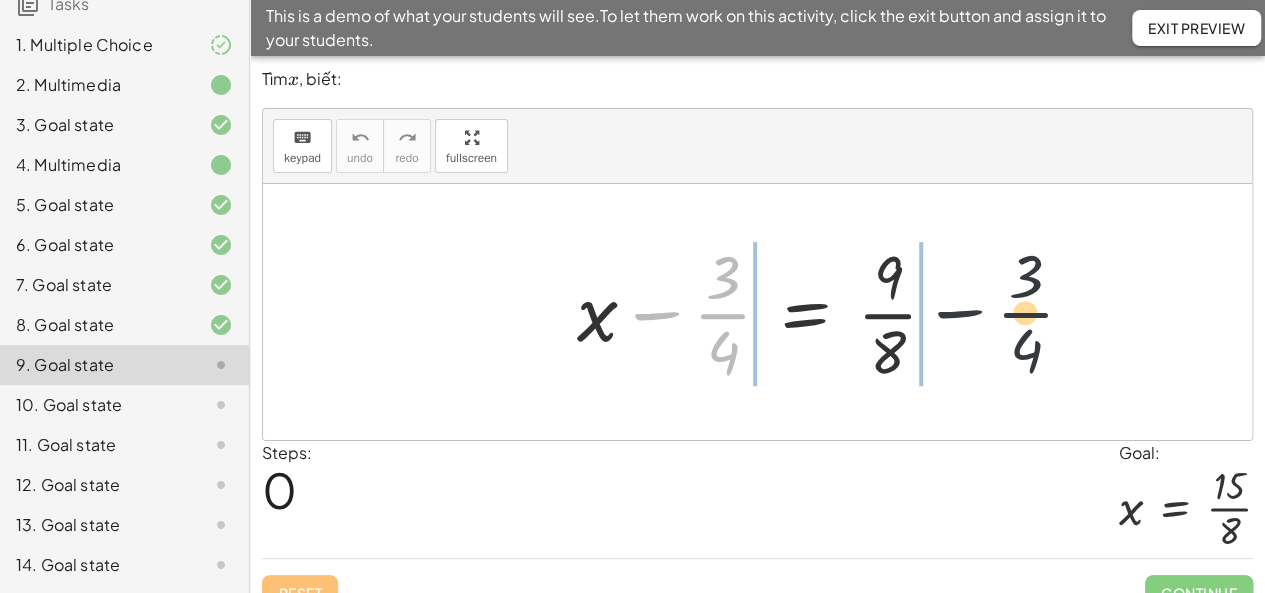 drag, startPoint x: 651, startPoint y: 316, endPoint x: 964, endPoint y: 313, distance: 313.01437 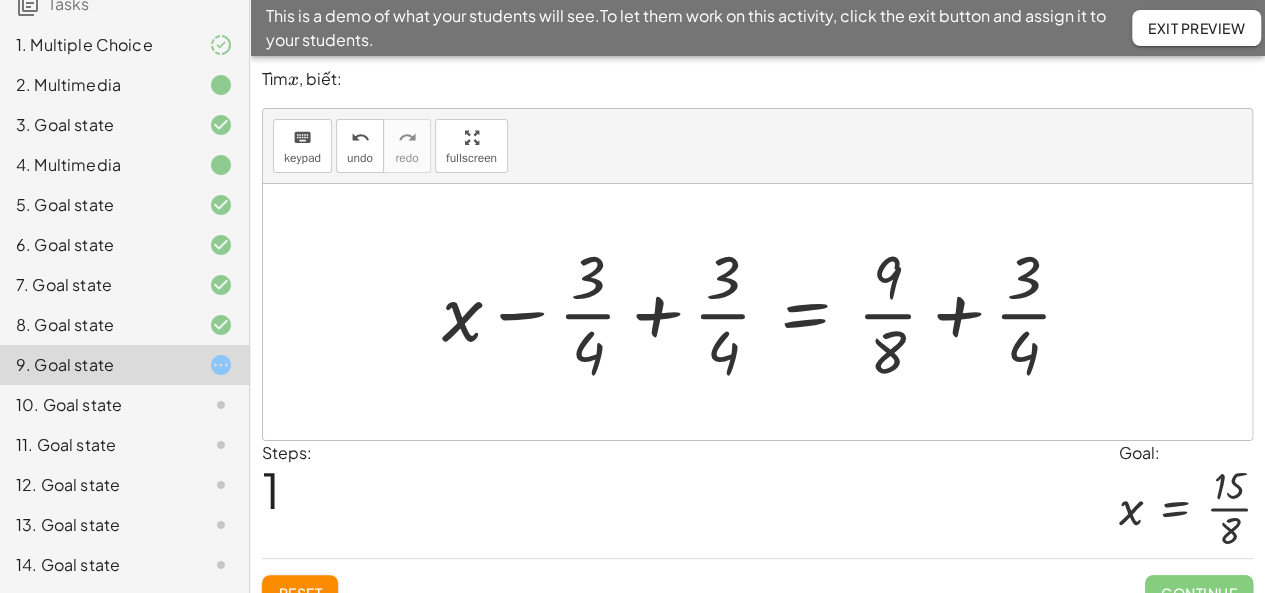 click at bounding box center [765, 312] 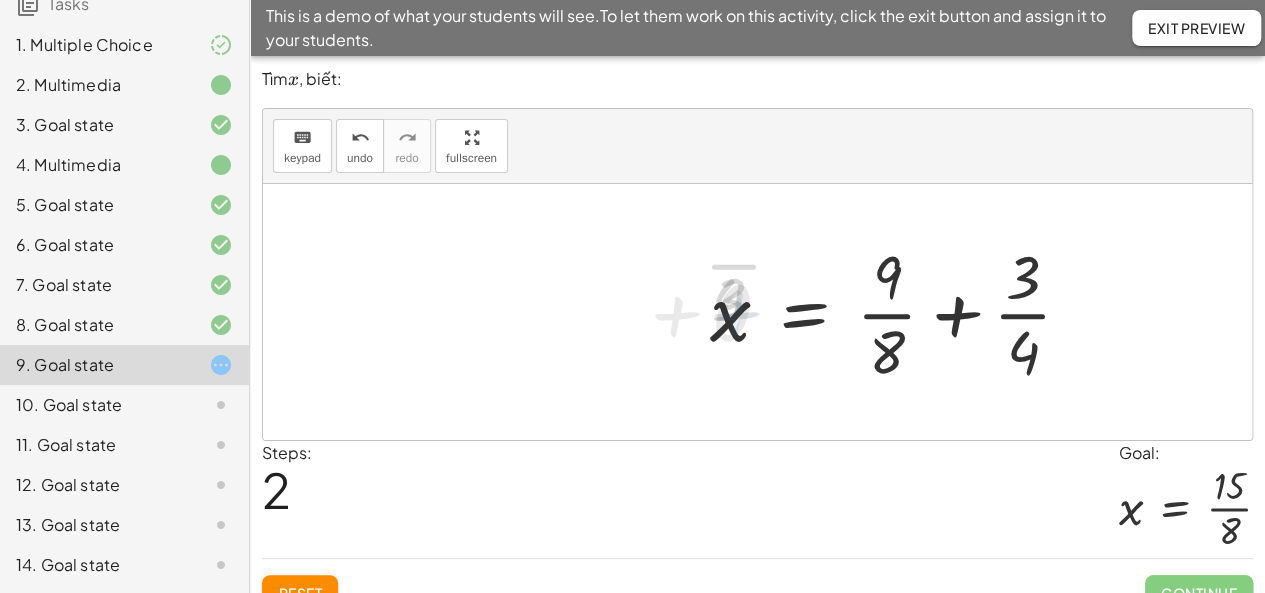 click at bounding box center [899, 312] 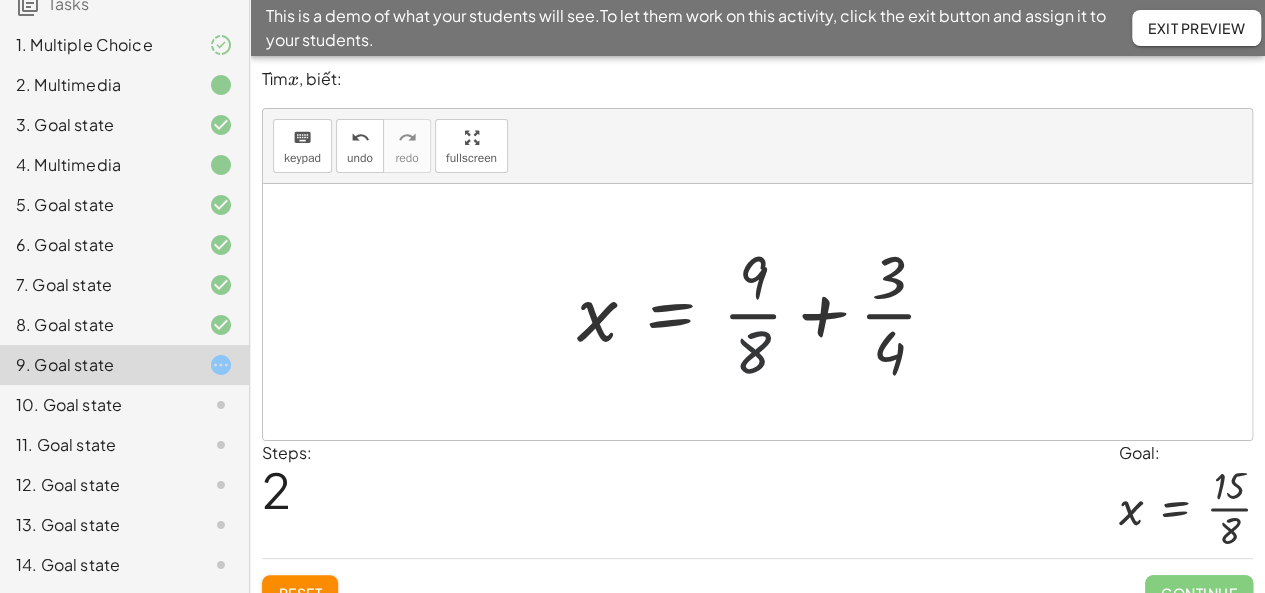 click at bounding box center [765, 312] 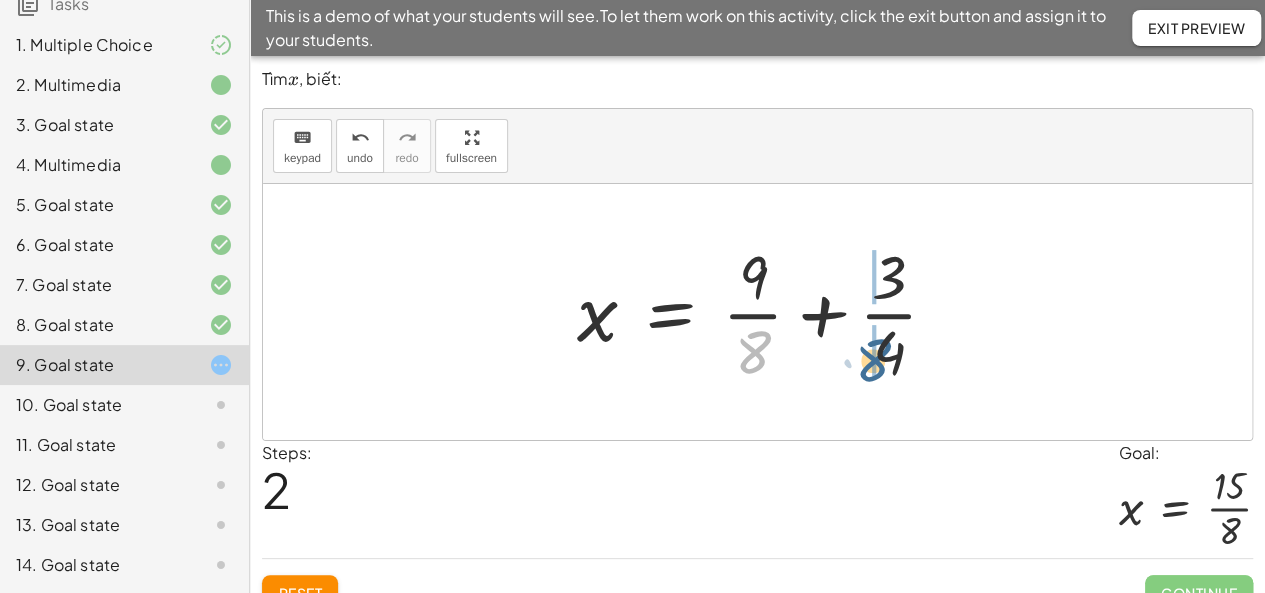 drag, startPoint x: 760, startPoint y: 359, endPoint x: 886, endPoint y: 367, distance: 126.253716 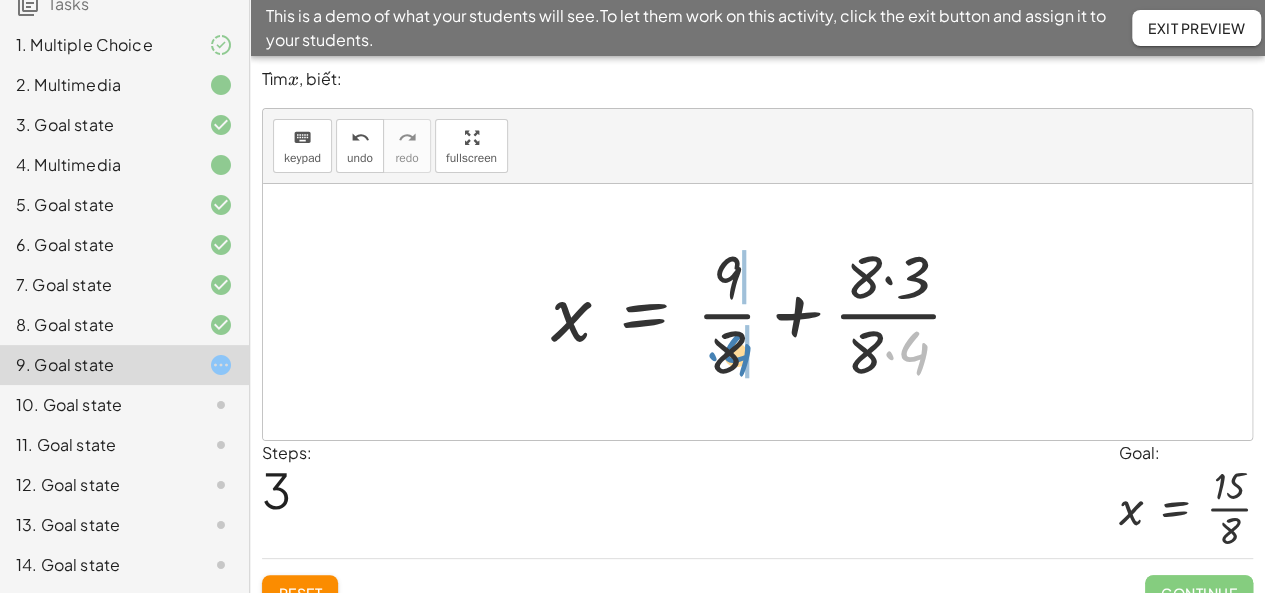 drag, startPoint x: 940, startPoint y: 360, endPoint x: 765, endPoint y: 362, distance: 175.01143 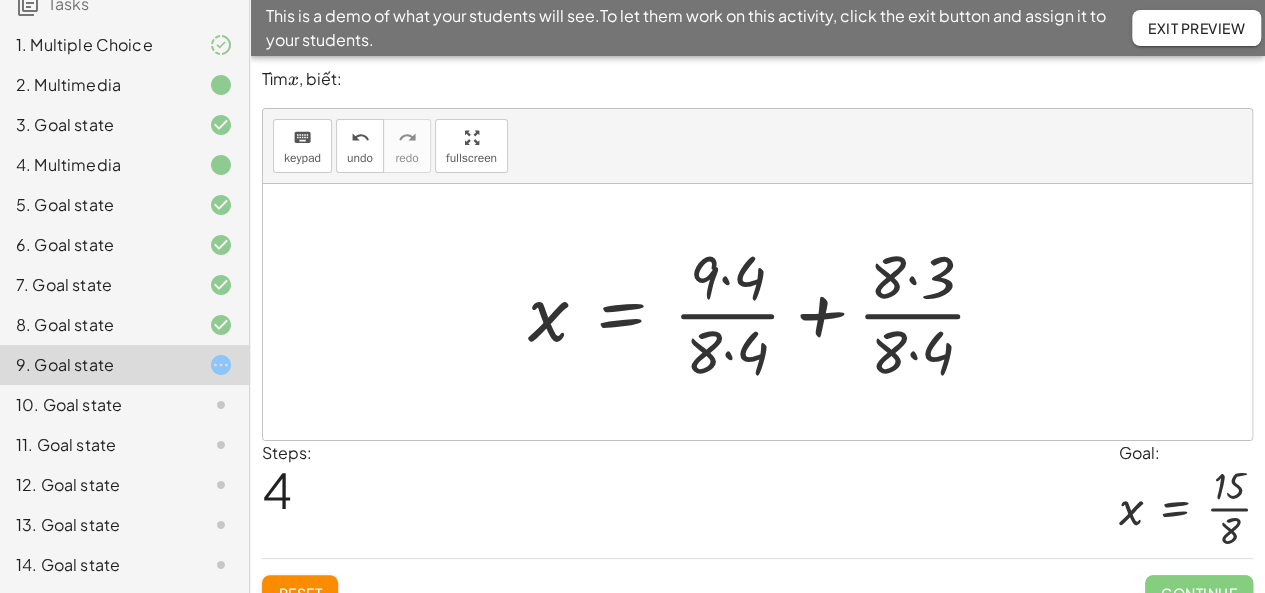 click at bounding box center (765, 312) 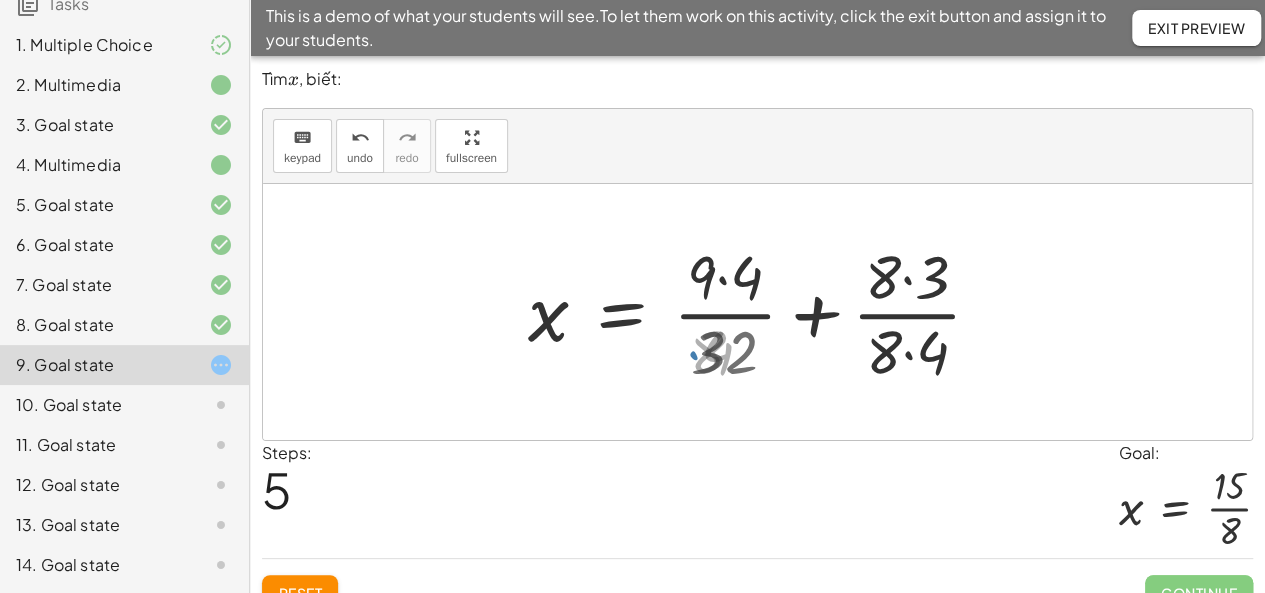 click at bounding box center [762, 312] 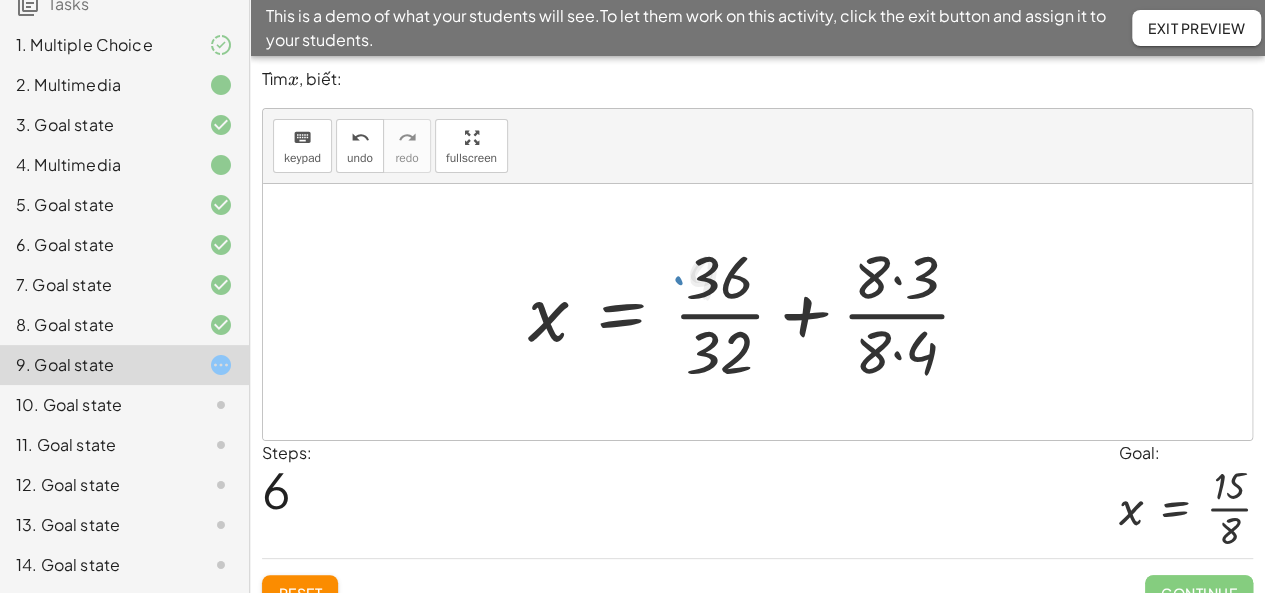 click at bounding box center (757, 312) 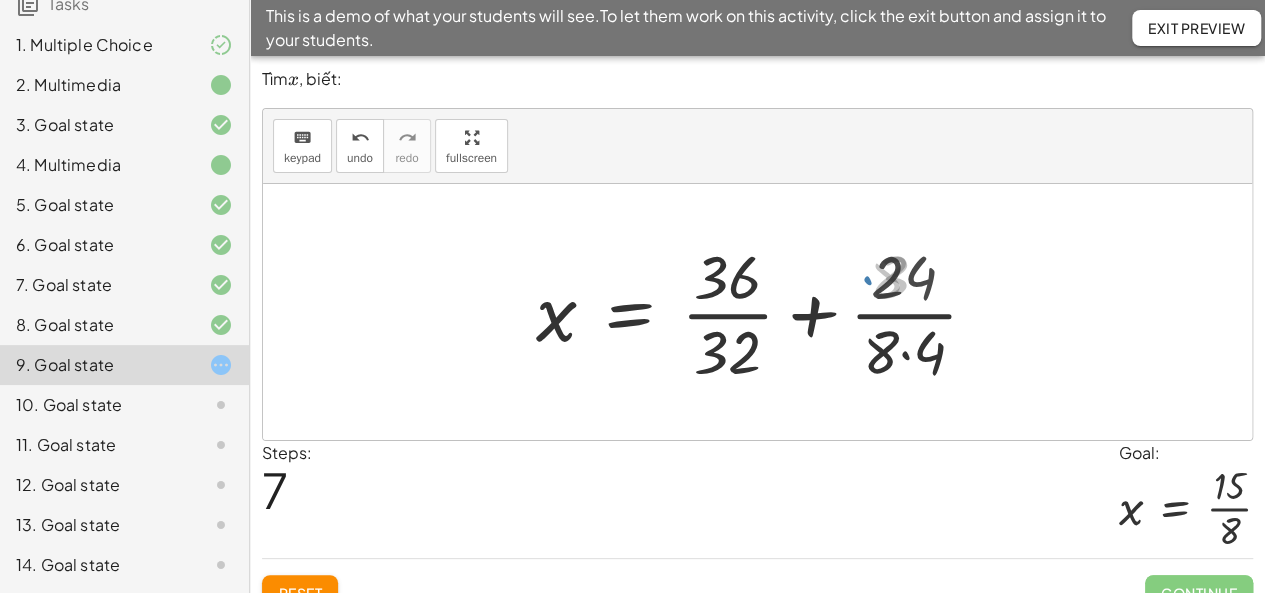 click at bounding box center (765, 312) 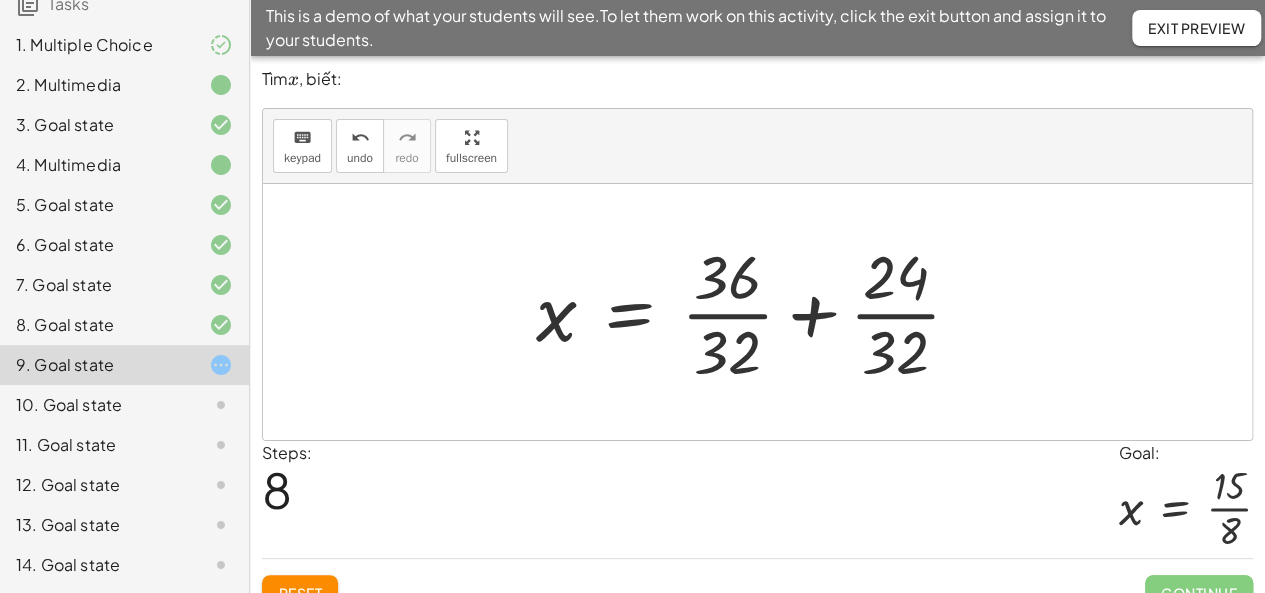 click at bounding box center [756, 312] 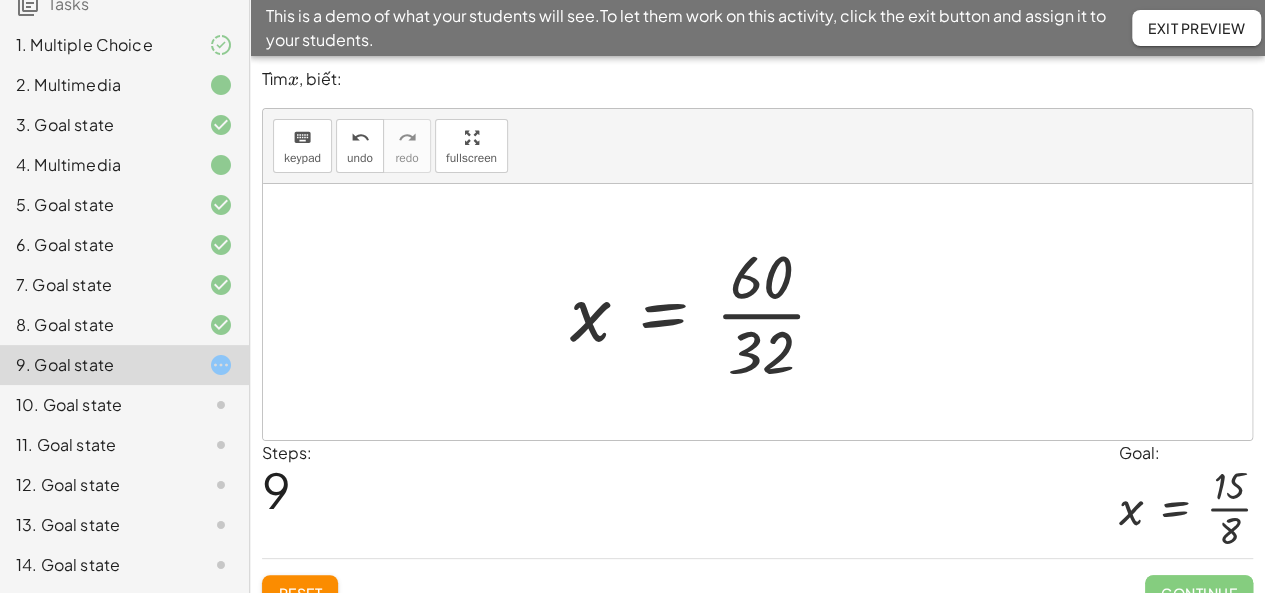 click at bounding box center (706, 312) 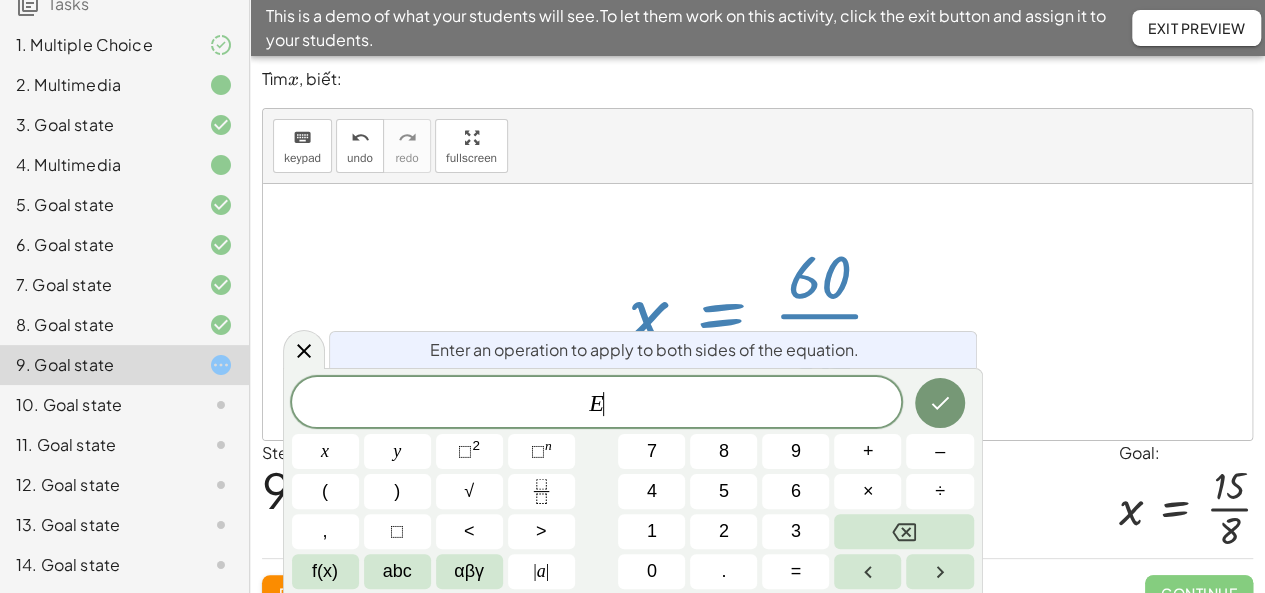 click at bounding box center (764, 312) 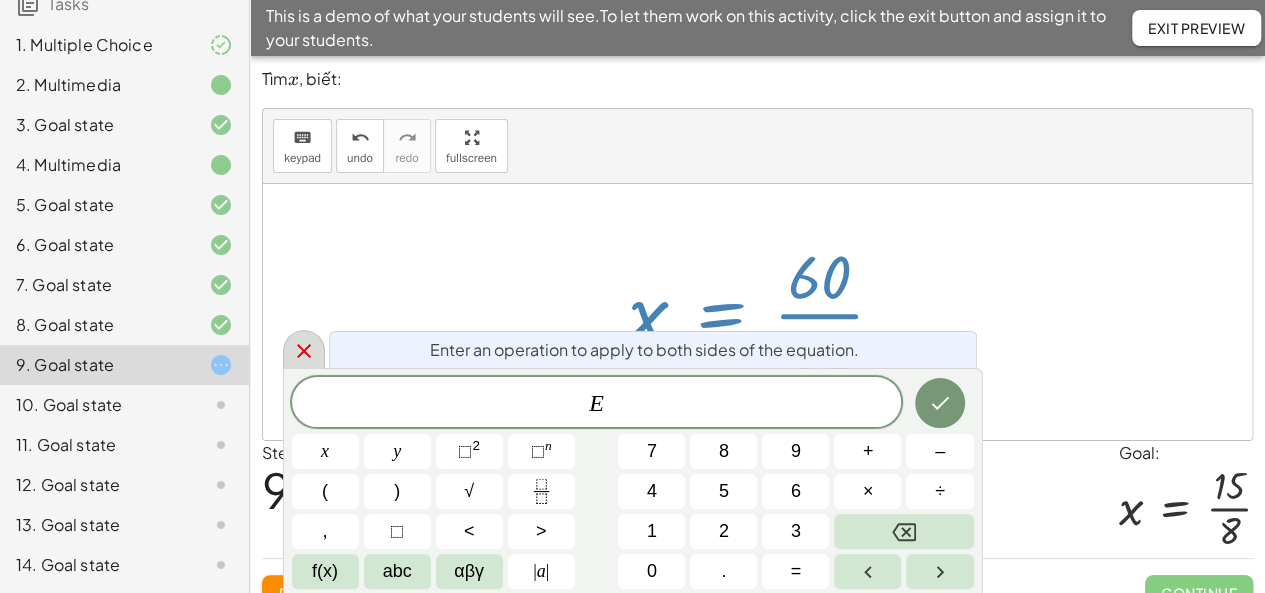 click 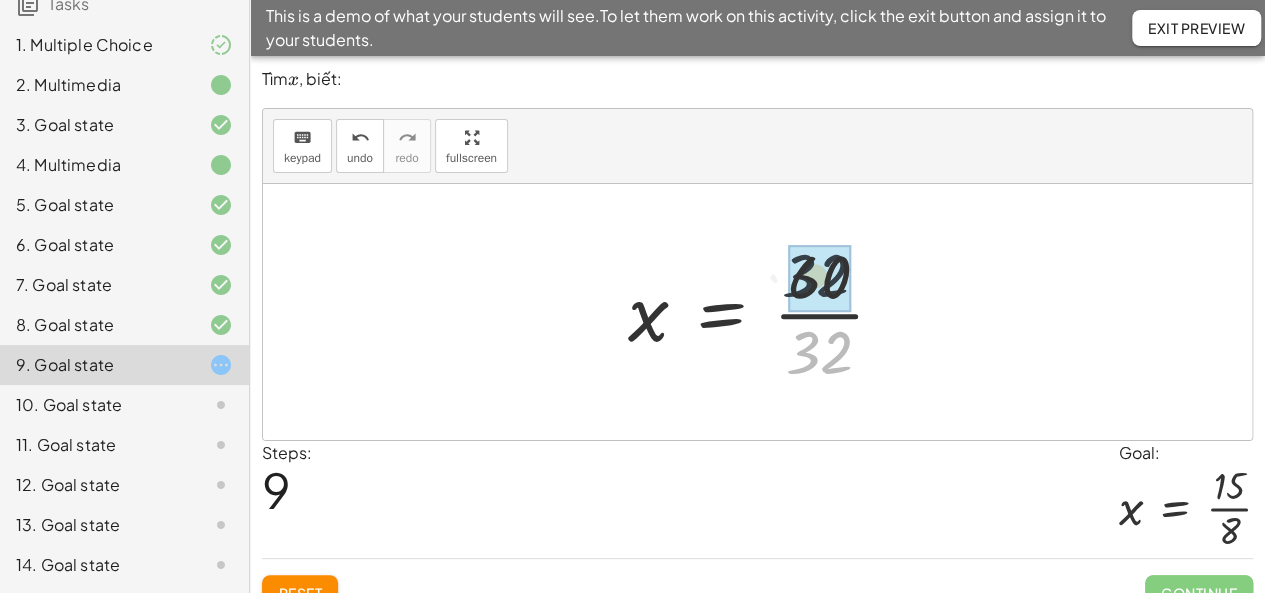 drag, startPoint x: 830, startPoint y: 364, endPoint x: 825, endPoint y: 285, distance: 79.15807 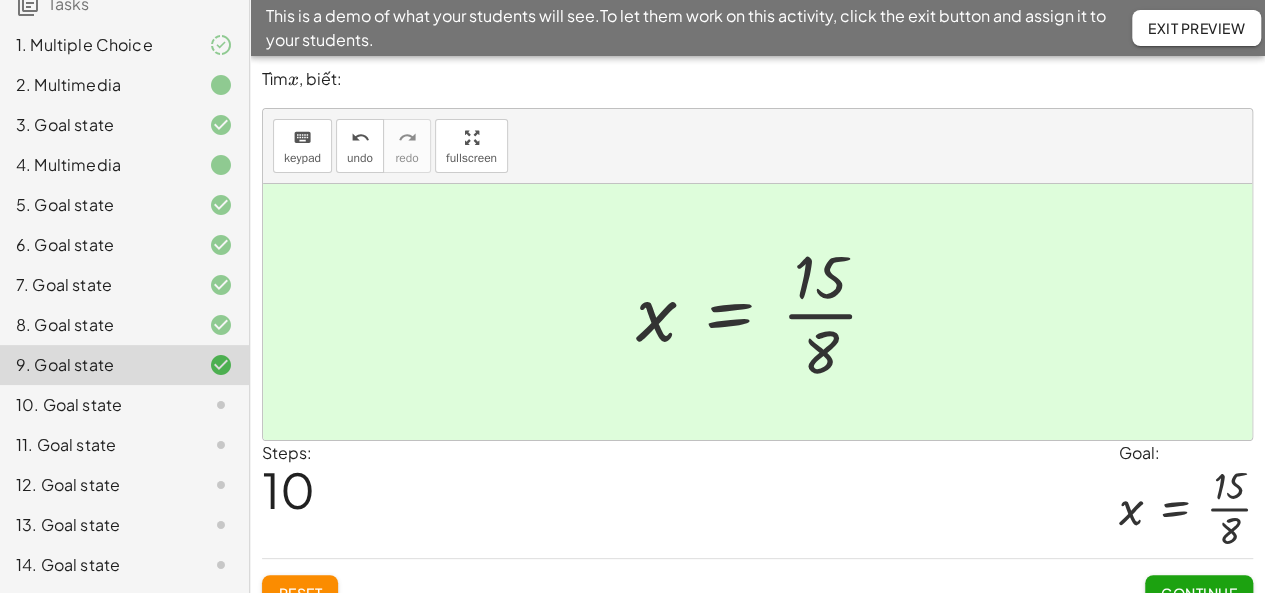 click on "Continue" 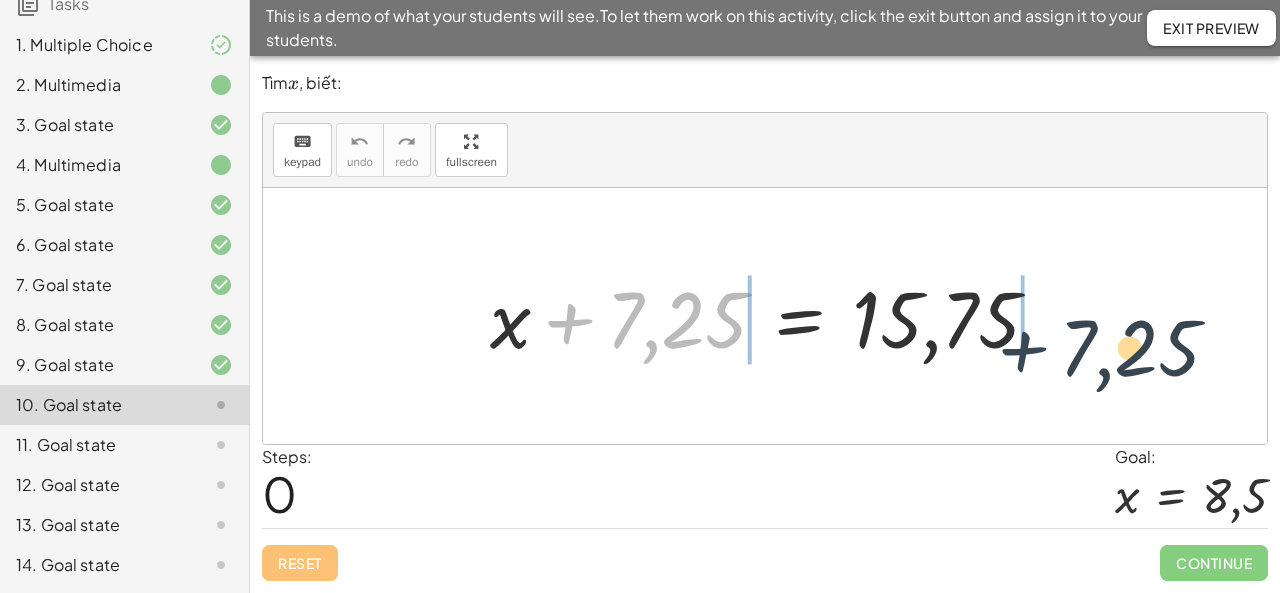 drag, startPoint x: 572, startPoint y: 325, endPoint x: 1056, endPoint y: 353, distance: 484.80923 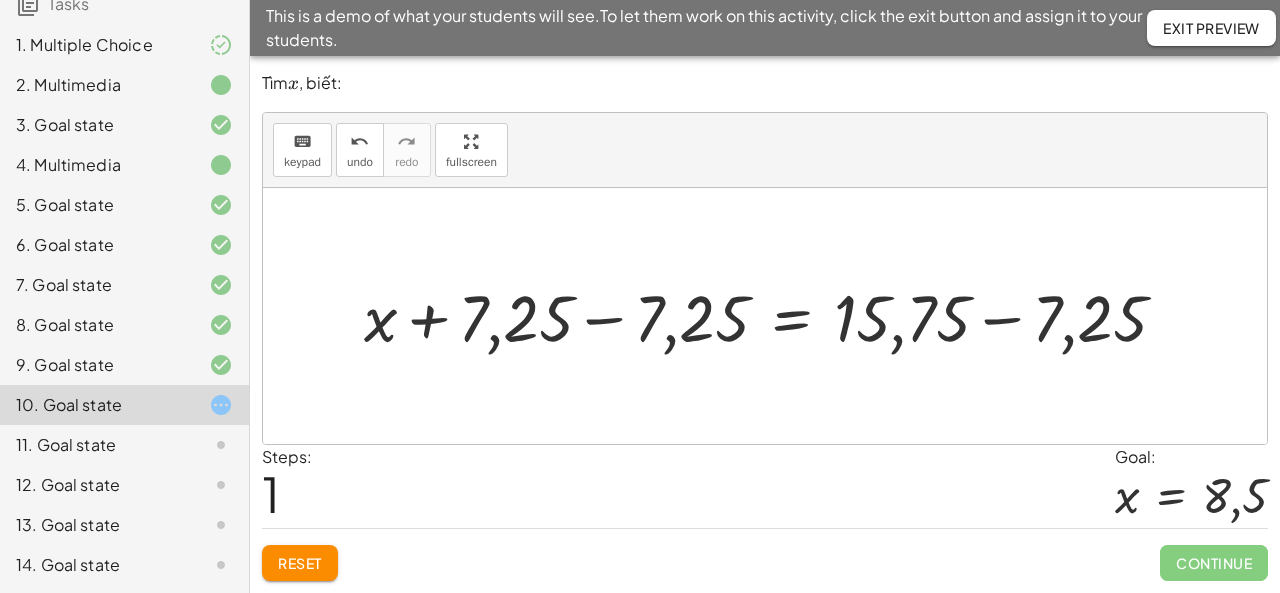 click at bounding box center [773, 315] 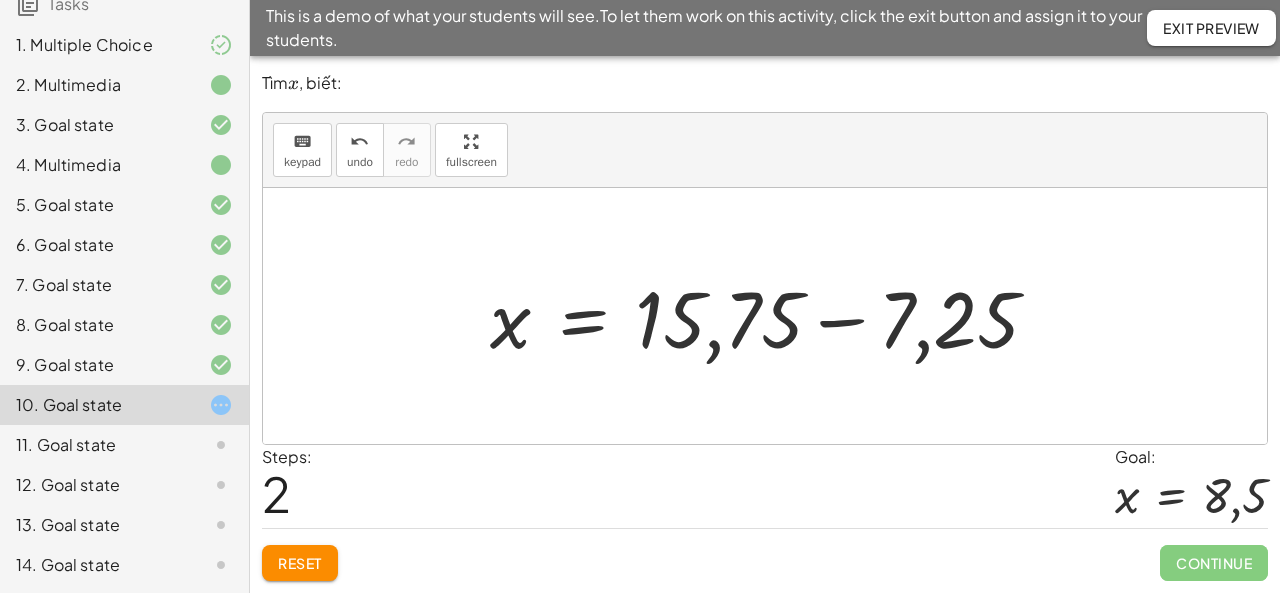 click at bounding box center (772, 316) 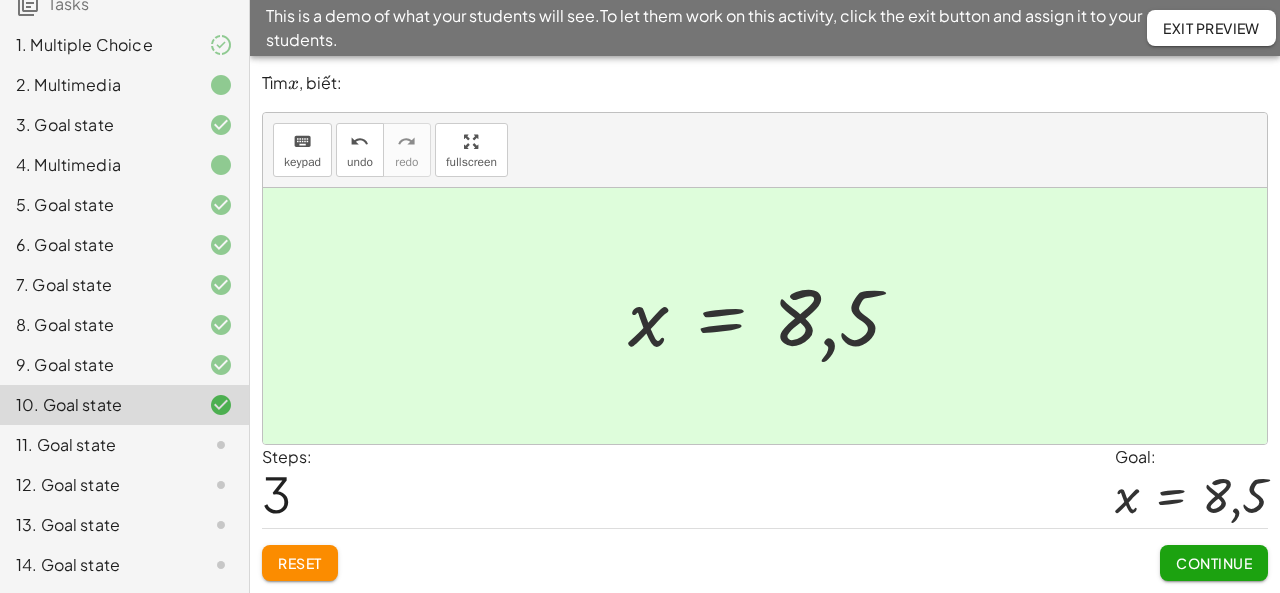 click on "Continue" 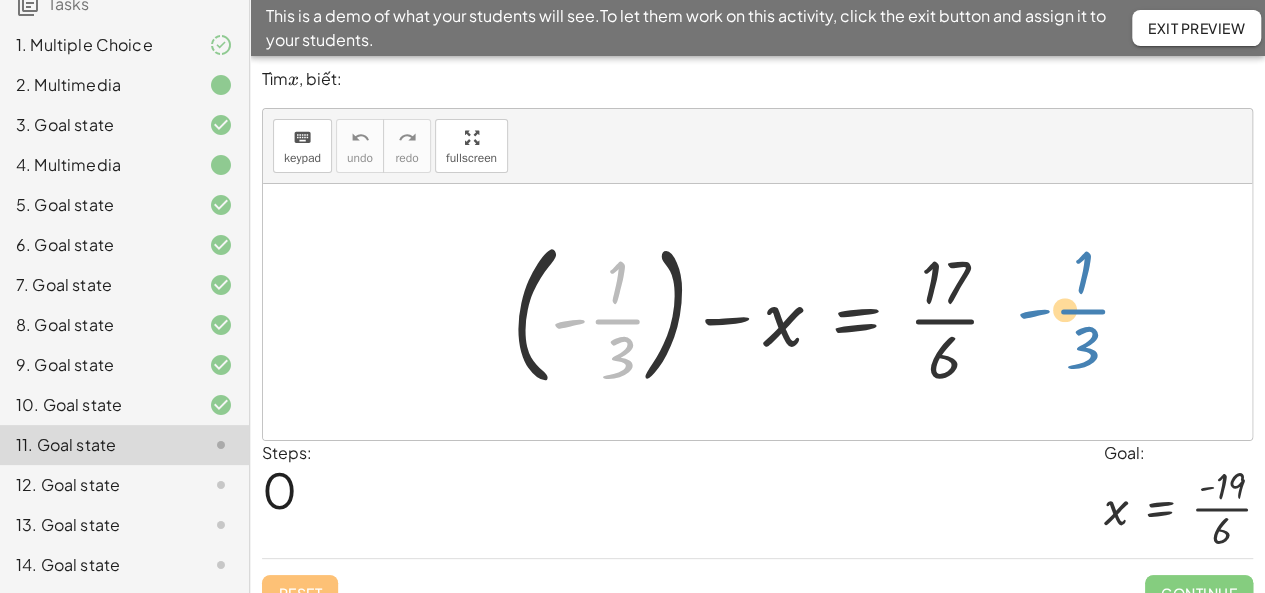 drag, startPoint x: 576, startPoint y: 321, endPoint x: 1039, endPoint y: 313, distance: 463.06912 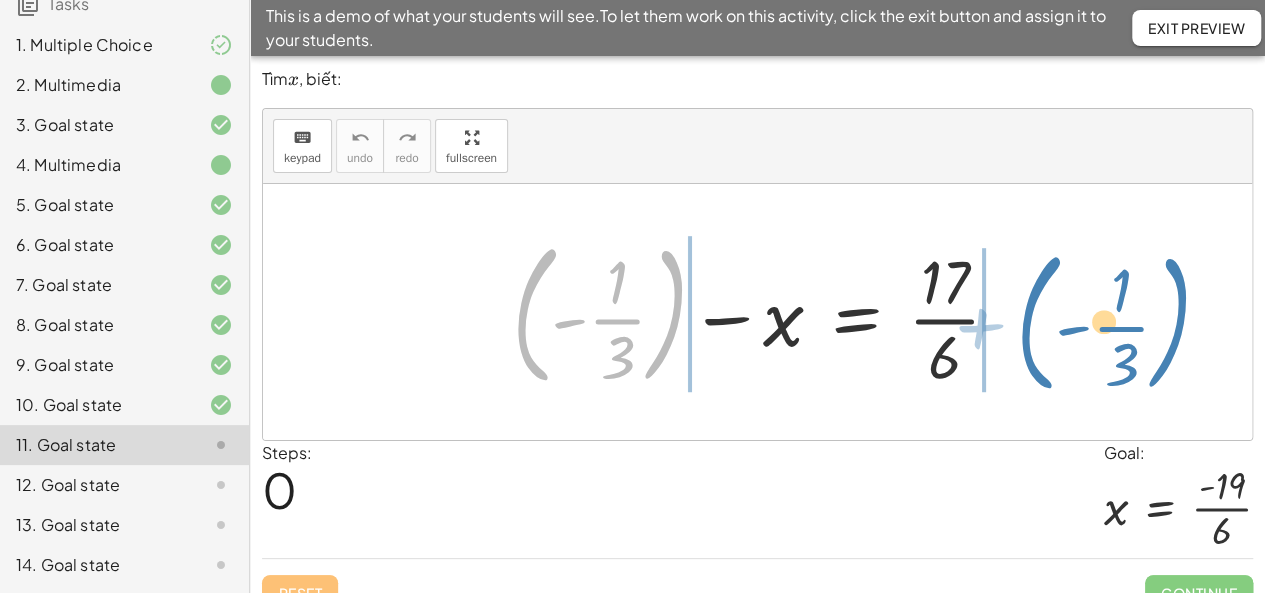 drag, startPoint x: 668, startPoint y: 328, endPoint x: 1176, endPoint y: 333, distance: 508.0246 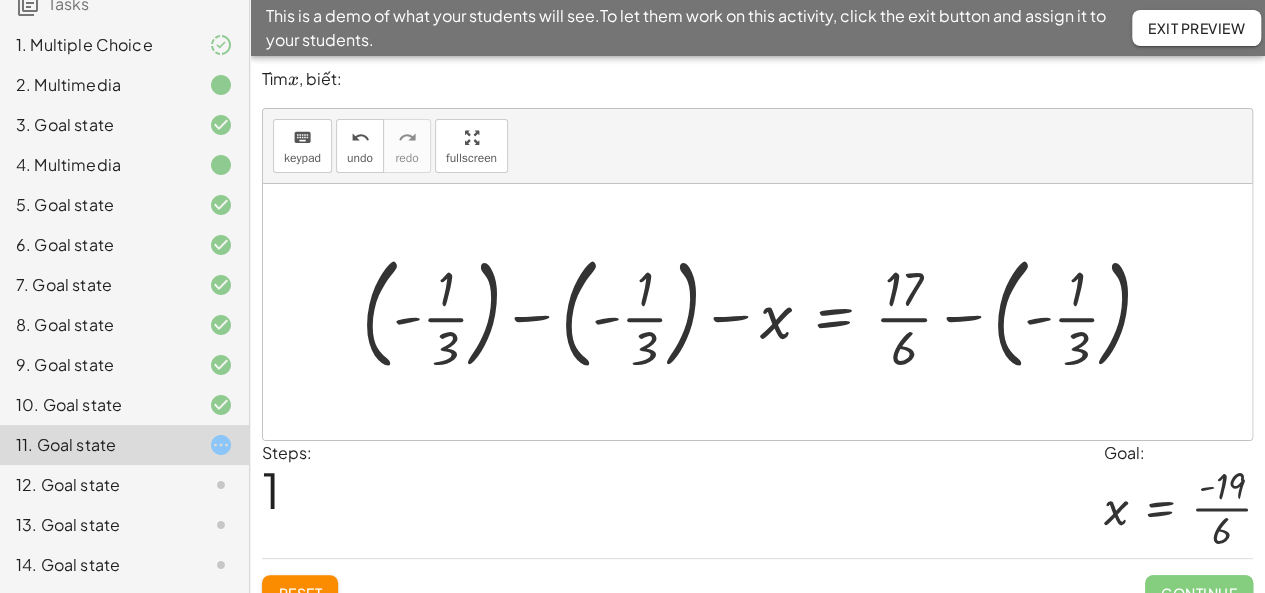 click at bounding box center (764, 312) 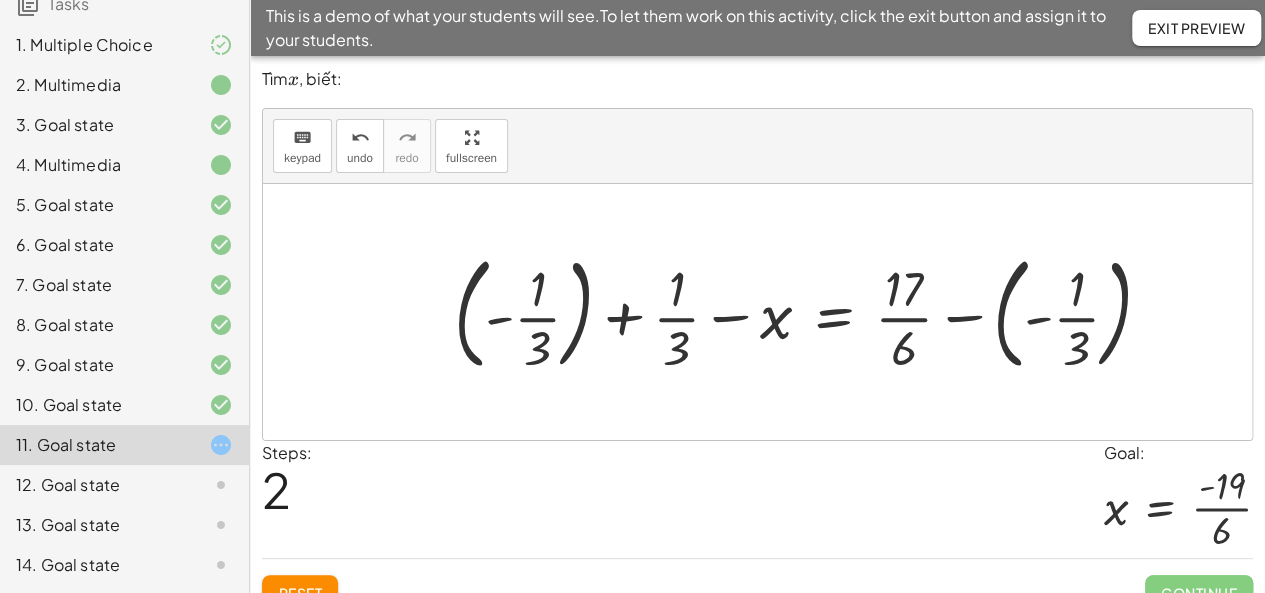click at bounding box center [811, 312] 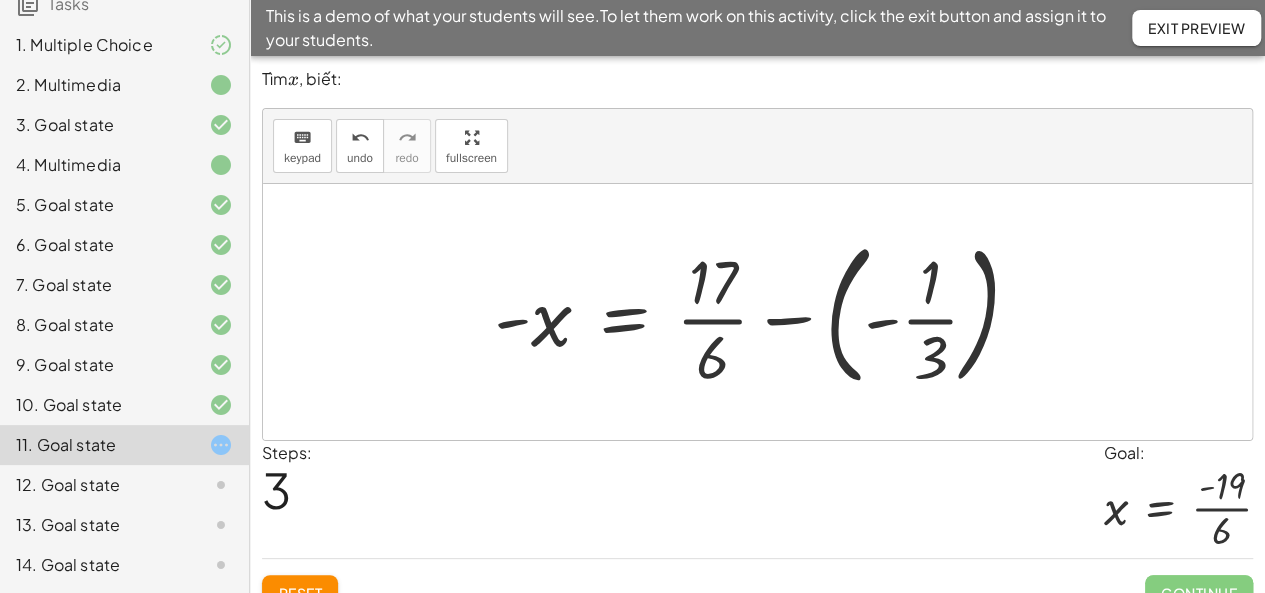 click at bounding box center [765, 312] 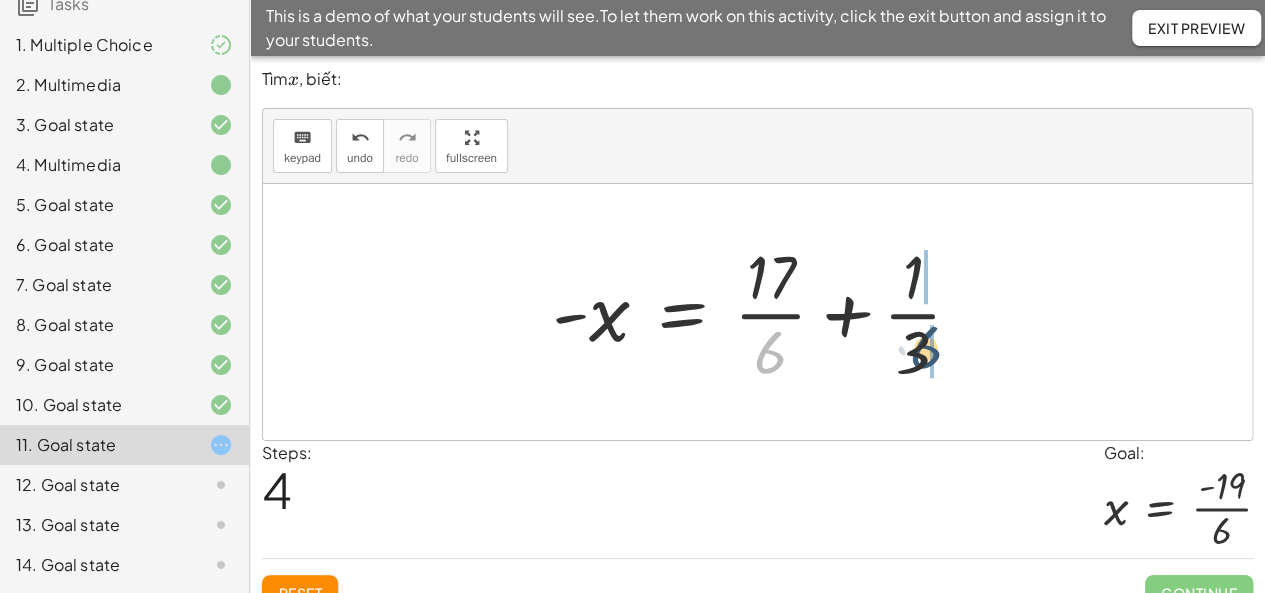 drag, startPoint x: 771, startPoint y: 362, endPoint x: 929, endPoint y: 357, distance: 158.0791 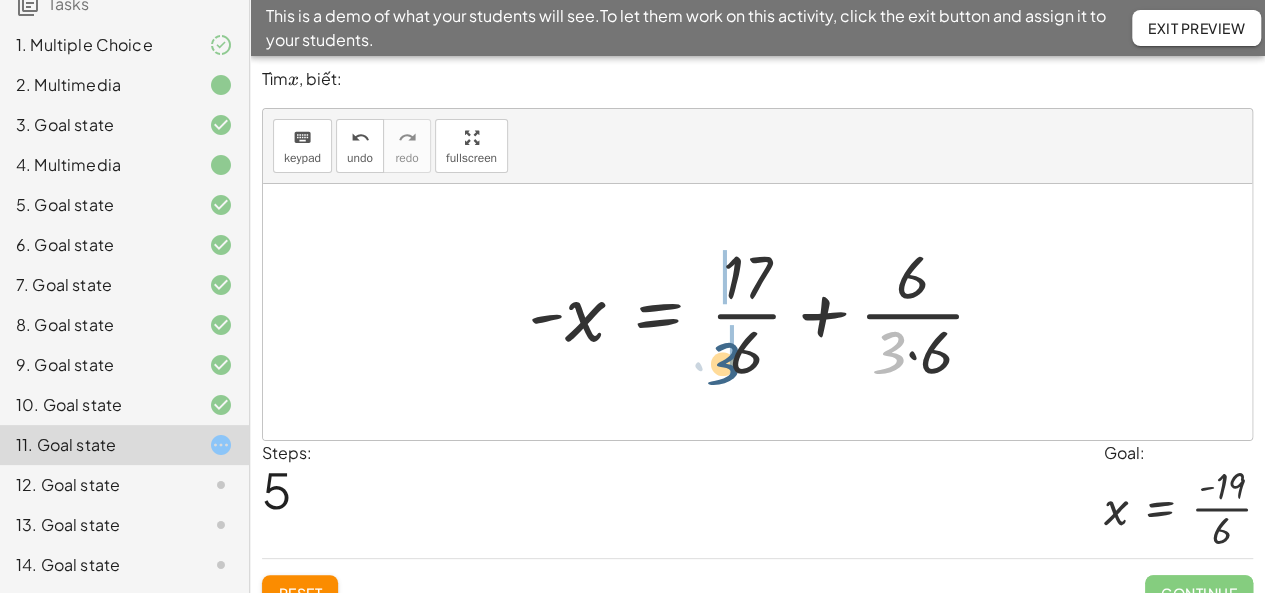 drag, startPoint x: 902, startPoint y: 359, endPoint x: 736, endPoint y: 370, distance: 166.36406 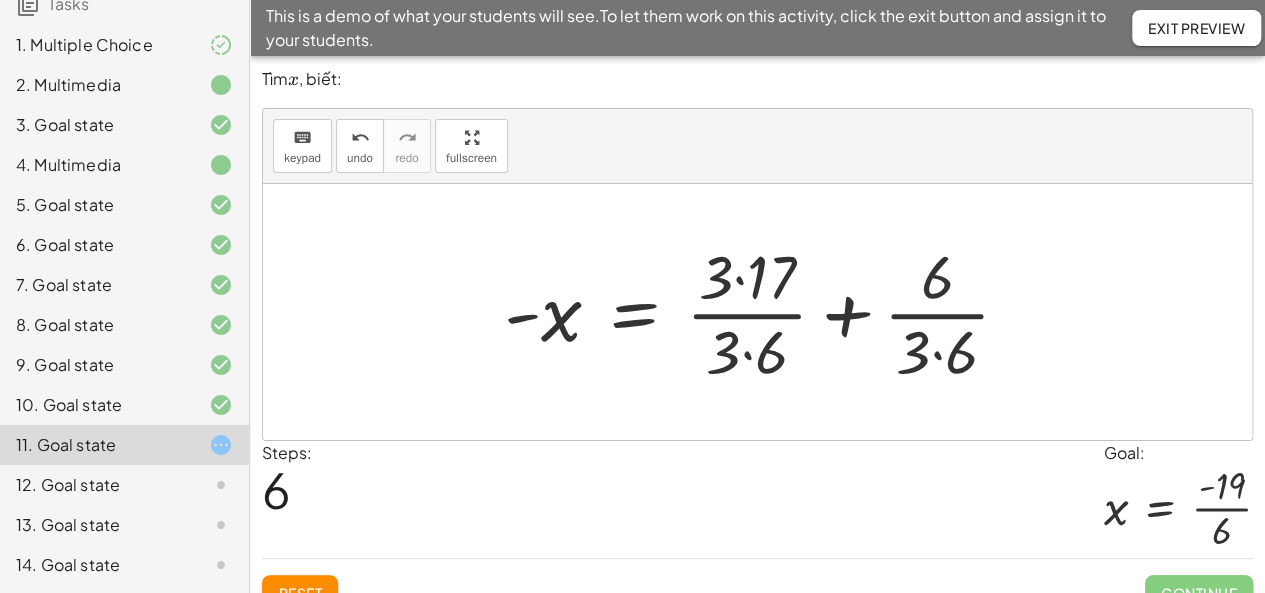 click at bounding box center (765, 312) 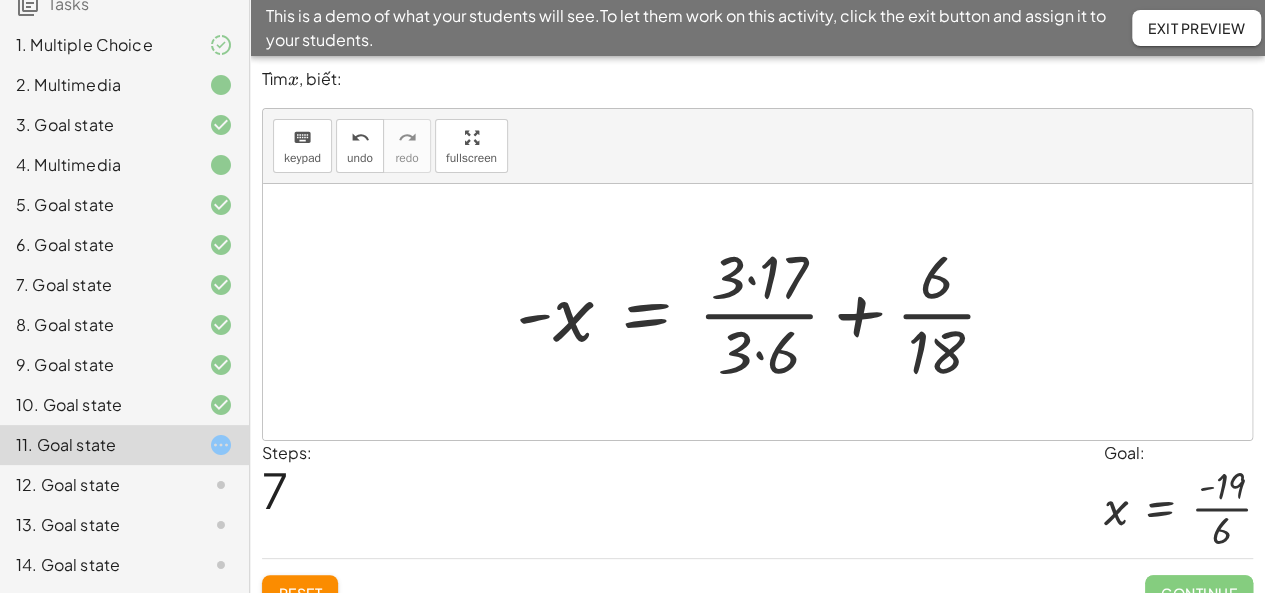 click at bounding box center [764, 312] 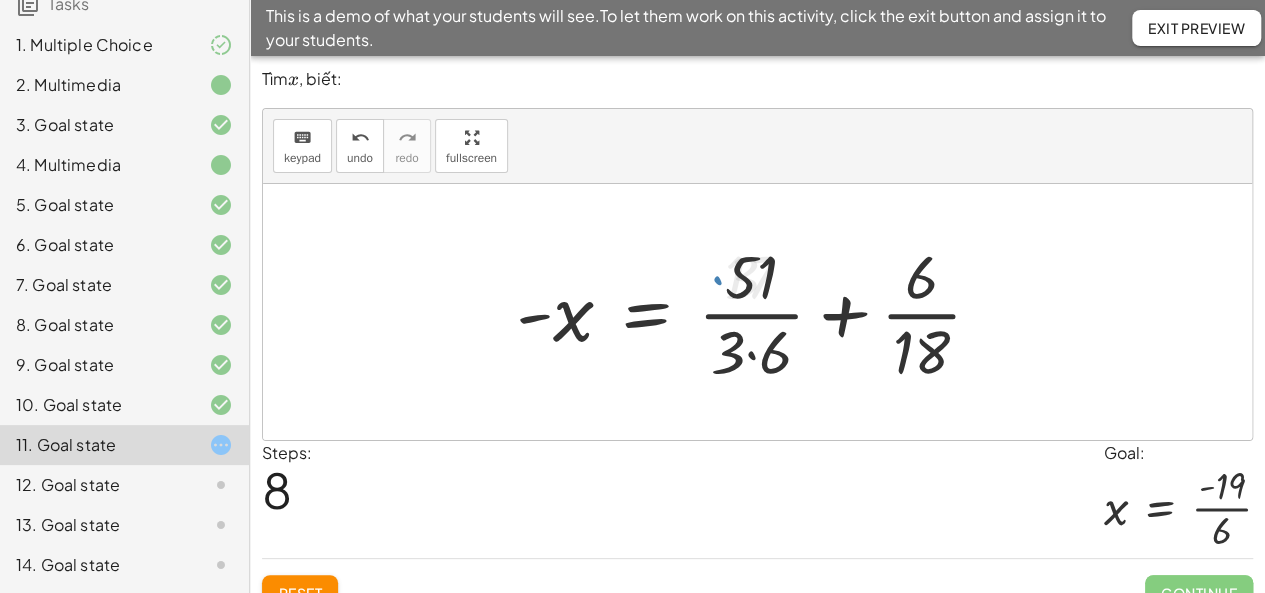 click at bounding box center (757, 312) 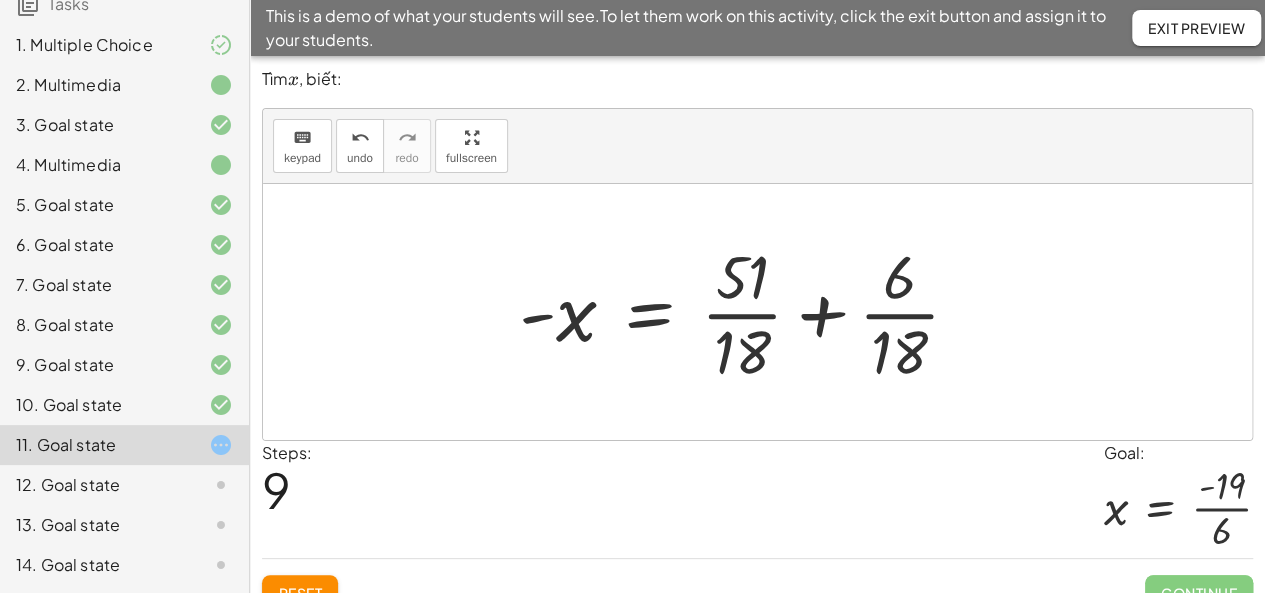click at bounding box center [747, 312] 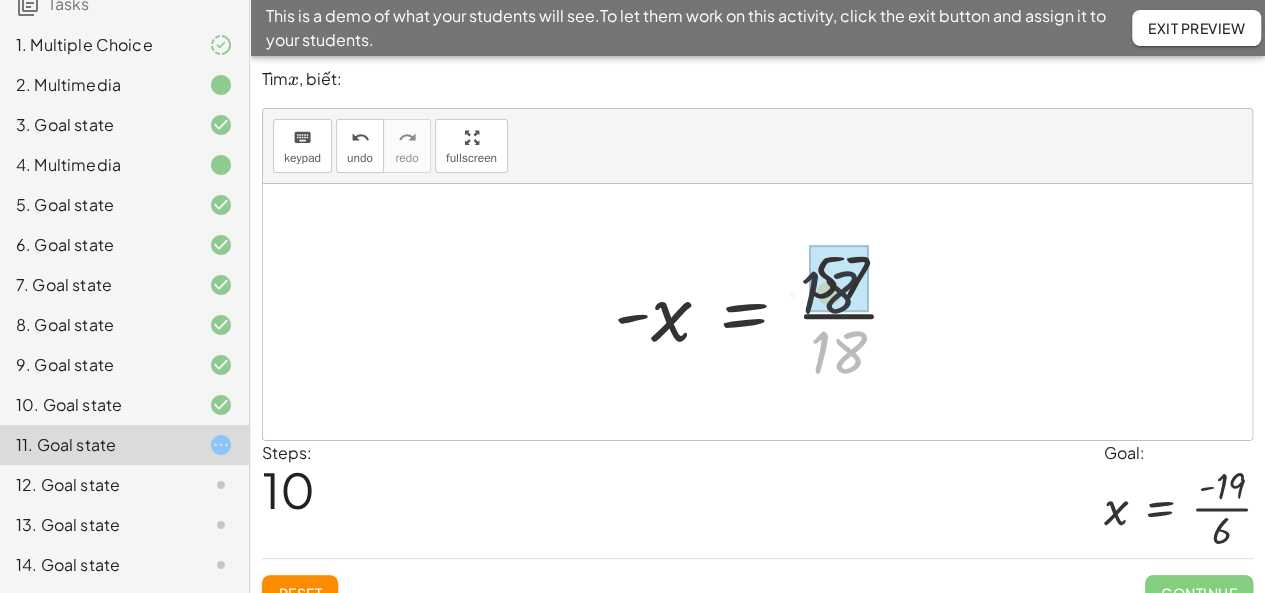drag, startPoint x: 860, startPoint y: 370, endPoint x: 850, endPoint y: 301, distance: 69.72087 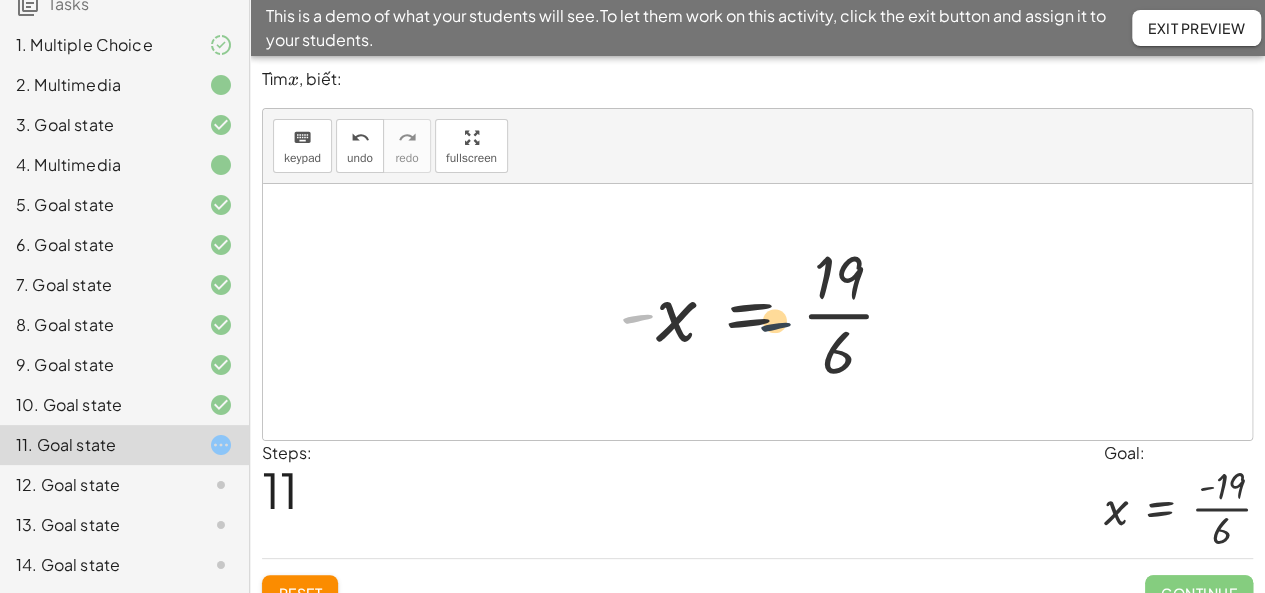 drag, startPoint x: 647, startPoint y: 321, endPoint x: 830, endPoint y: 319, distance: 183.01093 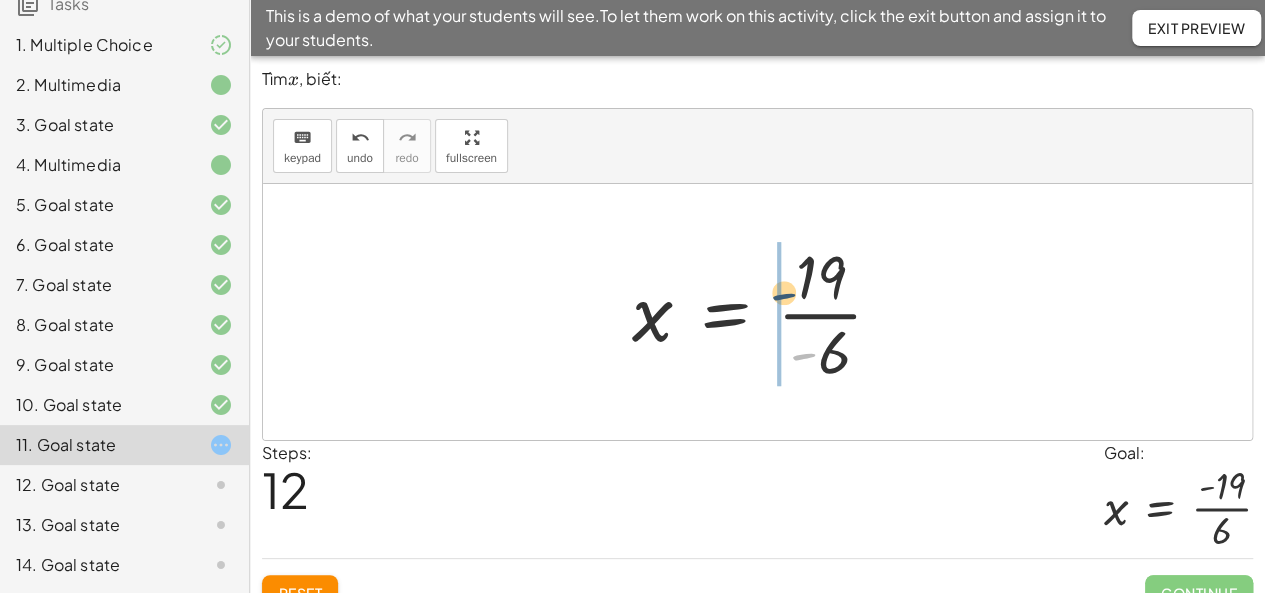 drag, startPoint x: 793, startPoint y: 325, endPoint x: 787, endPoint y: 287, distance: 38.470768 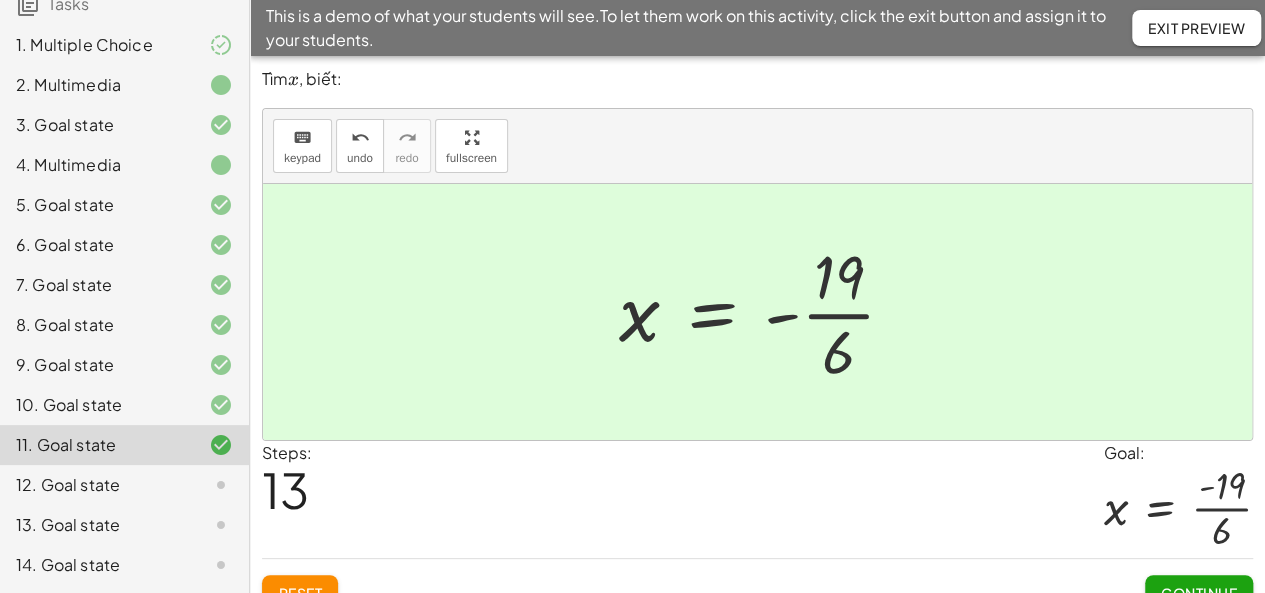 click on "Continue" 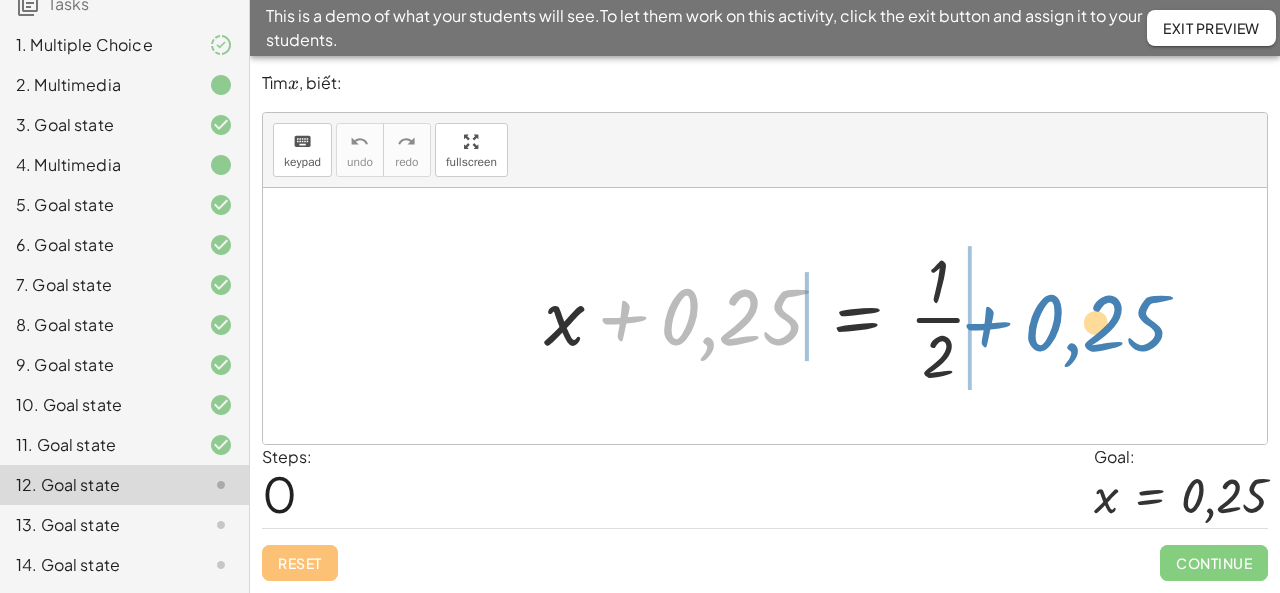 drag, startPoint x: 632, startPoint y: 321, endPoint x: 997, endPoint y: 327, distance: 365.04932 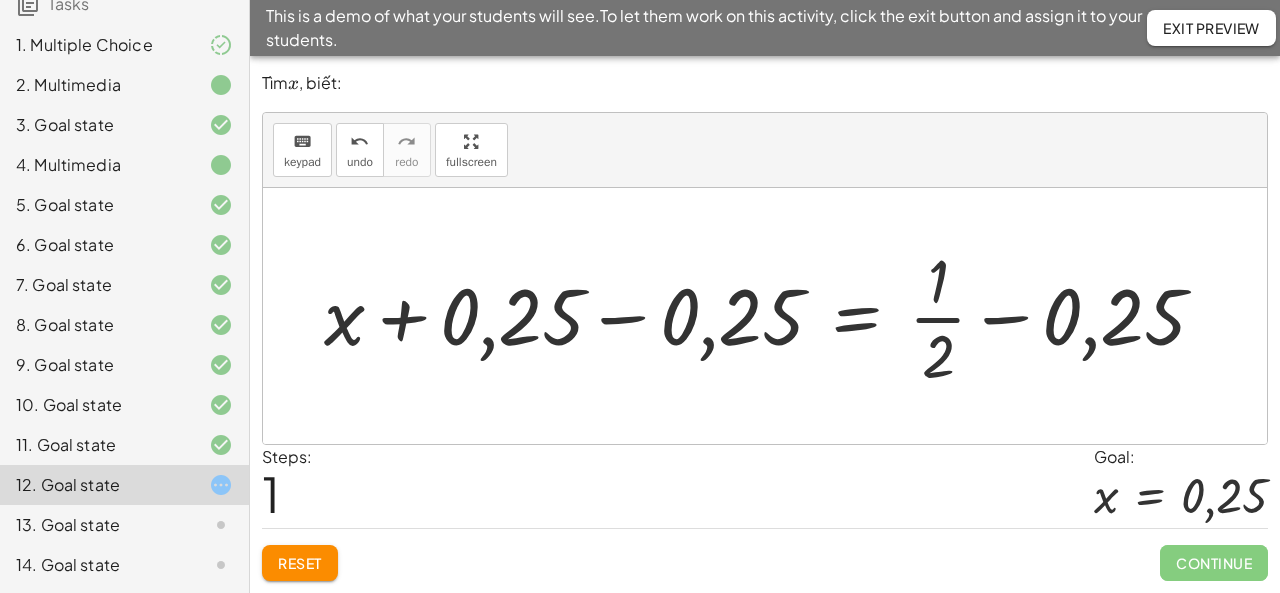 click at bounding box center [773, 316] 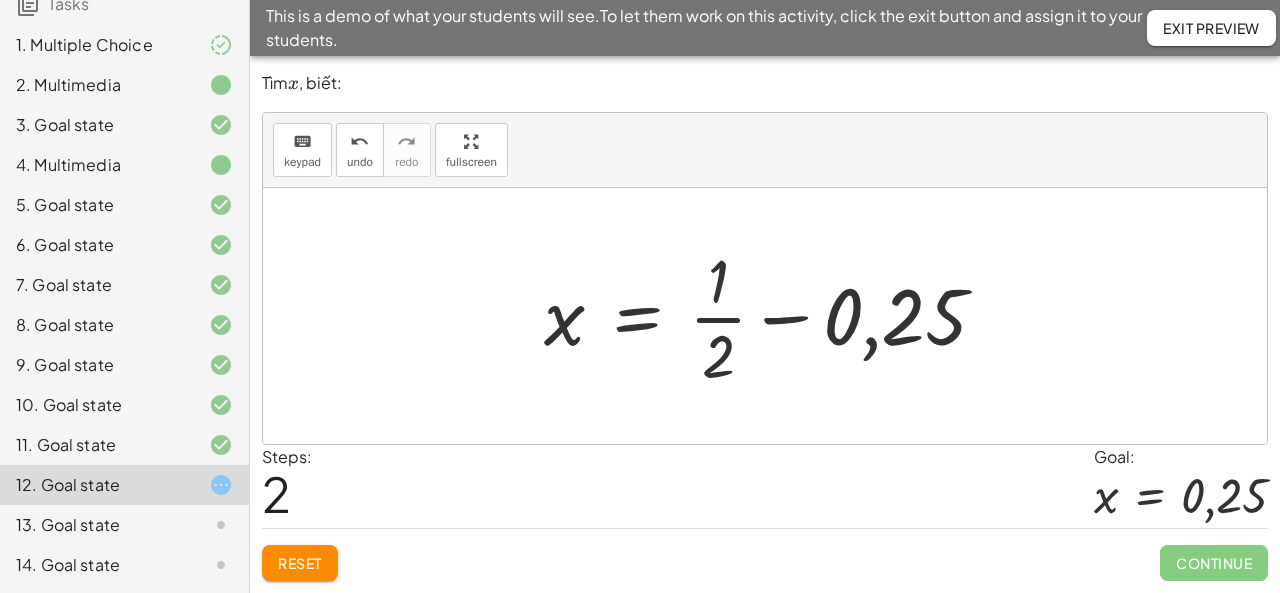 click at bounding box center [773, 316] 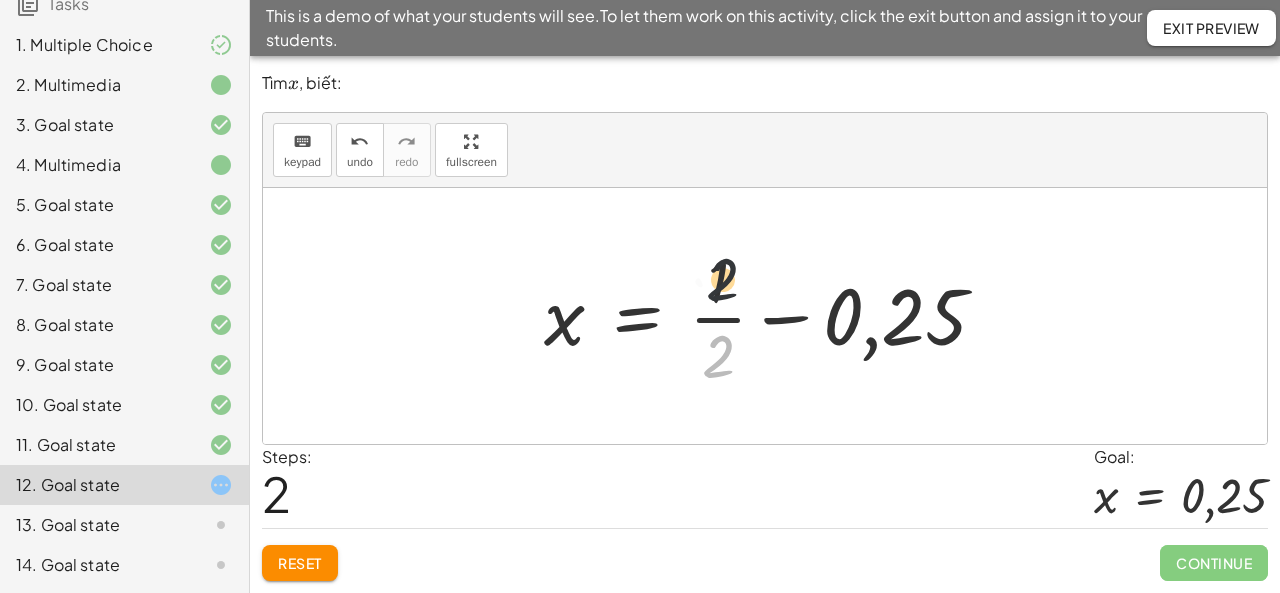 drag, startPoint x: 720, startPoint y: 370, endPoint x: 725, endPoint y: 287, distance: 83.15047 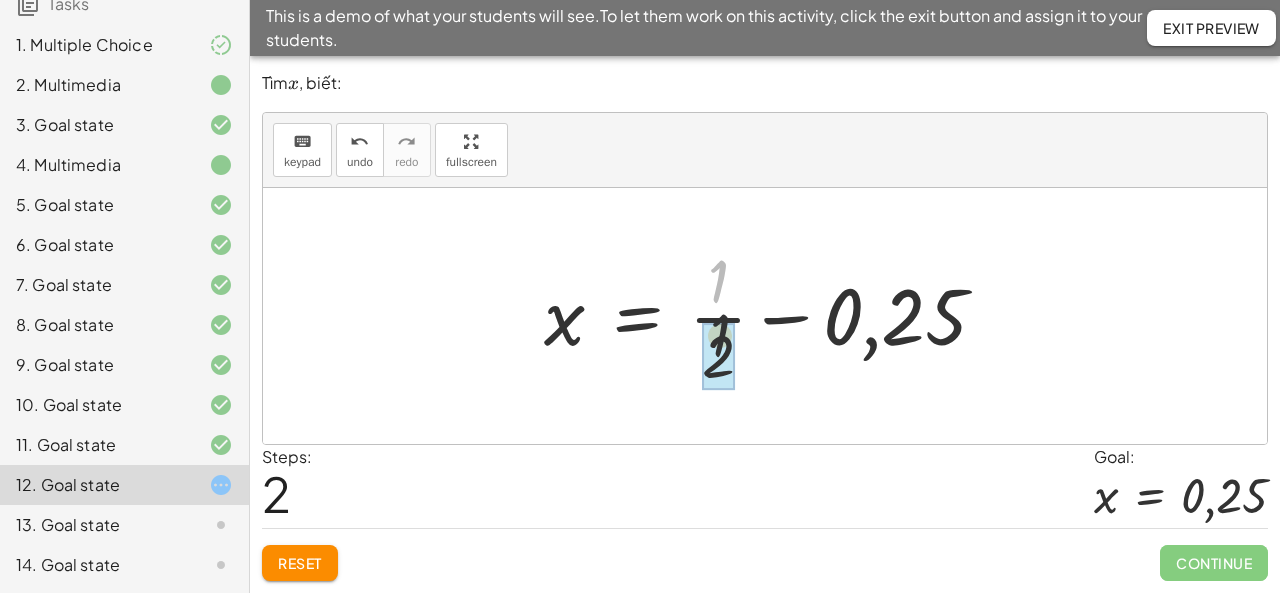 drag, startPoint x: 716, startPoint y: 292, endPoint x: 718, endPoint y: 376, distance: 84.0238 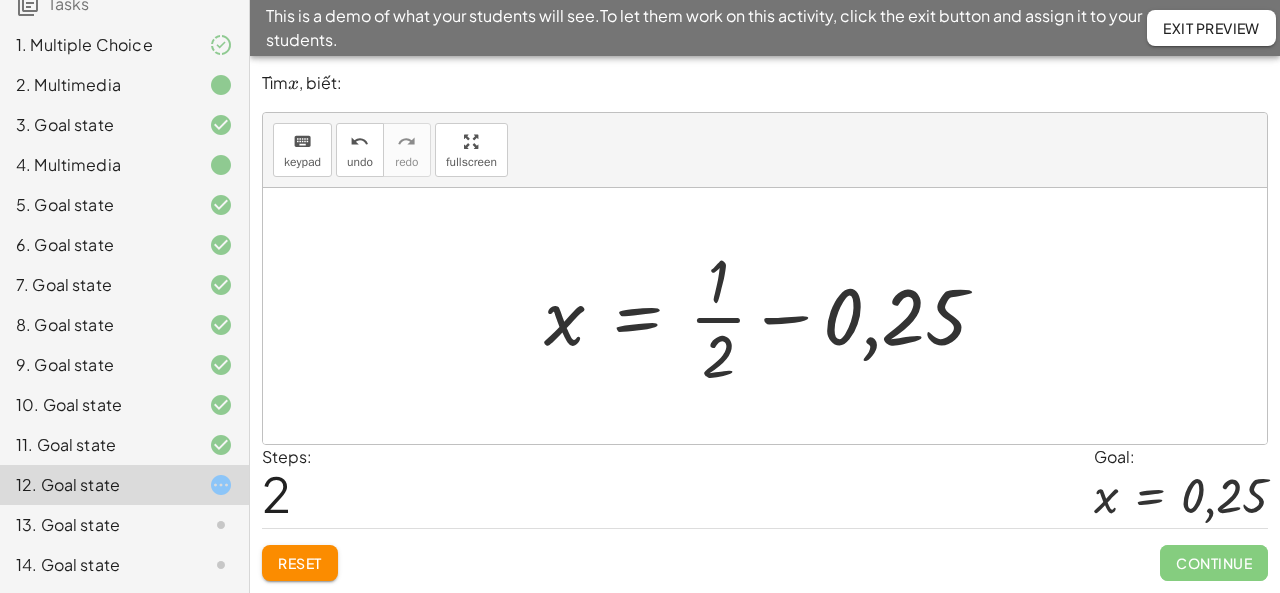 drag, startPoint x: 720, startPoint y: 313, endPoint x: 711, endPoint y: 322, distance: 12.727922 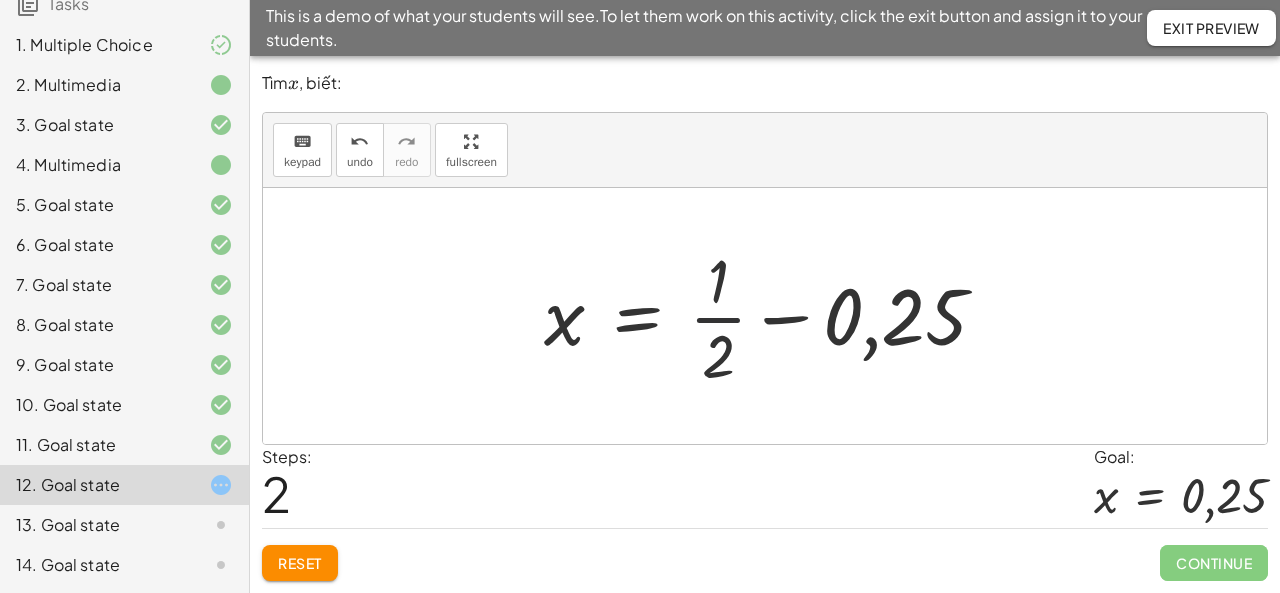 click at bounding box center [773, 316] 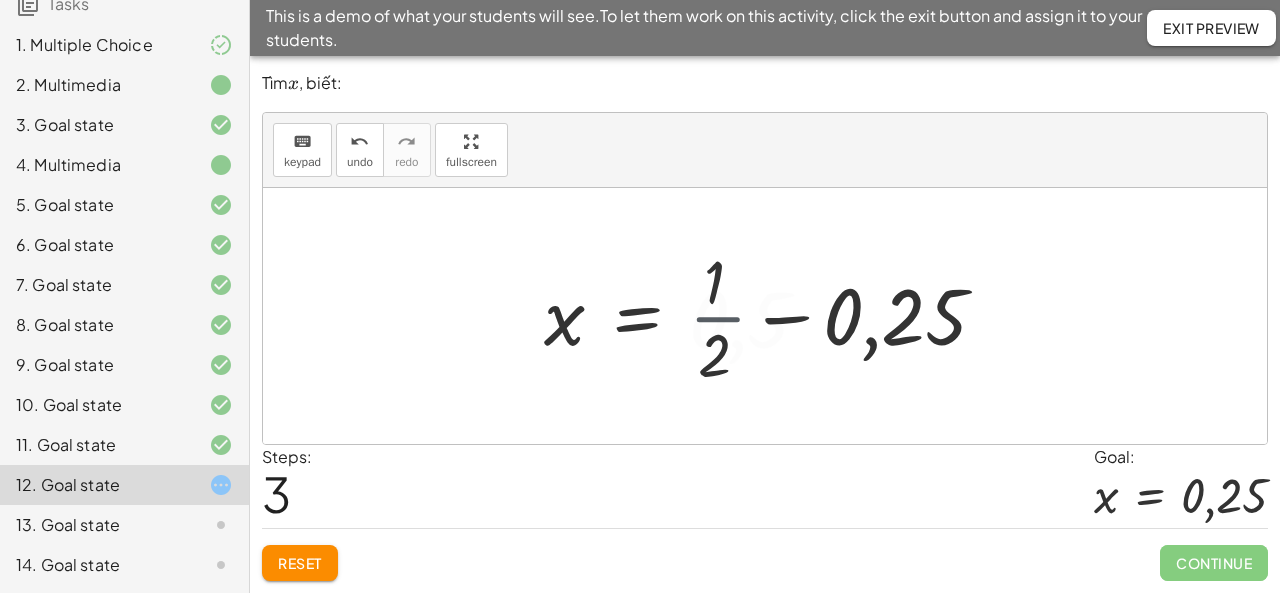 click at bounding box center [794, 316] 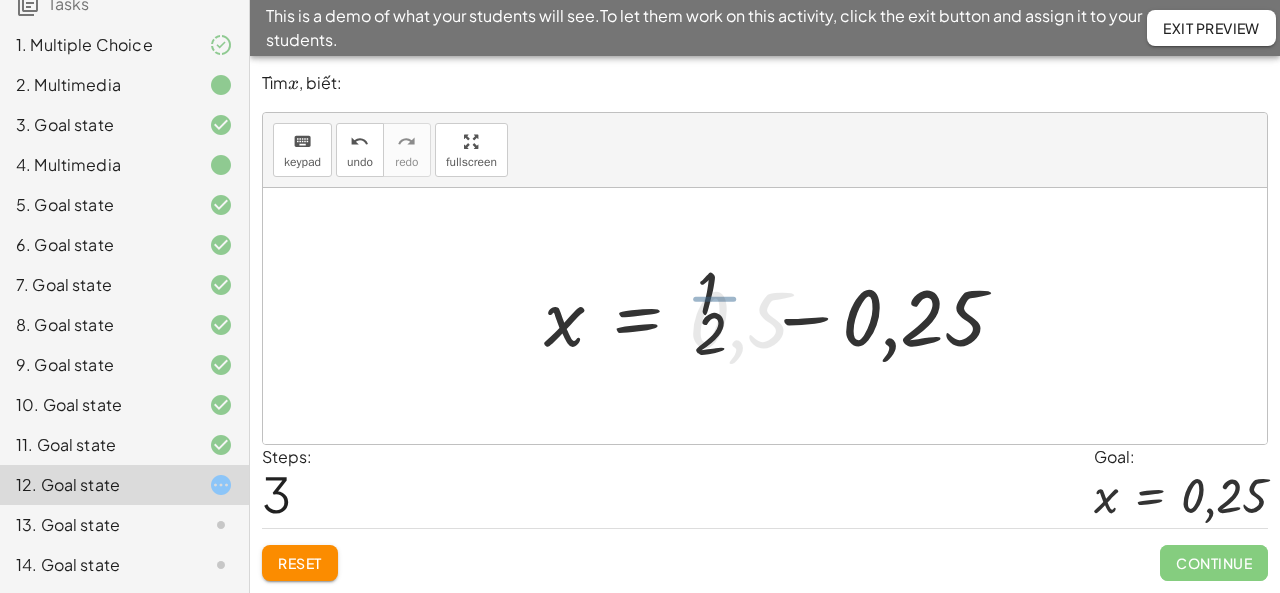 click at bounding box center [794, 316] 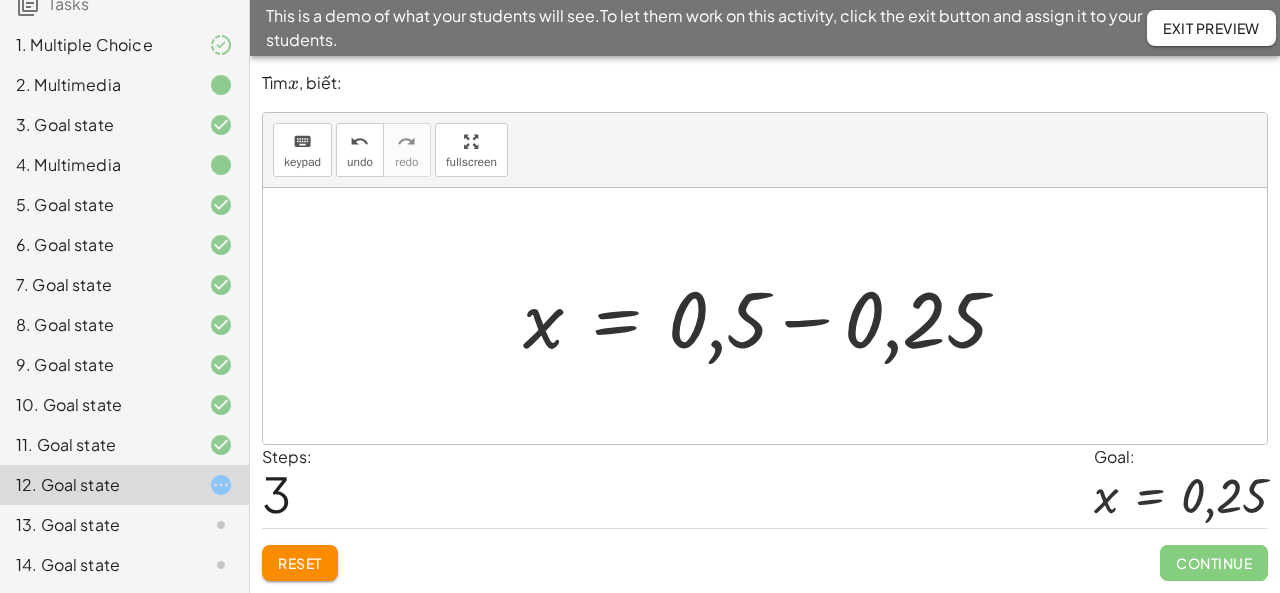 click at bounding box center (773, 316) 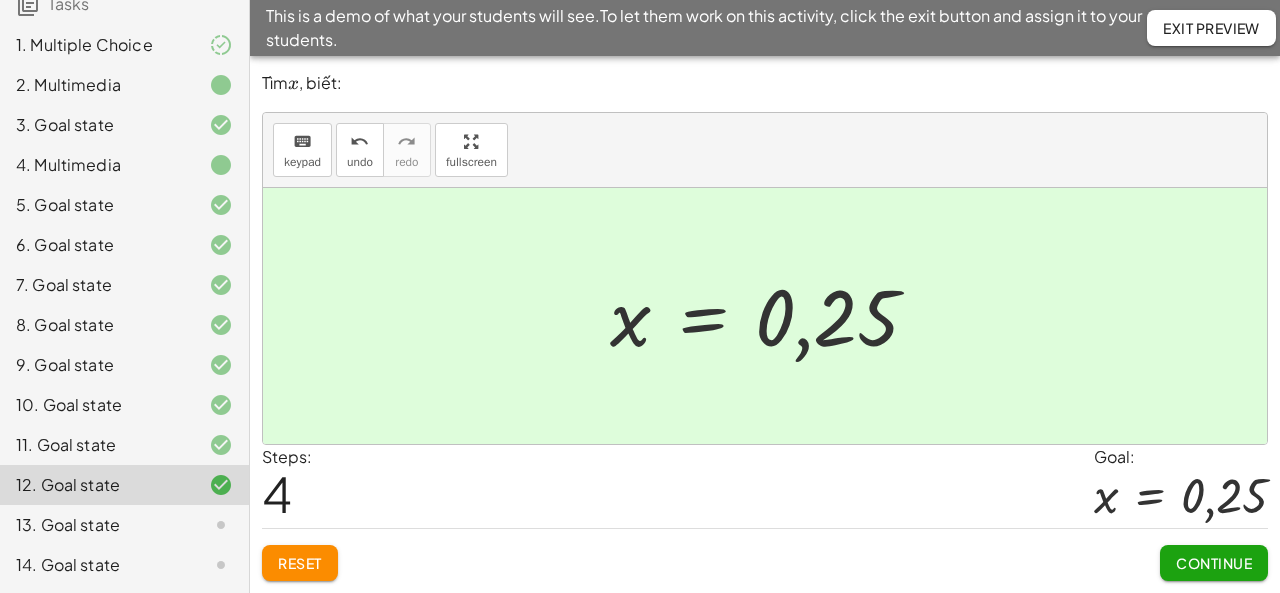 click on "Continue" 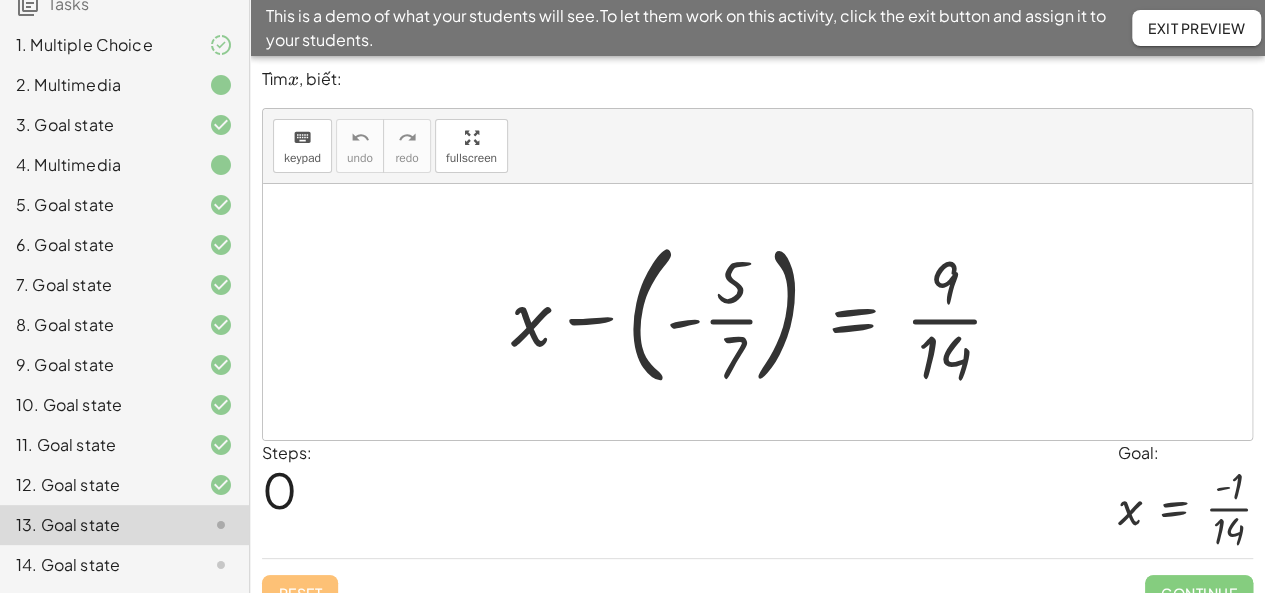 click at bounding box center (765, 312) 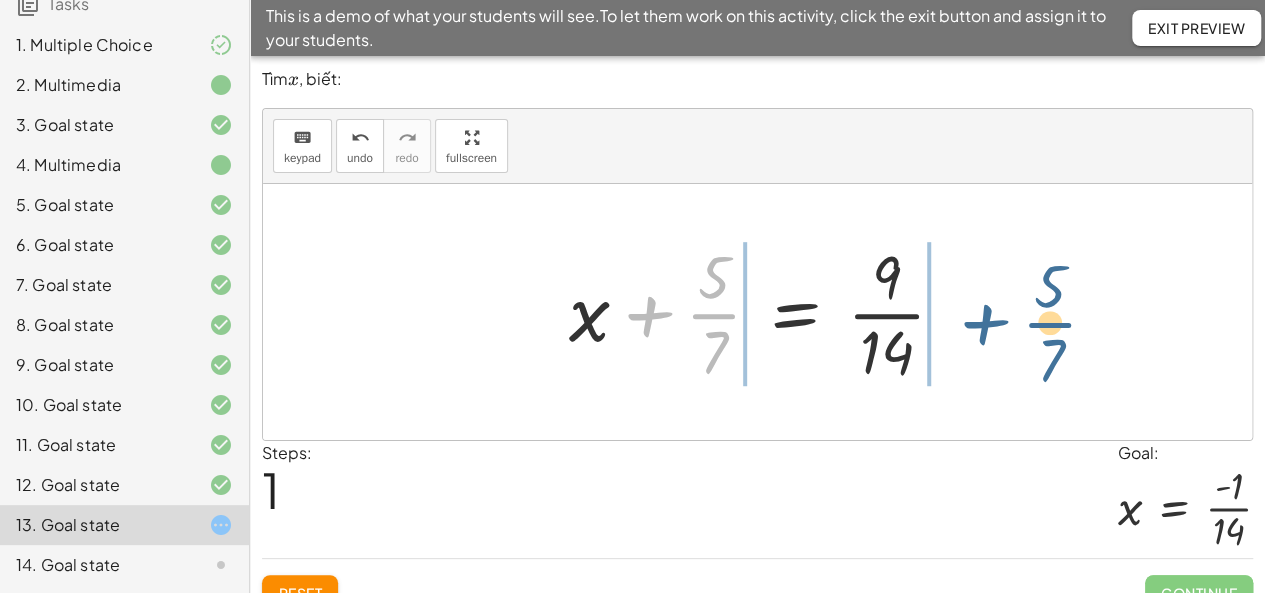 drag, startPoint x: 652, startPoint y: 314, endPoint x: 988, endPoint y: 319, distance: 336.0372 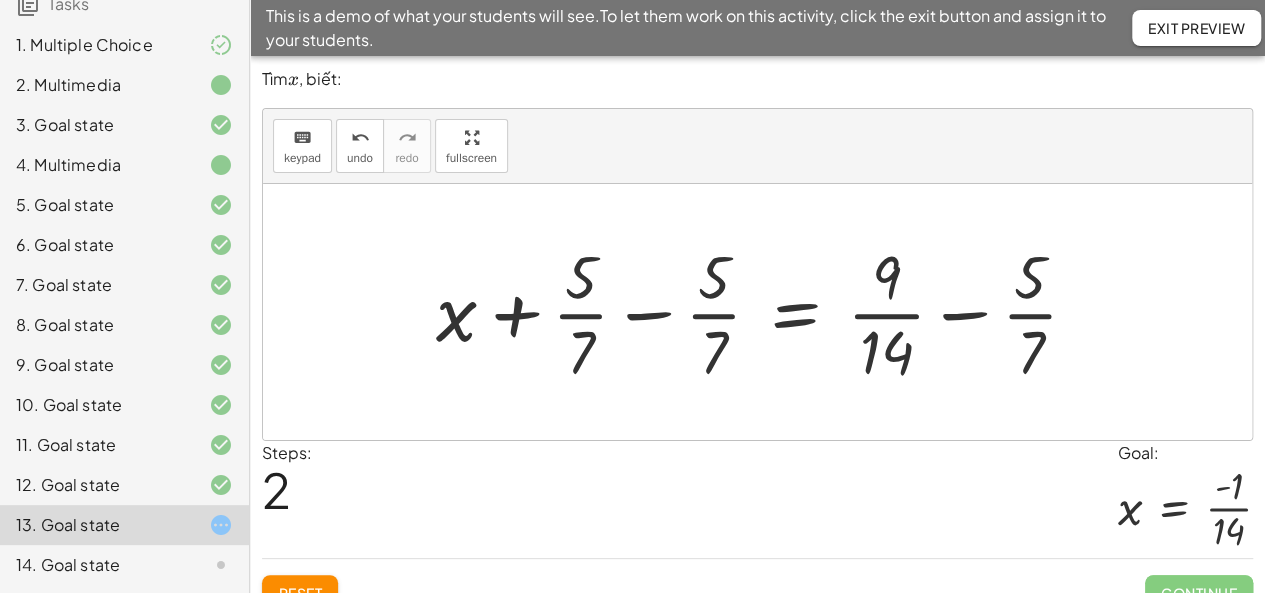 click at bounding box center (765, 312) 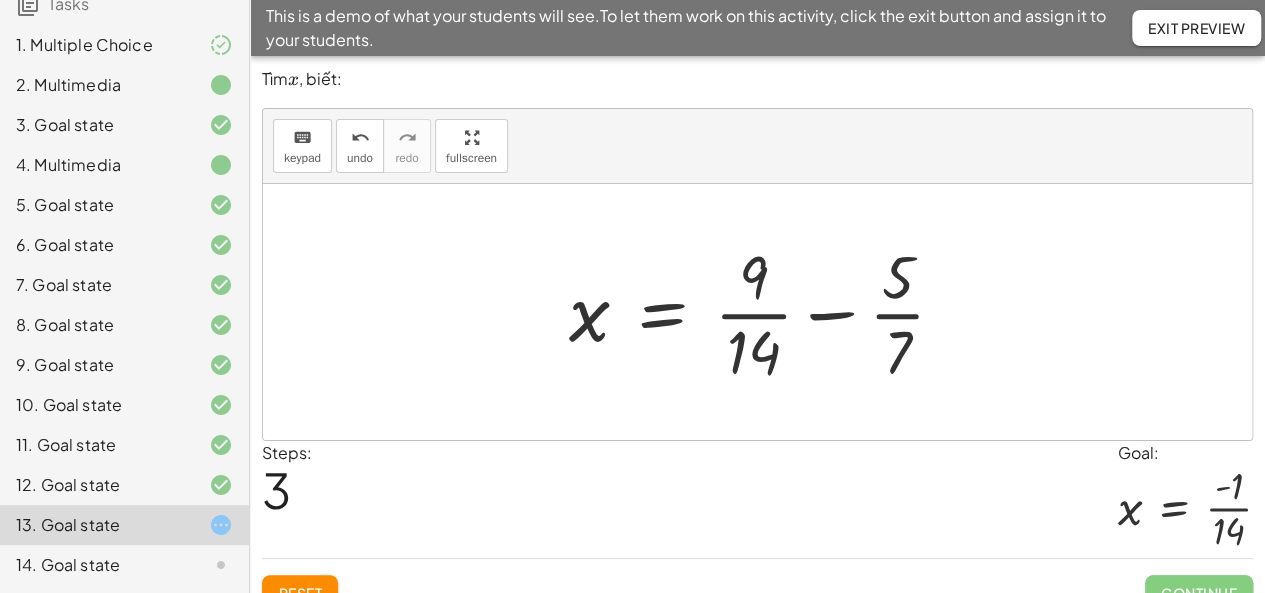 click at bounding box center (765, 312) 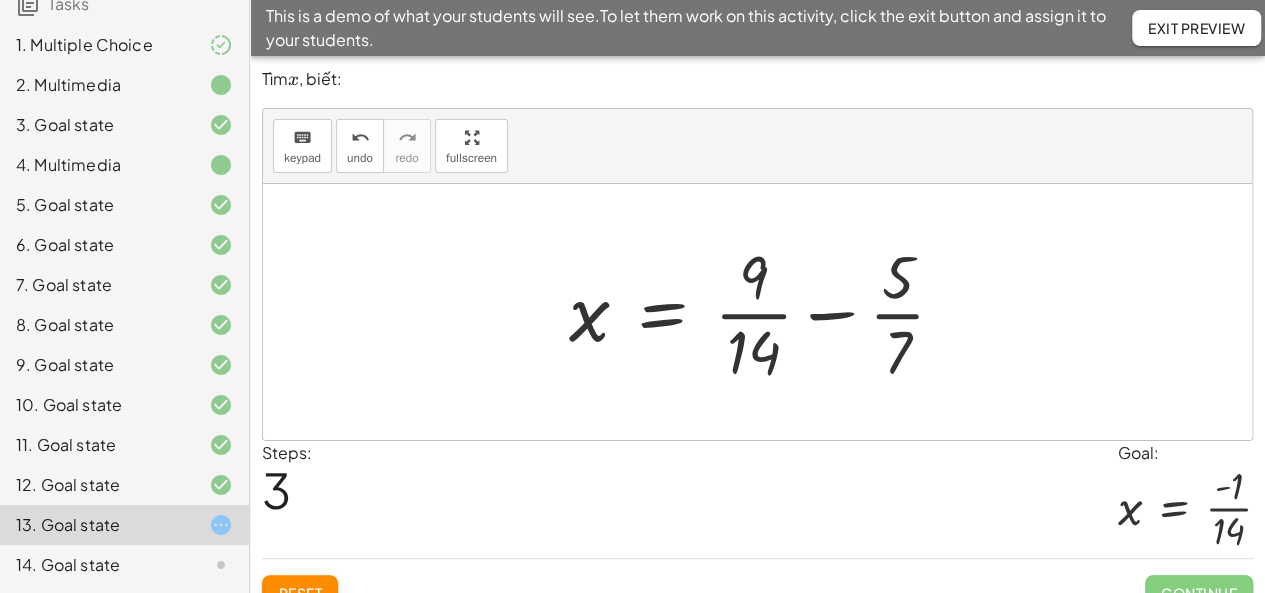 click at bounding box center [765, 312] 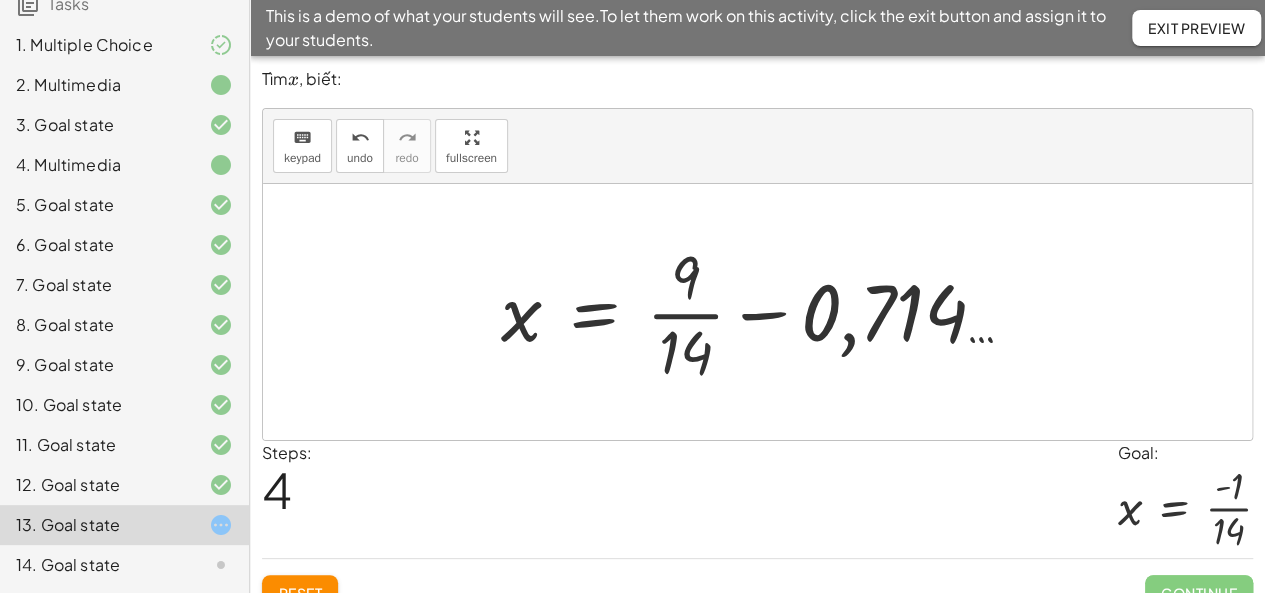 click at bounding box center [765, 312] 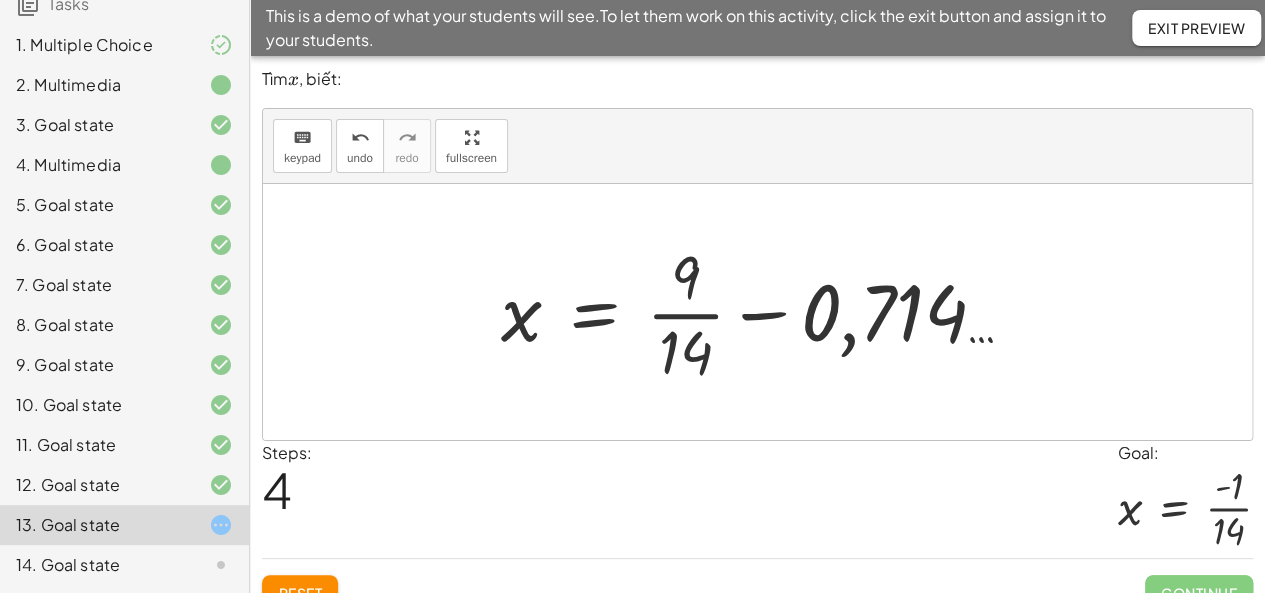 click at bounding box center [765, 312] 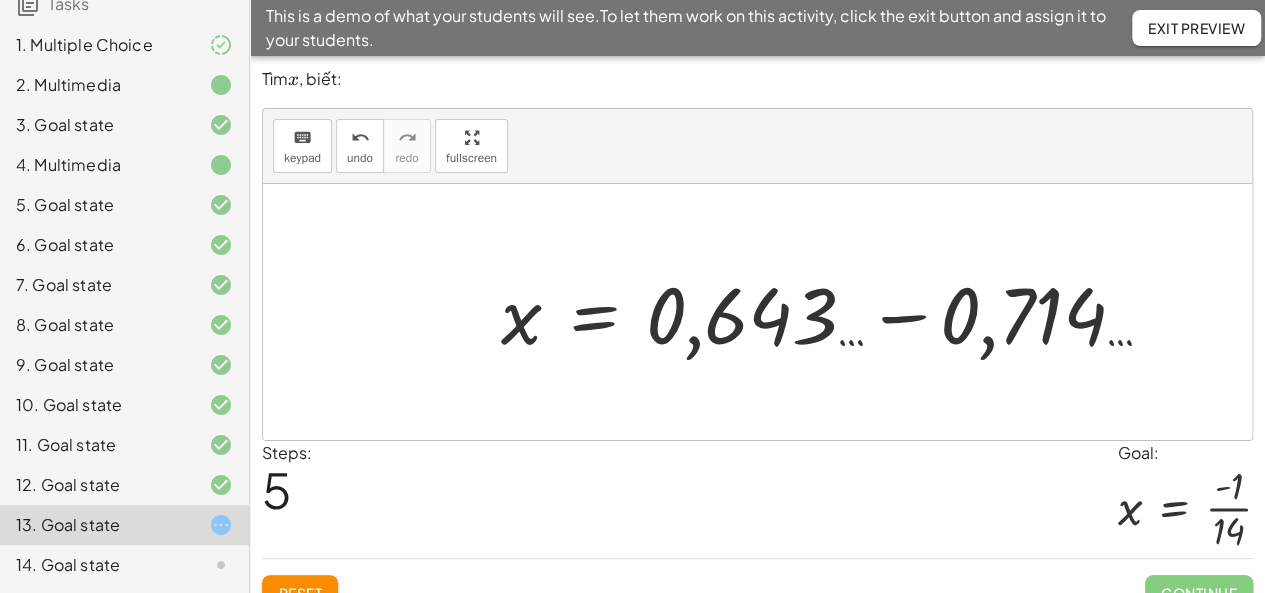 click at bounding box center (834, 312) 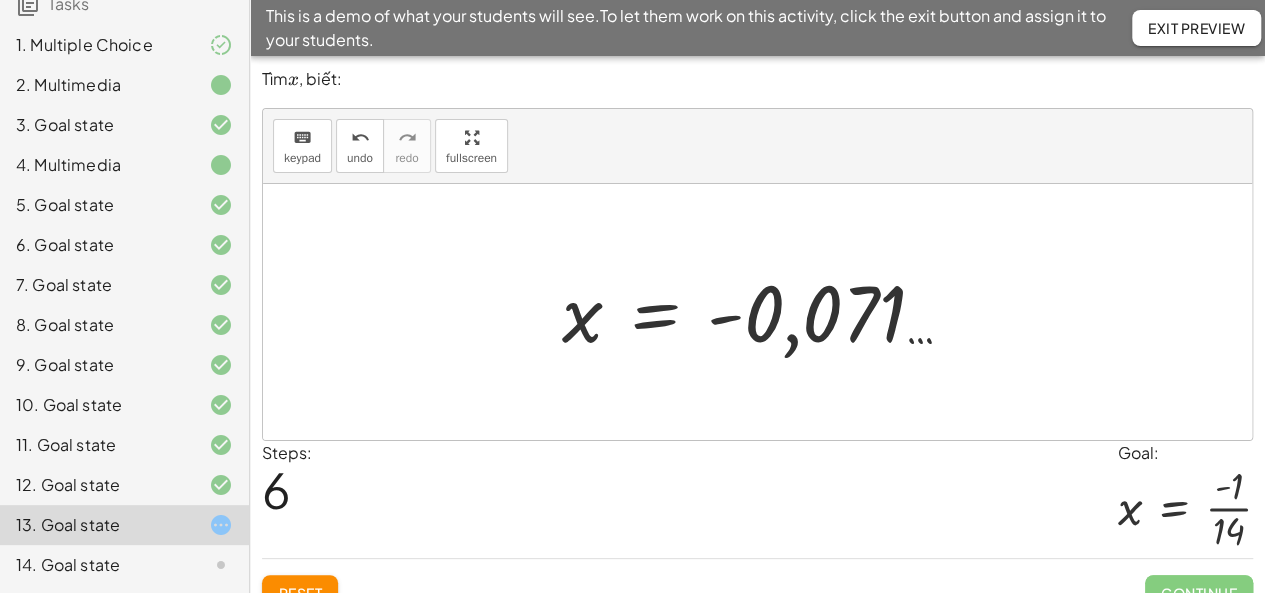 click at bounding box center [765, 312] 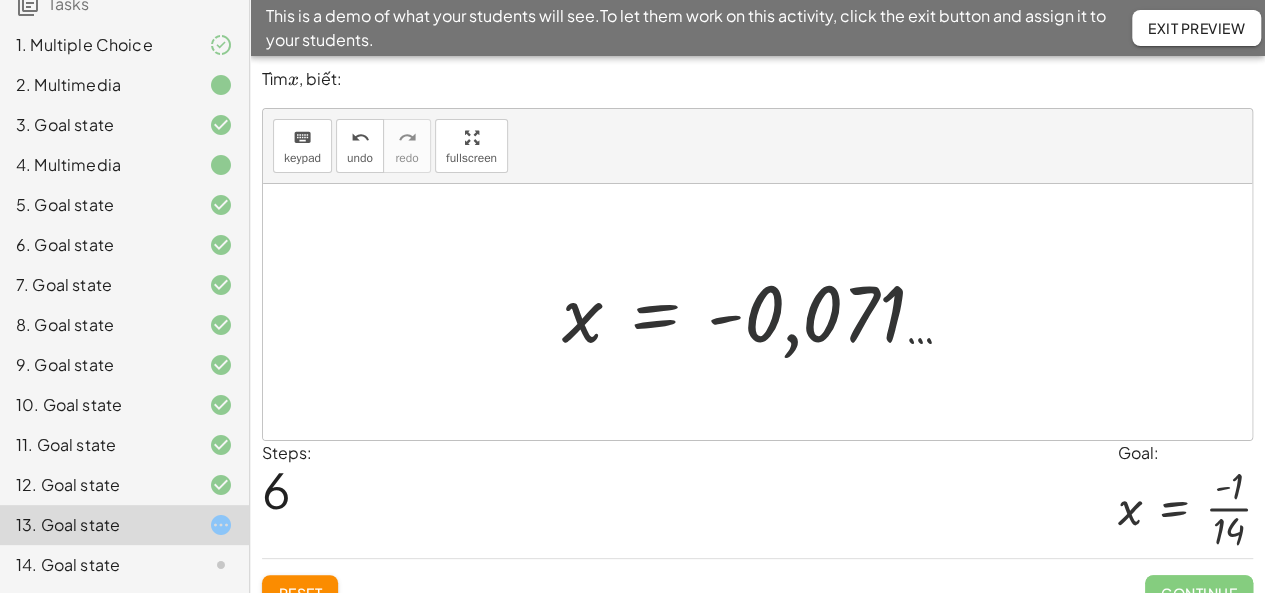 click at bounding box center [765, 312] 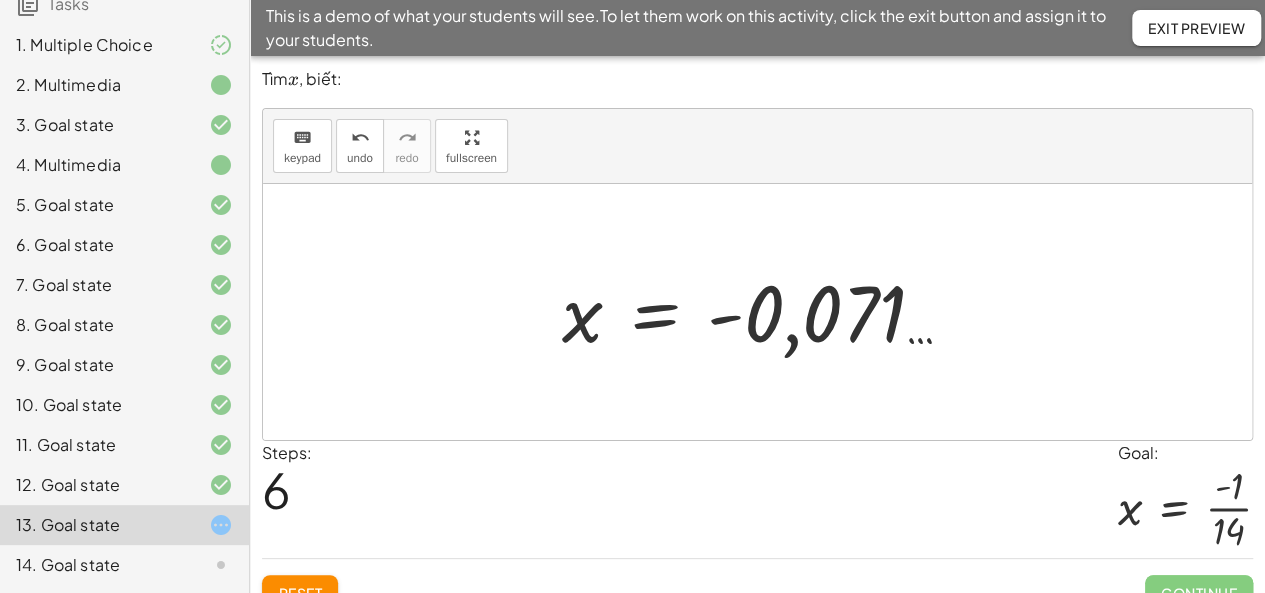 click on "Reset" 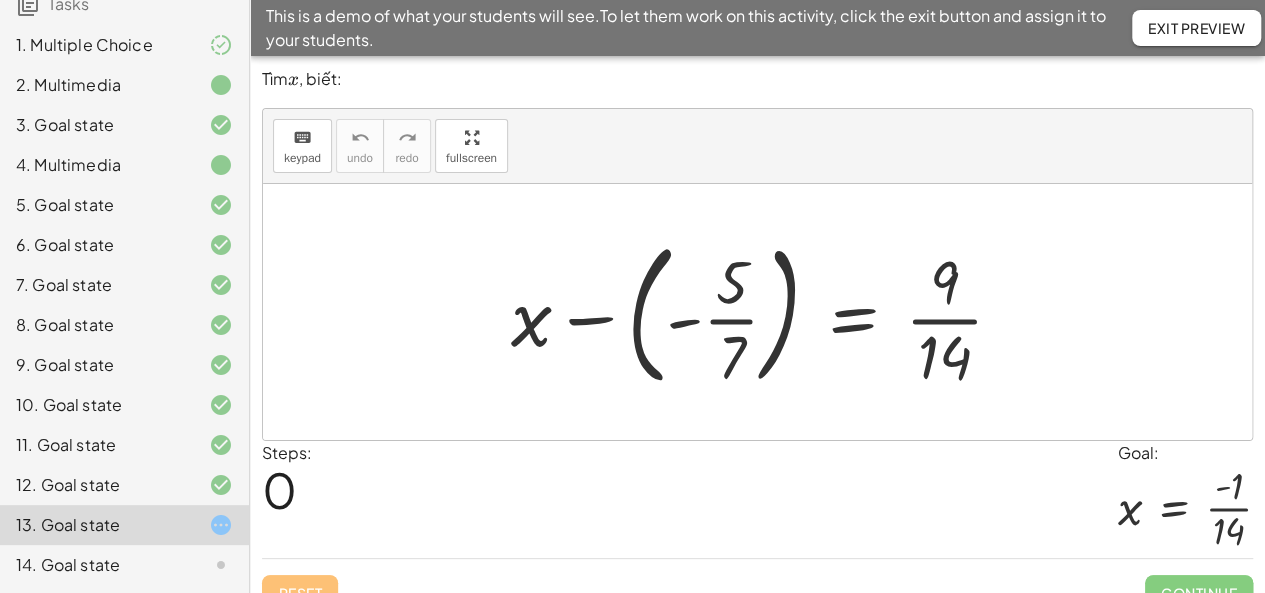 click at bounding box center (765, 312) 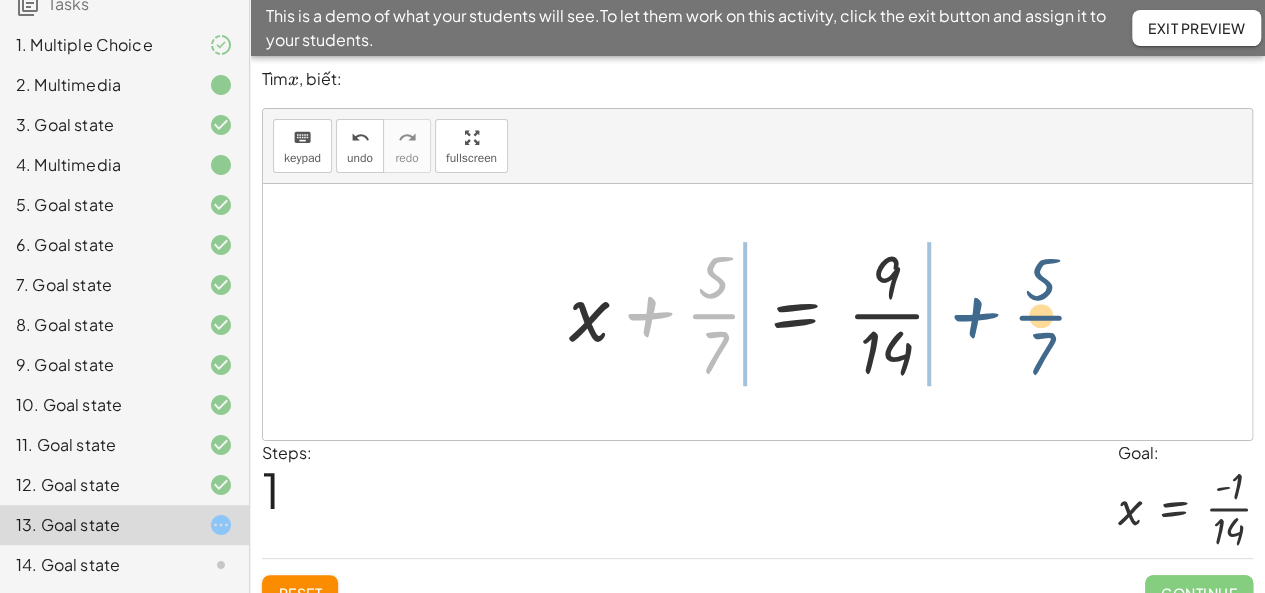 drag, startPoint x: 655, startPoint y: 310, endPoint x: 985, endPoint y: 311, distance: 330.00153 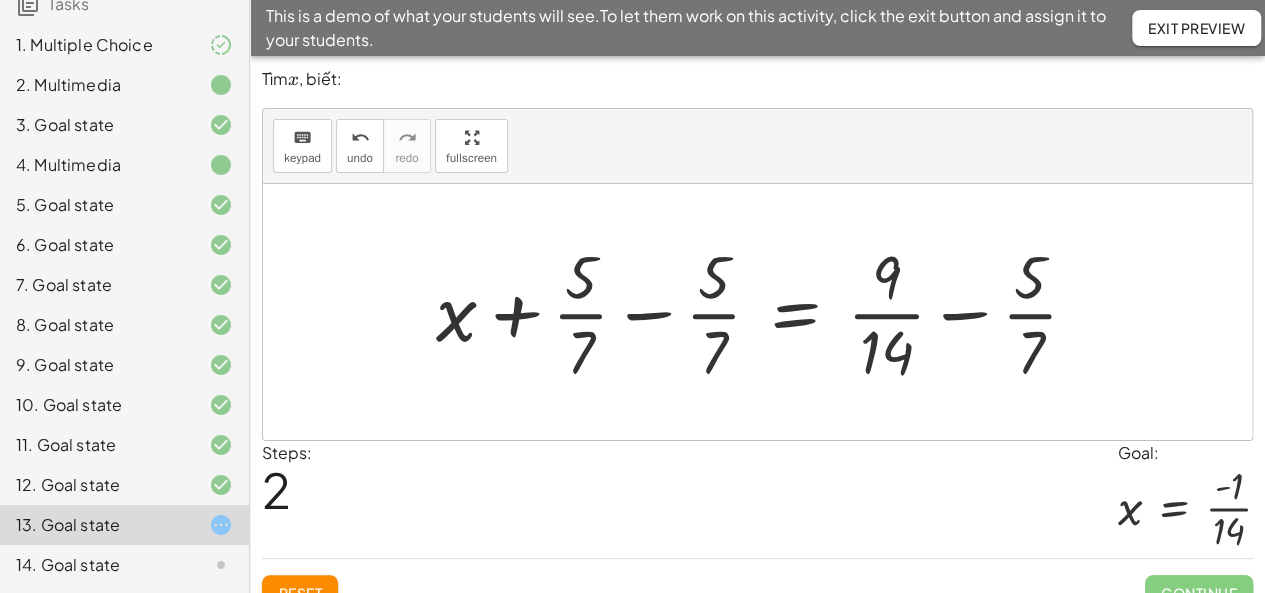click at bounding box center [765, 312] 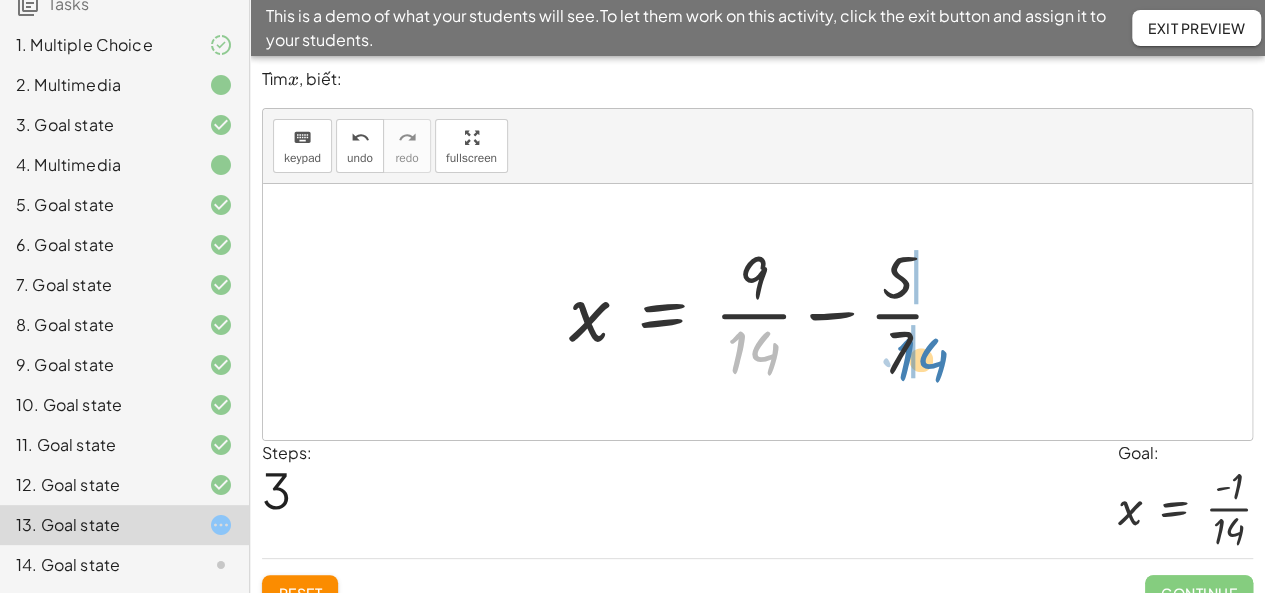 drag, startPoint x: 743, startPoint y: 356, endPoint x: 910, endPoint y: 363, distance: 167.14664 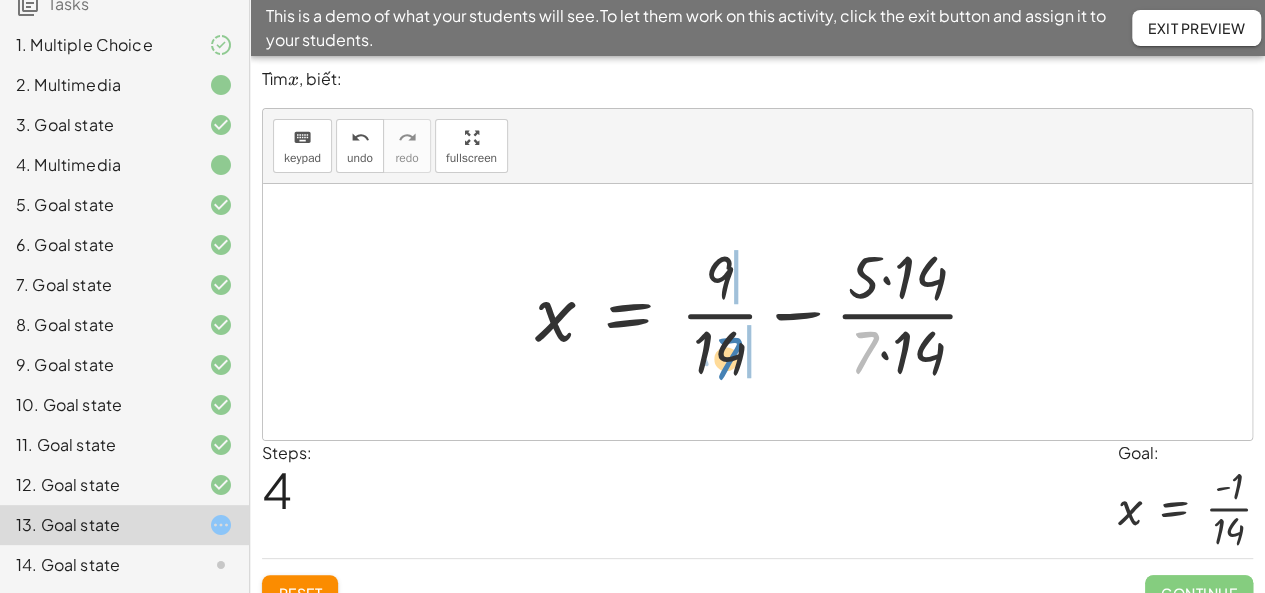drag, startPoint x: 861, startPoint y: 363, endPoint x: 726, endPoint y: 368, distance: 135.09256 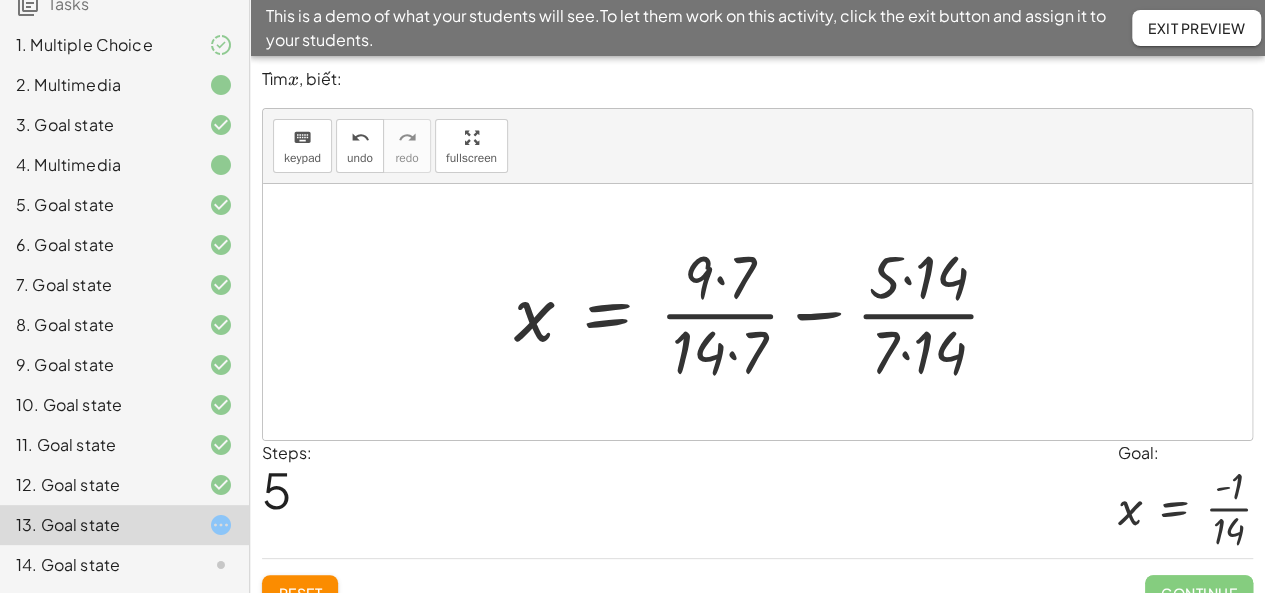 click at bounding box center [765, 312] 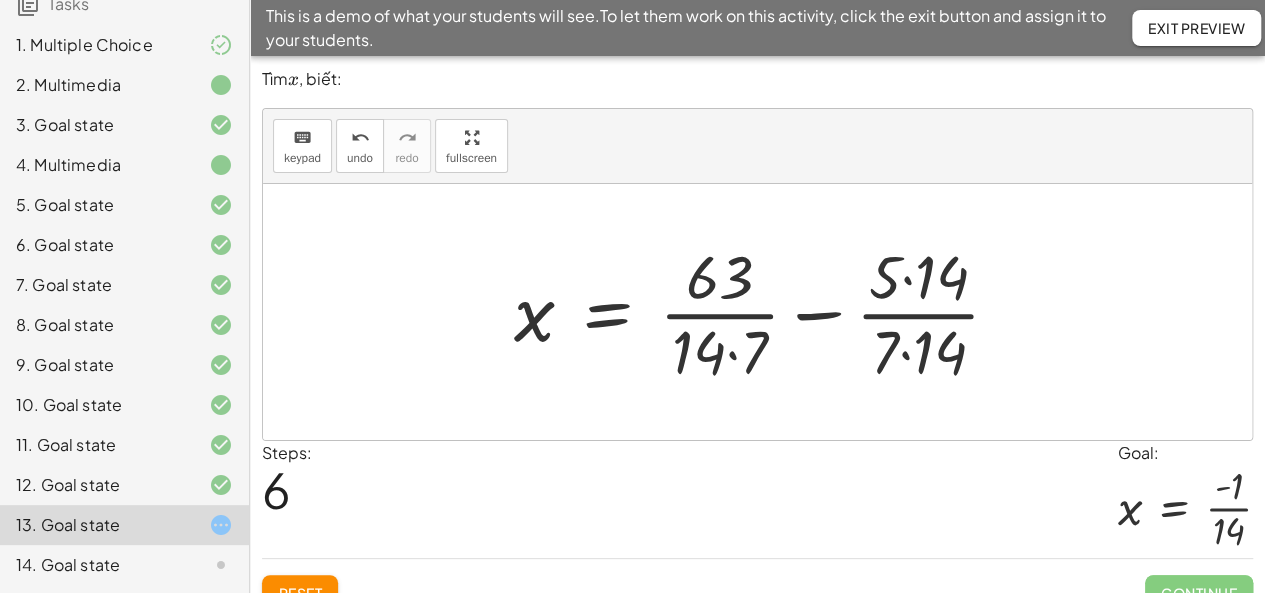 click at bounding box center (765, 312) 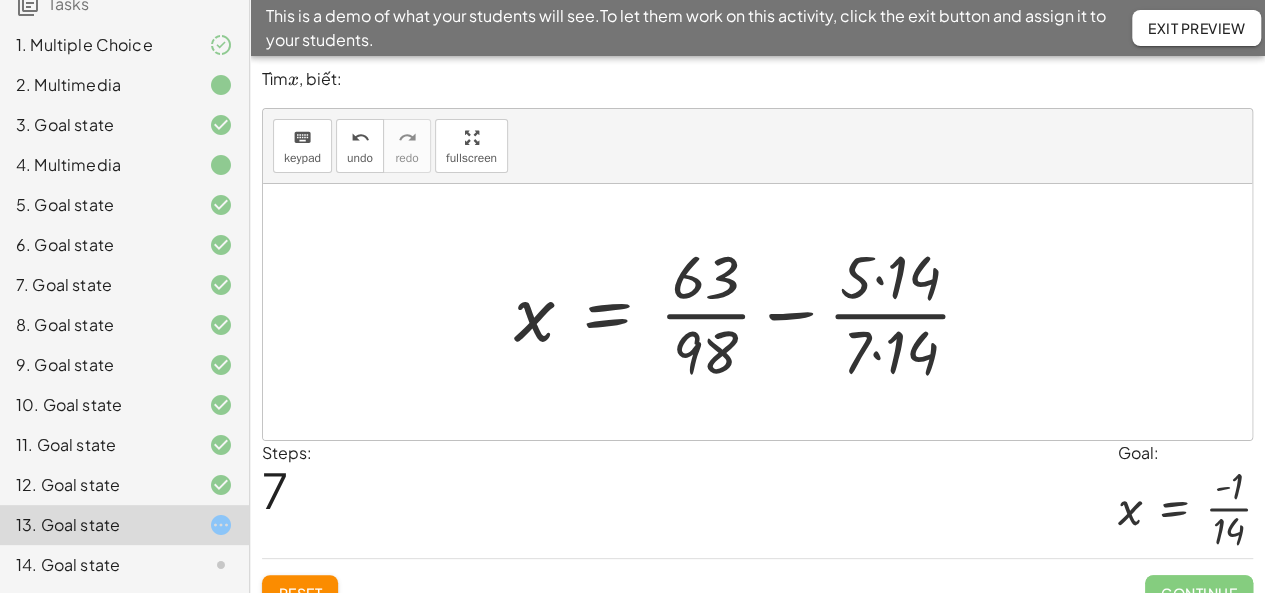 click at bounding box center [751, 312] 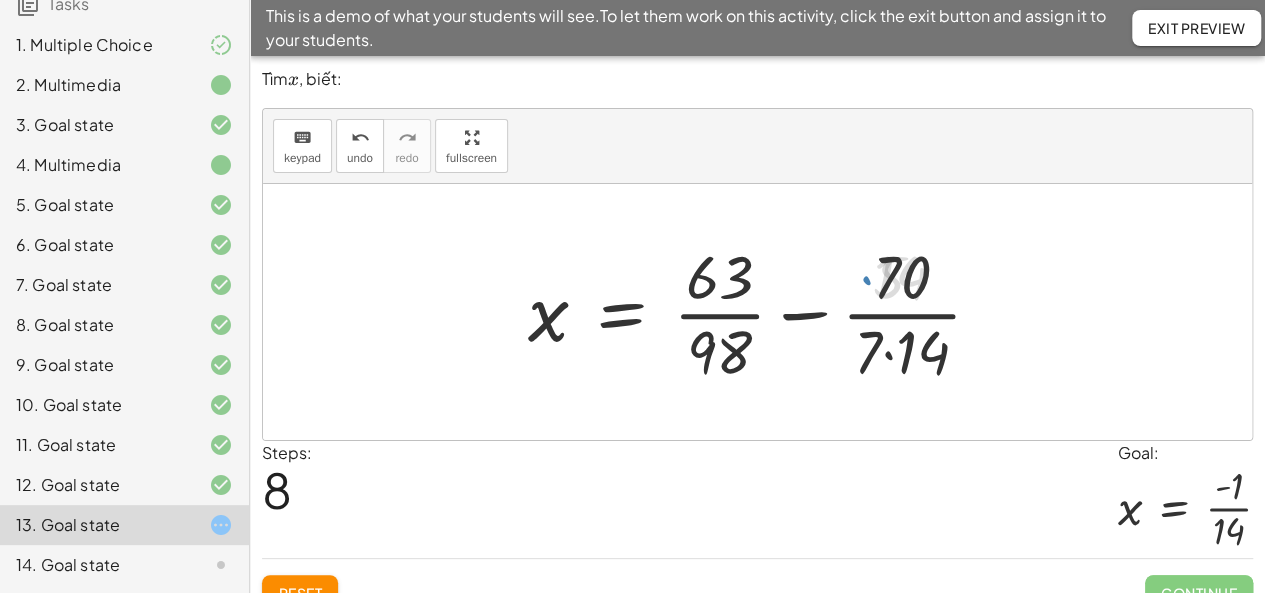 click at bounding box center [763, 312] 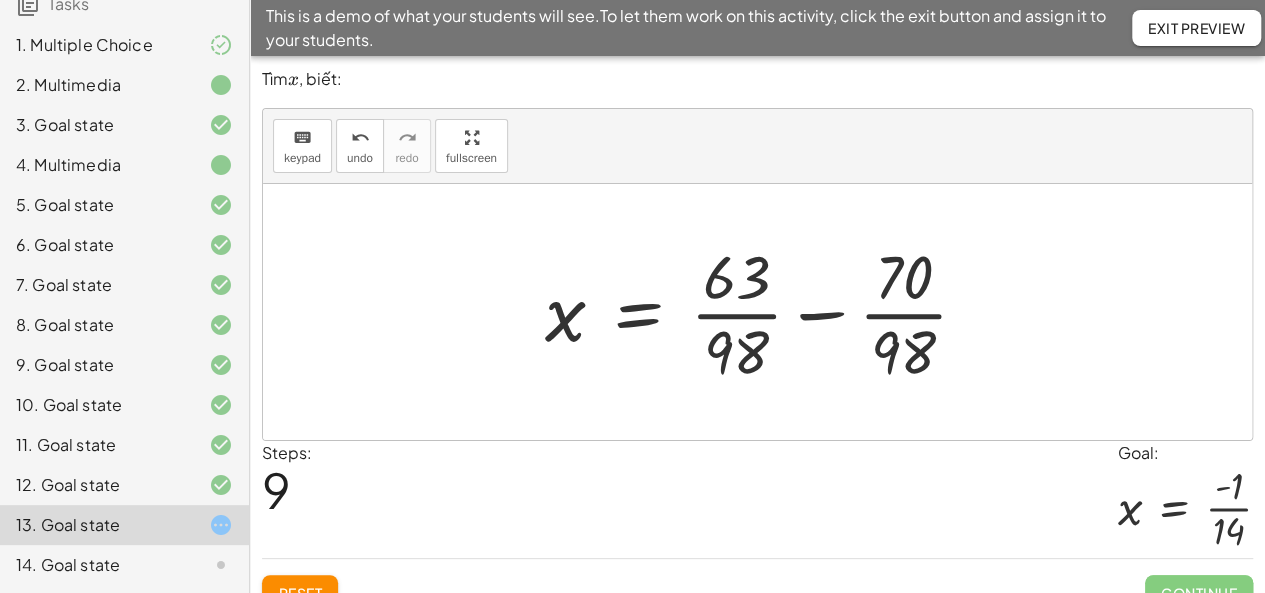 click at bounding box center (765, 312) 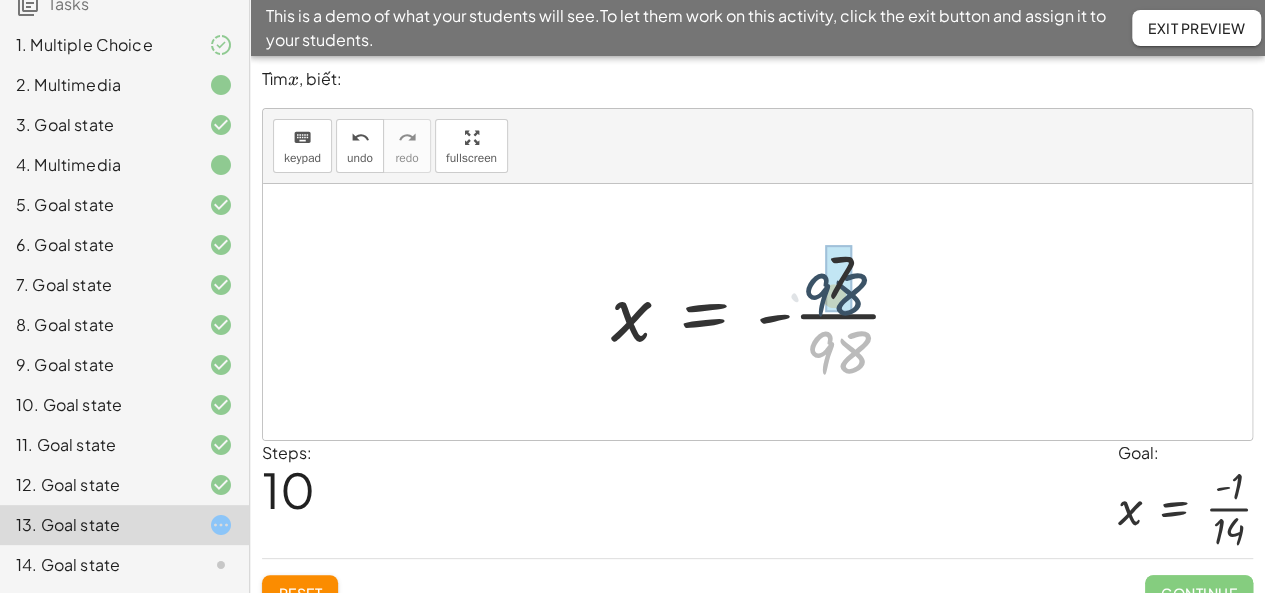 drag, startPoint x: 854, startPoint y: 354, endPoint x: 850, endPoint y: 296, distance: 58.137768 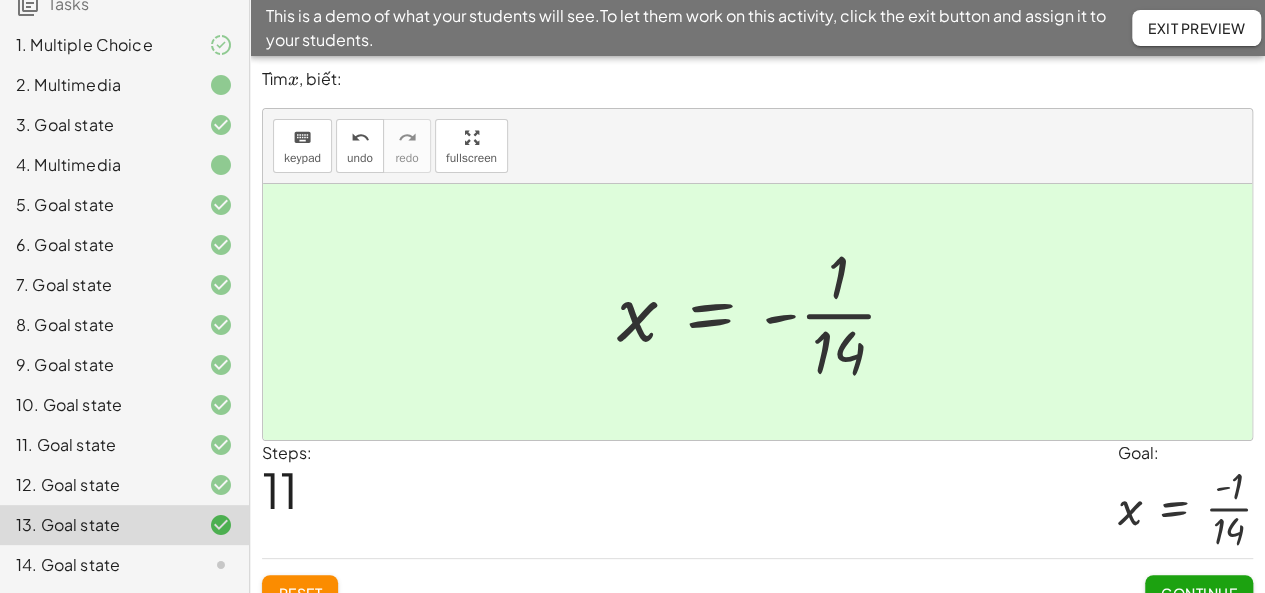 click on "14. Goal state" 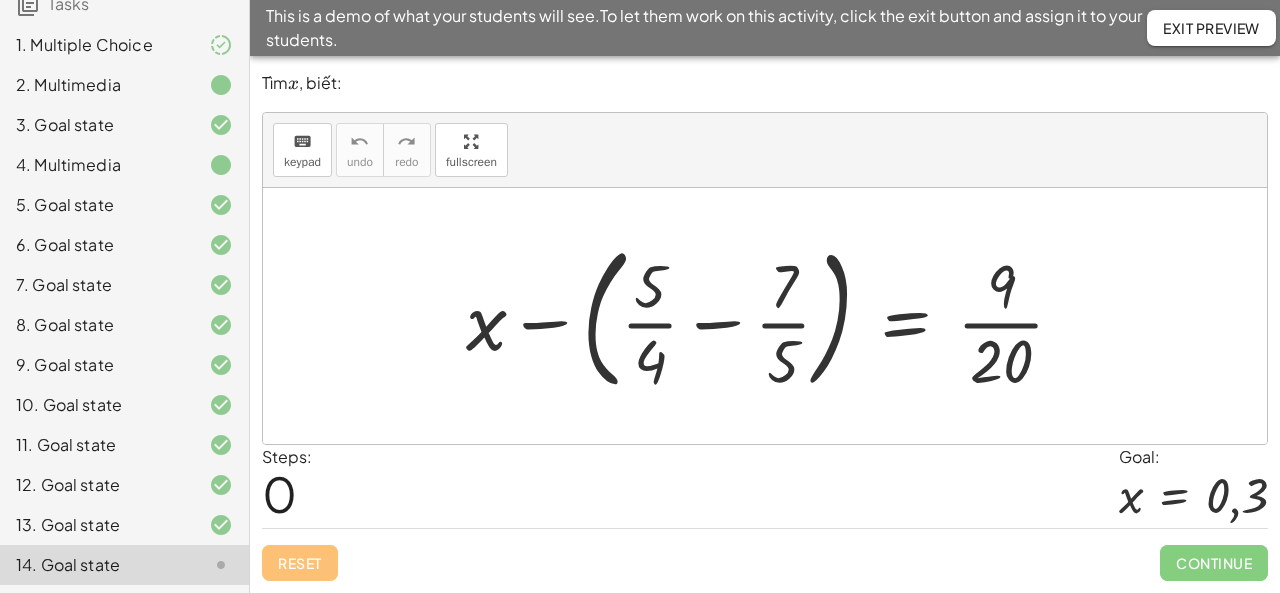 click at bounding box center (773, 316) 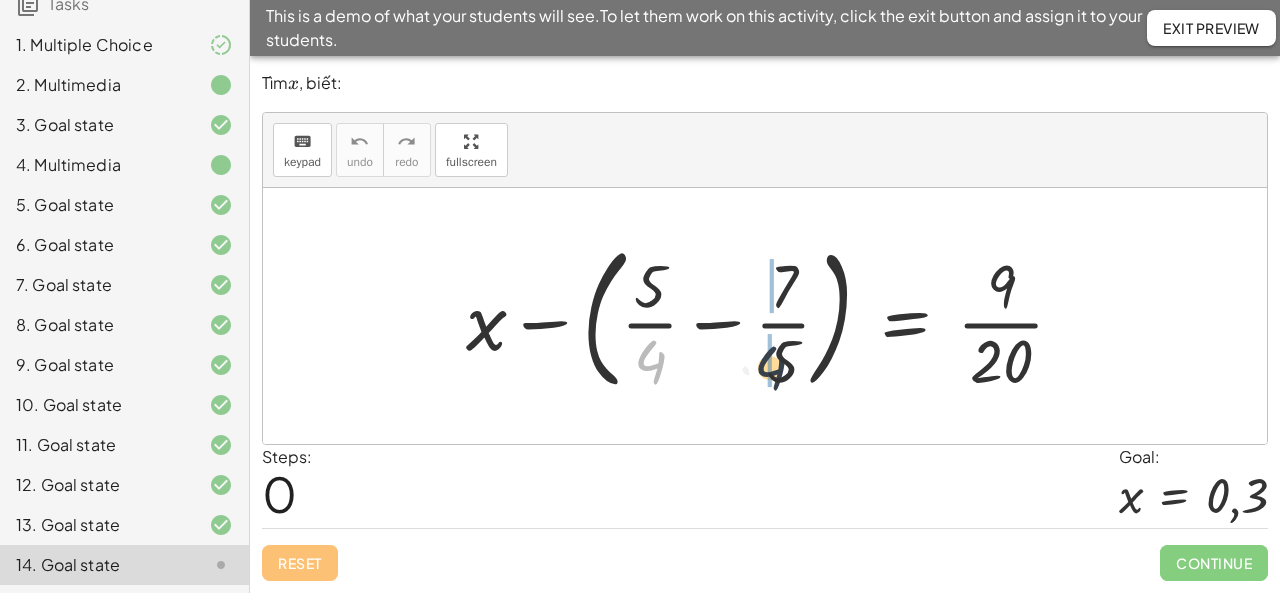 drag, startPoint x: 650, startPoint y: 359, endPoint x: 774, endPoint y: 364, distance: 124.10077 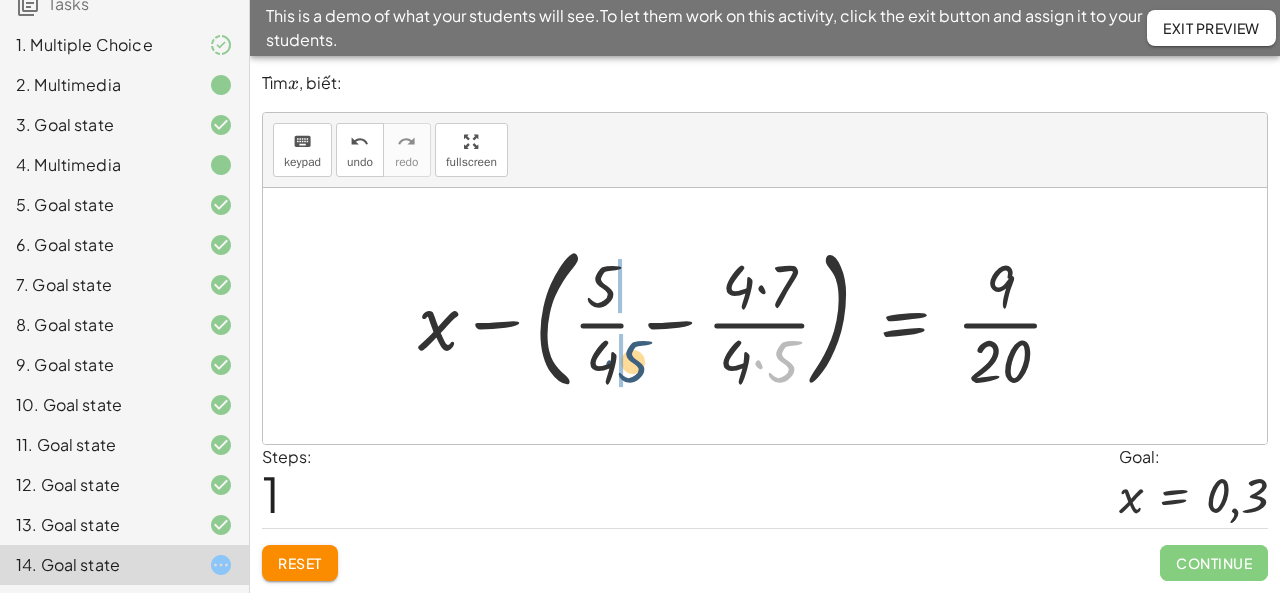 drag, startPoint x: 752, startPoint y: 373, endPoint x: 638, endPoint y: 371, distance: 114.01754 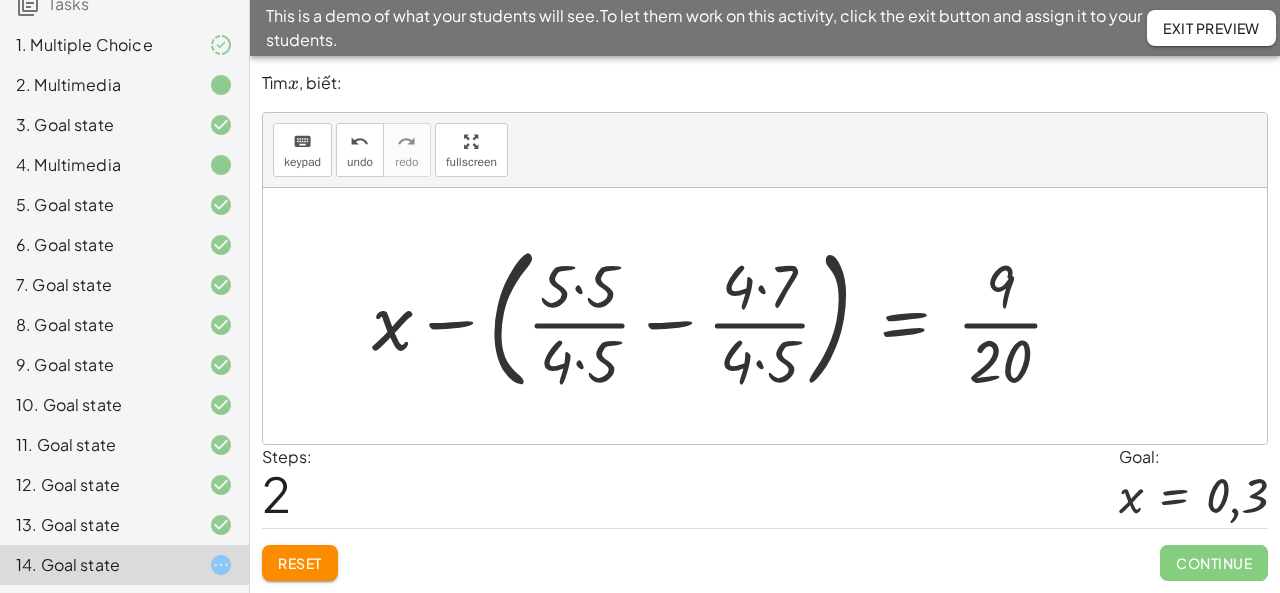click at bounding box center (726, 316) 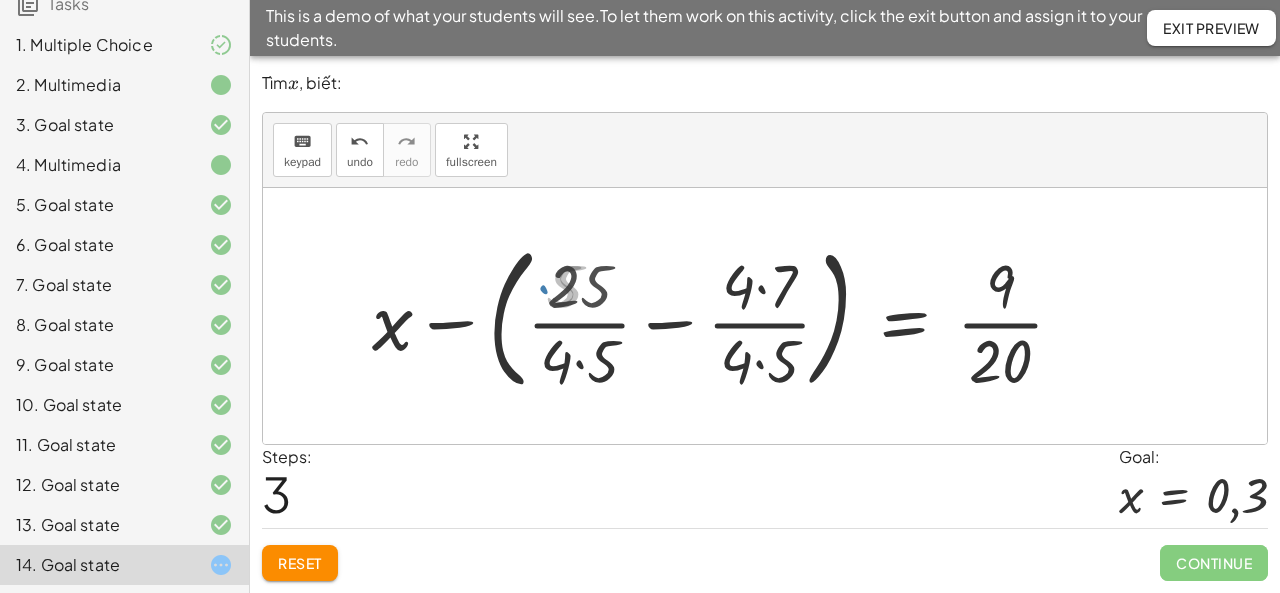 click at bounding box center (726, 316) 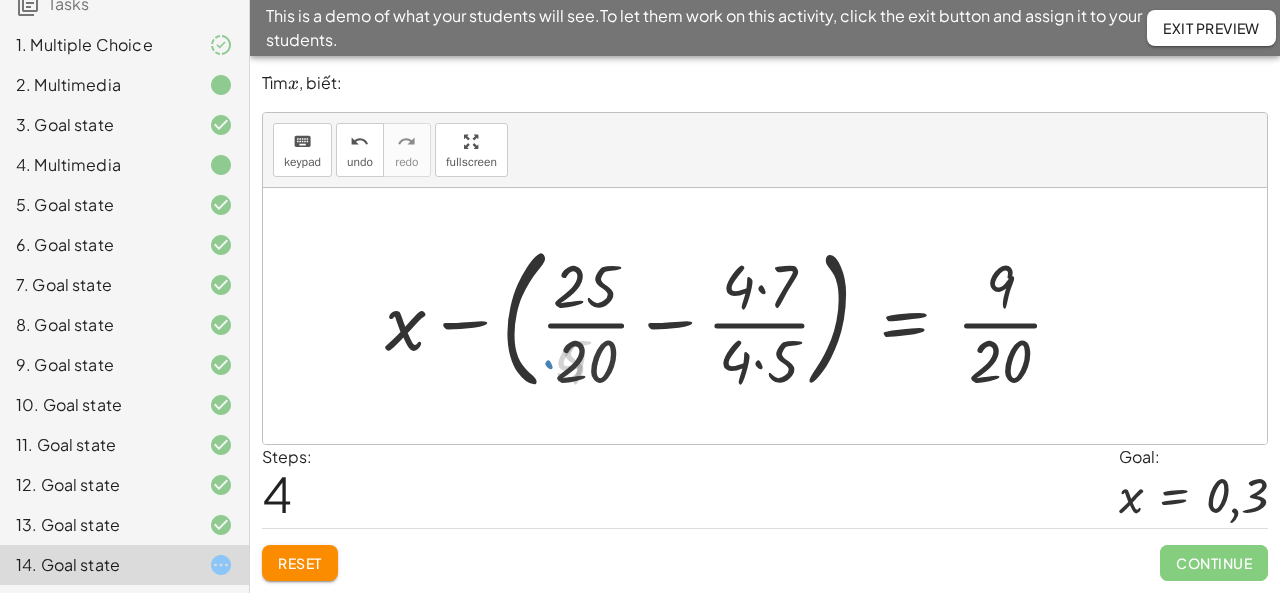 click at bounding box center [733, 316] 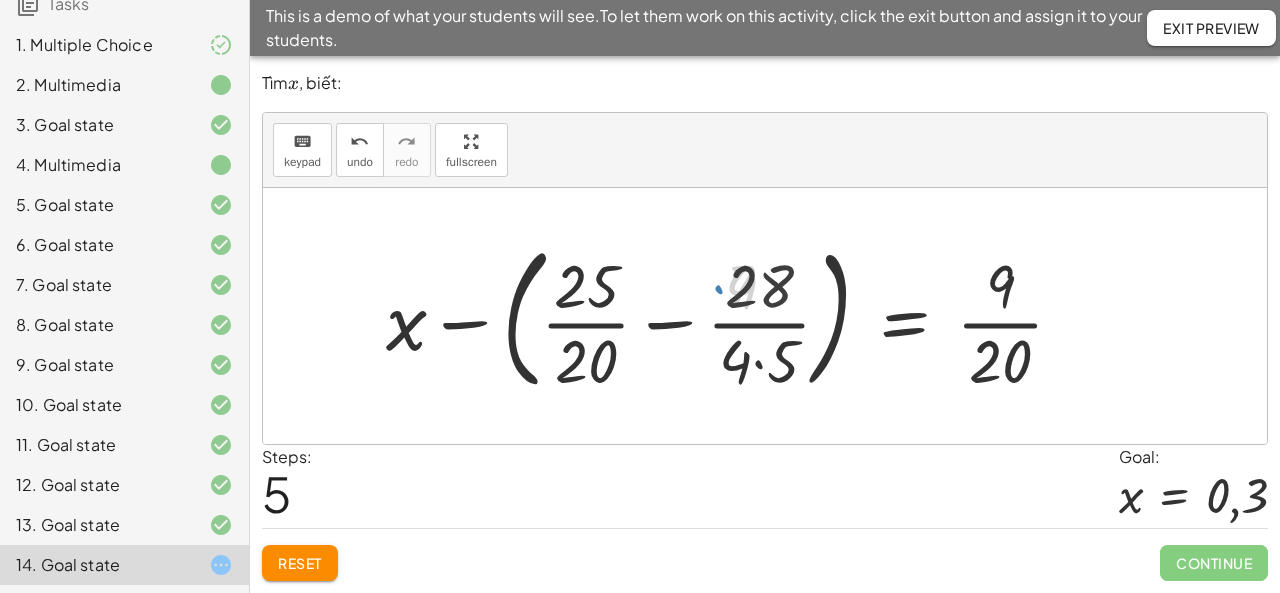 click at bounding box center (733, 316) 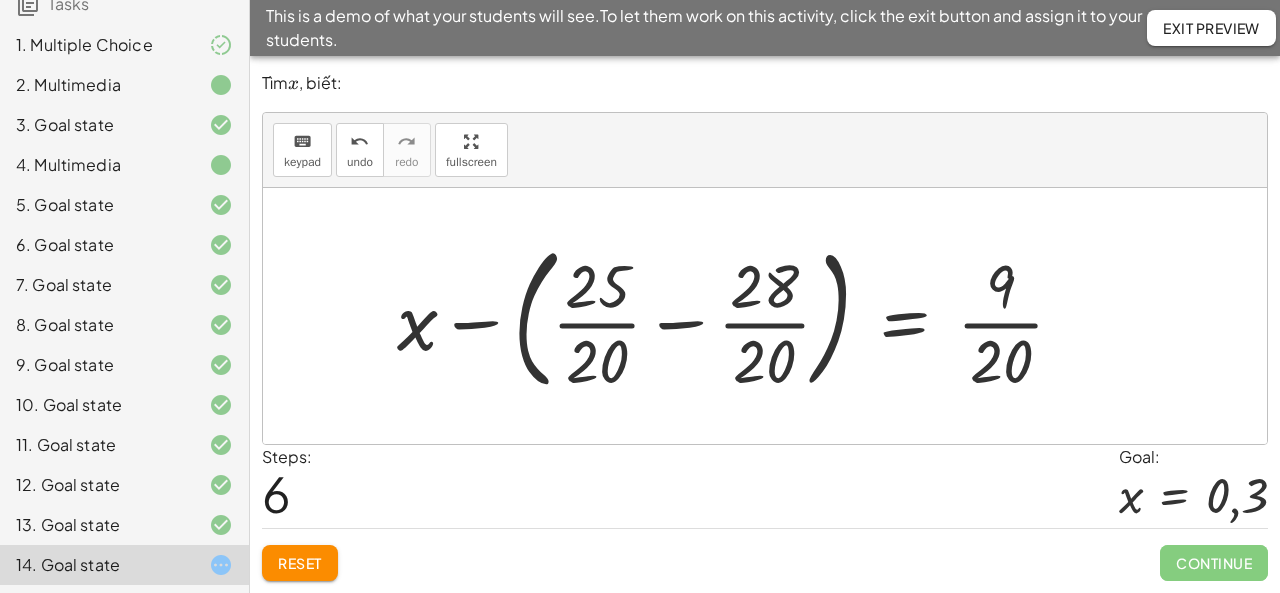 click at bounding box center [739, 316] 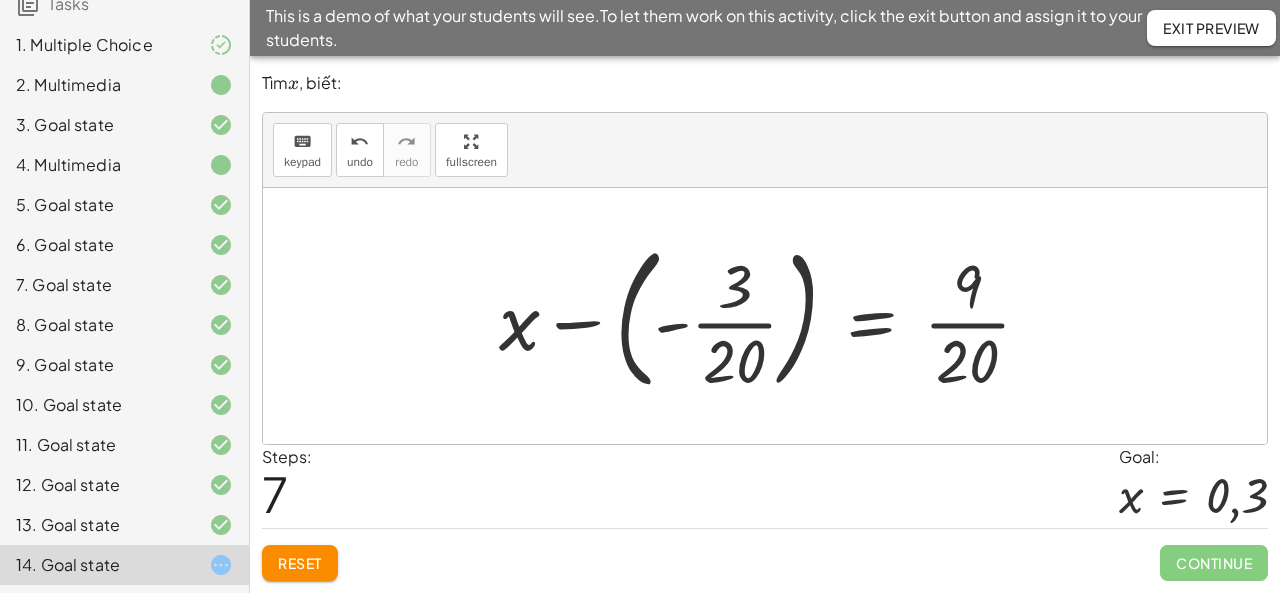 click at bounding box center (773, 316) 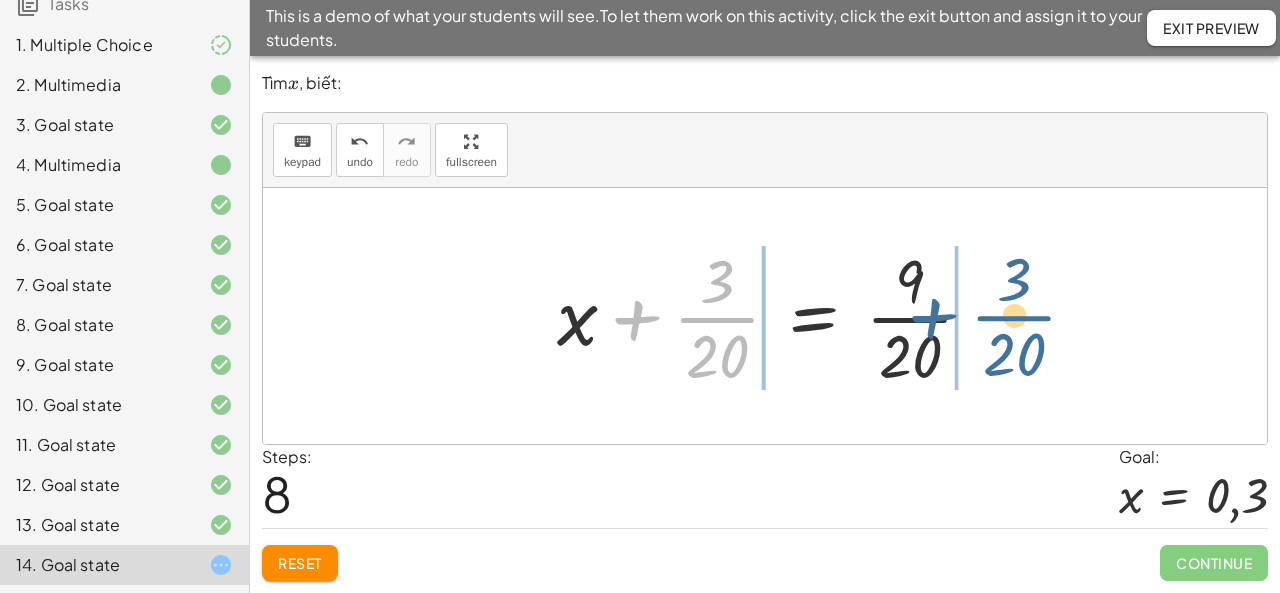 drag, startPoint x: 647, startPoint y: 326, endPoint x: 948, endPoint y: 323, distance: 301.01495 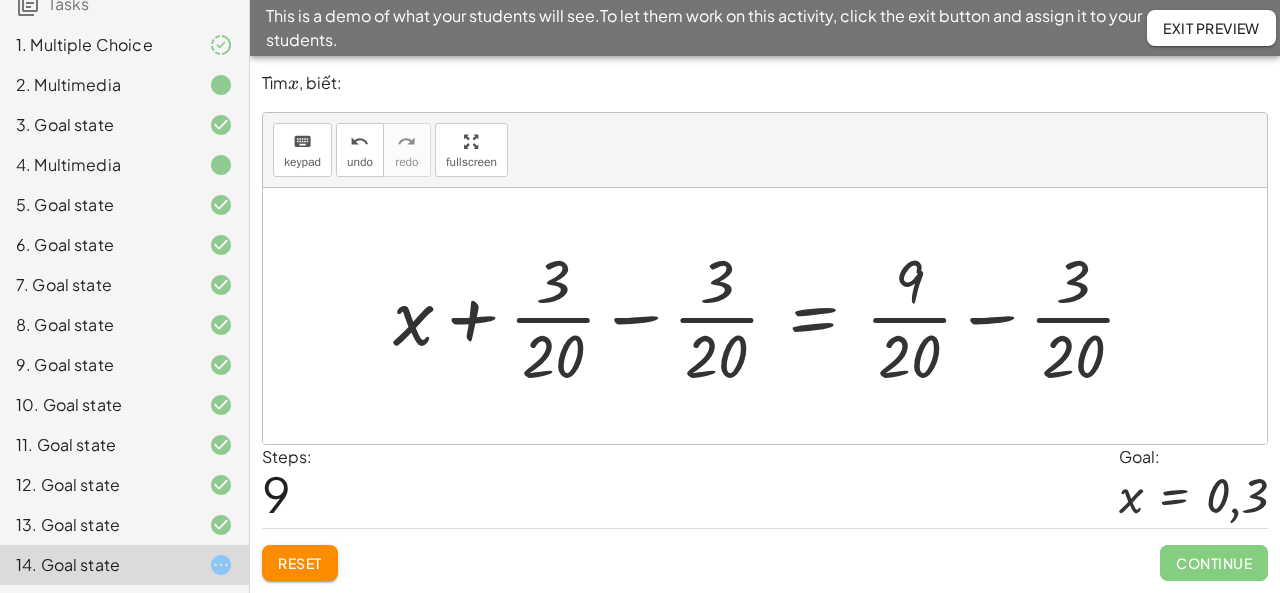 click at bounding box center (773, 316) 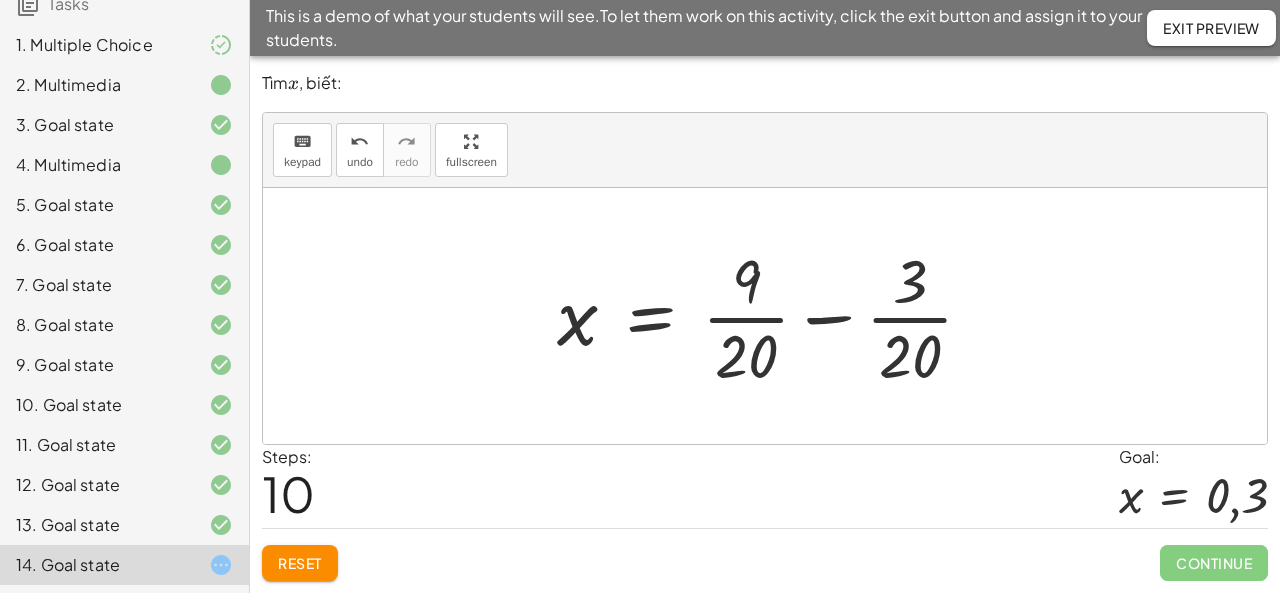 click at bounding box center (773, 316) 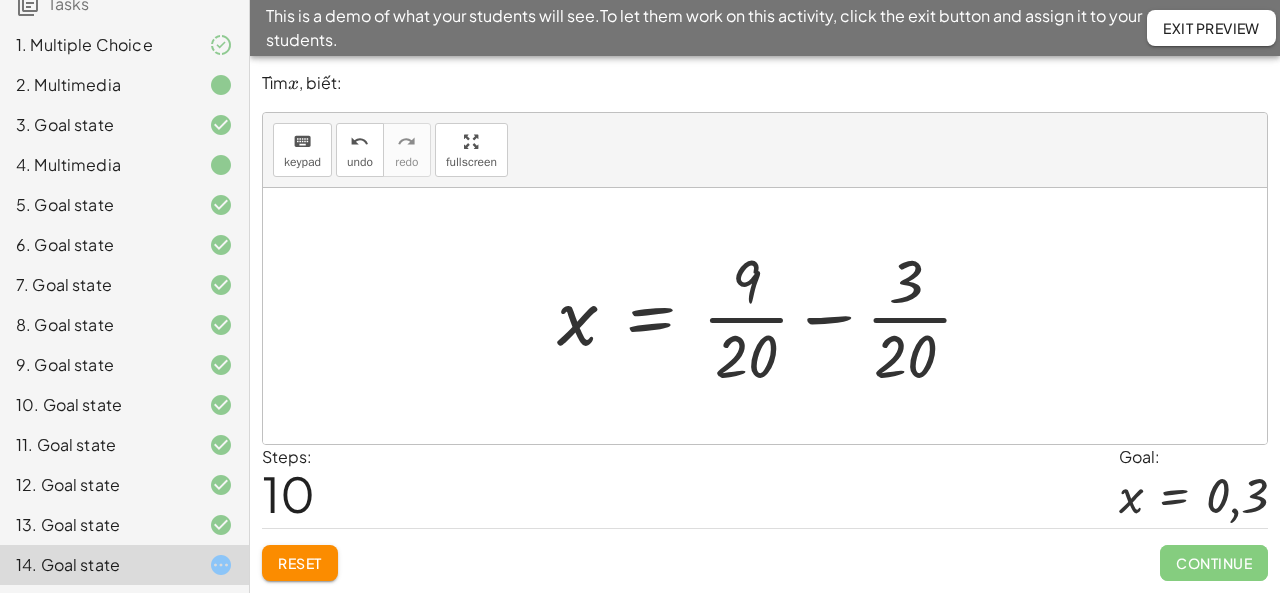 click at bounding box center (773, 316) 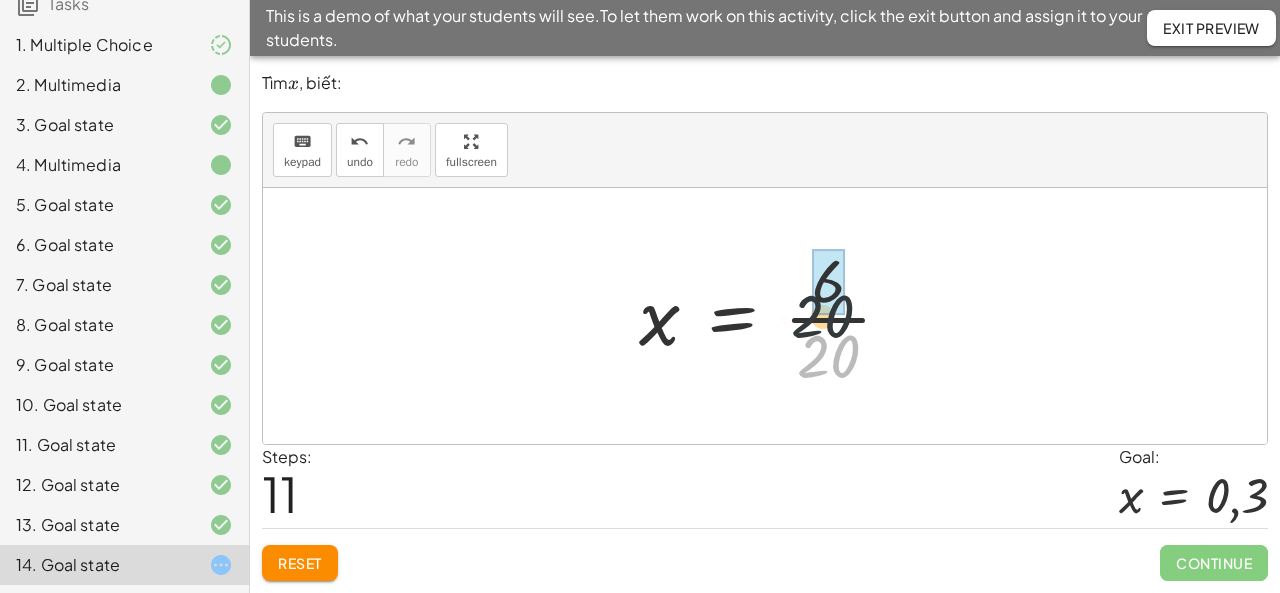 drag, startPoint x: 840, startPoint y: 359, endPoint x: 832, endPoint y: 303, distance: 56.568542 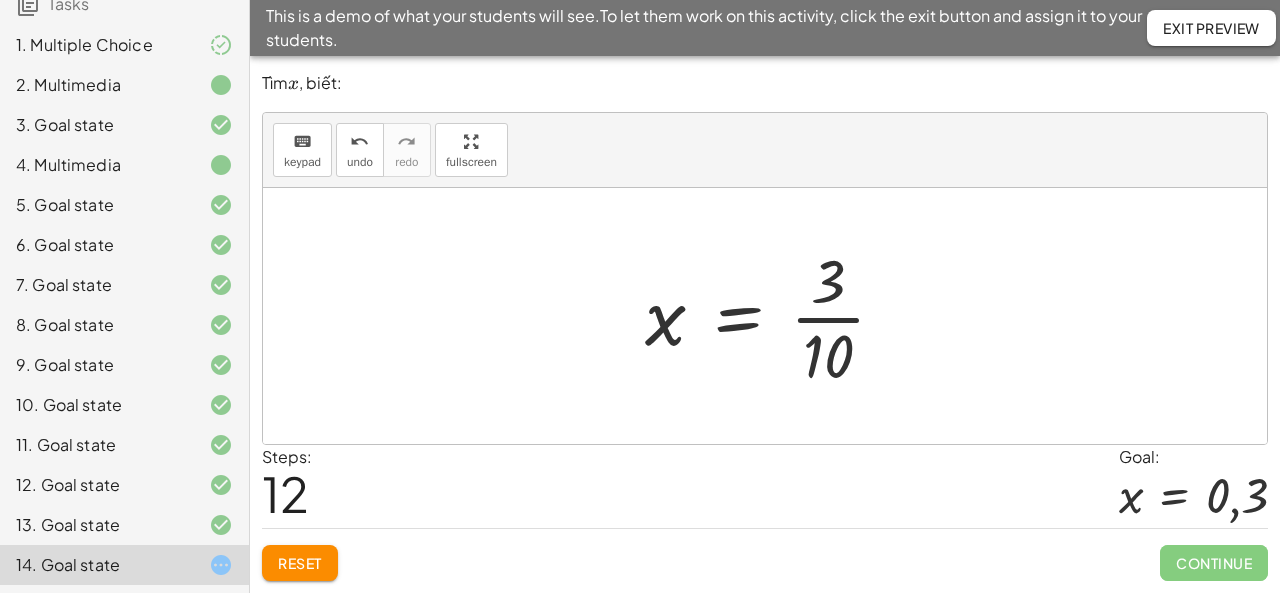 click at bounding box center (773, 316) 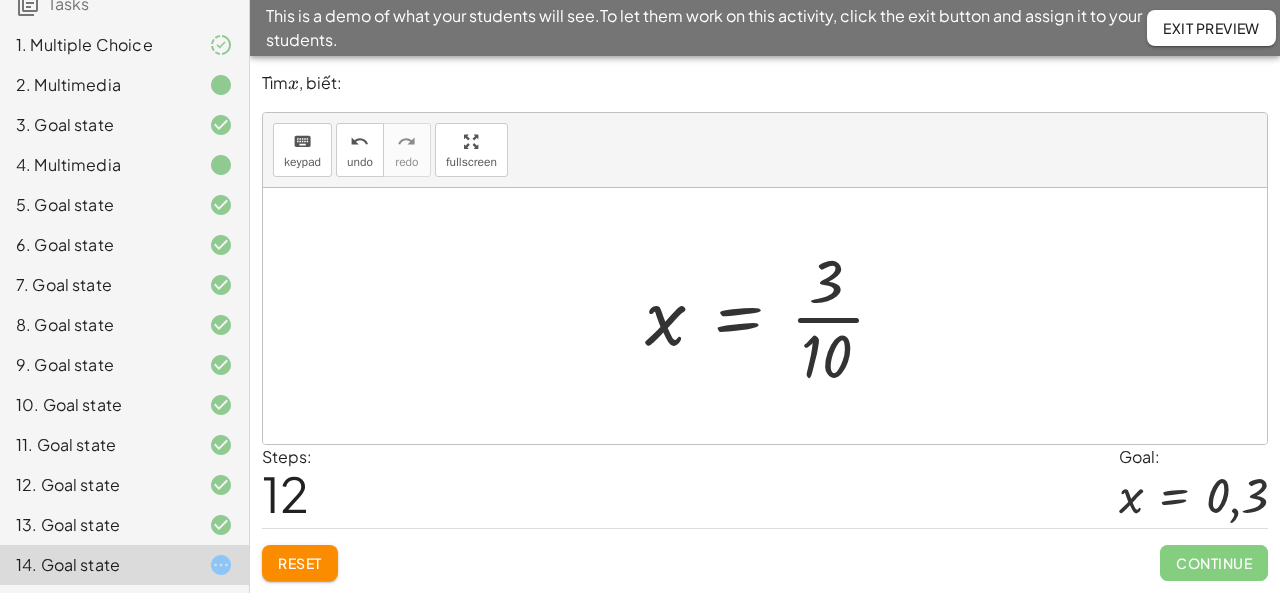 click at bounding box center (773, 316) 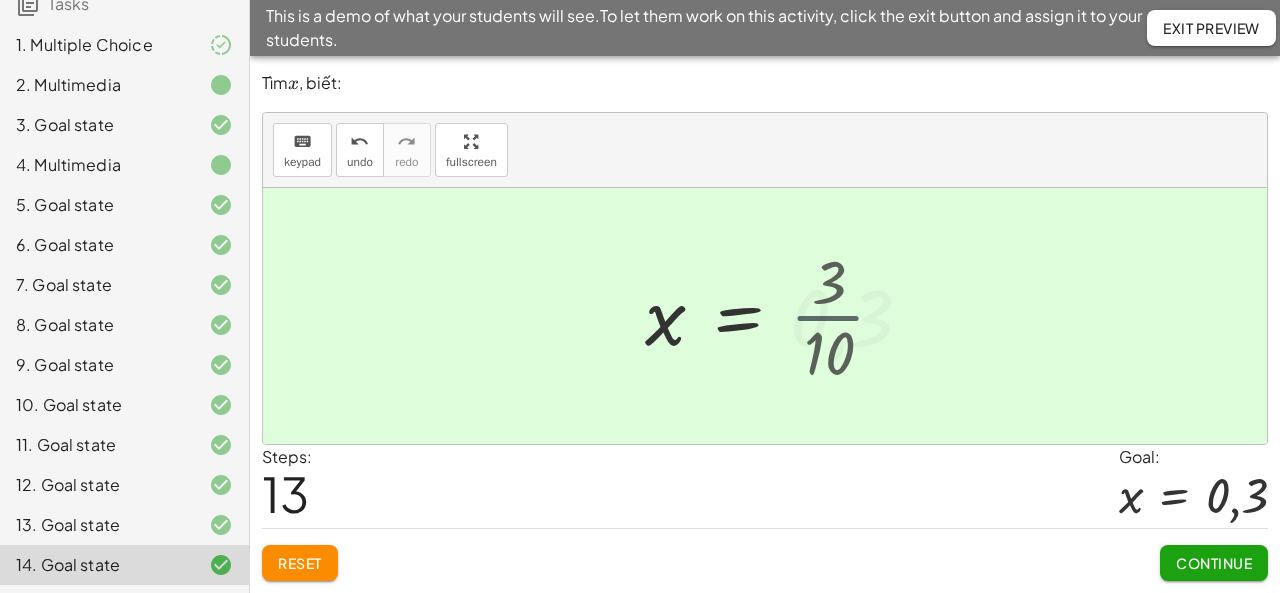 click at bounding box center [787, 316] 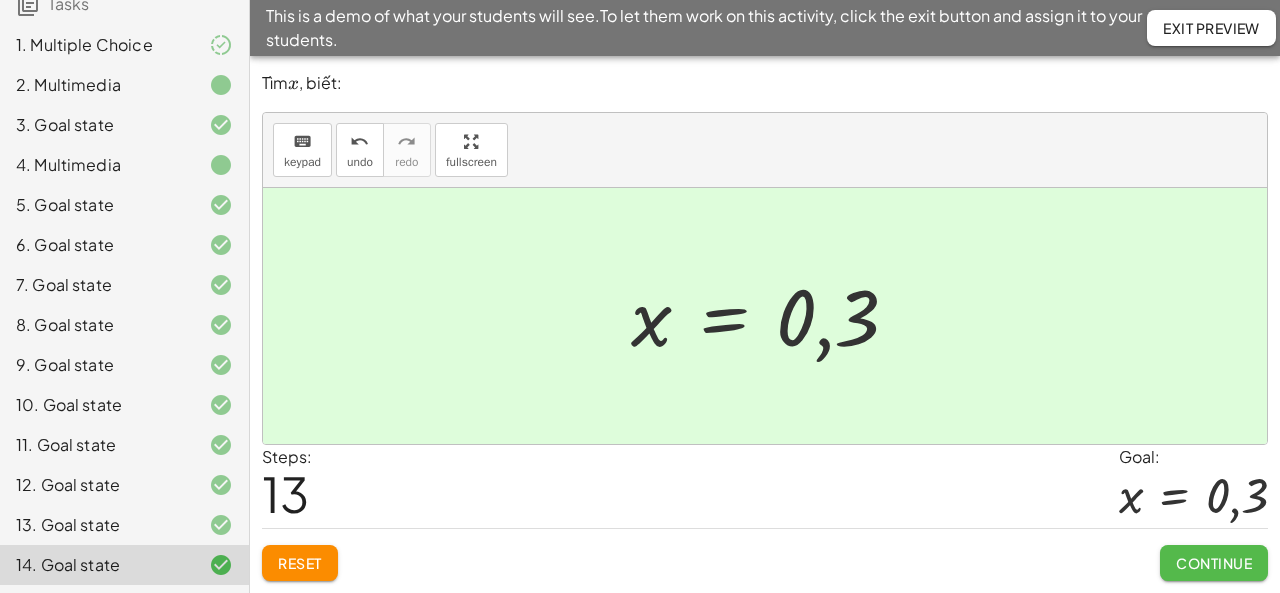 click on "Continue" 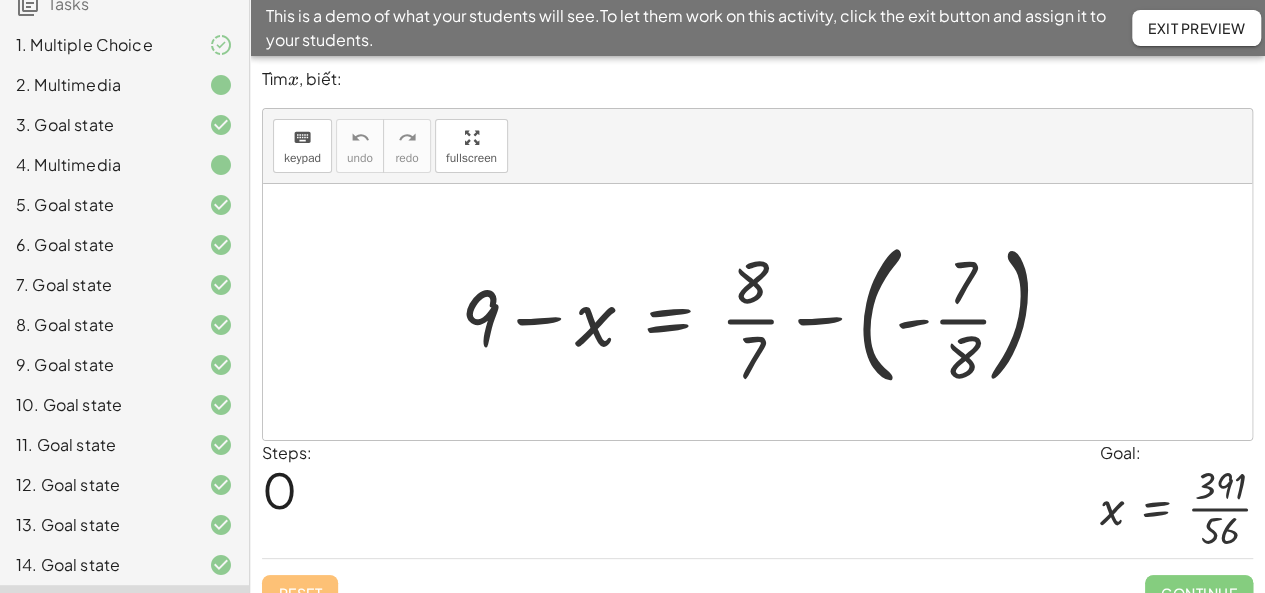 click at bounding box center (765, 312) 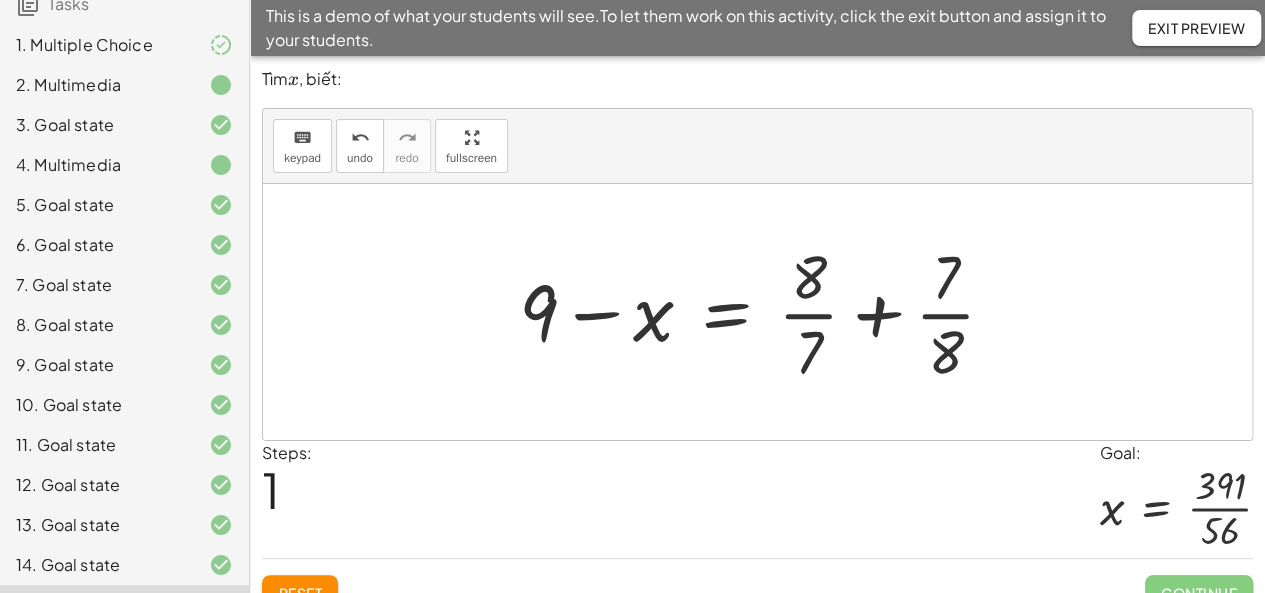 click at bounding box center (765, 312) 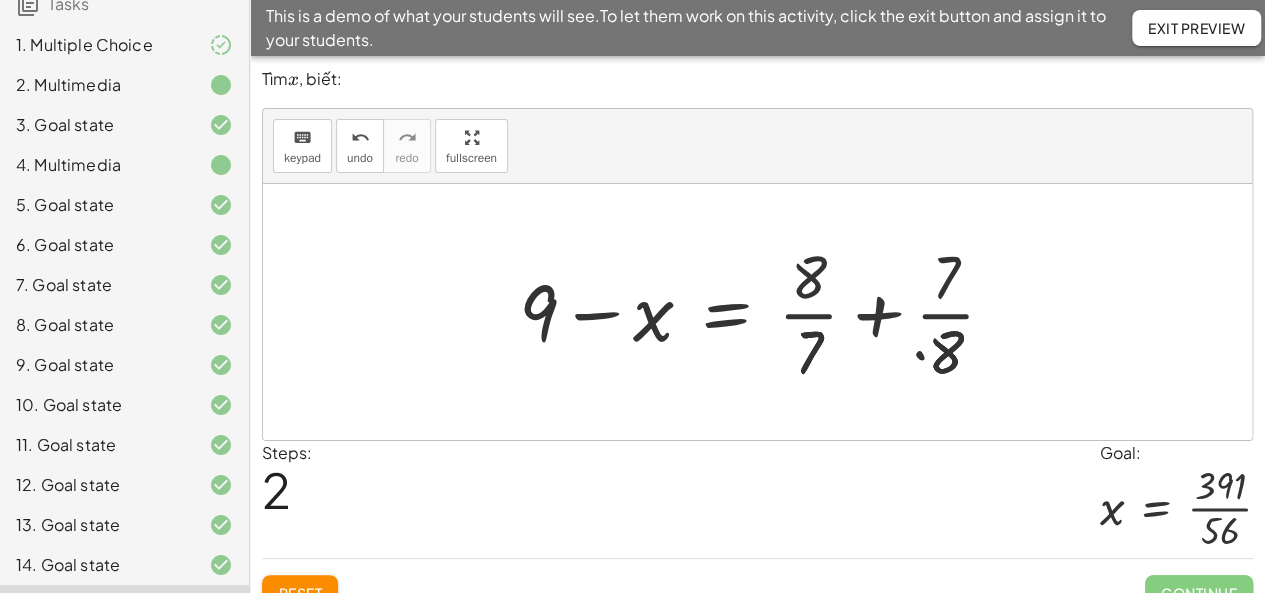 click at bounding box center [811, 312] 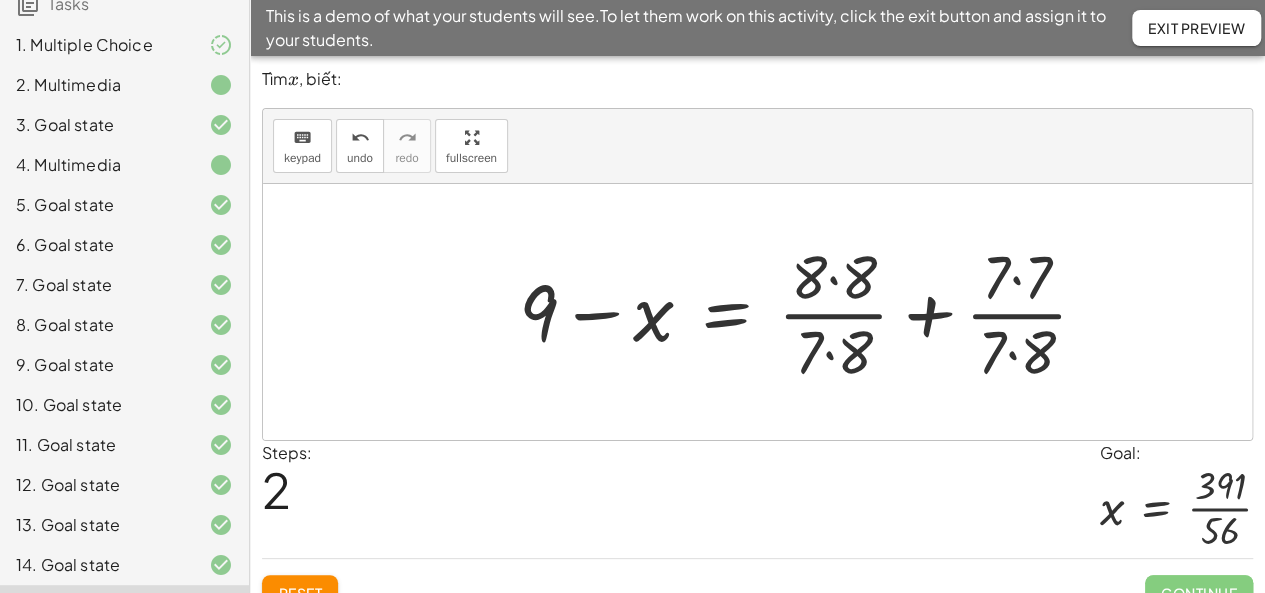 click at bounding box center [811, 312] 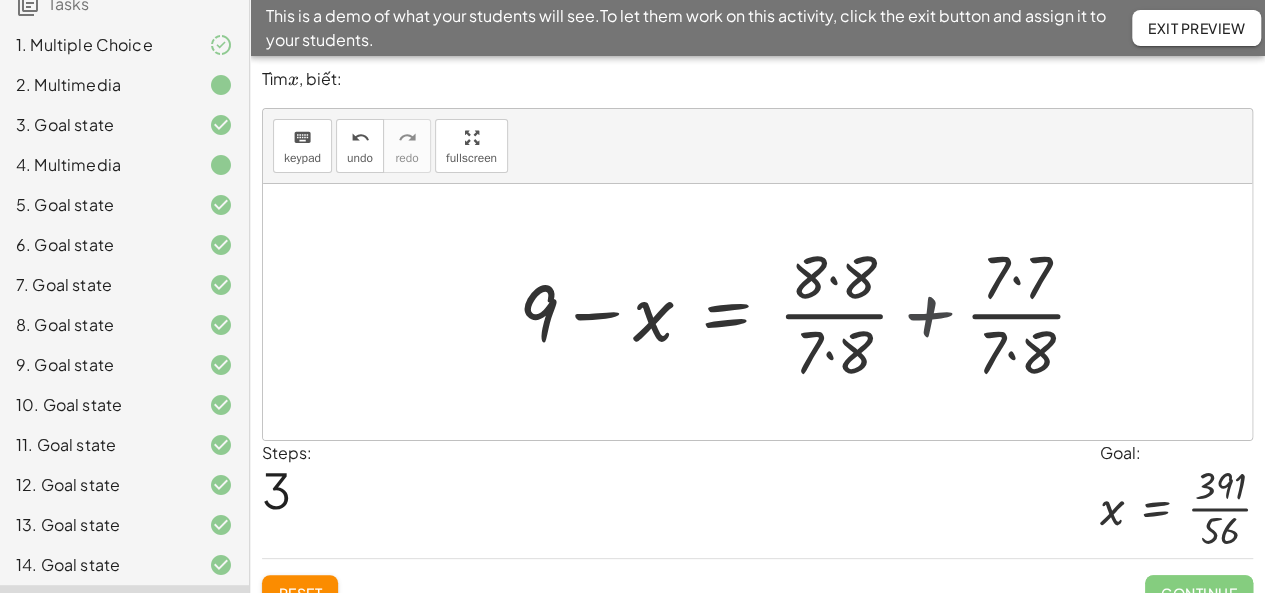 click at bounding box center (785, 312) 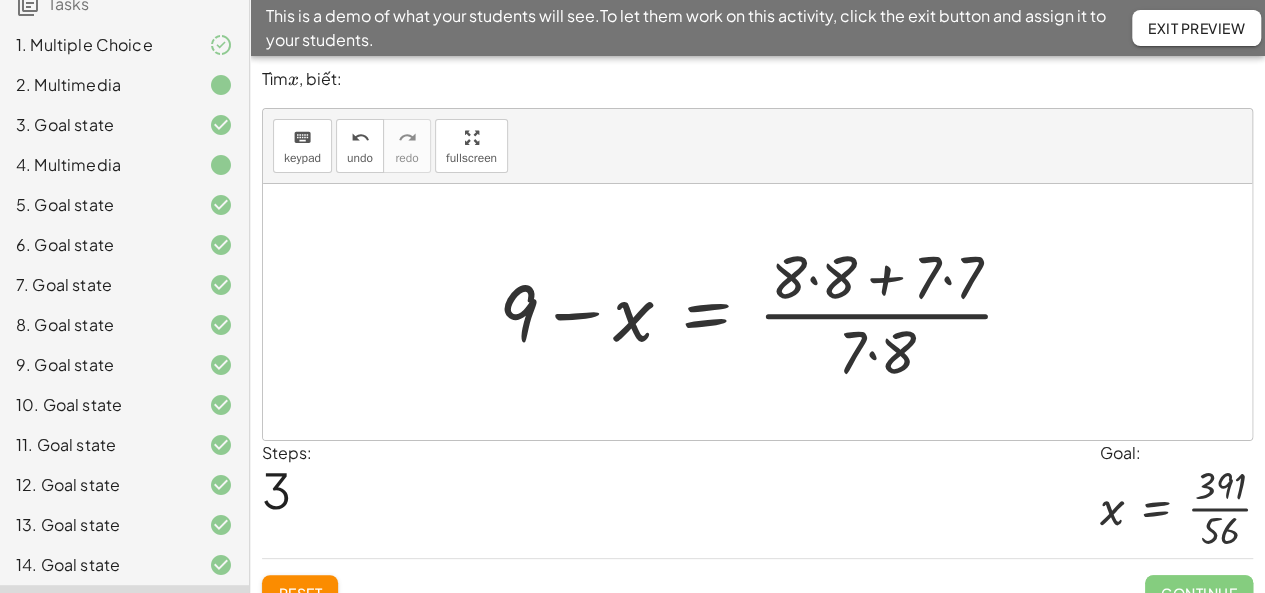 click at bounding box center [765, 312] 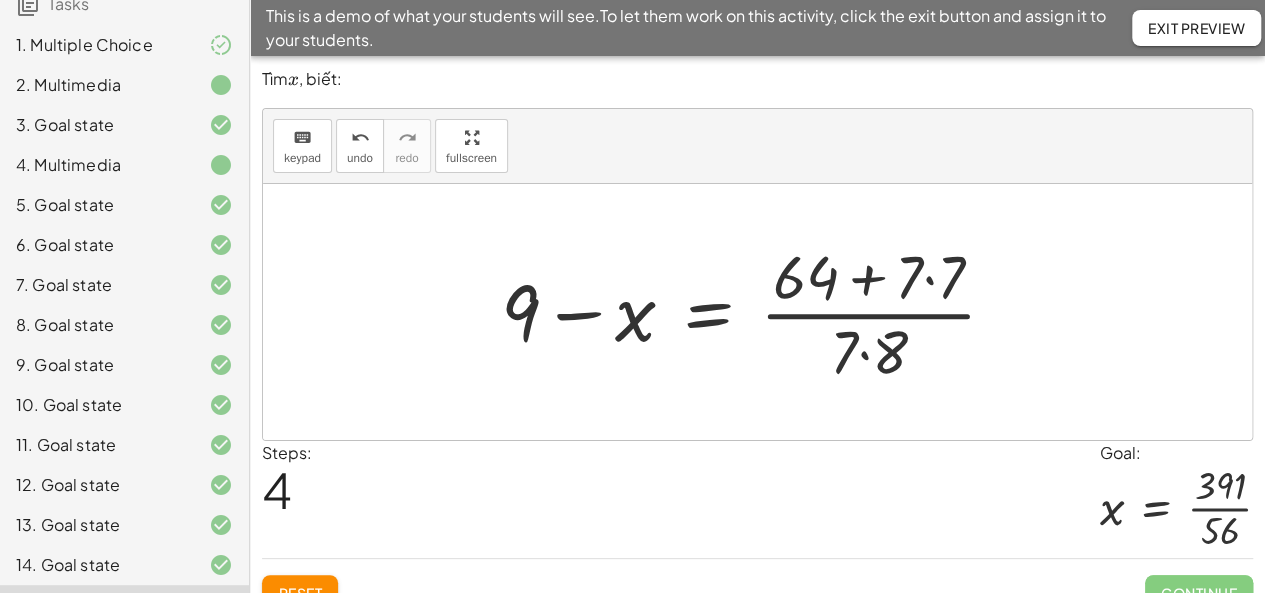 click at bounding box center (757, 312) 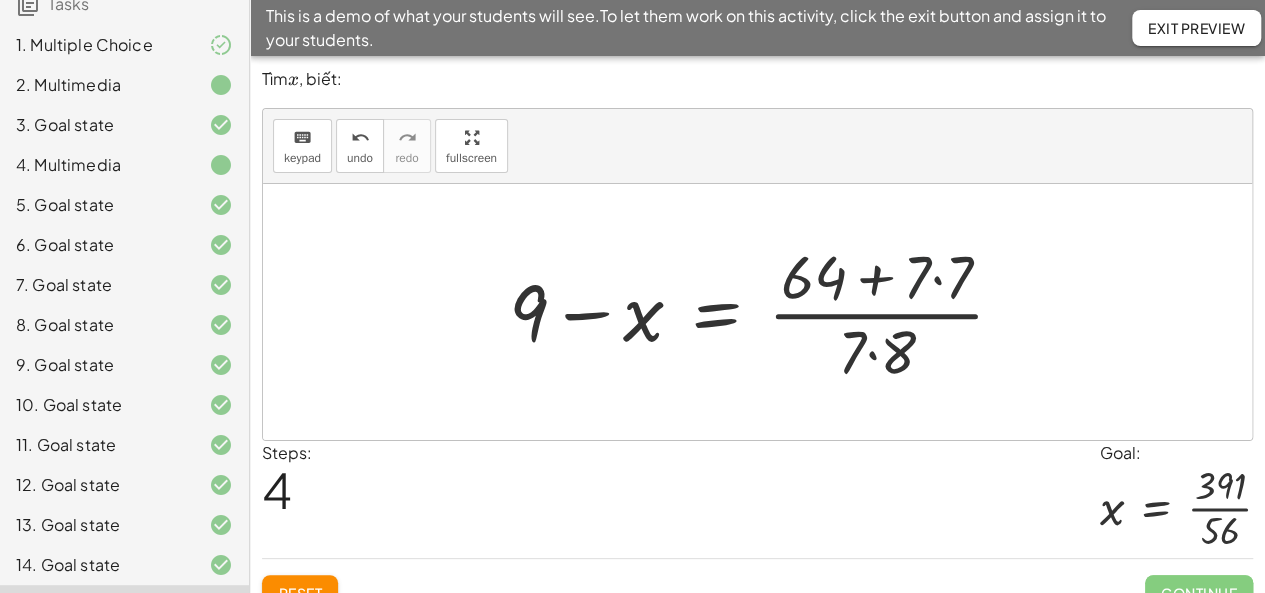 click at bounding box center [765, 312] 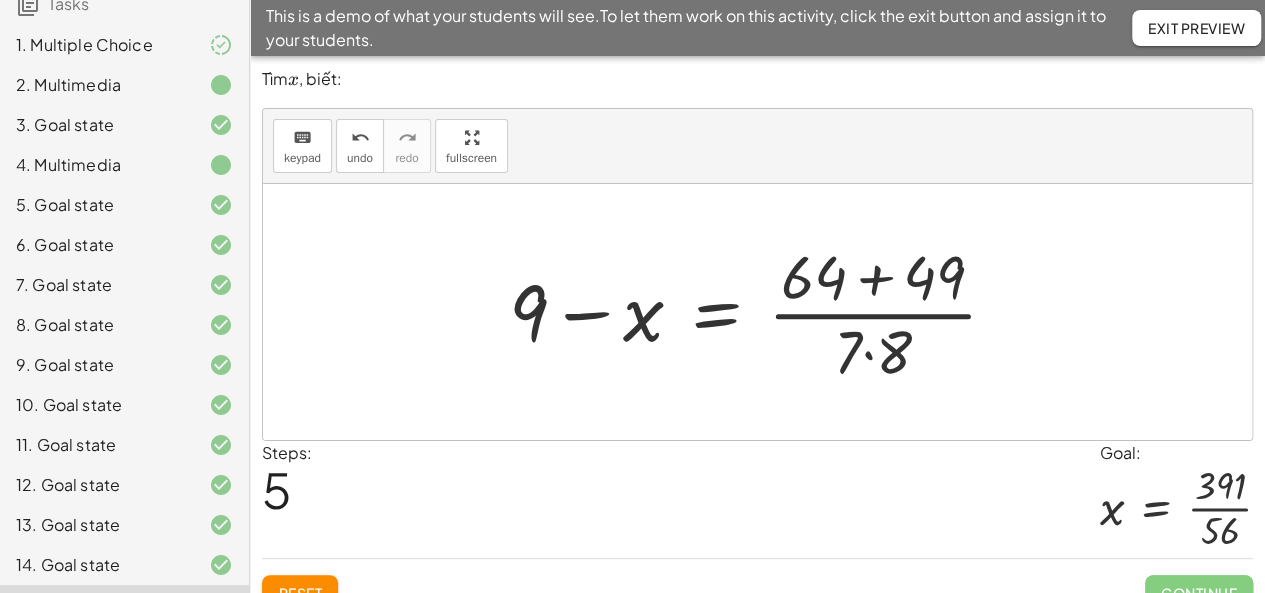 click at bounding box center [761, 312] 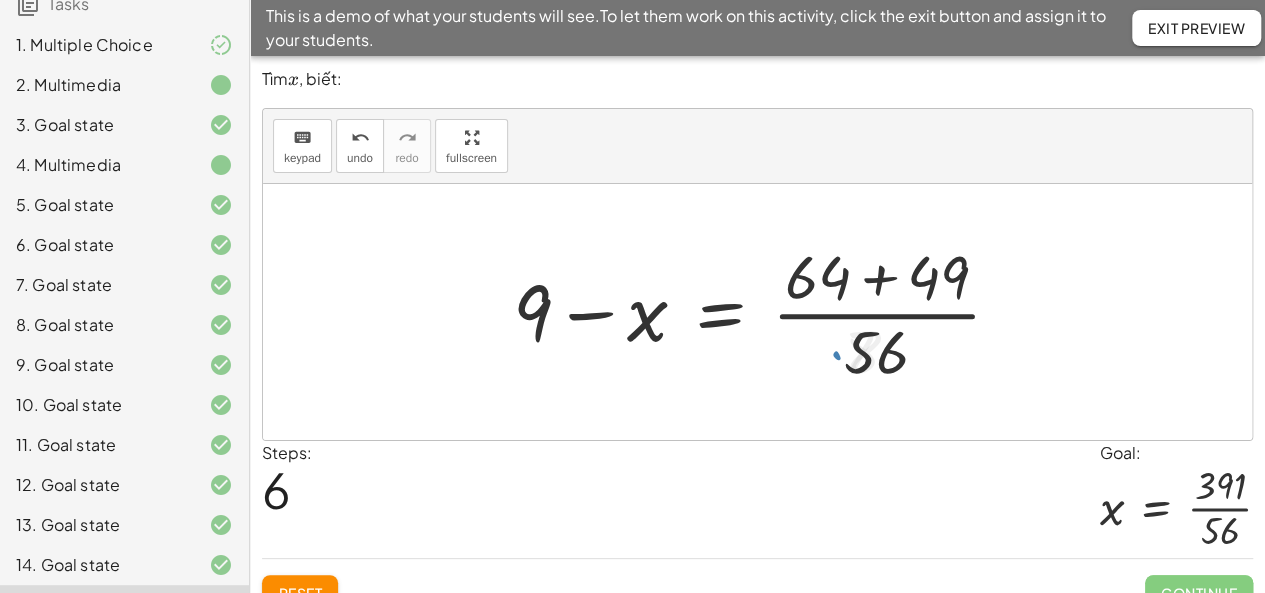 click at bounding box center [765, 312] 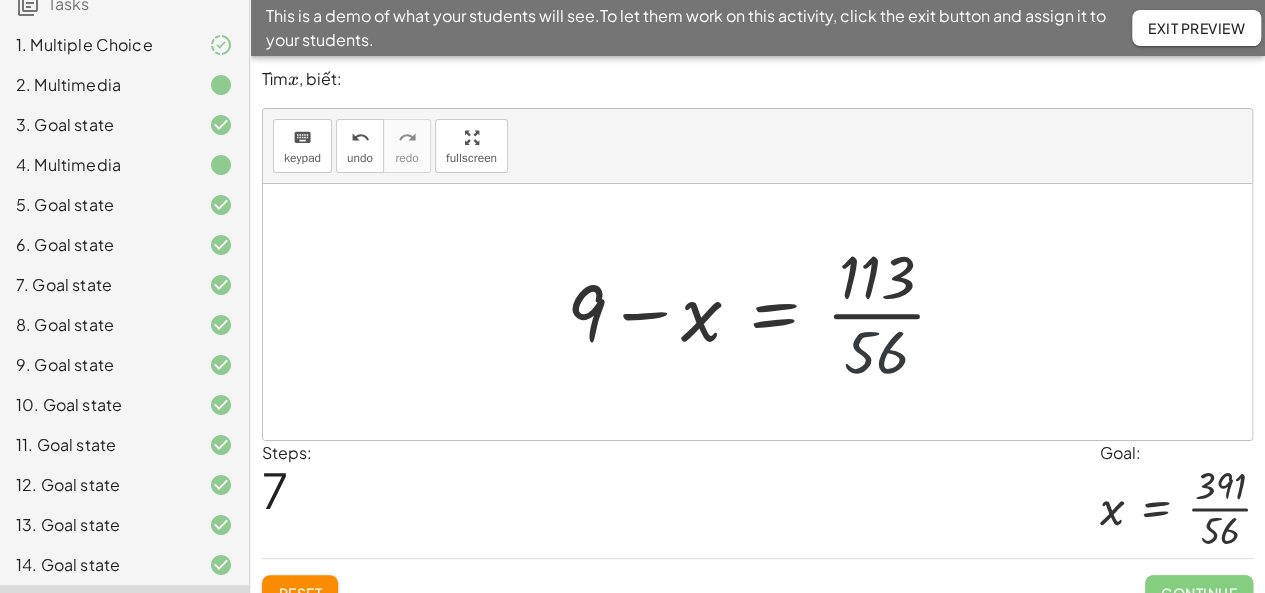 click at bounding box center [764, 312] 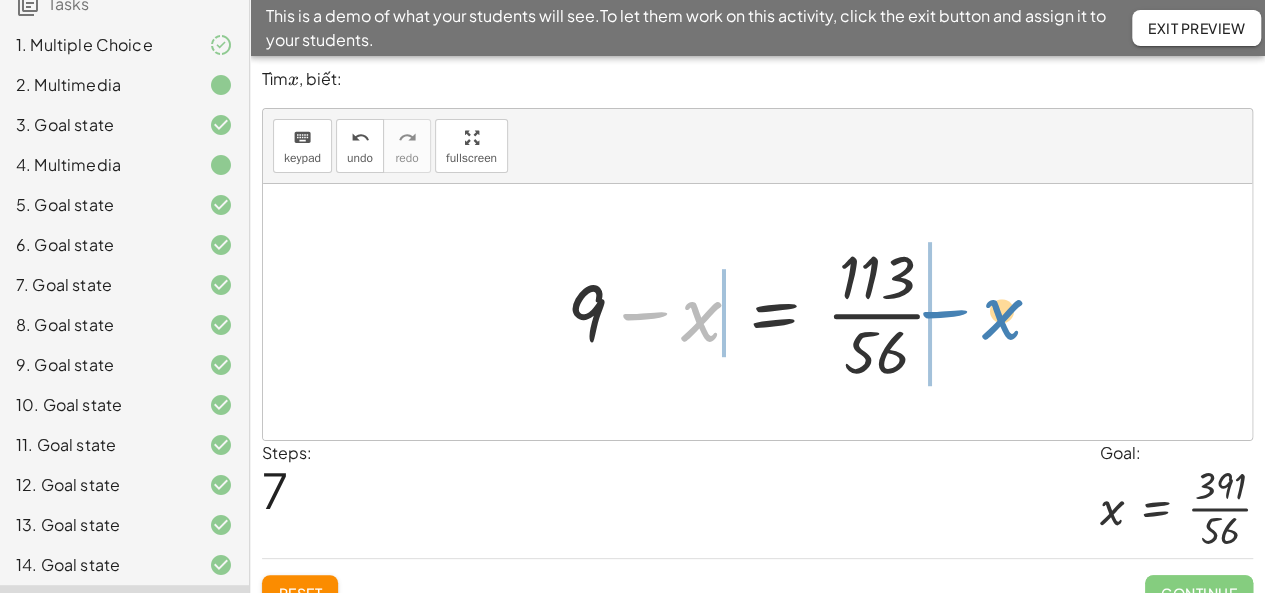 drag, startPoint x: 640, startPoint y: 317, endPoint x: 945, endPoint y: 313, distance: 305.0262 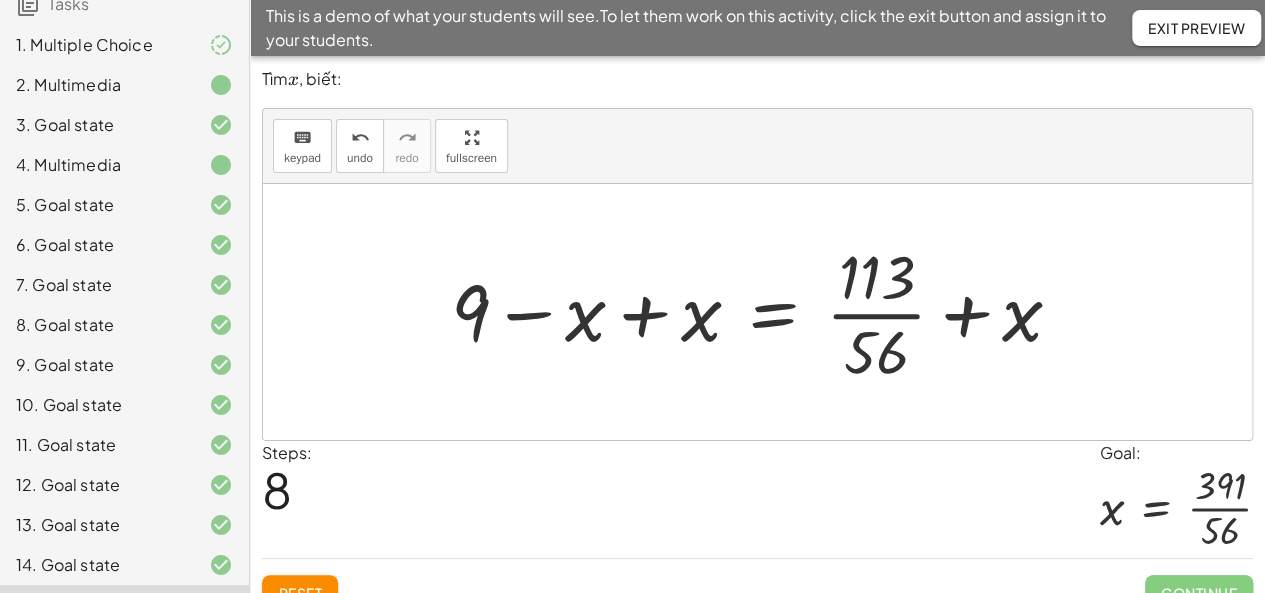 click at bounding box center [764, 312] 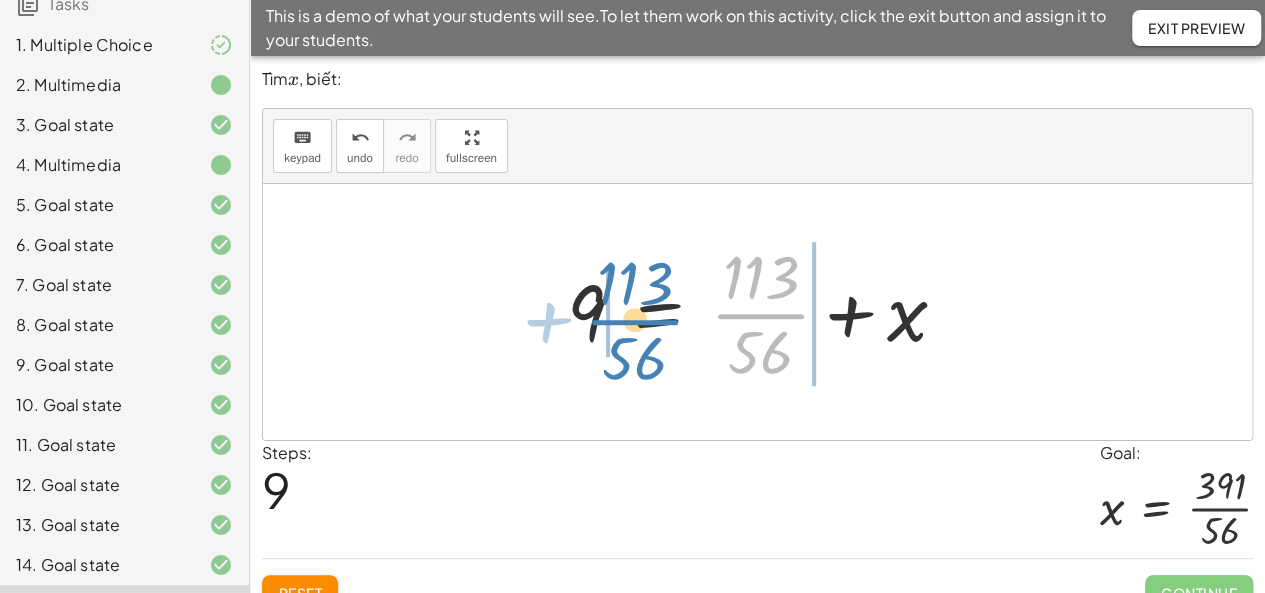 drag, startPoint x: 768, startPoint y: 317, endPoint x: 643, endPoint y: 323, distance: 125.14392 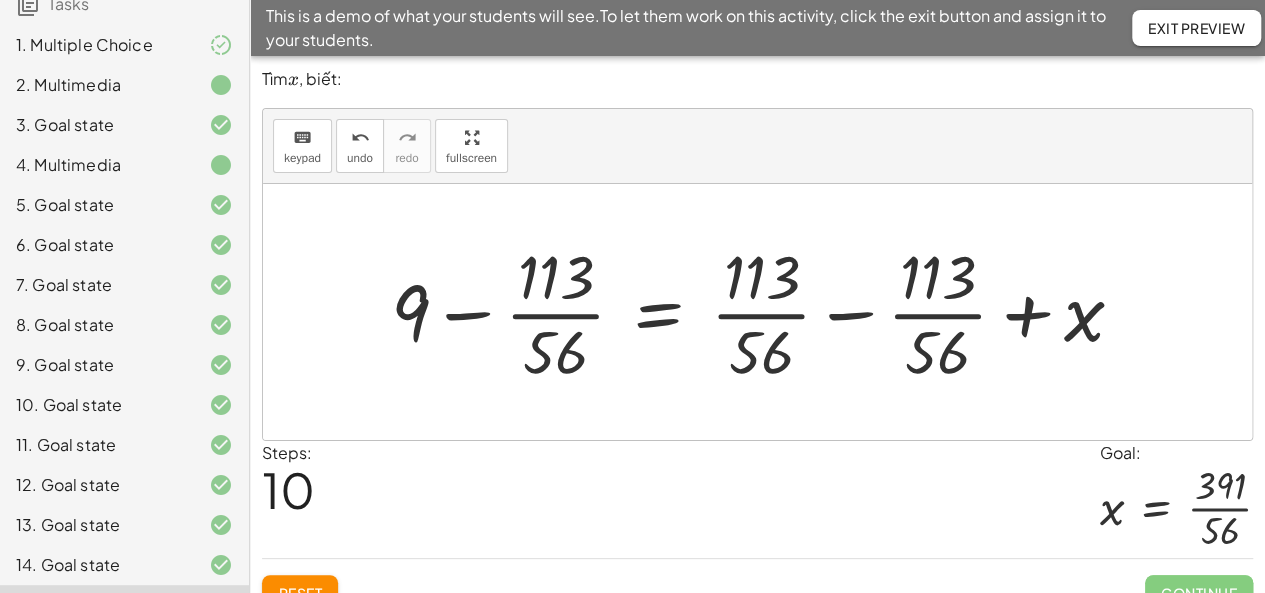 click at bounding box center (765, 312) 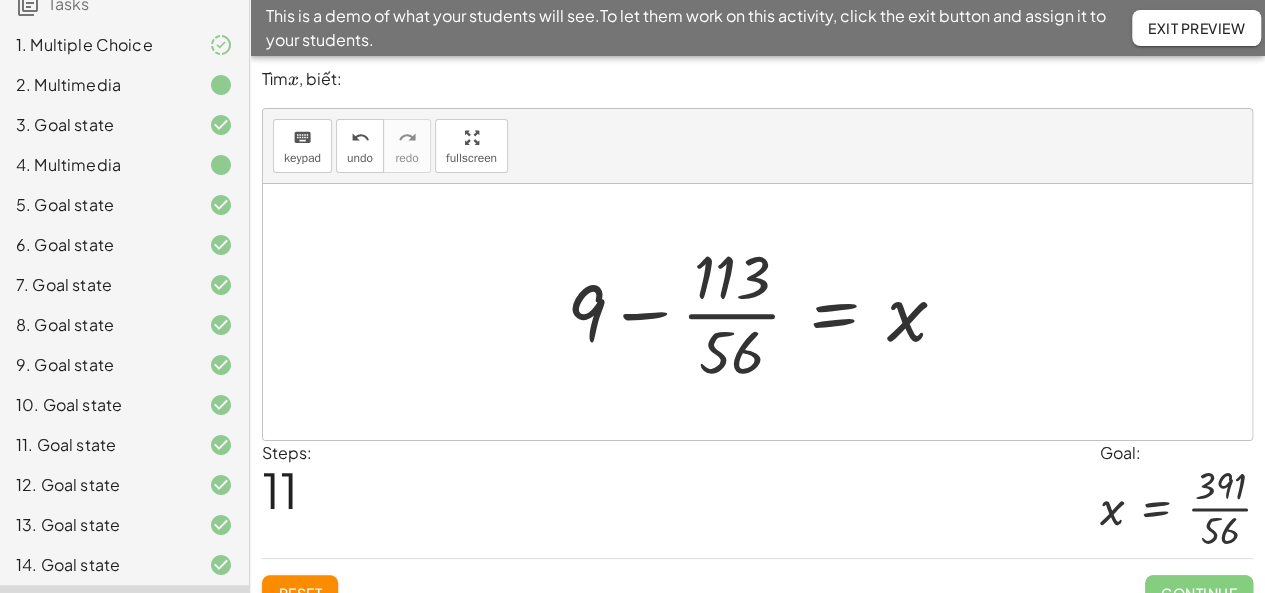 click at bounding box center [764, 312] 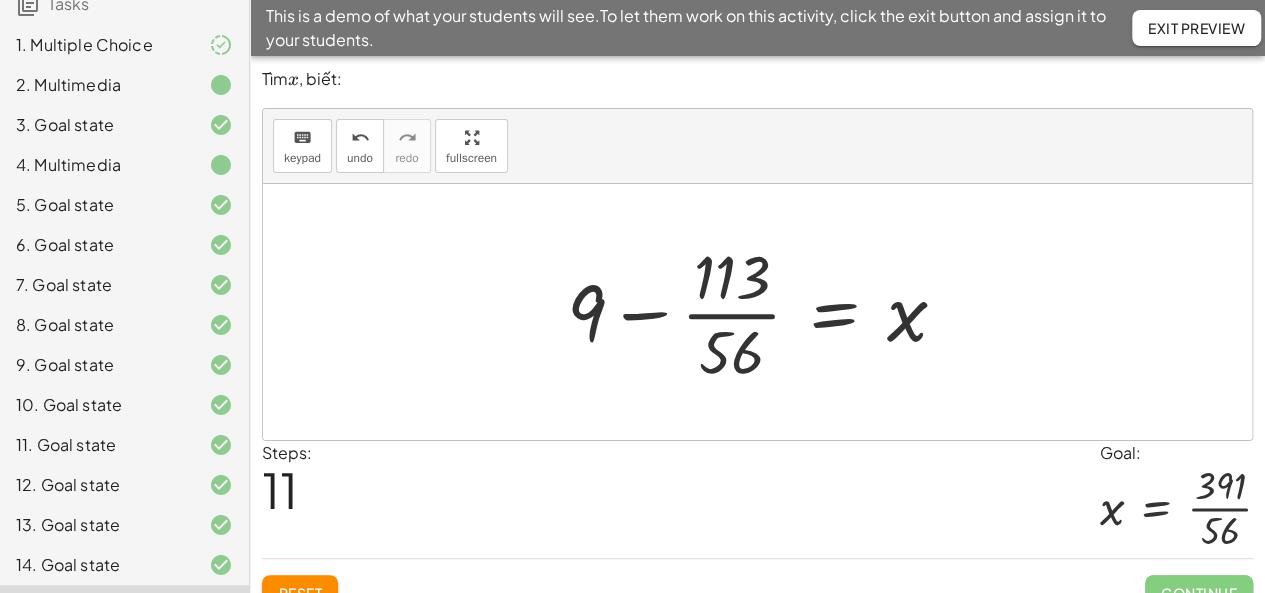click at bounding box center [764, 312] 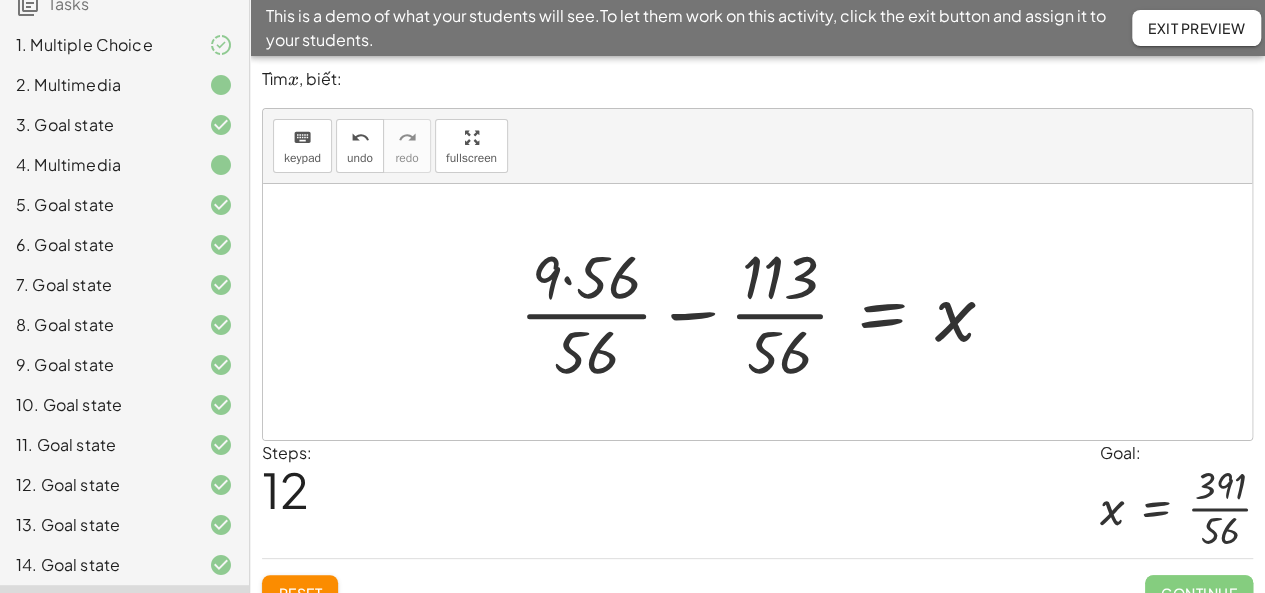click at bounding box center [764, 312] 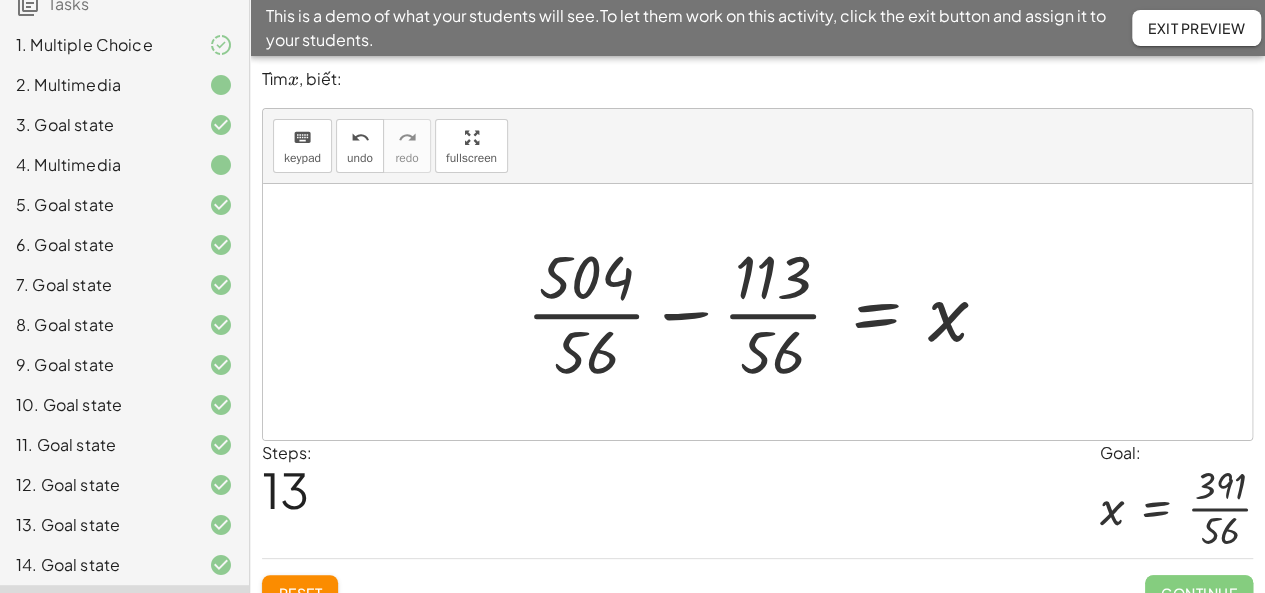 click at bounding box center [765, 312] 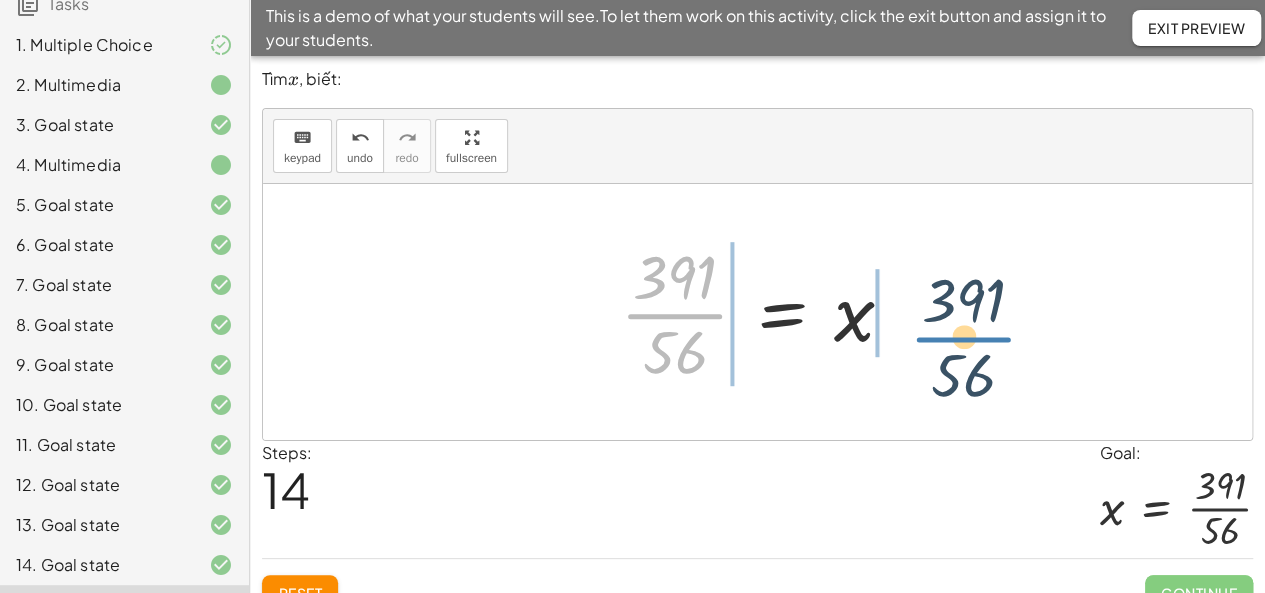 drag, startPoint x: 691, startPoint y: 315, endPoint x: 990, endPoint y: 326, distance: 299.20227 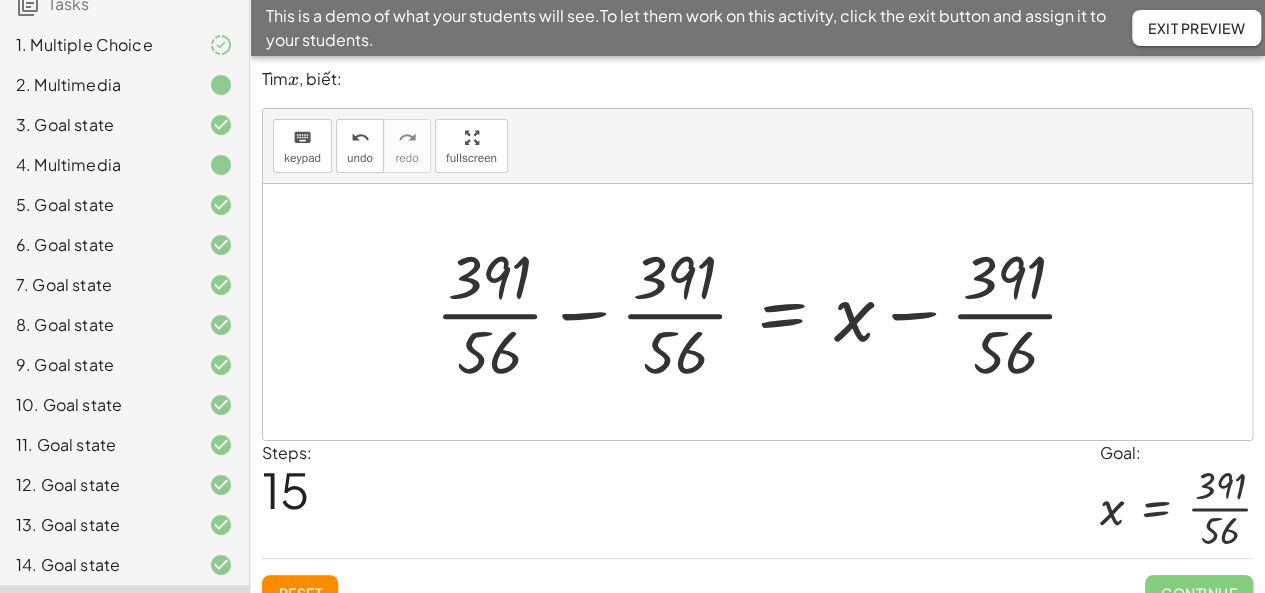 click at bounding box center (765, 312) 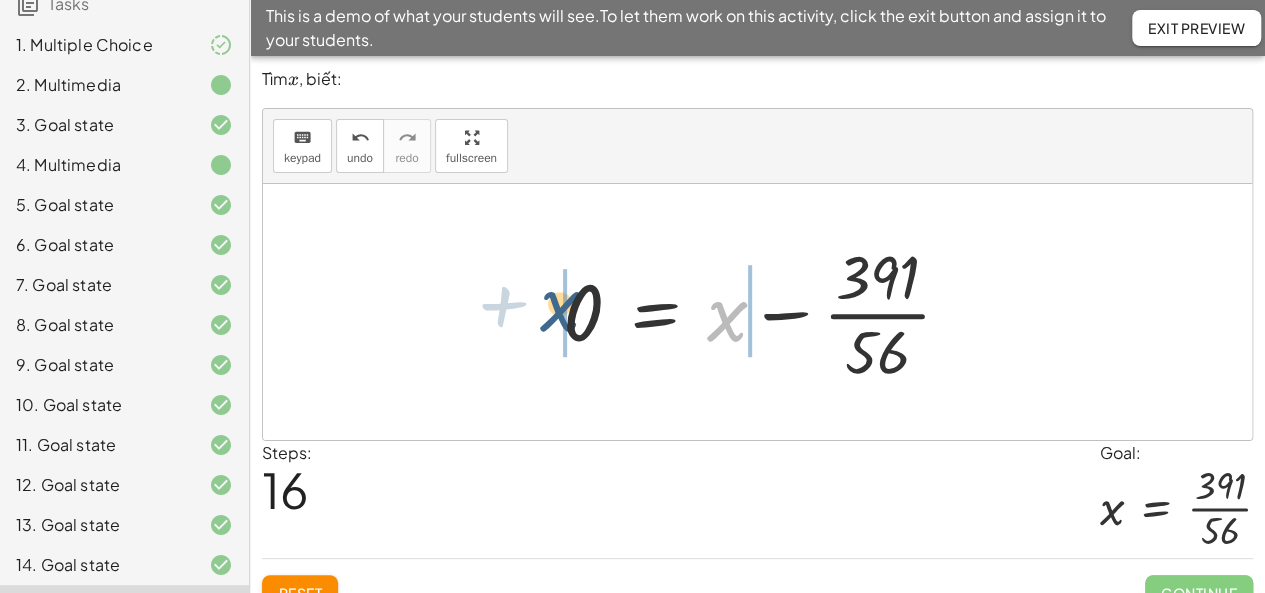 drag, startPoint x: 730, startPoint y: 325, endPoint x: 562, endPoint y: 316, distance: 168.2409 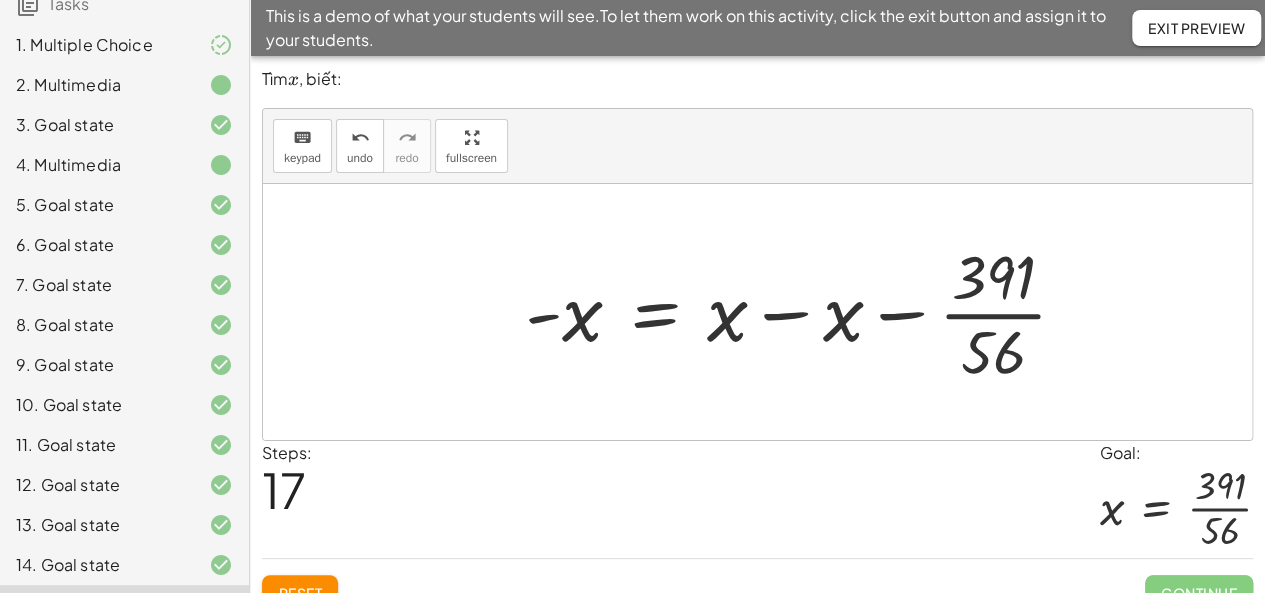 click at bounding box center (804, 312) 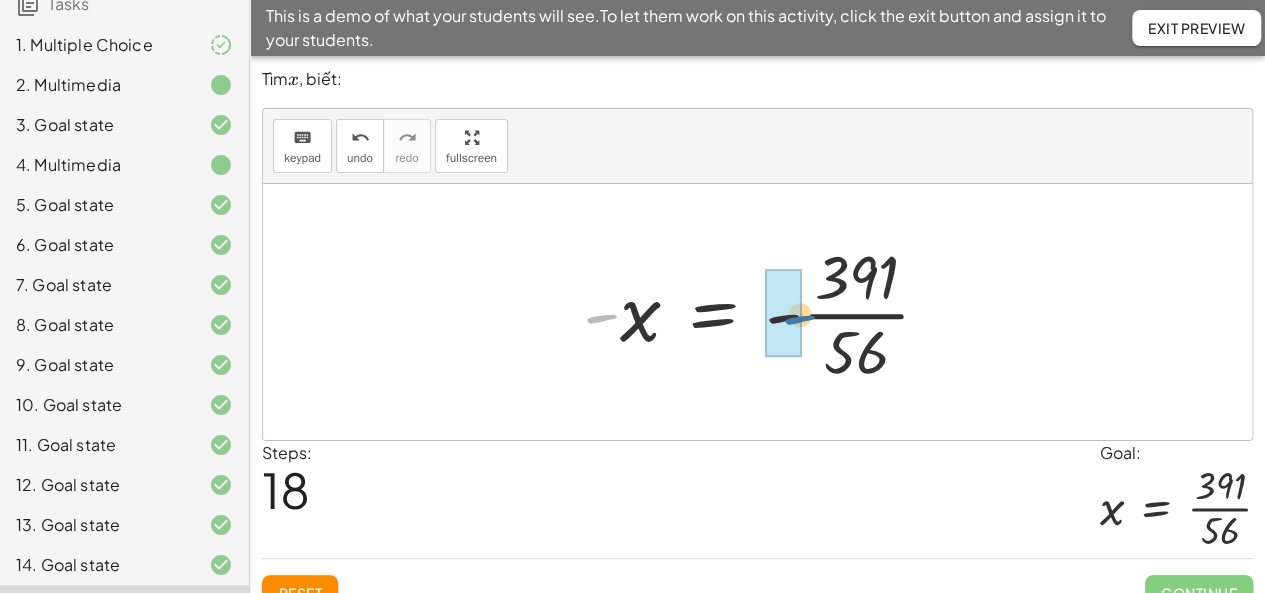 drag, startPoint x: 610, startPoint y: 318, endPoint x: 811, endPoint y: 317, distance: 201.00249 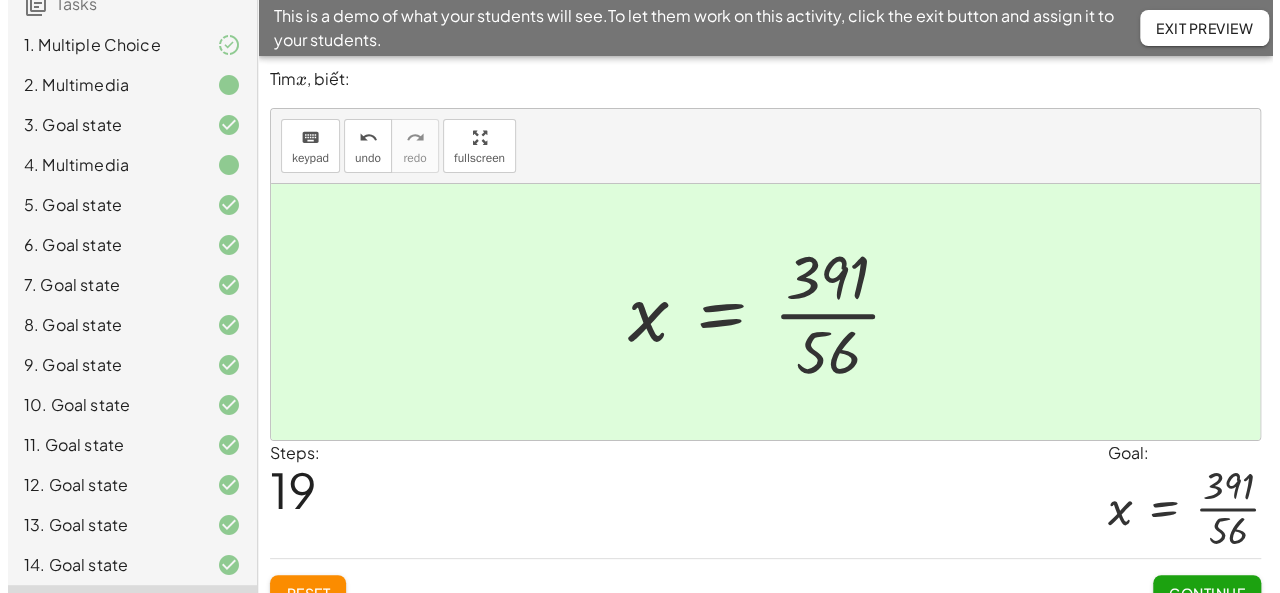 scroll, scrollTop: 260, scrollLeft: 0, axis: vertical 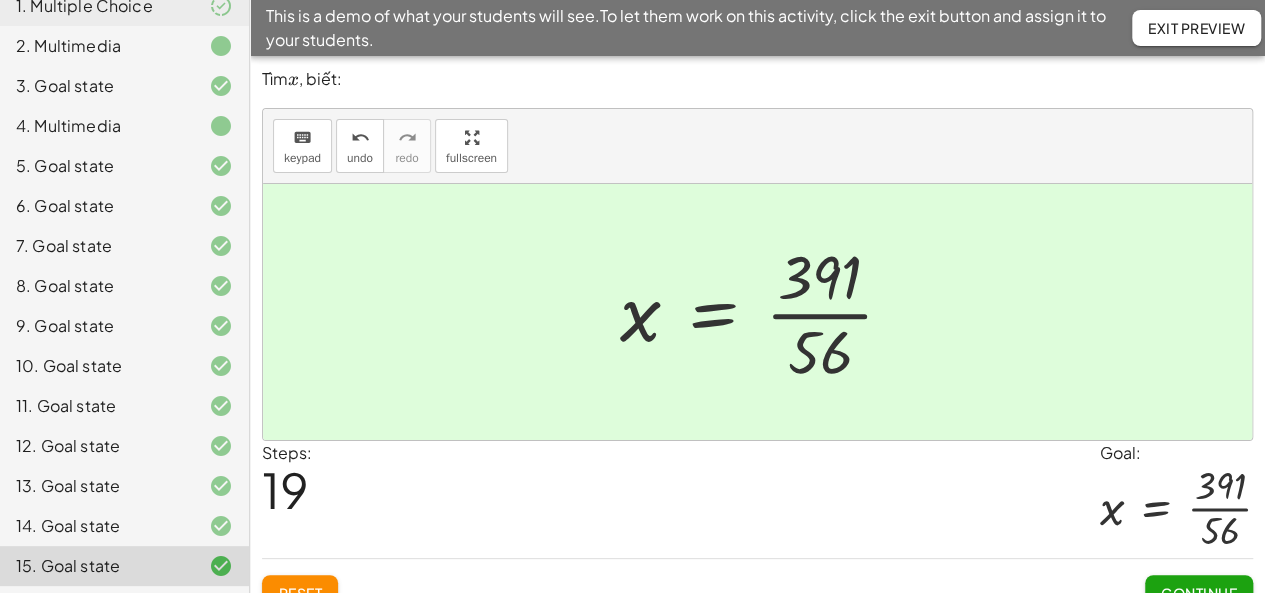 click on "Continue" at bounding box center [1199, 593] 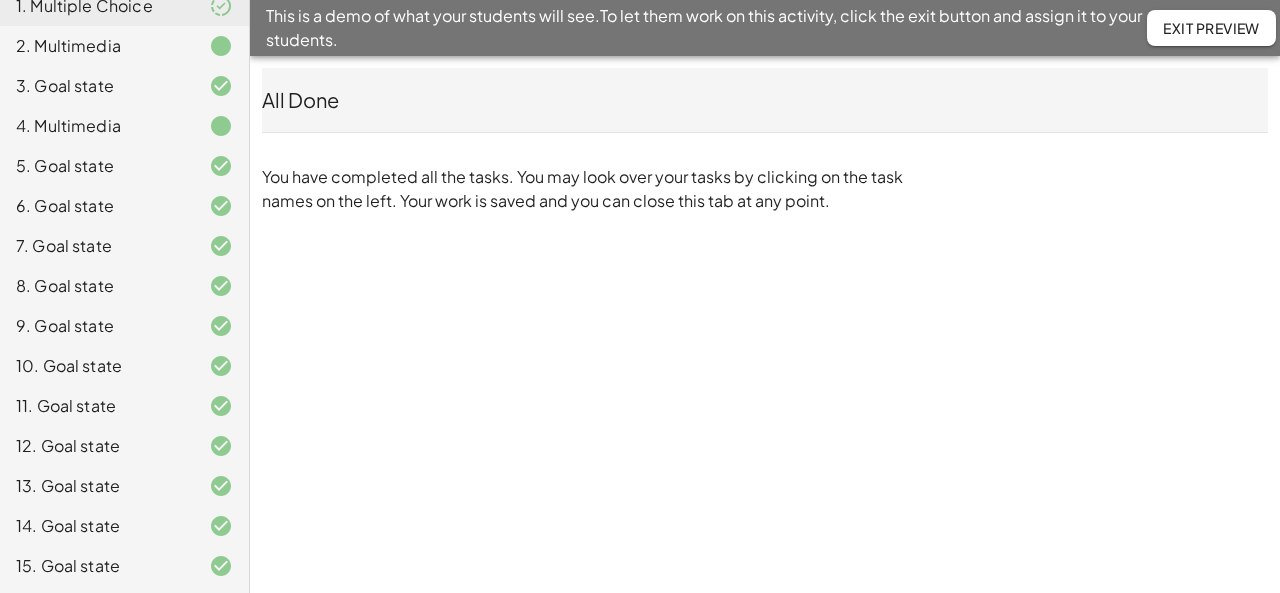 click on "Exit Preview" 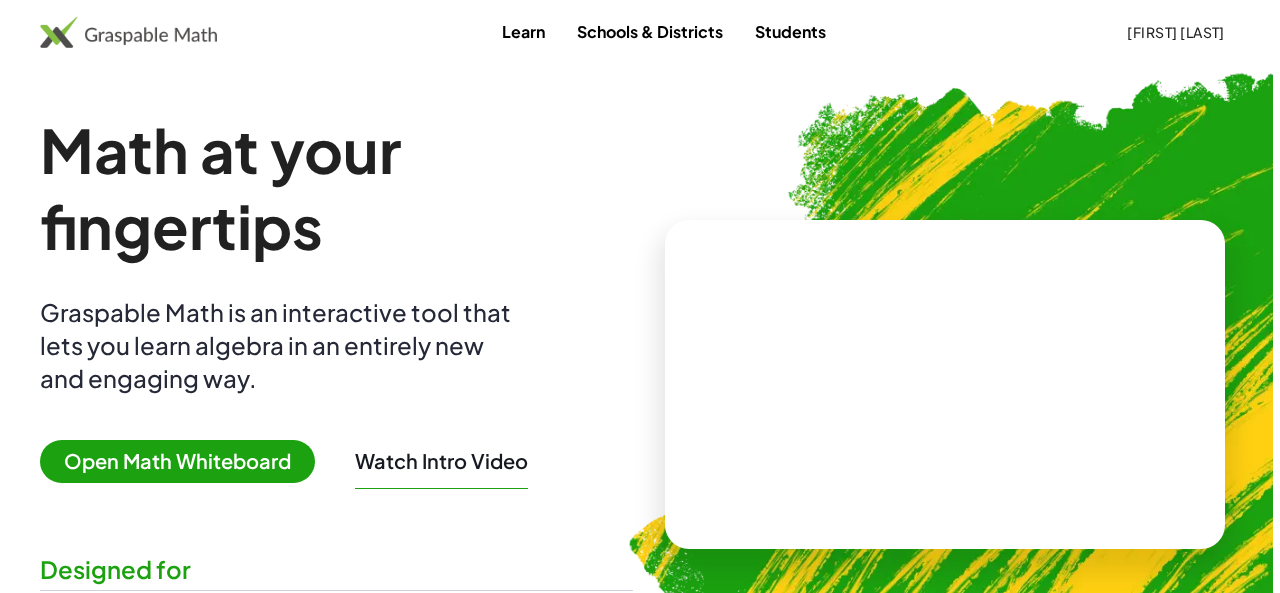 scroll, scrollTop: 0, scrollLeft: 0, axis: both 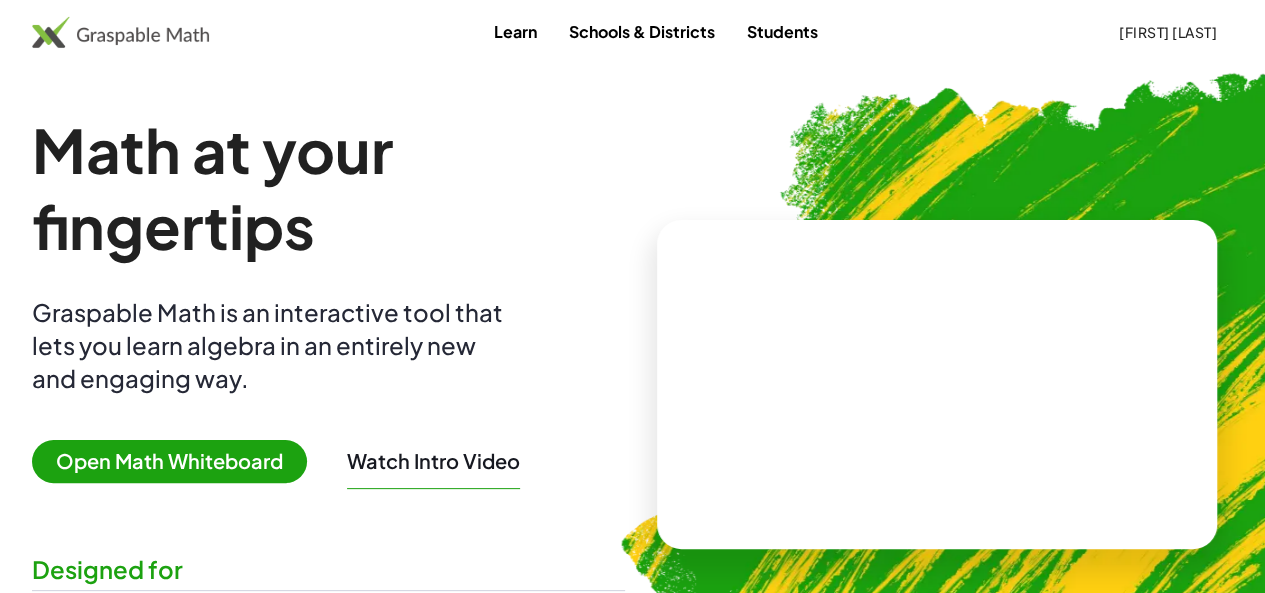 click on "[NAME] [LAST]" 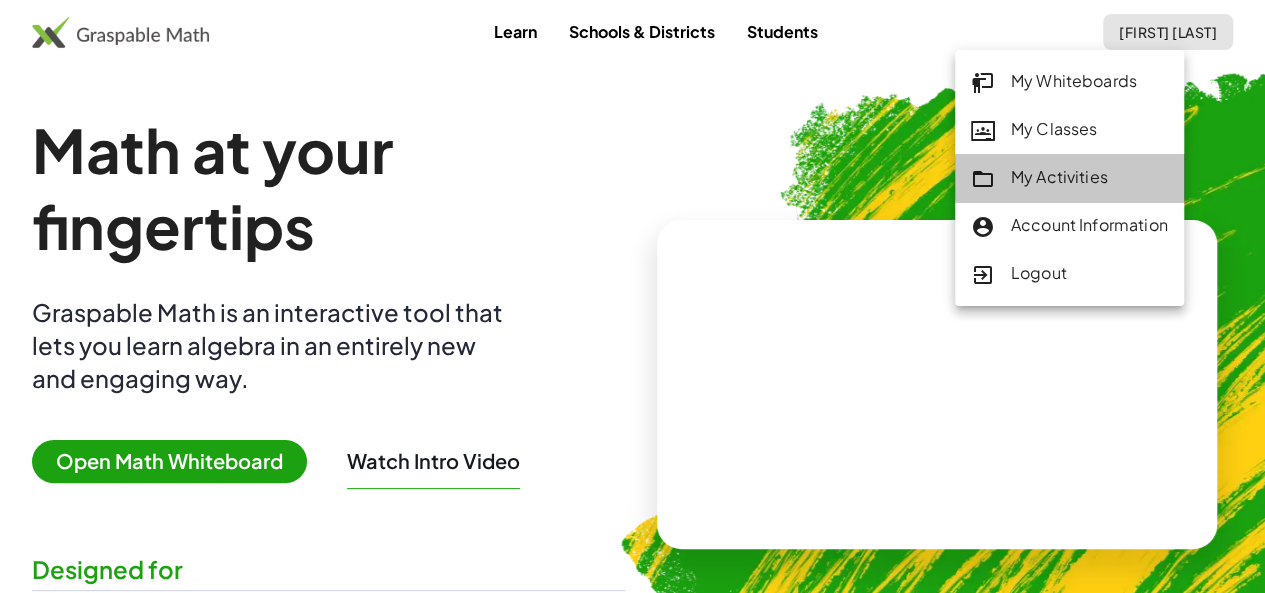 click on "My Activities" 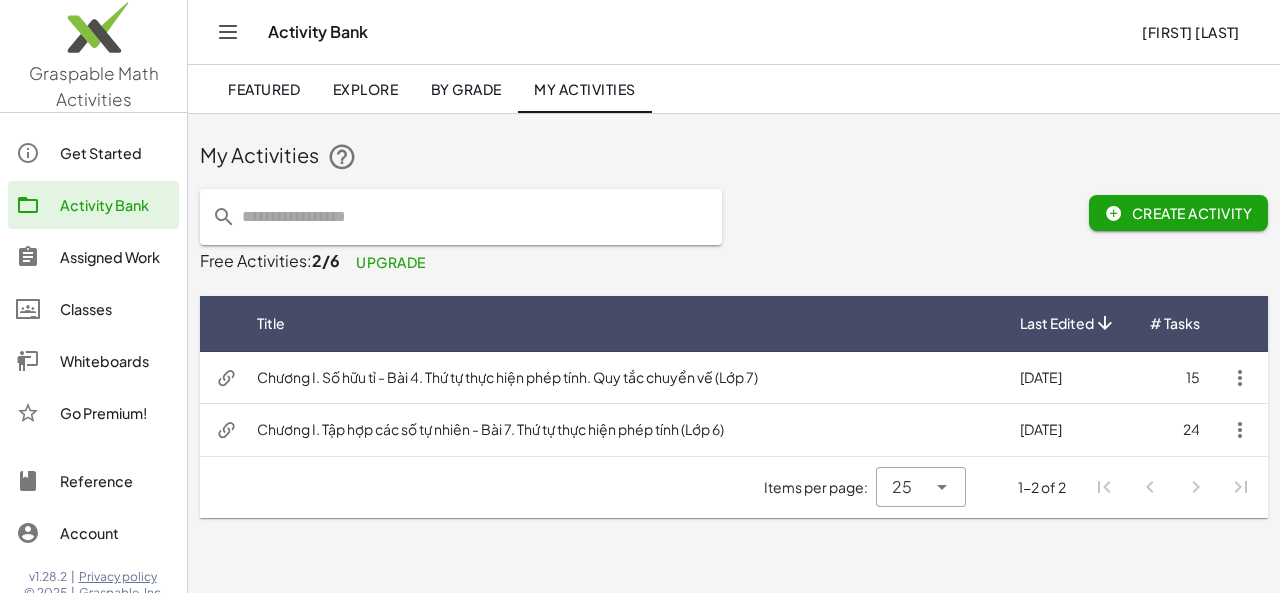 click on "Explore" 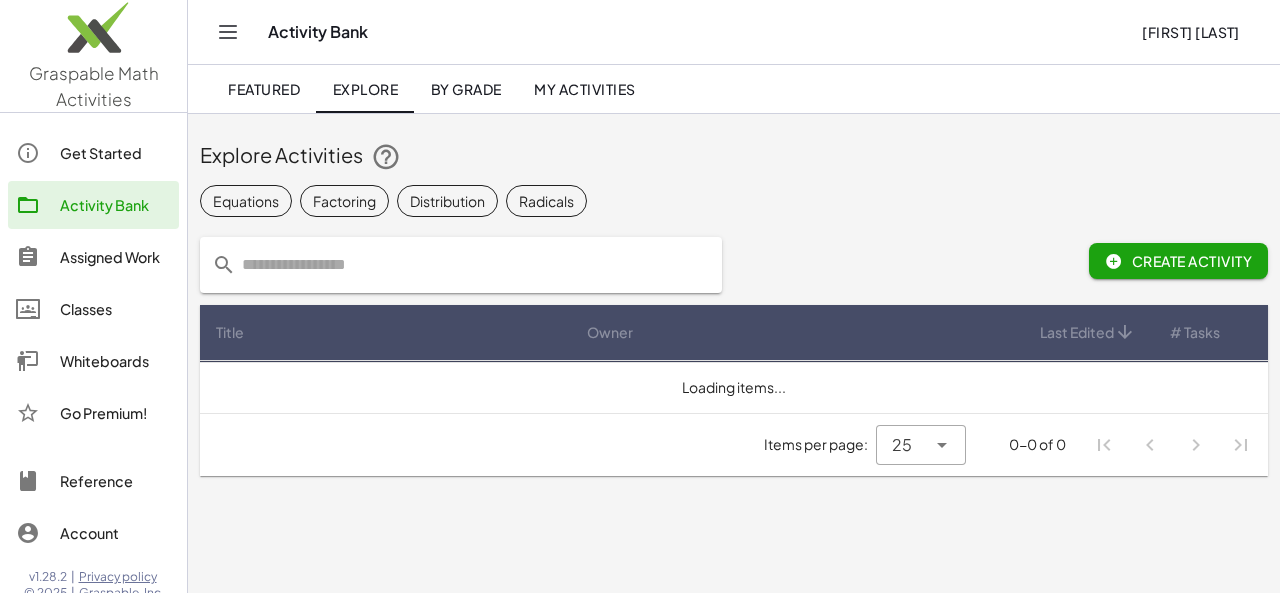 click 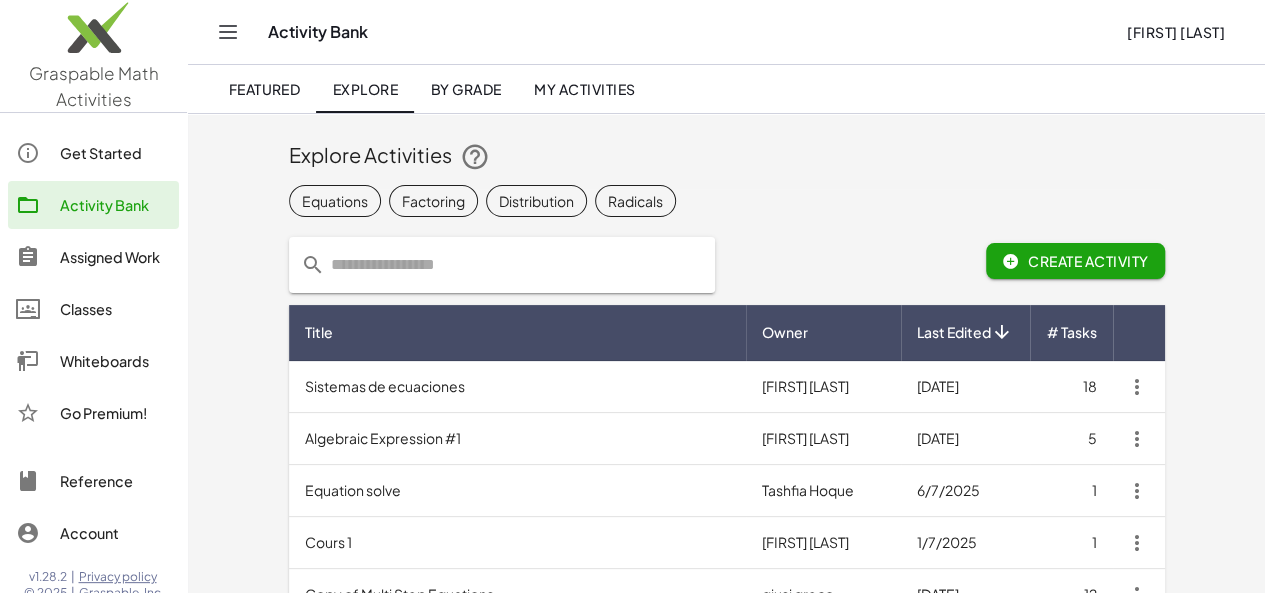 paste on "**********" 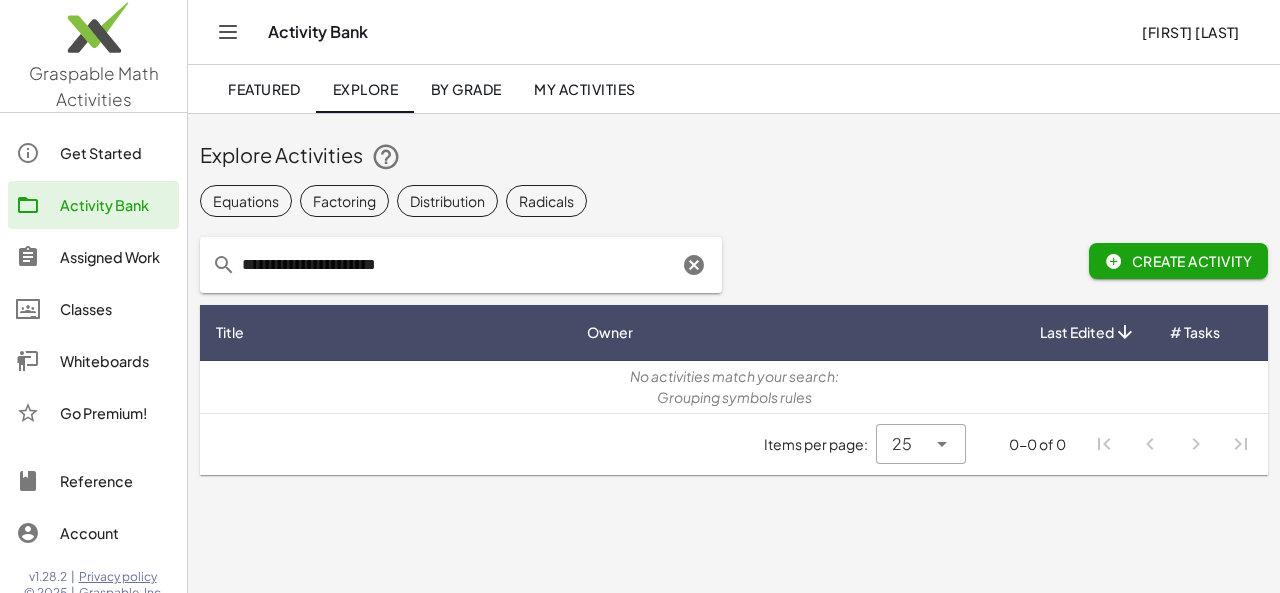 drag, startPoint x: 387, startPoint y: 267, endPoint x: 500, endPoint y: 271, distance: 113.07078 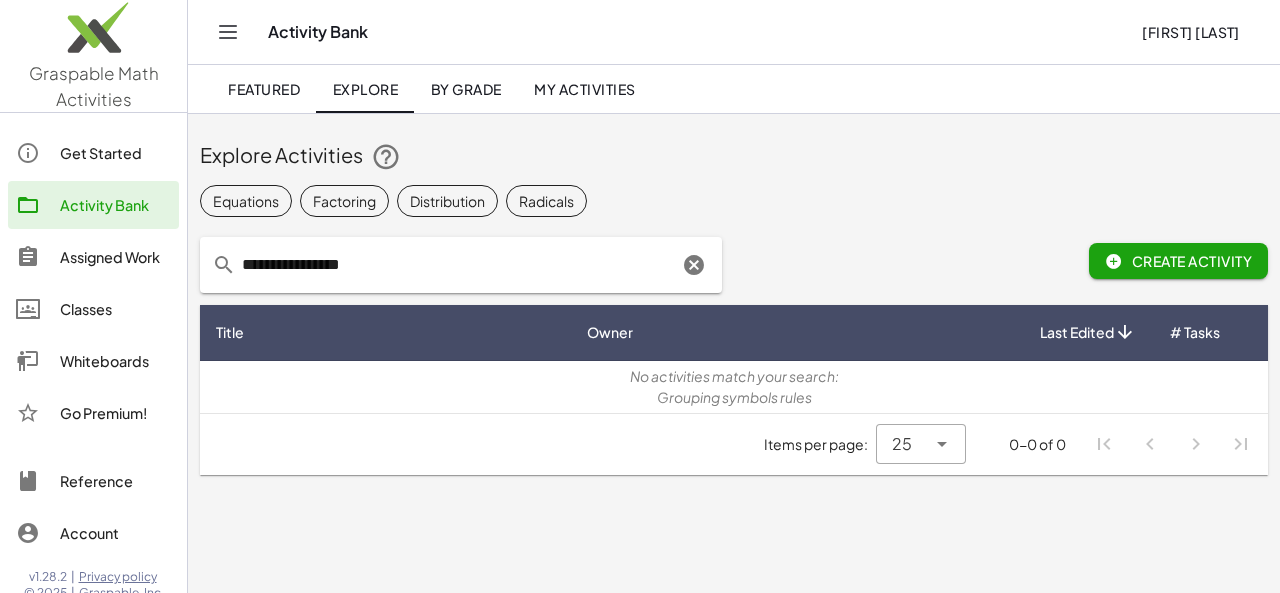 type on "**********" 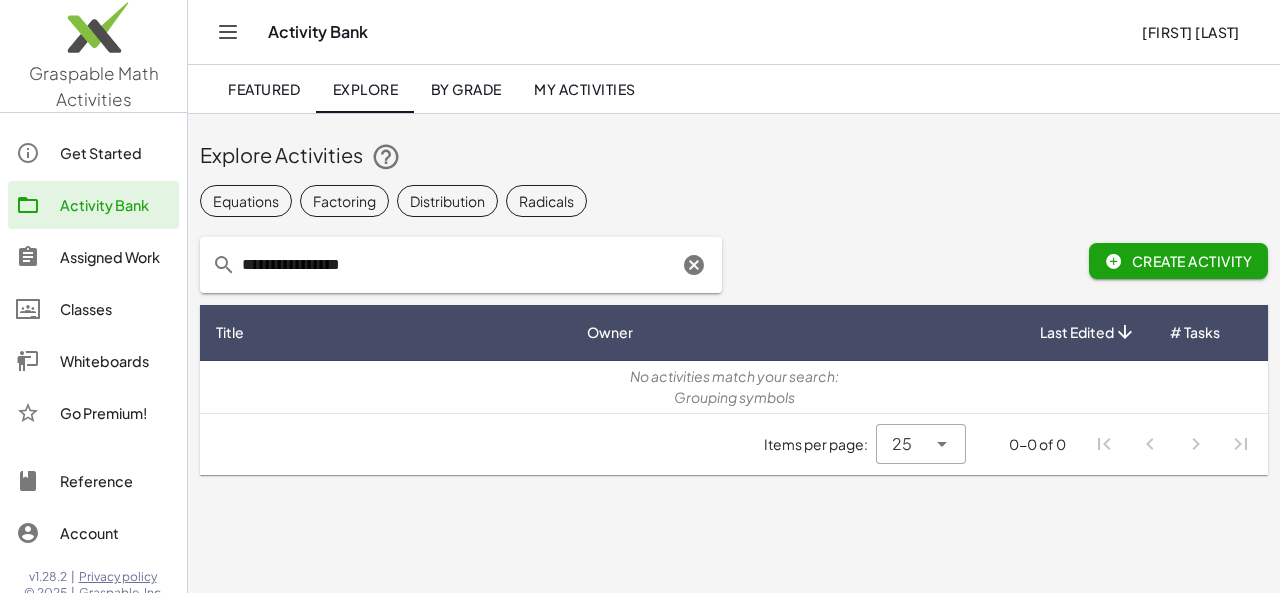 click 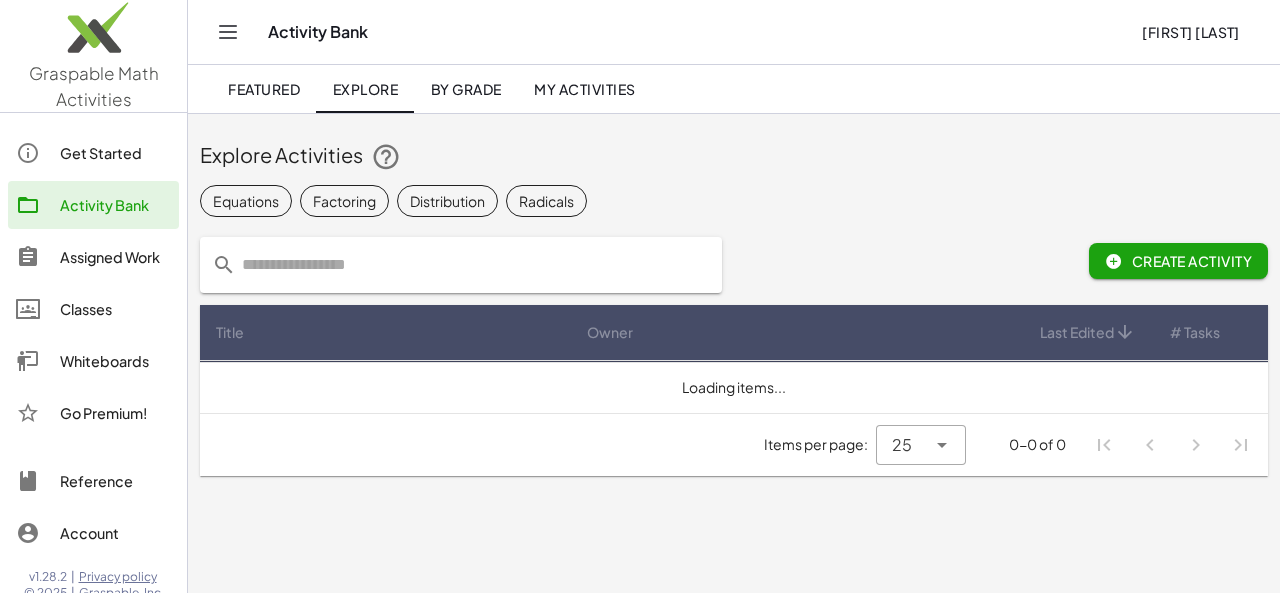 paste on "**********" 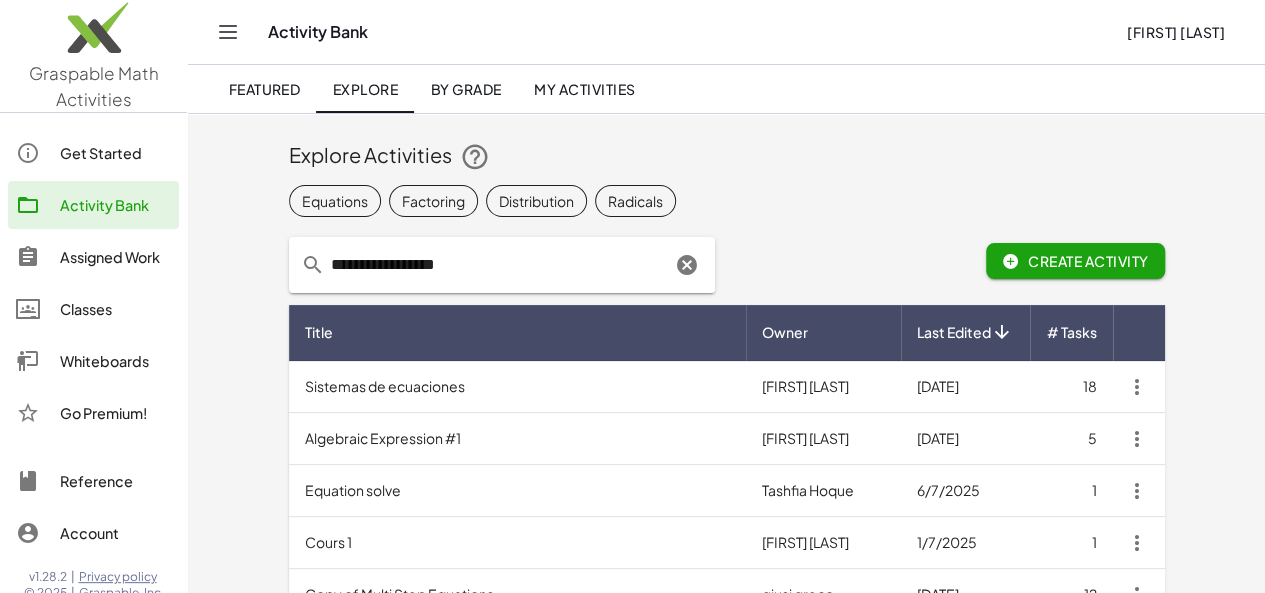 type on "**********" 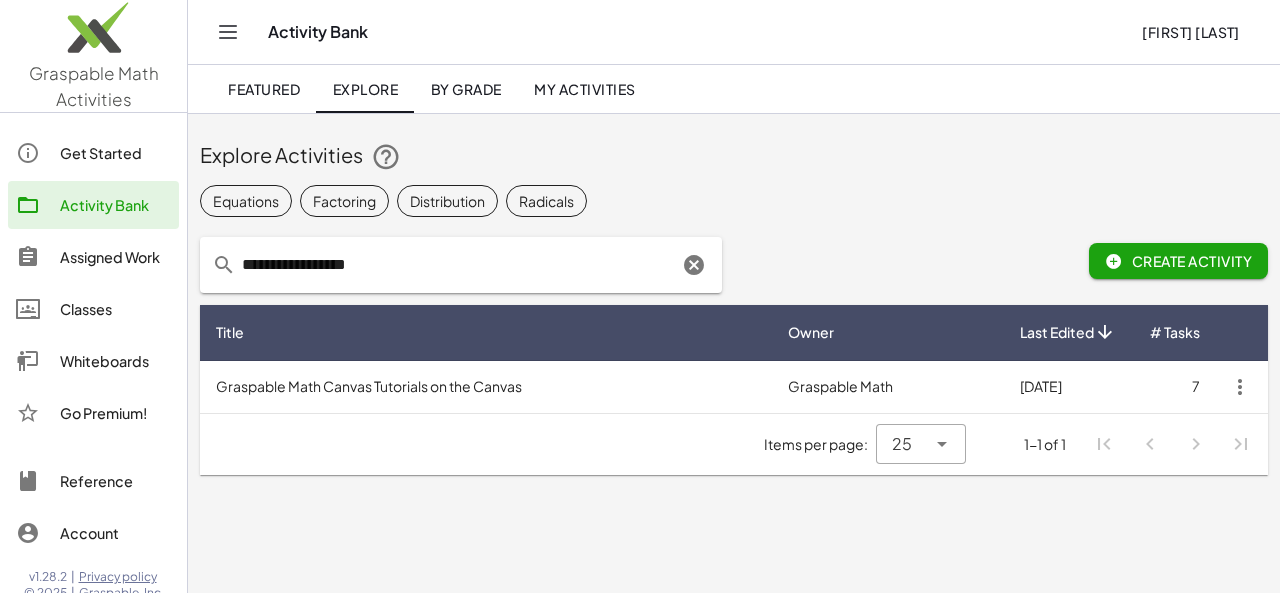 click on "Graspable Math Canvas Tutorials on the Canvas" at bounding box center [486, 387] 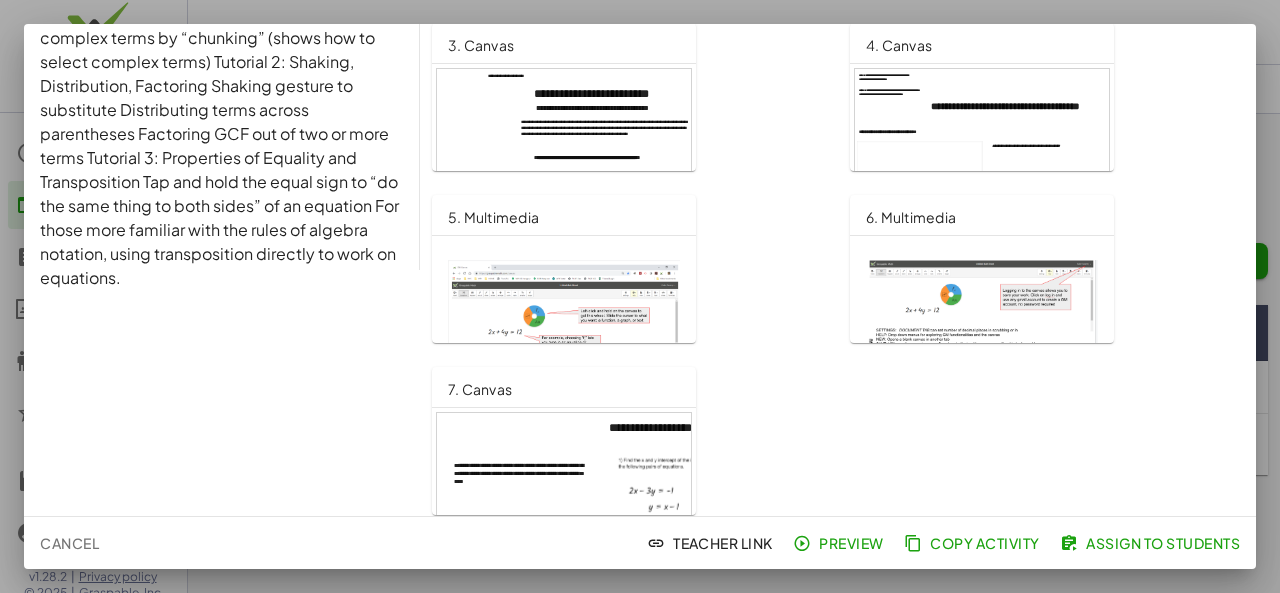 scroll, scrollTop: 256, scrollLeft: 0, axis: vertical 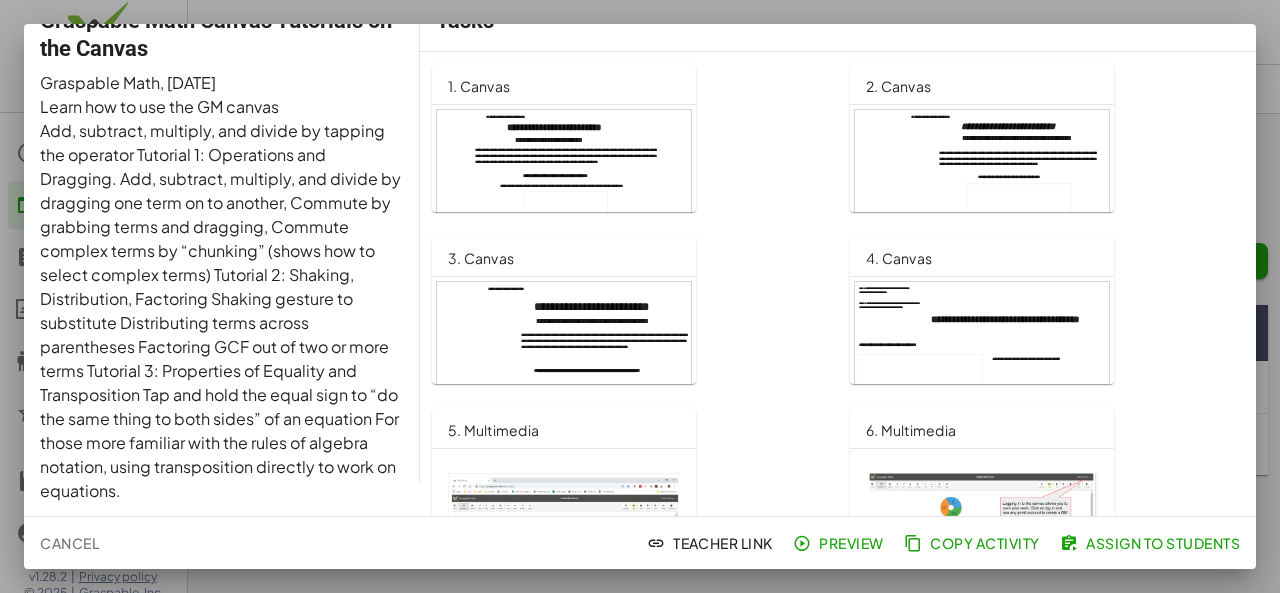 click at bounding box center [982, 182] 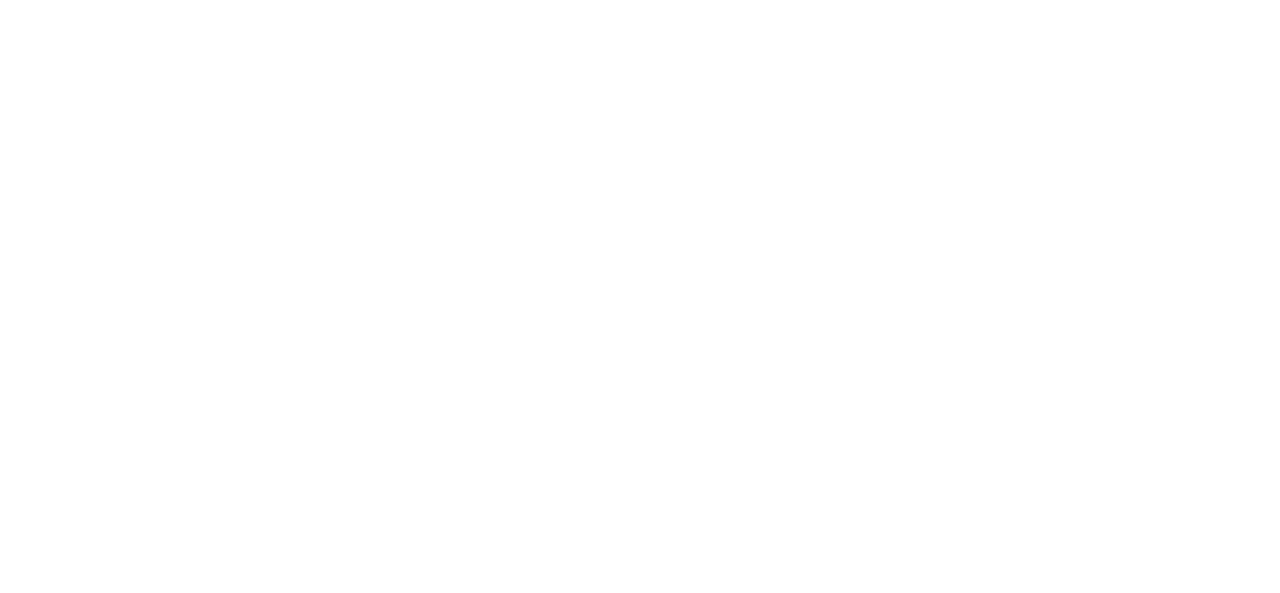 scroll, scrollTop: 0, scrollLeft: 0, axis: both 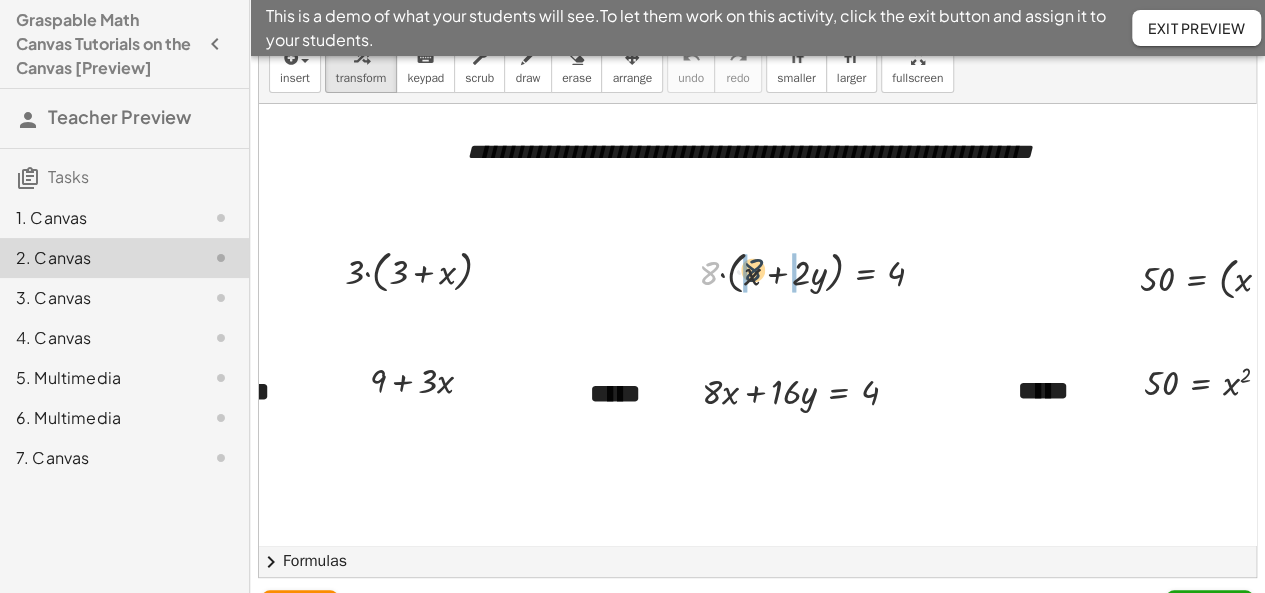 drag, startPoint x: 708, startPoint y: 268, endPoint x: 753, endPoint y: 265, distance: 45.099888 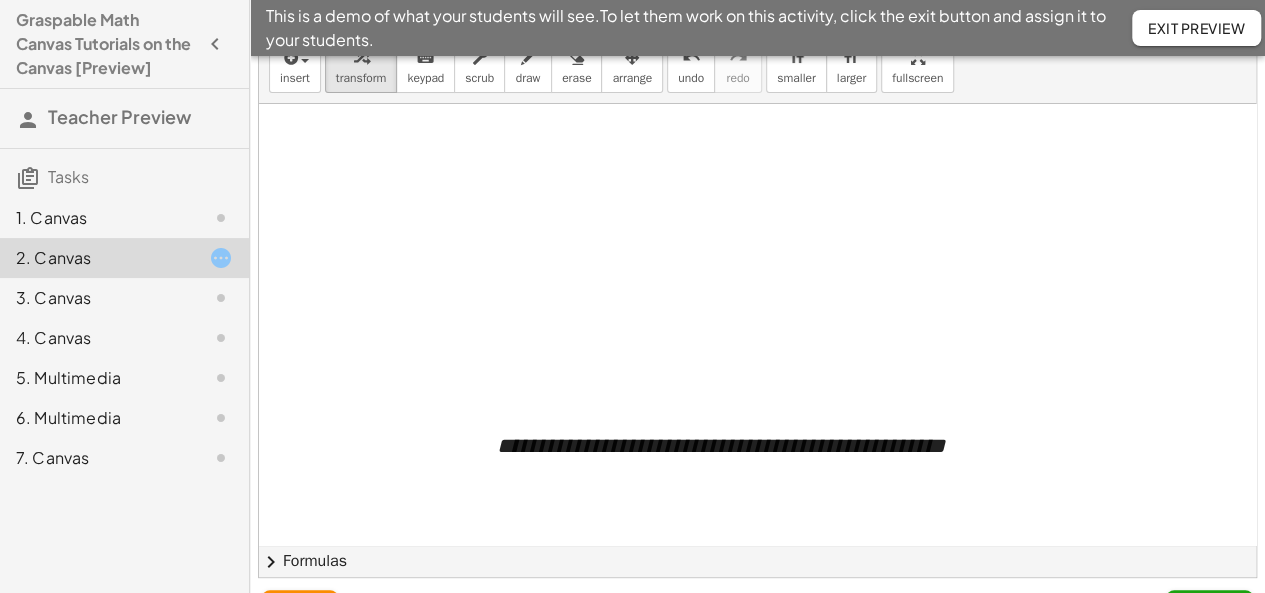 scroll, scrollTop: 1941, scrollLeft: 288, axis: both 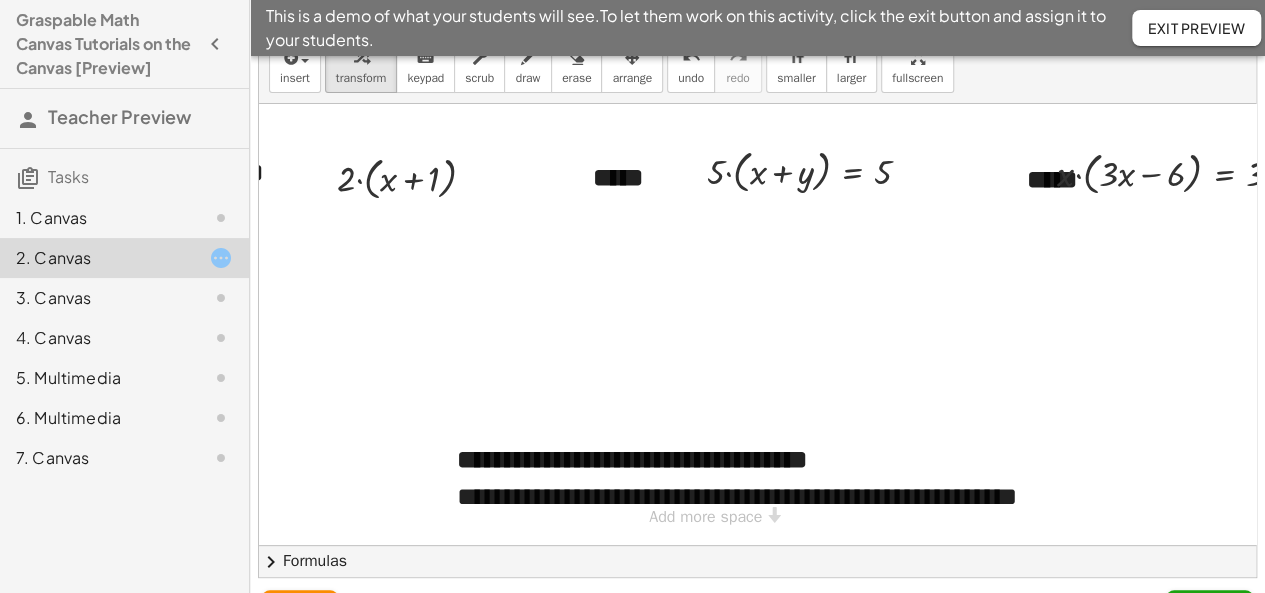 click on "1. Canvas" 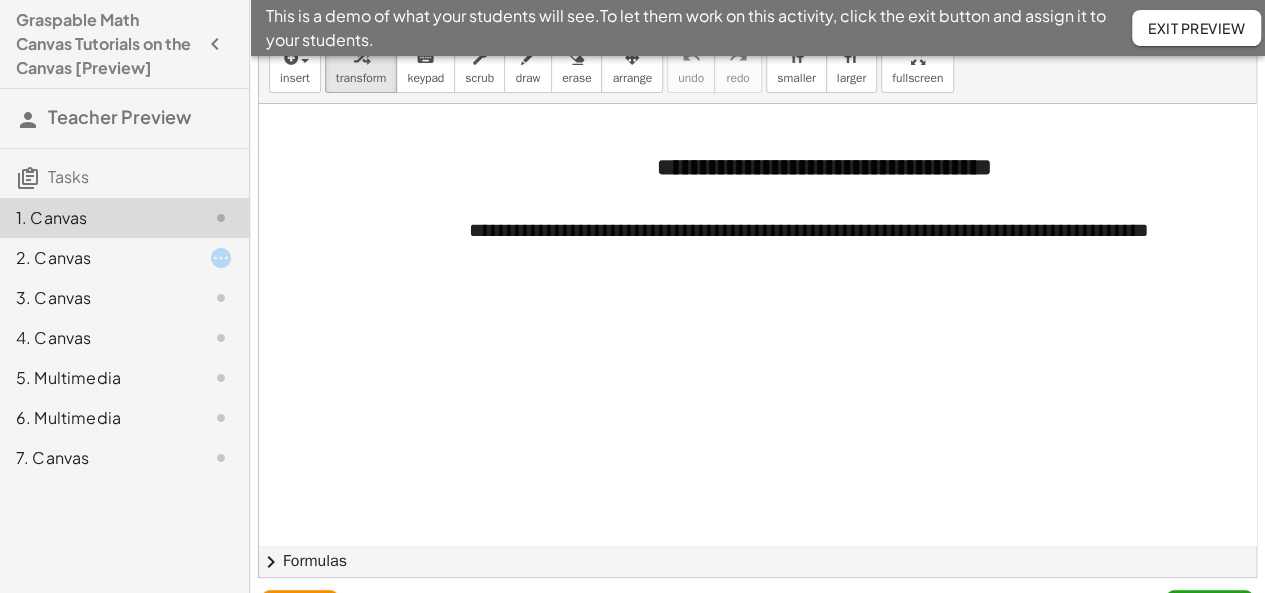 scroll, scrollTop: 1181, scrollLeft: 0, axis: vertical 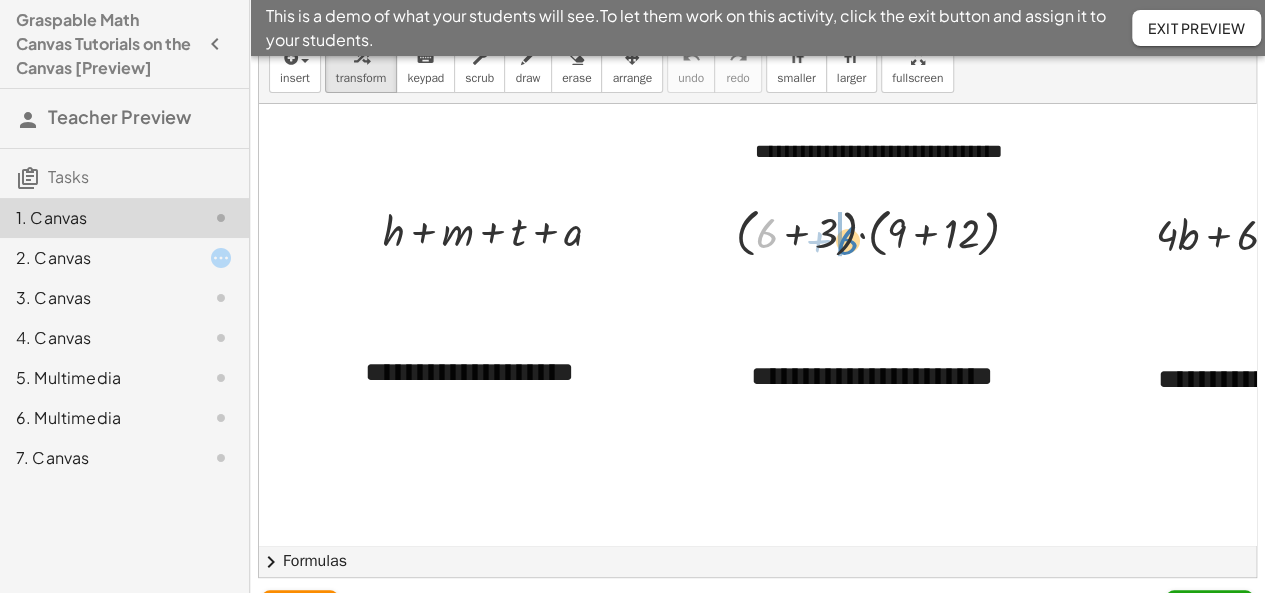 drag, startPoint x: 764, startPoint y: 233, endPoint x: 845, endPoint y: 240, distance: 81.3019 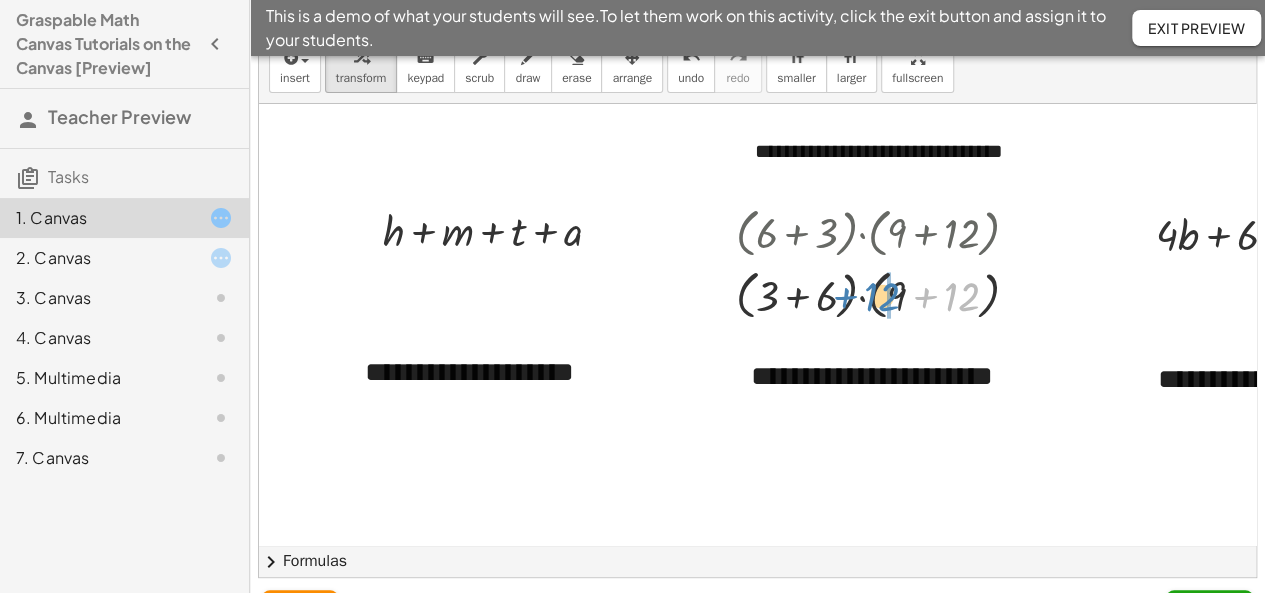 drag, startPoint x: 926, startPoint y: 297, endPoint x: 846, endPoint y: 297, distance: 80 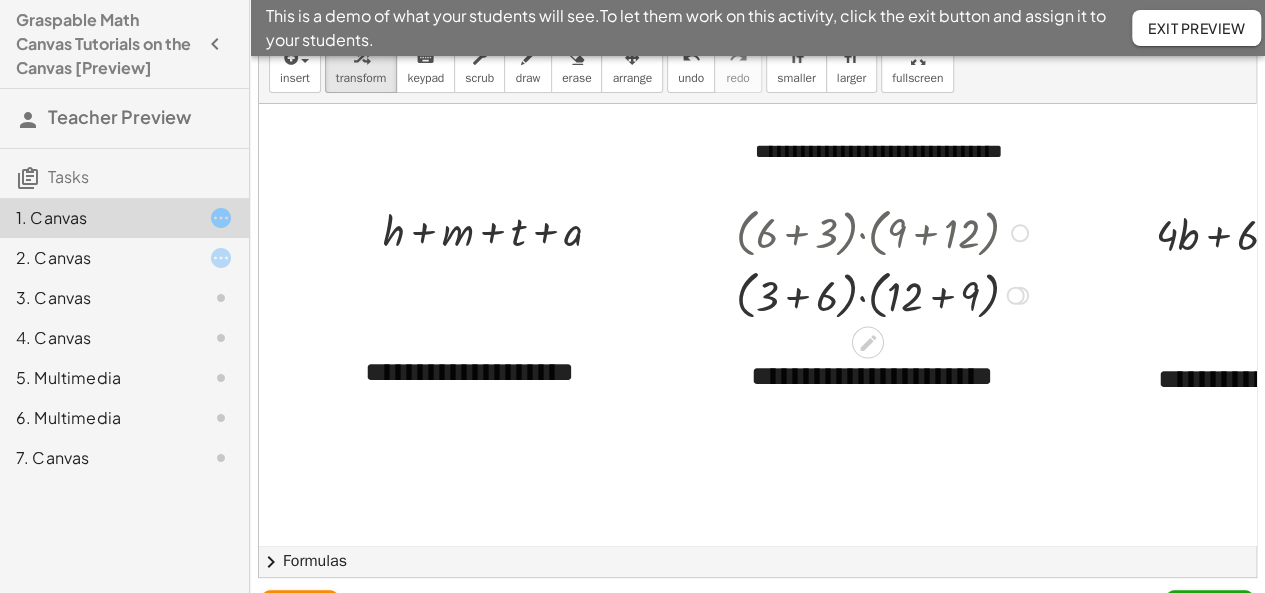 click at bounding box center [885, 293] 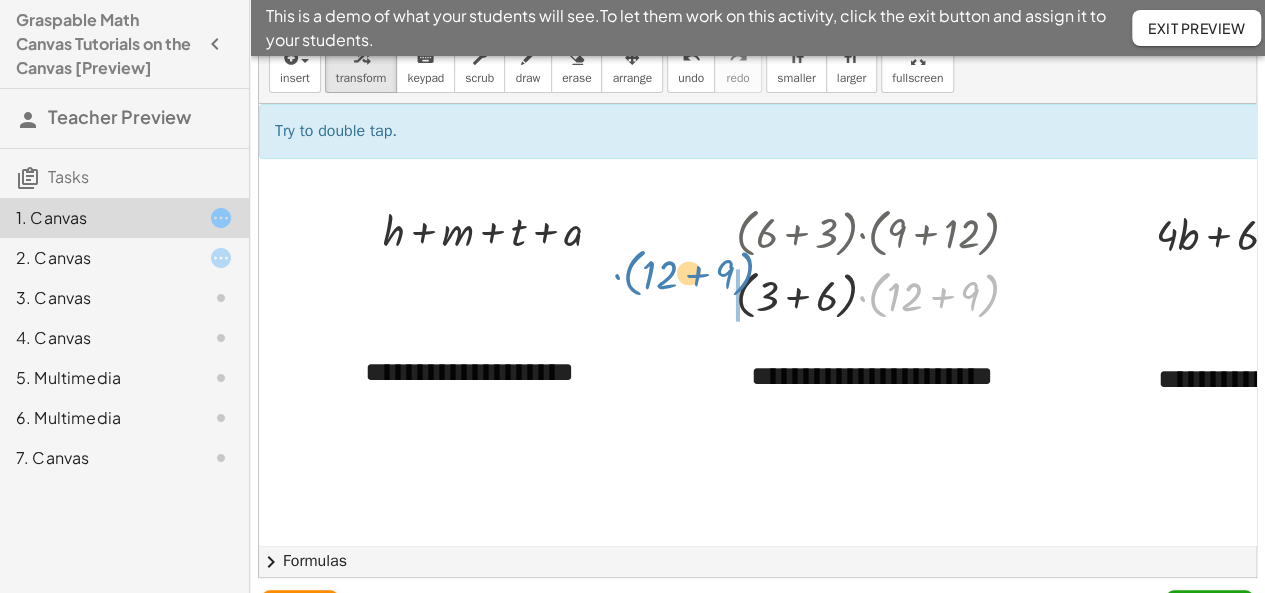 drag, startPoint x: 872, startPoint y: 305, endPoint x: 630, endPoint y: 282, distance: 243.09052 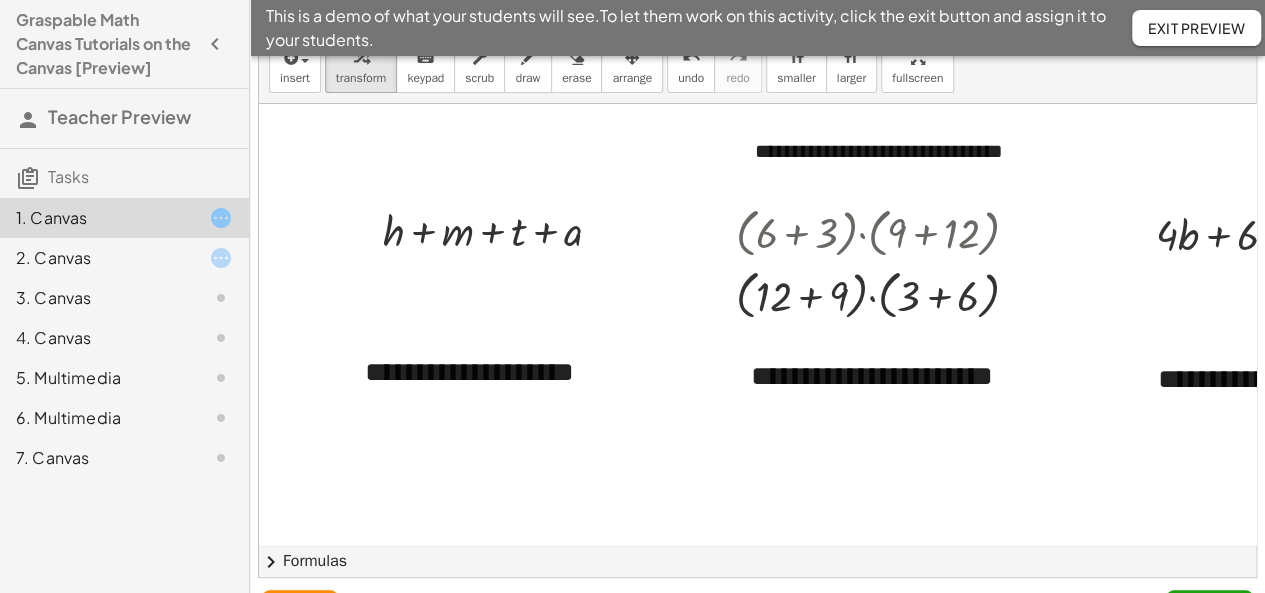 scroll, scrollTop: 124, scrollLeft: 0, axis: vertical 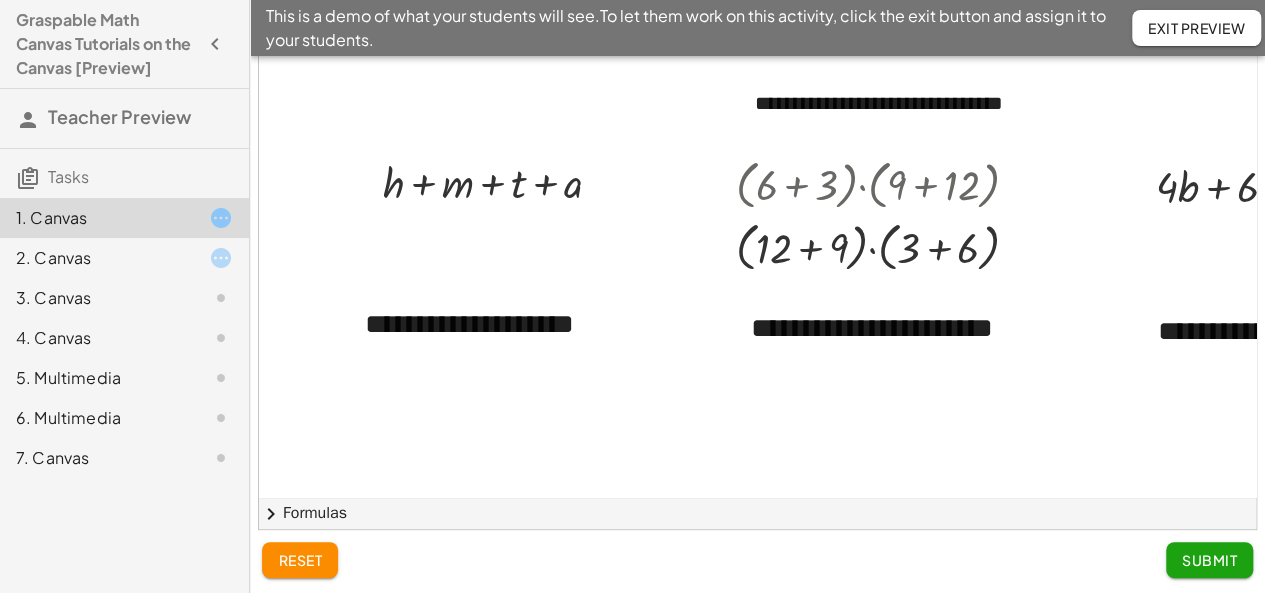 click on "3. Canvas" 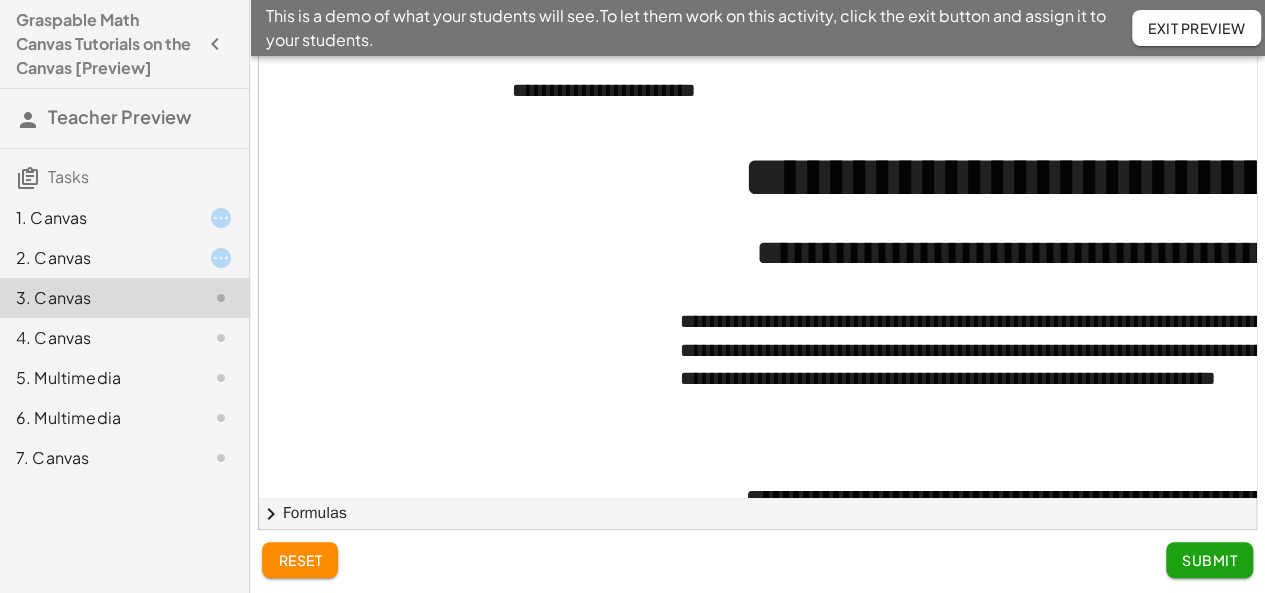 drag, startPoint x: 698, startPoint y: 479, endPoint x: 1038, endPoint y: 457, distance: 340.71103 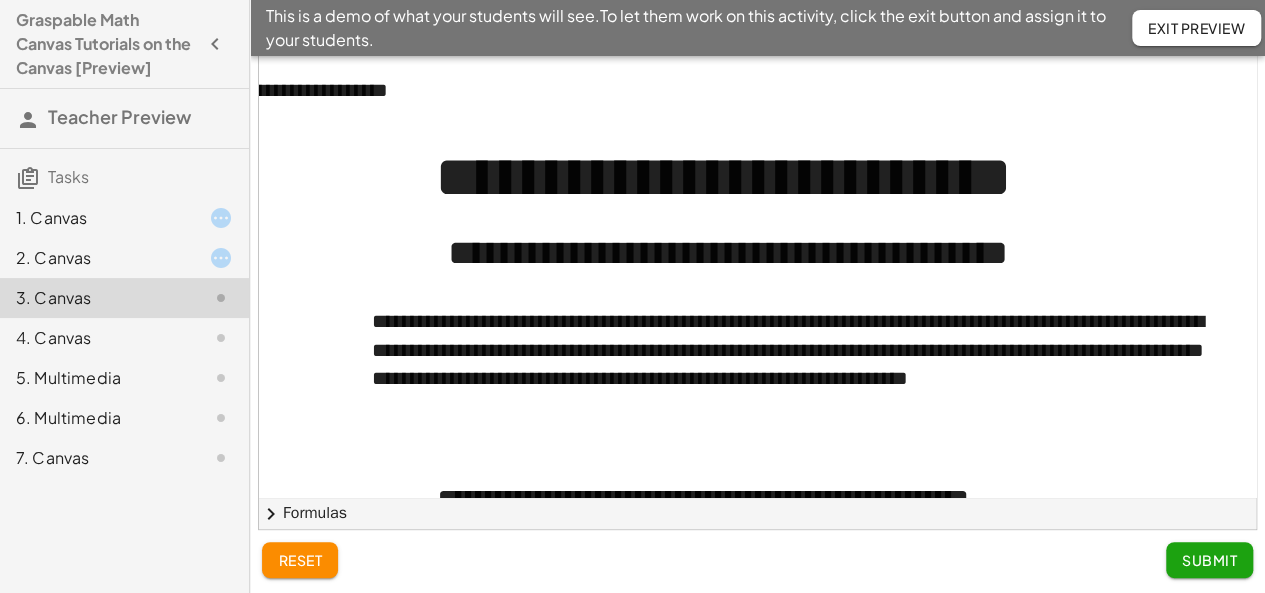 scroll, scrollTop: 0, scrollLeft: 306, axis: horizontal 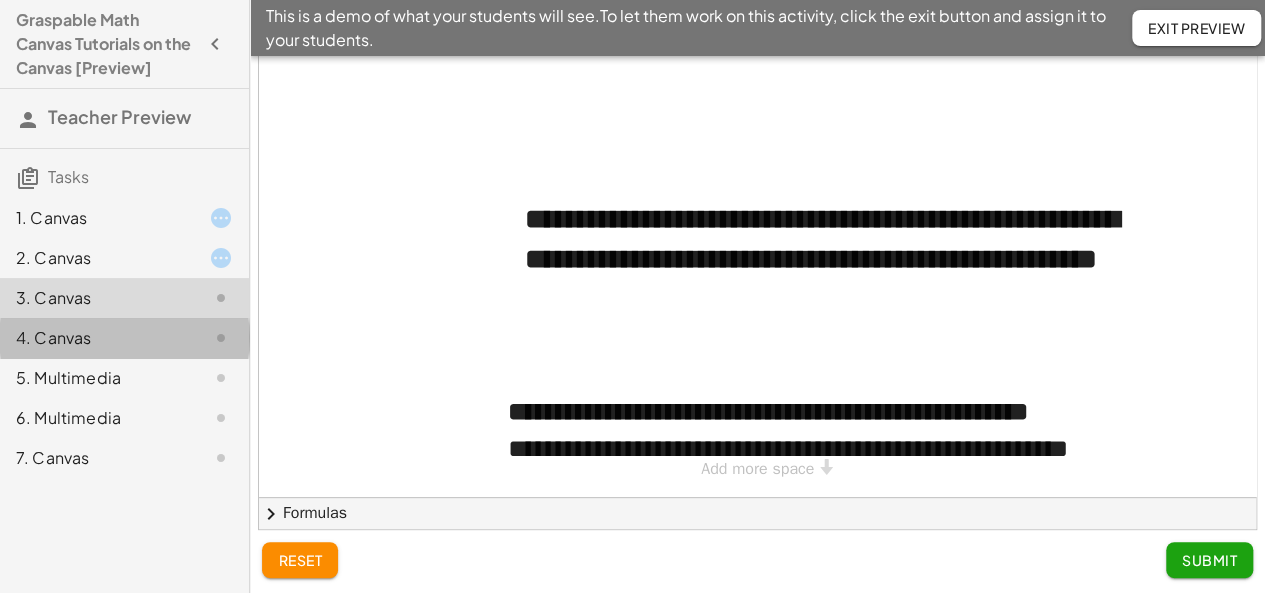 drag, startPoint x: 57, startPoint y: 324, endPoint x: 83, endPoint y: 329, distance: 26.476404 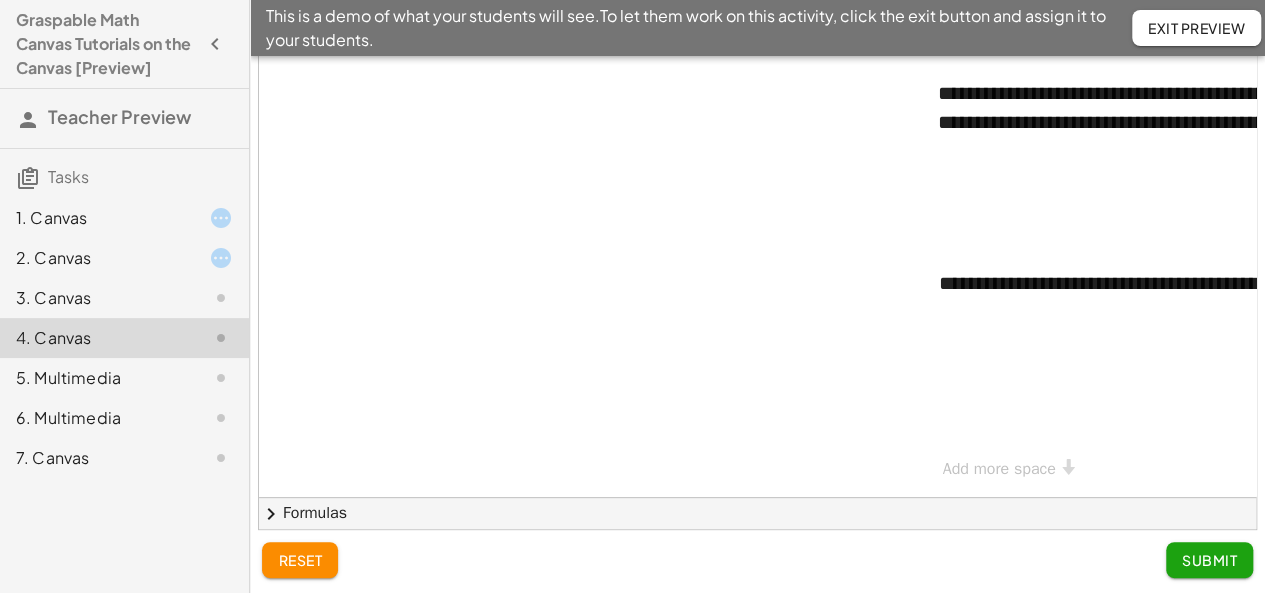 scroll, scrollTop: 2996, scrollLeft: 0, axis: vertical 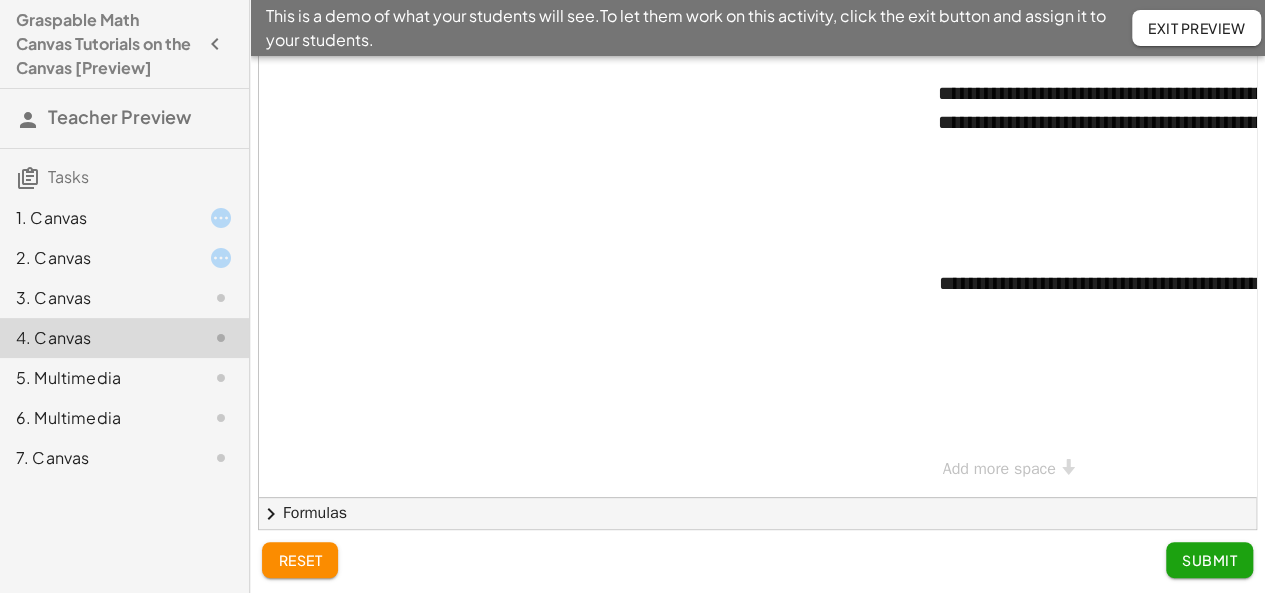click on "5. Multimedia" 